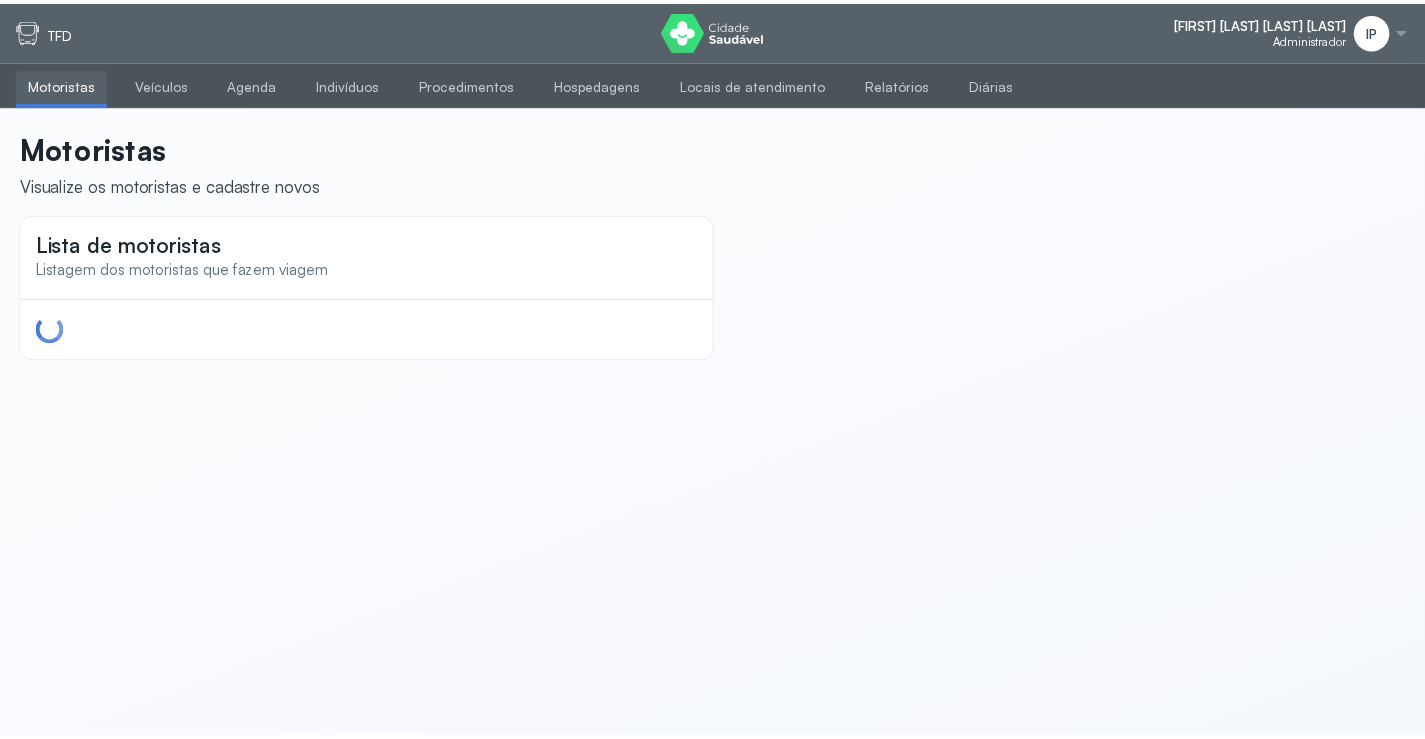 scroll, scrollTop: 0, scrollLeft: 0, axis: both 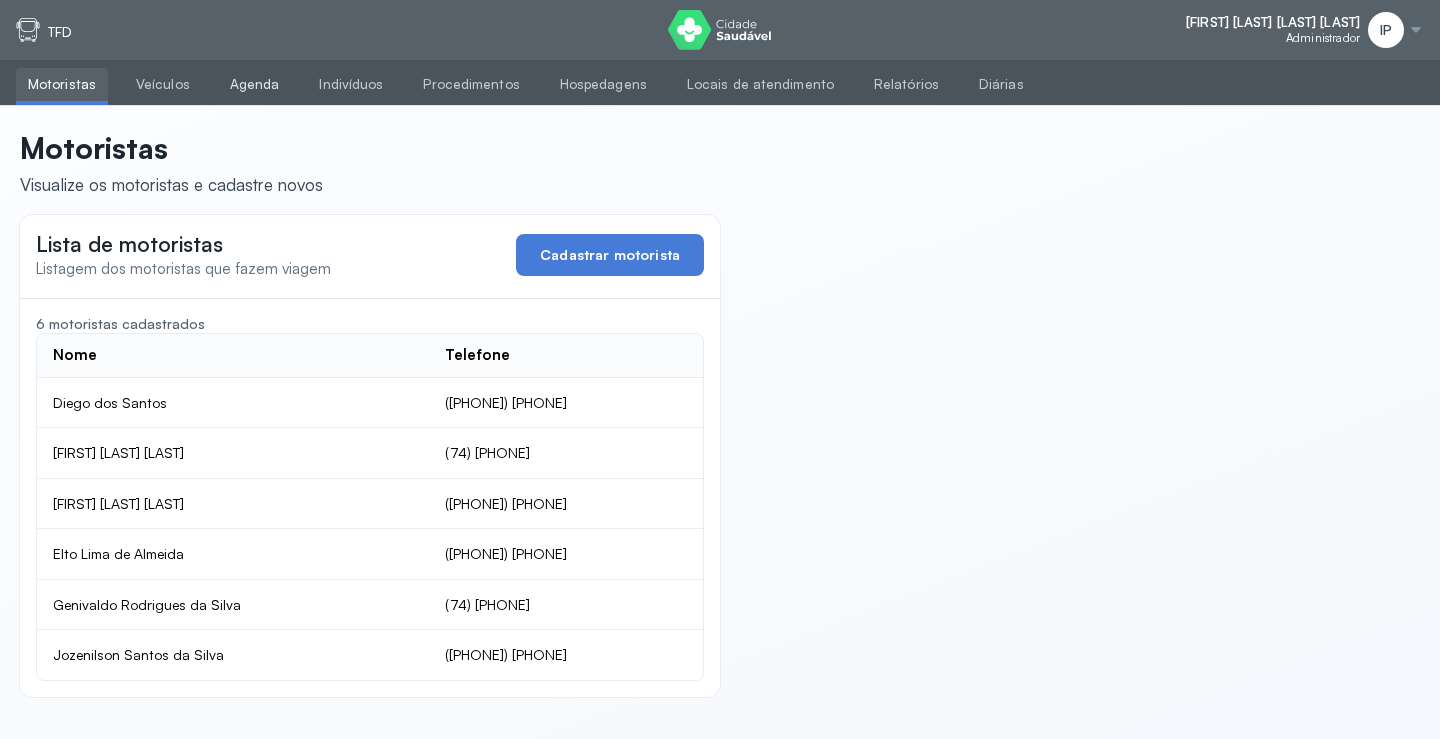 click on "Agenda" at bounding box center (255, 84) 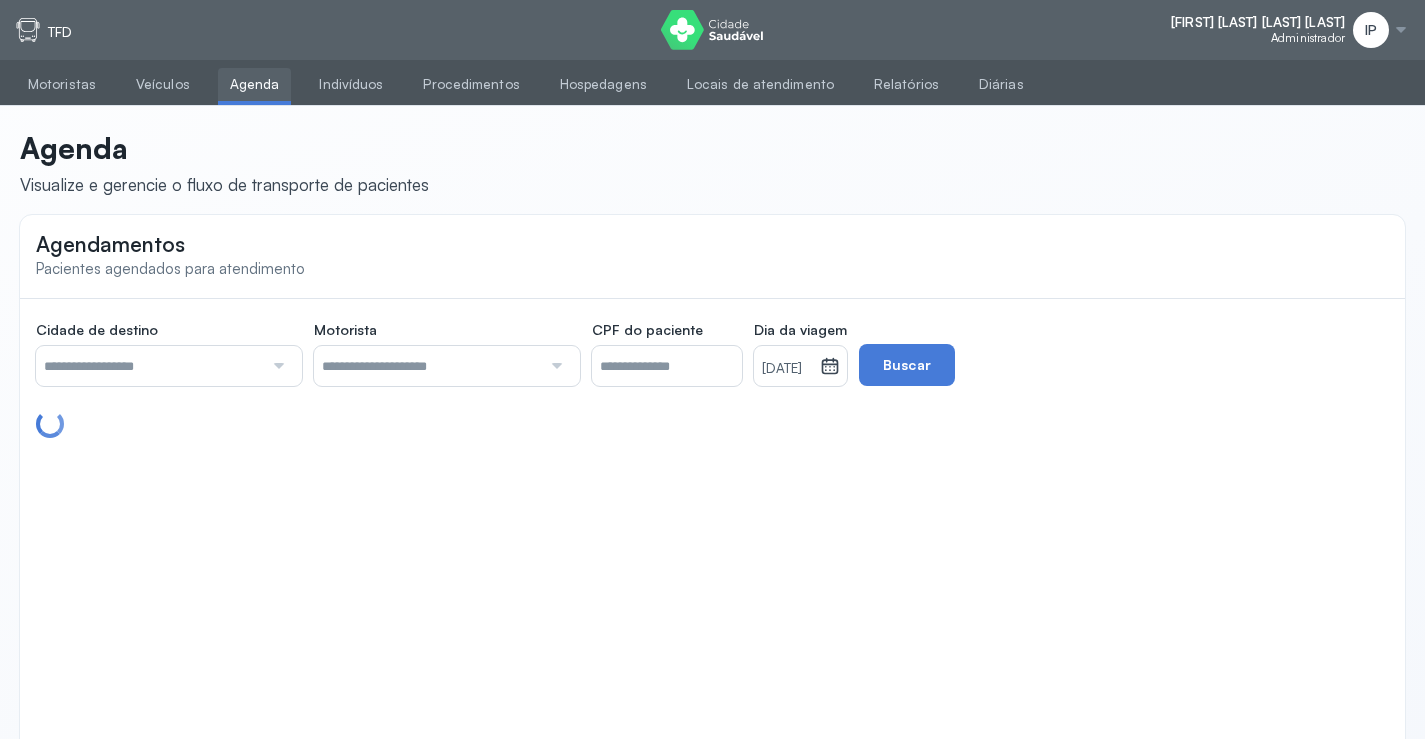 click at bounding box center (149, 366) 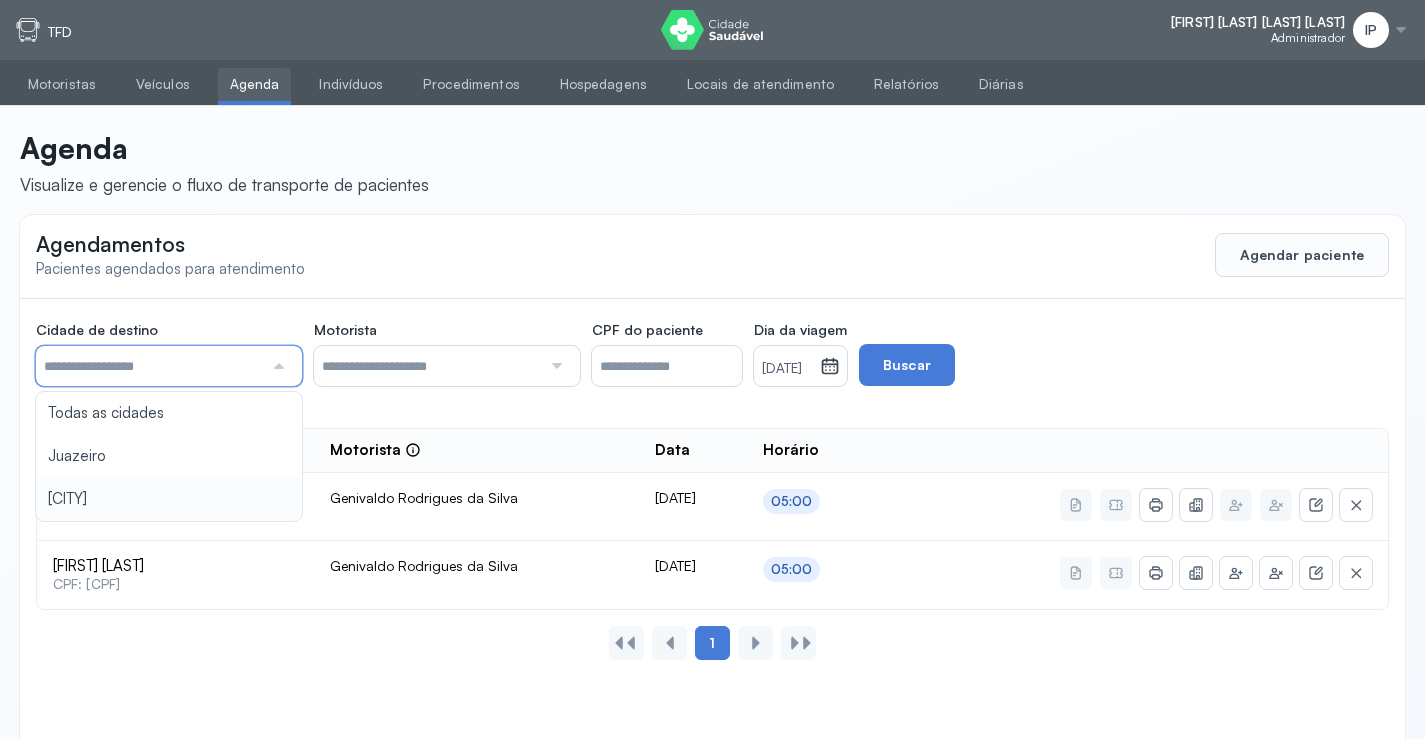 type on "********" 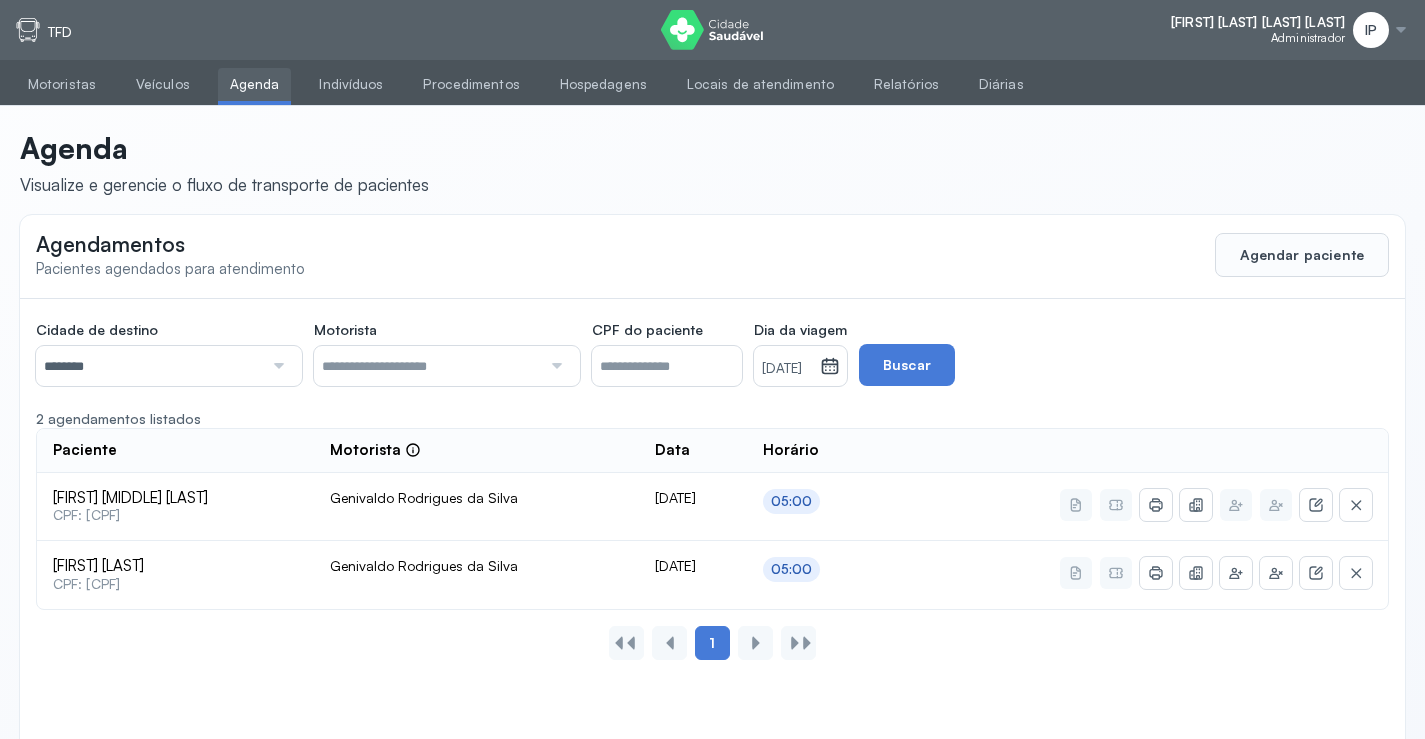 click on "Cidade de destino  ******** Todas as cidades Juazeiro Salvador Motorista  Todos os motoristas Diego dos Santos Edevon dos Santos Souza Edevon dos Santos Souza Elto Lima de Almeida Genivaldo Rodrigues da Silva Jozenilson Santos da Silva CPF do paciente  Dia da viagem  01/08/2025 agosto 2025 S T Q Q S S D 1 2 3 4 5 6 7 8 9 10 11 12 13 14 15 16 17 18 19 20 21 22 23 24 25 26 27 28 29 30 31 jan fev mar abr maio jun jul ago set out nov dez 2018 2019 2020 2021 2022 2023 2024 2025 2026 2027 2028 2029  Buscar  2 agendamentos listados Paciente  Motorista  Data Horário Poliana Evangelista Dionizio  CPF: 005.547.545-09 Genivaldo Rodrigues da Silva 01/08/2025 05:00 Vanessa Mascarenhas Simoes  CPF: 099.294.705-73 Genivaldo Rodrigues da Silva 01/08/2025 05:00 1" 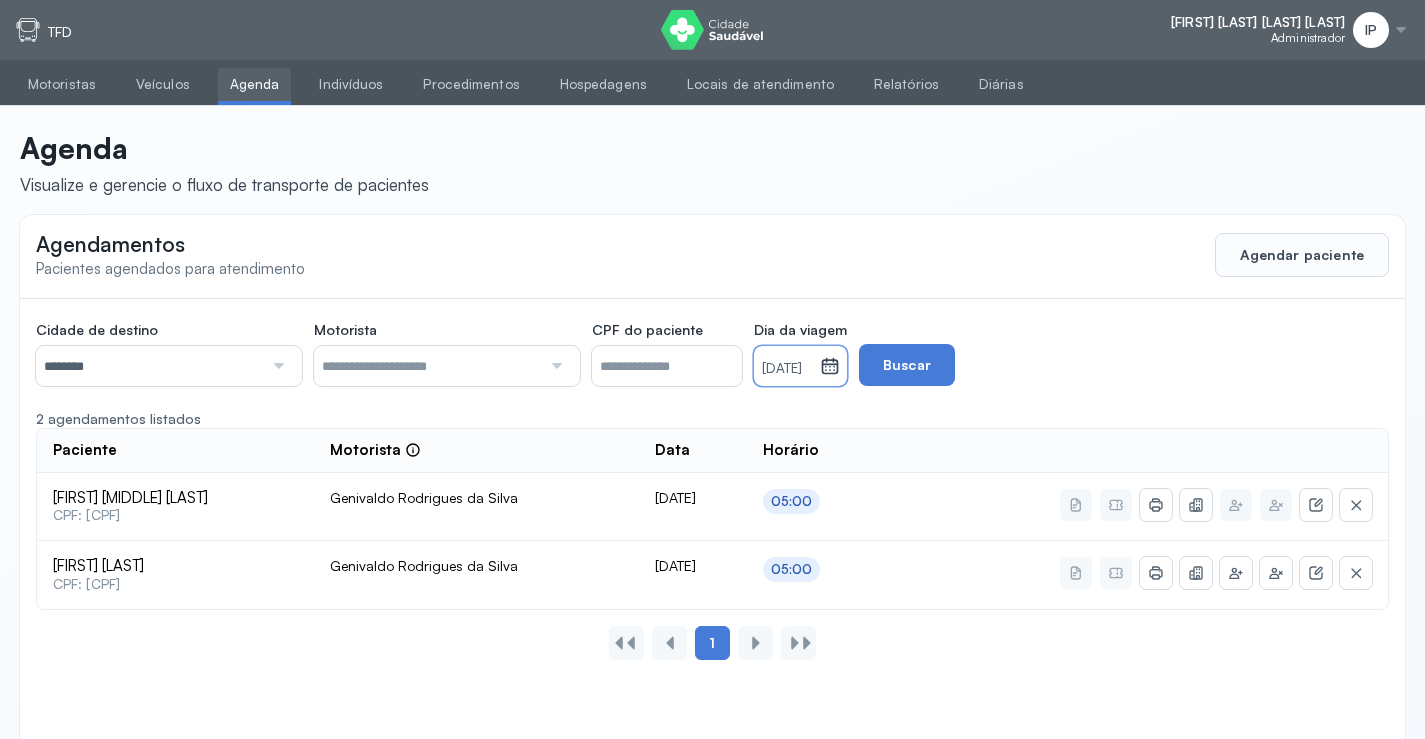 click on "[DATE]" at bounding box center [787, 369] 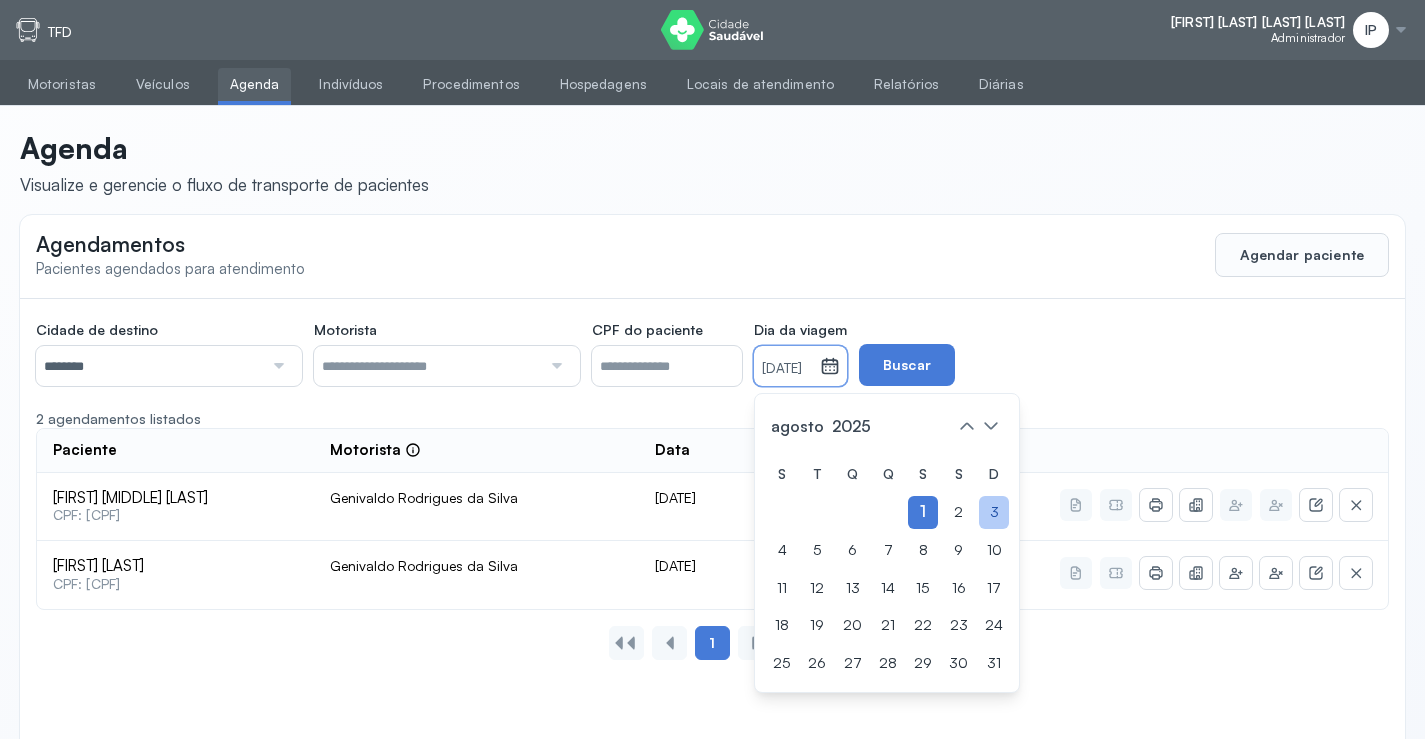 click on "3" 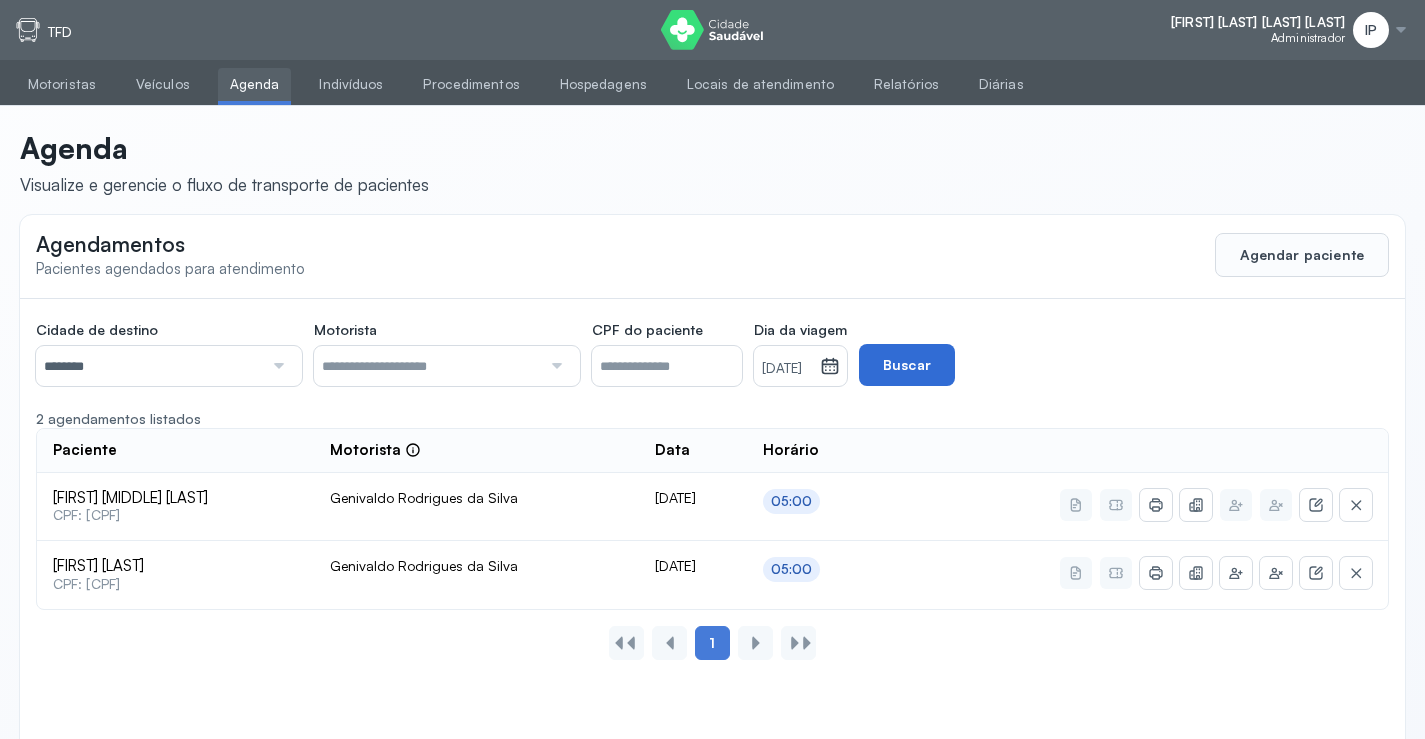 click on "Buscar" at bounding box center (907, 365) 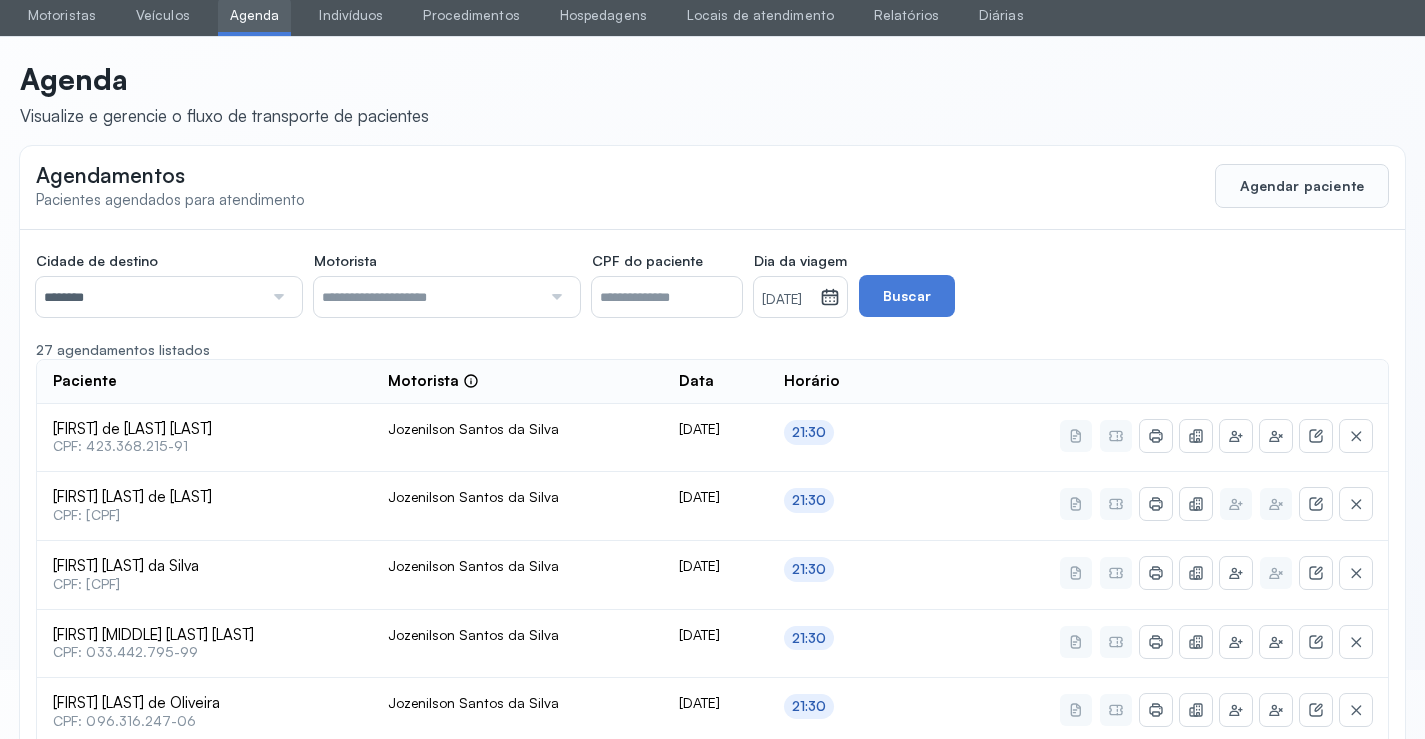 scroll, scrollTop: 100, scrollLeft: 0, axis: vertical 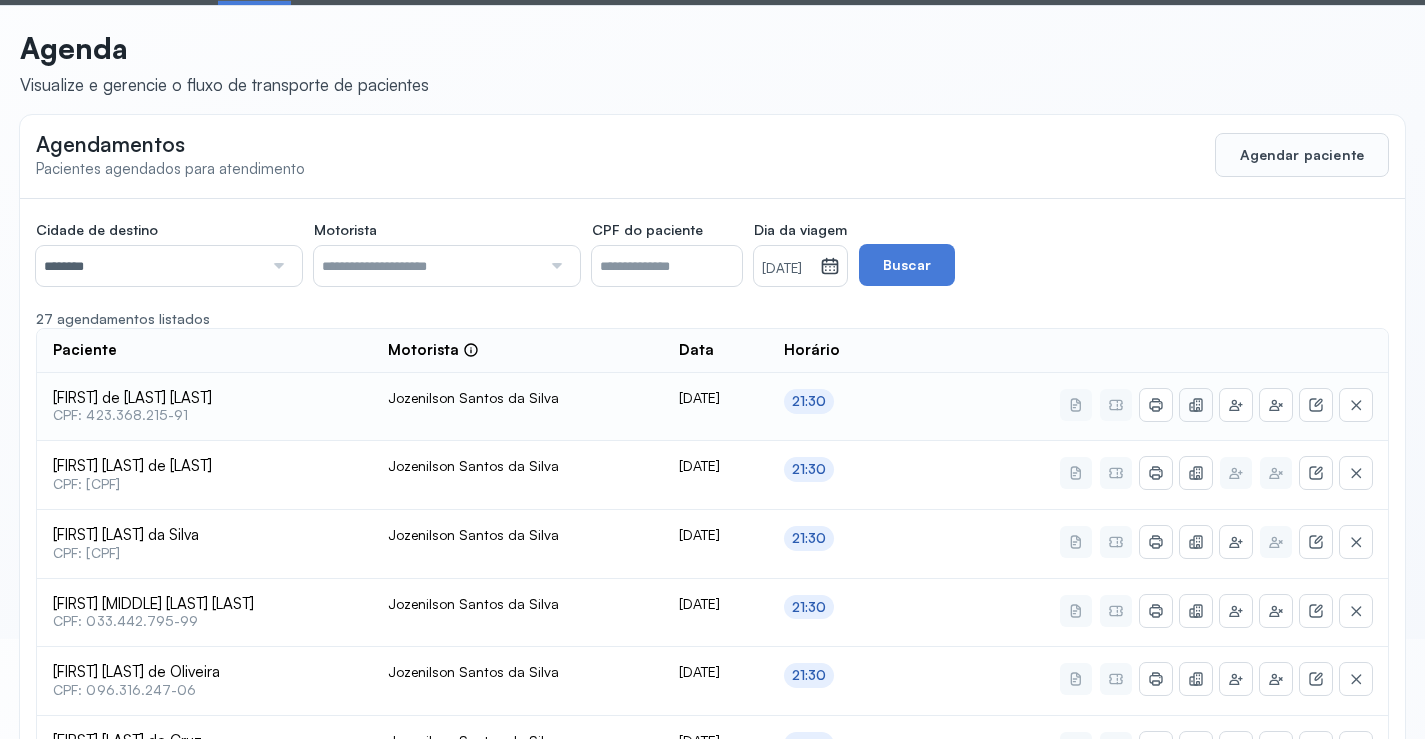click 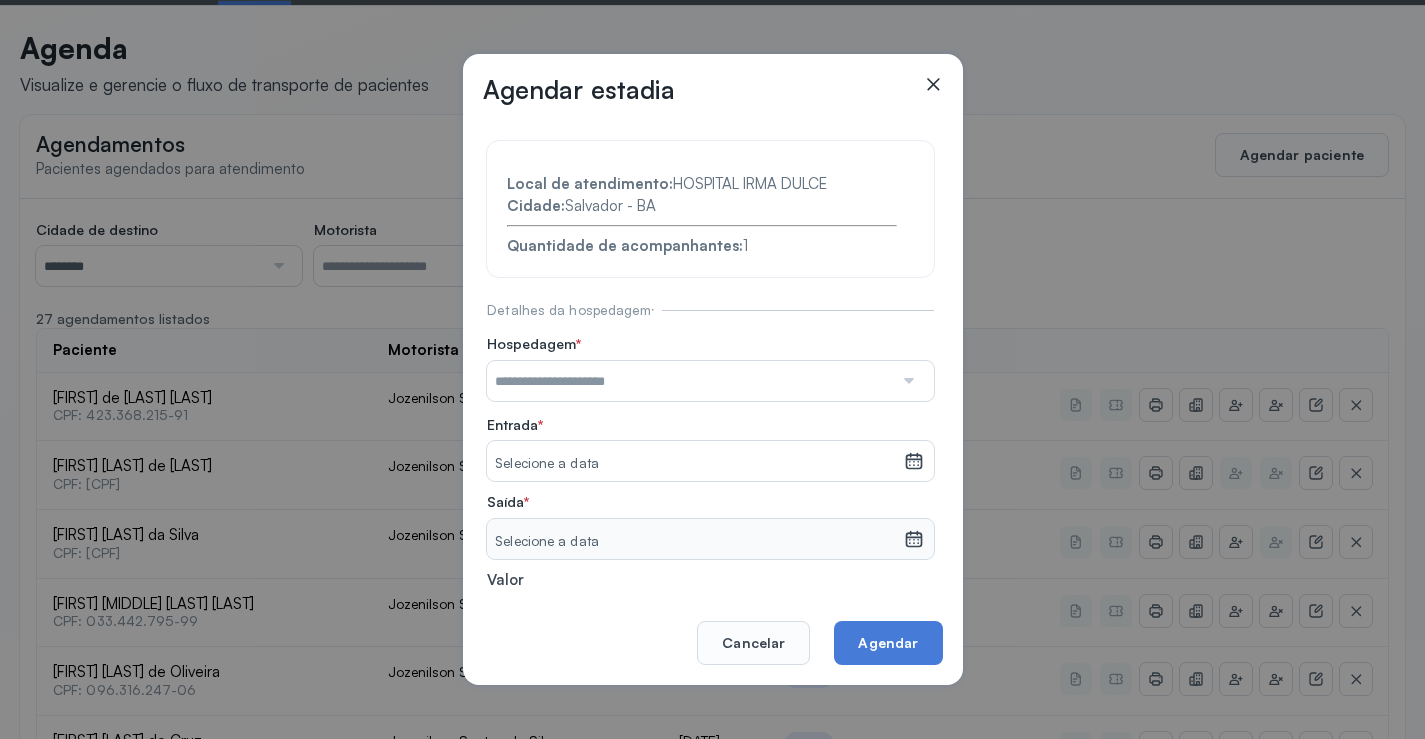 click at bounding box center [690, 381] 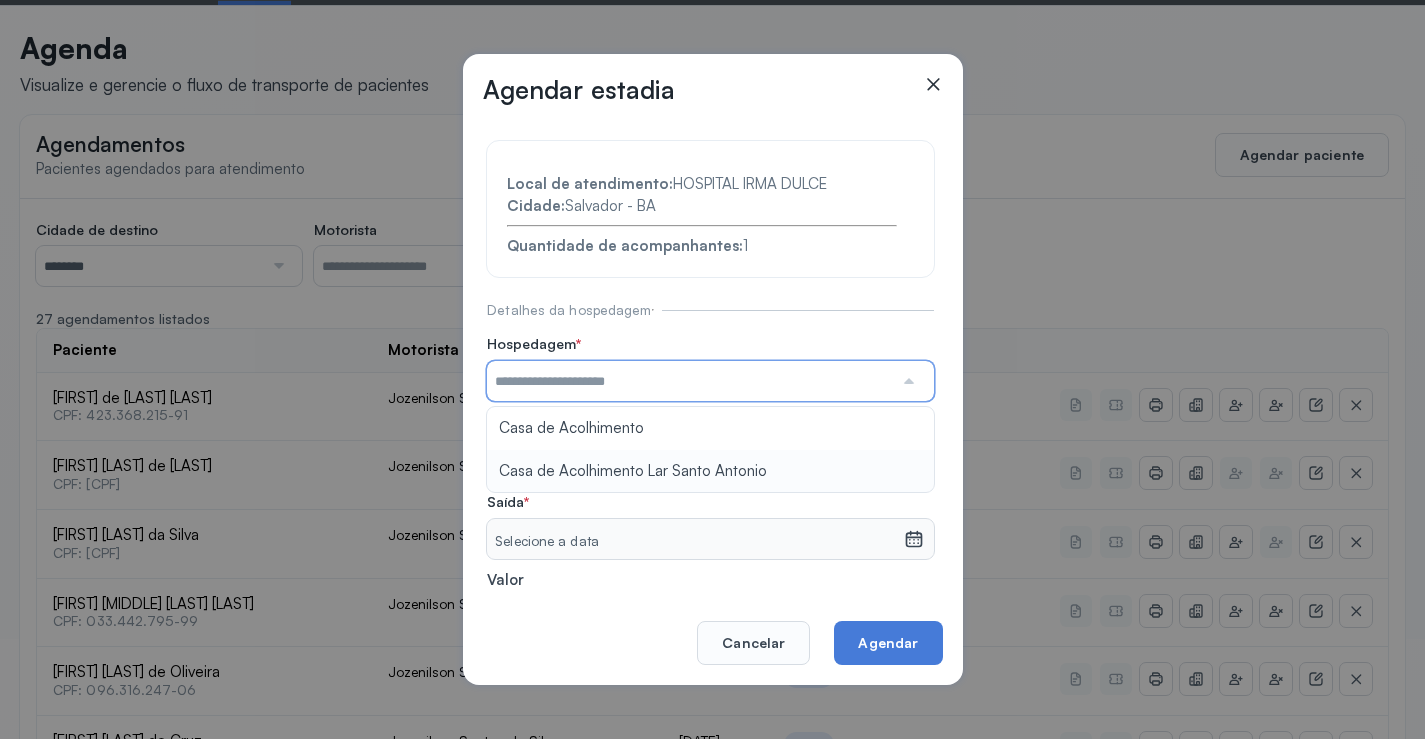 type on "**********" 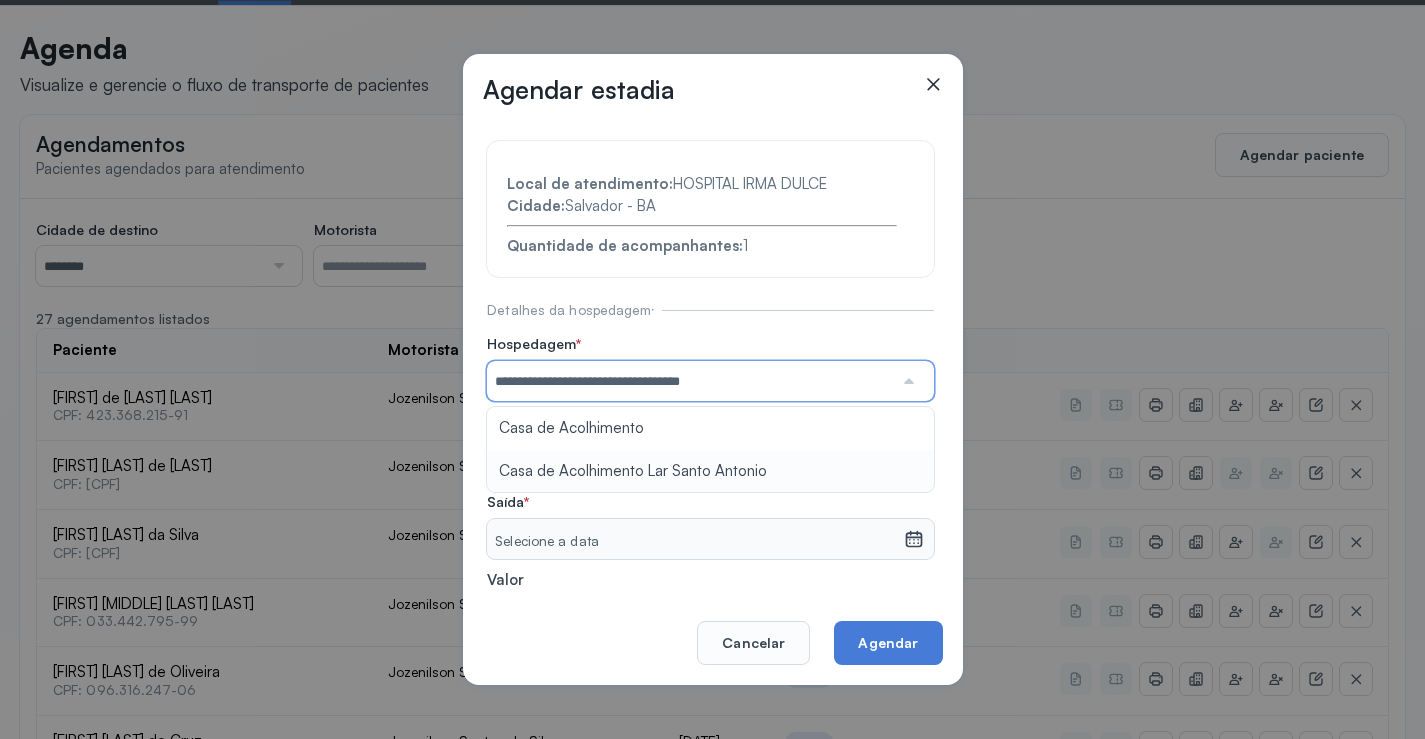 click on "**********" at bounding box center [710, 436] 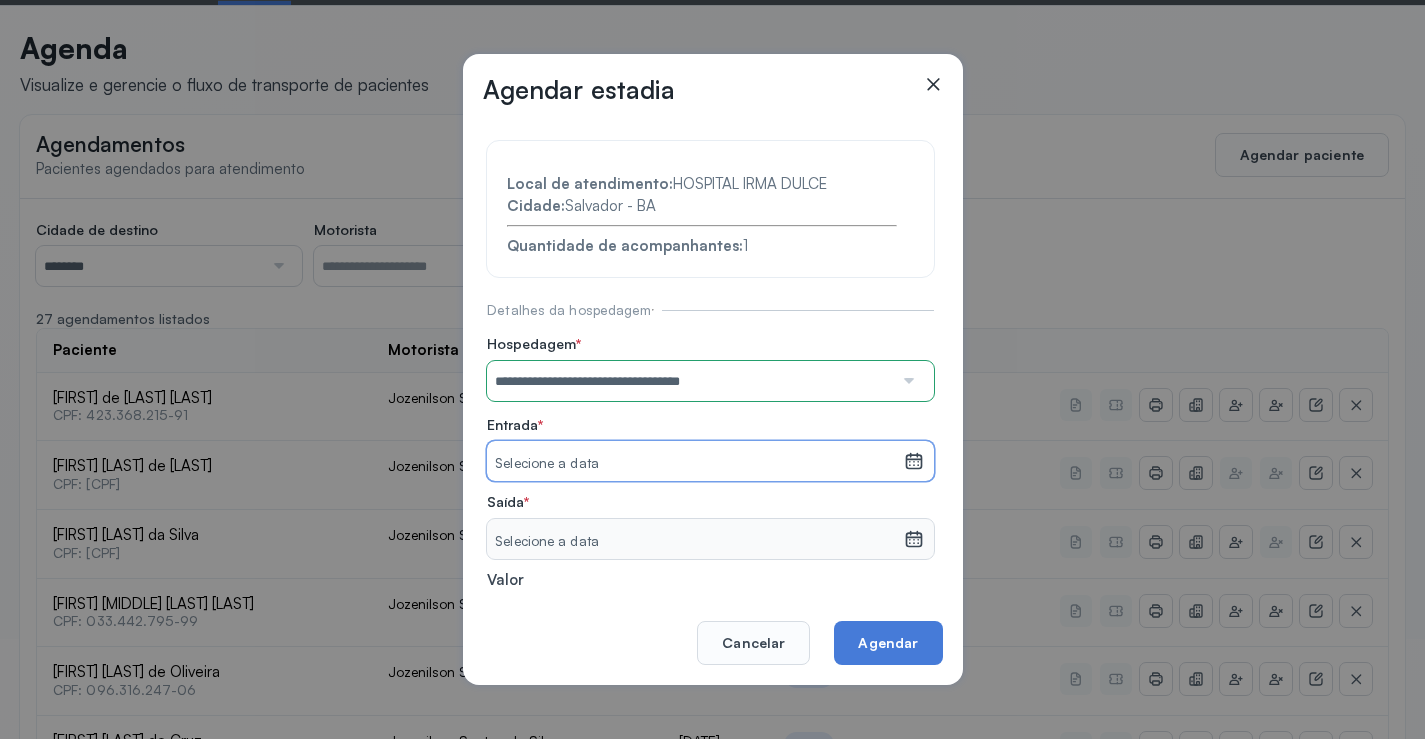 click on "Selecione a data" at bounding box center (695, 464) 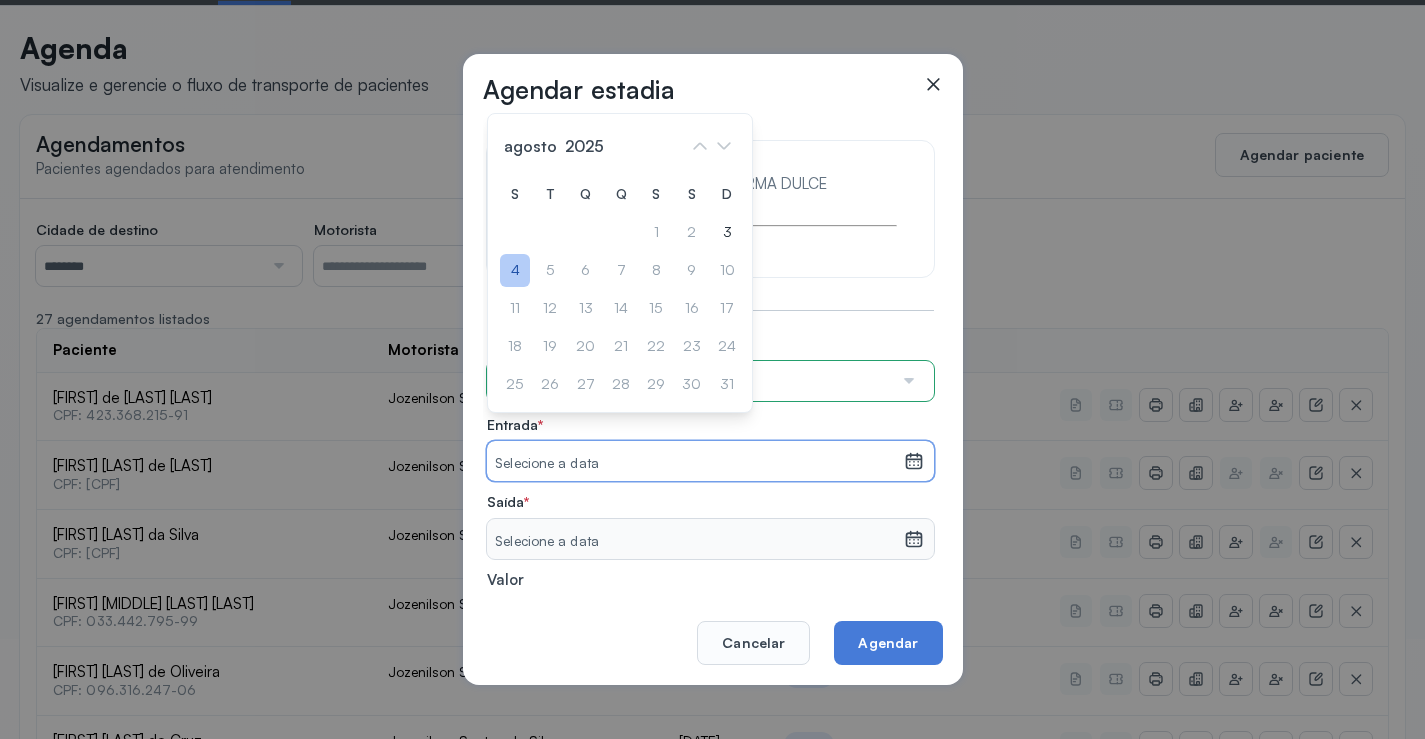click on "4" 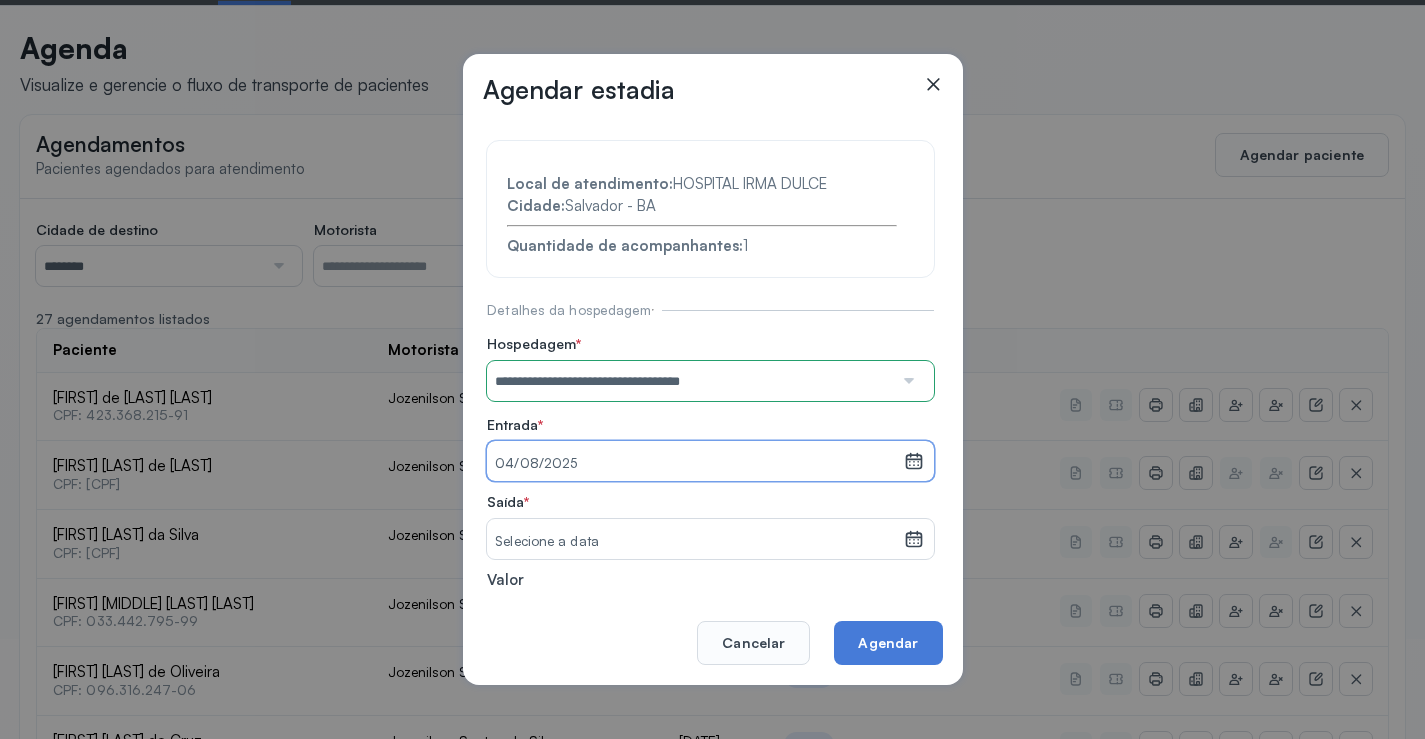 click on "Selecione a data" at bounding box center [695, 542] 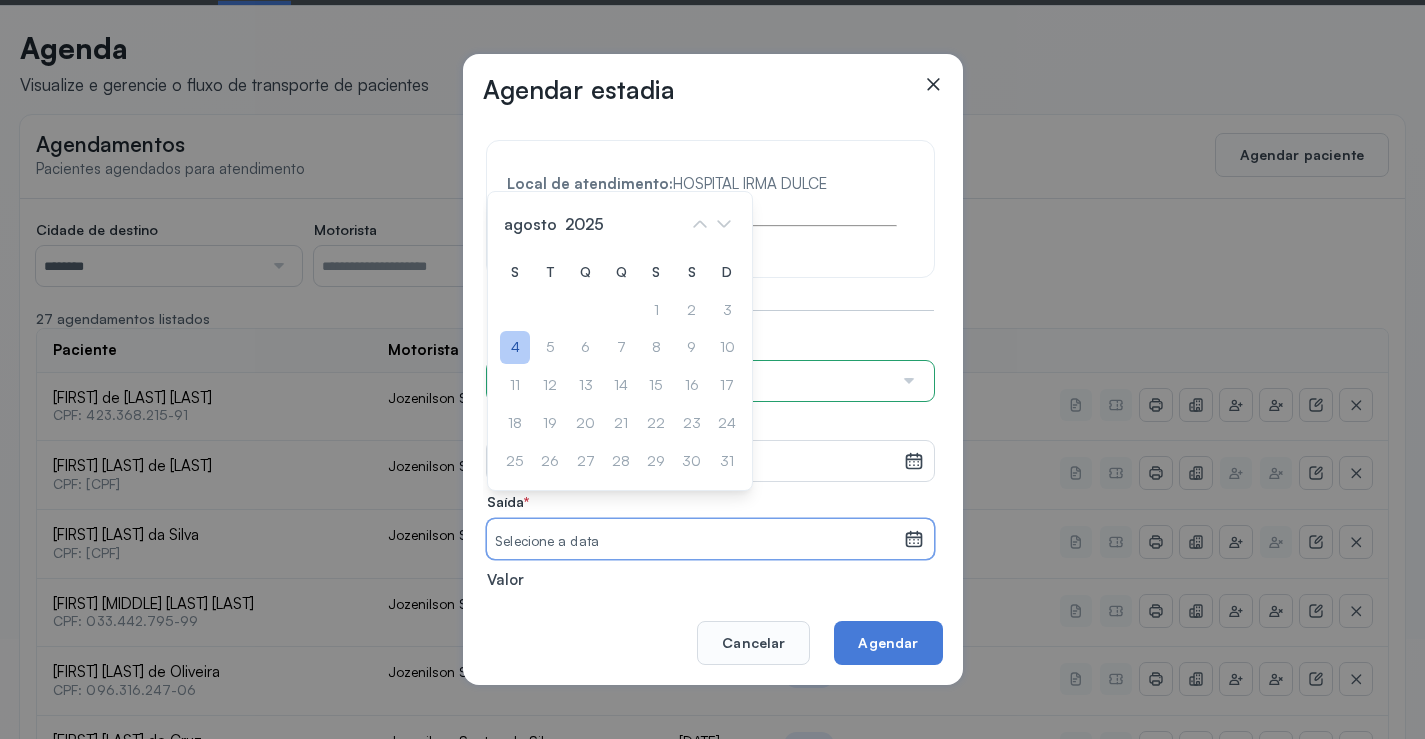click on "4" 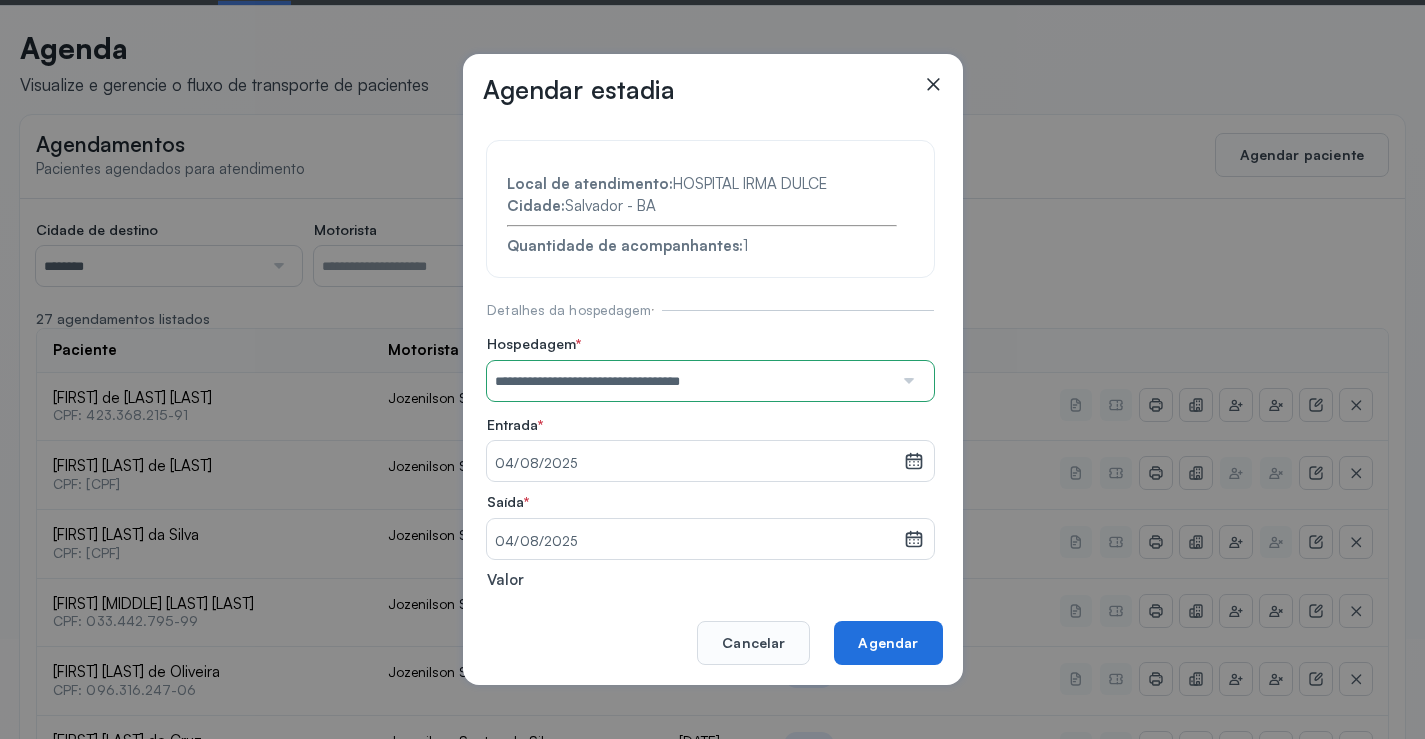 click on "Agendar" 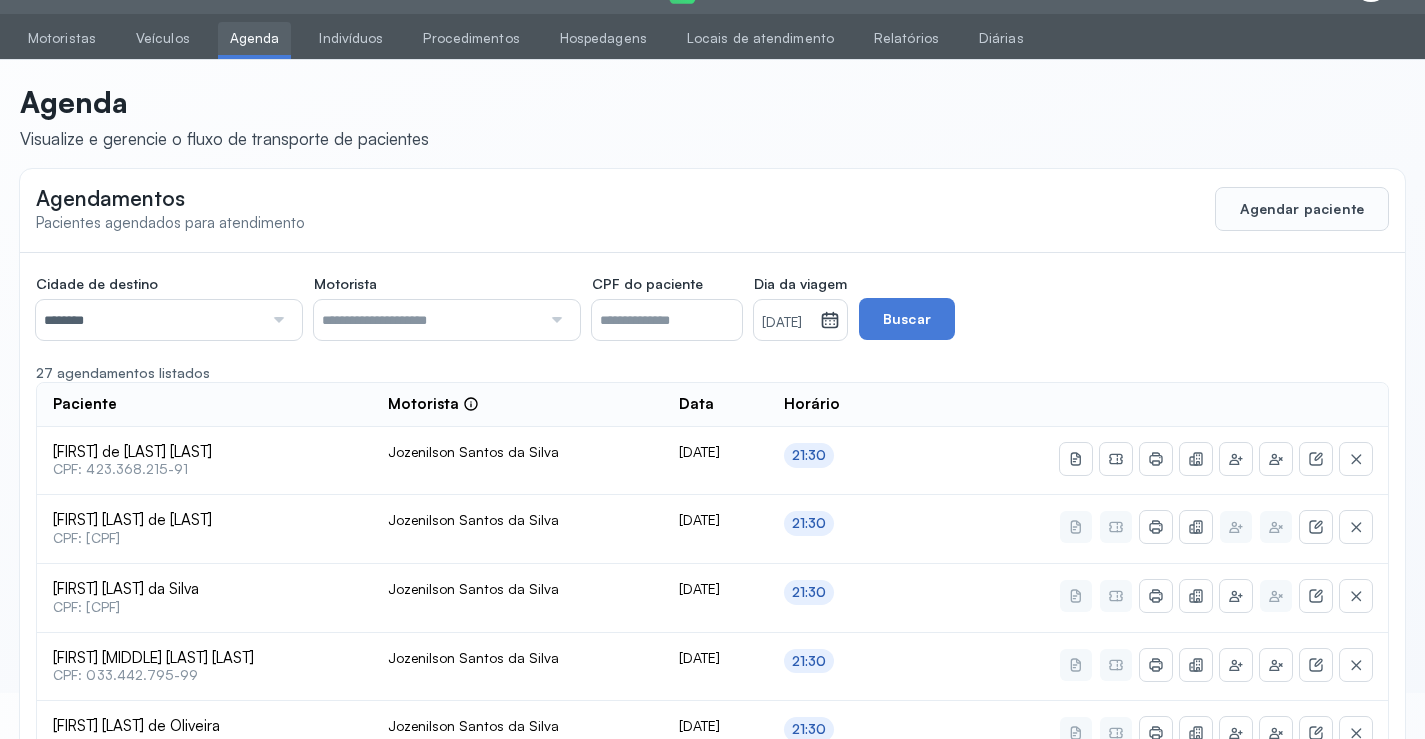 scroll, scrollTop: 100, scrollLeft: 0, axis: vertical 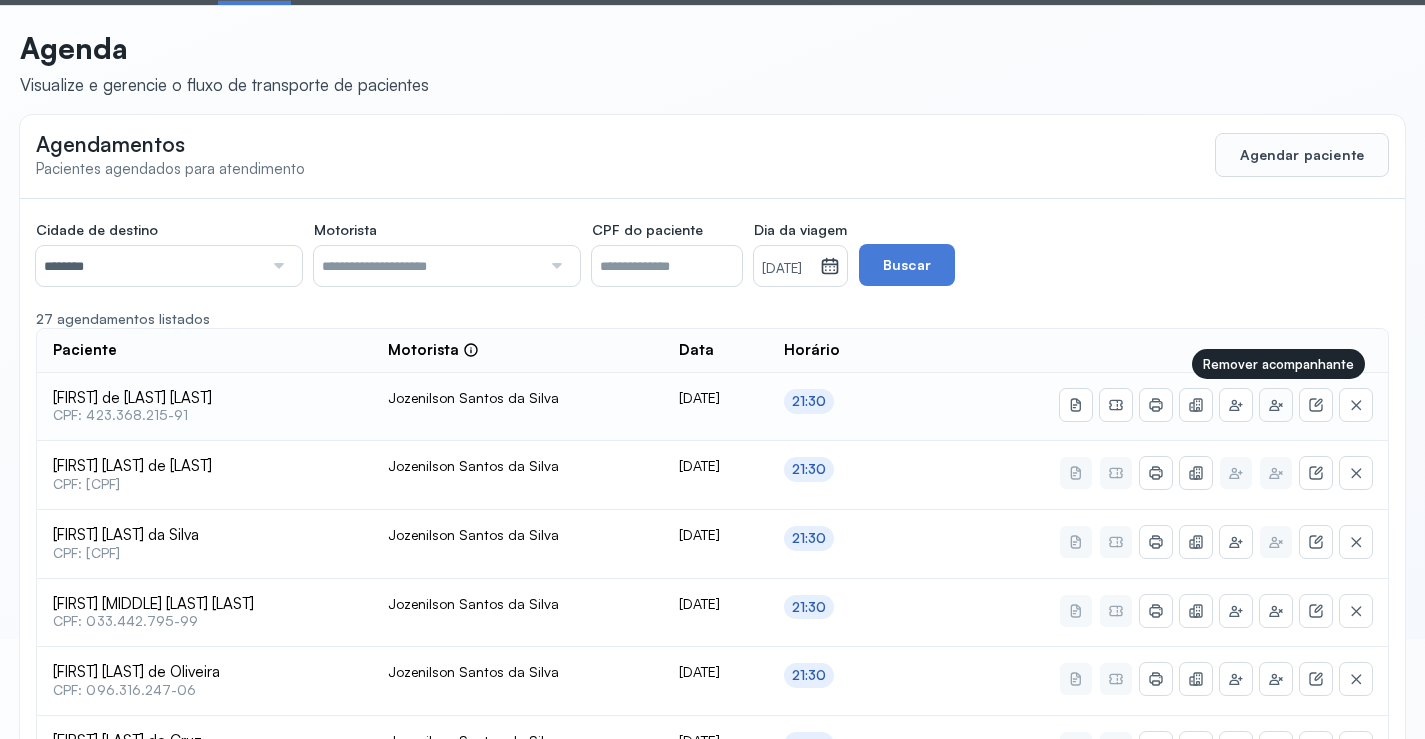 click 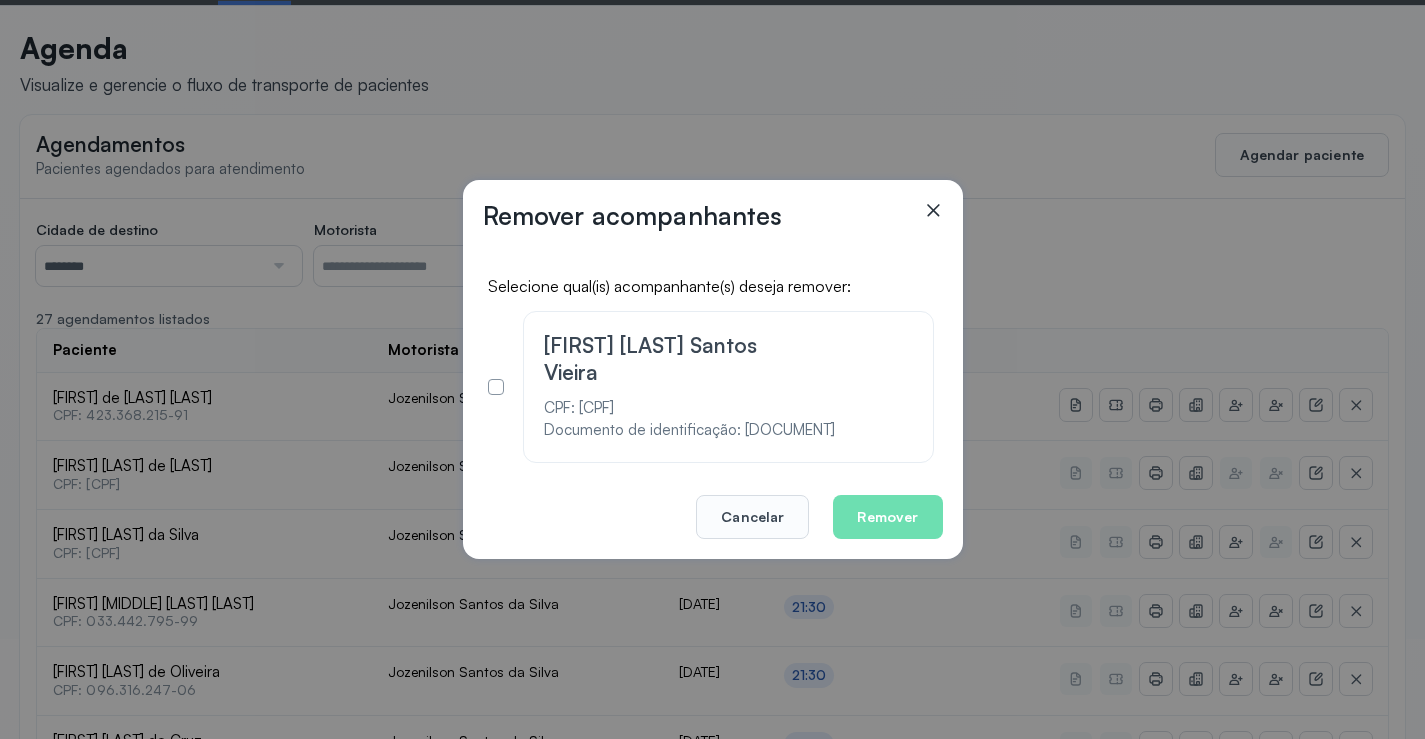 click 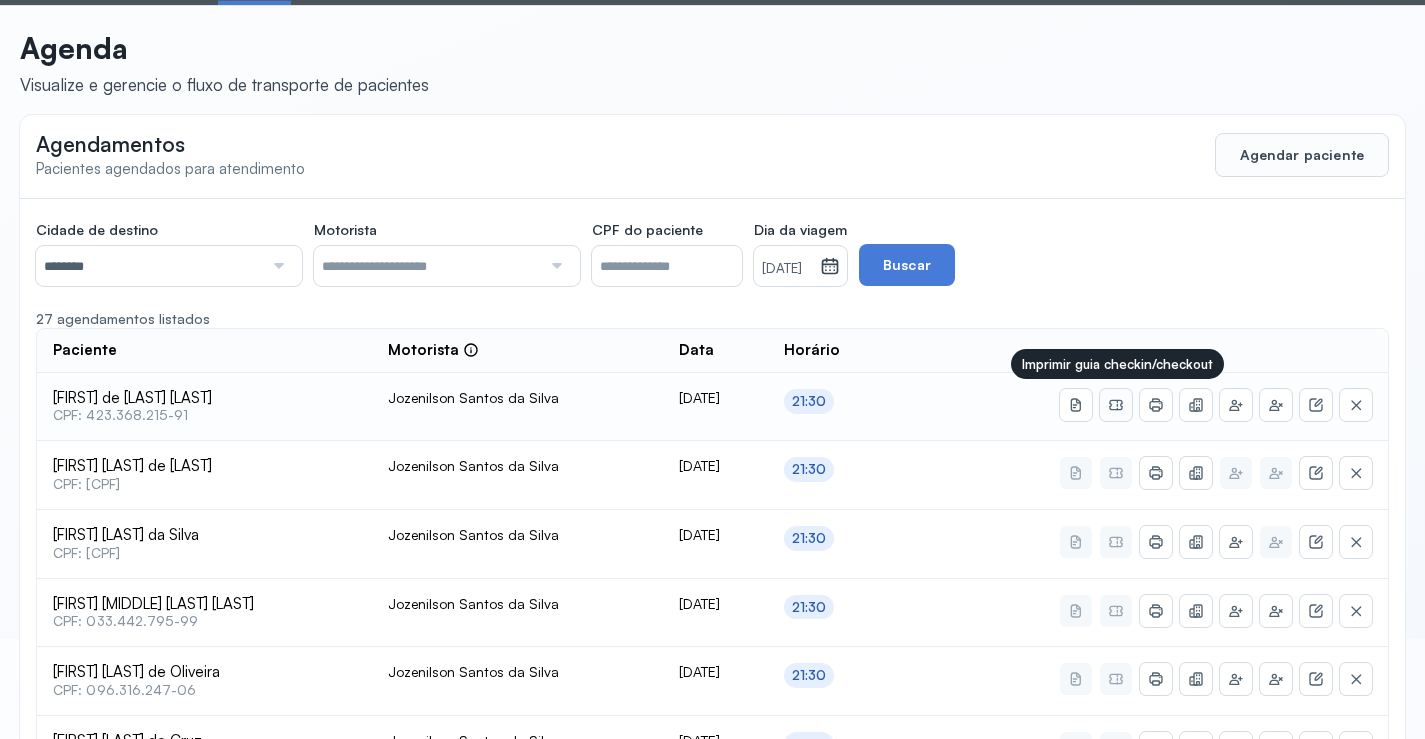 click 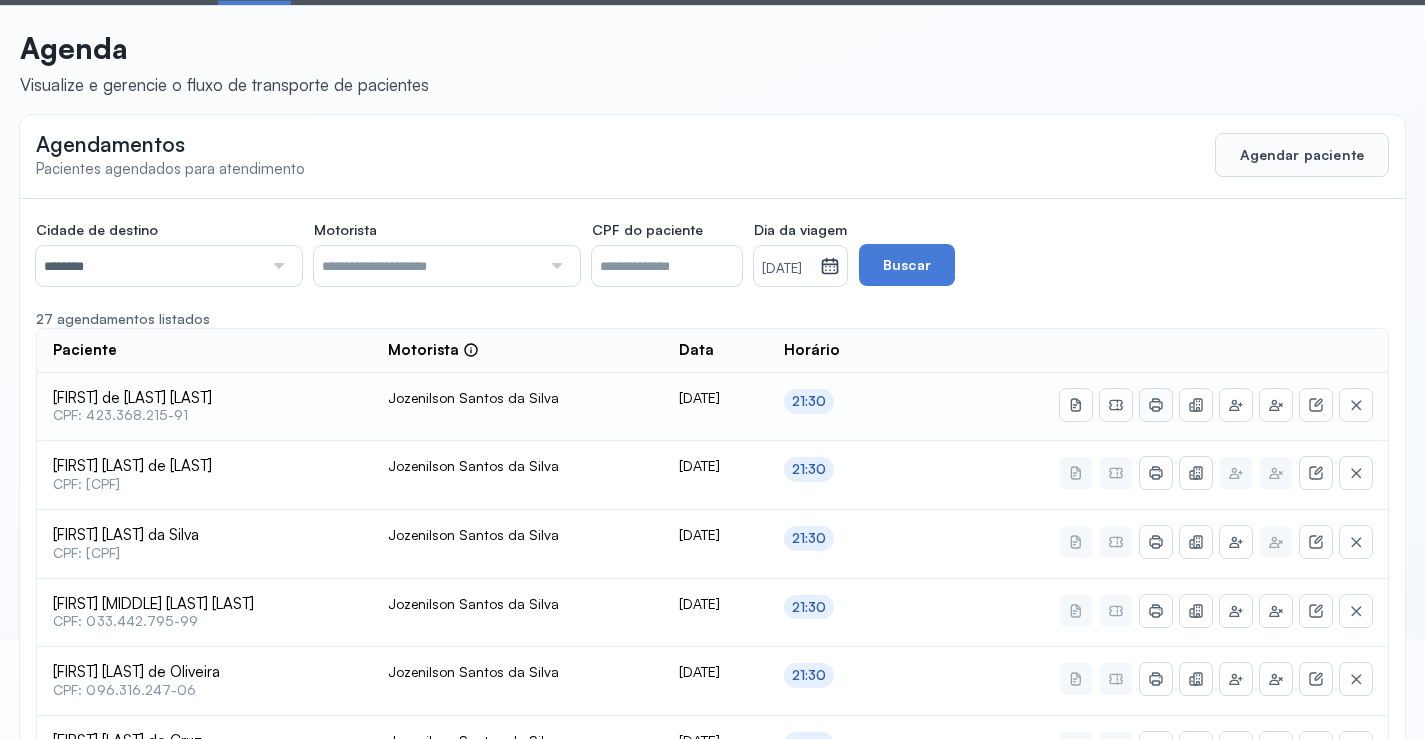 click 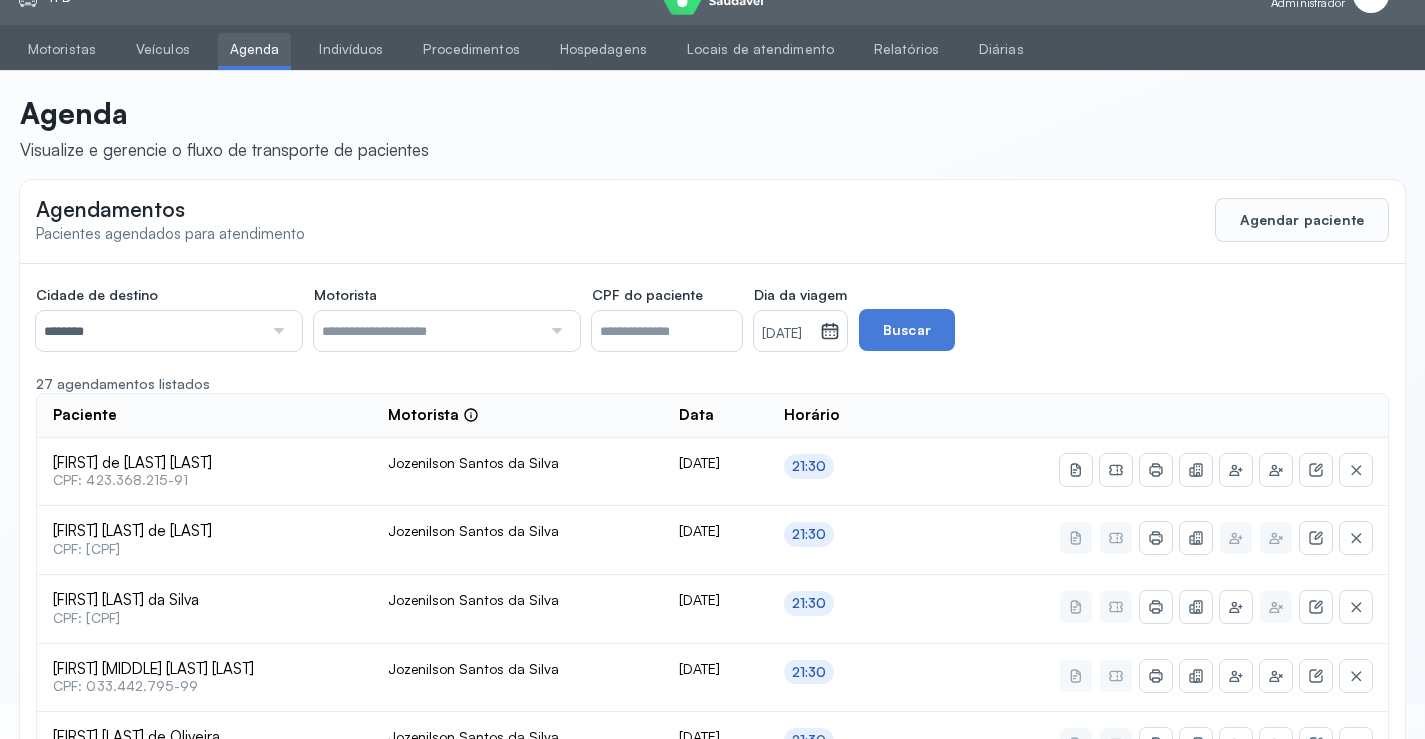scroll, scrollTop: 0, scrollLeft: 0, axis: both 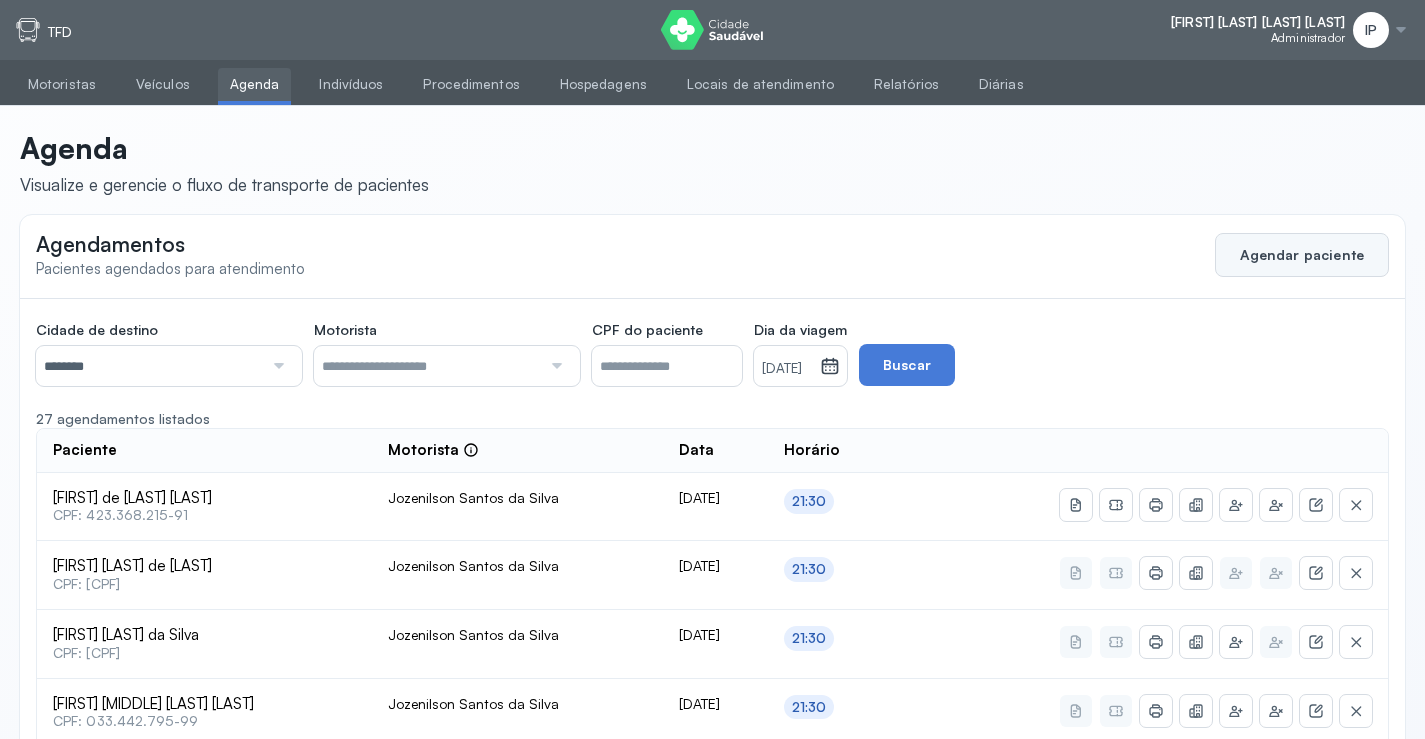 click on "Agendar paciente" 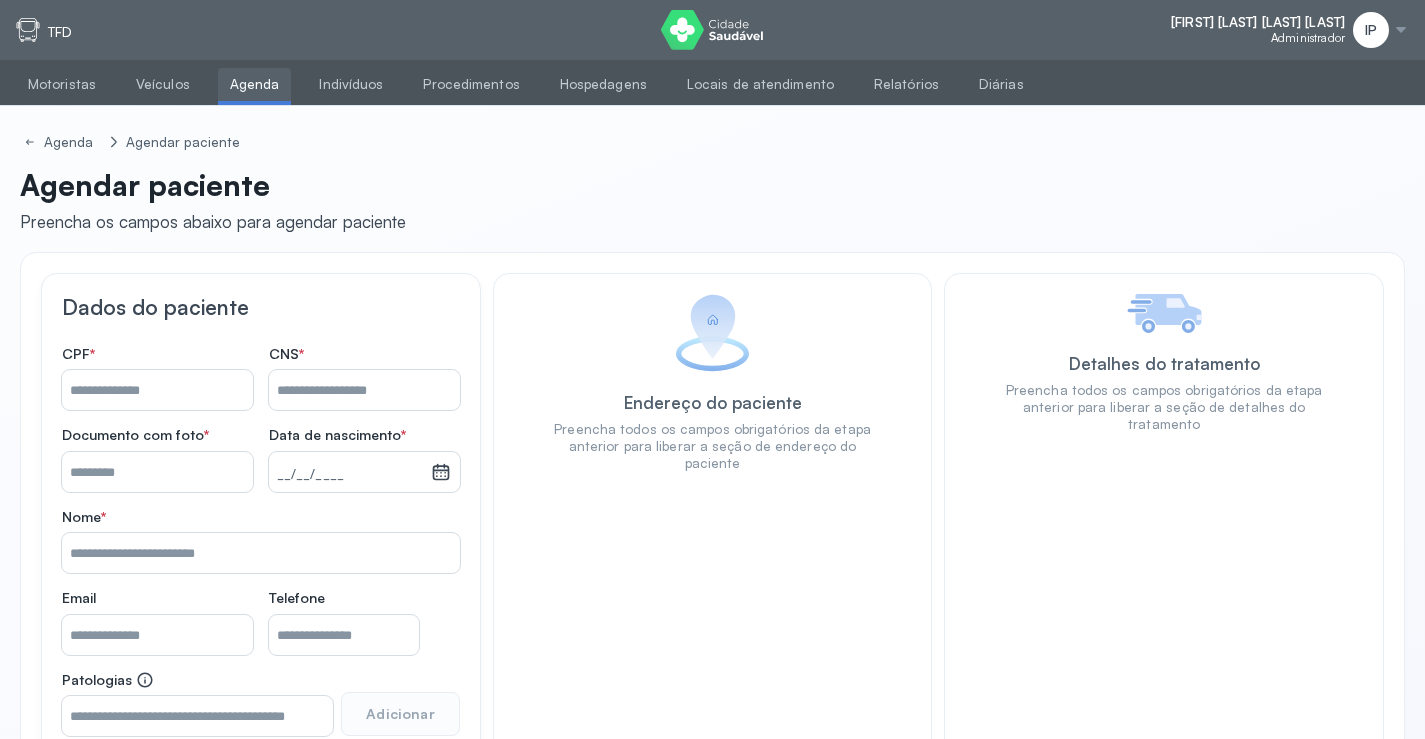click on "Nome   *" at bounding box center [157, 390] 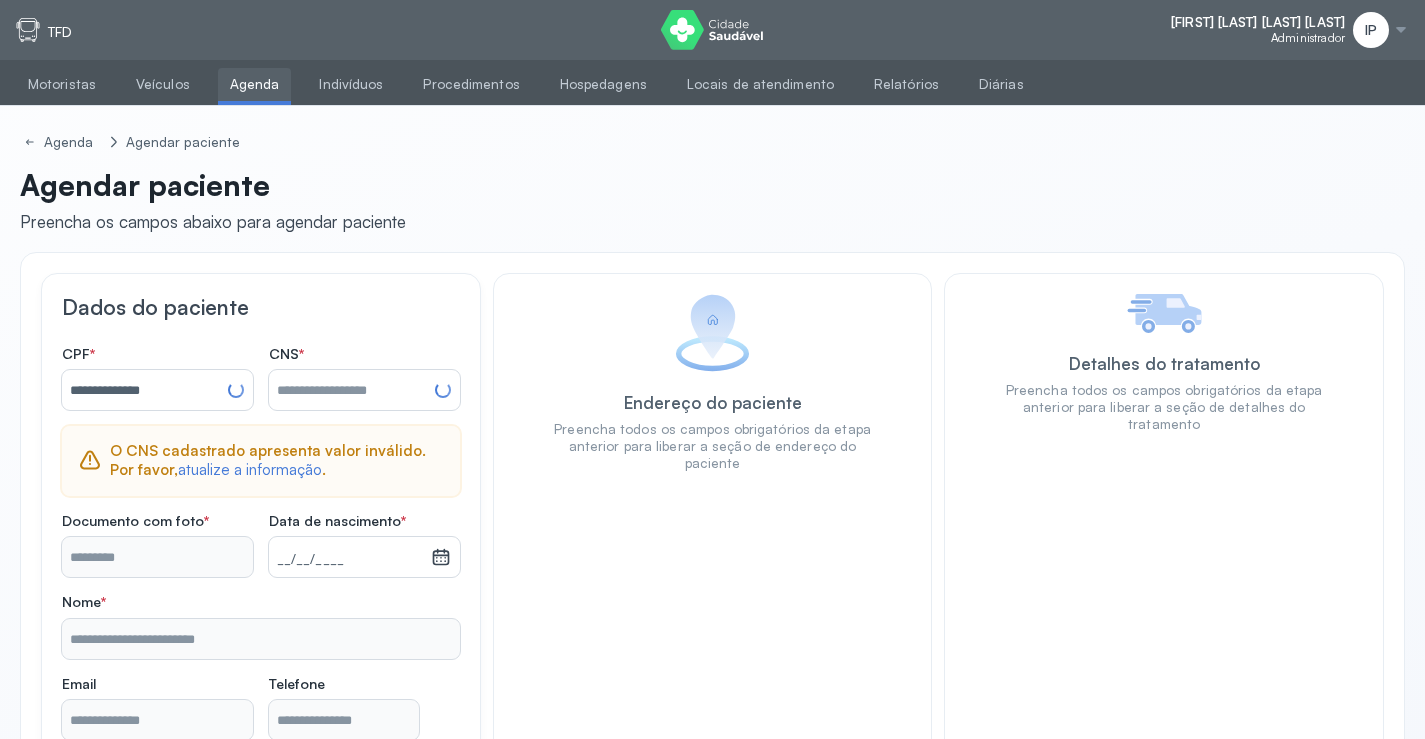 type on "**********" 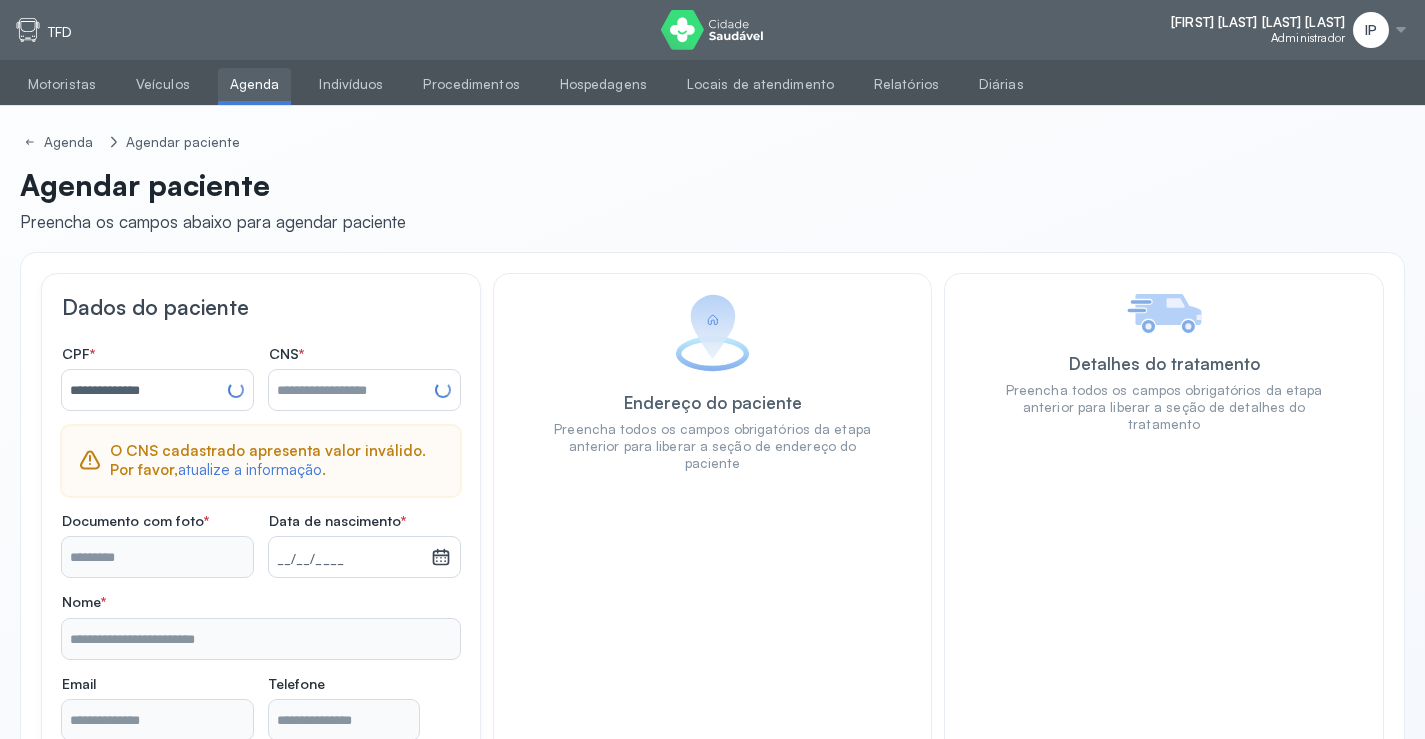 type on "**********" 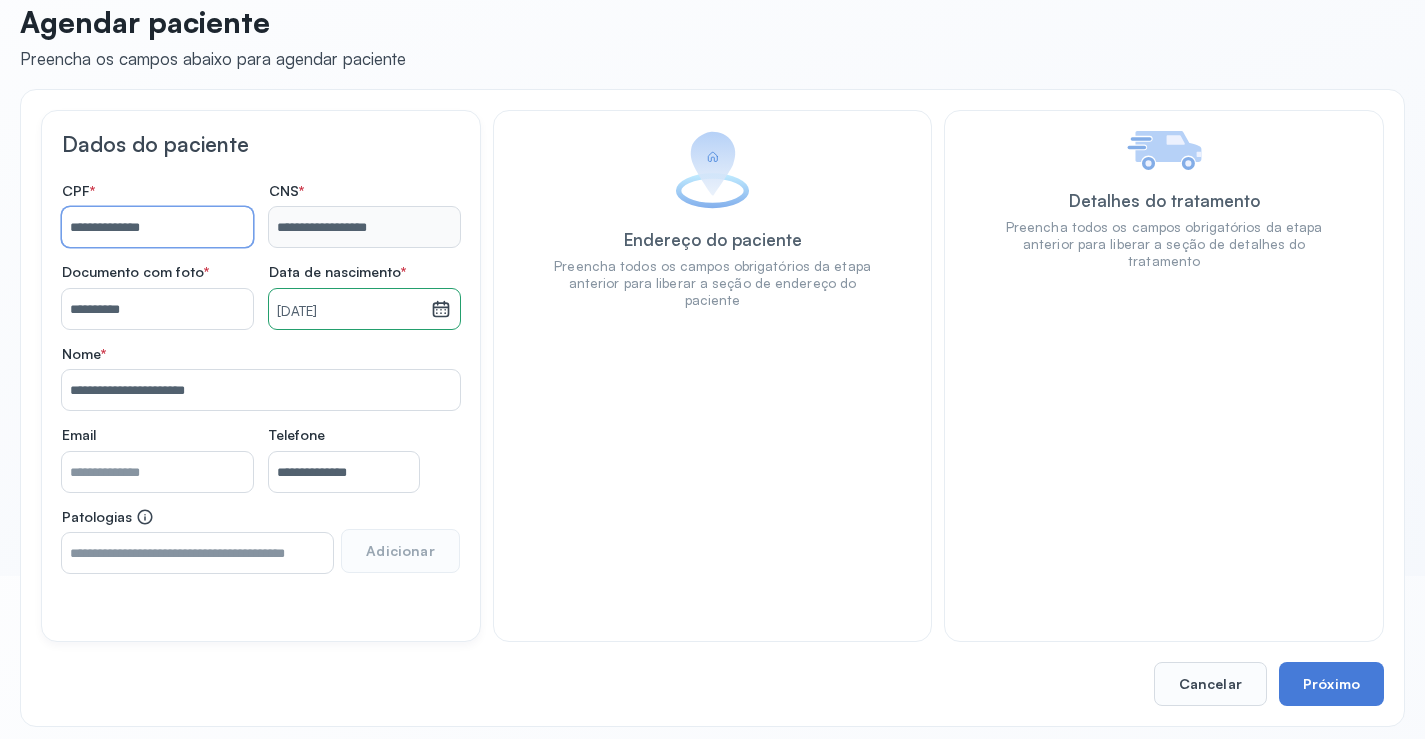 scroll, scrollTop: 171, scrollLeft: 0, axis: vertical 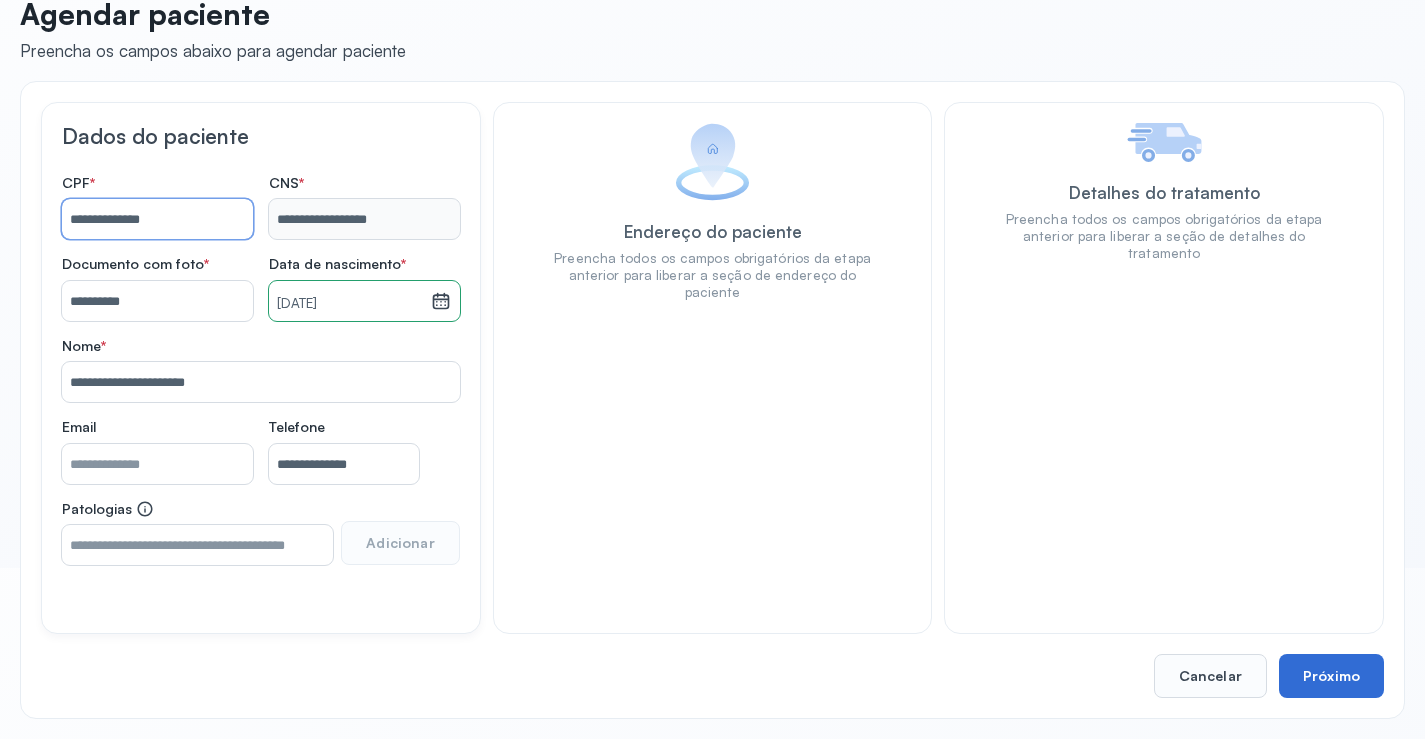 type on "**********" 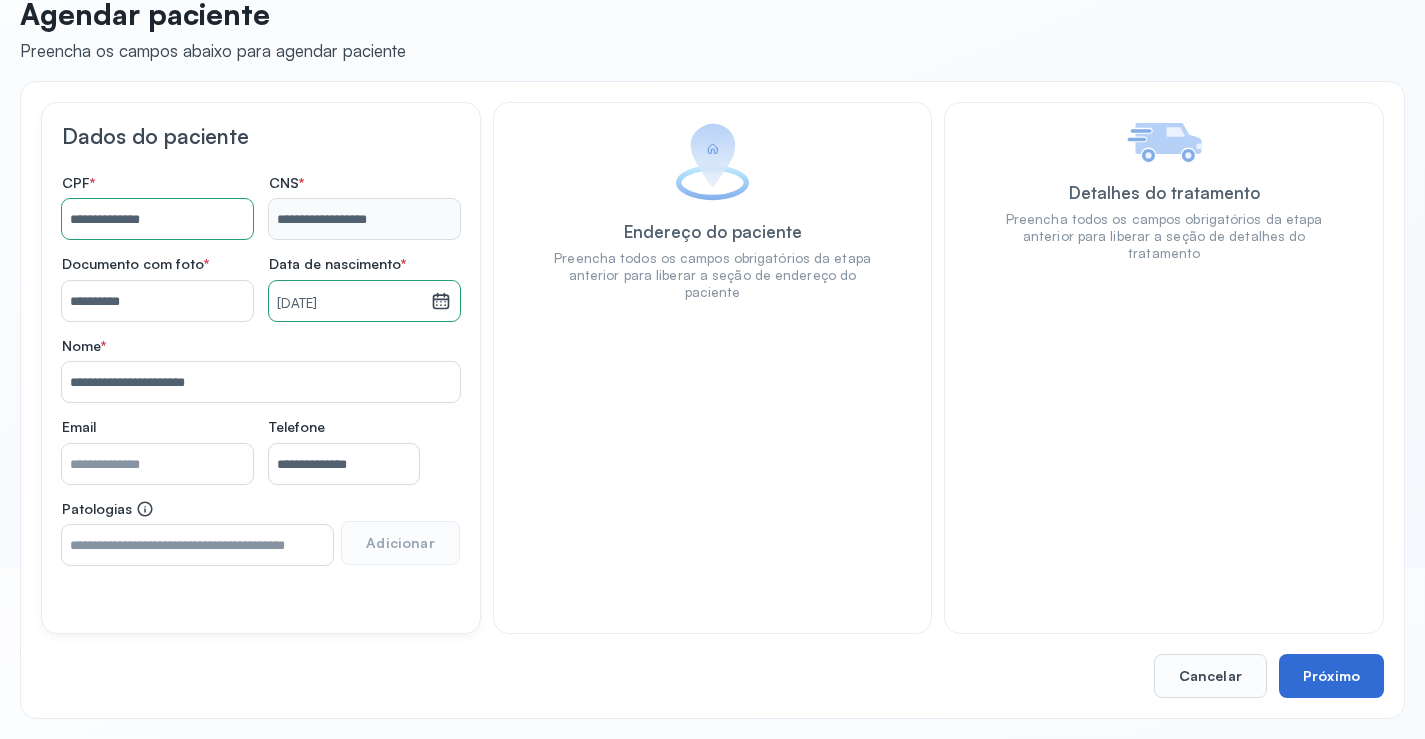 click on "Próximo" at bounding box center [1331, 676] 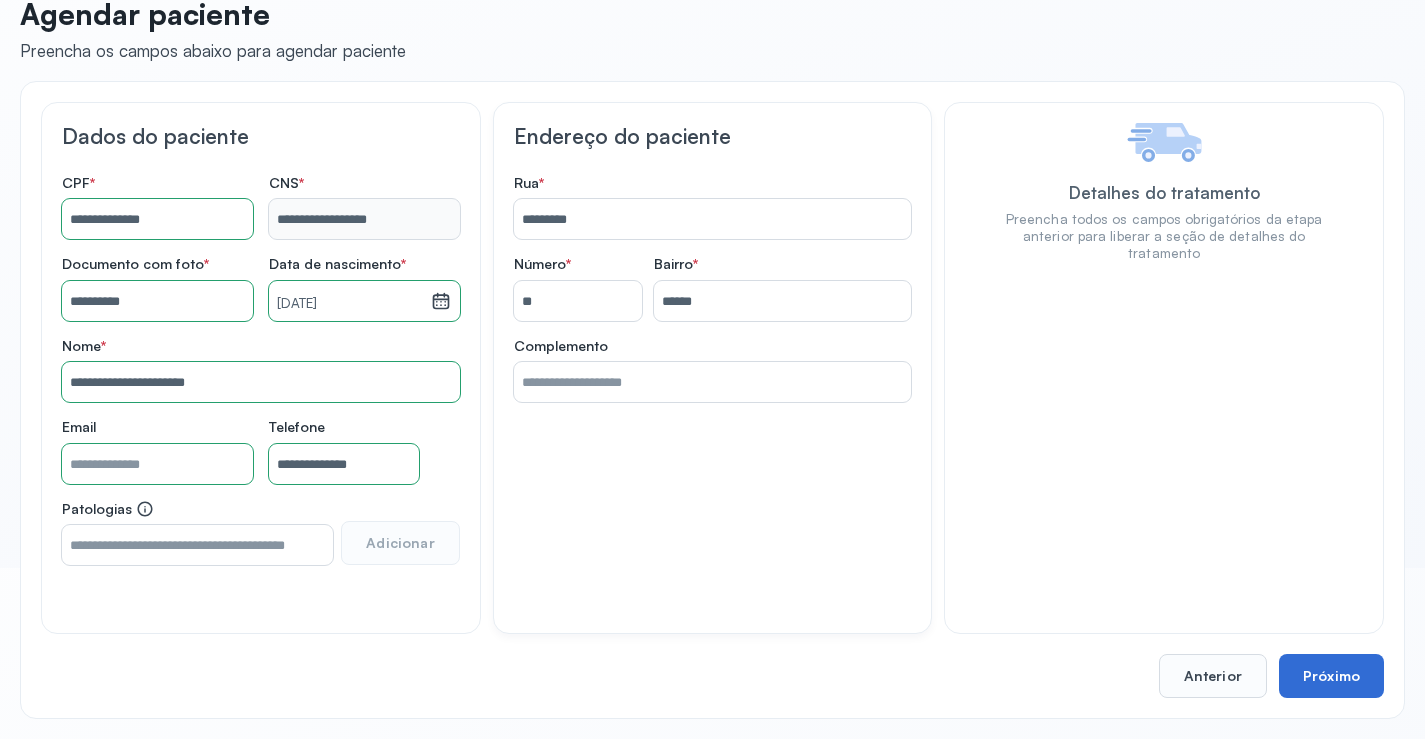 click on "Próximo" at bounding box center [1331, 676] 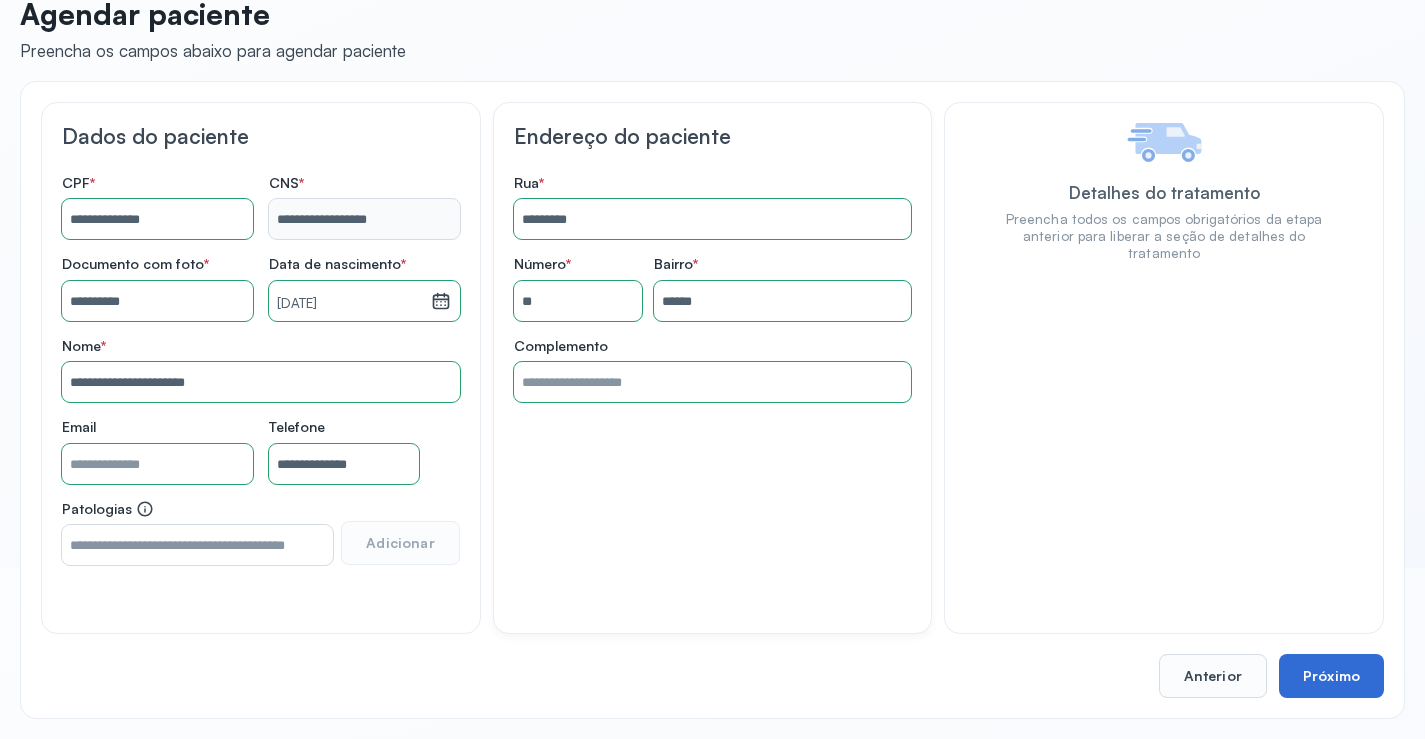 click on "Próximo" at bounding box center [1331, 676] 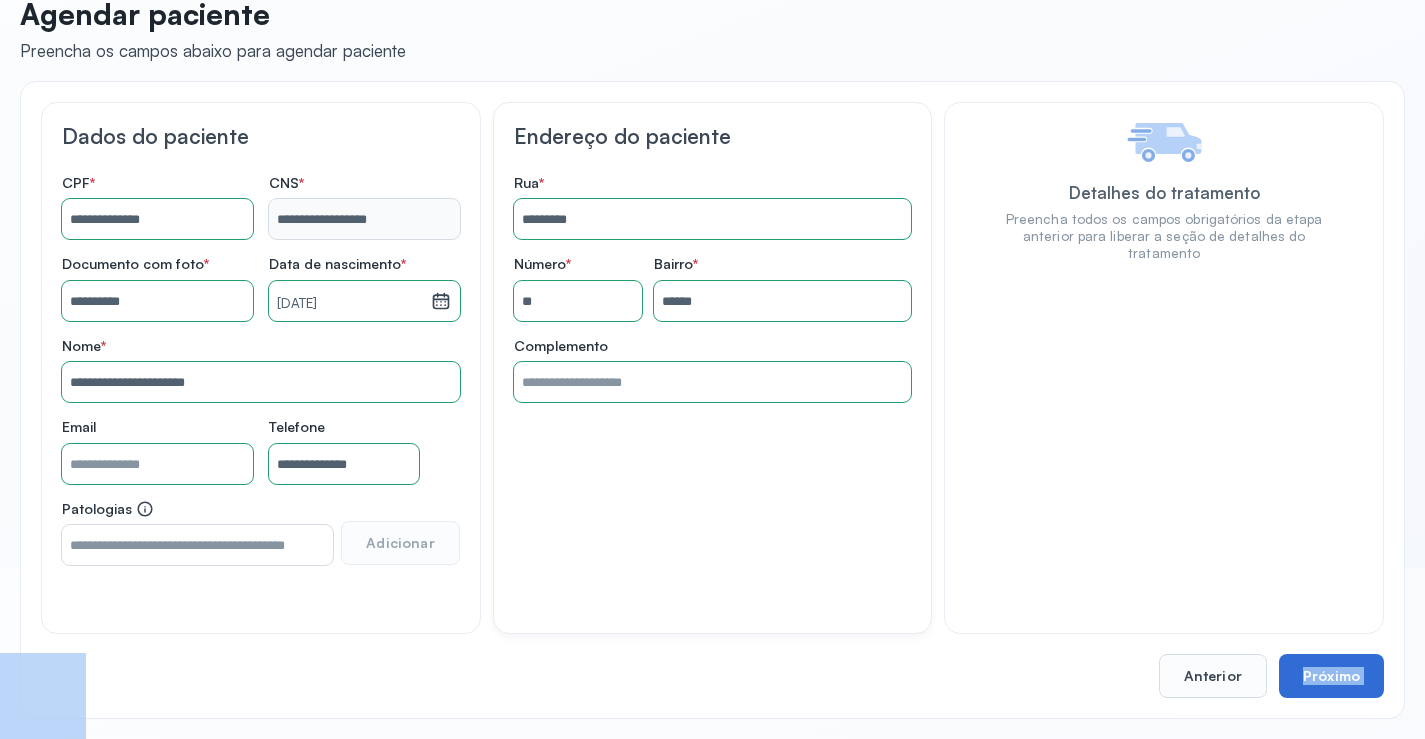 click on "**********" at bounding box center (712, 400) 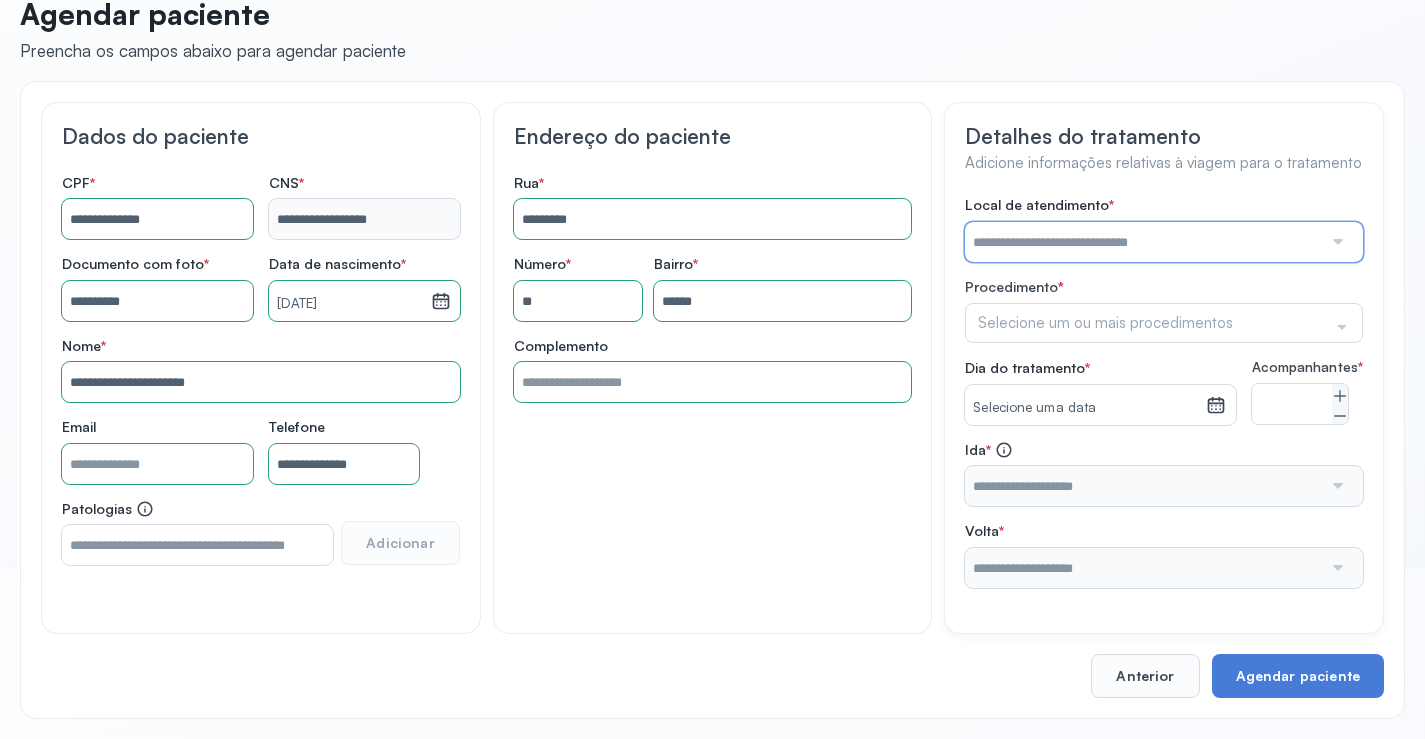 click at bounding box center (1143, 242) 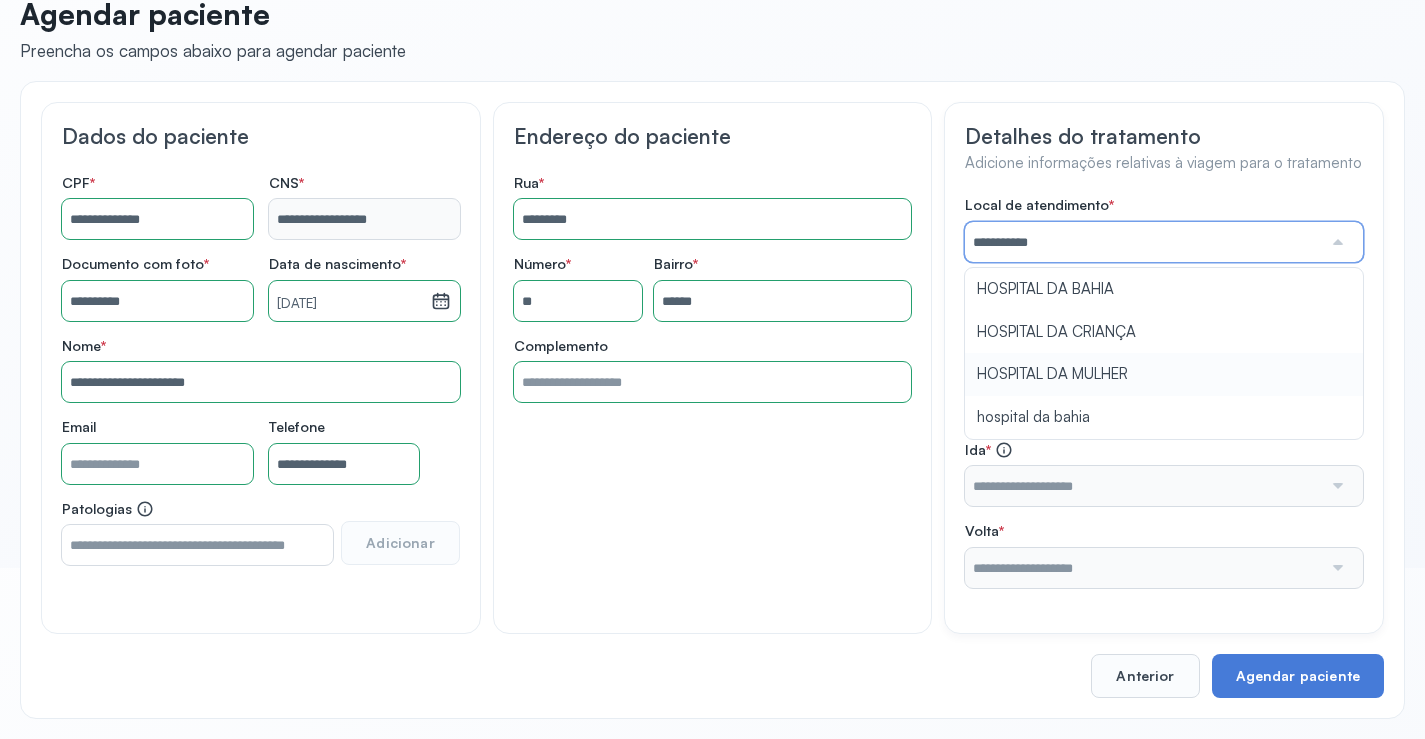 type on "**********" 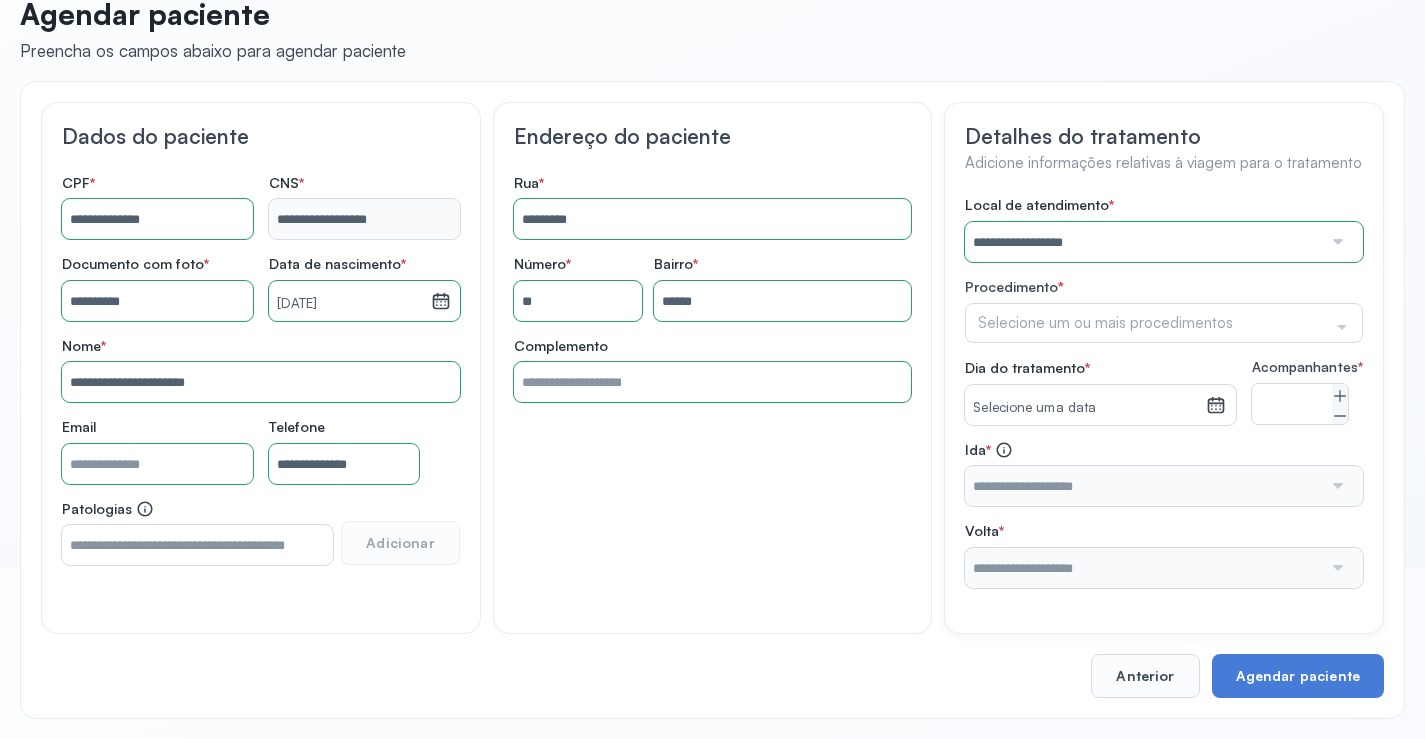 click on "**********" at bounding box center (1164, 392) 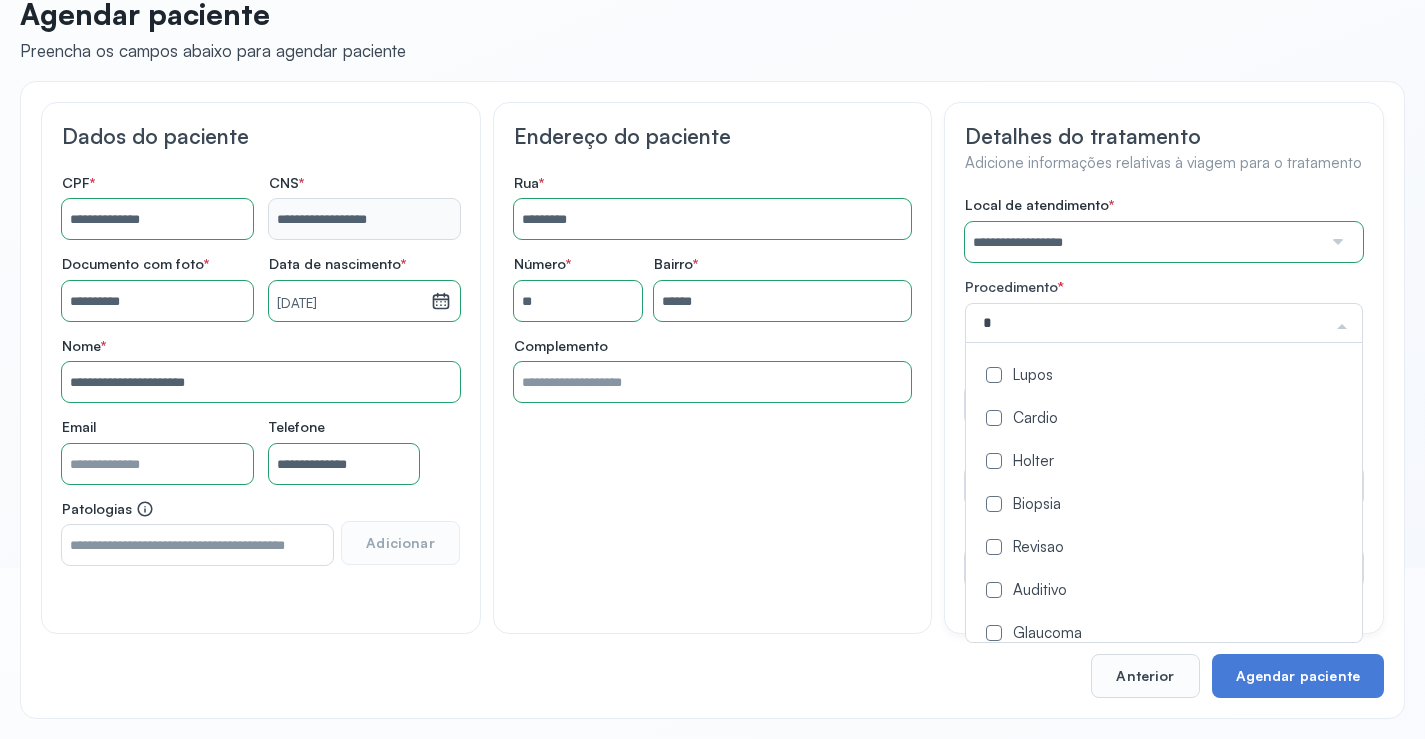 type on "**" 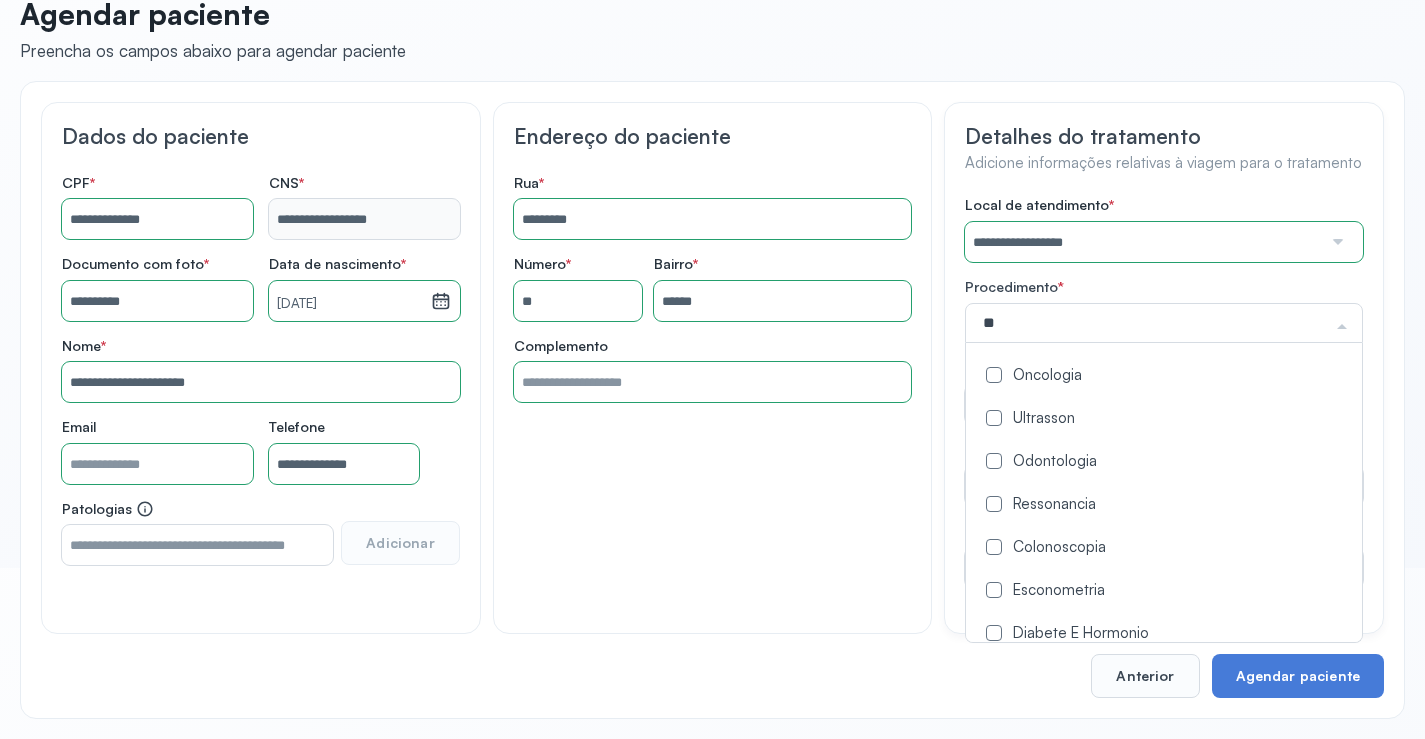 click on "Oncologia" 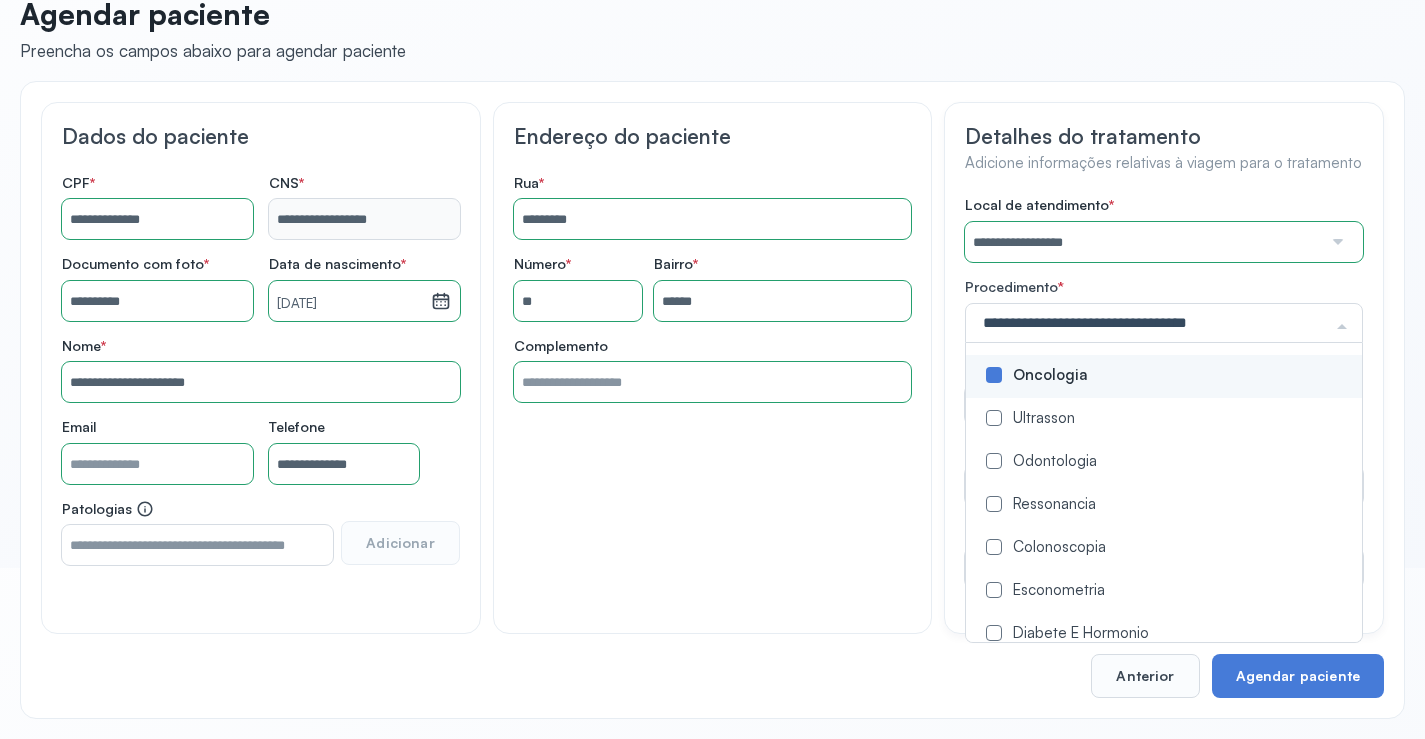 drag, startPoint x: 936, startPoint y: 382, endPoint x: 964, endPoint y: 384, distance: 28.071337 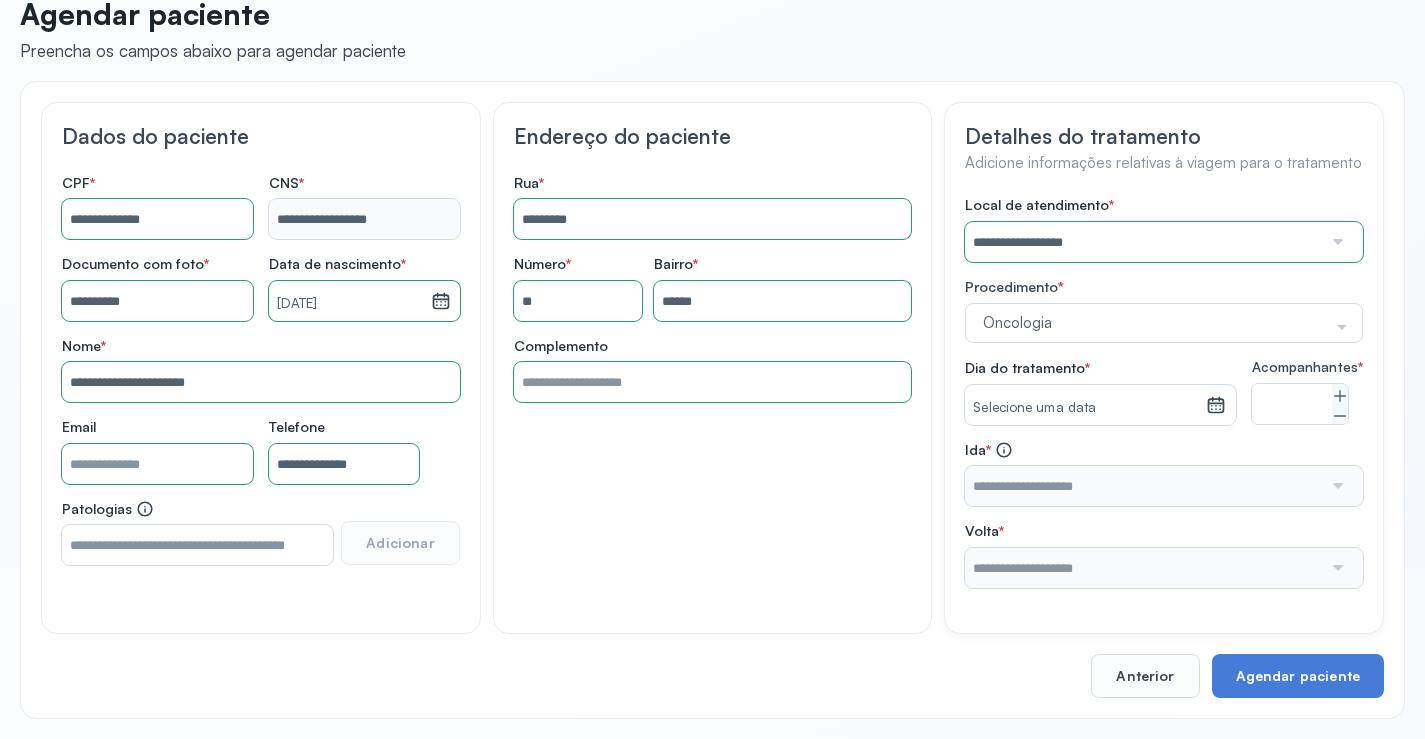 click on "Selecione uma data" at bounding box center (1085, 408) 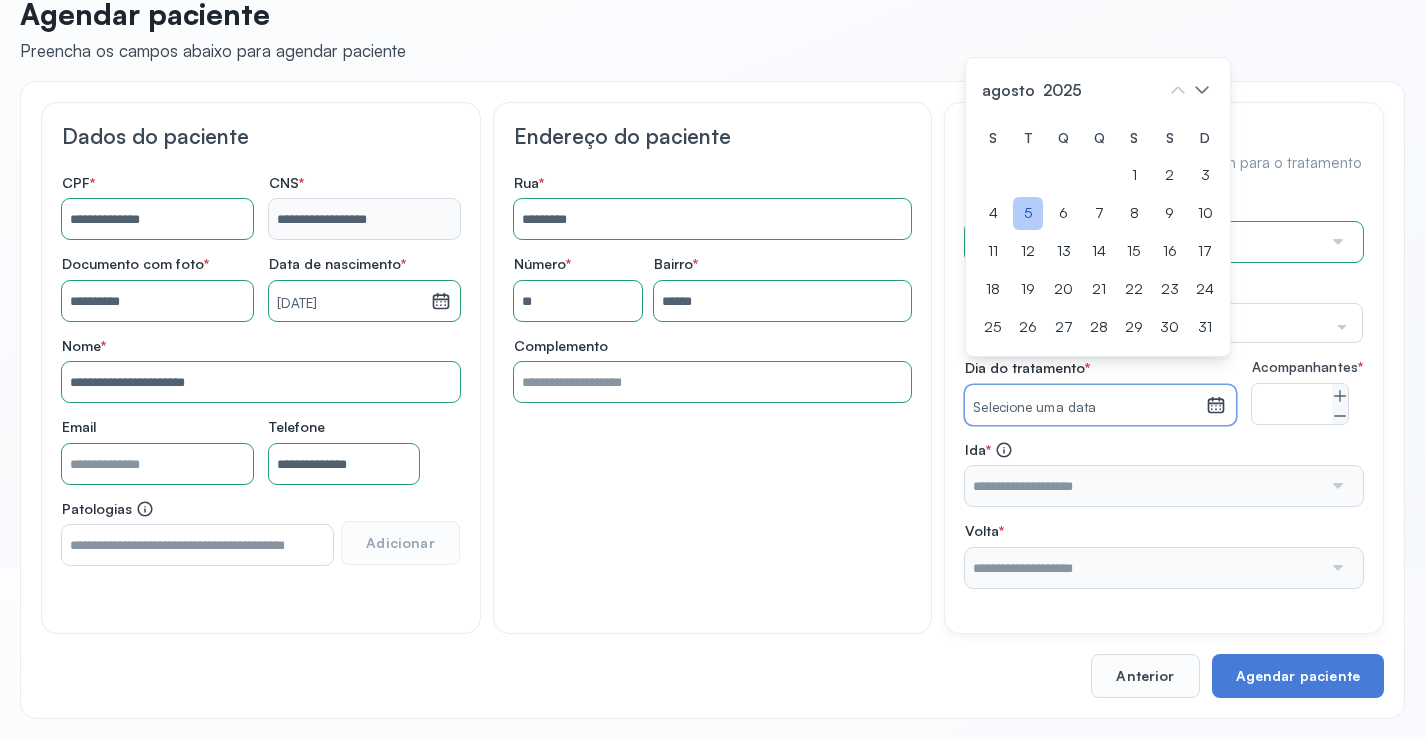 click on "5" 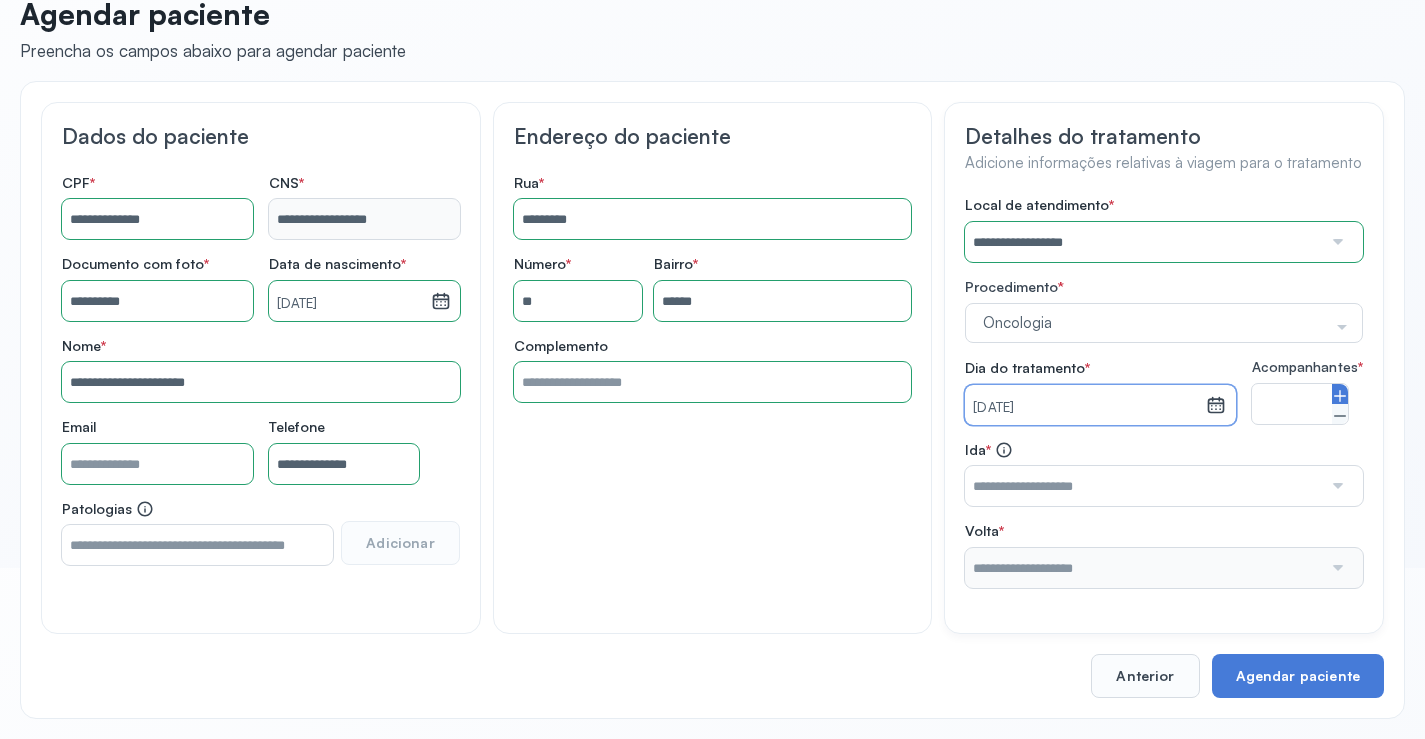 click 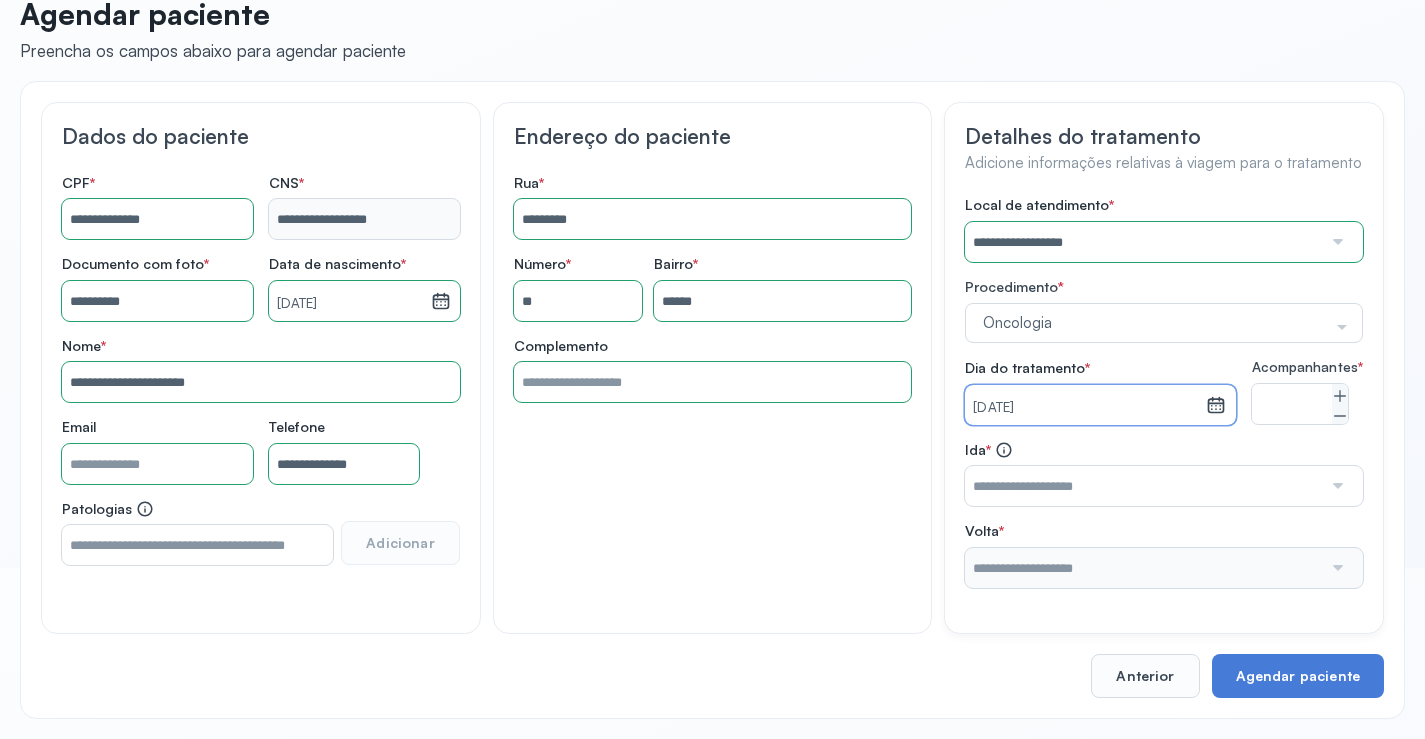 type on "*" 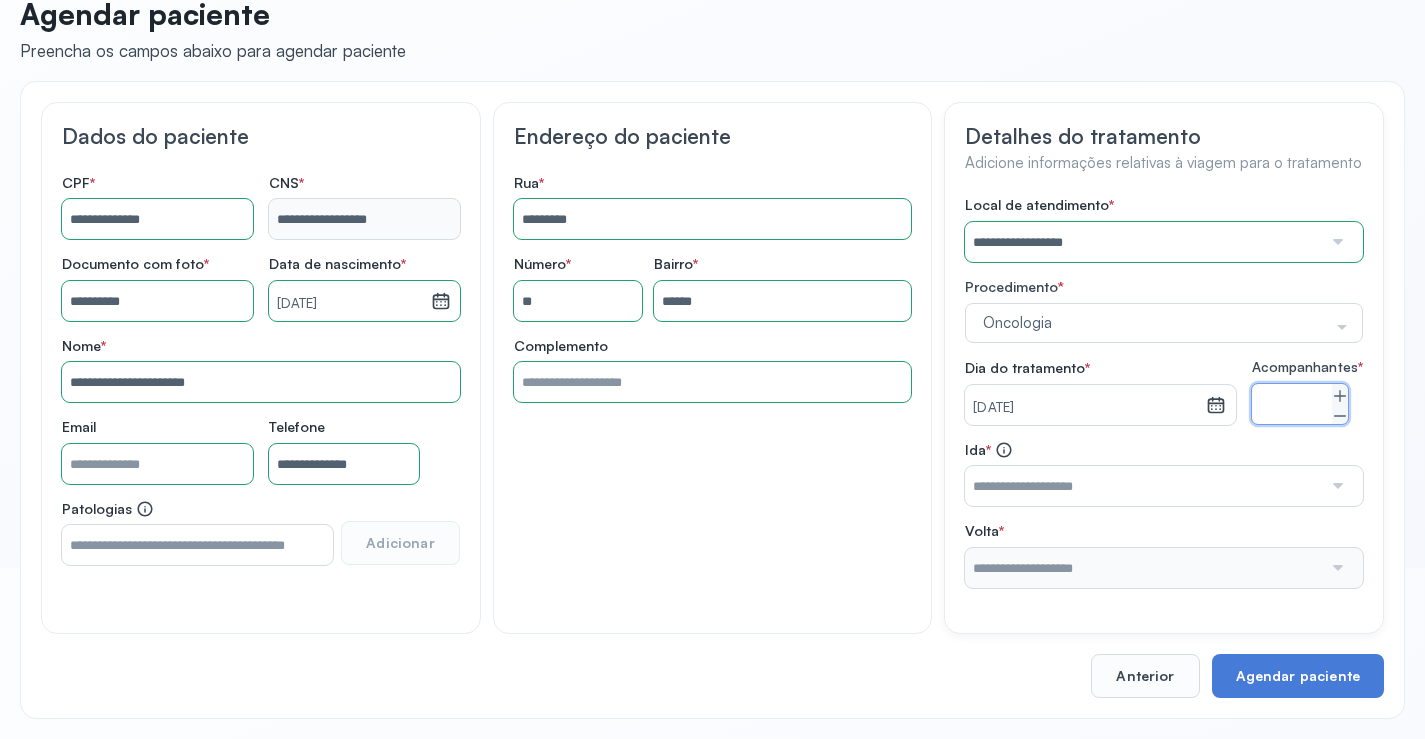 click at bounding box center (1143, 486) 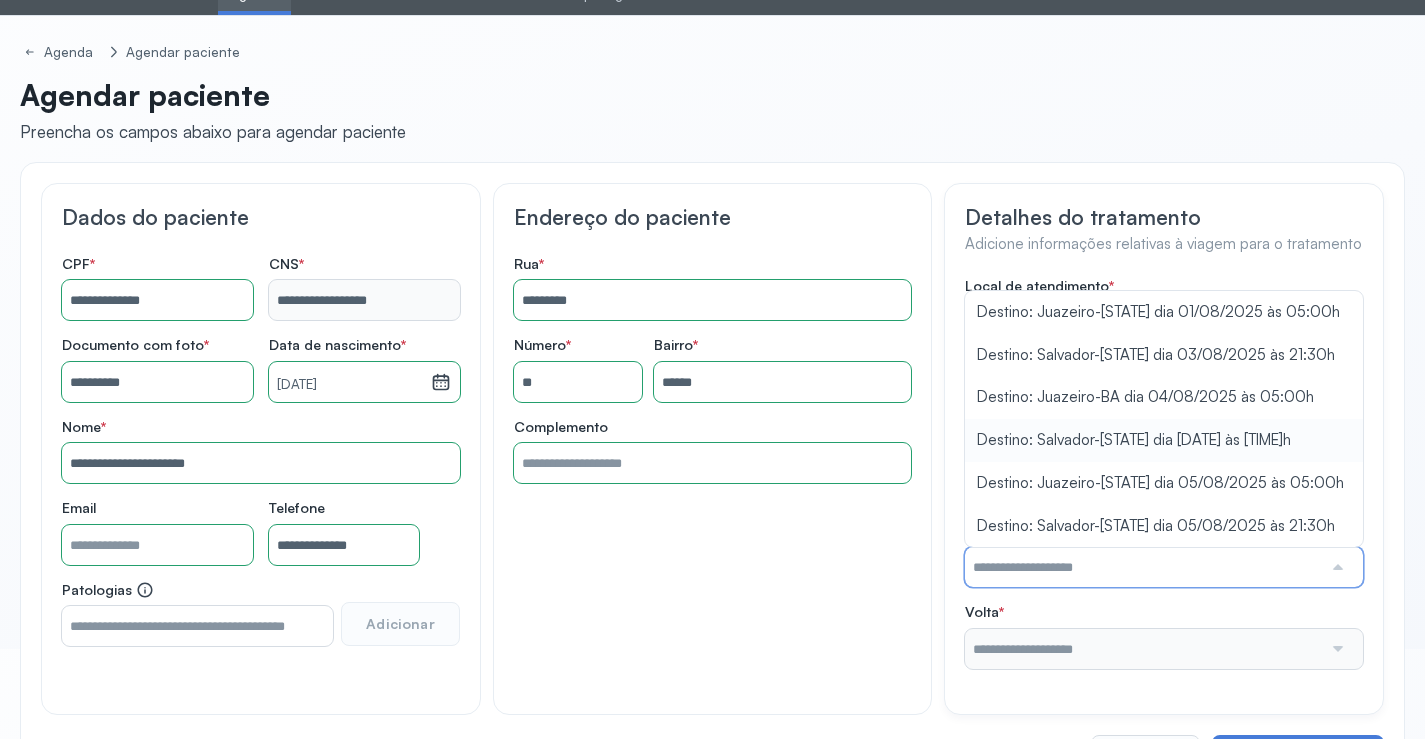 scroll, scrollTop: 0, scrollLeft: 0, axis: both 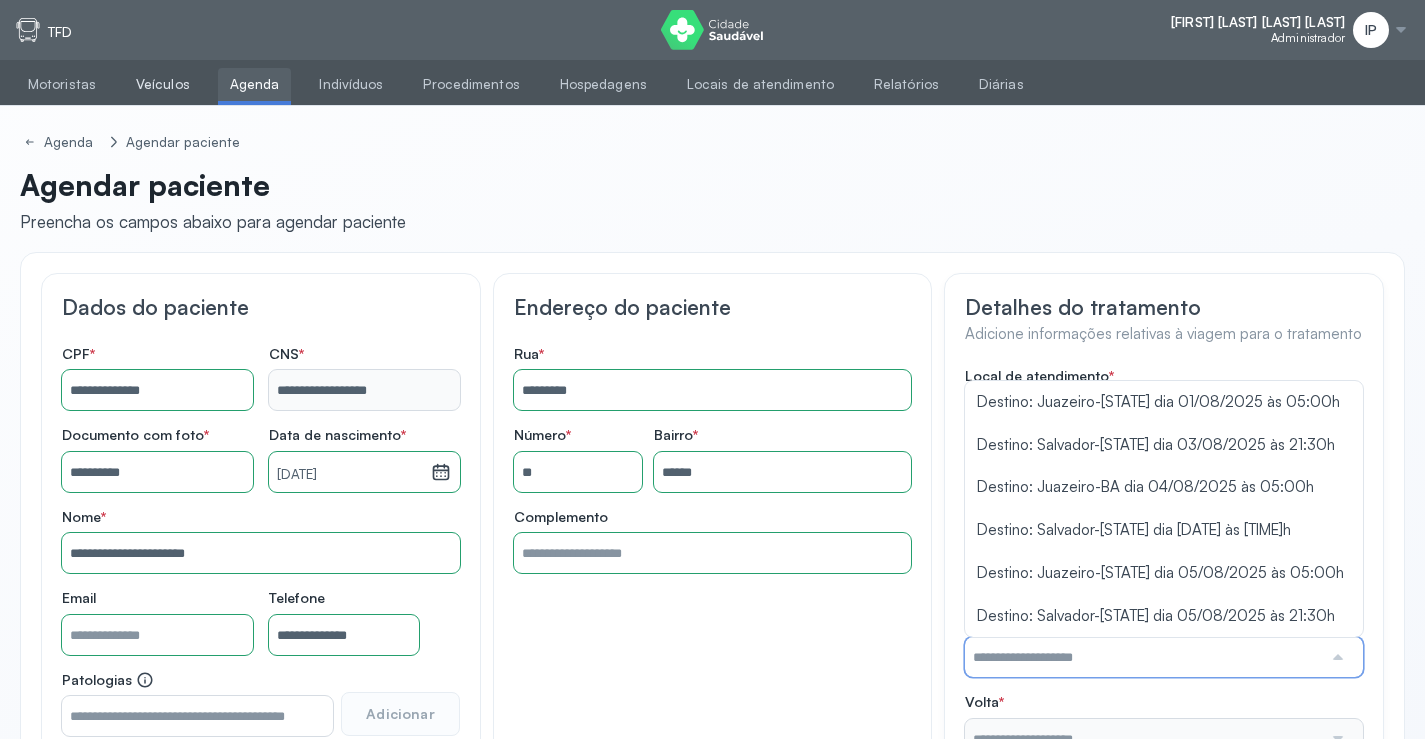 click on "Veículos" at bounding box center (163, 84) 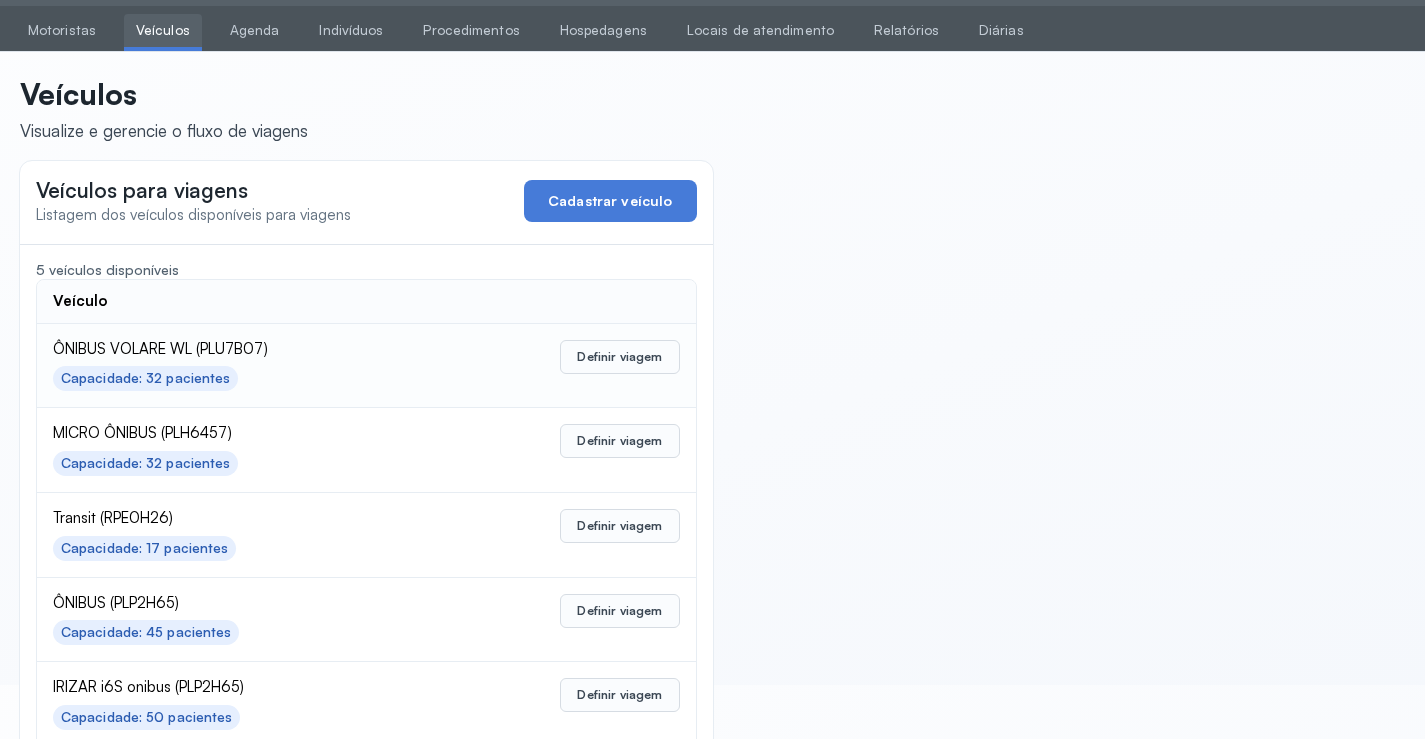 scroll, scrollTop: 98, scrollLeft: 0, axis: vertical 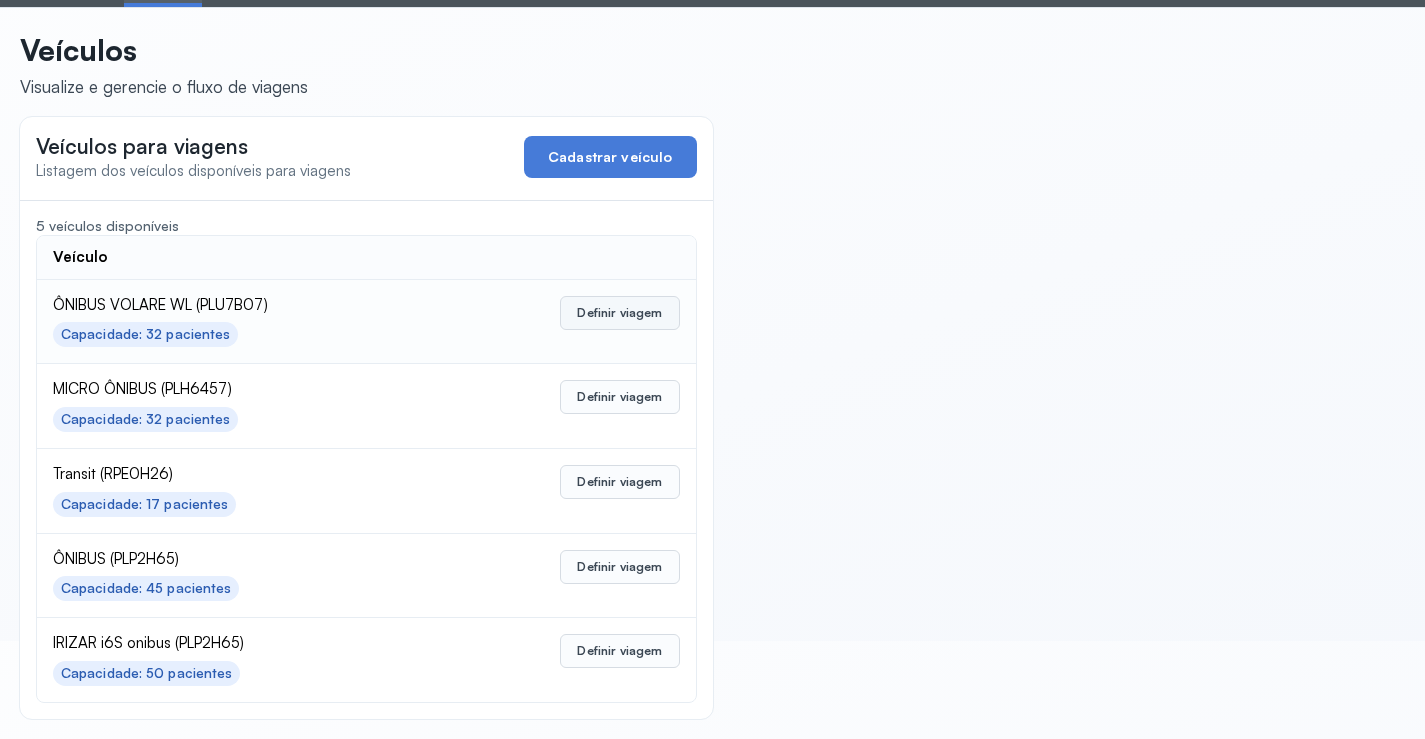 click on "Definir viagem" at bounding box center [619, 313] 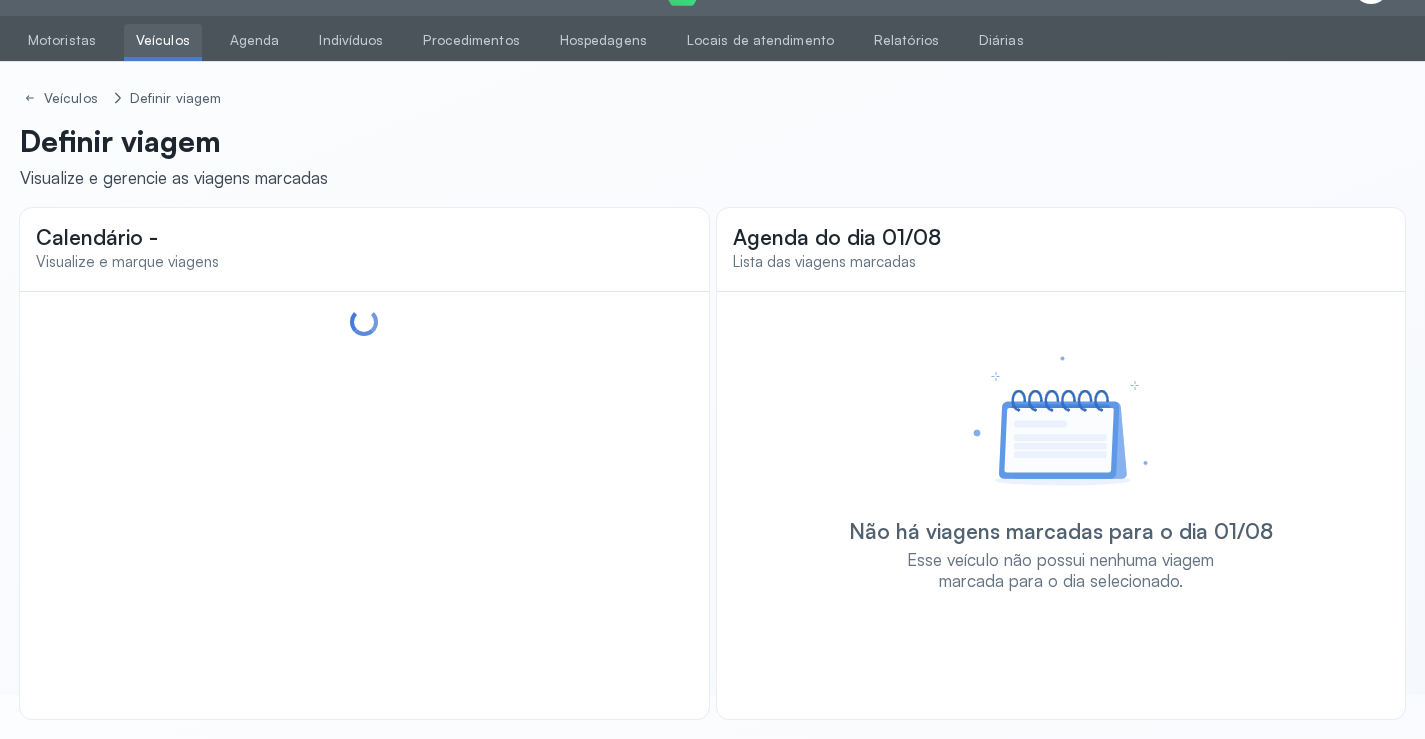 scroll, scrollTop: 44, scrollLeft: 0, axis: vertical 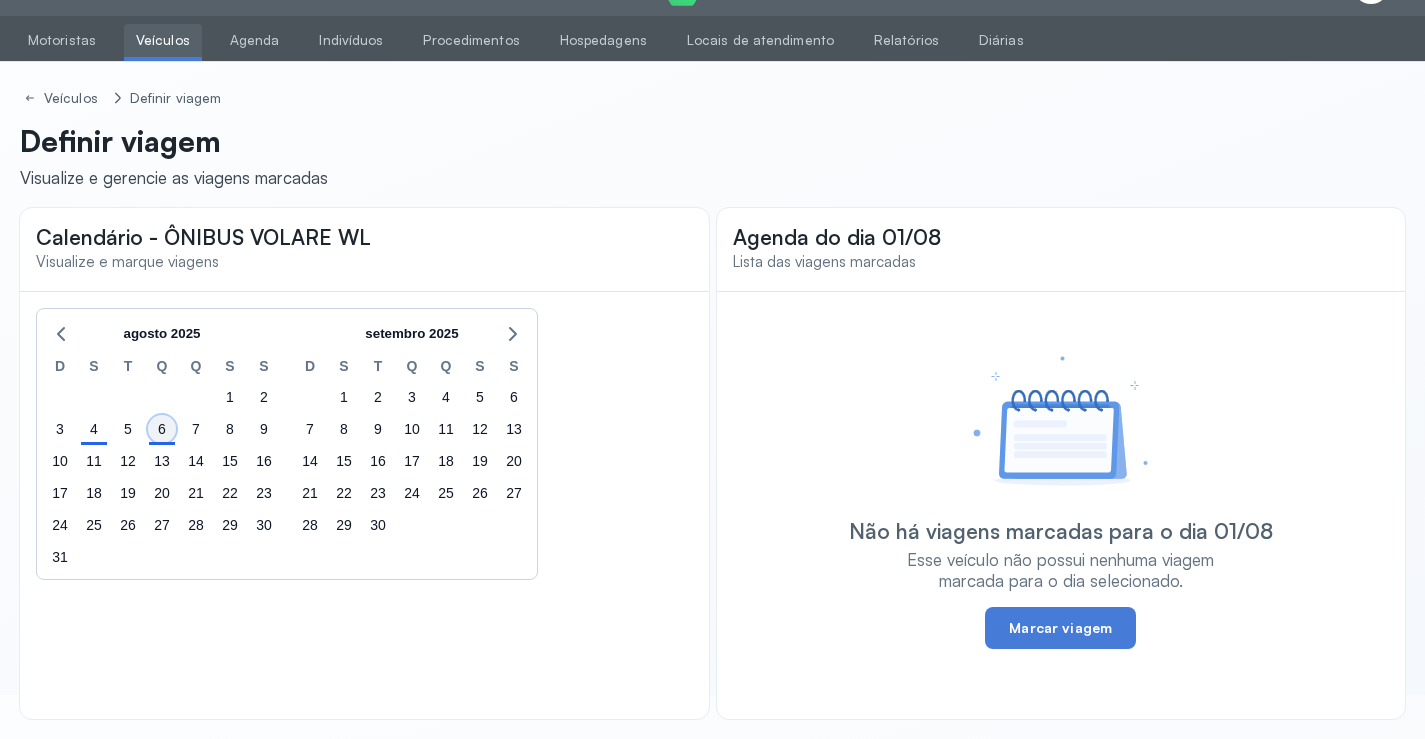 click on "6" 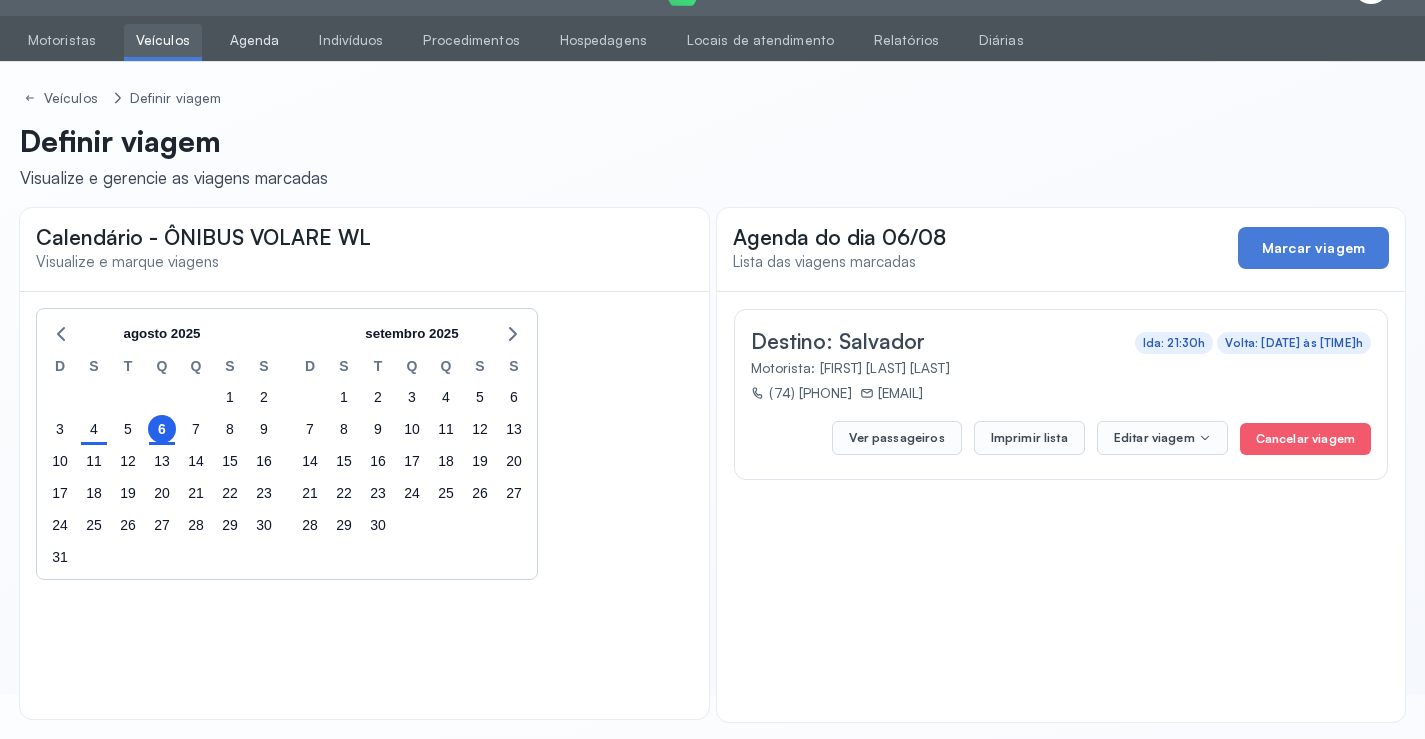 click on "Agenda" at bounding box center [255, 40] 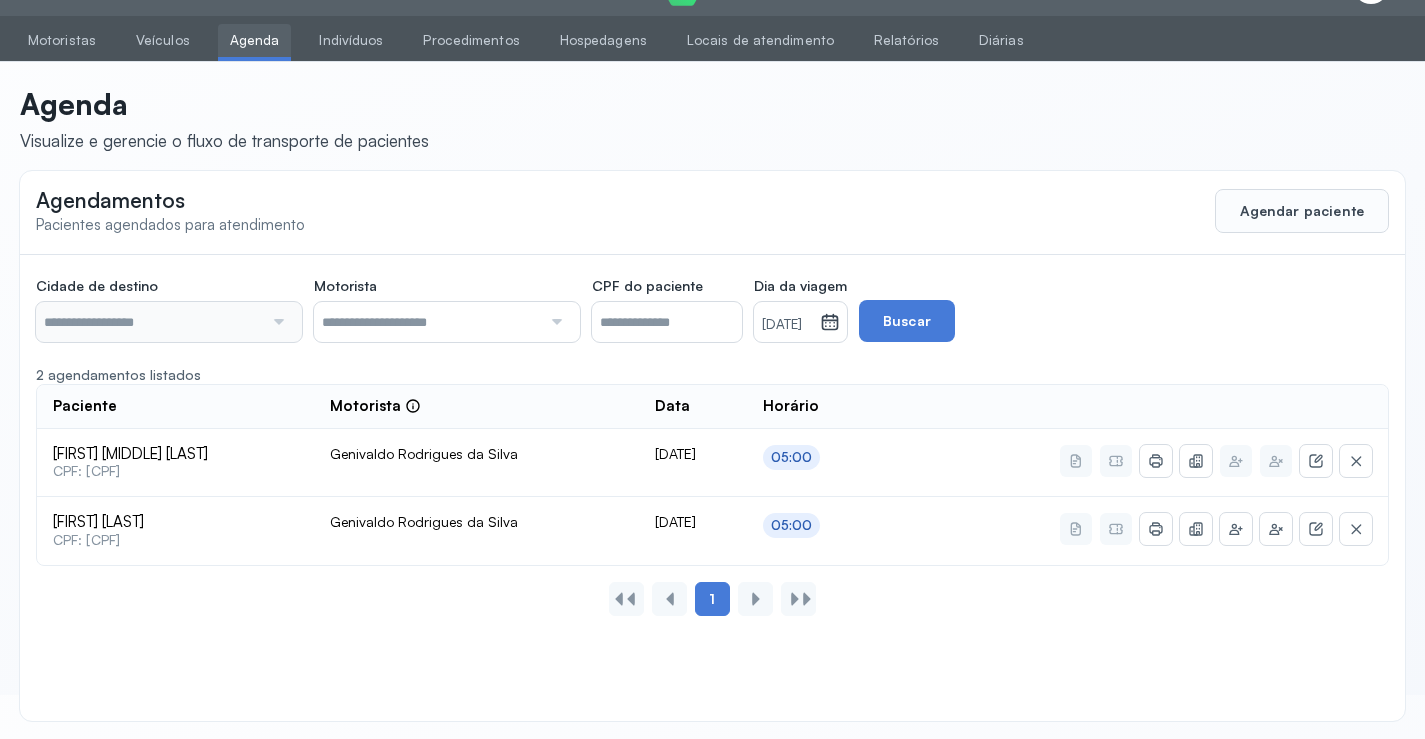 type on "********" 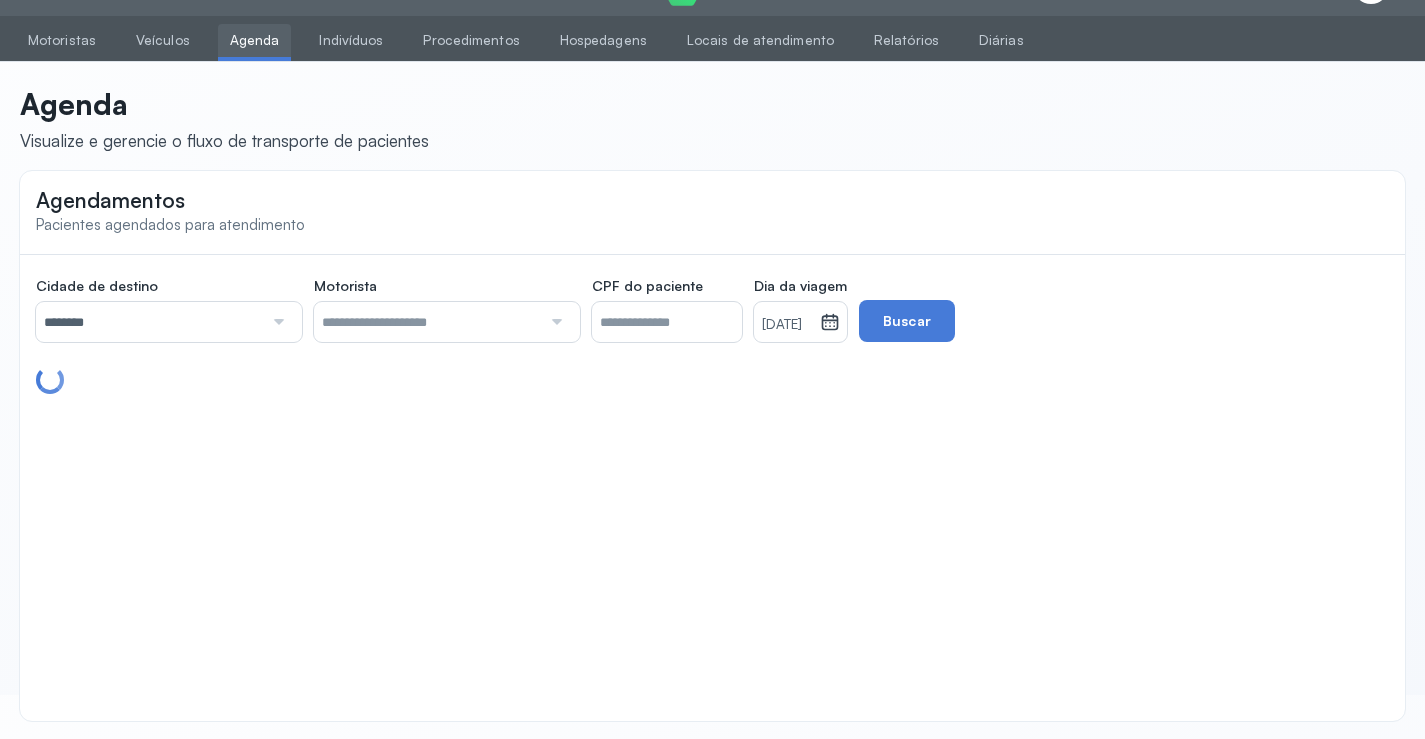 click on "Agendamentos Pacientes agendados para atendimento" 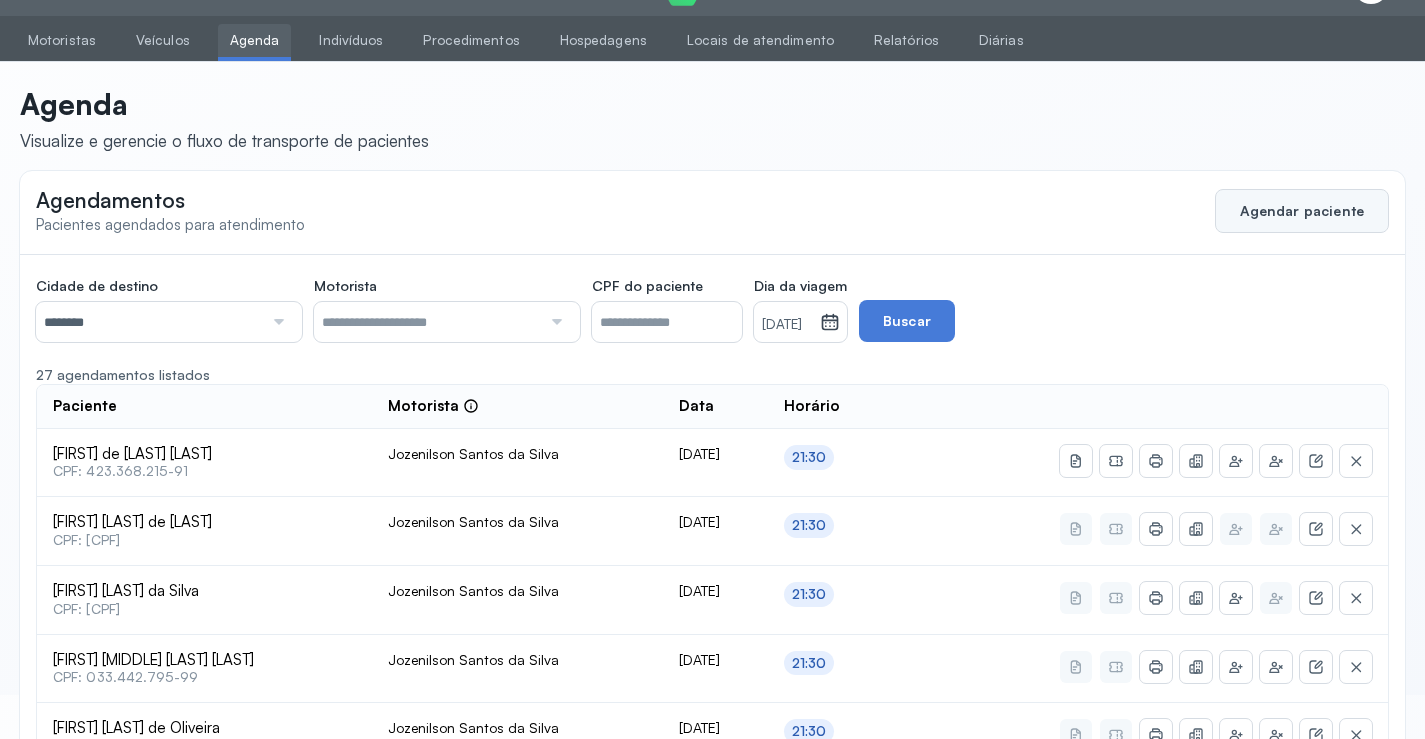 click on "Agendar paciente" 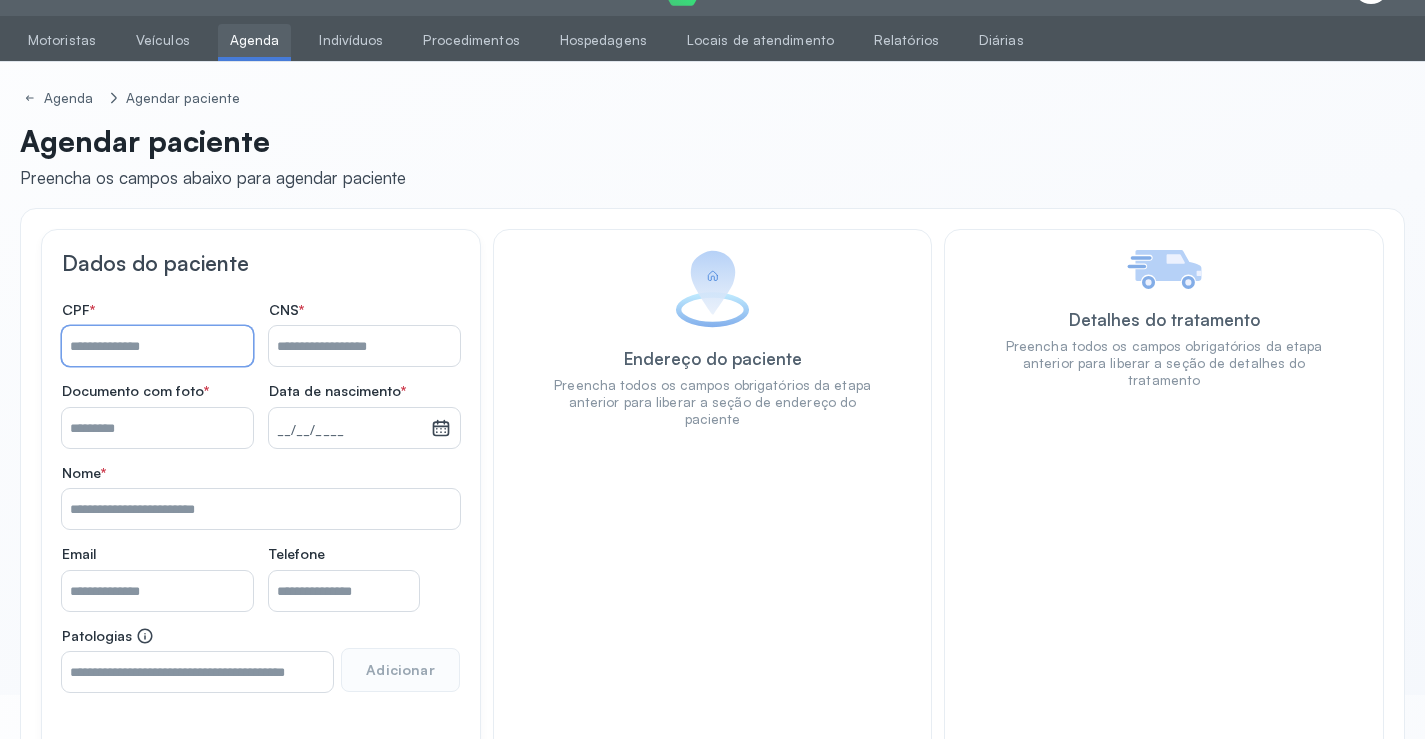 click on "Nome   *" at bounding box center (157, 346) 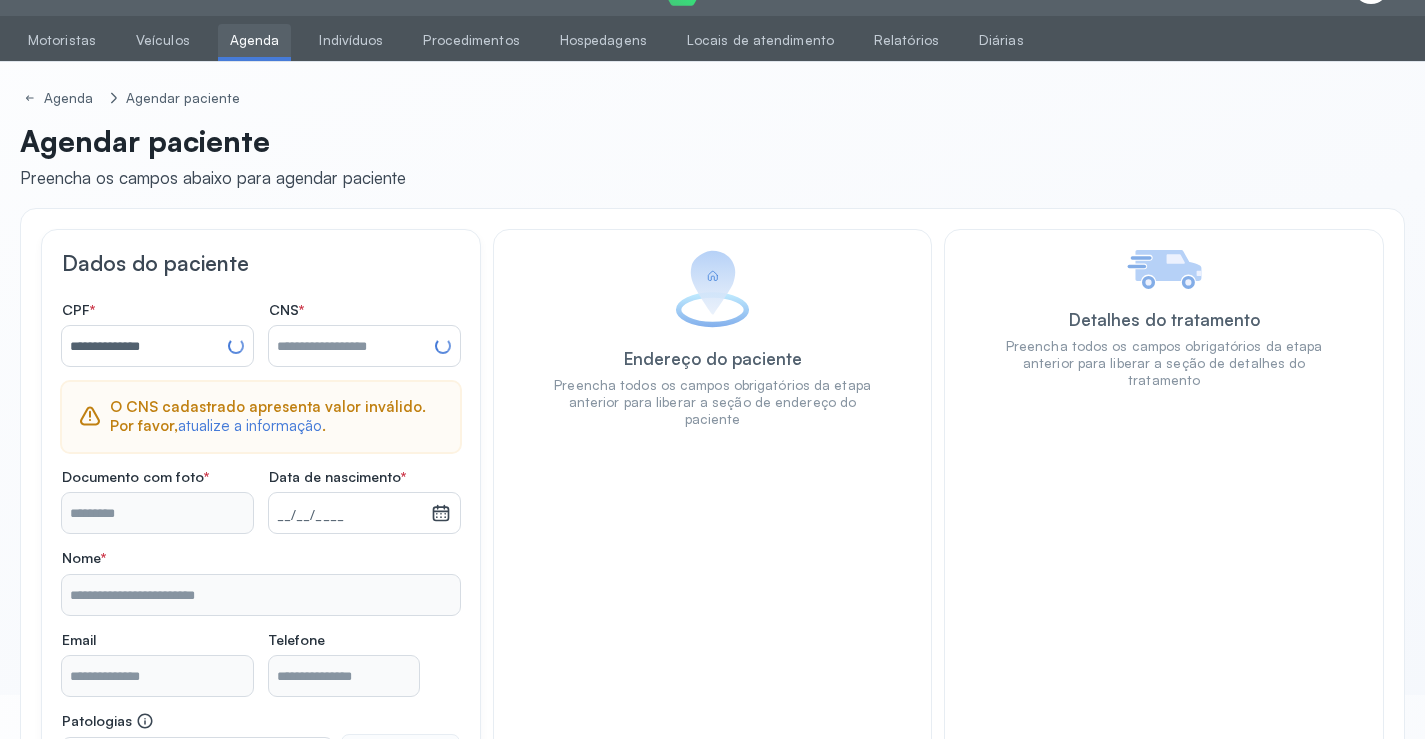 type on "**********" 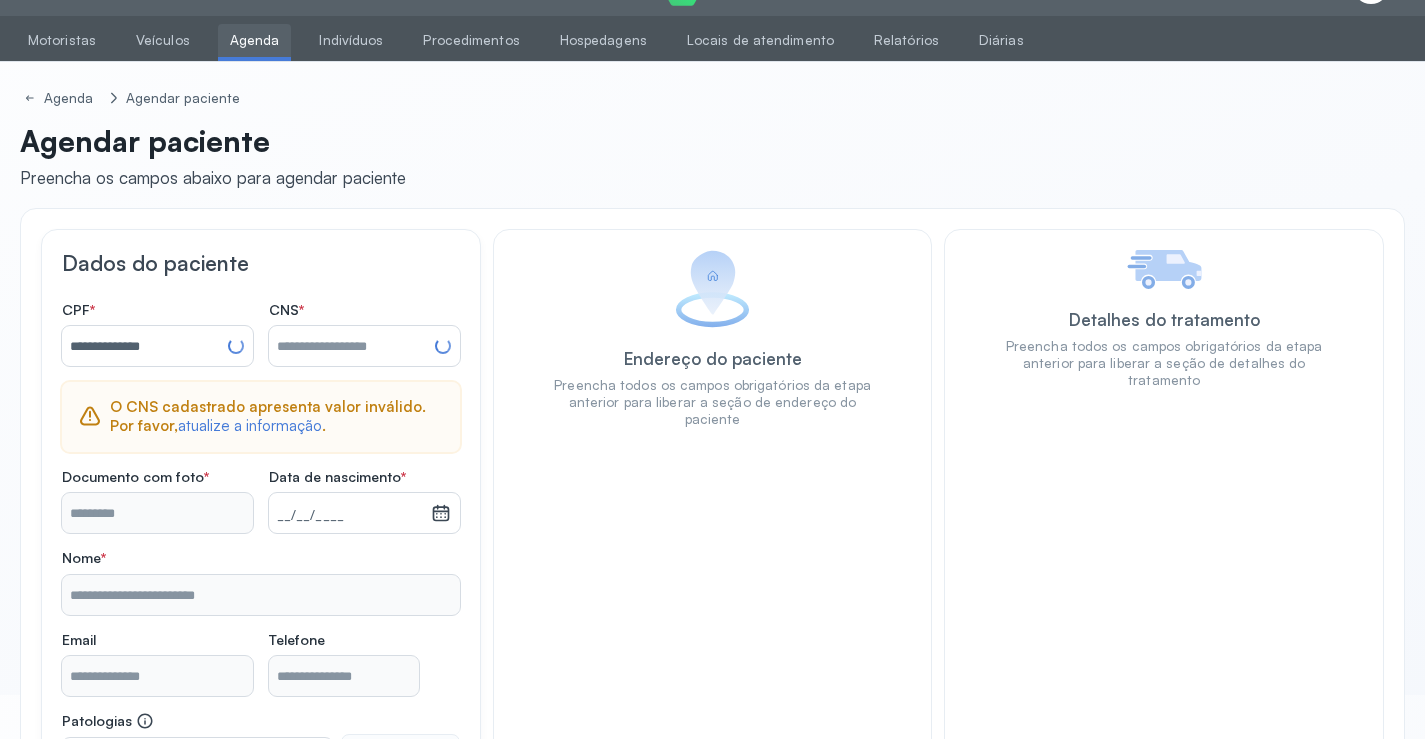 type on "**********" 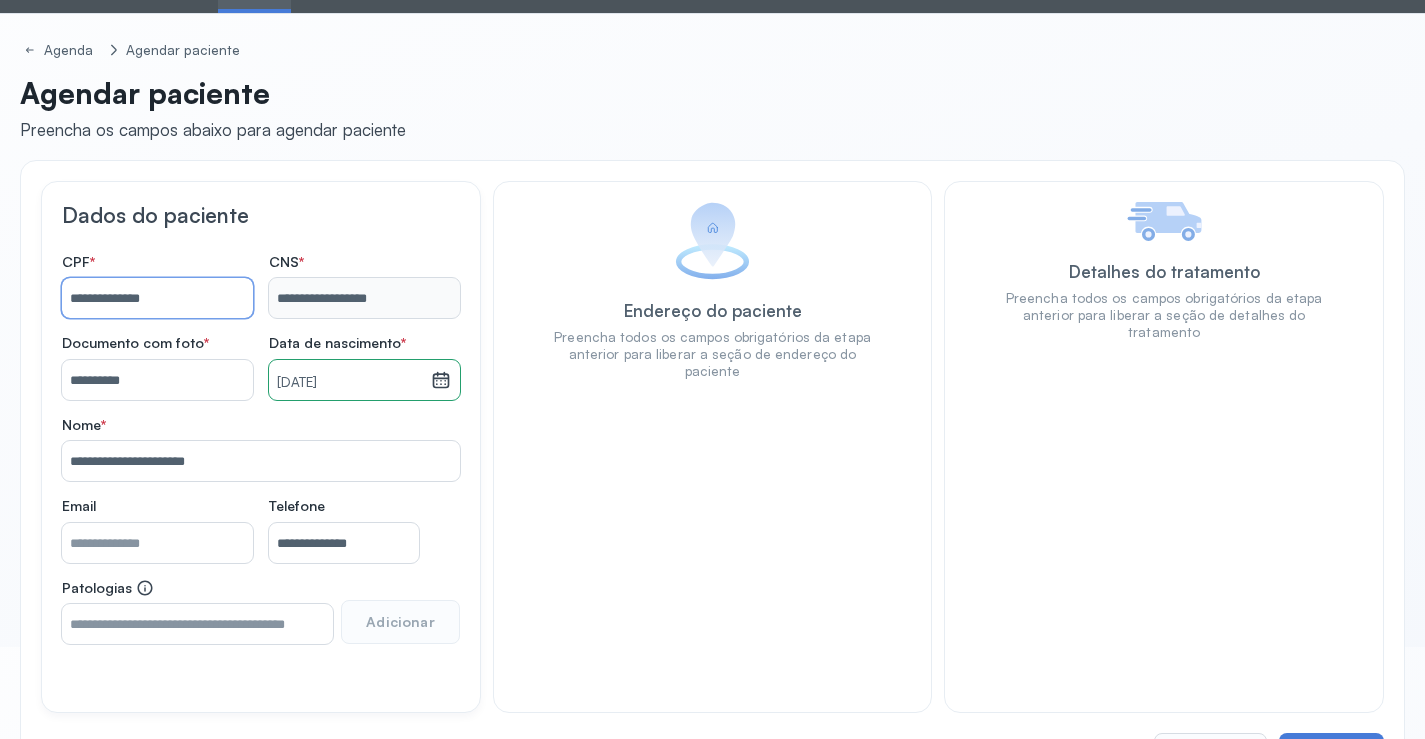 scroll, scrollTop: 171, scrollLeft: 0, axis: vertical 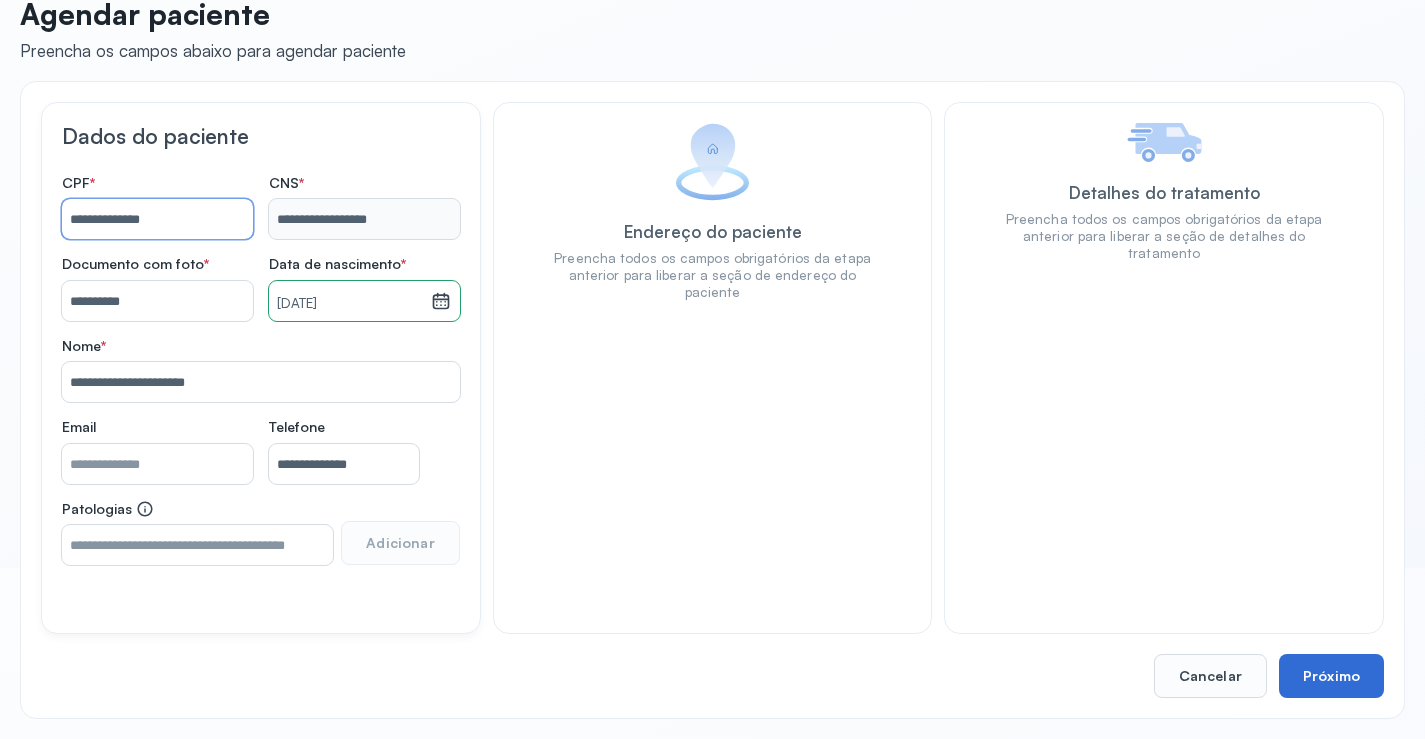 type on "**********" 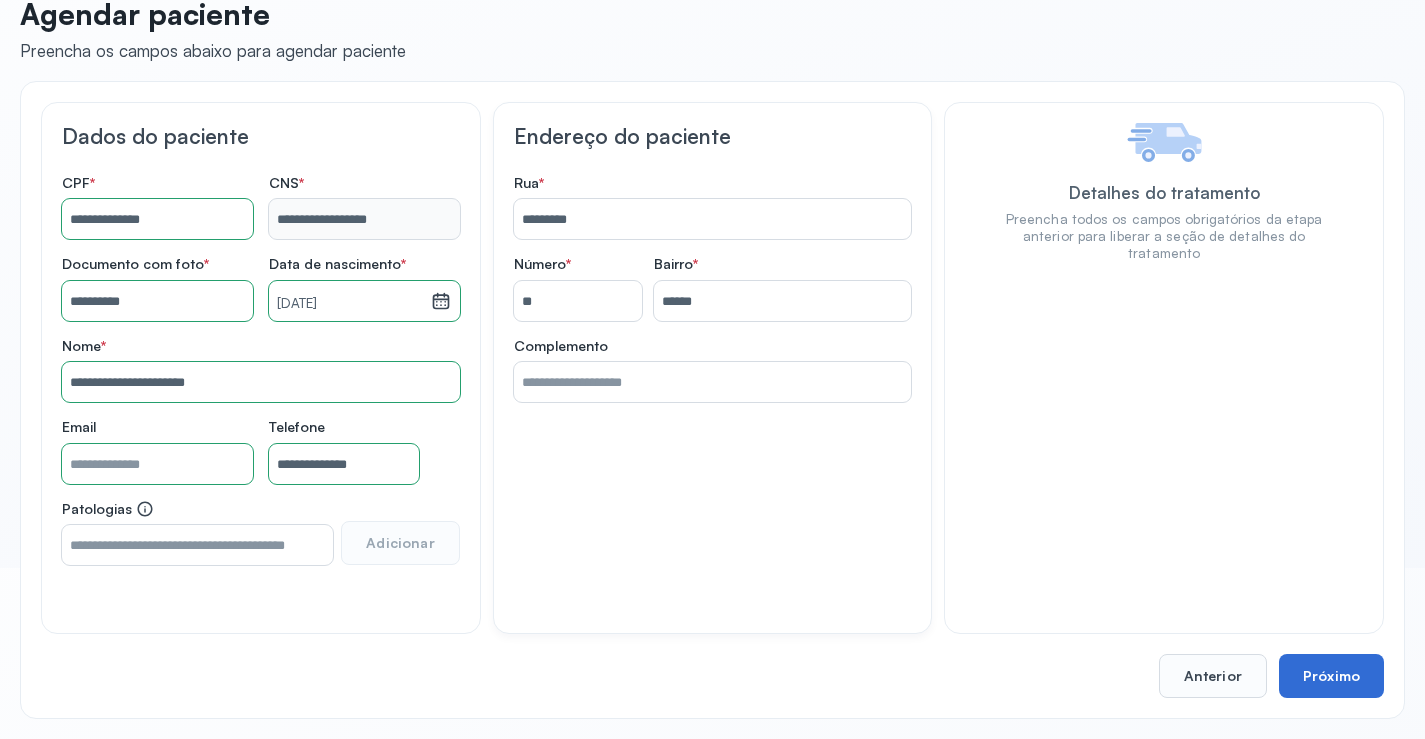 click on "Próximo" at bounding box center (1331, 676) 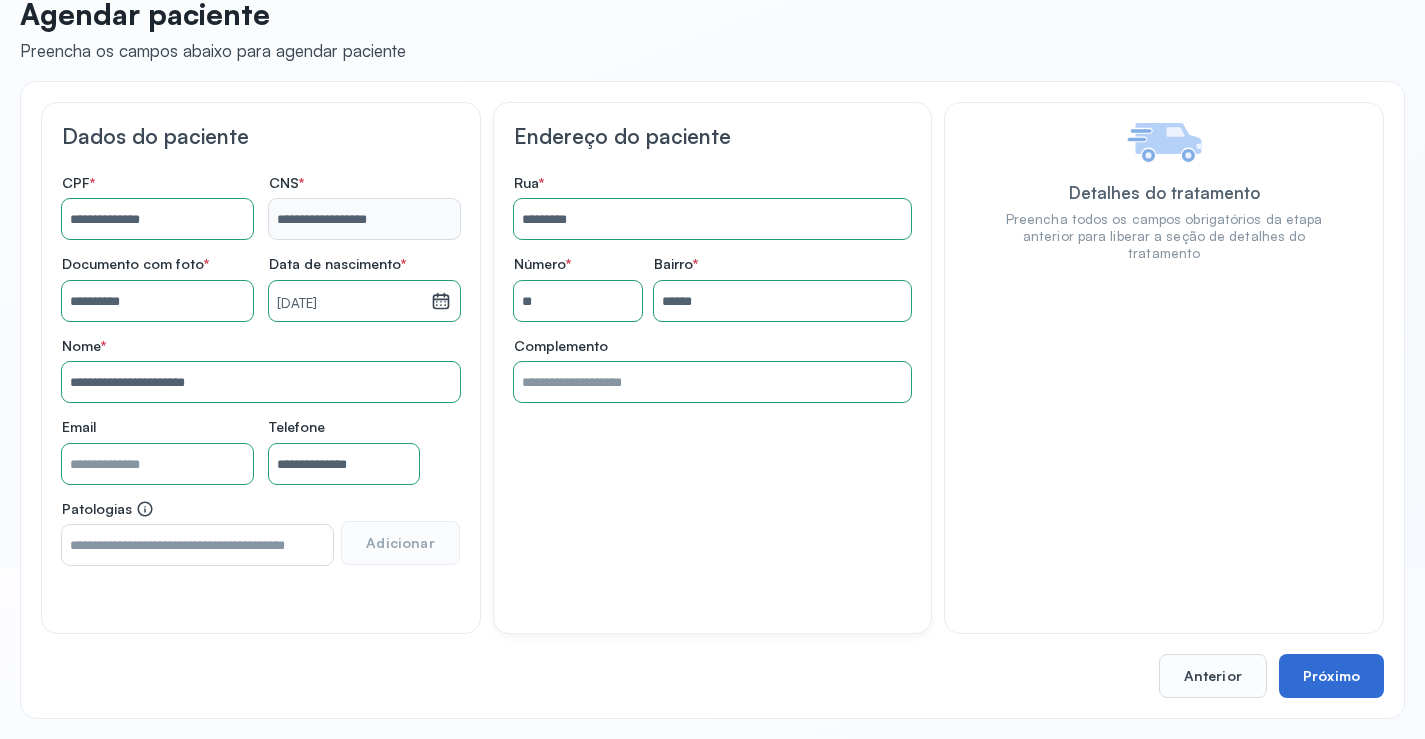 click on "Próximo" at bounding box center [1331, 676] 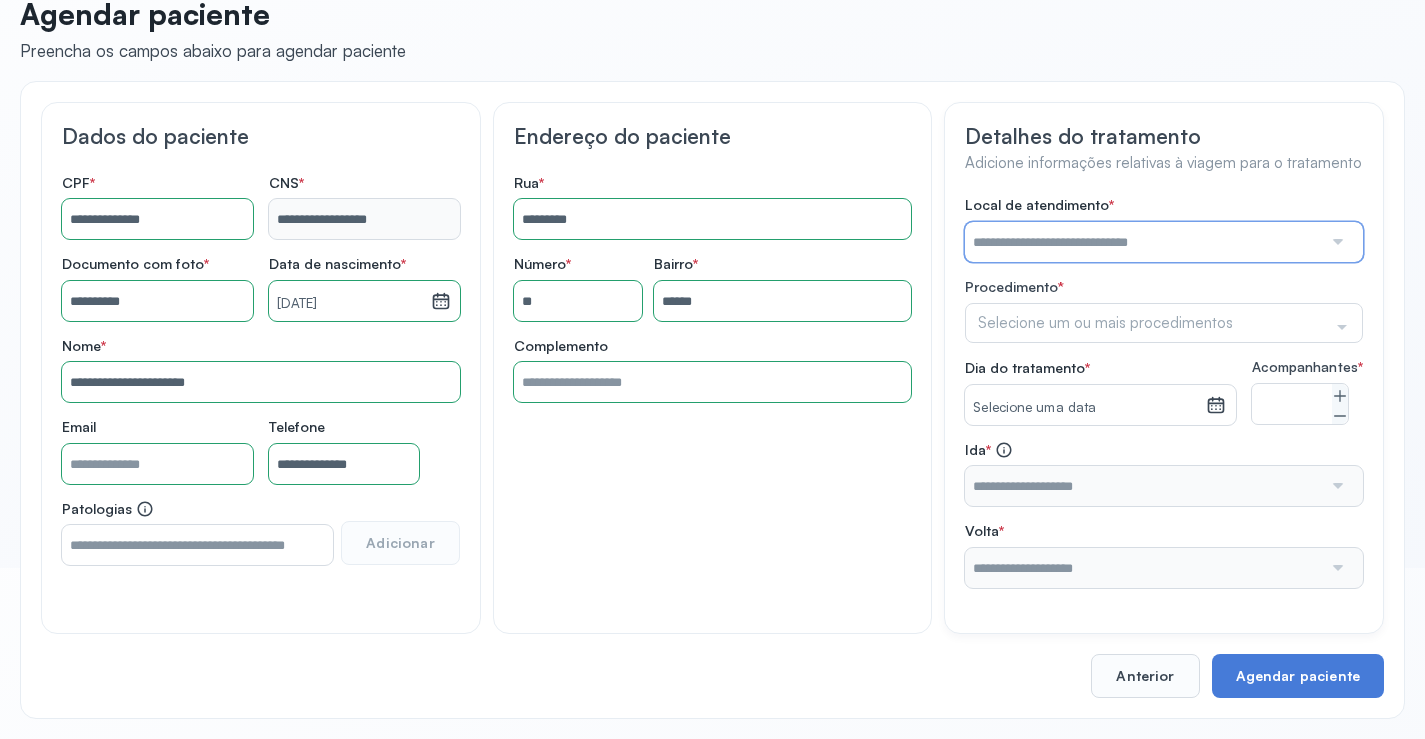 click at bounding box center [1143, 242] 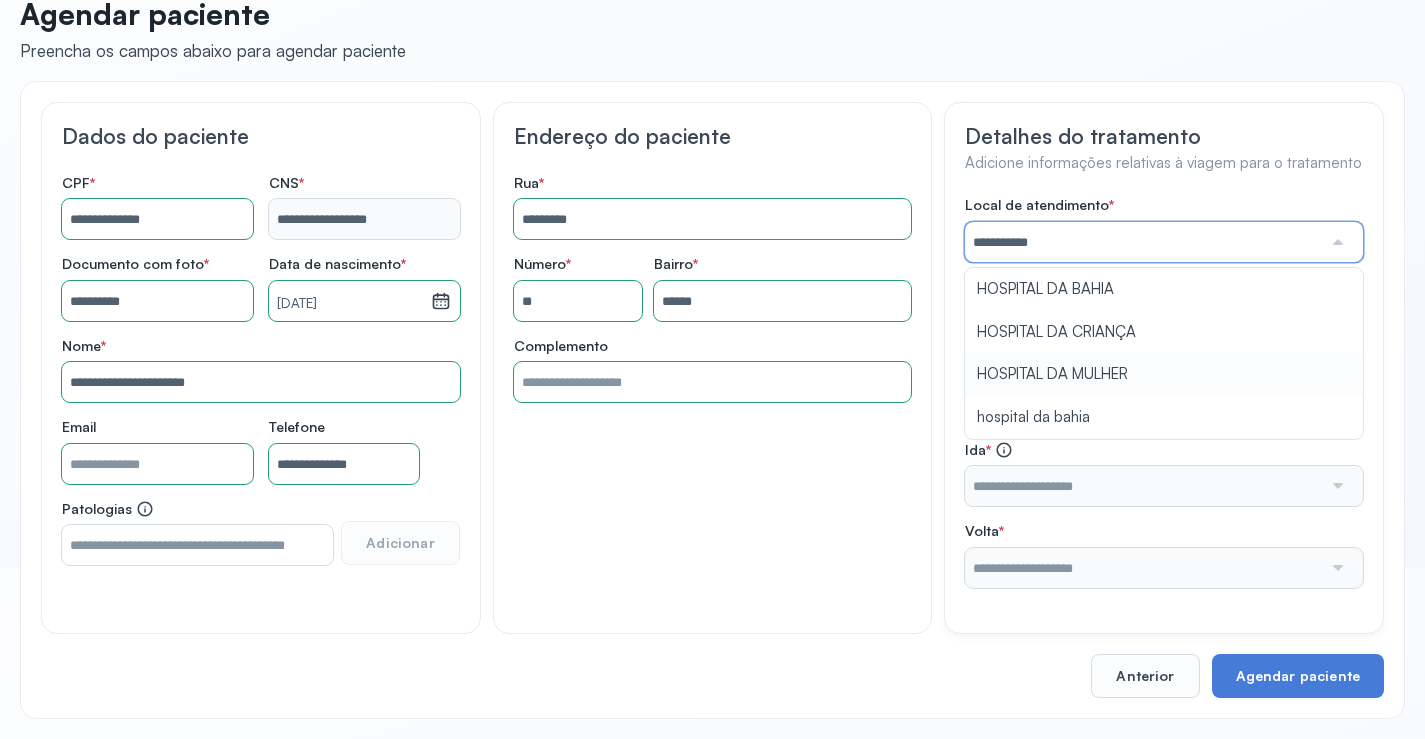 type on "**********" 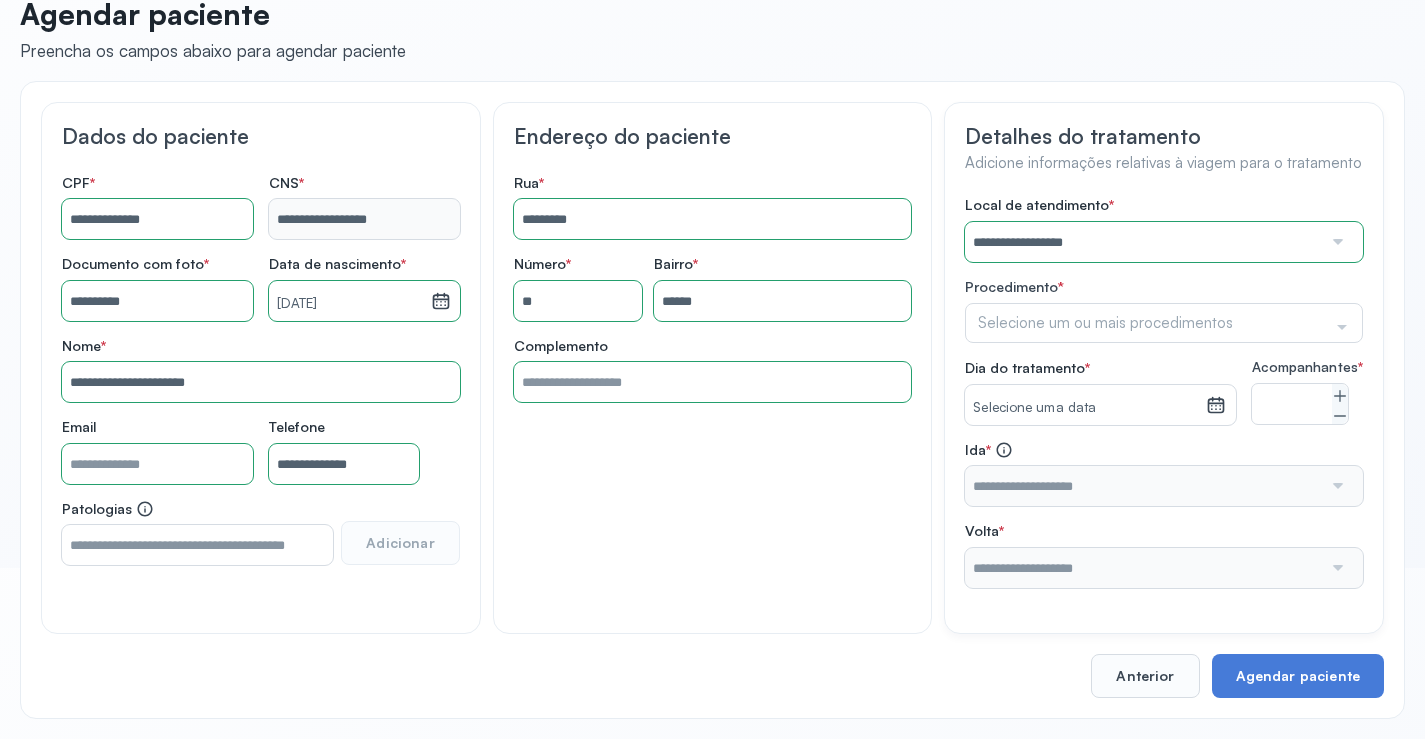 click on "**********" at bounding box center [1164, 392] 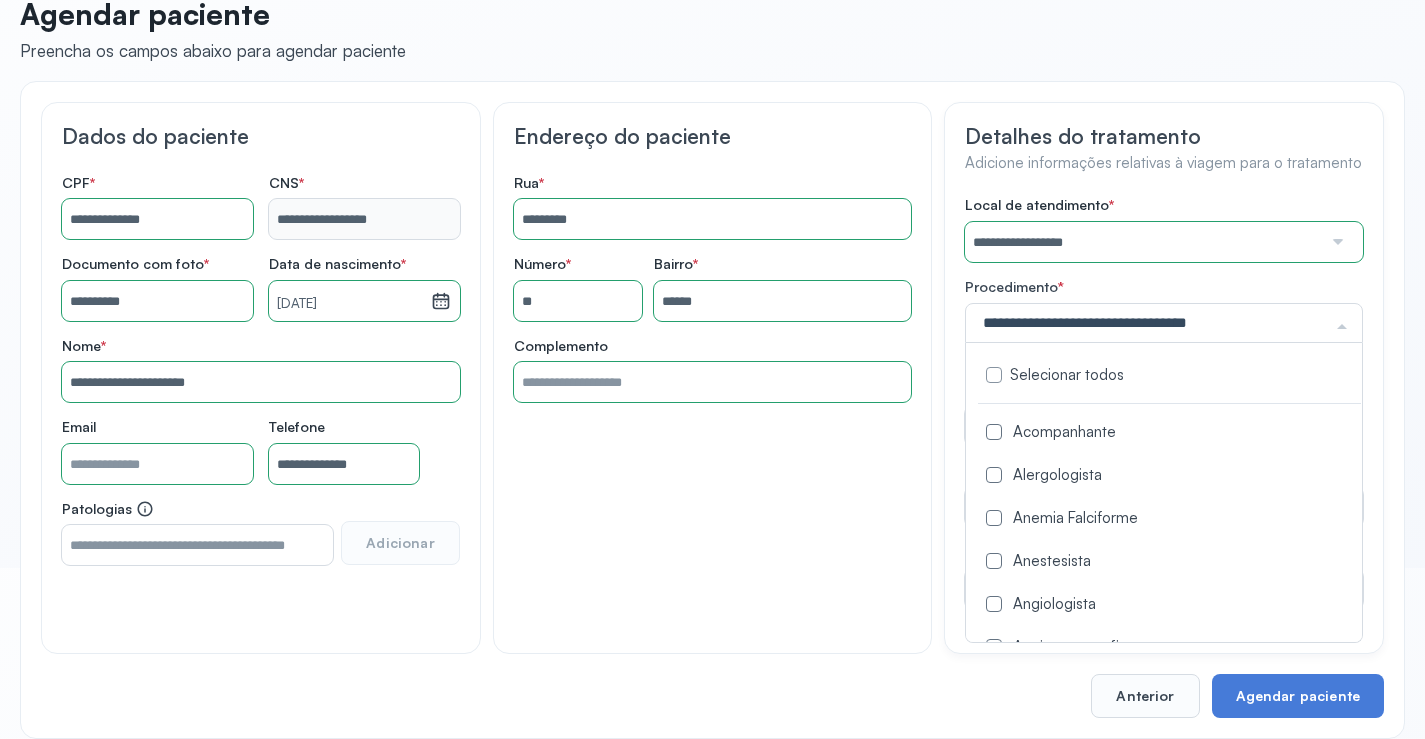 click 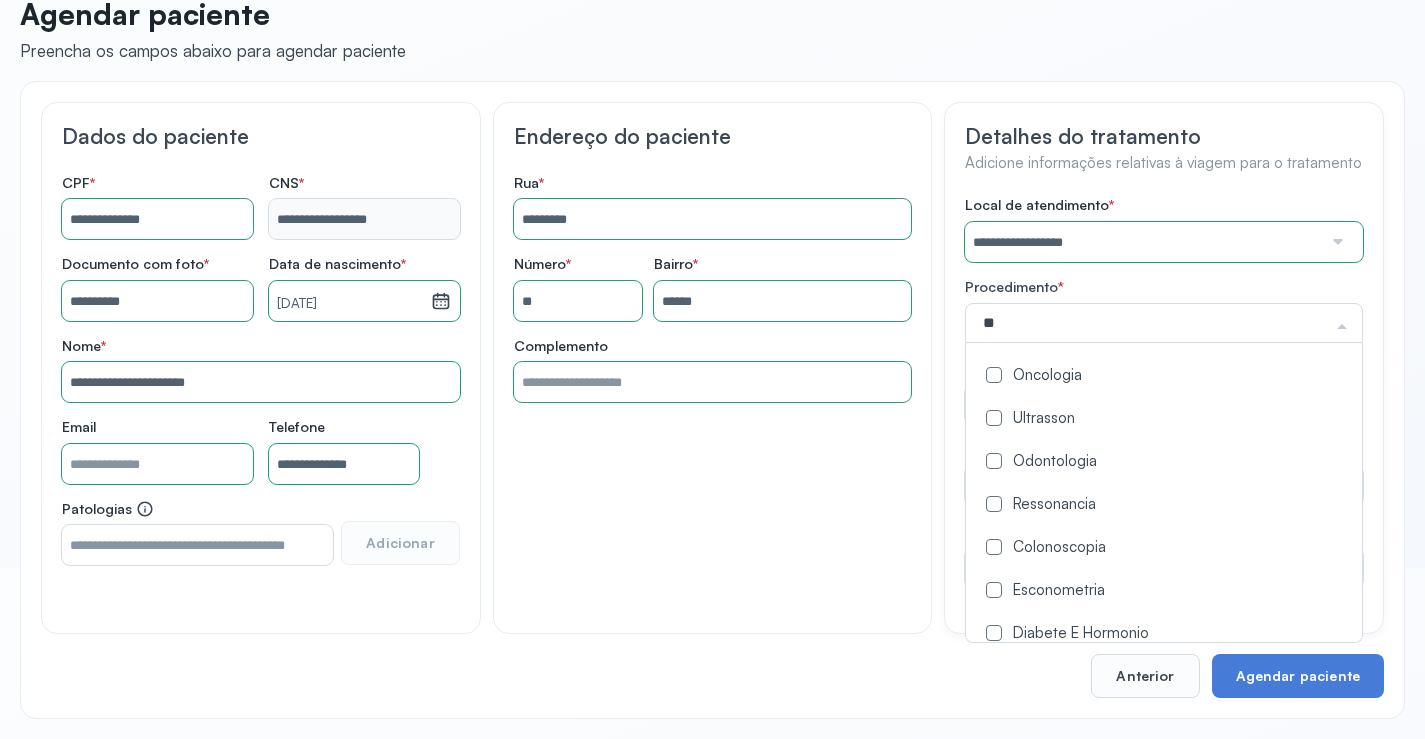 type on "***" 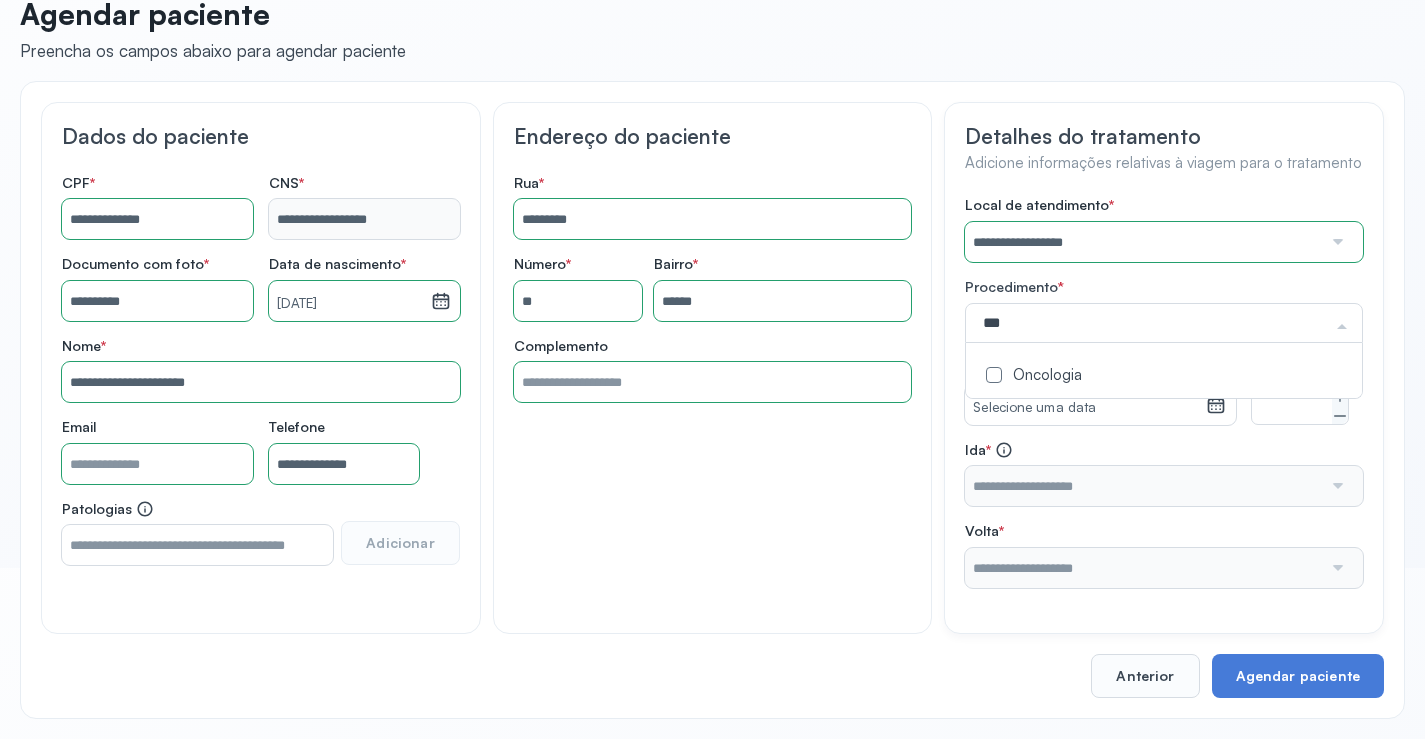 click on "Oncologia" 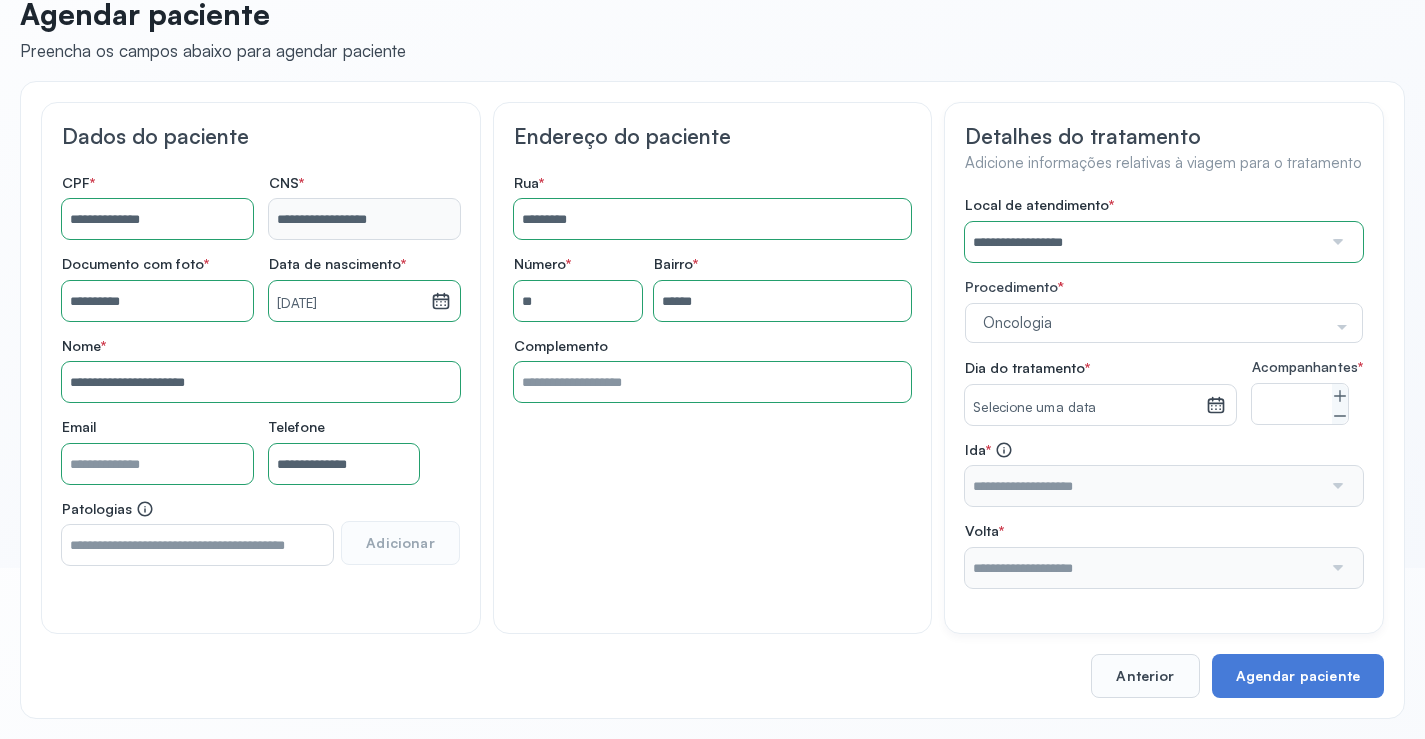 click on "**********" at bounding box center [712, 368] 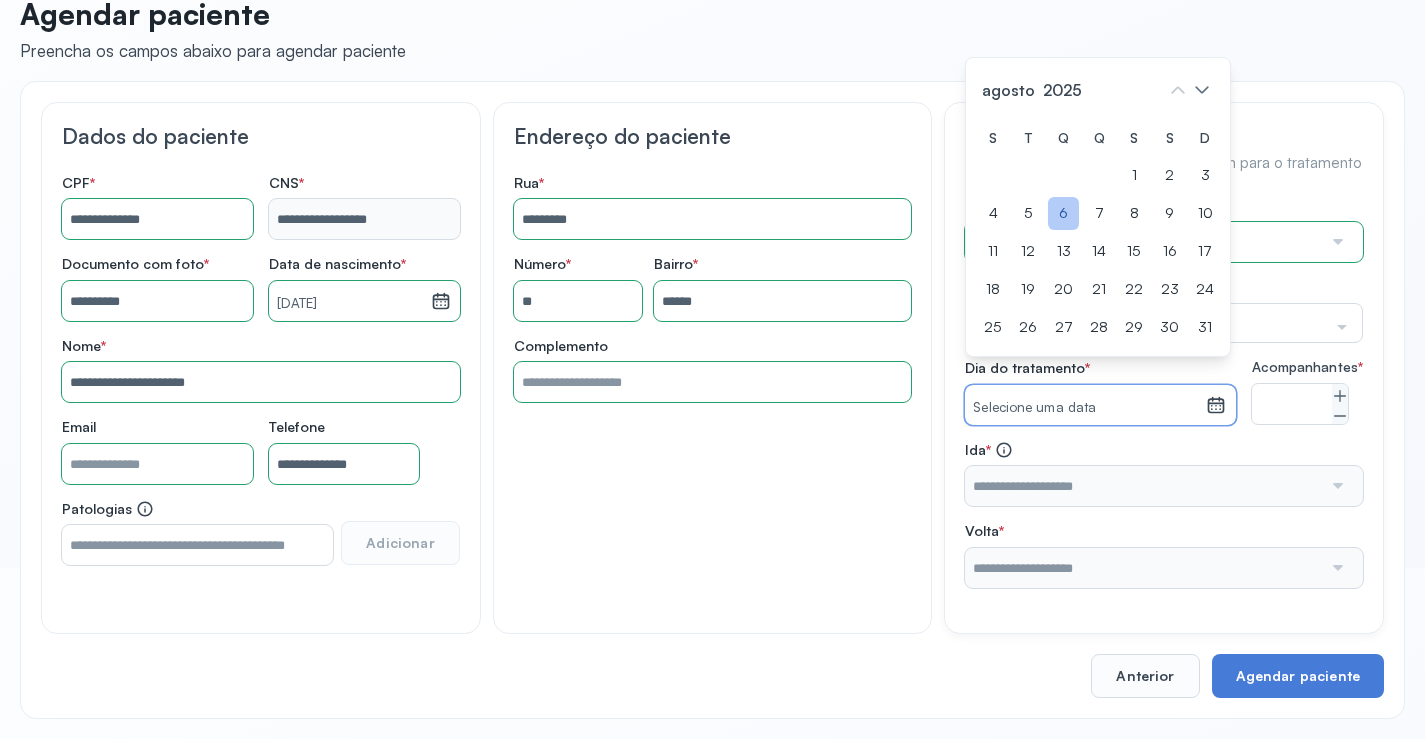 click on "6" 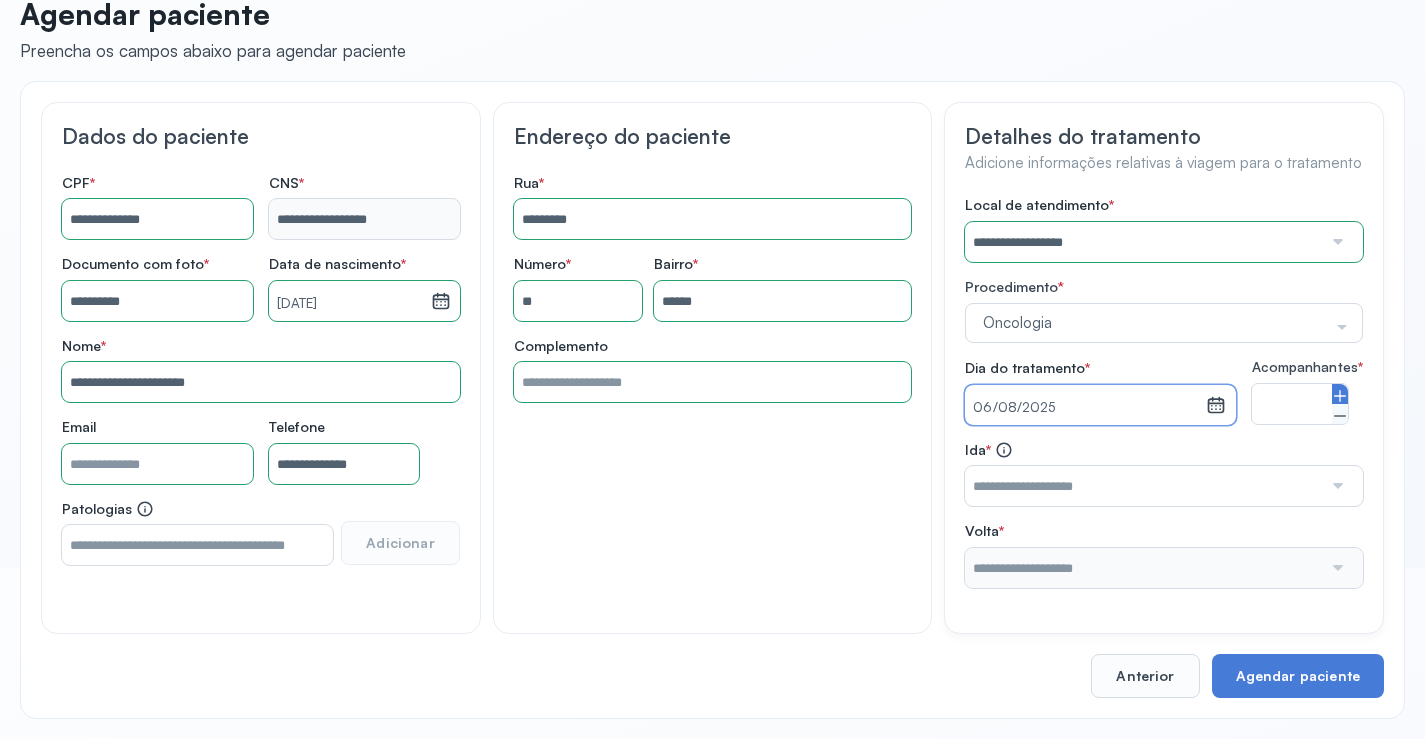 click 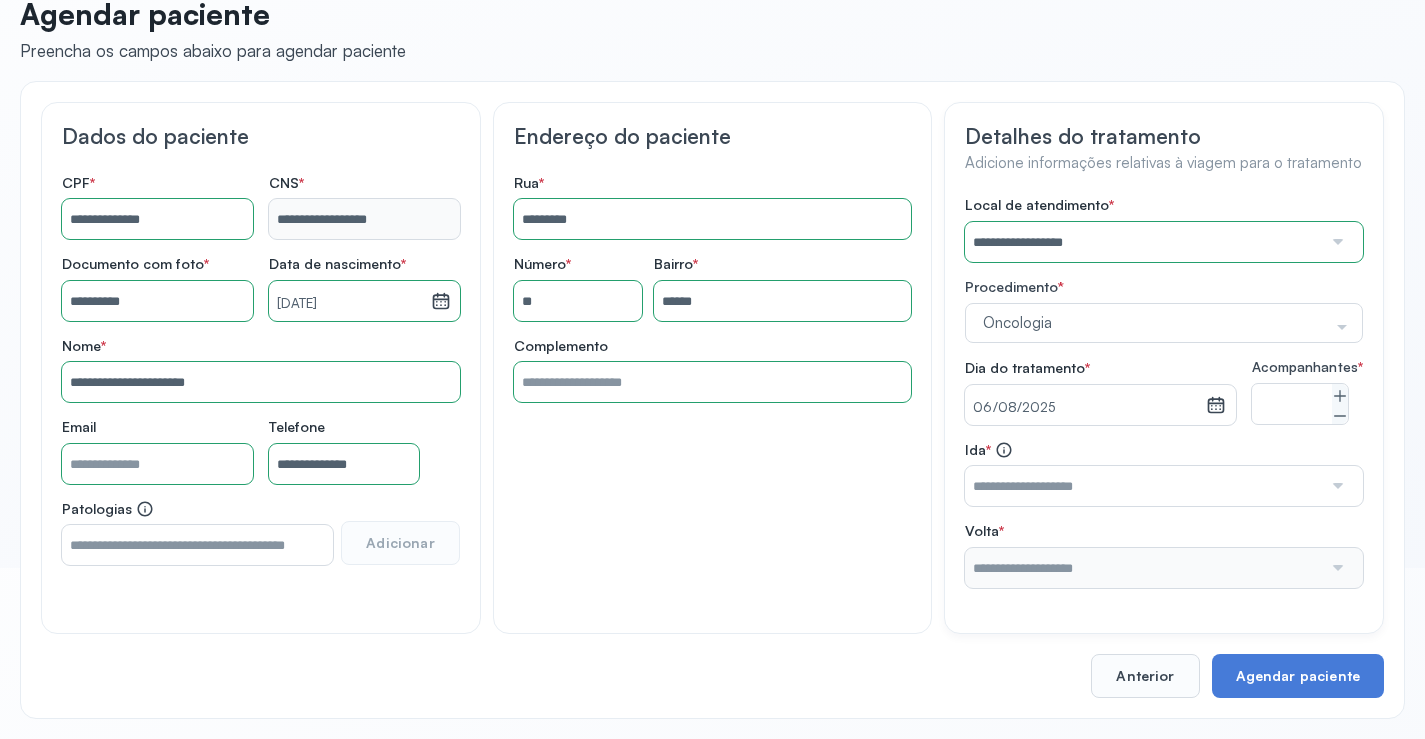 click at bounding box center (1143, 486) 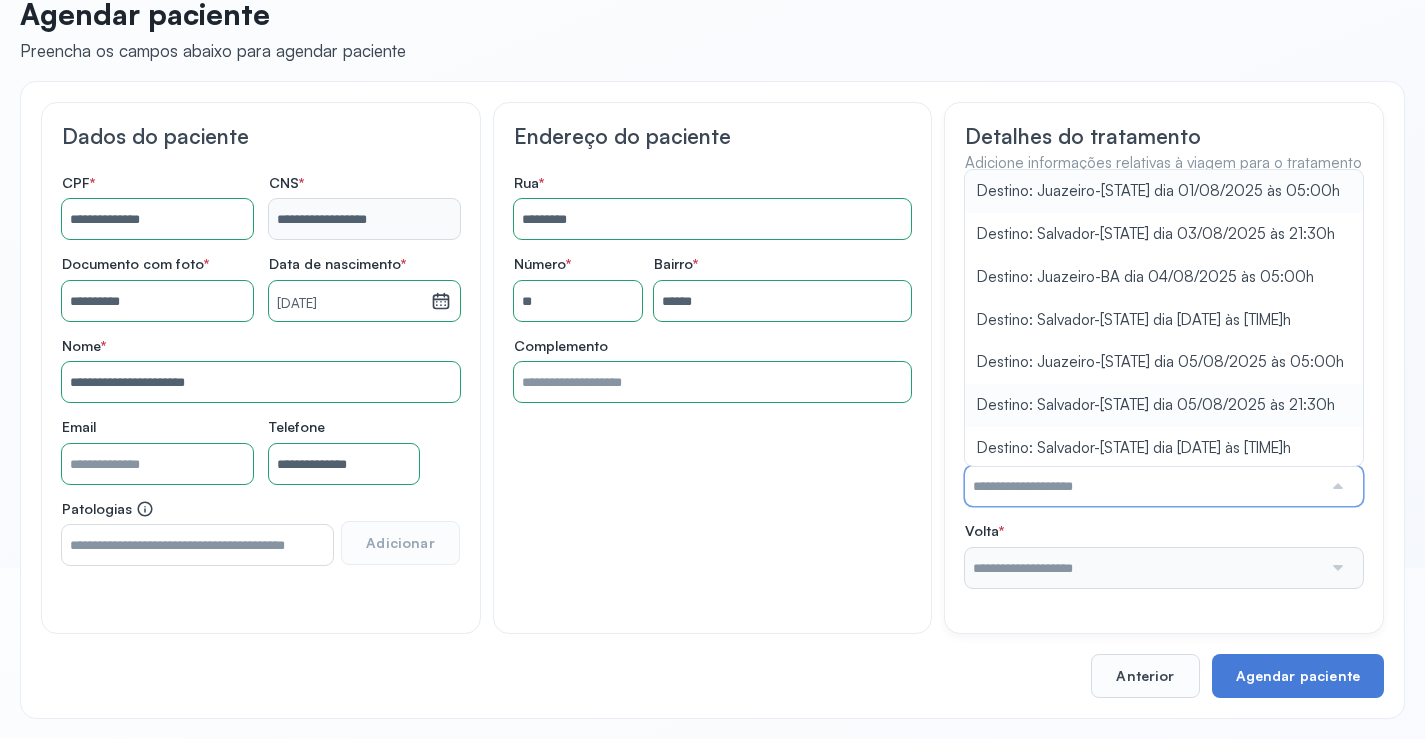 type on "**********" 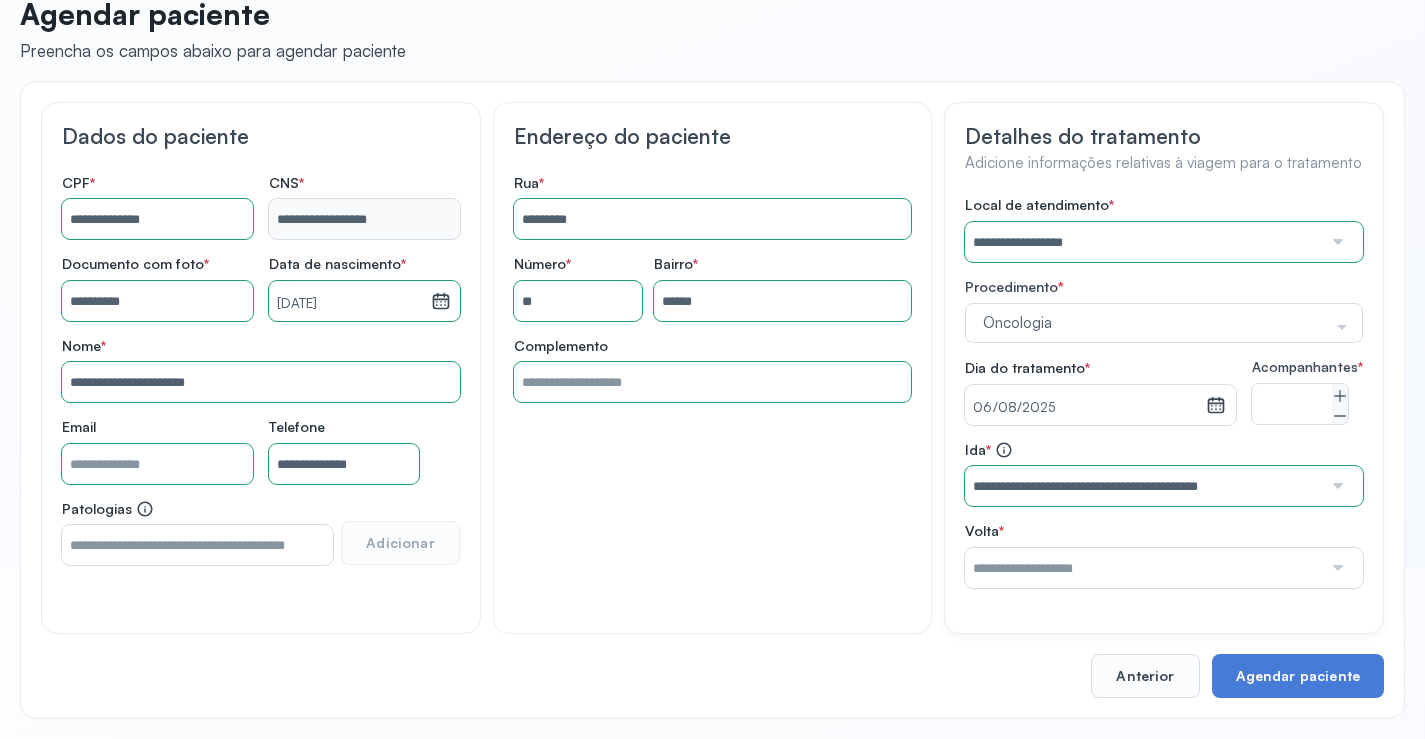 click on "**********" at bounding box center (1164, 392) 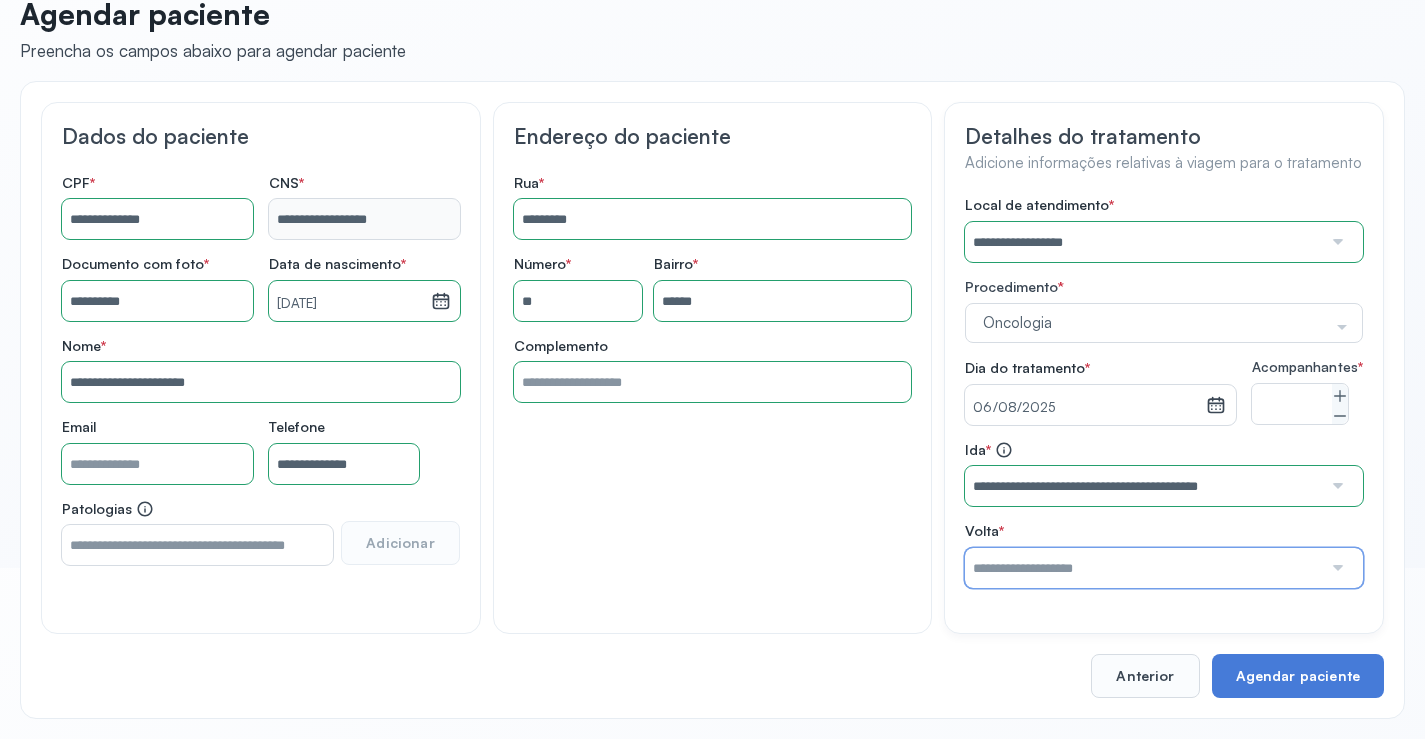 click at bounding box center [1143, 568] 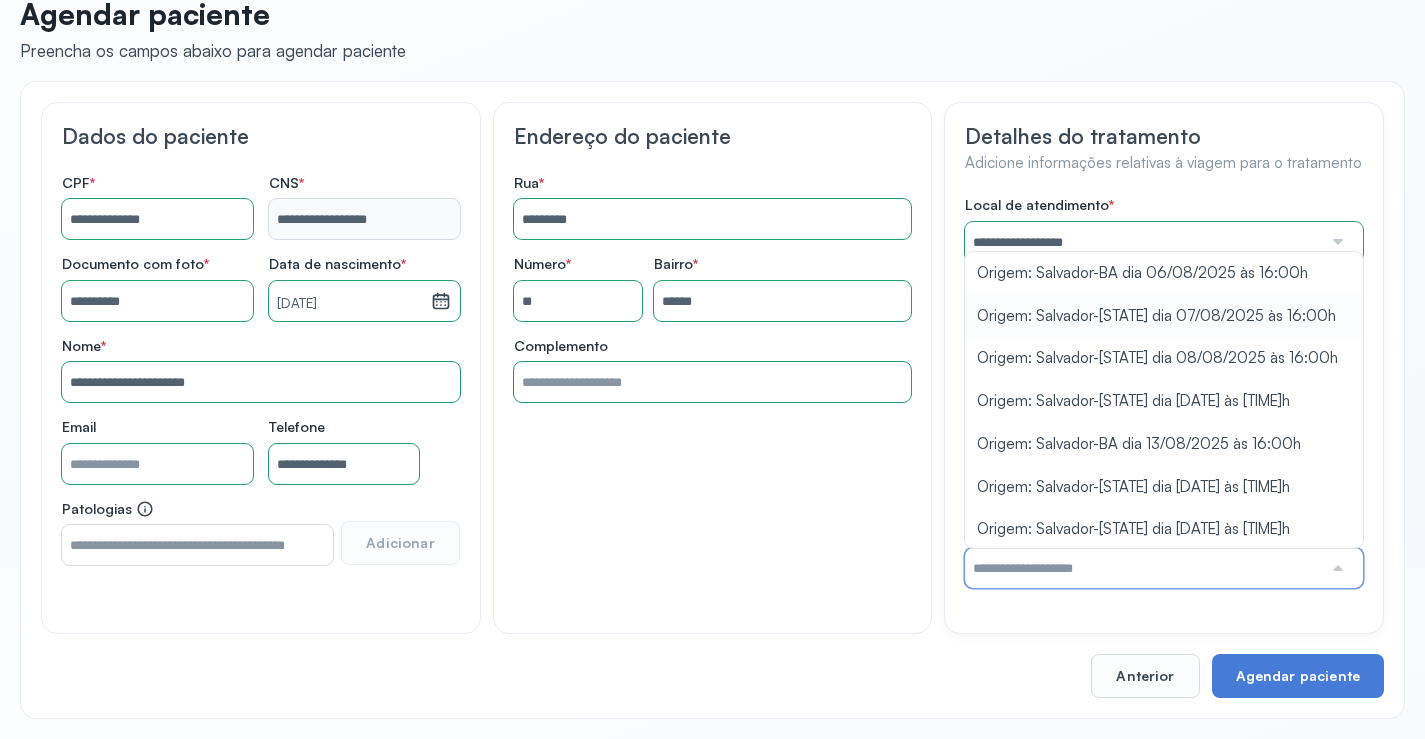 type on "**********" 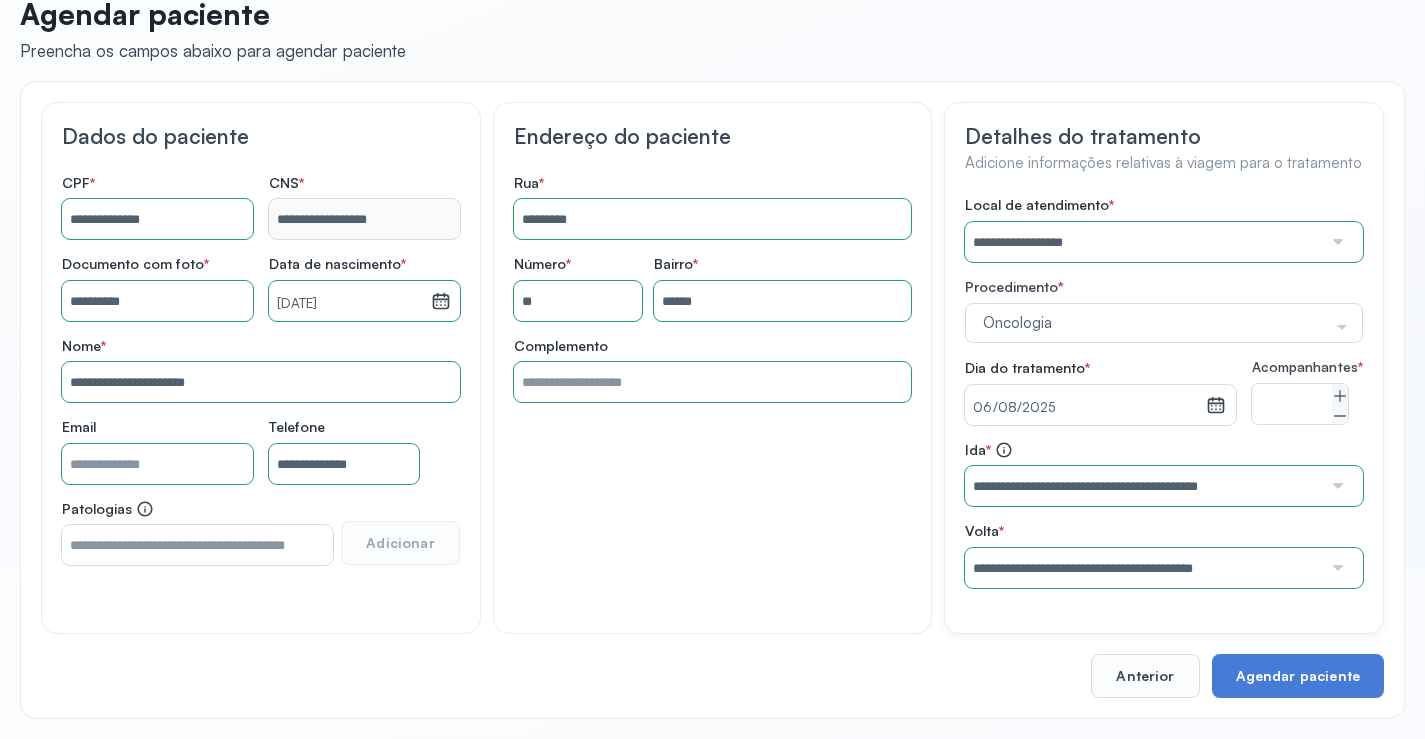 click on "**********" at bounding box center (1164, 392) 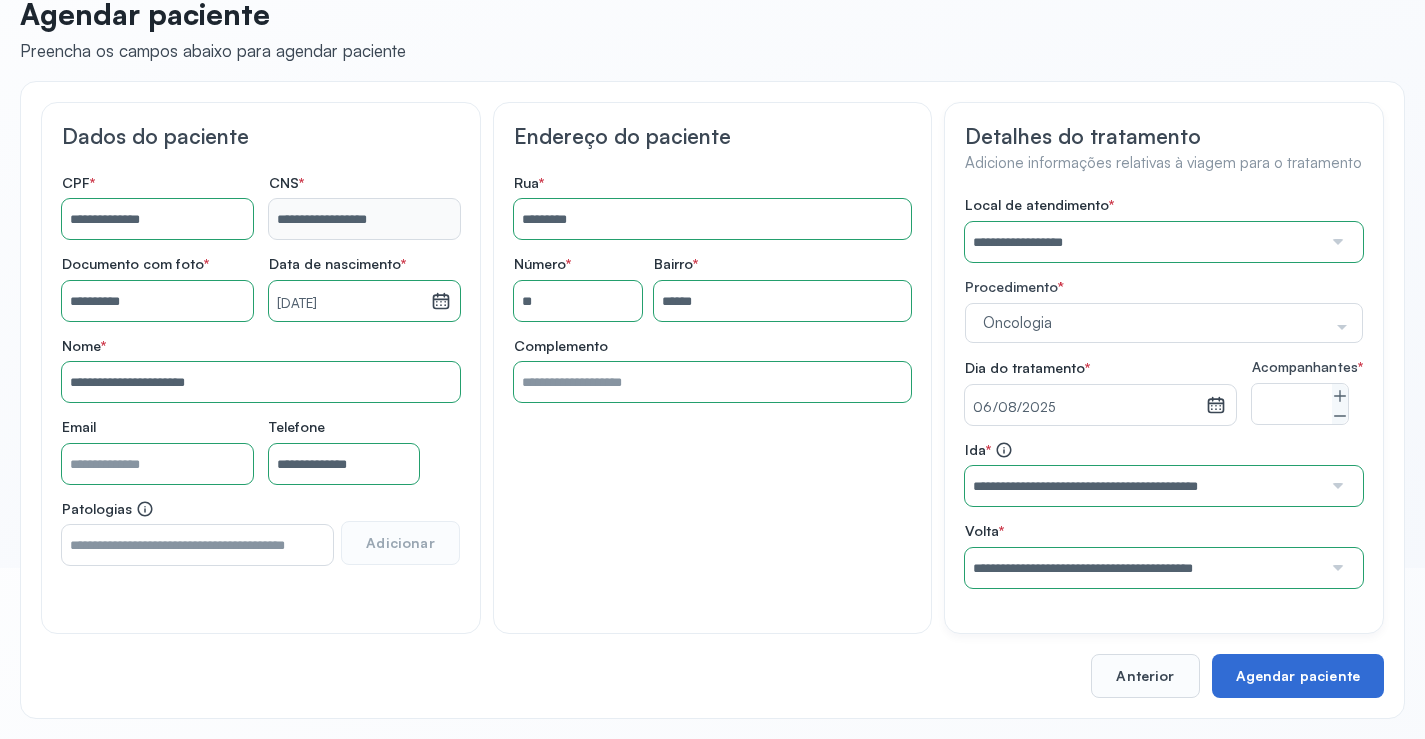 click on "Agendar paciente" at bounding box center [1298, 676] 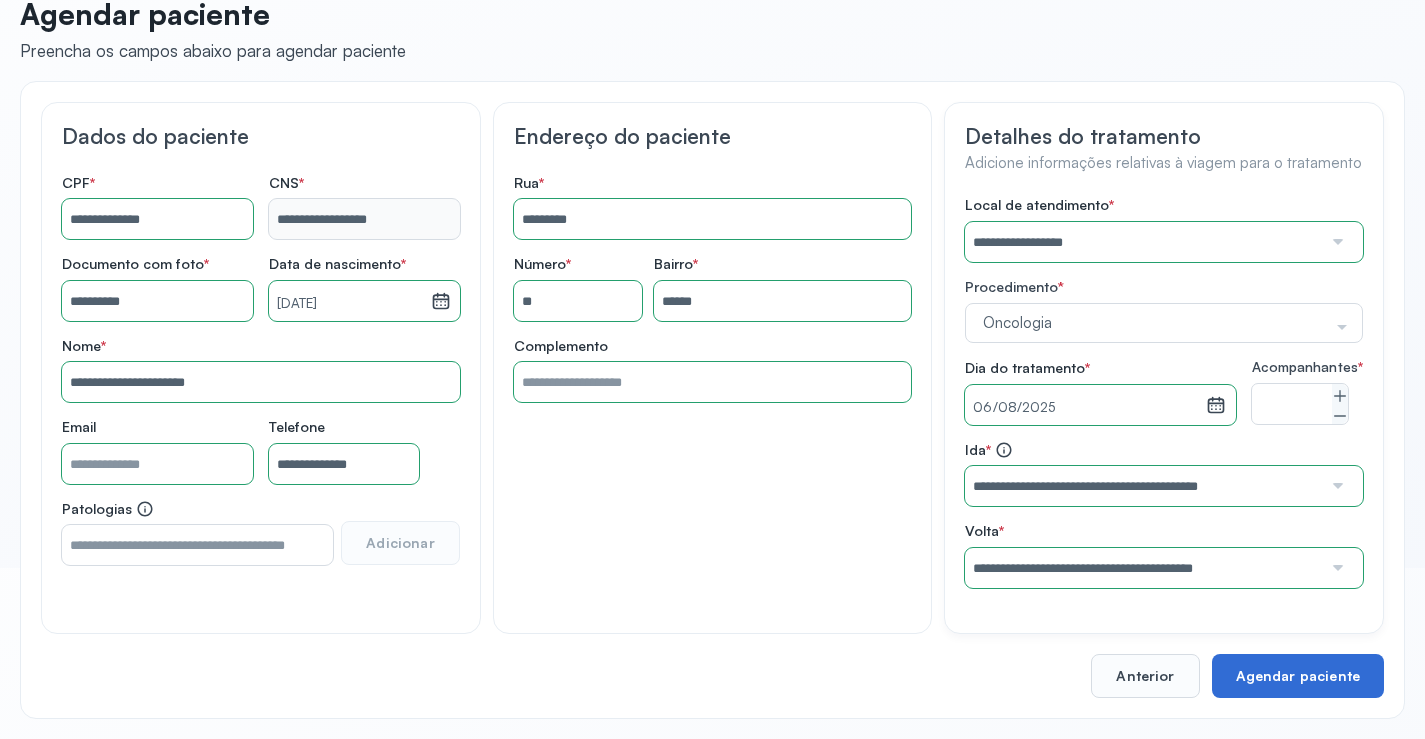 scroll, scrollTop: 44, scrollLeft: 0, axis: vertical 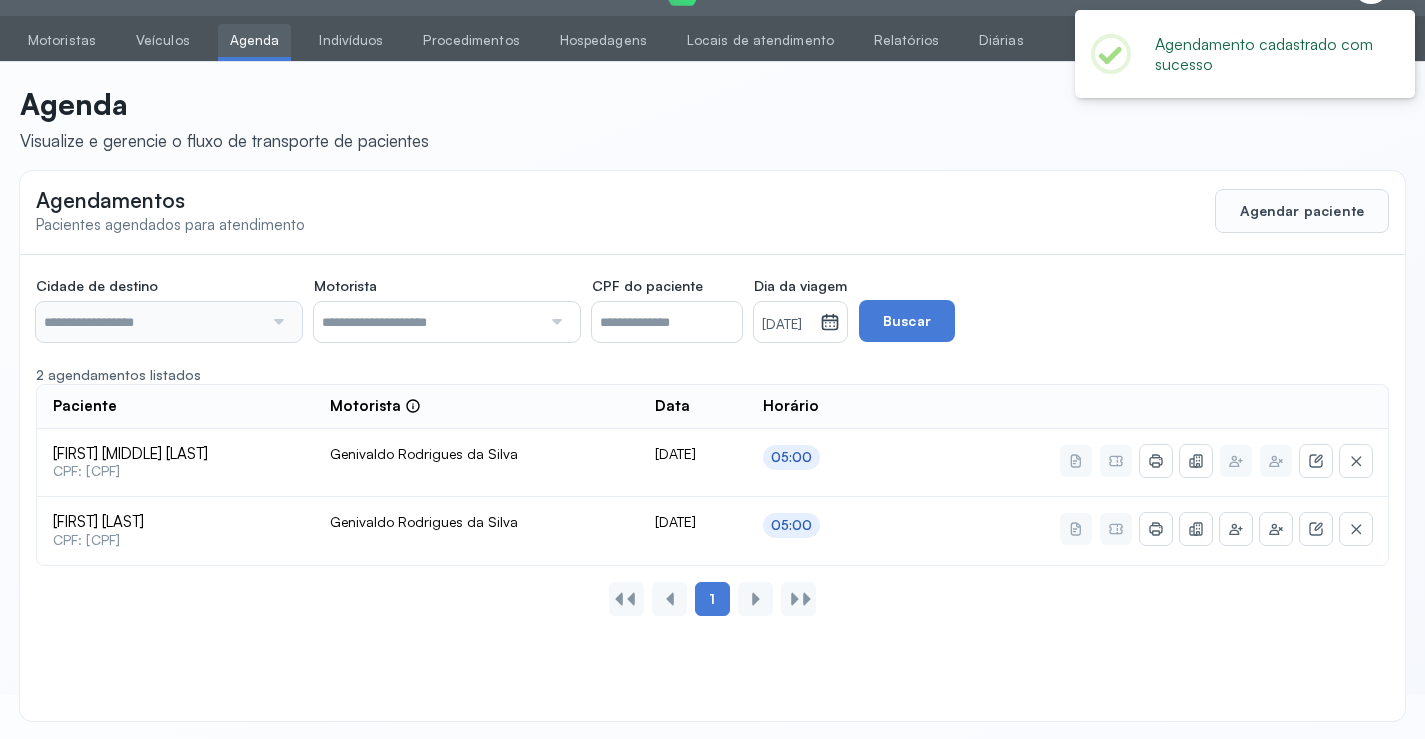 type on "********" 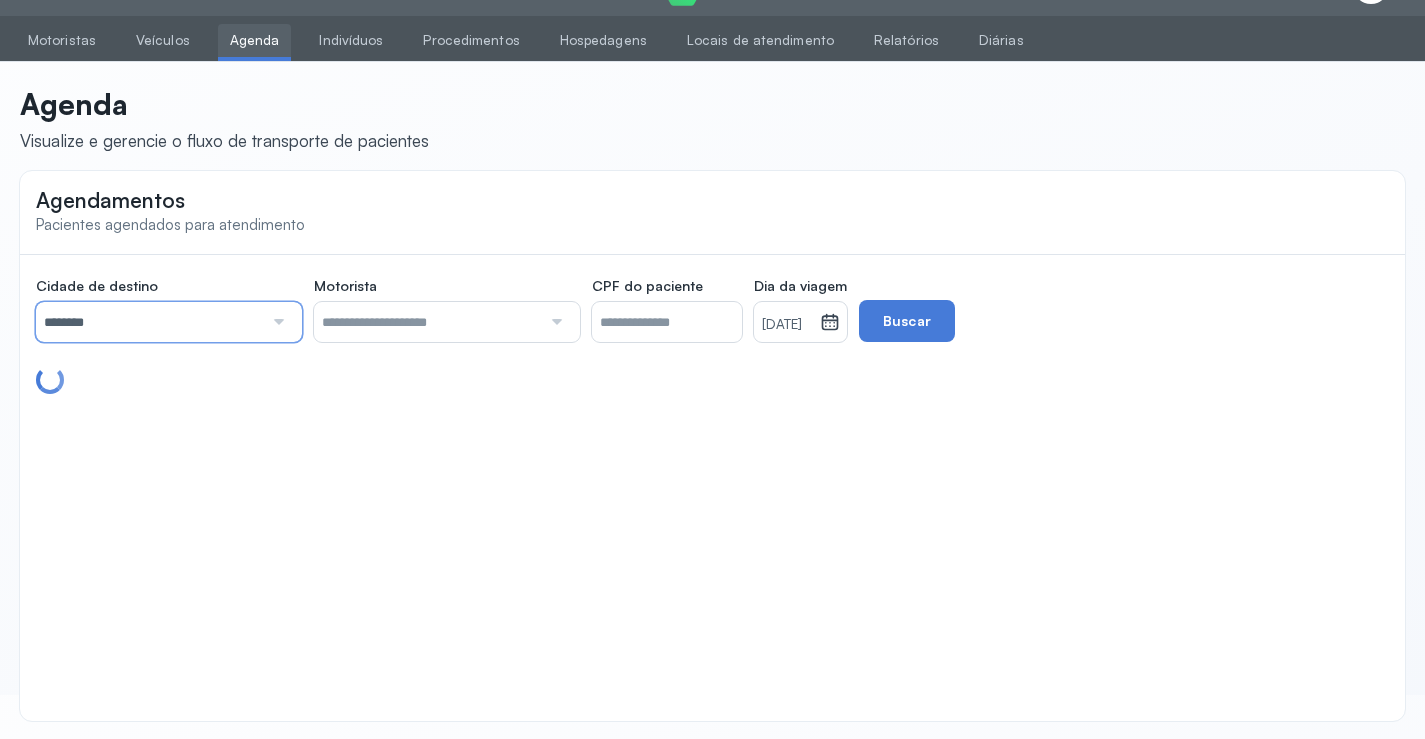 click on "********" at bounding box center [149, 322] 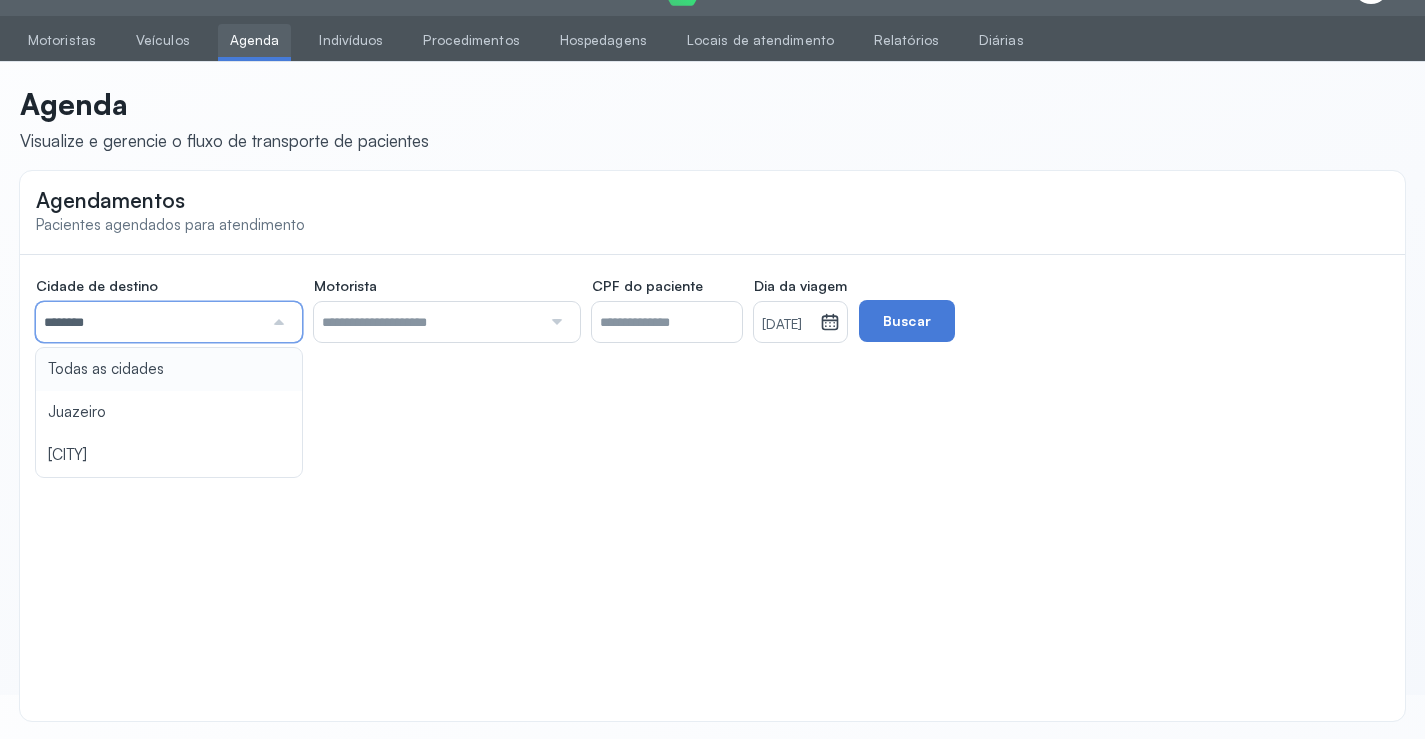 click on "[DATE]" at bounding box center [787, 322] 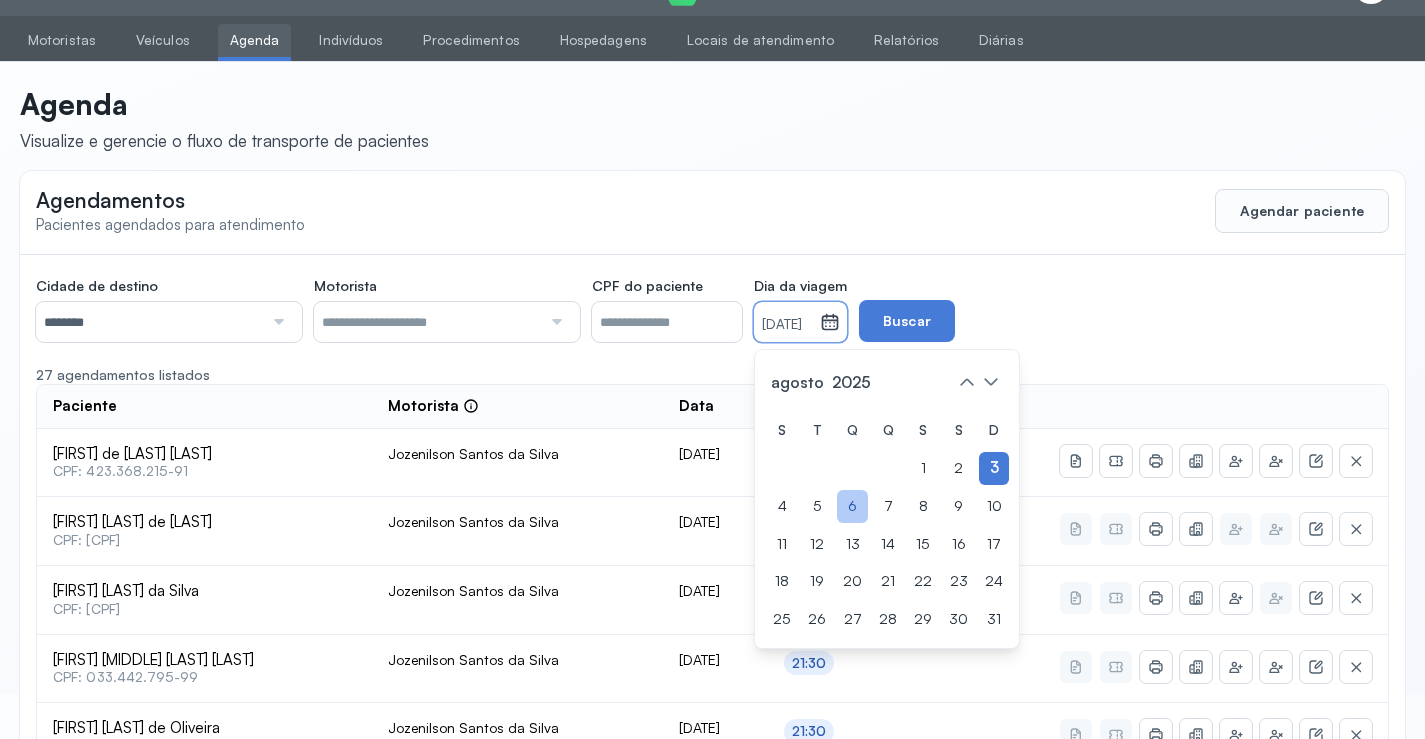 click on "6" 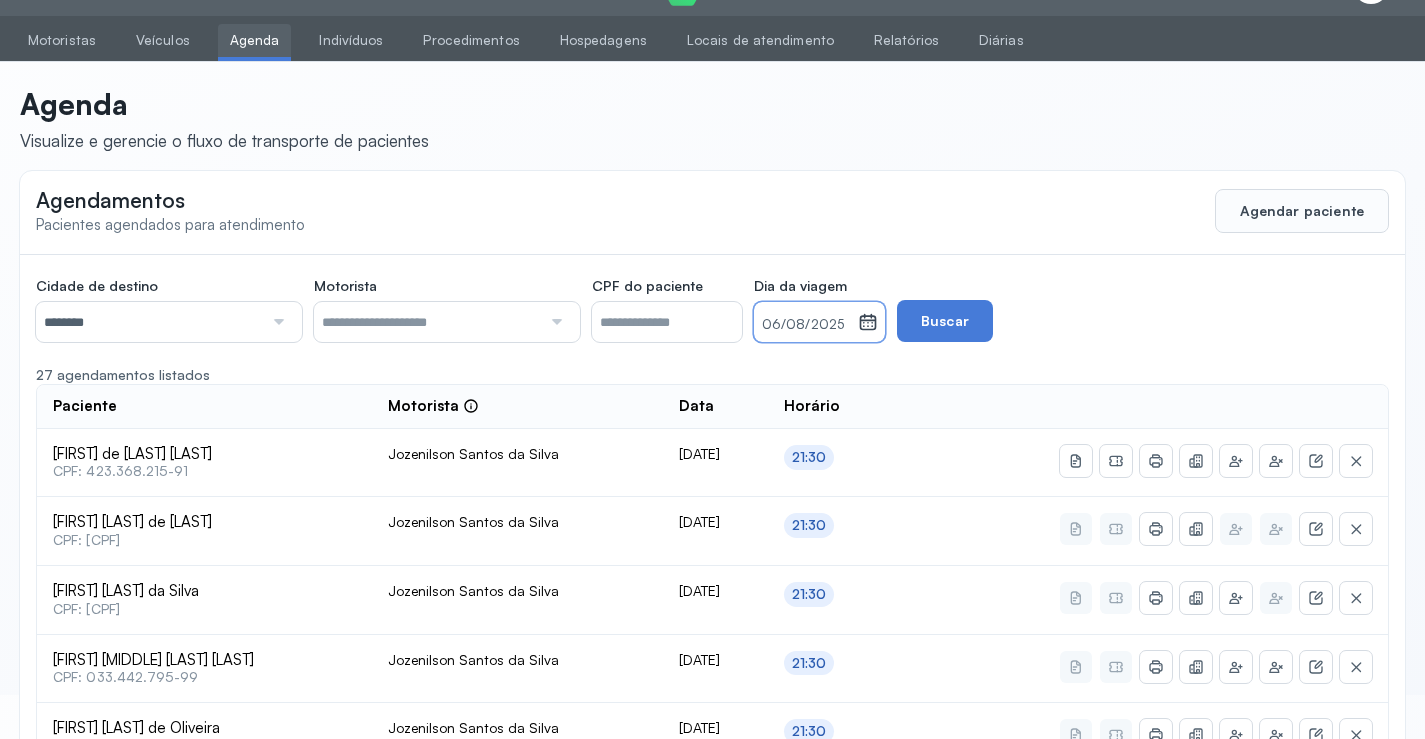 click on "06/08/2025" at bounding box center [806, 325] 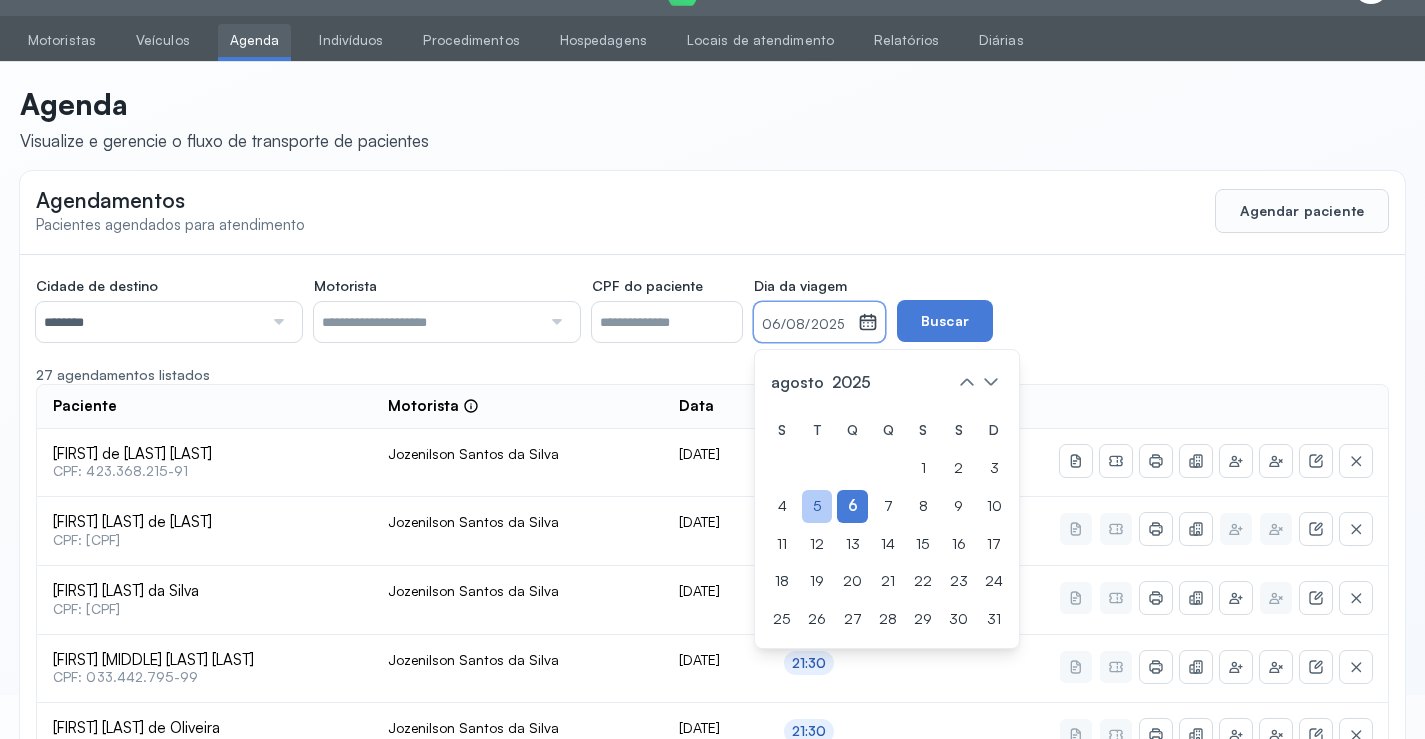 click on "5" 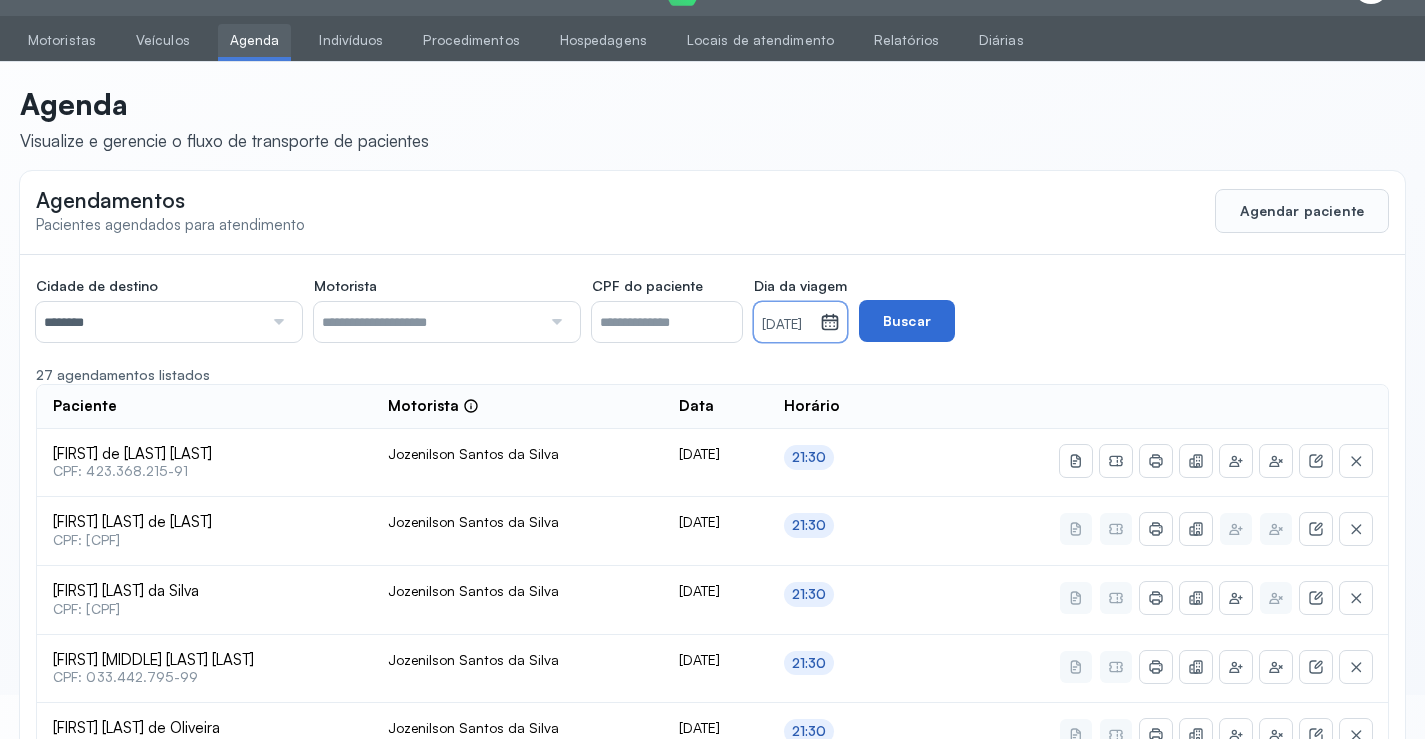 click on "Buscar" at bounding box center [907, 321] 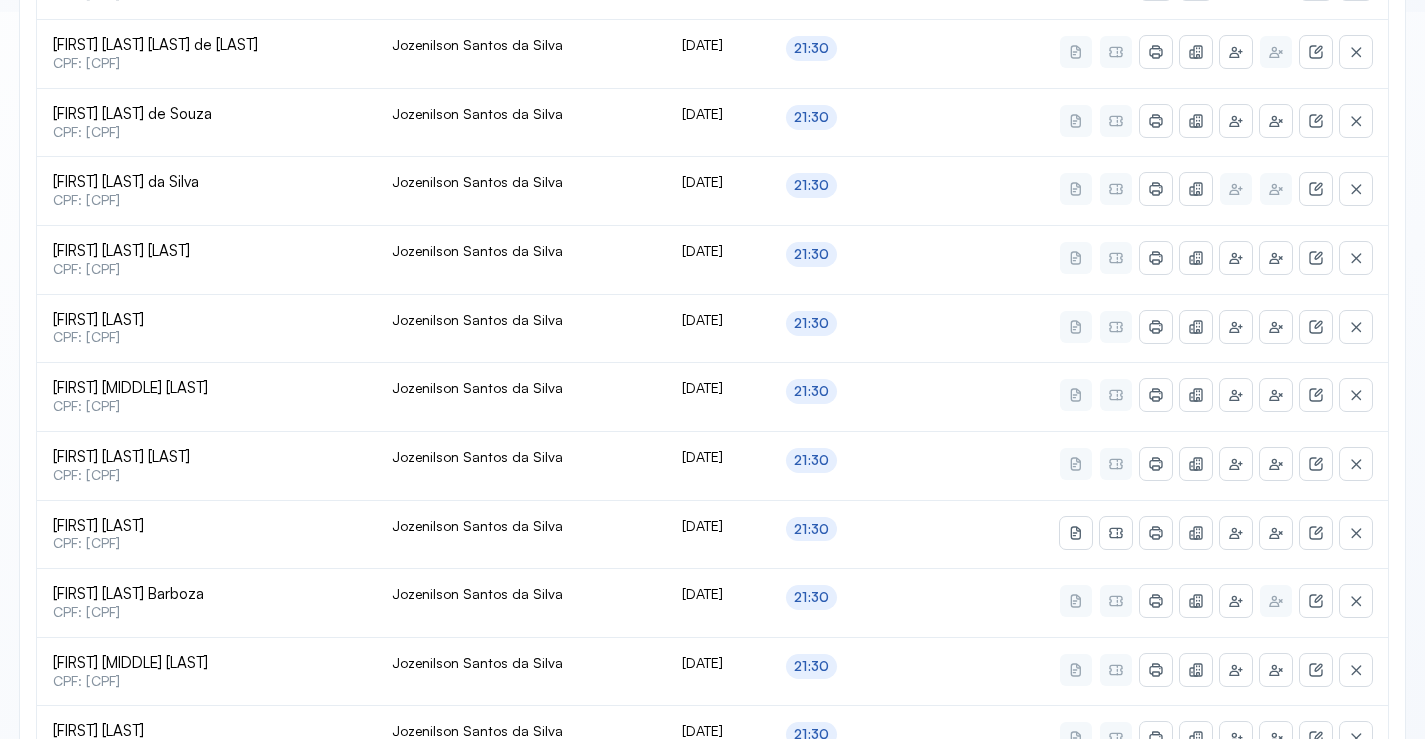 scroll, scrollTop: 865, scrollLeft: 0, axis: vertical 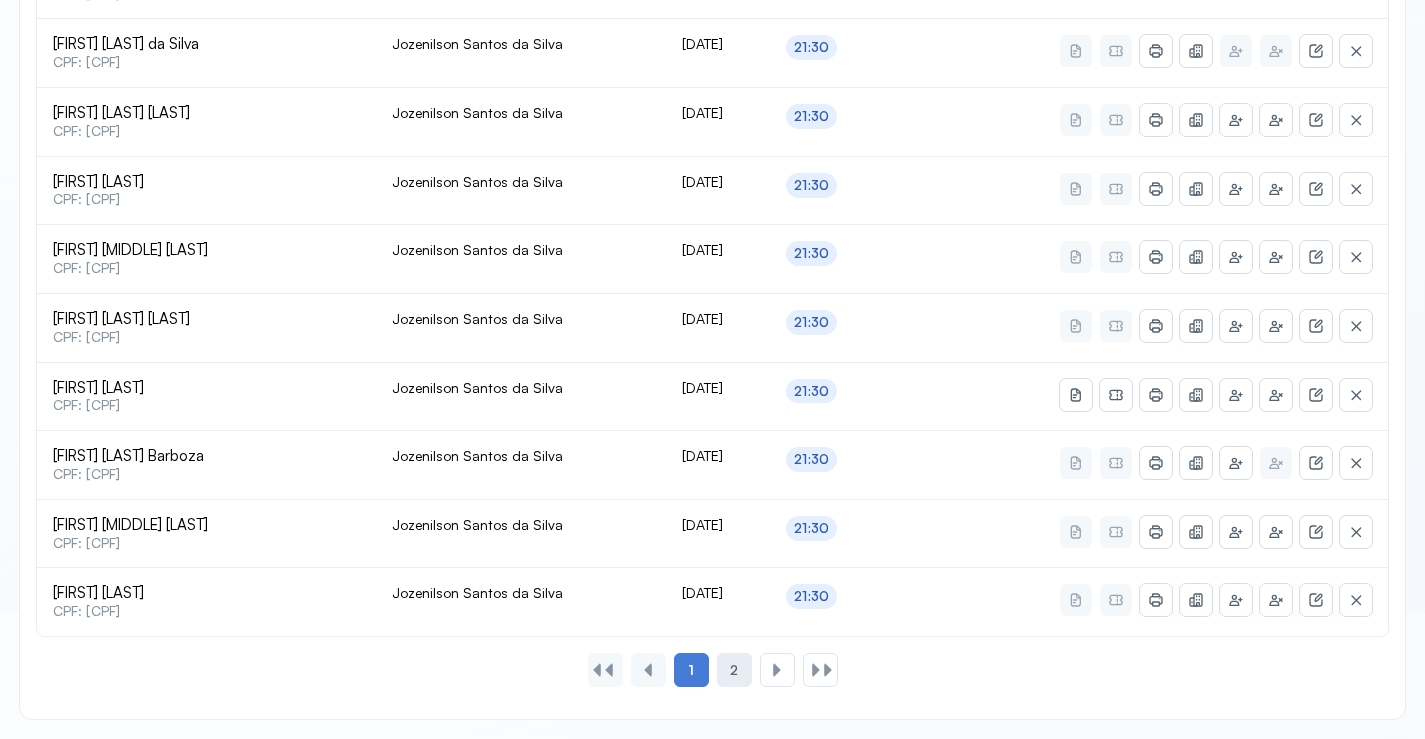 click on "2" 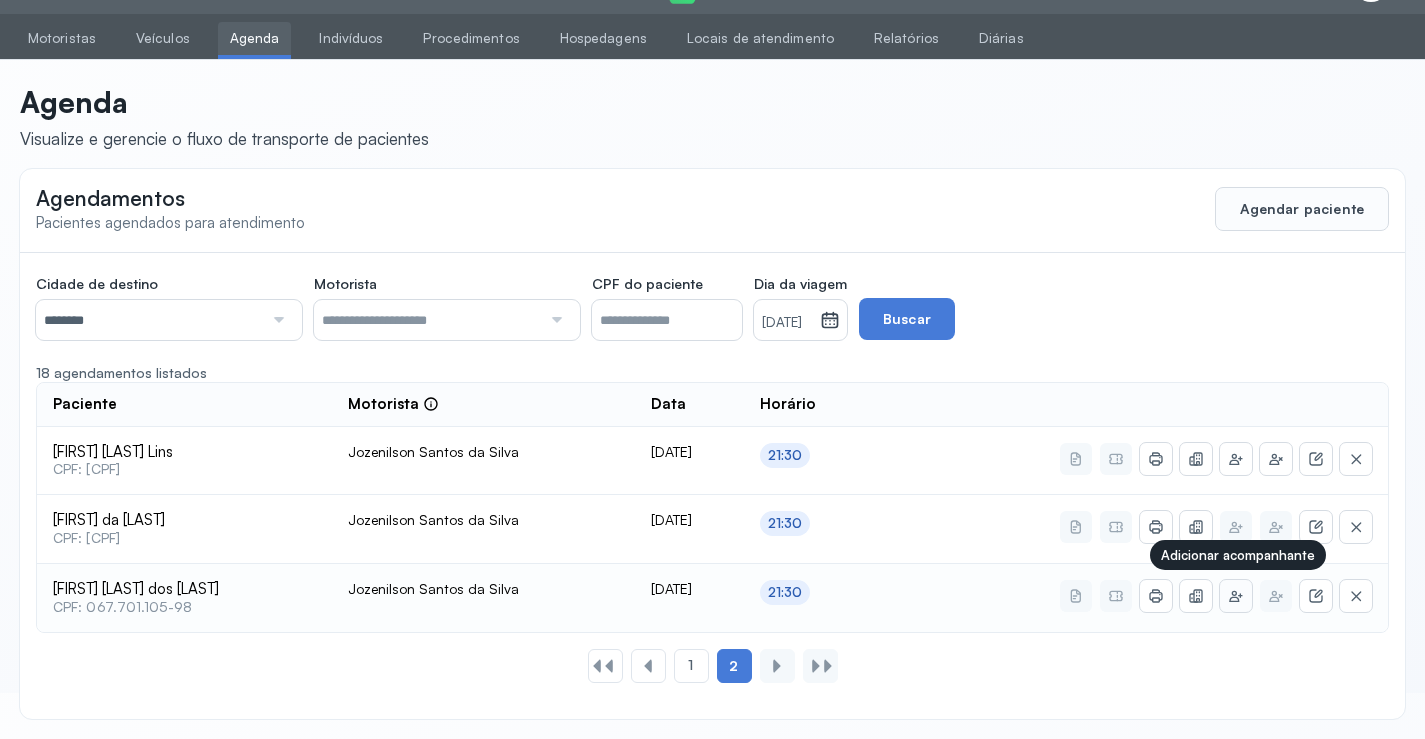 click 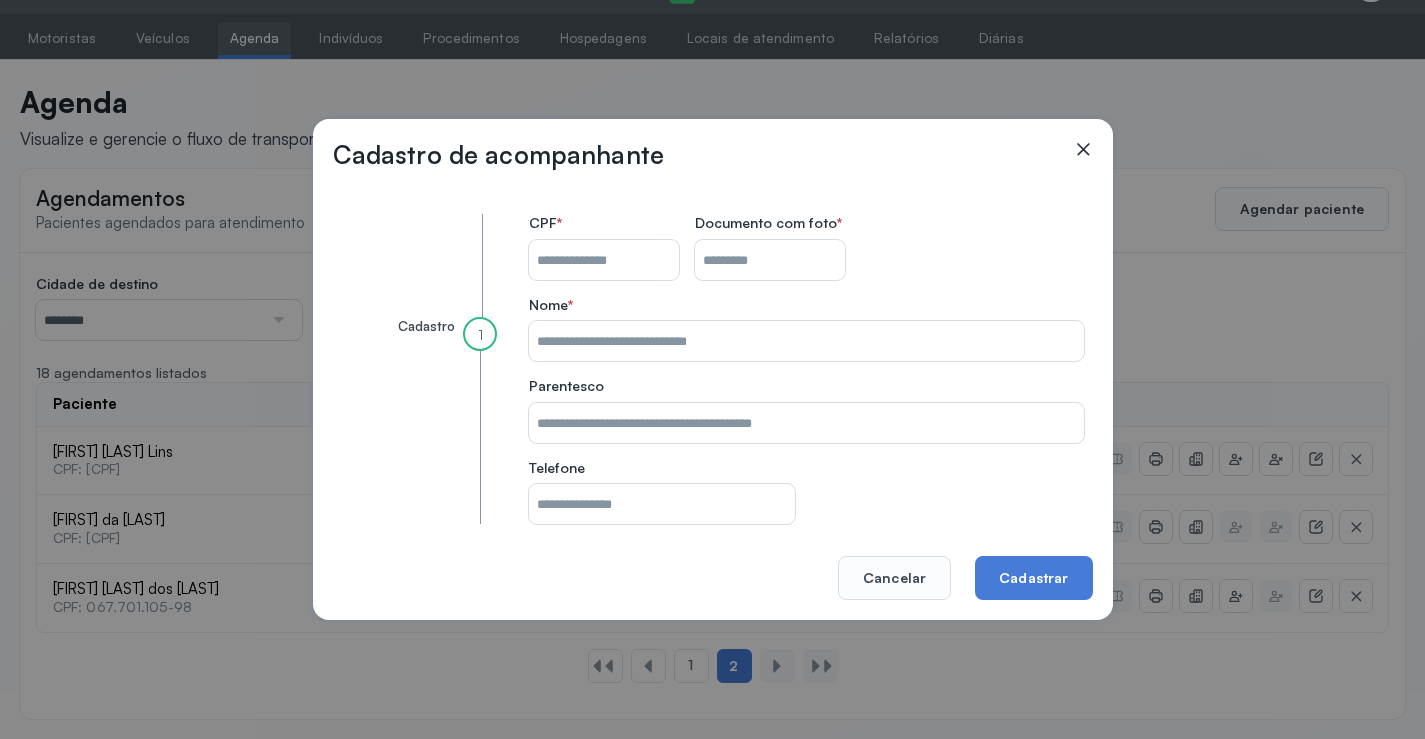 click on "CPF do paciente" at bounding box center (604, 260) 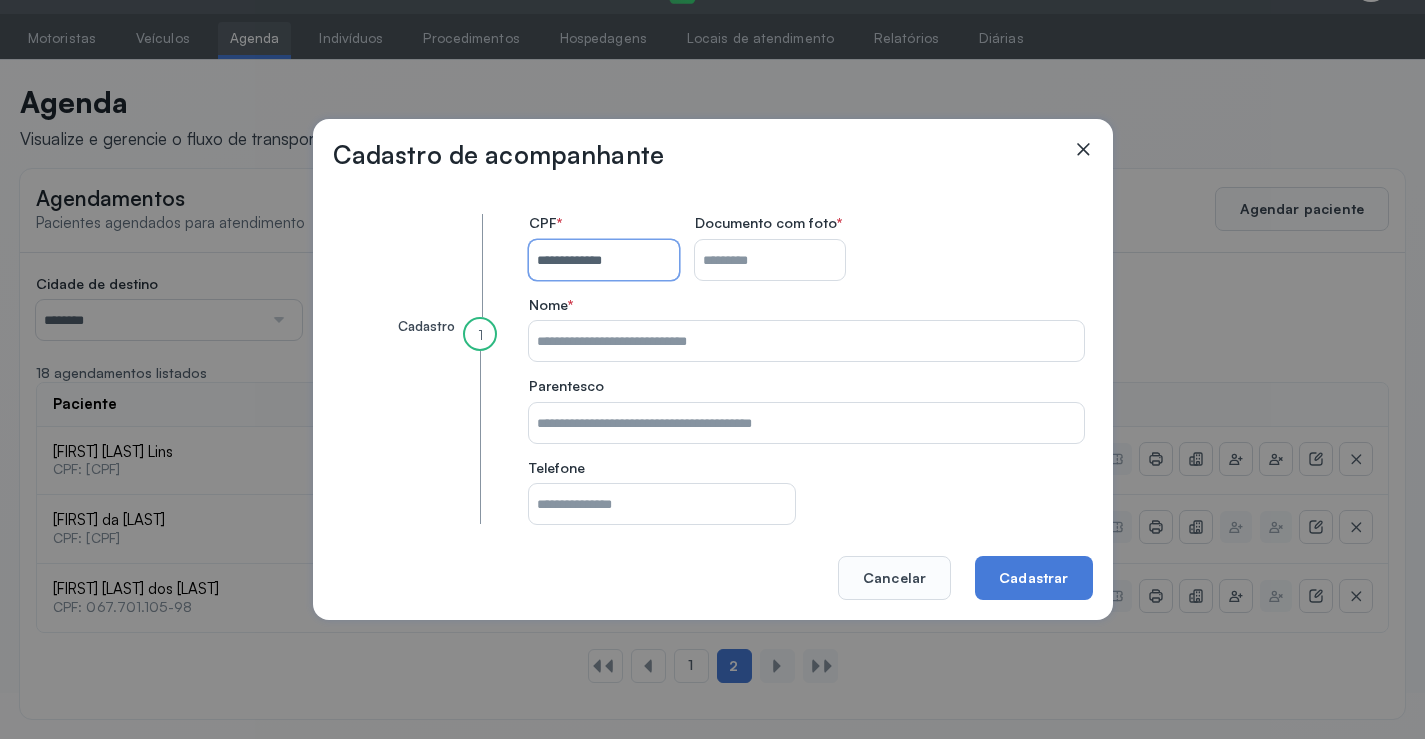 type on "**********" 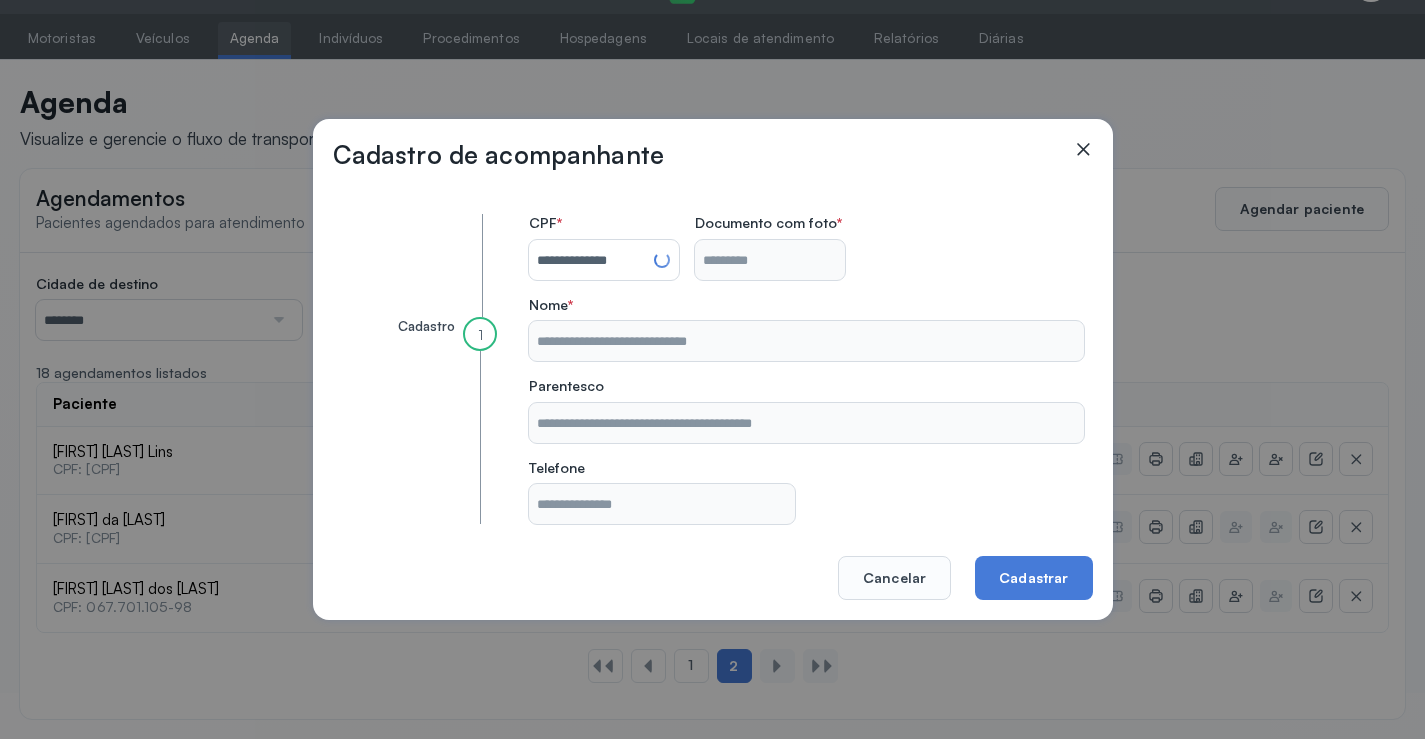 type on "**********" 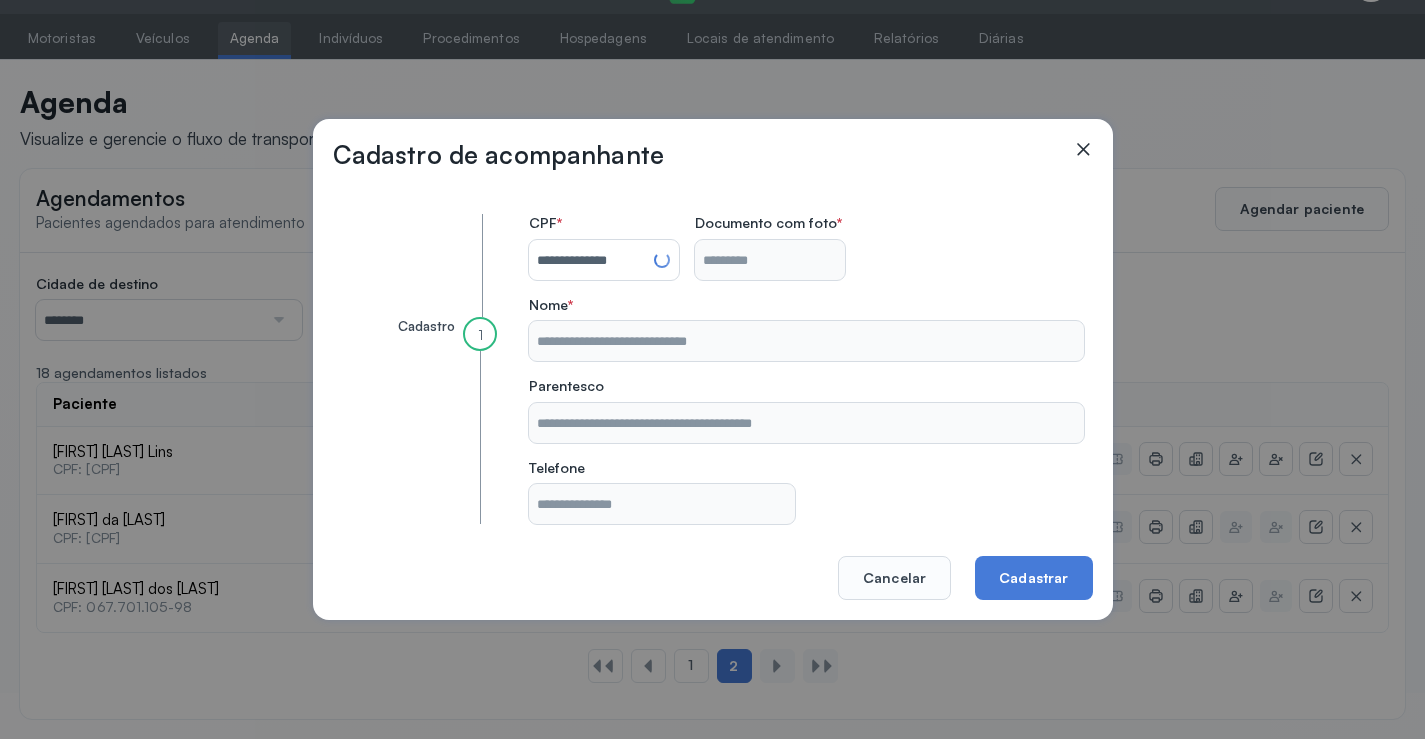 type on "**********" 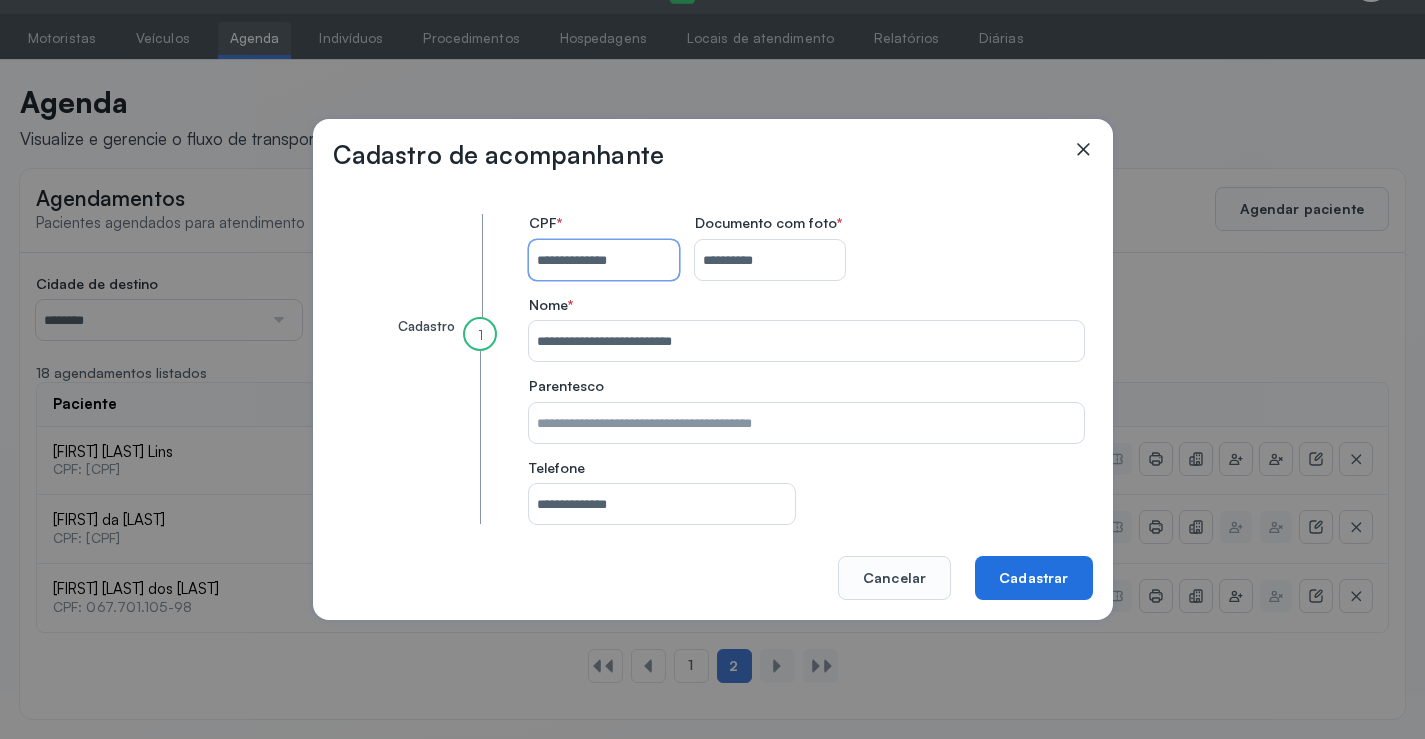type on "**********" 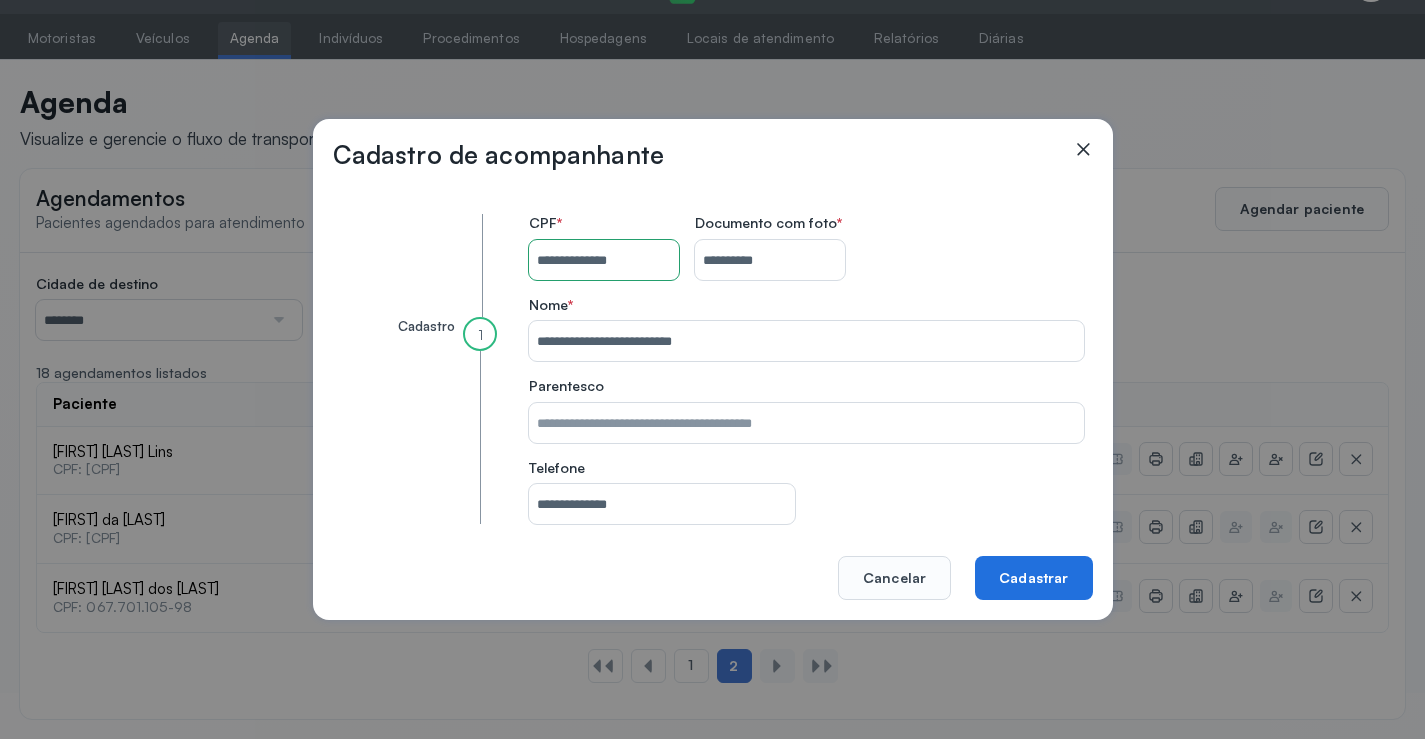click on "Cadastrar" 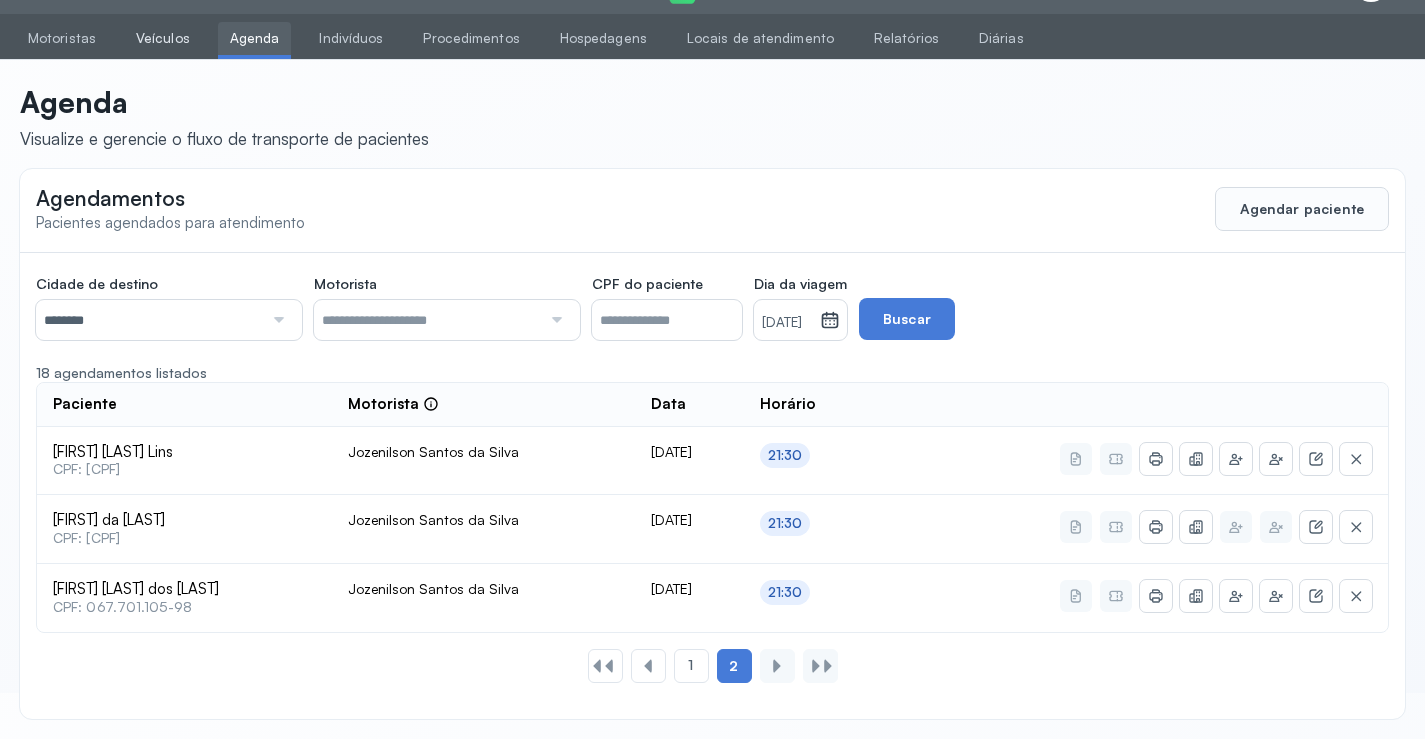 click on "Veículos" at bounding box center (163, 38) 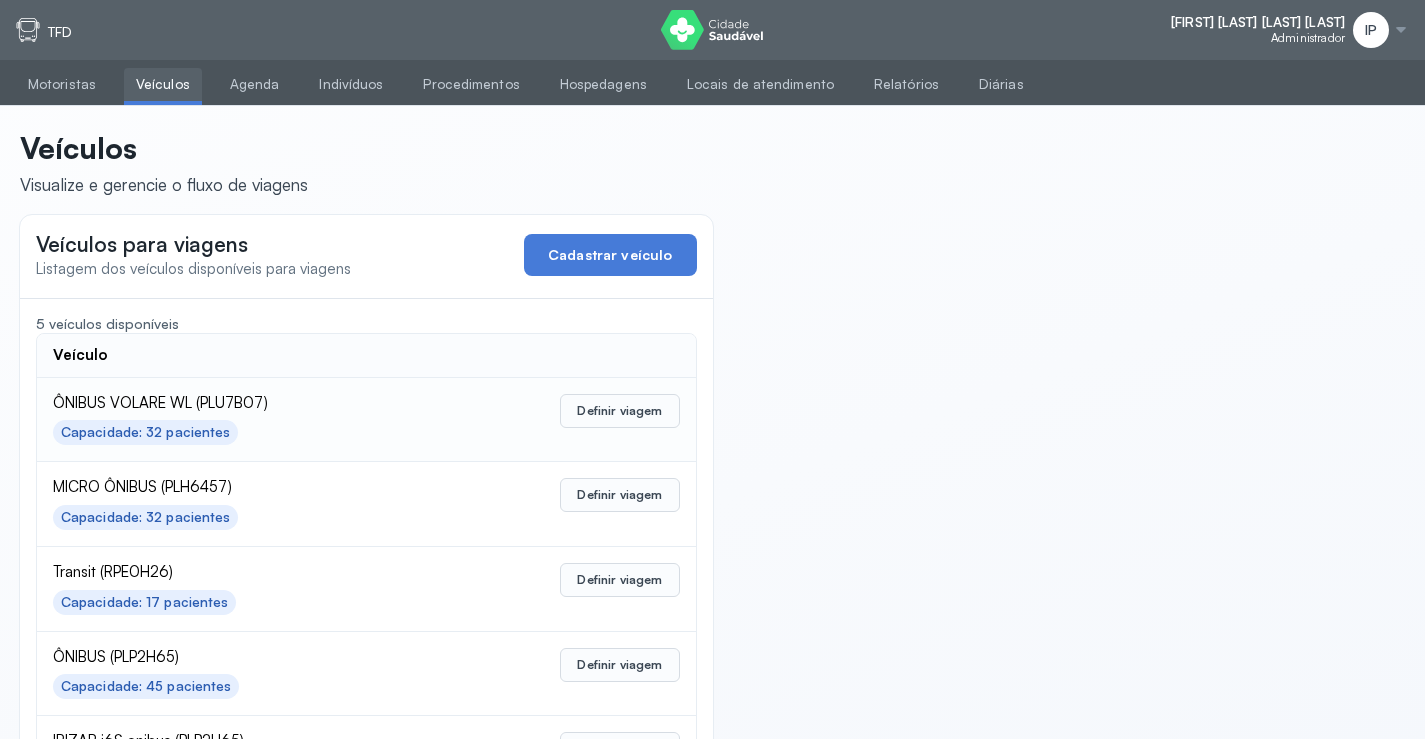 scroll, scrollTop: 98, scrollLeft: 0, axis: vertical 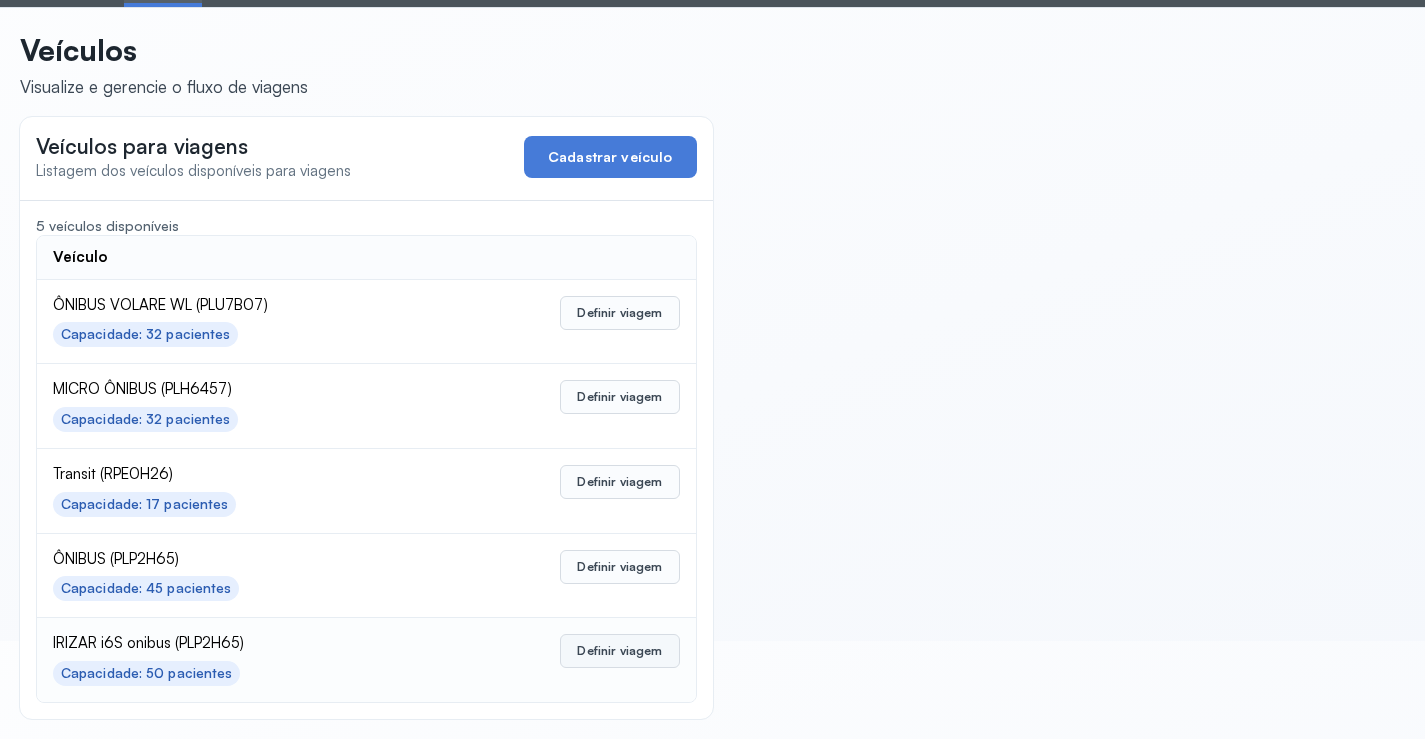 click on "Definir viagem" at bounding box center (619, 651) 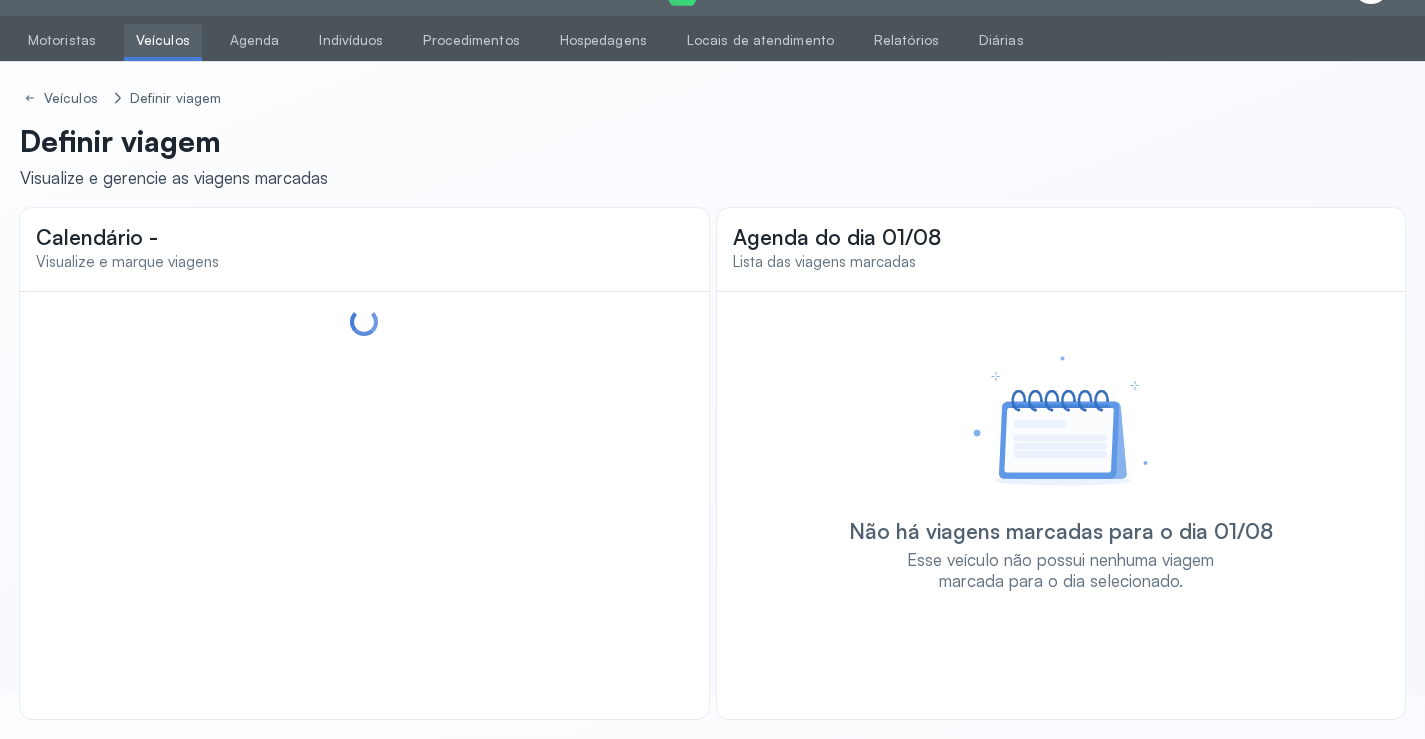 scroll, scrollTop: 44, scrollLeft: 0, axis: vertical 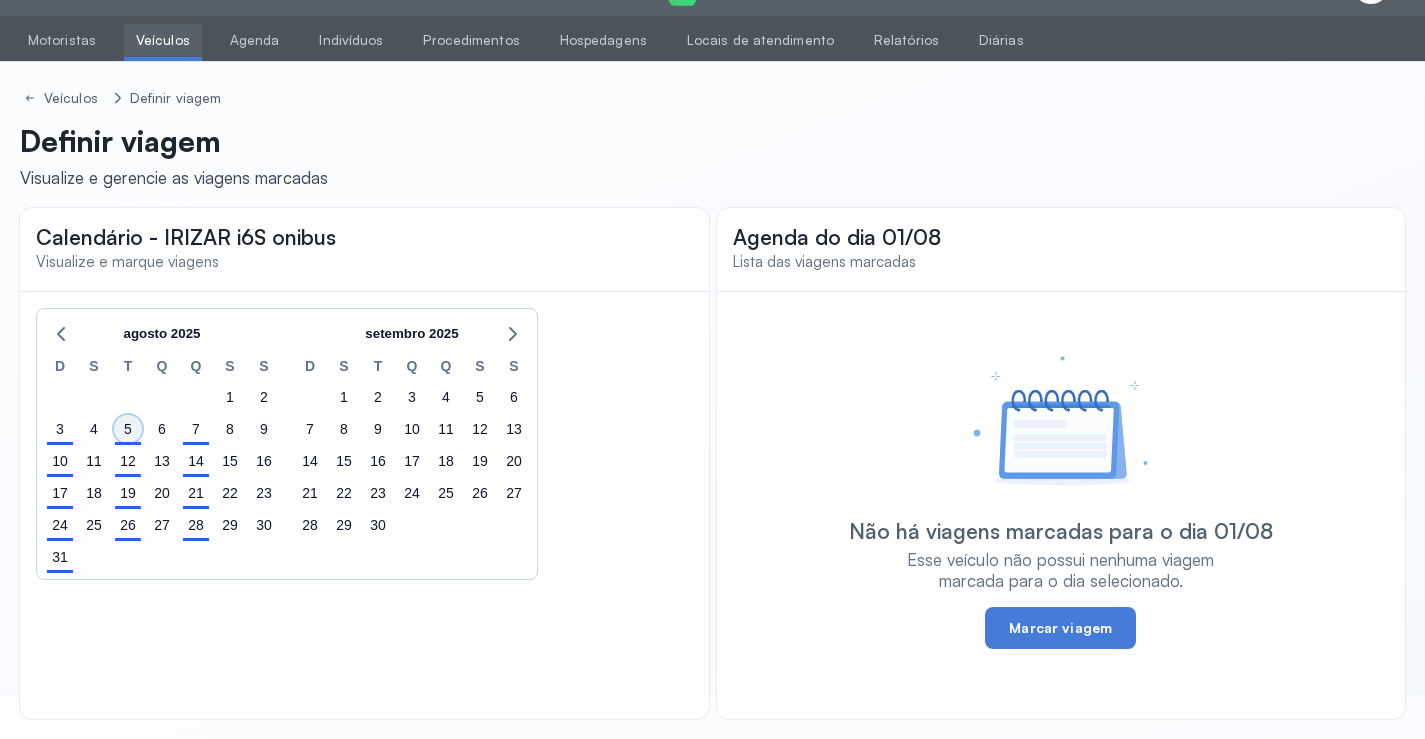 click on "5" 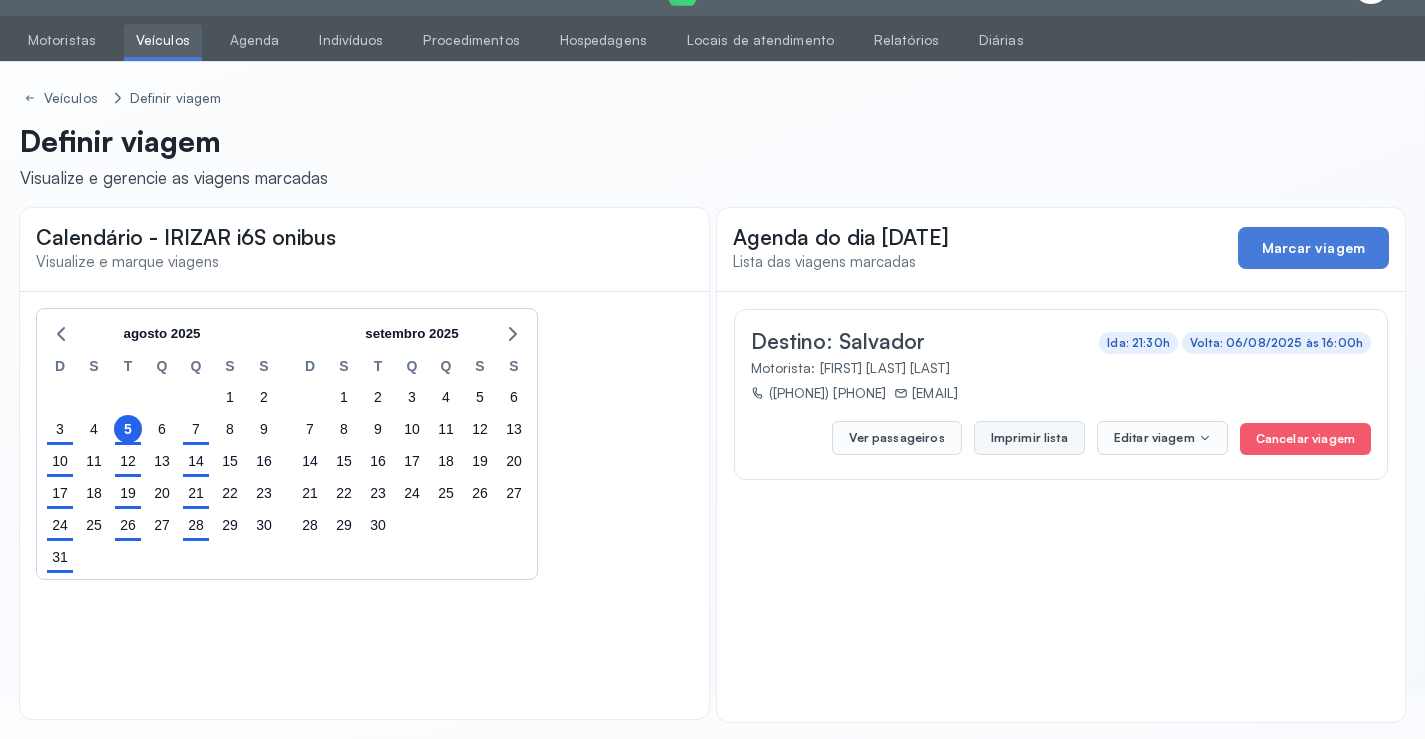 click on "Imprimir lista" at bounding box center (1029, 438) 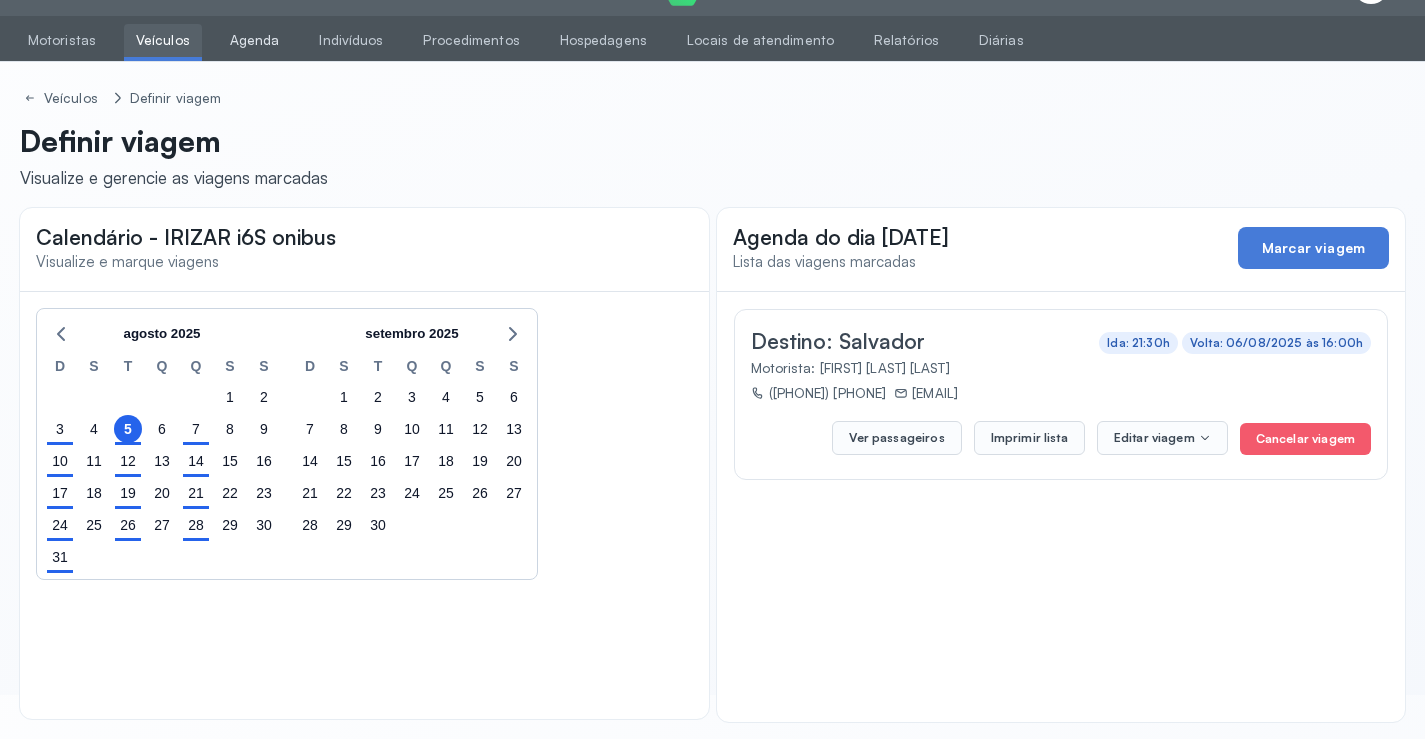 click on "Agenda" at bounding box center [255, 40] 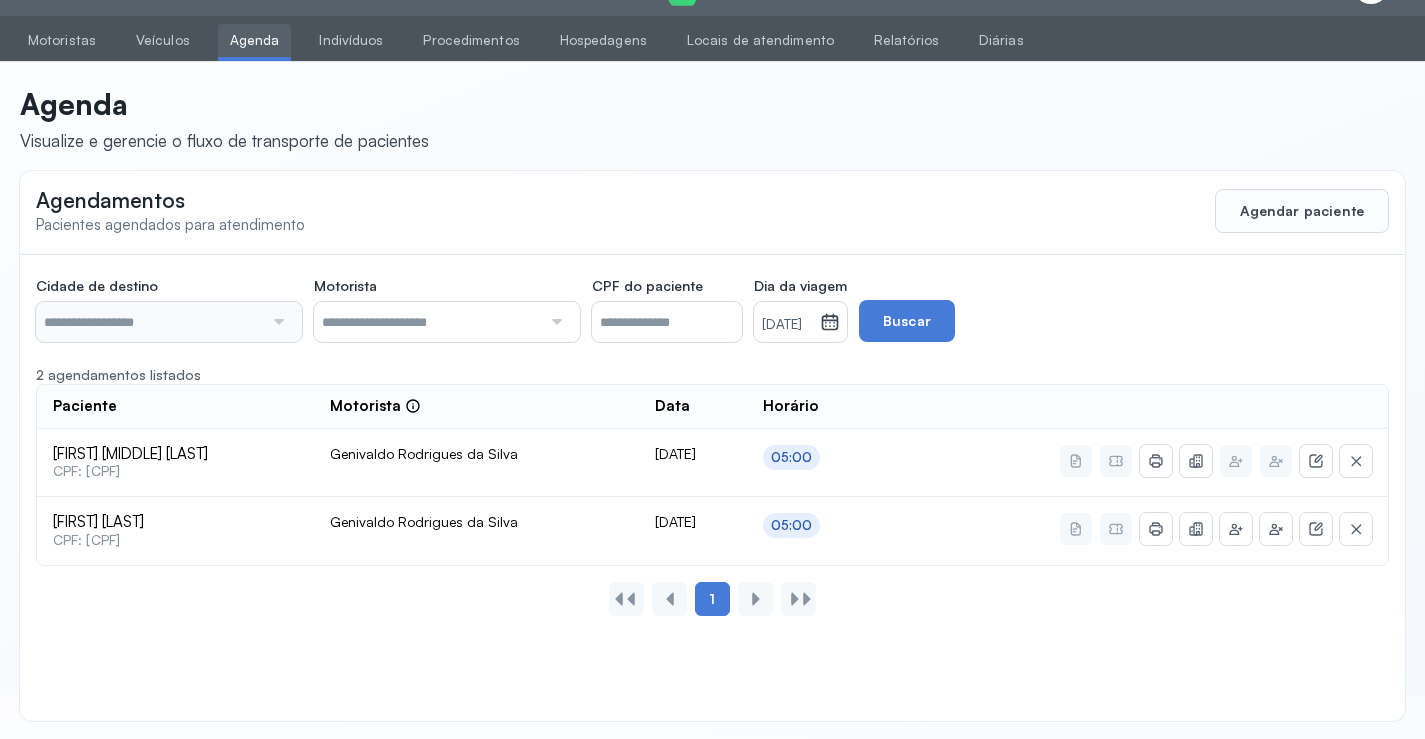 type on "********" 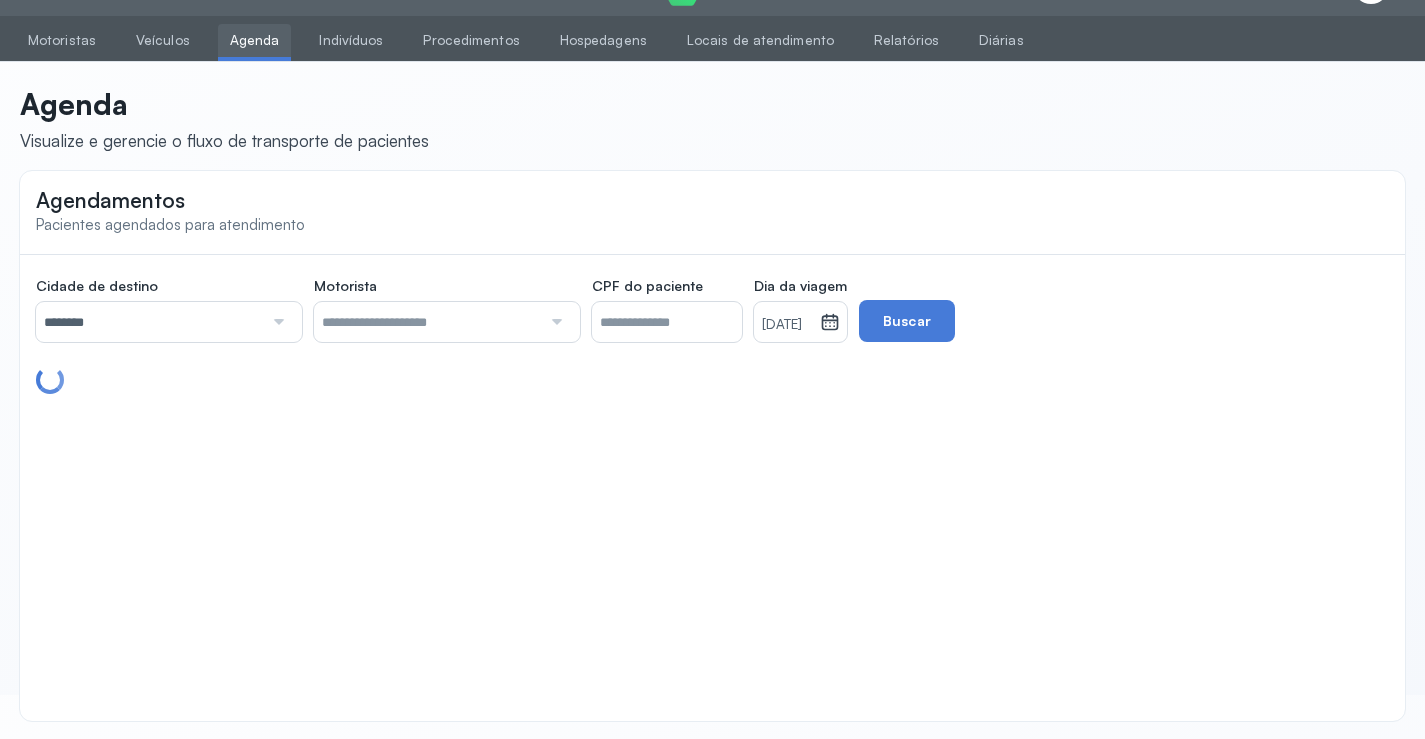 click on "********" at bounding box center (149, 322) 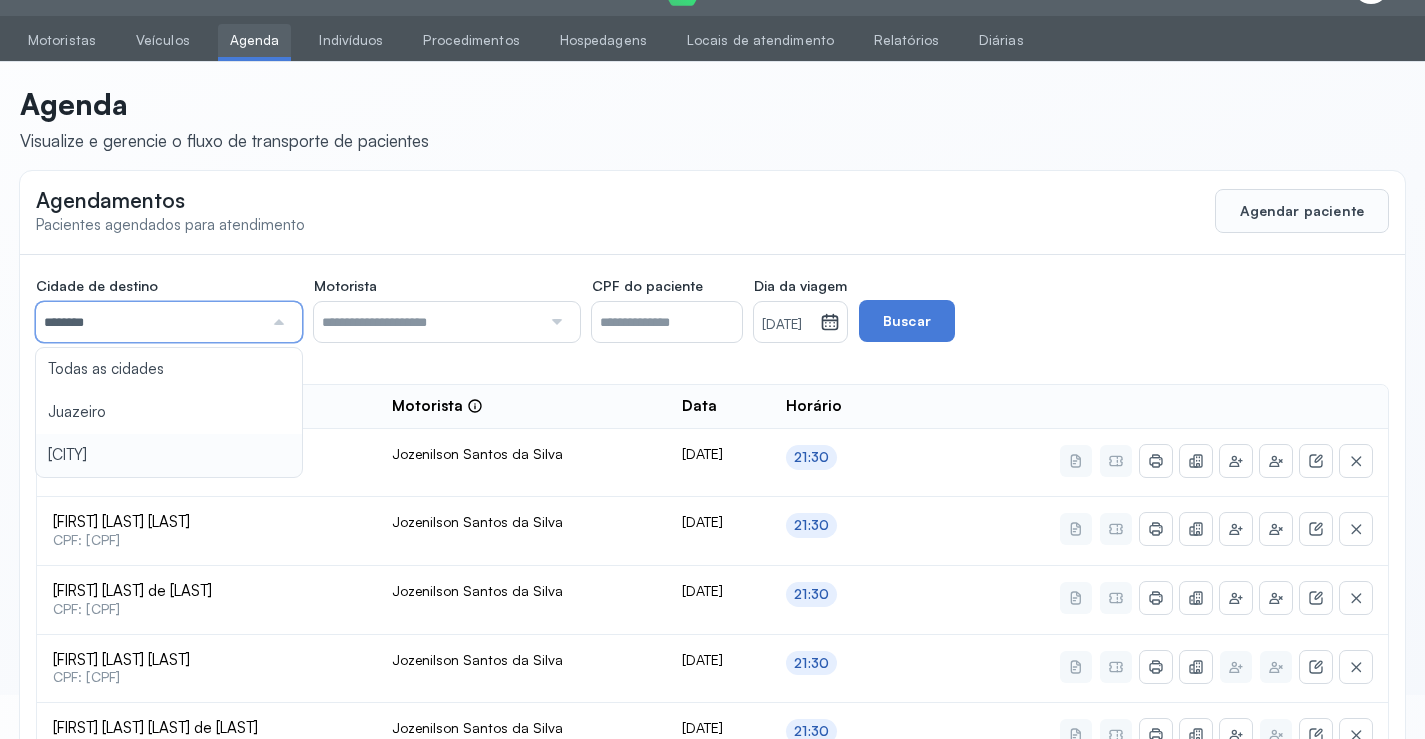 drag, startPoint x: 140, startPoint y: 451, endPoint x: 189, endPoint y: 419, distance: 58.5235 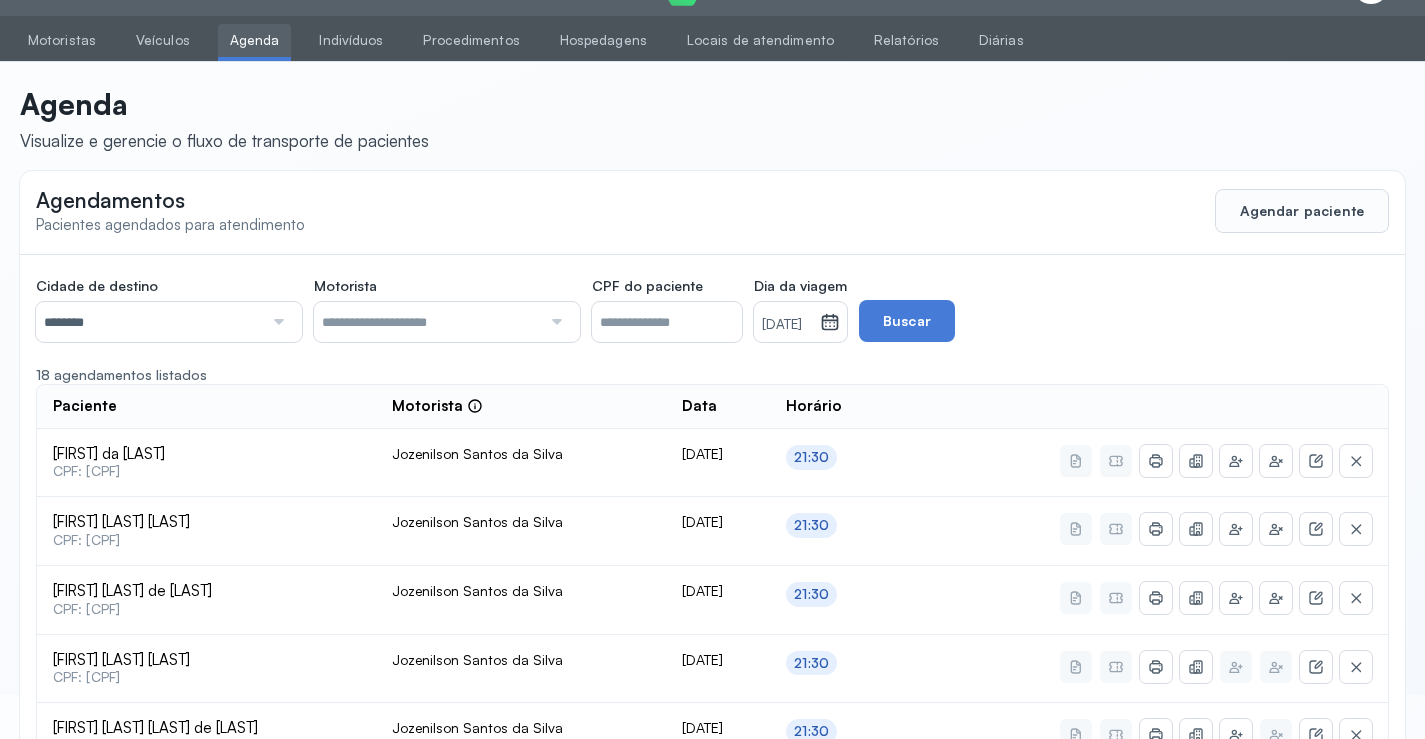click on "[DATE]" at bounding box center [787, 322] 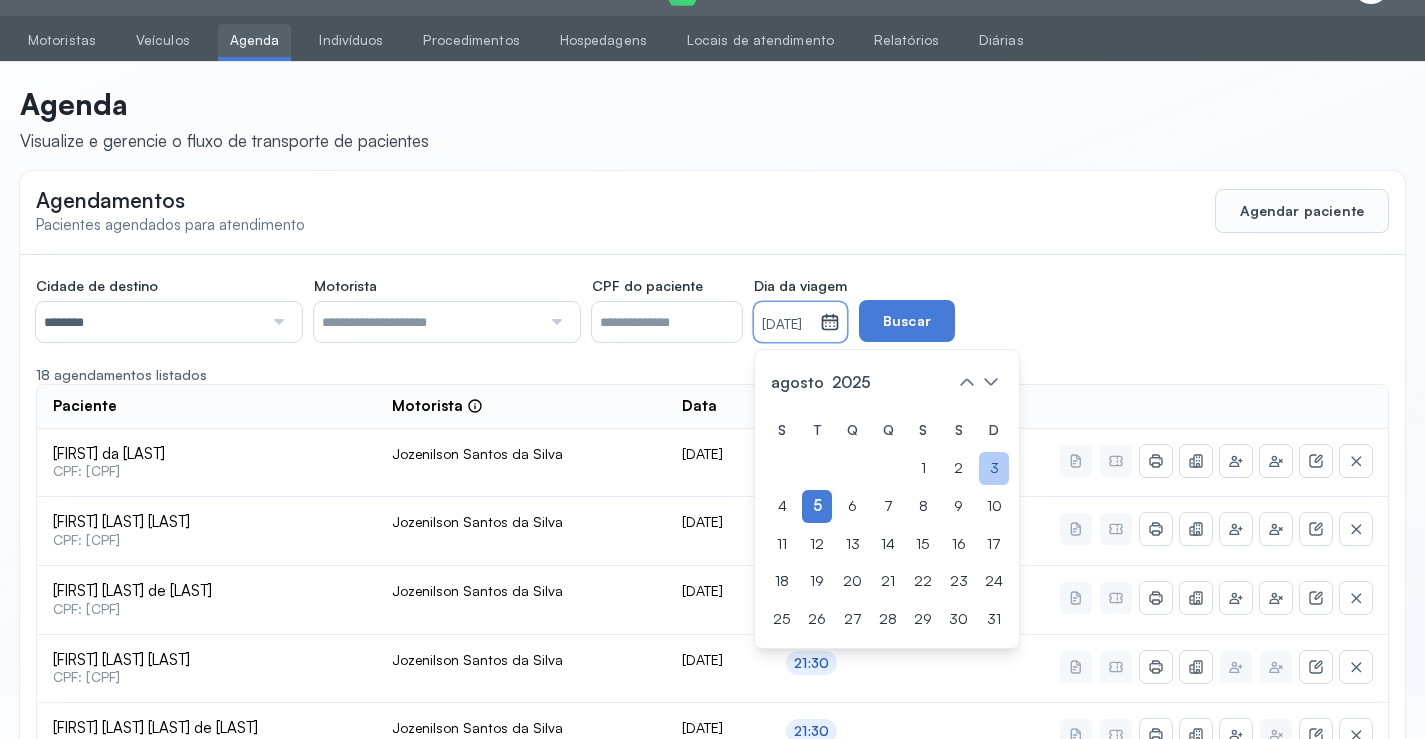 click on "3" 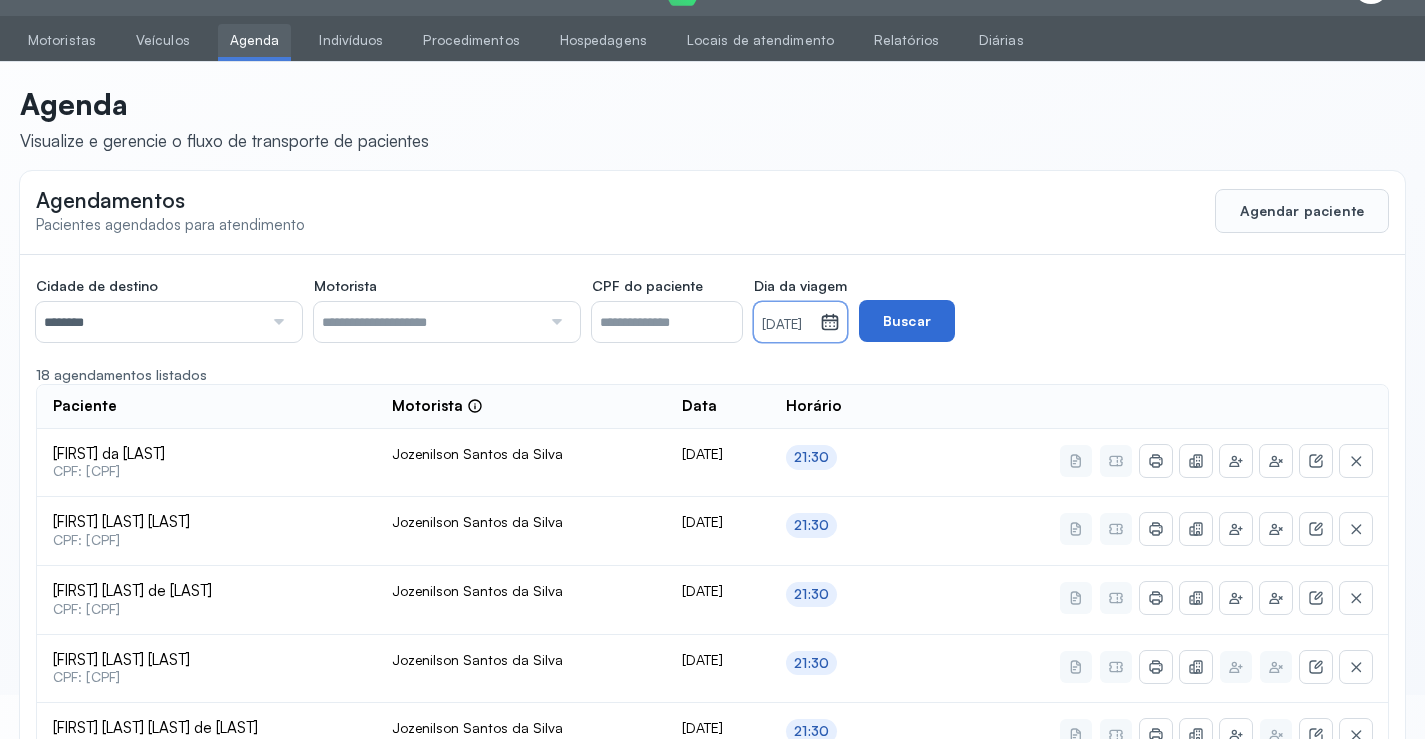 click on "Buscar" at bounding box center (907, 321) 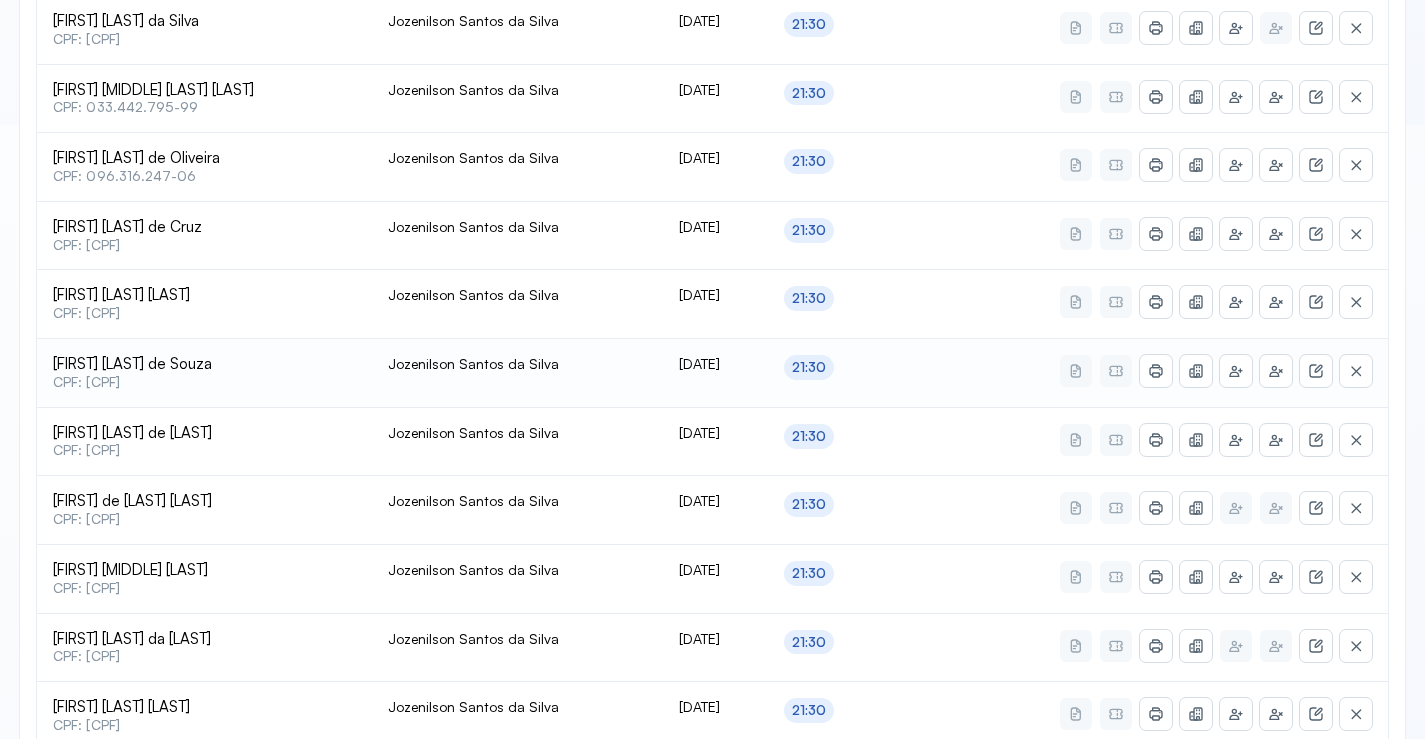 scroll, scrollTop: 644, scrollLeft: 0, axis: vertical 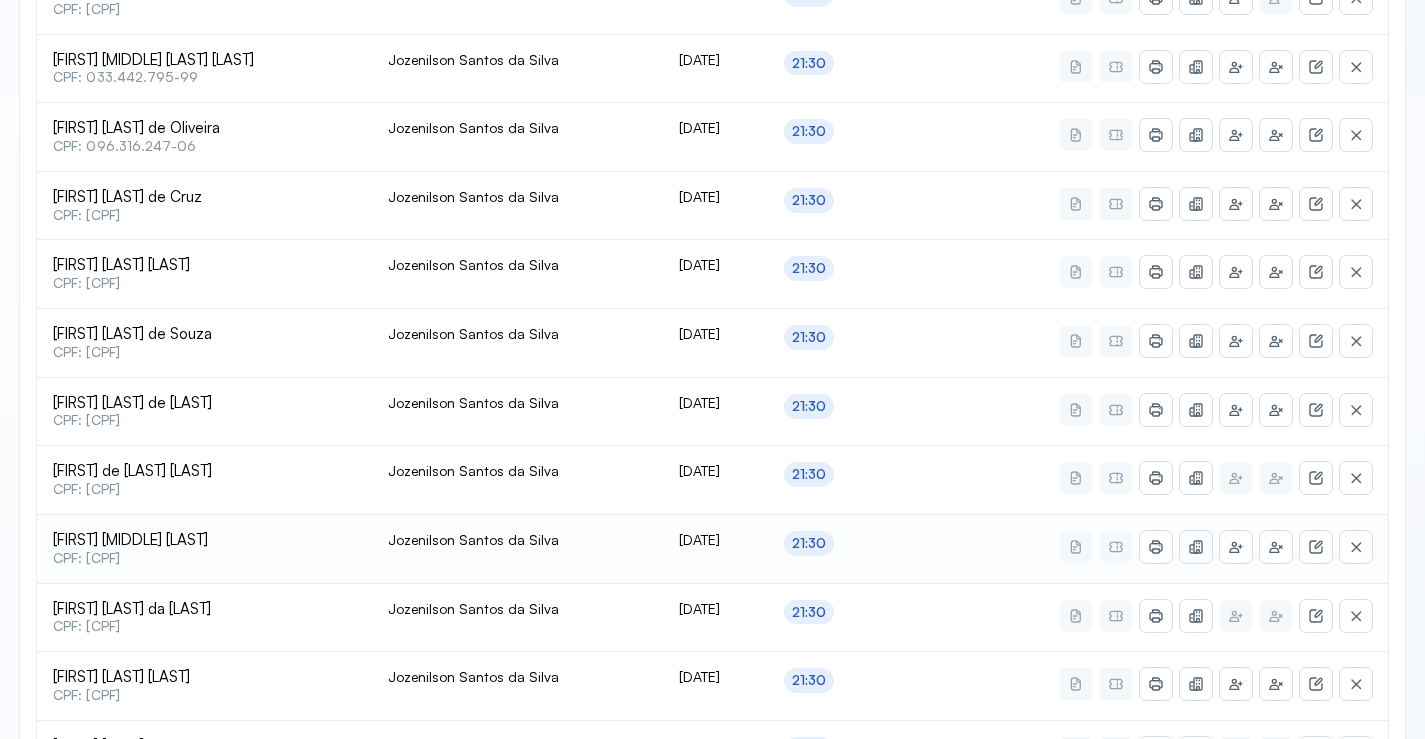 click 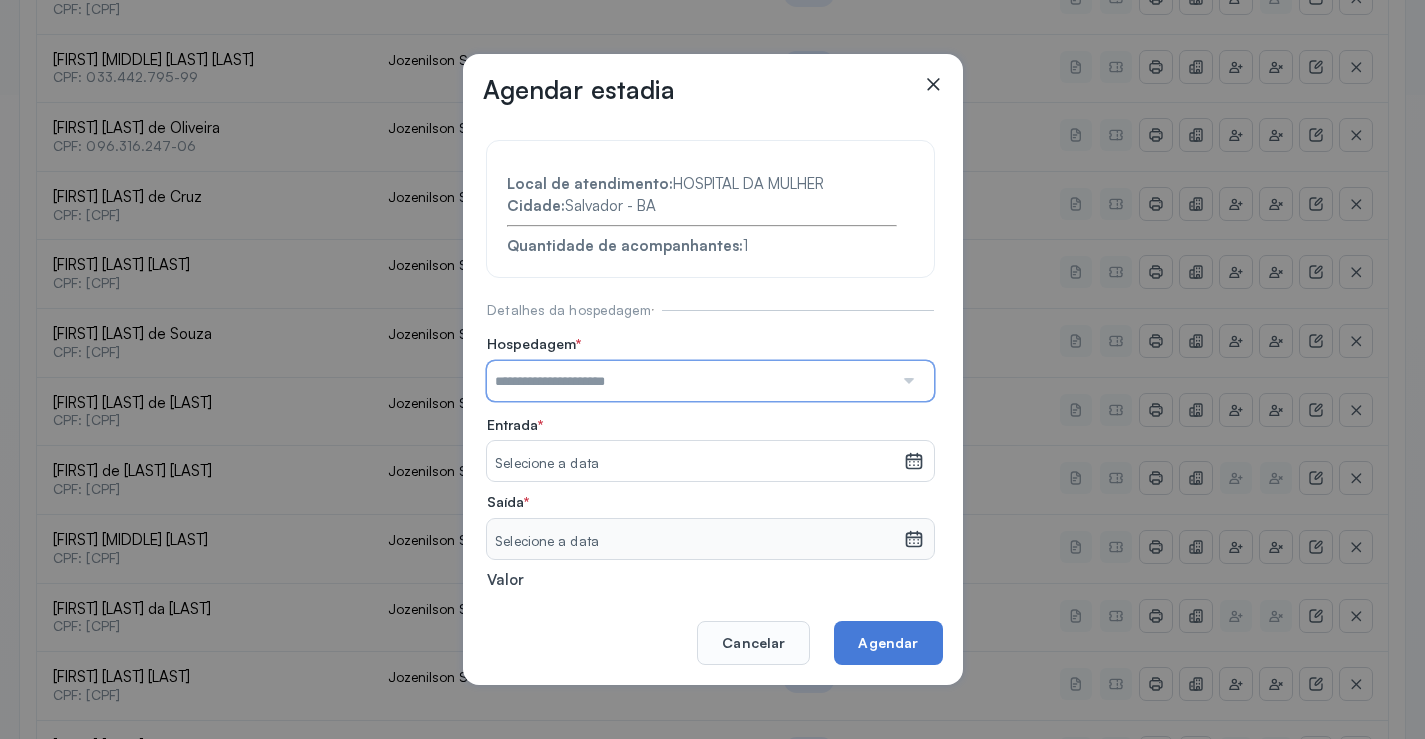 click at bounding box center (690, 381) 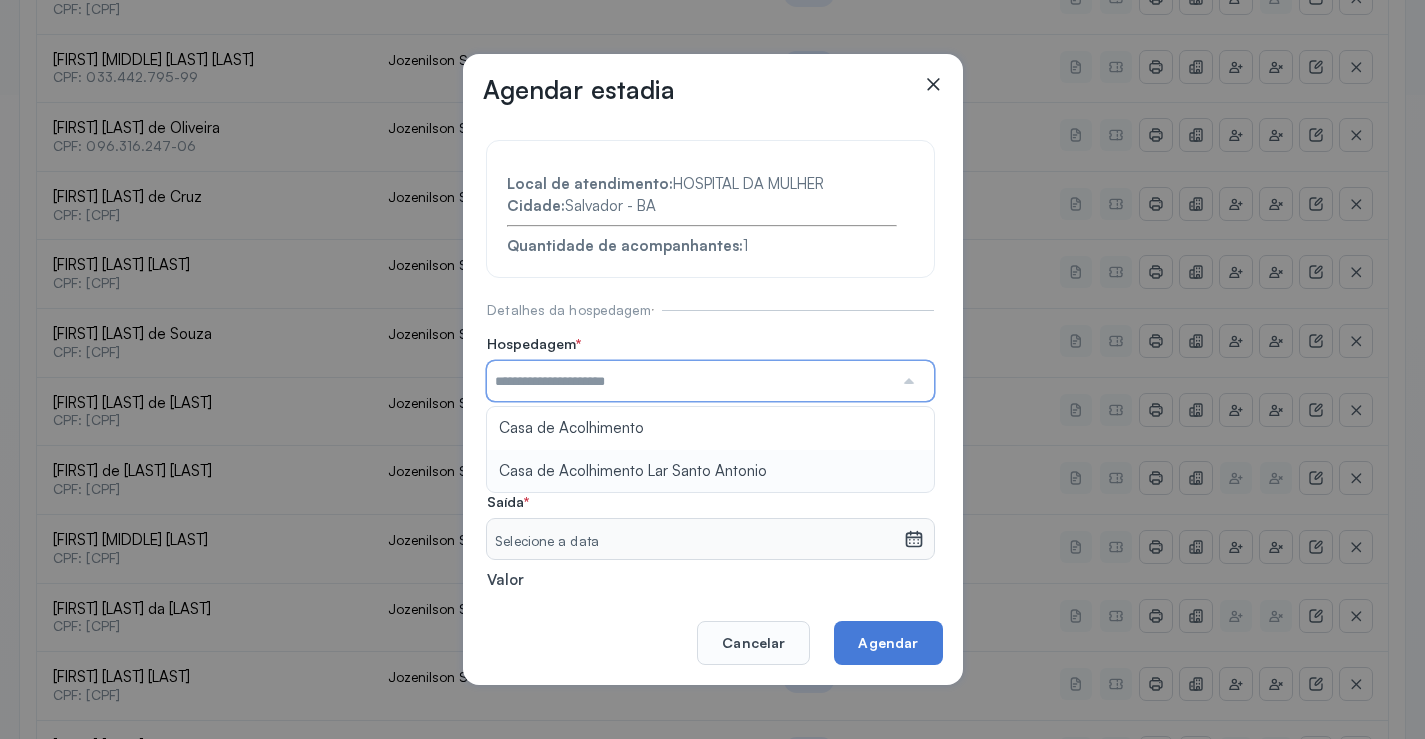 type on "**********" 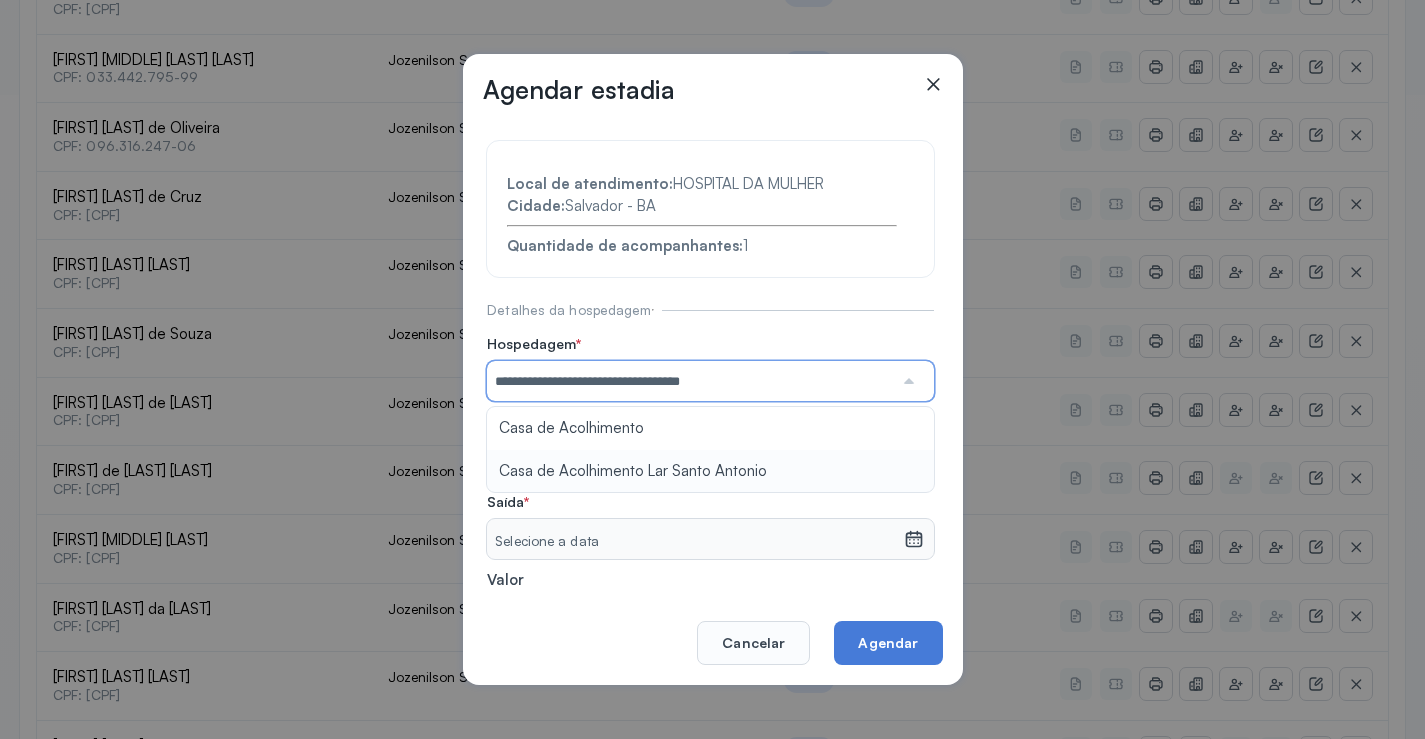 click on "**********" at bounding box center (710, 436) 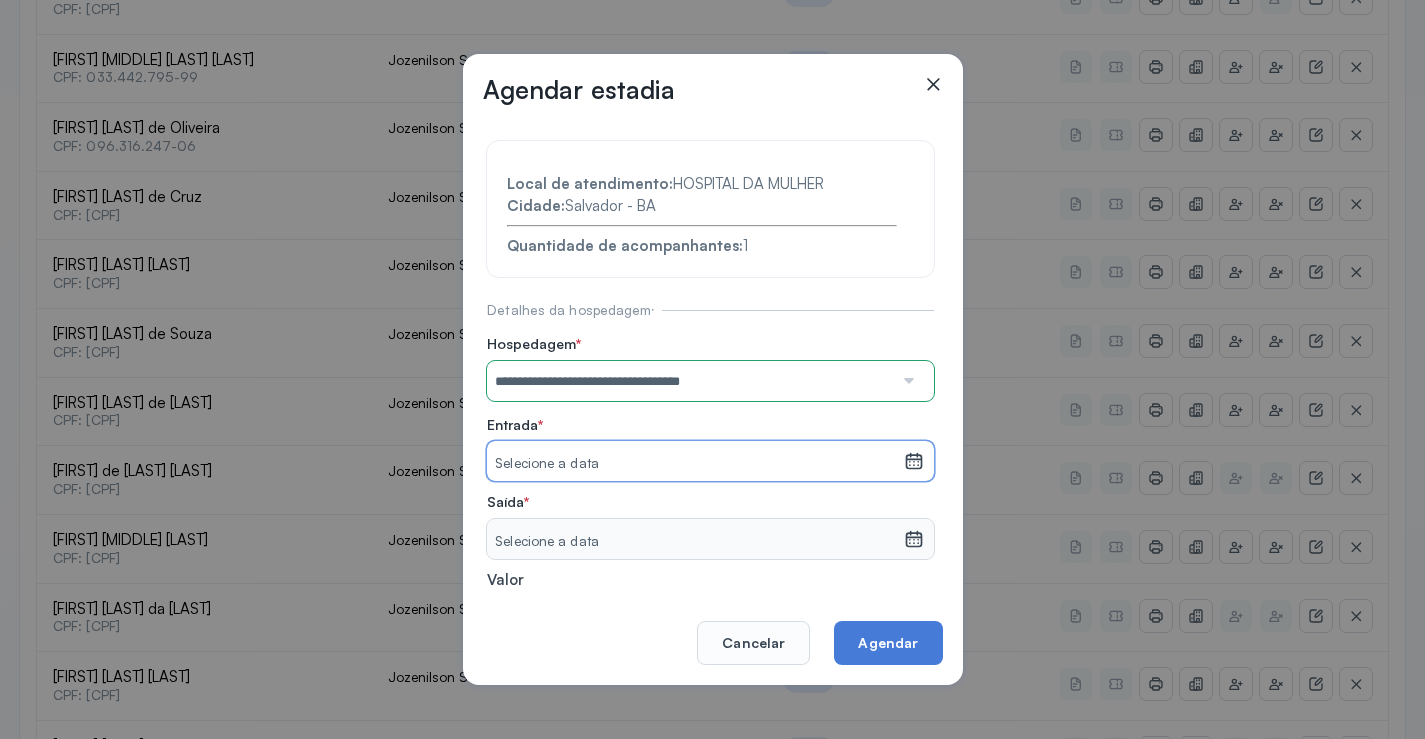 click on "Selecione a data" at bounding box center [695, 464] 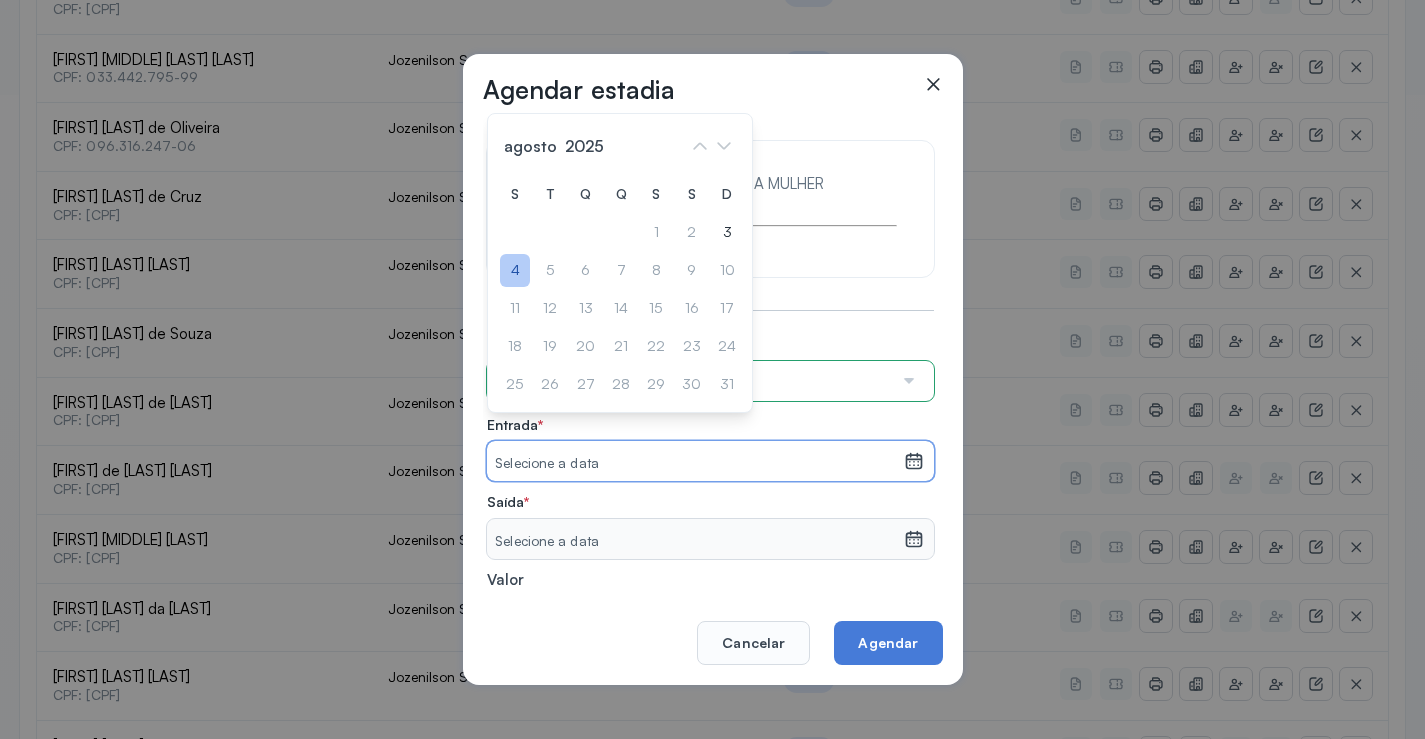 click on "4" 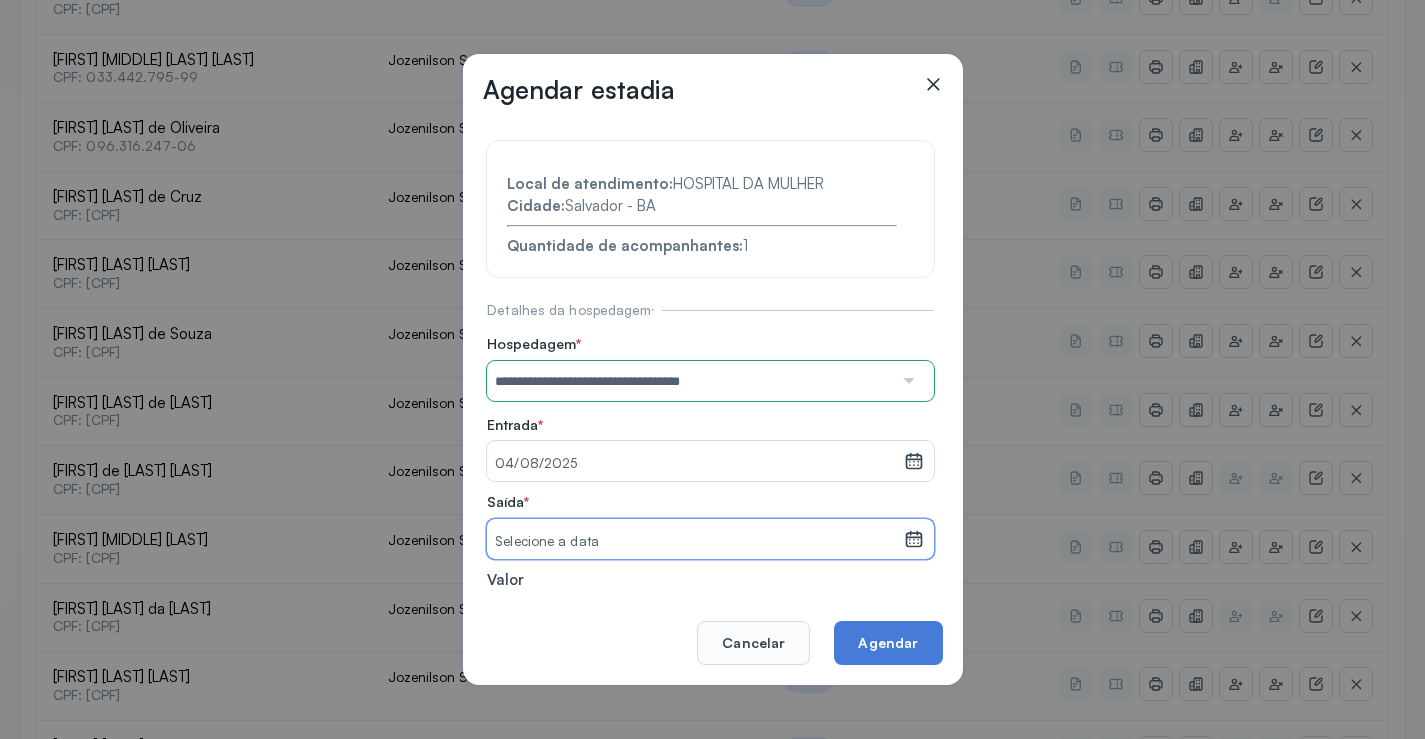 click on "Selecione a data" at bounding box center (695, 542) 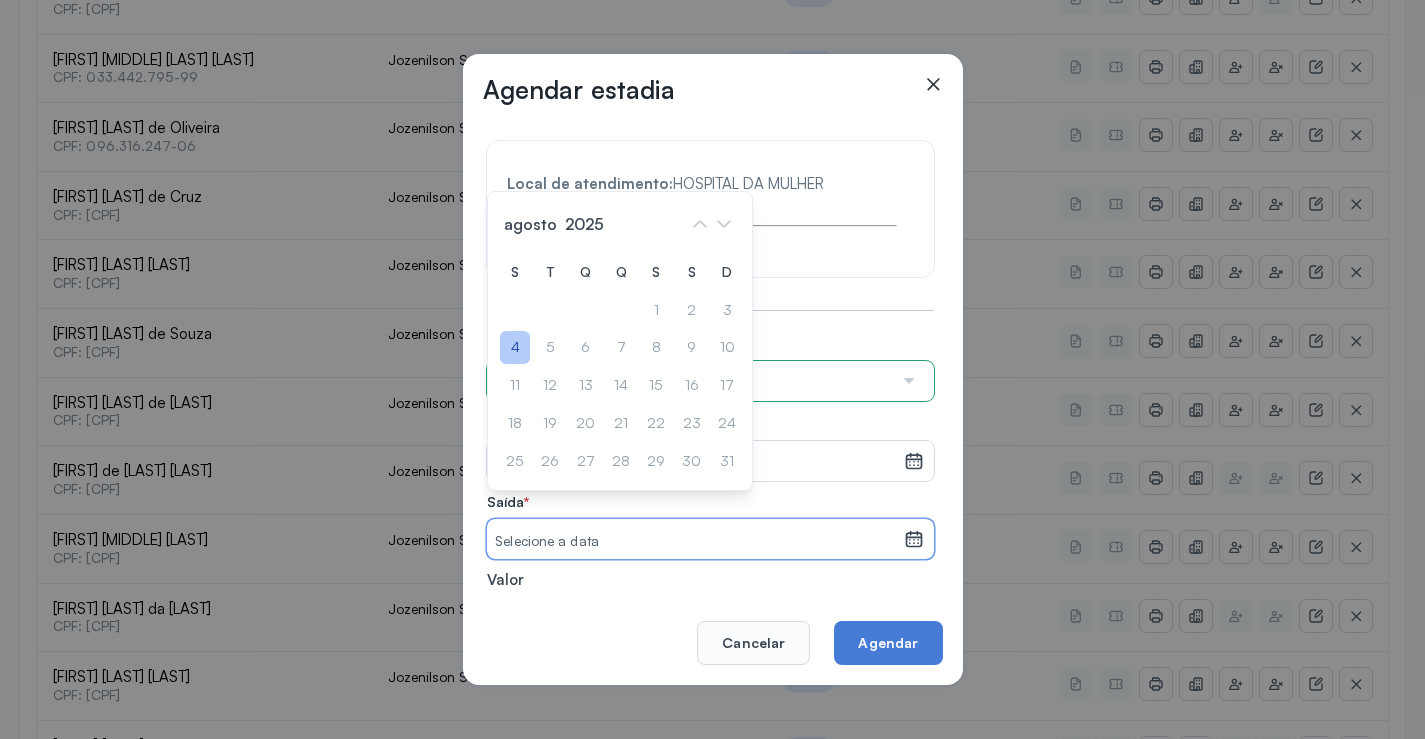 click on "4" 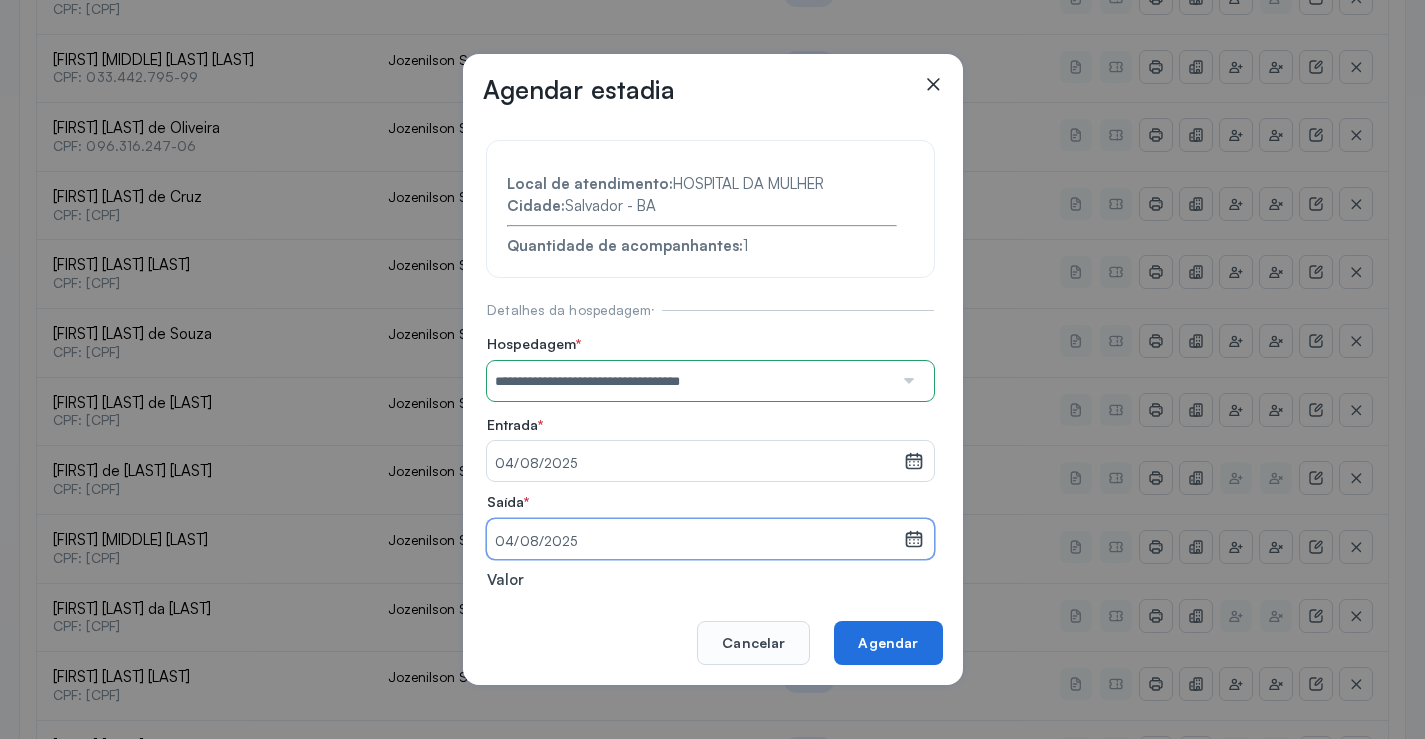 click on "Agendar" 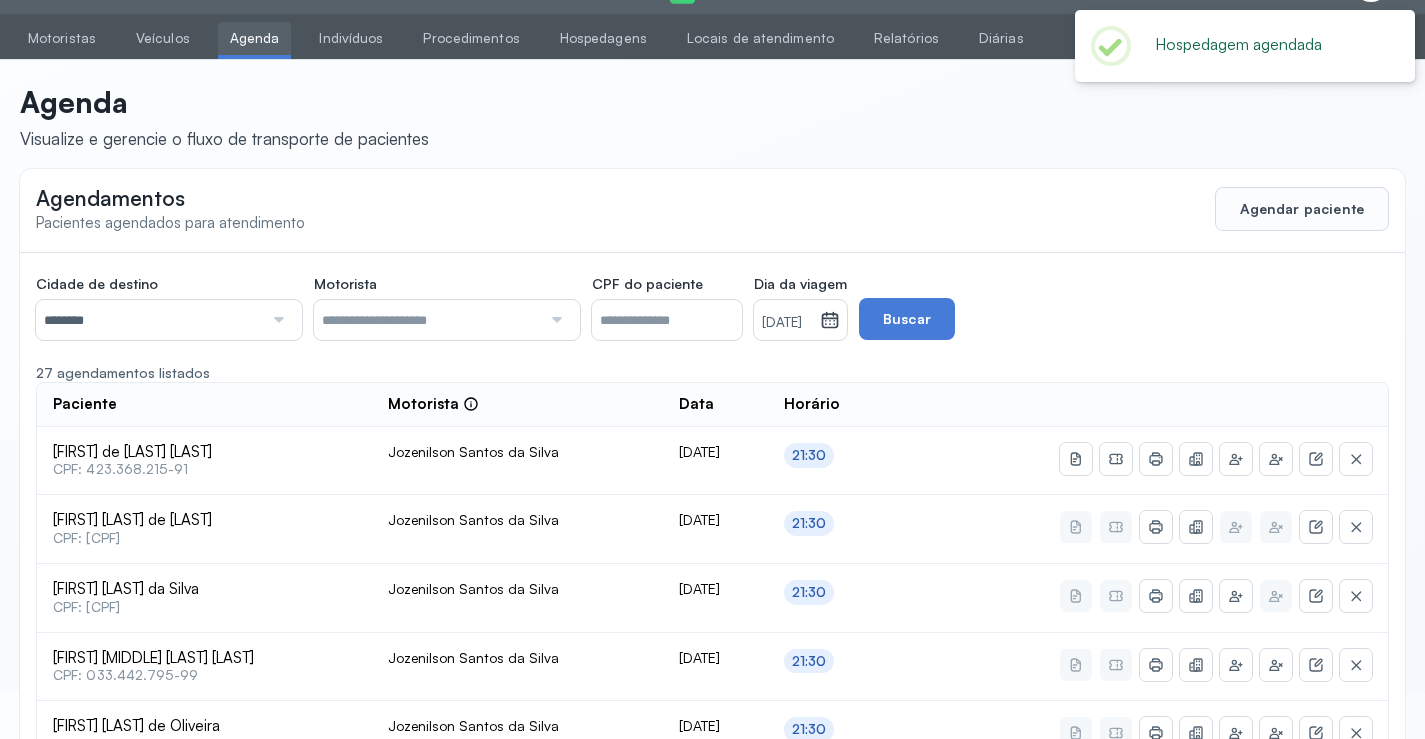 scroll, scrollTop: 644, scrollLeft: 0, axis: vertical 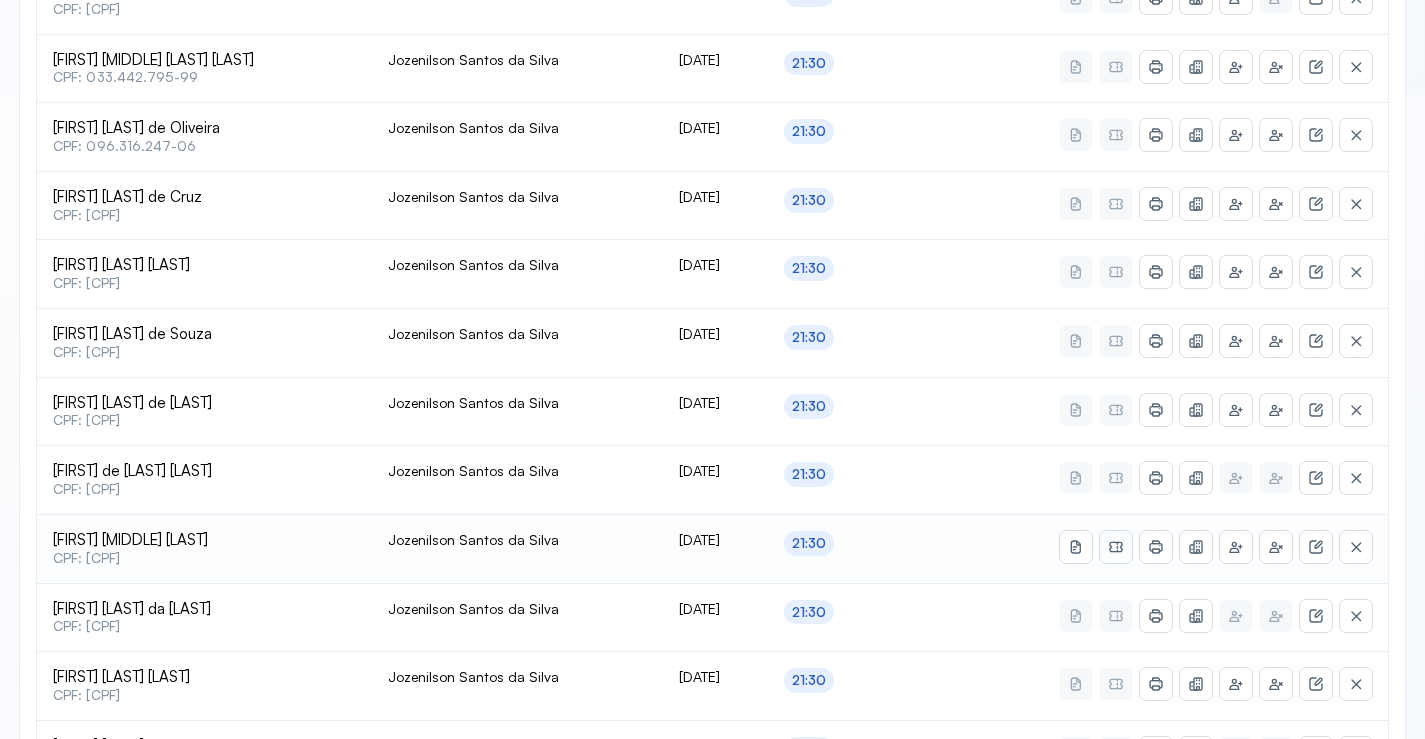 click 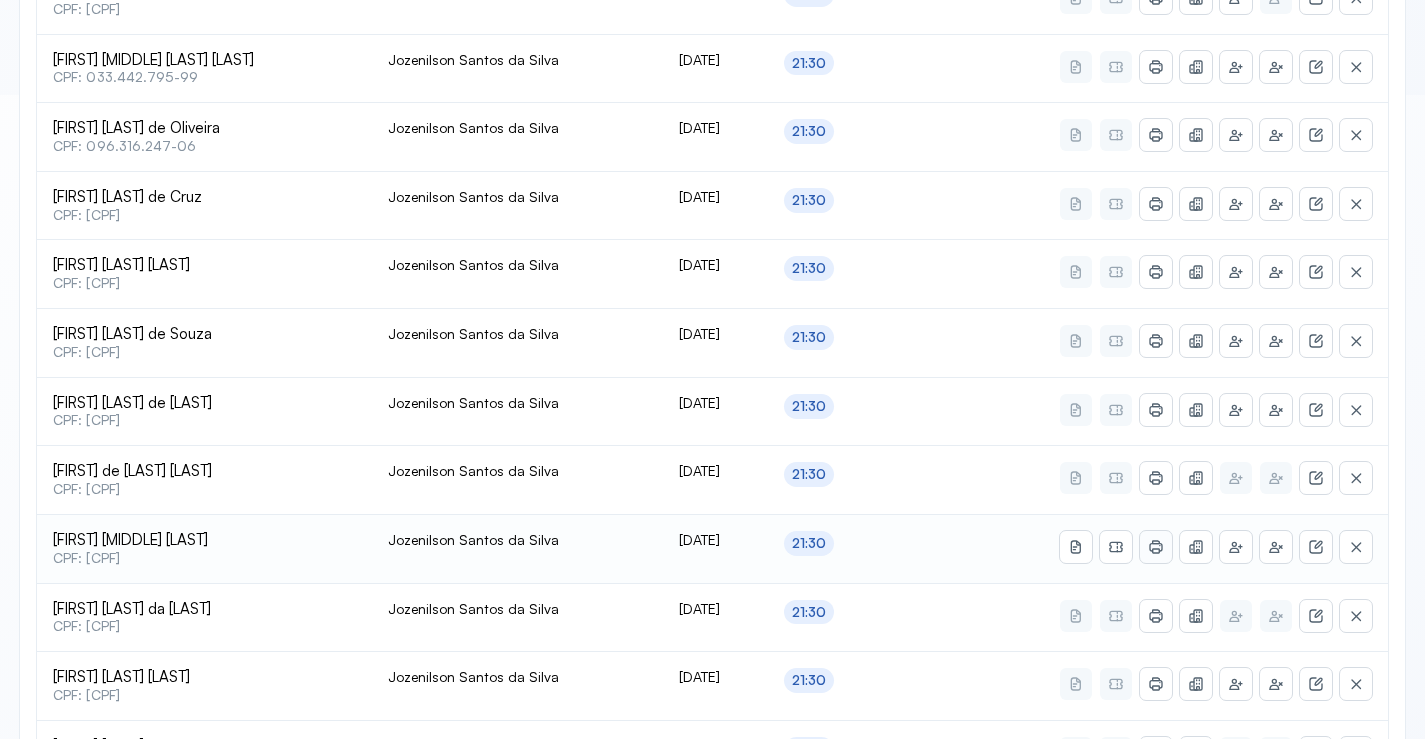 click 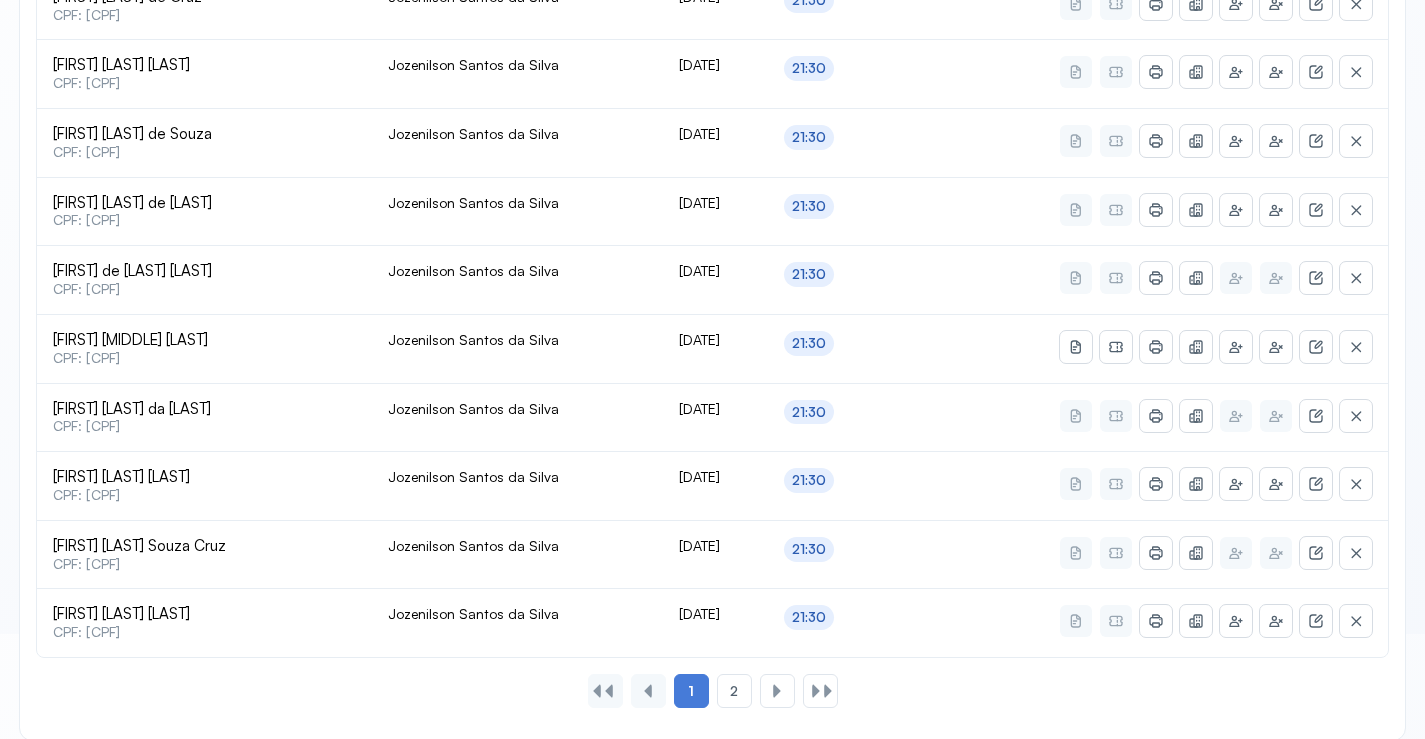 scroll, scrollTop: 865, scrollLeft: 0, axis: vertical 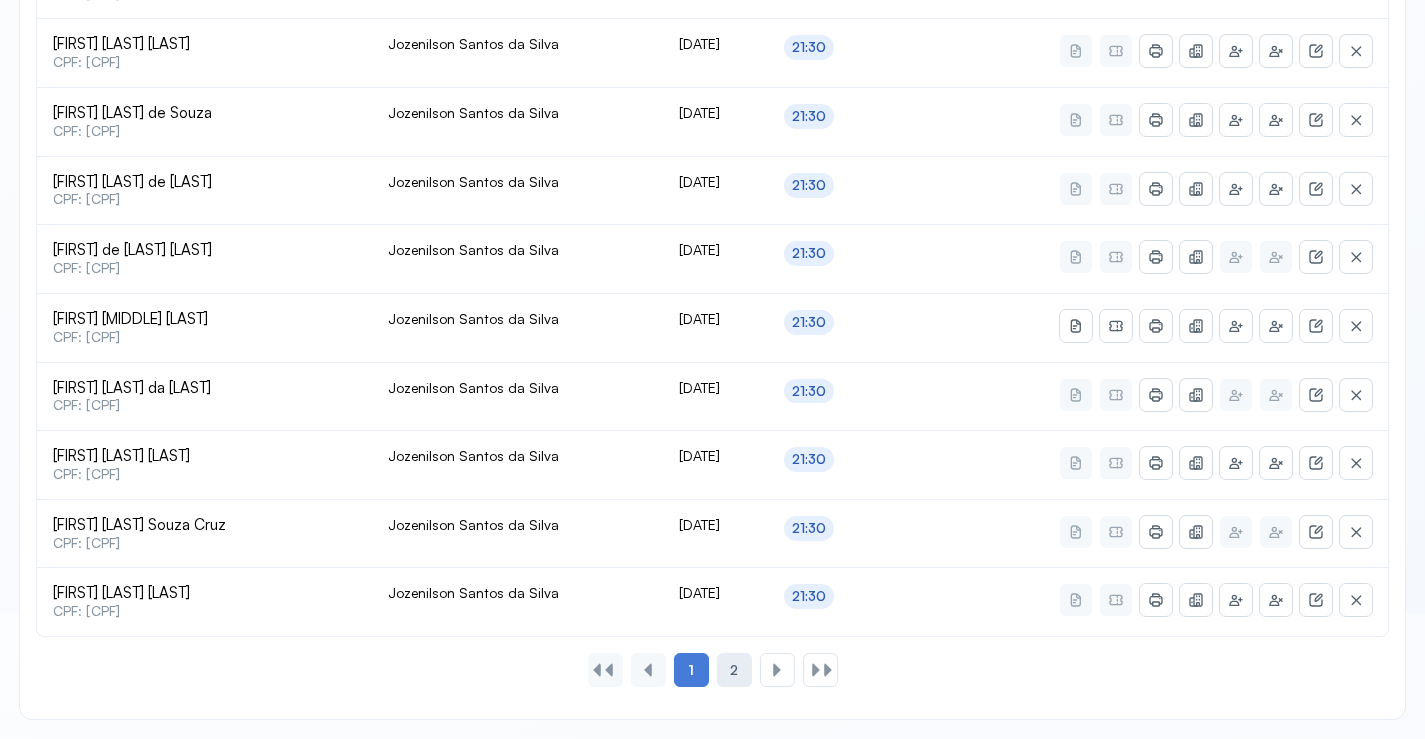 click on "2" 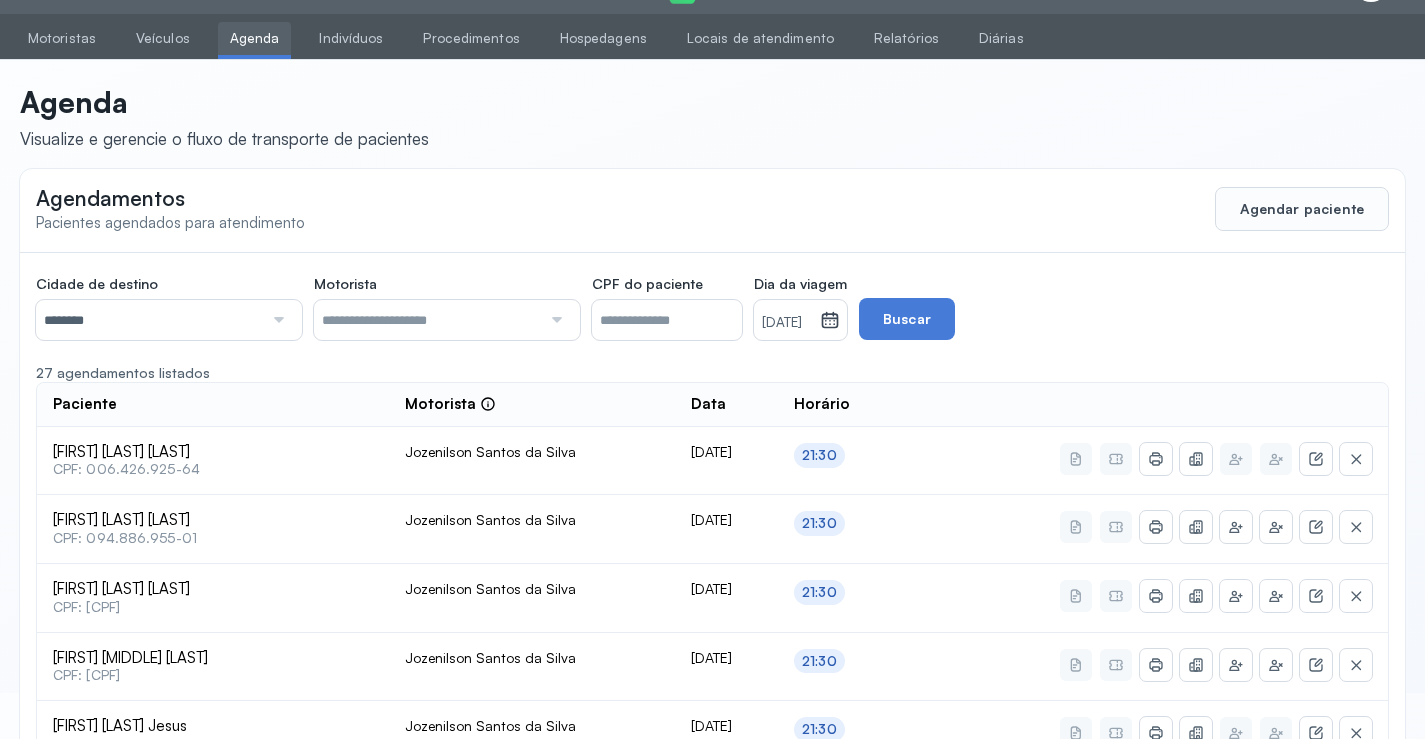 scroll, scrollTop: 659, scrollLeft: 0, axis: vertical 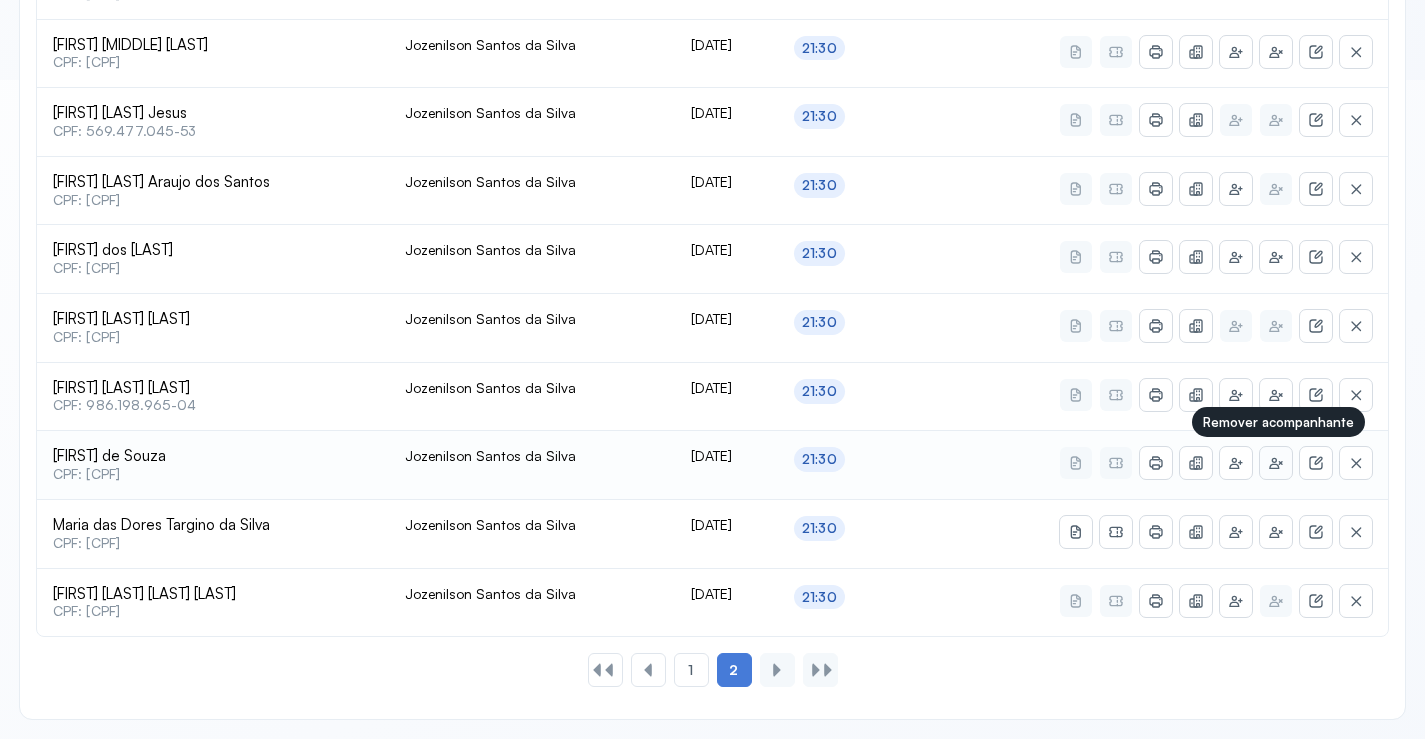 click 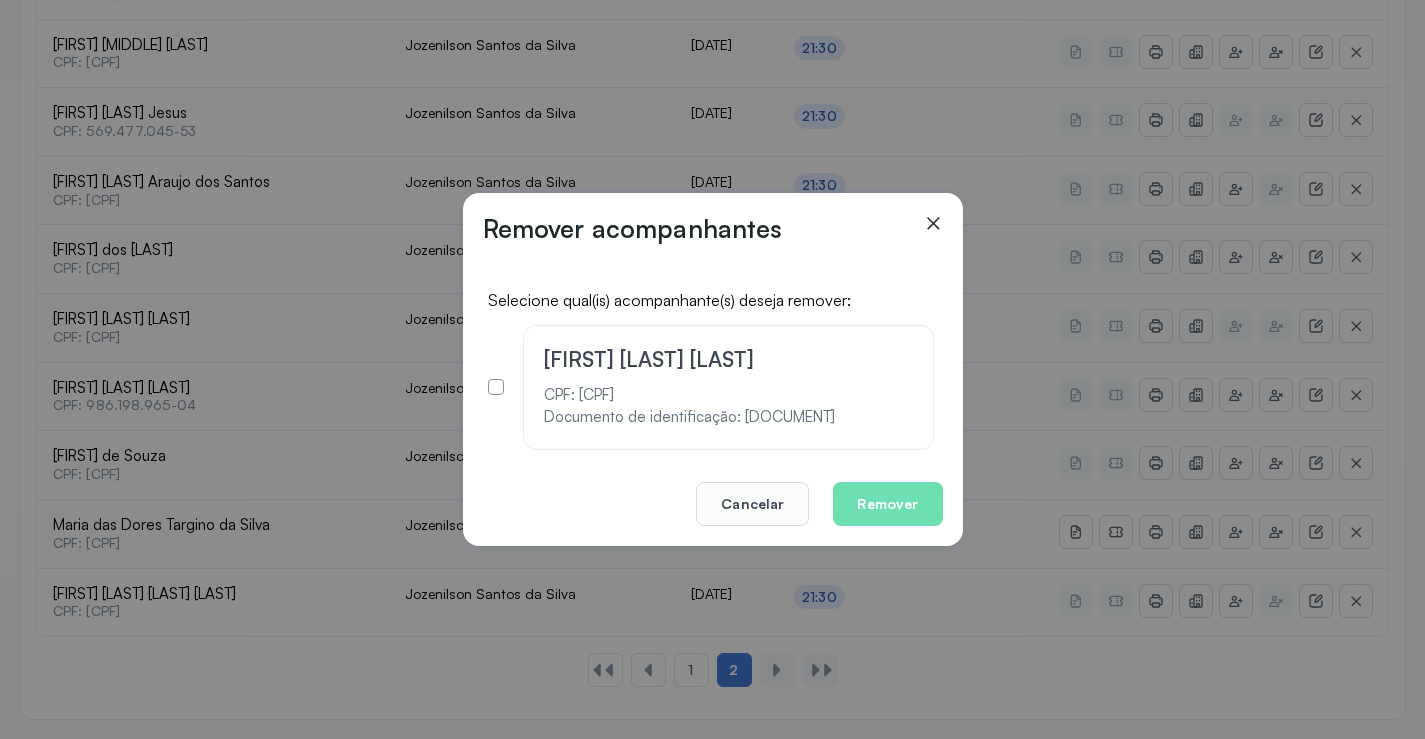 click 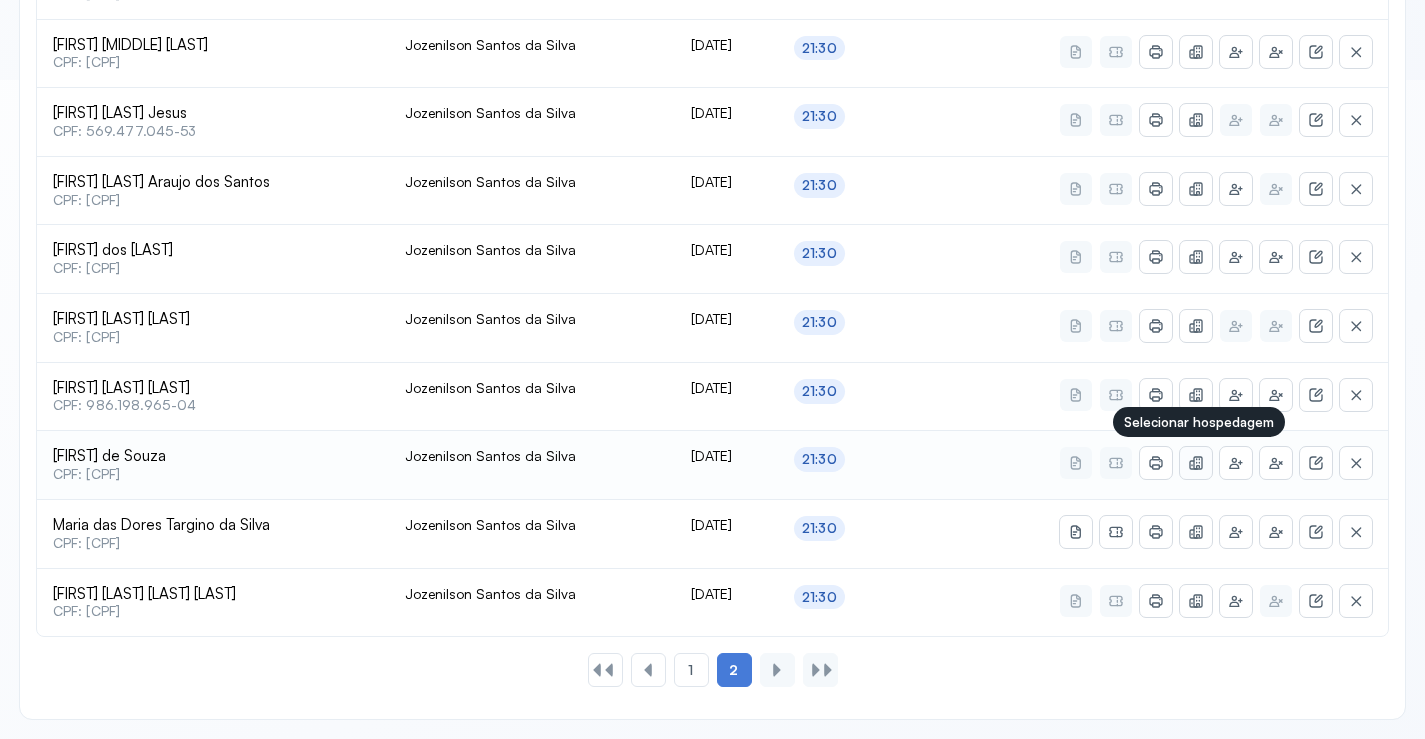 click 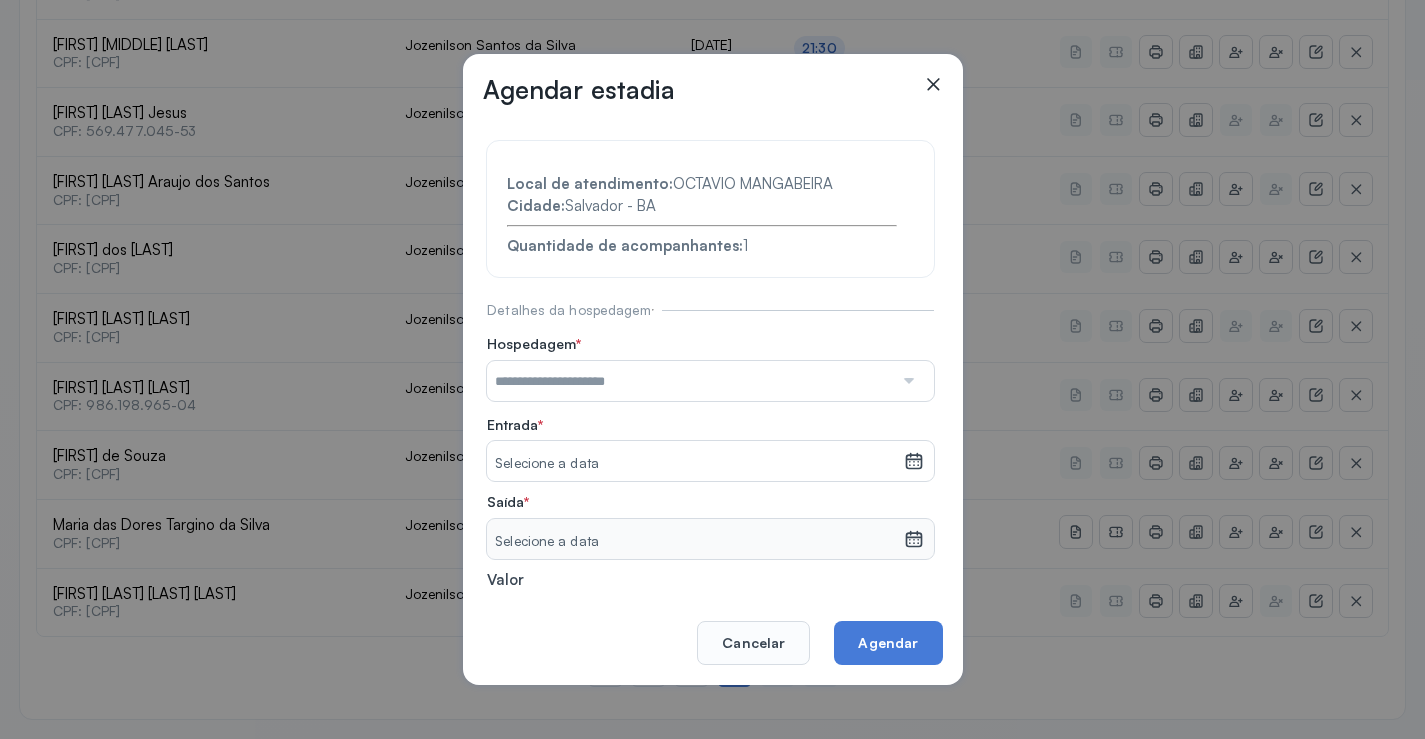 click at bounding box center [690, 381] 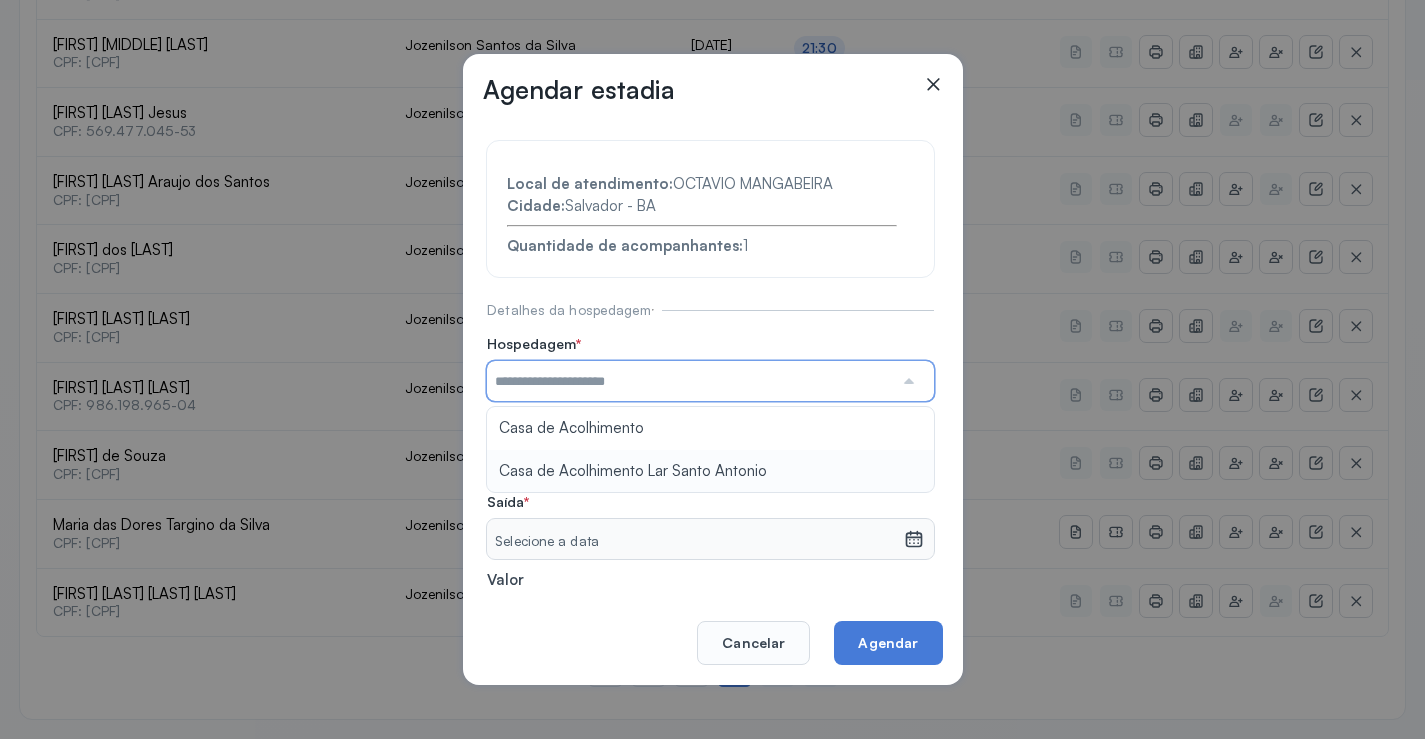 type on "**********" 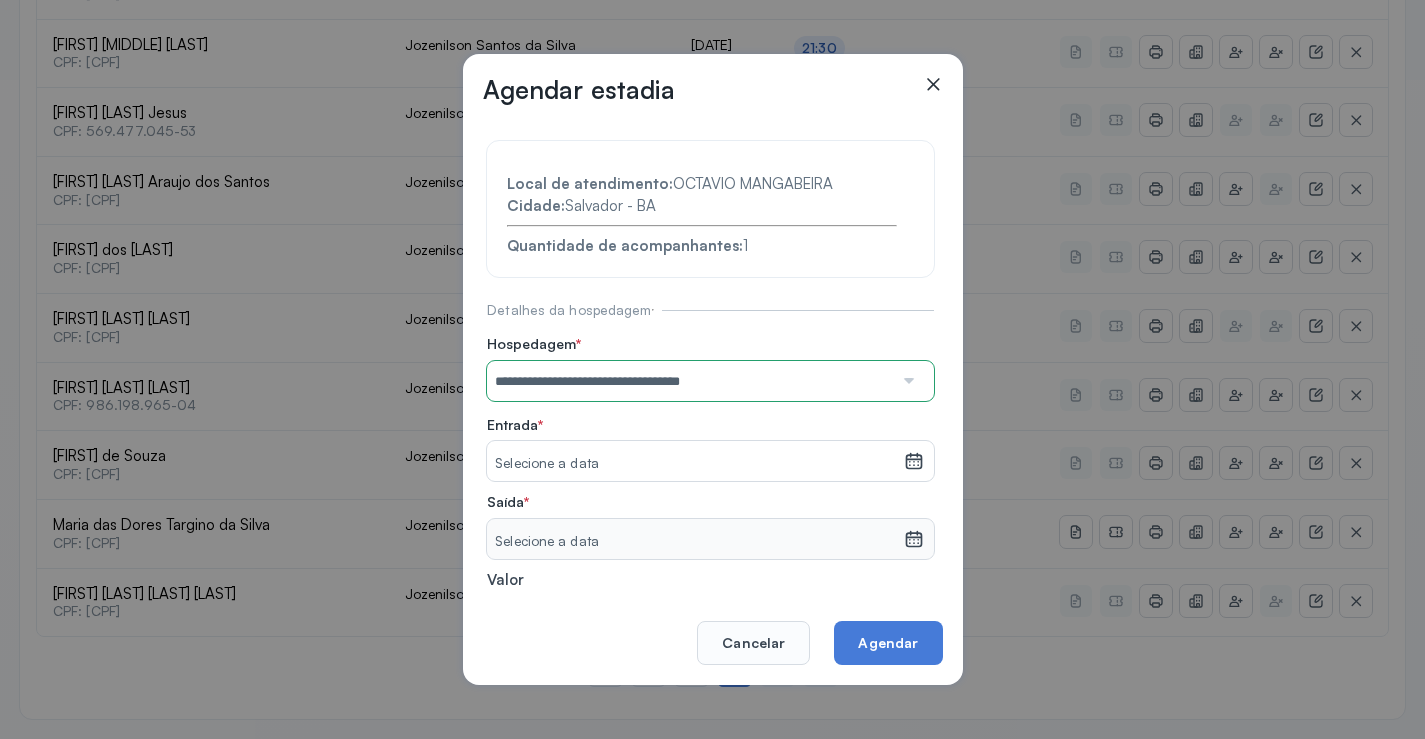 click on "**********" at bounding box center [710, 436] 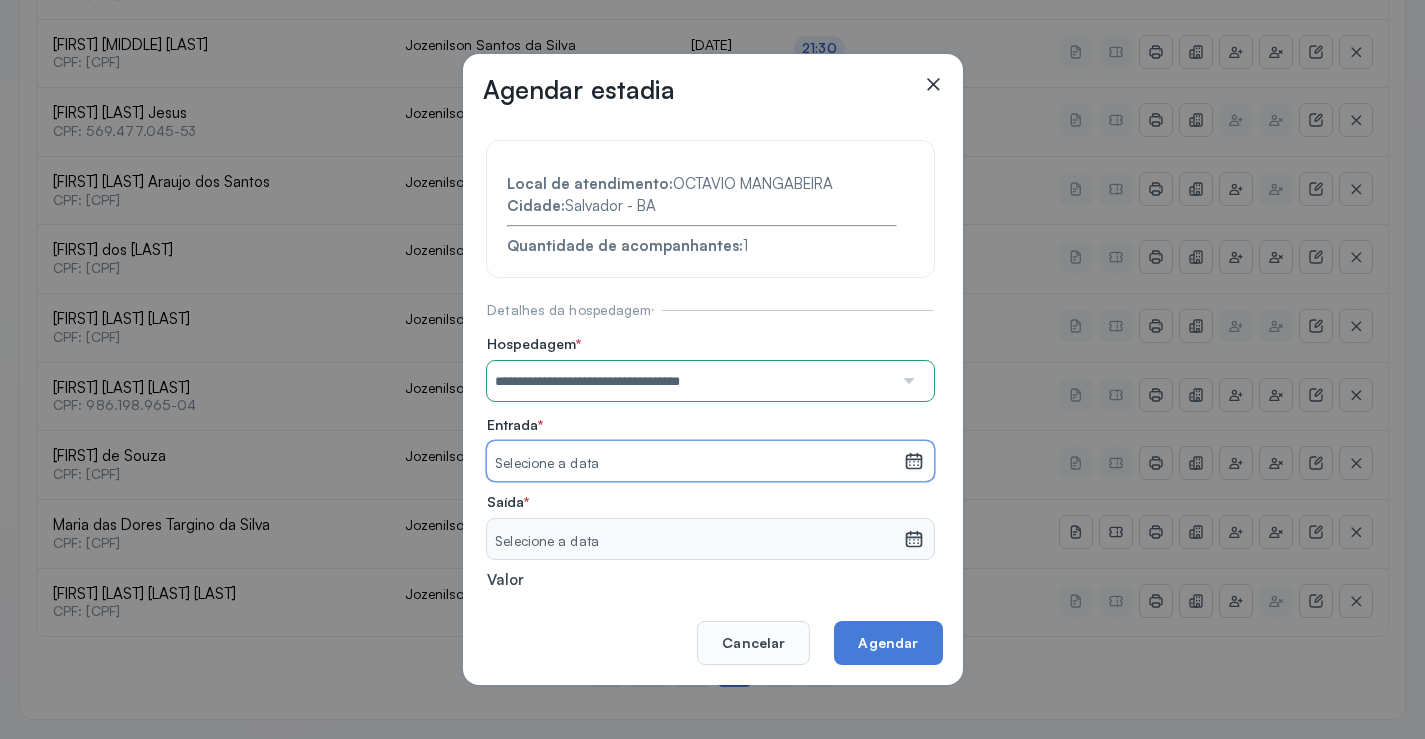 click on "Selecione a data" at bounding box center [695, 464] 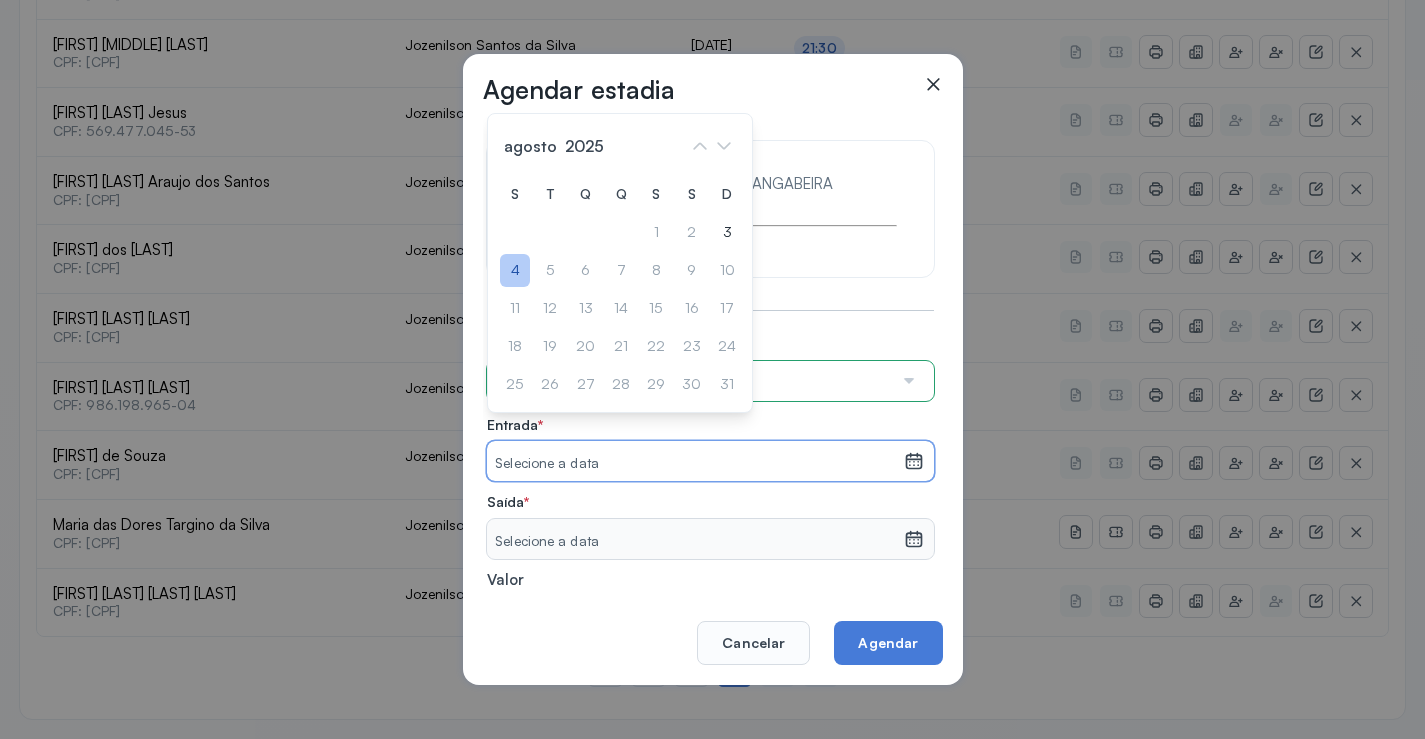 click on "4" 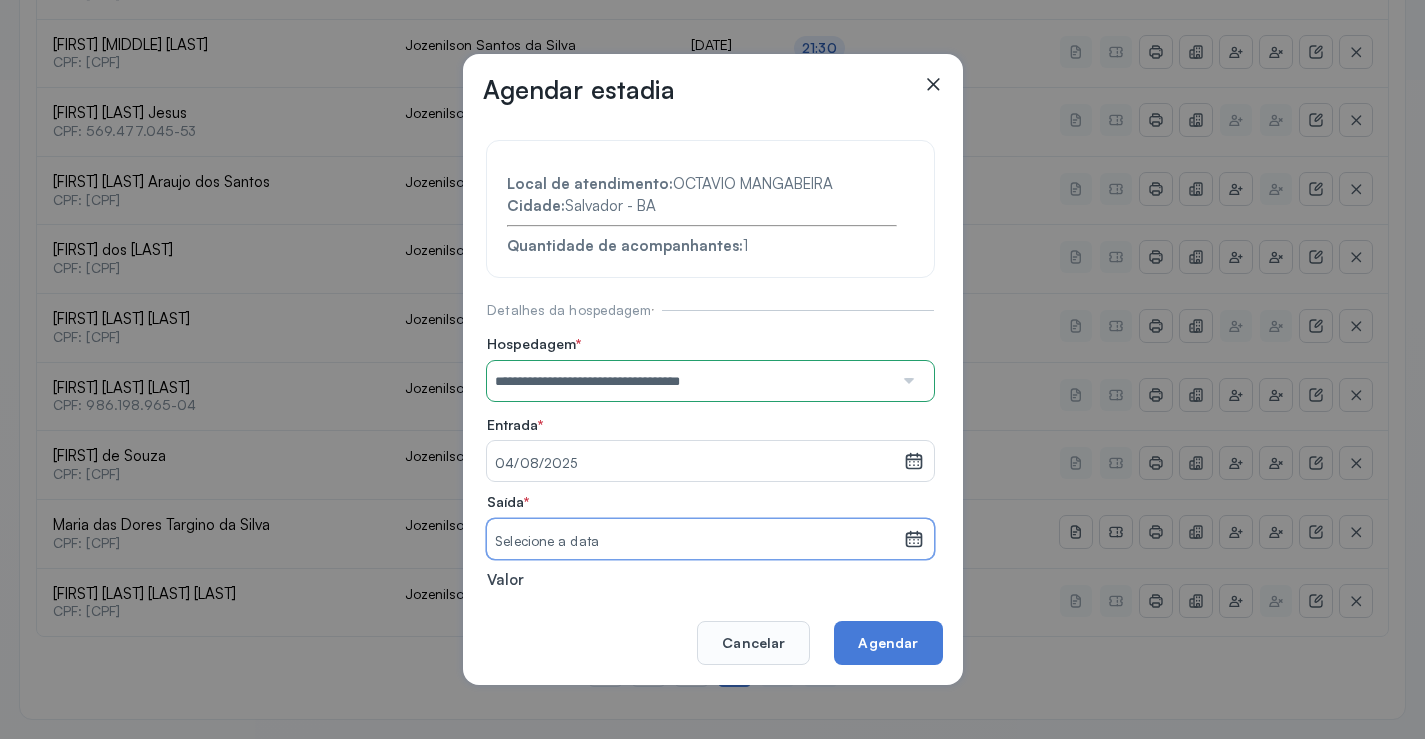 click on "Selecione a data" at bounding box center [695, 542] 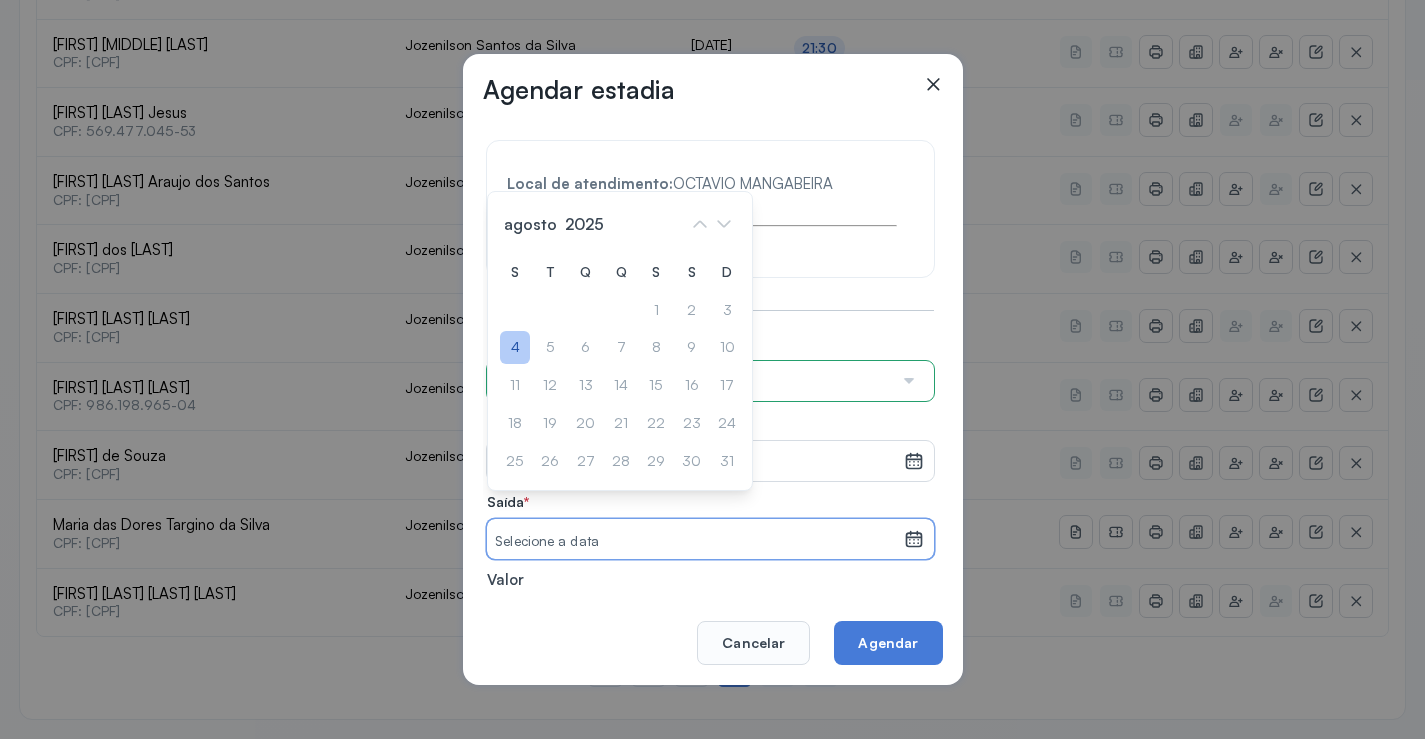 click on "4" 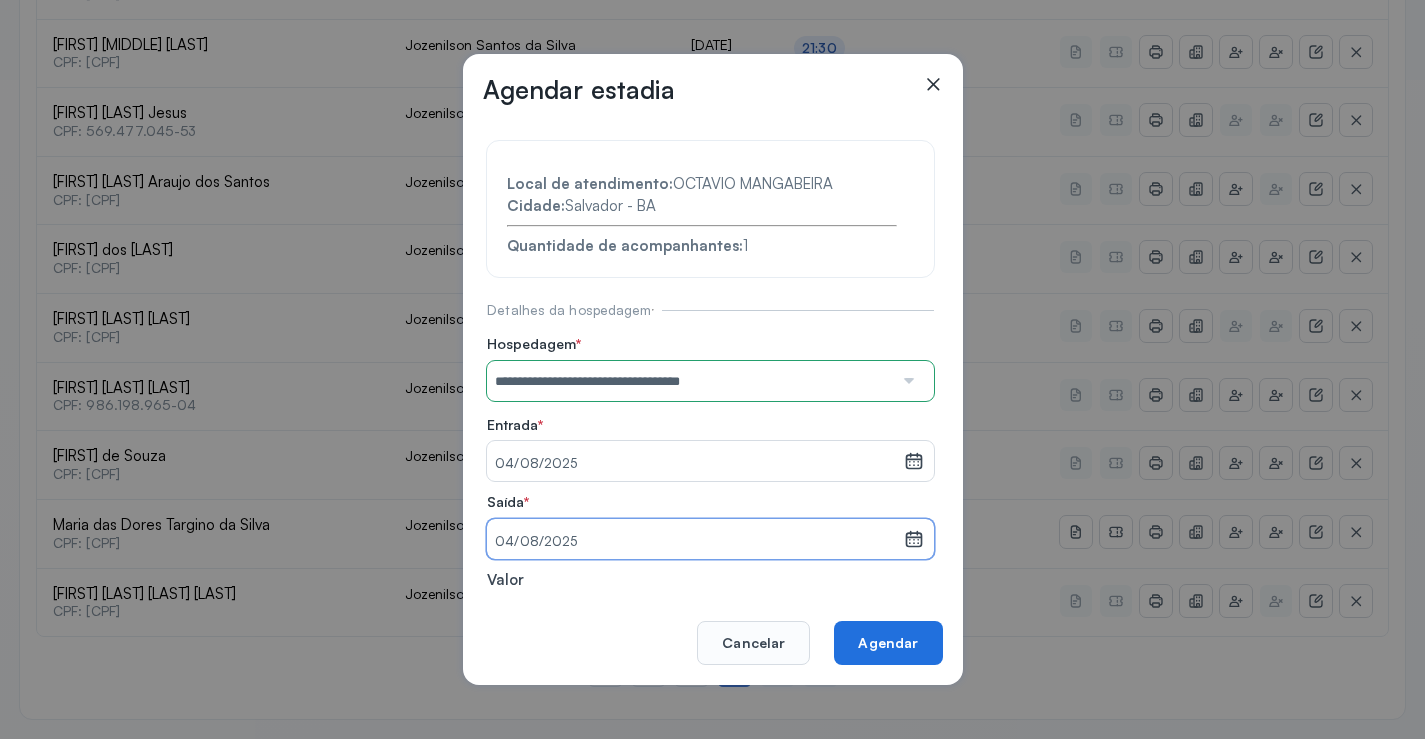 click on "Agendar" 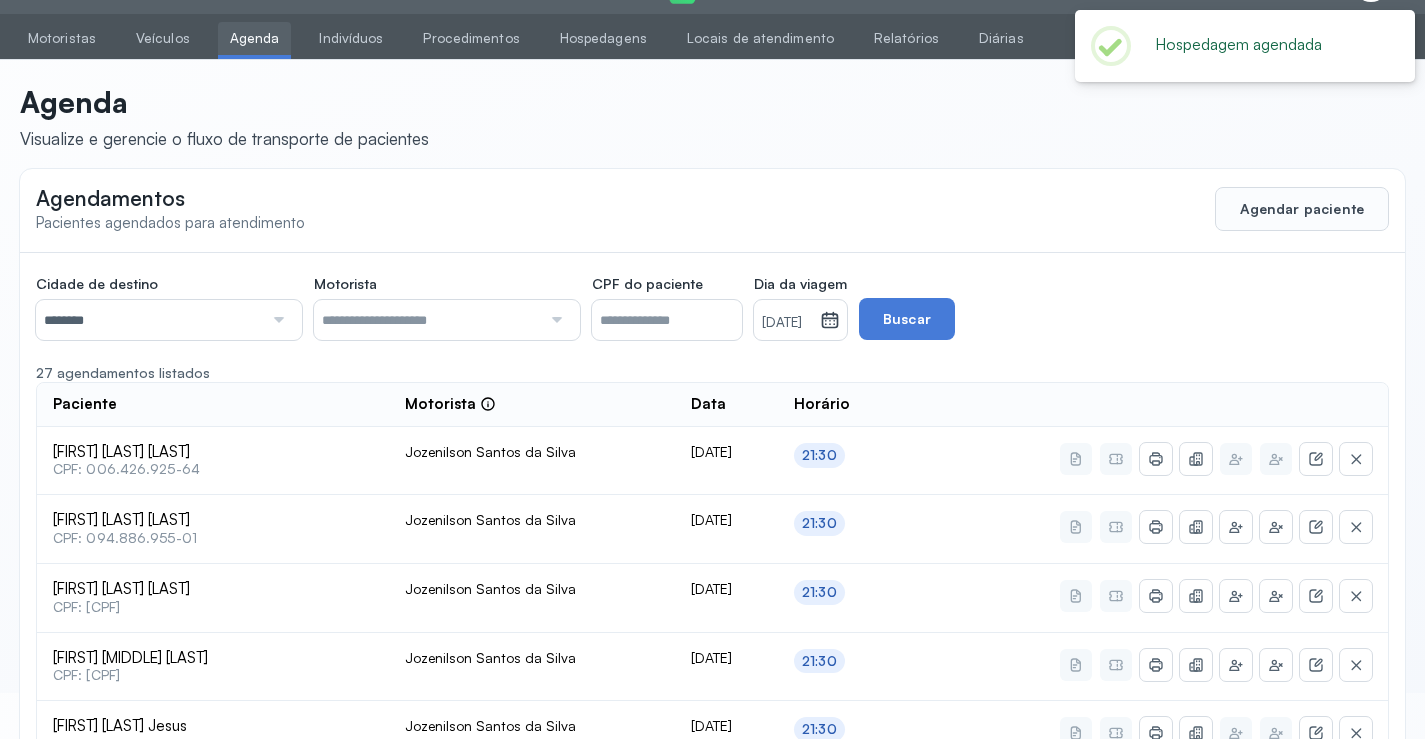 scroll, scrollTop: 659, scrollLeft: 0, axis: vertical 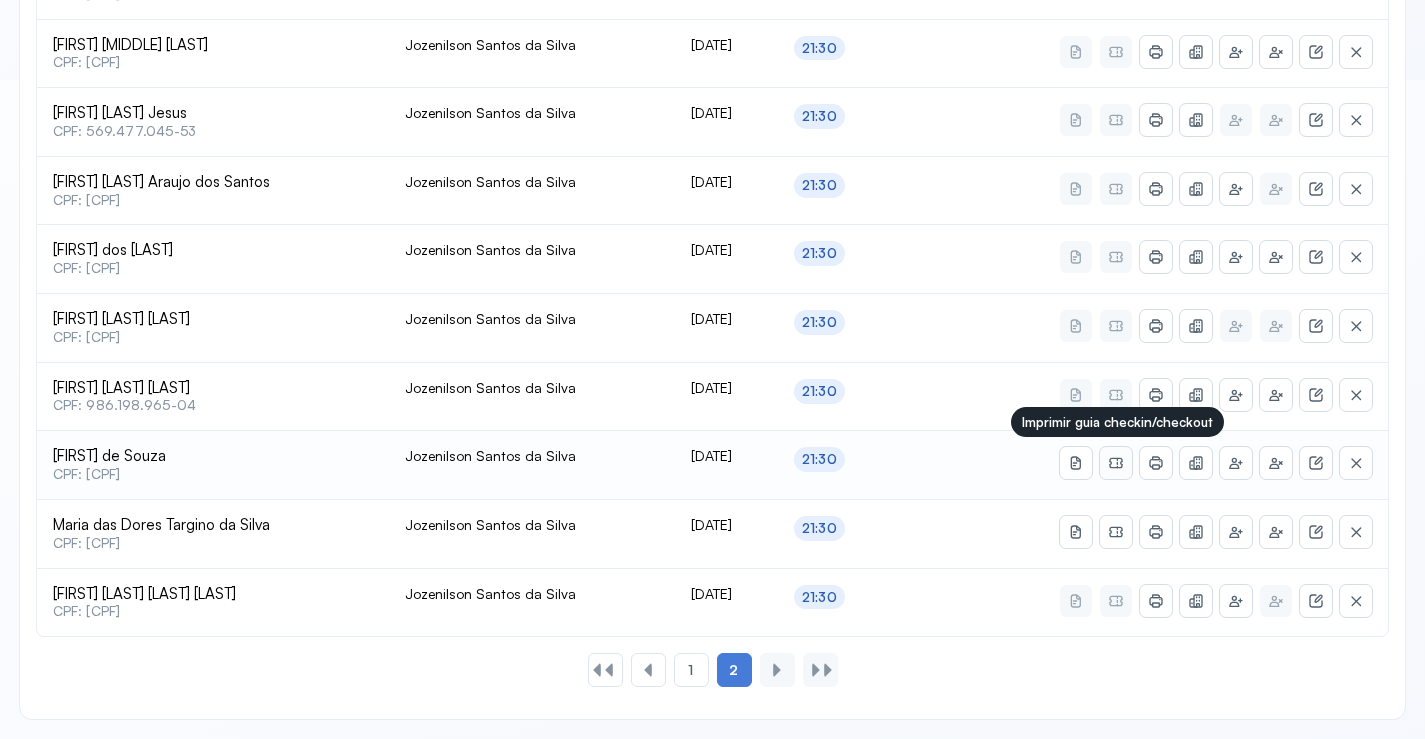 click 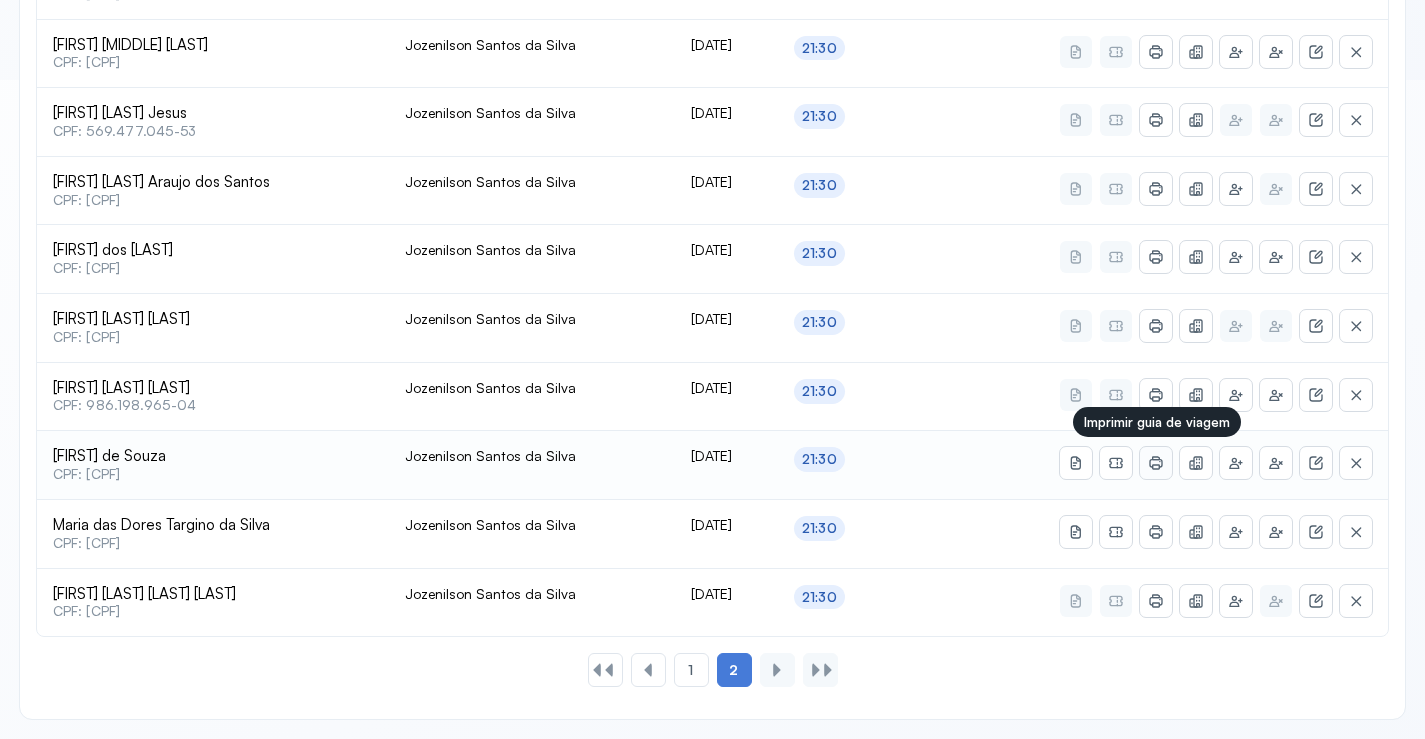 click 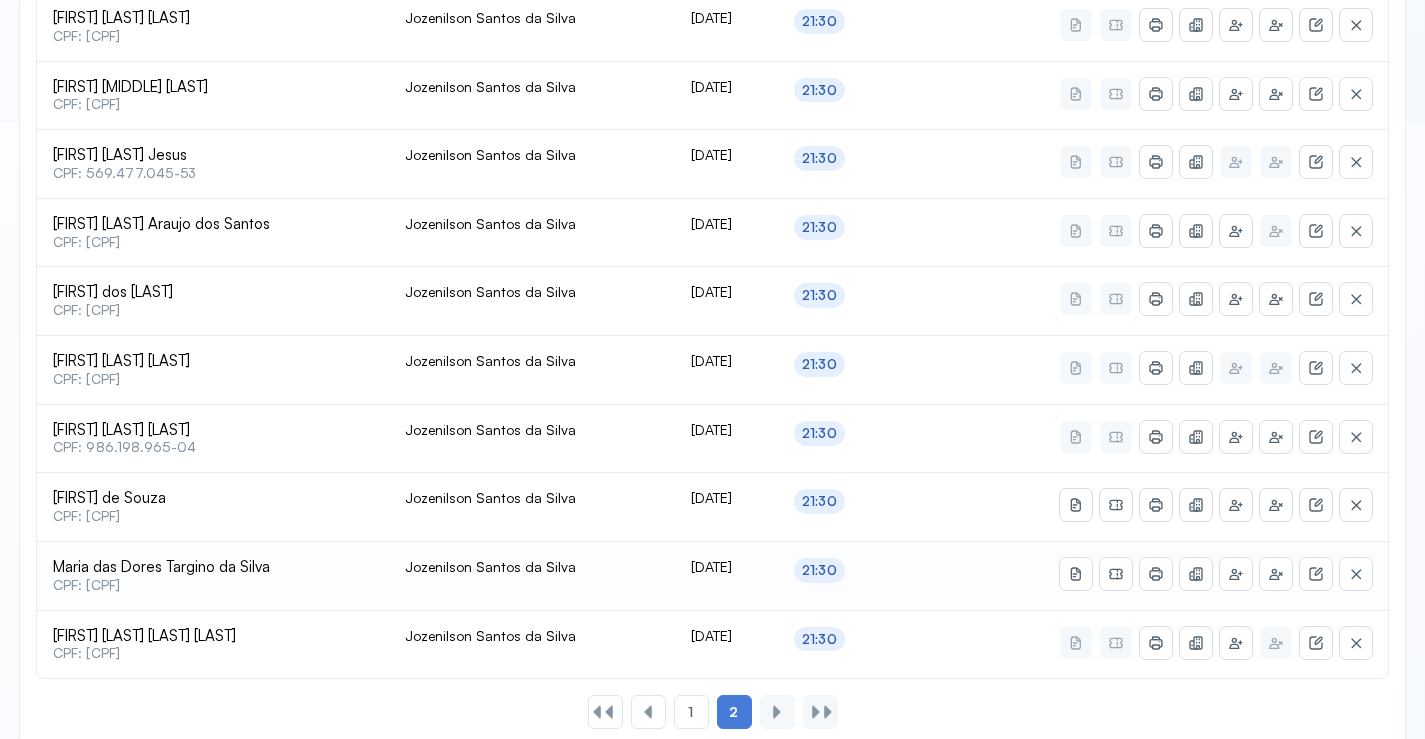 scroll, scrollTop: 659, scrollLeft: 0, axis: vertical 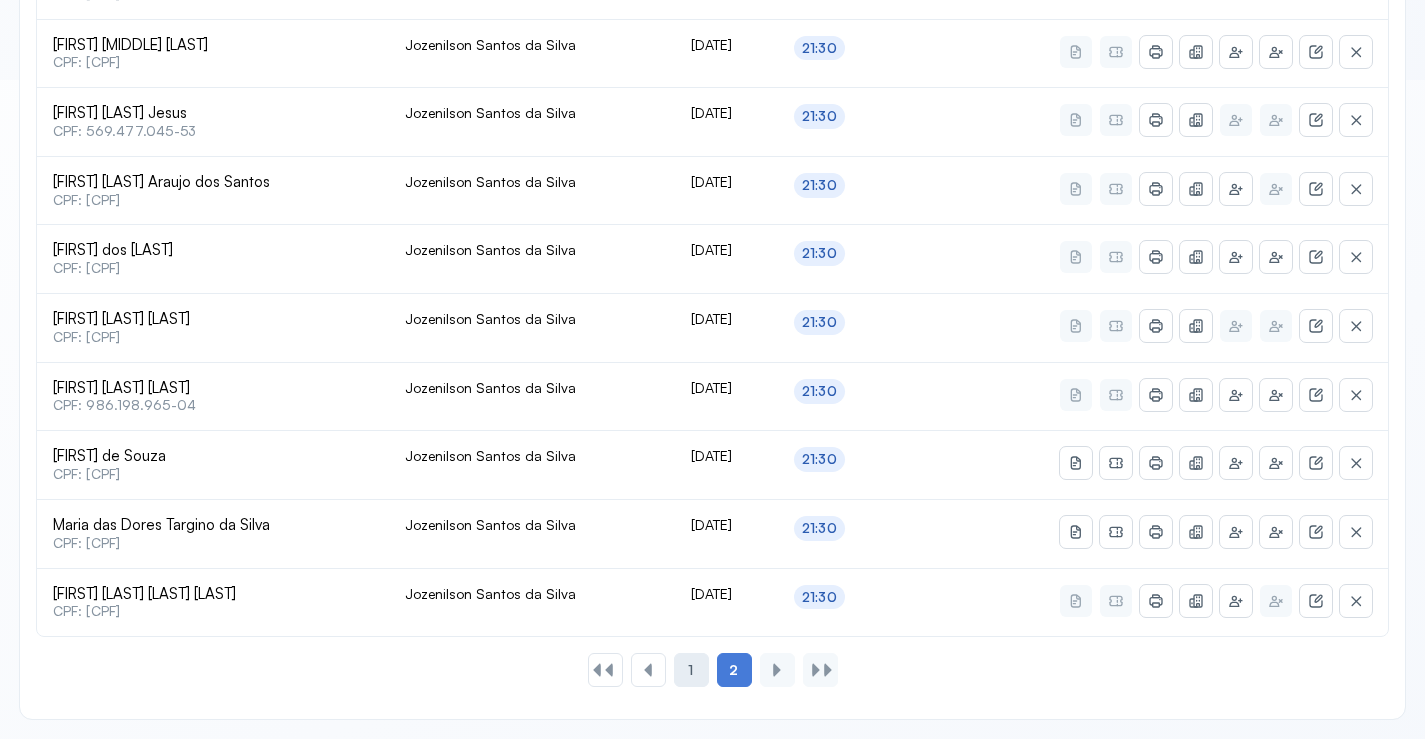 click on "1" 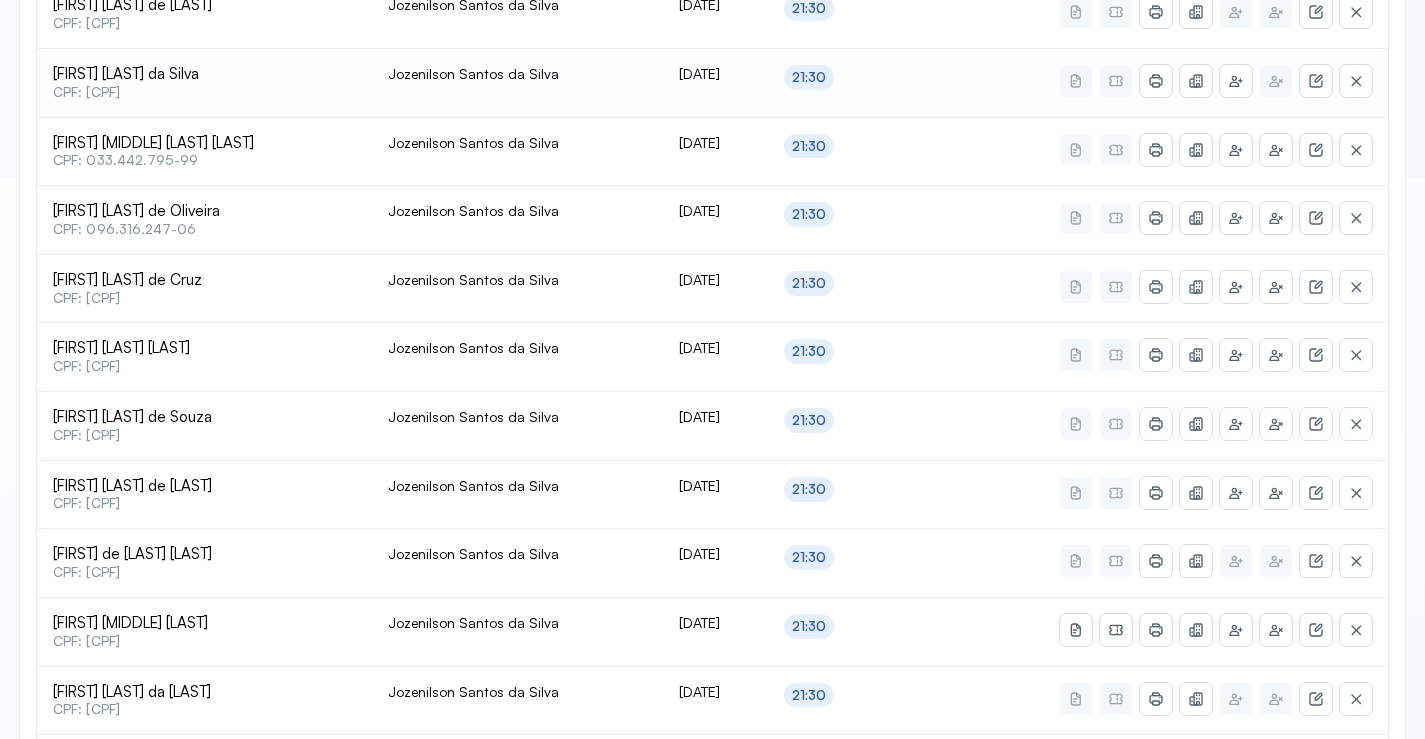 scroll, scrollTop: 565, scrollLeft: 0, axis: vertical 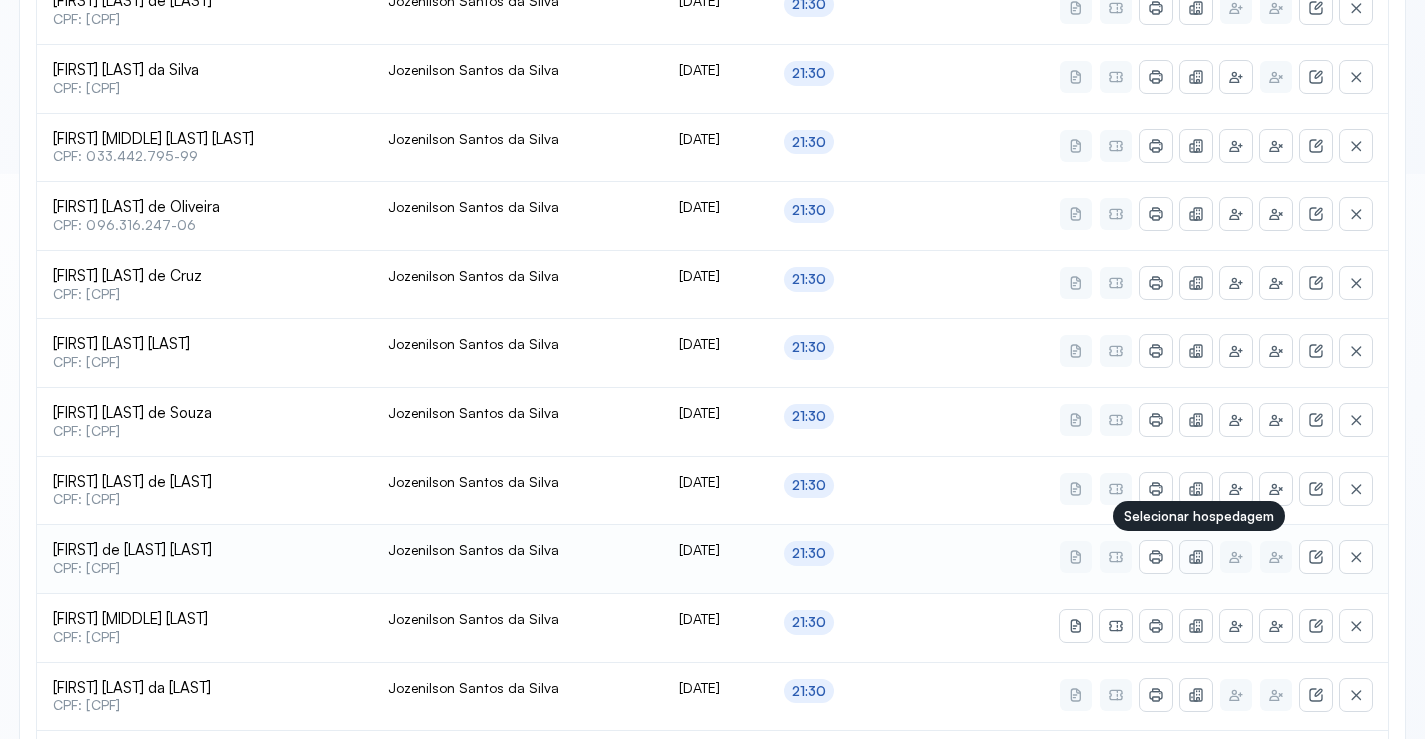 click 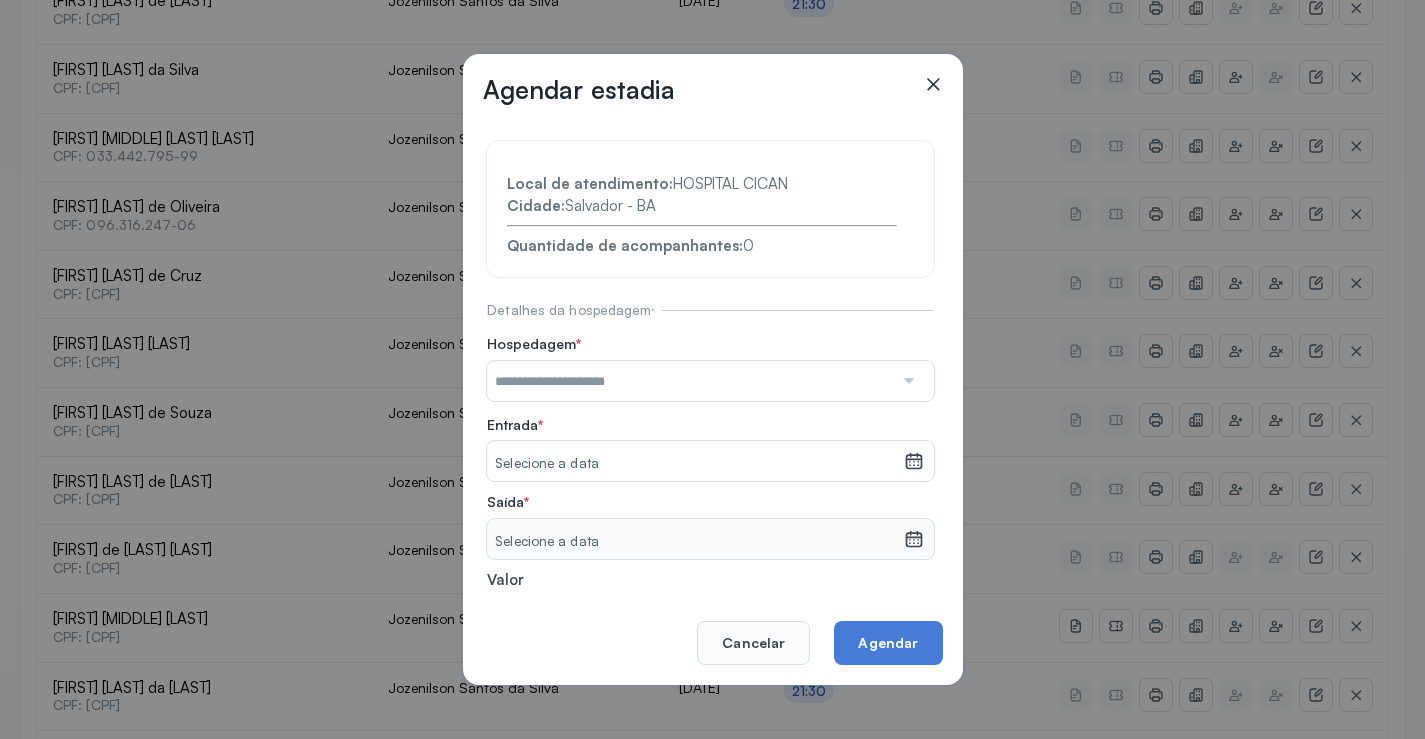 click at bounding box center (690, 381) 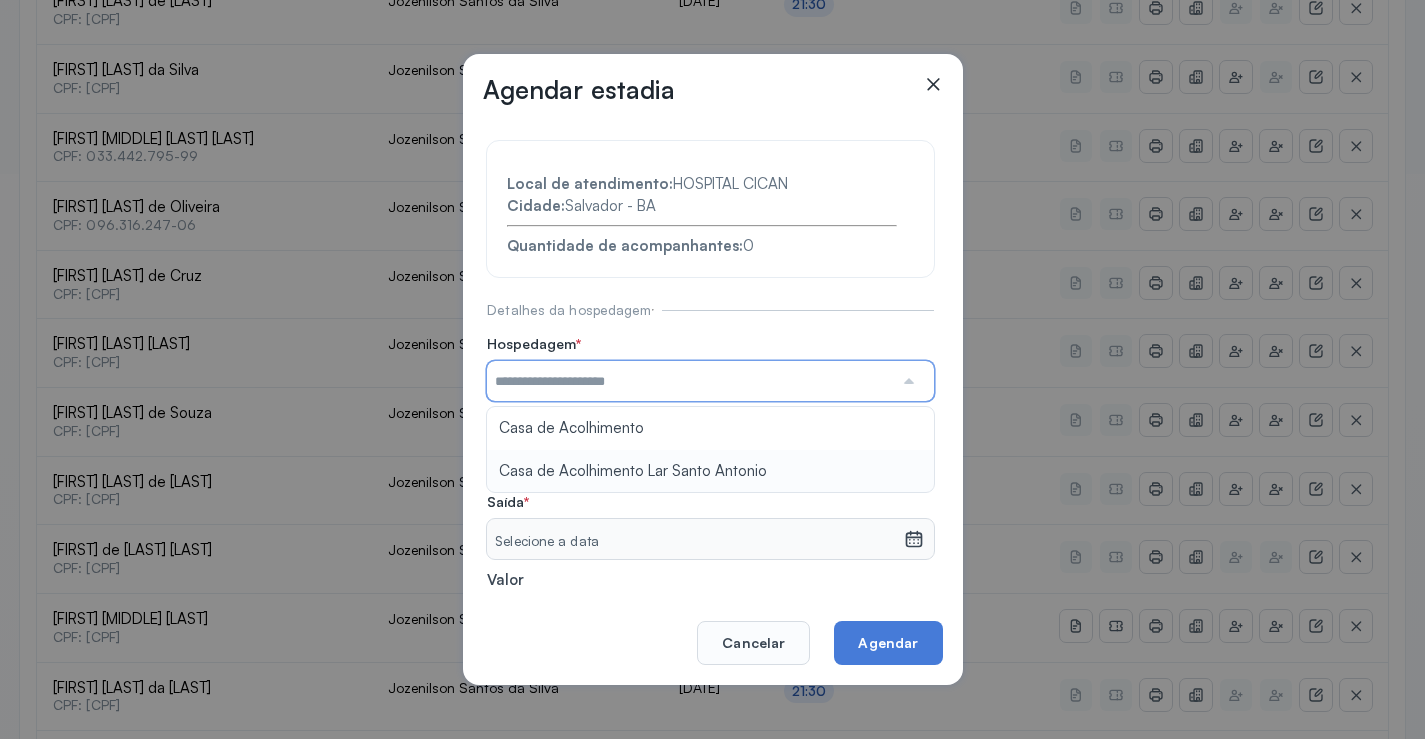 type on "**********" 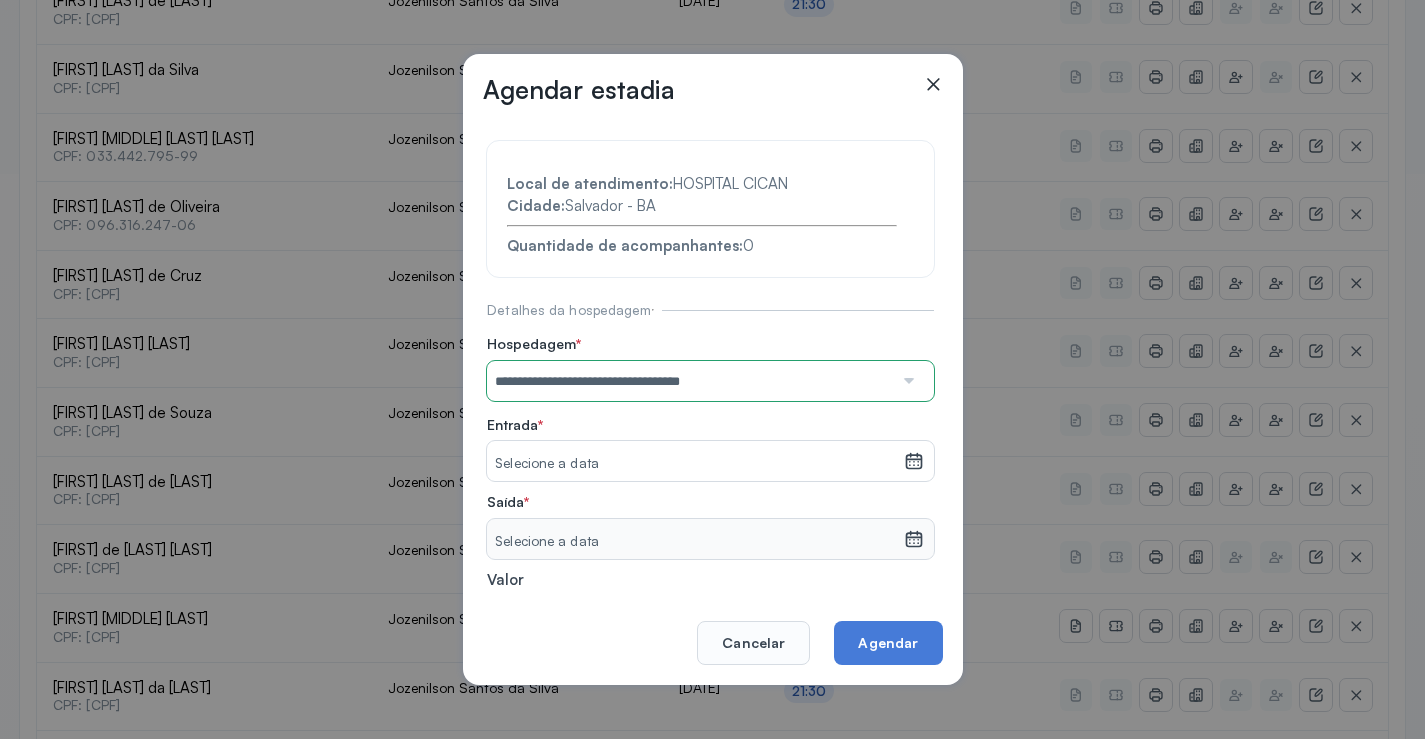click on "**********" at bounding box center [710, 436] 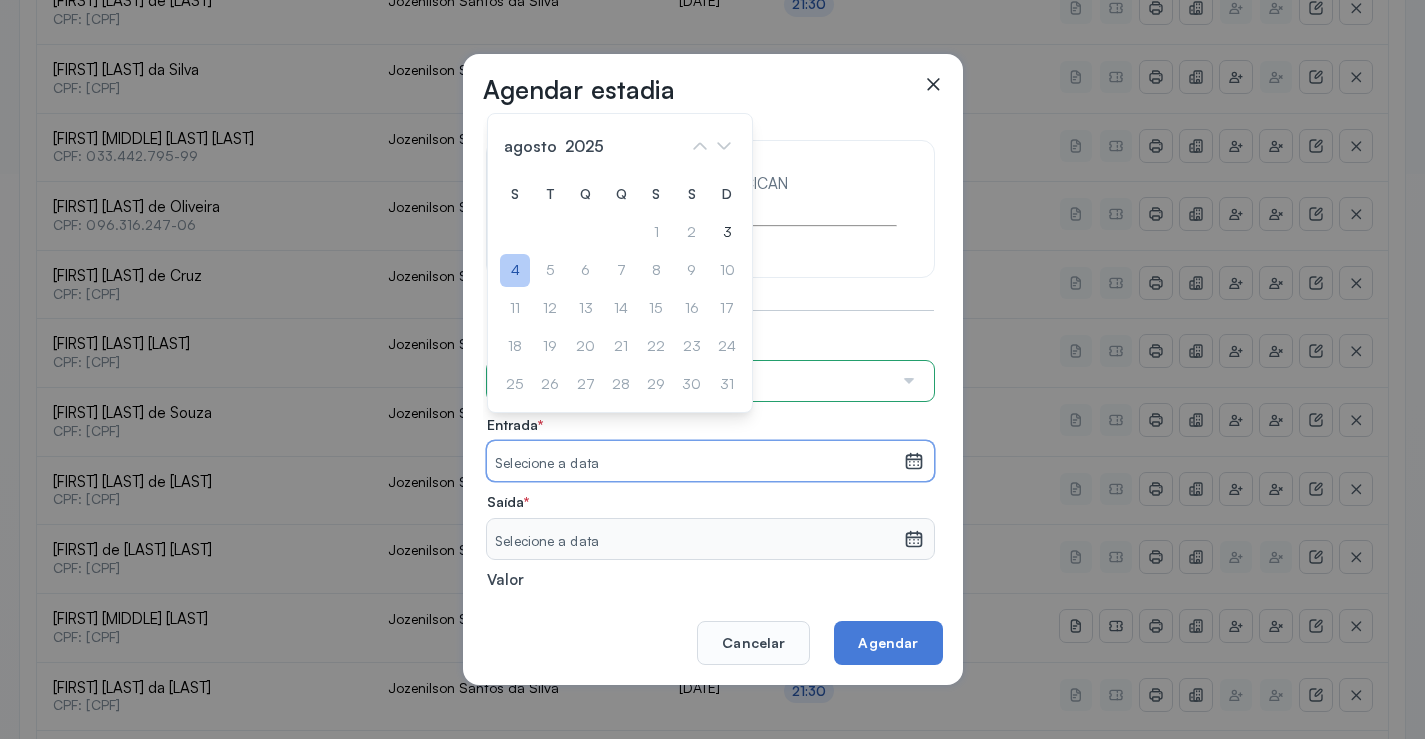 click on "4" 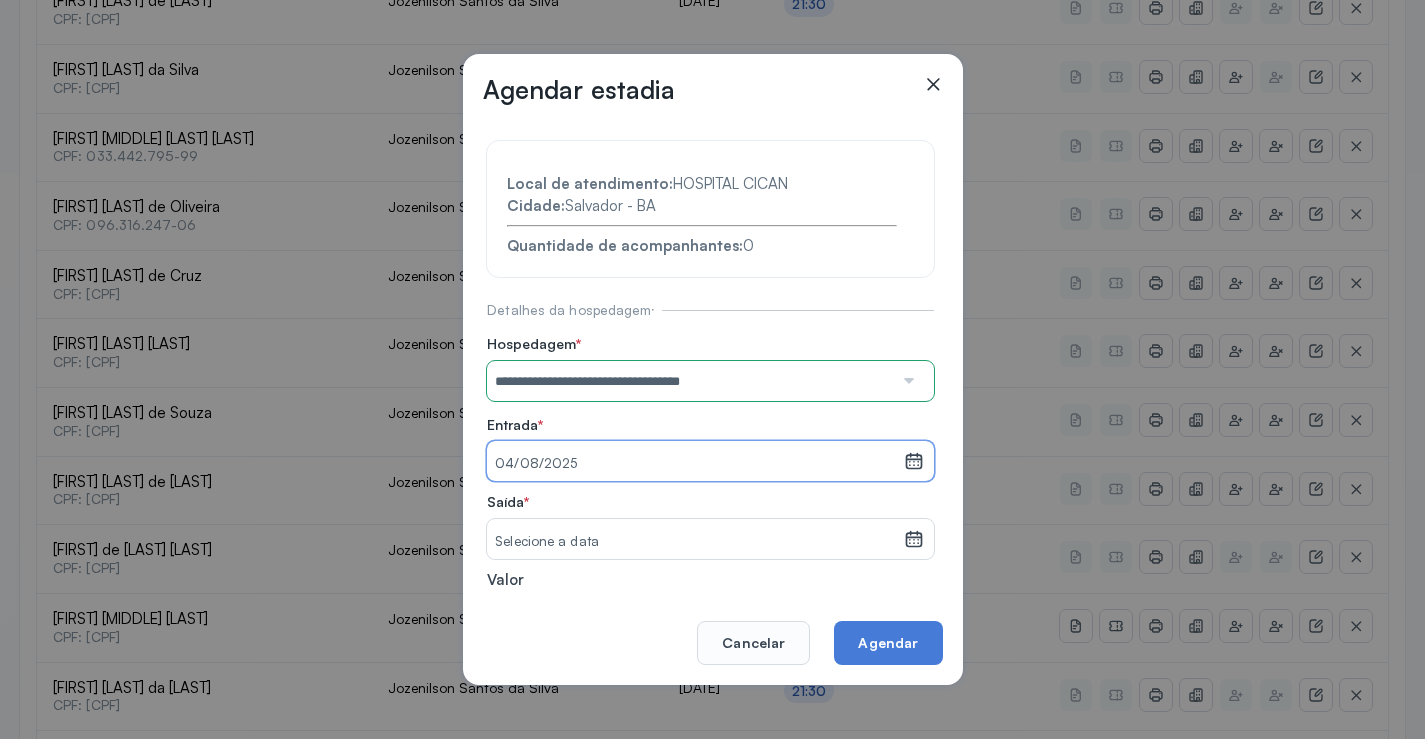 click on "Selecione a data" at bounding box center (695, 542) 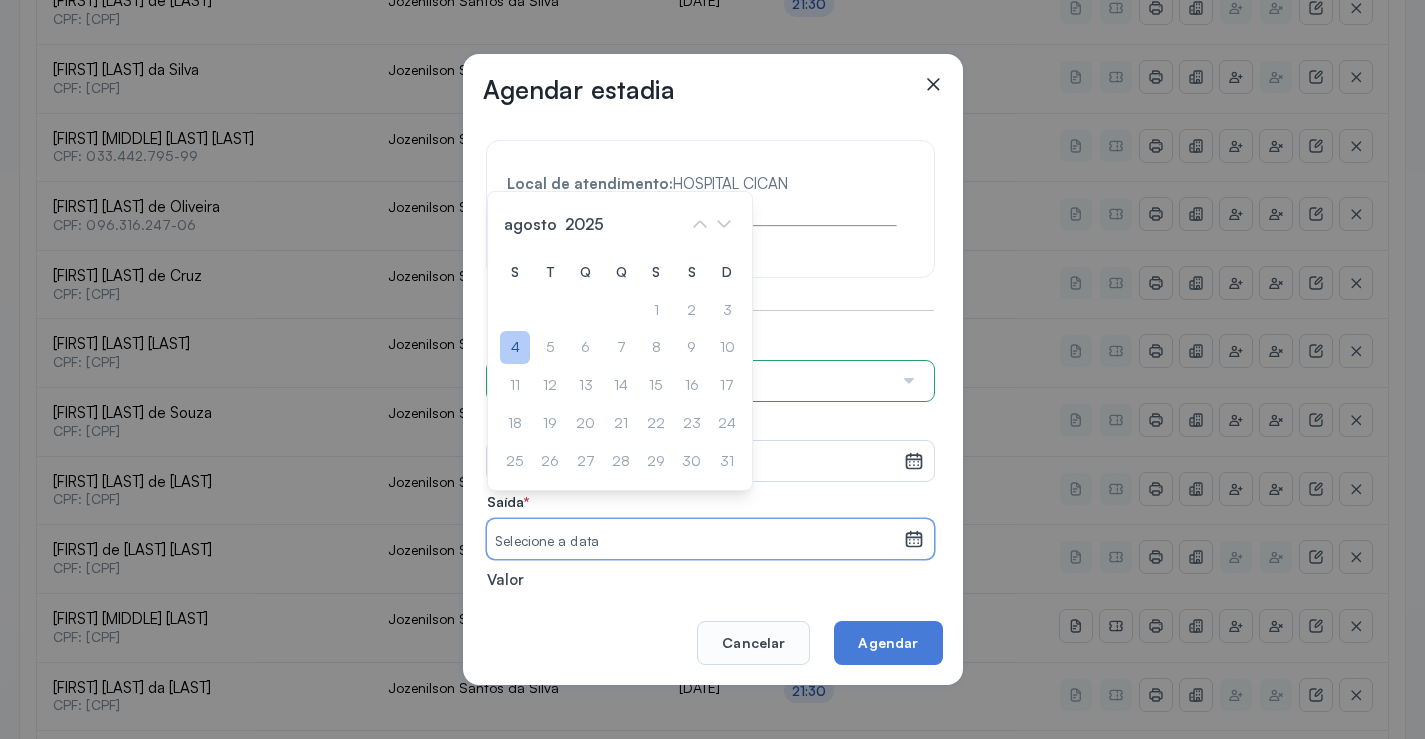 click on "4" 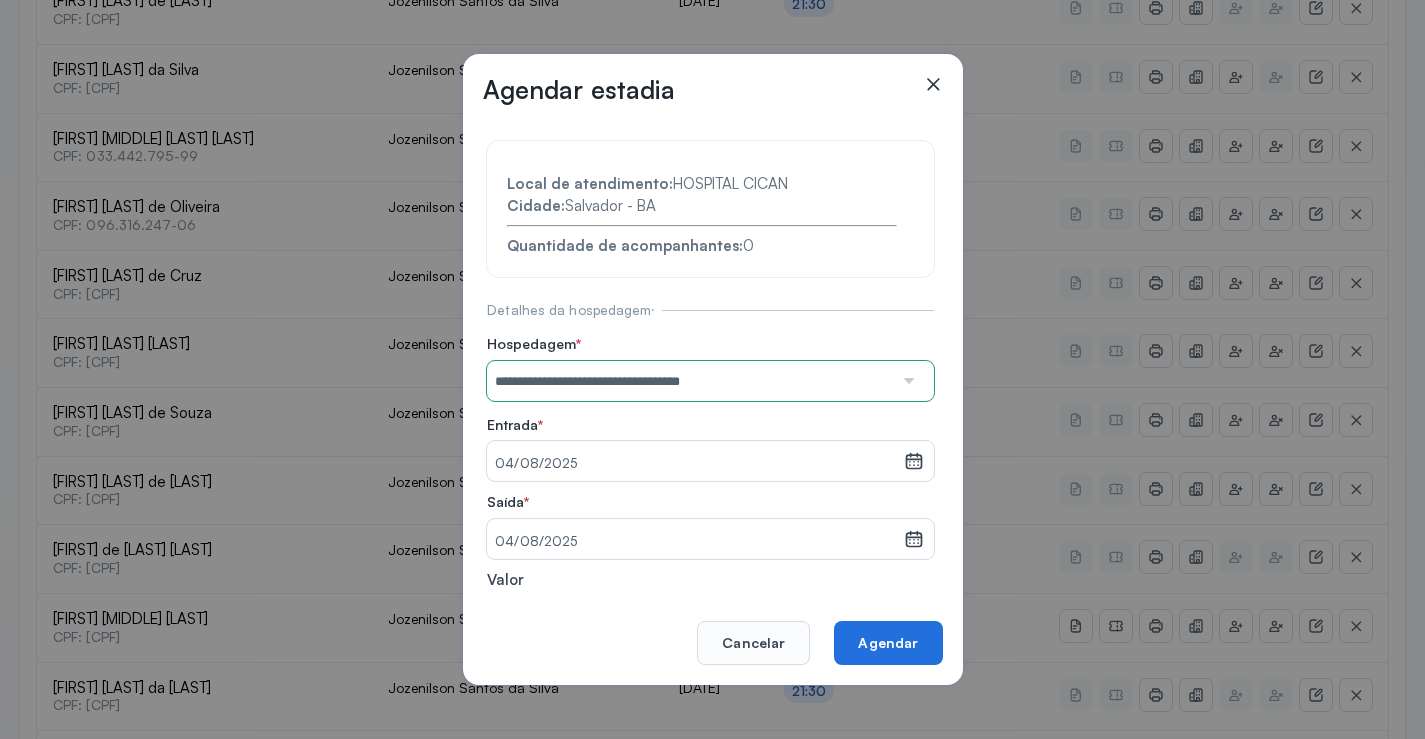 click on "Agendar" 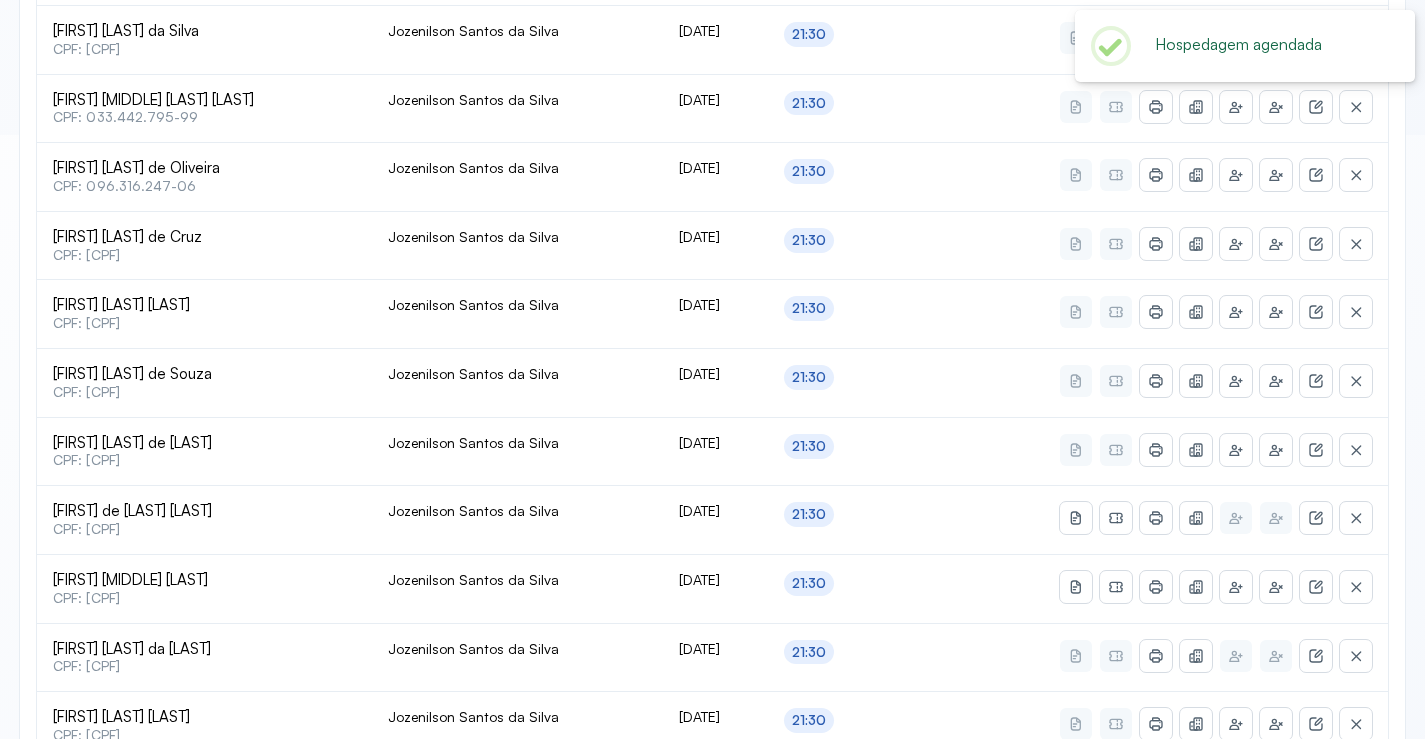 scroll, scrollTop: 665, scrollLeft: 0, axis: vertical 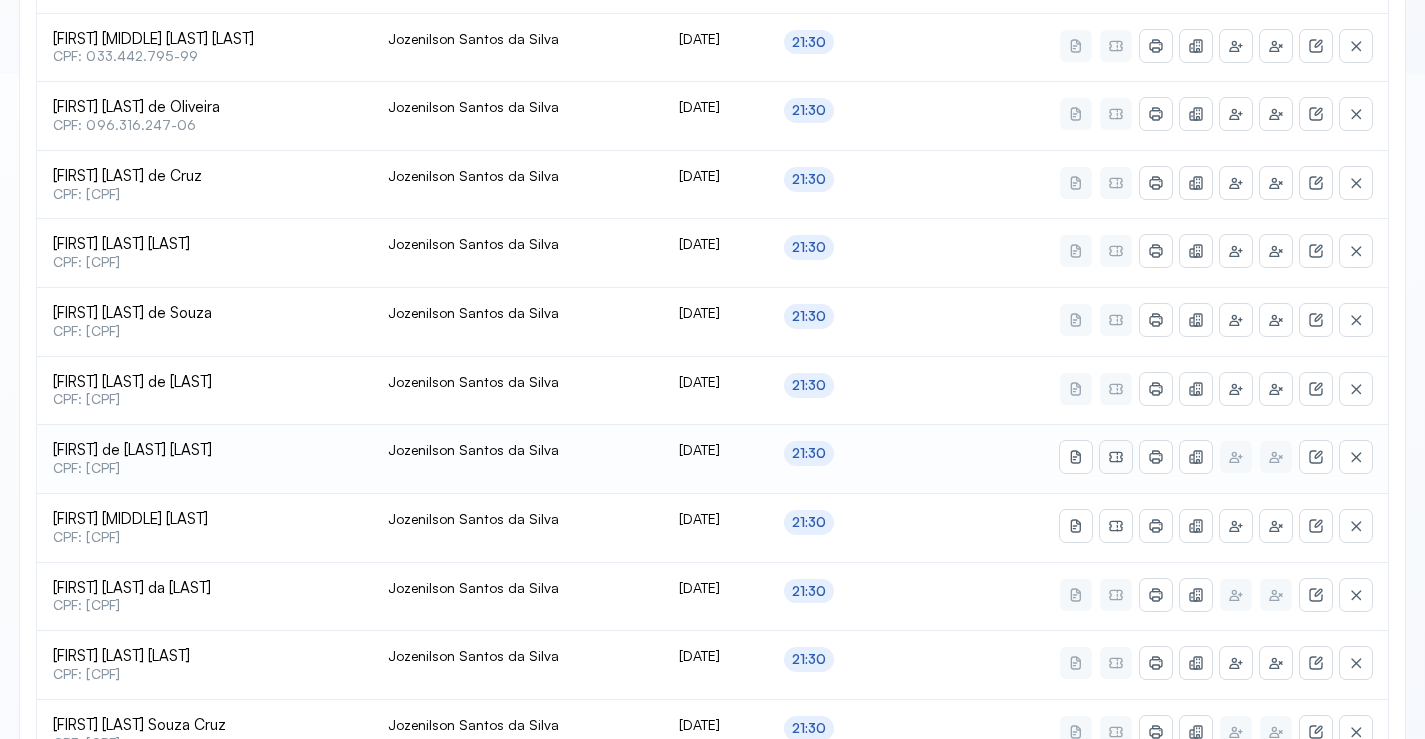 click 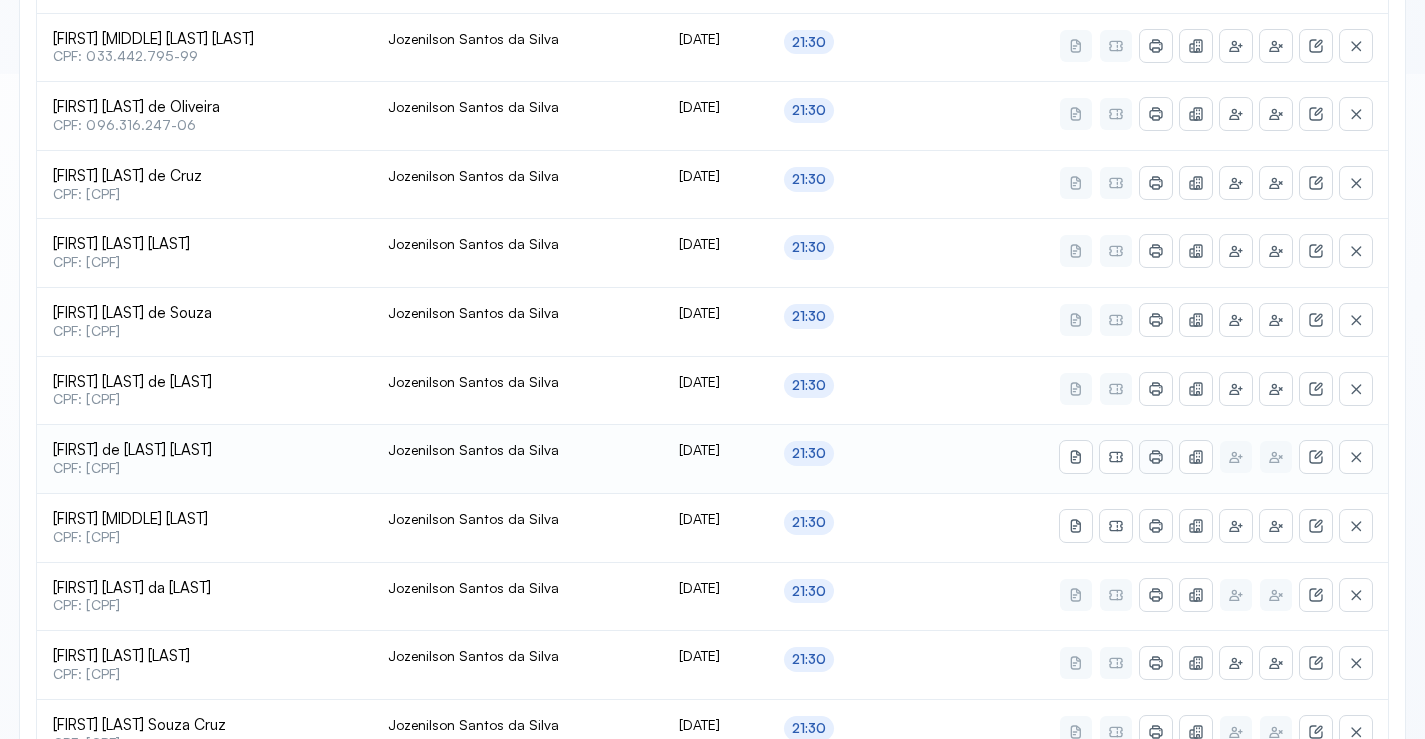 click 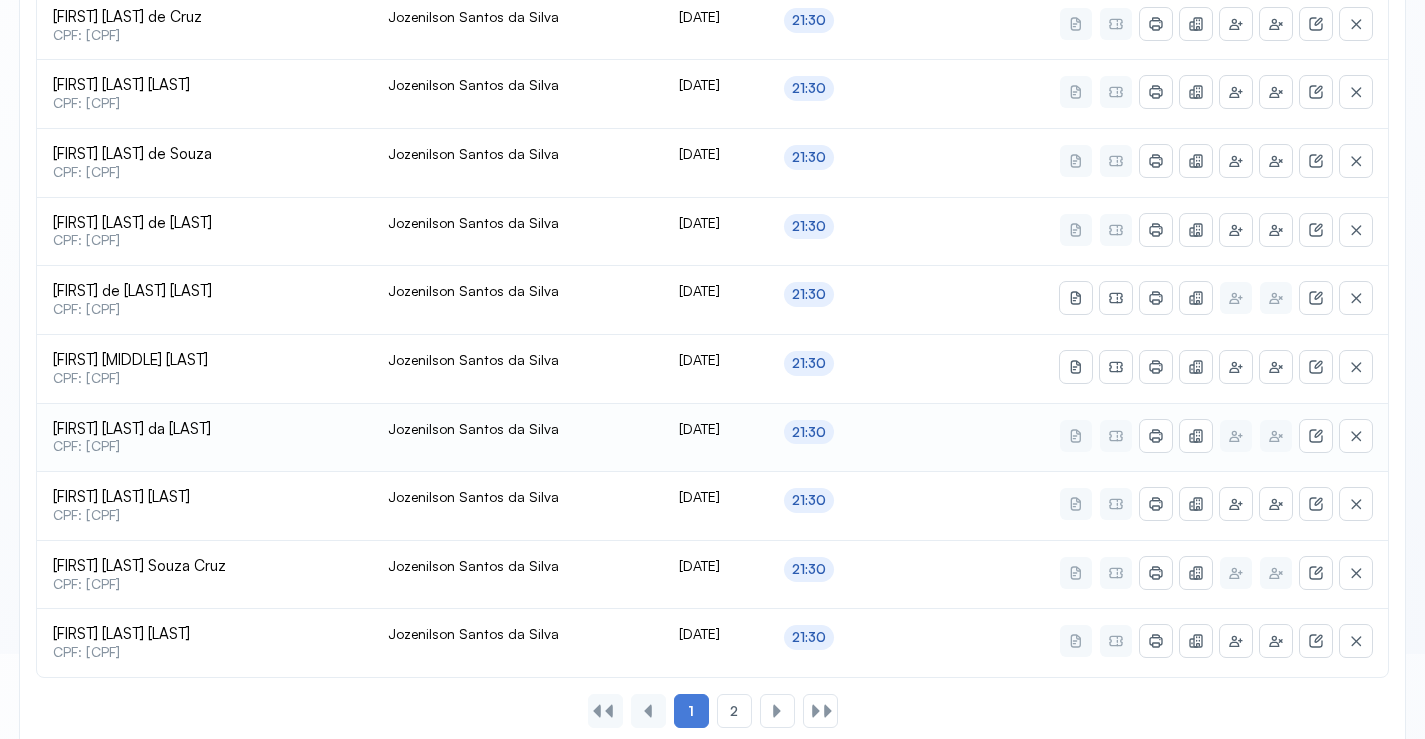 scroll, scrollTop: 865, scrollLeft: 0, axis: vertical 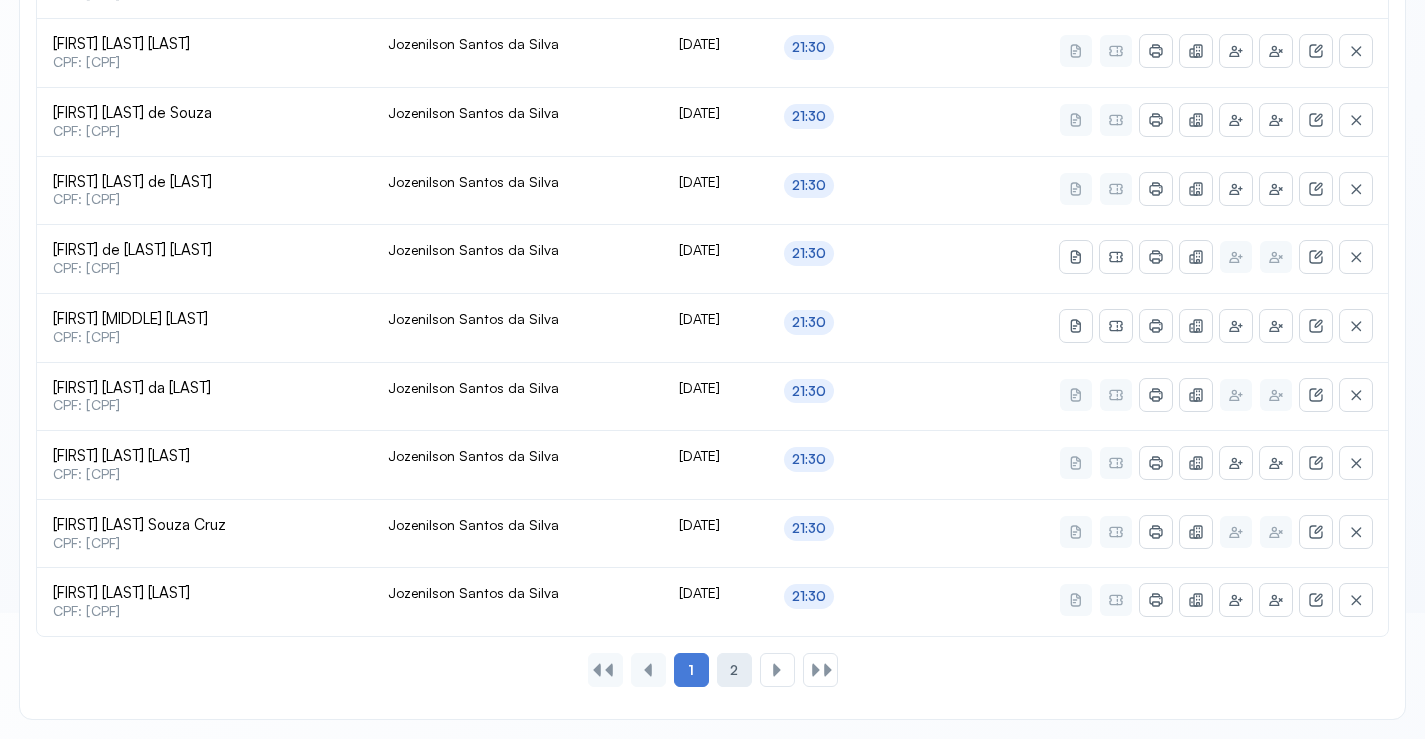 click on "2" 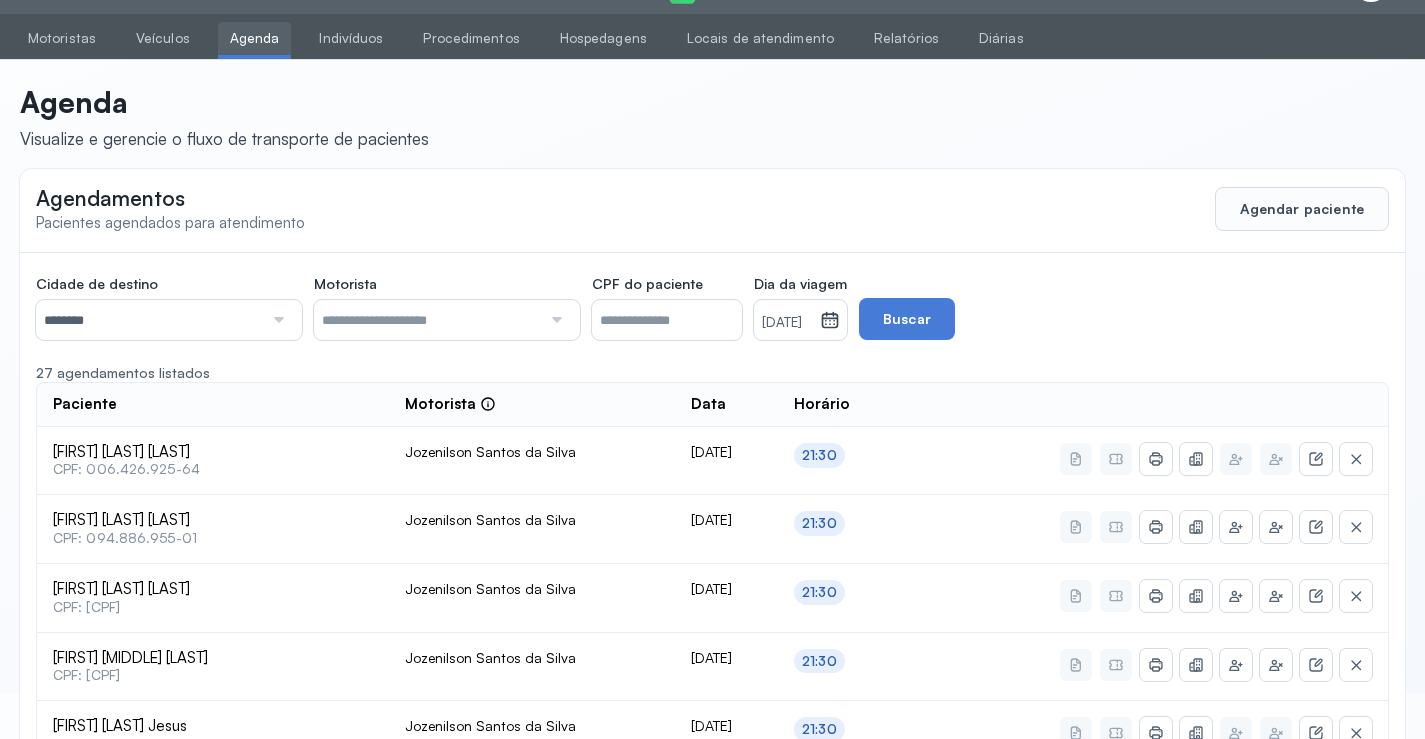 scroll, scrollTop: 659, scrollLeft: 0, axis: vertical 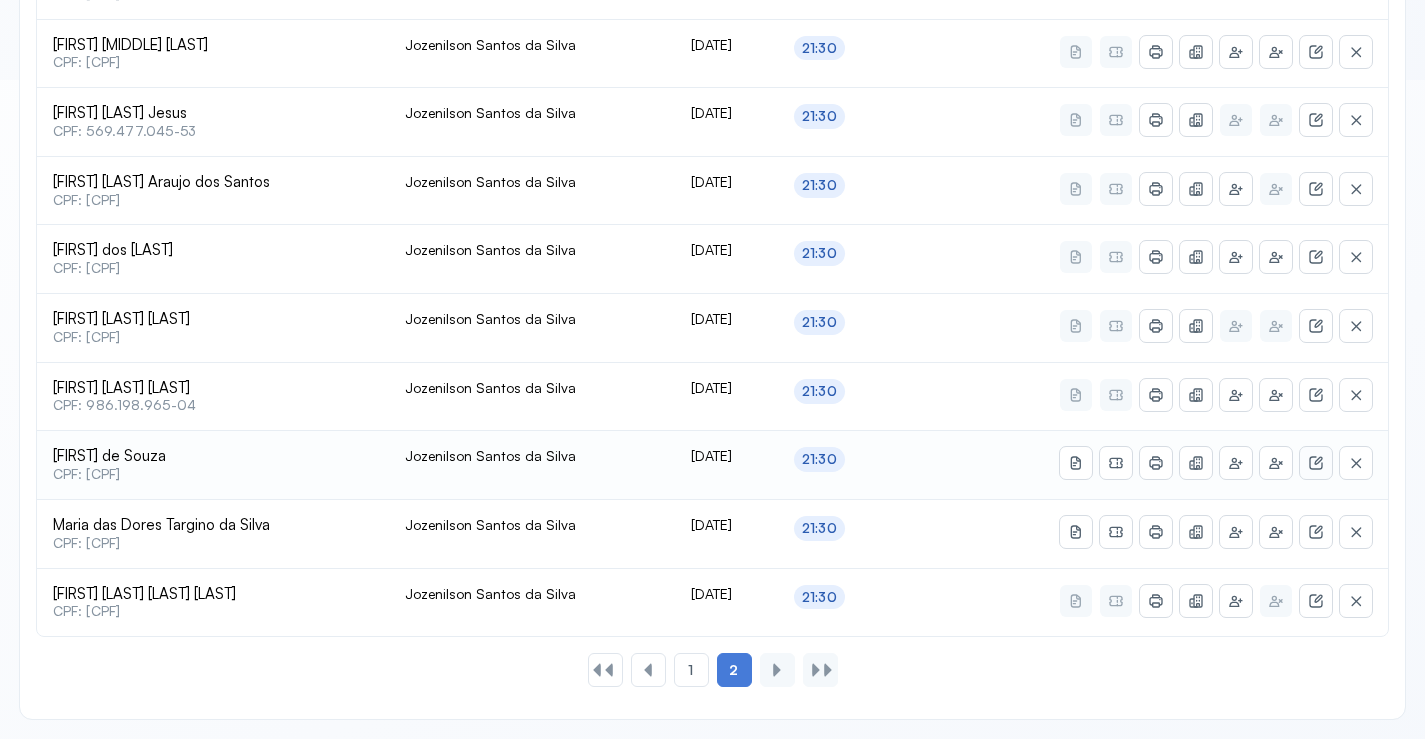 click 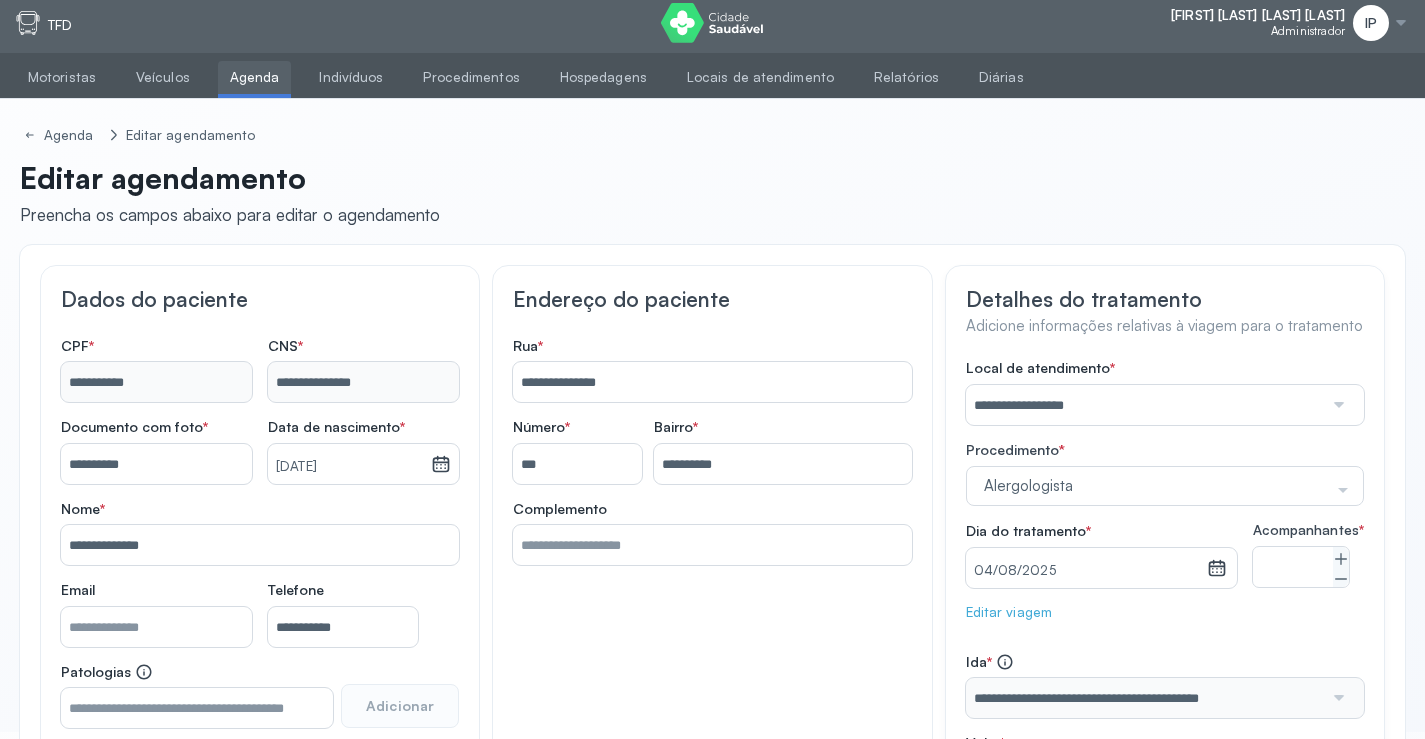 scroll, scrollTop: 0, scrollLeft: 0, axis: both 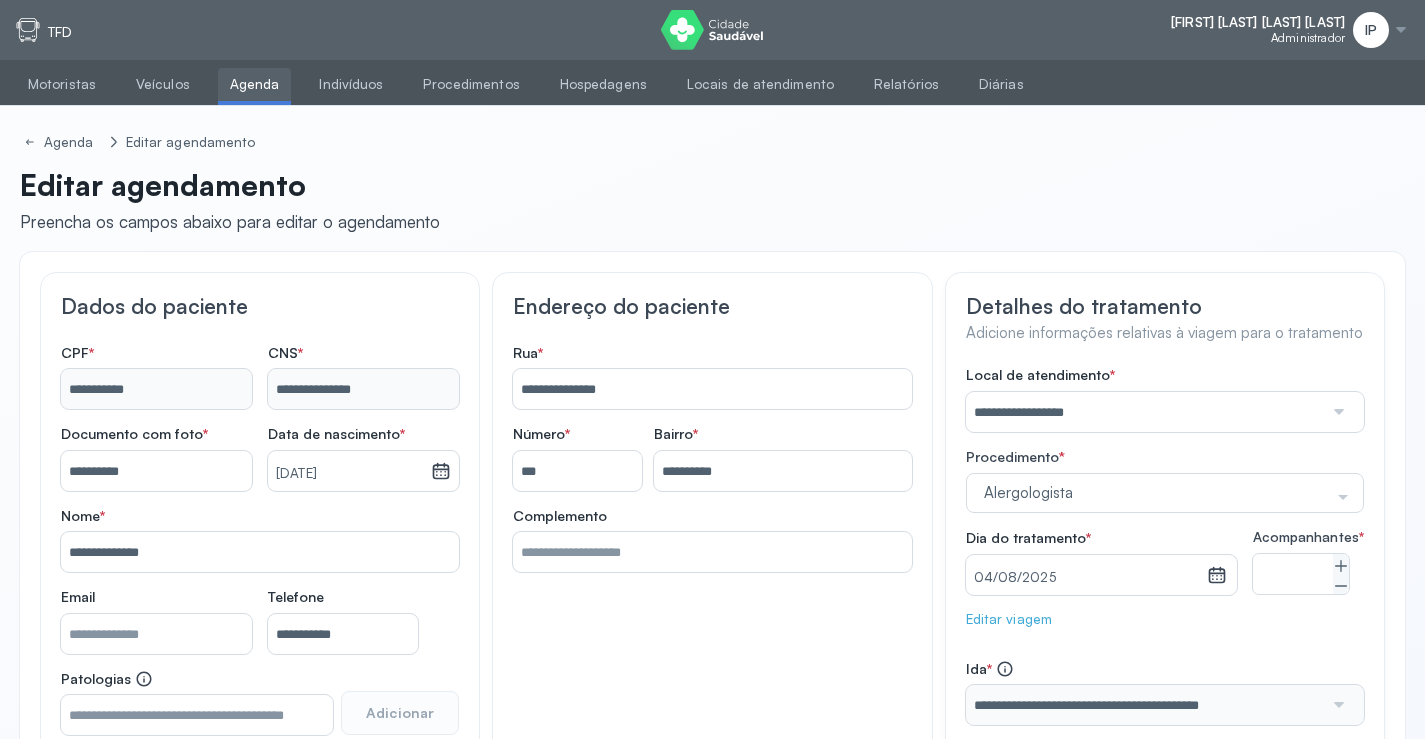 click on "Agenda" at bounding box center [255, 84] 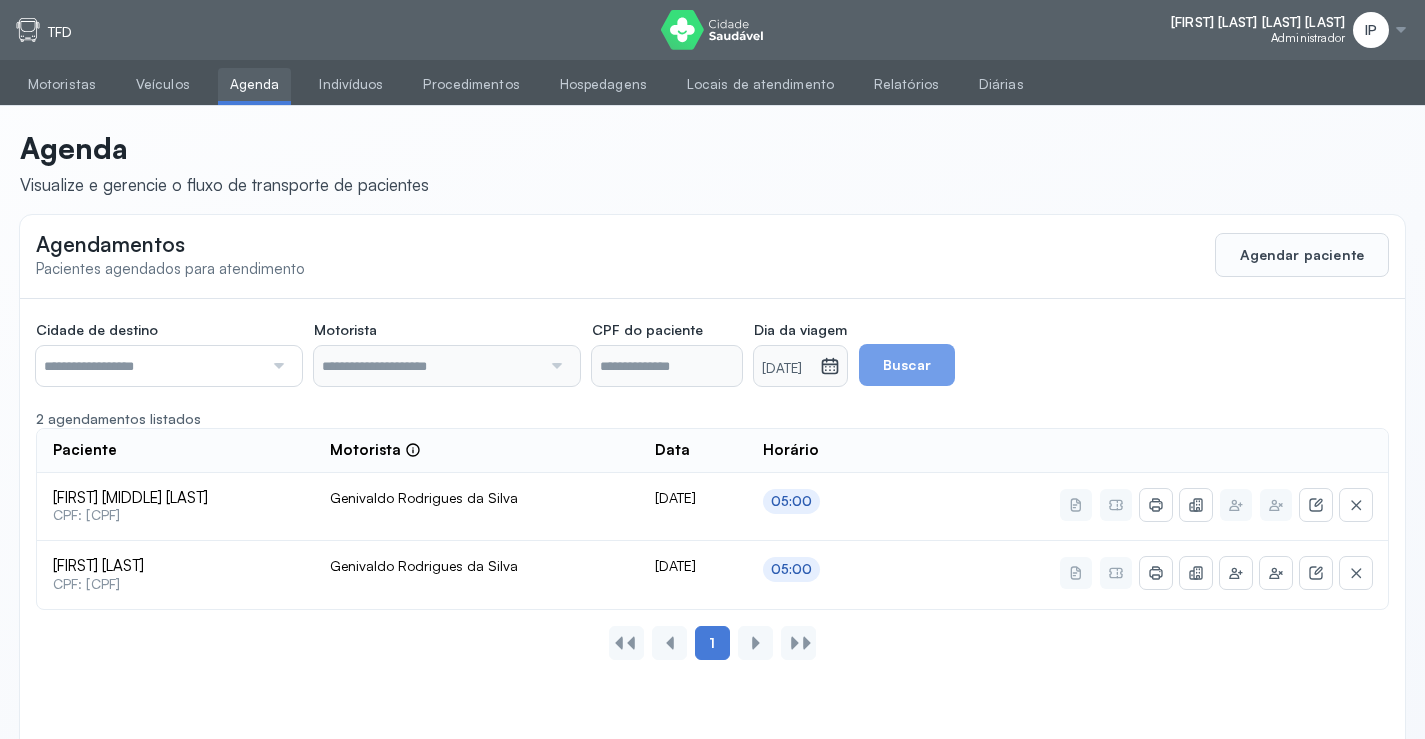 scroll, scrollTop: 46, scrollLeft: 0, axis: vertical 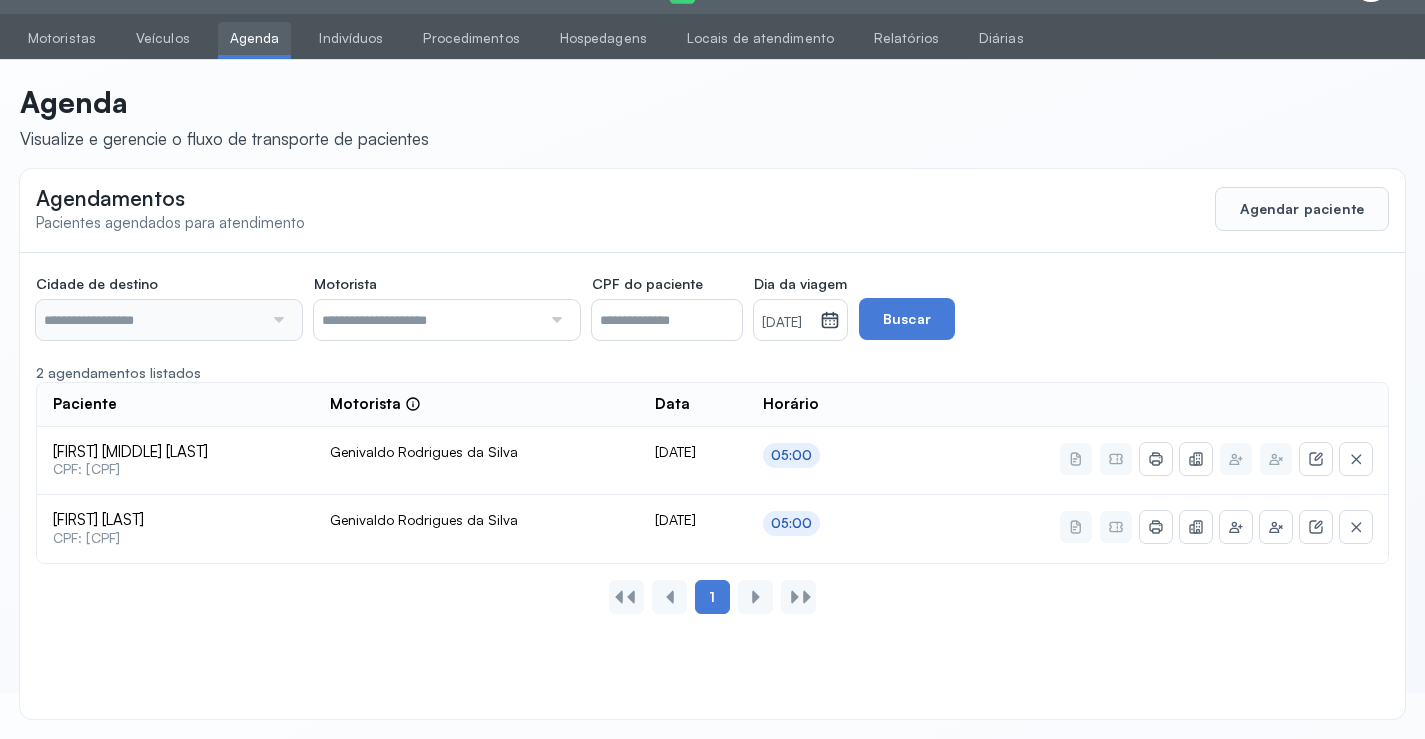 type on "********" 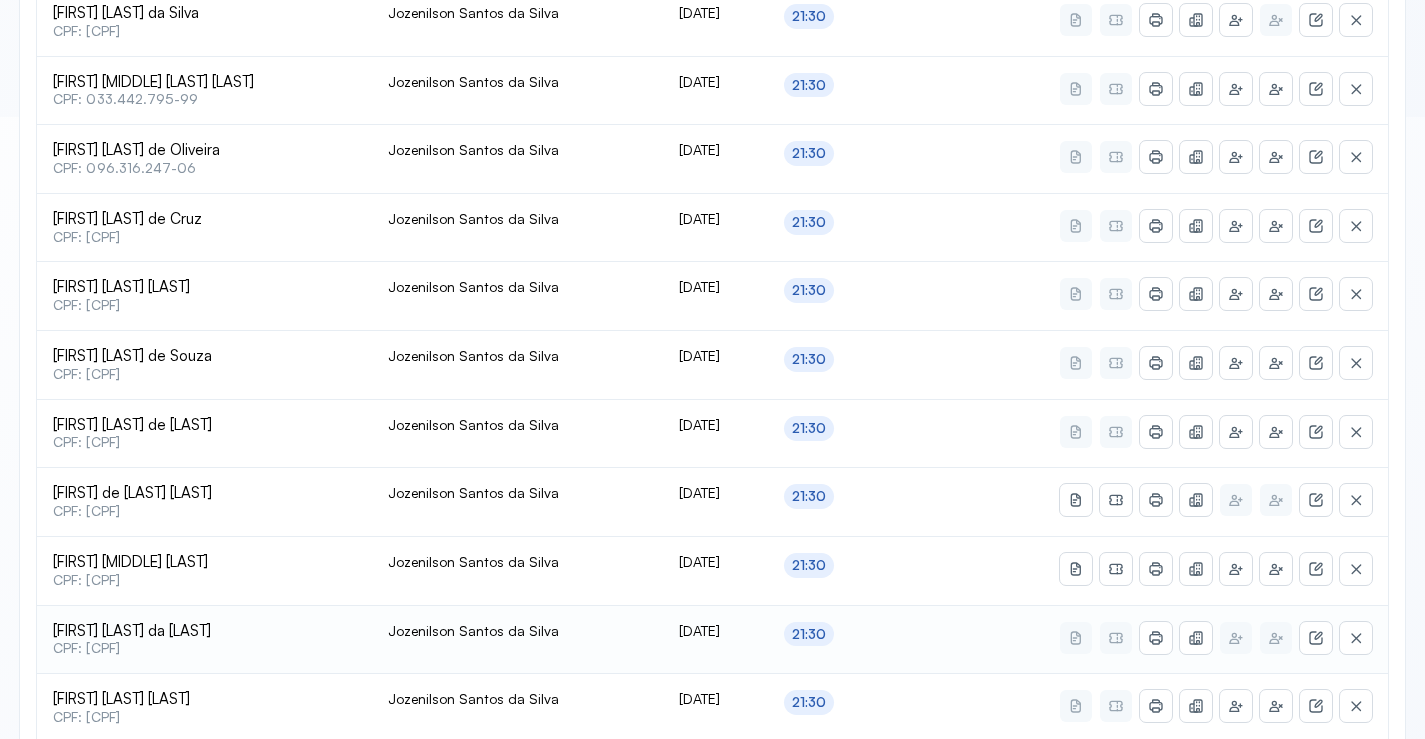scroll, scrollTop: 865, scrollLeft: 0, axis: vertical 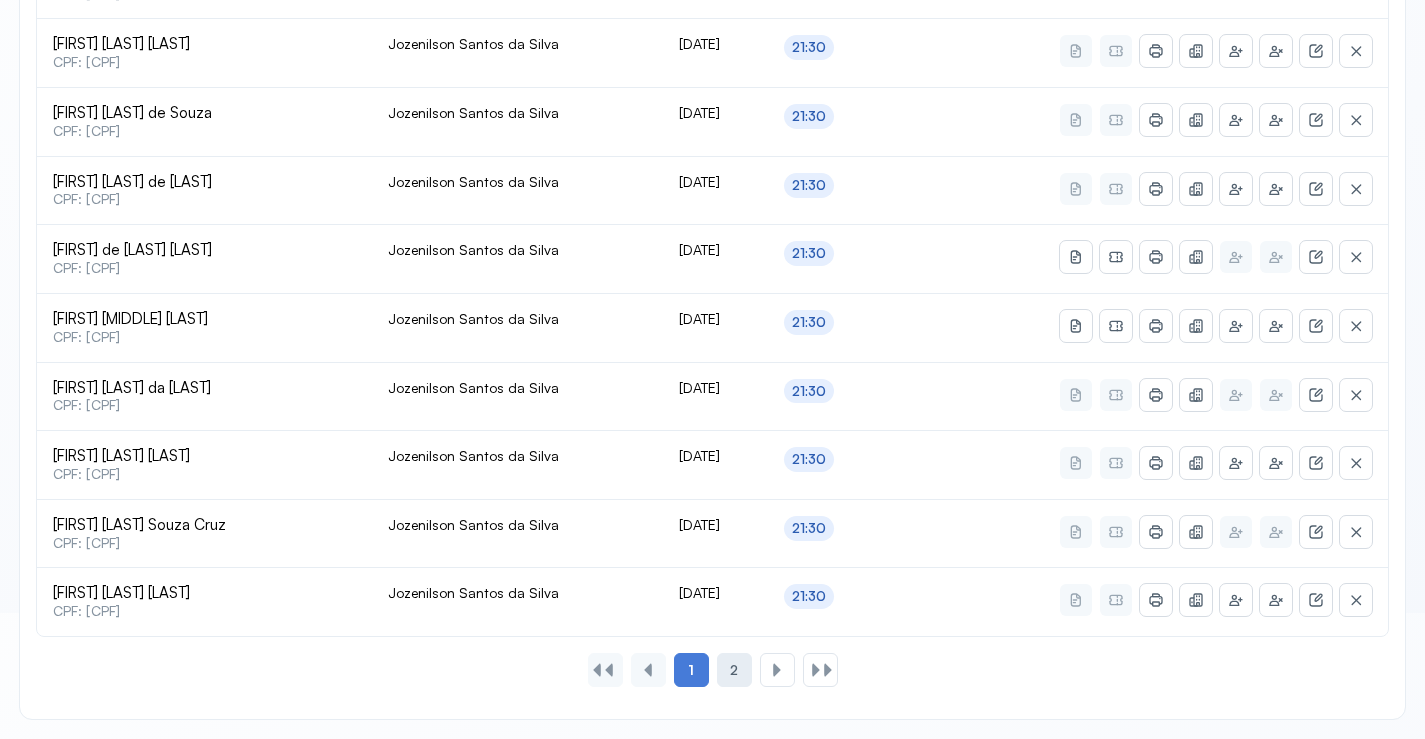 click on "2" at bounding box center [734, 670] 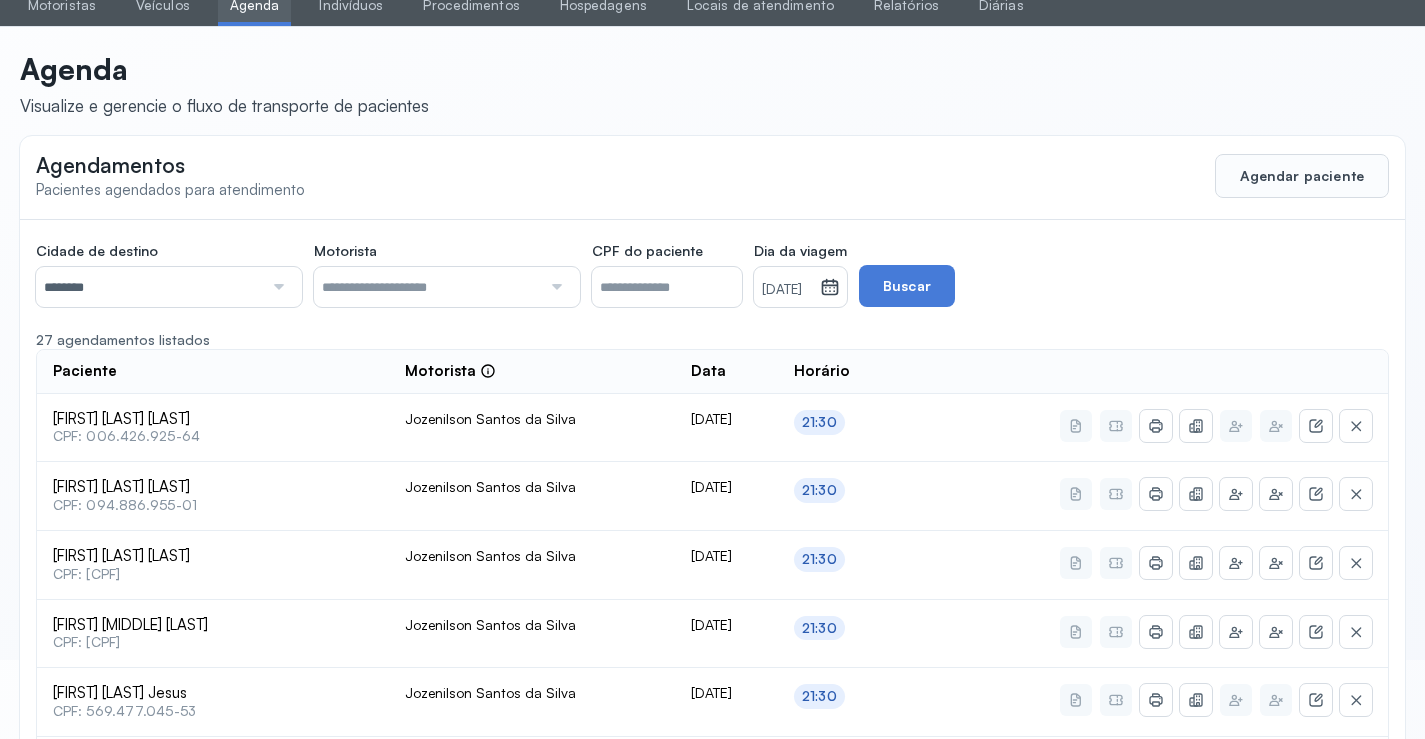 scroll, scrollTop: 0, scrollLeft: 0, axis: both 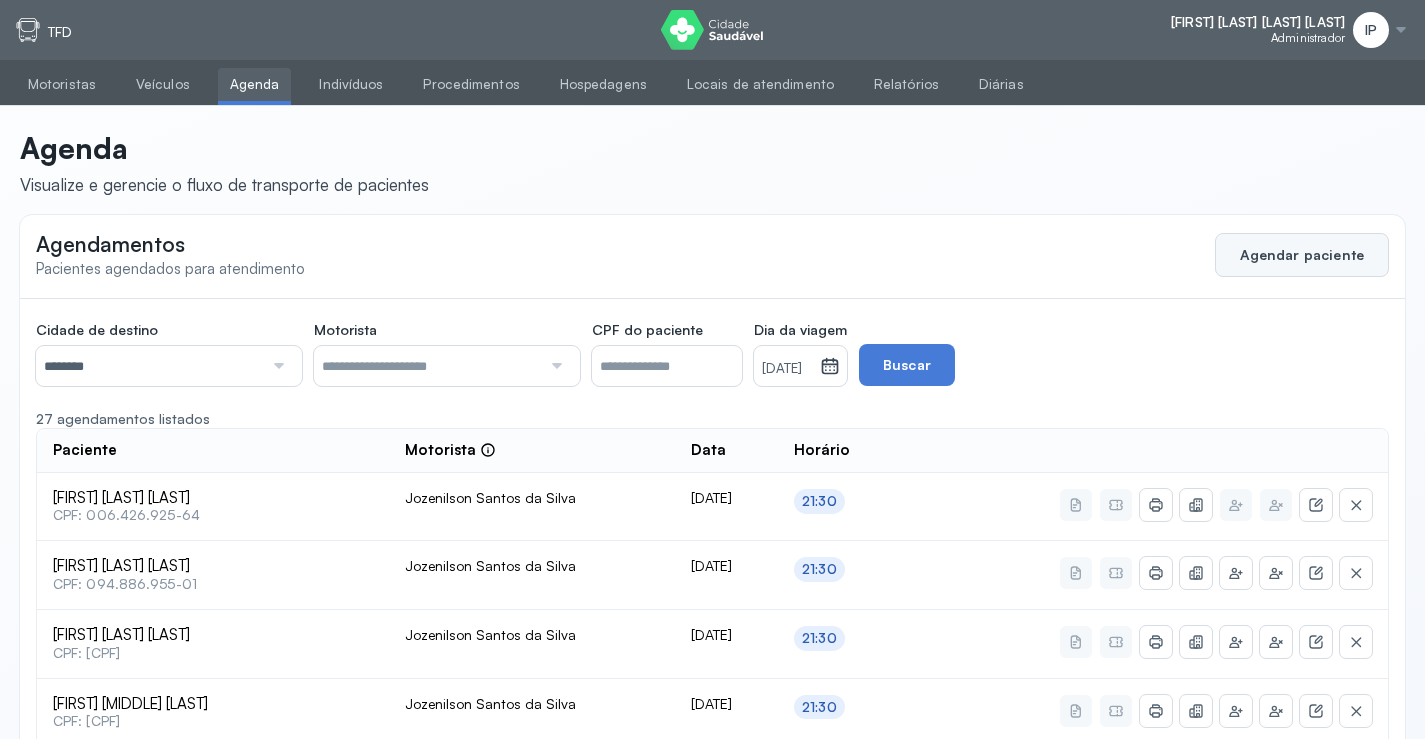 click on "Agendar paciente" 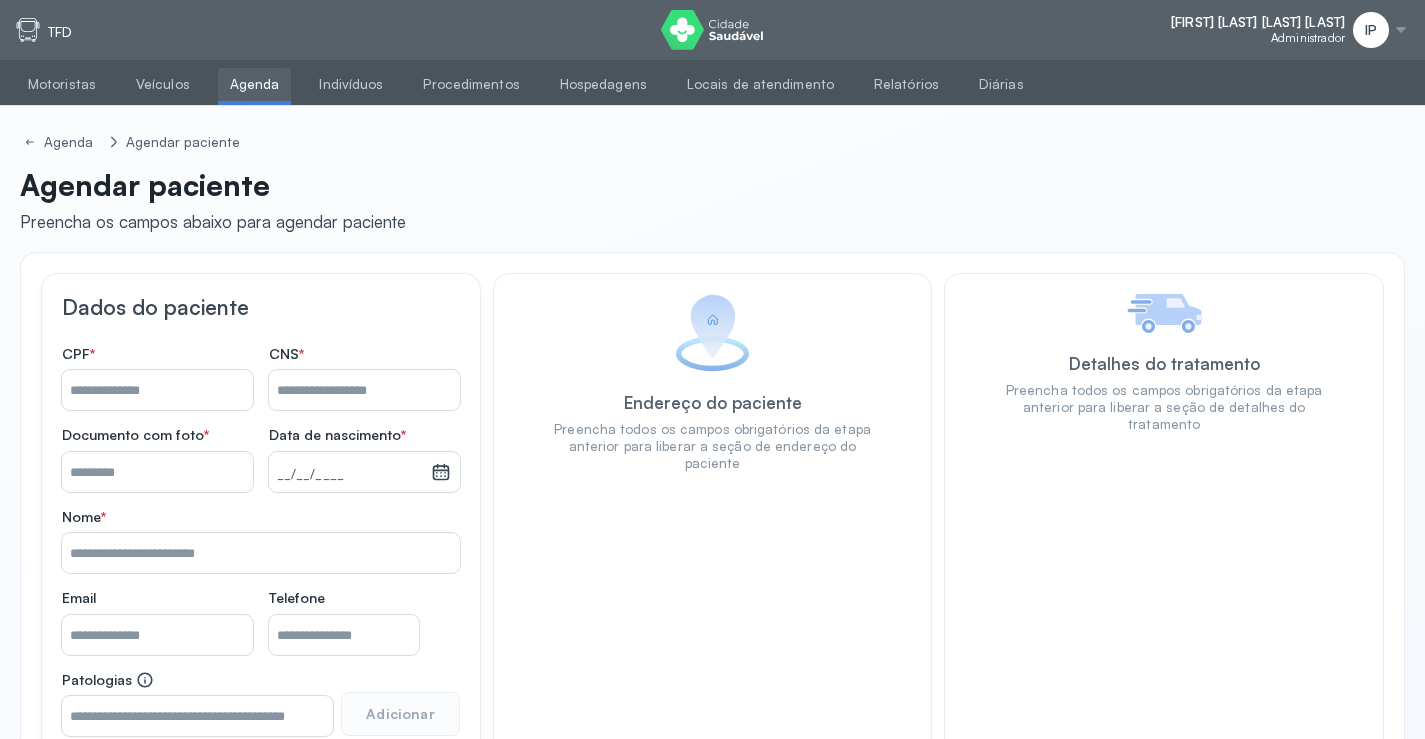click on "Nome   *" at bounding box center (157, 390) 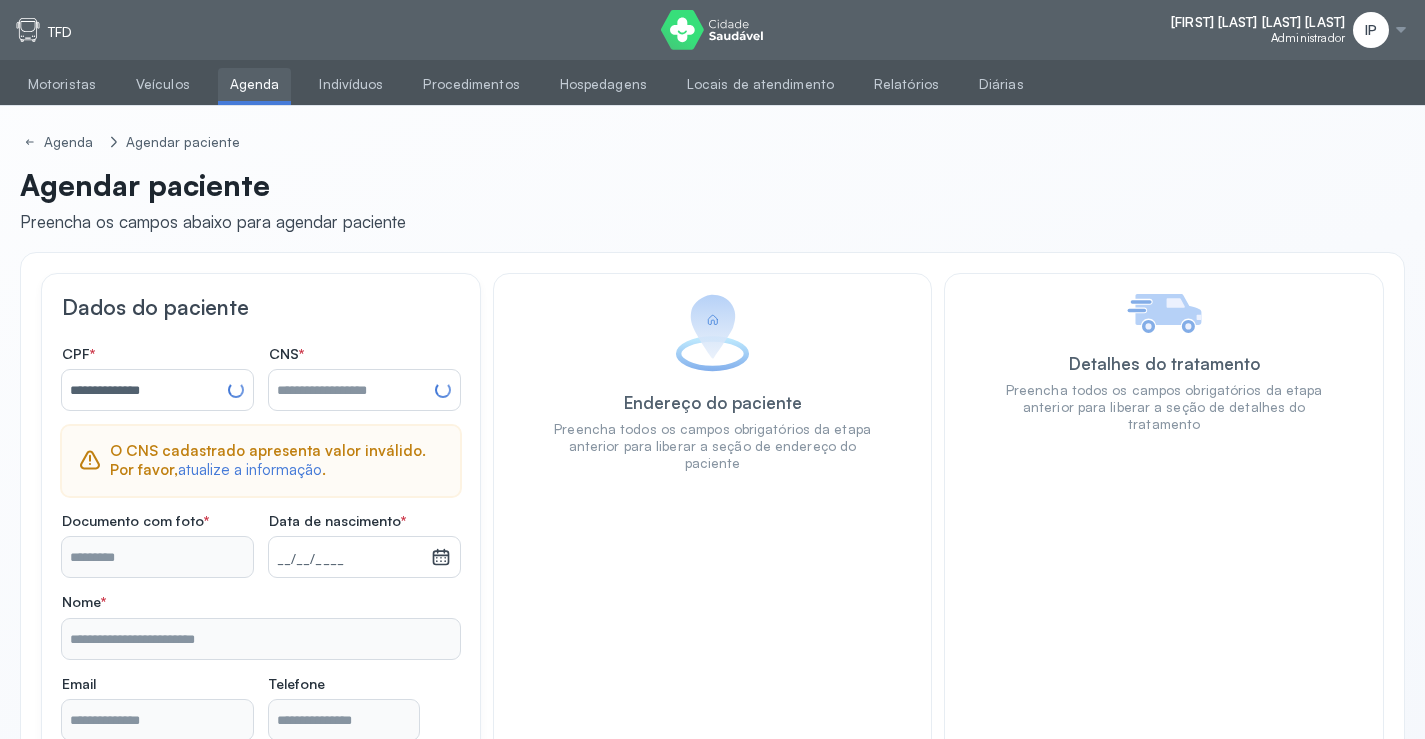 type on "**********" 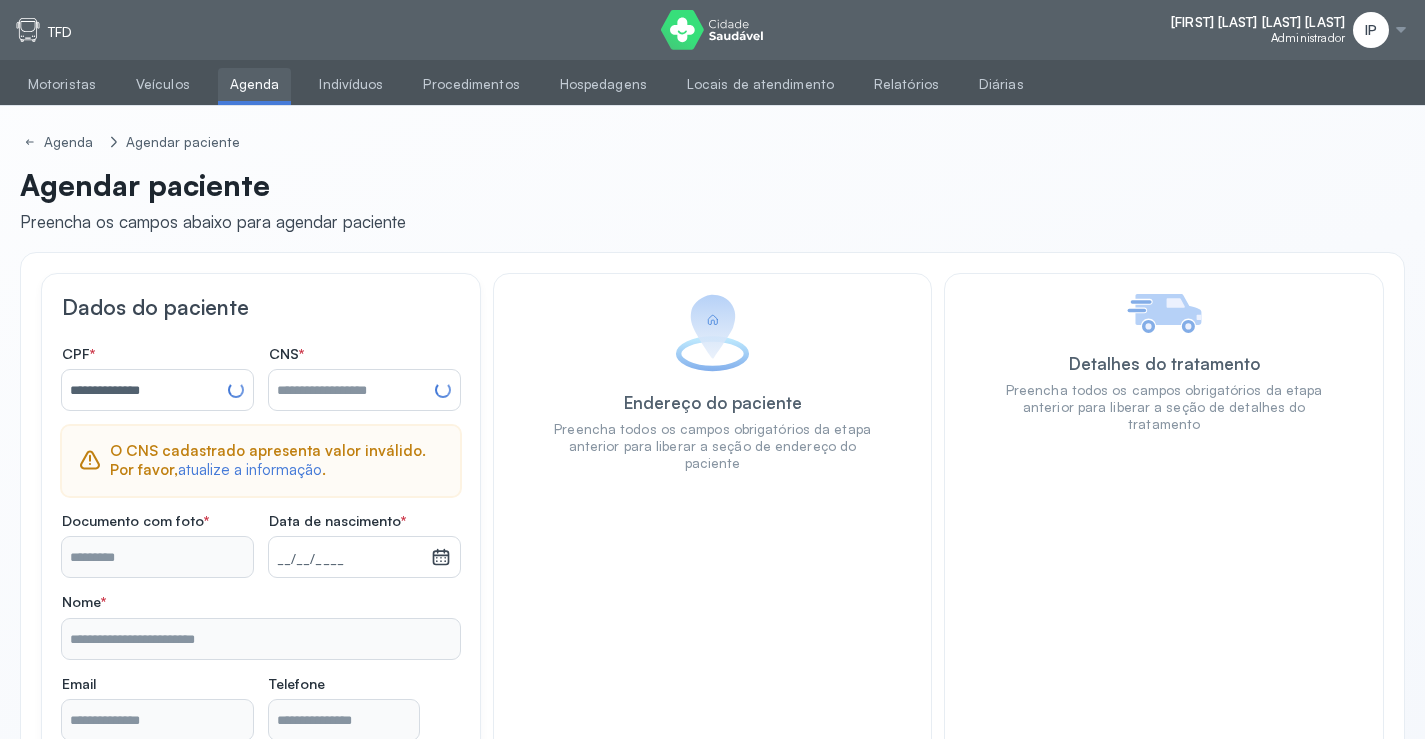 type on "**********" 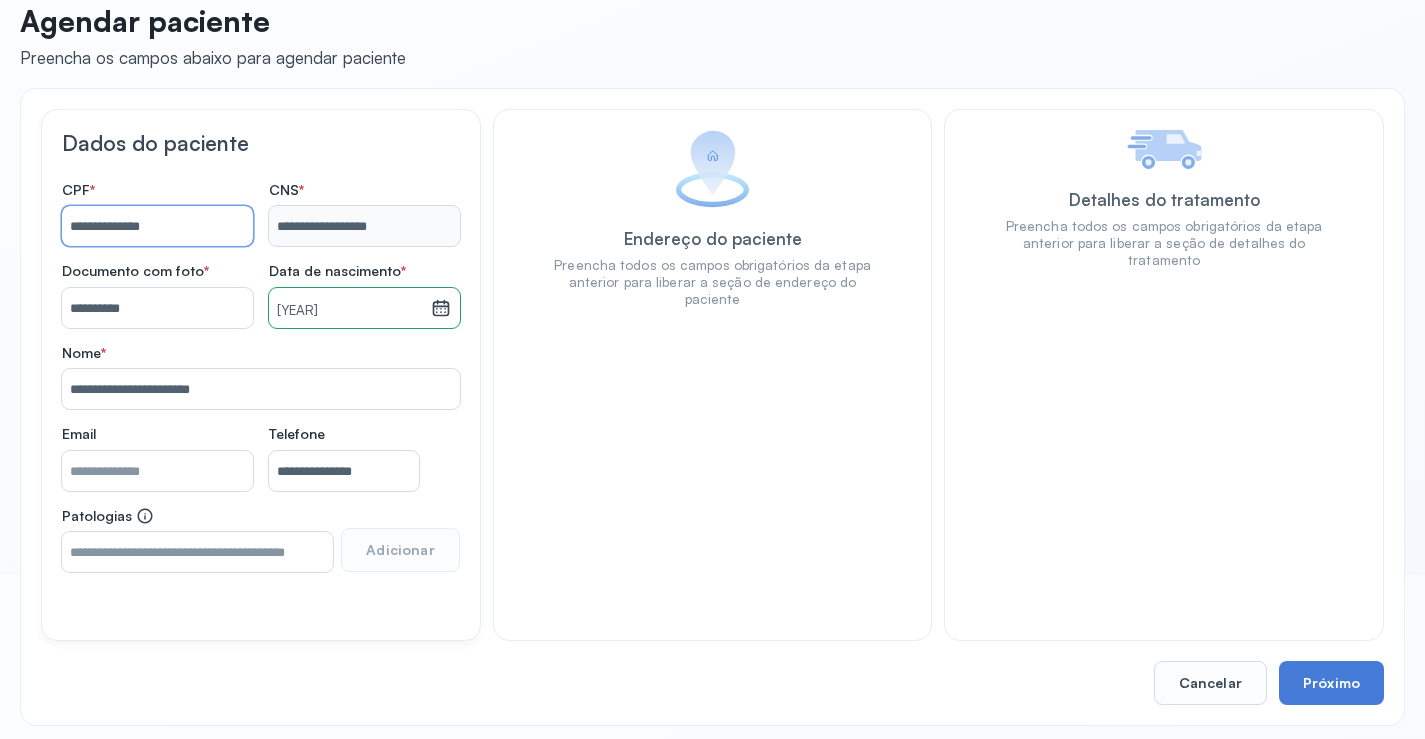 scroll, scrollTop: 171, scrollLeft: 0, axis: vertical 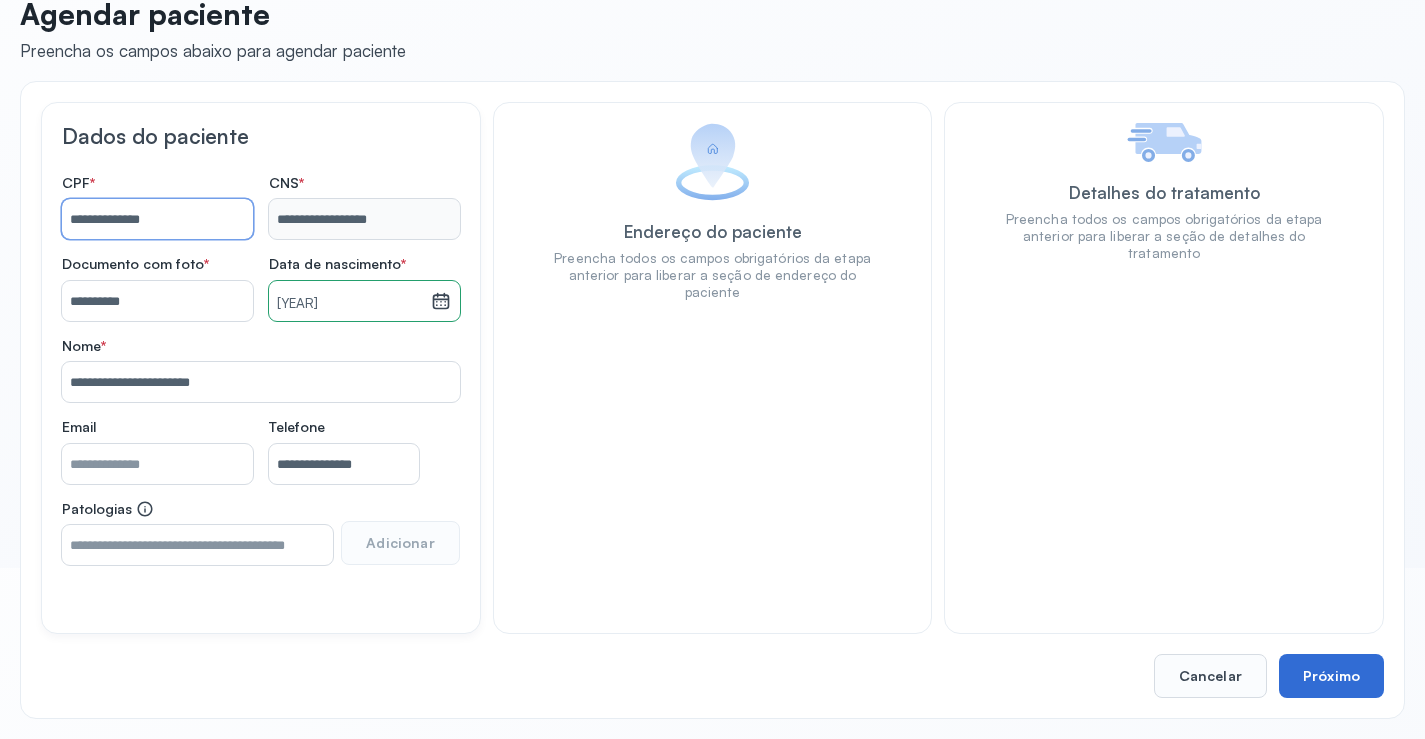 type on "**********" 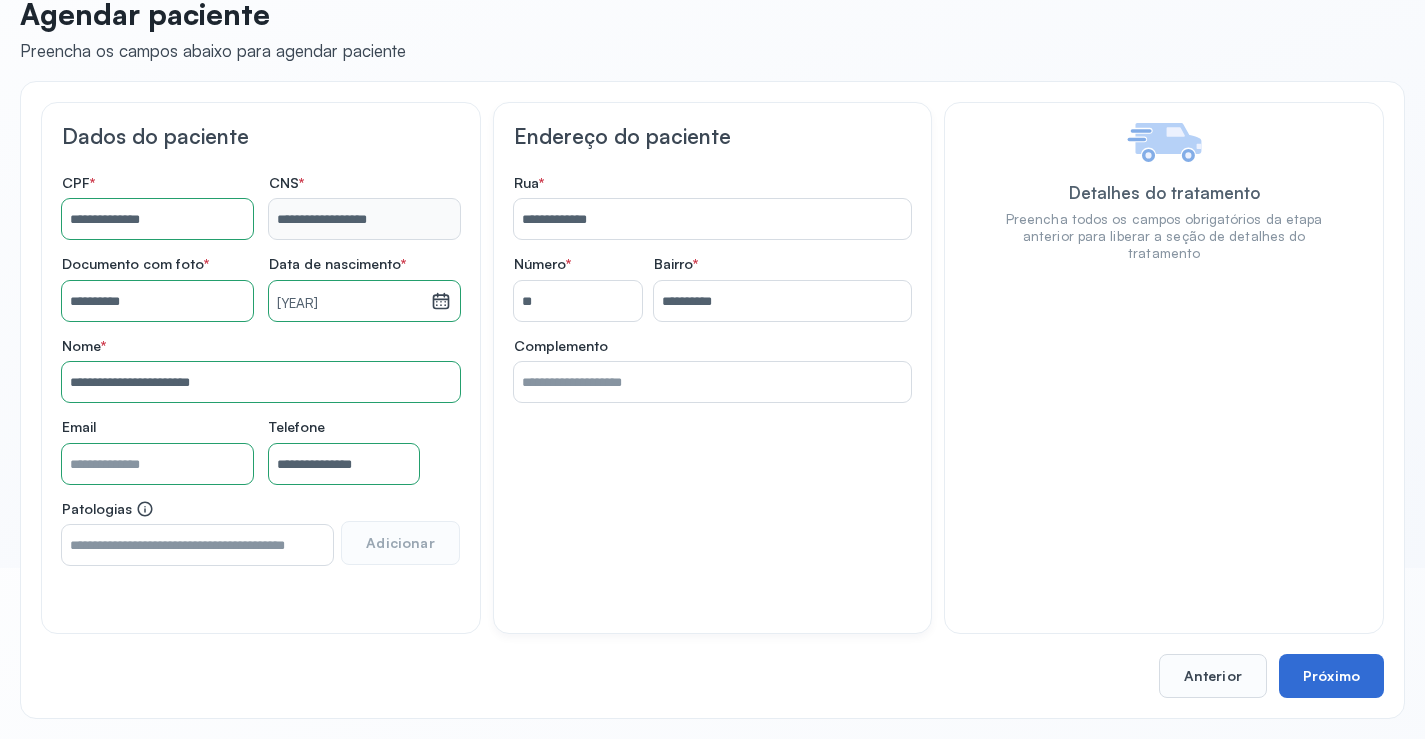 click on "Próximo" at bounding box center [1331, 676] 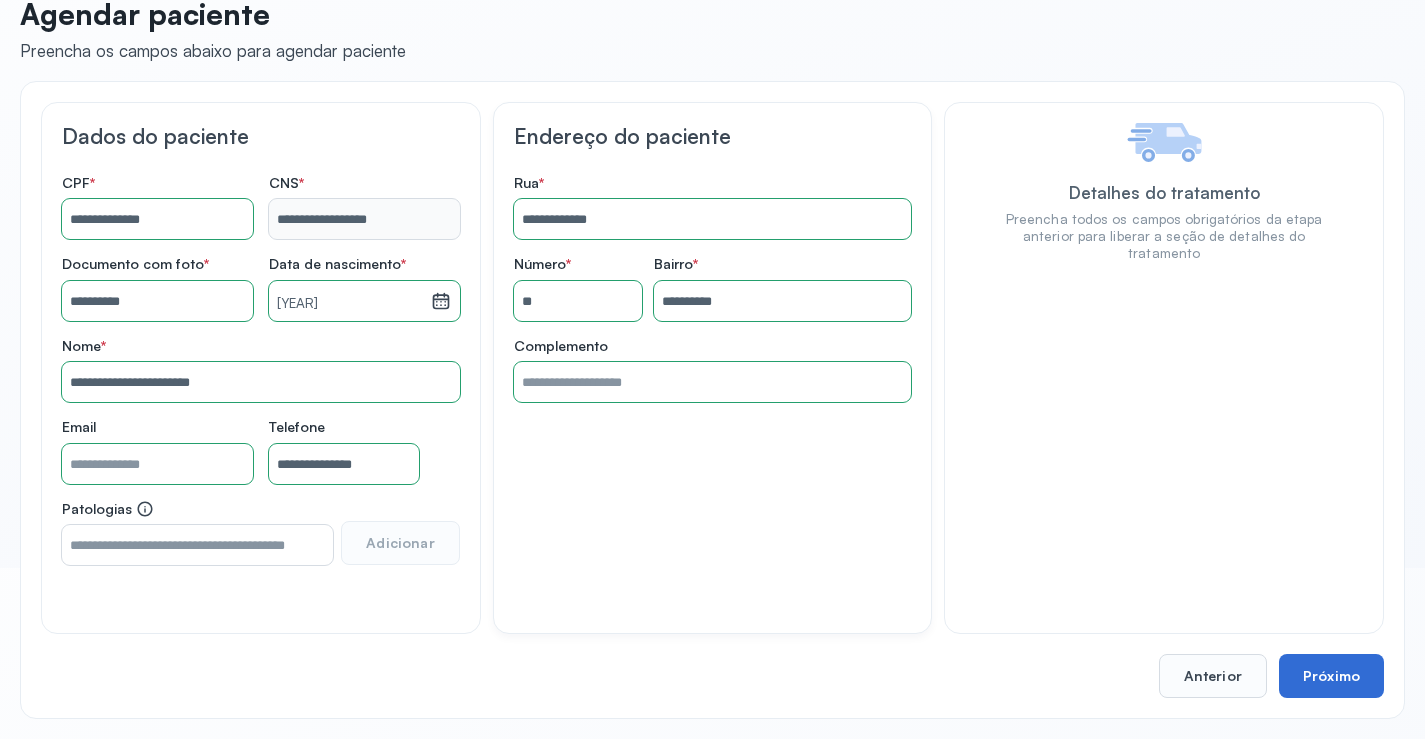 click on "Próximo" at bounding box center [1331, 676] 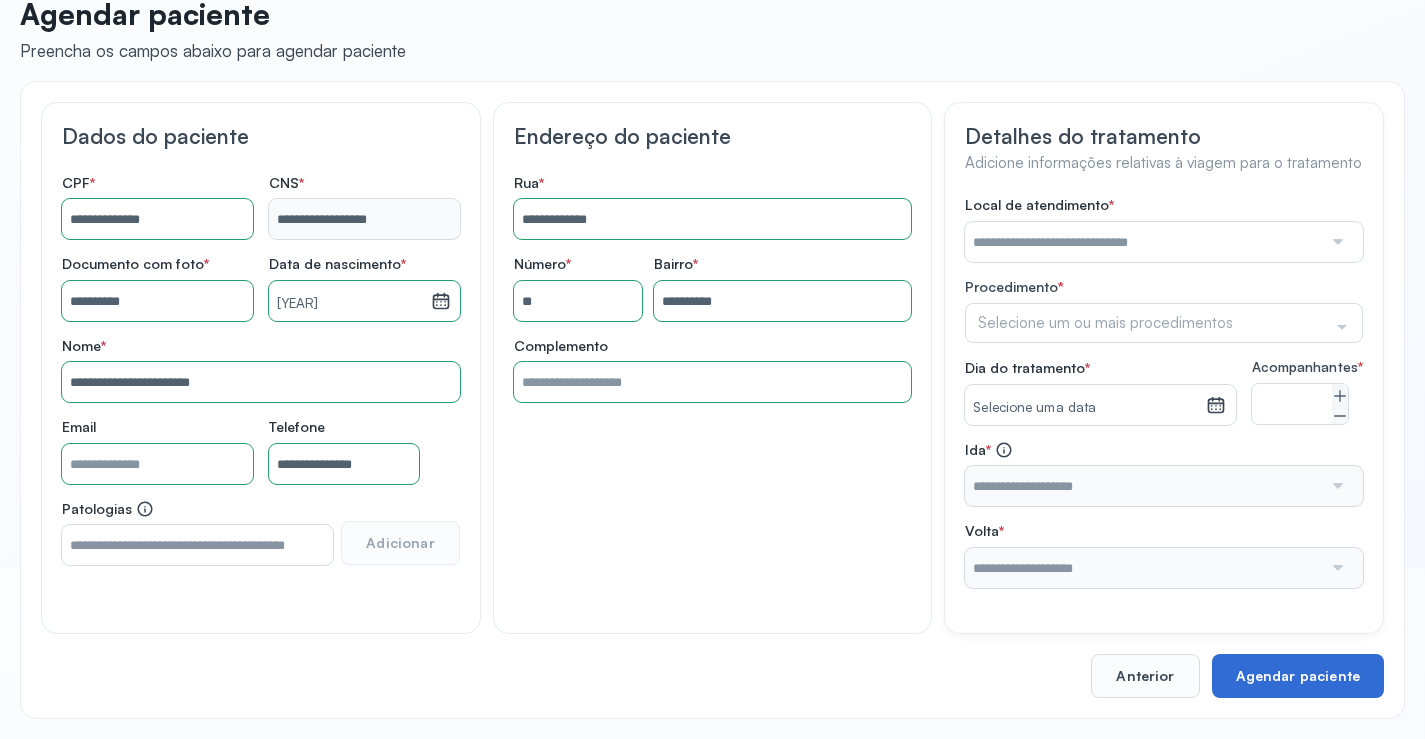 click on "Agendar paciente" at bounding box center [1298, 676] 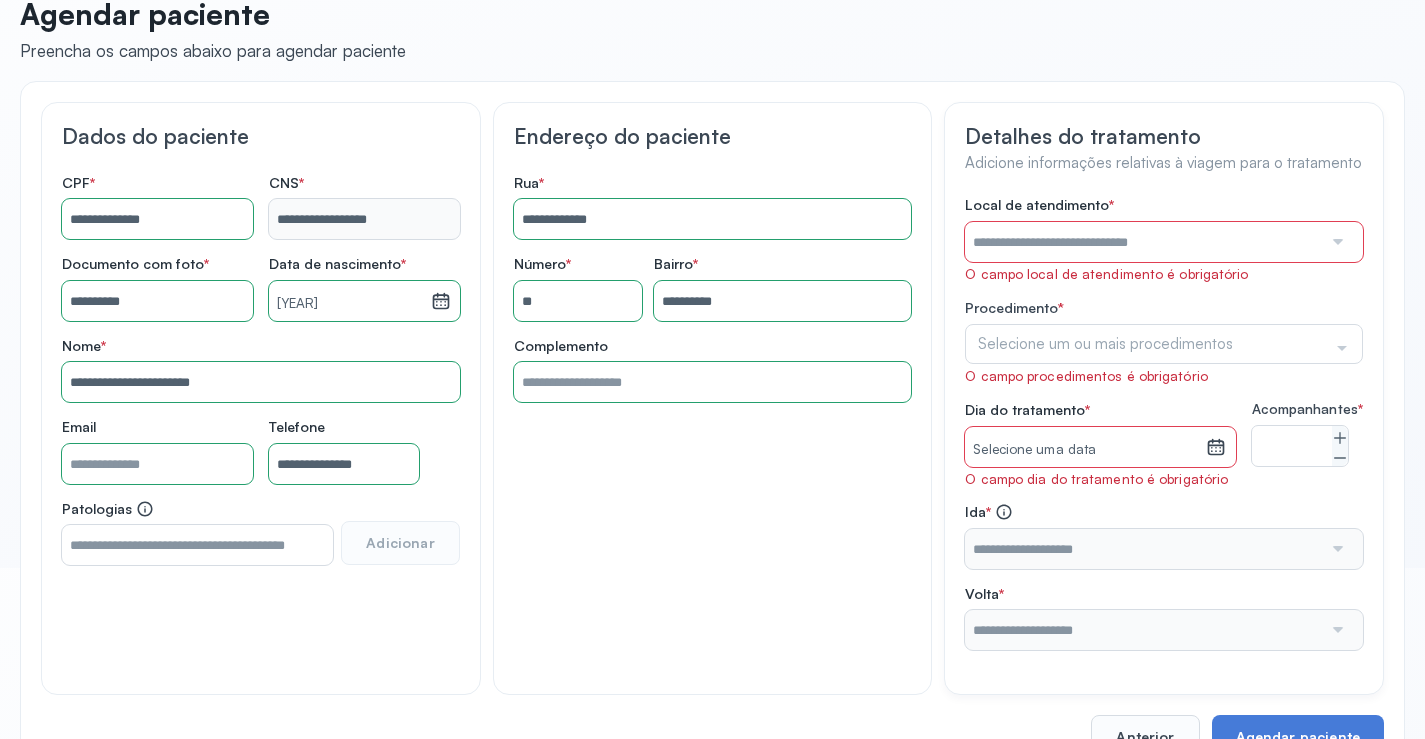 click at bounding box center (1143, 242) 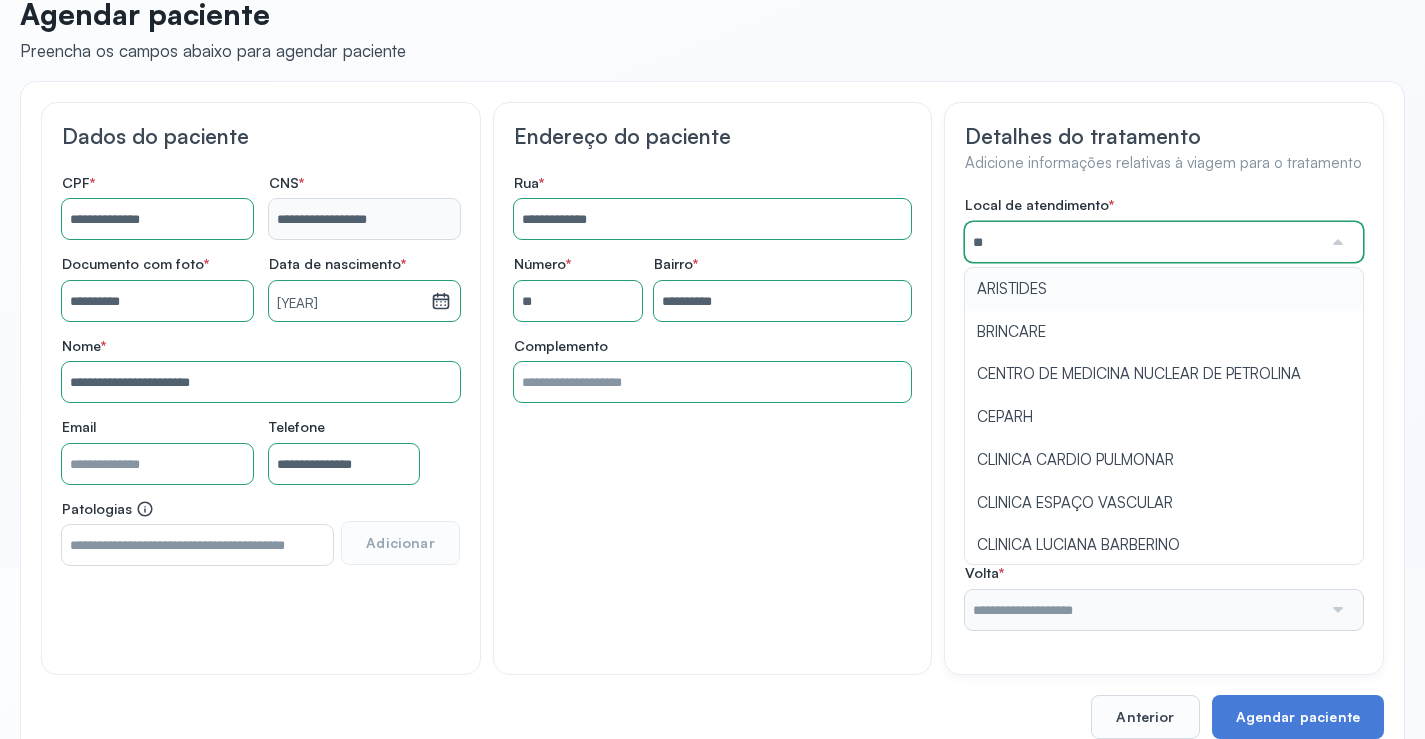 type on "*********" 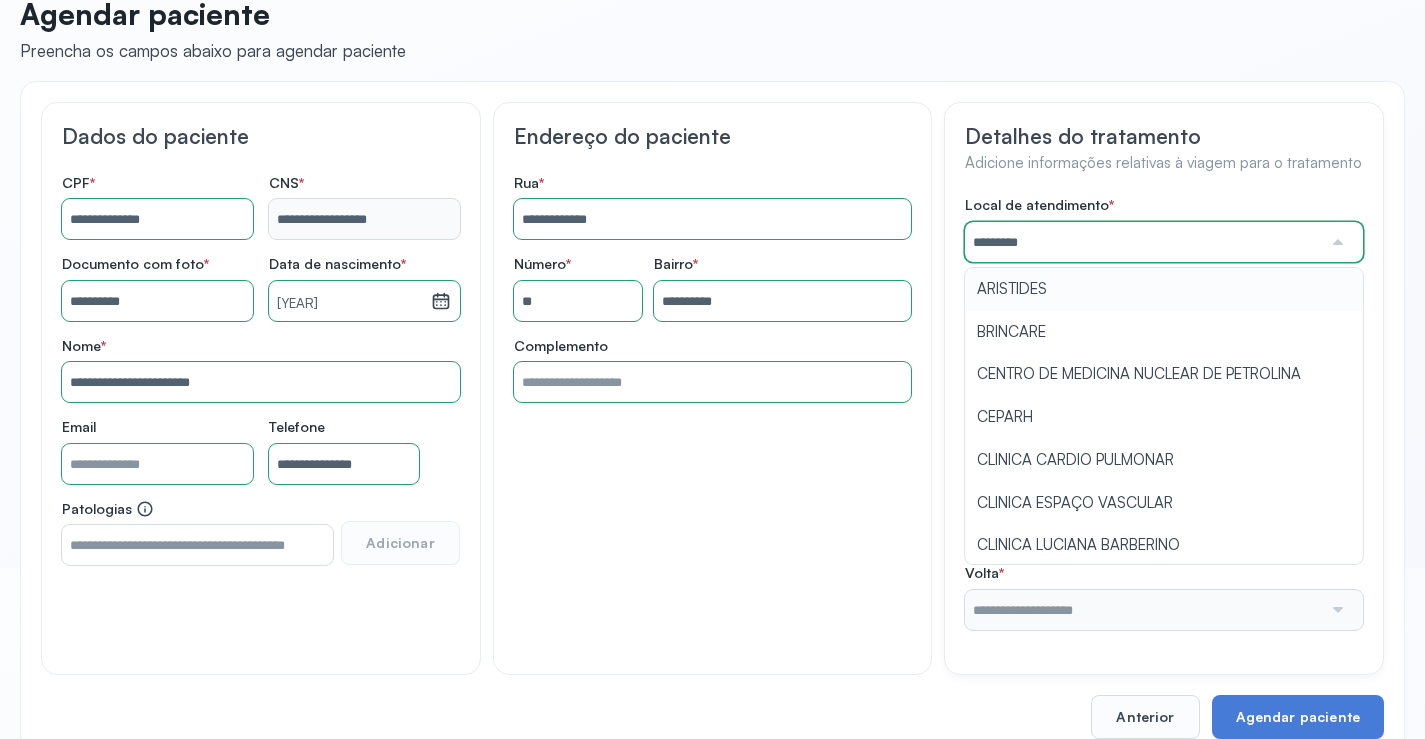 click on "Local de atendimento   *  ********* ARISTIDES BRINCARE CENTRO DE MEDICINA NUCLEAR DE PETROLINA CEPARH CLINICA CARDIO PULMONAR CLINICA ESPAÇO VASCULAR CLINICA LUCIANA BARBERINO CLINICA MULTICENTRO CARLOS GOMES CLINICA POPULAR CLINICA ROBERTO MARBACK ECOCARDIOGRAMA EDGAR SANTOS EDGARD SANTOS FUNDAÇÃO BAIANA DE CARDIOLOGIA GUIMARAES FONOAUDIOLOGIA HOSPITAL UNIVERSITARIO PETROLINA ITAIGARA ITAIGARA MEMORIAL MARIA DA CONCEICAO DE JESUS MARIO LEAL MARTAGAO GESTEIRA MATERNIDADE MARIA CONCEIÇAO DE JESUS MULTICENTRO DE SAUDE AMARALINA NEUROCARDIO NUCLEO MEDICO OCULAR POLICLINICA DE NARANDUBA PRISCILA ARAGAO PROAR PROCARDIO PETROLINA PROGESTAR SARAH SECRETARIA DE SAUDE UNIDADE ALVARO LEMOS ONDINA USF SAN MARTIN andari juazeiro cardiovasf clinica criar clinica criar Procedimento  *  Selecione um ou mais procedimentos Selecionar todos Acompanhante Alergologista Anemia Falciforme Anestesista Angiologista Angiotomografia Auditivo Biopsia Bucomaxilo Cardio Cateterismo Cardio Cintilografia Ossea Cirurgia Colonoscopia Hiv" at bounding box center (1164, 412) 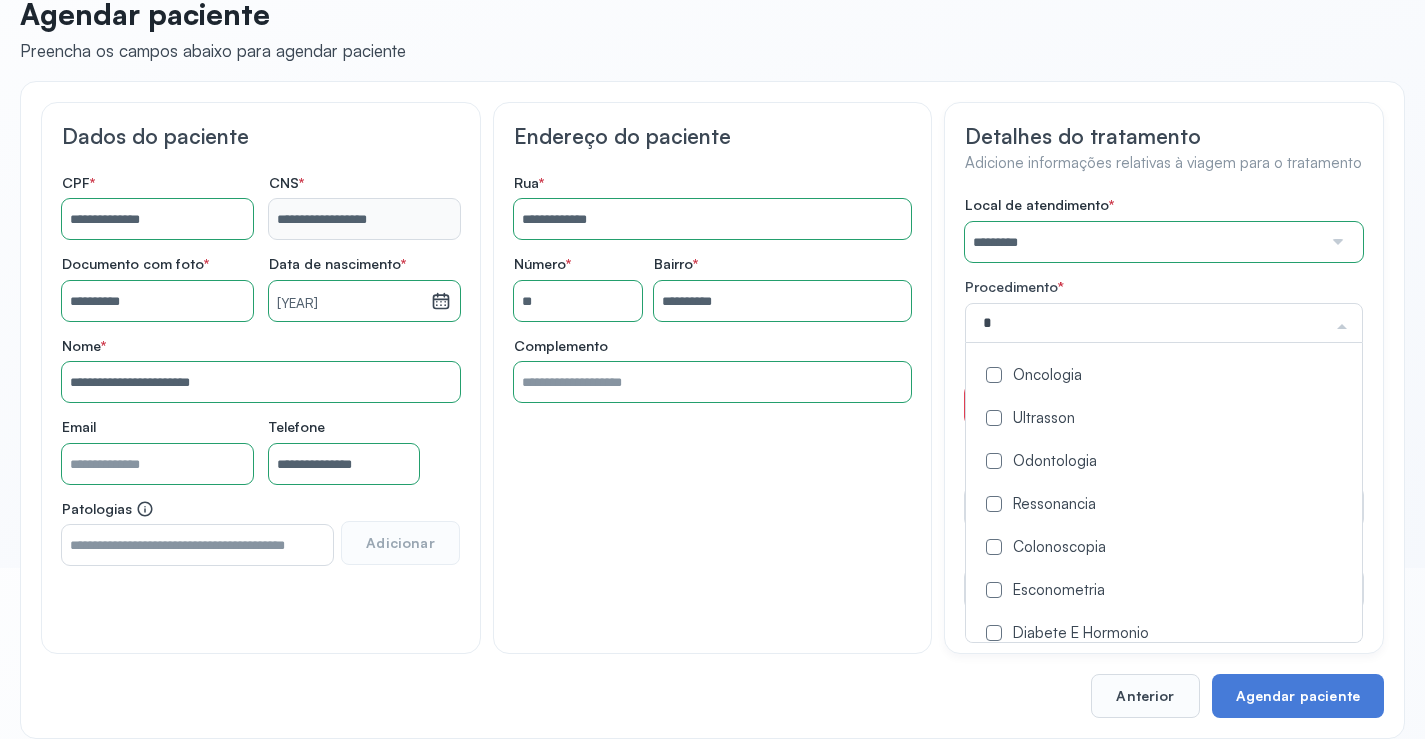 type on "**" 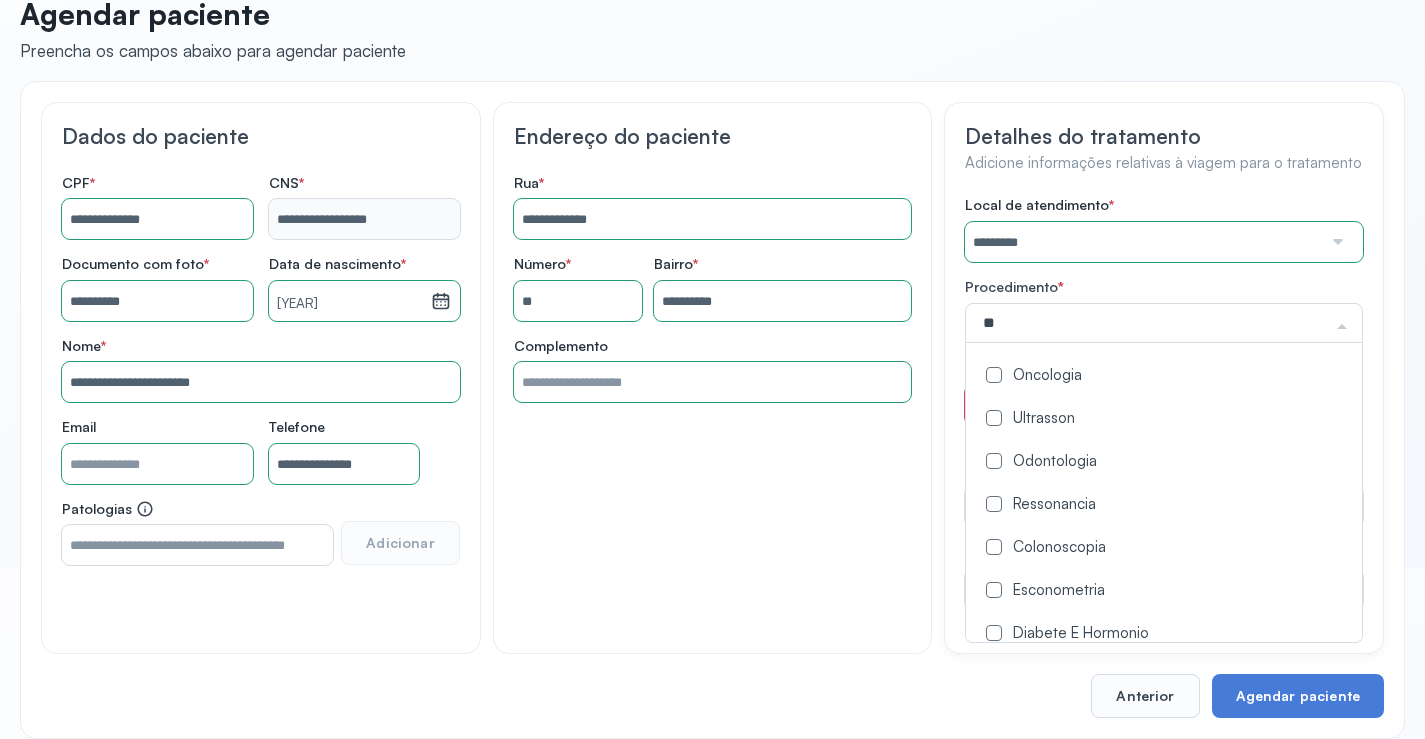 click on "Oncologia" 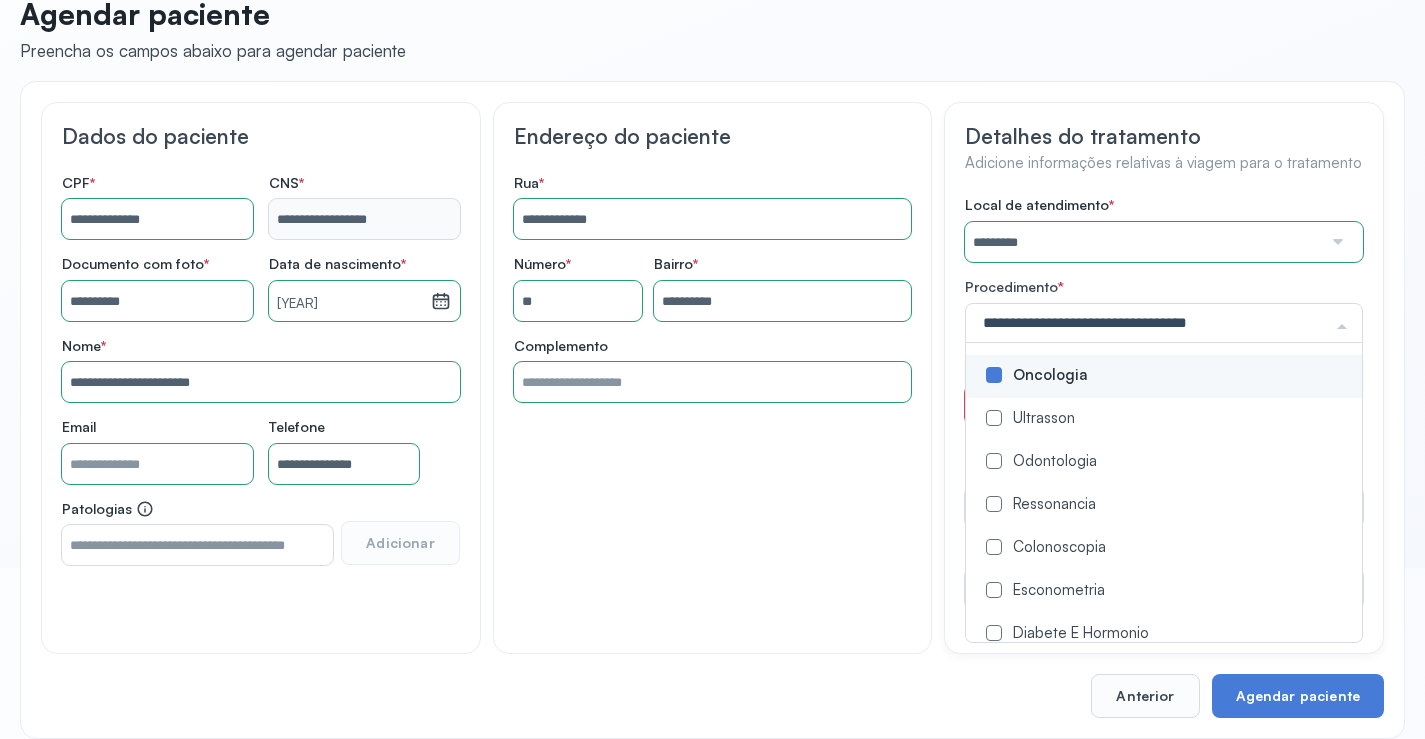 click on "Detalhes do tratamento Adicione informações relativas à viagem para o tratamento Local de atendimento   *  ********* A CLINICA DA MULHER ABO AMOR SAUDE ANACON ANDRE PRINCIPE ANGIO CLINICA APAE APAME DE PETROLINA APAMI PETROLINA ARISTIDES AUDIBEM AUDIBEM AUDICENTRO AUDIFON PETROLINA AZZO SAUDE PETROLINA BRINCARE CABULA CALIPER ESCOLA DE IMAGEM CAPS CDI CDTO CEDAP CEDEBA CENTRO BAIANO DE ESTUDOS CENTRO DE APOIO A AUDIÇAO CENTRO DE MEDICINA NUCLEAR DE PETROLINA CENTRO DE SAUDE CLEMENTINO FRAGA CENTRO INTEGRADO DA COLUNA VERTEBRAL CENTRO MEDICO ANTONIO BALBINO CENTRO OFTALMOLOGICO CASTELO BRANCO CEPARH CEPRED CEPRIS CERPRIS CIDI CIMED CLIMED CLINATA CLINEFRO CLINICA  AFETUS PETROLINA CLINICA  ALFA CLINICA  ALFA CENTRO MÉDICO CLINICA  SHOPPING DA BAHIA CLINICA  URBANO SAMPAIO FILHO CLINICA AGEUS CLINICA AMO CLINICA AMOR A SAUDE CLINICA AMOR E SAUDE PETROLINA CLINICA ANA MASTER CLINICA ANGICLIN CLINICA BIOCHEK UP CLINICA CAM CLINICA CARDIO PULMONAR CLINICA CASA GERIATRICA DE PETROLINA CLINICA CASTELO BRANCO on" 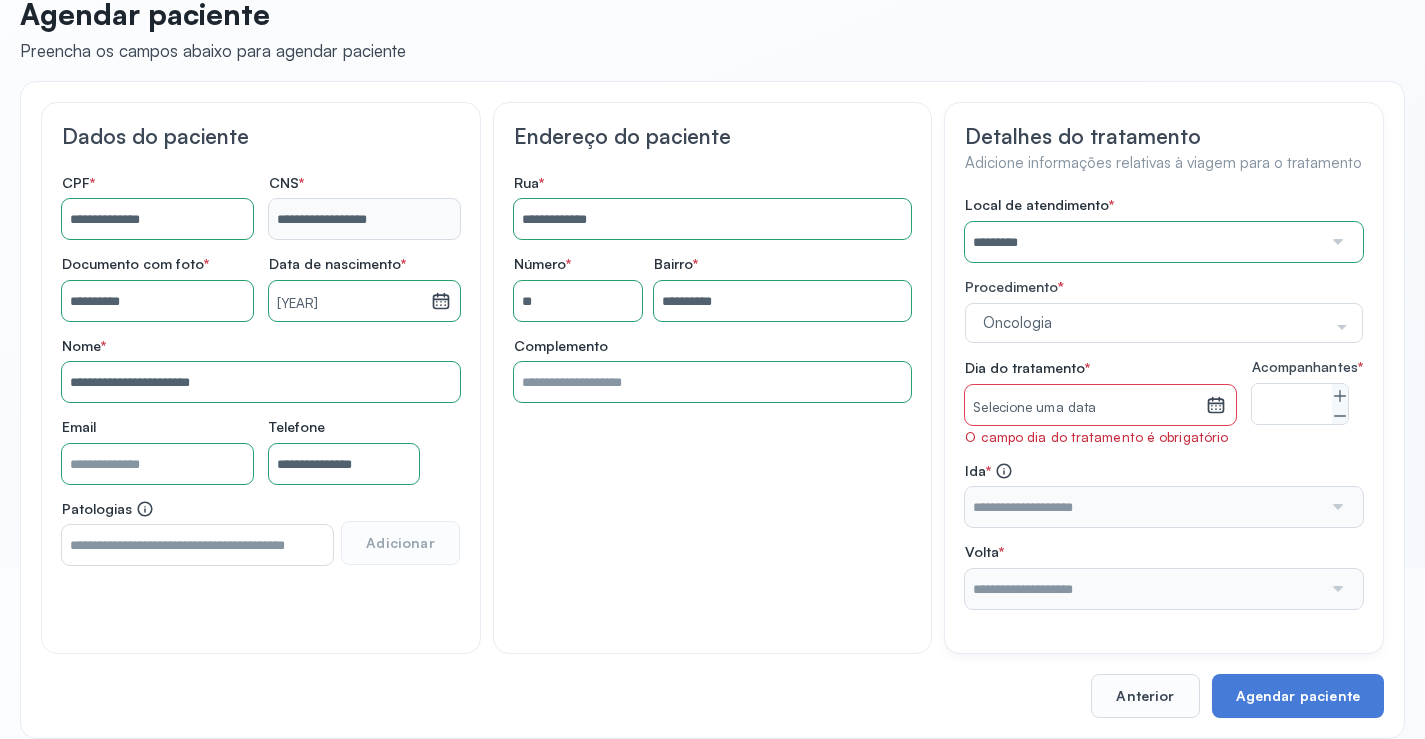 click on "Selecione uma data" at bounding box center [1085, 408] 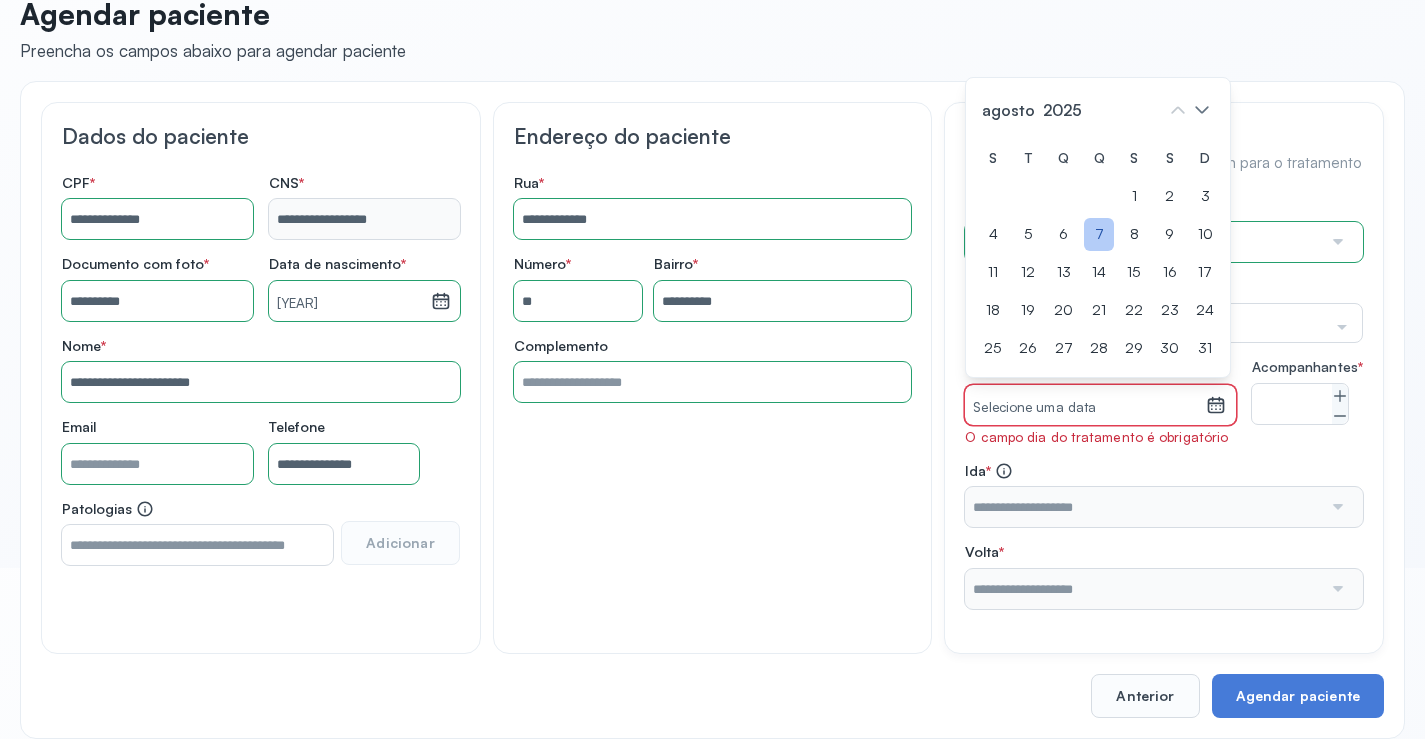 click on "7" 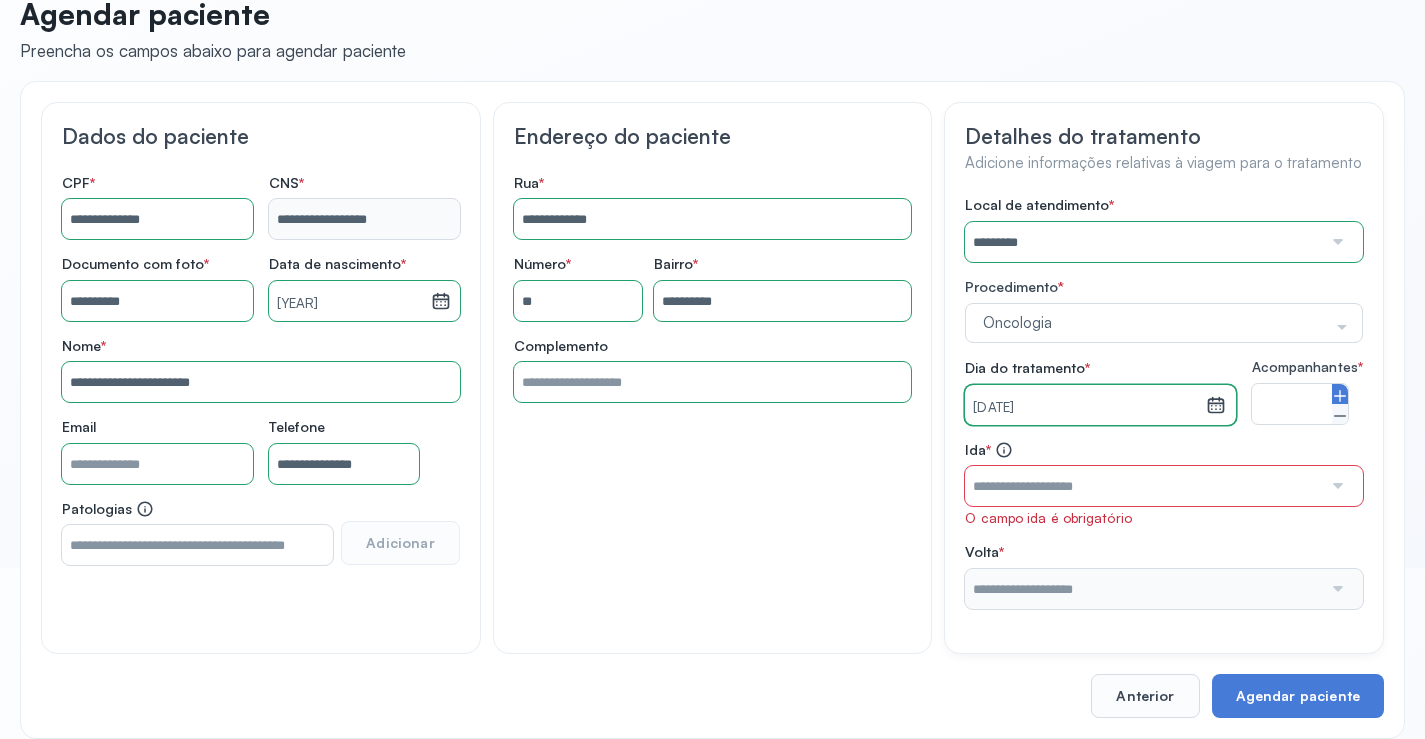 click 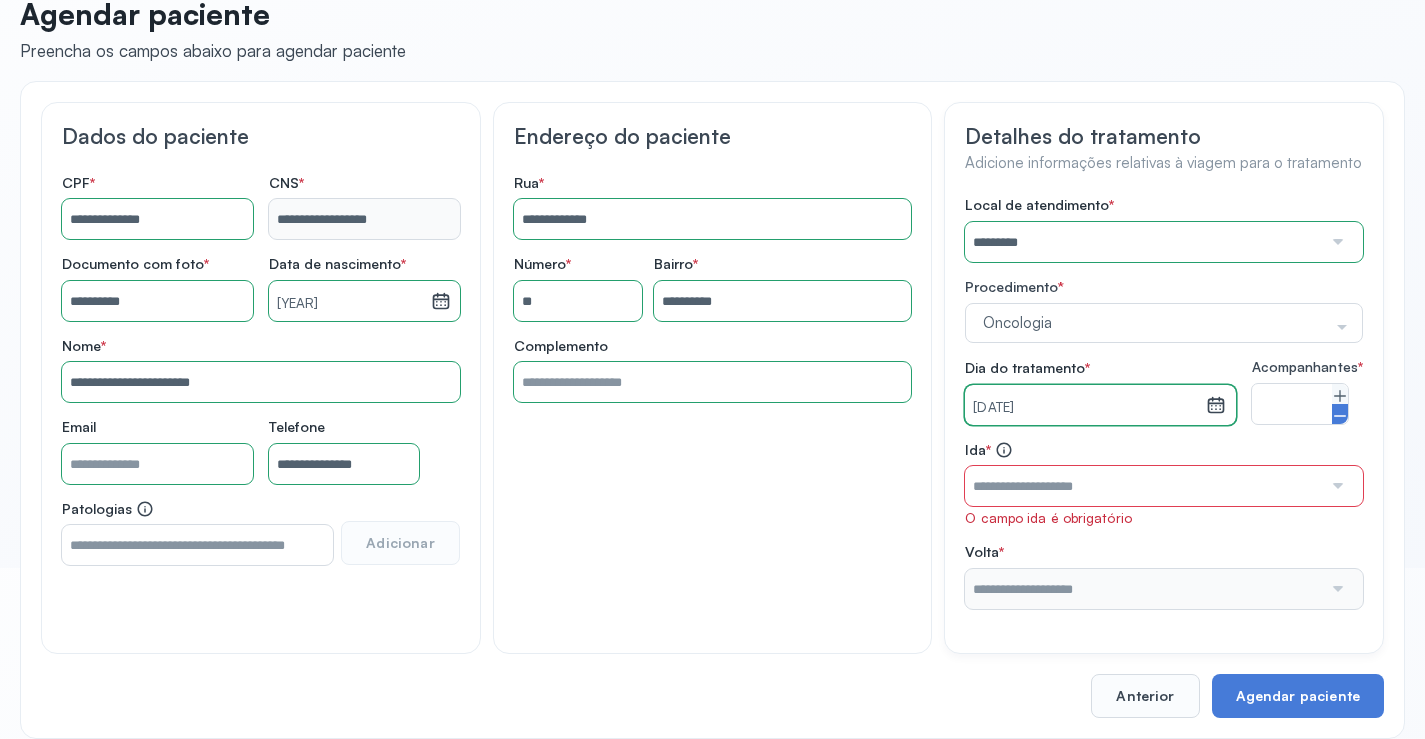 type on "*" 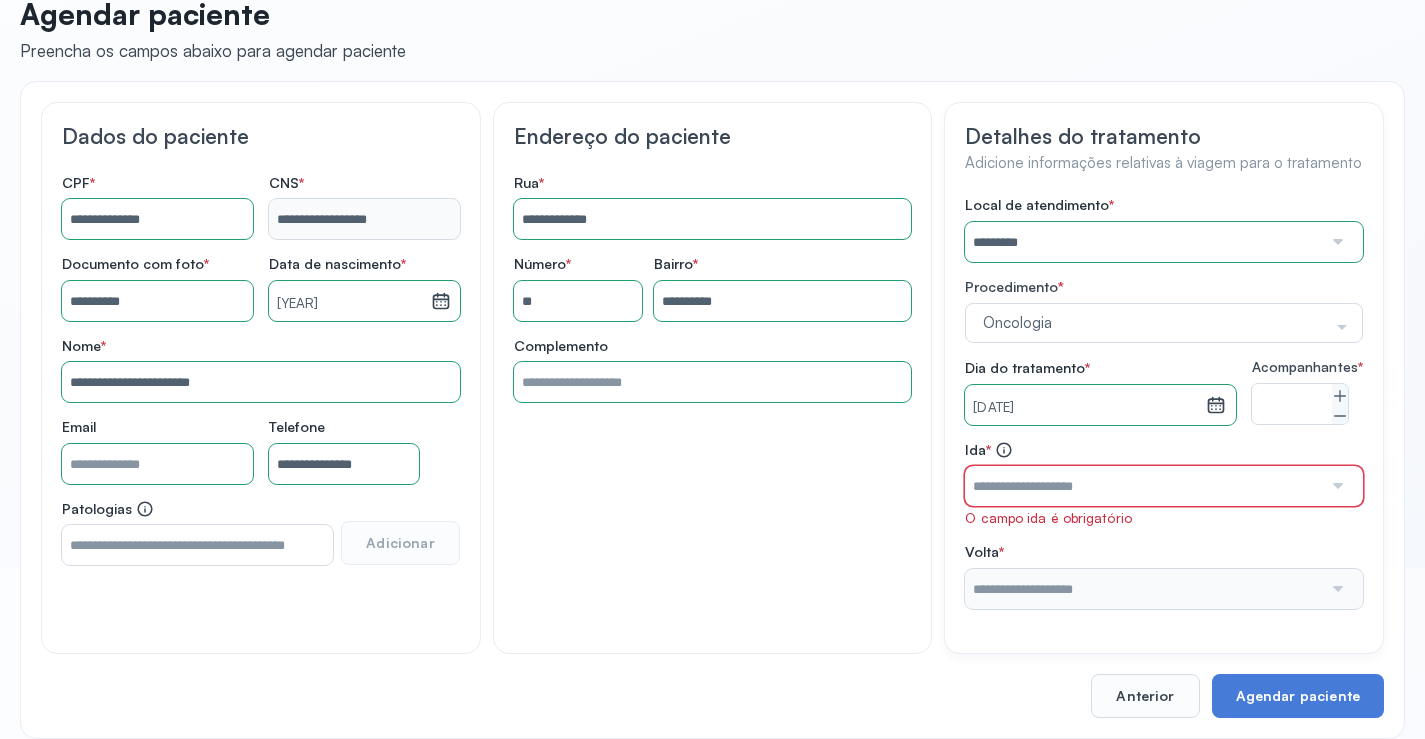 click at bounding box center (1143, 486) 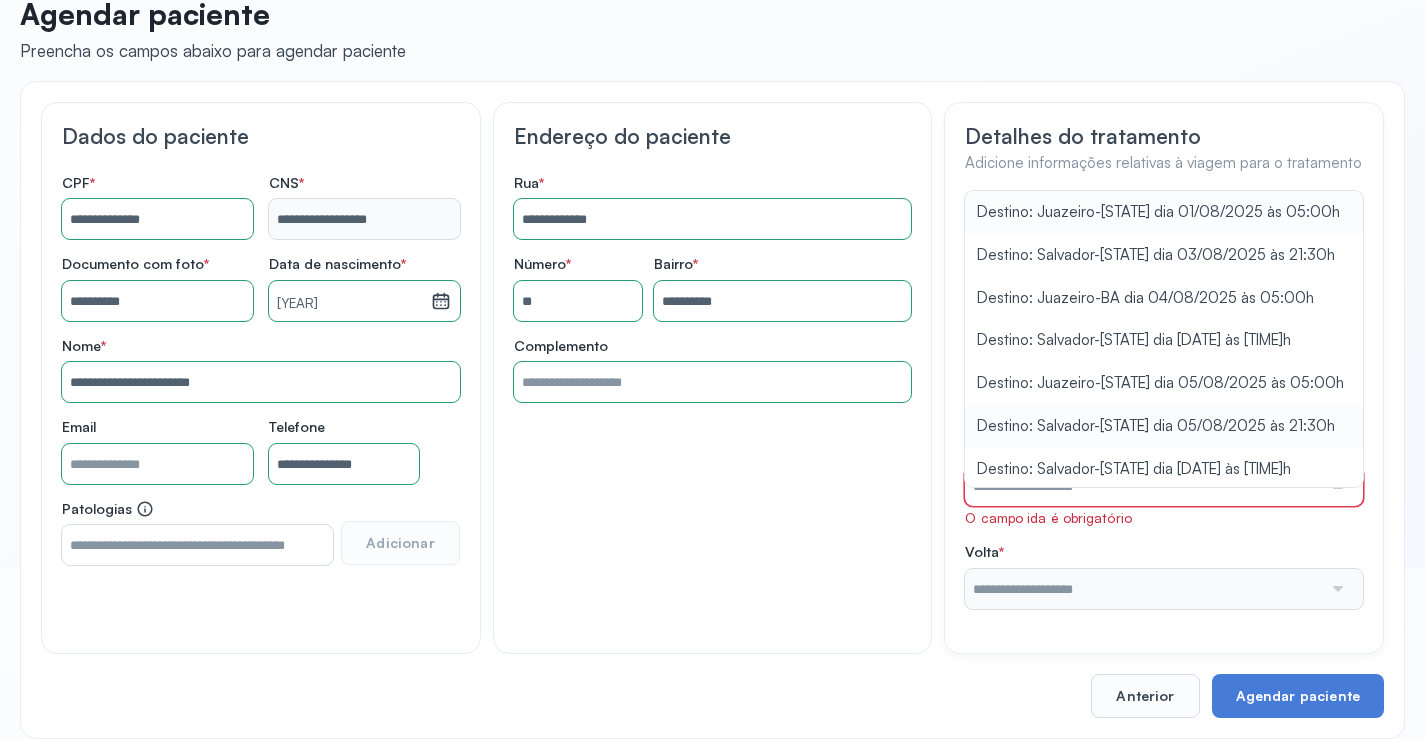 scroll, scrollTop: 46, scrollLeft: 0, axis: vertical 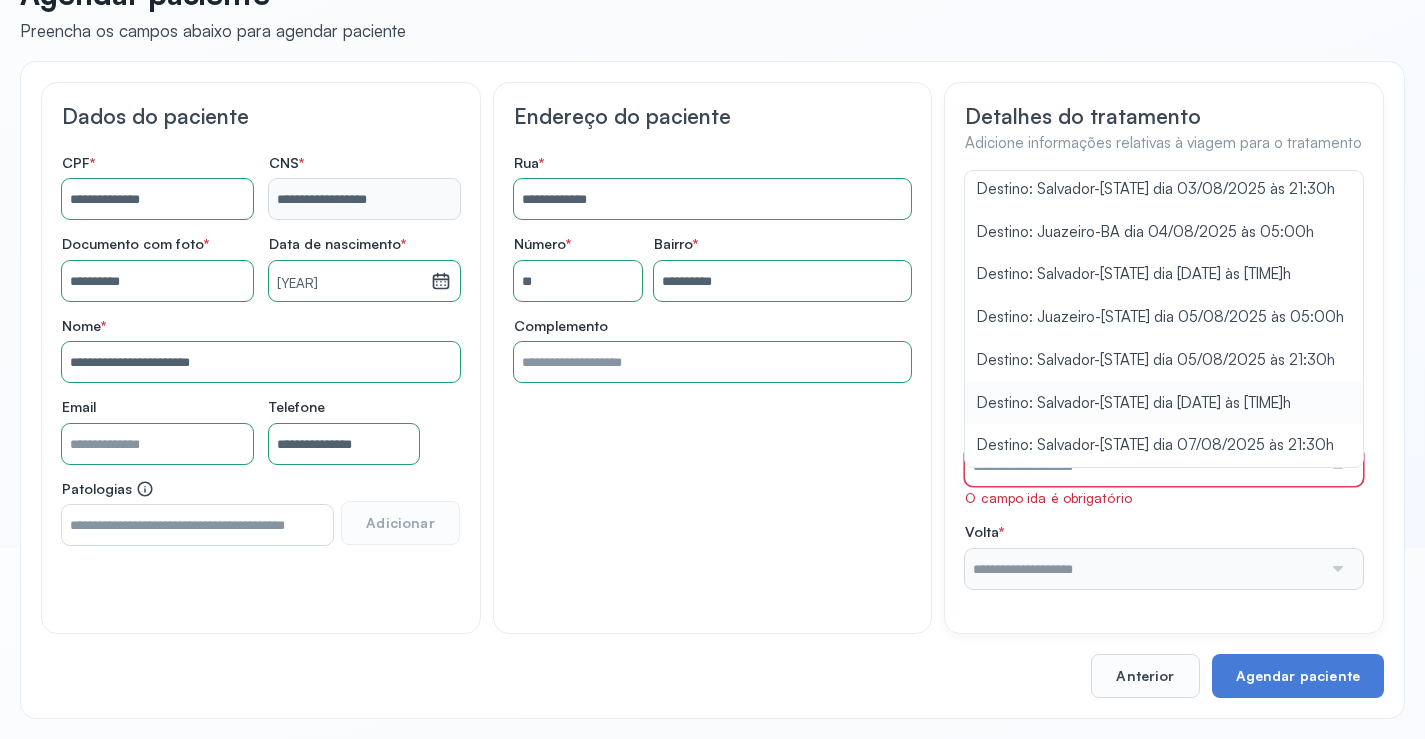 type on "**********" 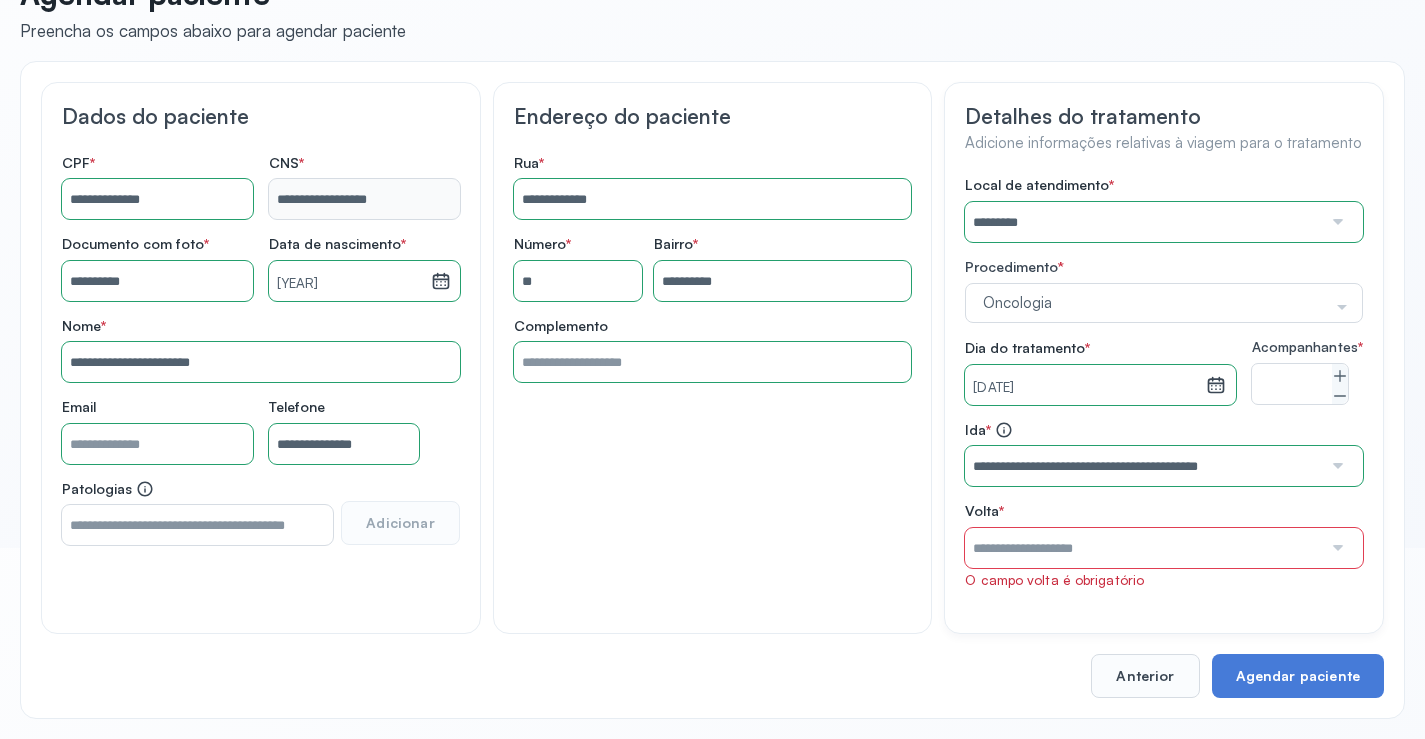 click on "Local de atendimento   *  ********* A CLINICA DA MULHER ABO AMOR SAUDE ANACON ANDRE PRINCIPE ANGIO CLINICA APAE APAME DE PETROLINA APAMI PETROLINA ARISTIDES AUDIBEM AUDIBEM AUDICENTRO AUDIFON PETROLINA AZZO SAUDE PETROLINA BRINCARE CABULA CALIPER ESCOLA DE IMAGEM CAPS CDI CDTO CEDAP CEDEBA CENTRO BAIANO DE ESTUDOS CENTRO DE APOIO A AUDIÇAO CENTRO DE MEDICINA NUCLEAR DE PETROLINA CENTRO DE SAUDE CLEMENTINO FRAGA CENTRO INTEGRADO DA COLUNA VERTEBRAL CENTRO MEDICO ANTONIO BALBINO CENTRO OFTALMOLOGICO CASTELO BRANCO CEPARH CEPRED CEPRIS CERPRIS CIDI CIMED CLIMED CLINATA CLINEFRO CLINICA  AFETUS PETROLINA CLINICA  ALFA CLINICA  ALFA CENTRO MÉDICO CLINICA  SHOPPING DA BAHIA CLINICA  URBANO SAMPAIO FILHO CLINICA AGEUS CLINICA AMO CLINICA AMOR A SAUDE CLINICA AMOR E SAUDE PETROLINA CLINICA ANA MASTER CLINICA ANGICLIN CLINICA BIOCHEK UP CLINICA CAM CLINICA CARDIO PULMONAR CLINICA CASA GERIATRICA DE PETROLINA CLINICA CASTELO BRANCO CLINICA CDTO CLINICA CENTRO MEDICO VITRAUX CLINICA CINTILO PETROLINA CLINICA CLIVALE S" at bounding box center [1164, 382] 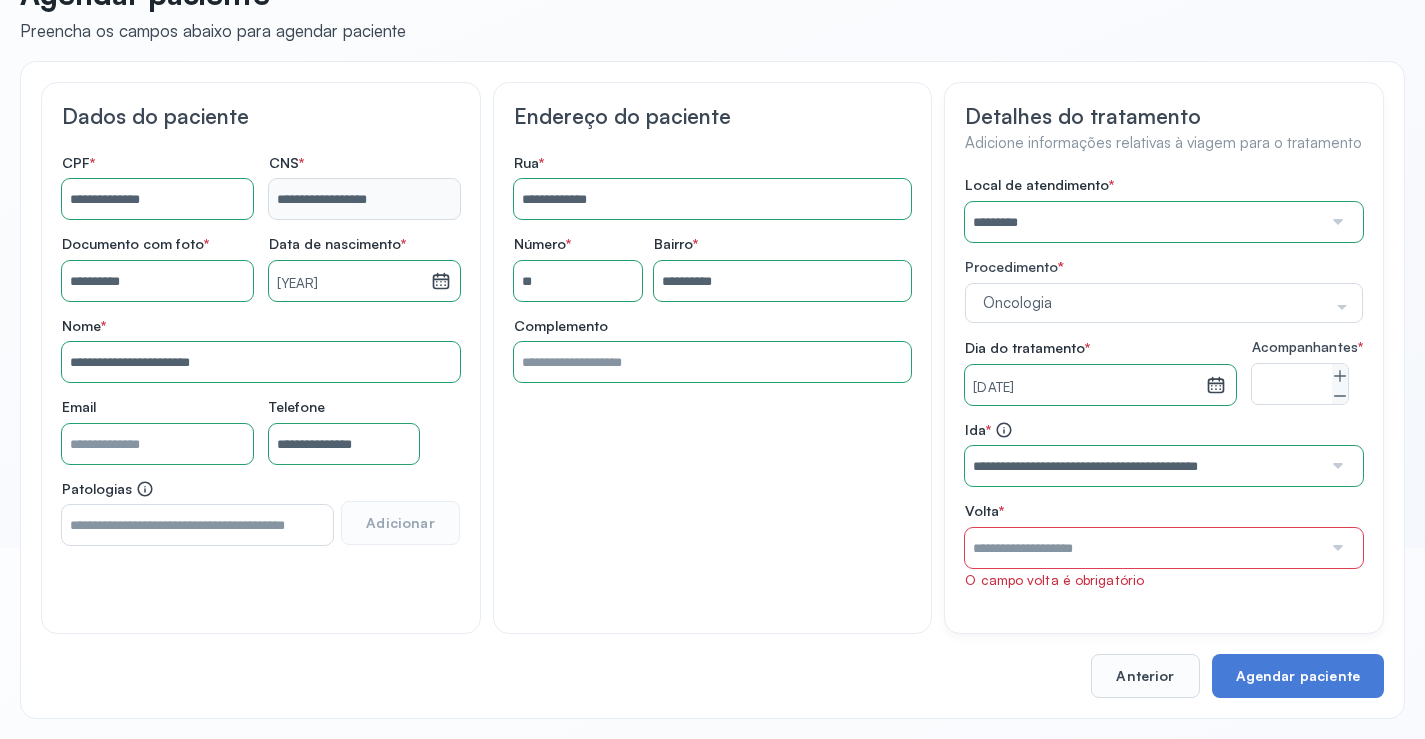click at bounding box center (1143, 548) 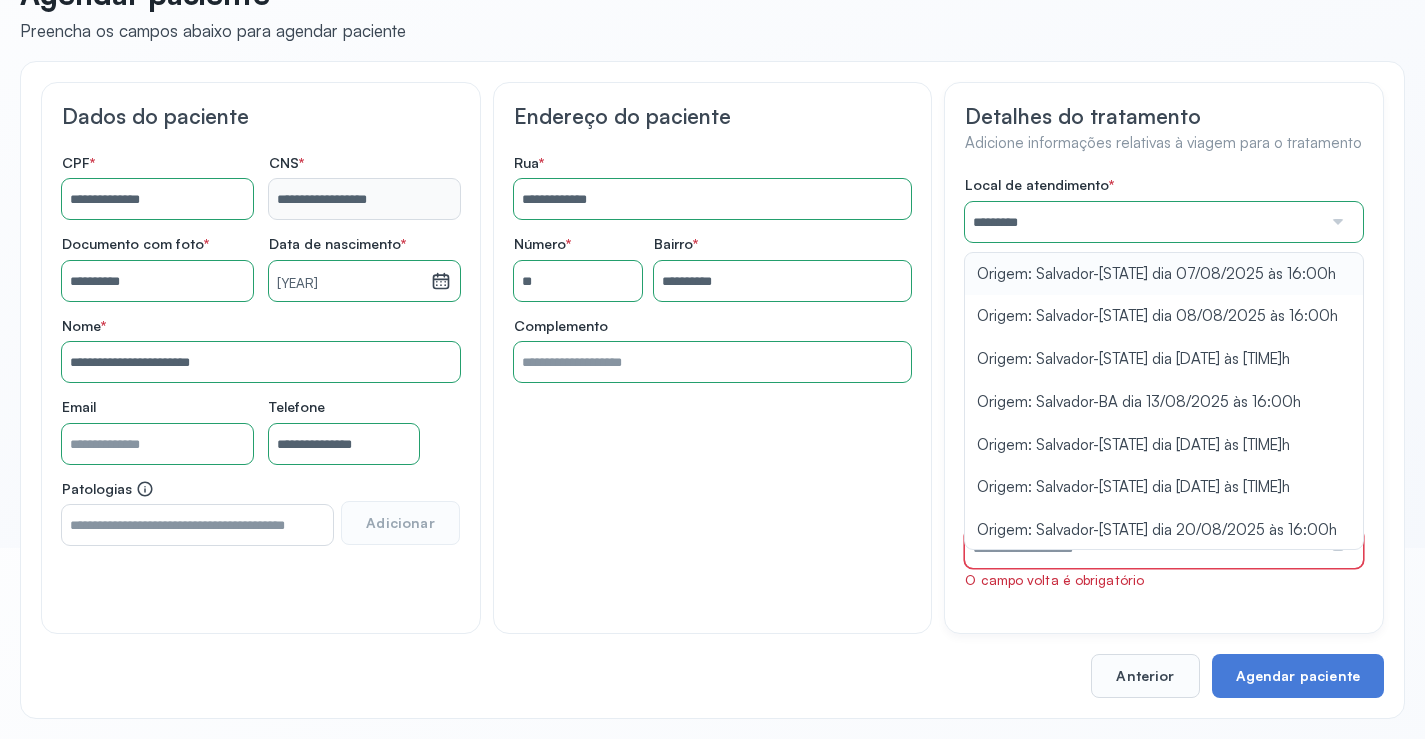 type on "**********" 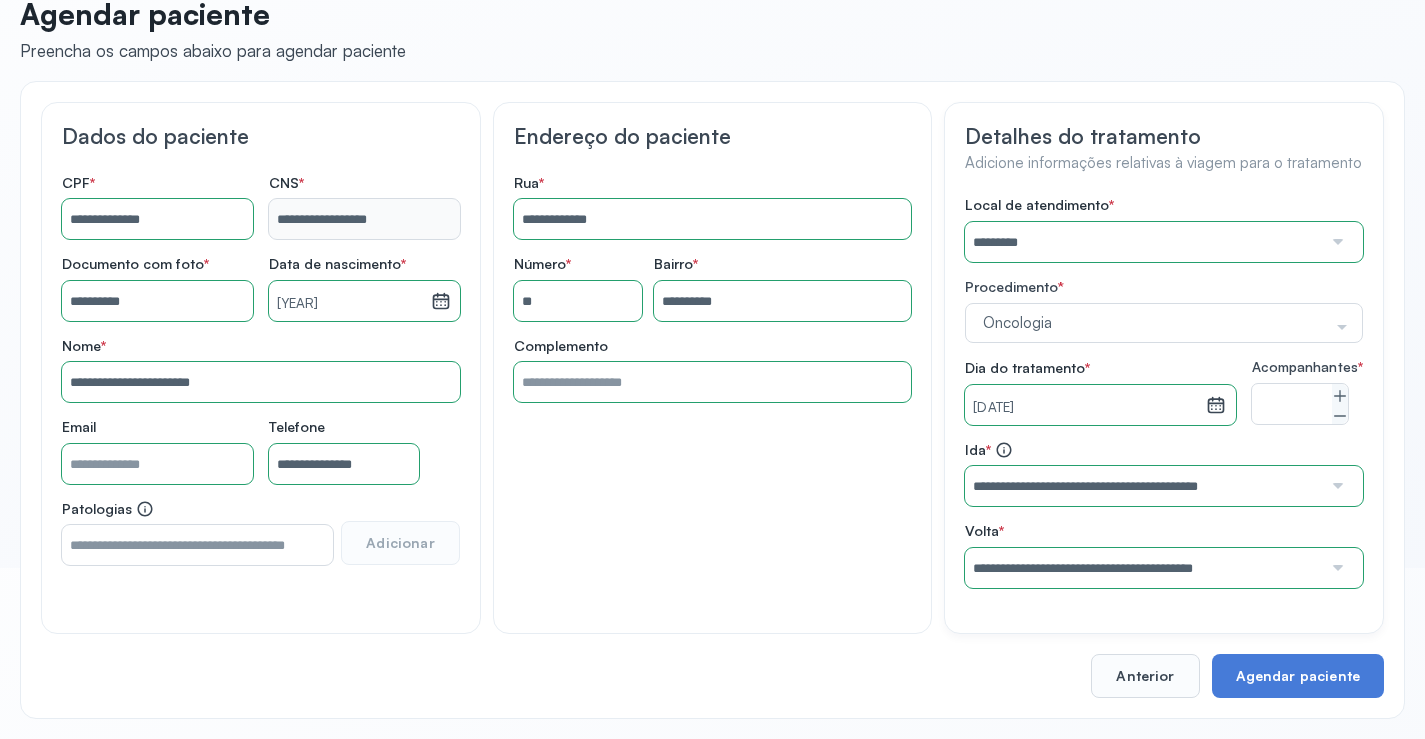 scroll, scrollTop: 186, scrollLeft: 0, axis: vertical 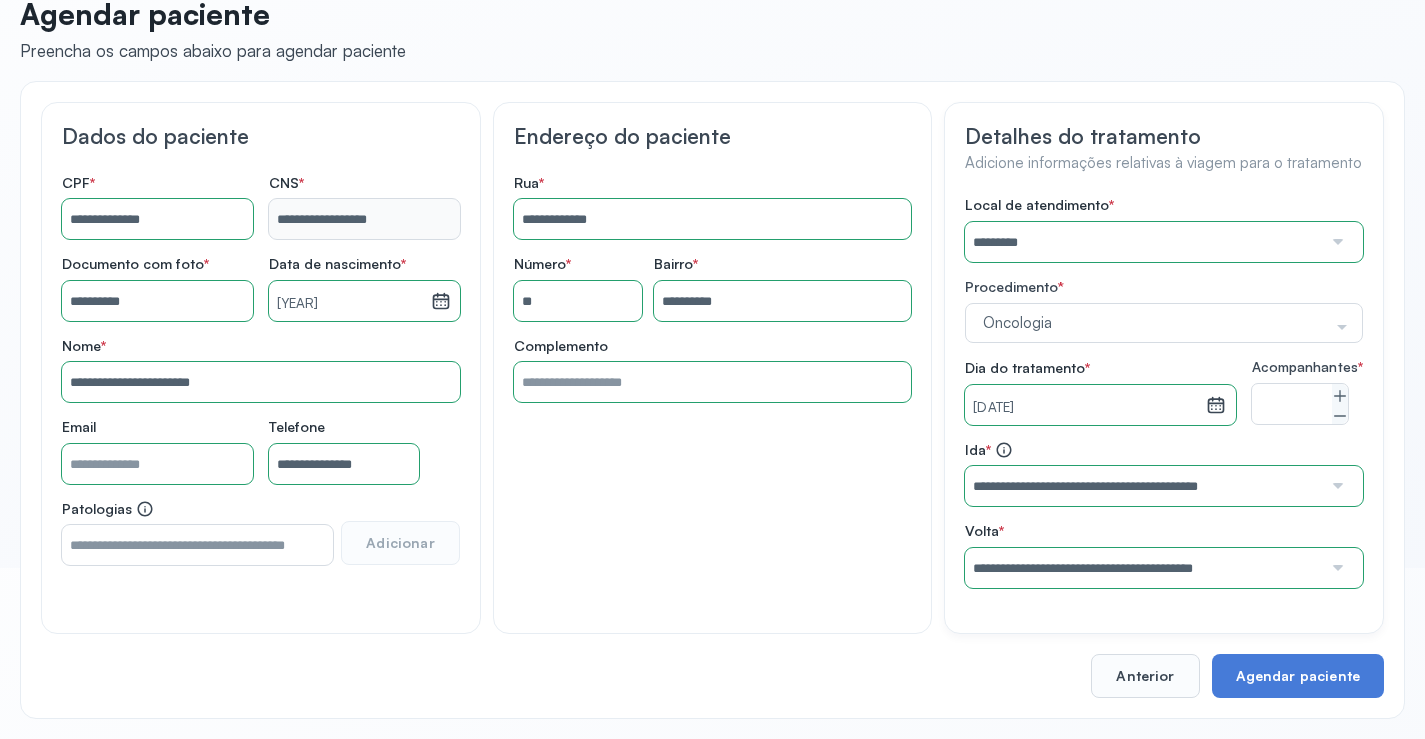 click on "Local de atendimento   *  ********* A CLINICA DA MULHER ABO AMOR SAUDE ANACON ANDRE PRINCIPE ANGIO CLINICA APAE APAME DE PETROLINA APAMI PETROLINA ARISTIDES AUDIBEM AUDIBEM AUDICENTRO AUDIFON PETROLINA AZZO SAUDE PETROLINA BRINCARE CABULA CALIPER ESCOLA DE IMAGEM CAPS CDI CDTO CEDAP CEDEBA CENTRO BAIANO DE ESTUDOS CENTRO DE APOIO A AUDIÇAO CENTRO DE MEDICINA NUCLEAR DE PETROLINA CENTRO DE SAUDE CLEMENTINO FRAGA CENTRO INTEGRADO DA COLUNA VERTEBRAL CENTRO MEDICO ANTONIO BALBINO CENTRO OFTALMOLOGICO CASTELO BRANCO CEPARH CEPRED CEPRIS CERPRIS CIDI CIMED CLIMED CLINATA CLINEFRO CLINICA  AFETUS PETROLINA CLINICA  ALFA CLINICA  ALFA CENTRO MÉDICO CLINICA  SHOPPING DA BAHIA CLINICA  URBANO SAMPAIO FILHO CLINICA AGEUS CLINICA AMO CLINICA AMOR A SAUDE CLINICA AMOR E SAUDE PETROLINA CLINICA ANA MASTER CLINICA ANGICLIN CLINICA BIOCHEK UP CLINICA CAM CLINICA CARDIO PULMONAR CLINICA CASA GERIATRICA DE PETROLINA CLINICA CASTELO BRANCO CLINICA CDTO CLINICA CENTRO MEDICO VITRAUX CLINICA CINTILO PETROLINA CLINICA CLIVALE S" at bounding box center [1164, 392] 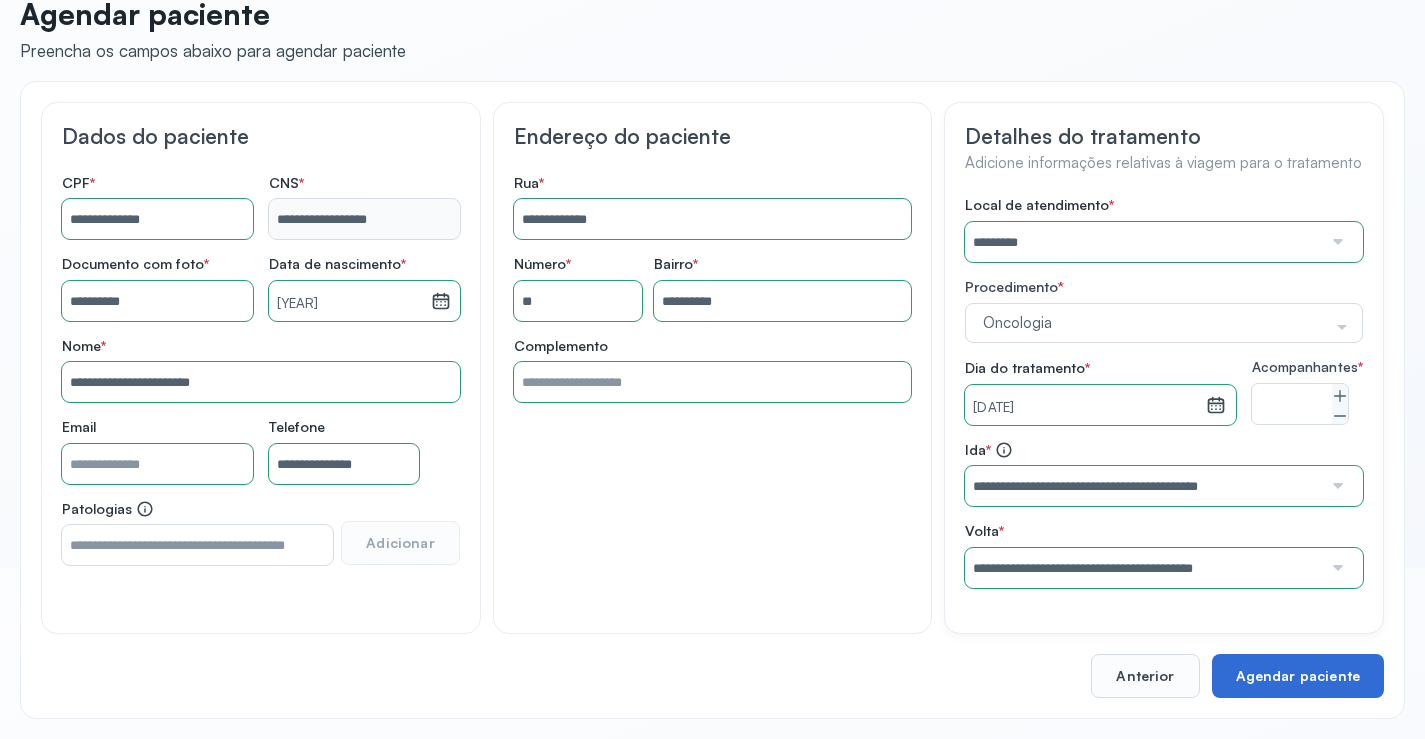 click on "Agendar paciente" at bounding box center [1298, 676] 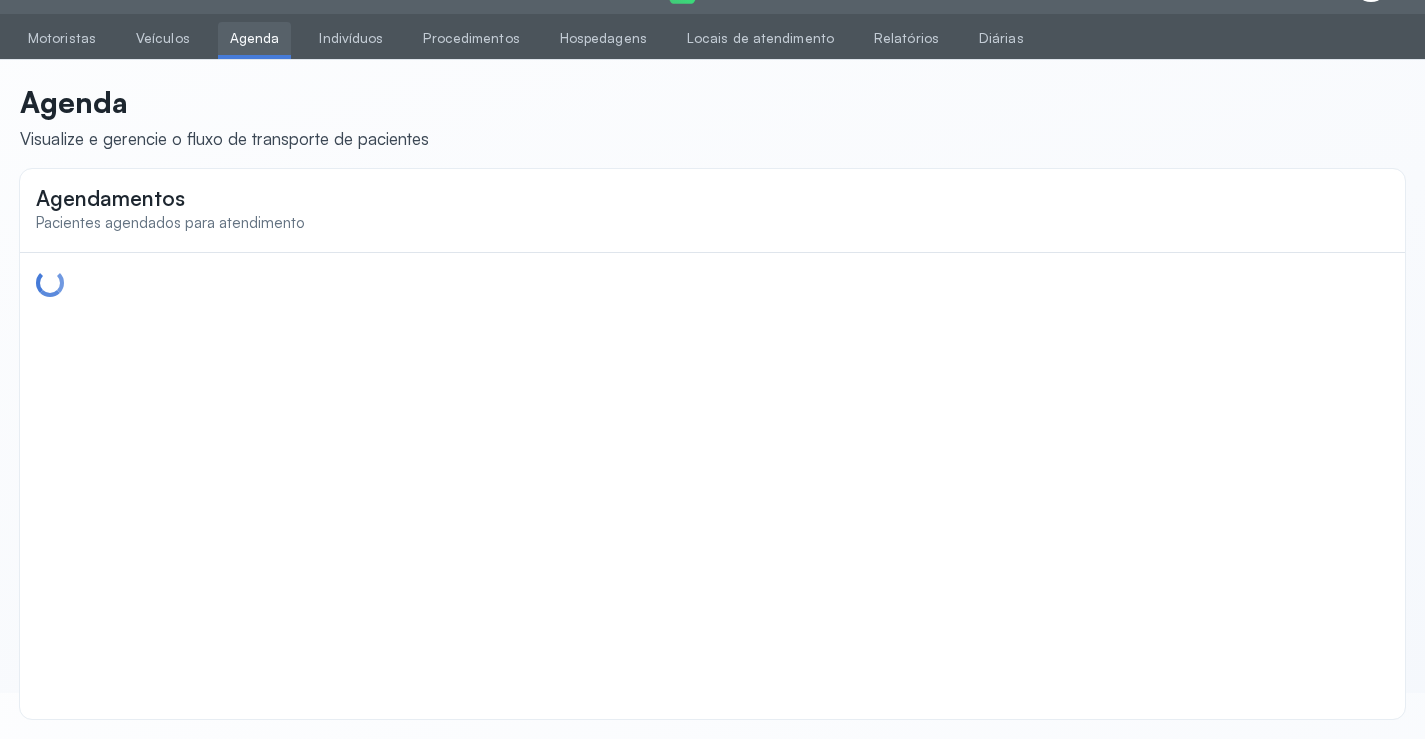 scroll, scrollTop: 0, scrollLeft: 0, axis: both 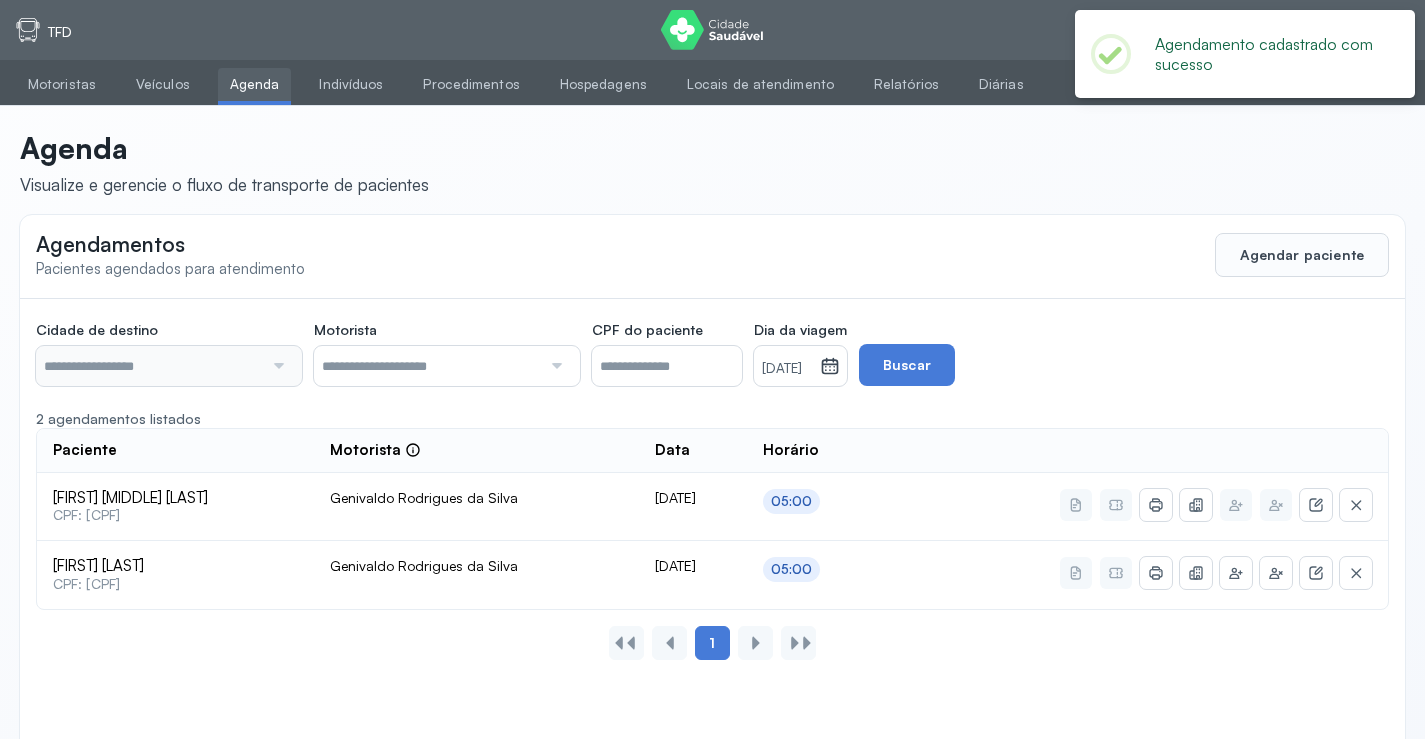 type on "********" 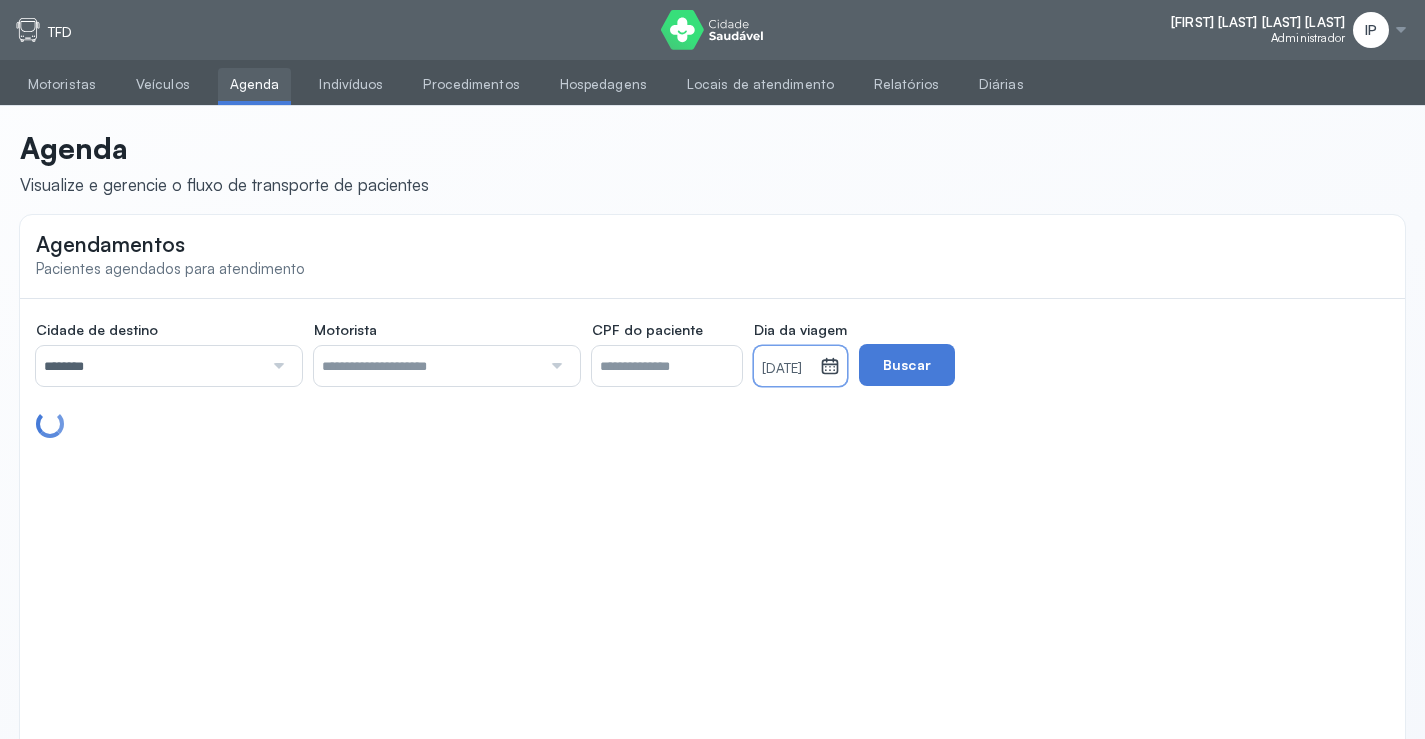 click on "[DATE]" at bounding box center [787, 369] 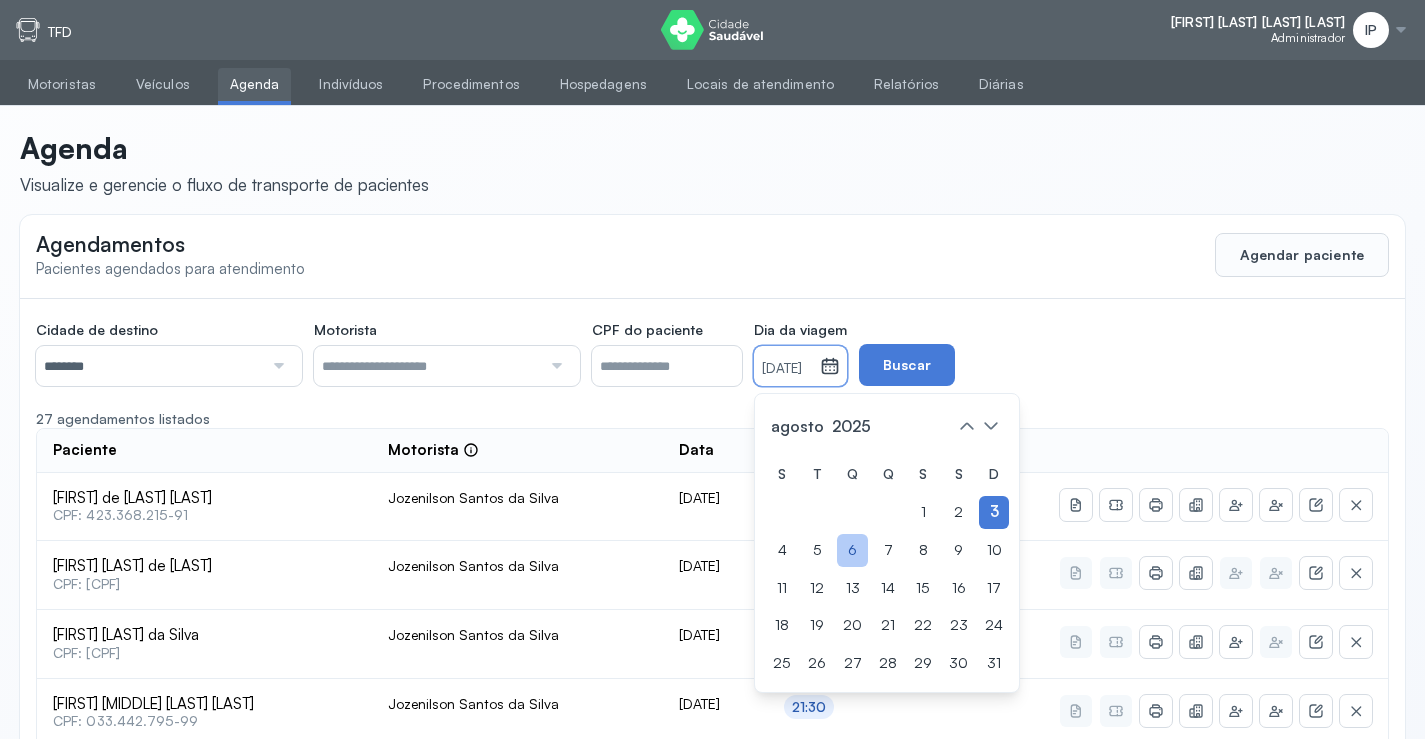 click on "6" 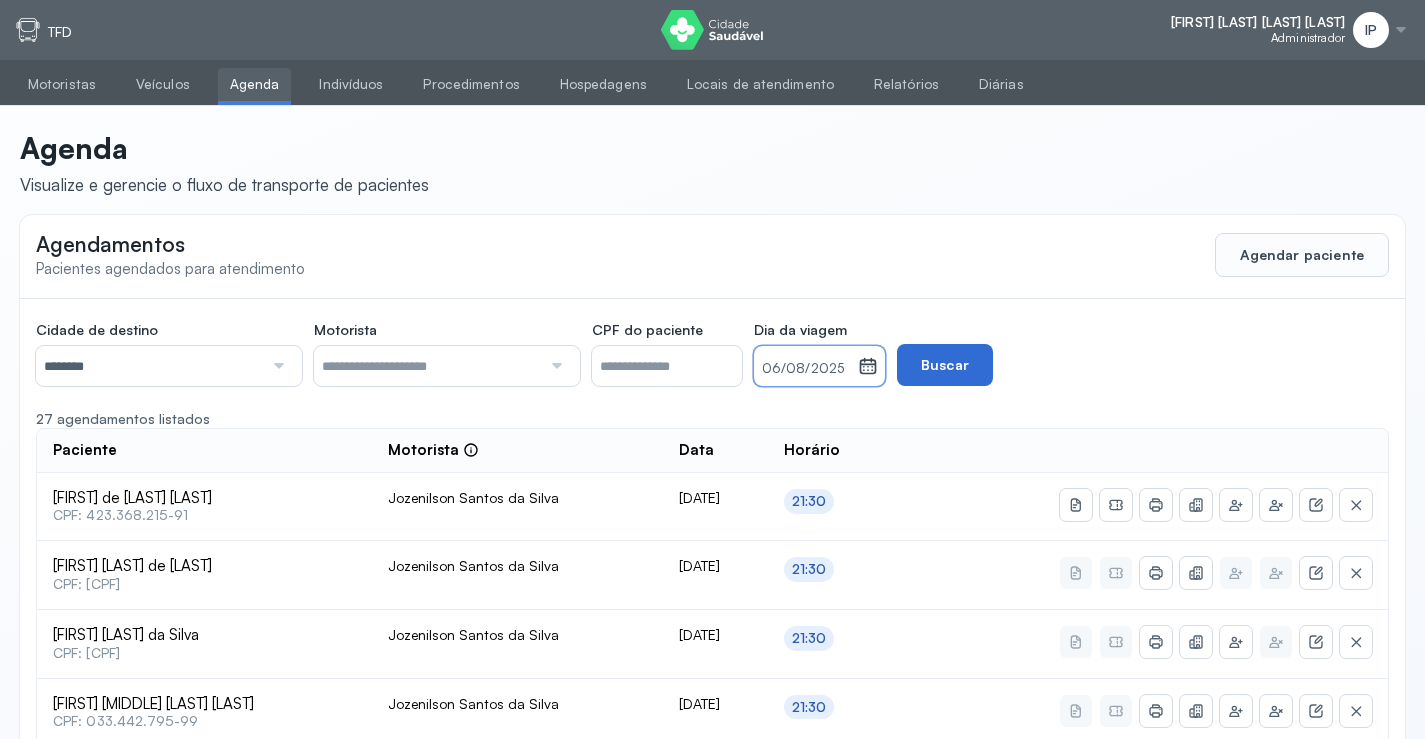 click on "Buscar" at bounding box center (945, 365) 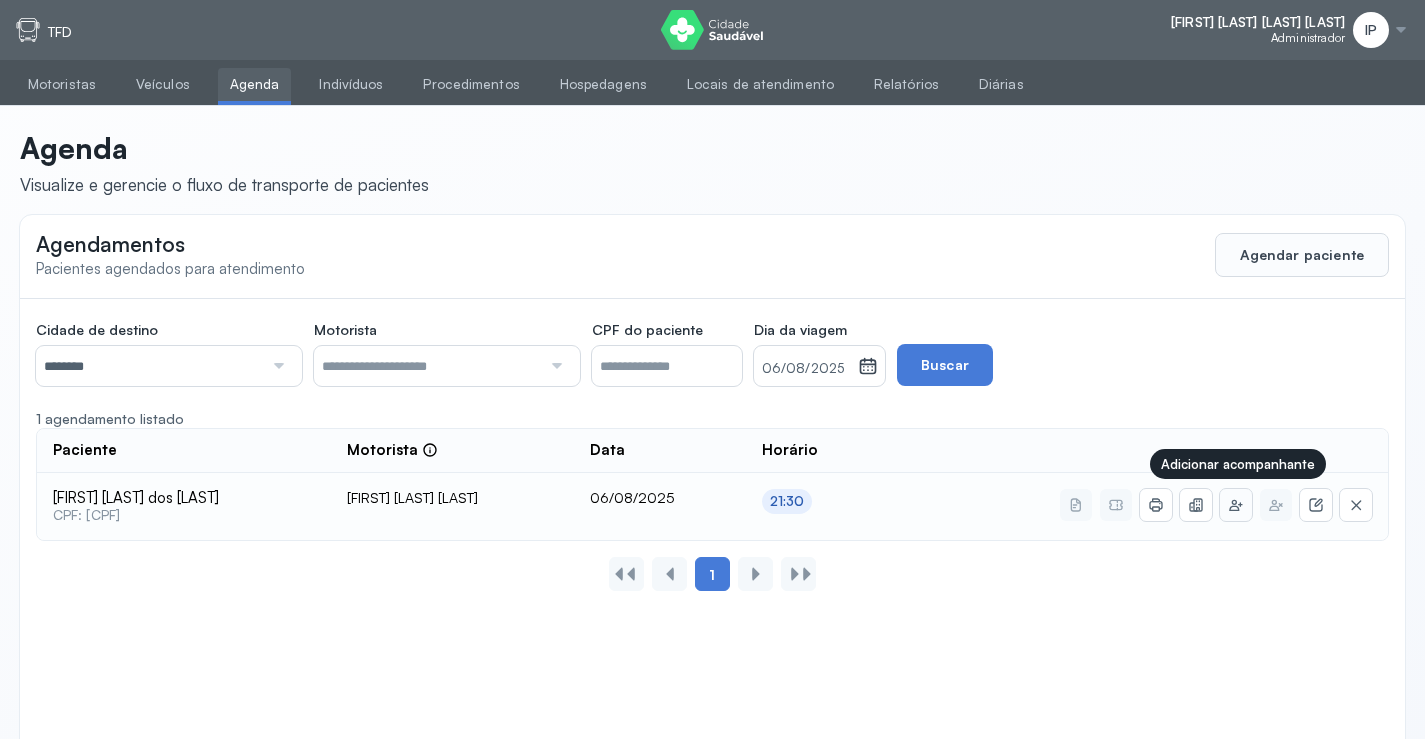 click 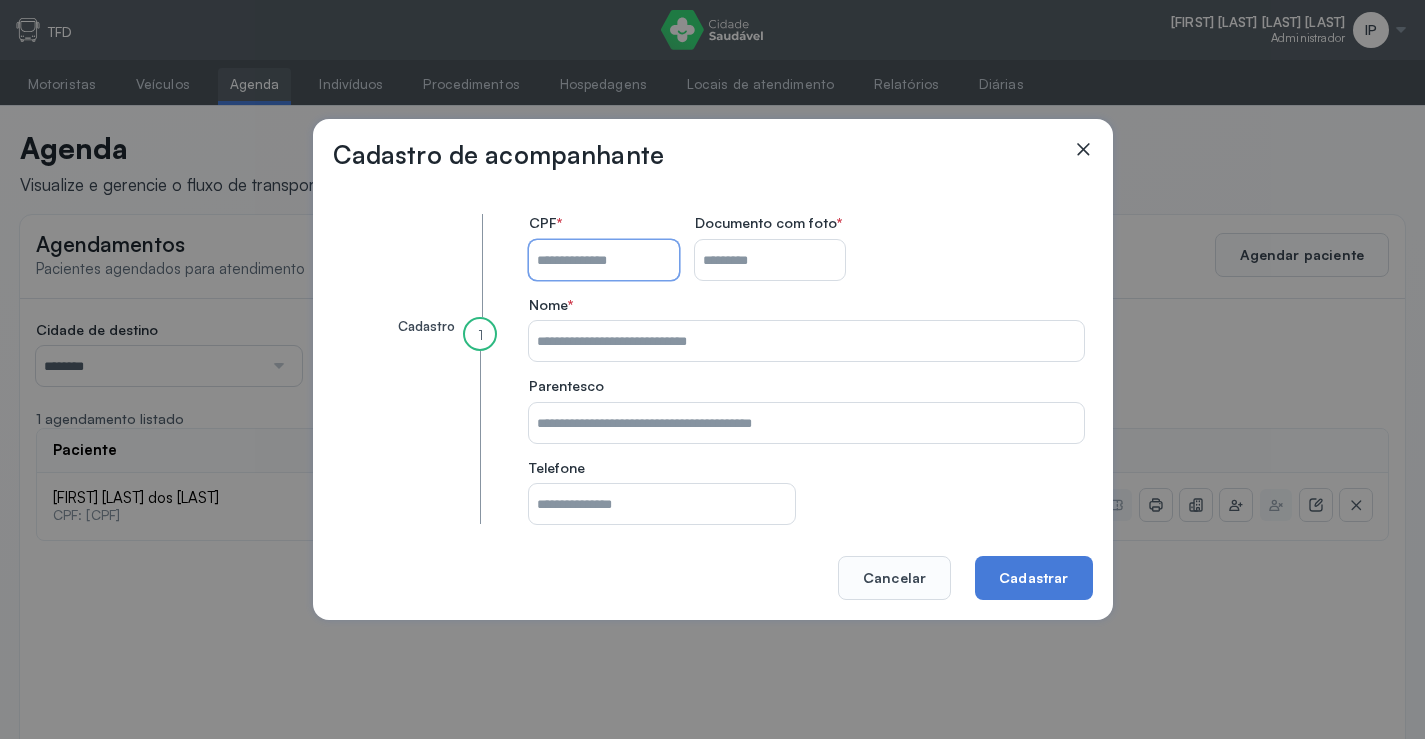 click on "CPF do paciente" at bounding box center (604, 260) 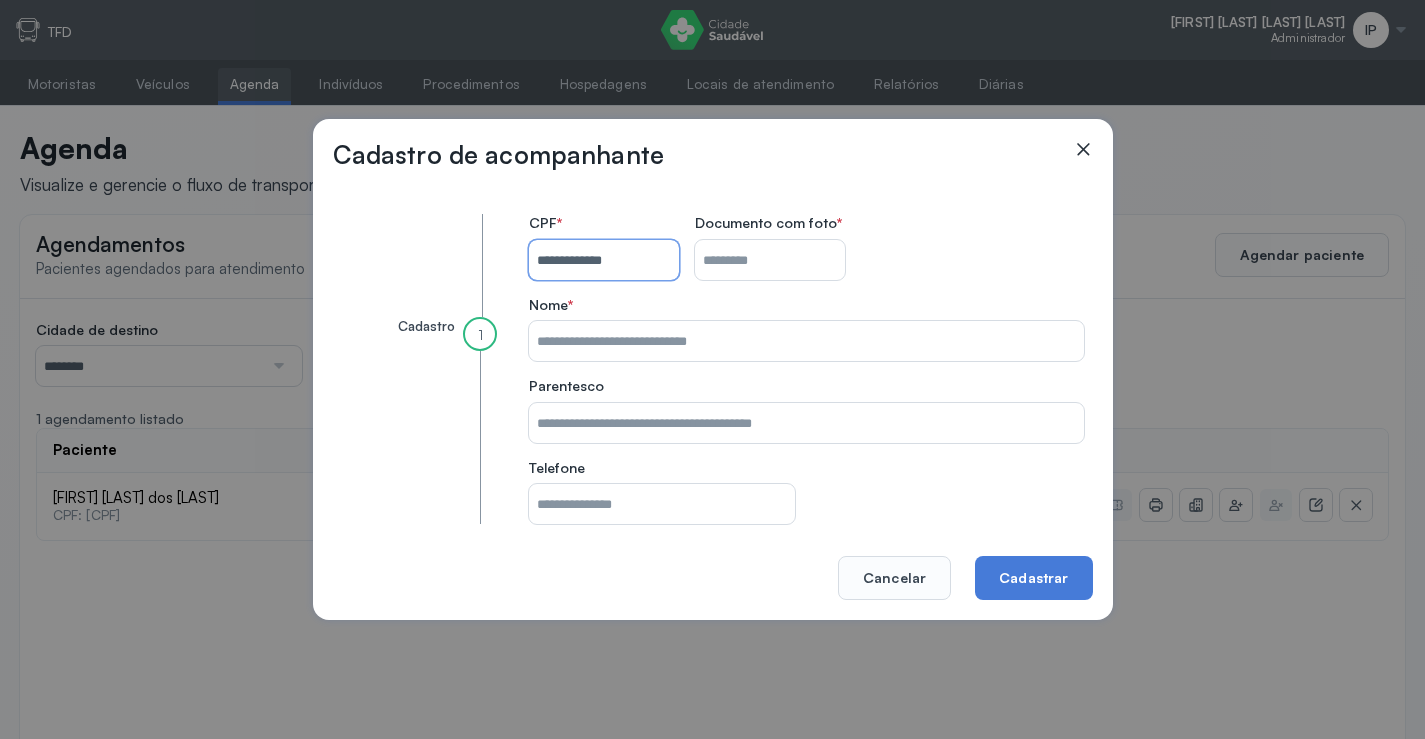 type on "**********" 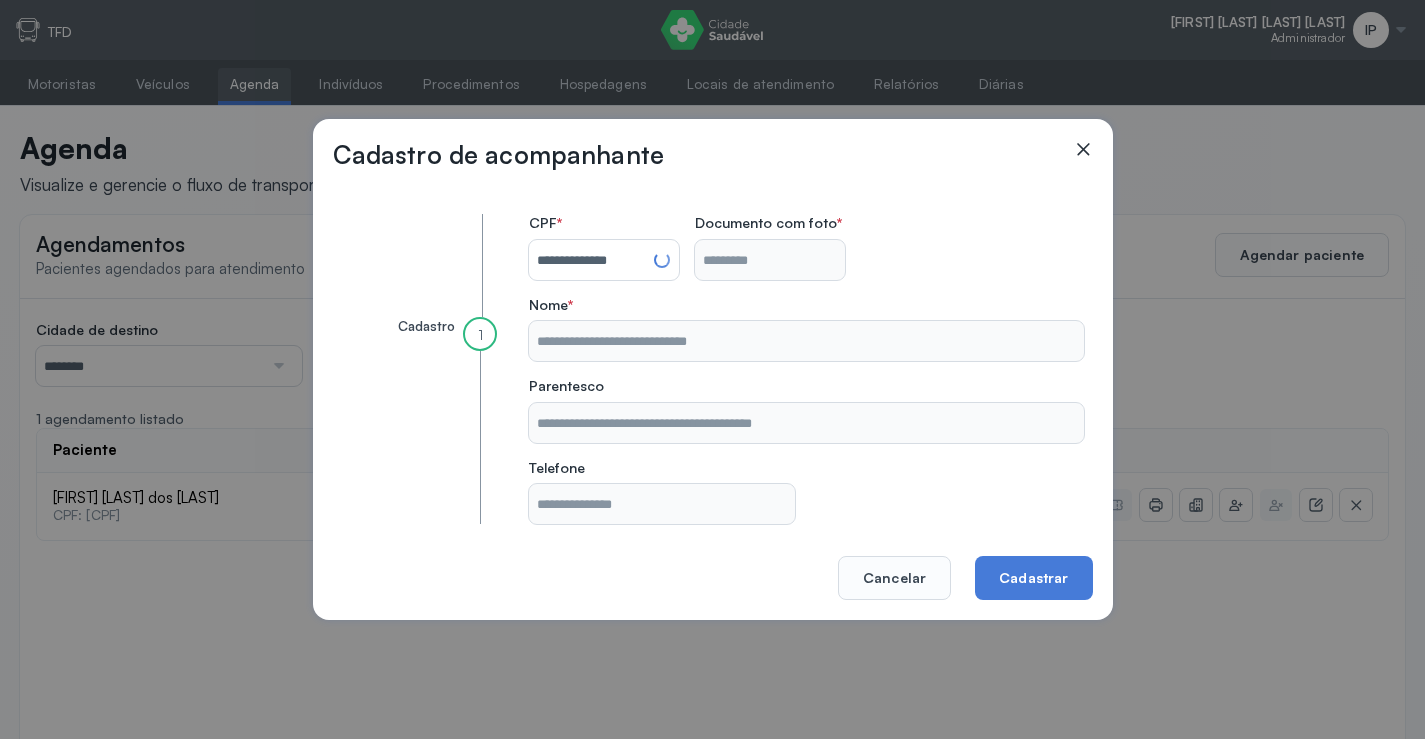 type on "**********" 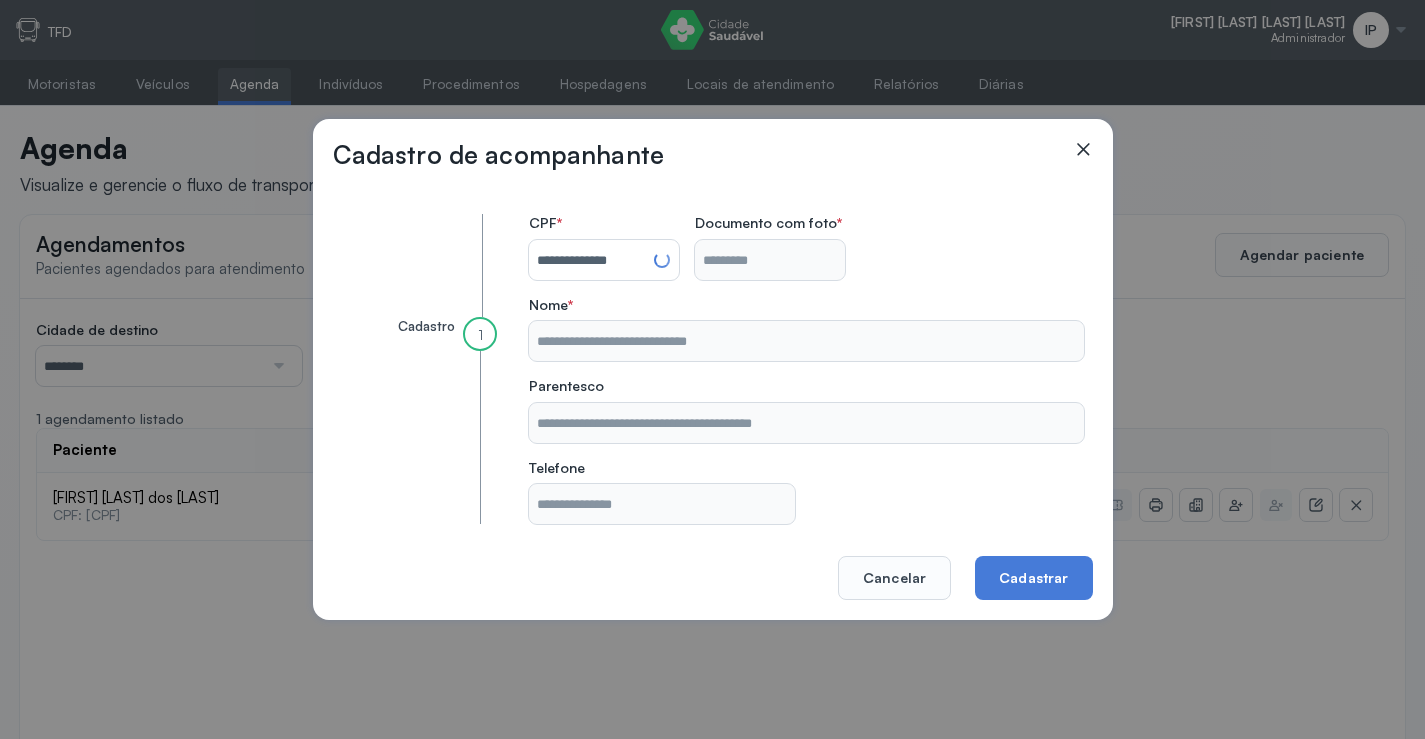 type on "**********" 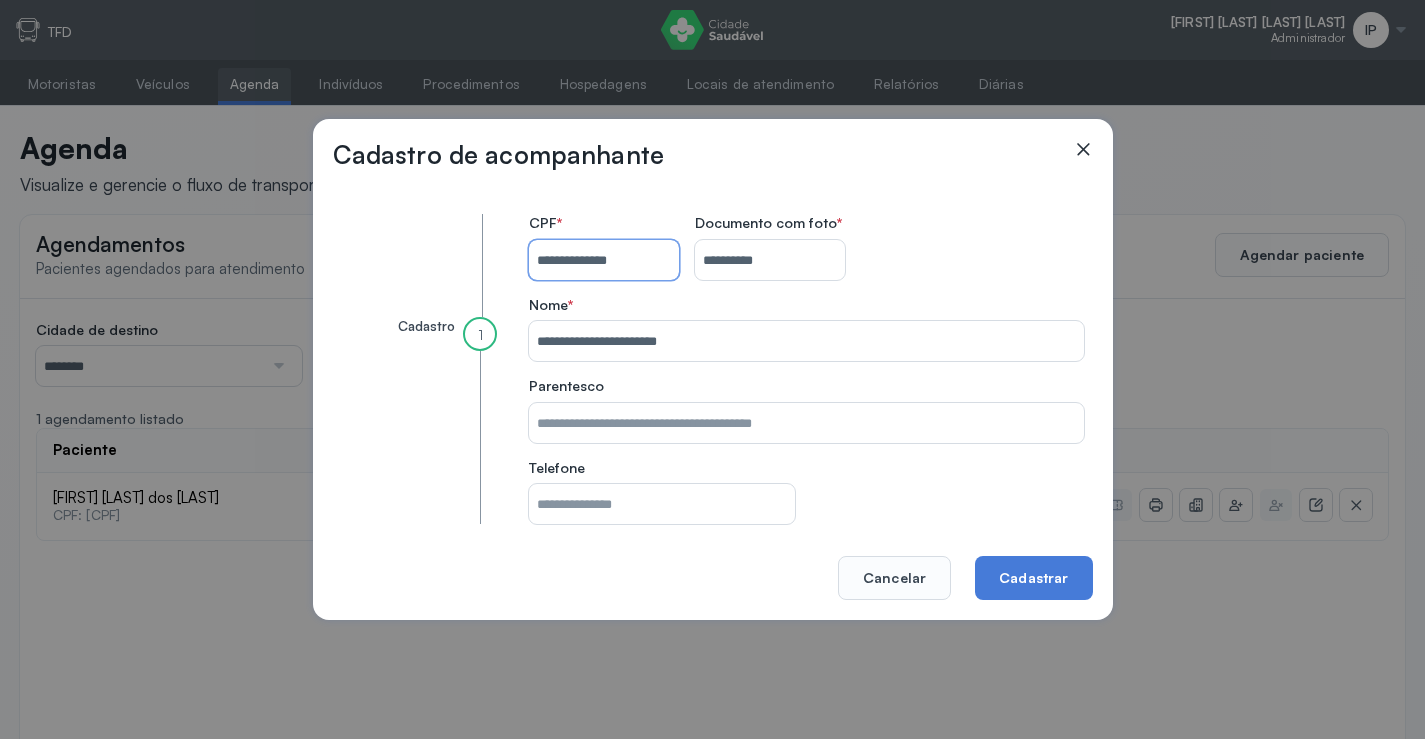 type 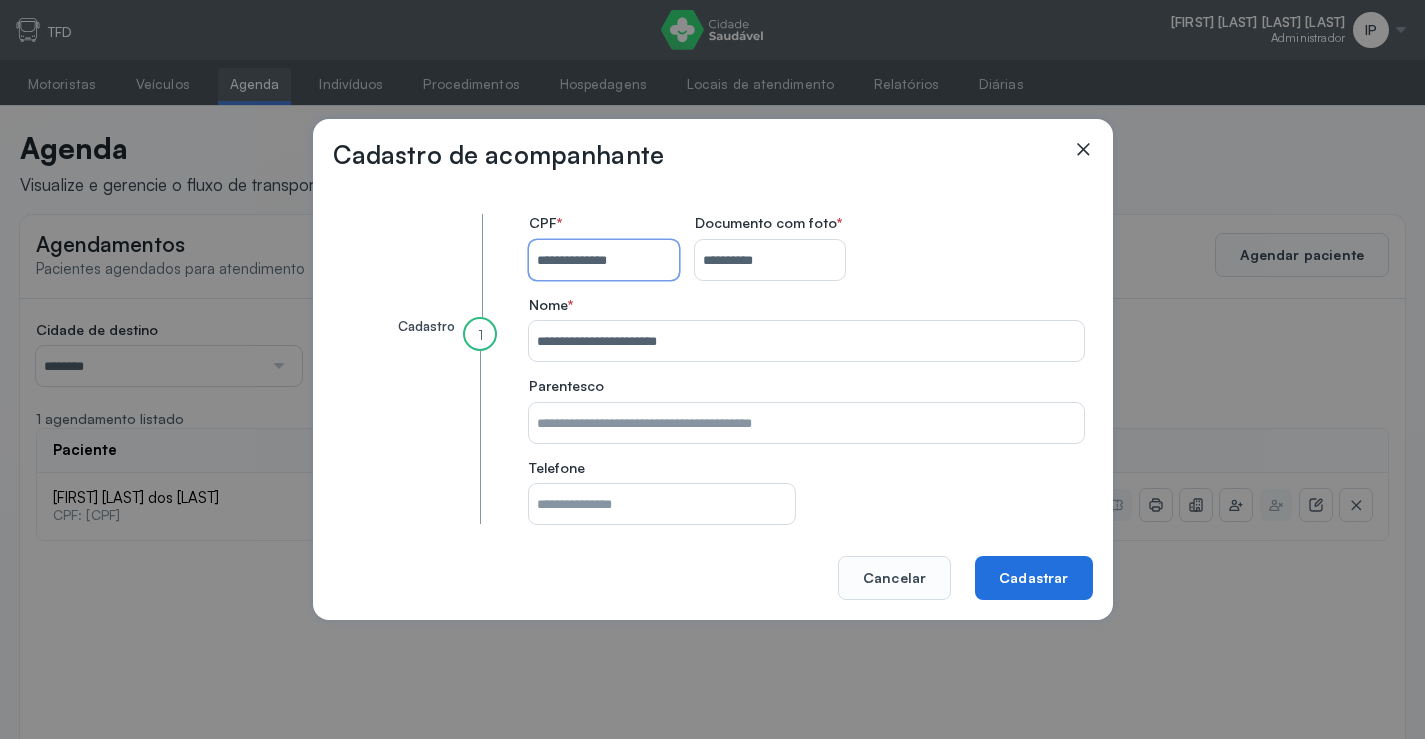 type on "**********" 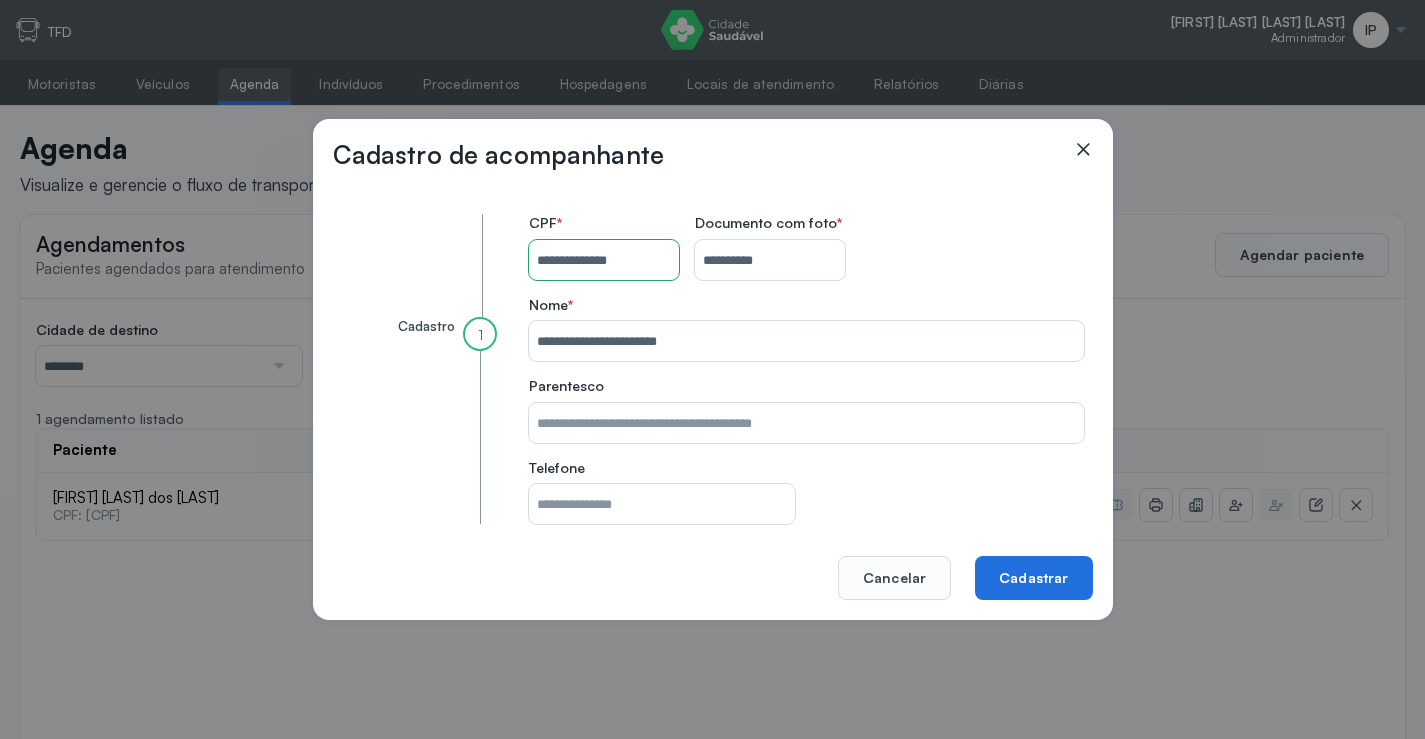 click on "Cadastrar" 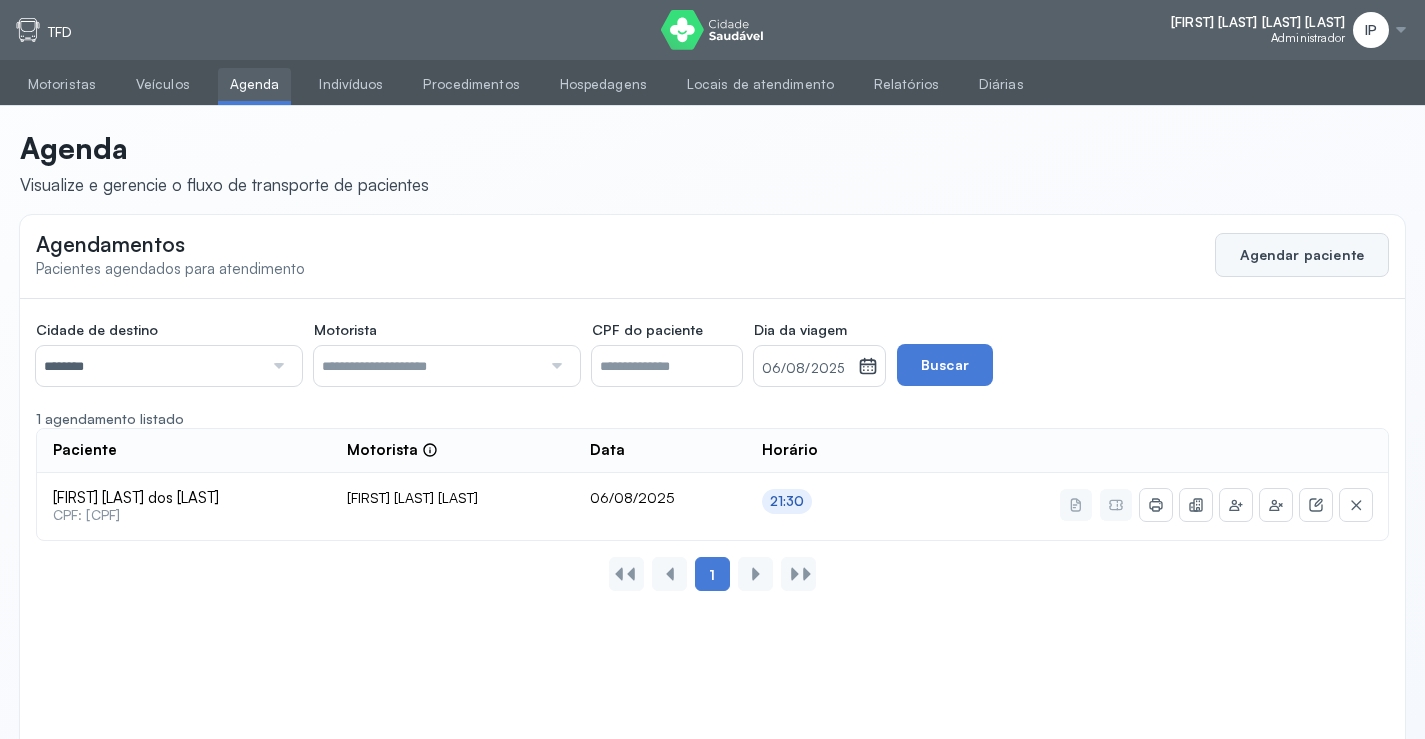 click on "Agendar paciente" 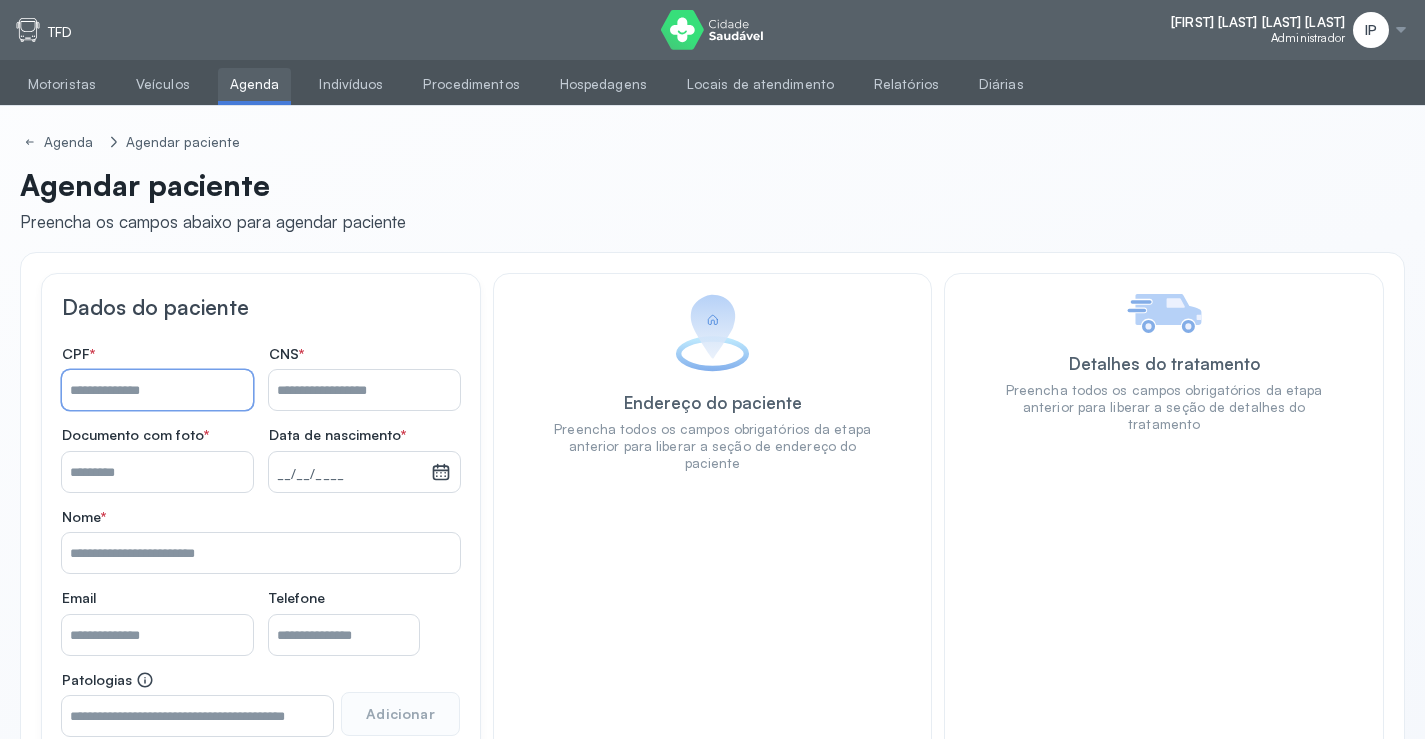 click on "Nome   *" at bounding box center [157, 390] 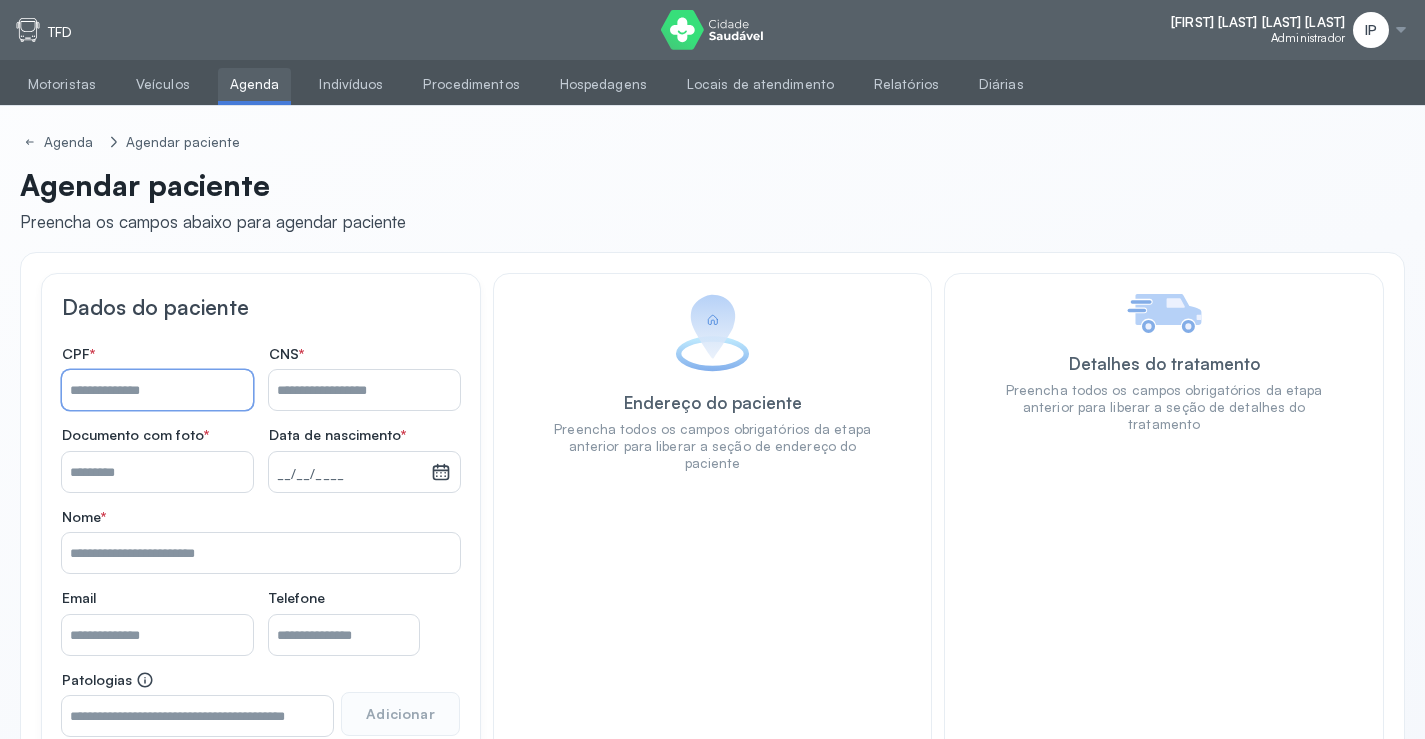 type on "*" 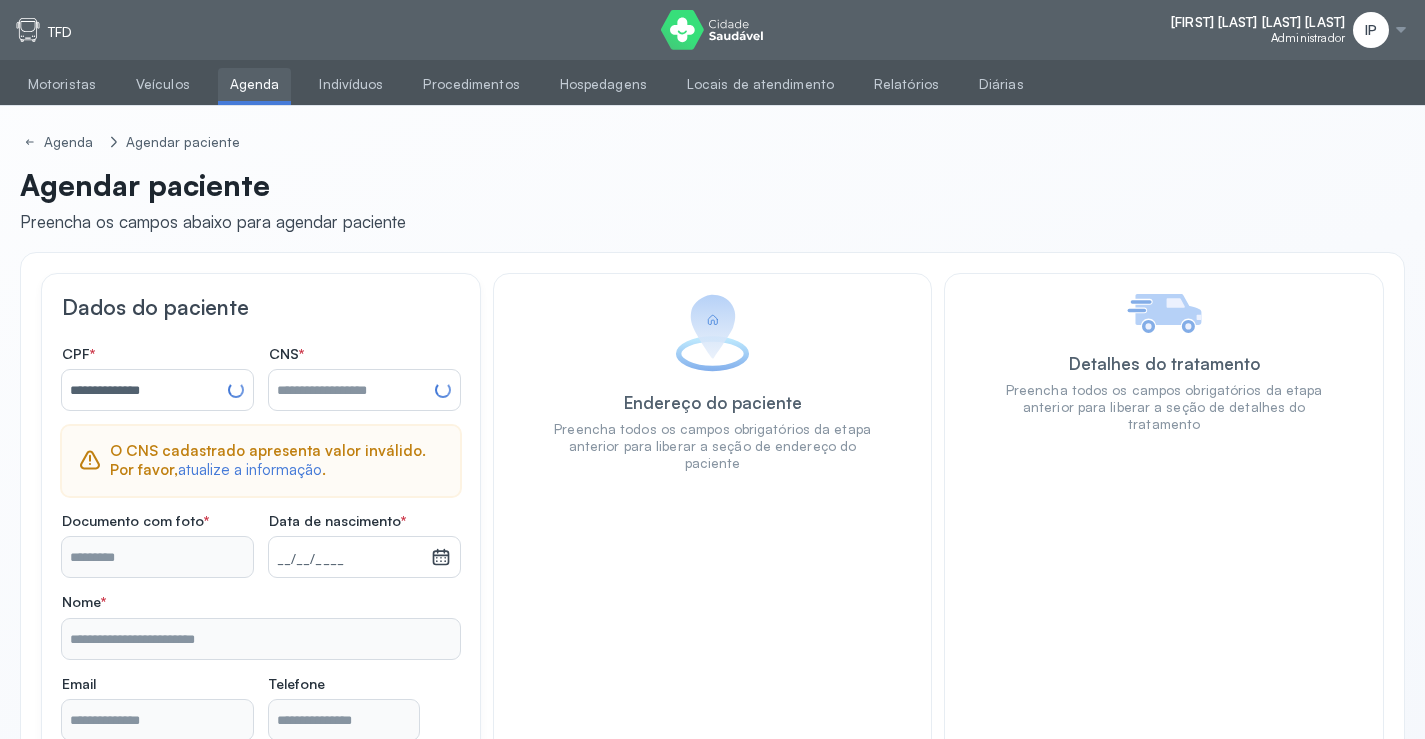 type on "**********" 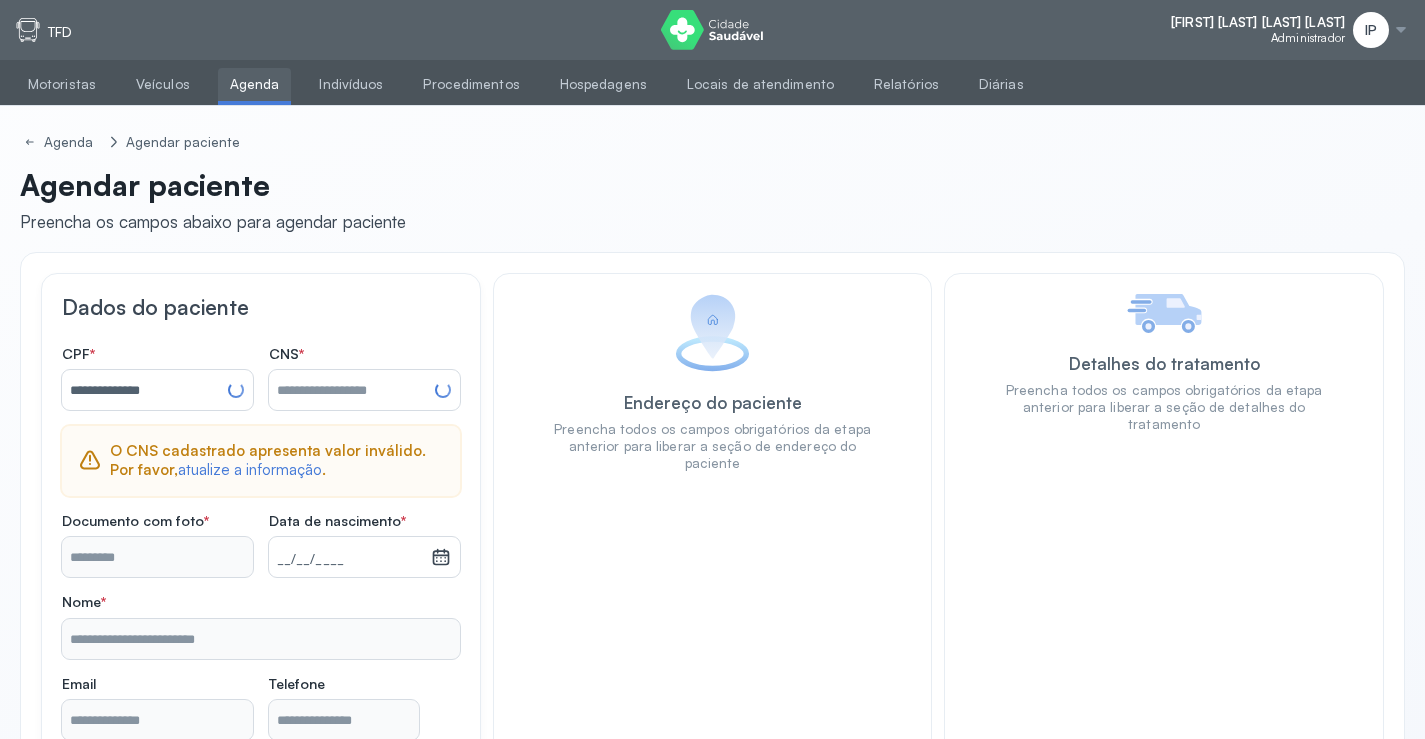 type on "**********" 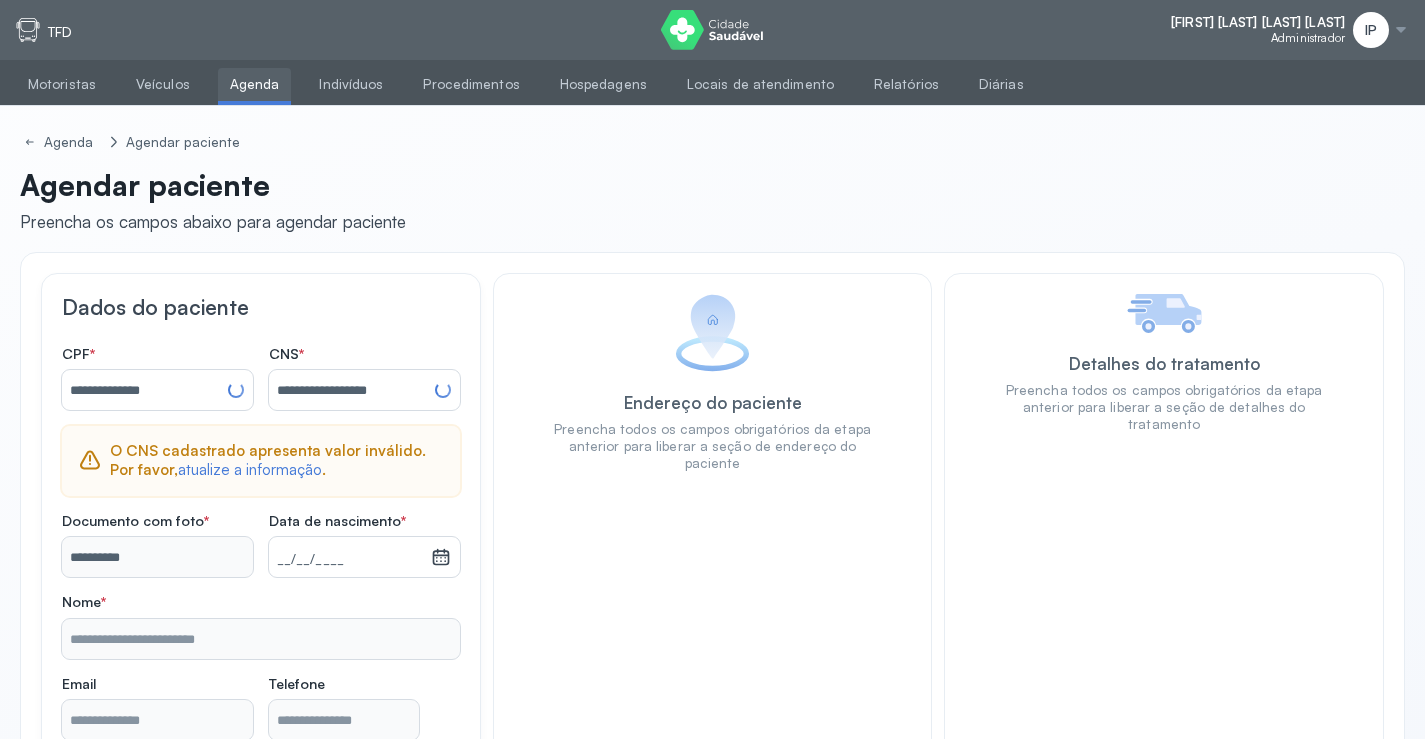 type on "**********" 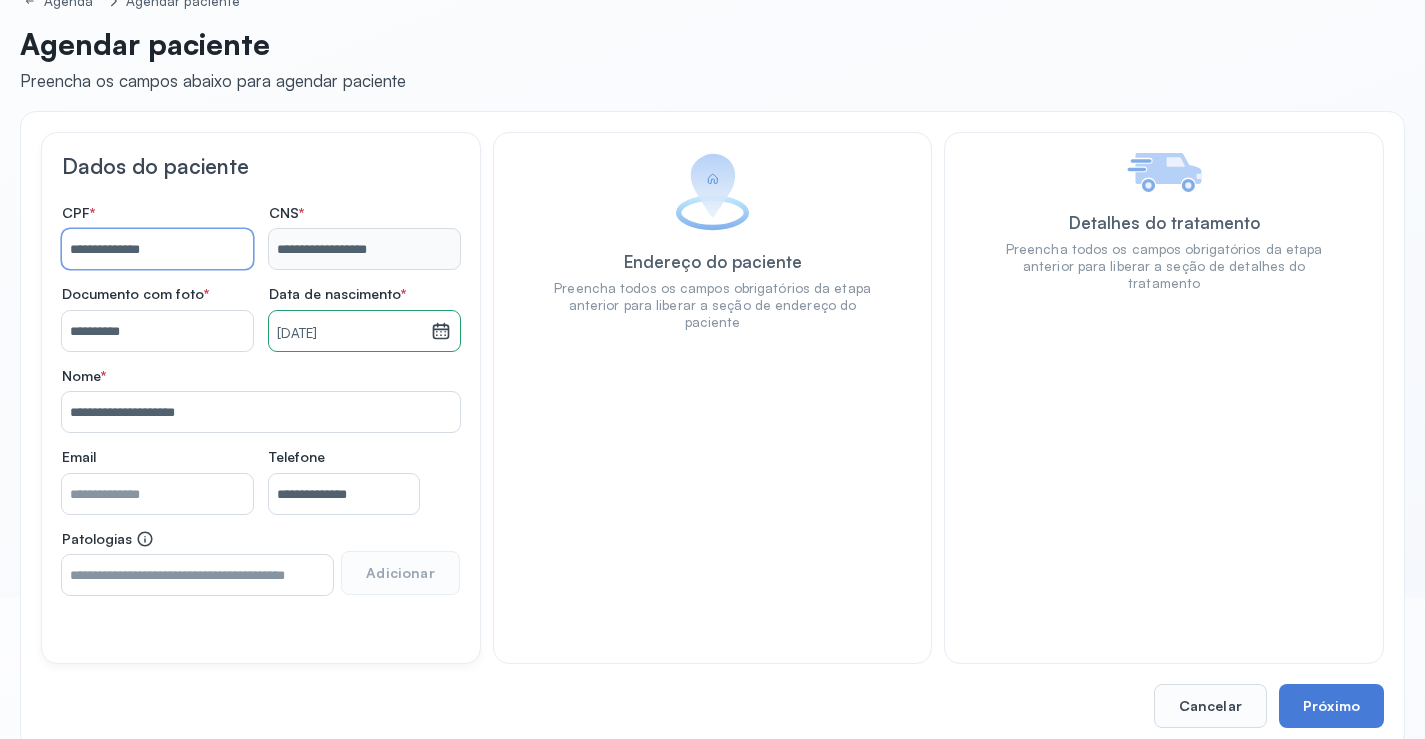 scroll, scrollTop: 171, scrollLeft: 0, axis: vertical 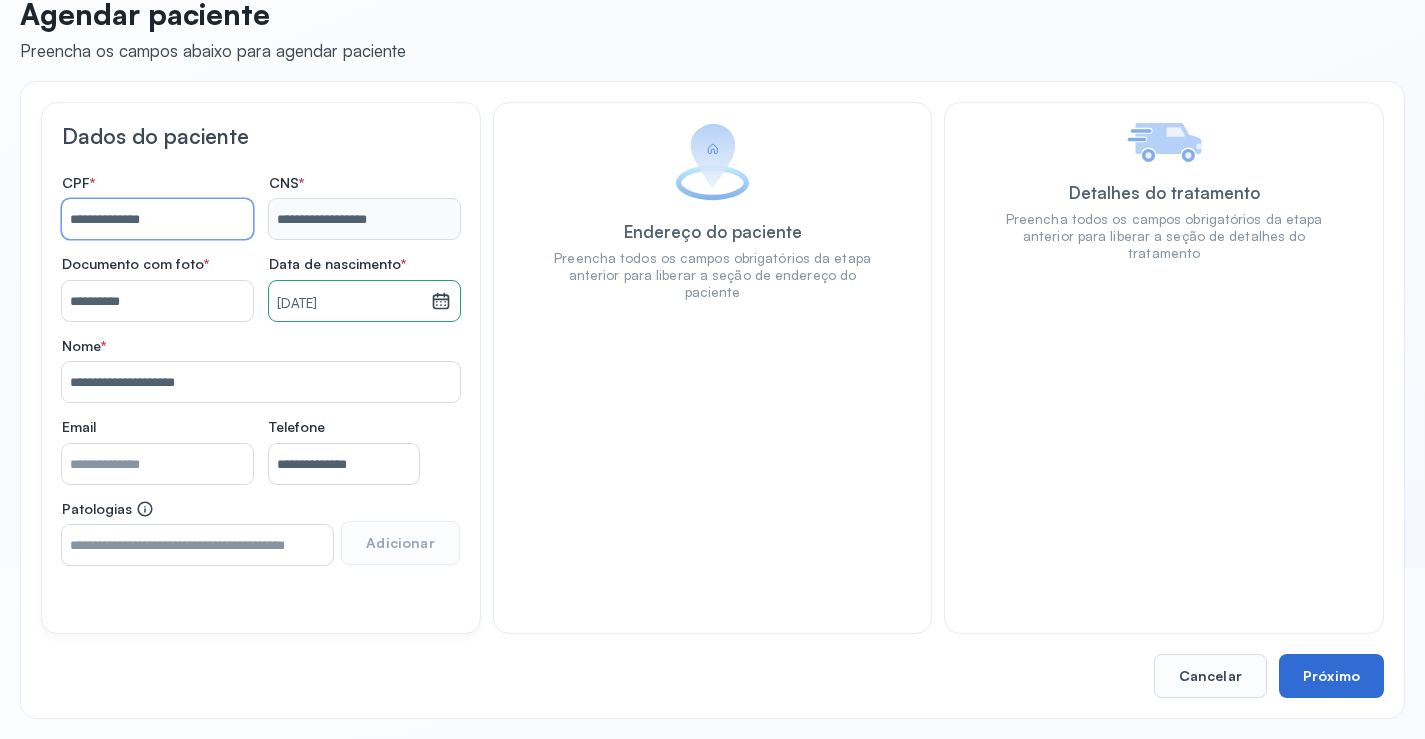 type on "**********" 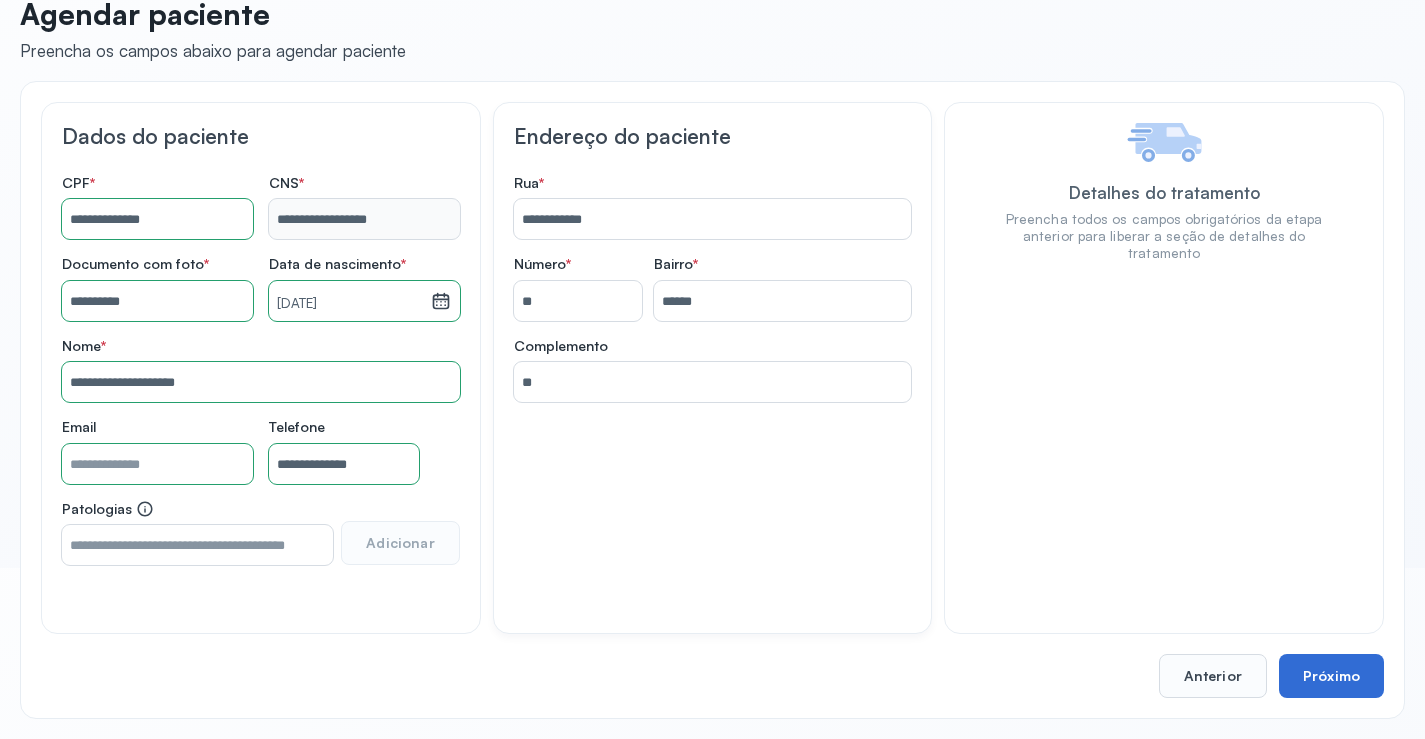 click on "Próximo" at bounding box center [1331, 676] 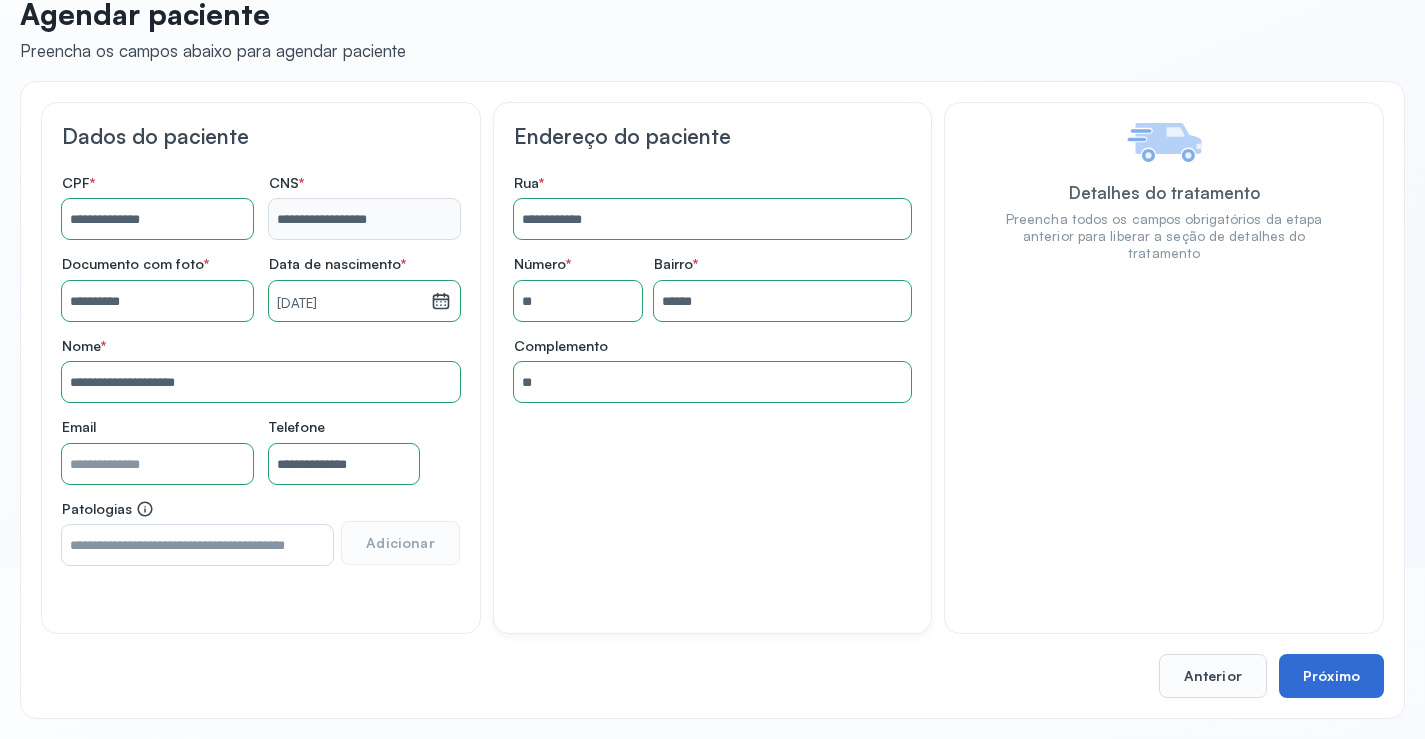 click on "Próximo" at bounding box center [1331, 676] 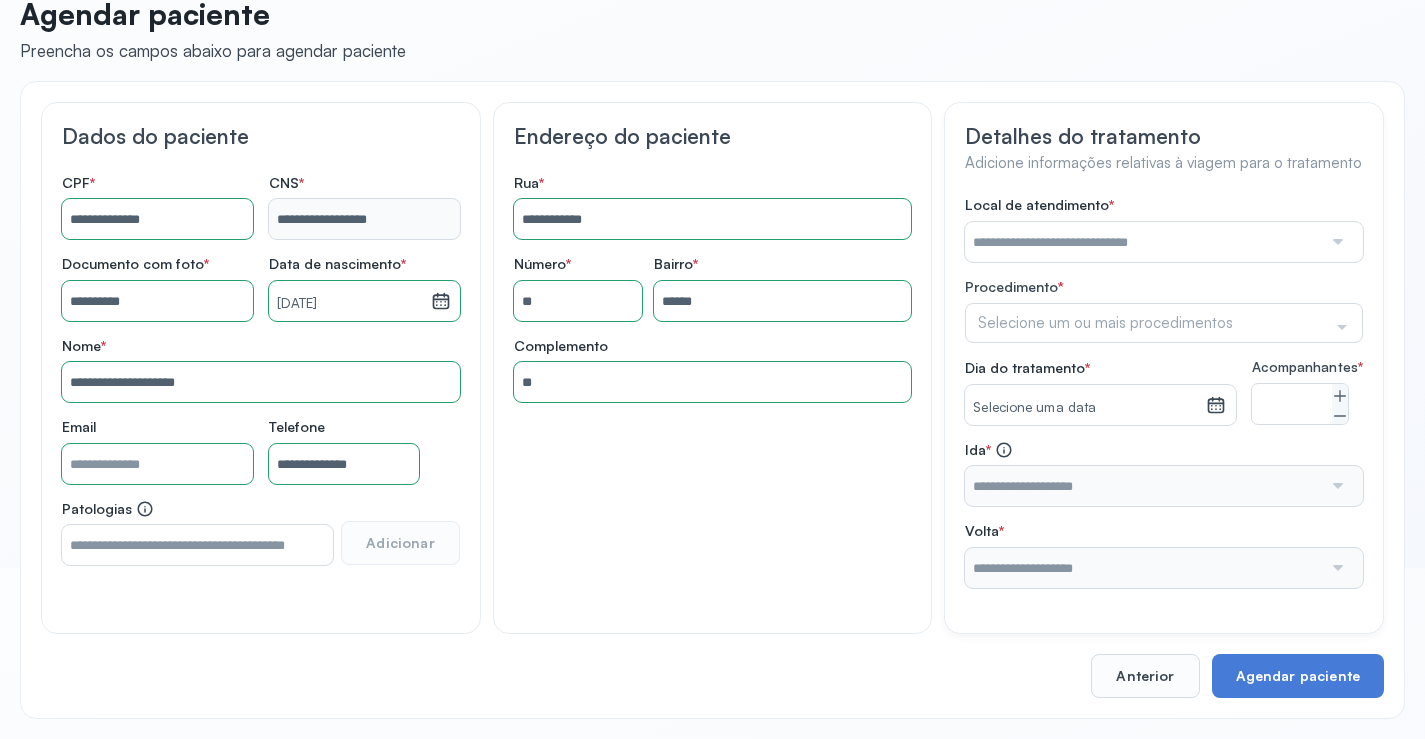click at bounding box center (1143, 242) 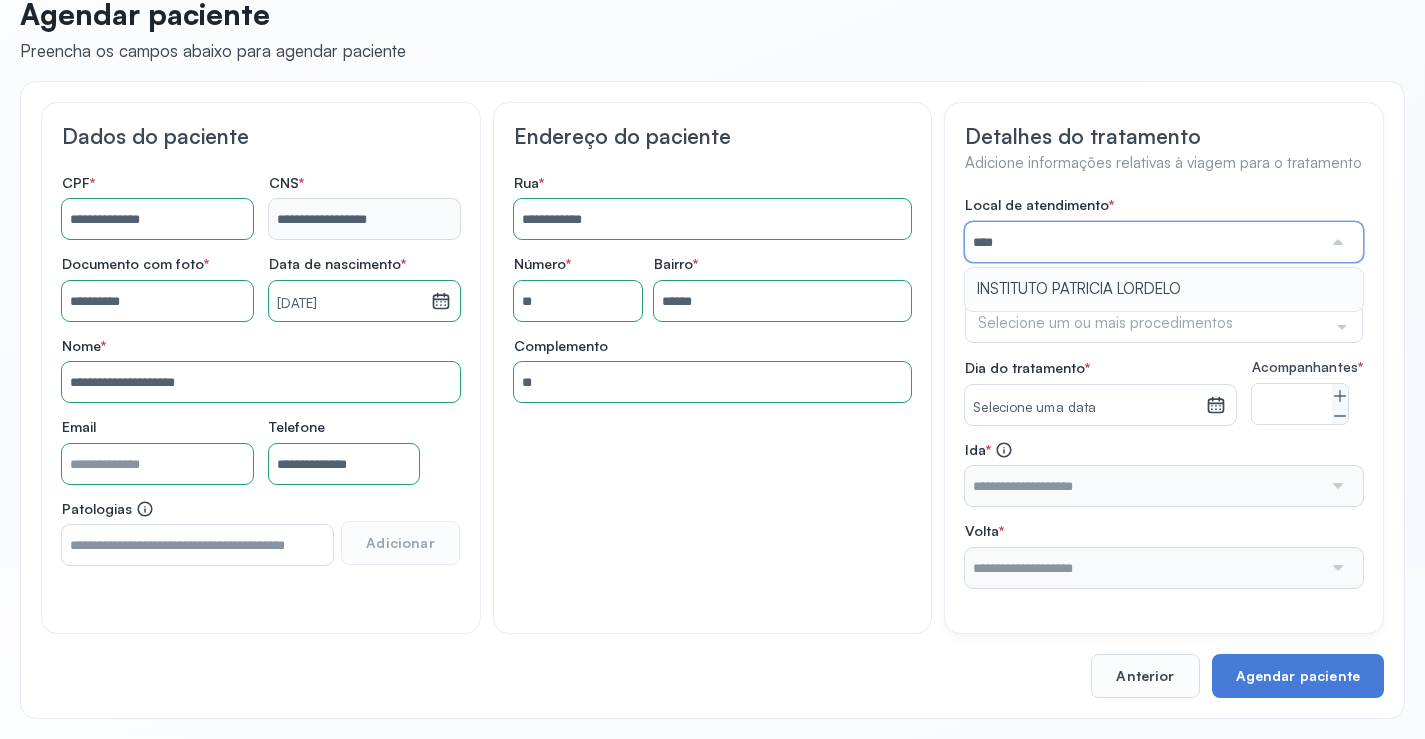 type on "**********" 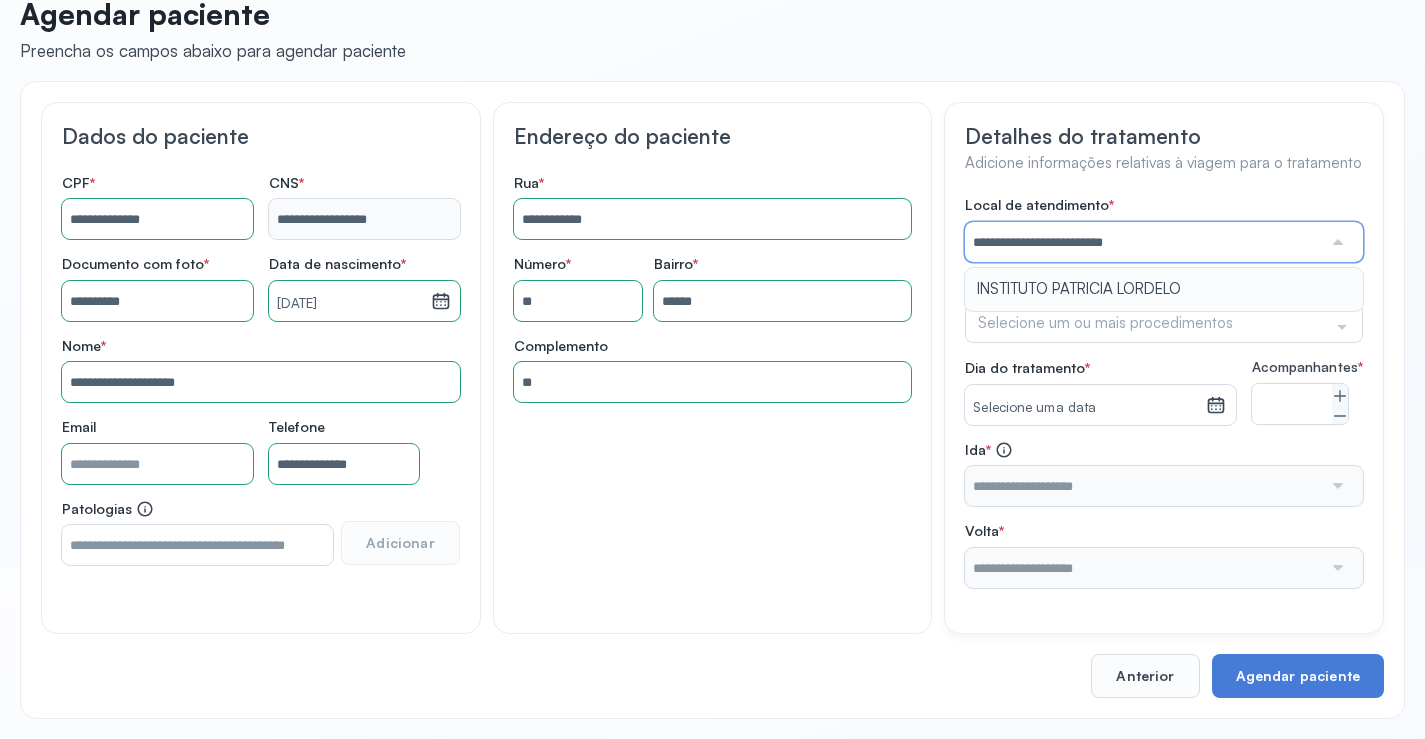 click on "**********" at bounding box center [1164, 392] 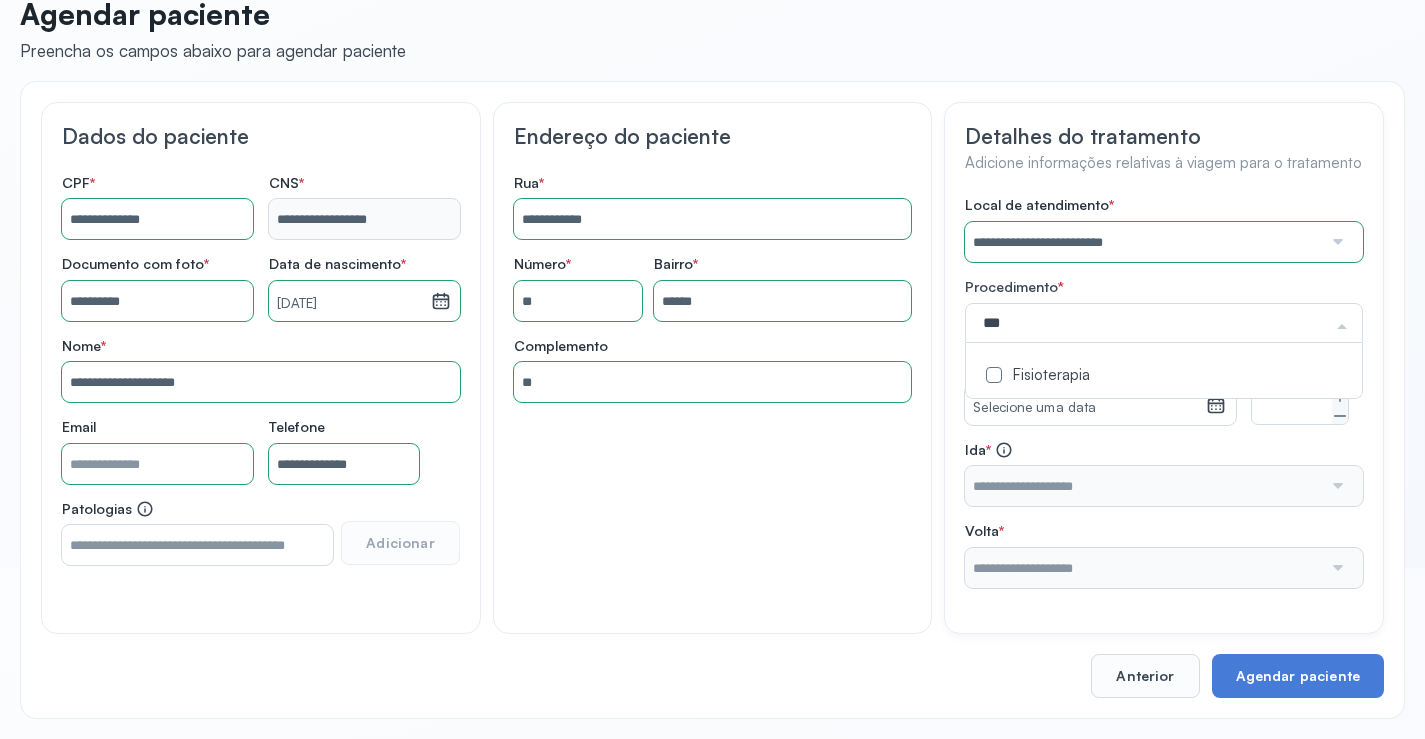 click on "Fisioterapia" 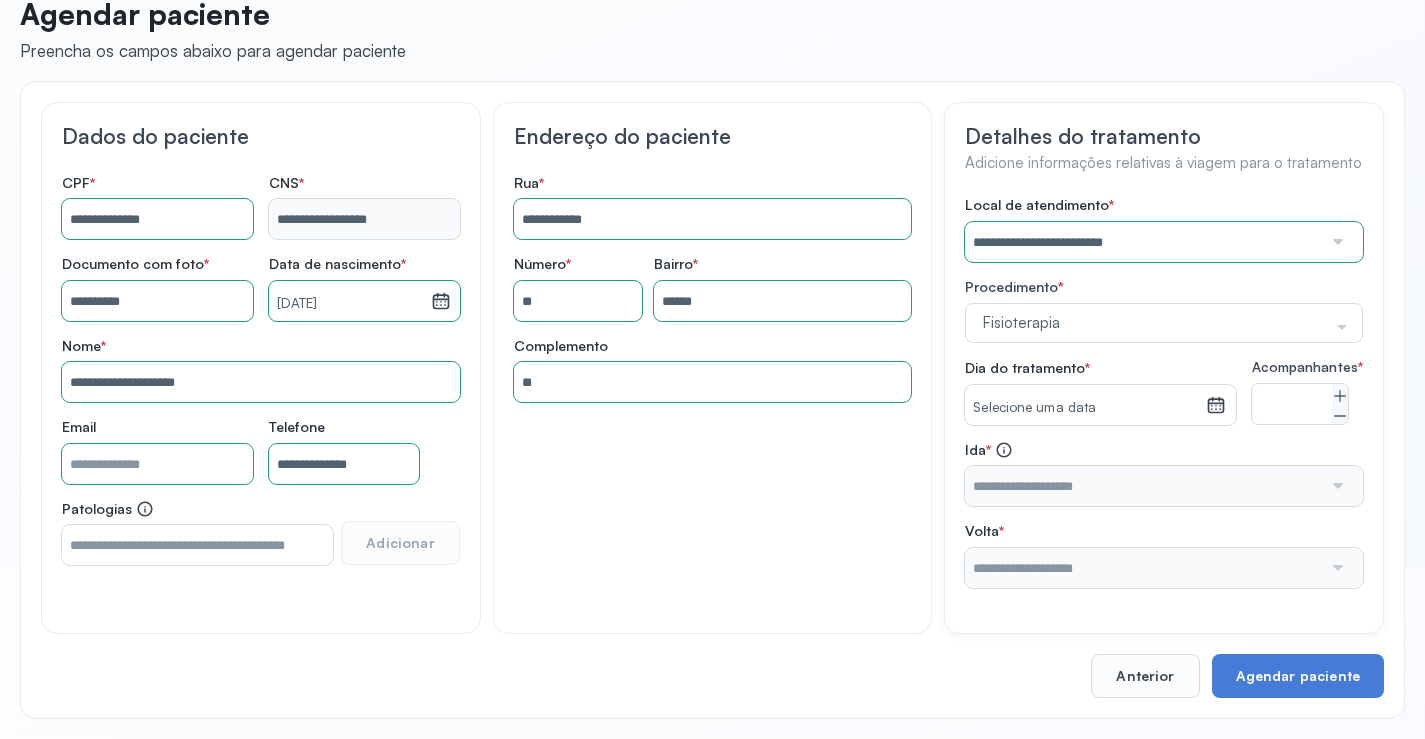 click on "**********" at bounding box center [1164, 392] 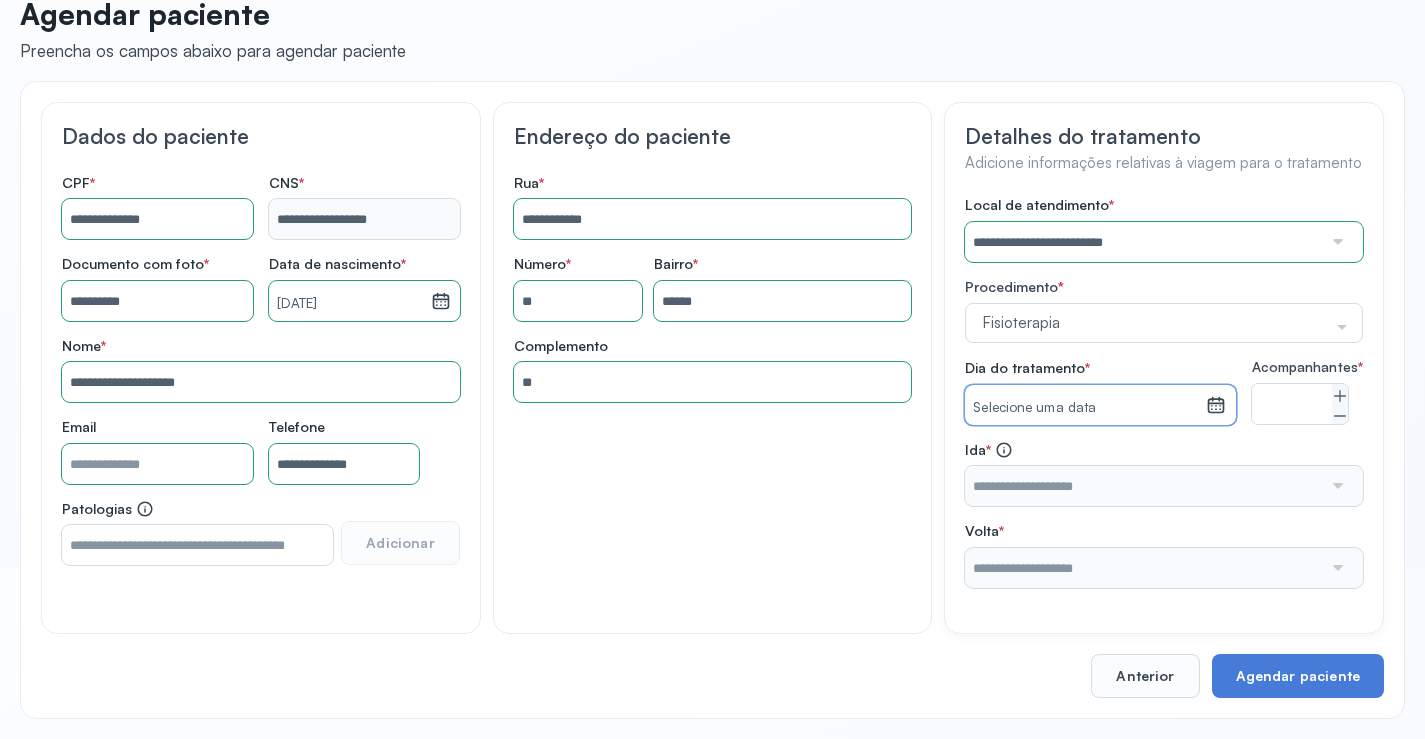 click on "Selecione uma data" at bounding box center (1085, 408) 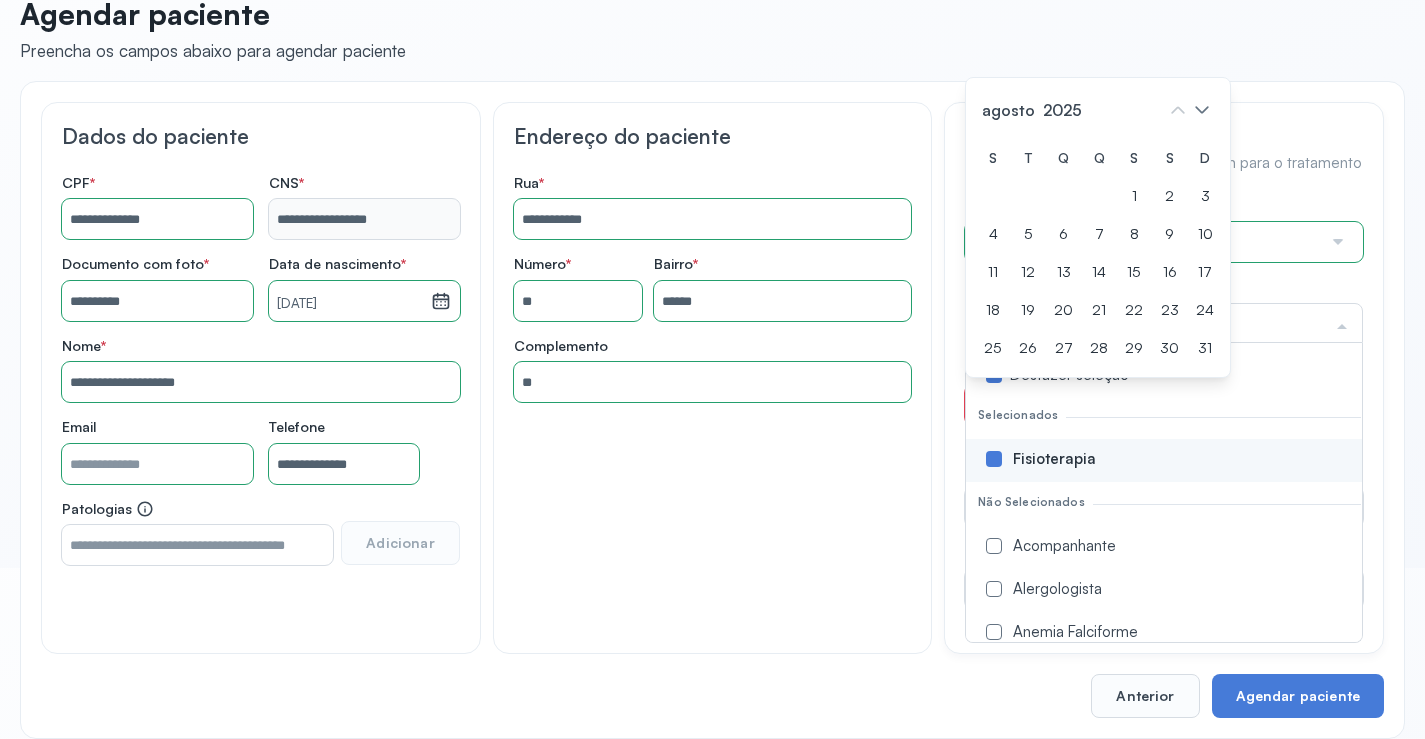 drag, startPoint x: 1283, startPoint y: 331, endPoint x: 1274, endPoint y: 340, distance: 12.727922 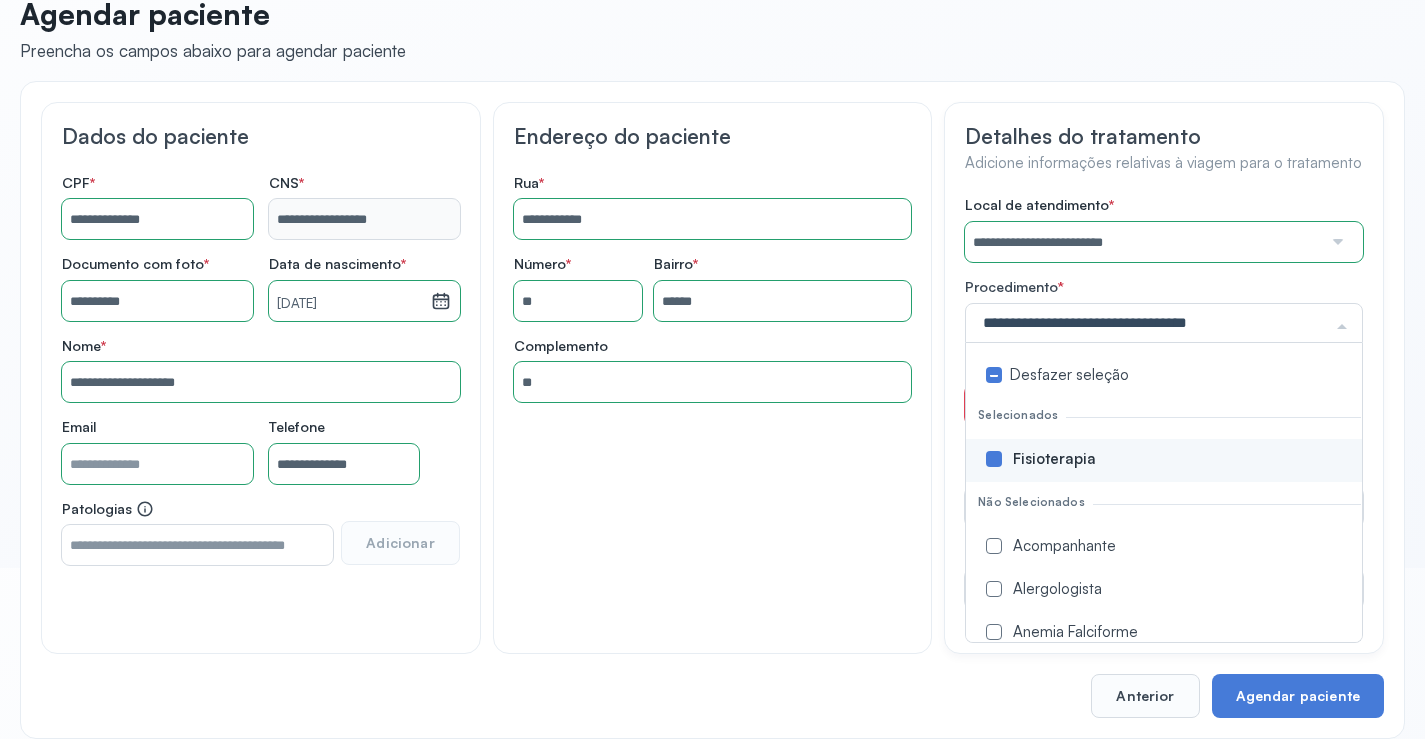 click at bounding box center [994, 459] 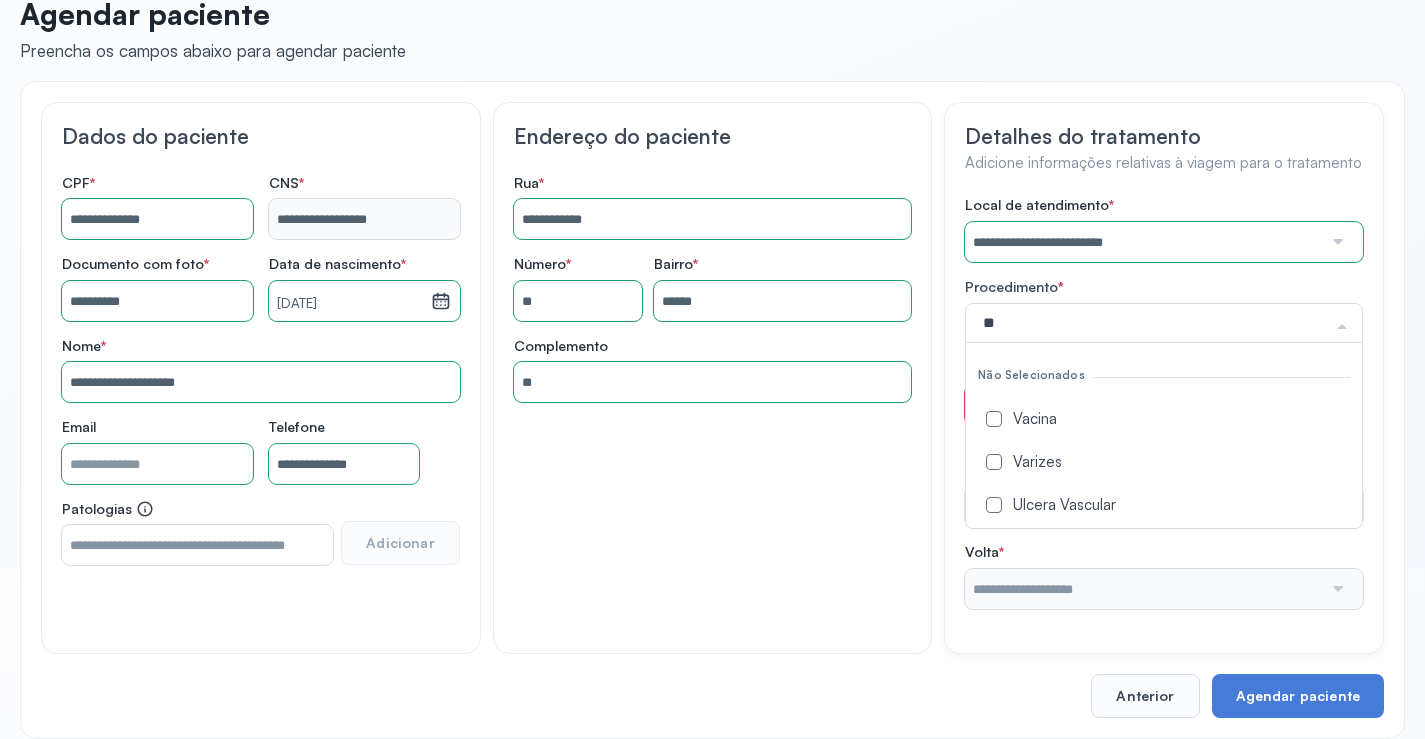 type on "***" 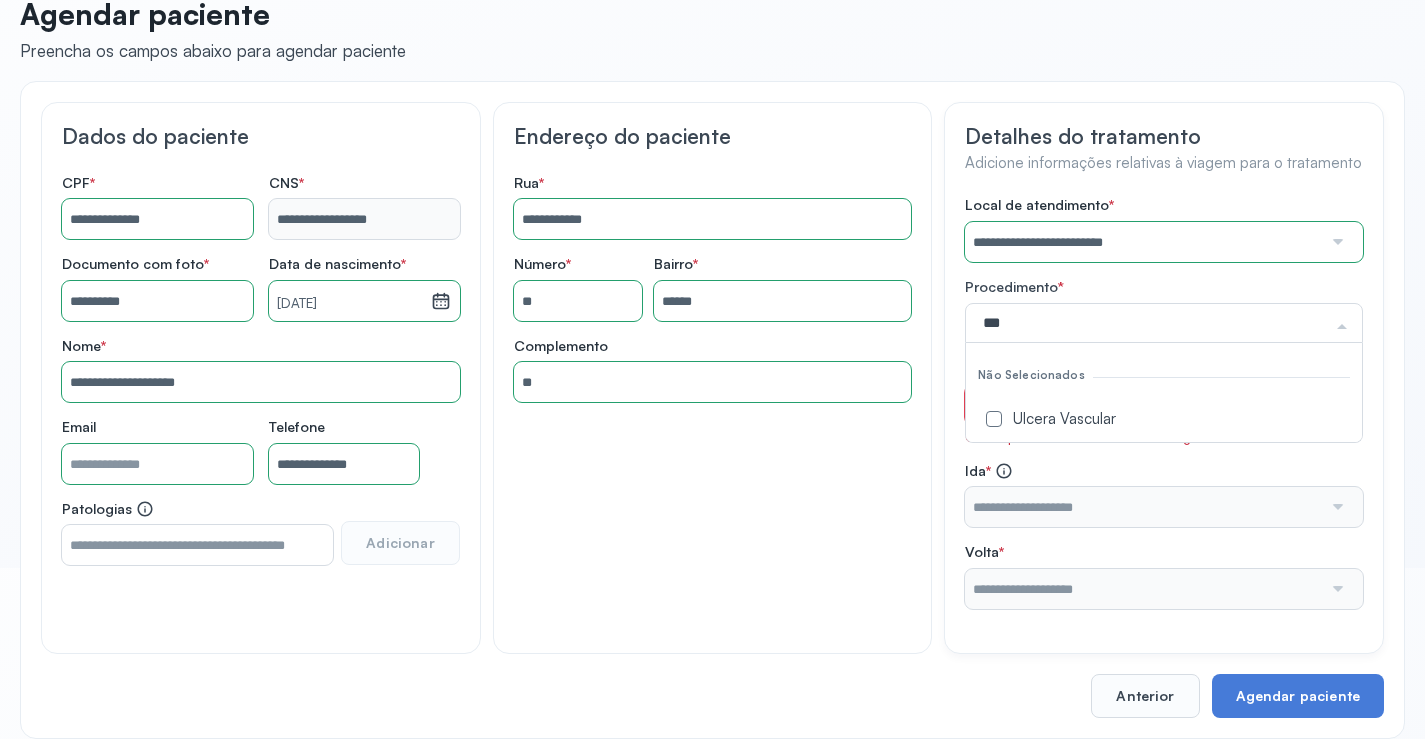 drag, startPoint x: 1027, startPoint y: 412, endPoint x: 1017, endPoint y: 500, distance: 88.56636 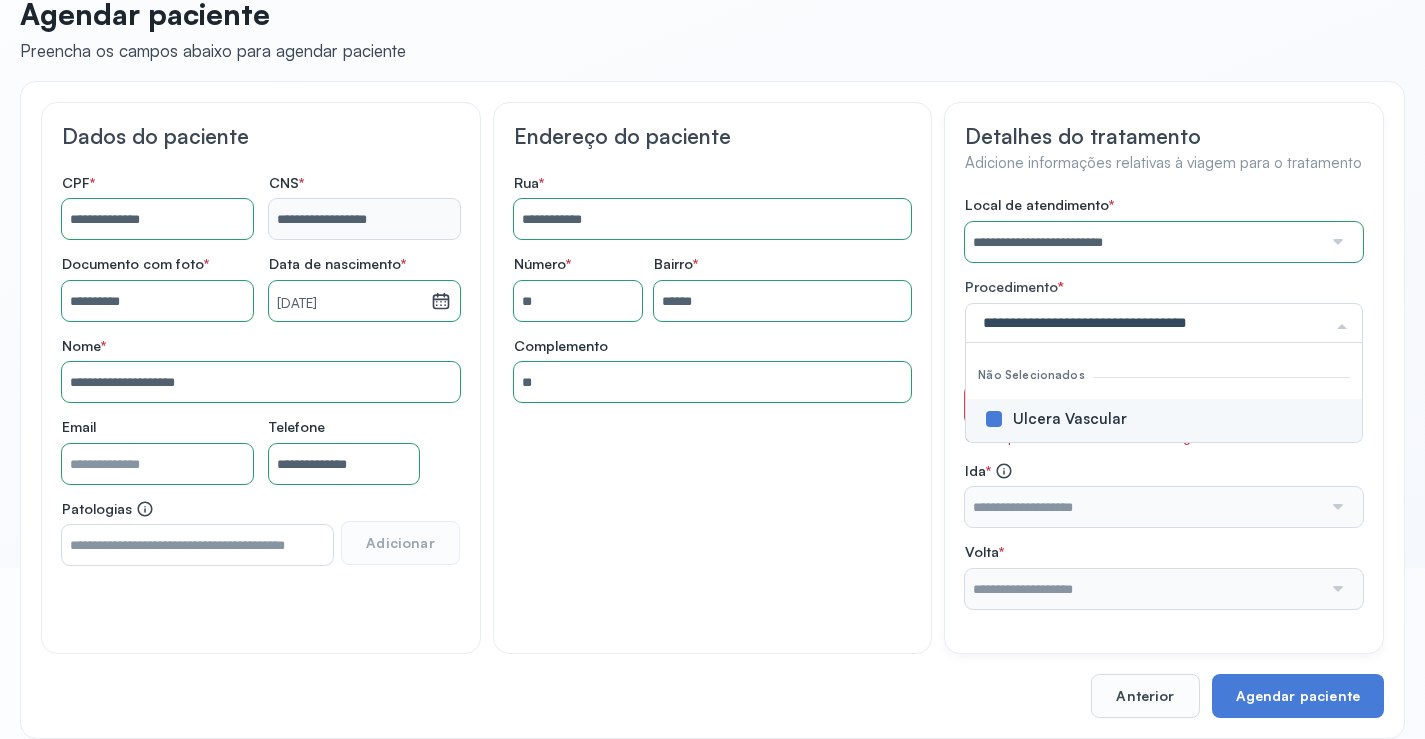 click on "**********" 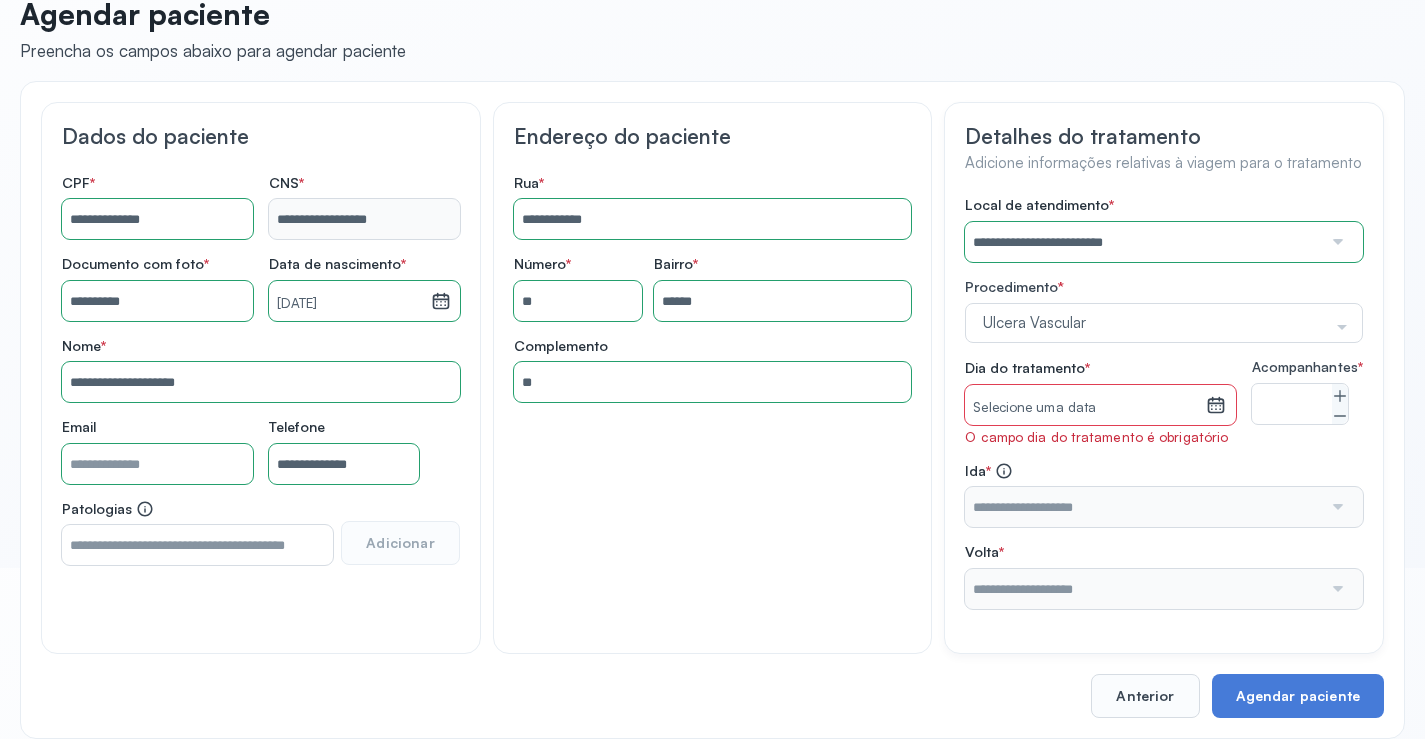 click on "Selecione uma data" at bounding box center [1085, 405] 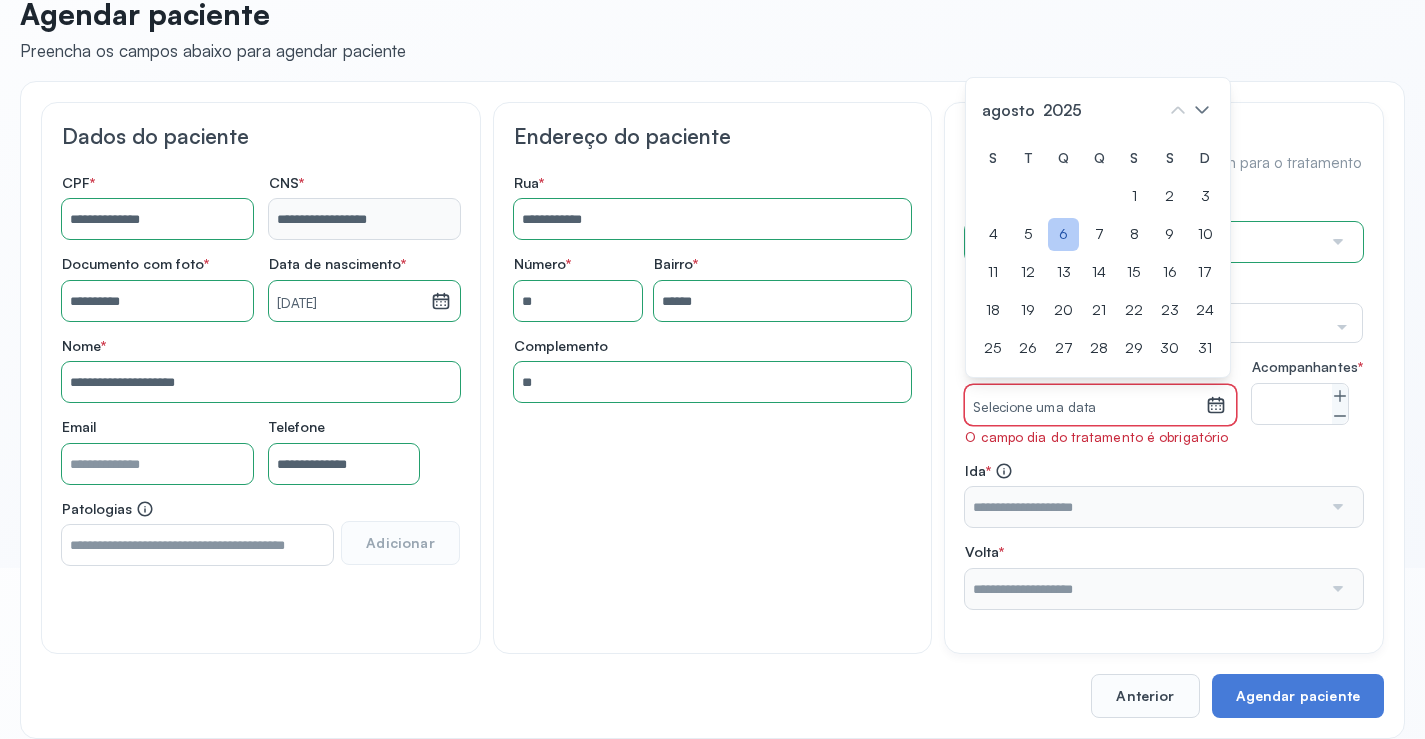 drag, startPoint x: 1047, startPoint y: 229, endPoint x: 1067, endPoint y: 236, distance: 21.189621 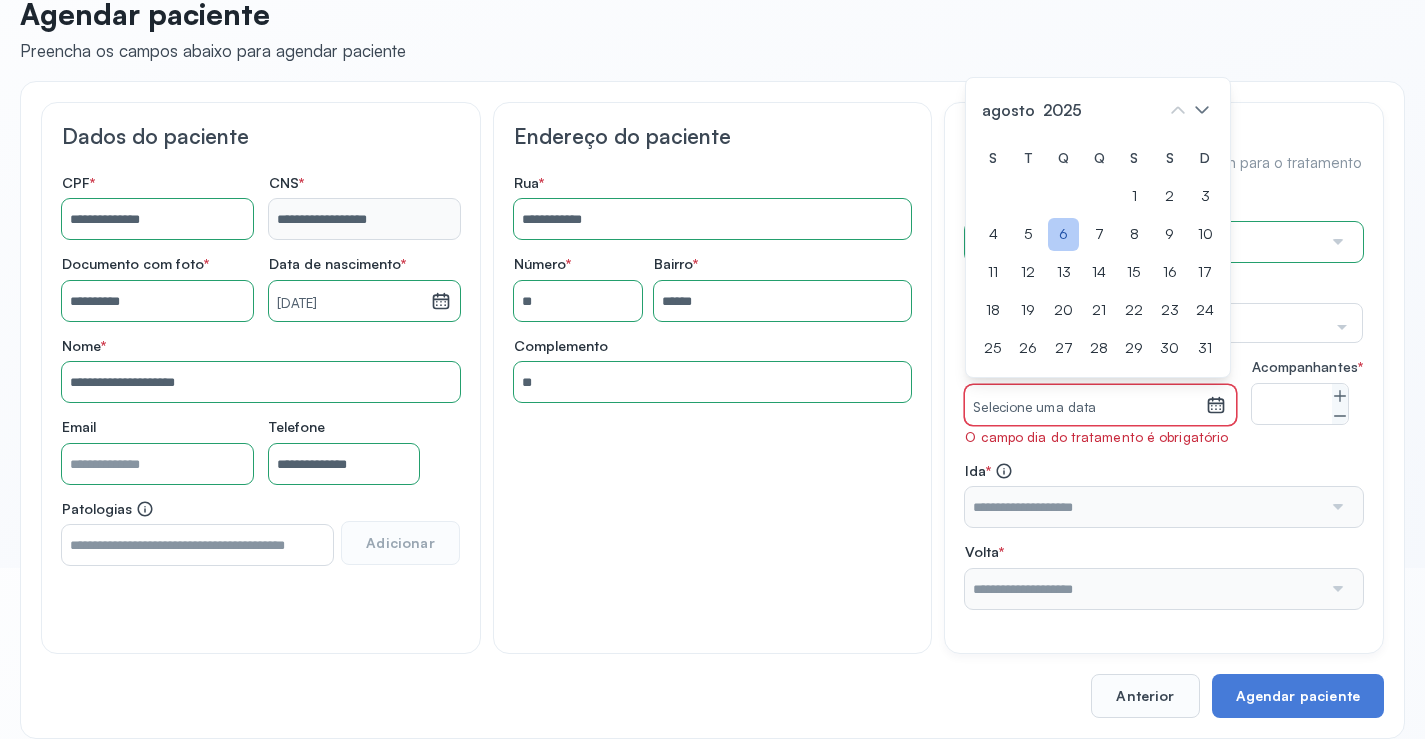 click on "S T Q Q S S D 1 2 3 4 5 6 7 8 9 10 11 12 13 14 15 16 17 18 19 20 21 22 23 24 25 26 27 28 29 30 31" at bounding box center (1098, 253) 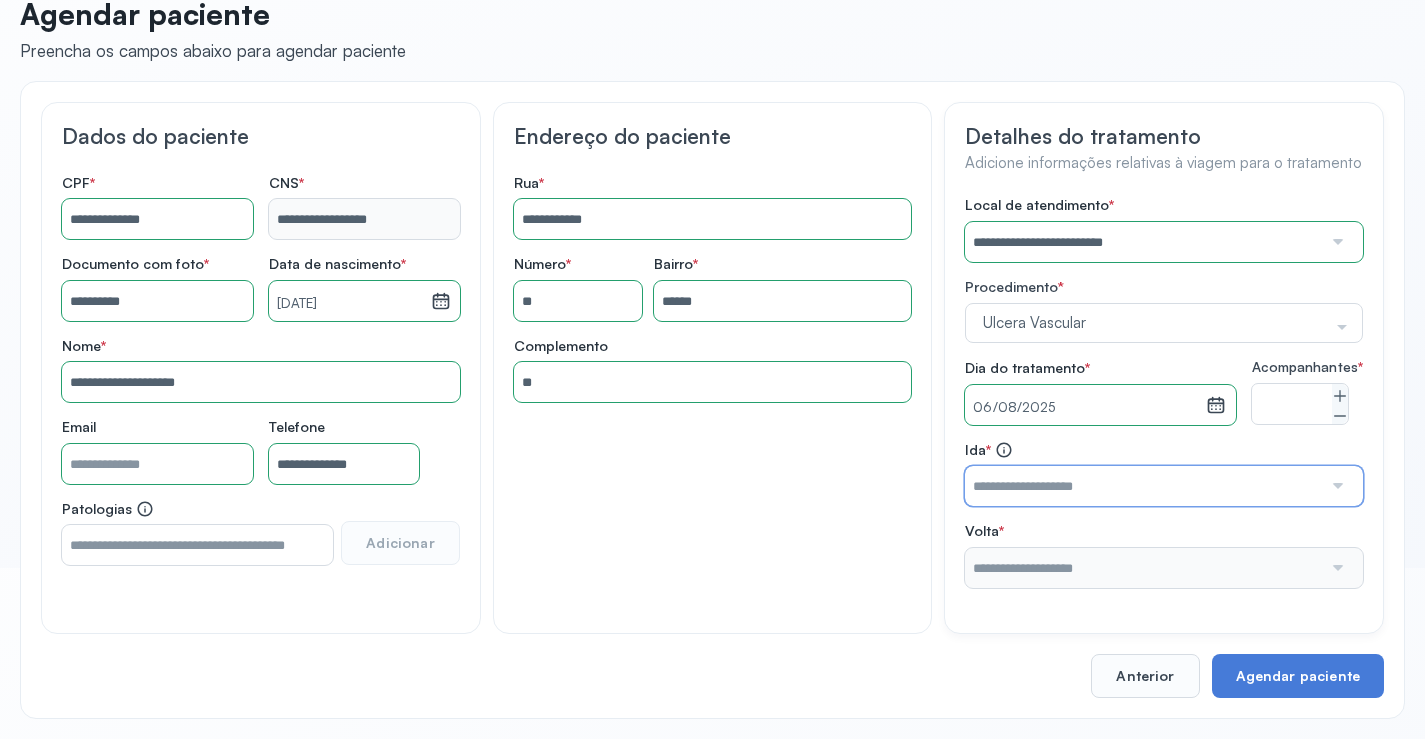 click at bounding box center [1143, 486] 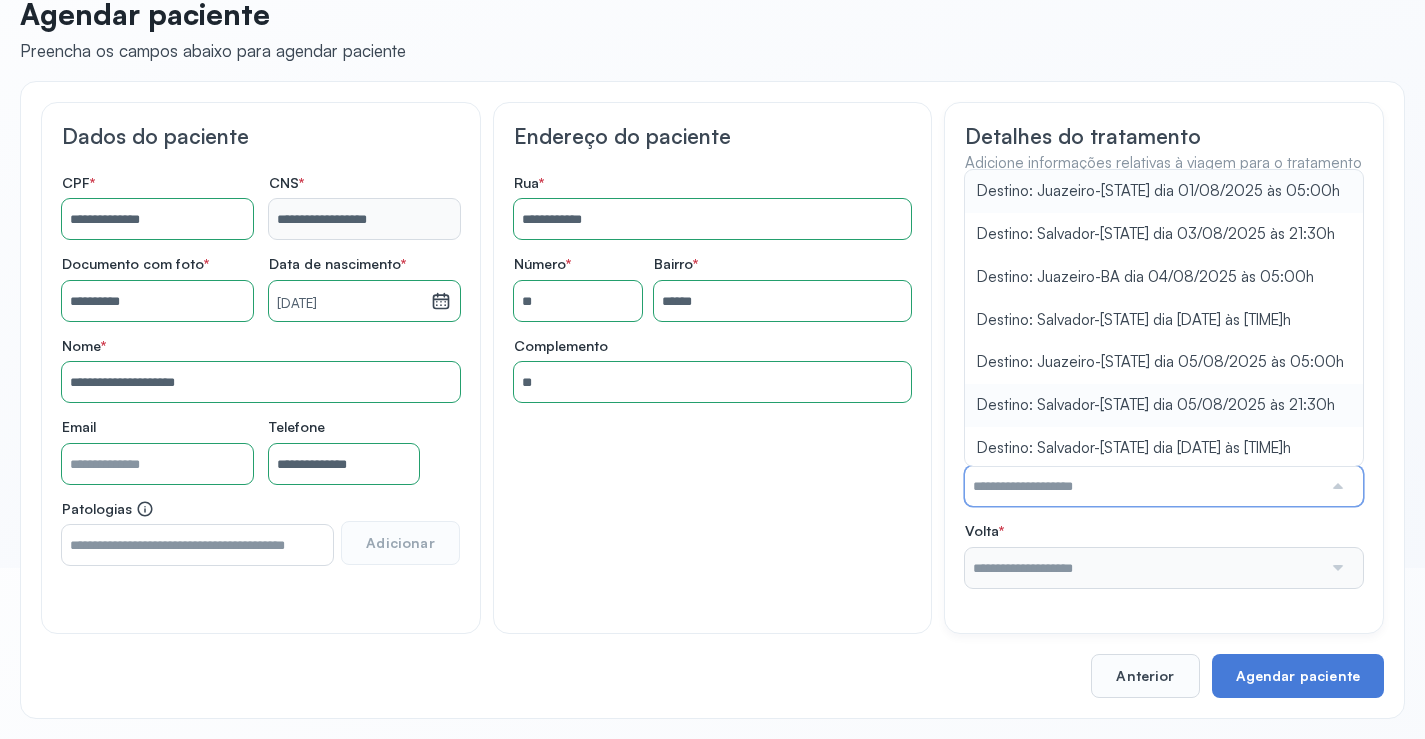 type on "**********" 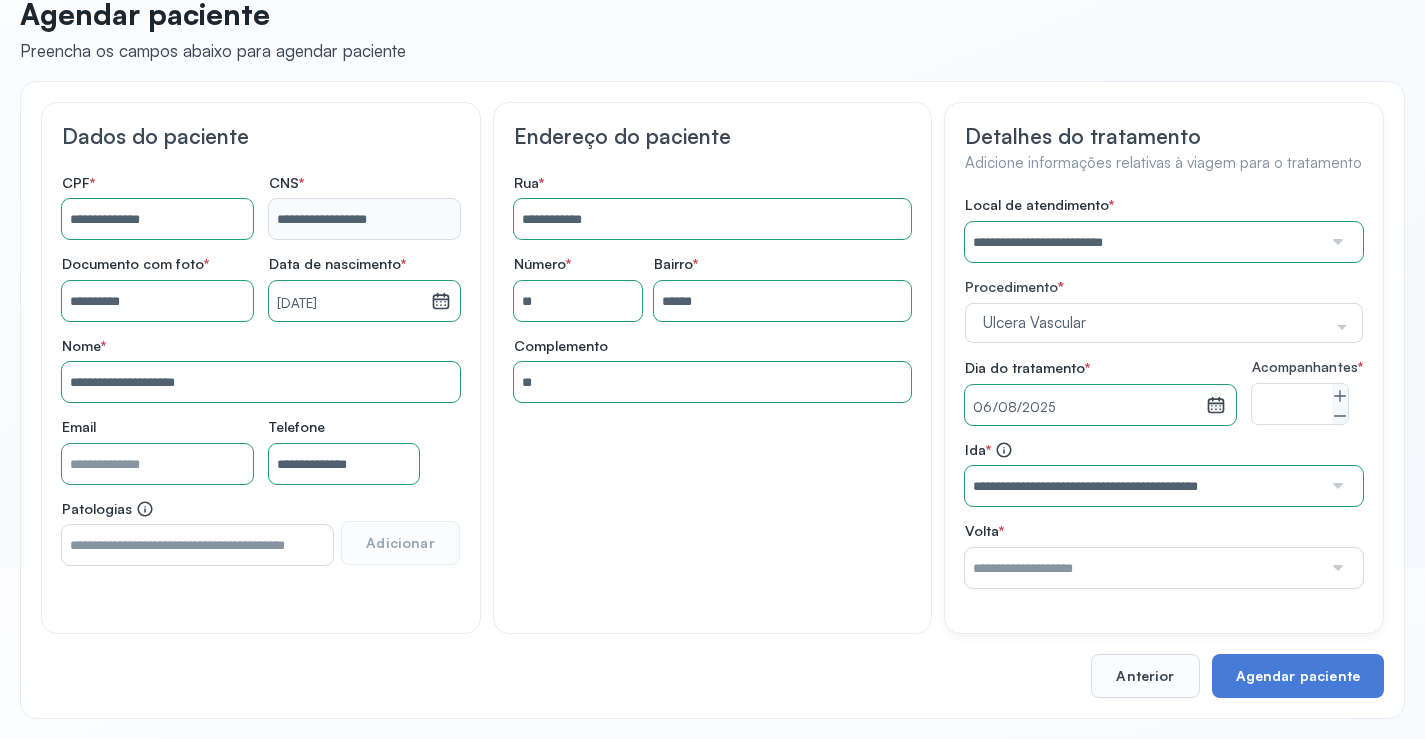 click on "**********" at bounding box center [1164, 392] 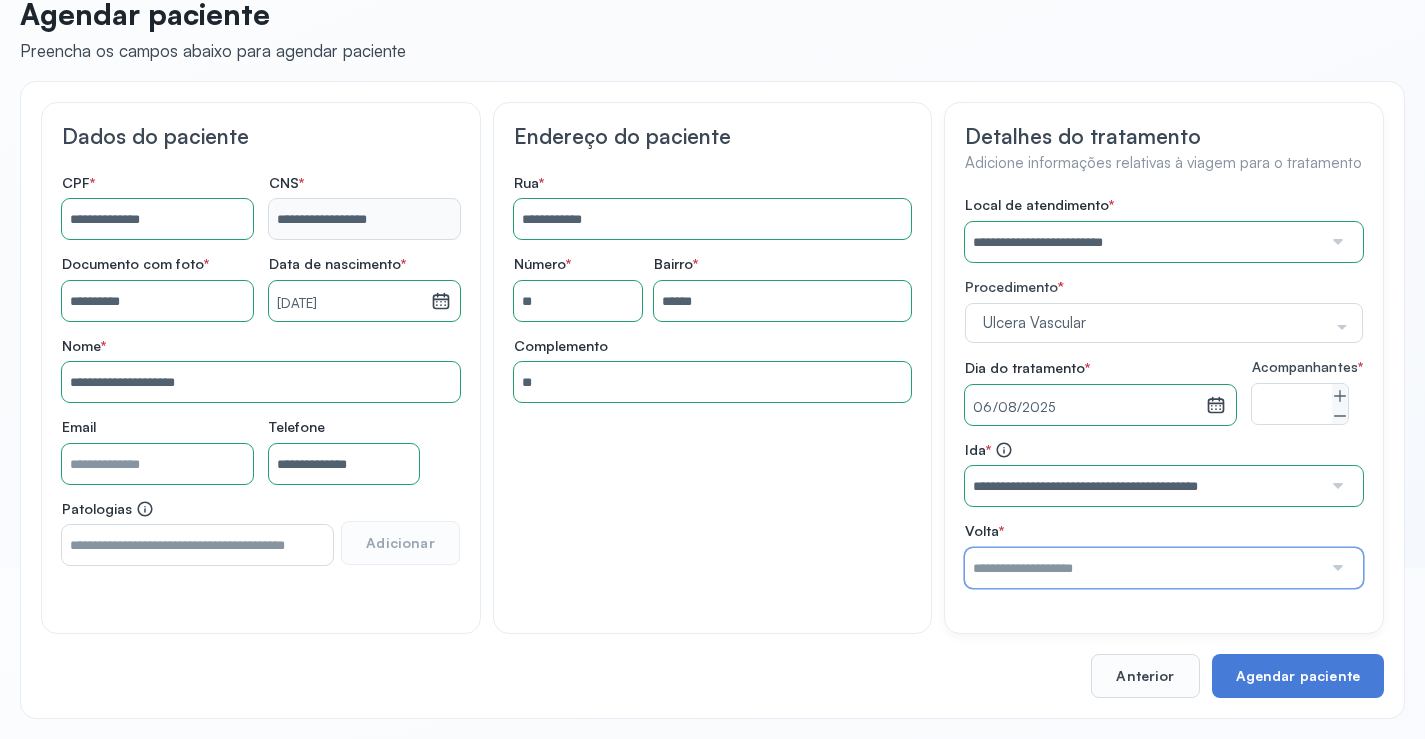 click at bounding box center (1143, 568) 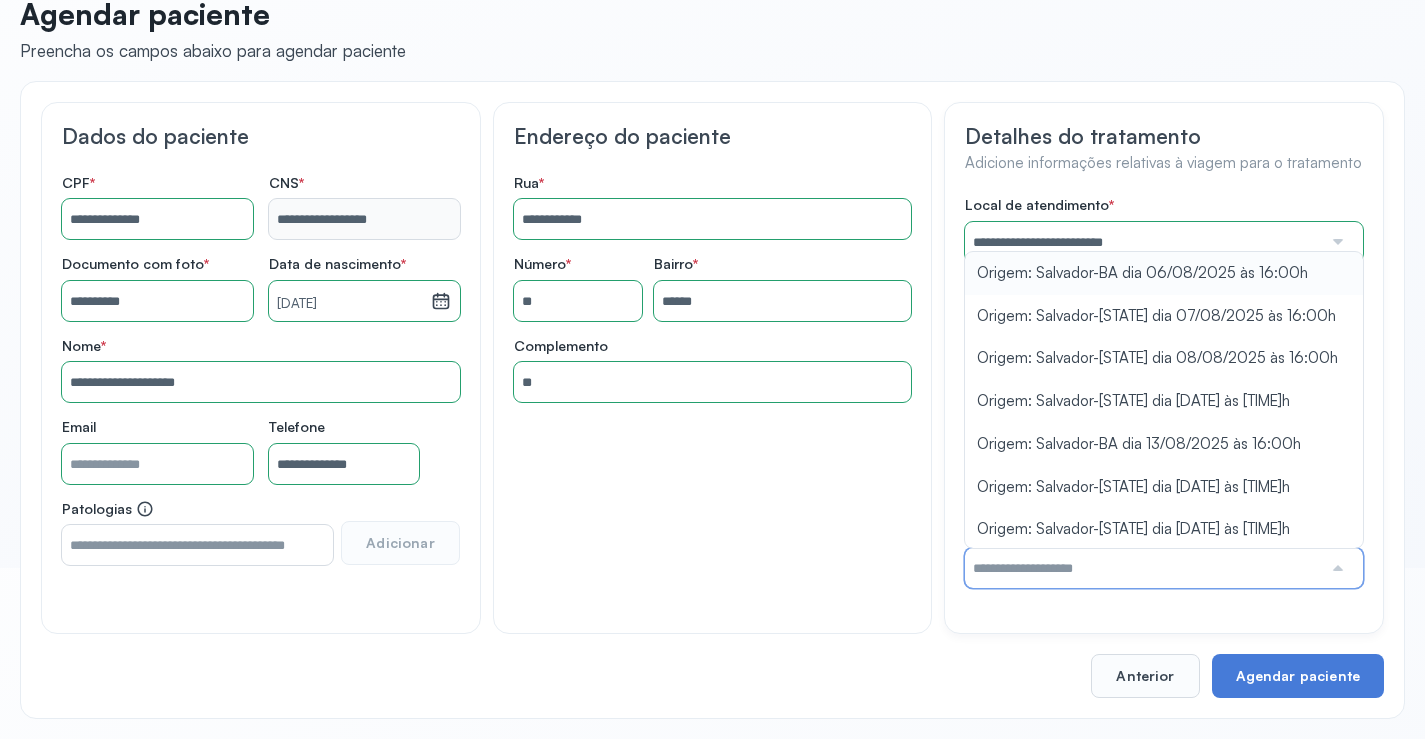 type on "**********" 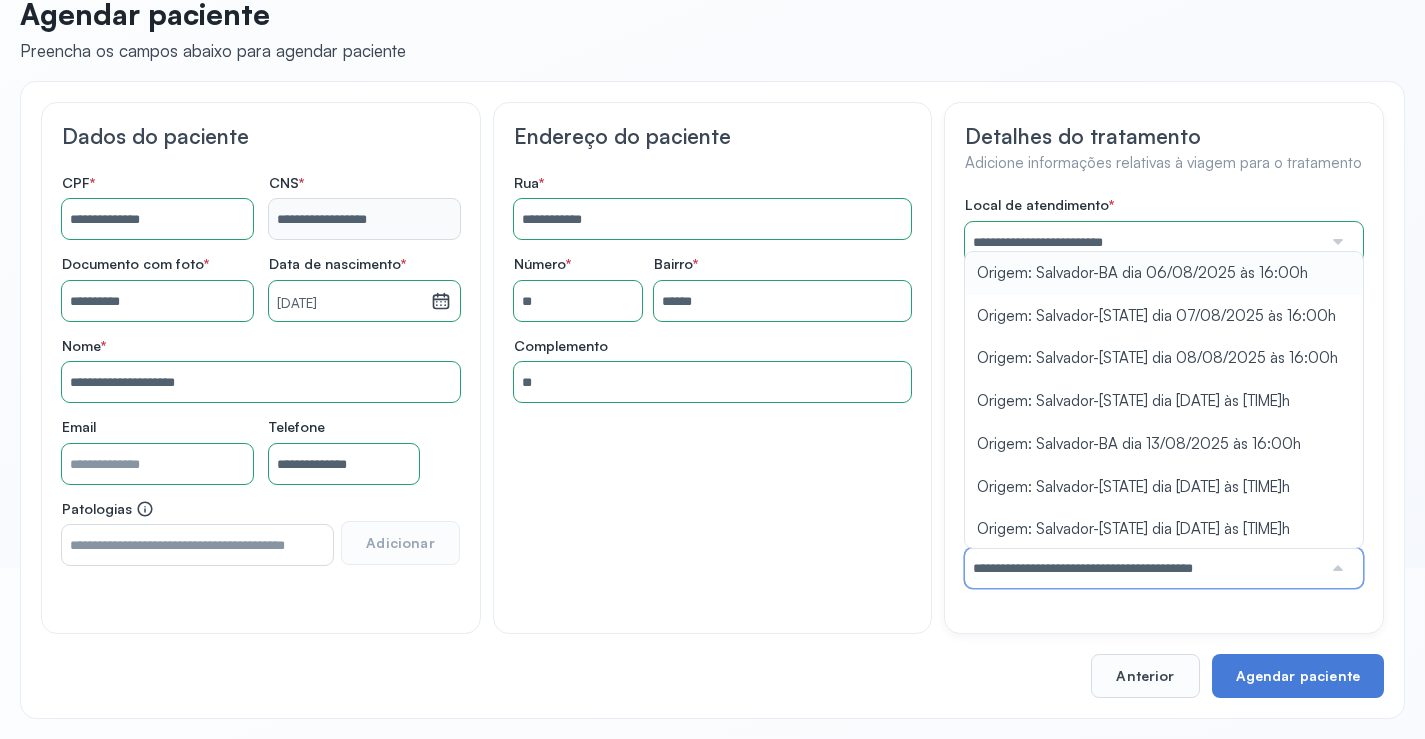 click on "**********" at bounding box center (1164, 392) 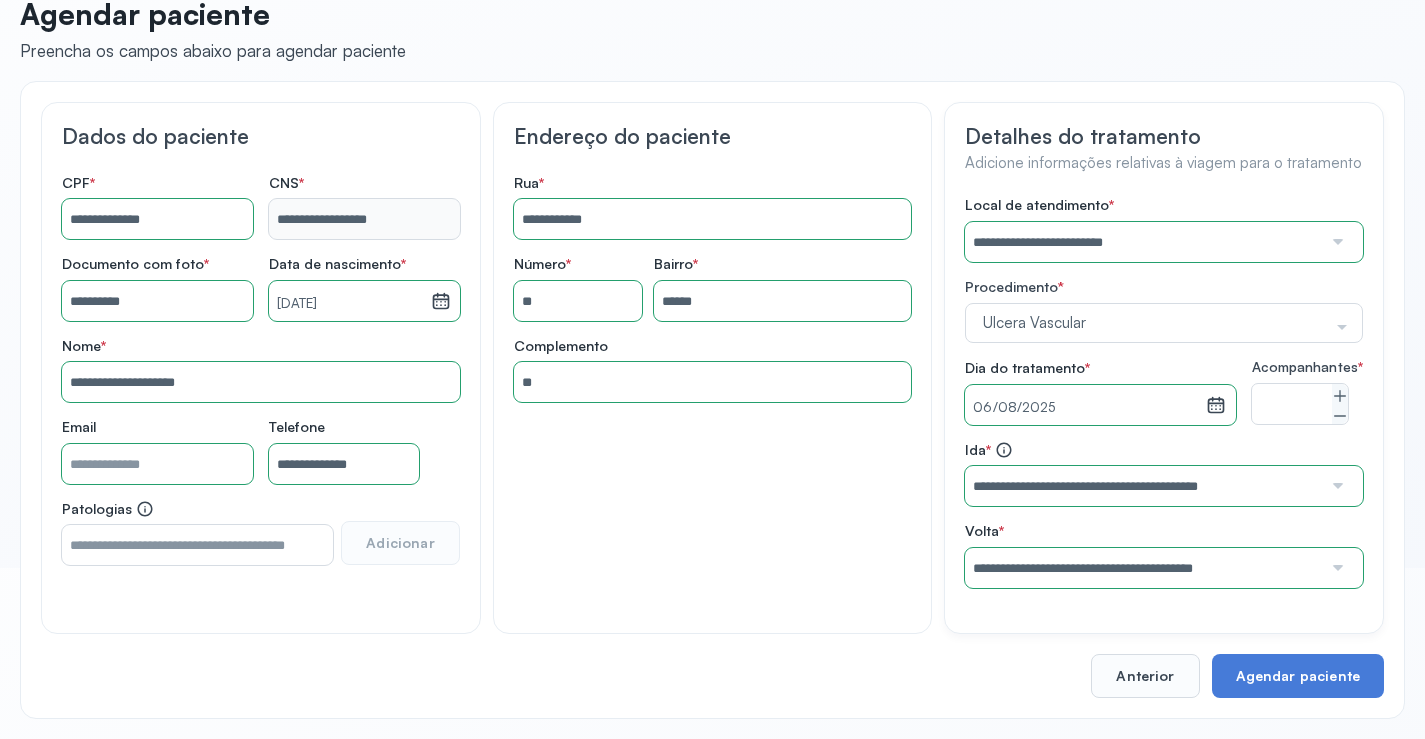 scroll, scrollTop: 186, scrollLeft: 0, axis: vertical 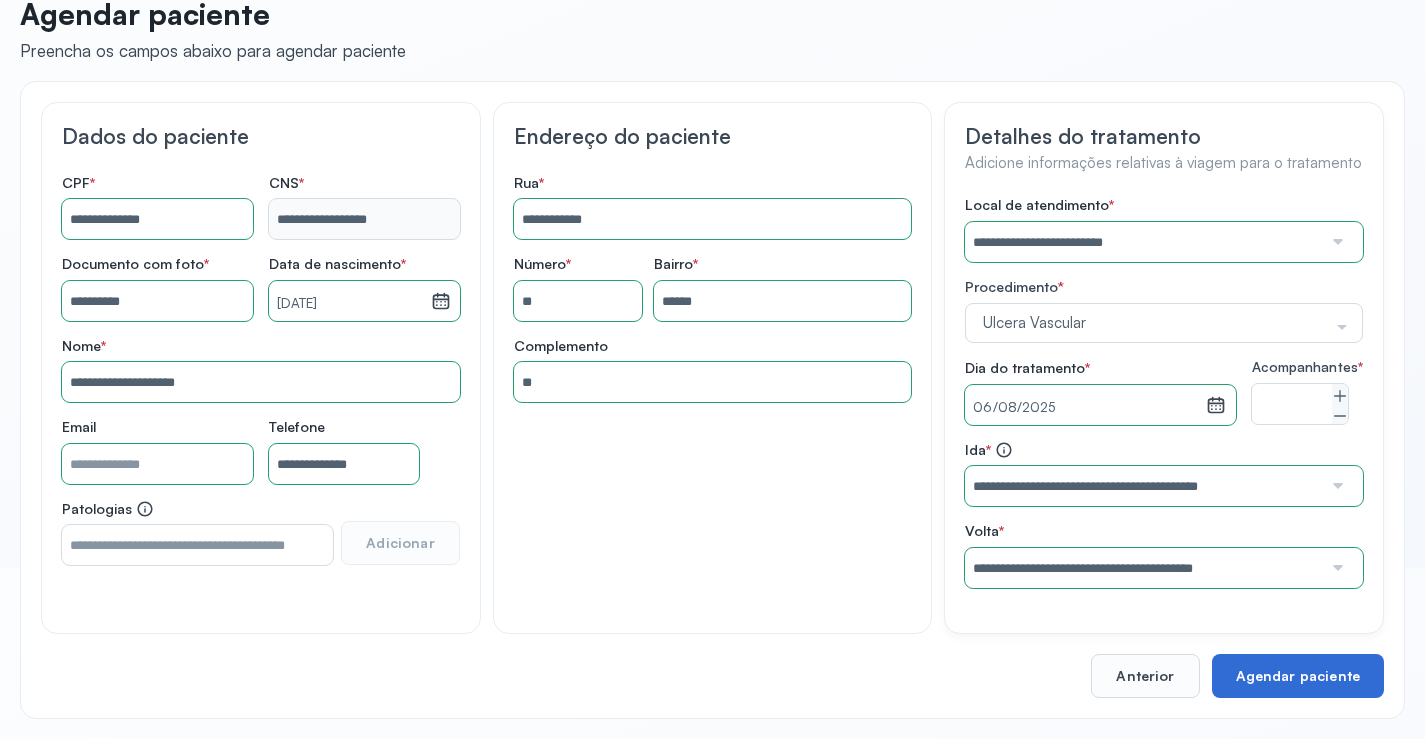 click on "Agendar paciente" at bounding box center [1298, 676] 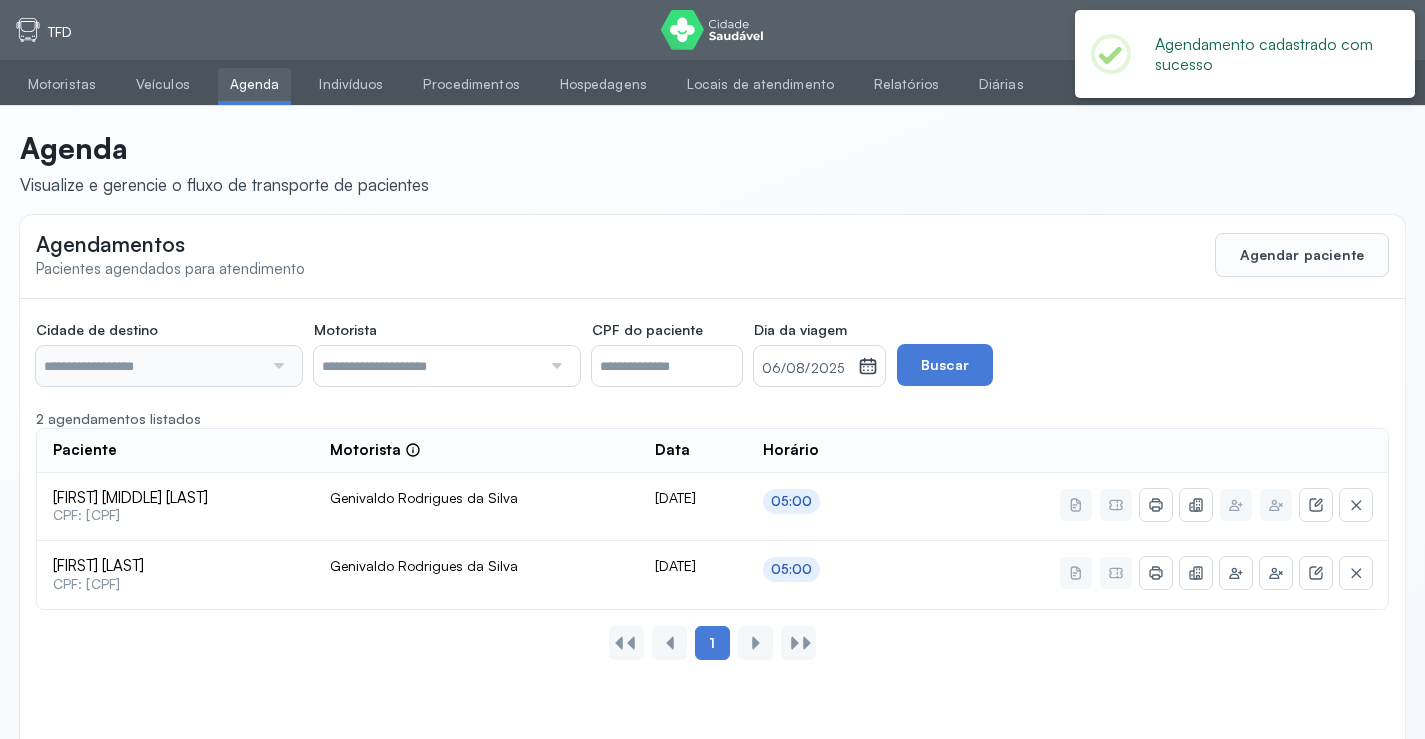 type on "********" 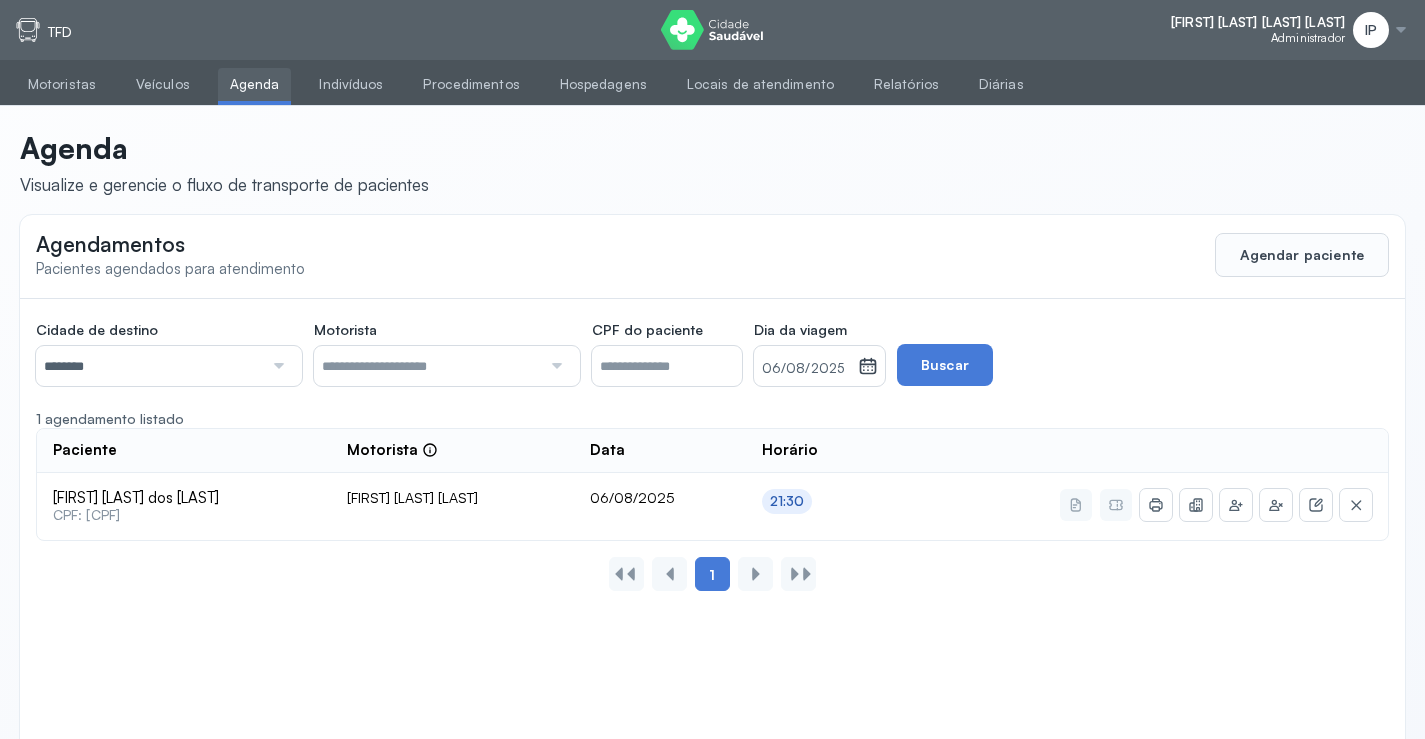 click on "06/08/2025" at bounding box center (806, 369) 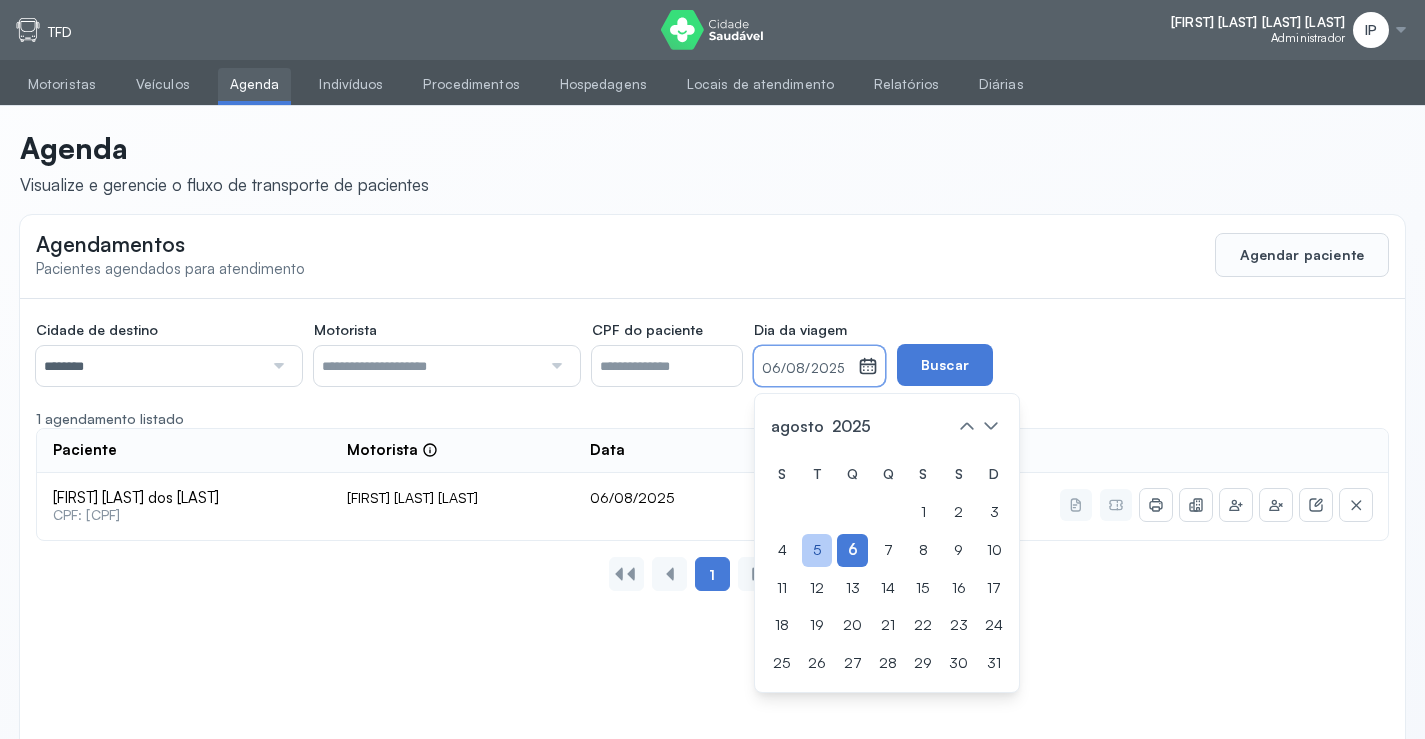 click on "5" 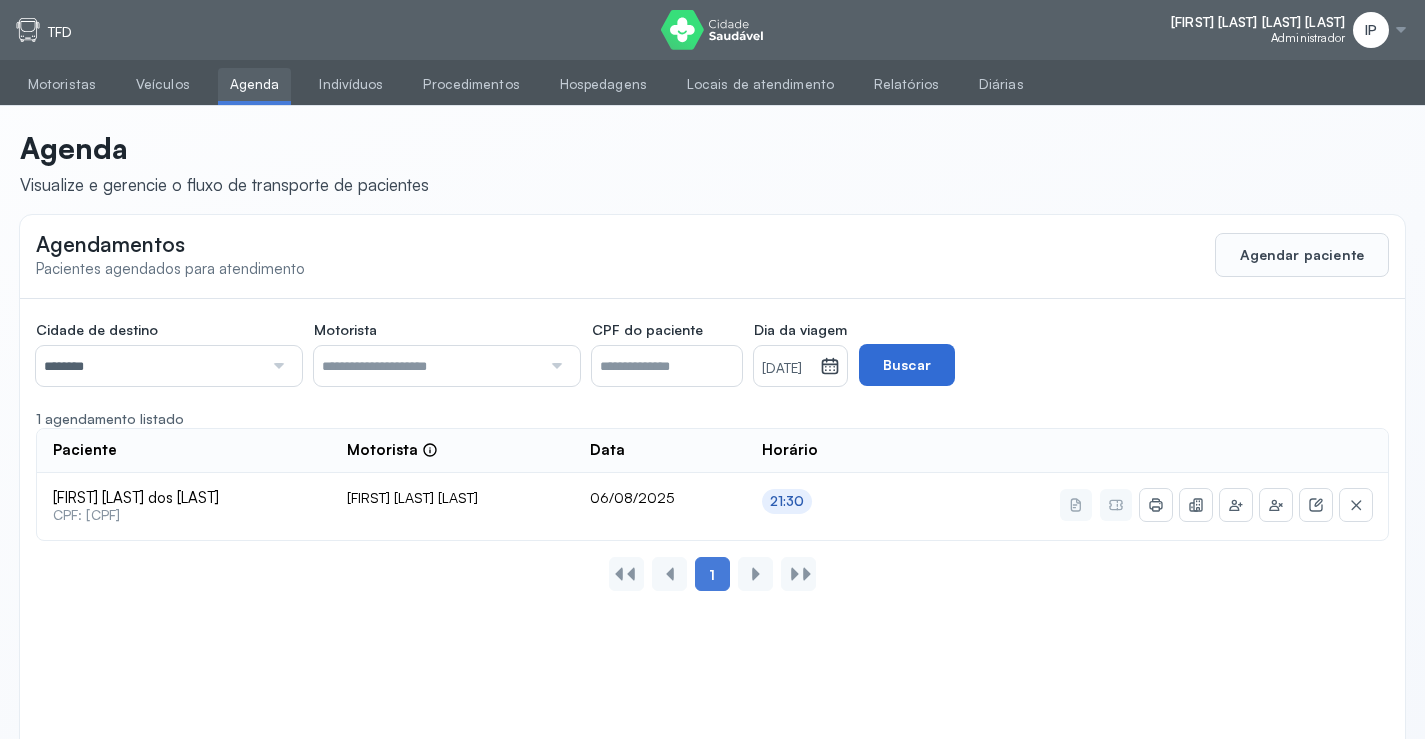 click on "Buscar" at bounding box center [907, 365] 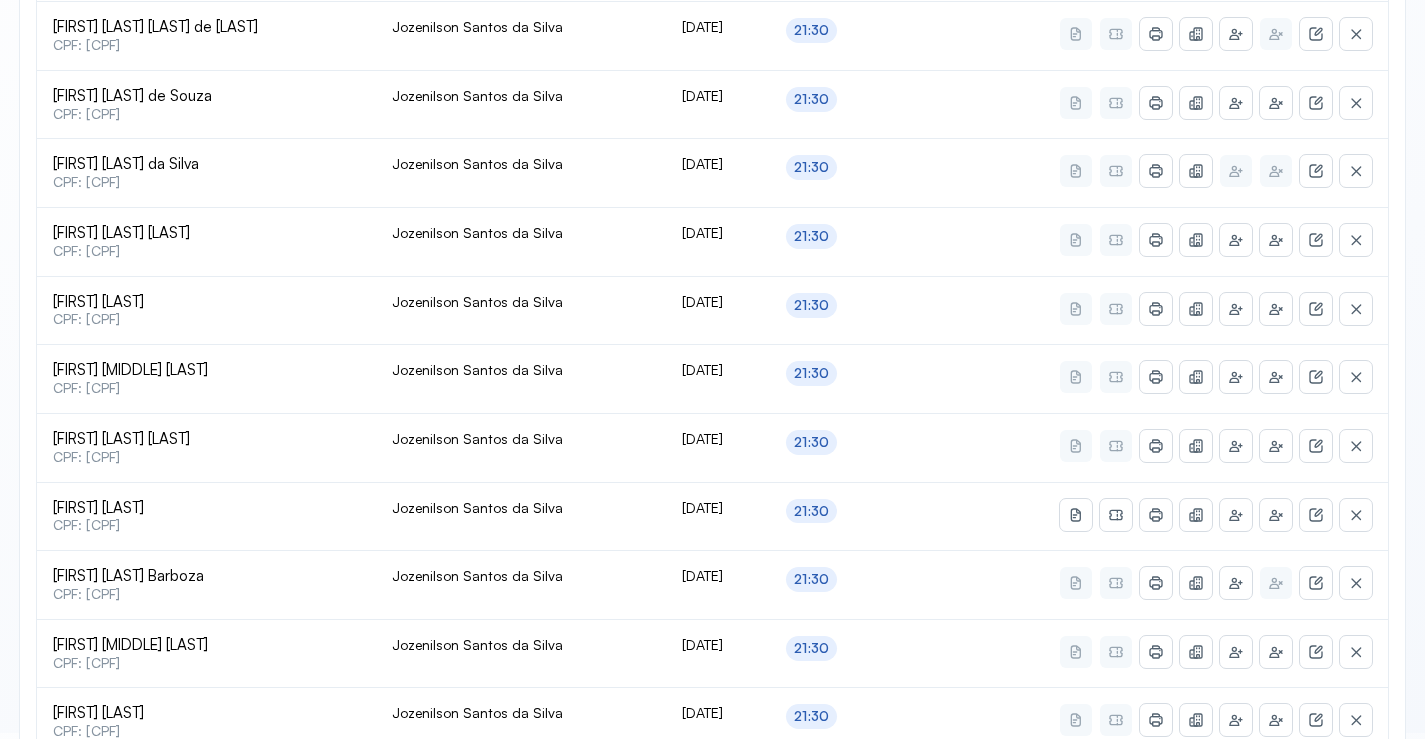 scroll, scrollTop: 865, scrollLeft: 0, axis: vertical 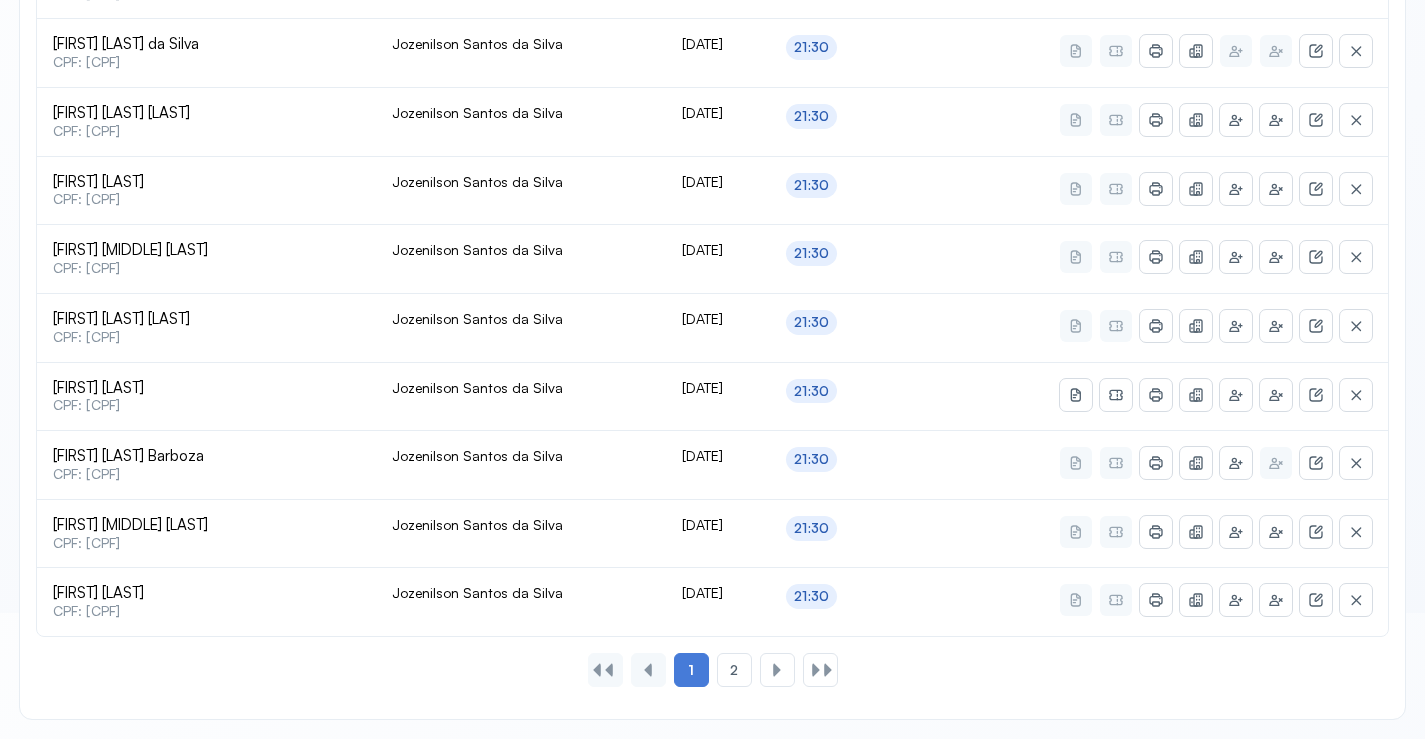 click on "19 agendamentos listados Paciente  Motorista  Data Horário [FIRST] [LAST] [LAST]  CPF: [CPF] [FIRST] [LAST] [LAST] 05/08/2025 21:30 [FIRST] [LAST] [LAST]  CPF: [CPF] [FIRST] [LAST] [LAST] 05/08/2025 21:30 [FIRST] [LAST] [LAST]  CPF: [CPF] [FIRST] [LAST] [LAST] 05/08/2025 21:30 [FIRST] [LAST] [LAST]  CPF: [CPF] [FIRST] [LAST] [LAST] 05/08/2025 21:30 [FIRST] [LAST] [LAST]  CPF: [CPF] [FIRST] [LAST] [LAST] 05/08/2025 21:30 [FIRST] [LAST] [LAST]  CPF: [CPF] [FIRST] [LAST] [LAST] 05/08/2025 21:30 [FIRST] [LAST] [LAST]  CPF: [CPF] [FIRST] [LAST] [LAST] 05/08/2025 21:30 [FIRST] [LAST] [LAST]  CPF: [CPF] [FIRST] [LAST] [LAST] 05/08/2025 21:30 [FIRST] [LAST] [LAST]  CPF: [CPF] 05/08/2025 21:30 21:30" at bounding box center [712, 116] 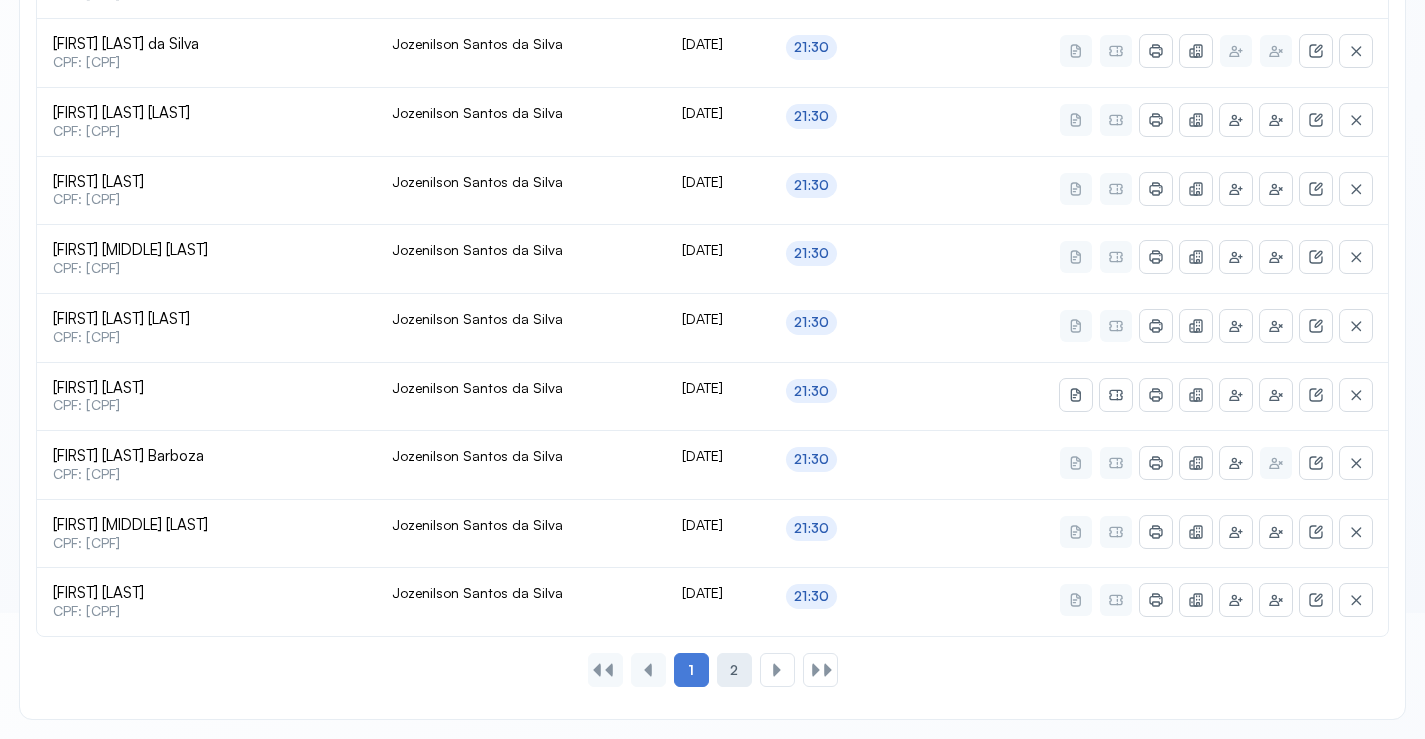 click on "2" at bounding box center (734, 670) 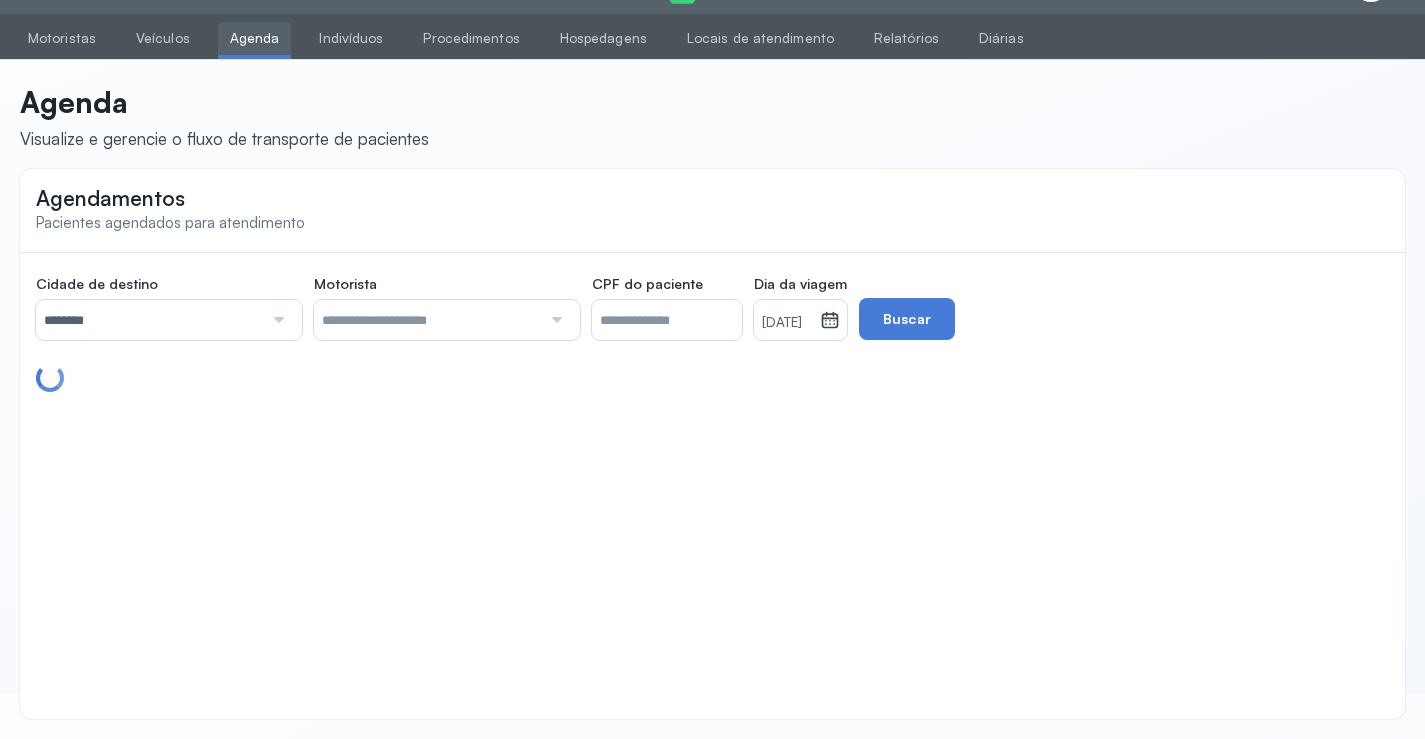 scroll, scrollTop: 110, scrollLeft: 0, axis: vertical 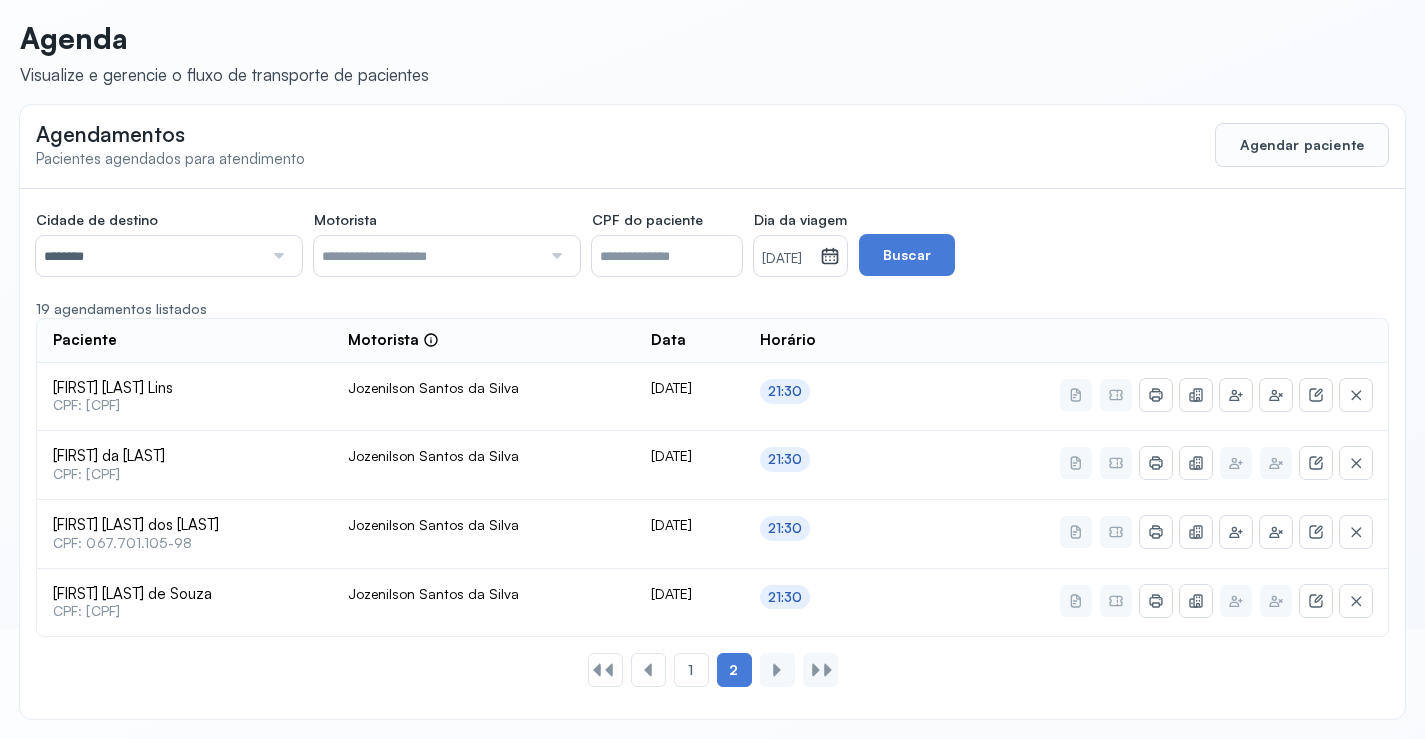 click on "[DATE]" at bounding box center (787, 259) 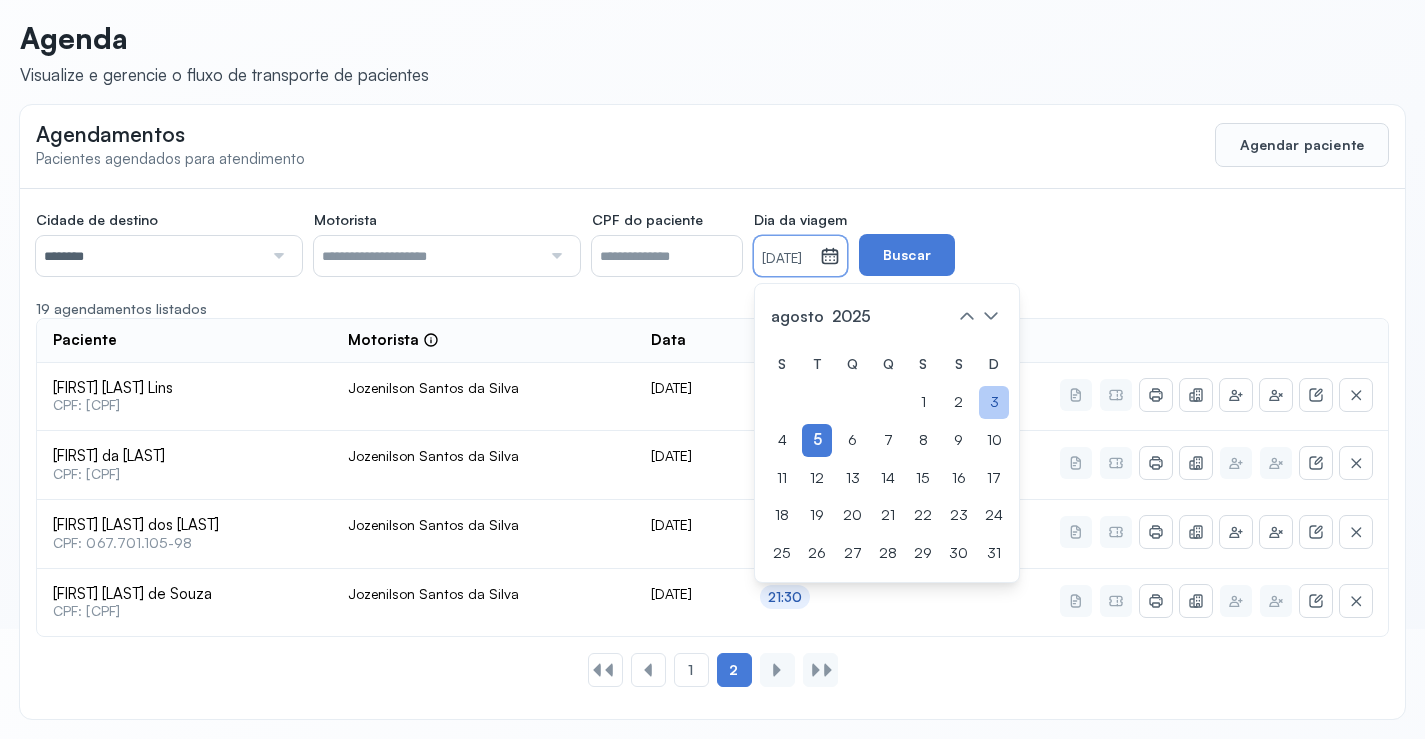 click on "3" 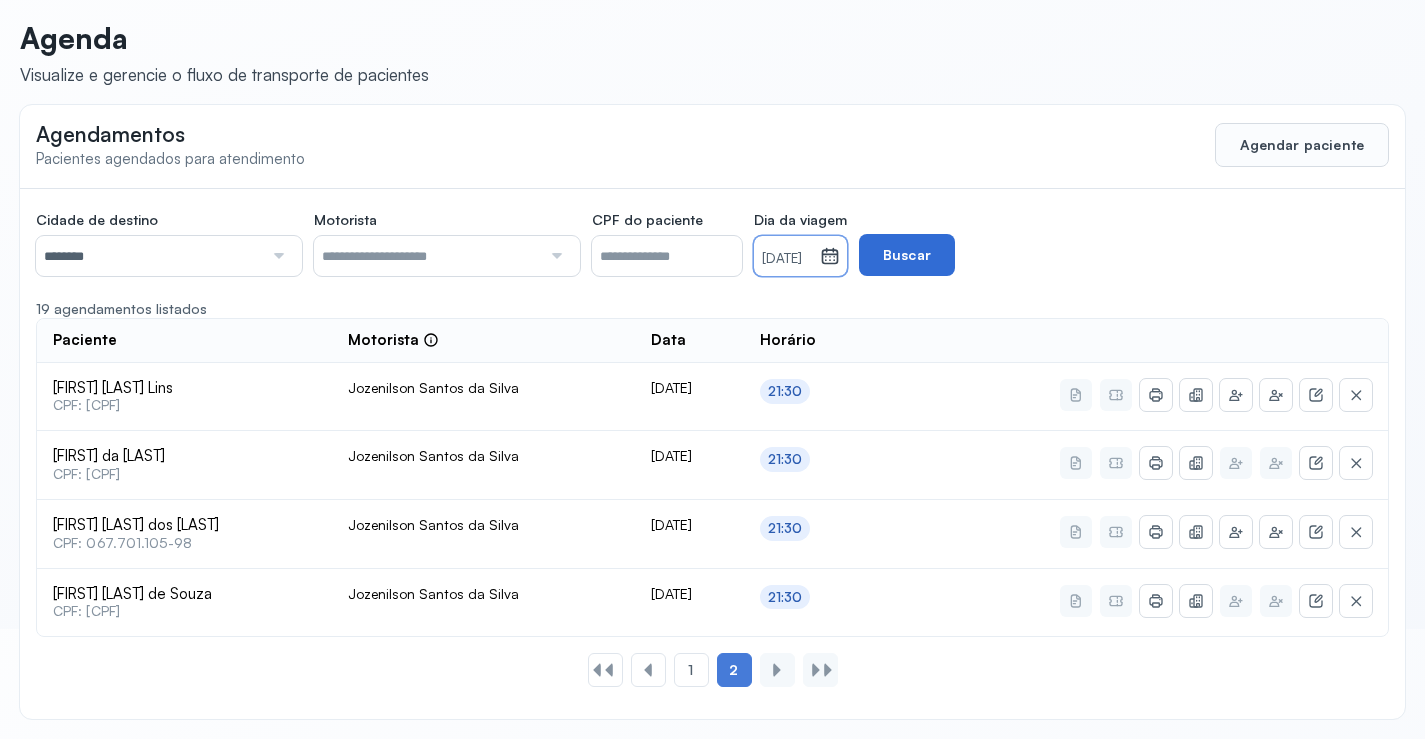 click on "Buscar" at bounding box center (907, 255) 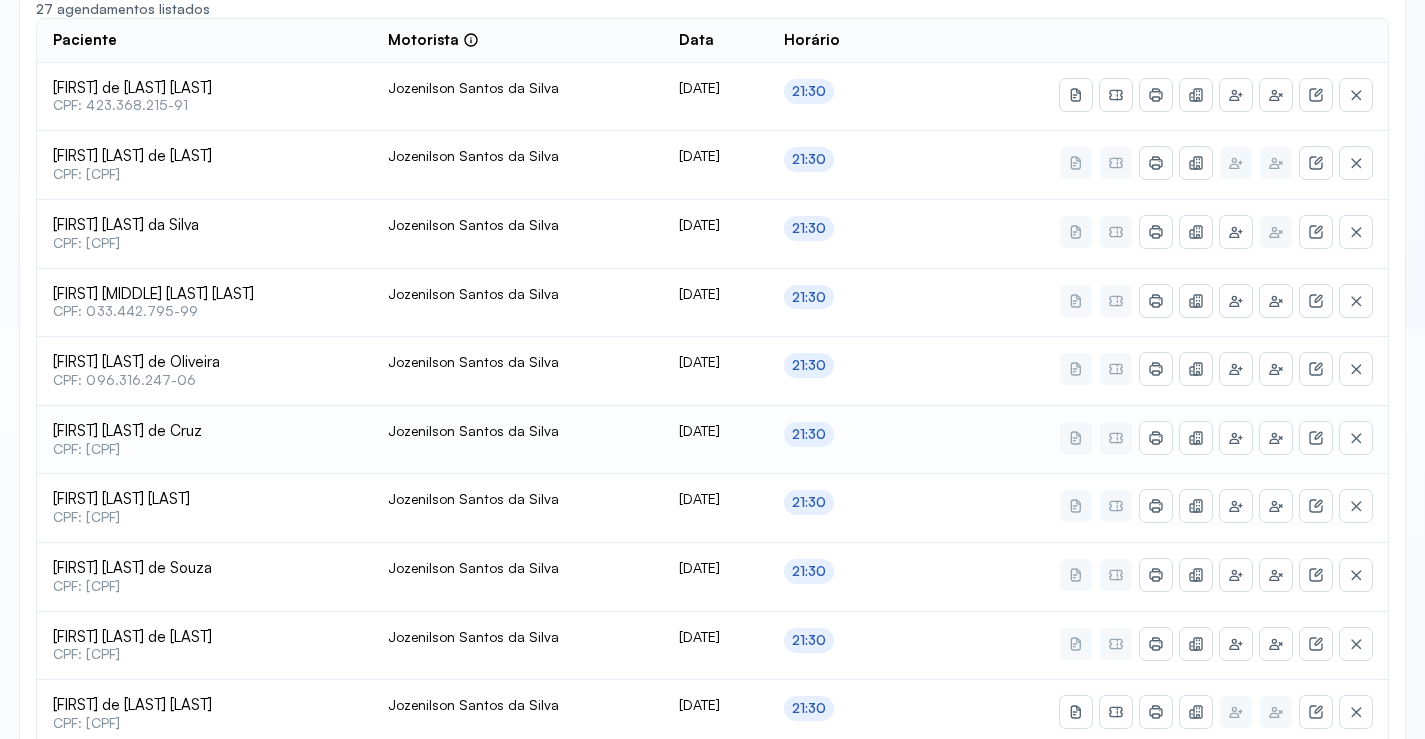 scroll, scrollTop: 510, scrollLeft: 0, axis: vertical 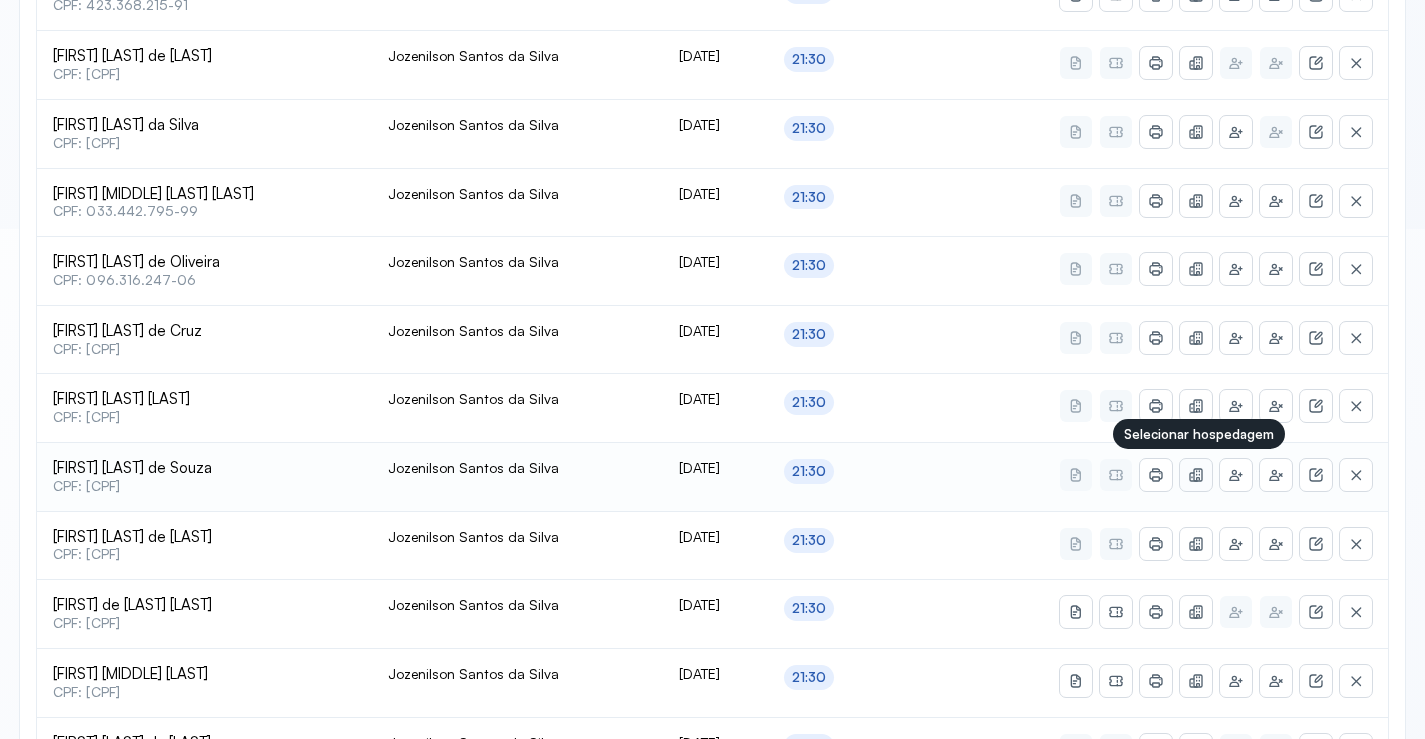 click 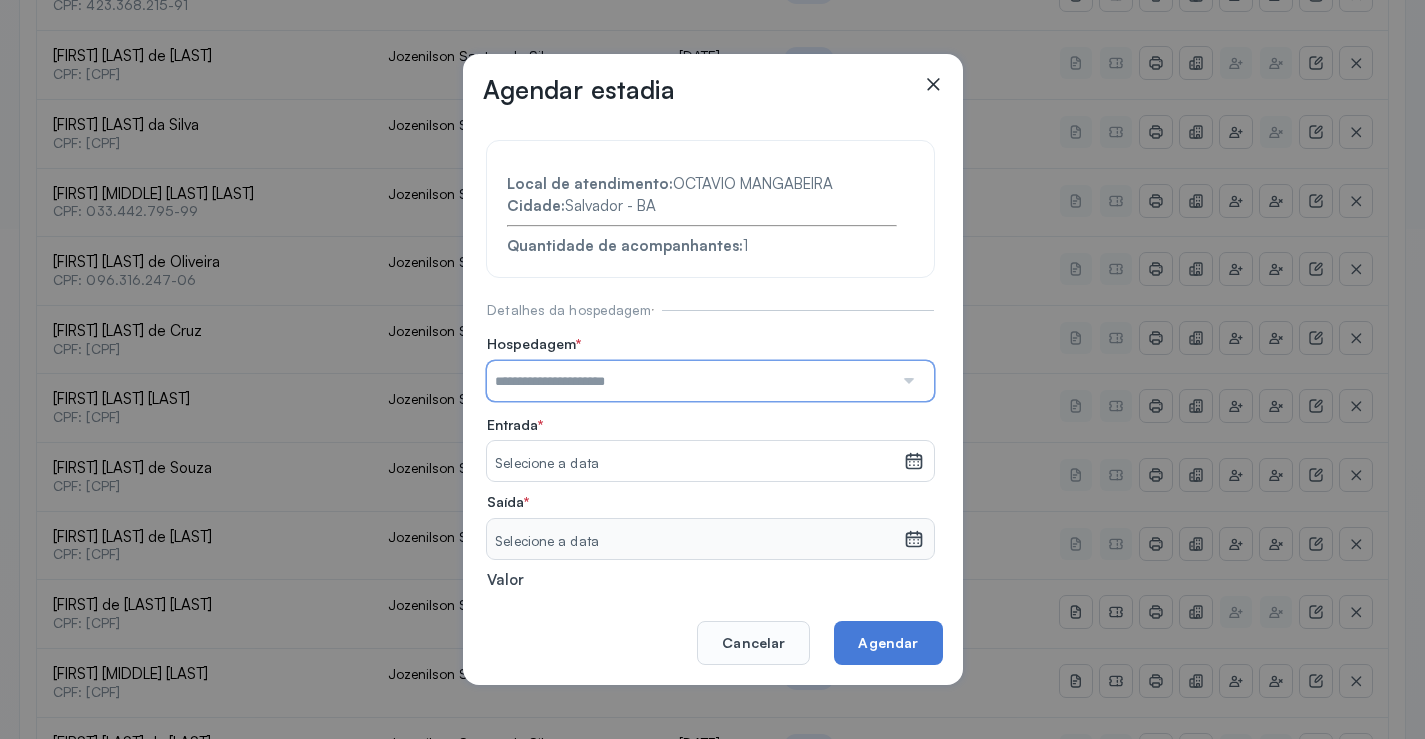 click at bounding box center [690, 381] 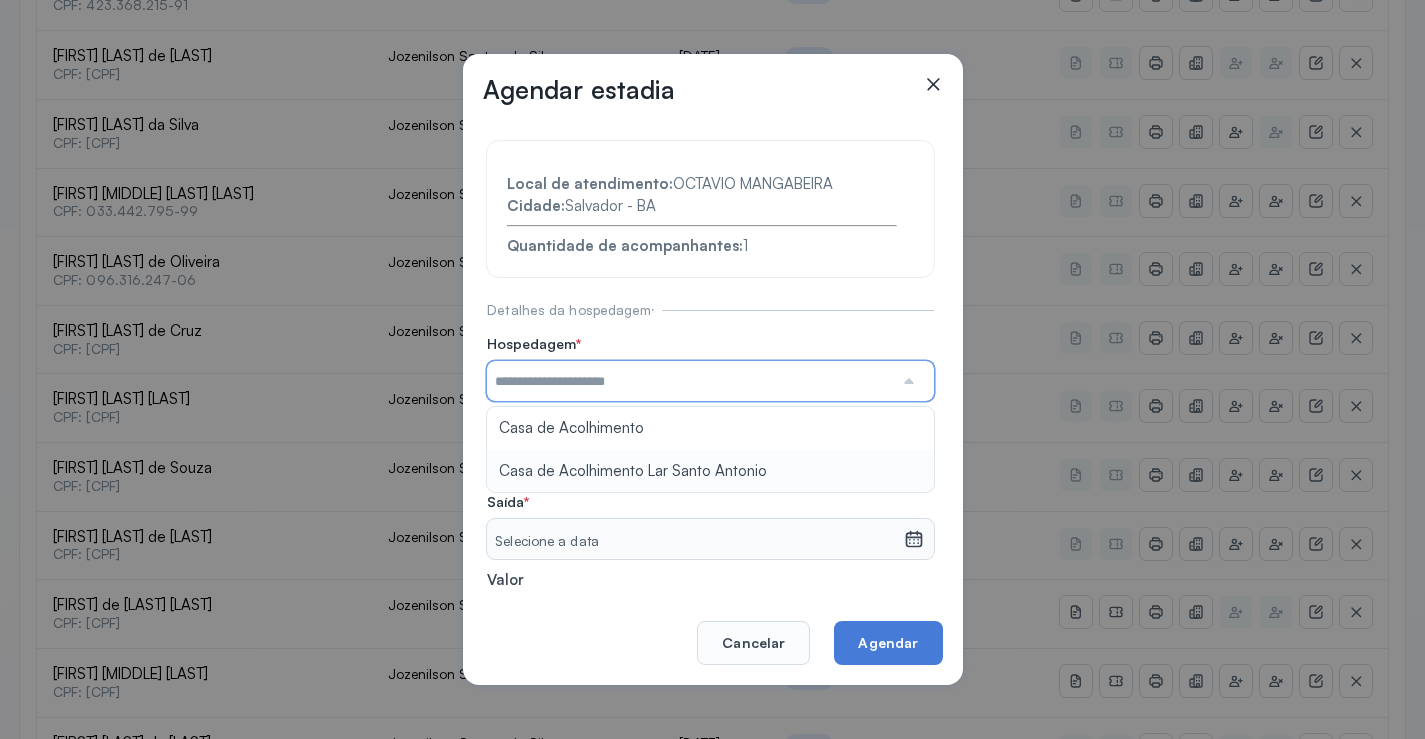 type on "**********" 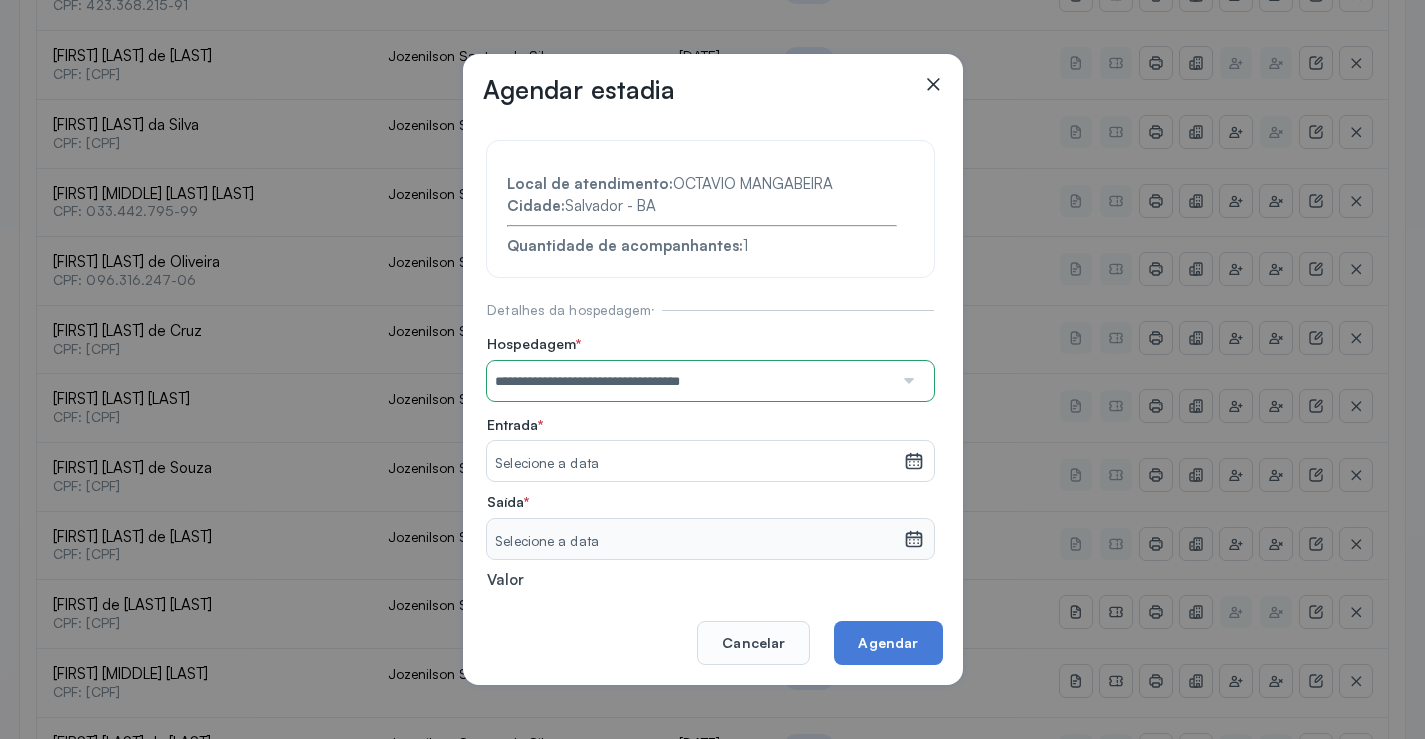 click on "**********" at bounding box center (710, 436) 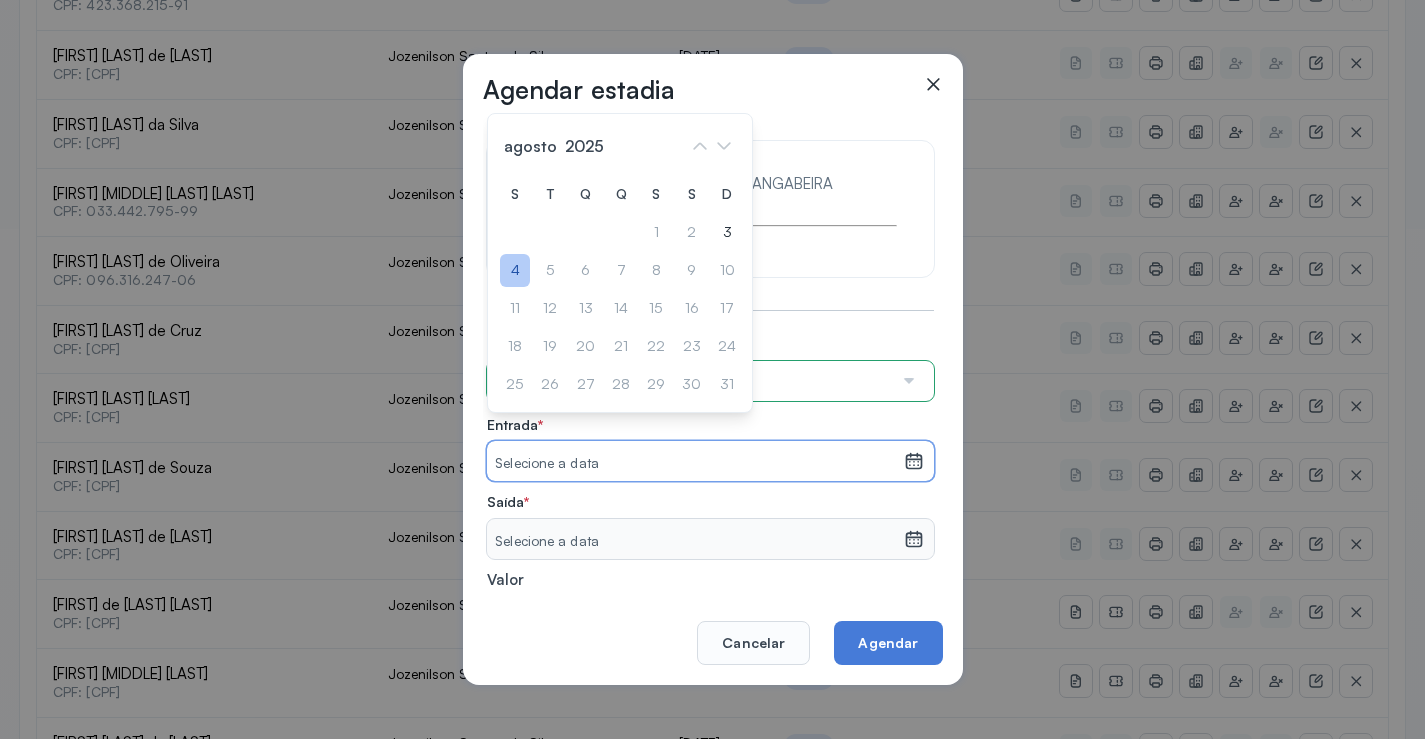 click on "4" 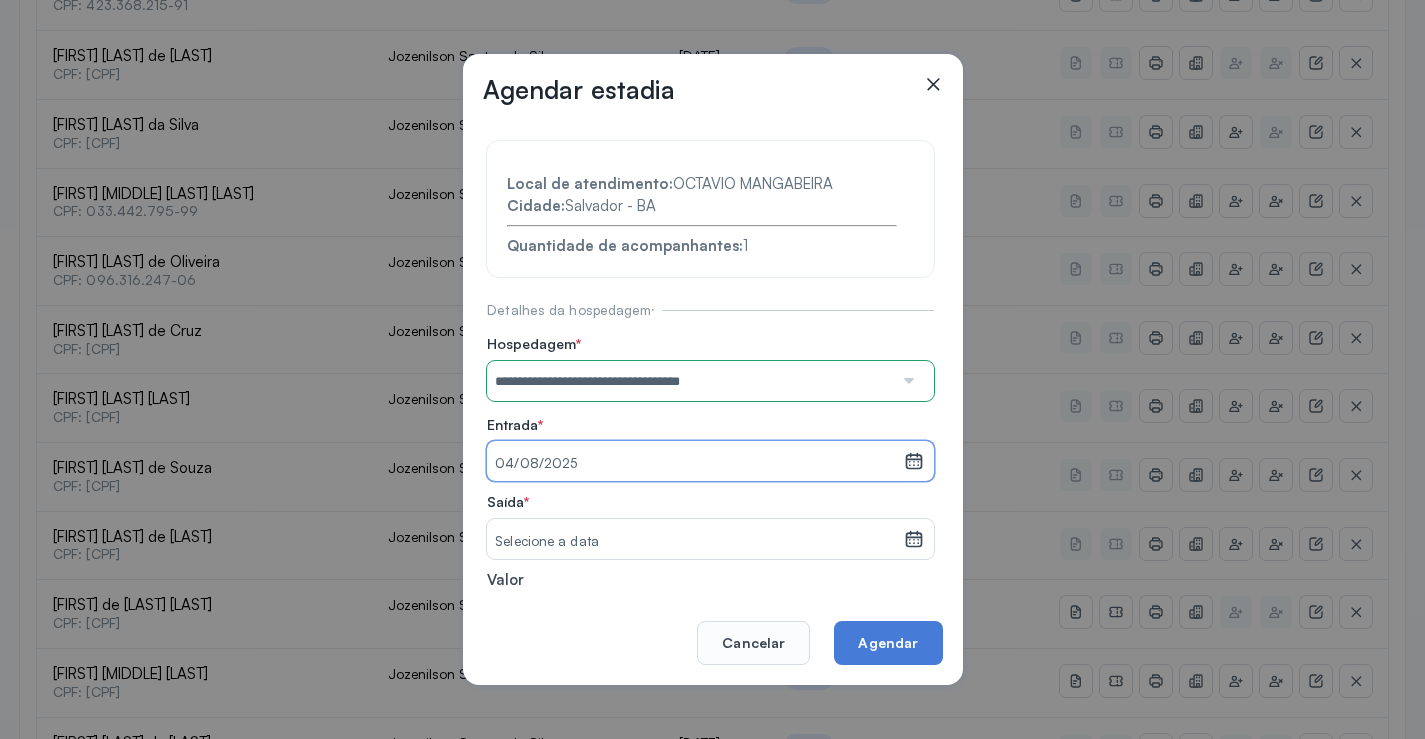 click on "Selecione a data" at bounding box center [695, 539] 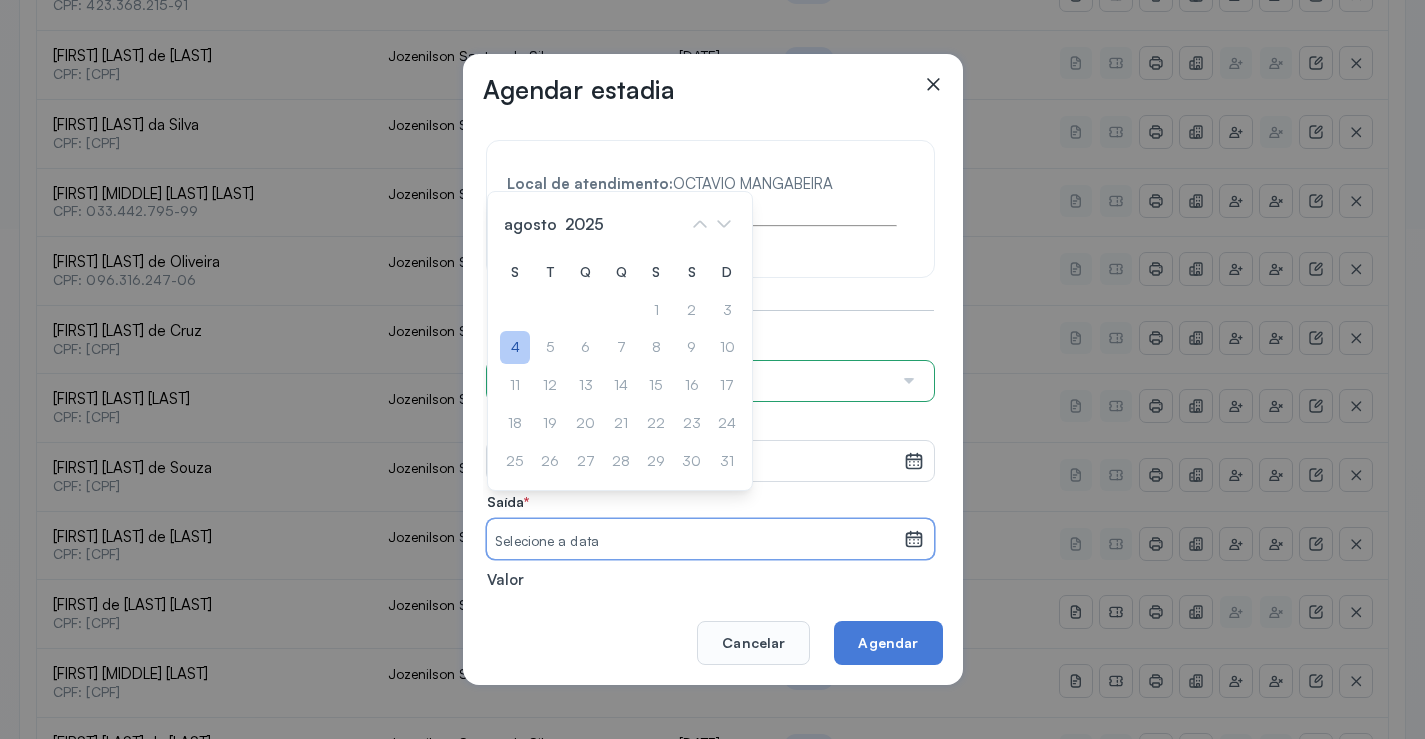 click on "4" 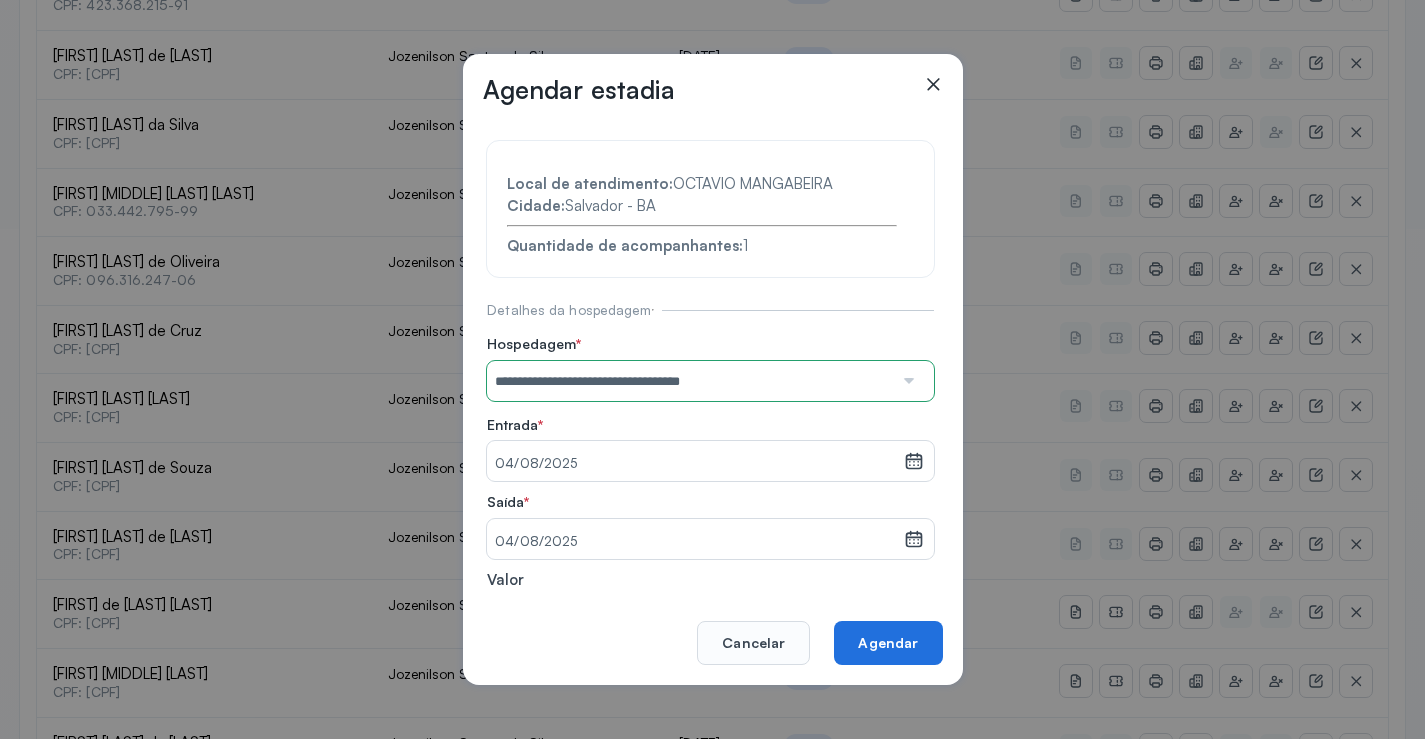 click on "Agendar" 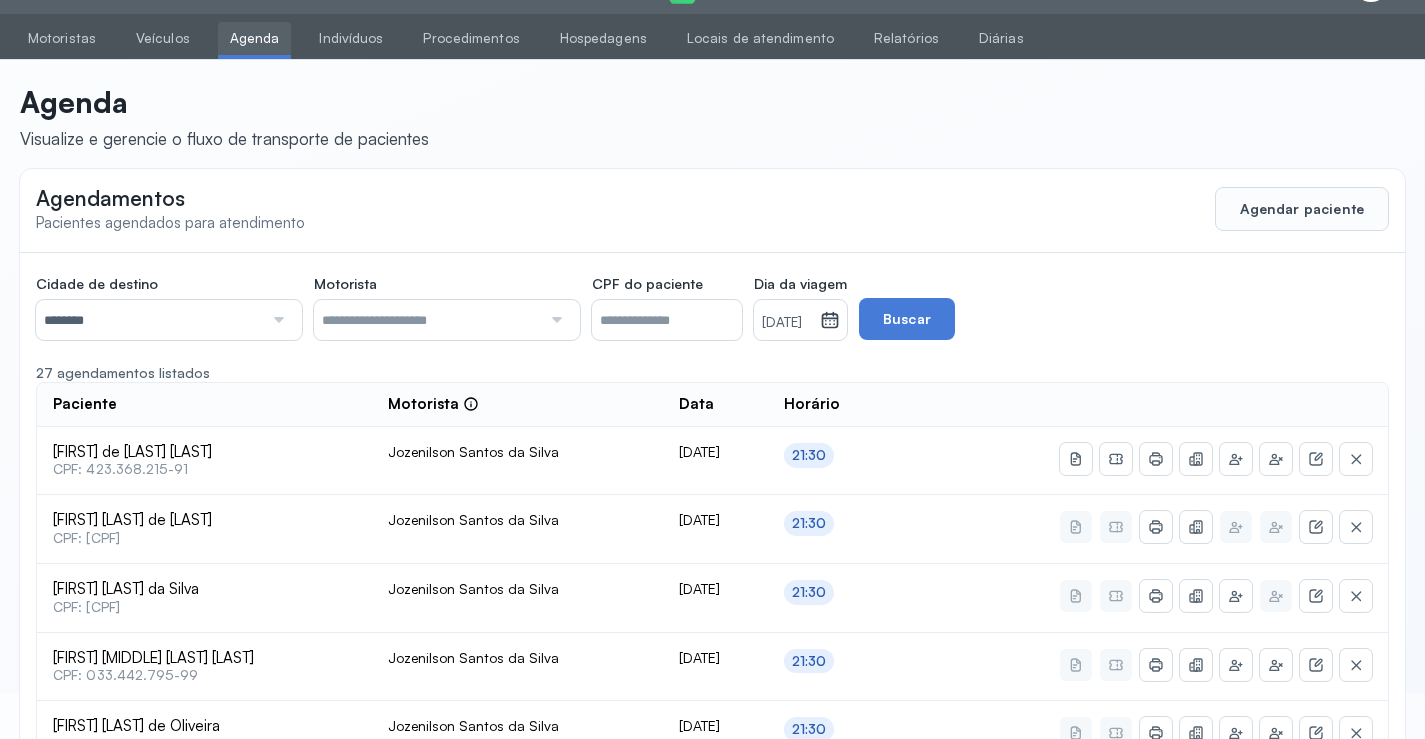 scroll, scrollTop: 510, scrollLeft: 0, axis: vertical 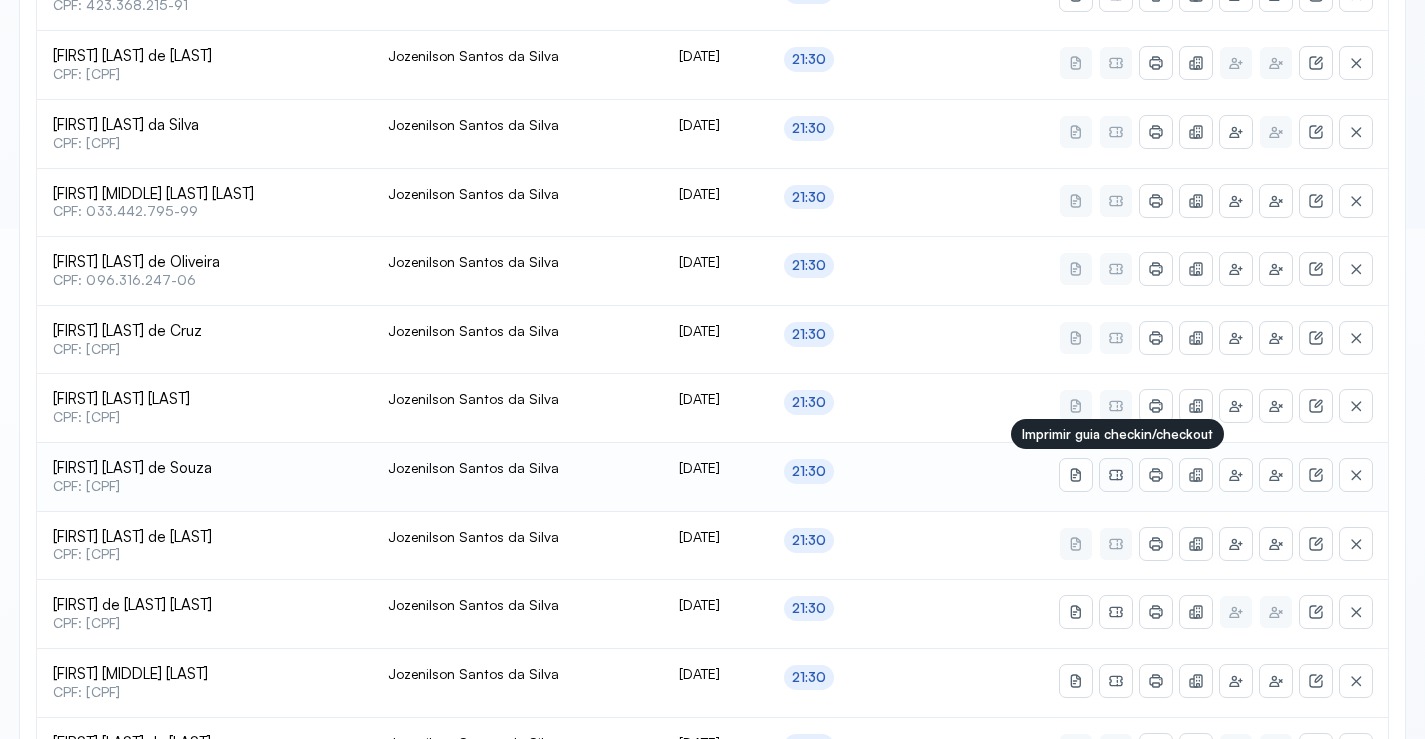 click 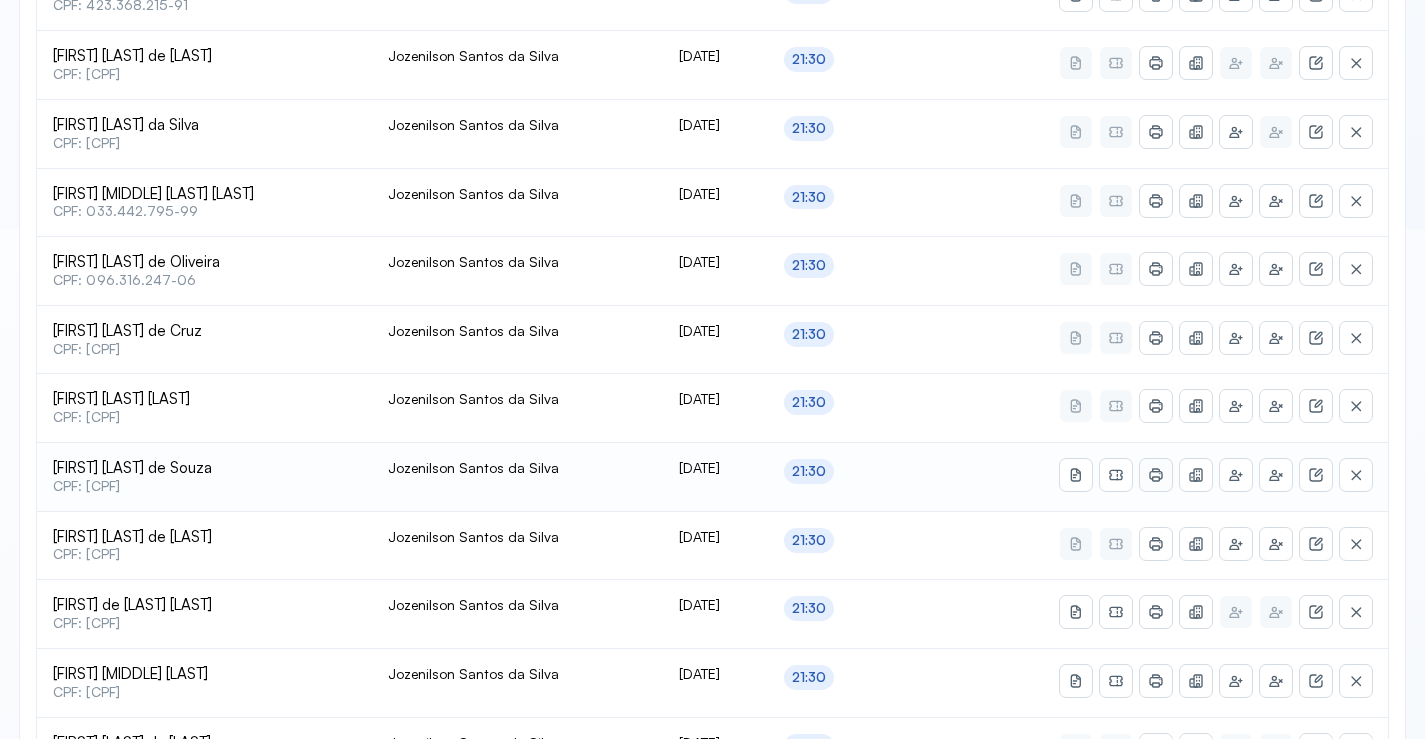 click 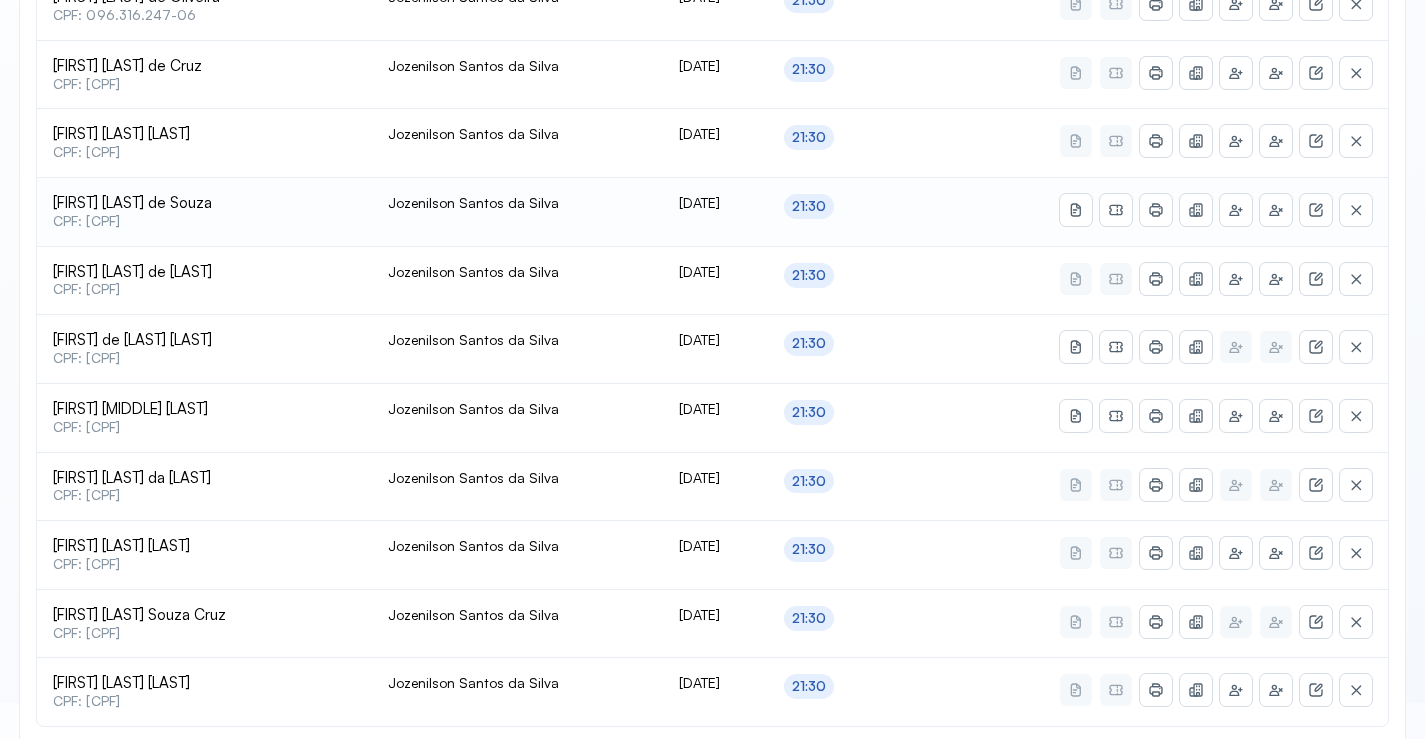 scroll, scrollTop: 810, scrollLeft: 0, axis: vertical 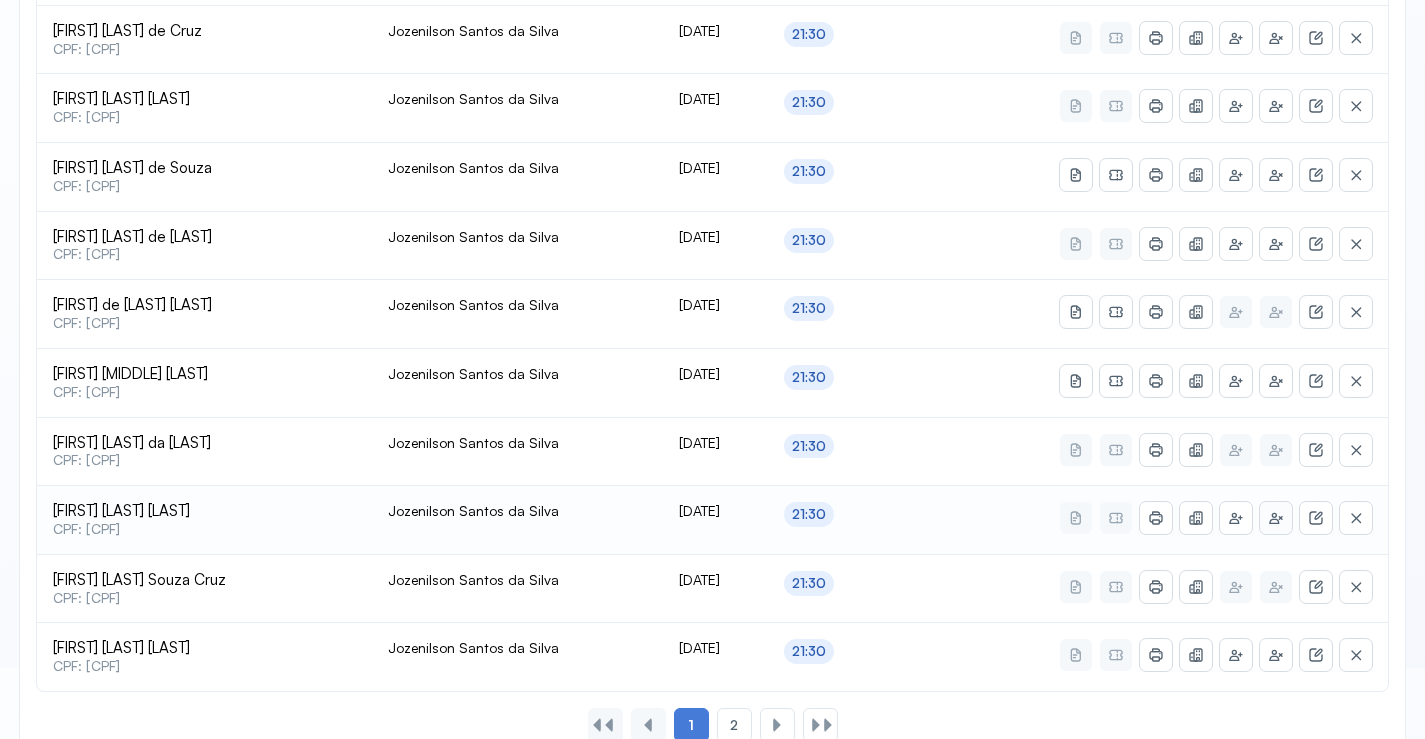 click 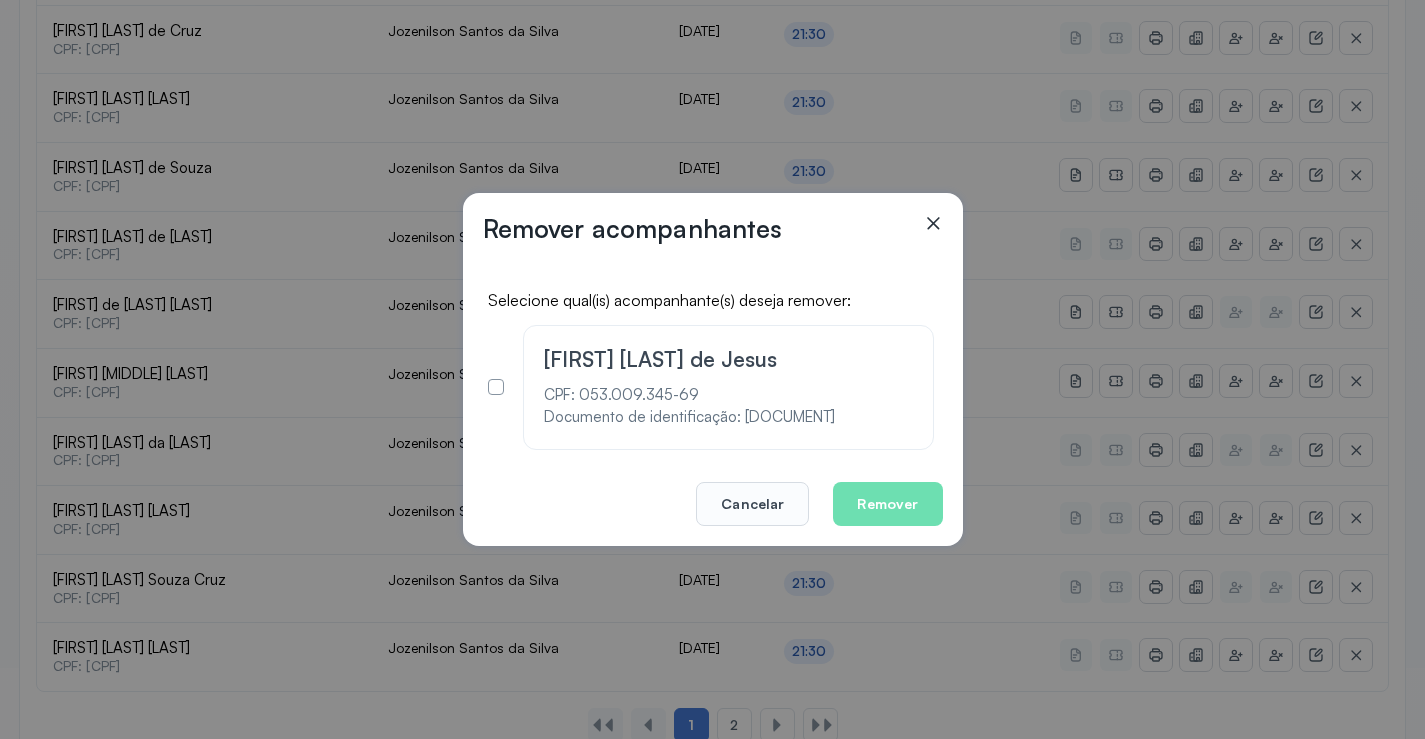 click 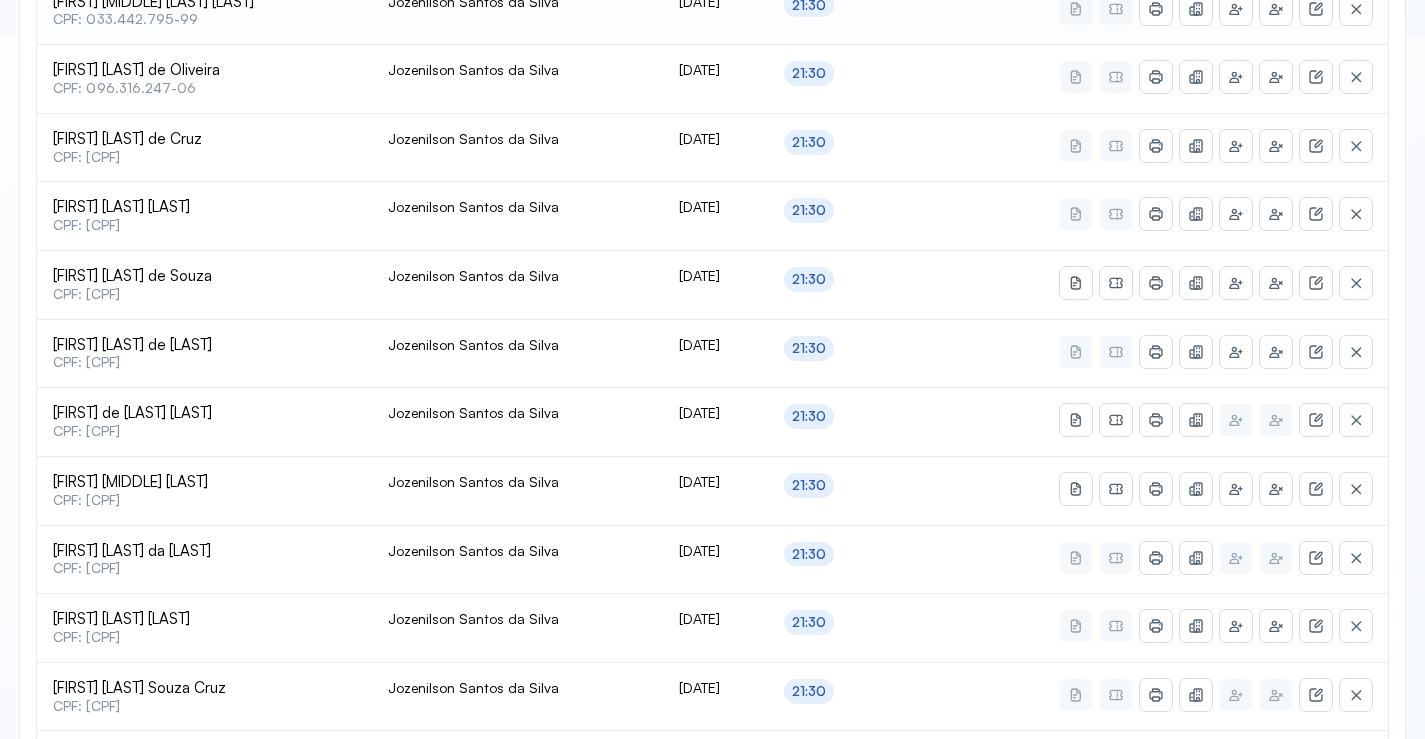 scroll, scrollTop: 865, scrollLeft: 0, axis: vertical 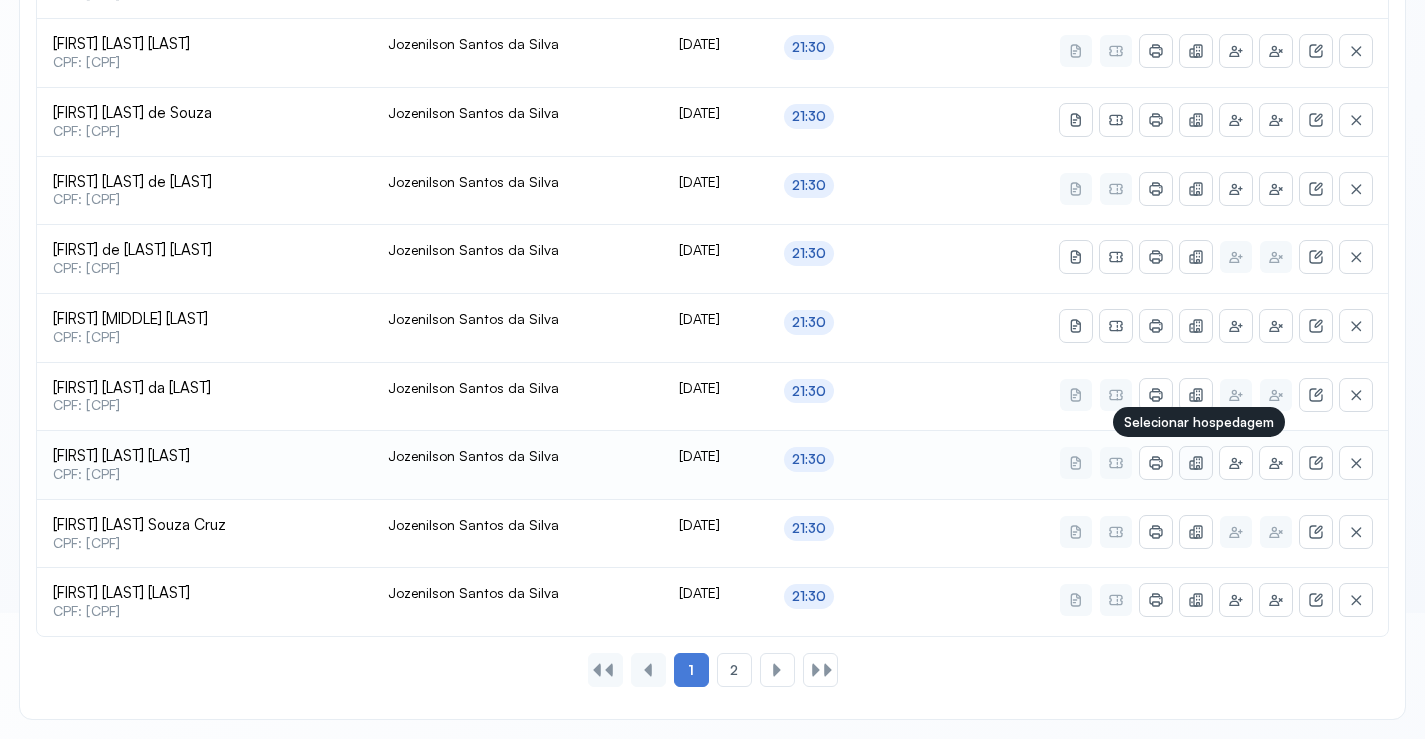click 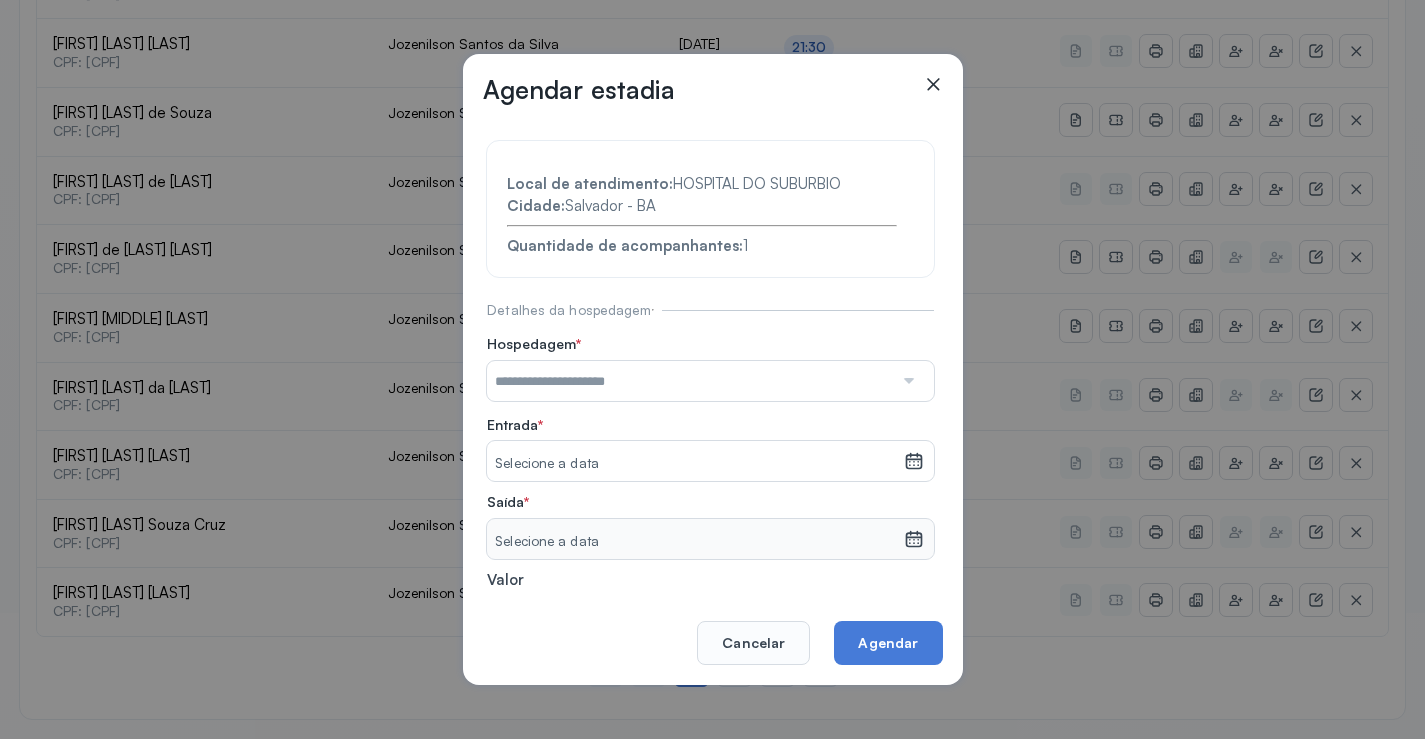 click at bounding box center (690, 381) 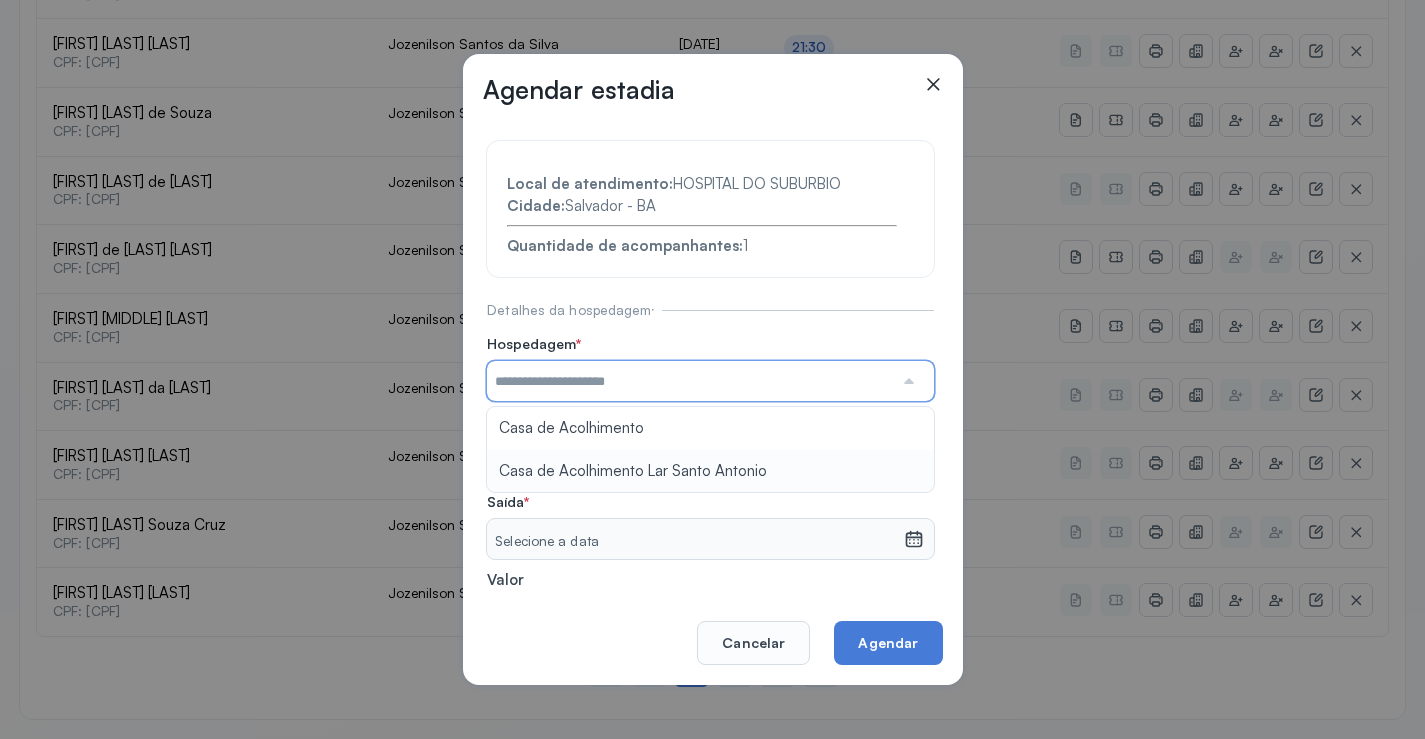 type on "**********" 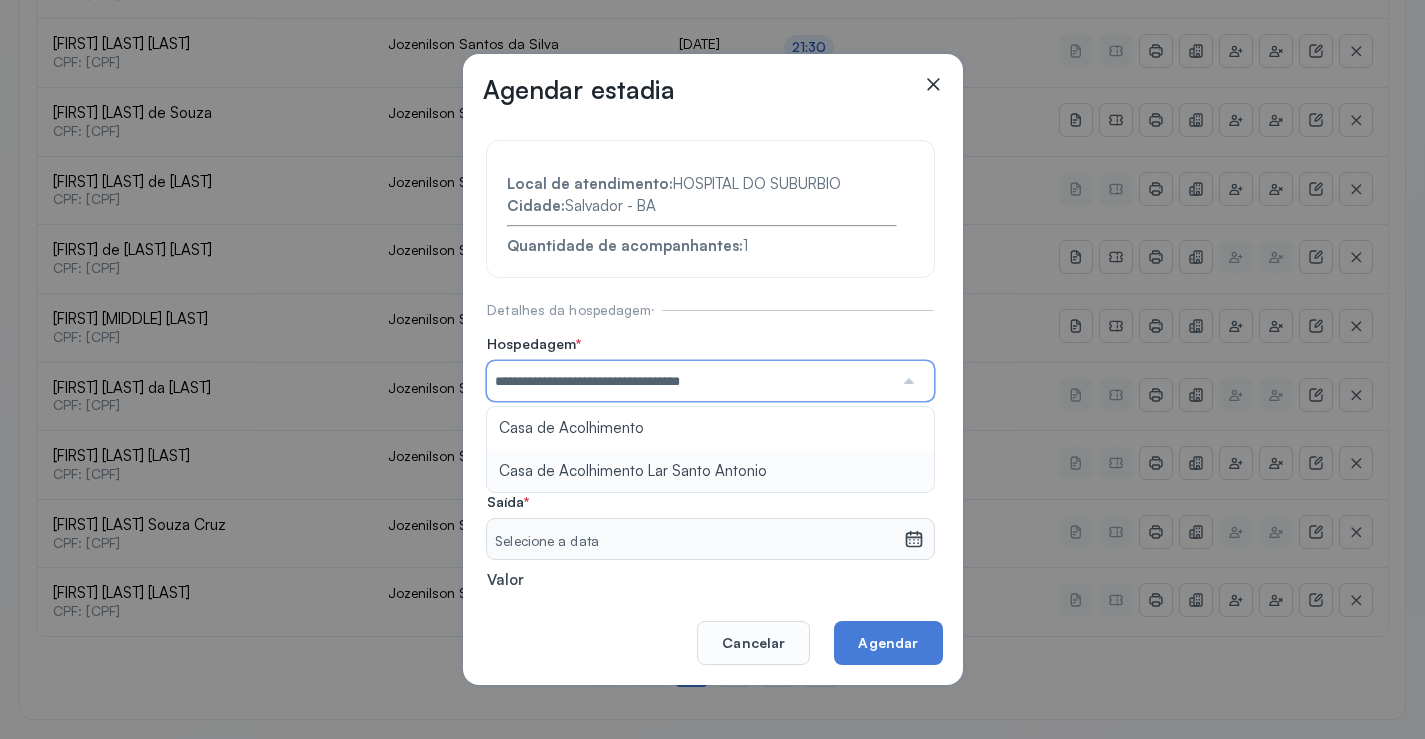 click on "**********" at bounding box center (710, 436) 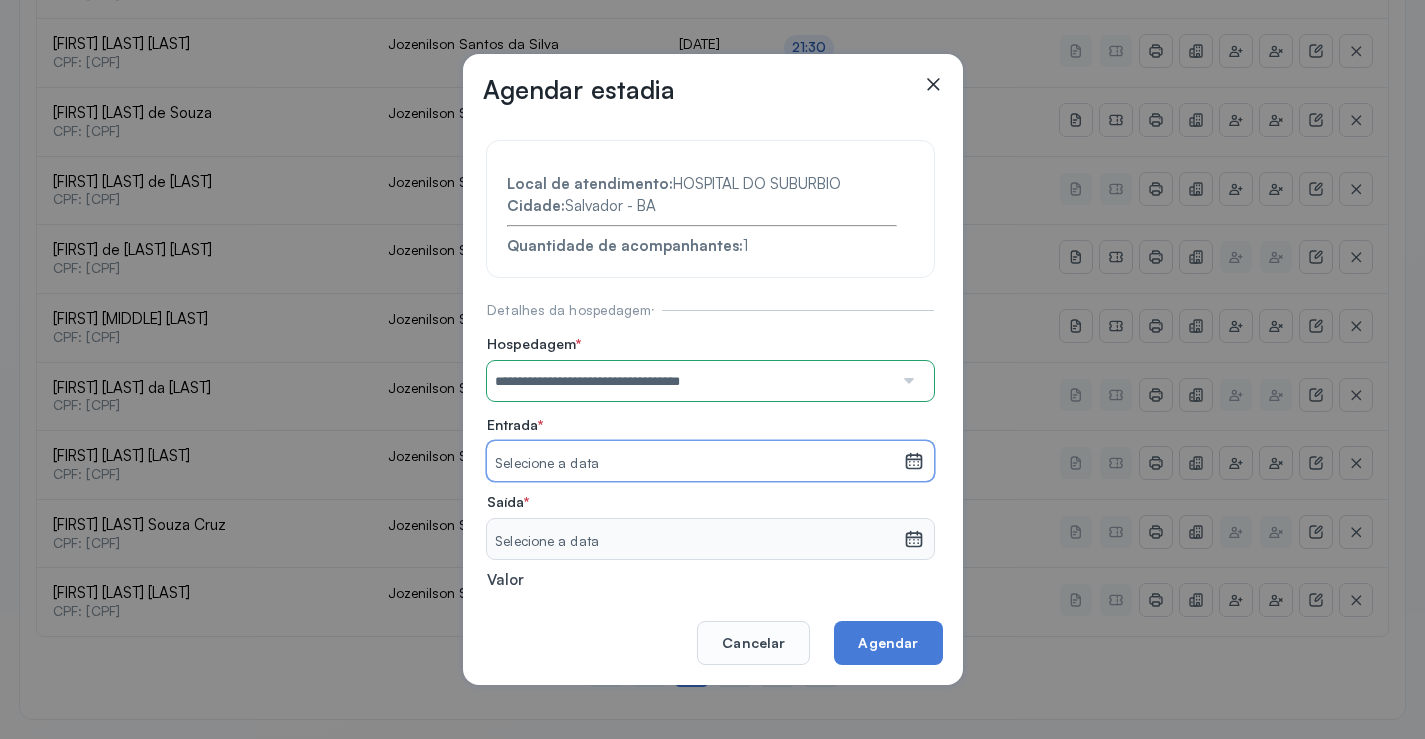 click on "Selecione a data" at bounding box center (695, 464) 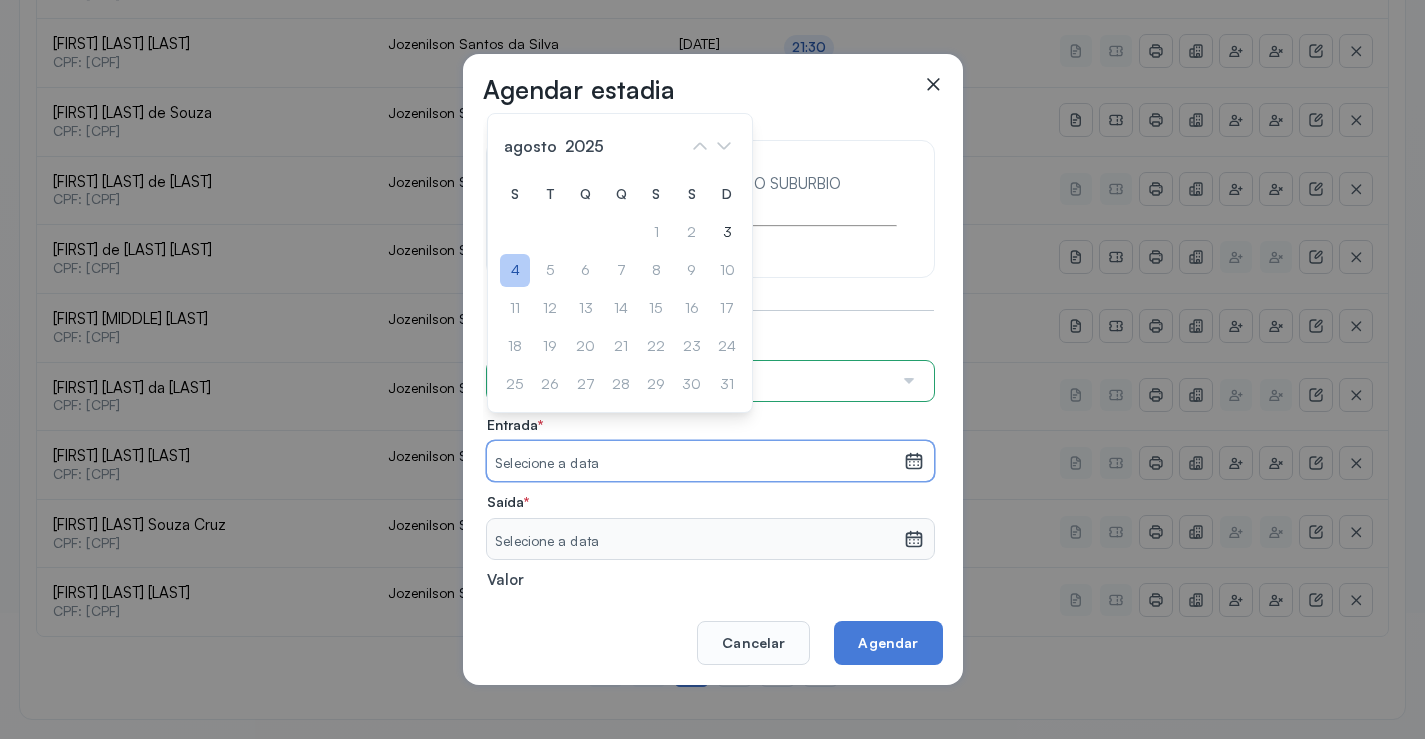 click on "4" 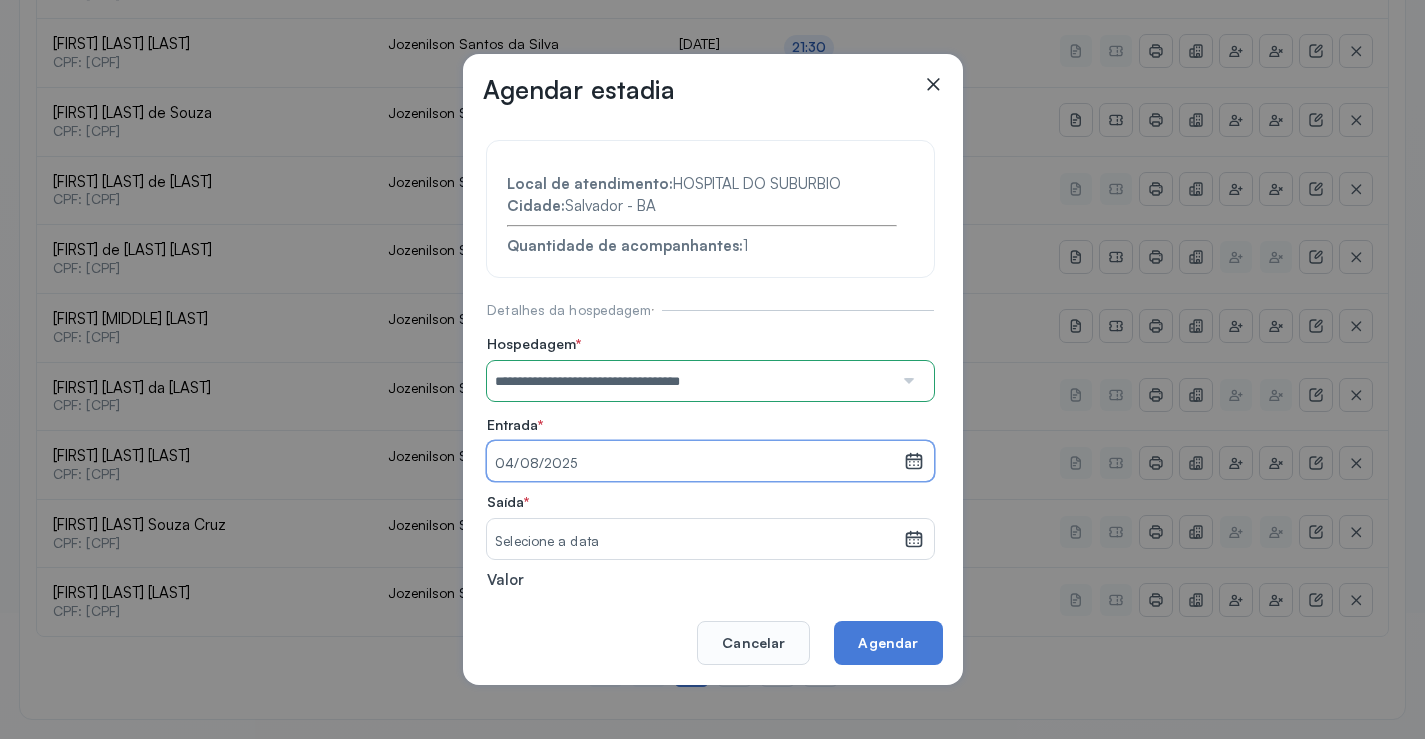 click on "Selecione a data" at bounding box center [695, 542] 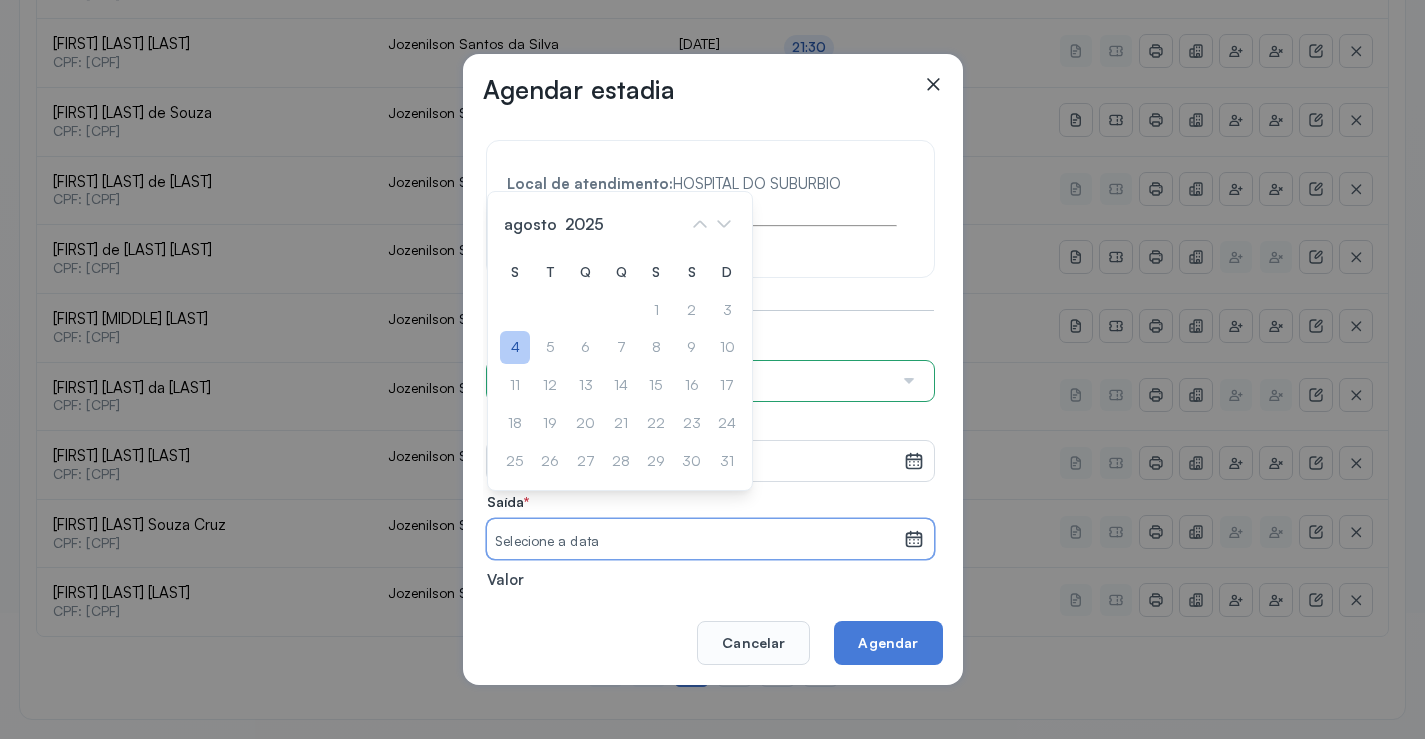 click on "4" 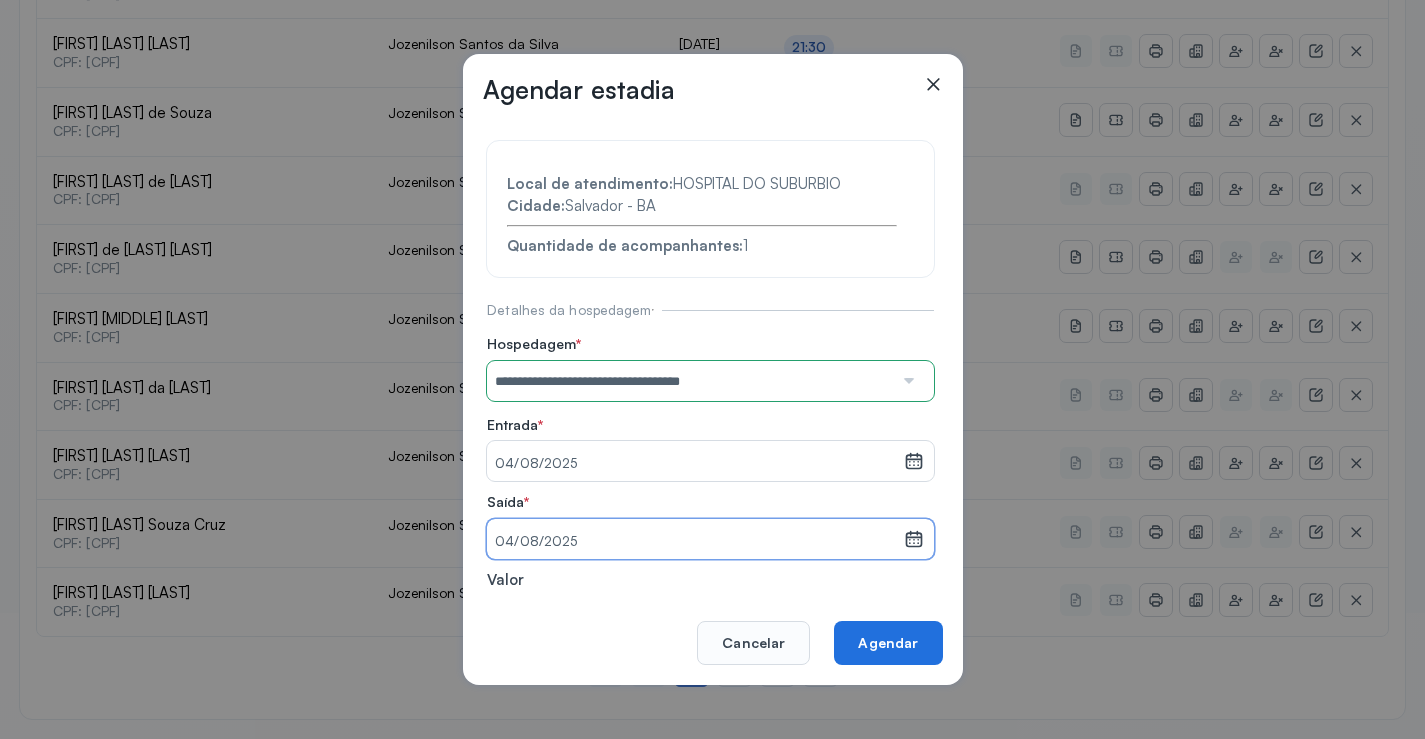 click on "Agendar" 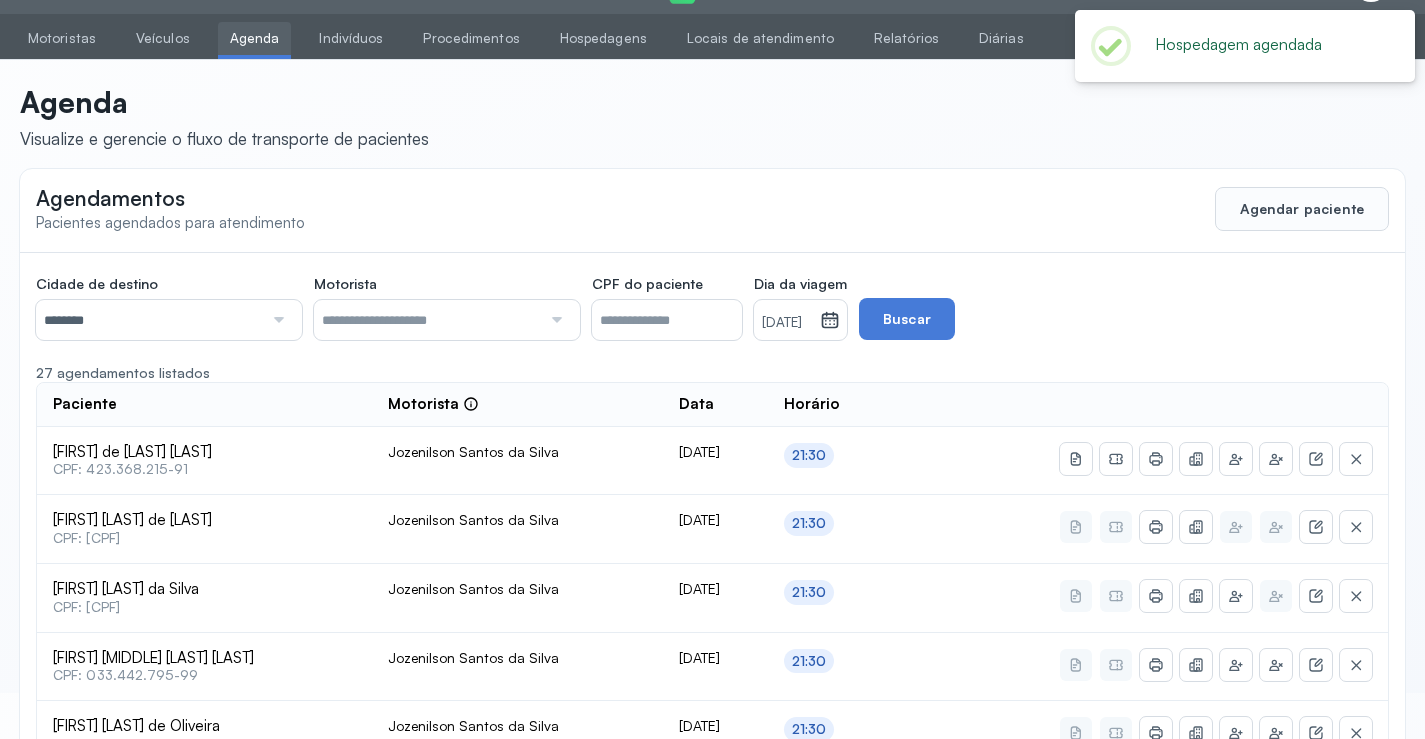 scroll, scrollTop: 865, scrollLeft: 0, axis: vertical 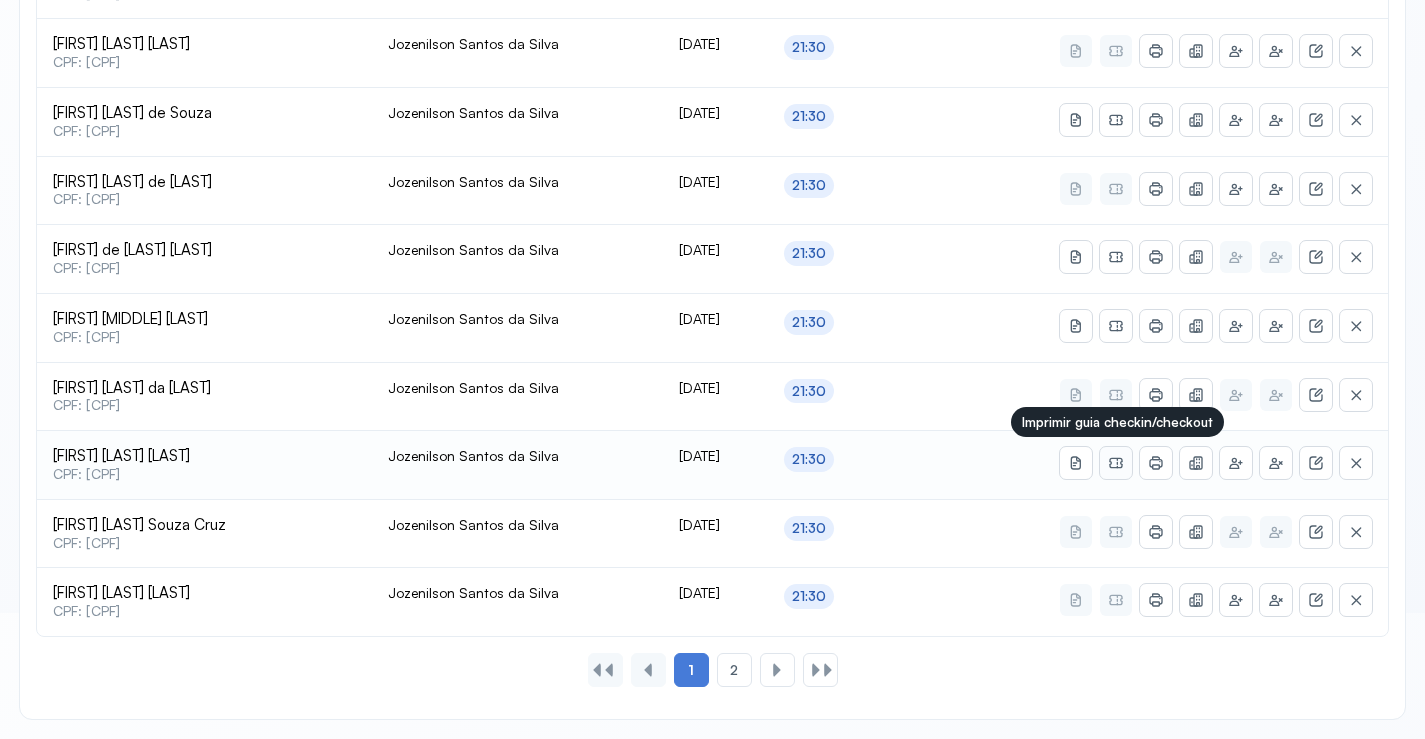 click 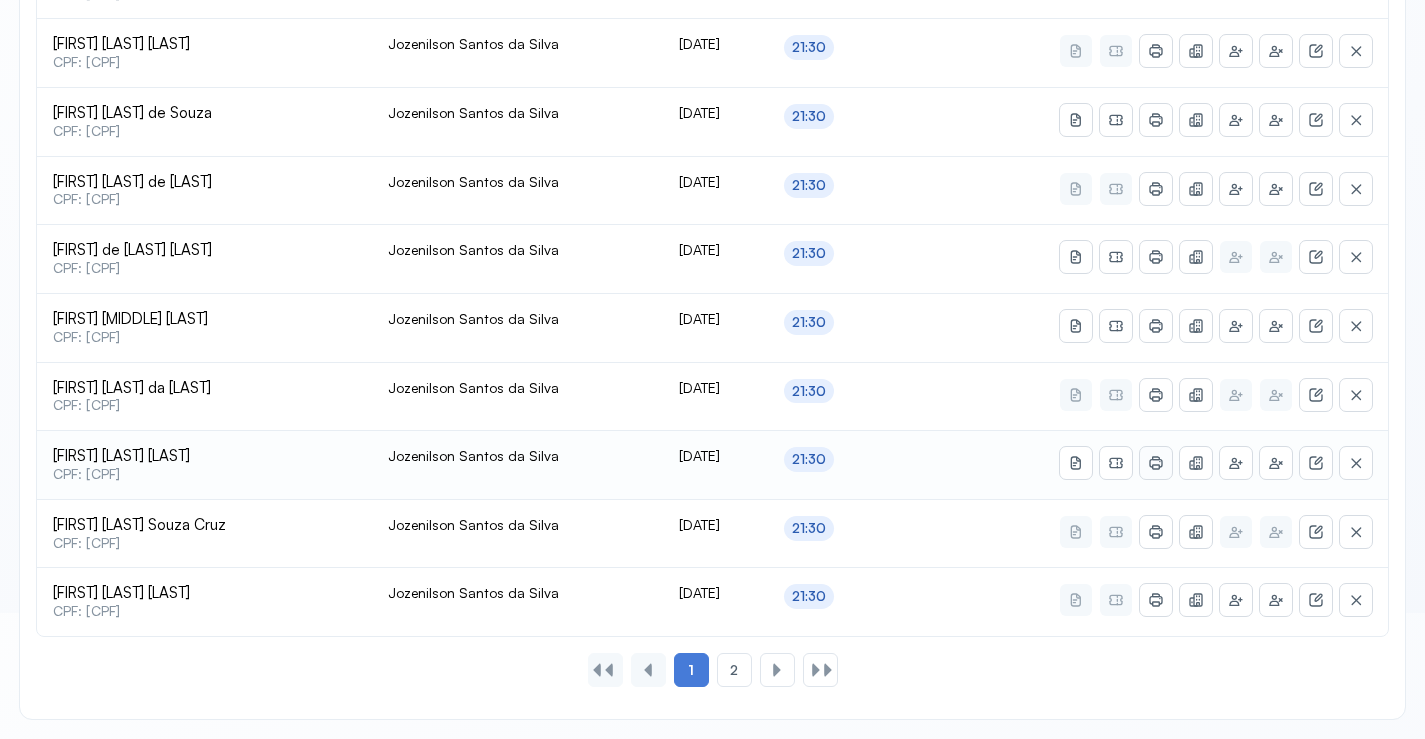 click 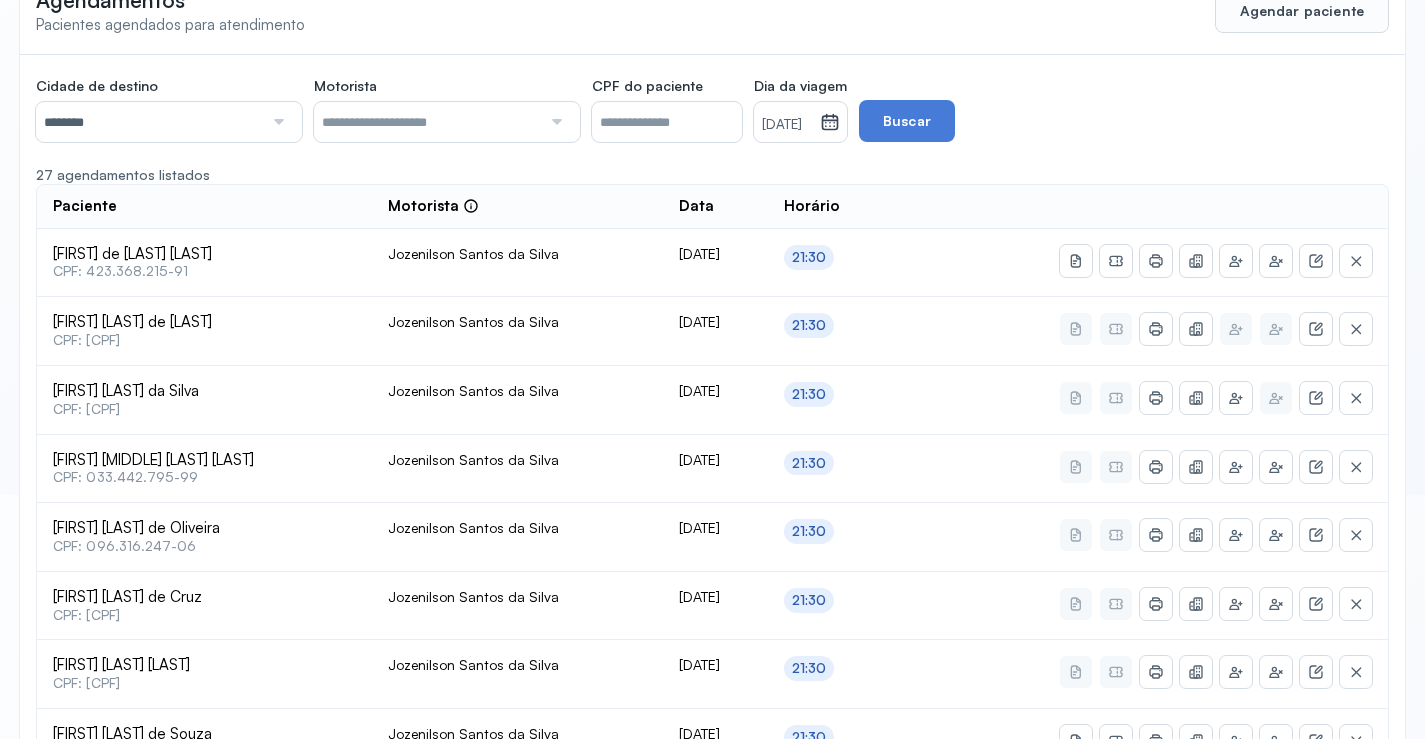 scroll, scrollTop: 0, scrollLeft: 0, axis: both 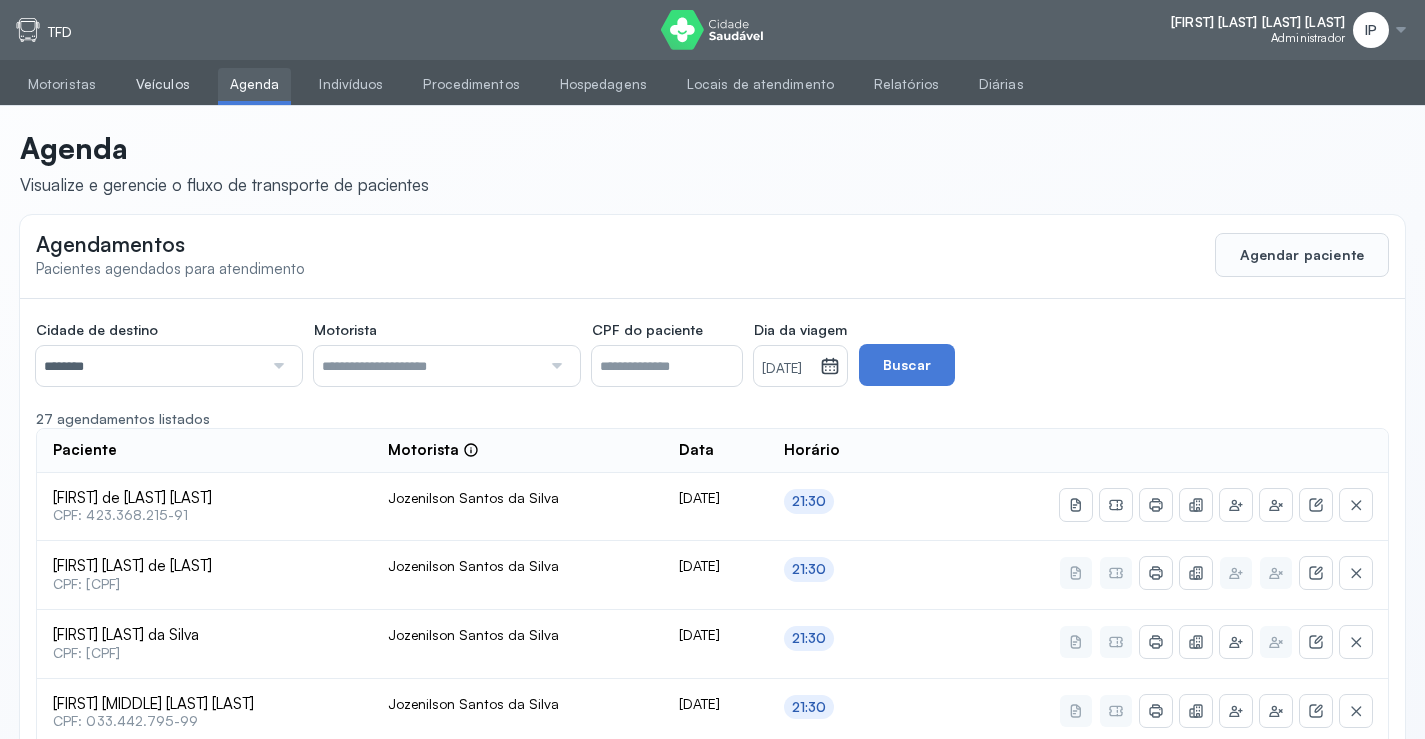 click on "Veículos" at bounding box center (163, 84) 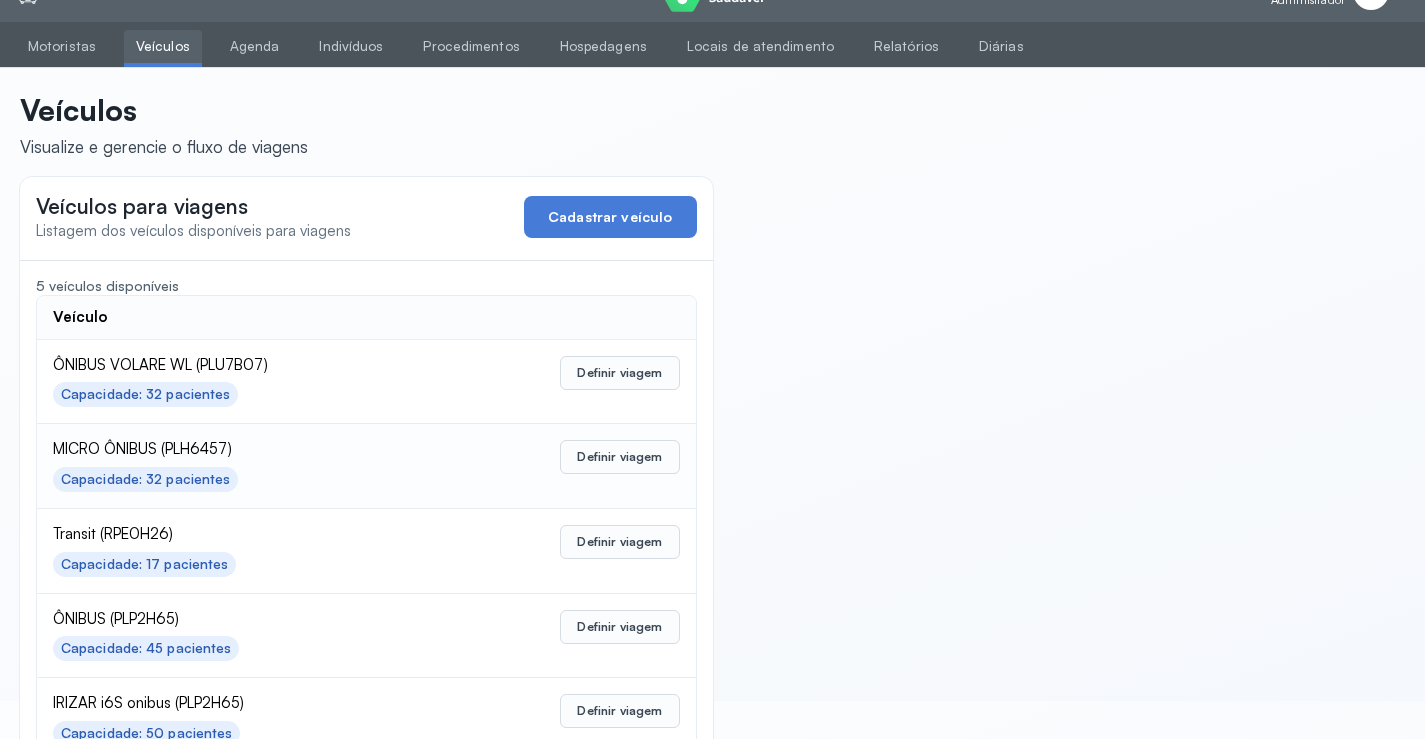 scroll, scrollTop: 98, scrollLeft: 0, axis: vertical 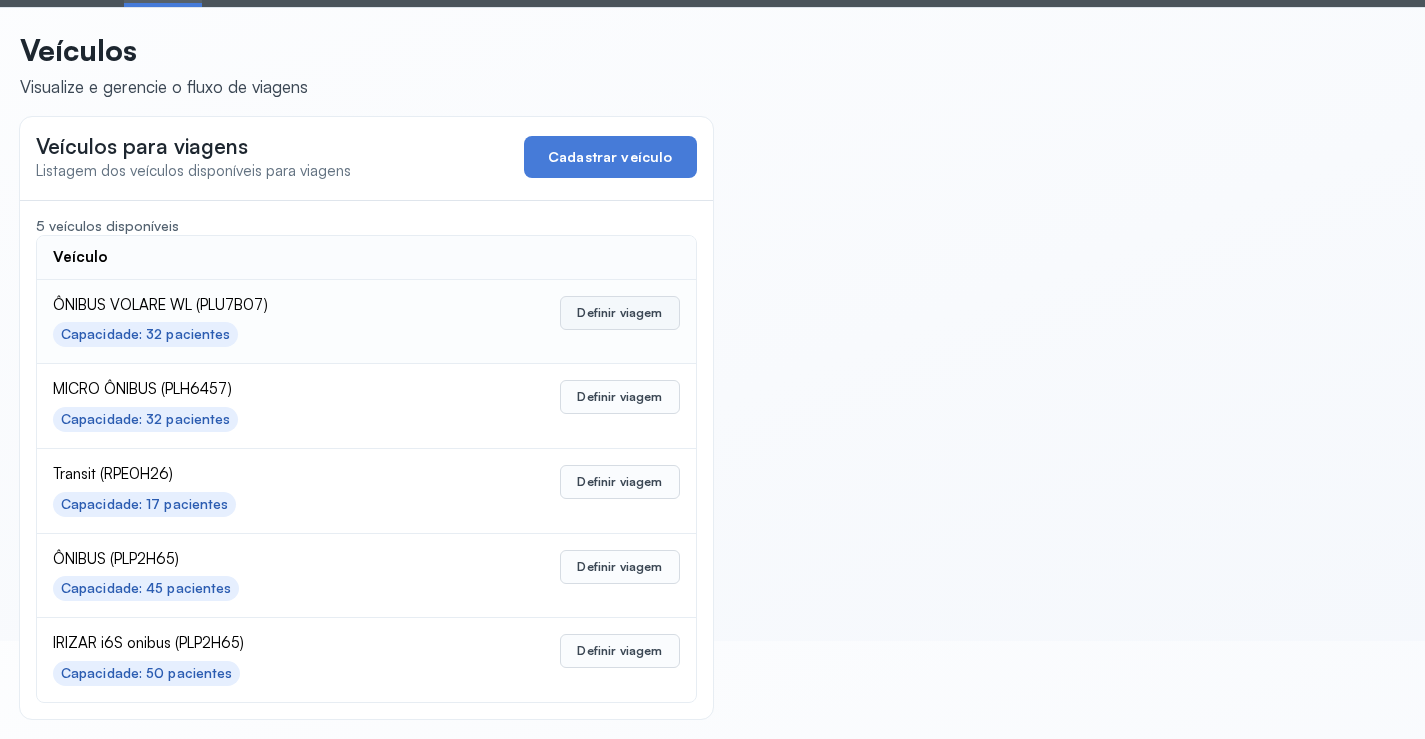 click on "Definir viagem" at bounding box center [619, 313] 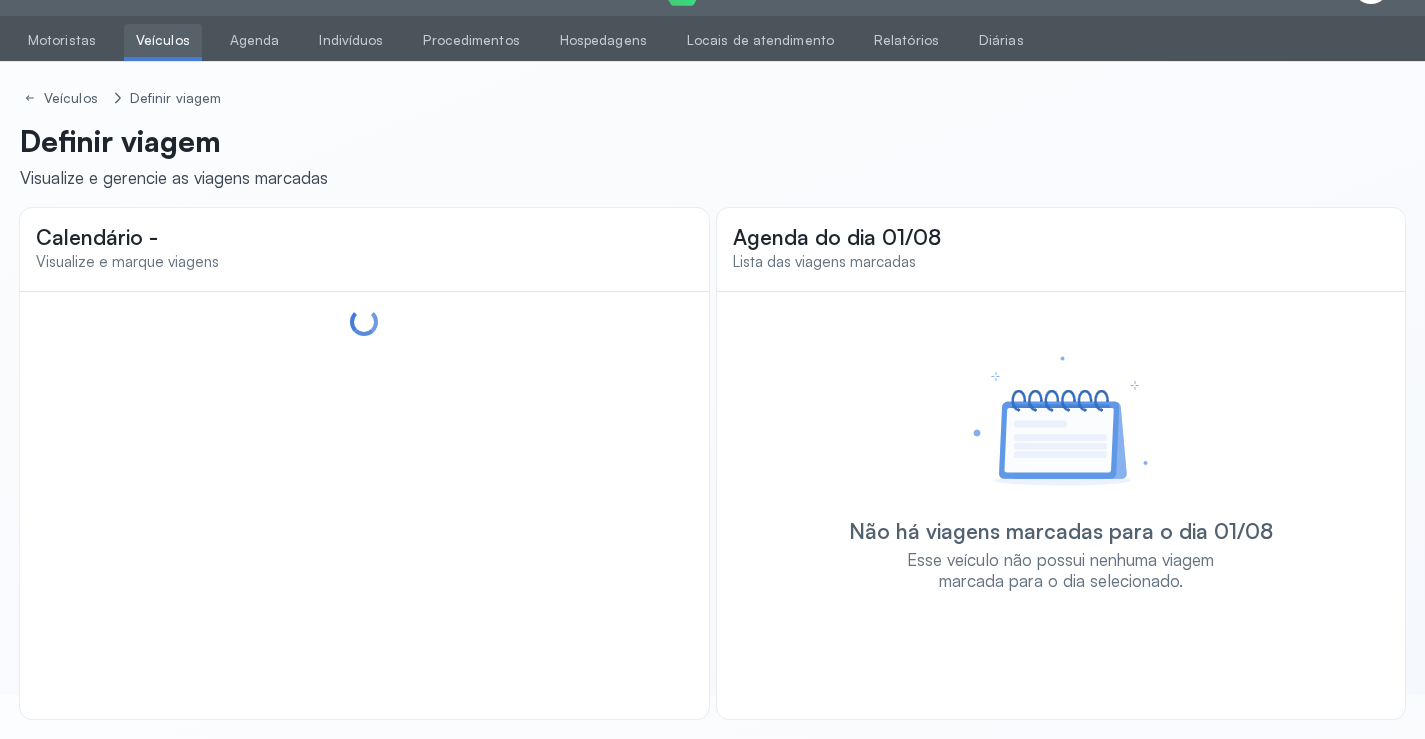 scroll, scrollTop: 44, scrollLeft: 0, axis: vertical 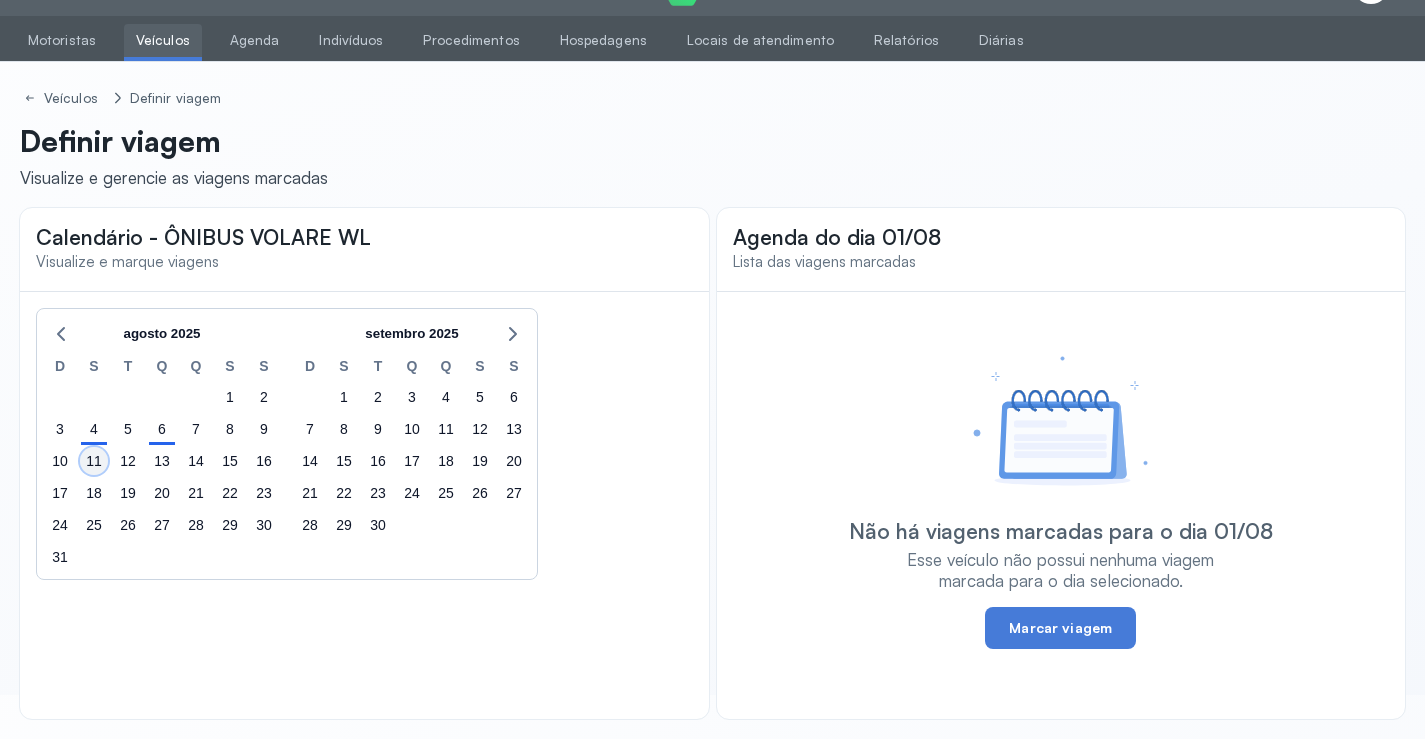 click on "11" 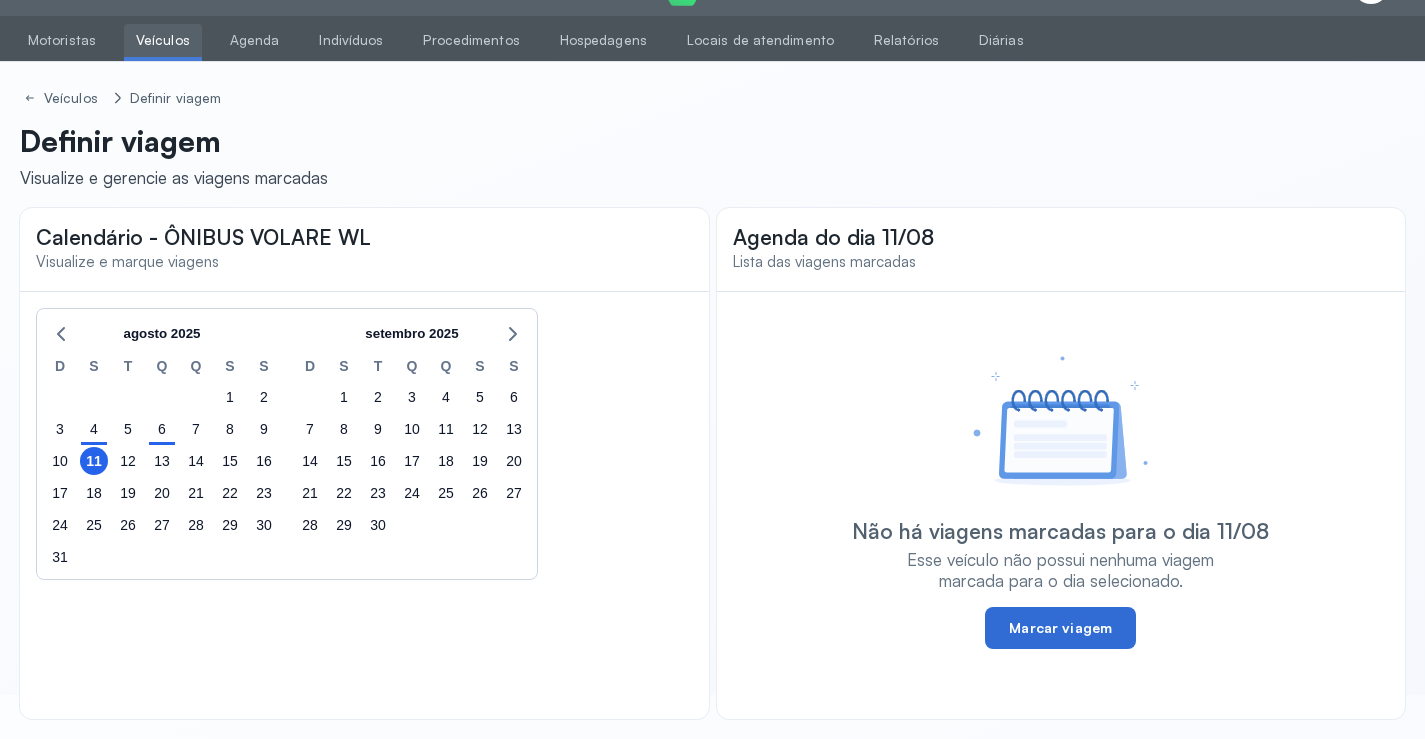 click on "Marcar viagem" 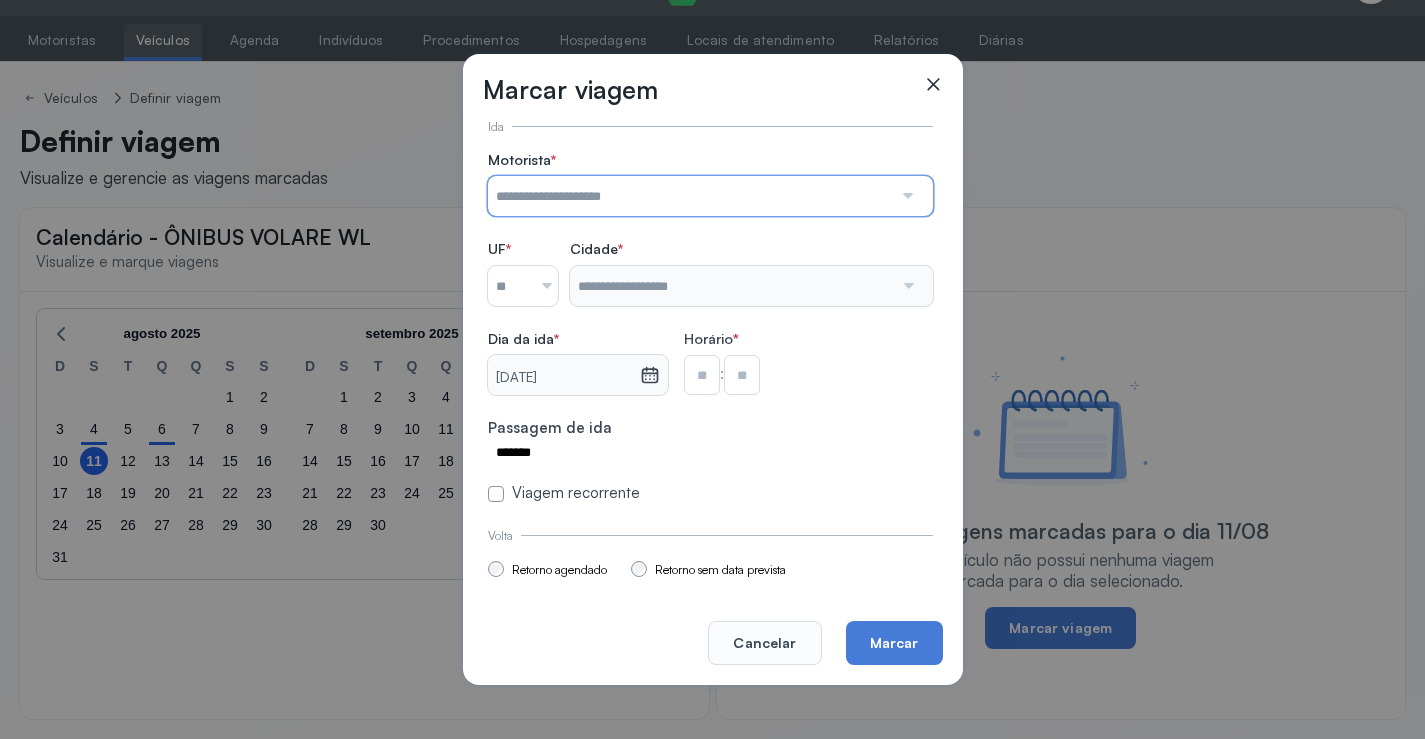 click at bounding box center [690, 196] 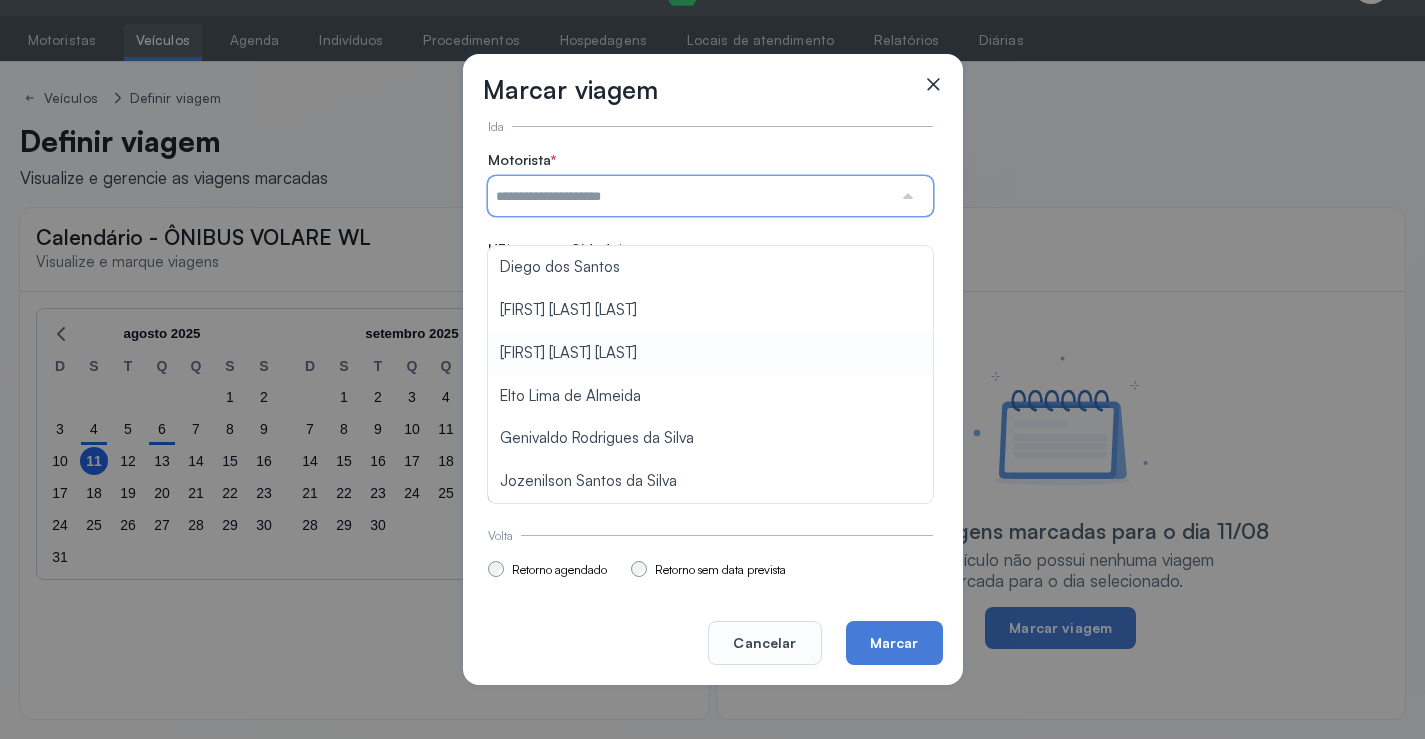type on "**********" 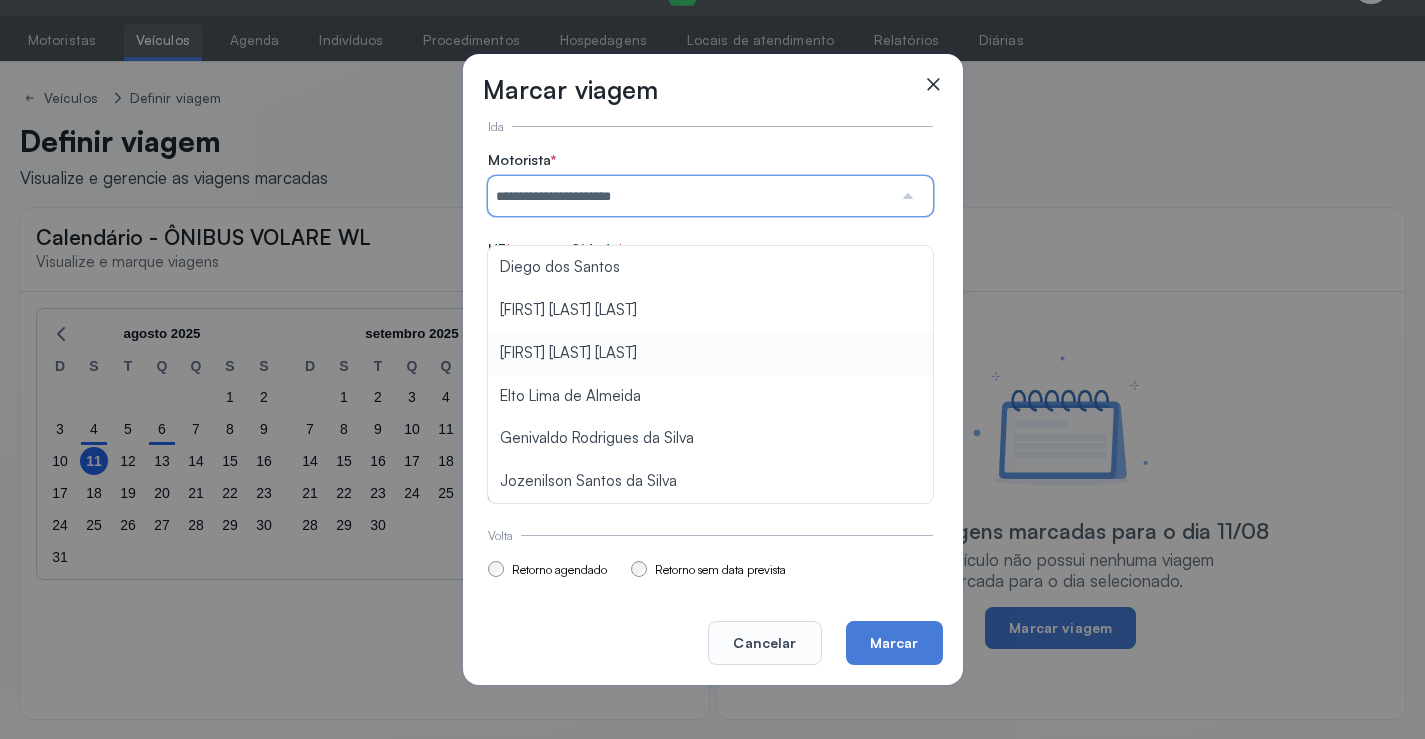 click on "**********" at bounding box center (710, 327) 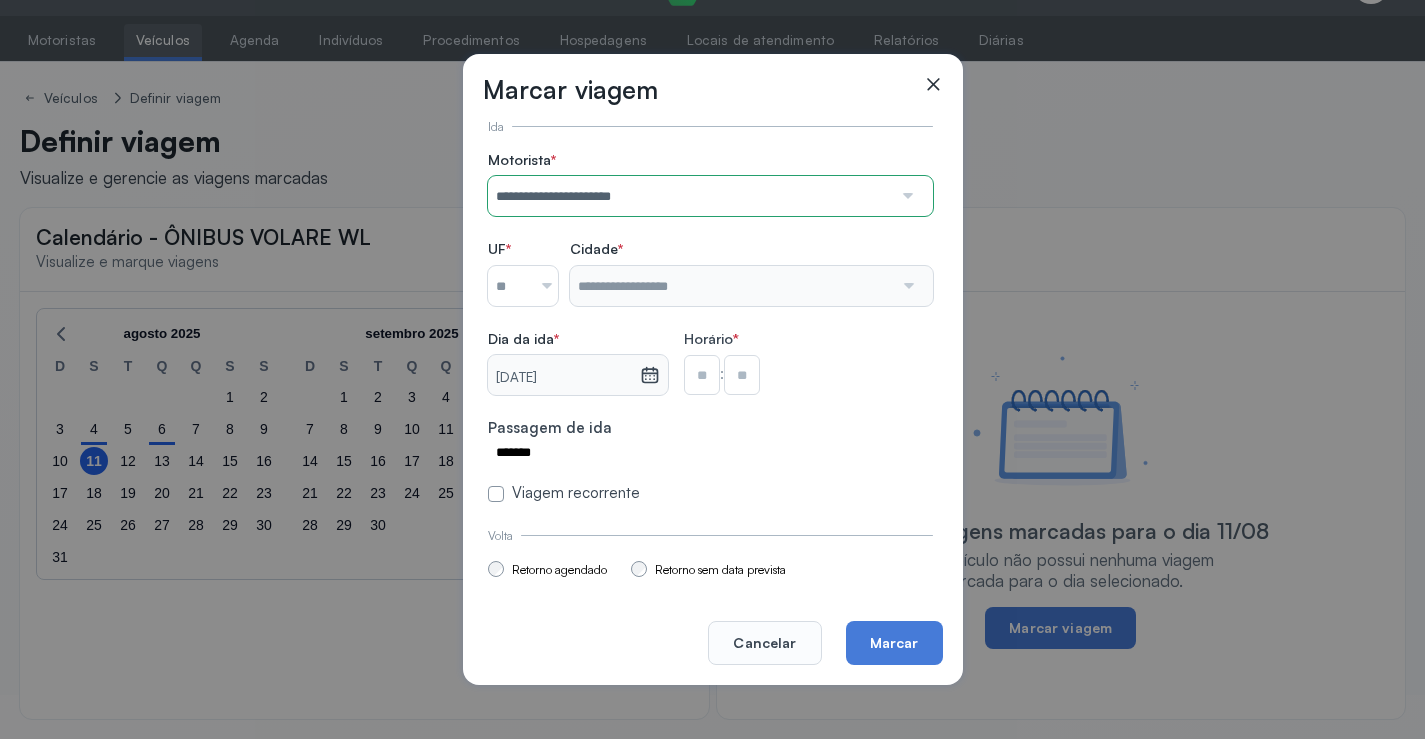 click at bounding box center (539, 286) 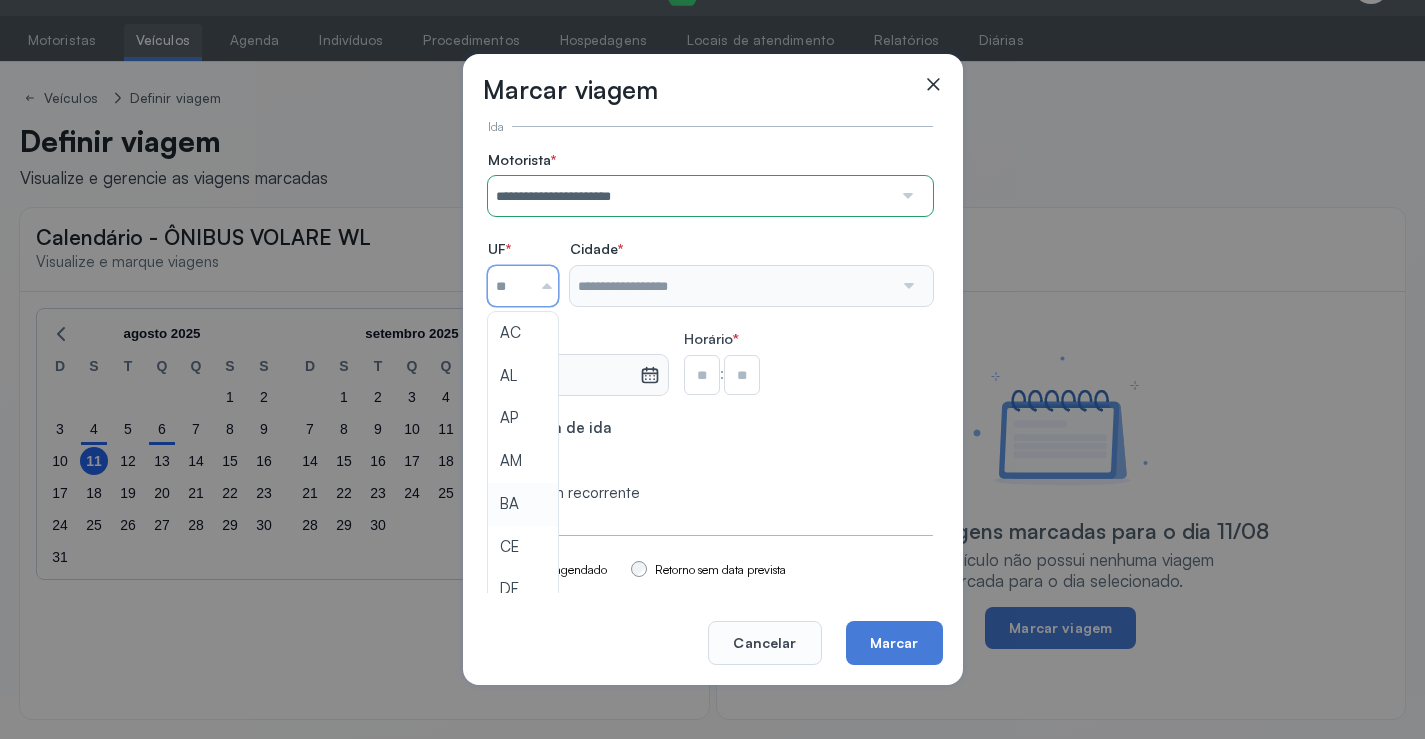 type on "**" 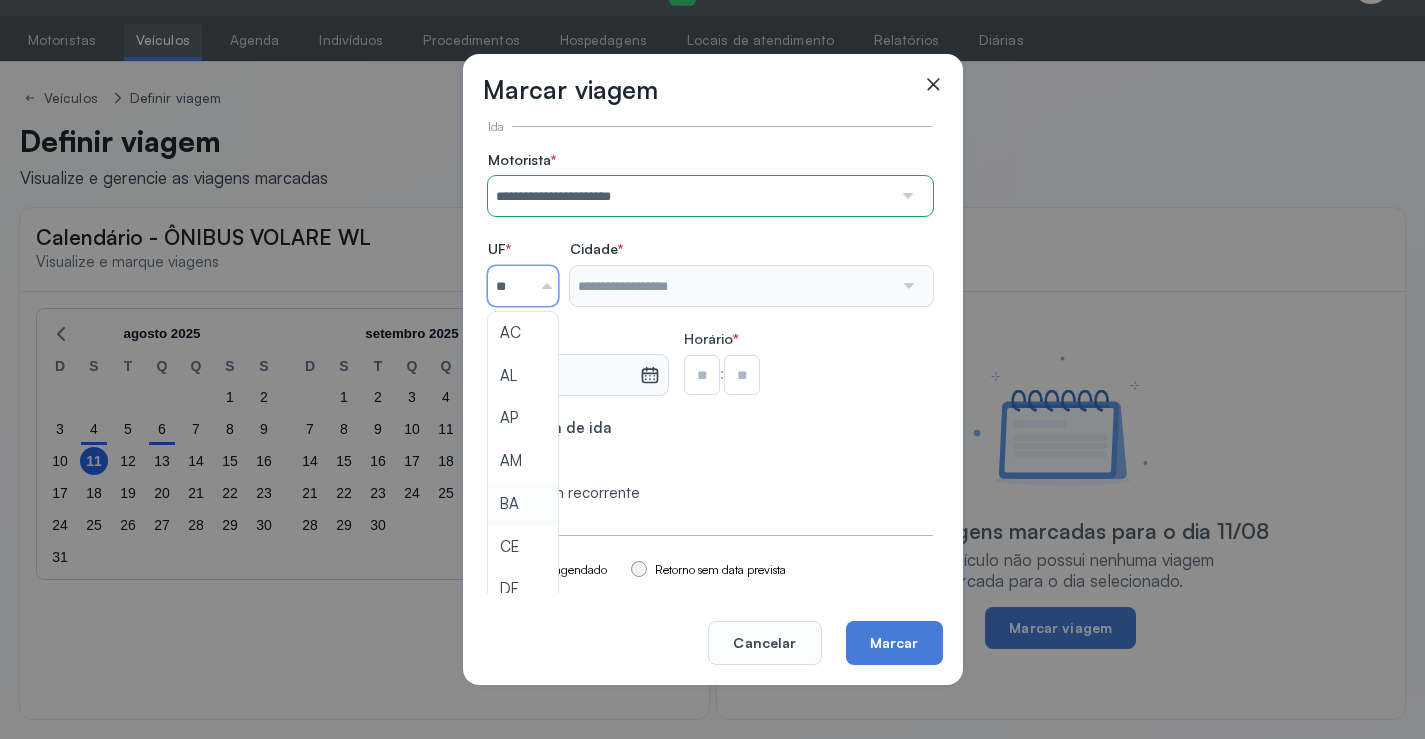 click on "**********" 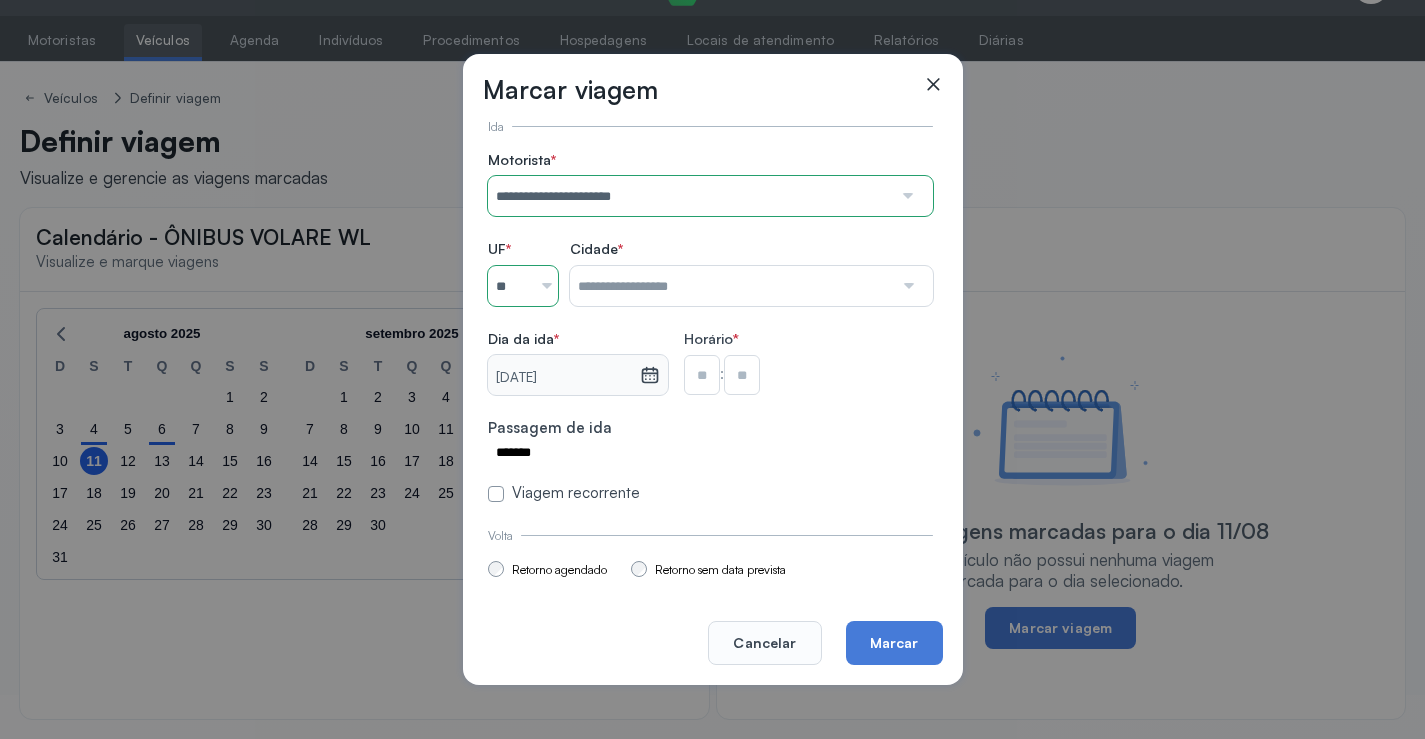 click at bounding box center [731, 286] 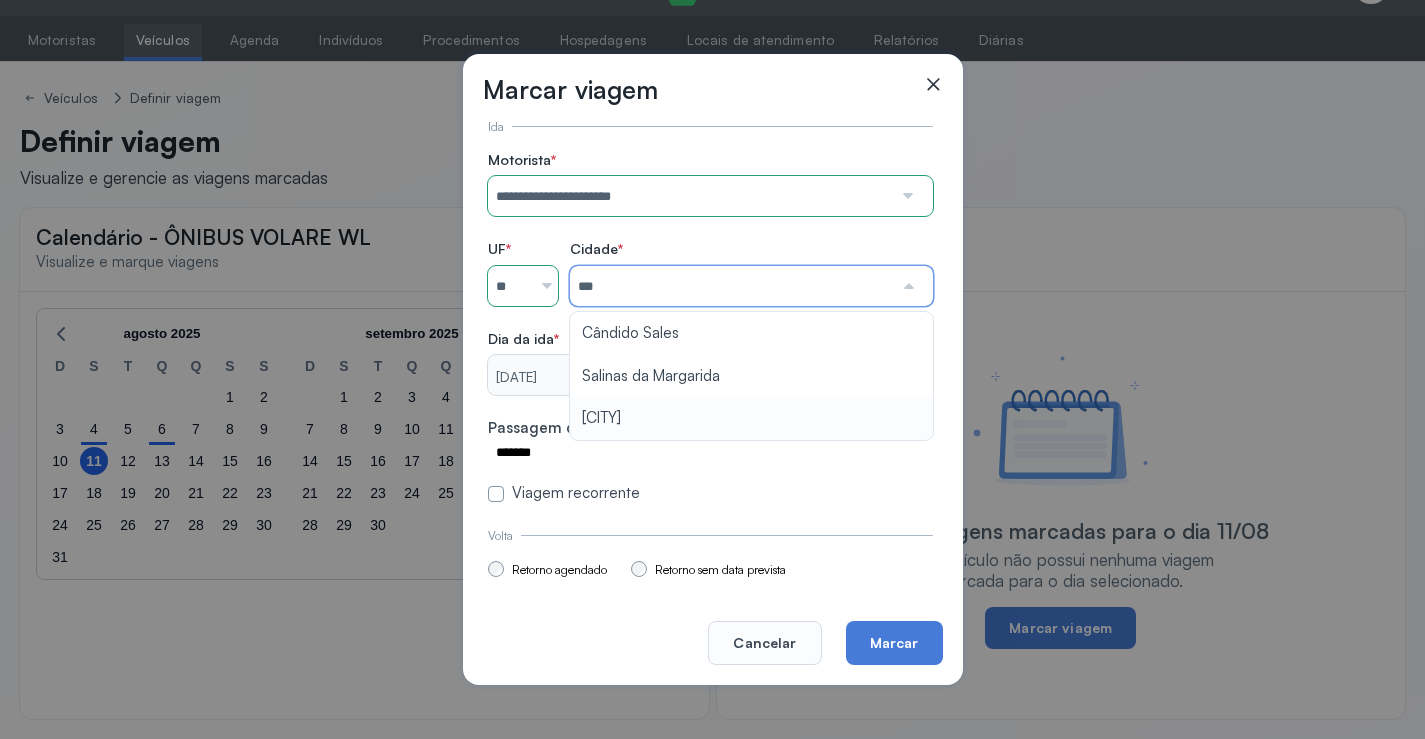 type on "********" 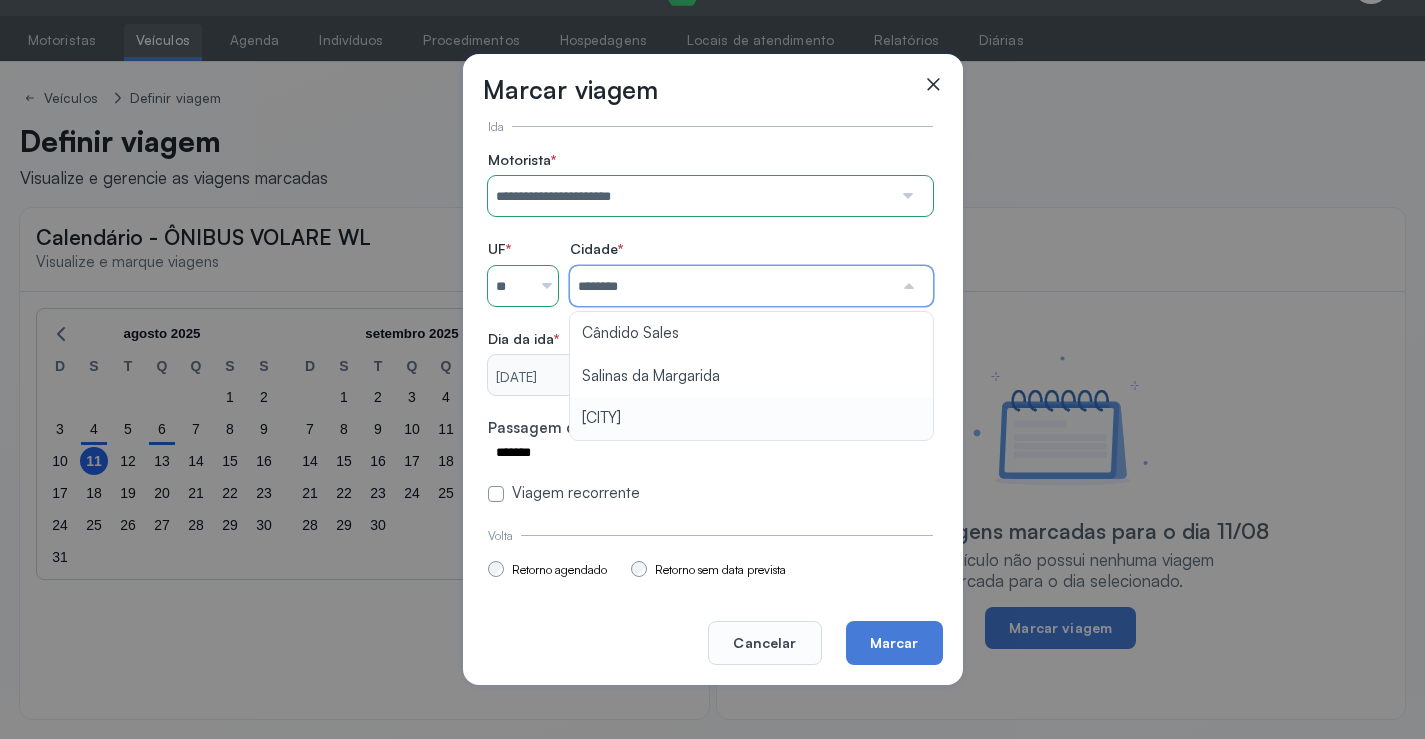 click on "**********" at bounding box center [710, 327] 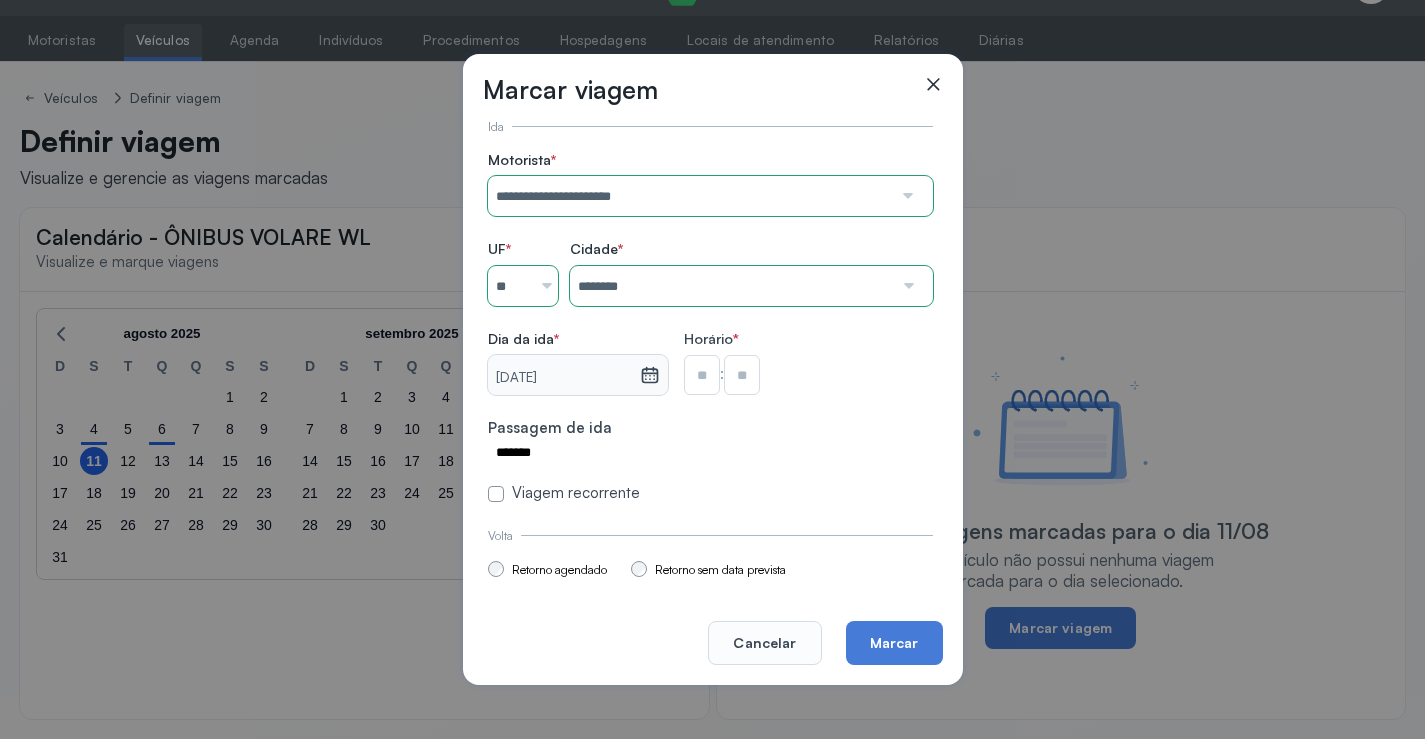 click at bounding box center (702, 375) 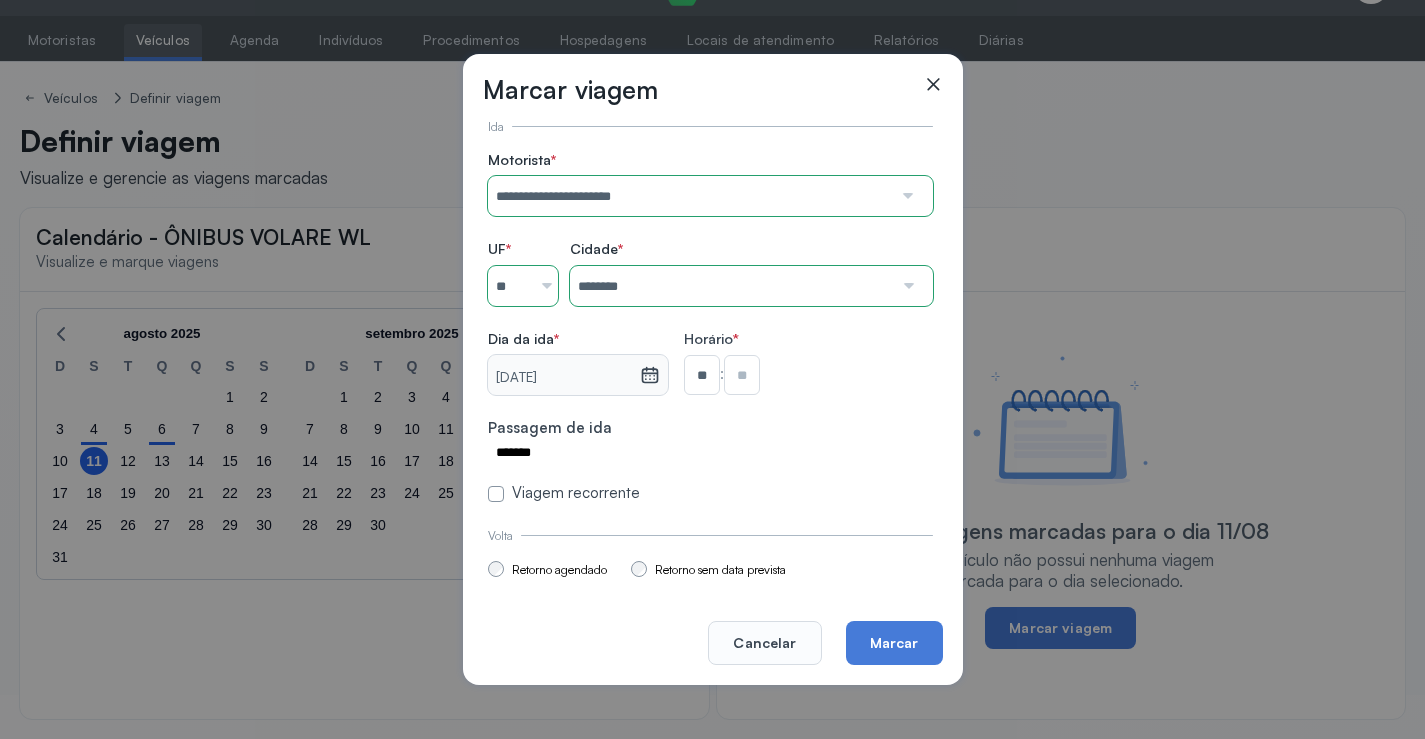click at bounding box center (742, 375) 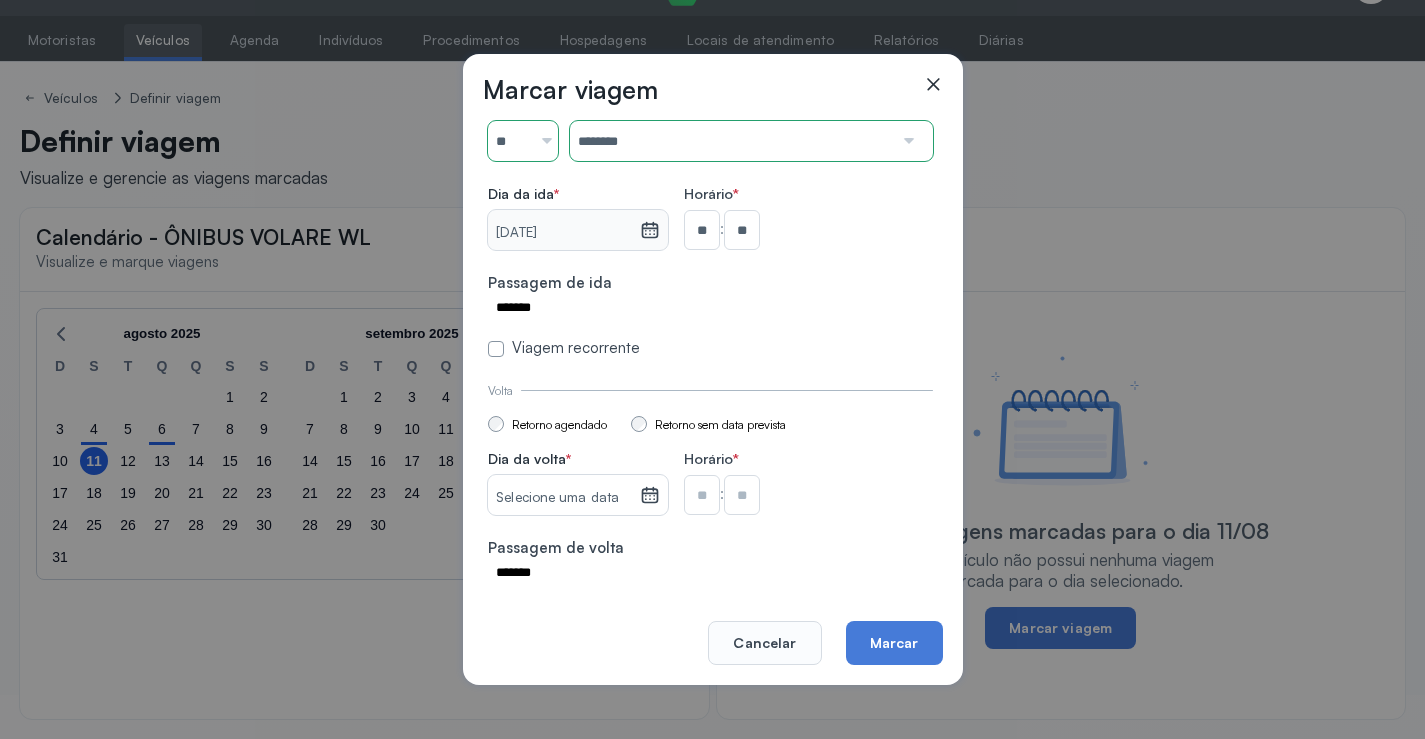 scroll, scrollTop: 147, scrollLeft: 0, axis: vertical 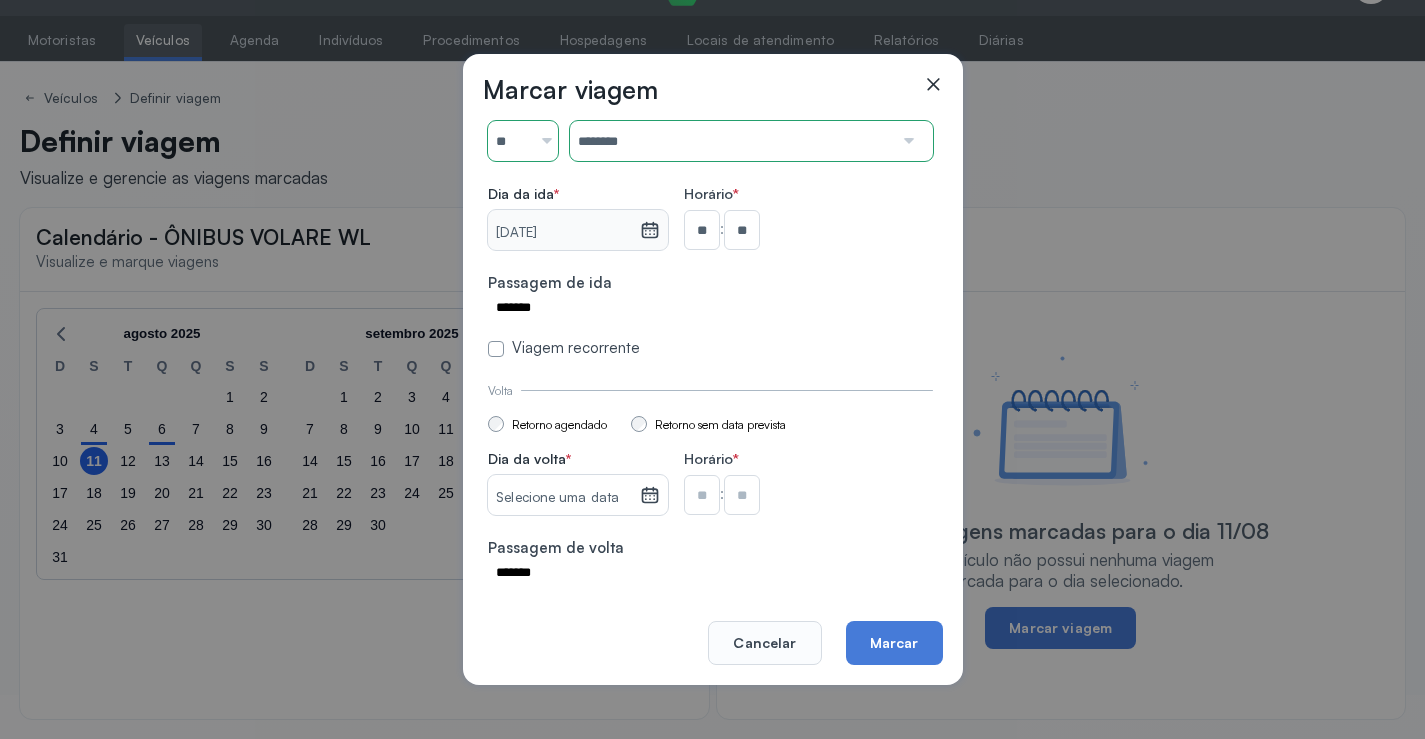 click on "Selecione uma data" at bounding box center [563, 498] 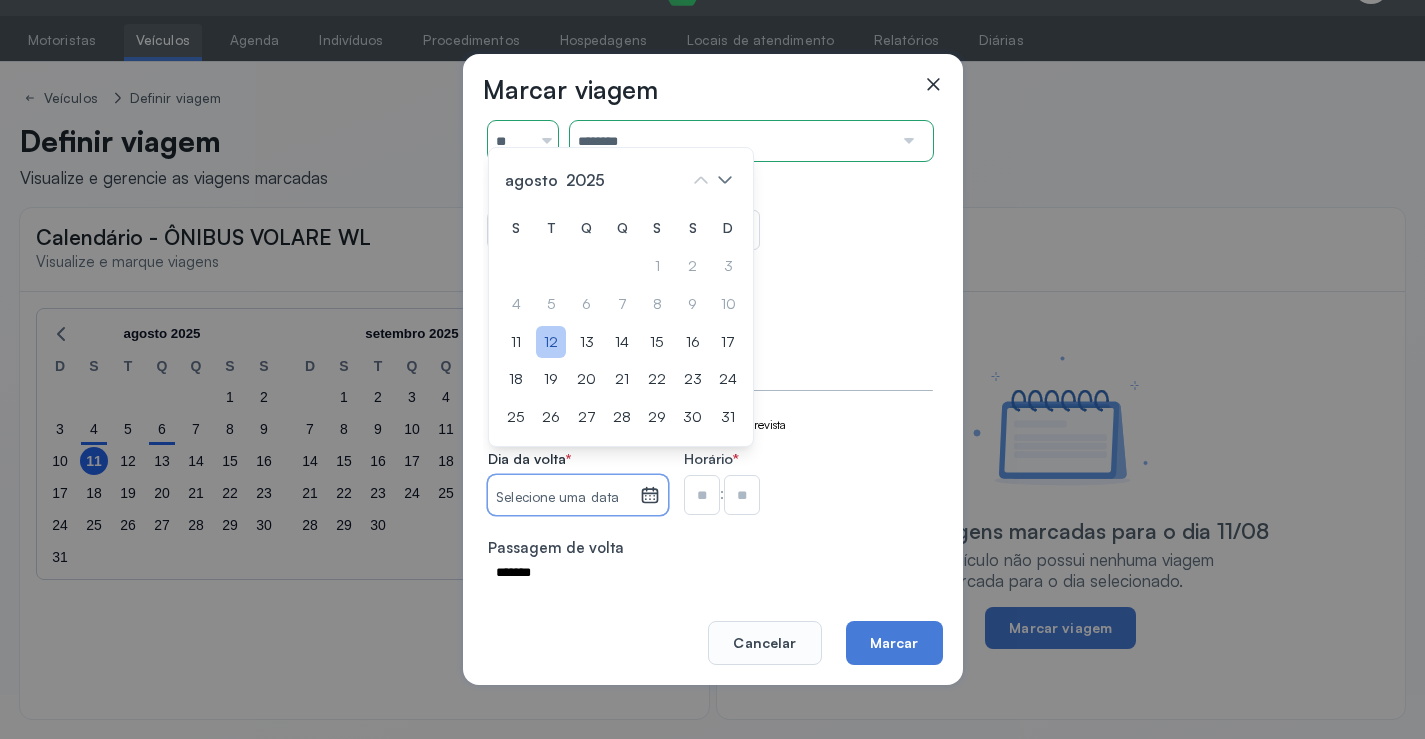 click on "12" 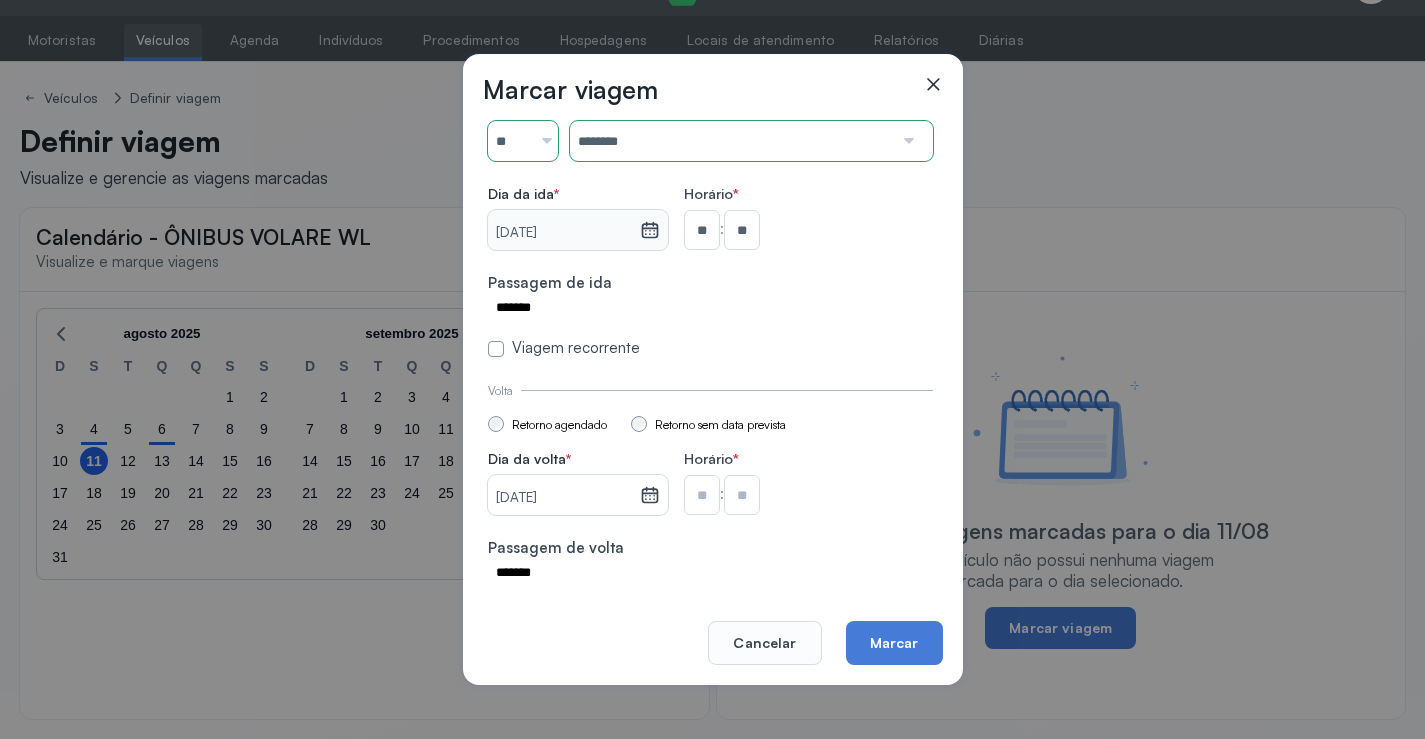 click at bounding box center (702, 230) 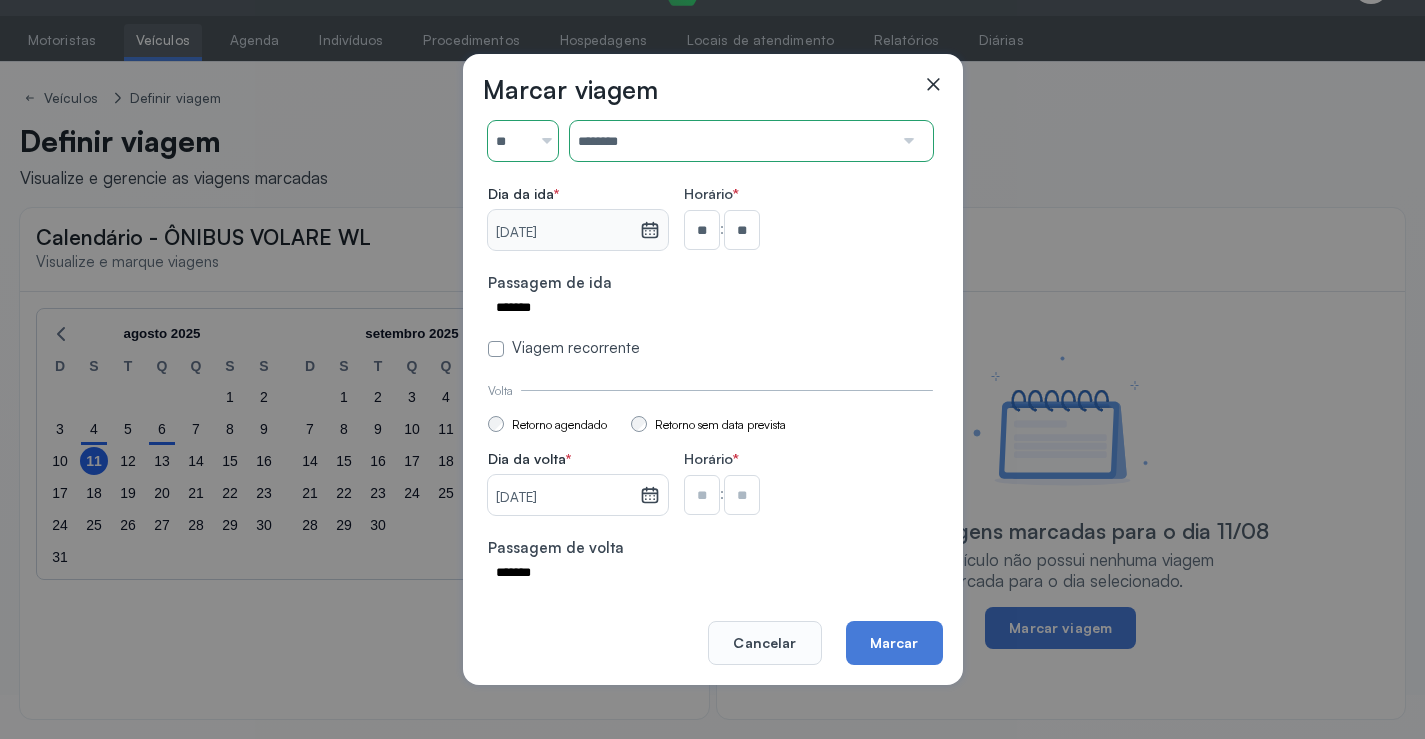 type on "**" 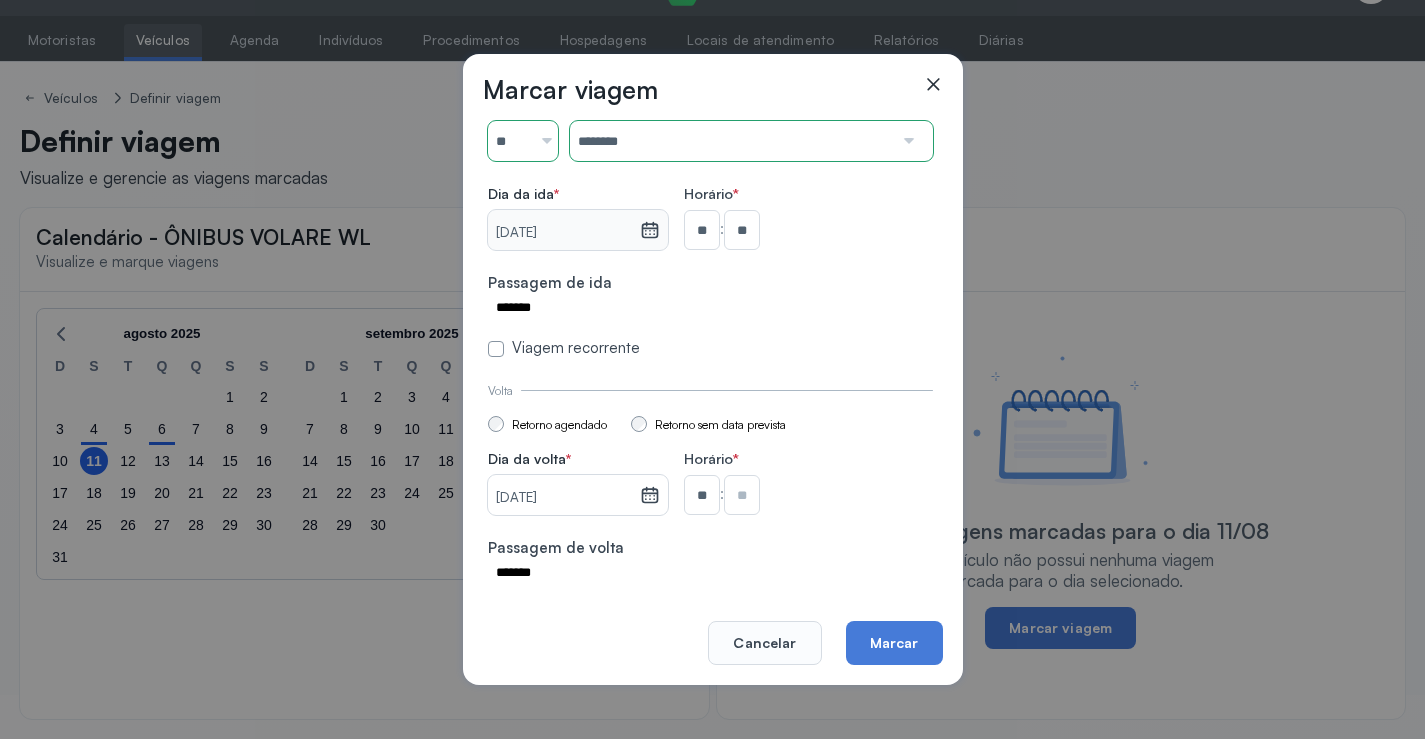 click at bounding box center [742, 230] 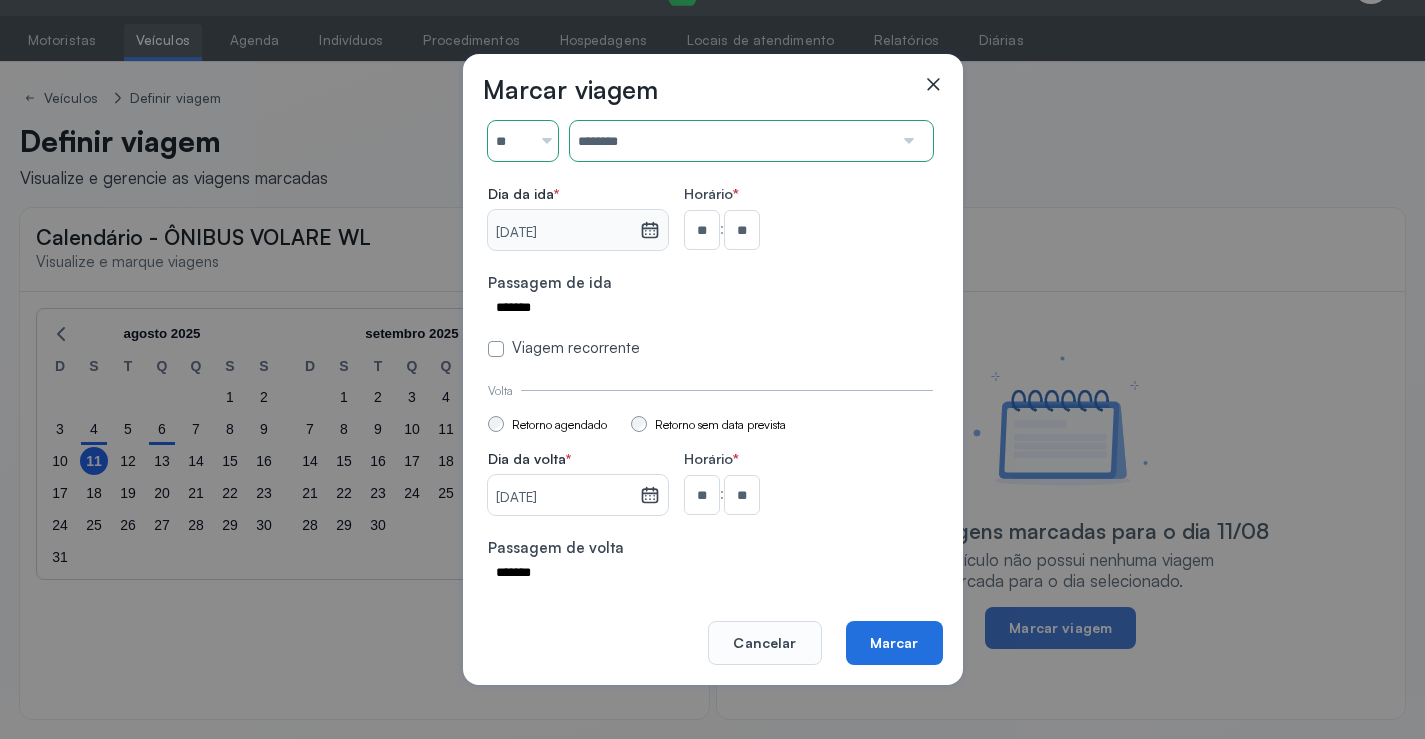 click on "Marcar" 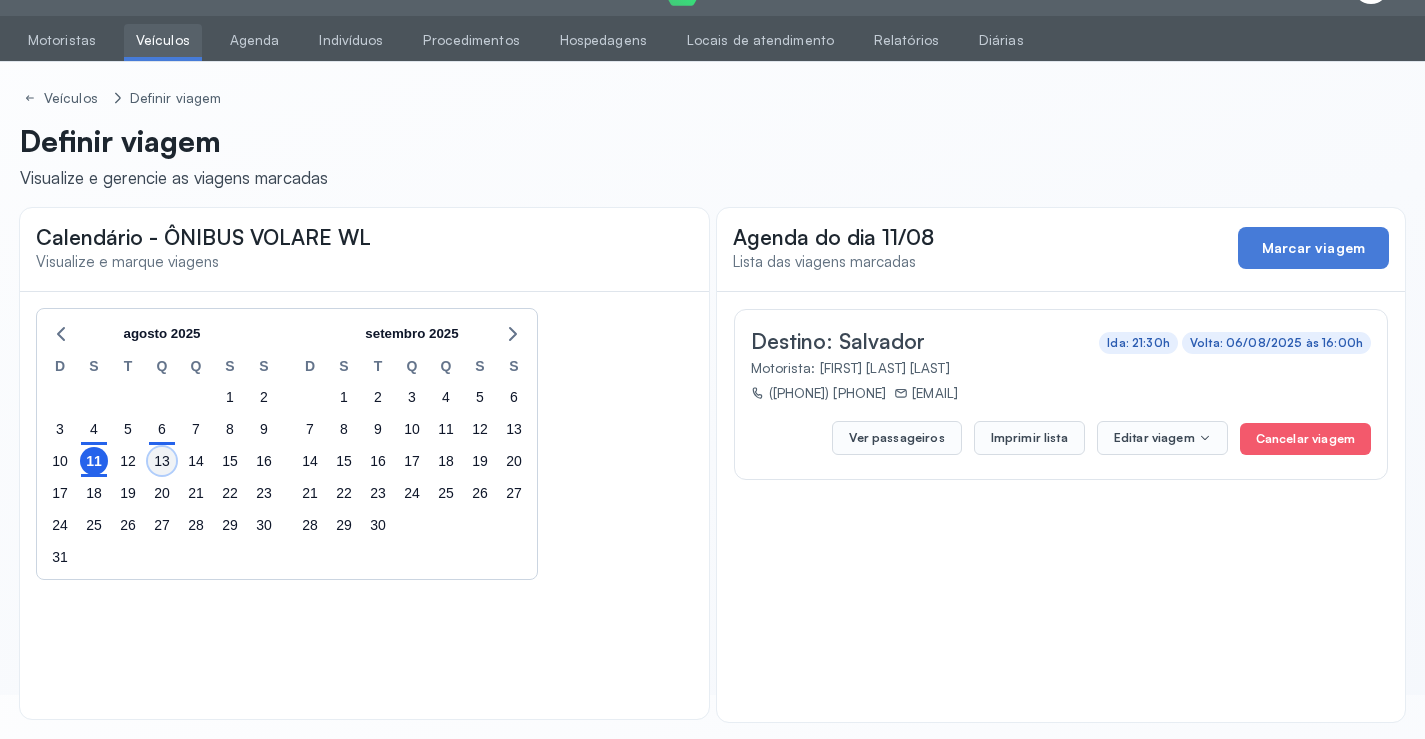 click on "13" 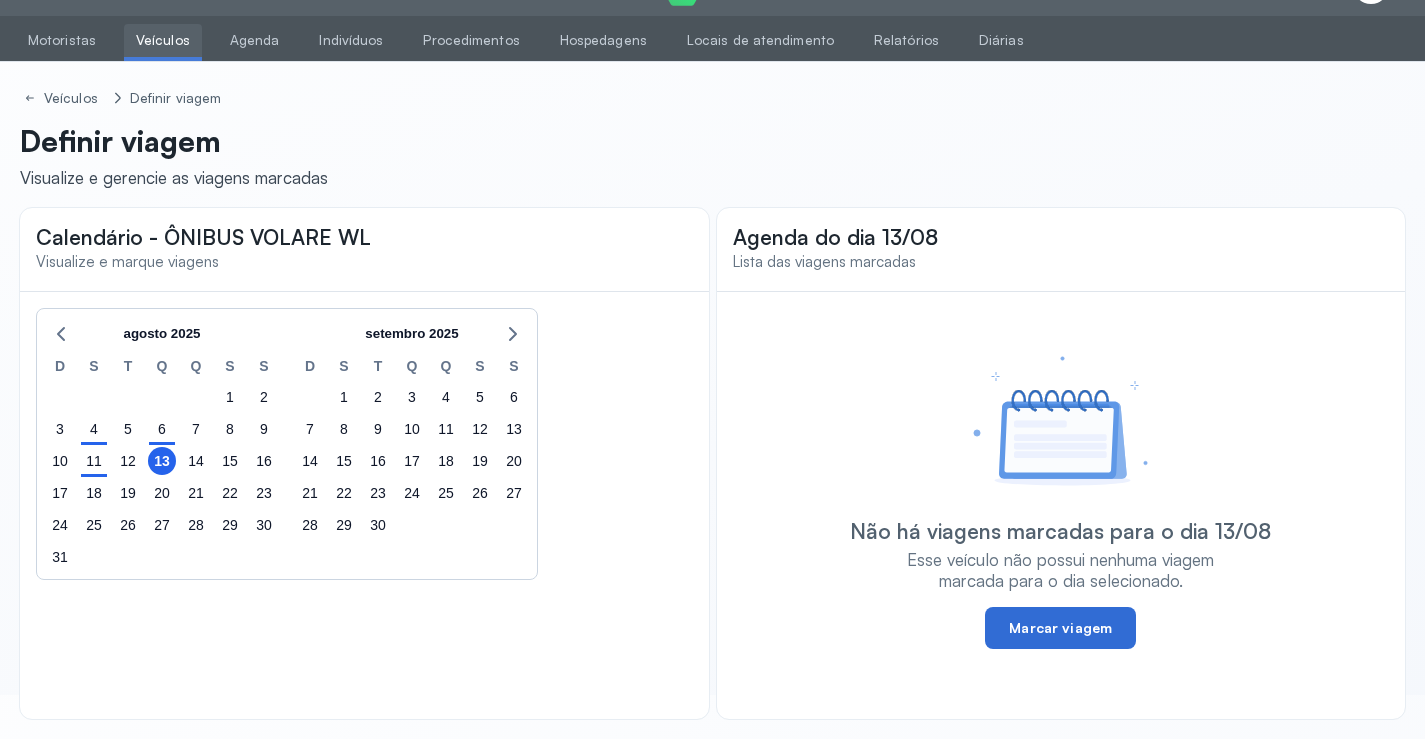 click on "Marcar viagem" 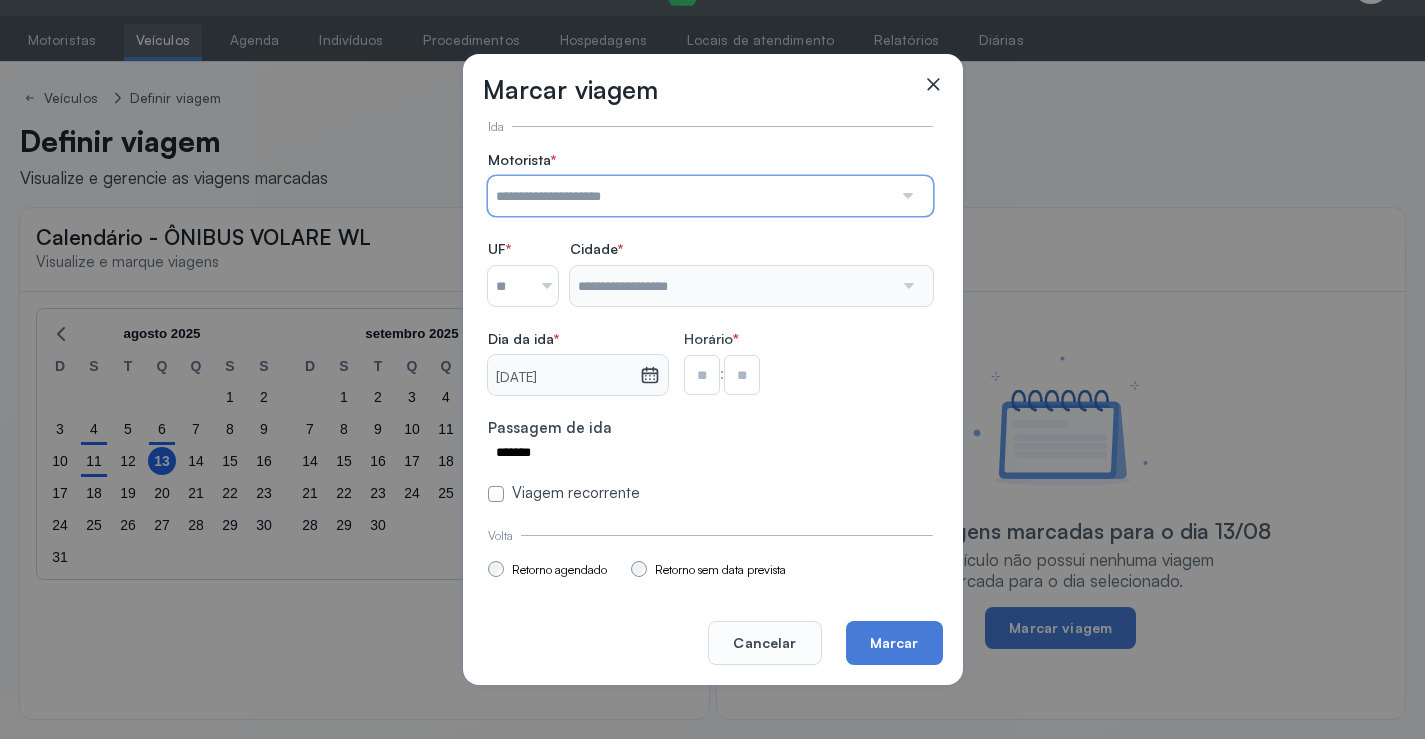 click at bounding box center [690, 196] 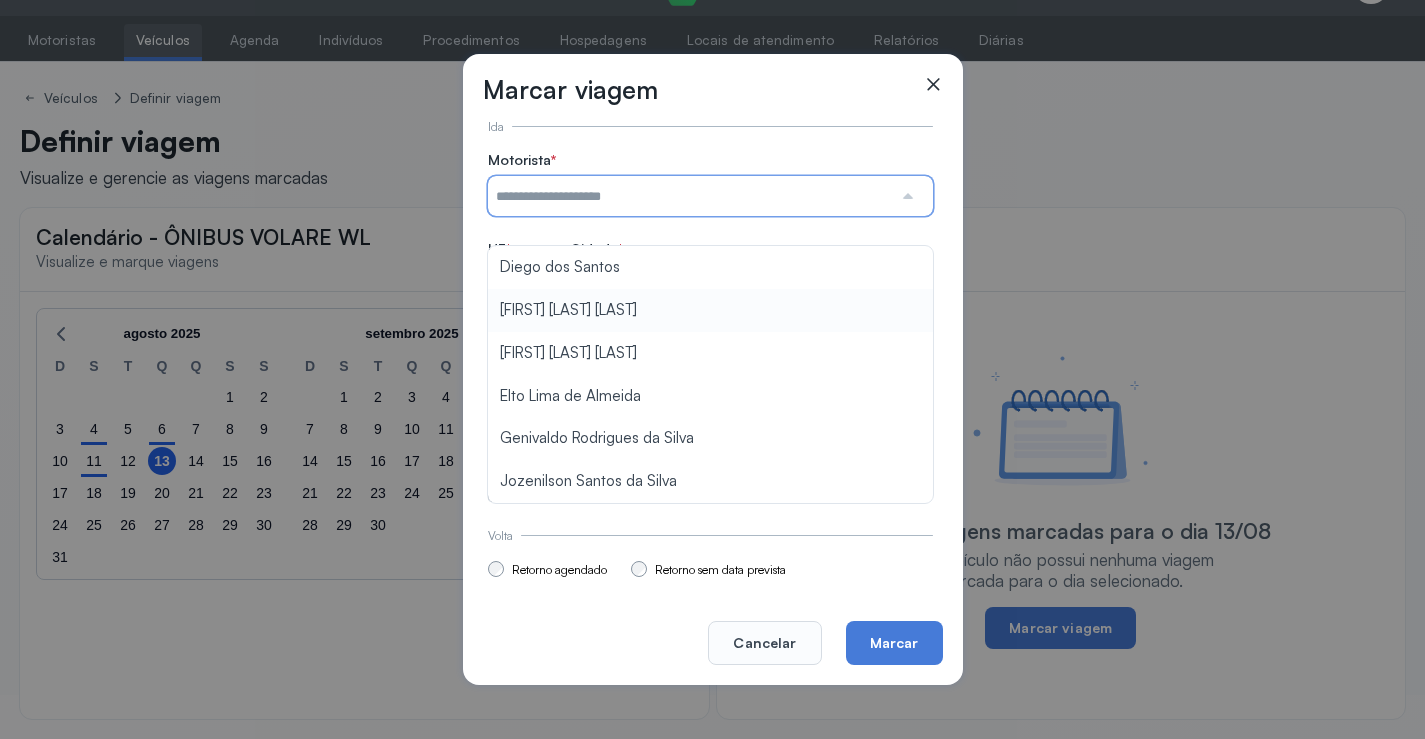 type on "**********" 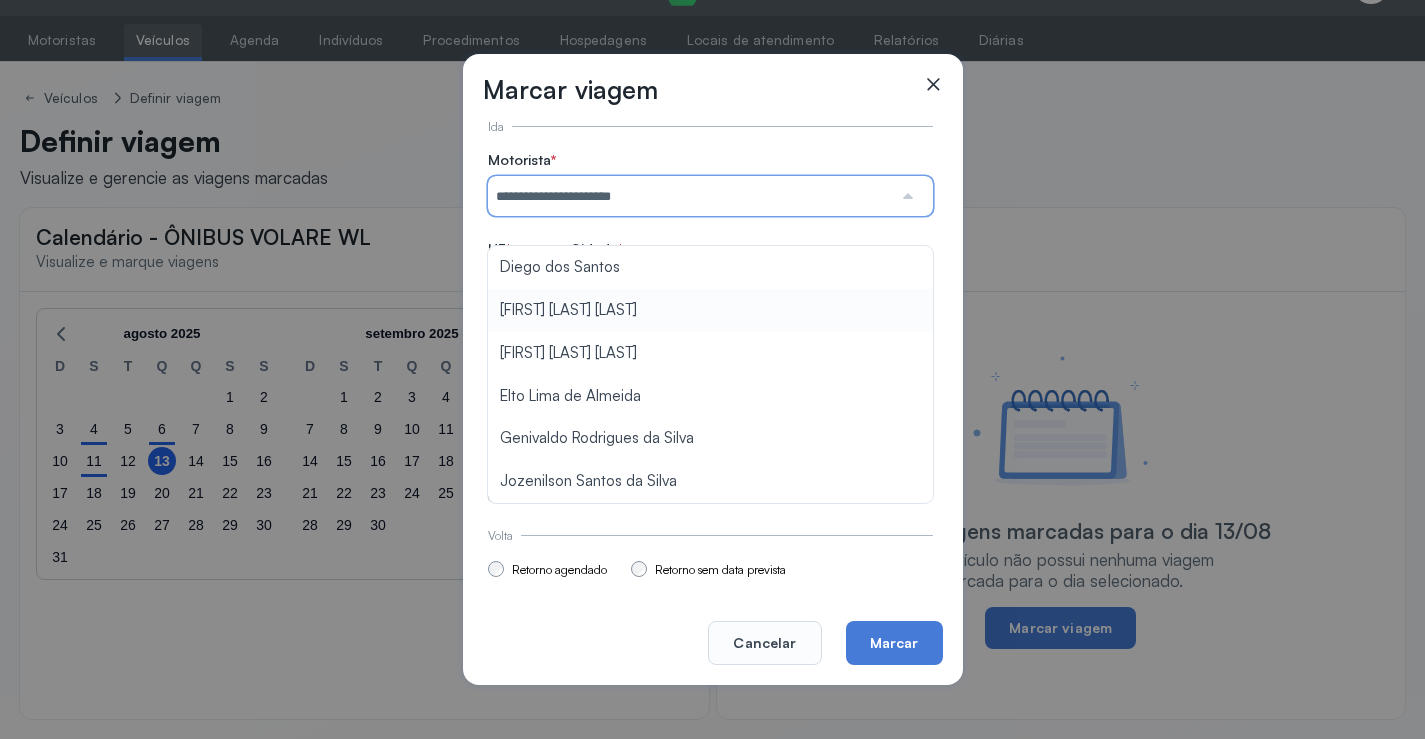 click on "**********" at bounding box center [710, 327] 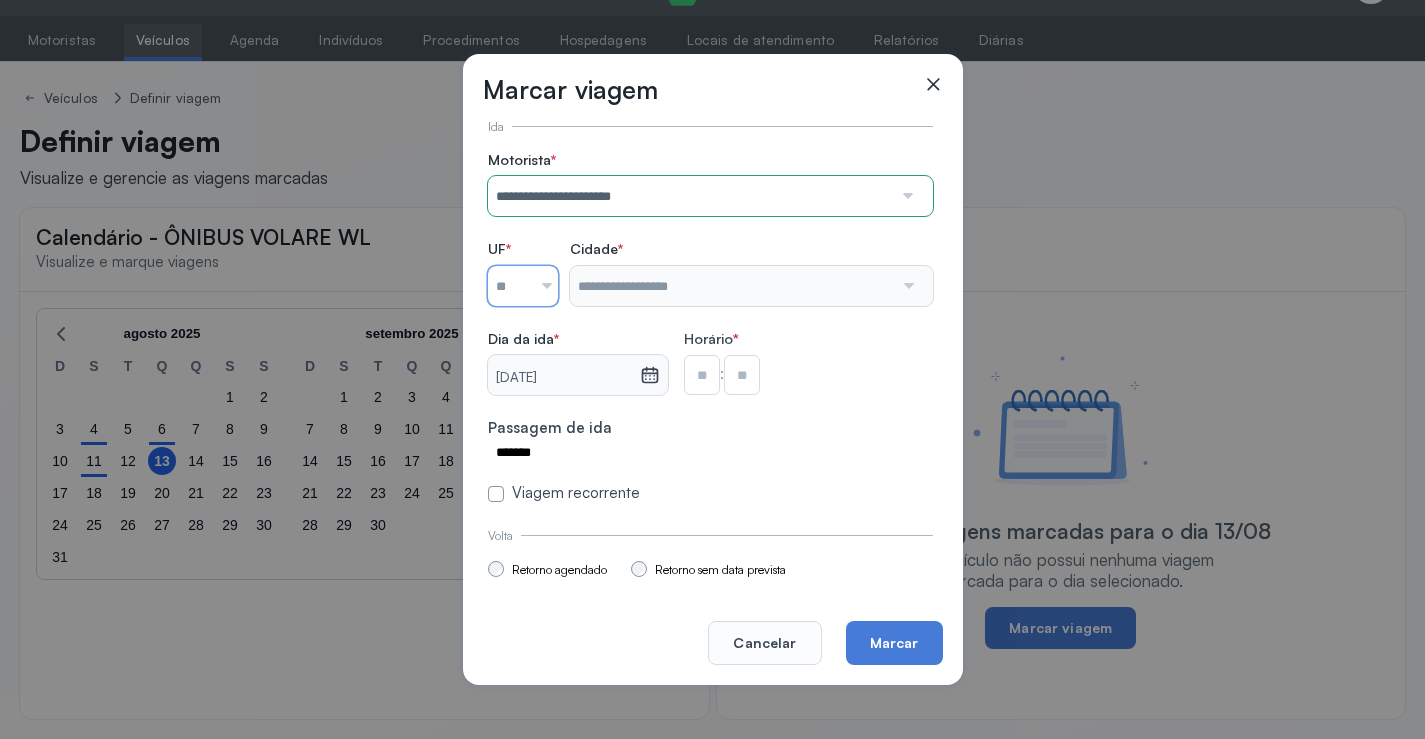 click at bounding box center (509, 286) 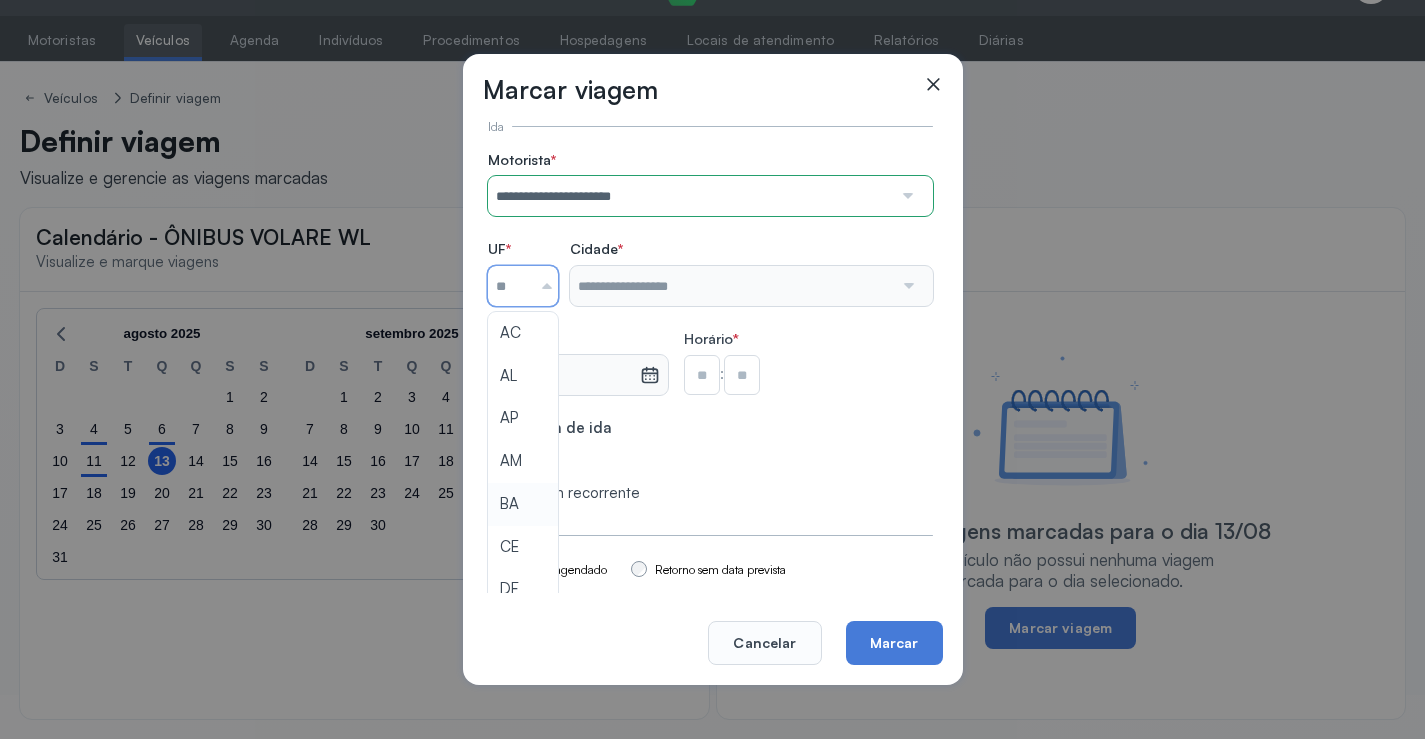 type on "**" 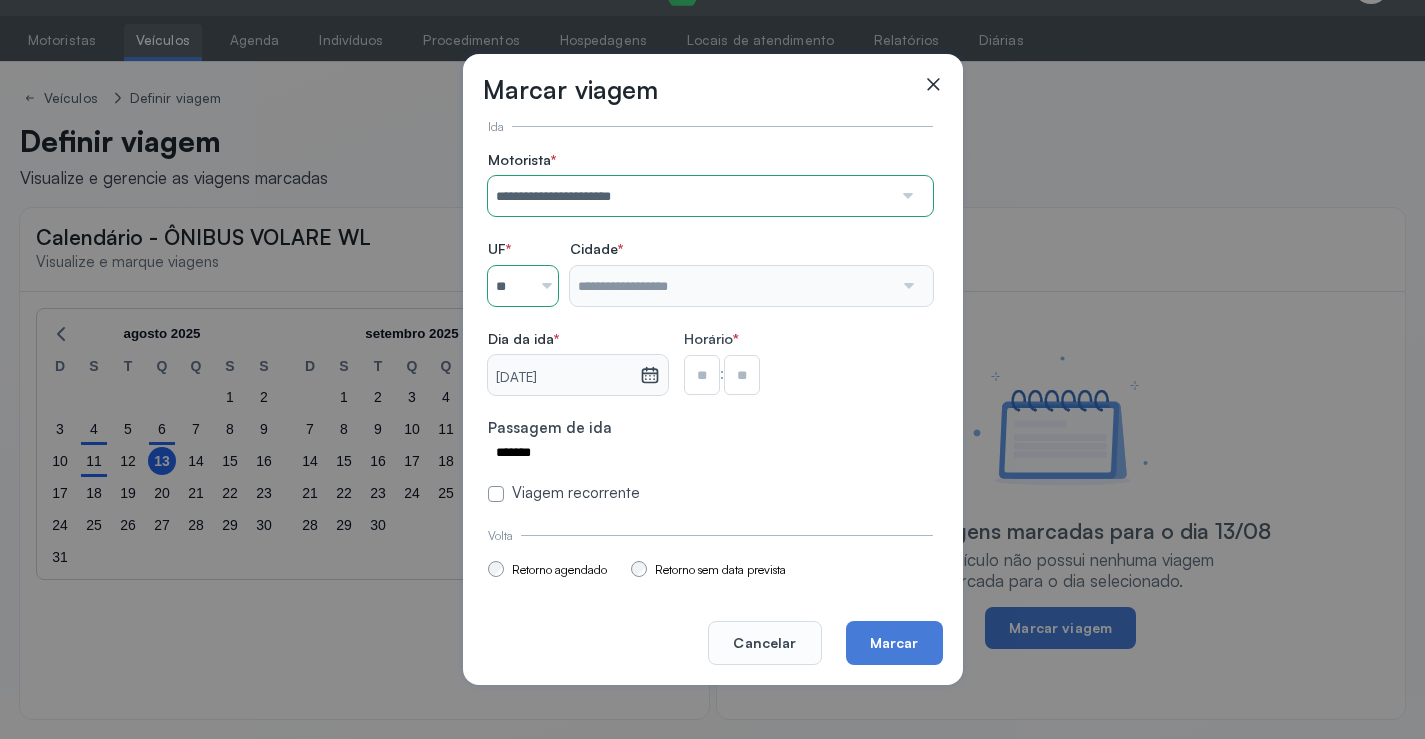 click on "**********" at bounding box center [710, 327] 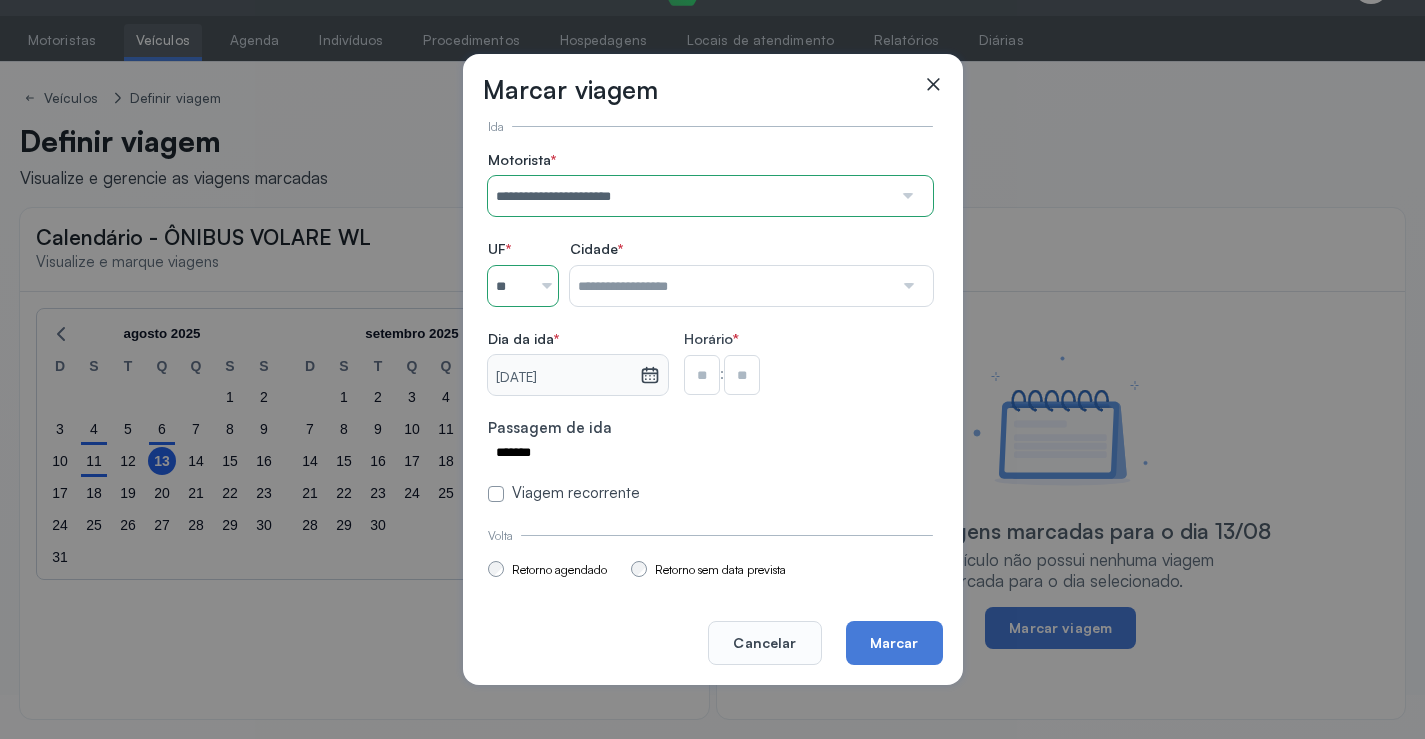 click at bounding box center [731, 286] 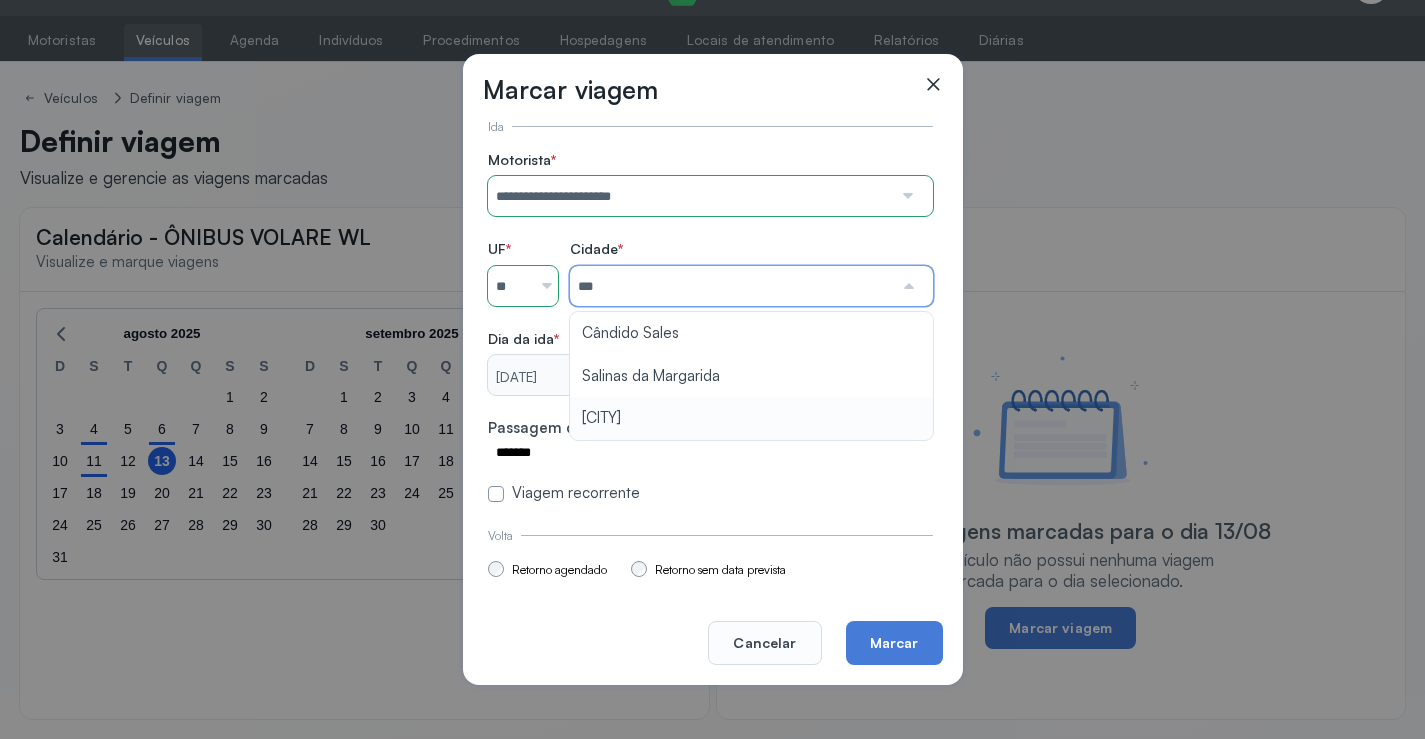 type on "********" 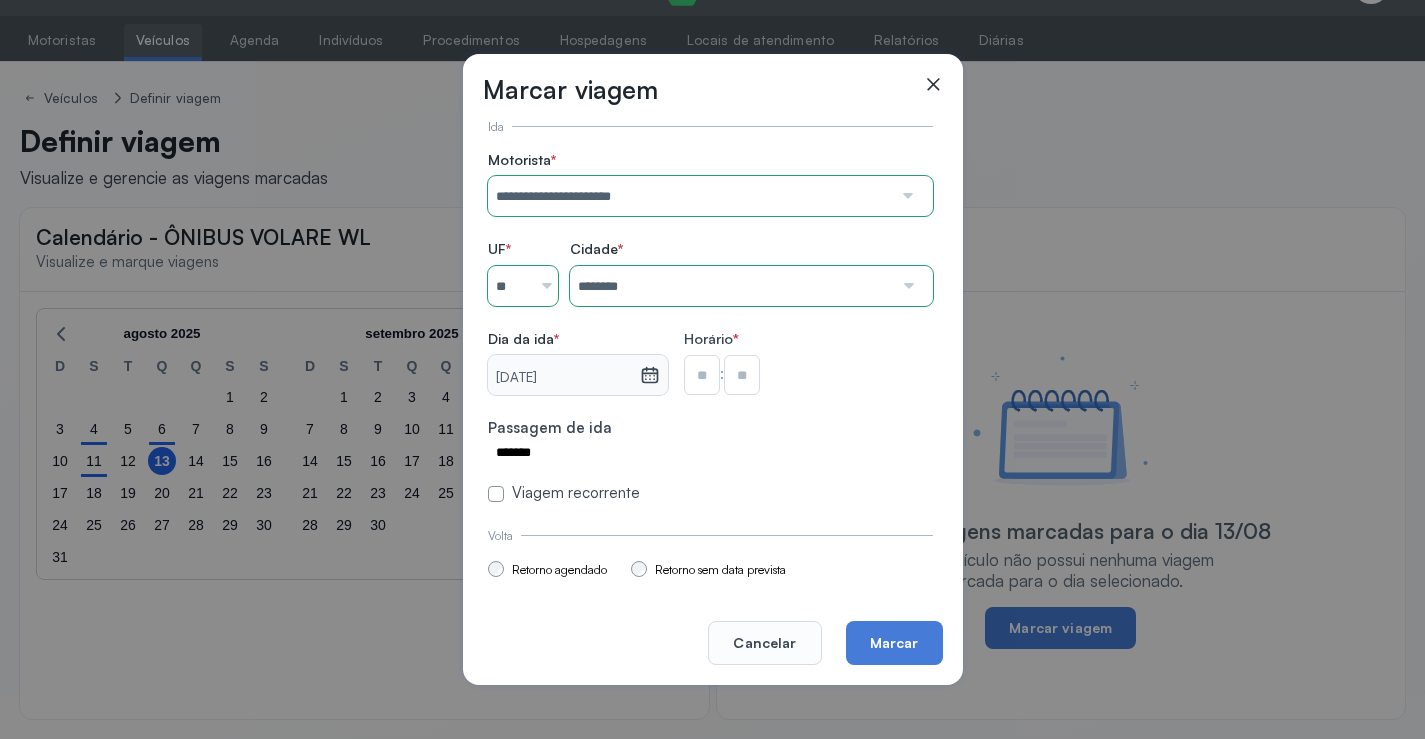 click on "**********" at bounding box center (710, 327) 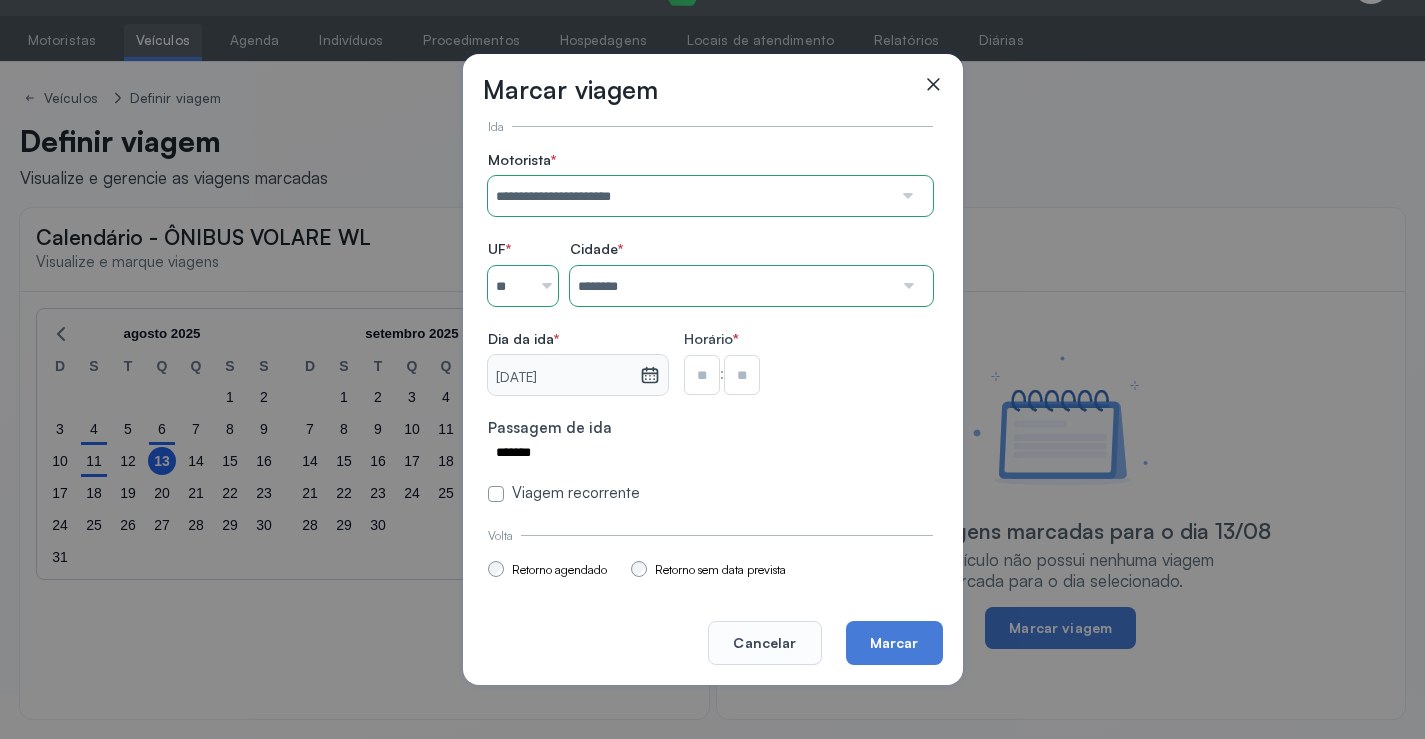 click at bounding box center [702, 375] 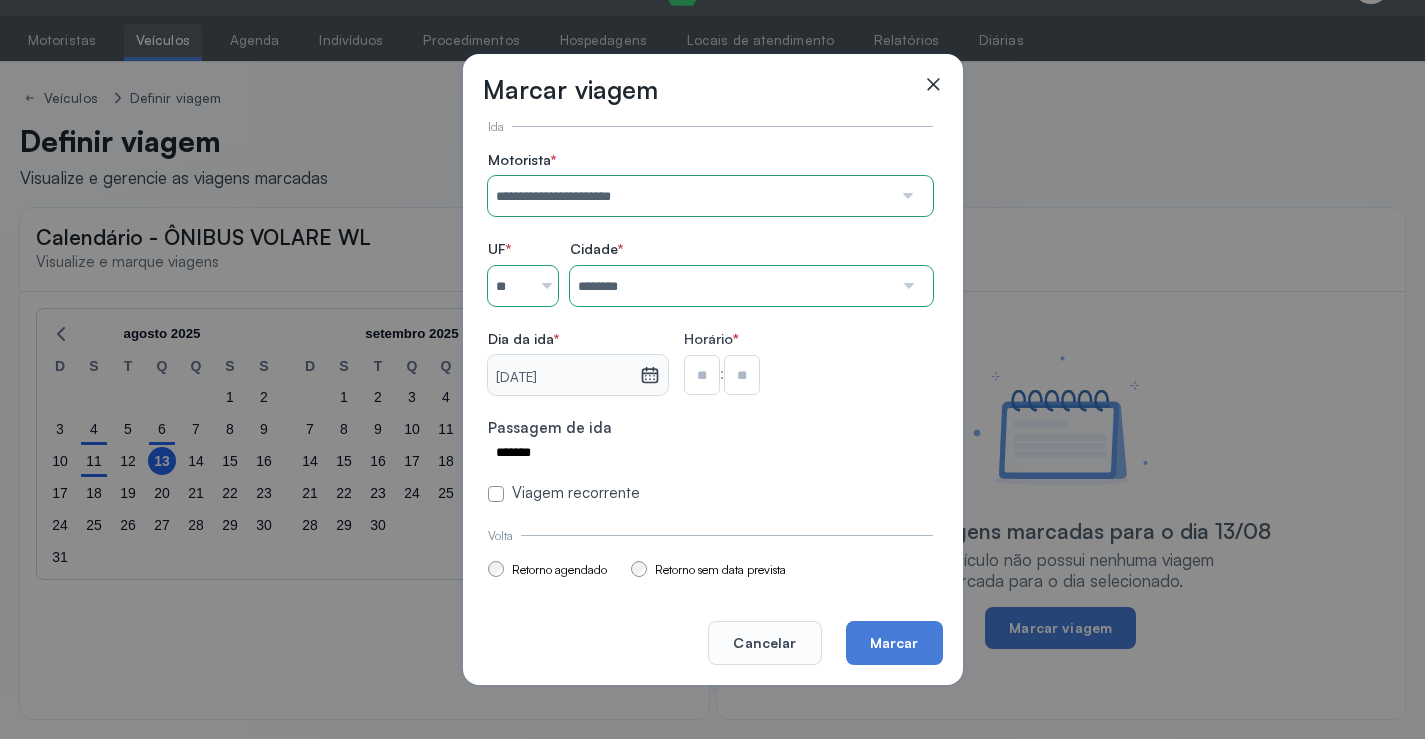 type on "**" 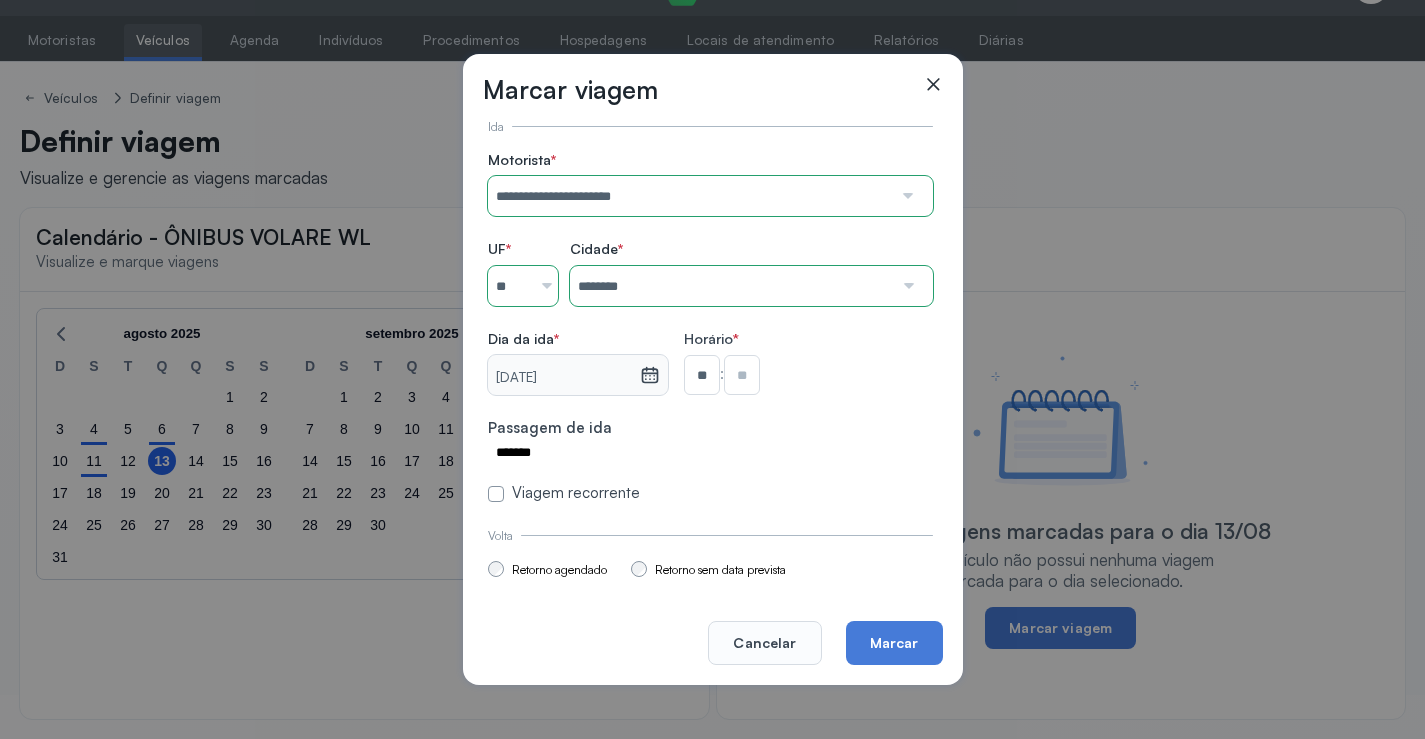click at bounding box center (742, 375) 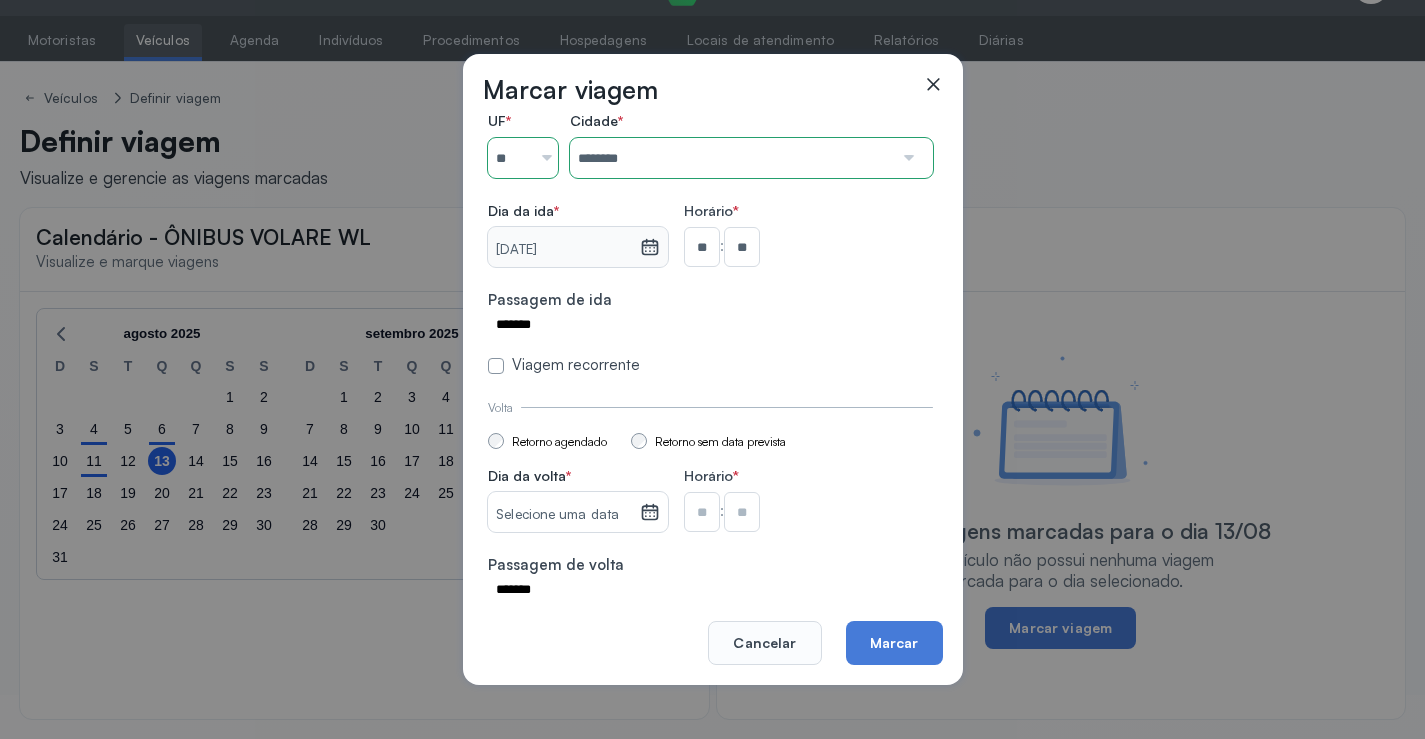 scroll, scrollTop: 147, scrollLeft: 0, axis: vertical 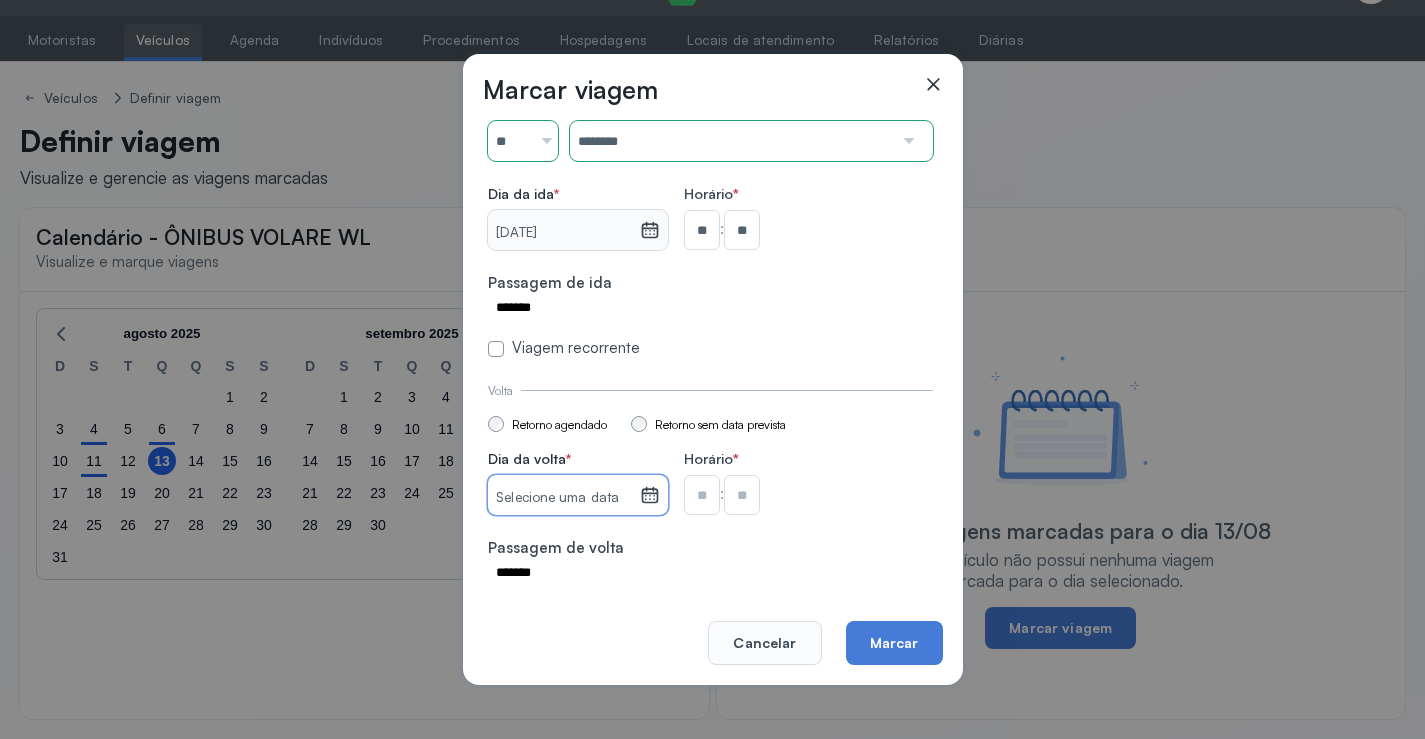 click on "Selecione uma data" at bounding box center (563, 498) 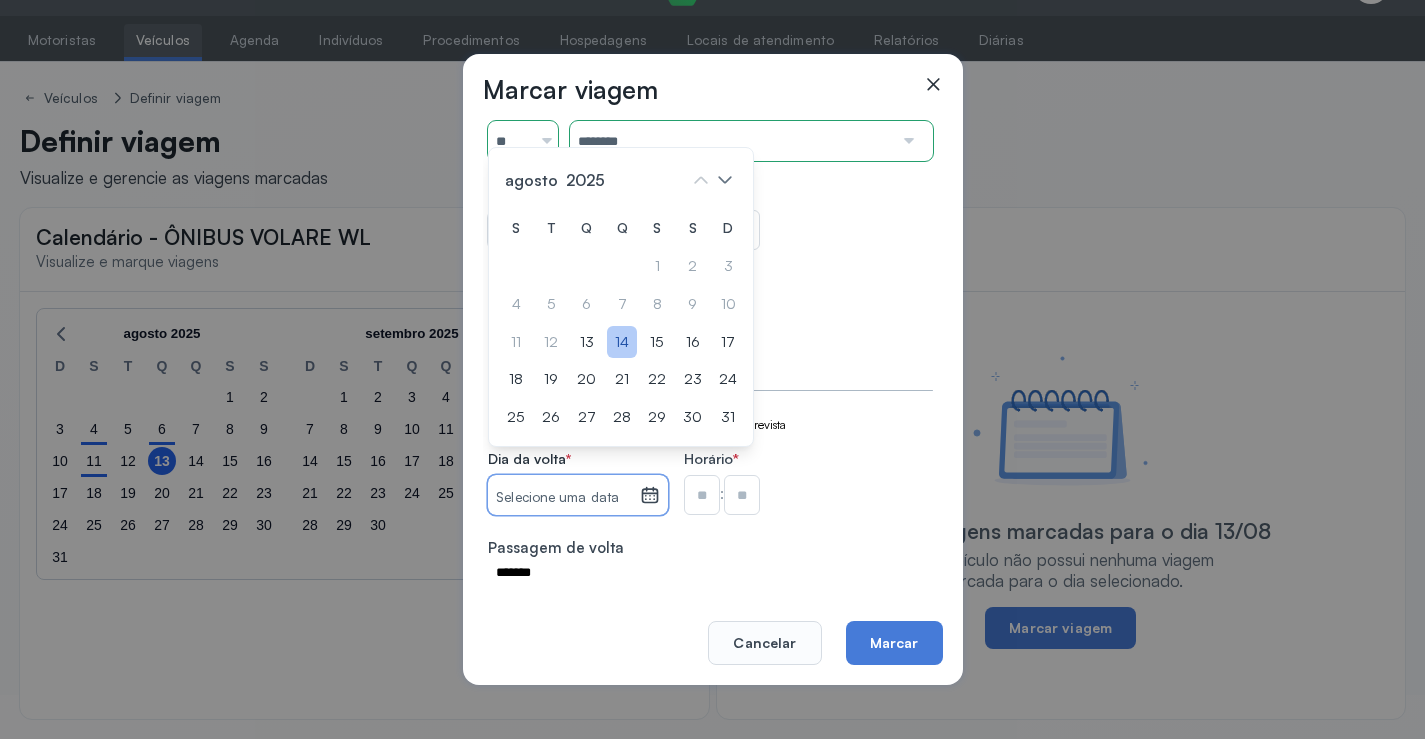 click on "14" 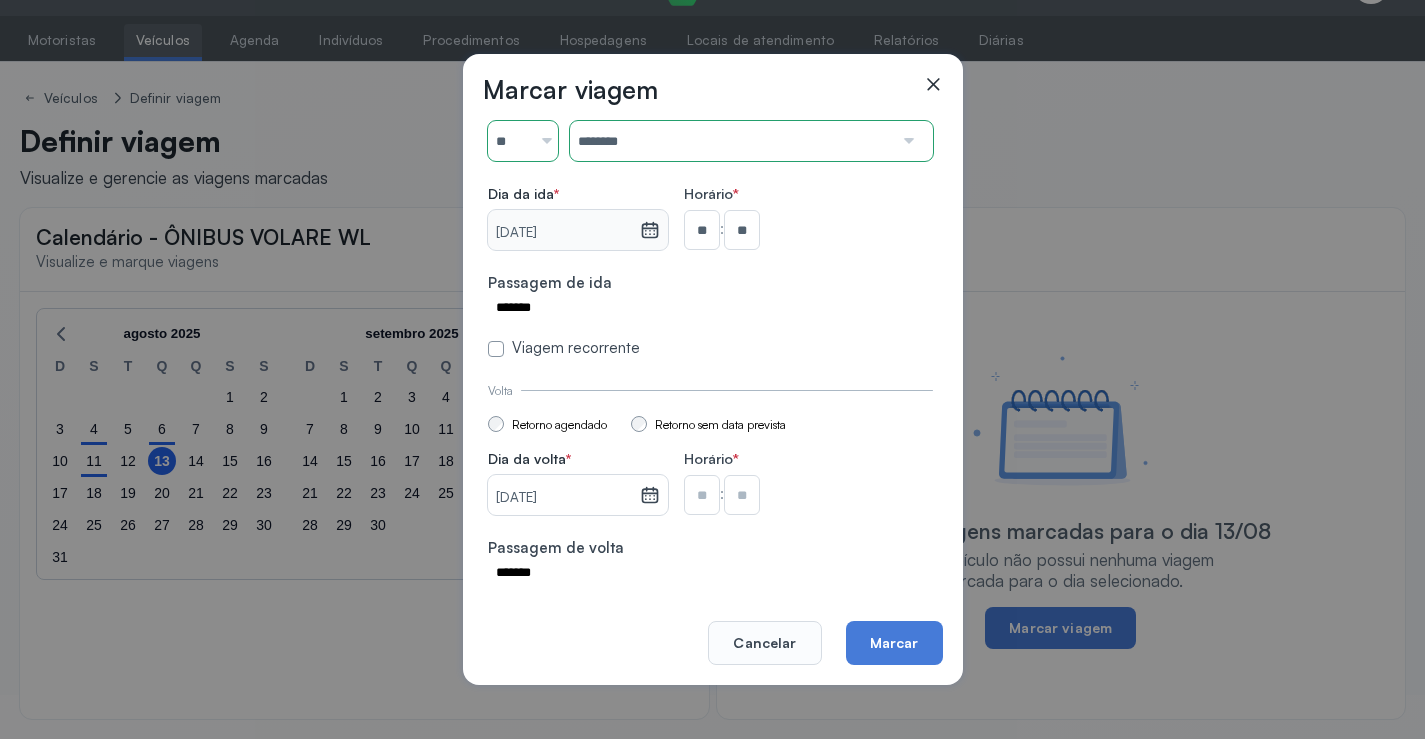 click at bounding box center (702, 230) 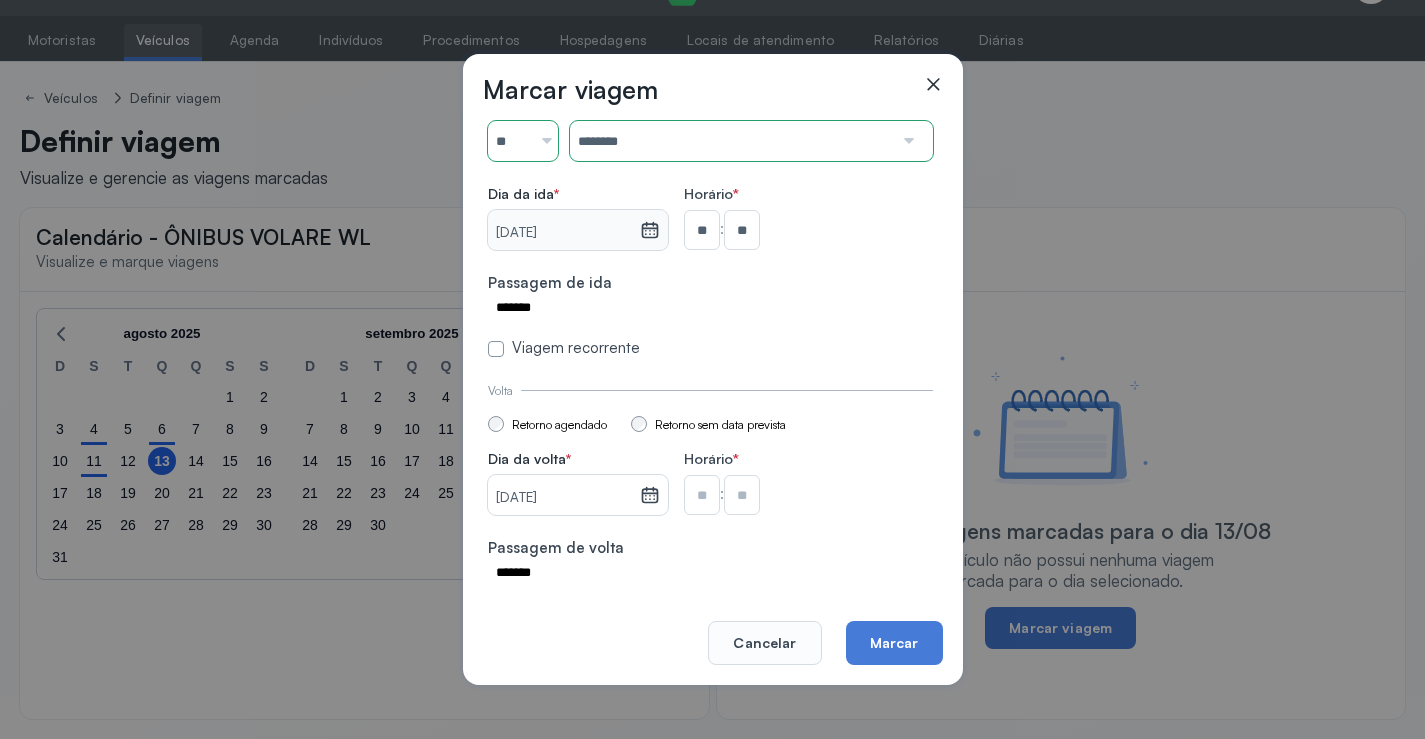 type on "**" 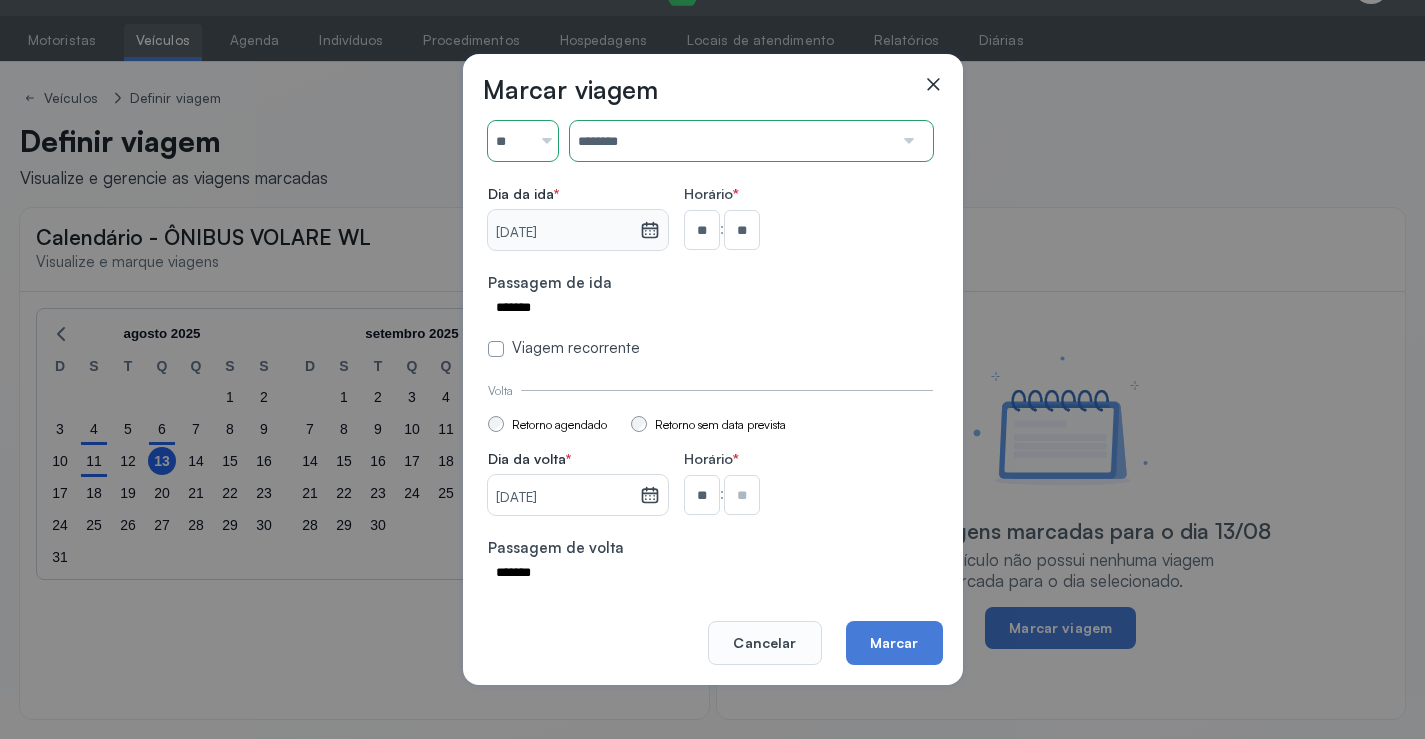 click at bounding box center [742, 230] 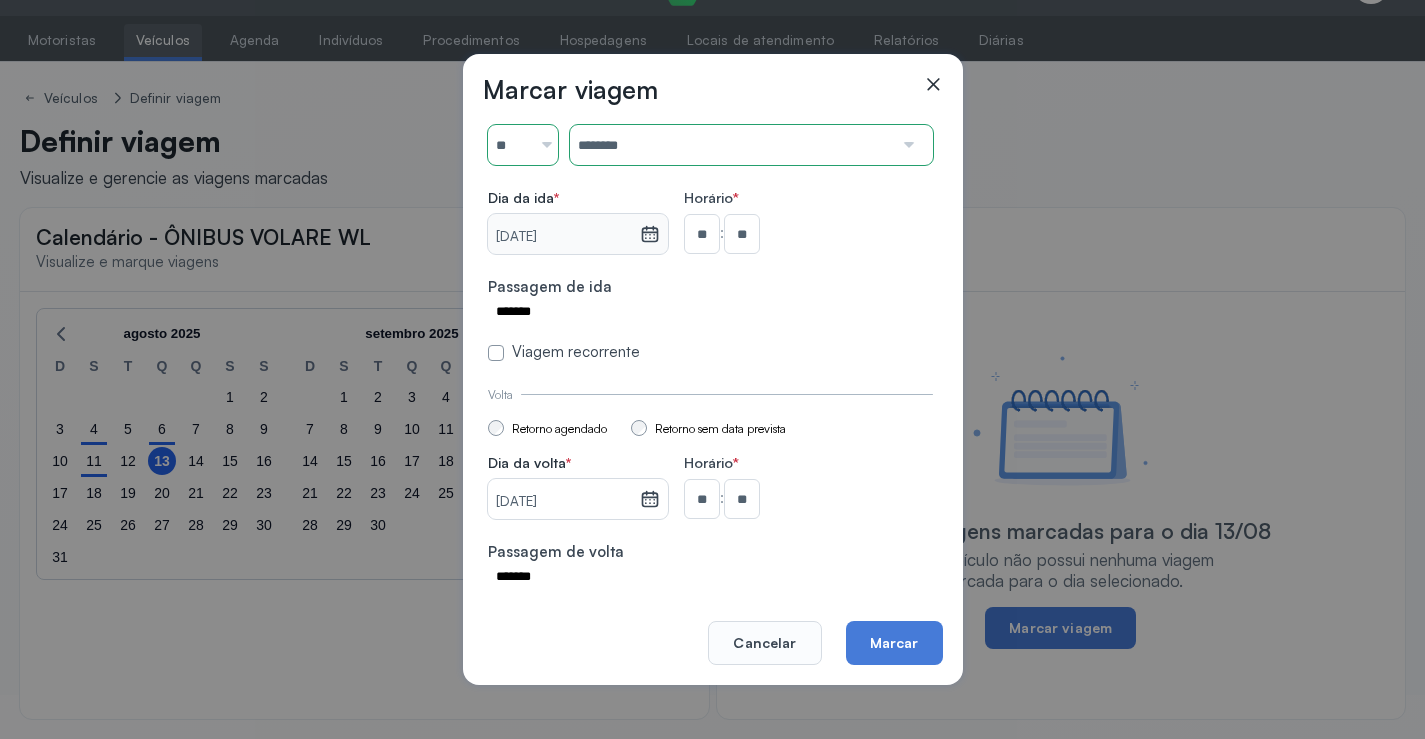 scroll, scrollTop: 147, scrollLeft: 0, axis: vertical 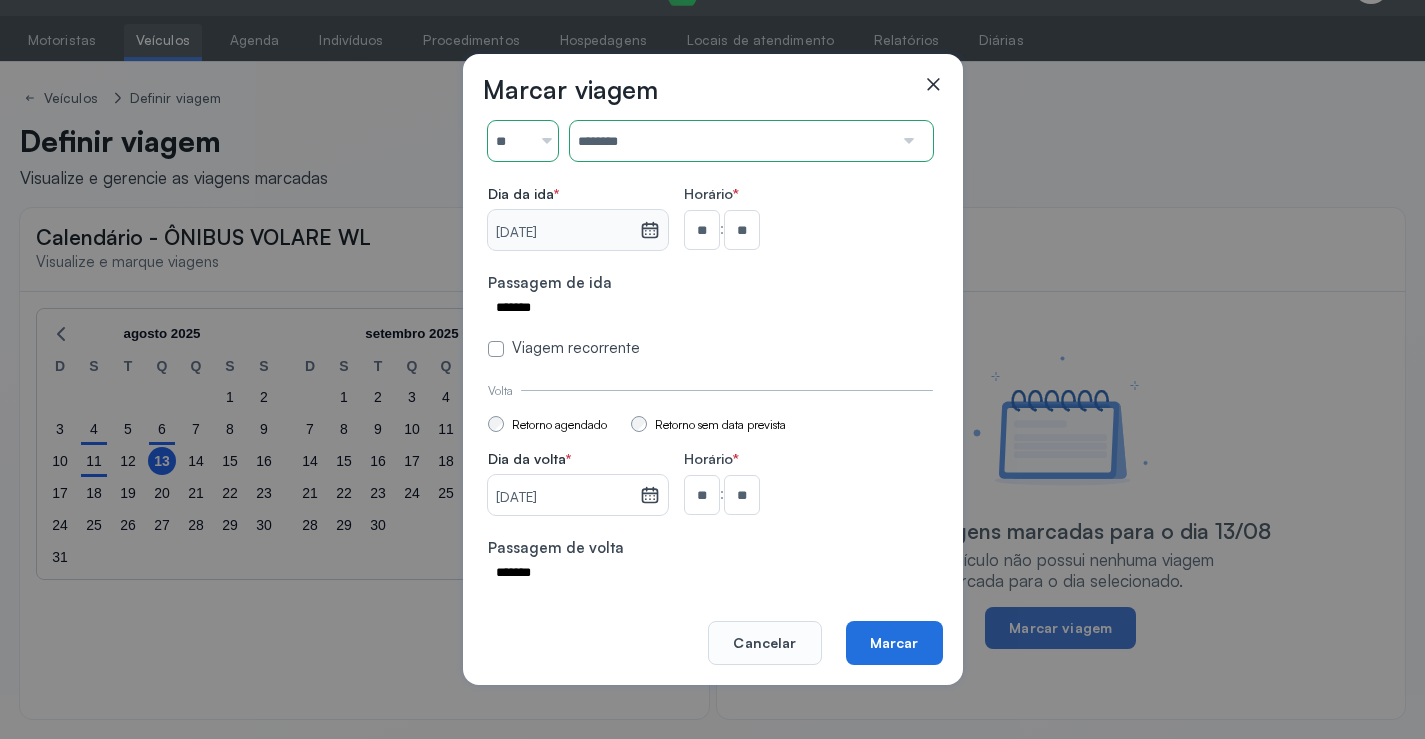 click on "Marcar" 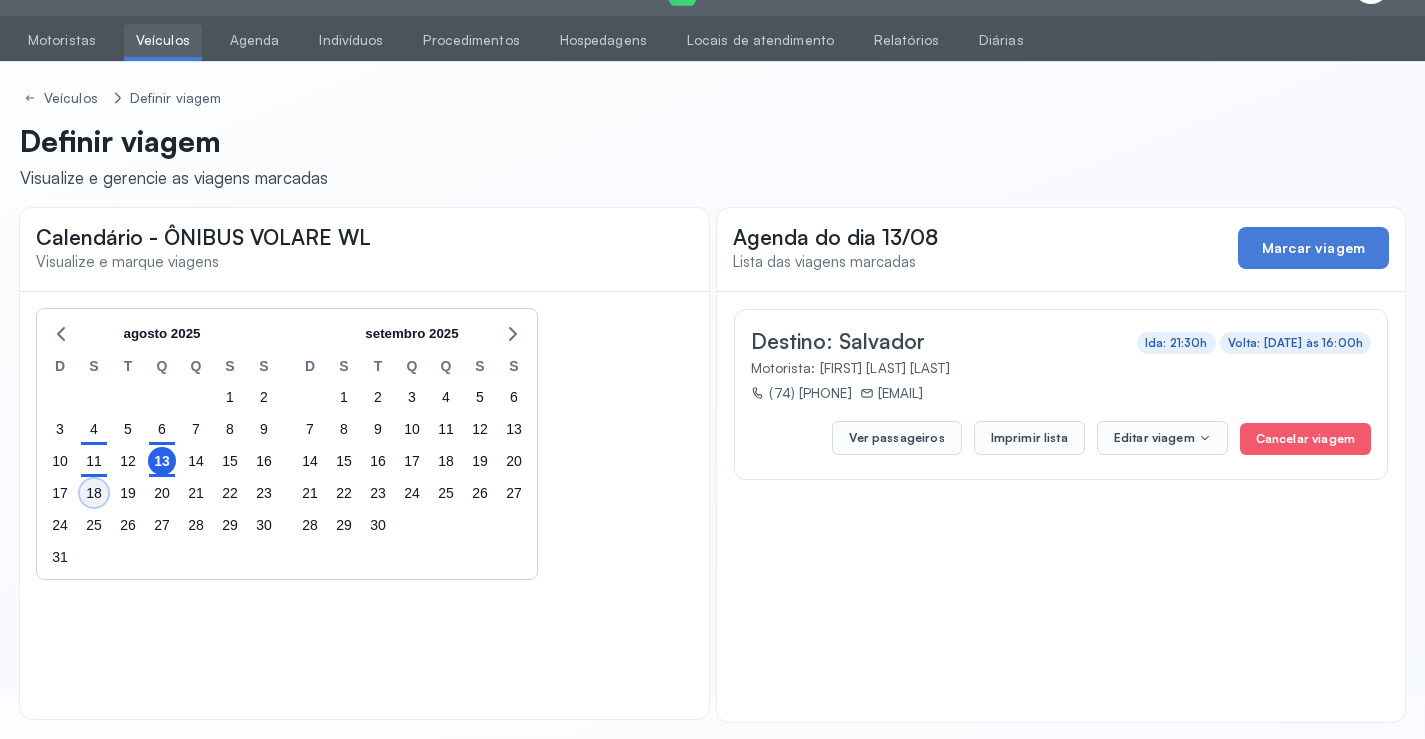 click on "18" 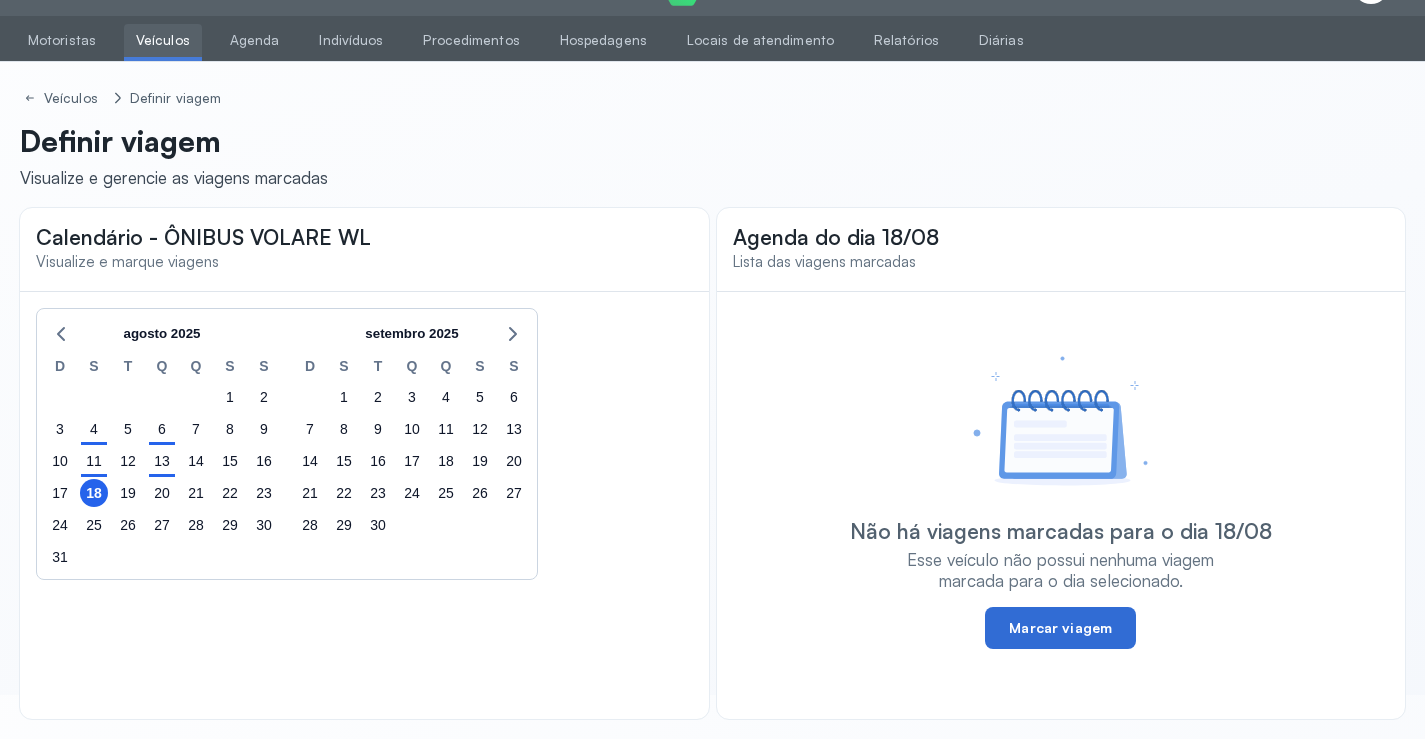 click on "Marcar viagem" 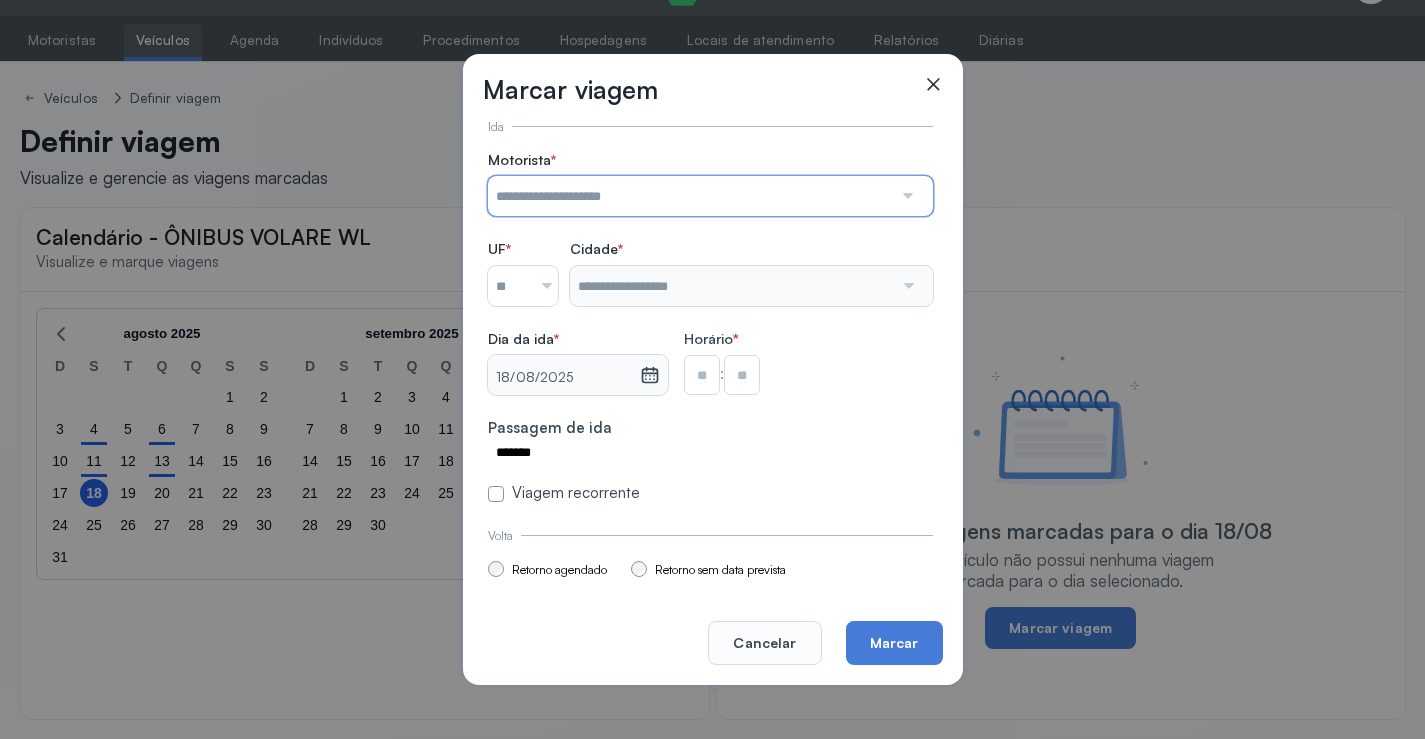 click at bounding box center [690, 196] 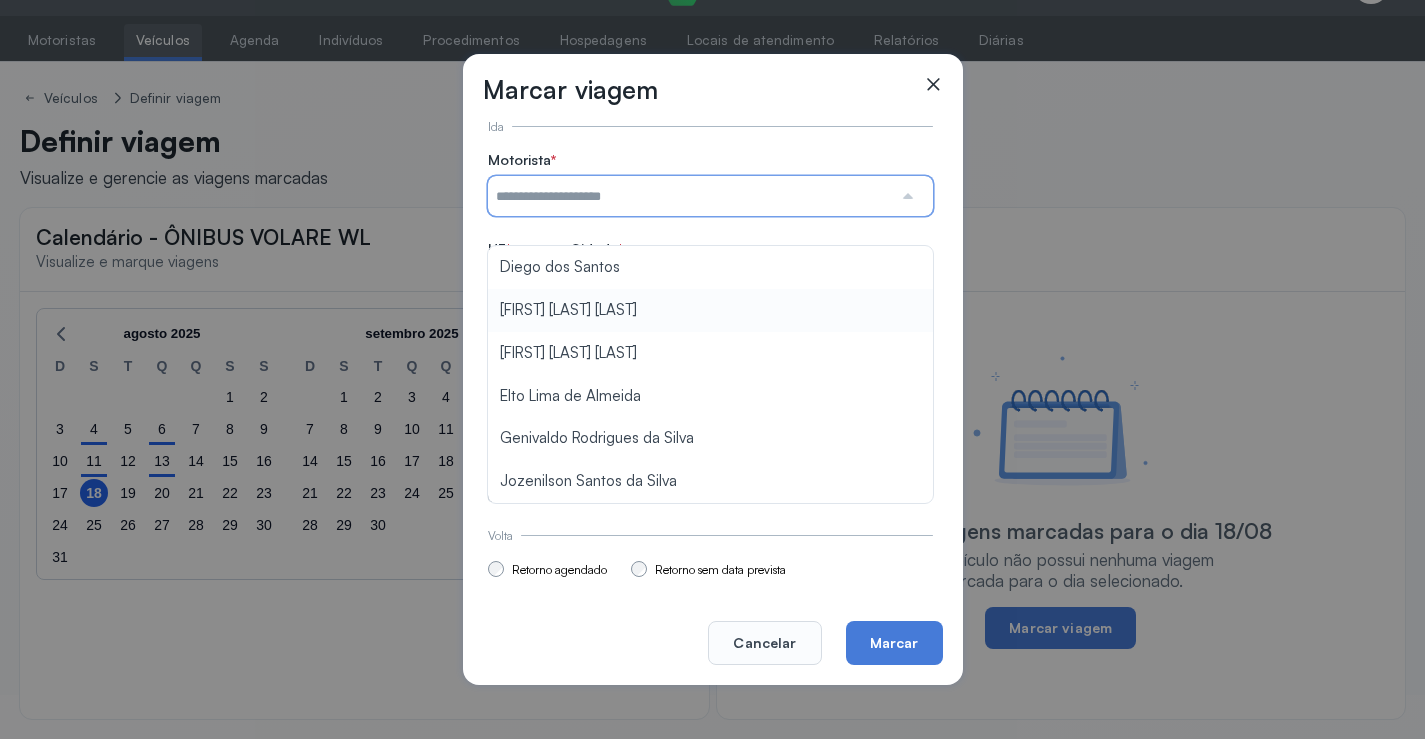 type on "**********" 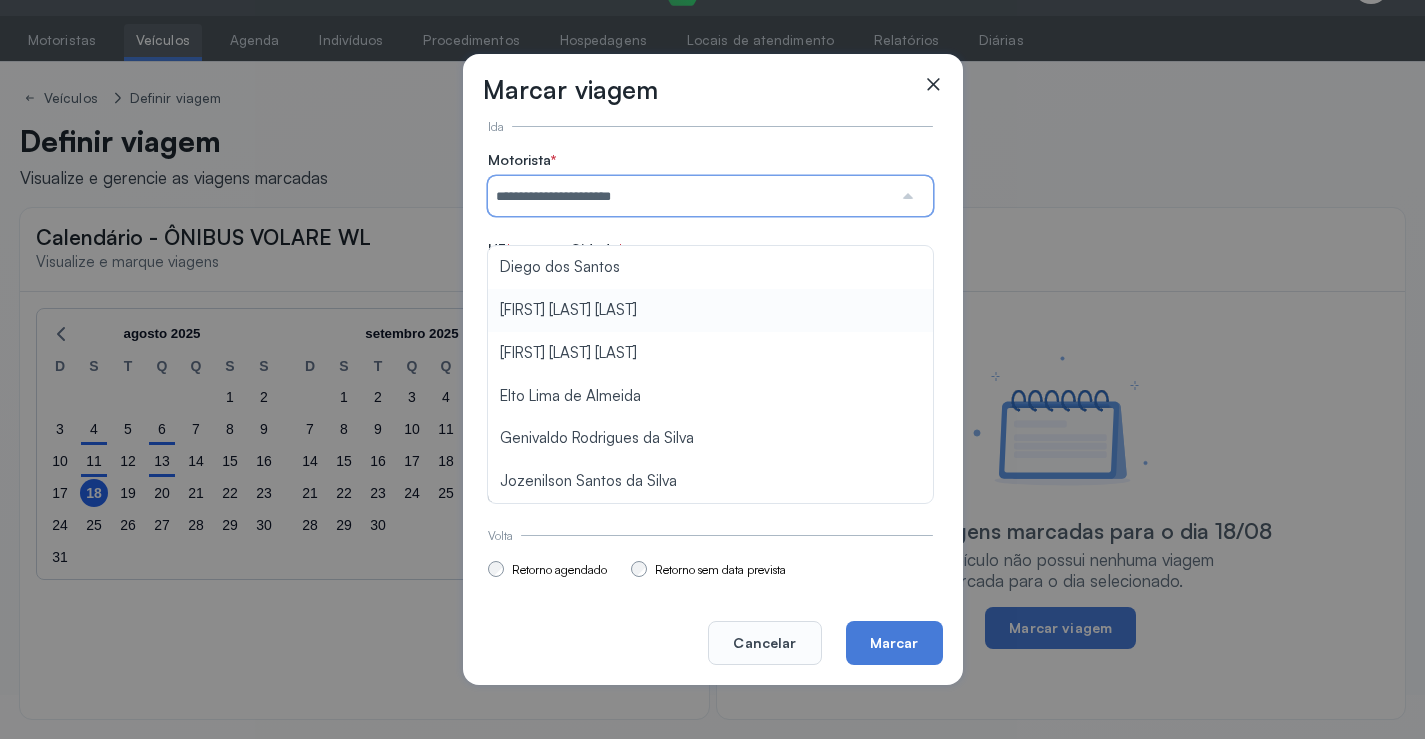 click on "**********" at bounding box center [710, 327] 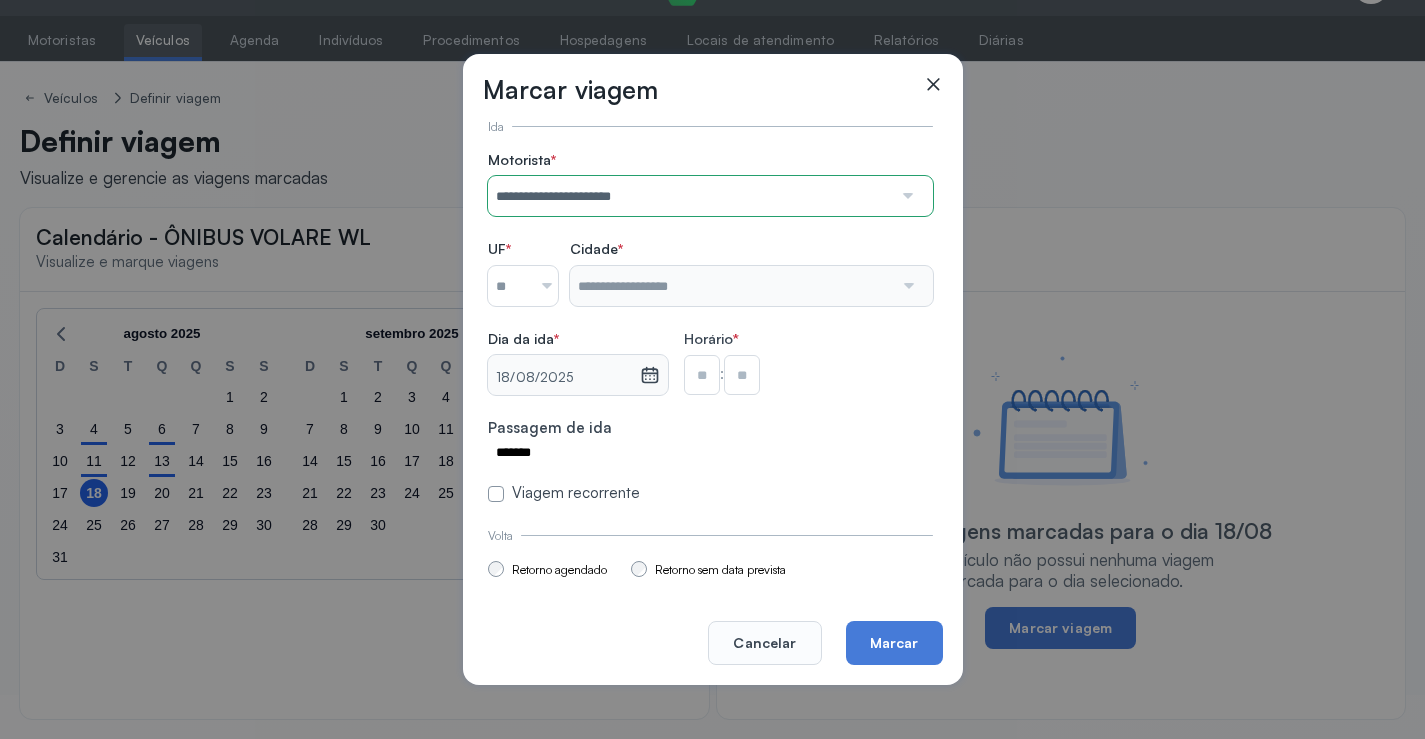 click at bounding box center [539, 286] 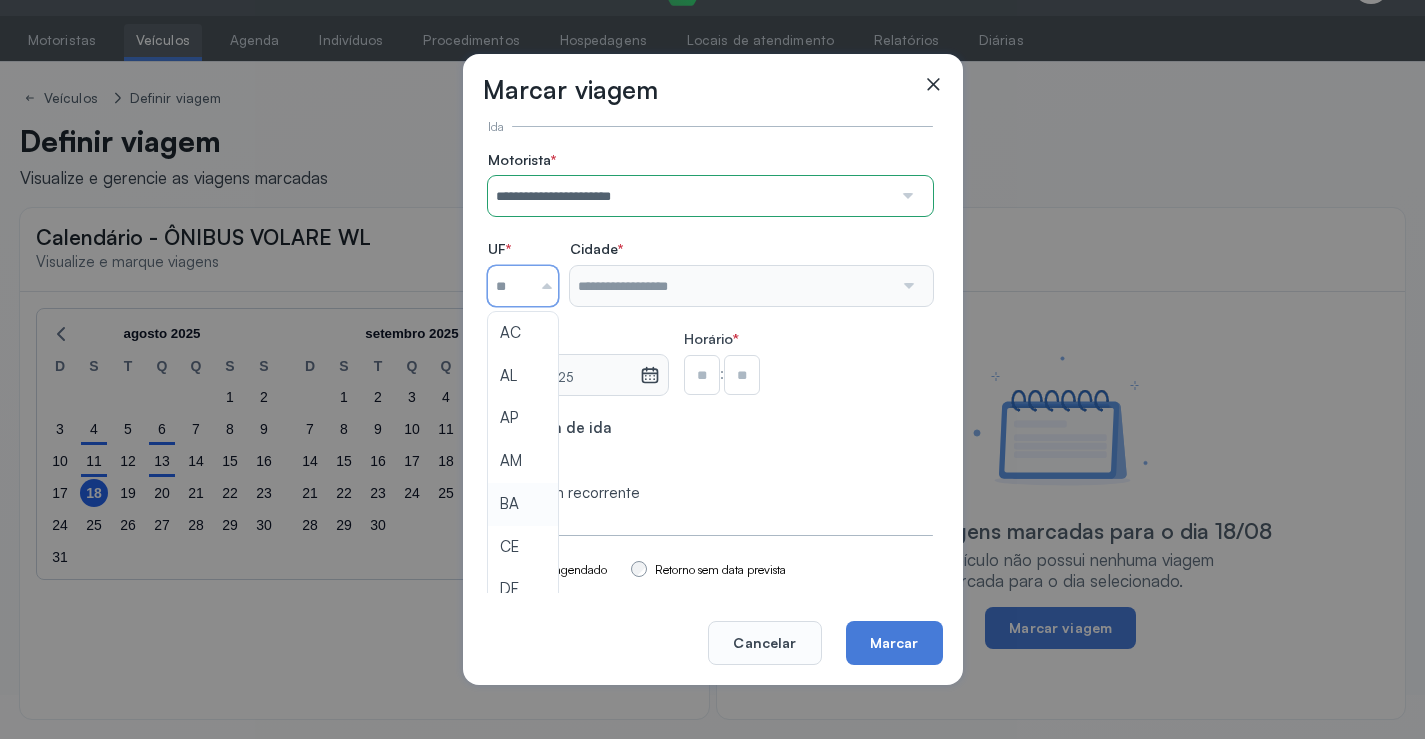 type on "**" 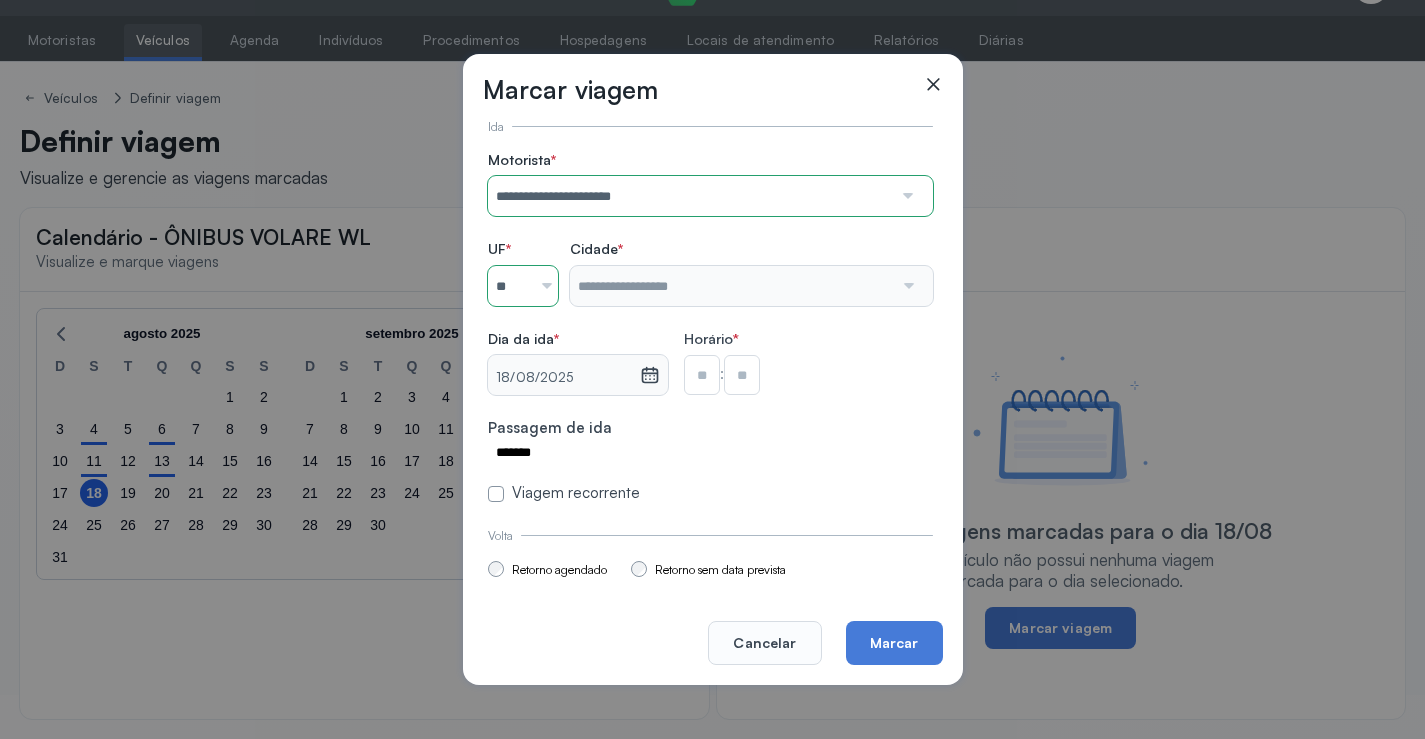 drag, startPoint x: 517, startPoint y: 508, endPoint x: 515, endPoint y: 454, distance: 54.037025 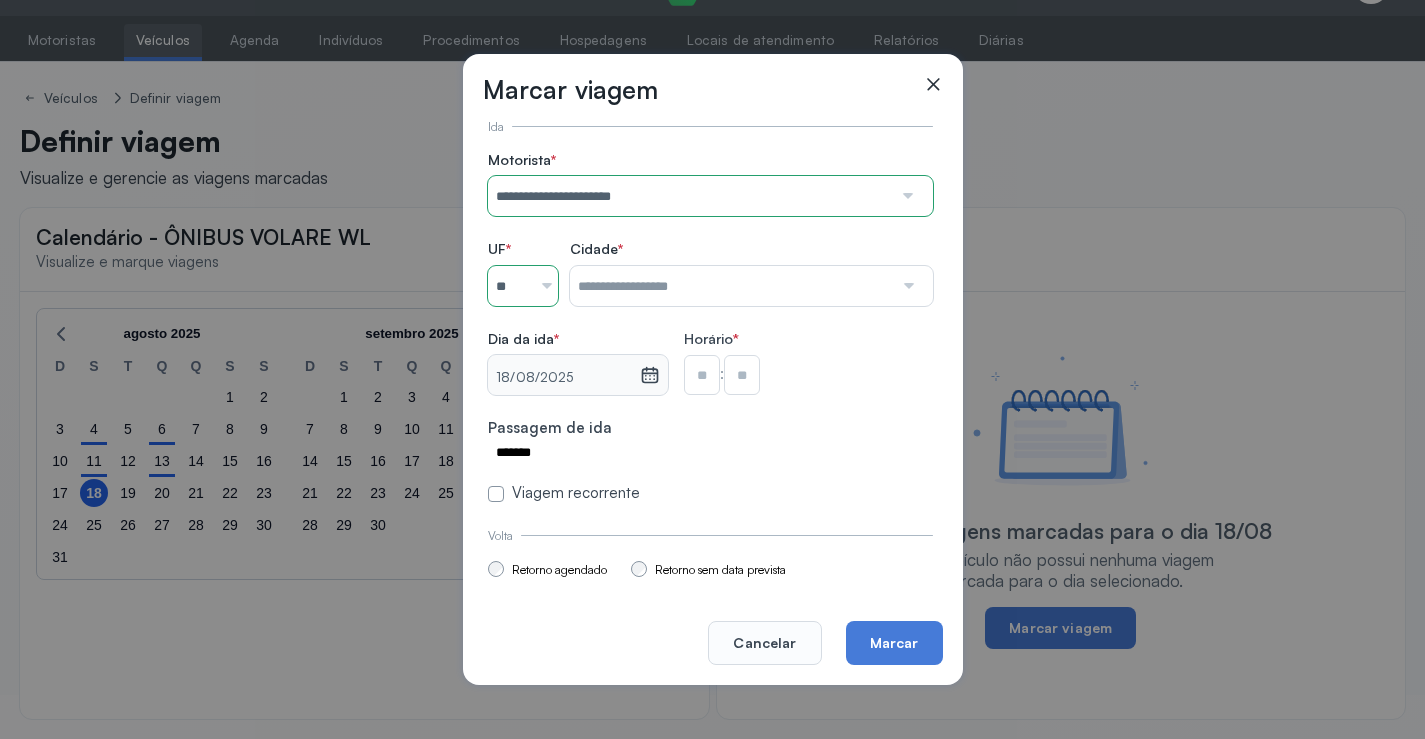 click at bounding box center [731, 286] 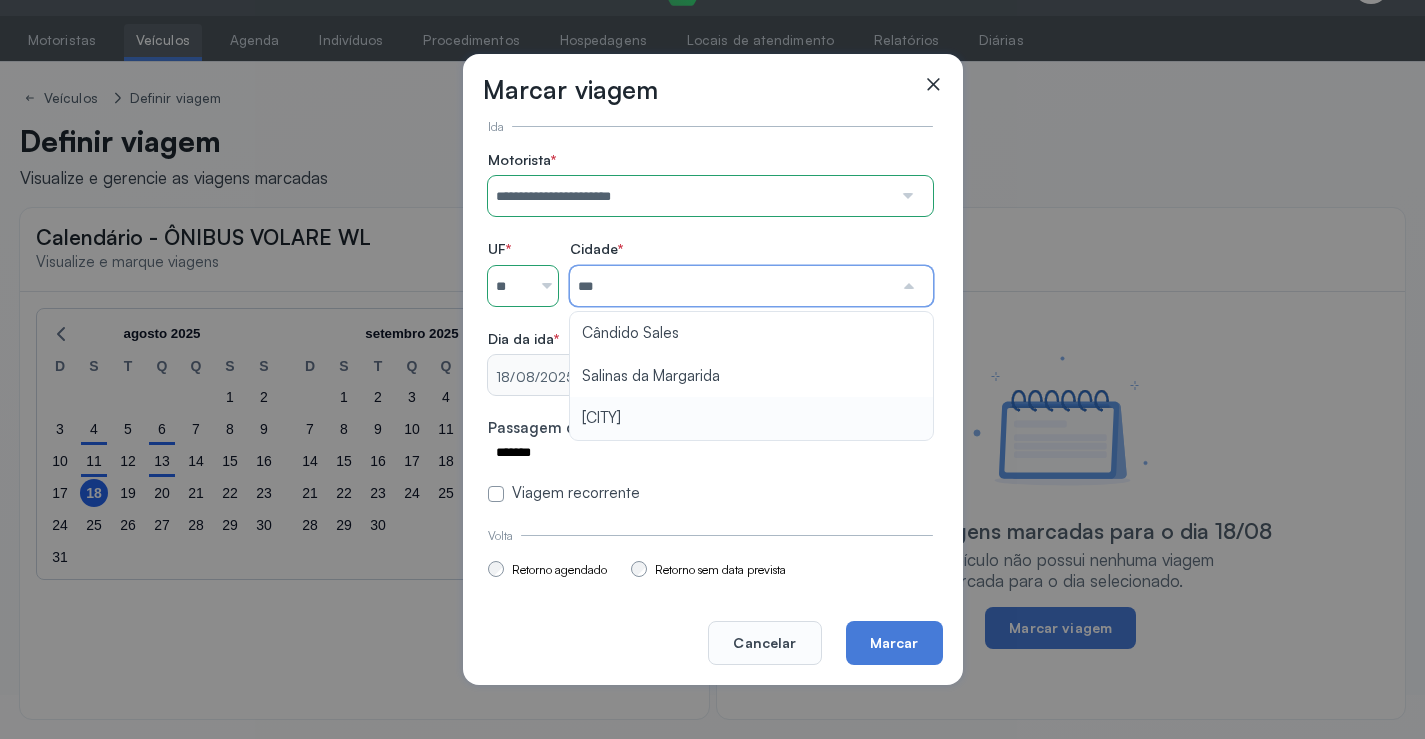 type on "********" 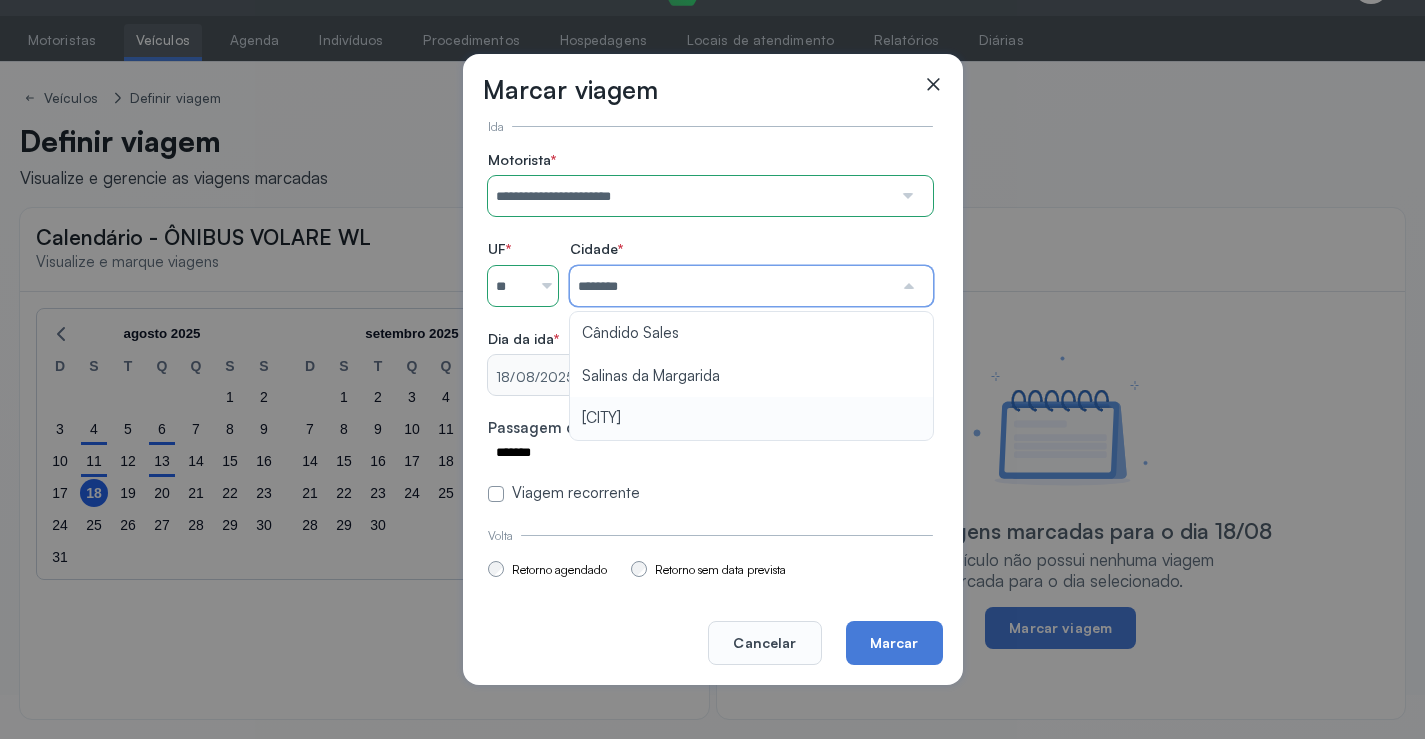 click on "**********" at bounding box center (710, 327) 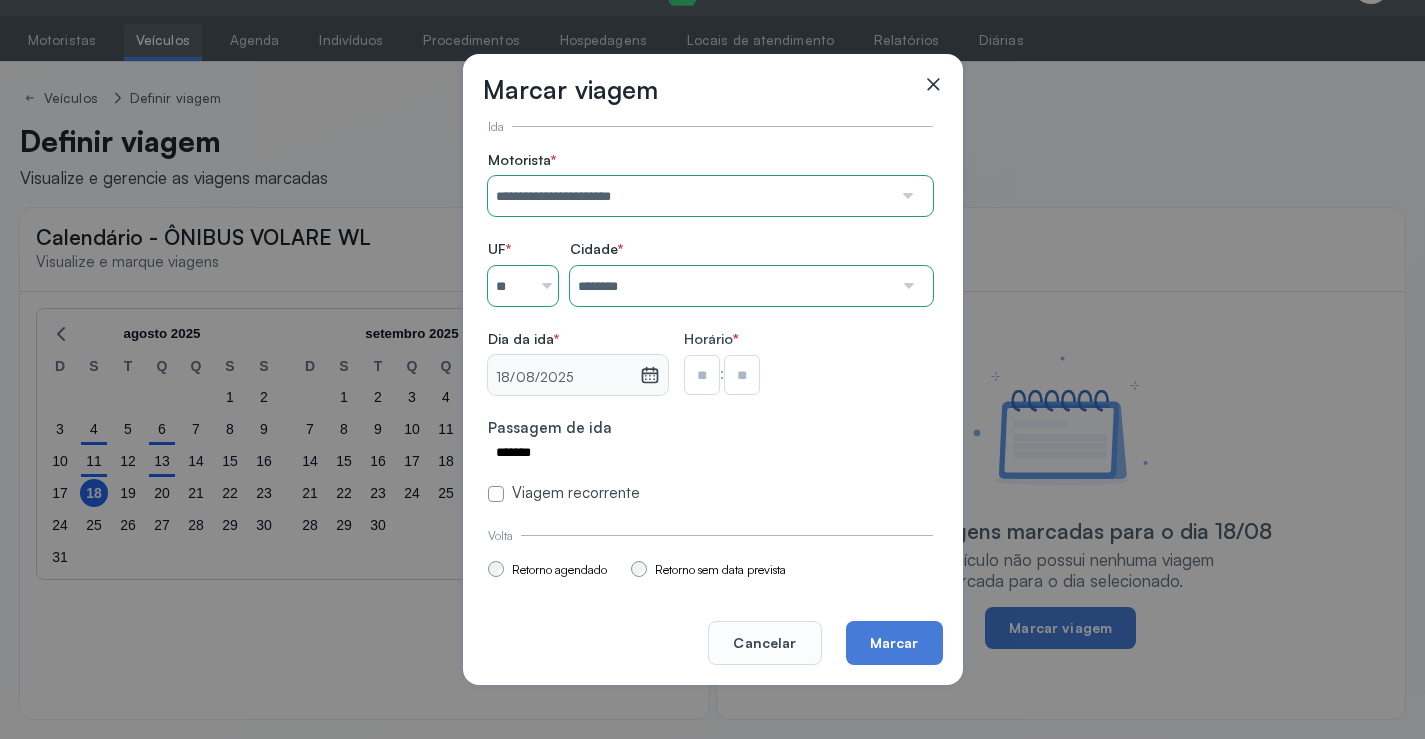 click at bounding box center [702, 375] 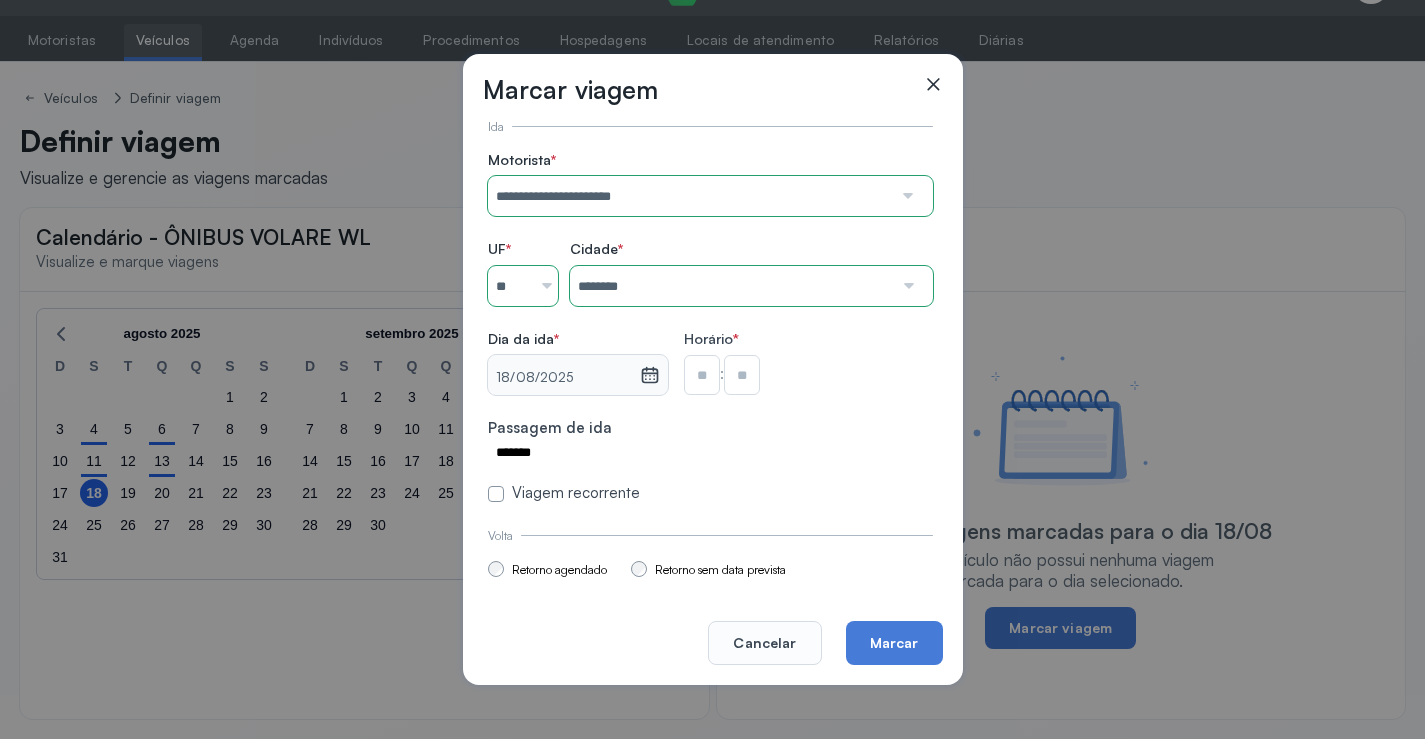 type on "**" 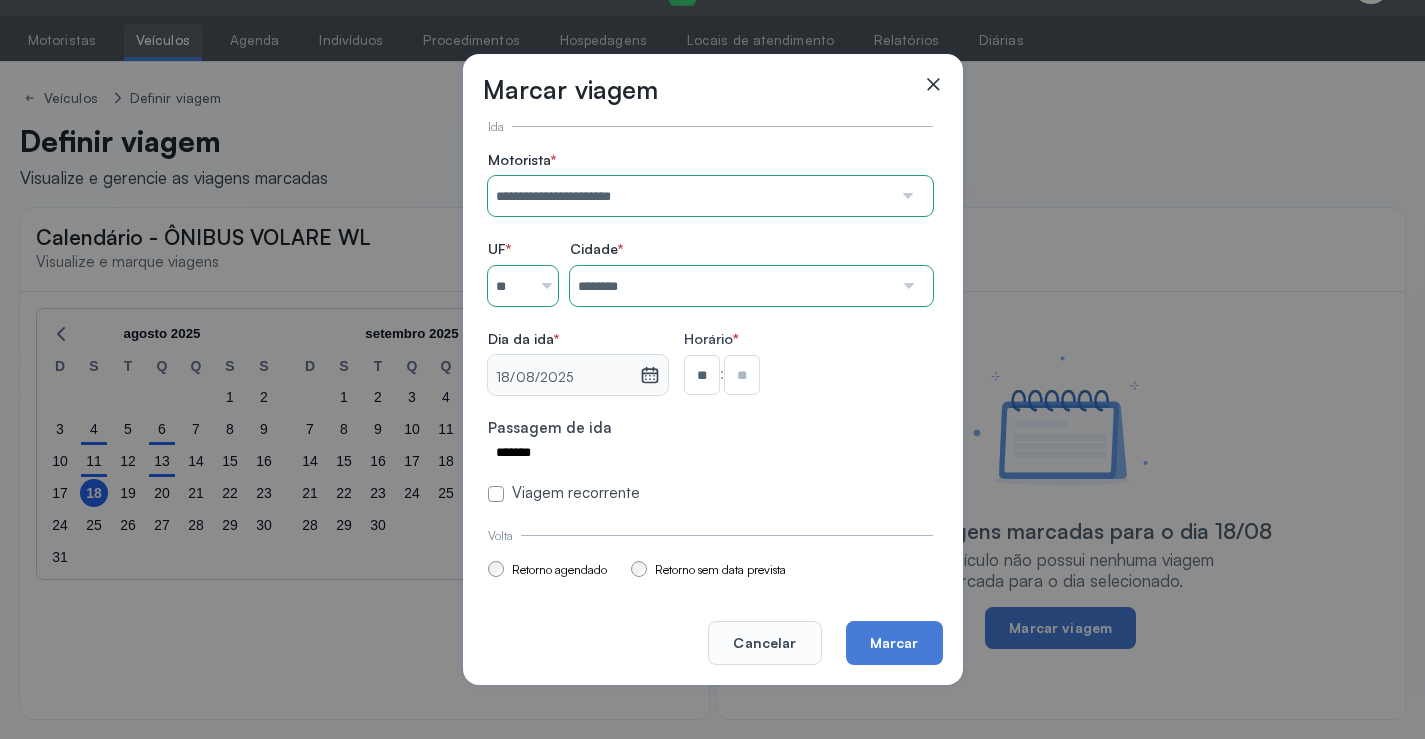 click at bounding box center (742, 375) 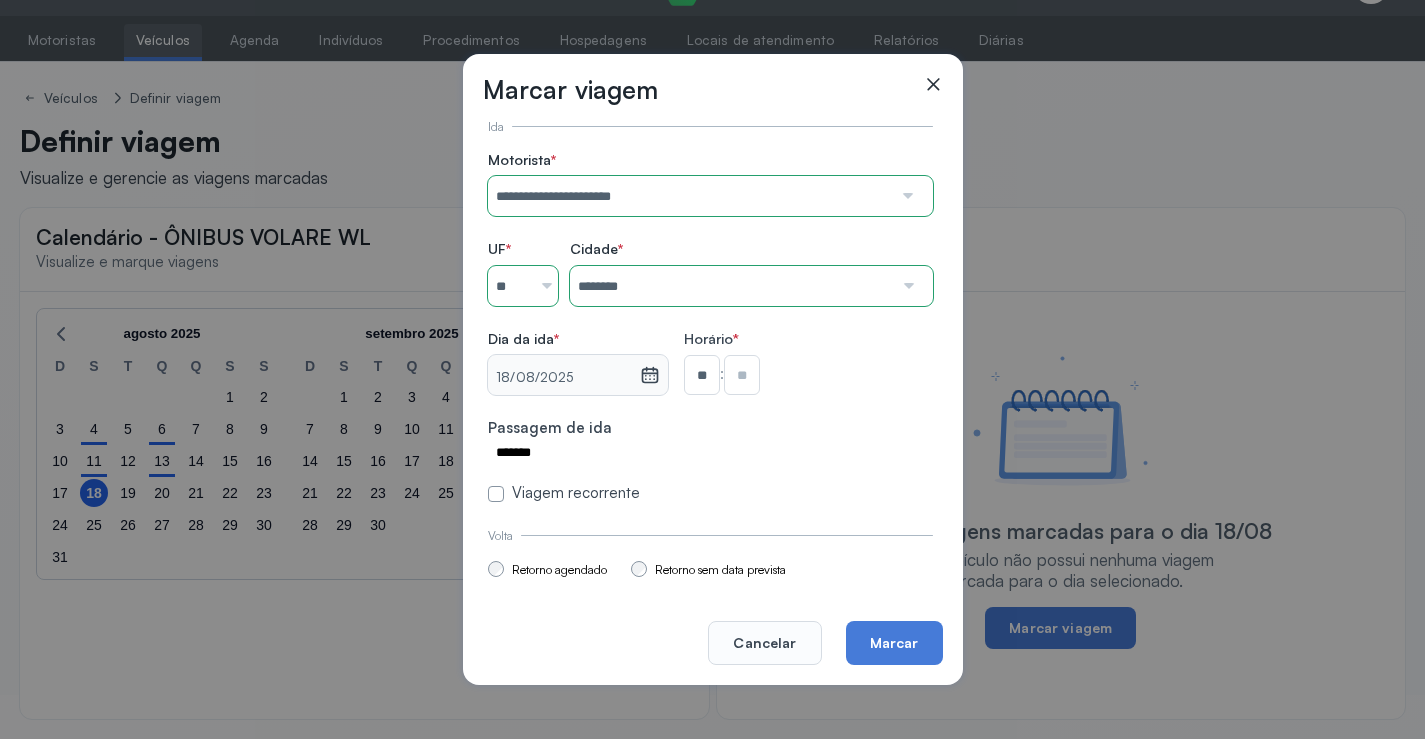 type on "**" 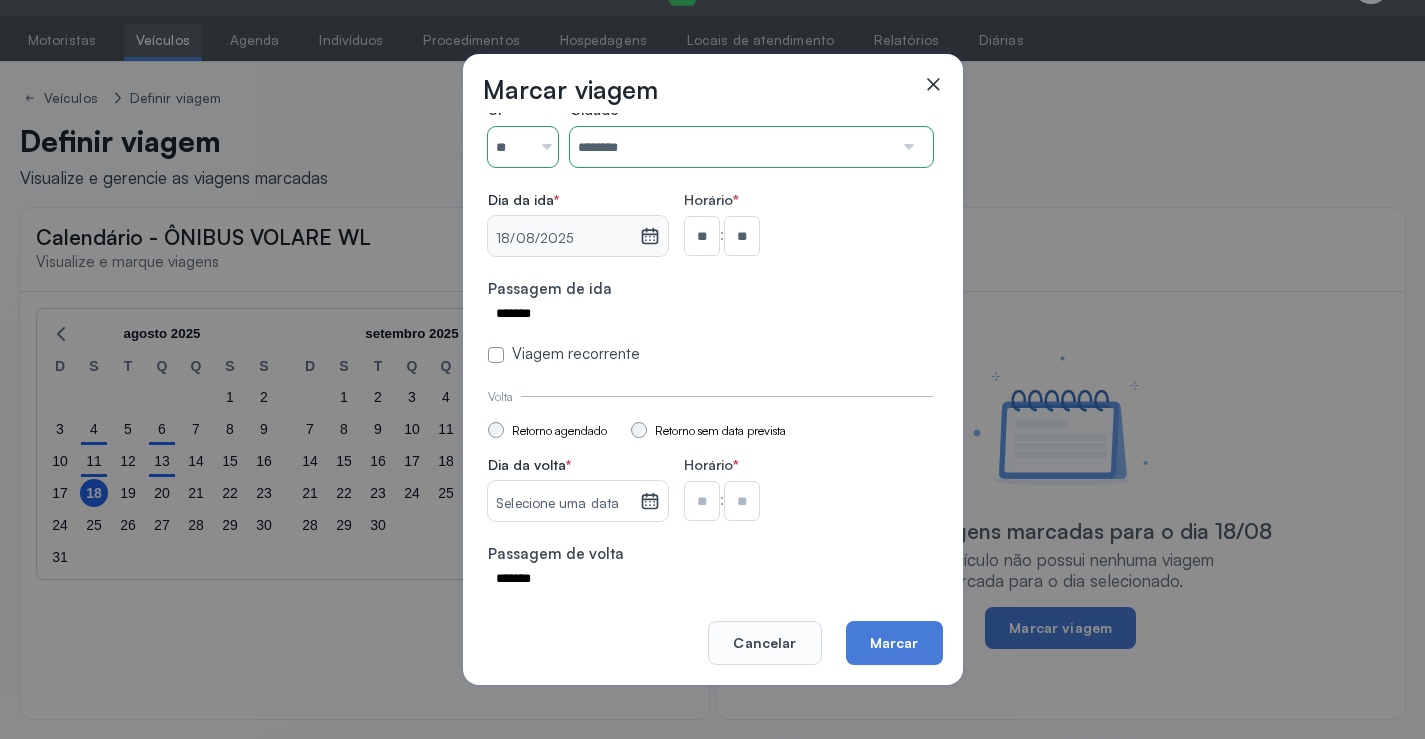 scroll, scrollTop: 147, scrollLeft: 0, axis: vertical 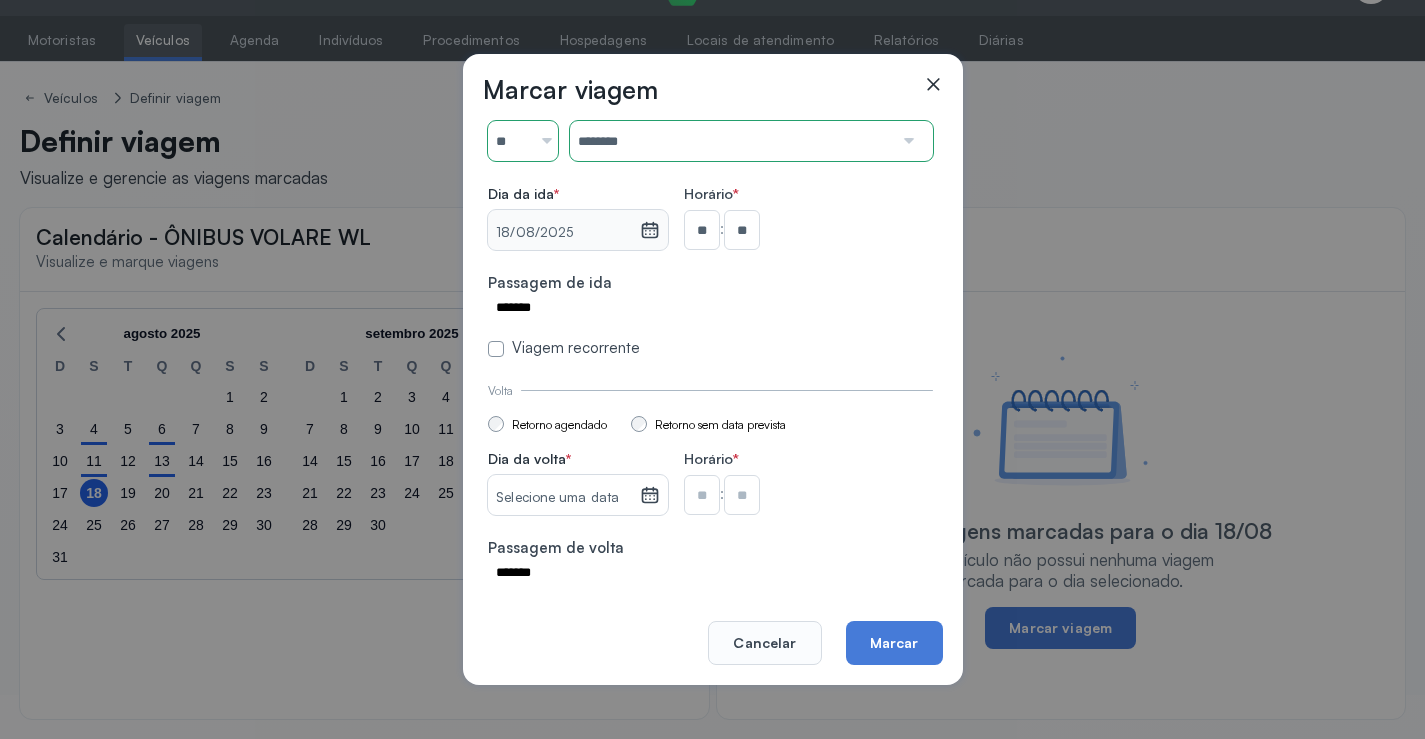 click on "Selecione uma data" at bounding box center [563, 498] 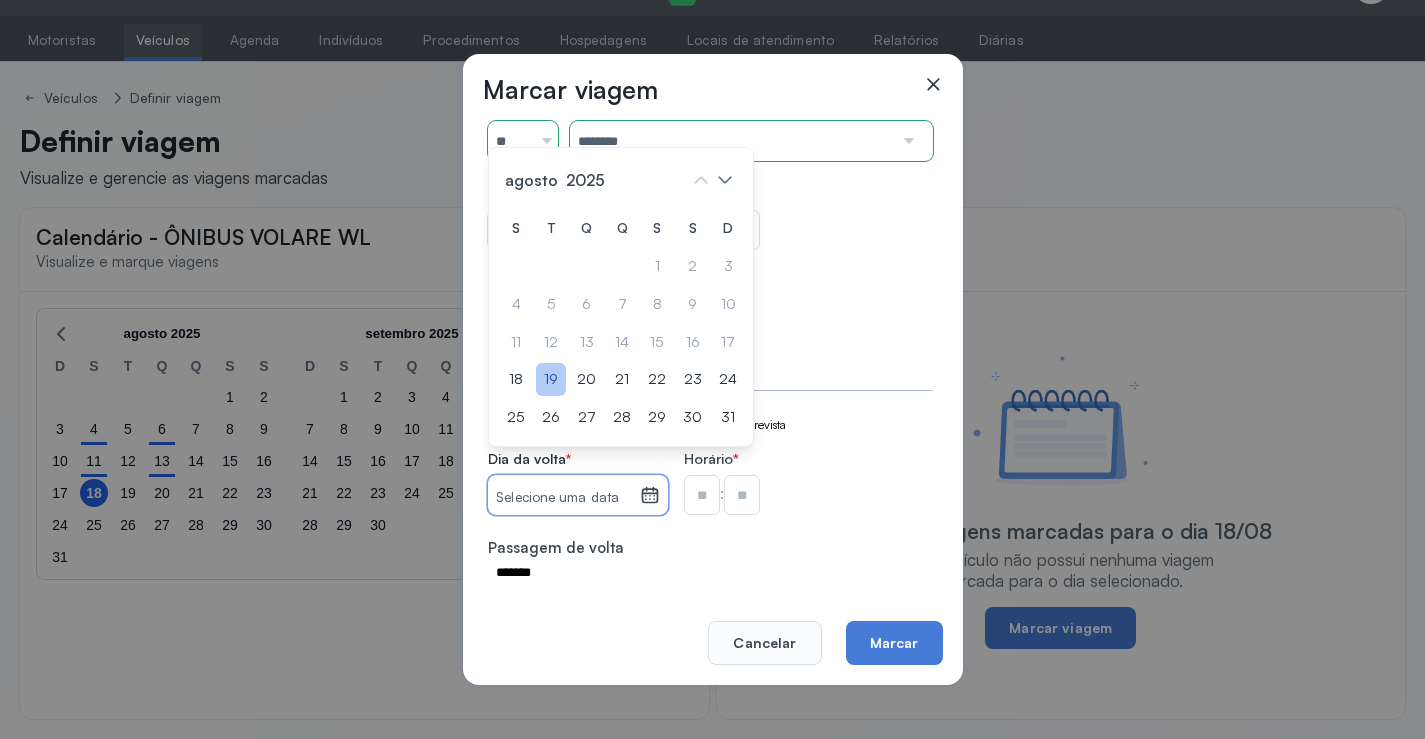 click on "19" 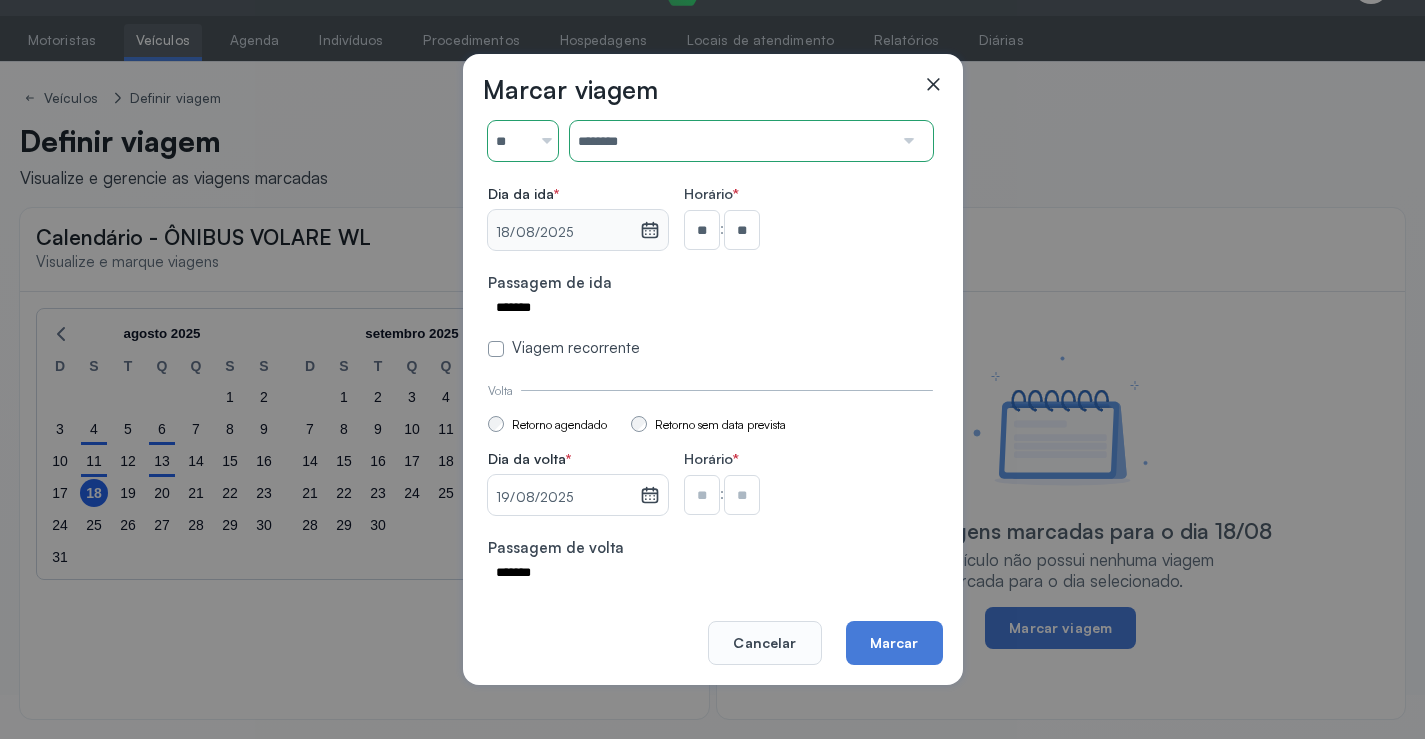 click at bounding box center (702, 230) 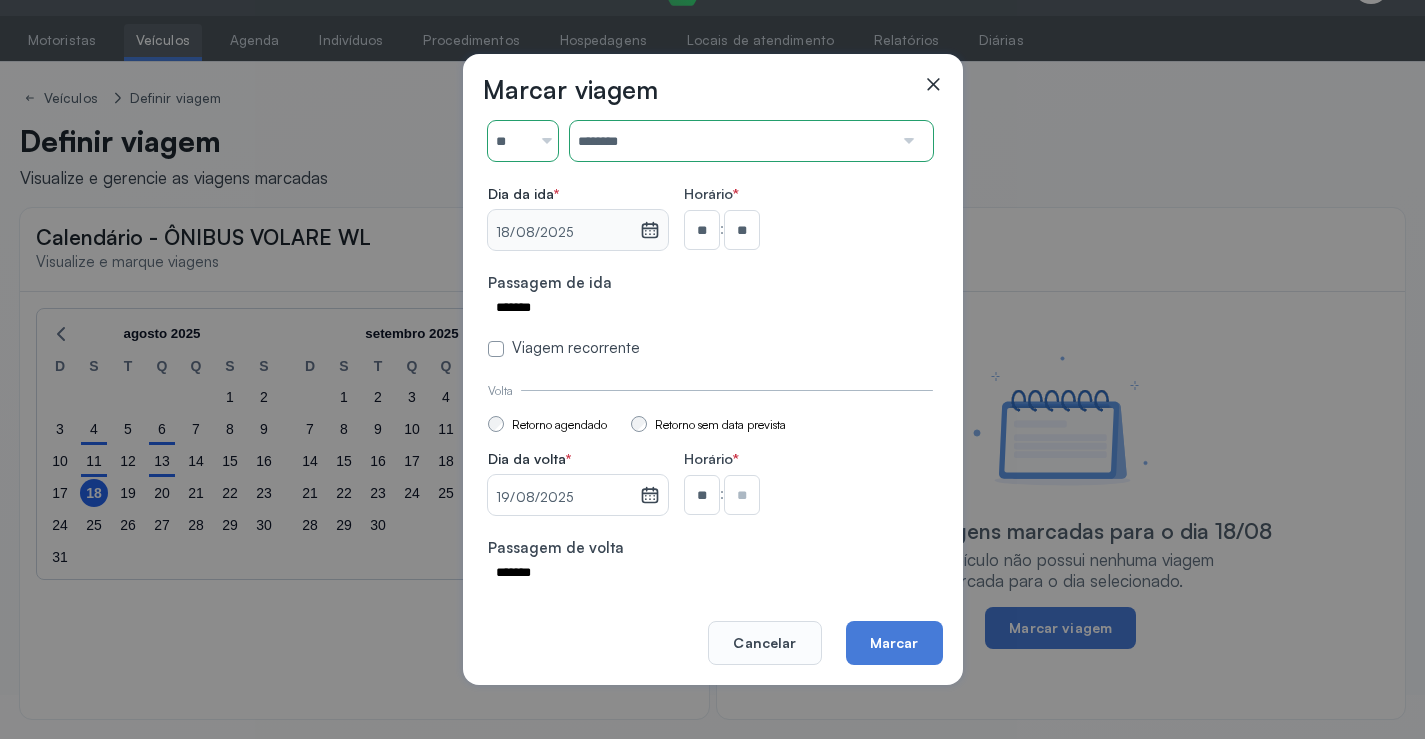 click at bounding box center [742, 230] 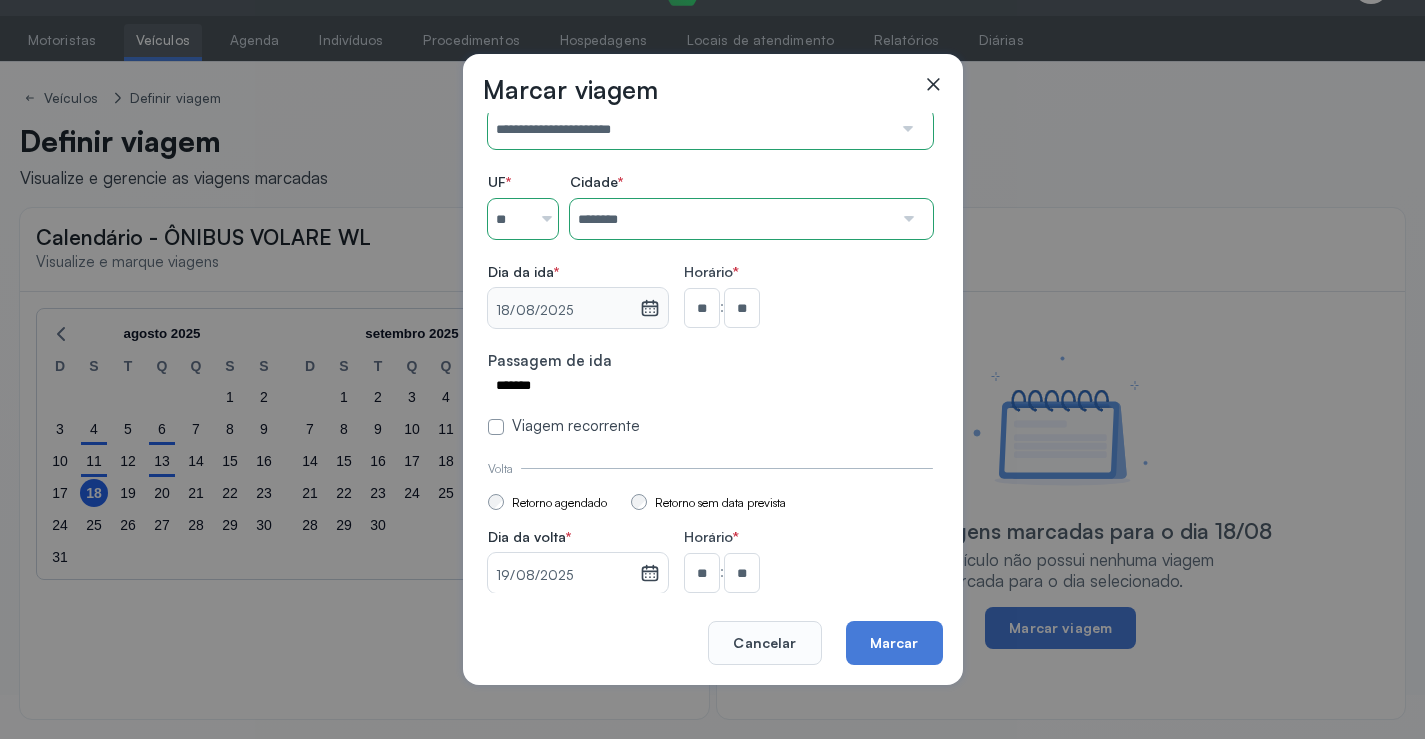 scroll, scrollTop: 147, scrollLeft: 0, axis: vertical 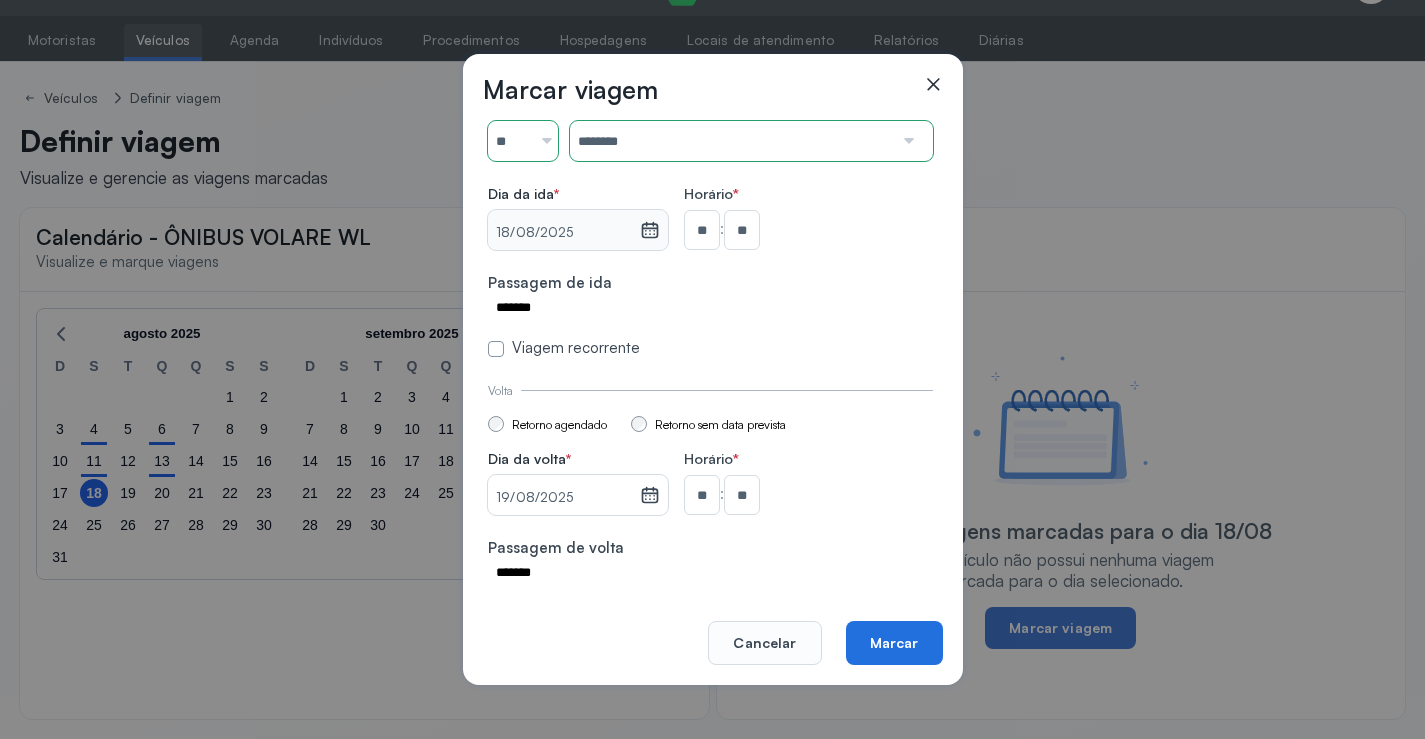 click on "Marcar" 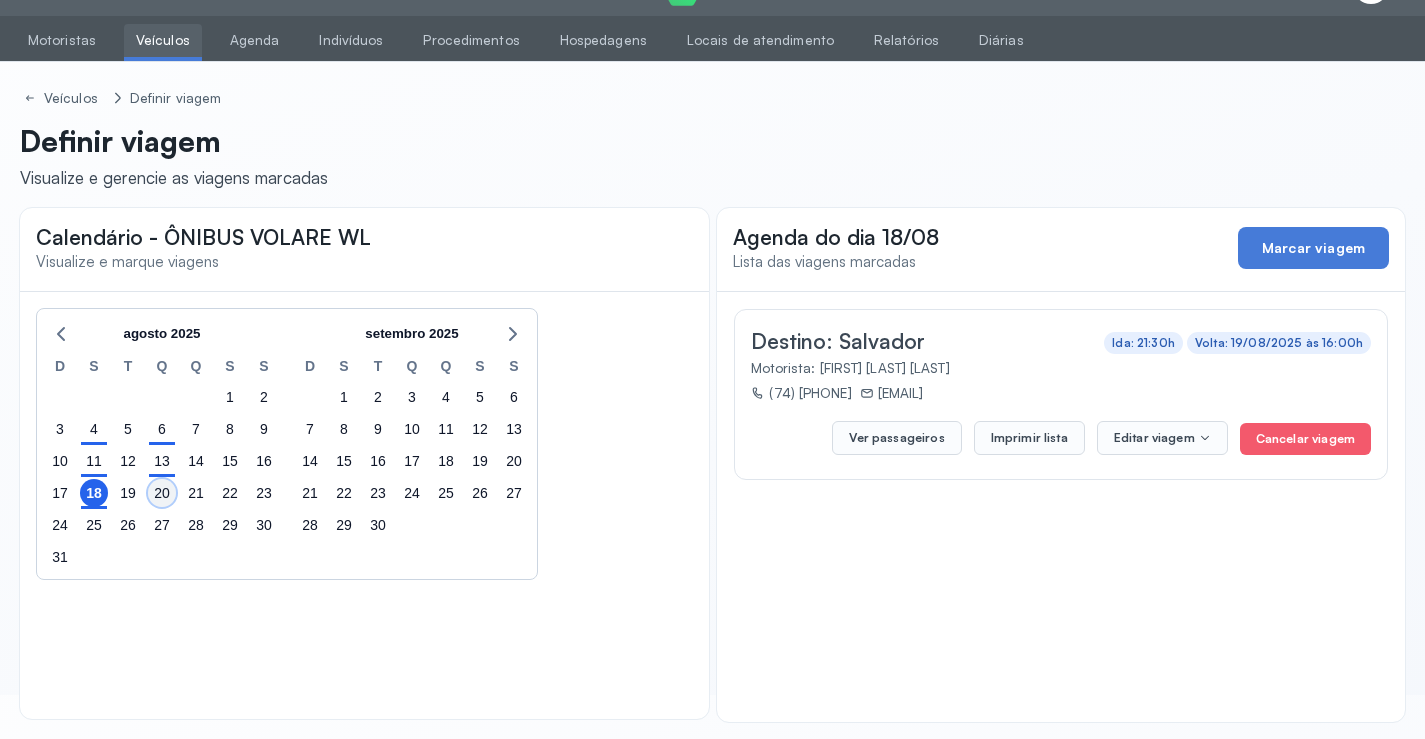 click on "20" 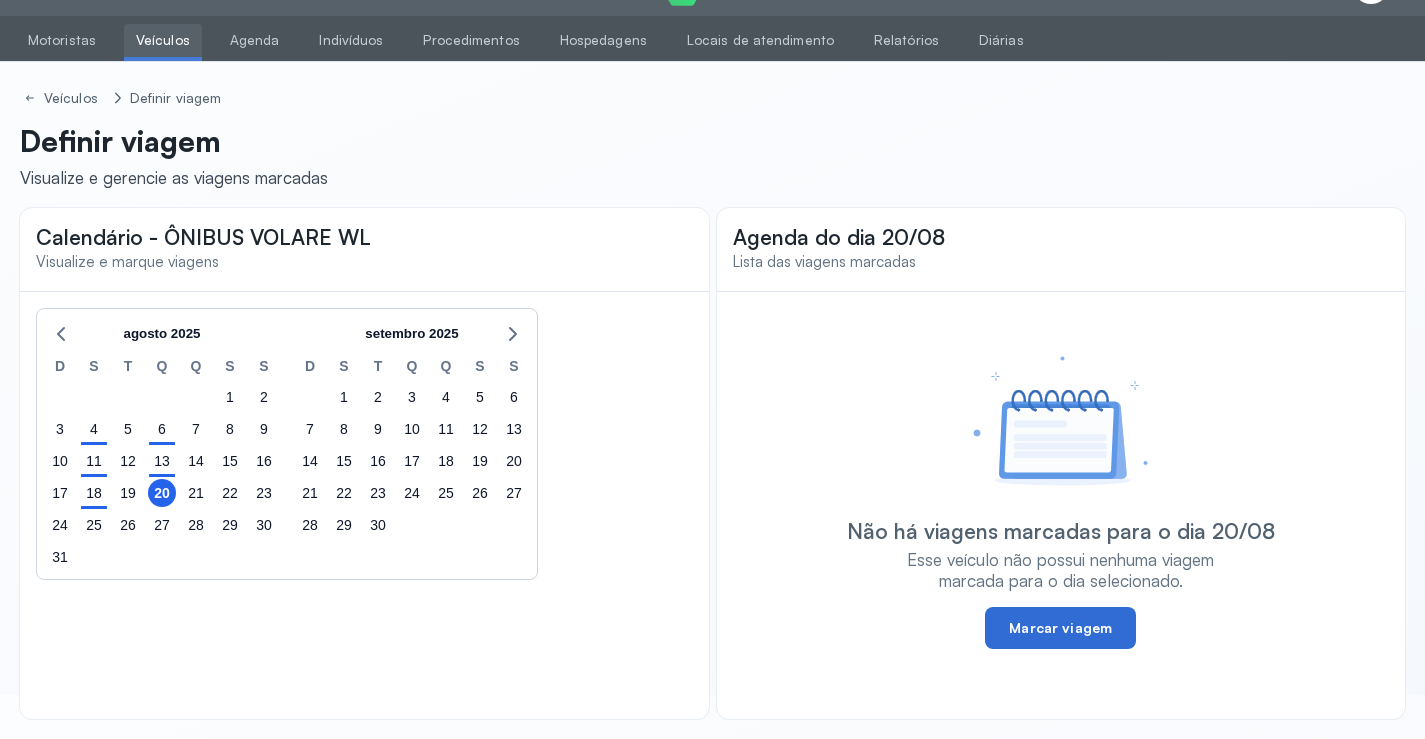 click on "Marcar viagem" 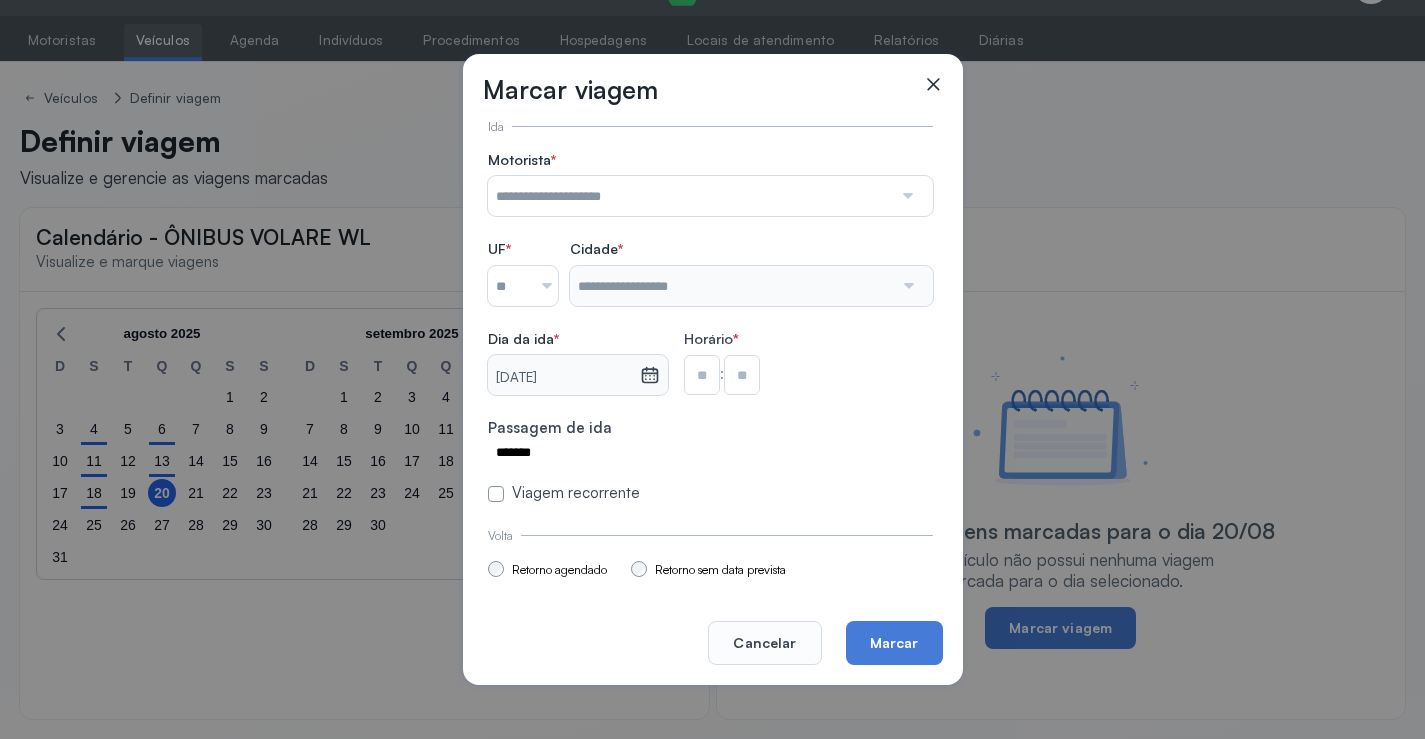 click at bounding box center (690, 196) 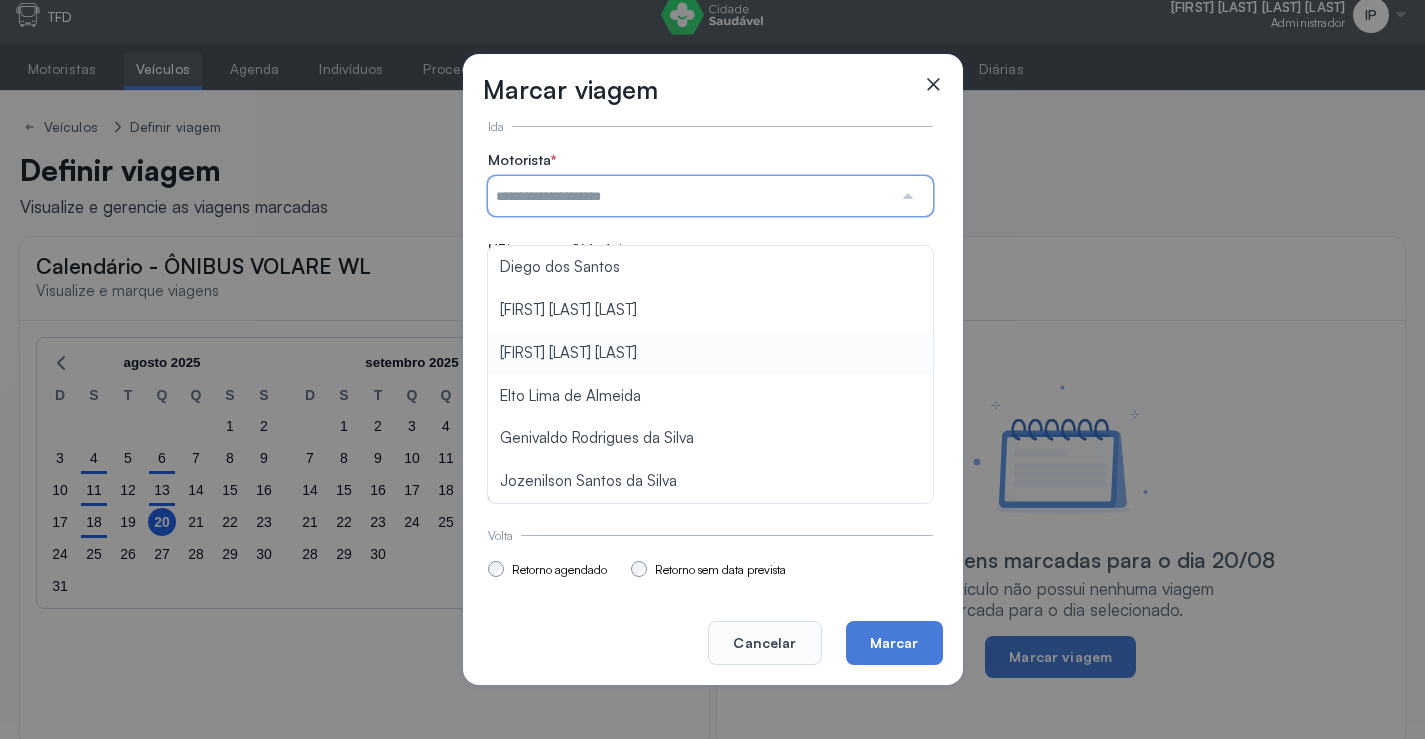 scroll, scrollTop: 0, scrollLeft: 0, axis: both 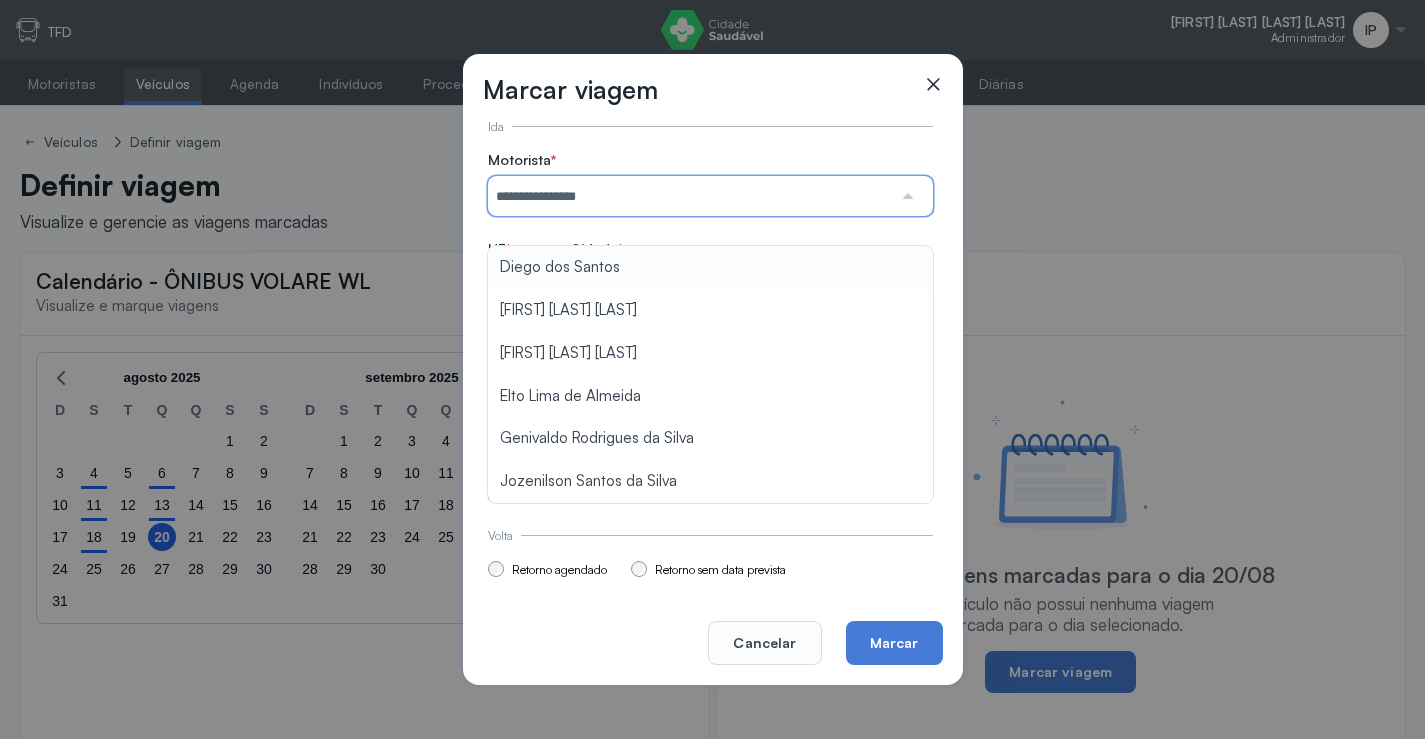 click on "**********" at bounding box center (710, 327) 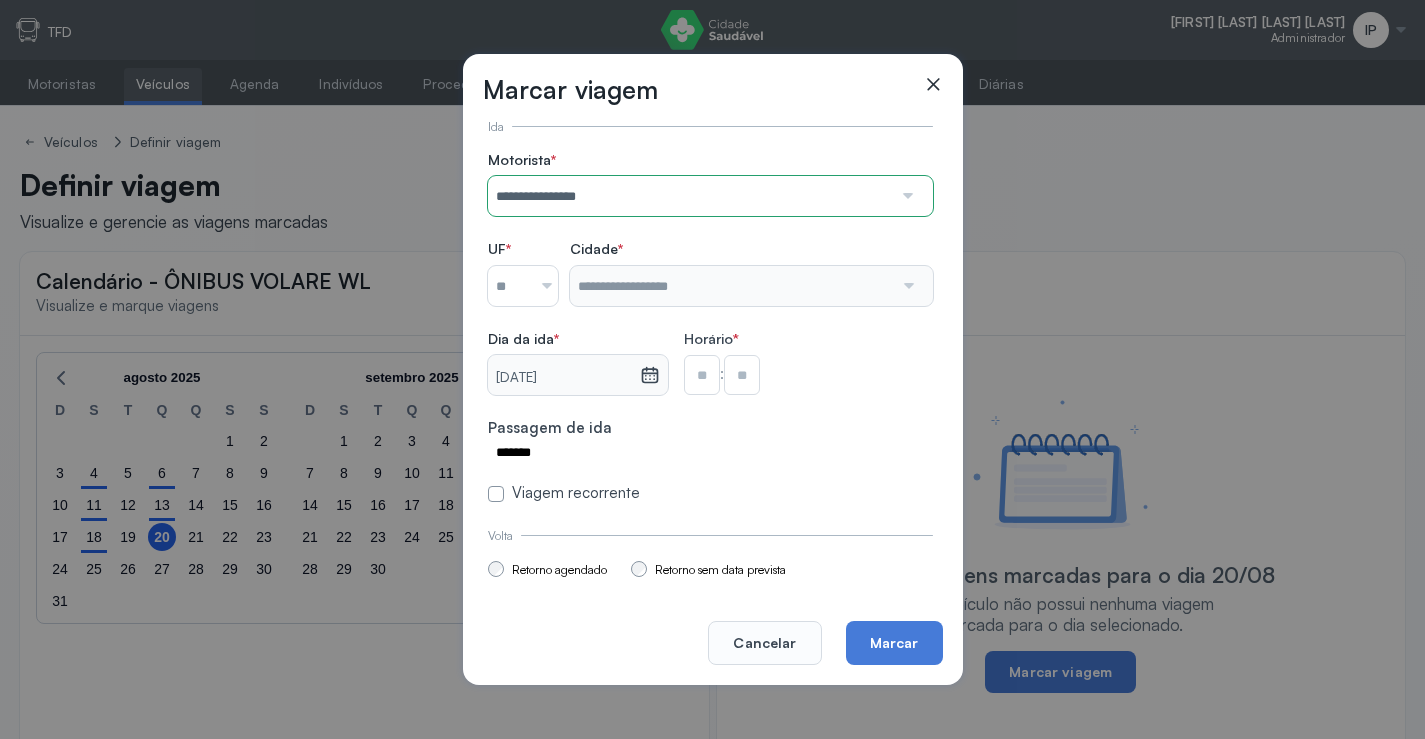 click on "**********" at bounding box center [690, 196] 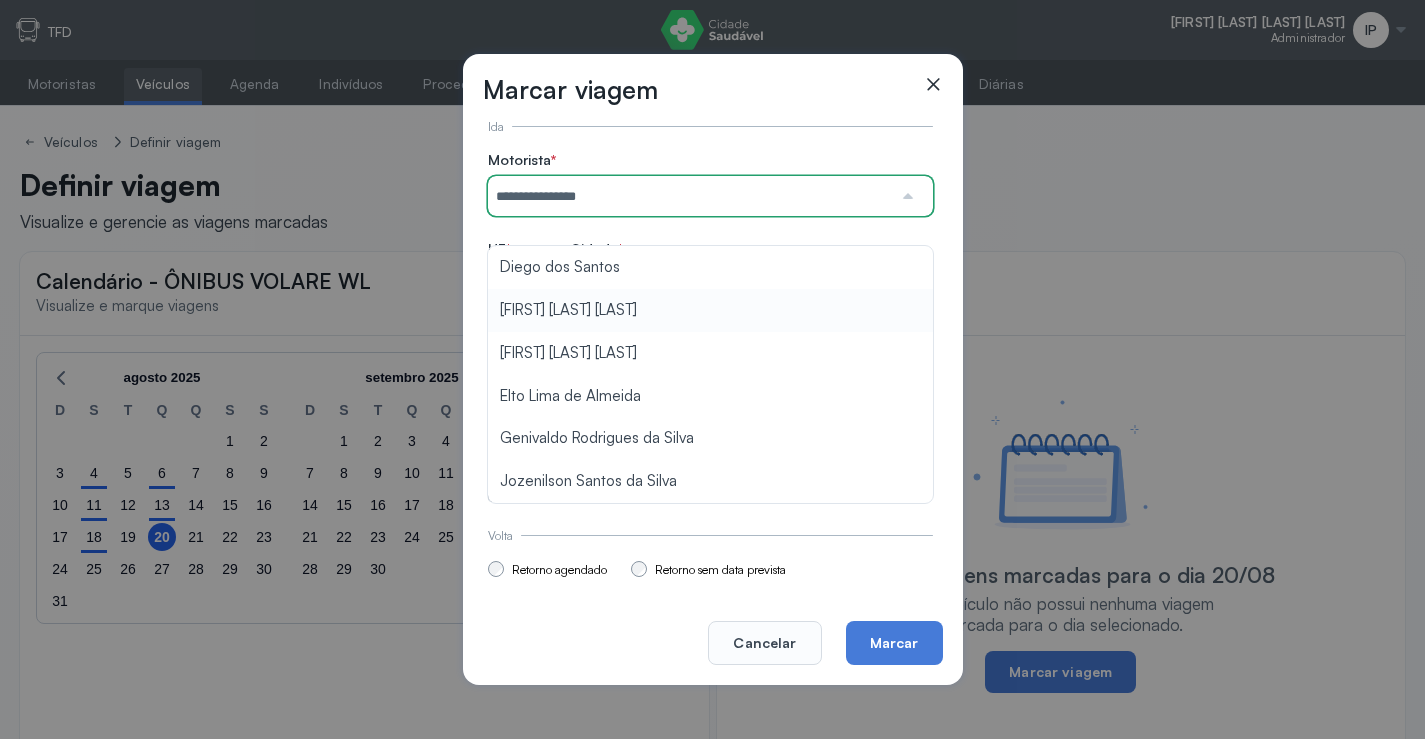 type on "**********" 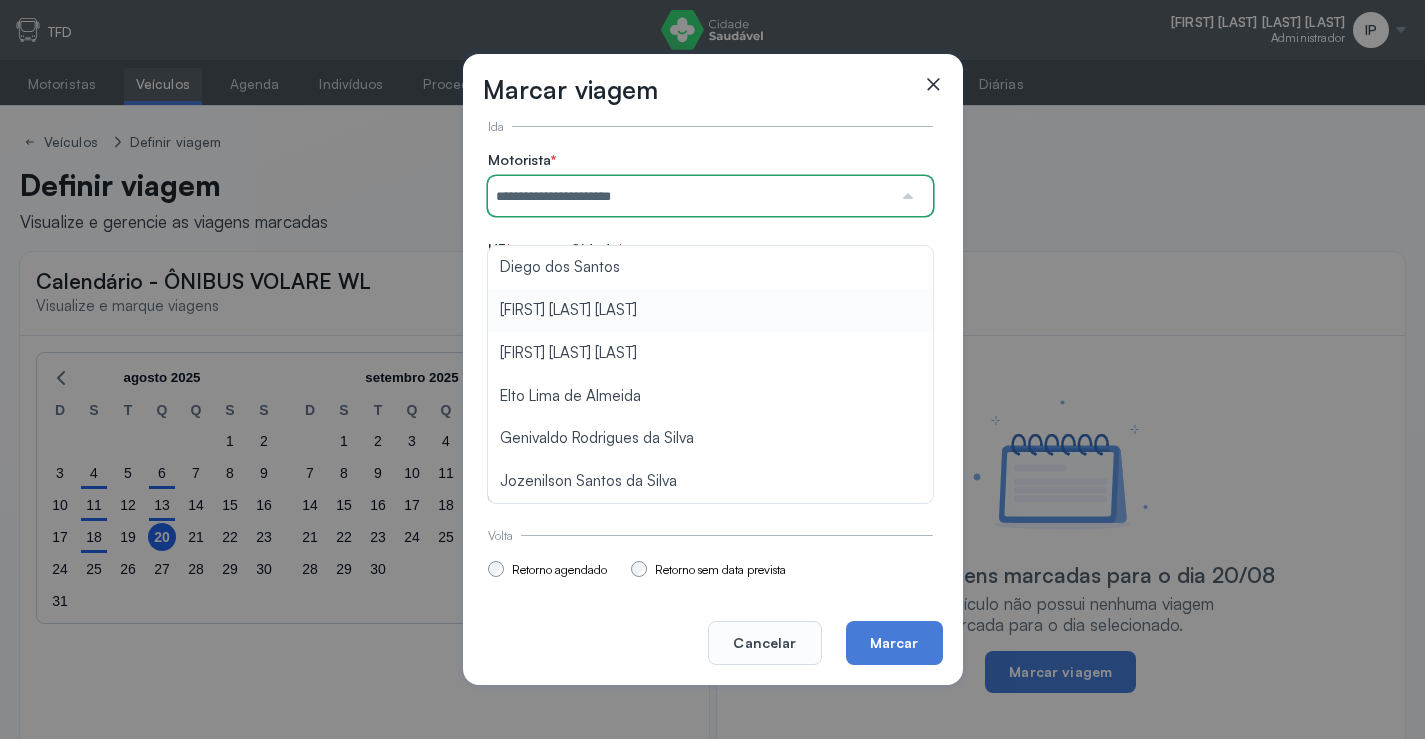 click on "**********" at bounding box center [710, 327] 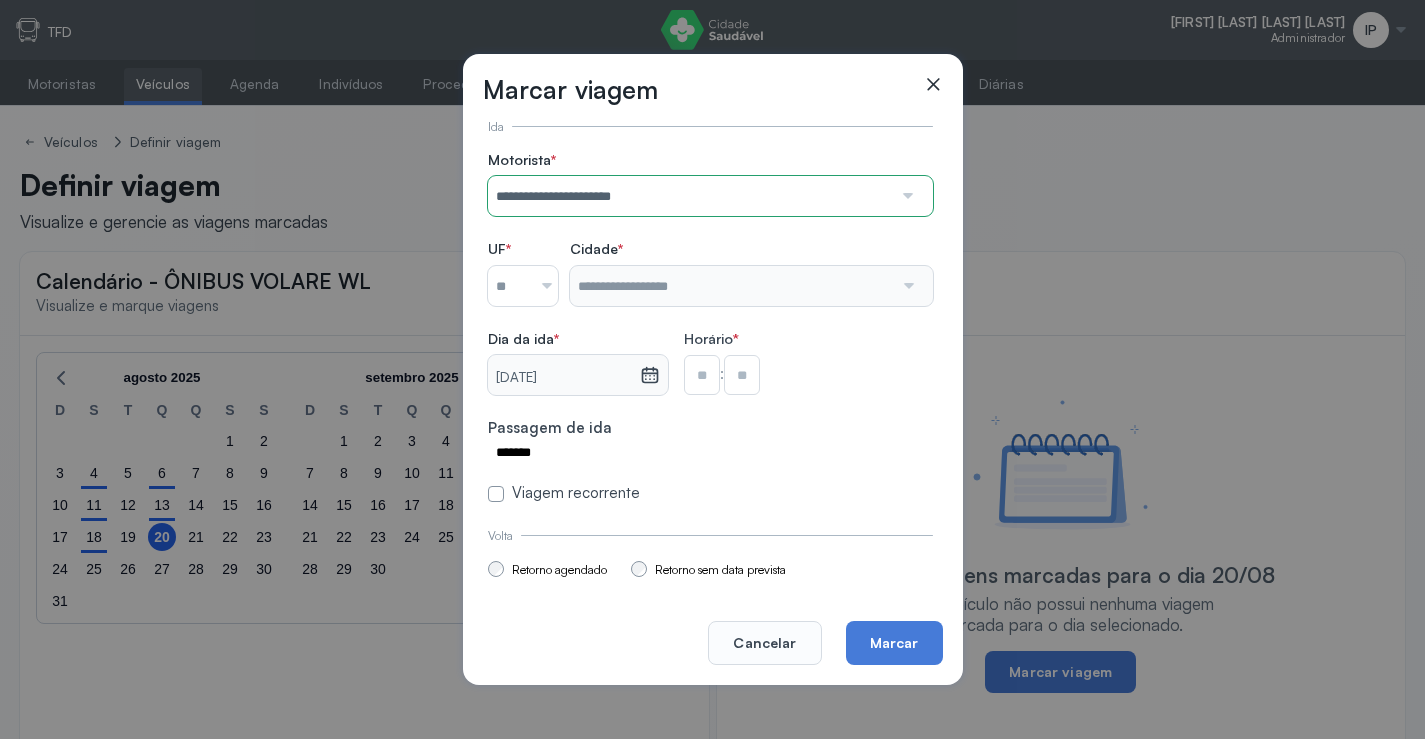 click at bounding box center (509, 286) 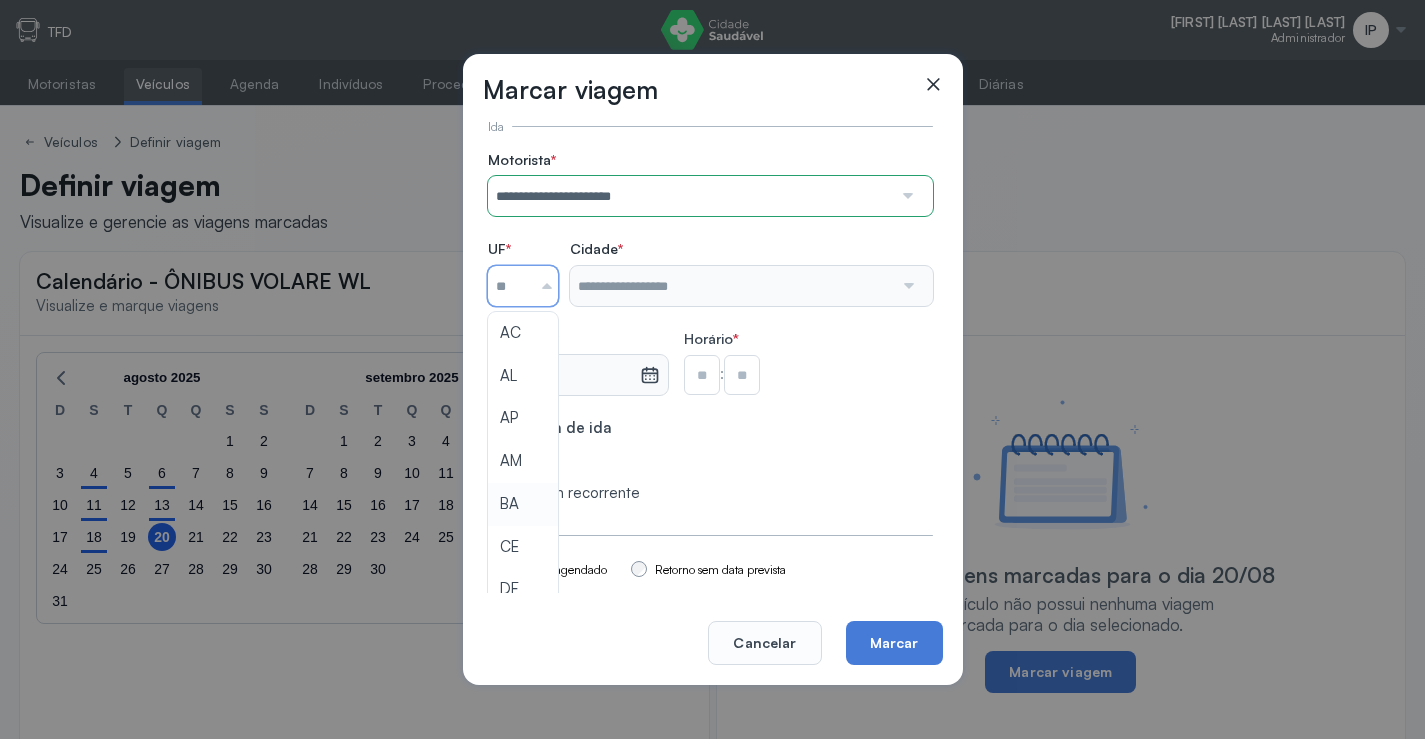 type on "**" 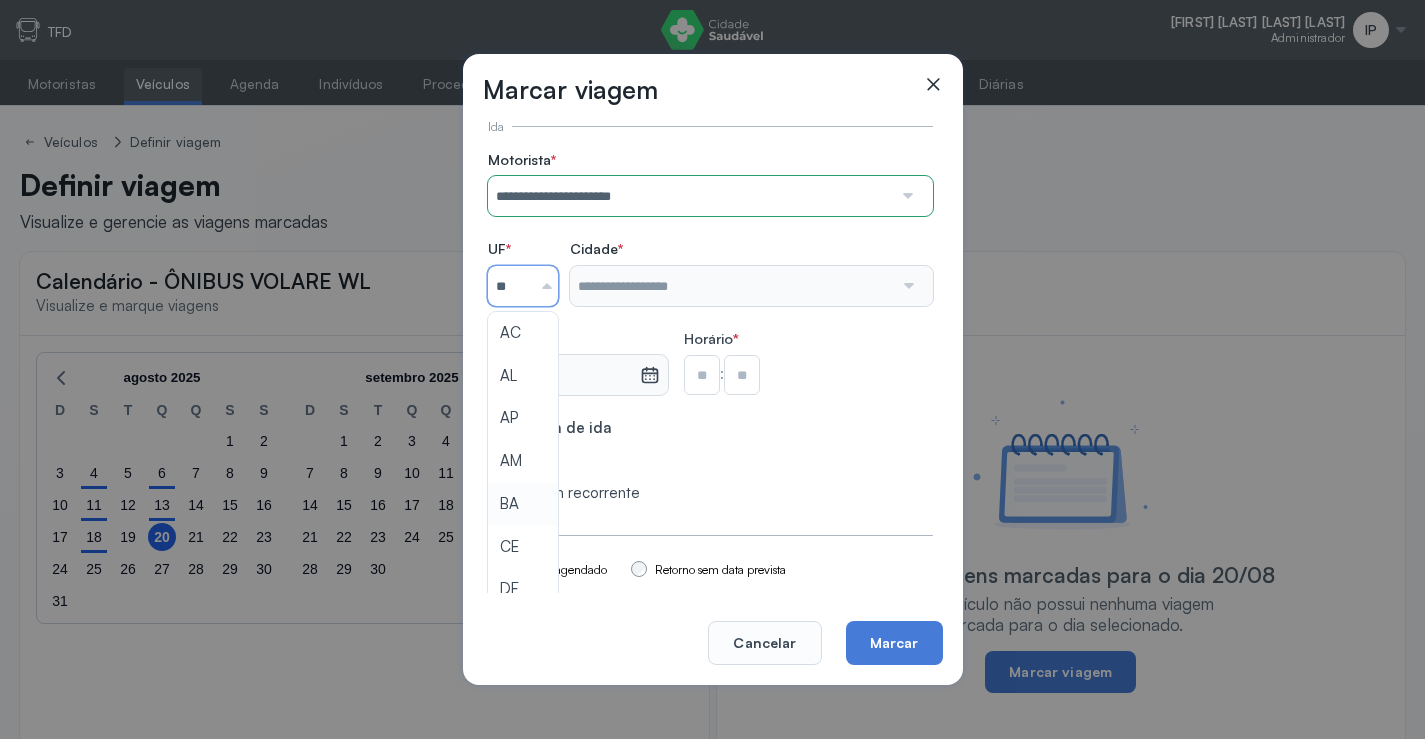 click on "**********" at bounding box center [710, 327] 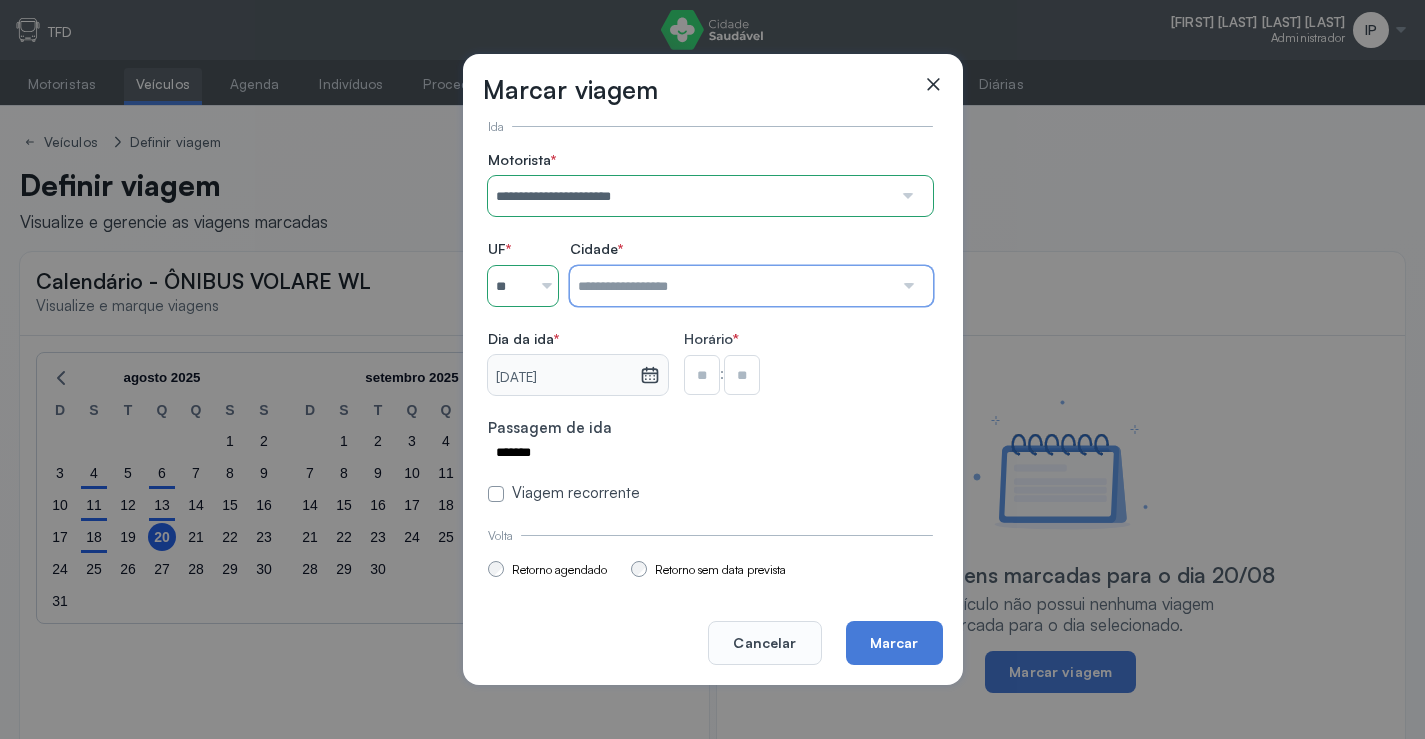 click at bounding box center (731, 286) 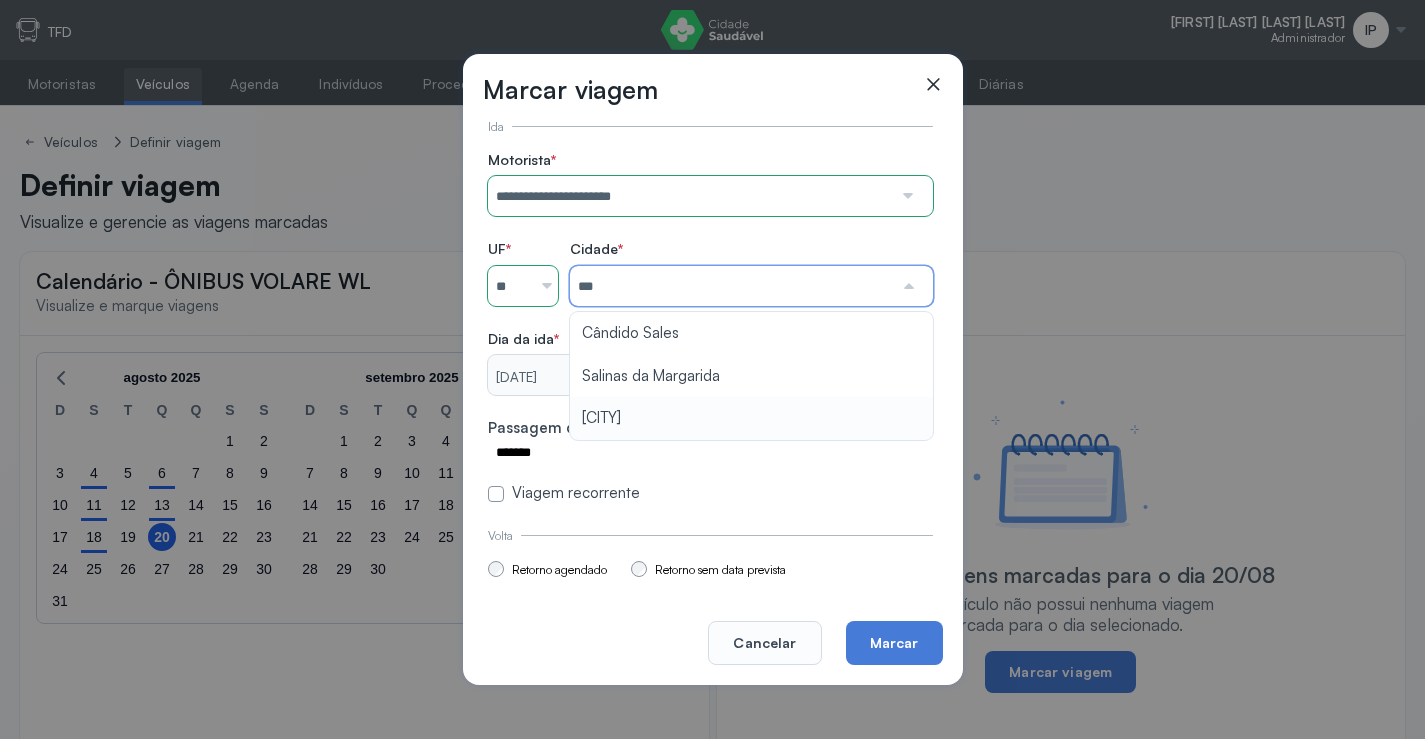 type on "********" 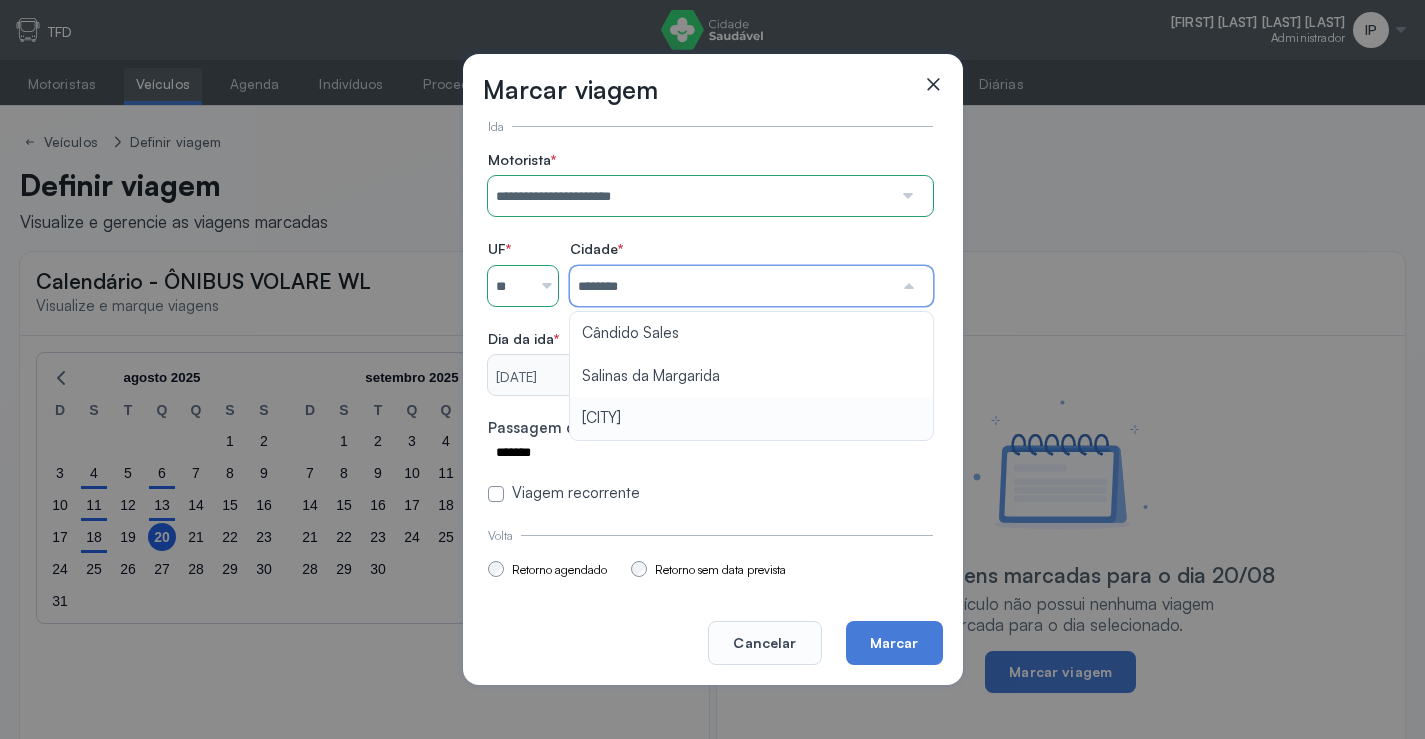 click on "Dia da ida   *  [DATE] agosto 2025 S T Q Q S S D 1 2 3 4 5 6 7 8 9 10 11 12 13 14 15 16 17 18 19 20 21 22 23 24 25 26 27 28 29 30 31 jan fev mar abr maio jun jul ago set out nov dez 2018 2019 2020 2021 2022 2023 2024 2025 2026 2027 2028 2029 Horário  *   :  Passagem de ida ******* Viagem recorrente" at bounding box center (710, 327) 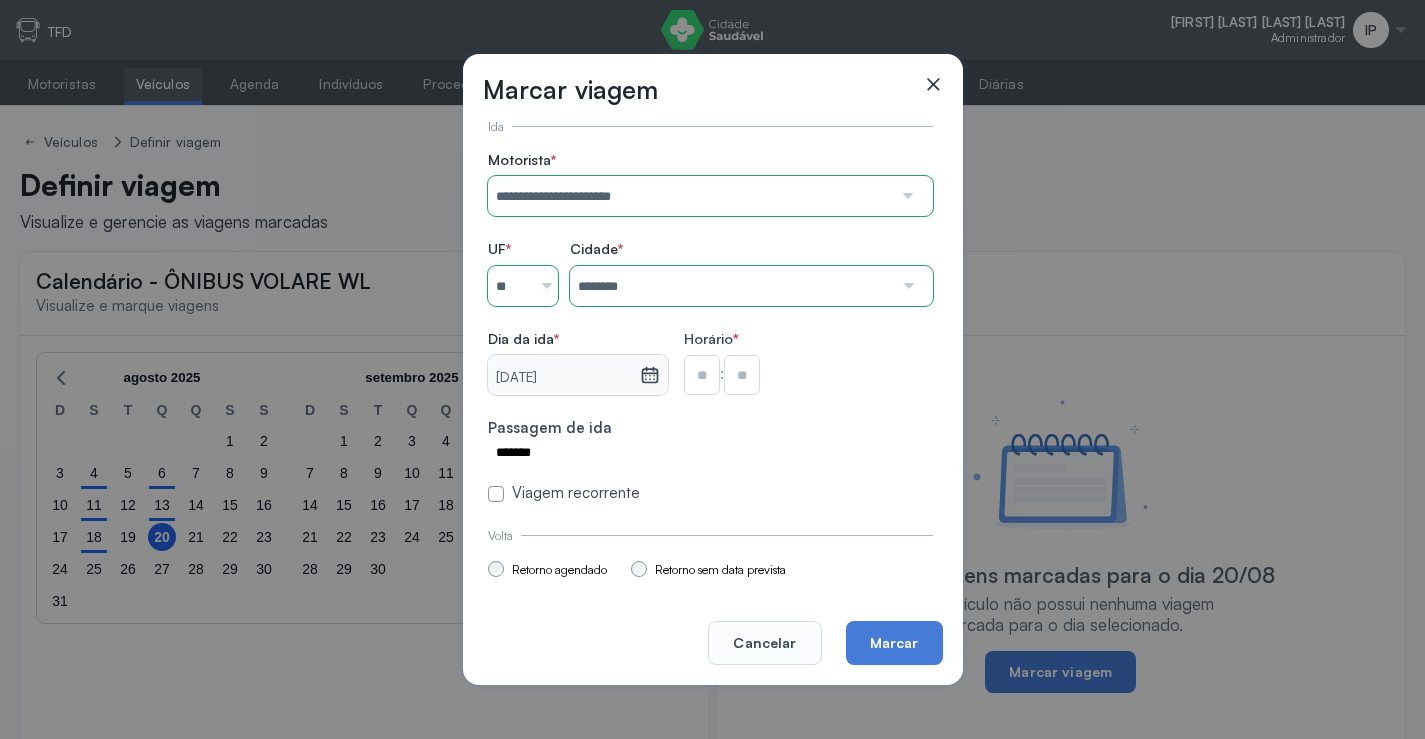 click at bounding box center [702, 375] 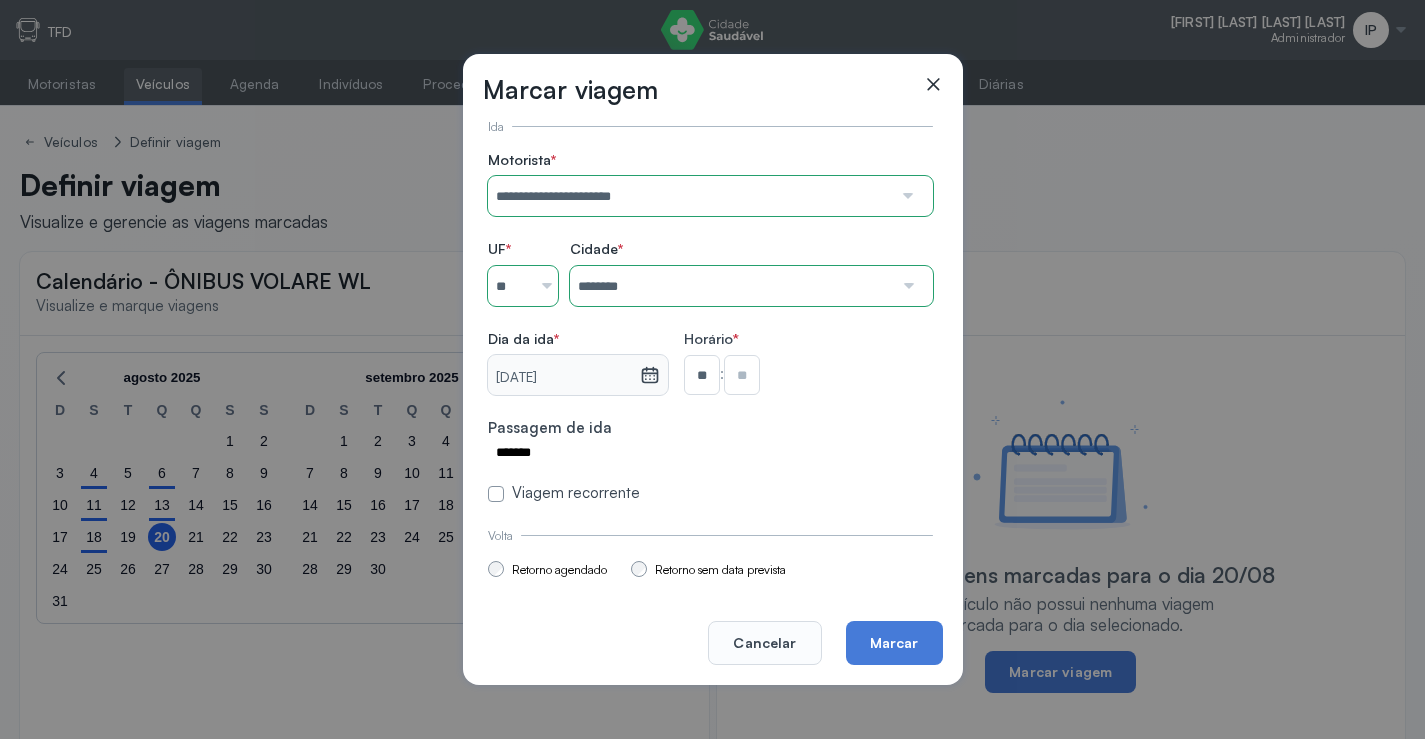 click at bounding box center (742, 375) 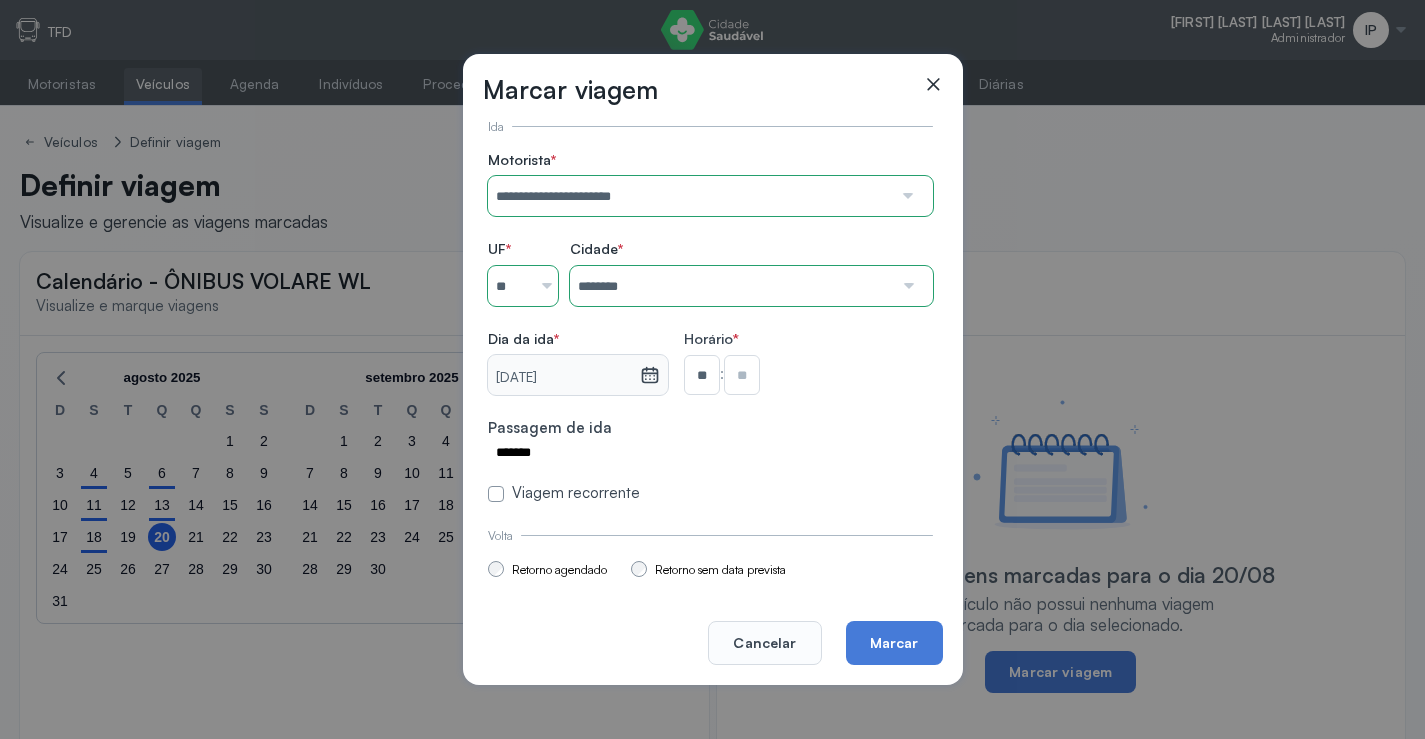 type on "**" 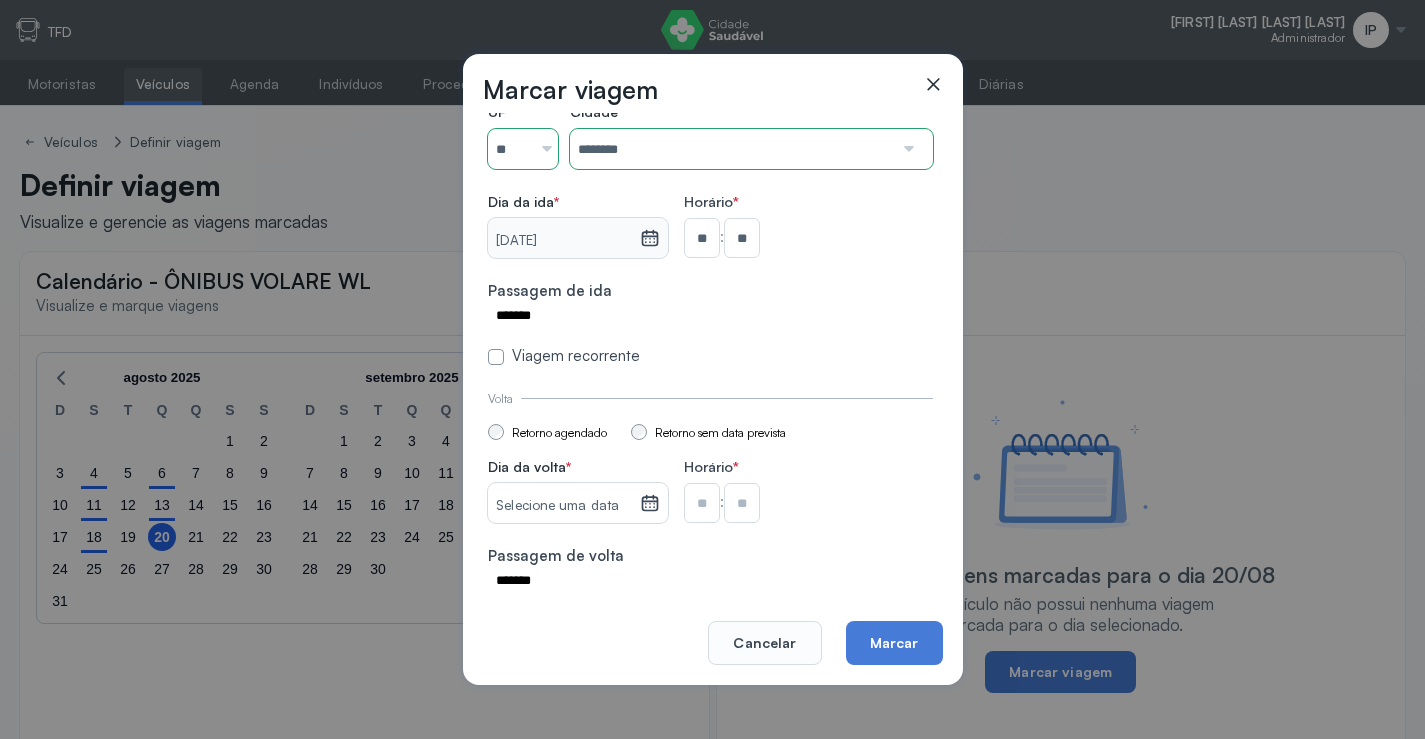 scroll, scrollTop: 147, scrollLeft: 0, axis: vertical 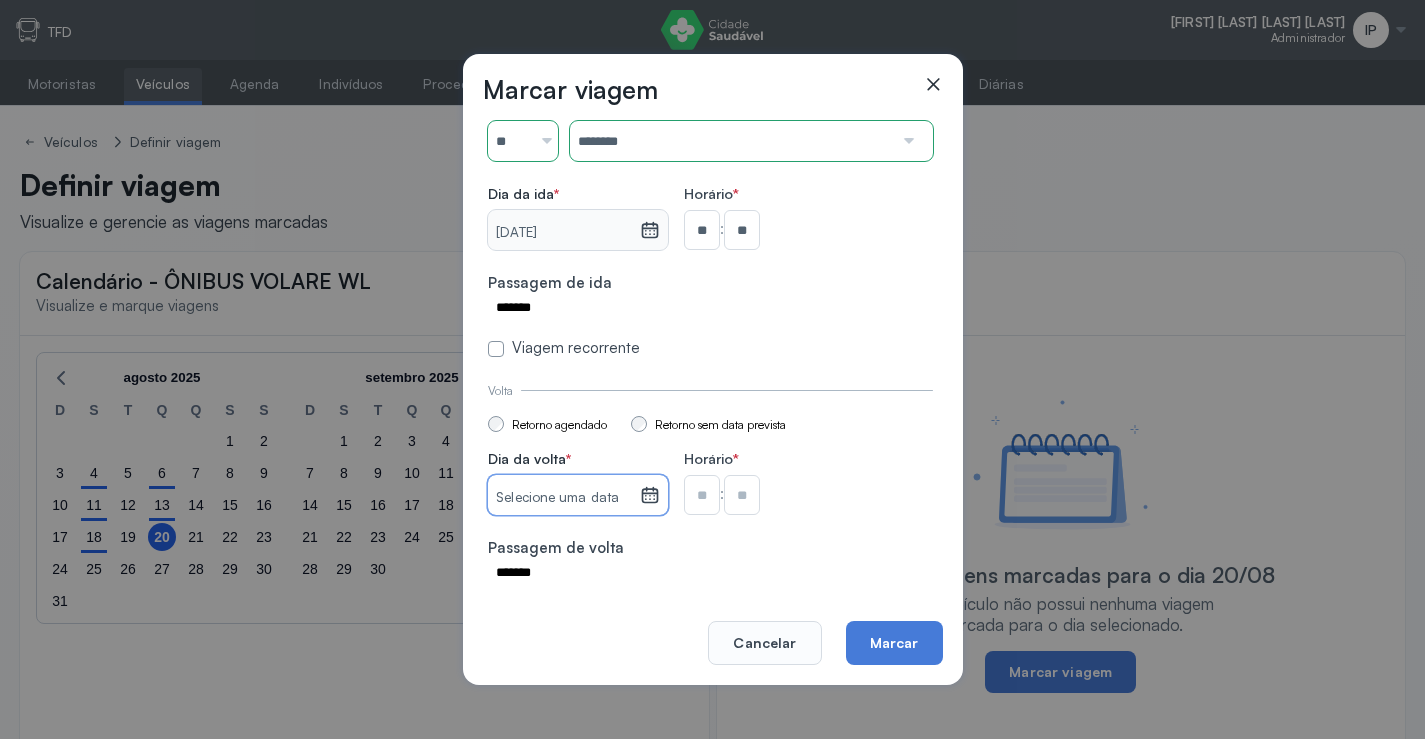 click on "Selecione uma data" at bounding box center (563, 498) 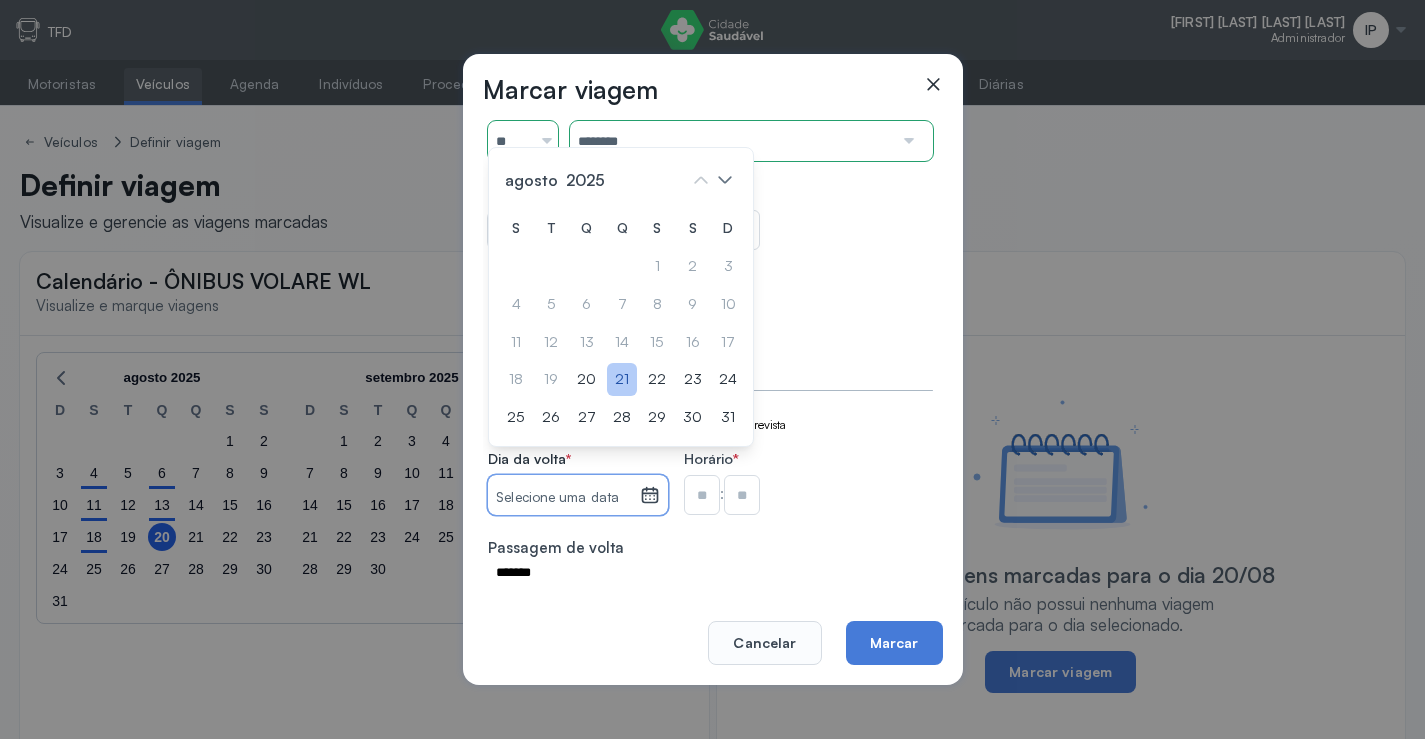 click on "21" 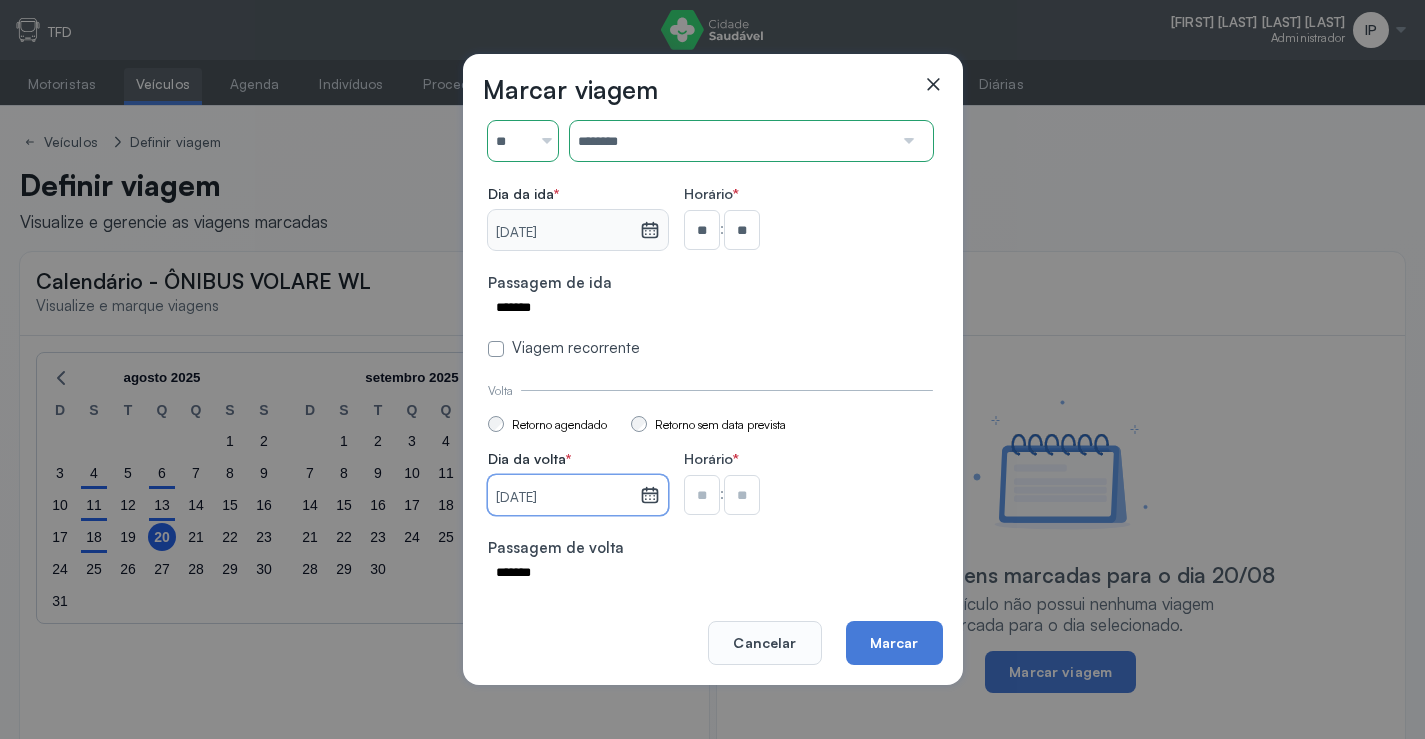 click at bounding box center (702, 230) 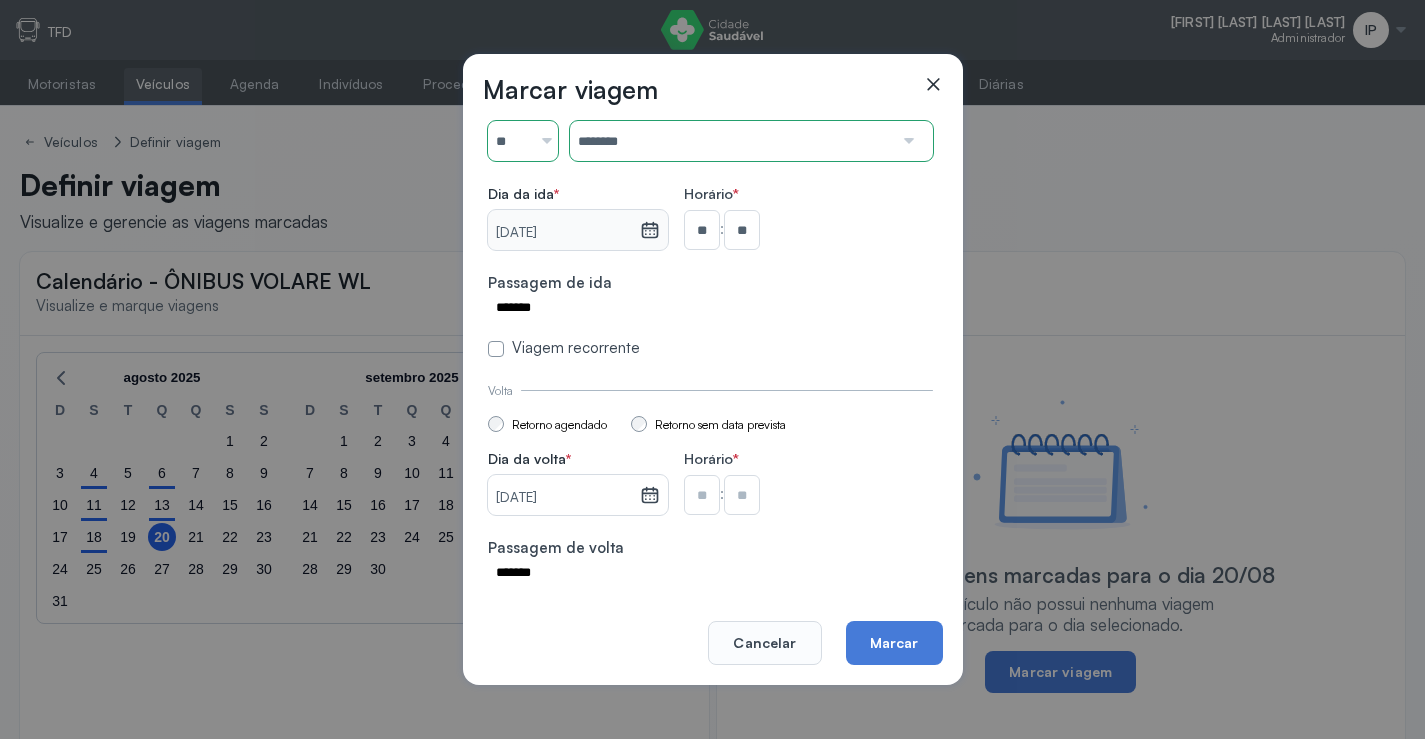 type on "**" 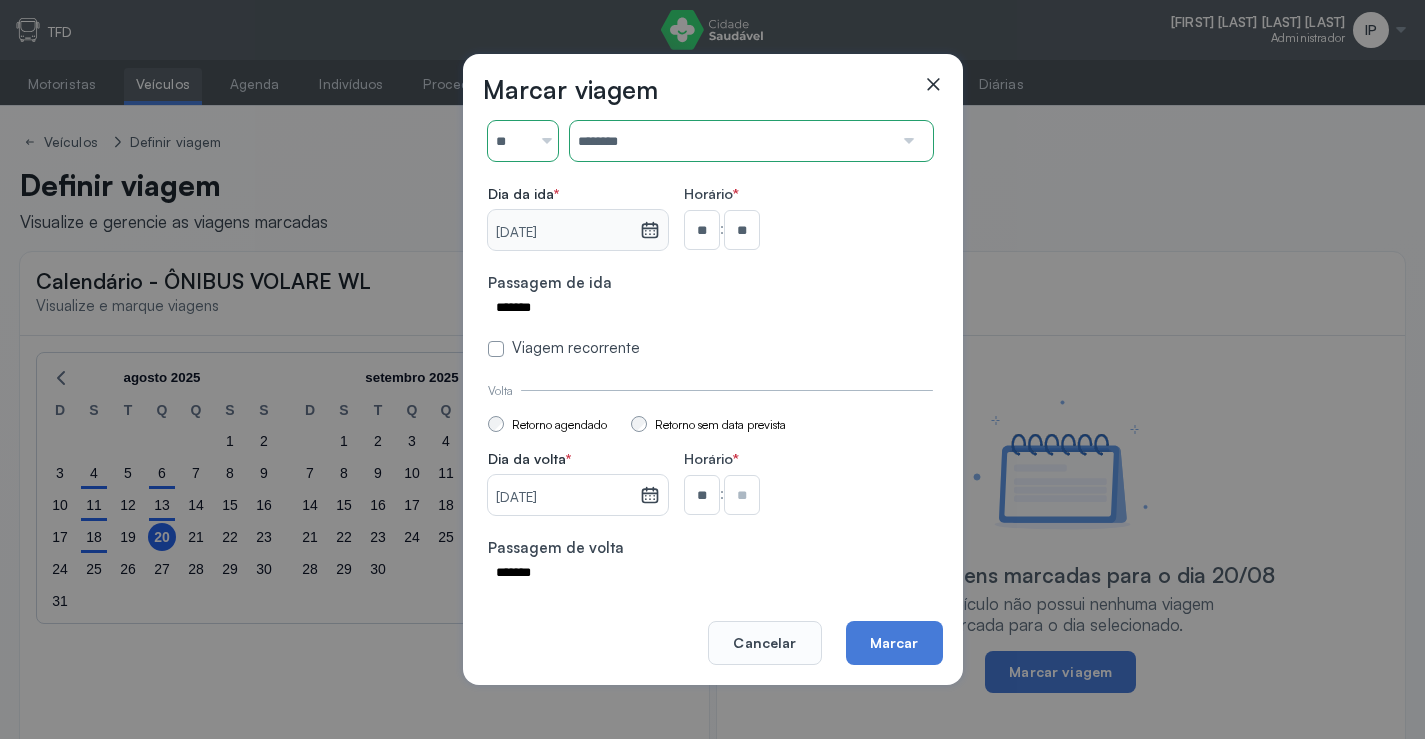 click at bounding box center (742, 230) 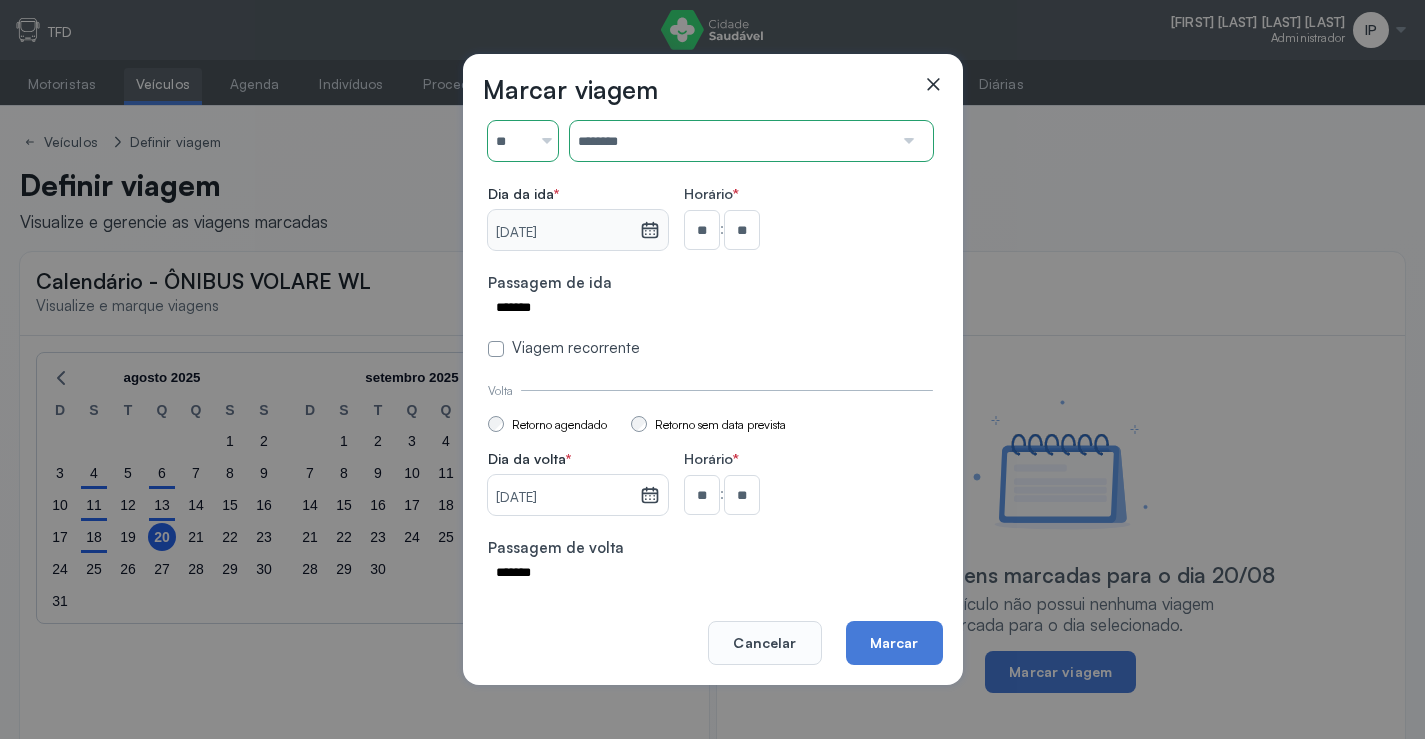 scroll, scrollTop: 147, scrollLeft: 0, axis: vertical 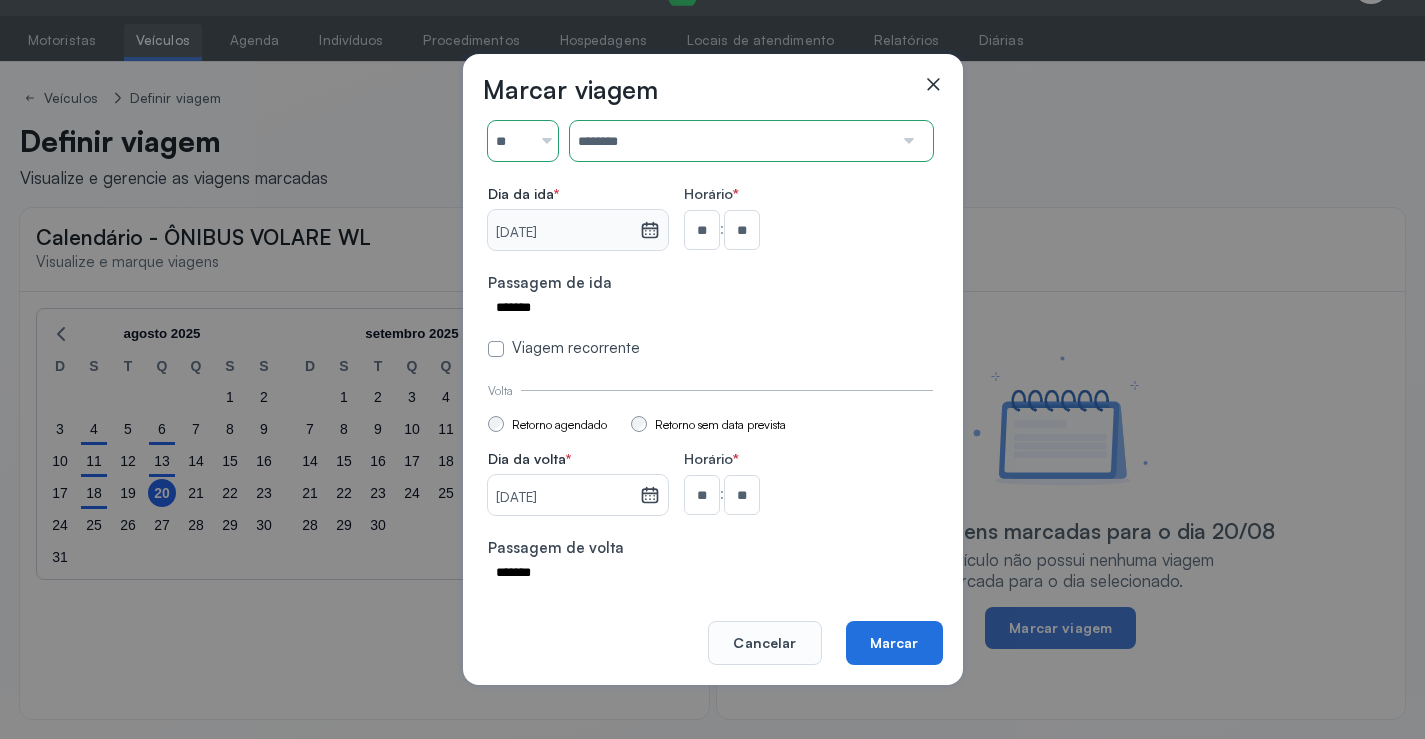 click on "Marcar" 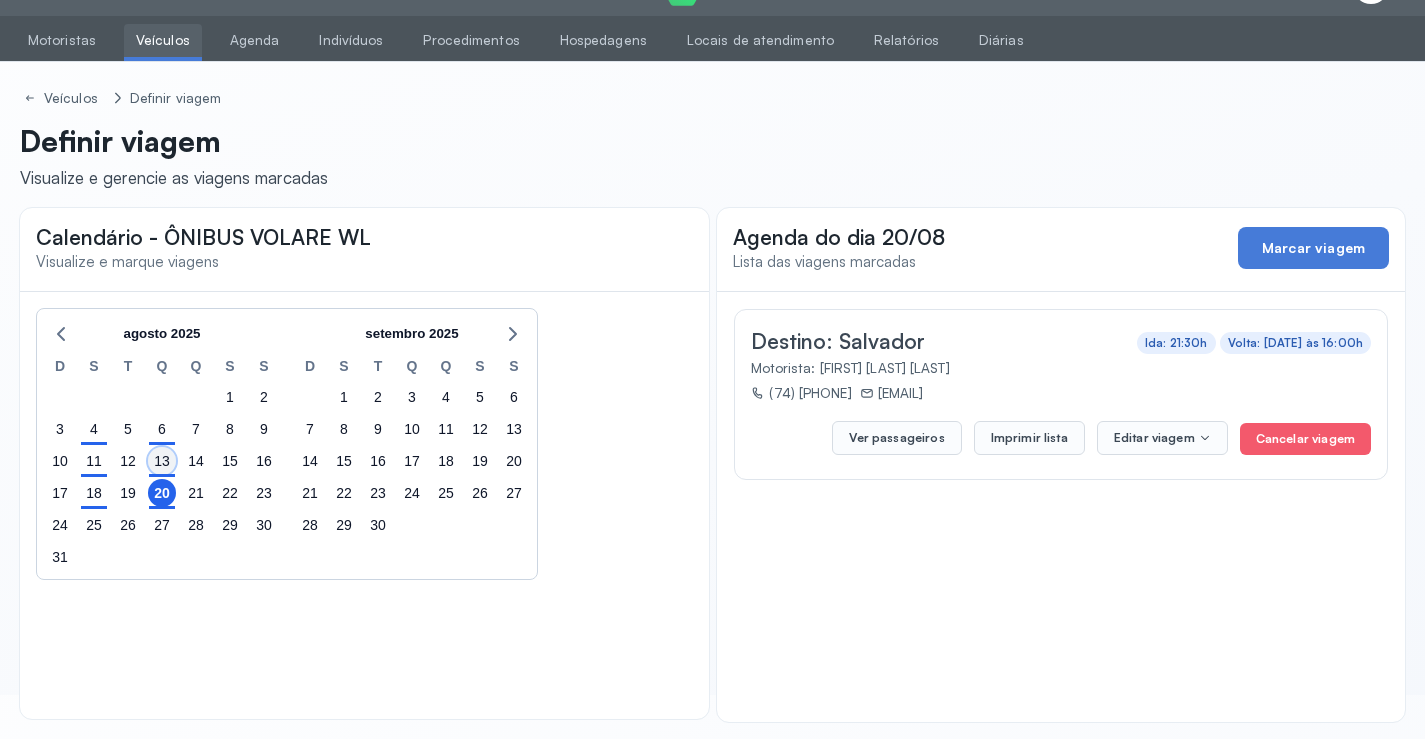 click on "13" 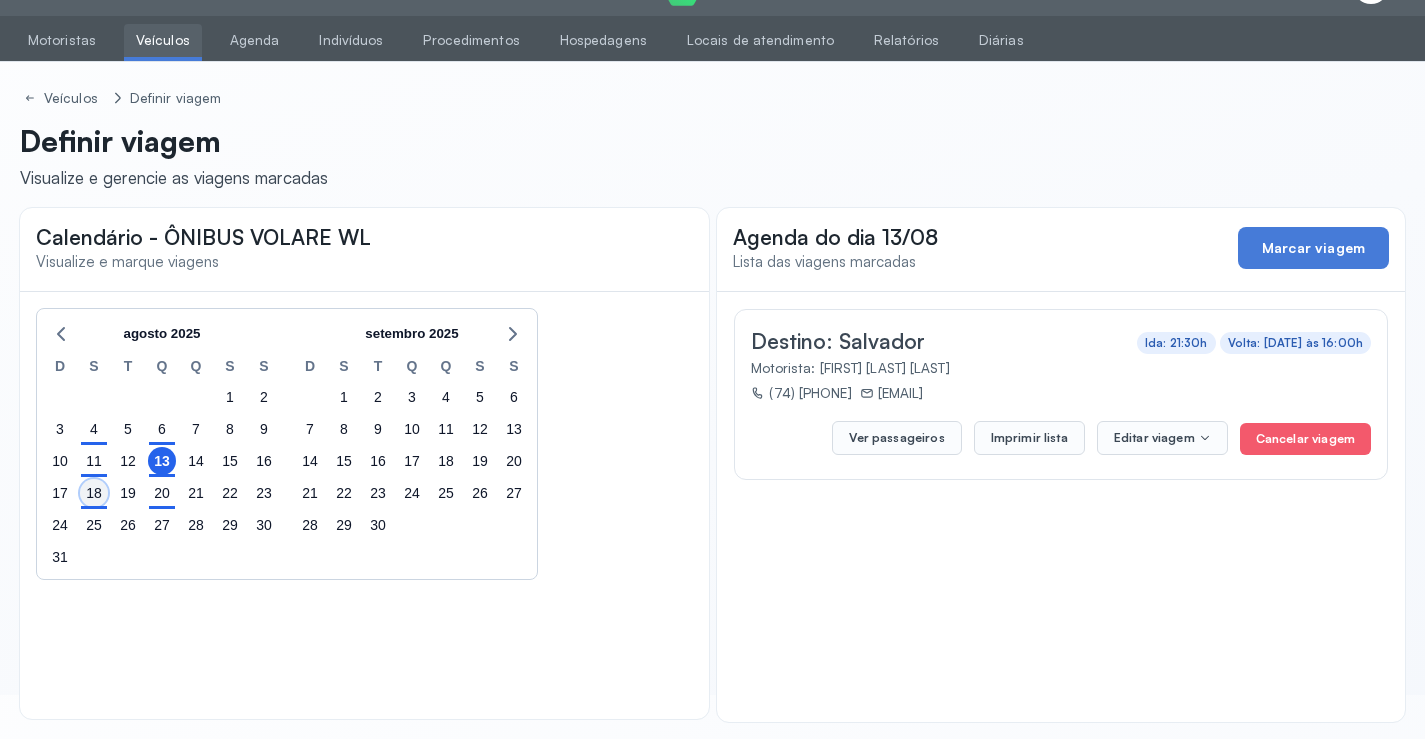 click on "18" 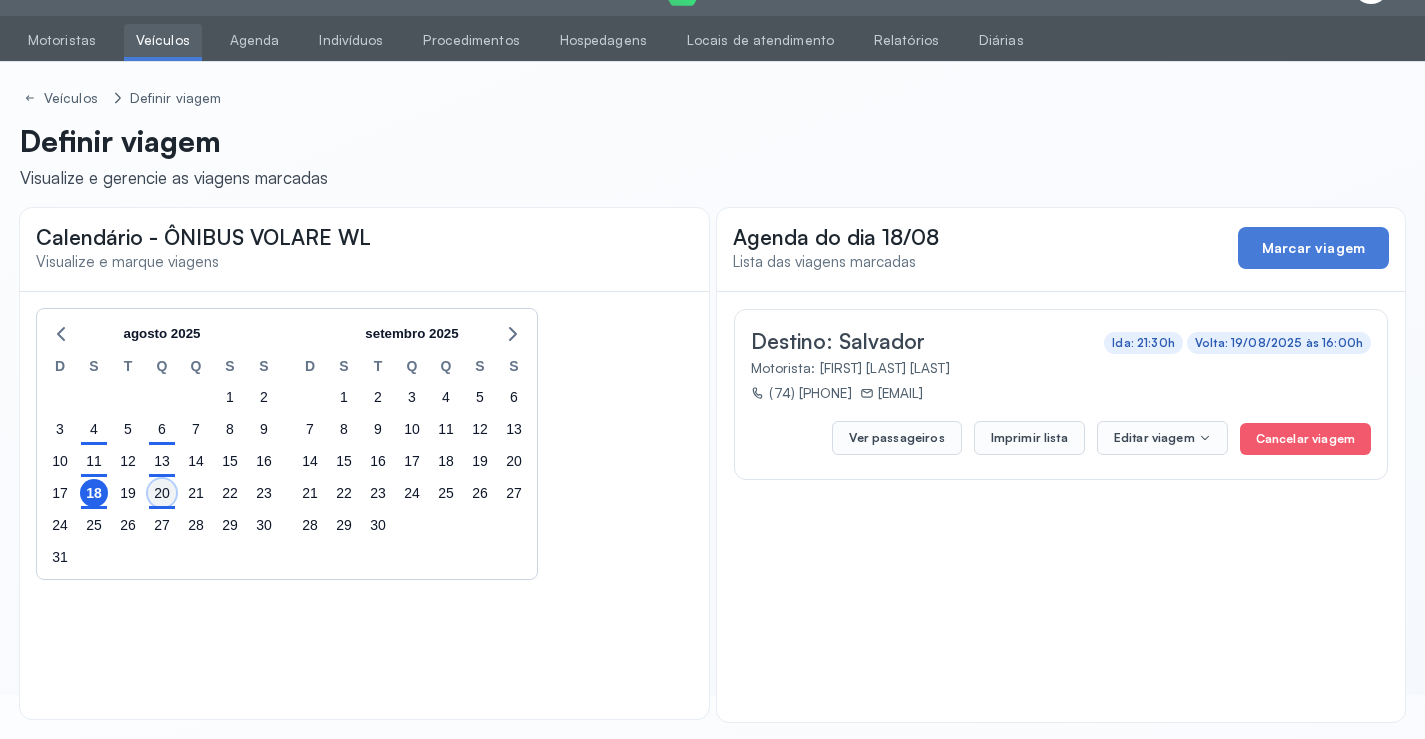 click on "20" 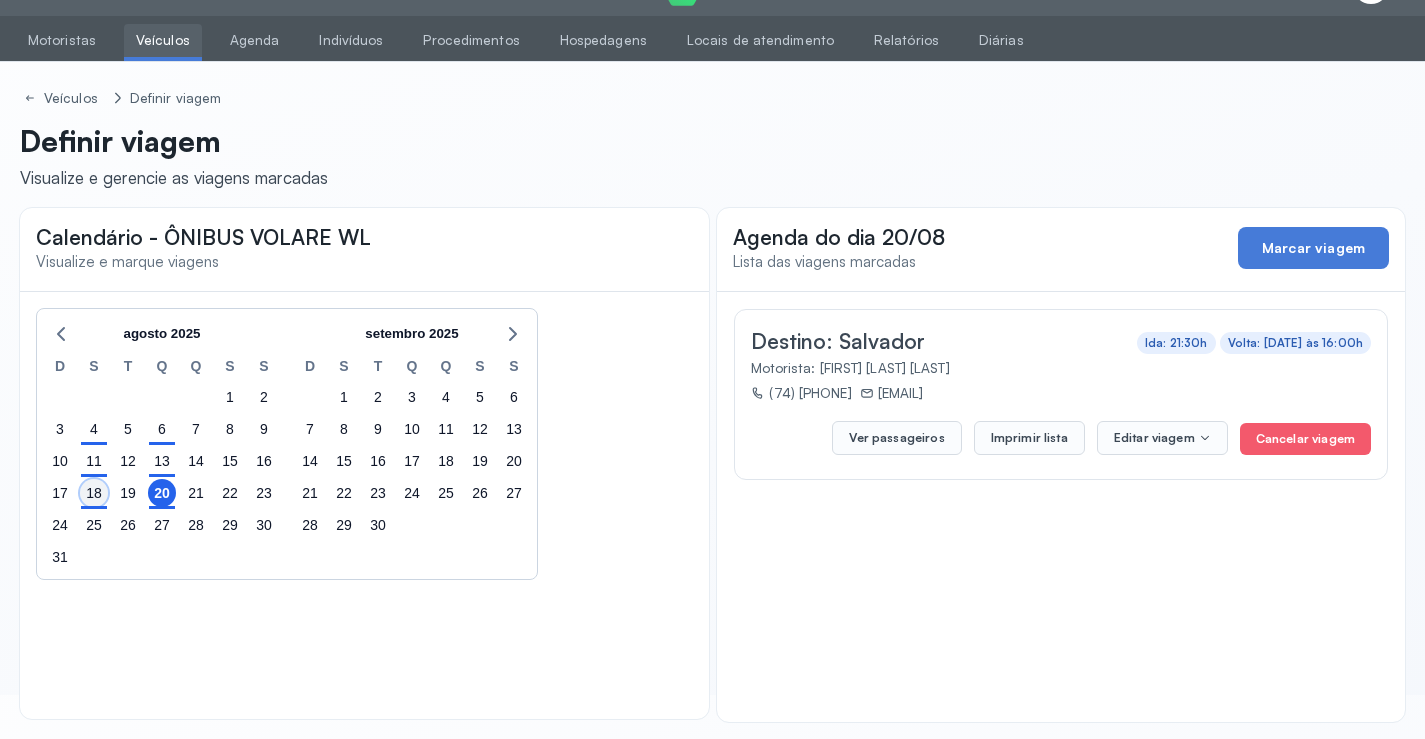 click on "18" 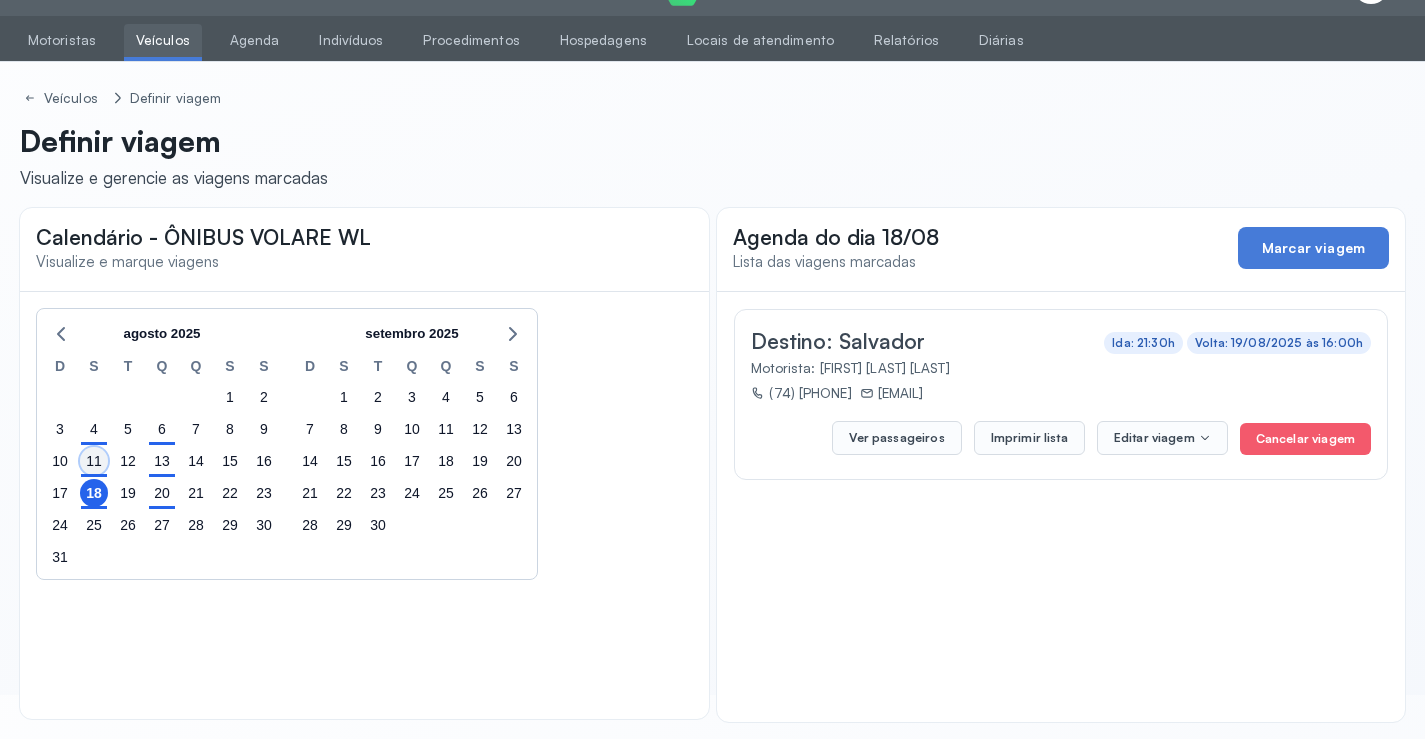click on "11" 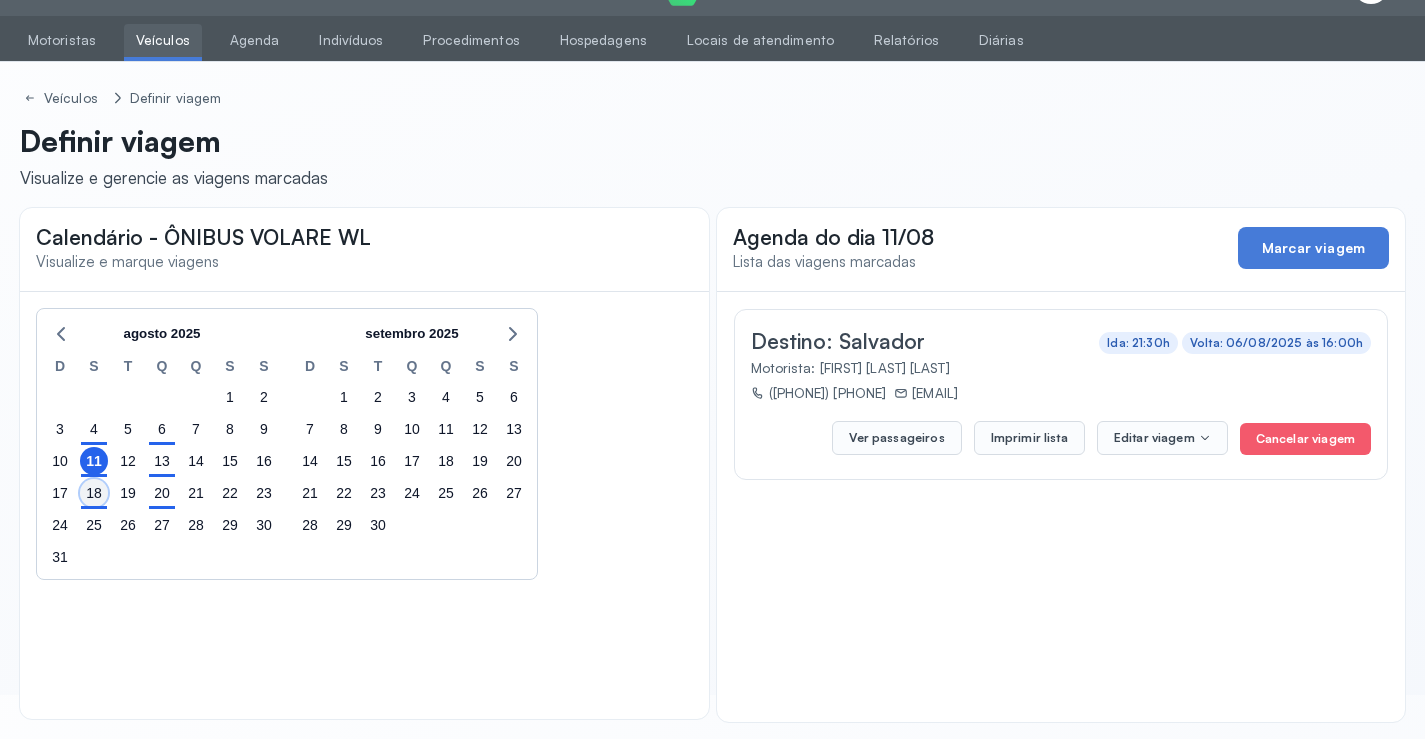 click on "18" 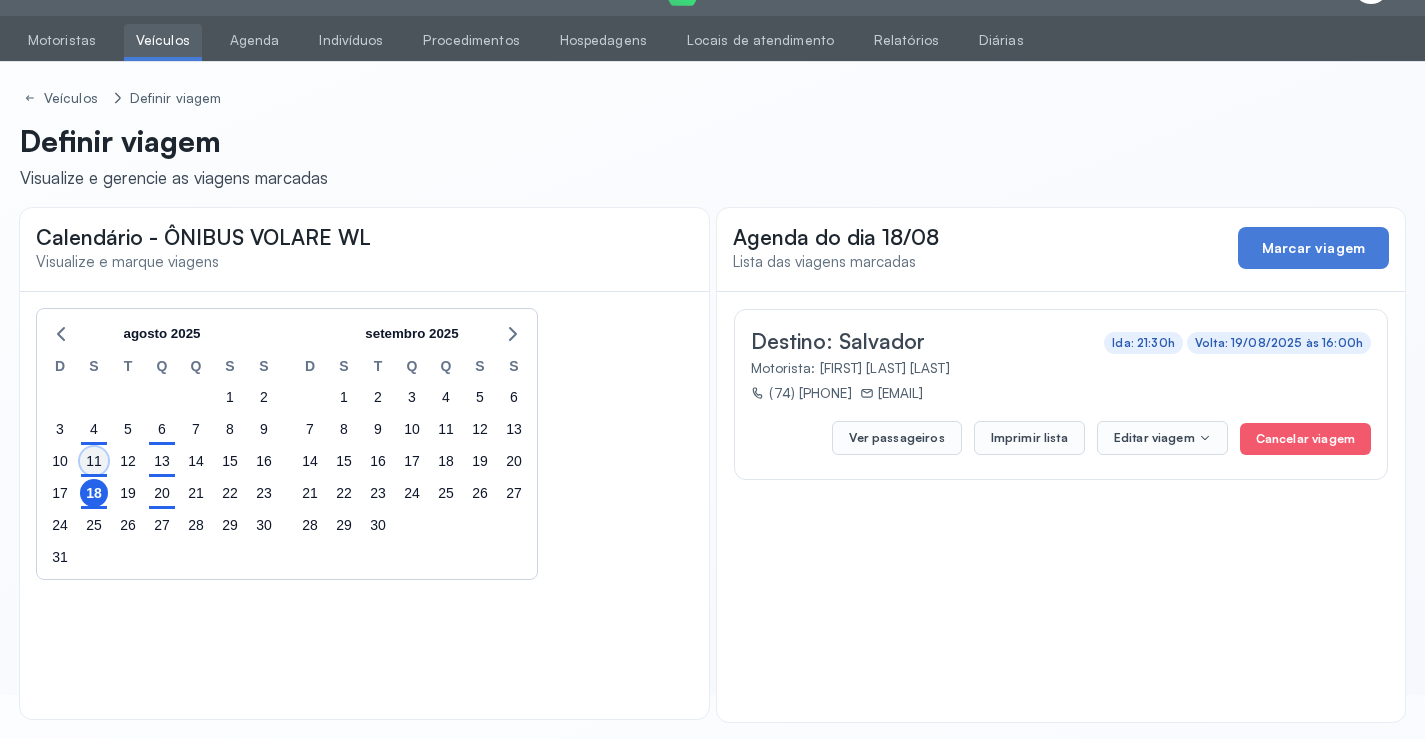 click on "11" 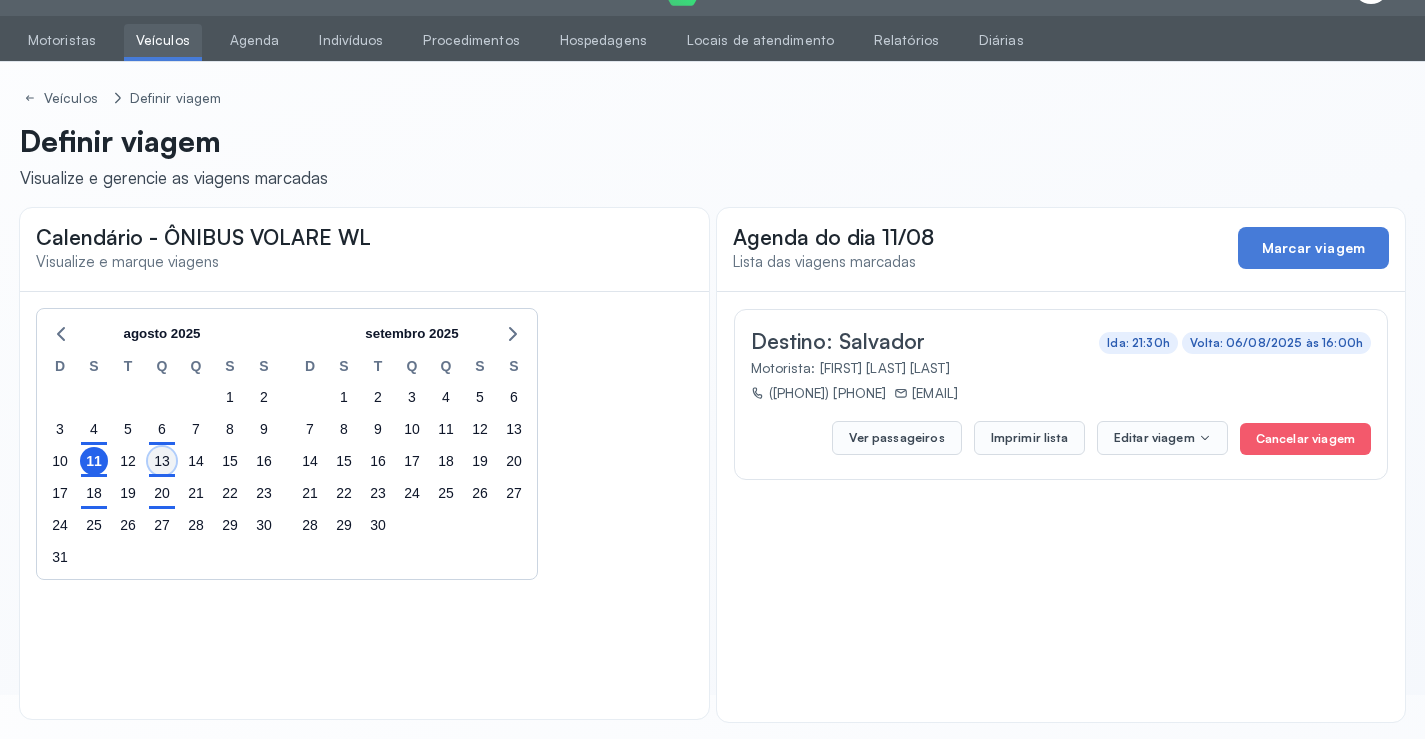 click on "13" 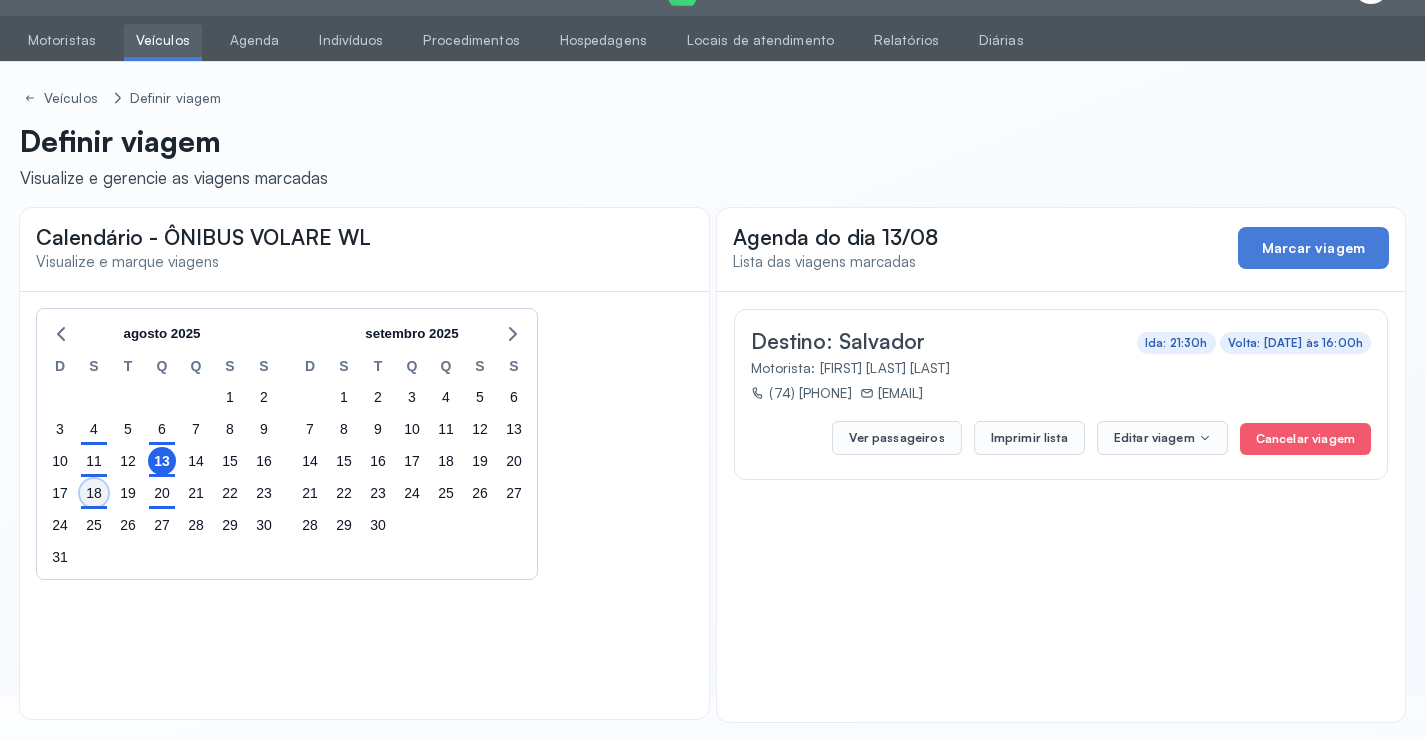 click on "18" 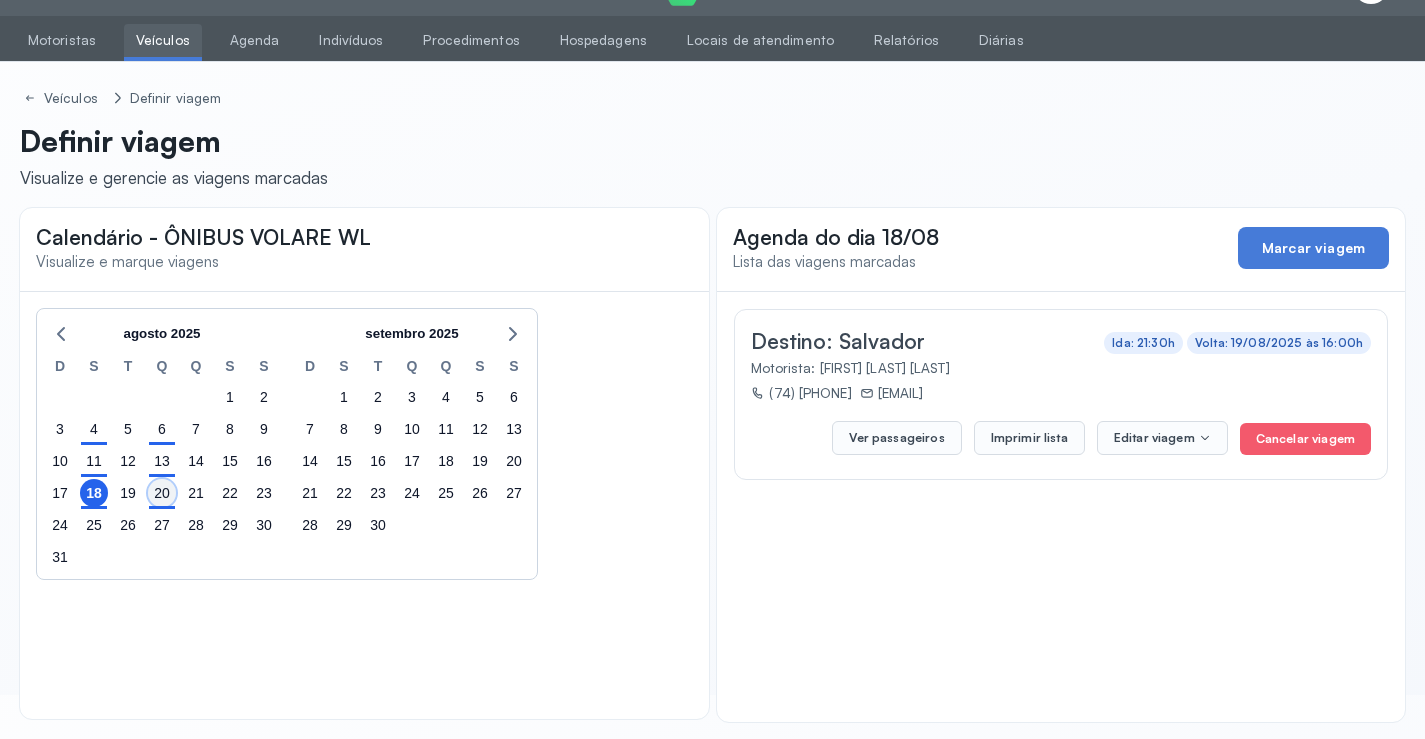click on "20" 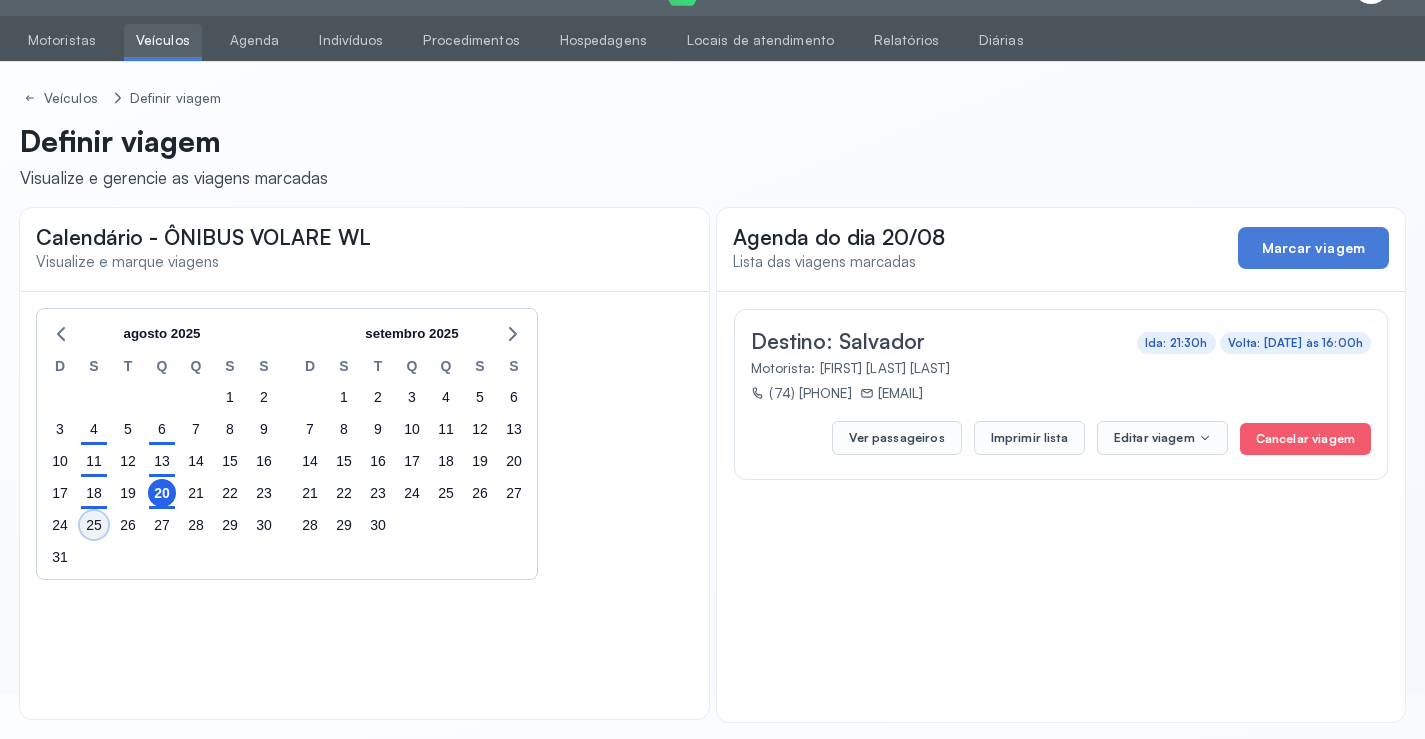 click on "25" 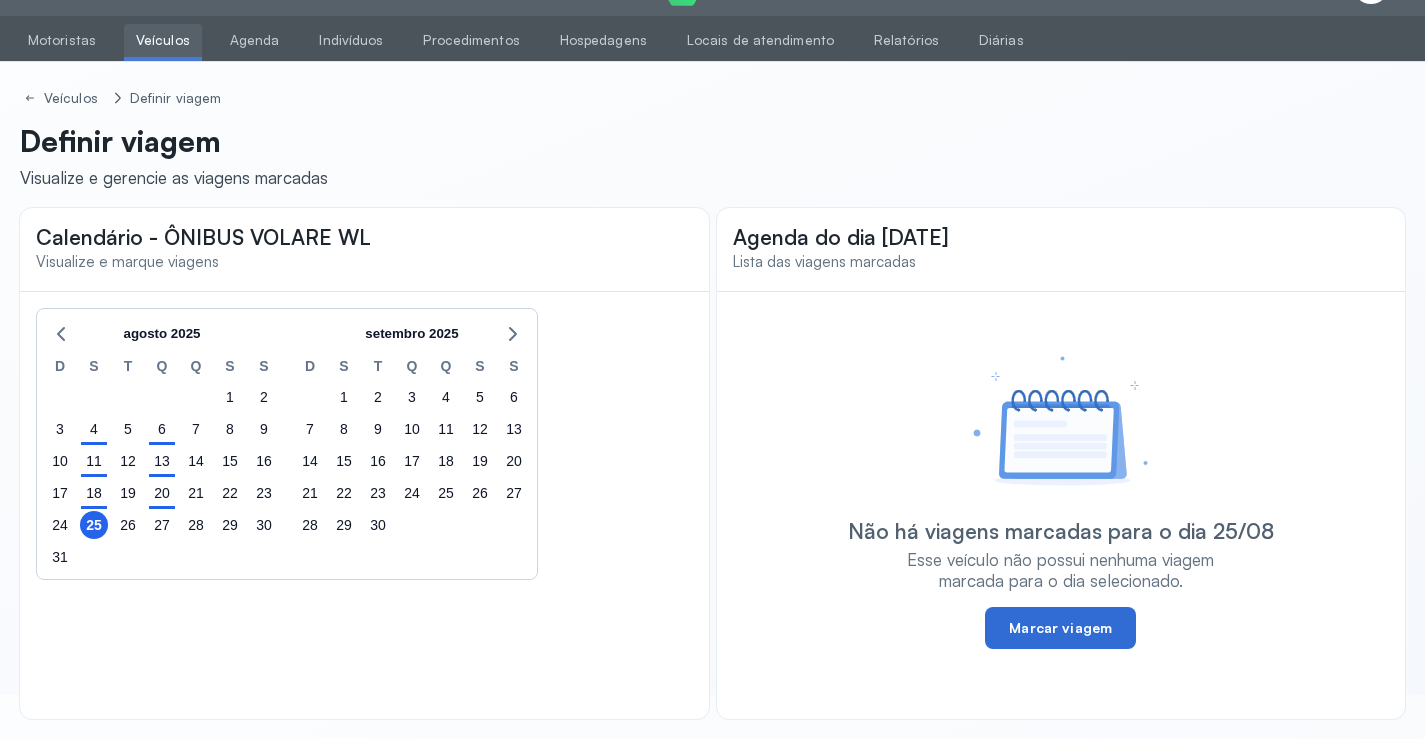 click on "Marcar viagem" 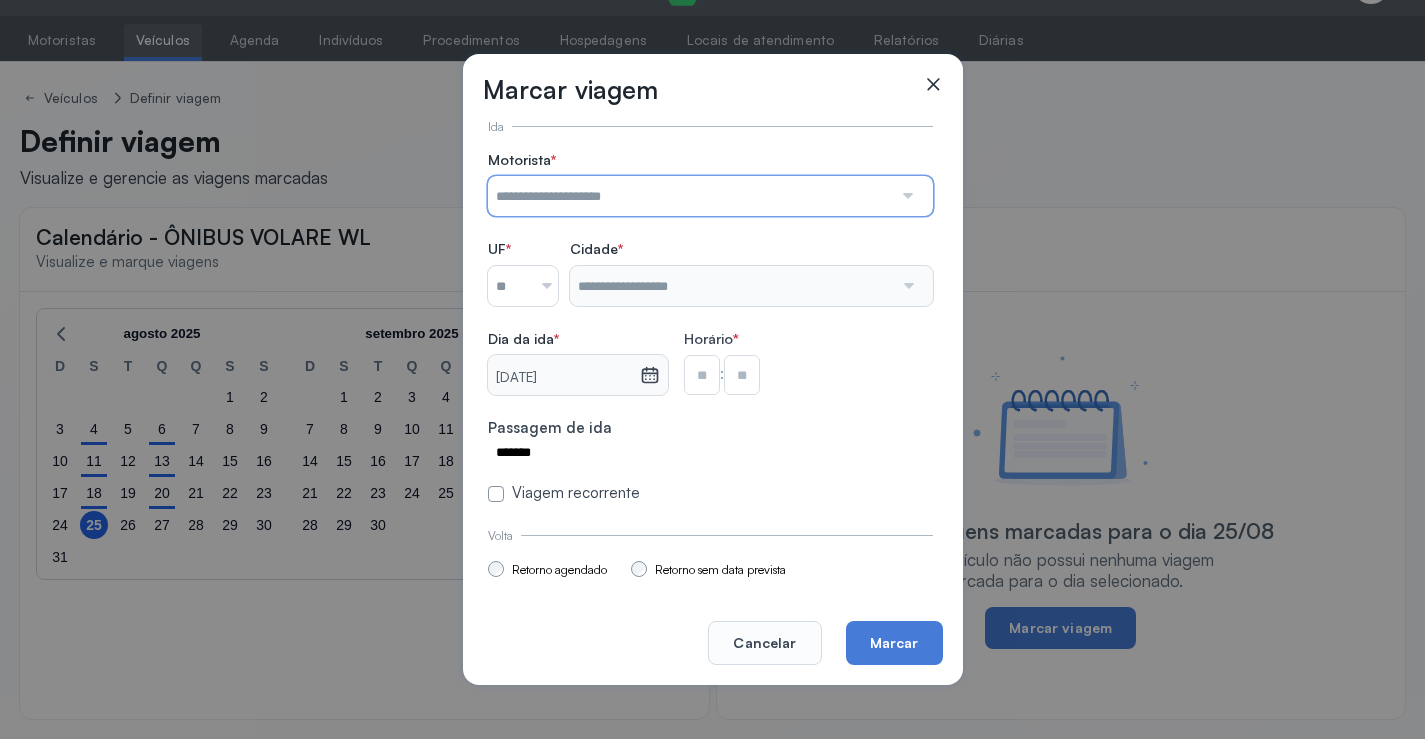 click at bounding box center [690, 196] 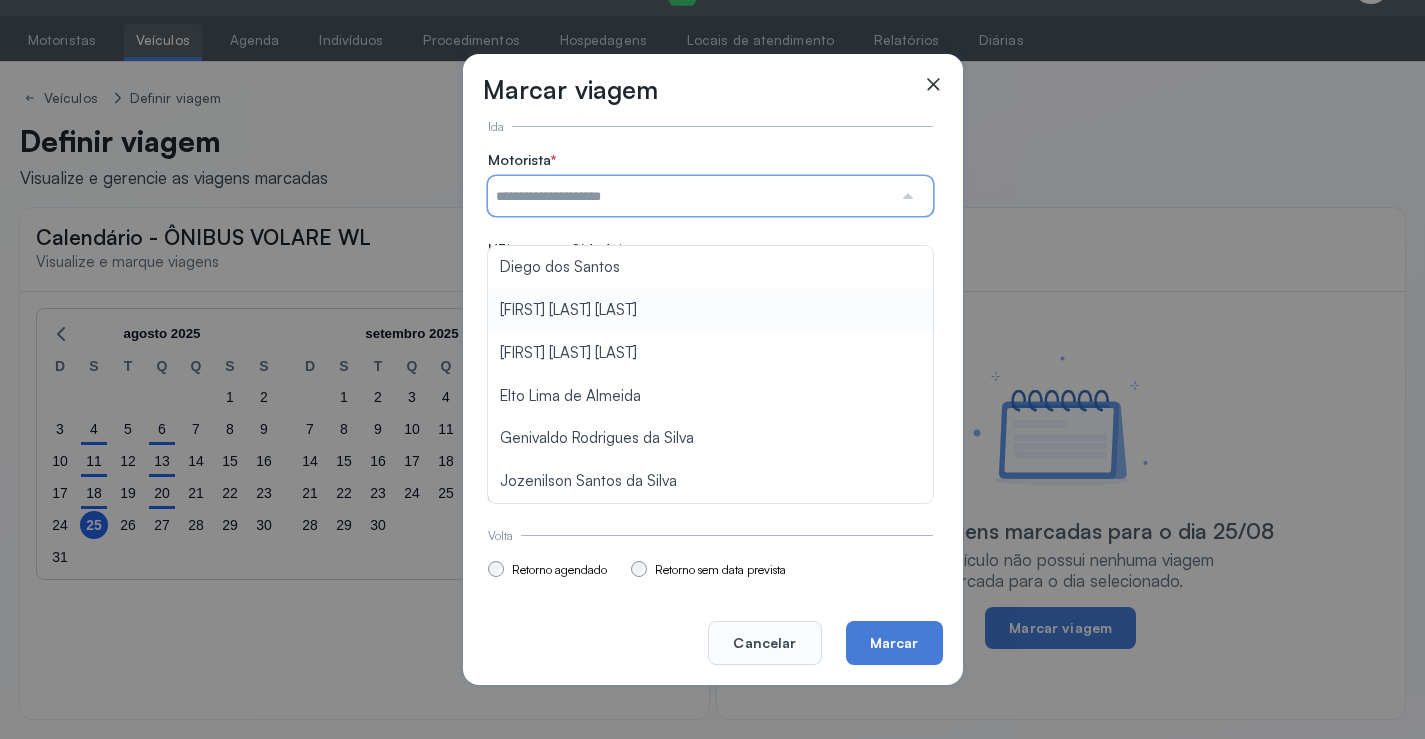 type on "**********" 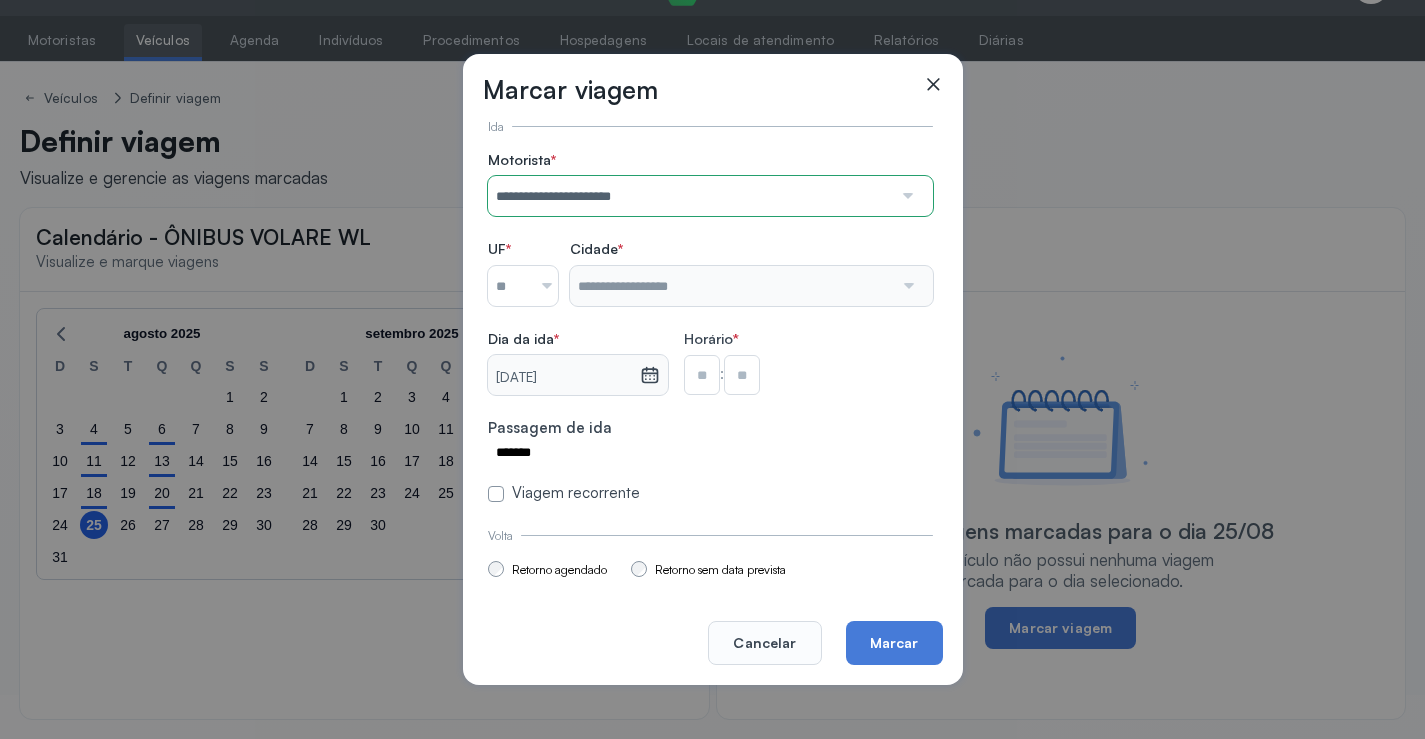 click on "**********" at bounding box center [710, 327] 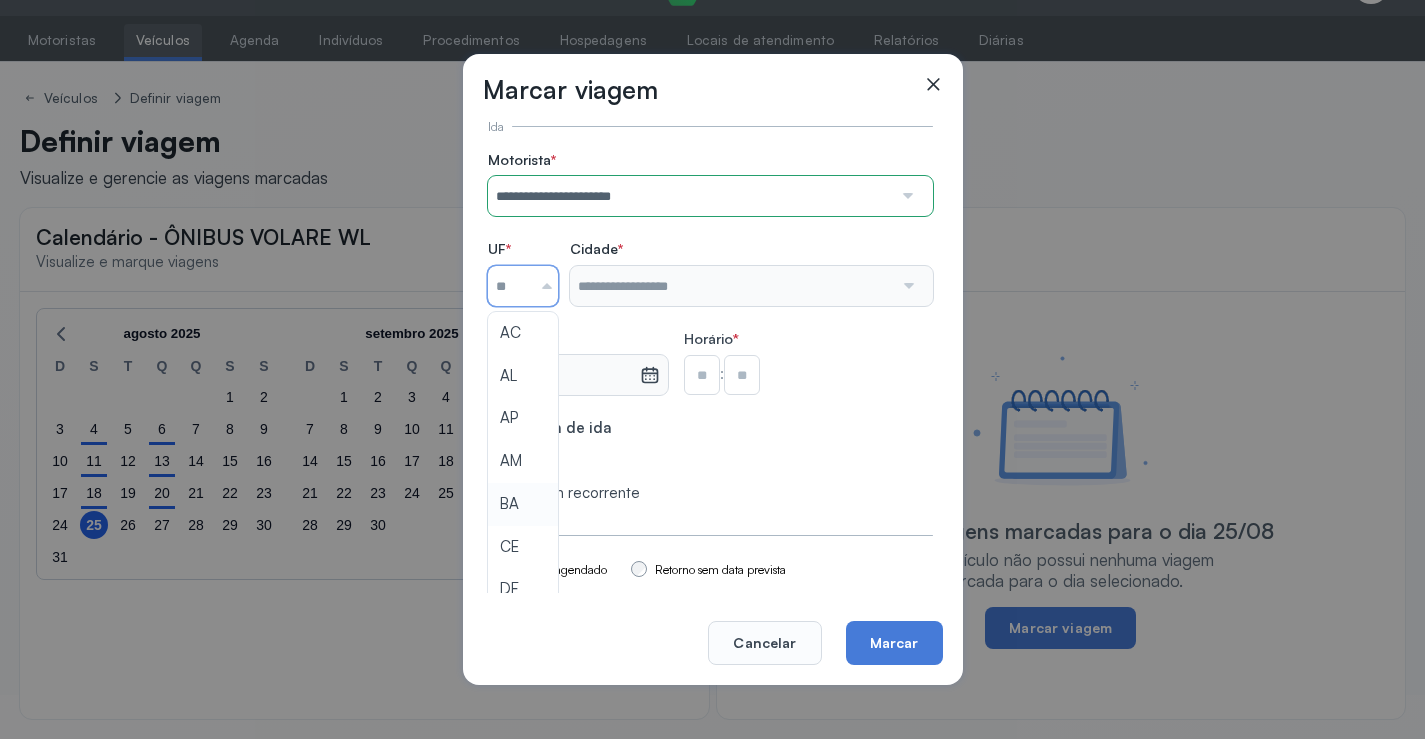 type on "**" 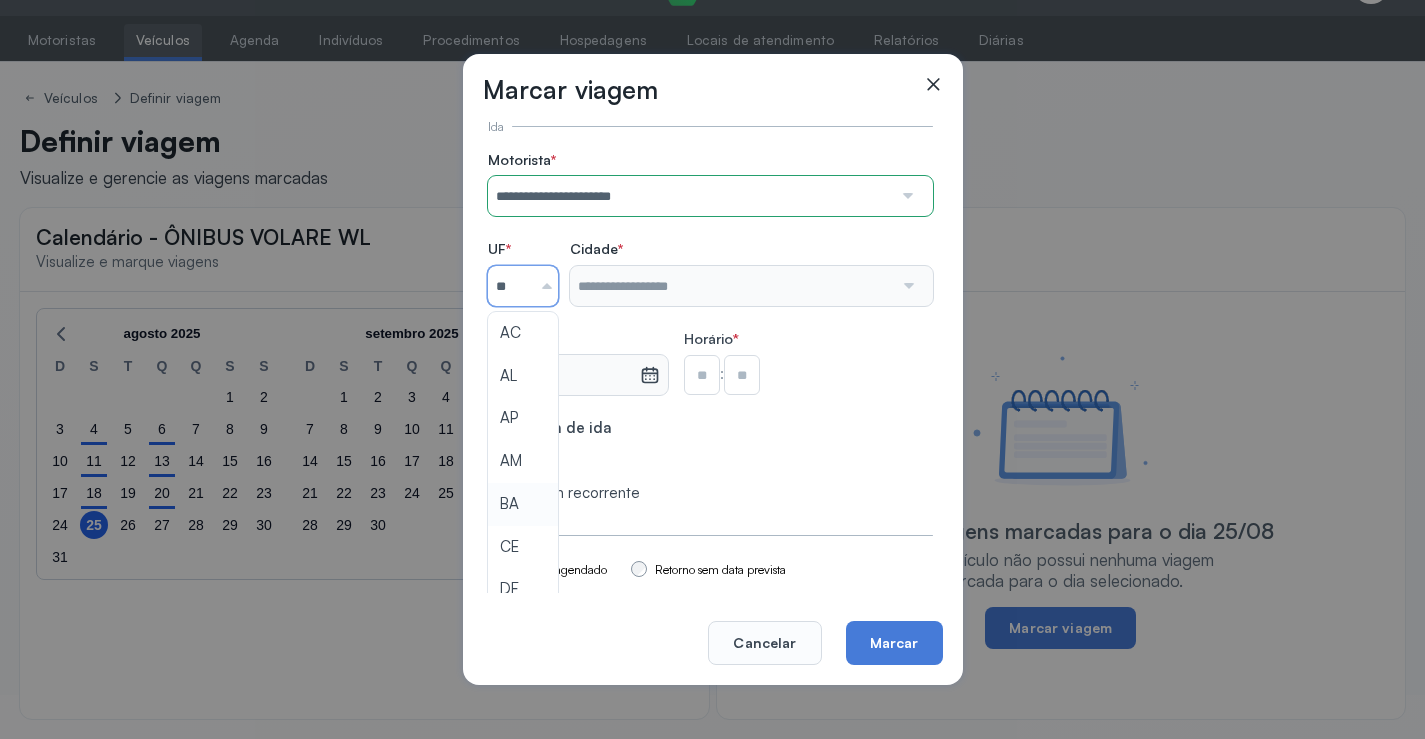 drag, startPoint x: 508, startPoint y: 503, endPoint x: 530, endPoint y: 470, distance: 39.661064 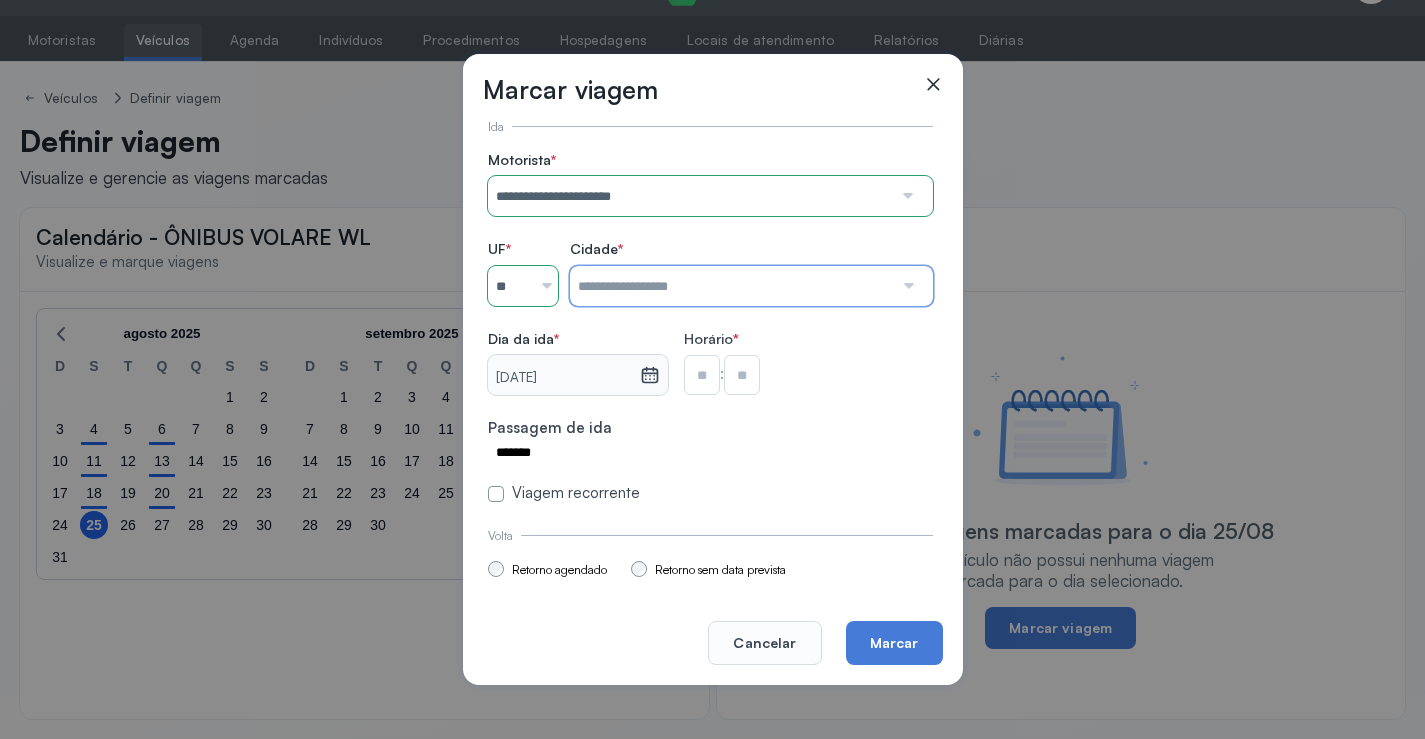 click at bounding box center (731, 286) 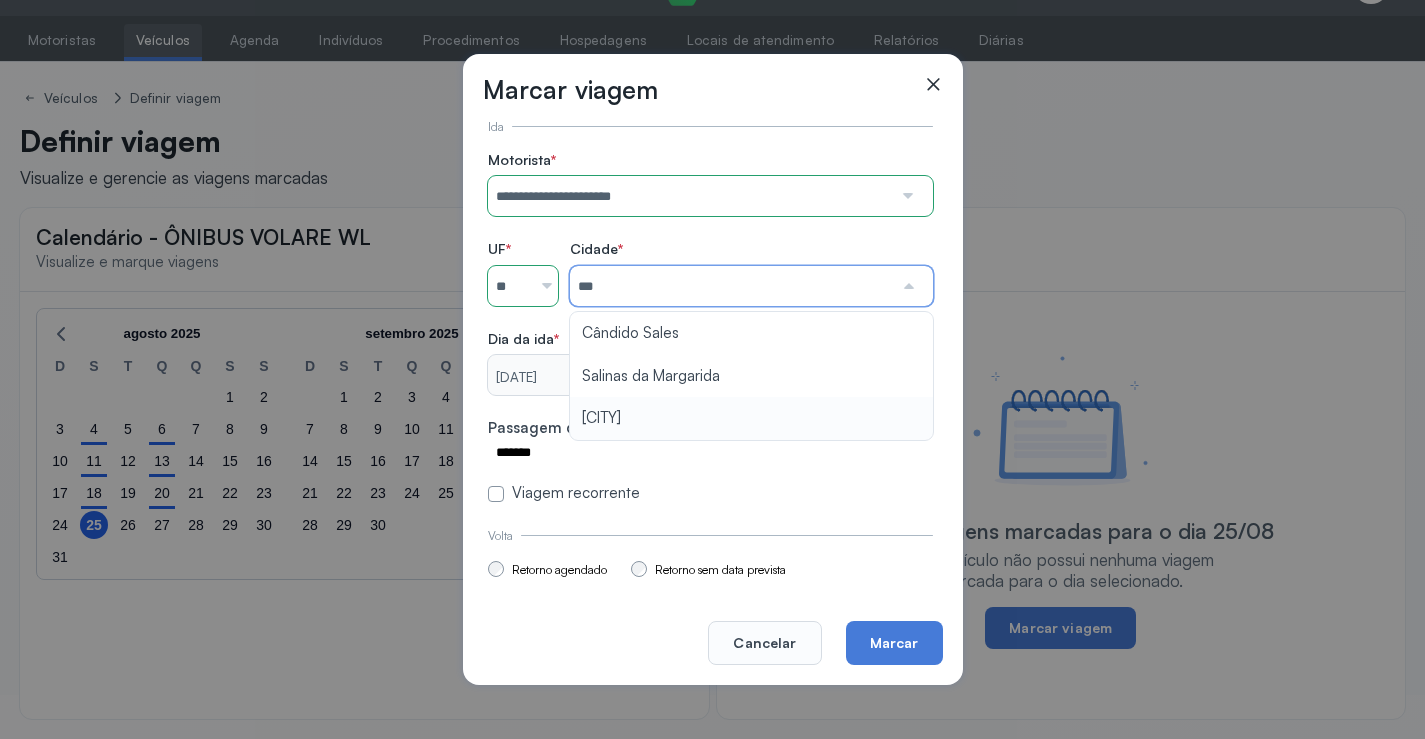 type on "********" 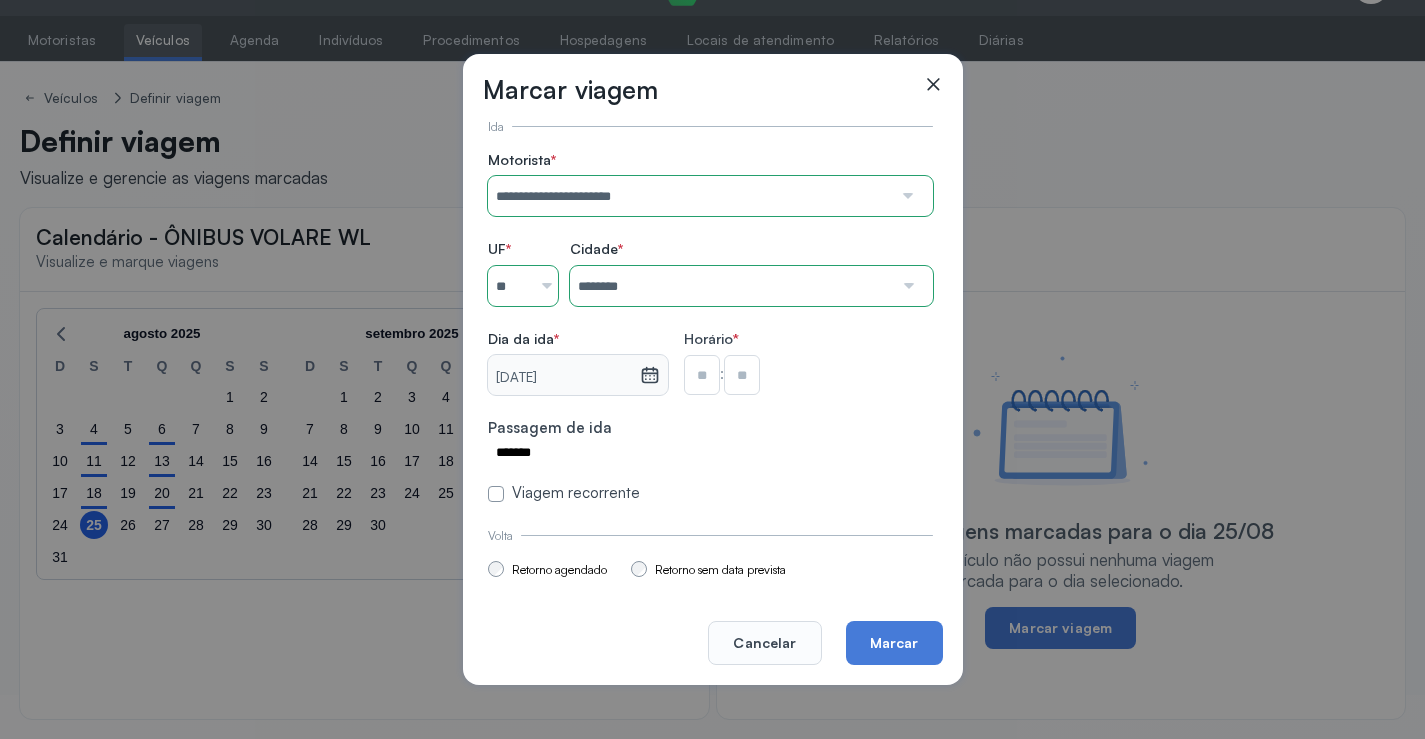 click on "**********" at bounding box center (710, 327) 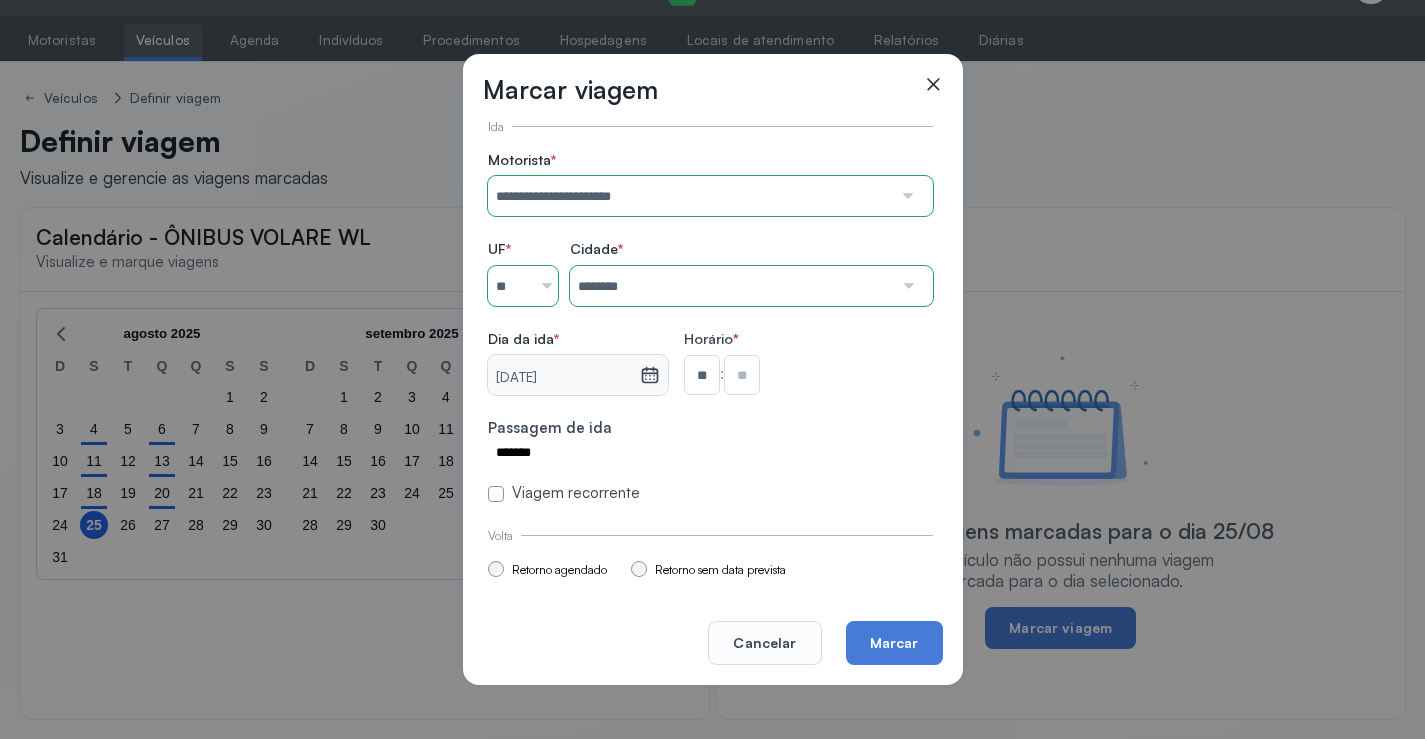 click at bounding box center (742, 375) 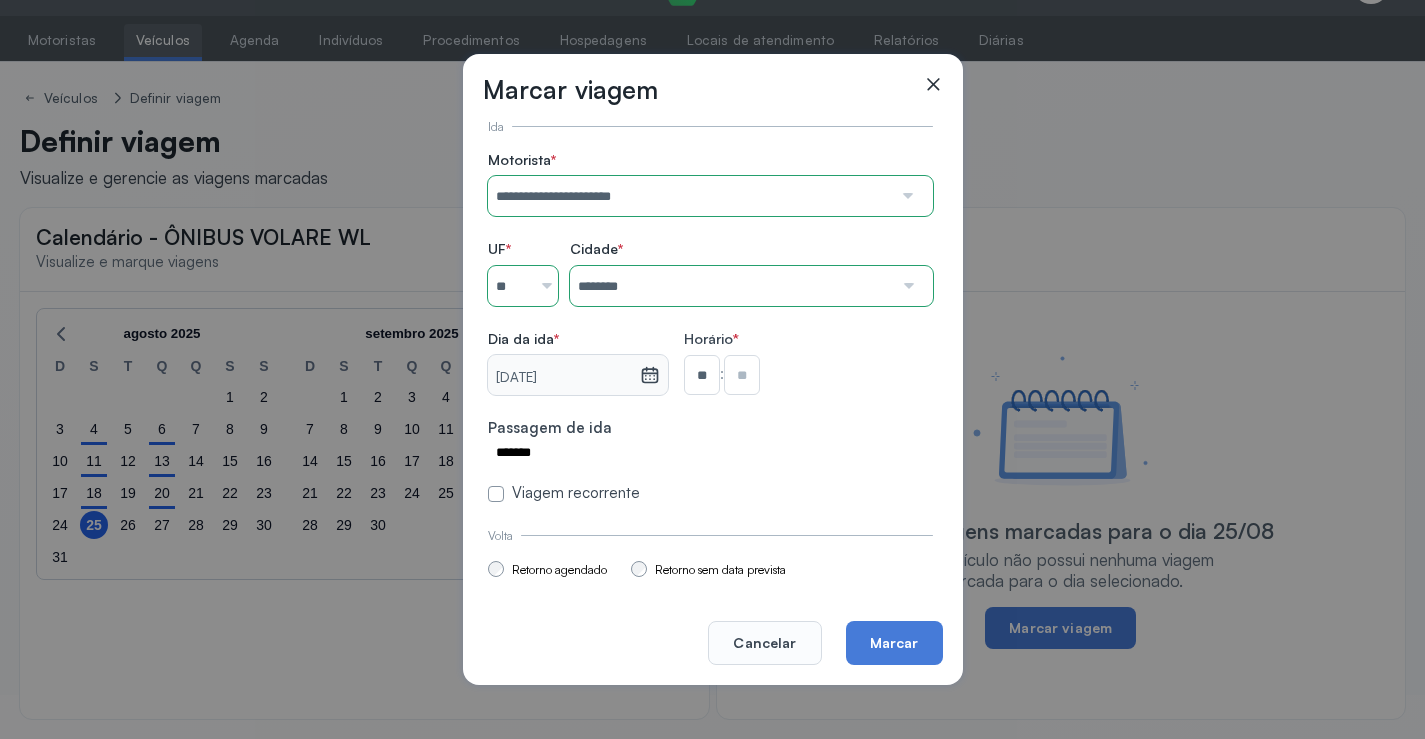 type on "**" 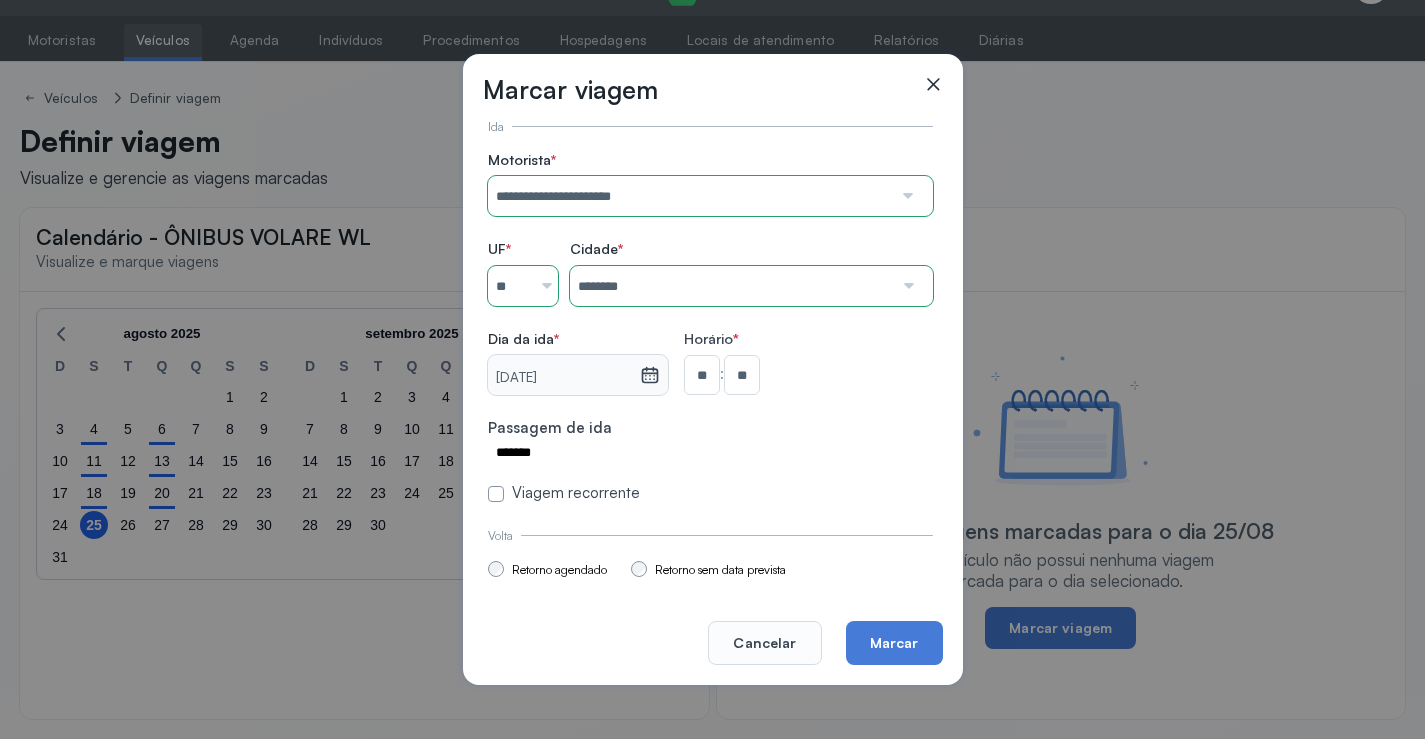 scroll, scrollTop: 147, scrollLeft: 0, axis: vertical 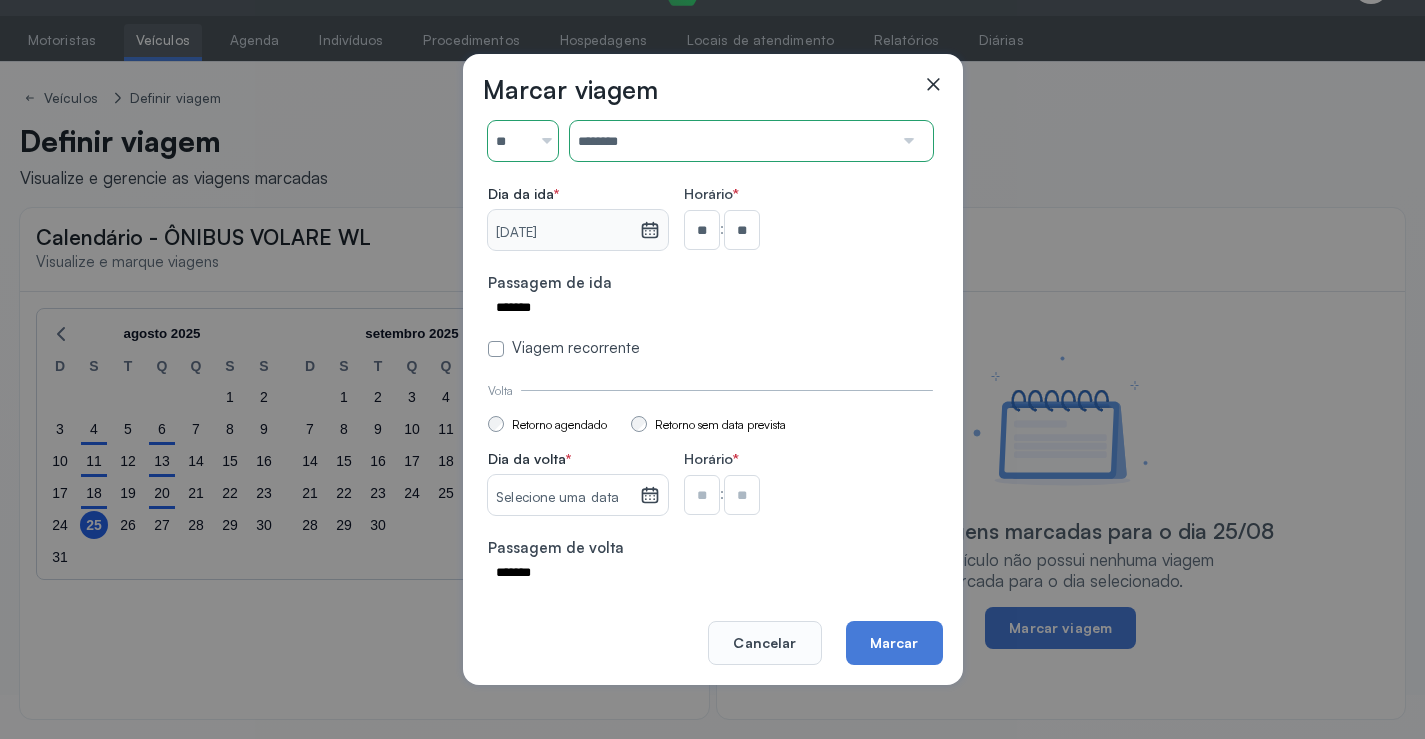 click on "Selecione uma data" at bounding box center [563, 498] 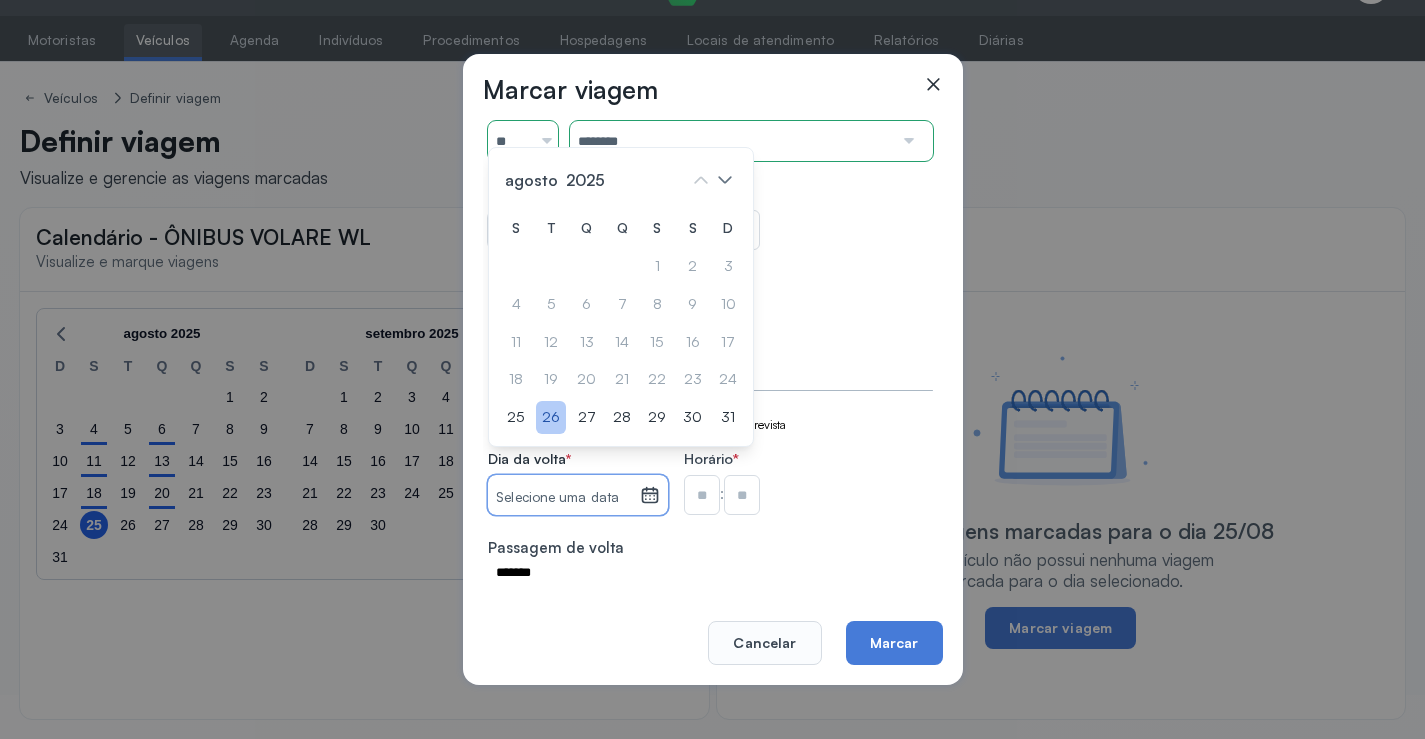 click on "26" 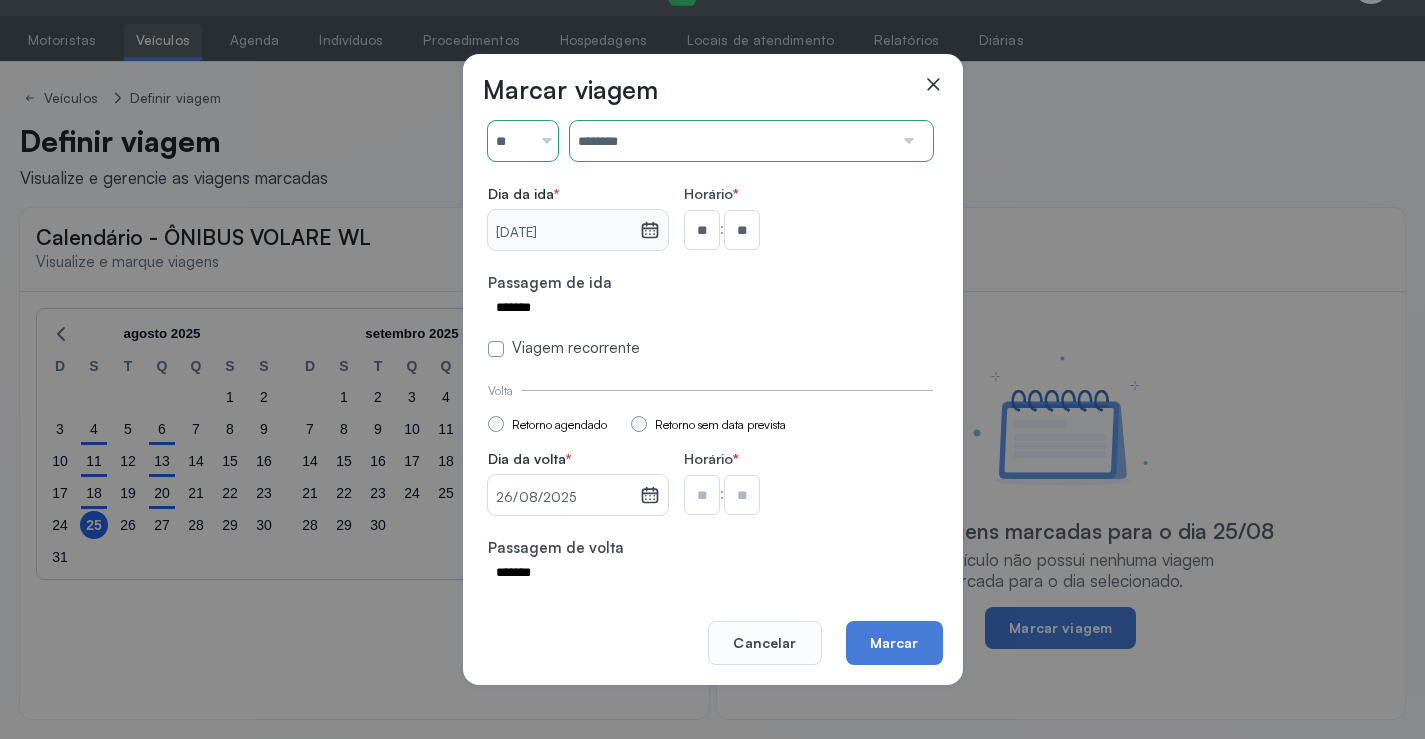click at bounding box center (702, 230) 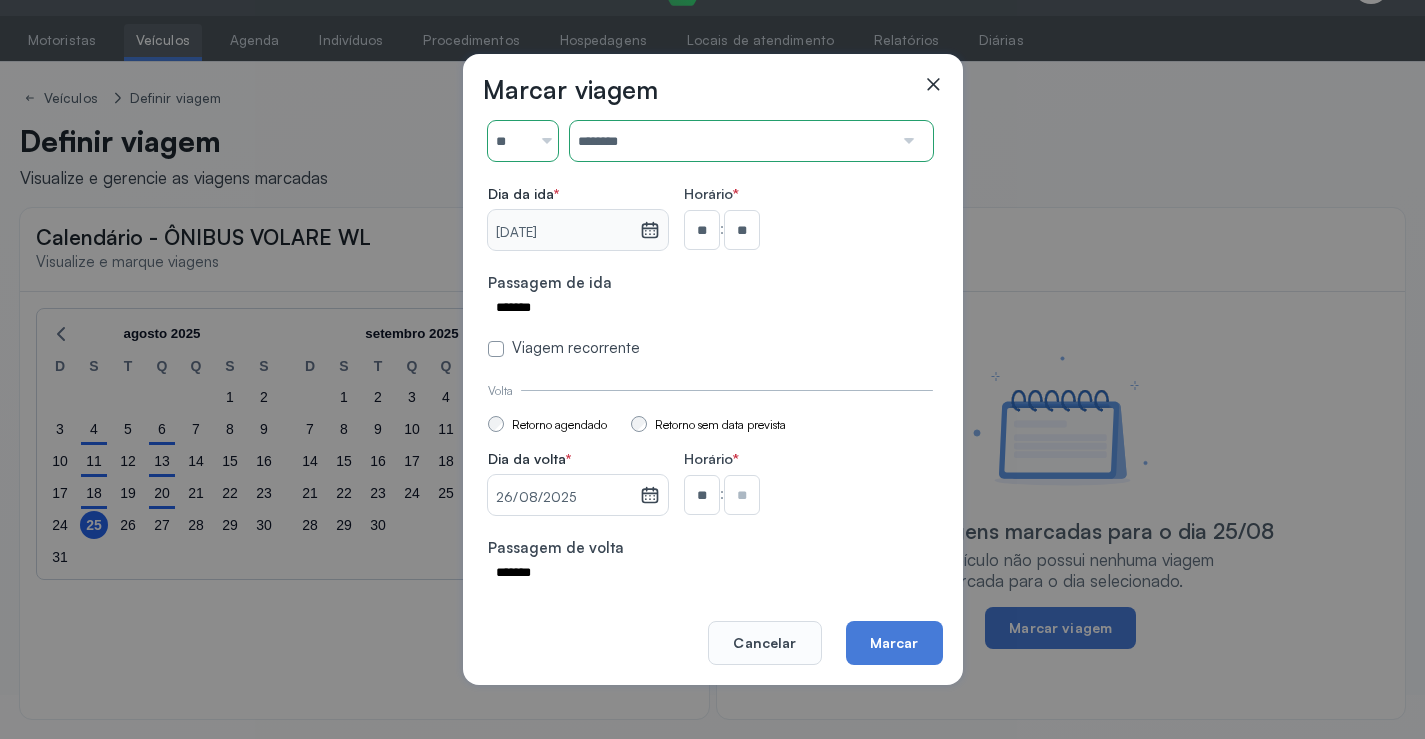 click at bounding box center (742, 230) 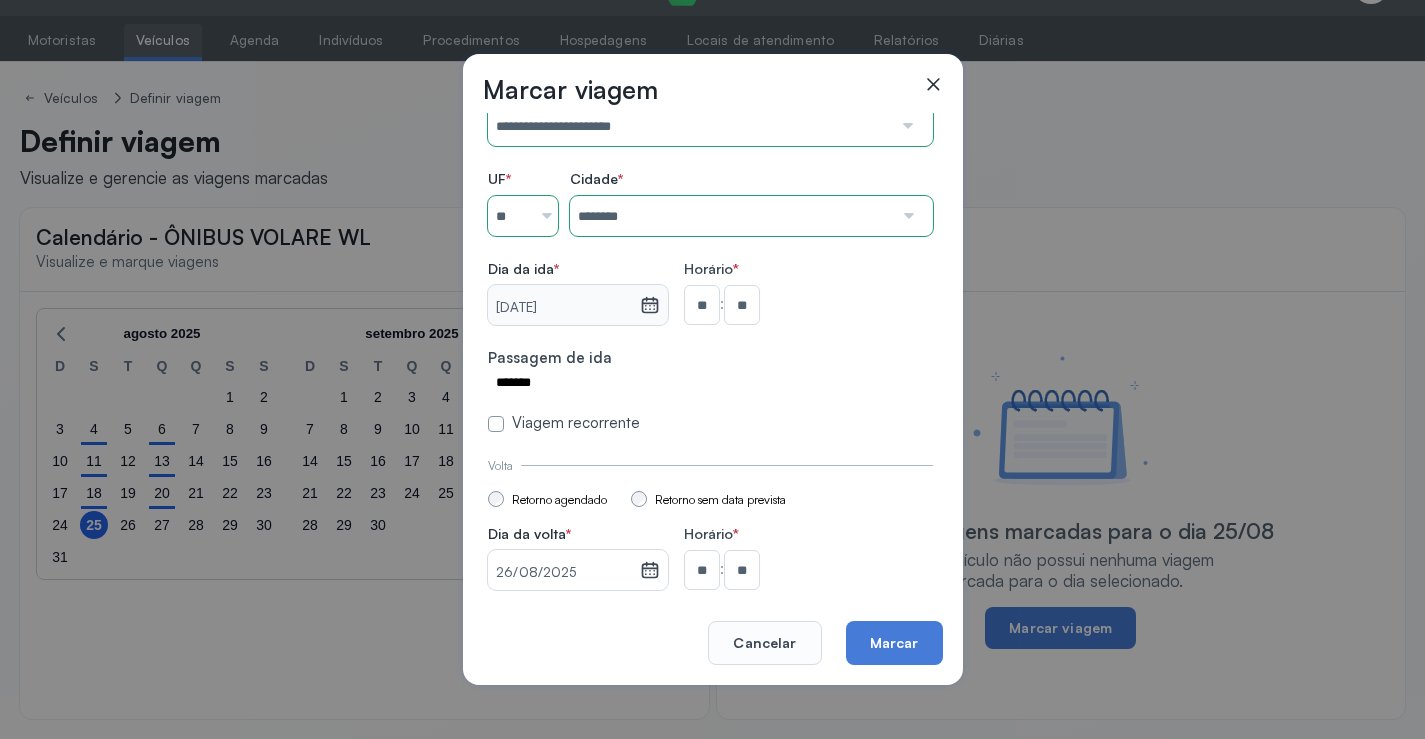 scroll, scrollTop: 147, scrollLeft: 0, axis: vertical 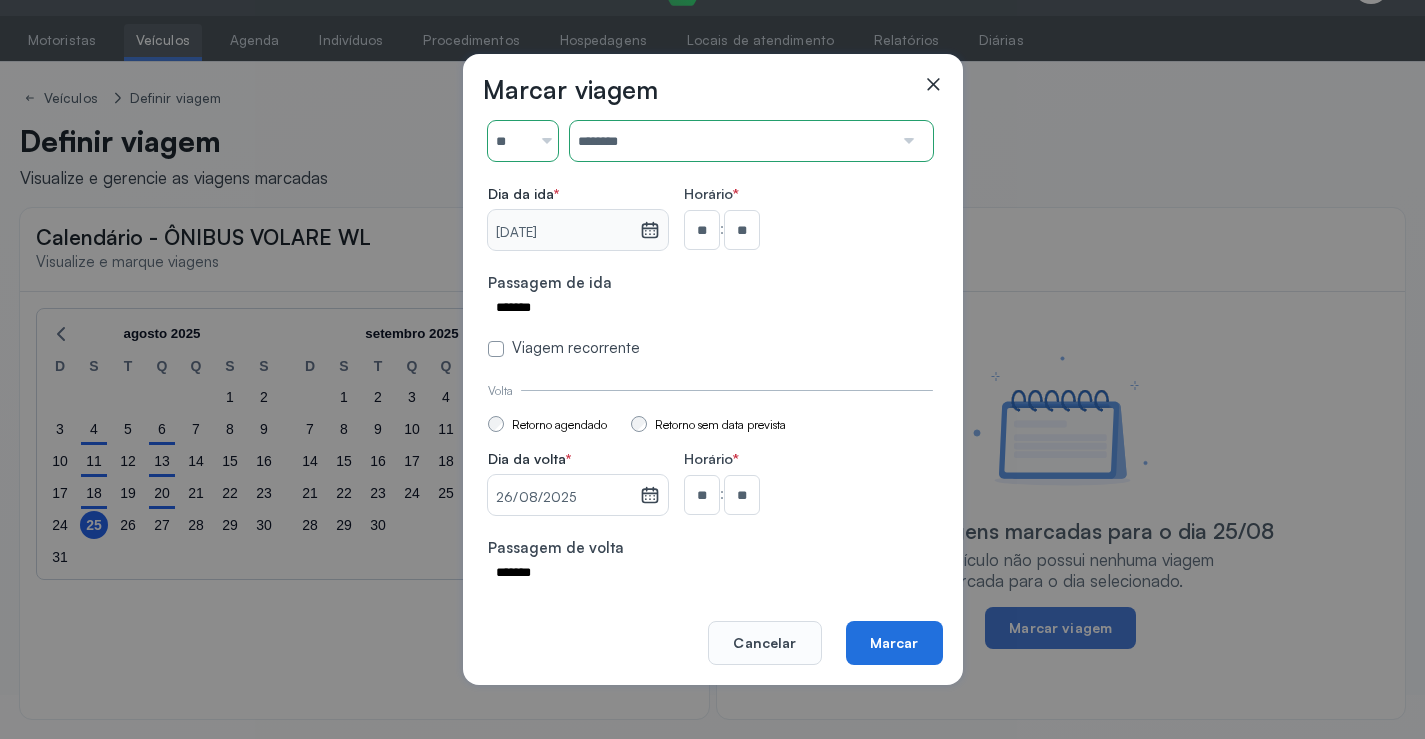 click on "Marcar" 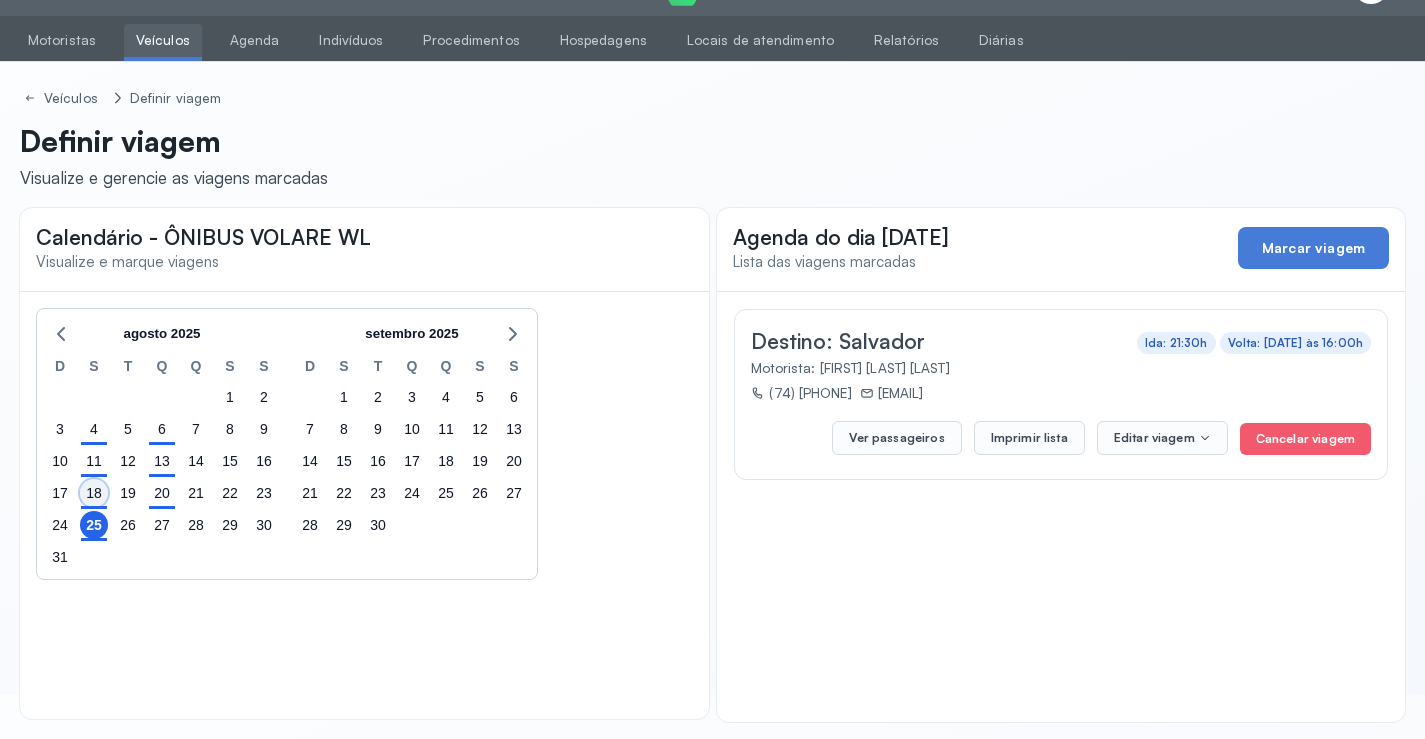 click on "18" 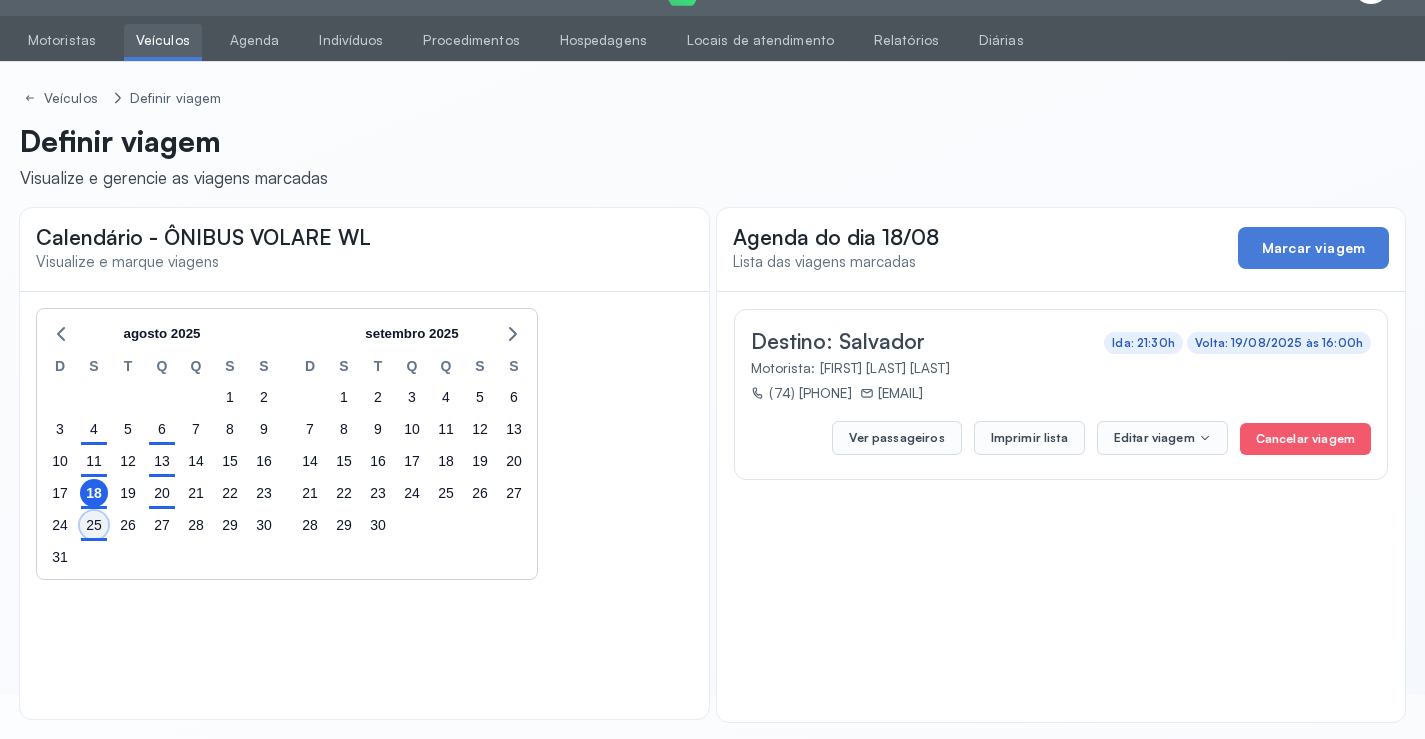 click on "25" 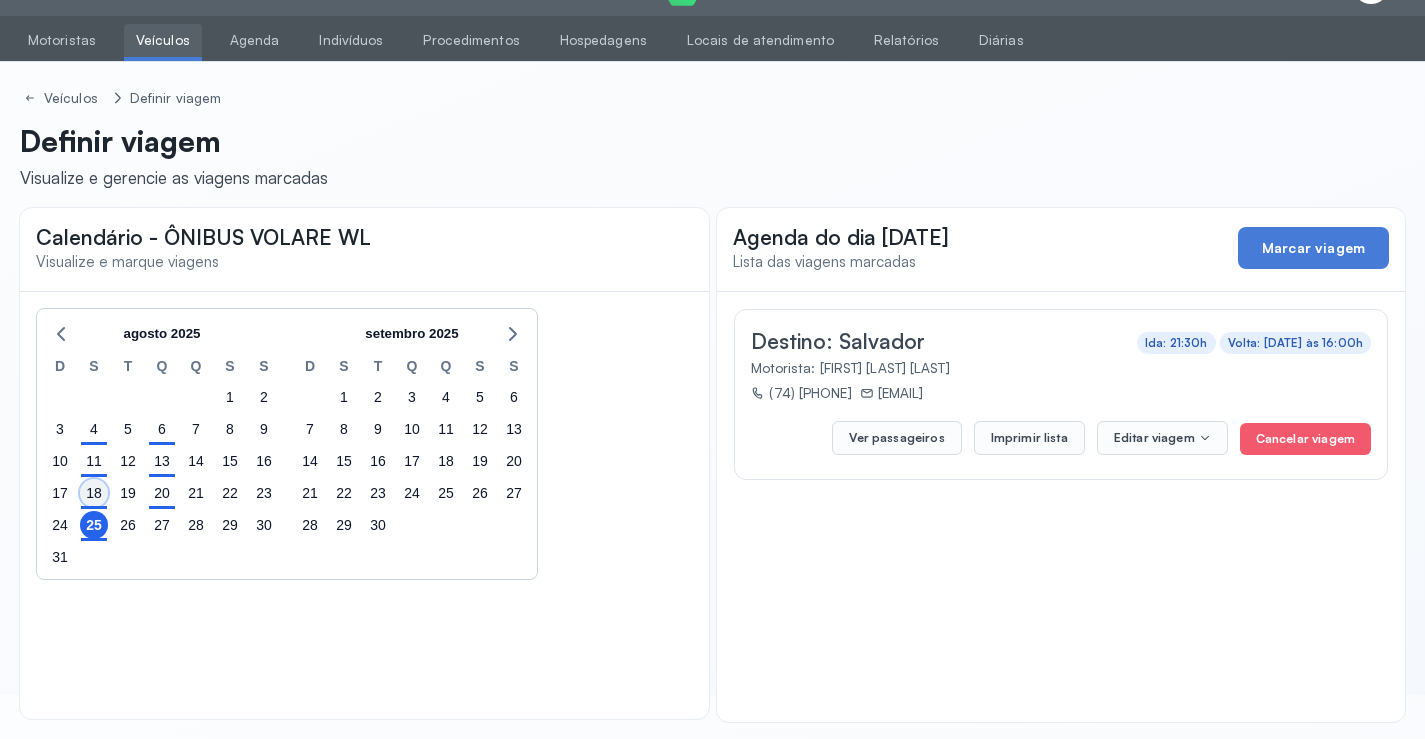 click on "18" 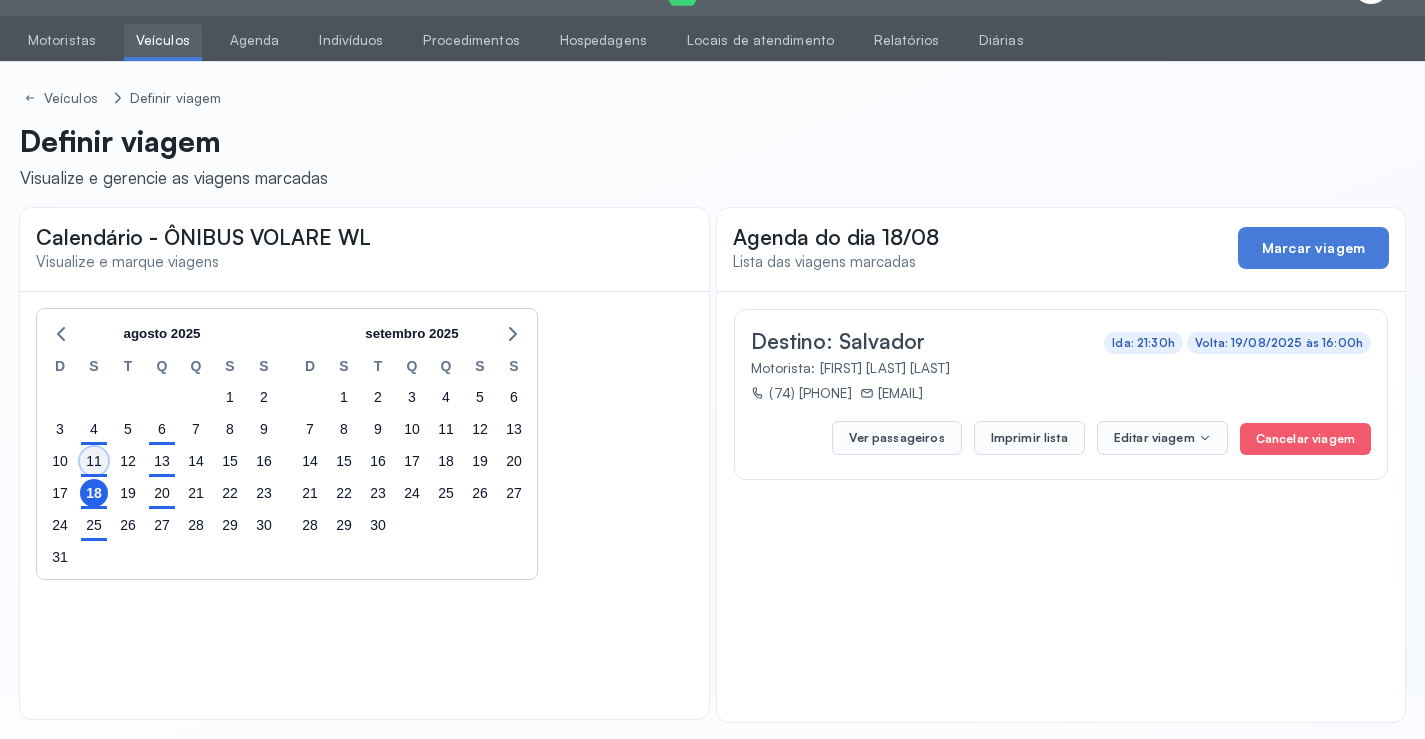 click on "11" 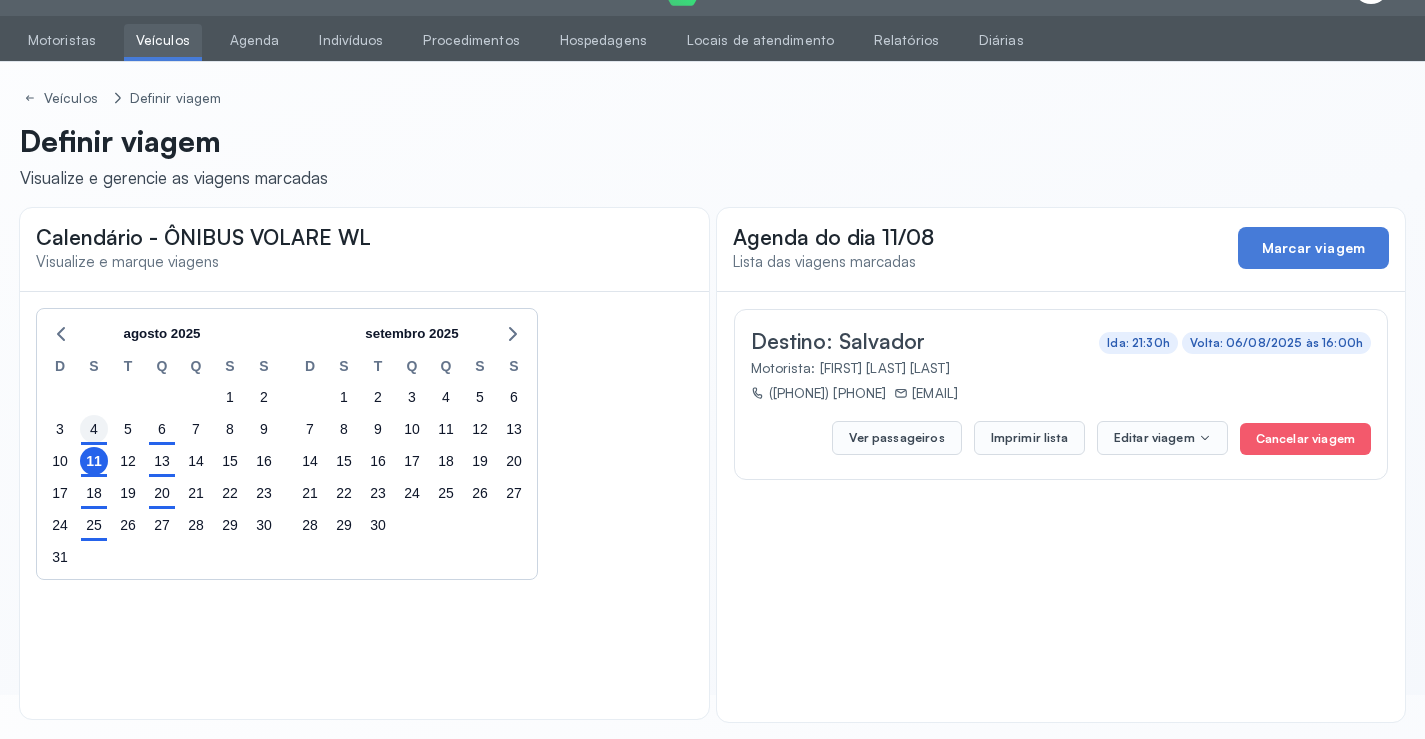 drag, startPoint x: 98, startPoint y: 412, endPoint x: 98, endPoint y: 426, distance: 14 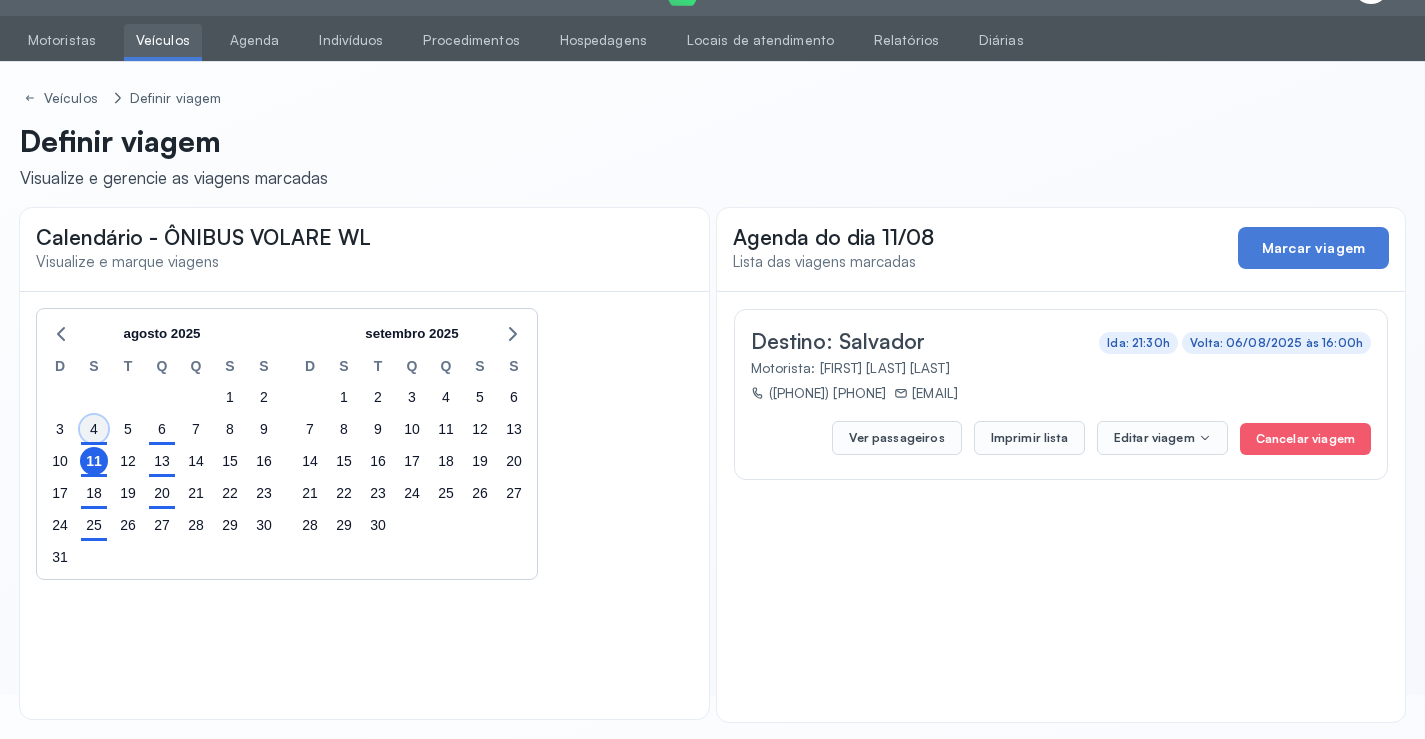 click on "4" 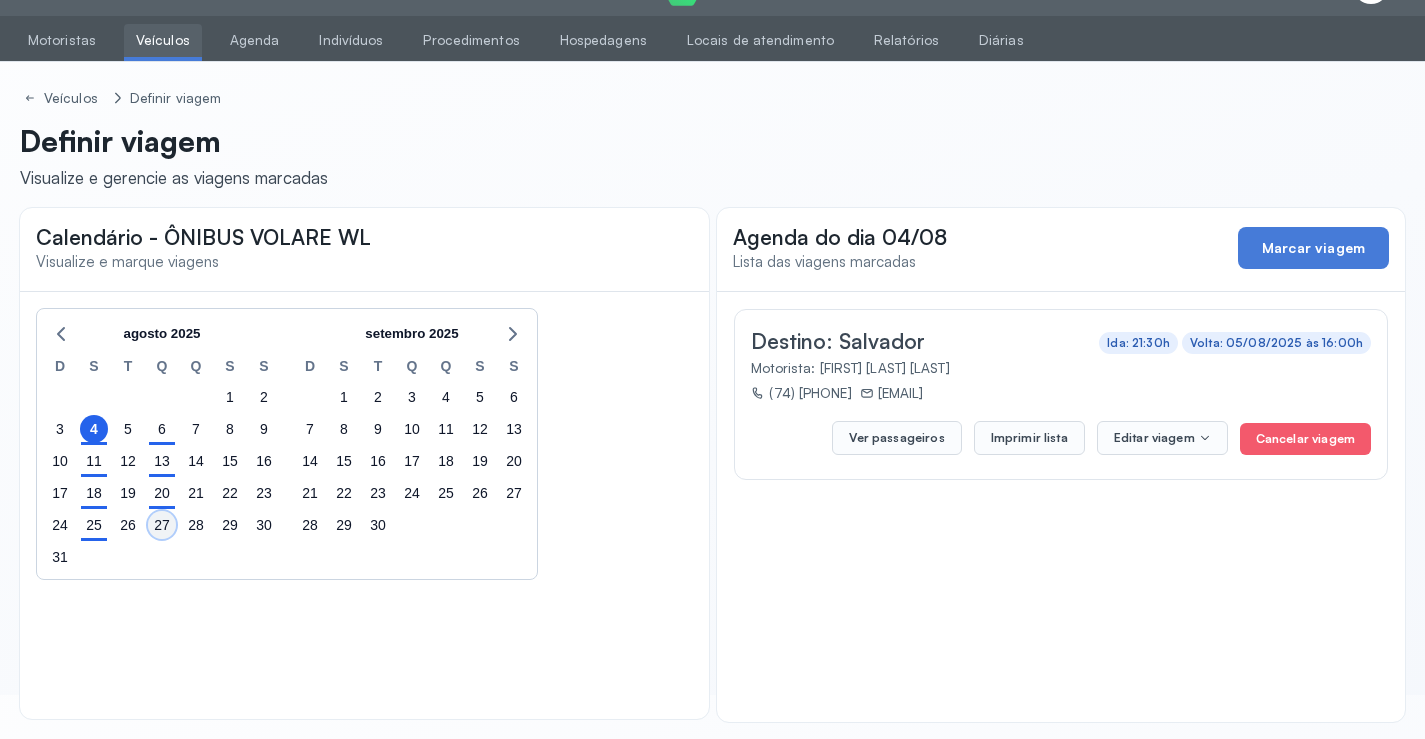 click on "27" 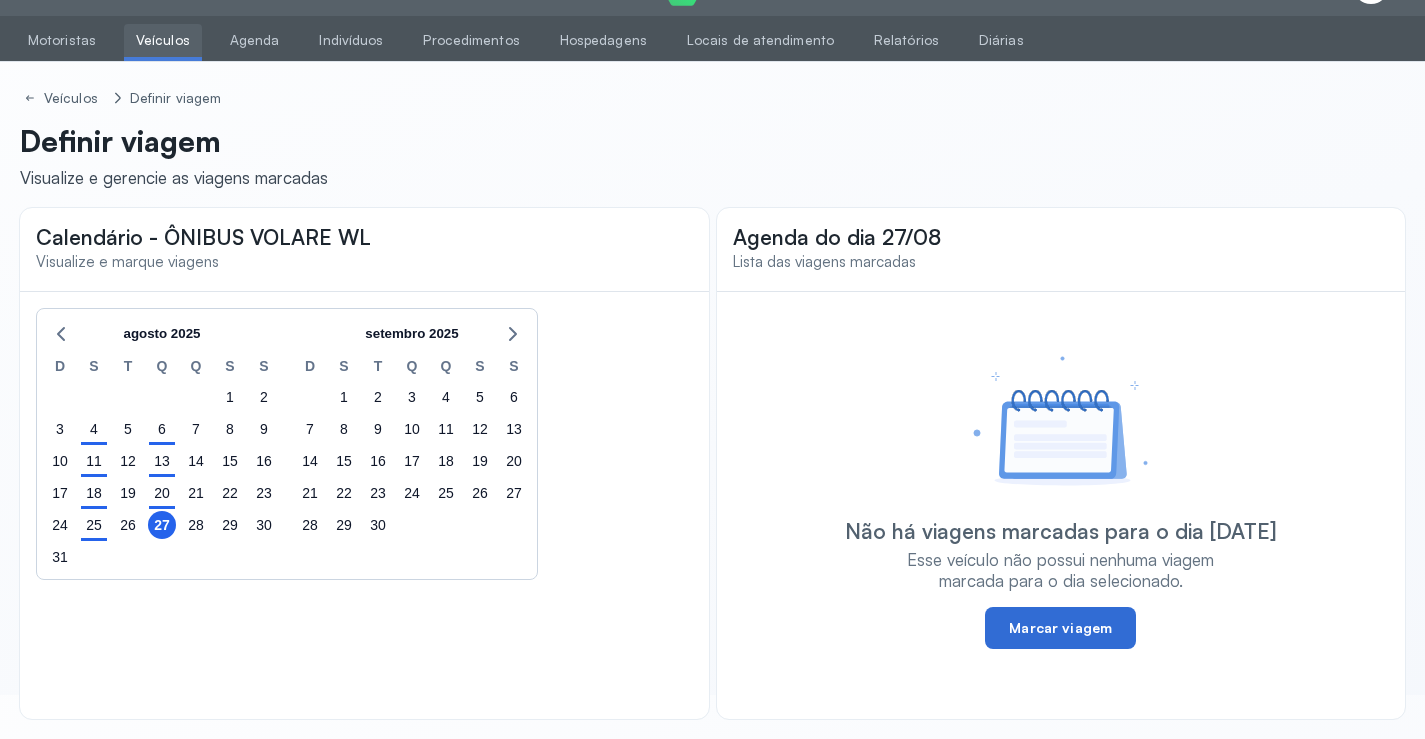 click on "Marcar viagem" 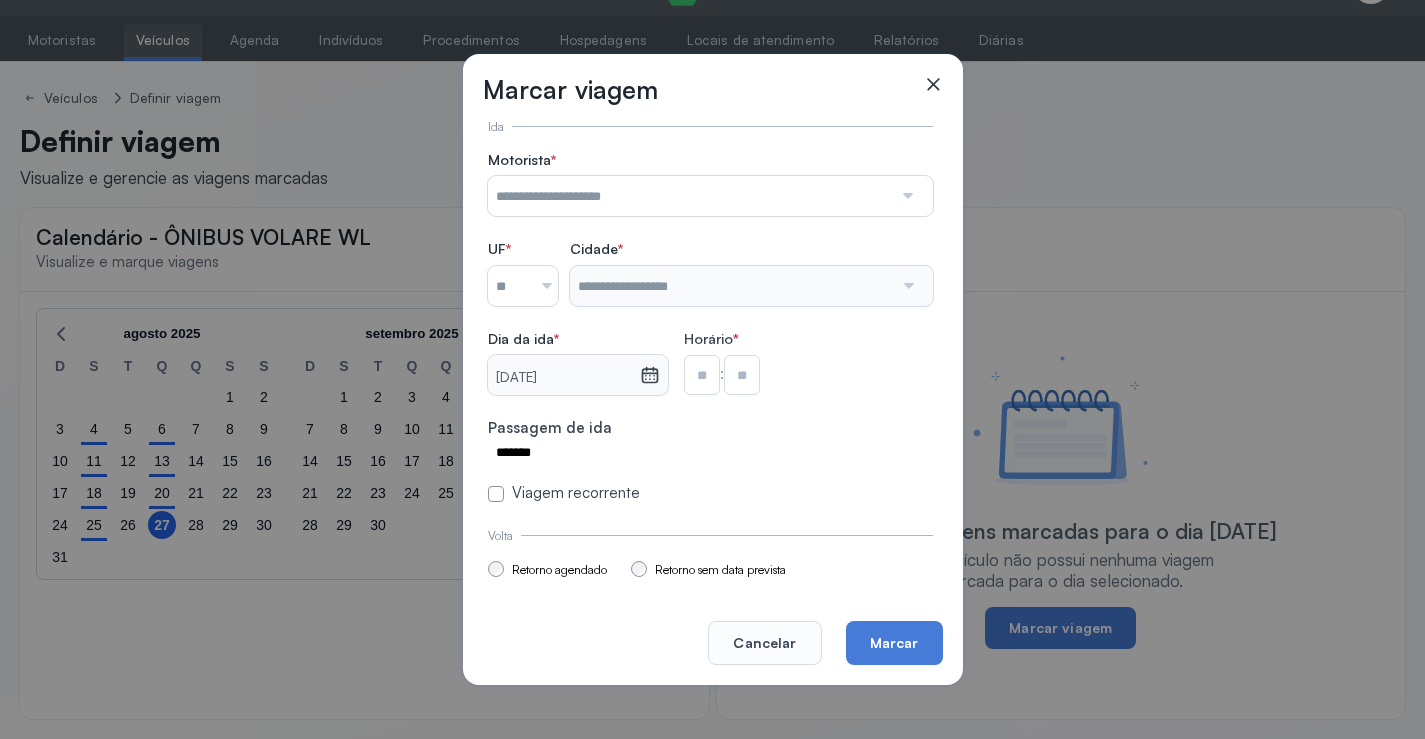 click at bounding box center [690, 196] 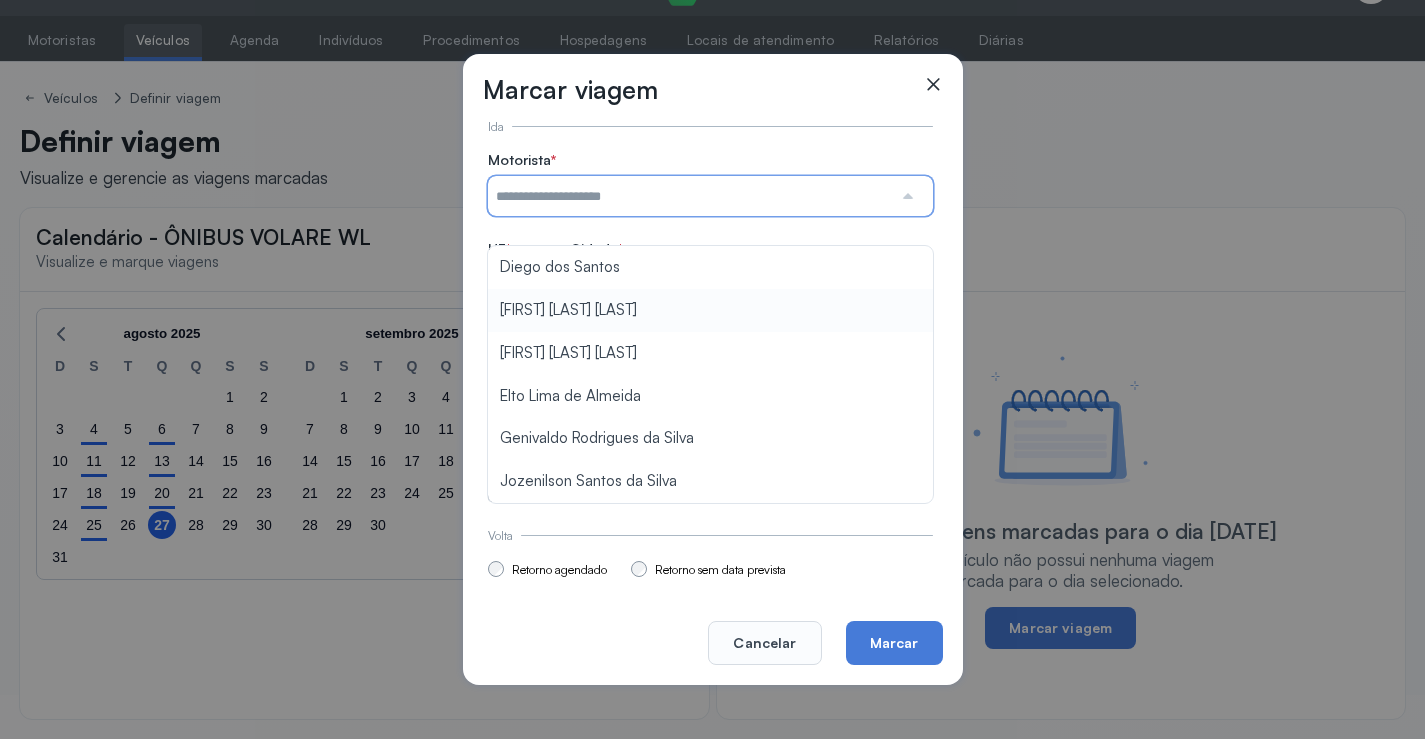 type on "**********" 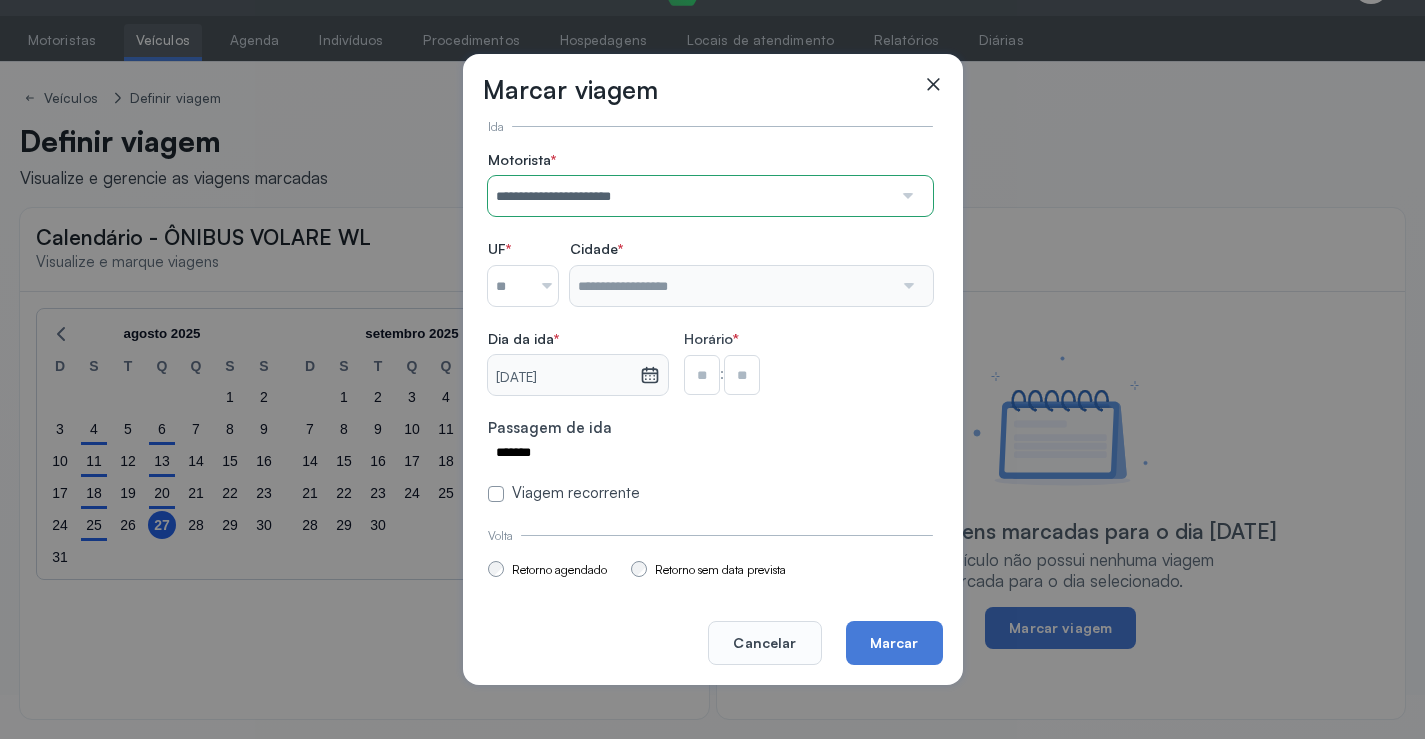 click on "**********" at bounding box center [710, 327] 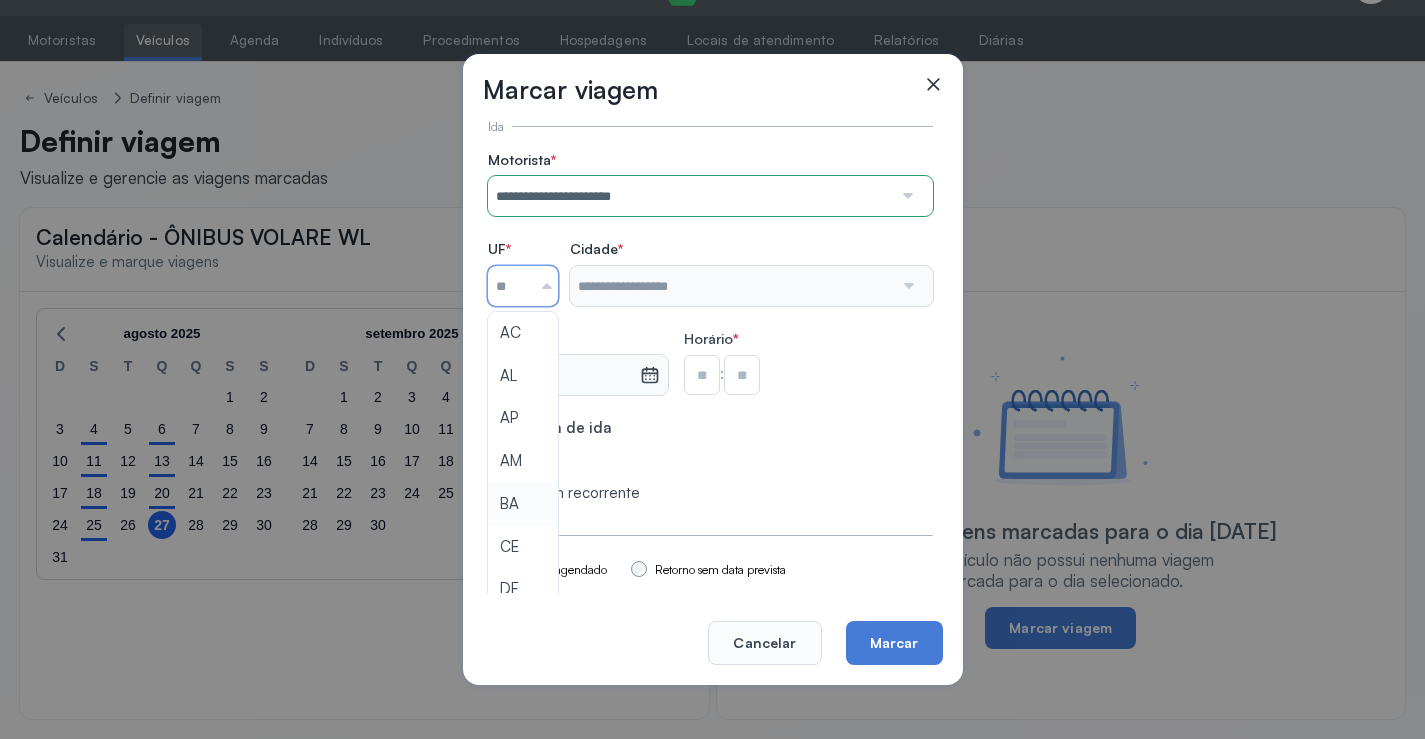 type on "**" 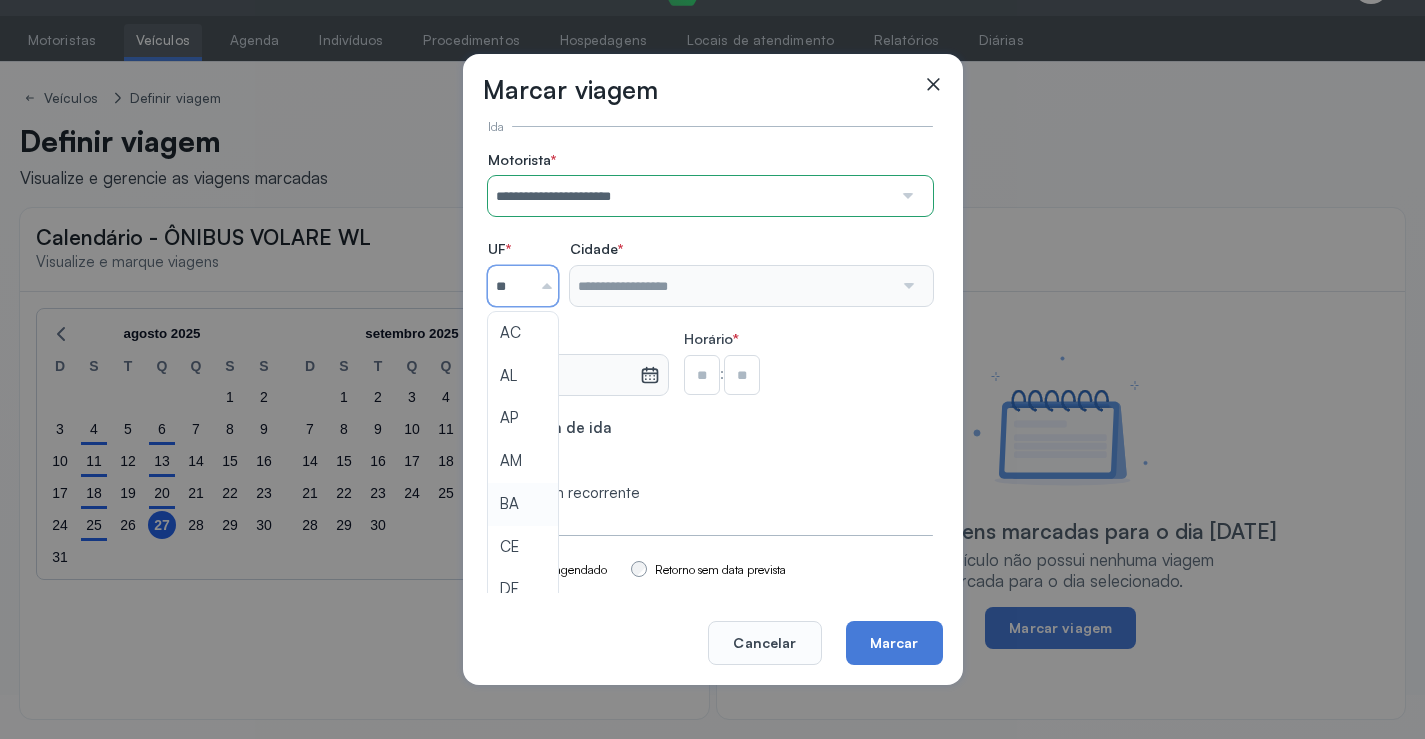 click on "**********" 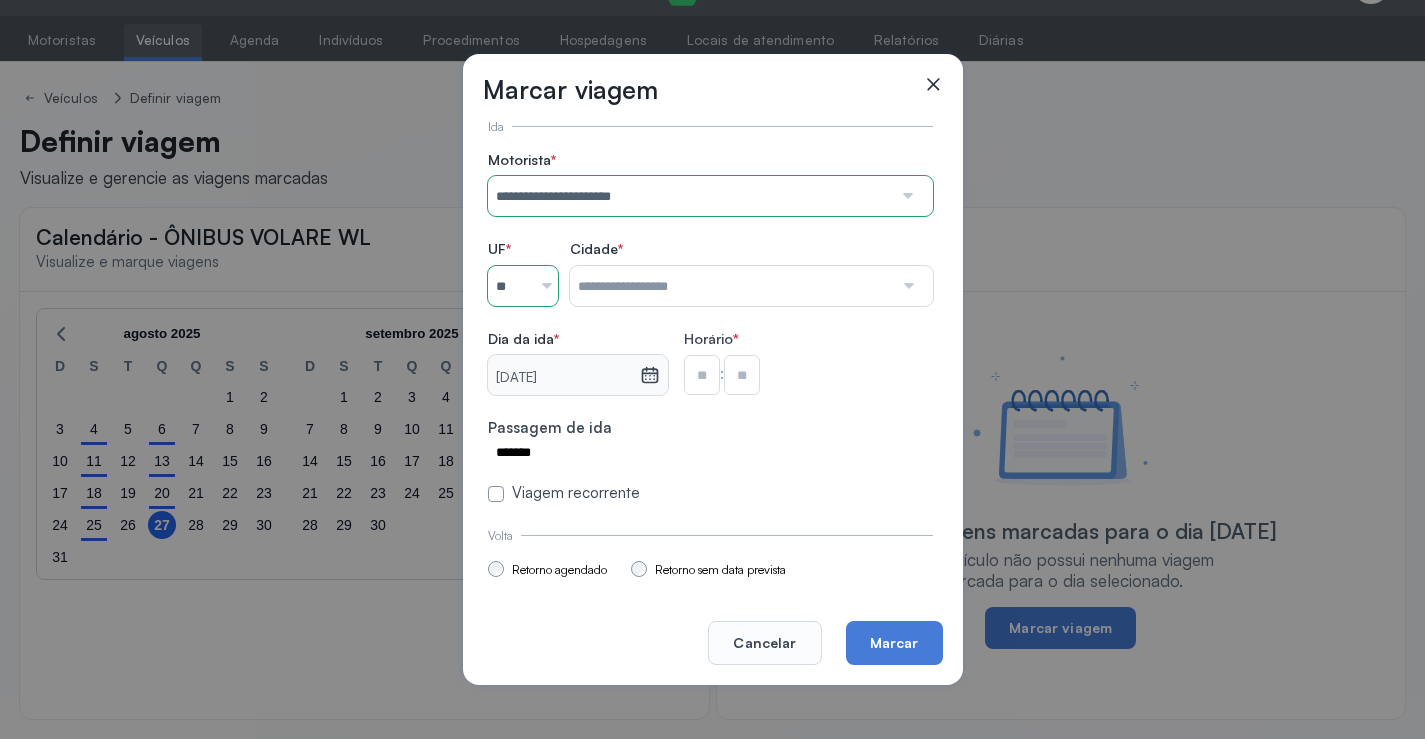click at bounding box center (731, 286) 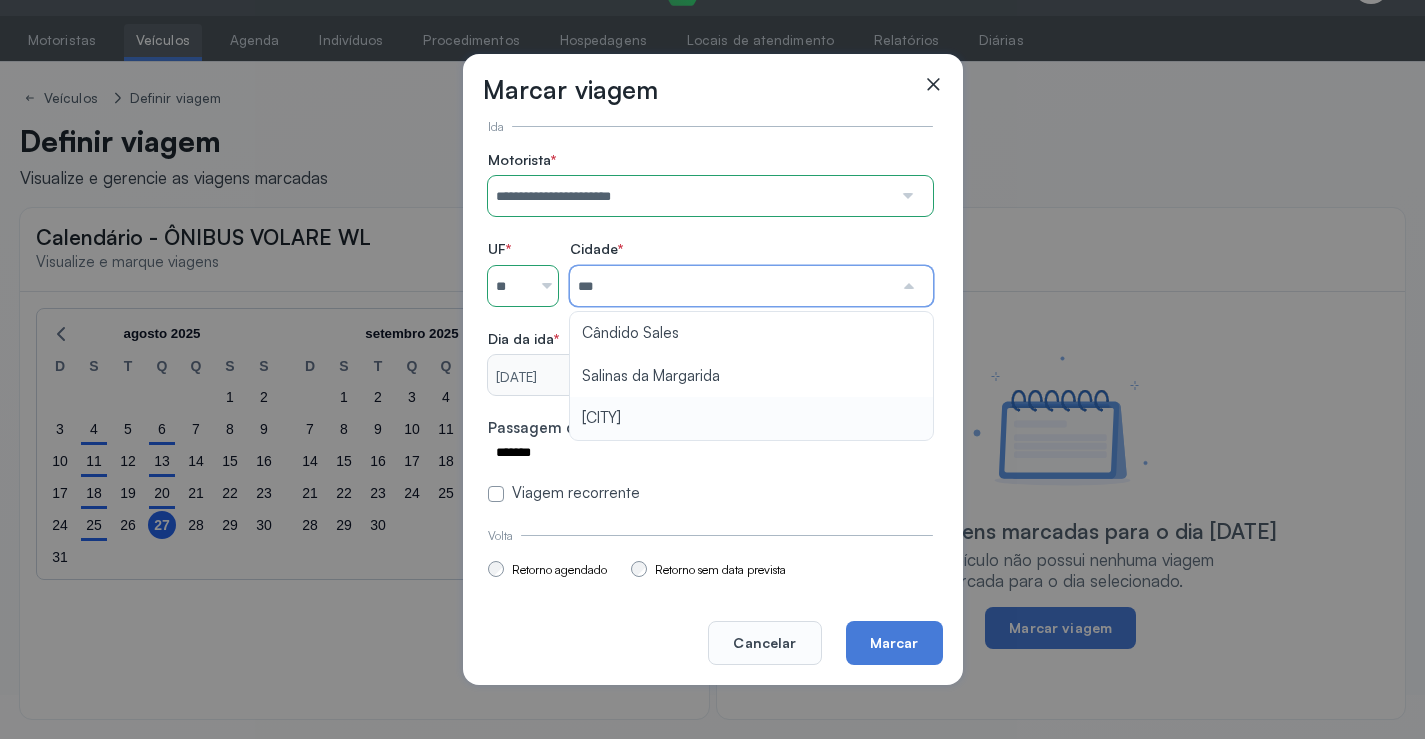 type on "********" 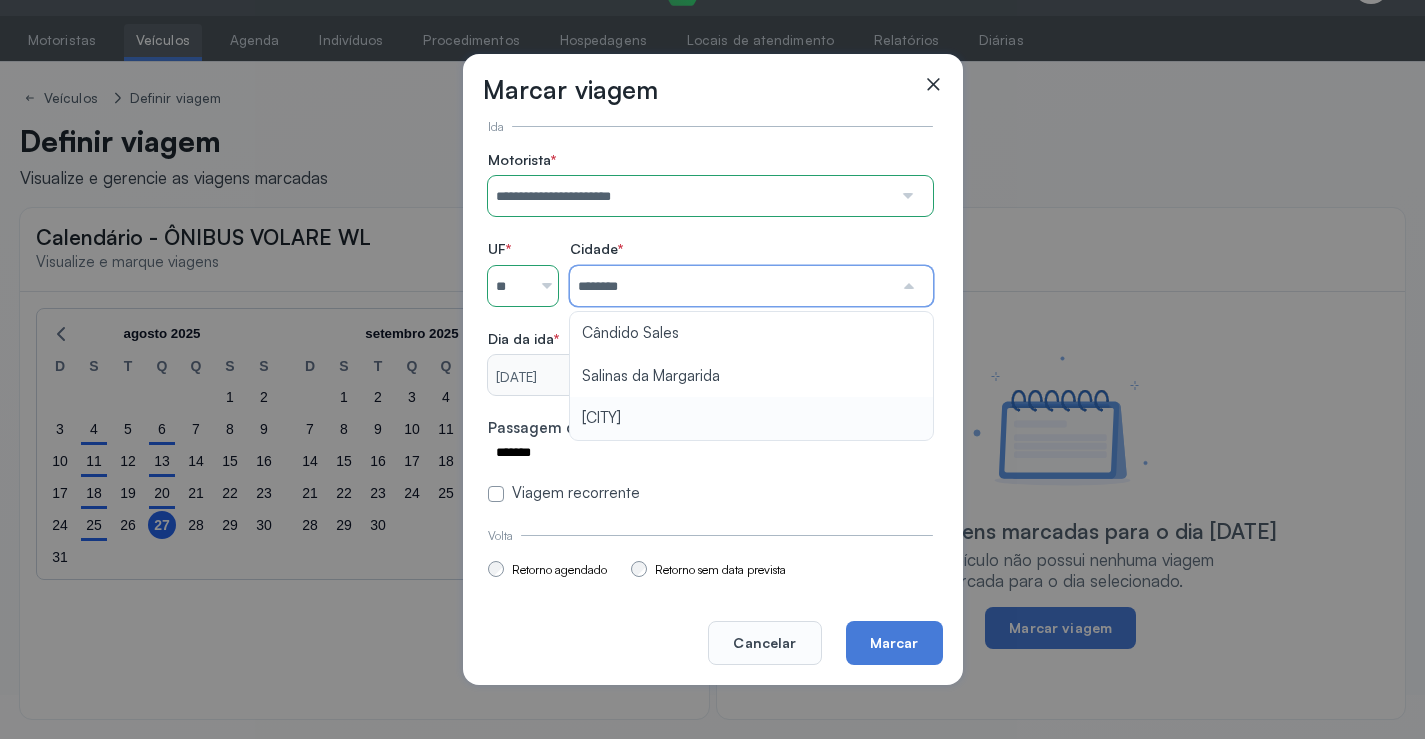 click on "**********" at bounding box center [710, 327] 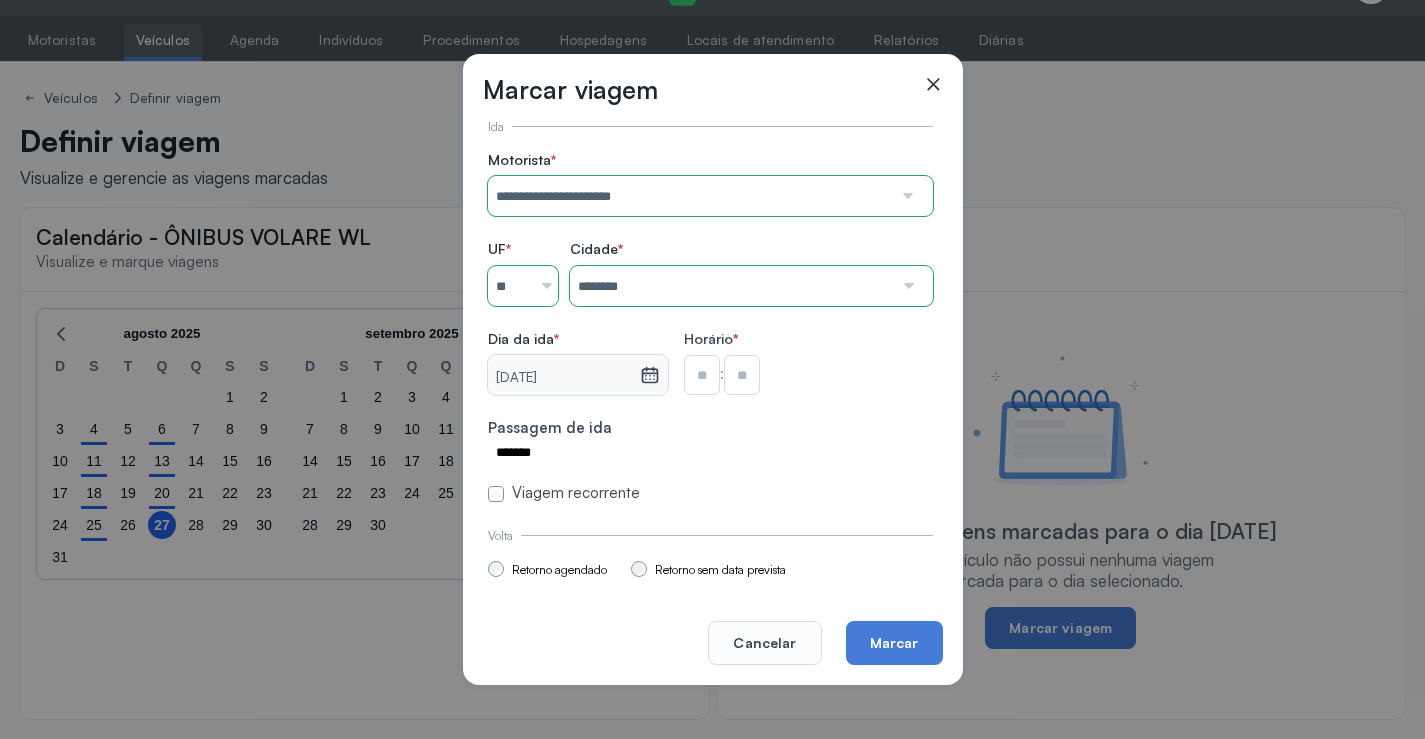 click at bounding box center (702, 375) 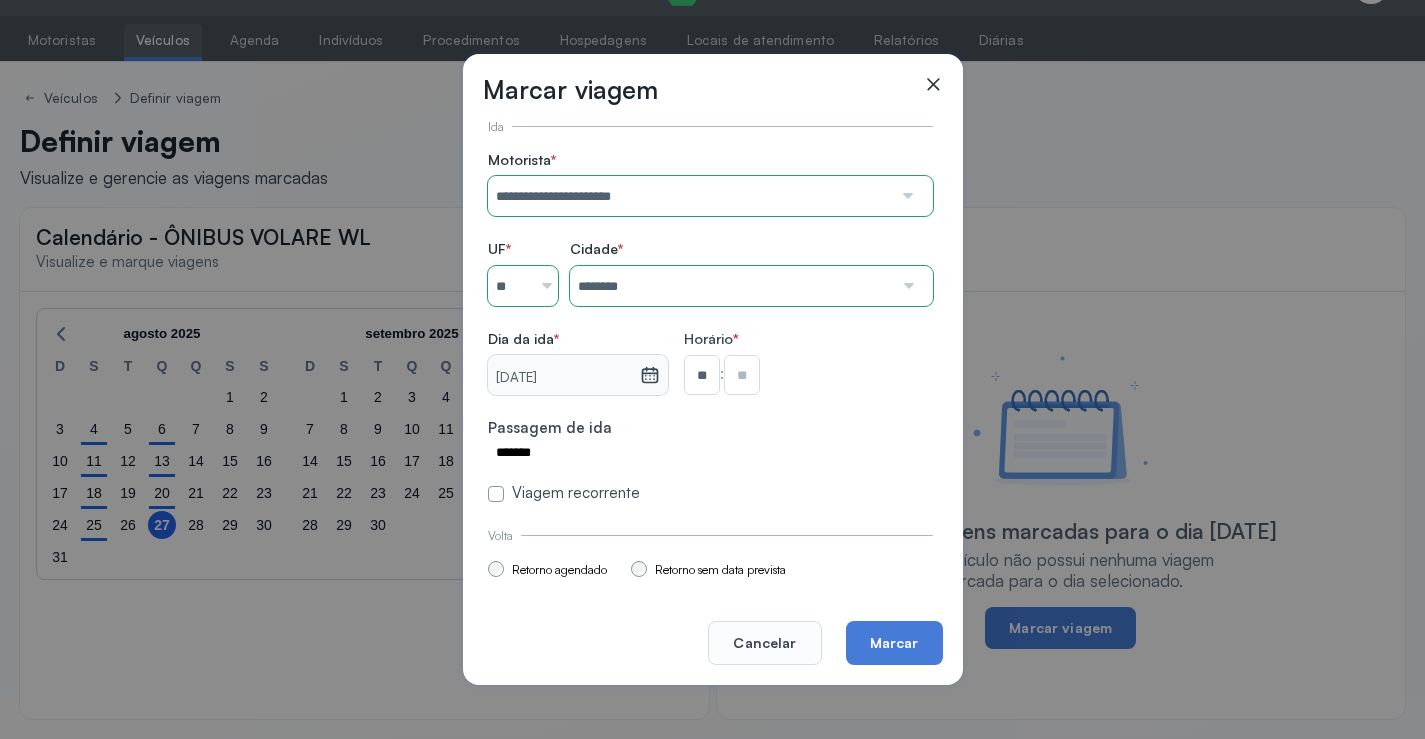 click at bounding box center [742, 375] 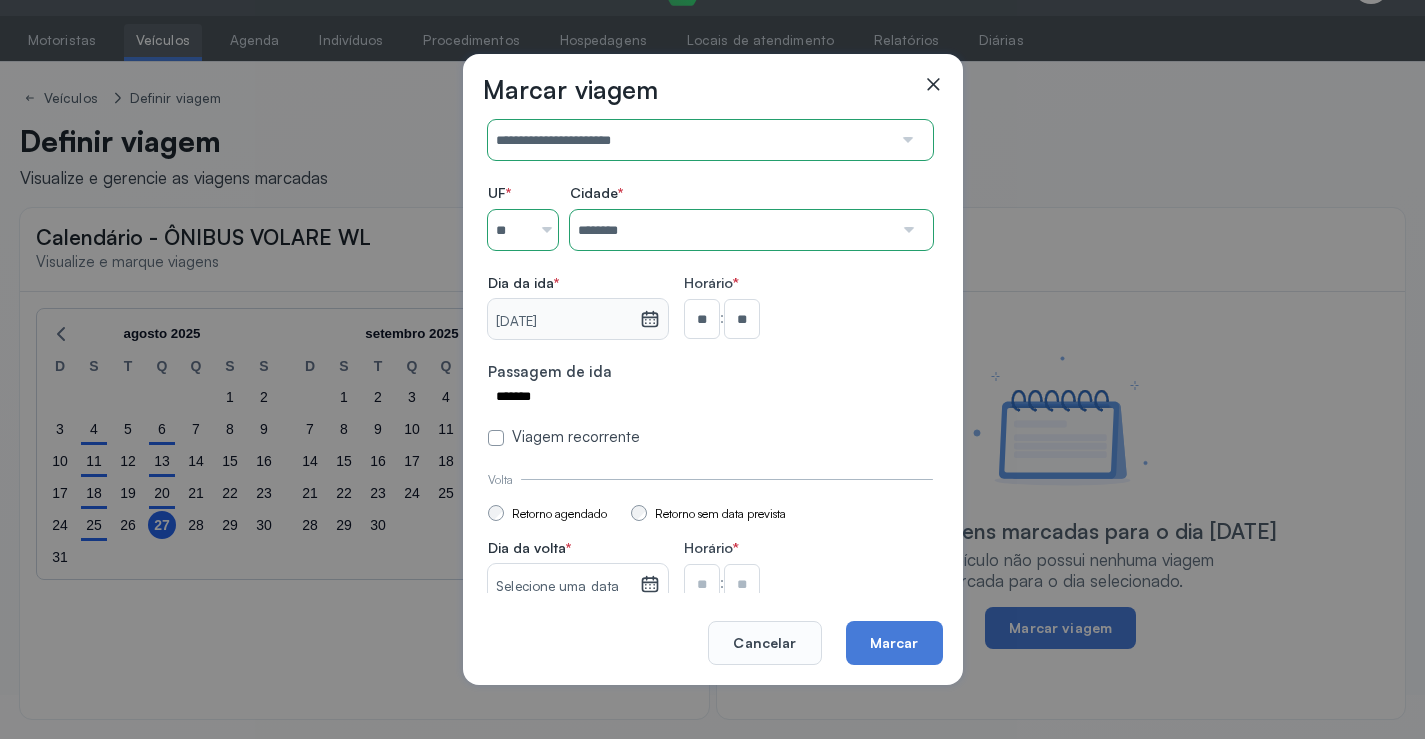 scroll, scrollTop: 147, scrollLeft: 0, axis: vertical 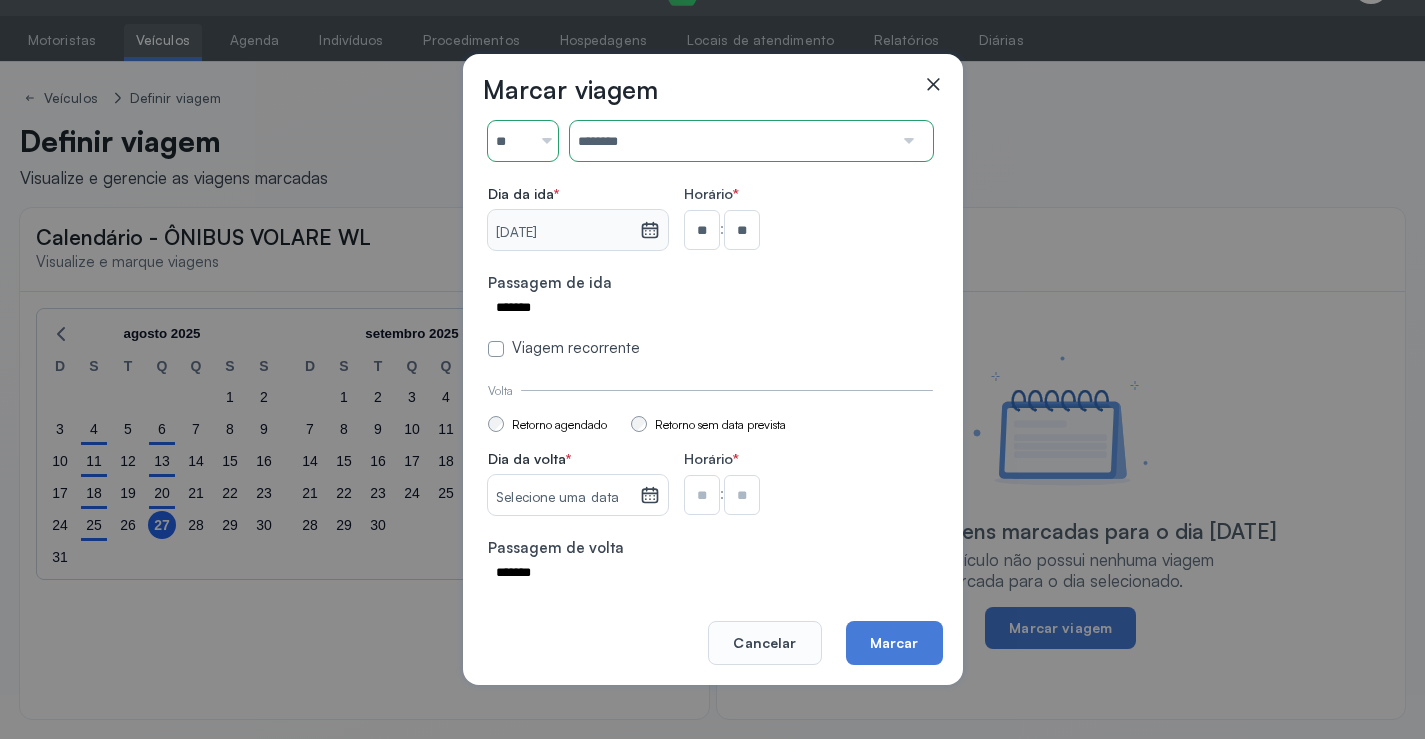 click on "Selecione uma data" at bounding box center [563, 498] 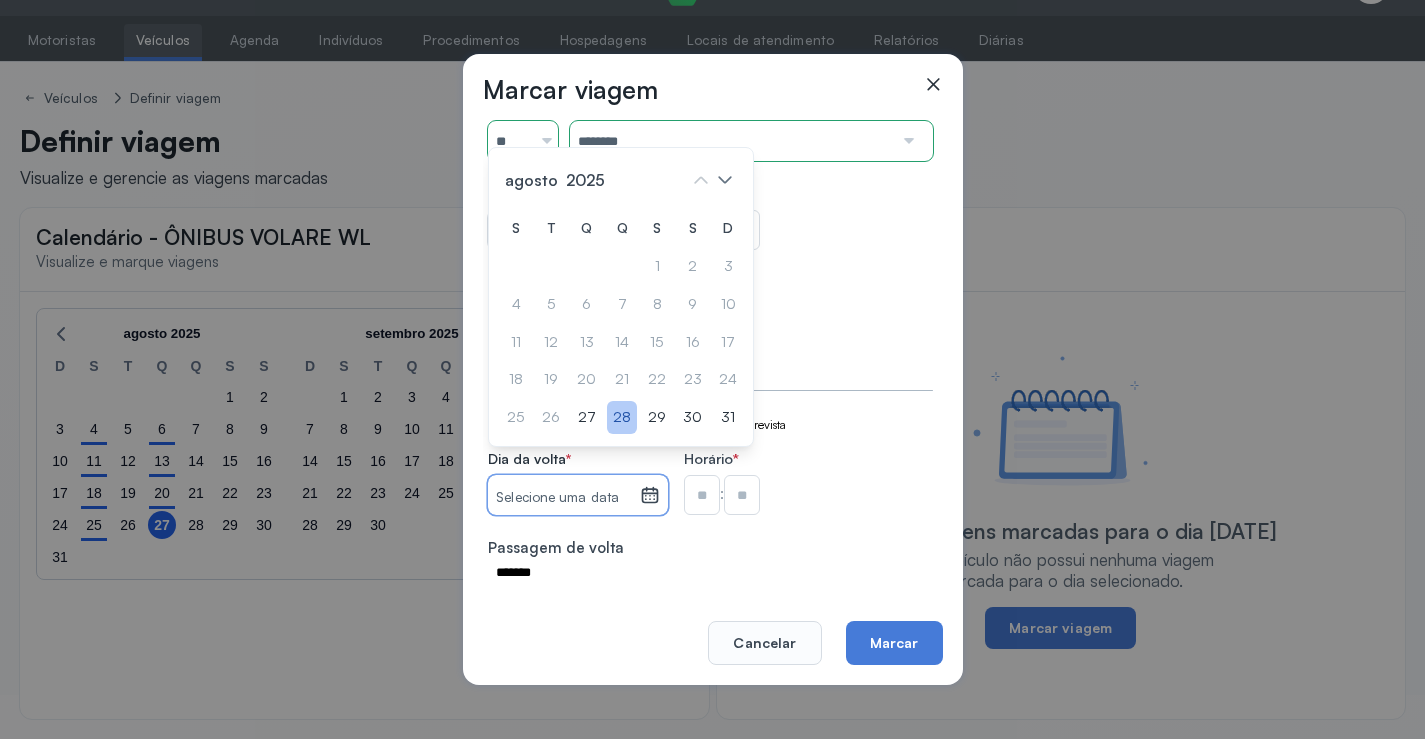 click on "28" 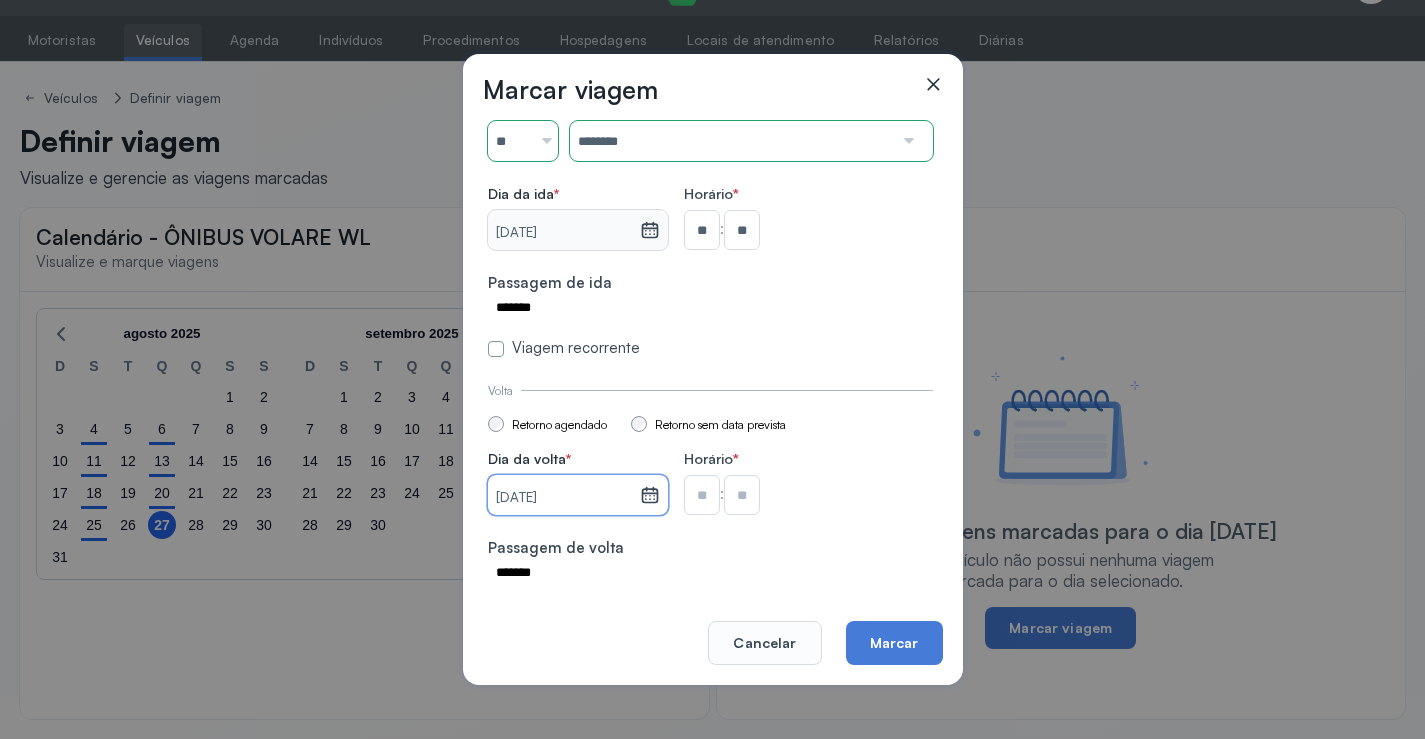 click at bounding box center (702, 230) 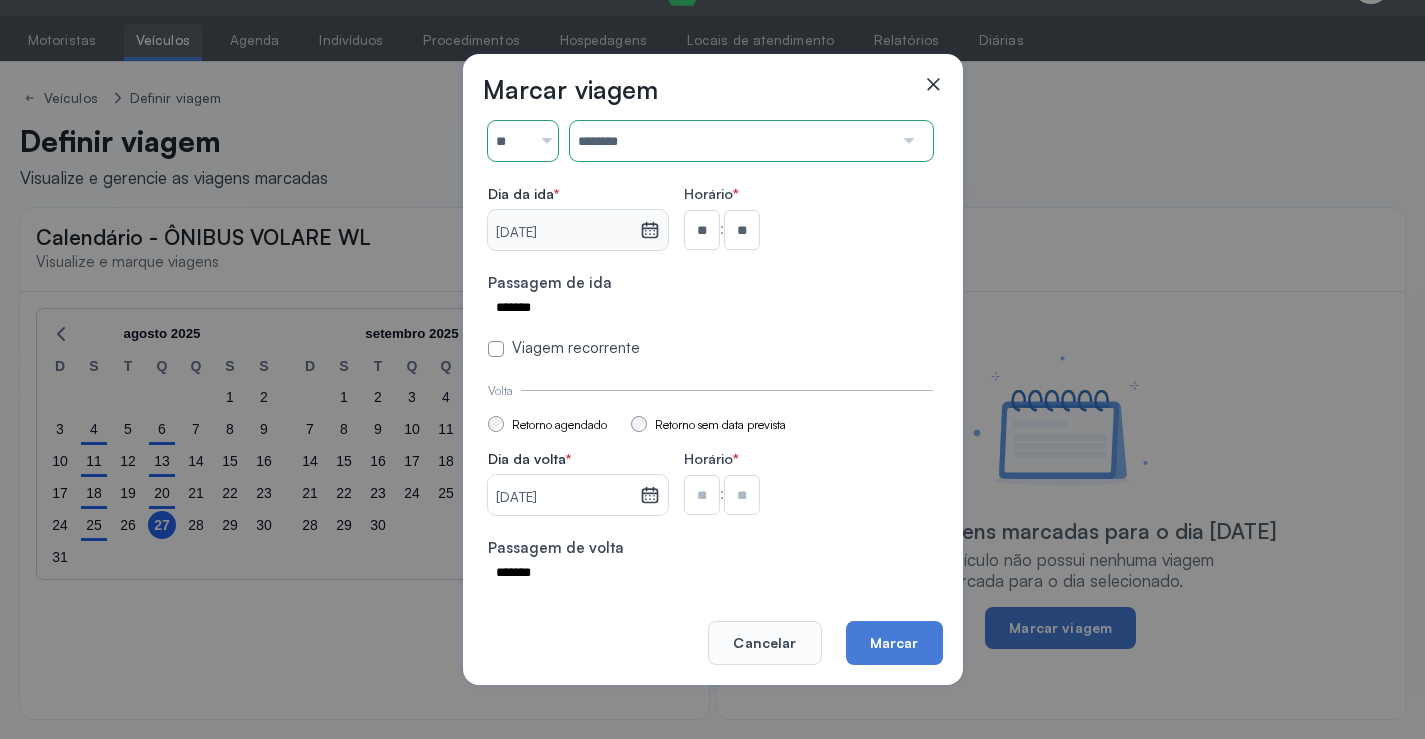 type on "**" 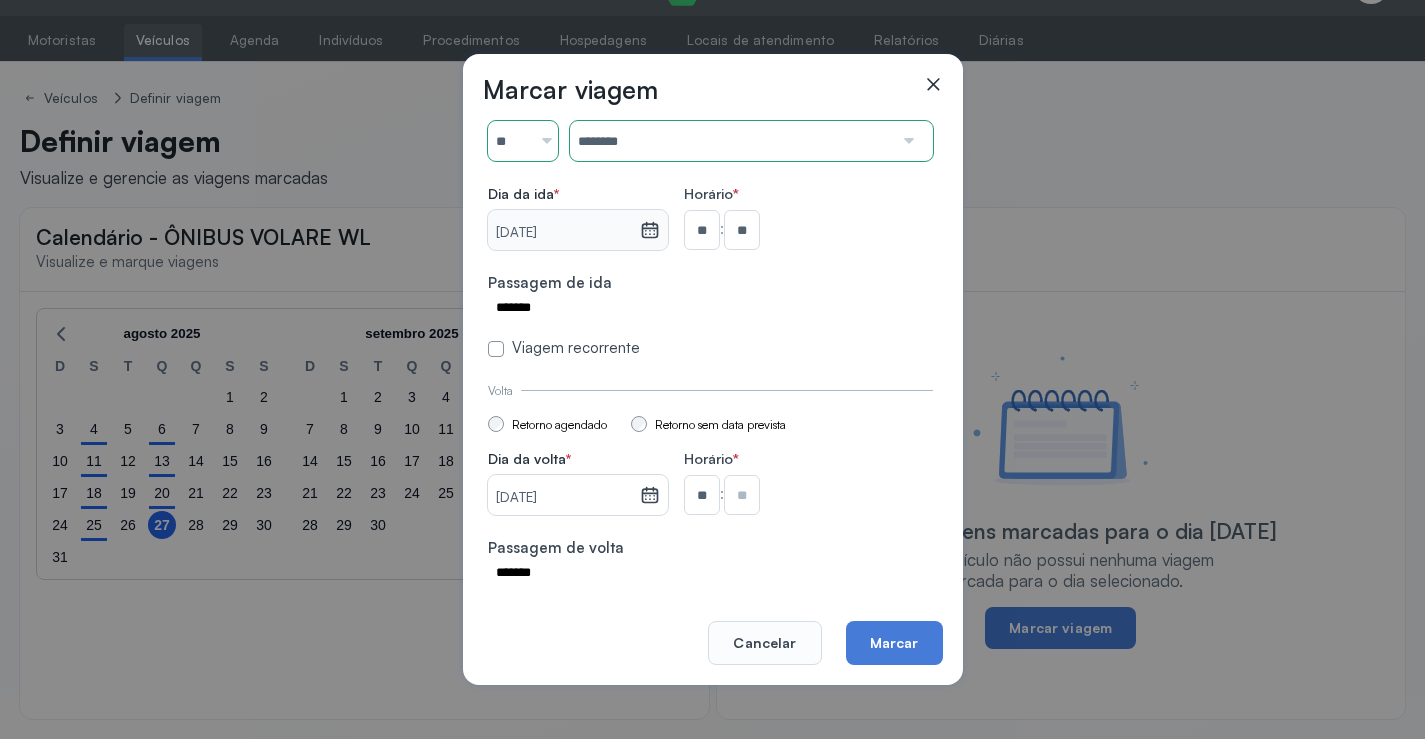 click at bounding box center [742, 230] 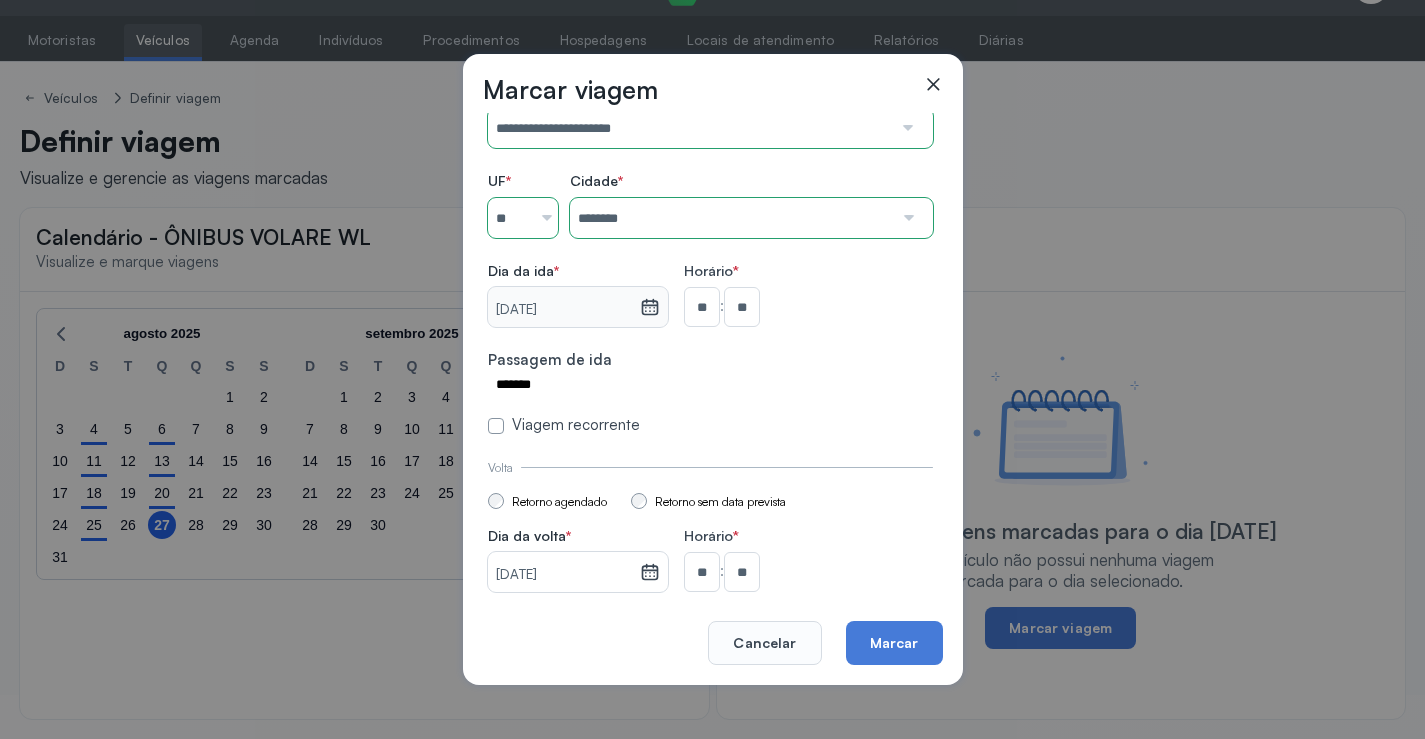 scroll, scrollTop: 147, scrollLeft: 0, axis: vertical 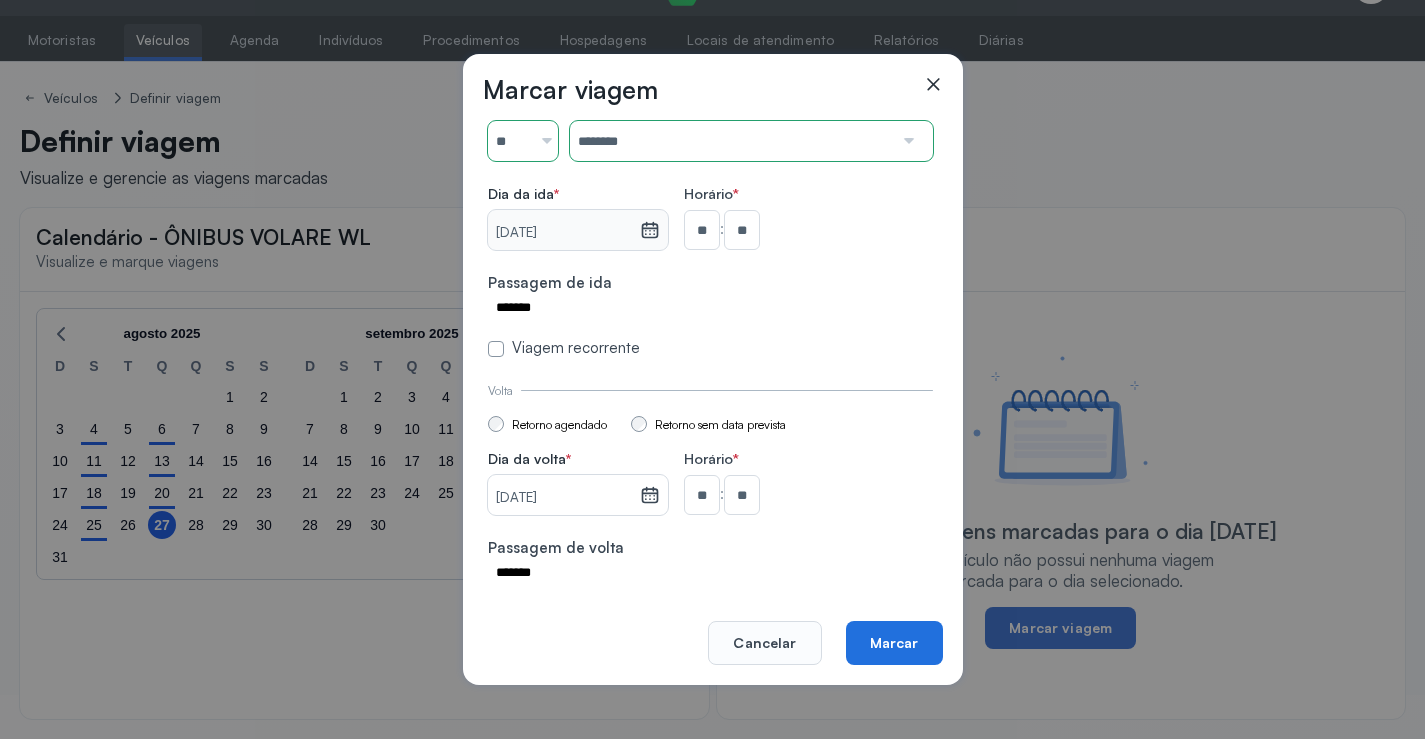 click on "Marcar" 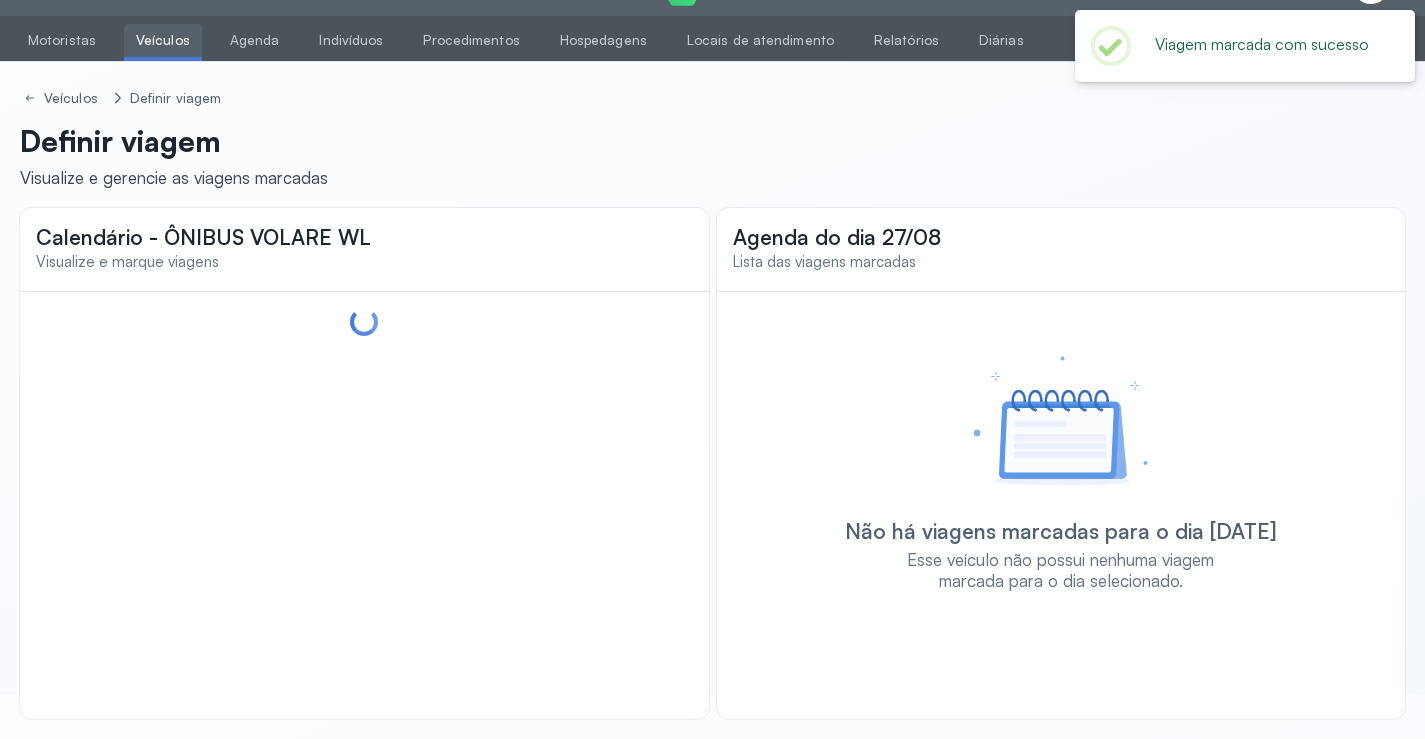 scroll, scrollTop: 0, scrollLeft: 0, axis: both 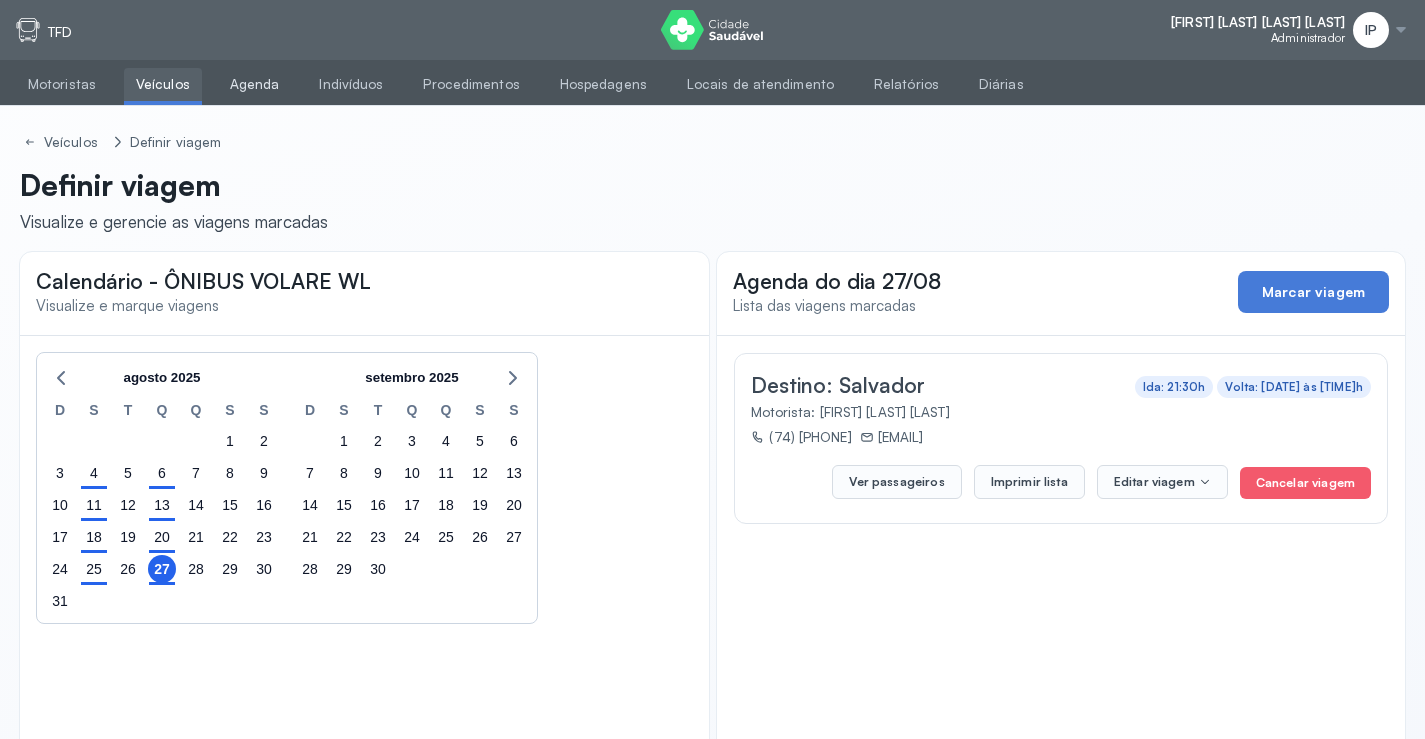 click on "Agenda" at bounding box center [255, 84] 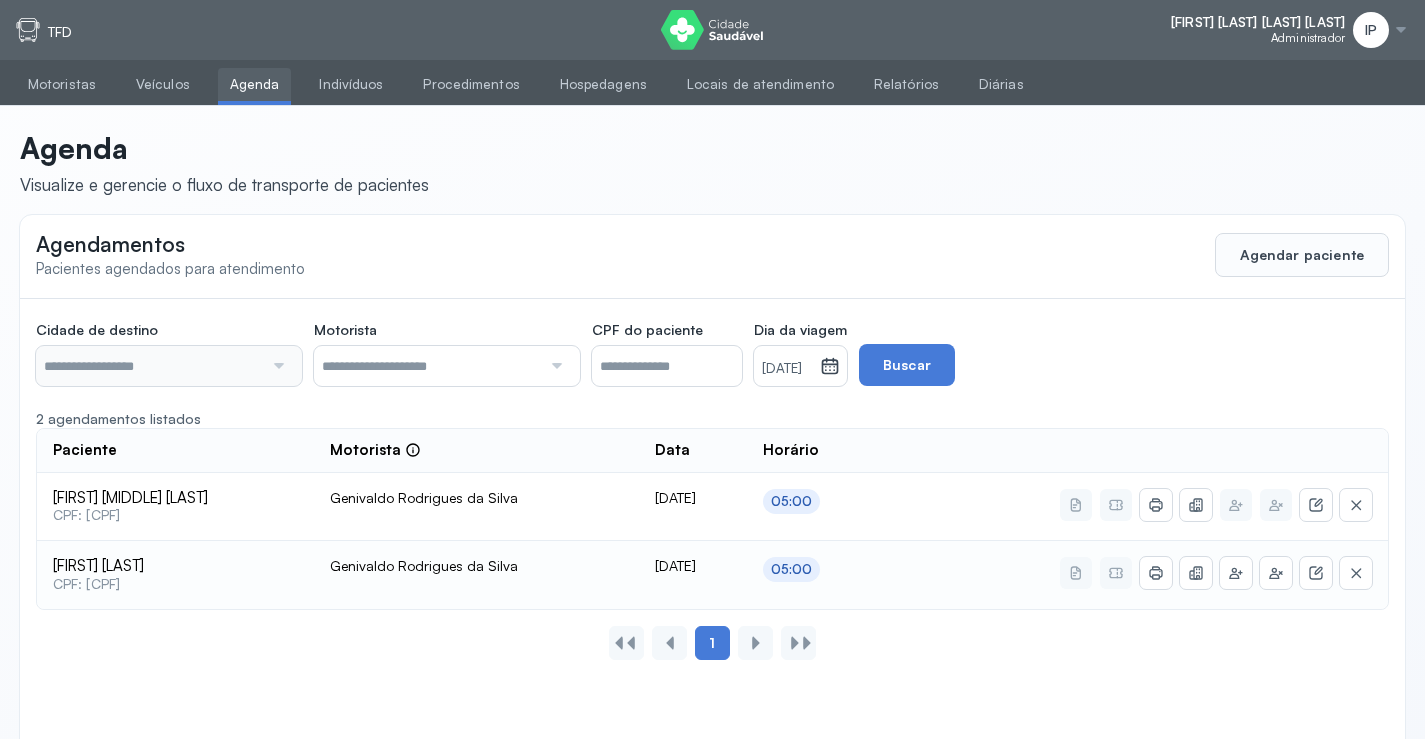 type on "********" 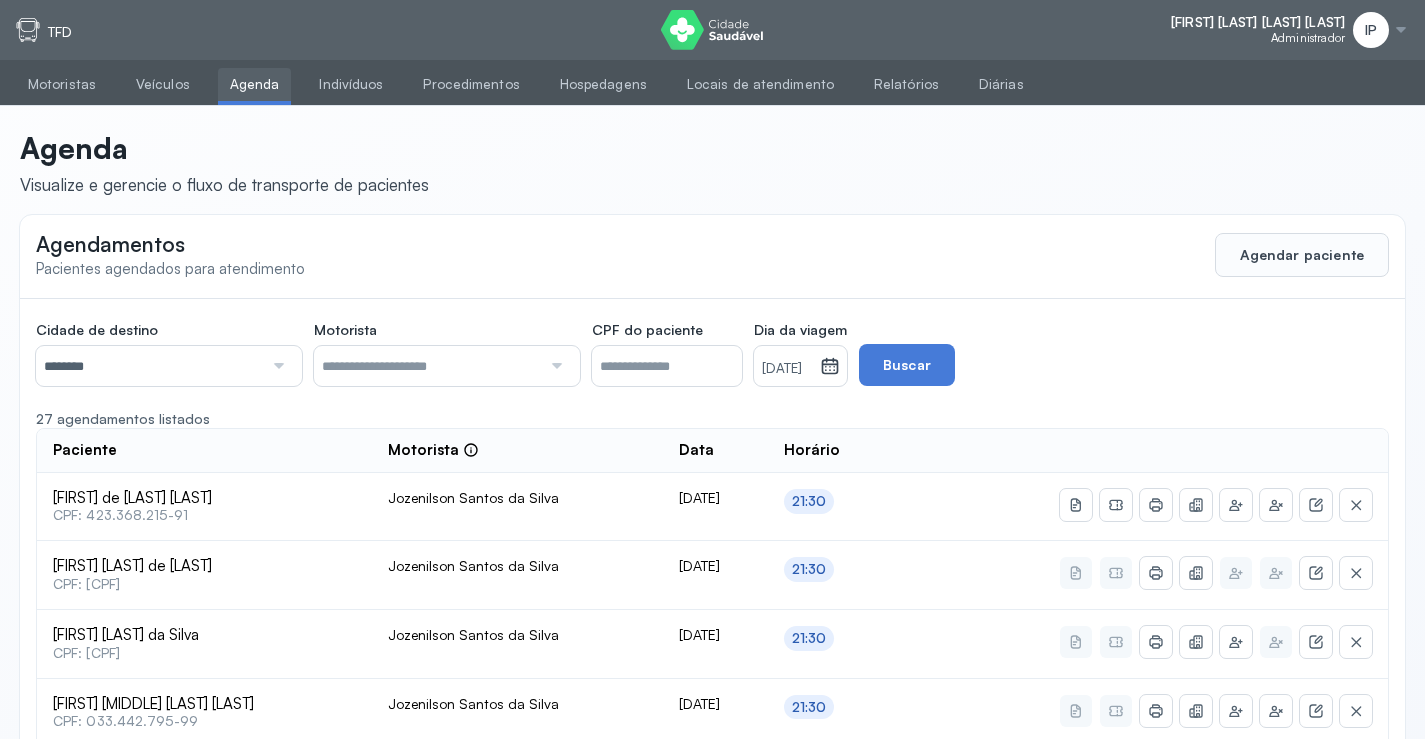 click on "********" at bounding box center [149, 366] 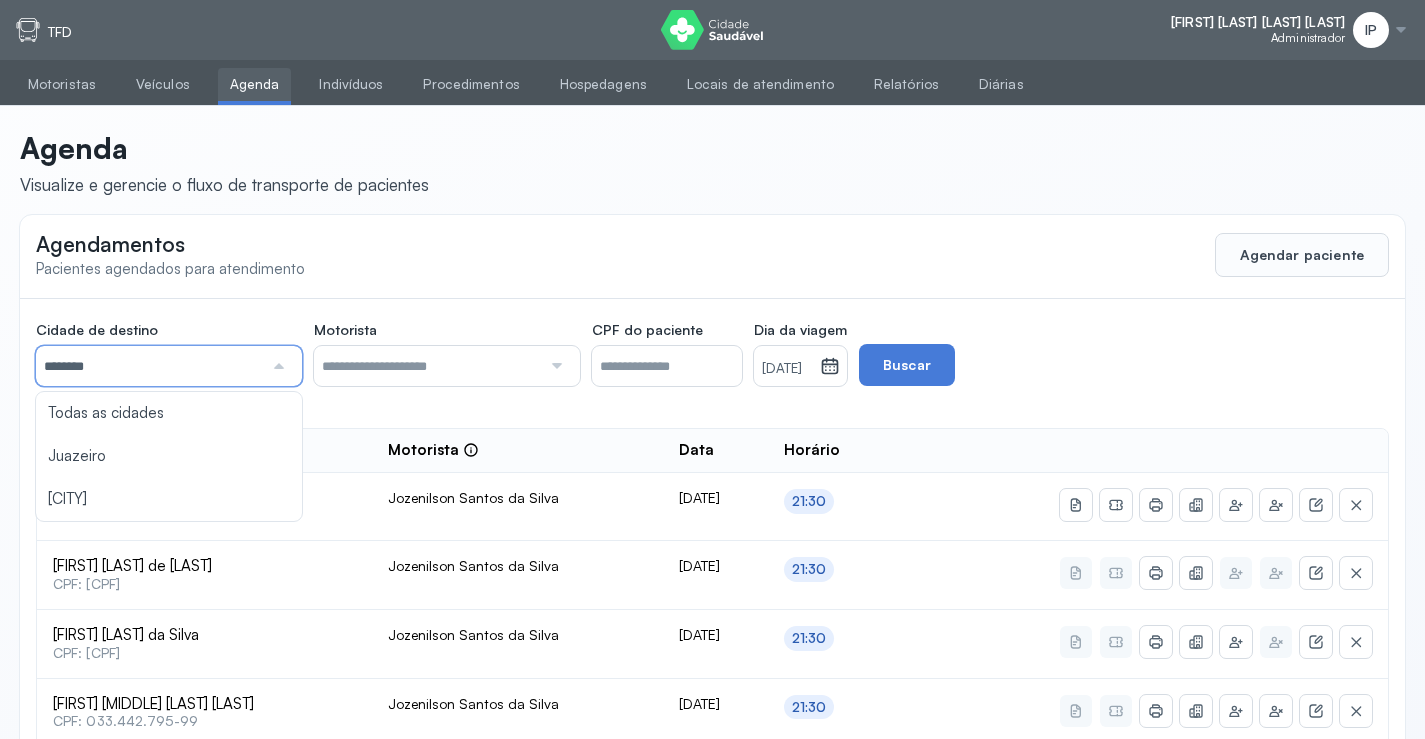 click on "[DATE]" at bounding box center [787, 369] 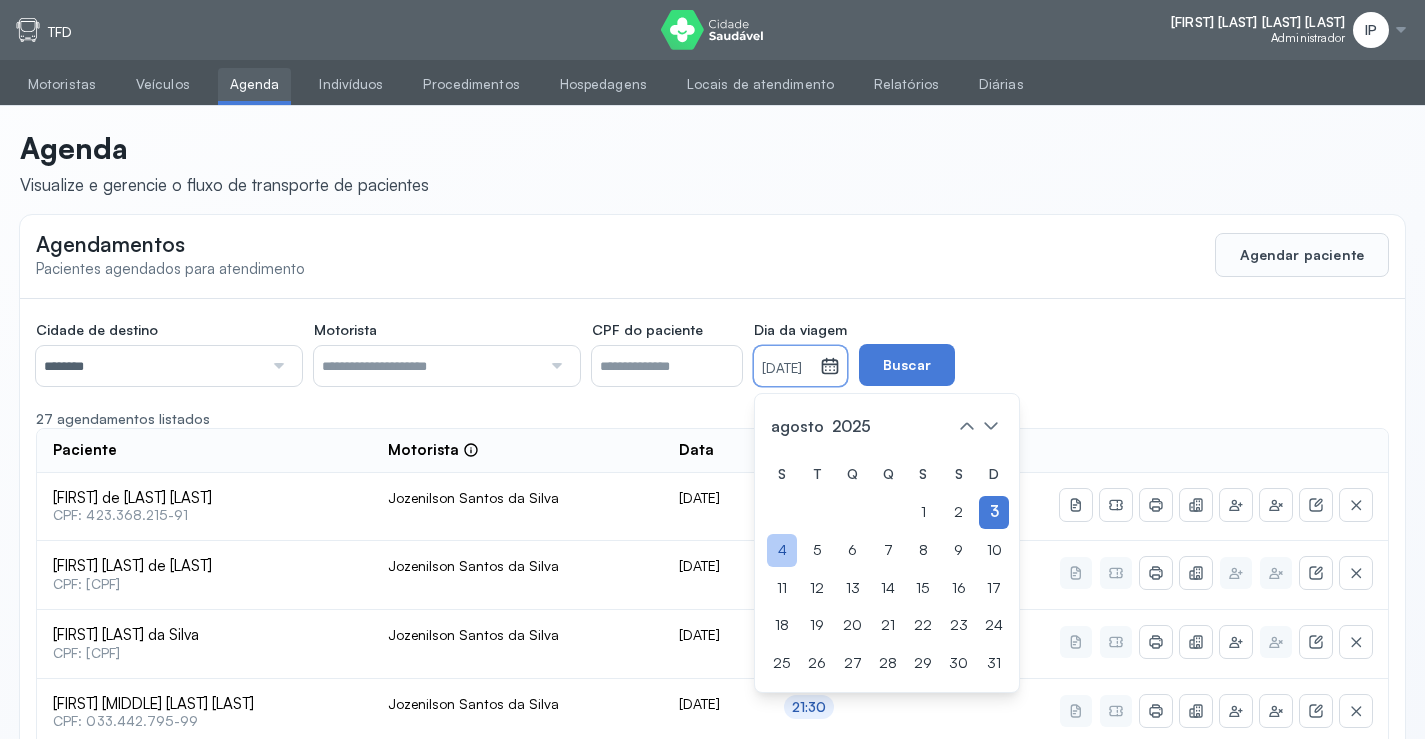 click on "4" 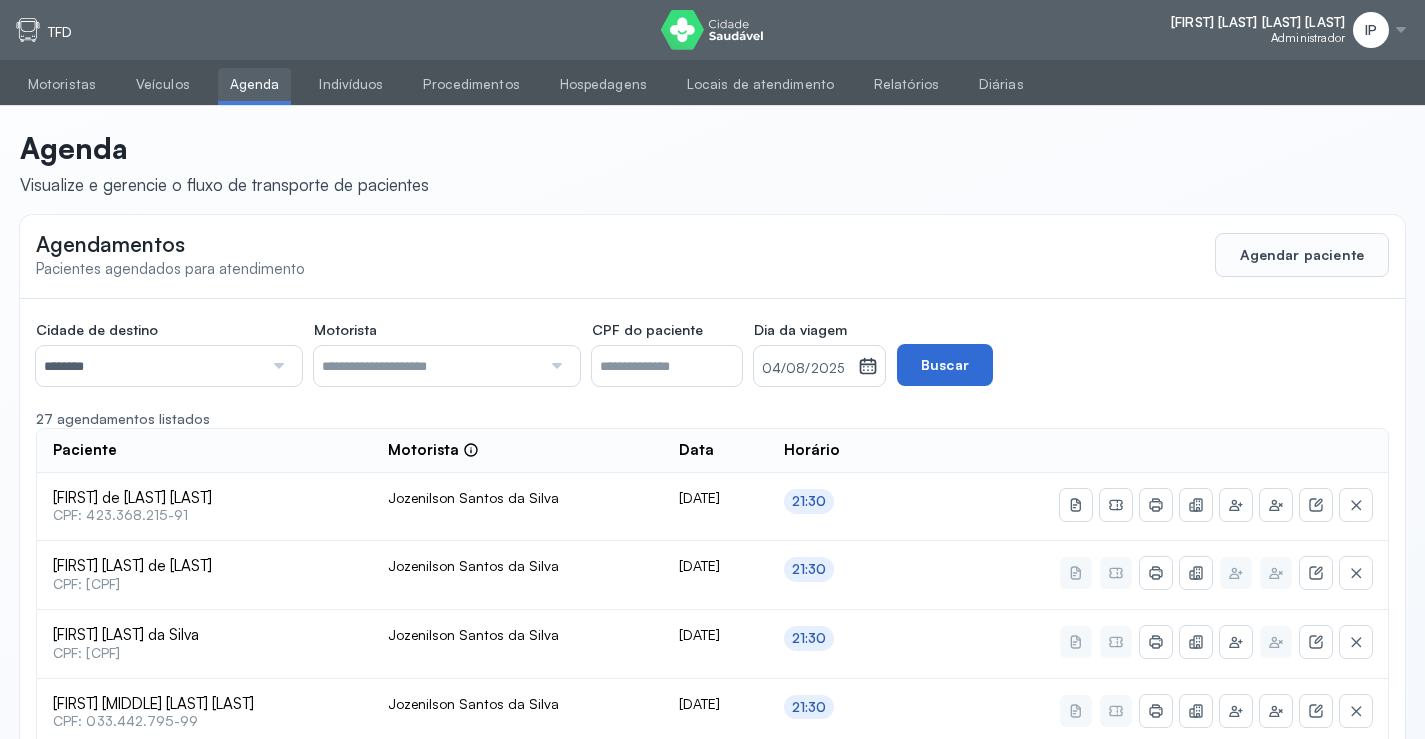 click on "Buscar" at bounding box center (945, 365) 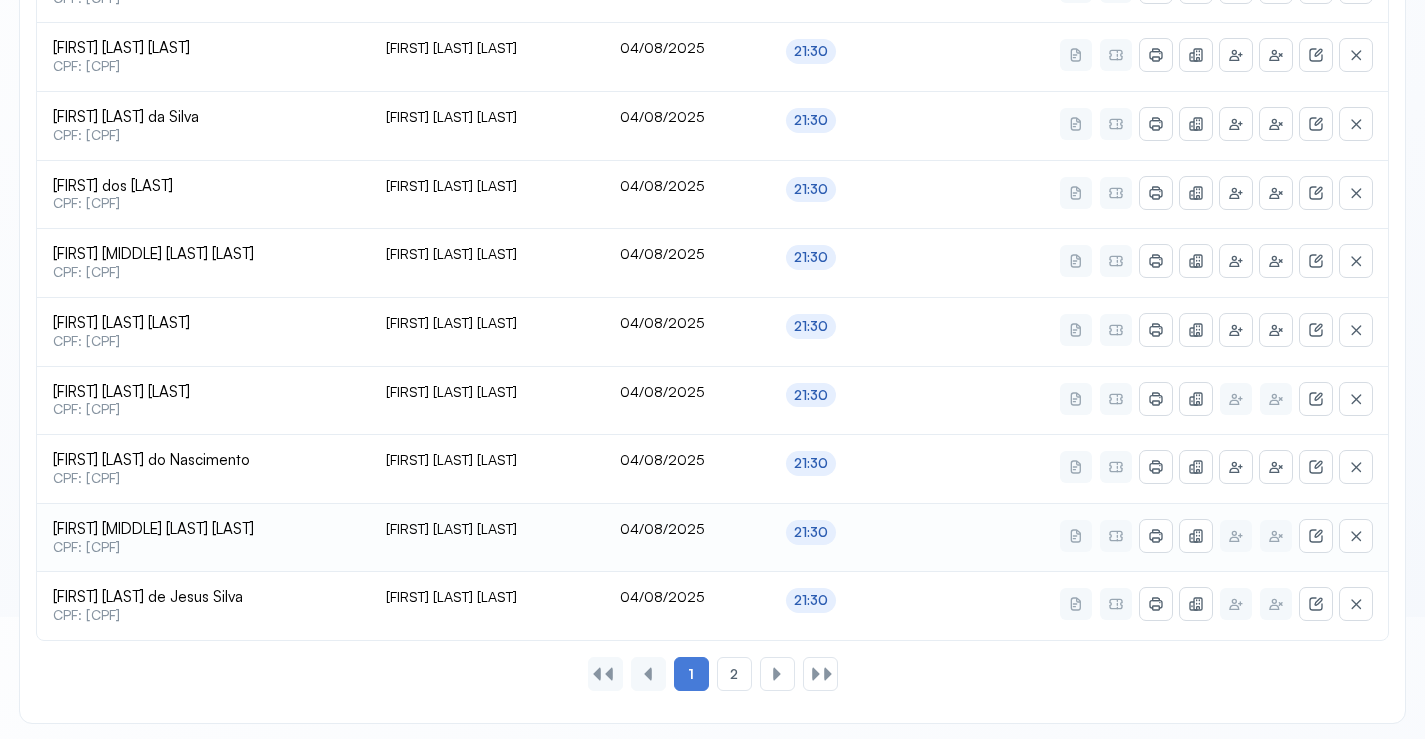 scroll, scrollTop: 865, scrollLeft: 0, axis: vertical 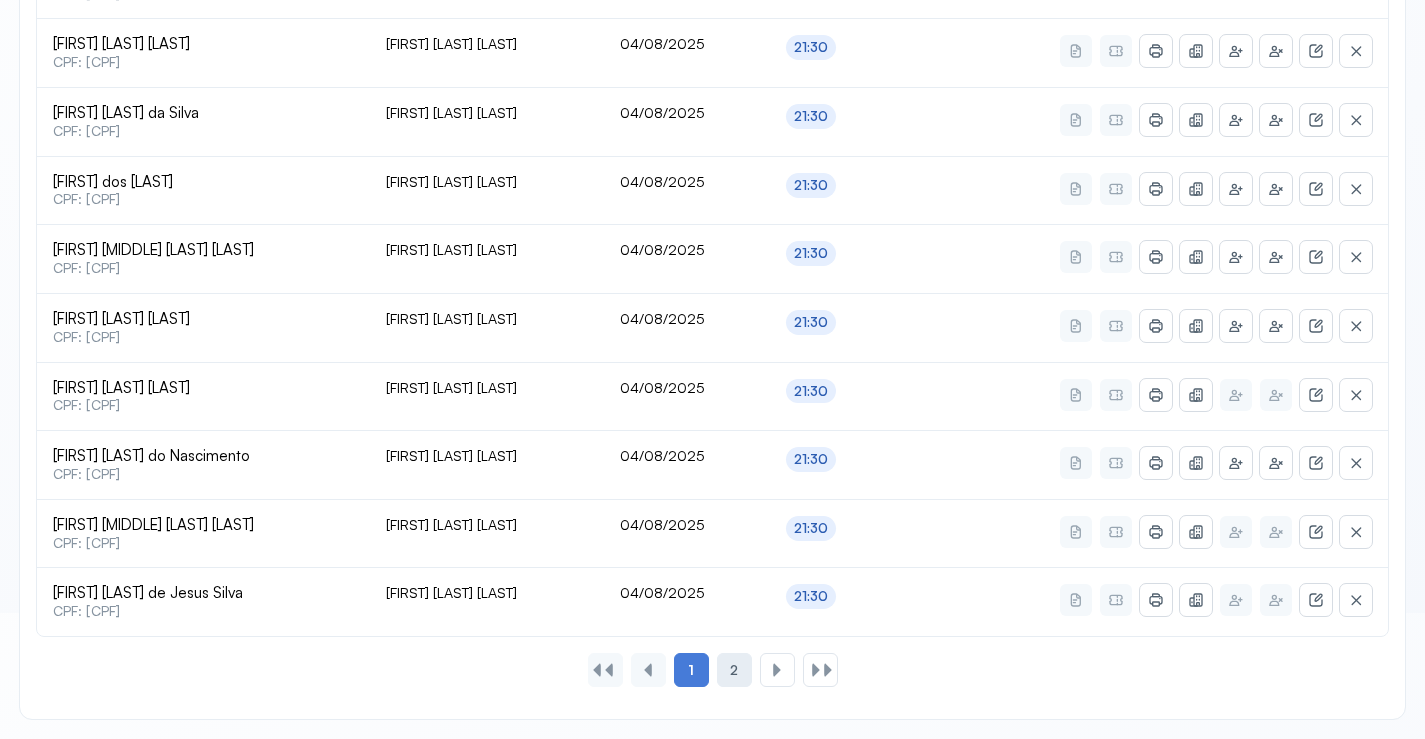 click on "2" 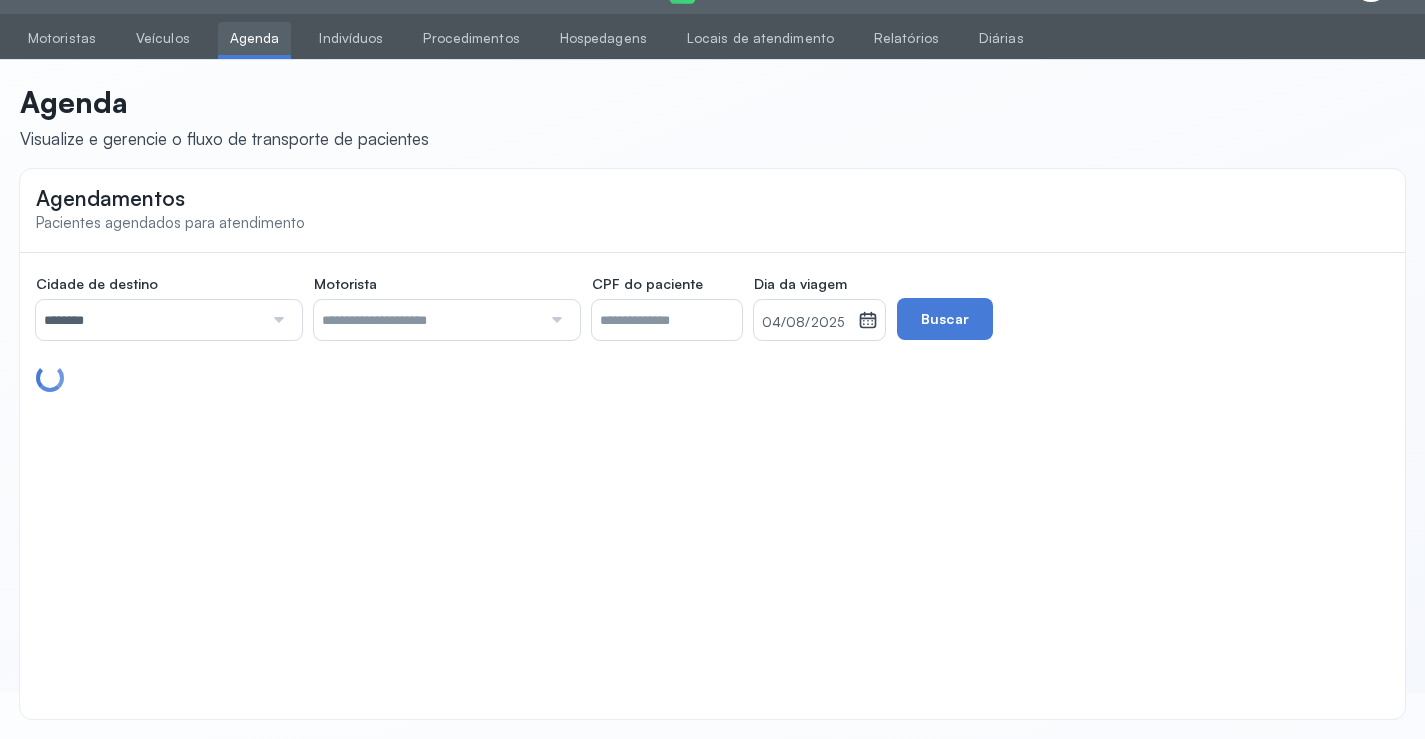 scroll, scrollTop: 46, scrollLeft: 0, axis: vertical 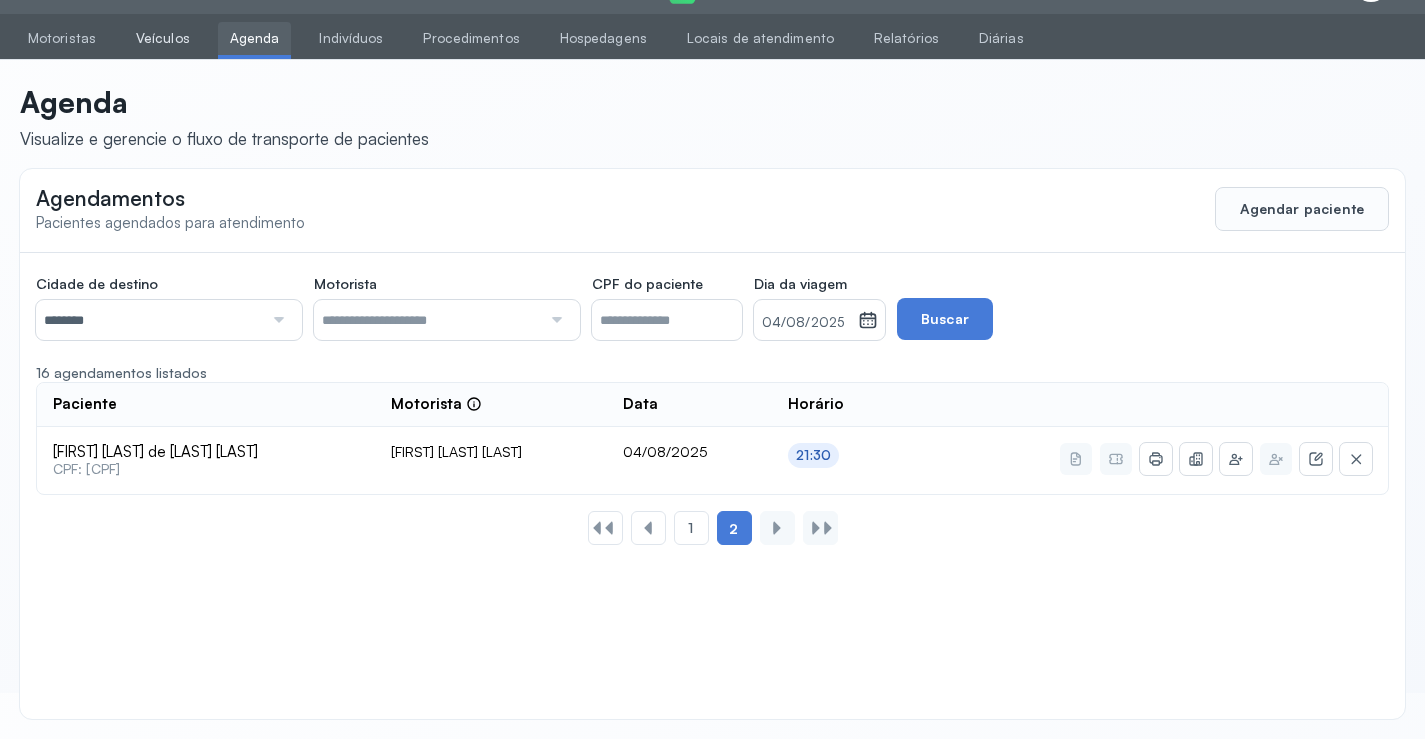 click on "Veículos" at bounding box center [163, 38] 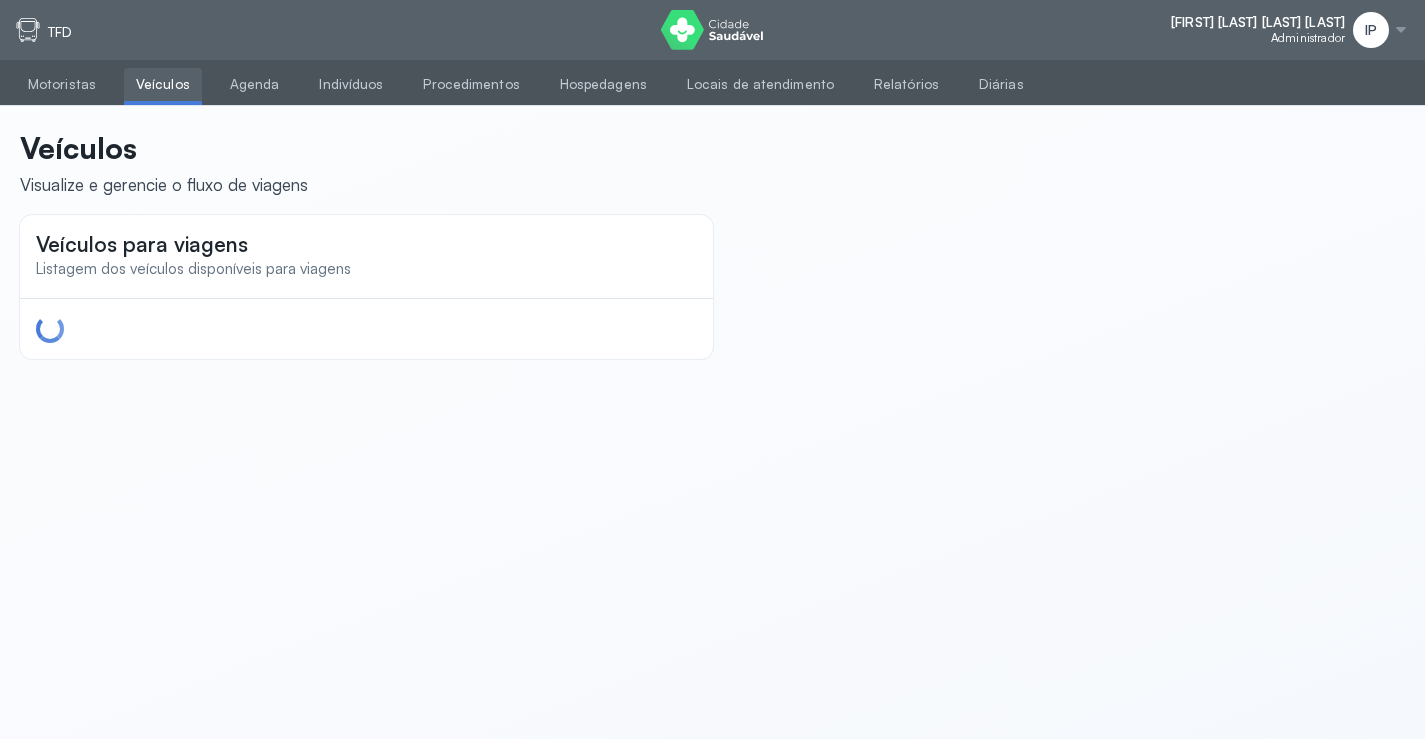 scroll, scrollTop: 0, scrollLeft: 0, axis: both 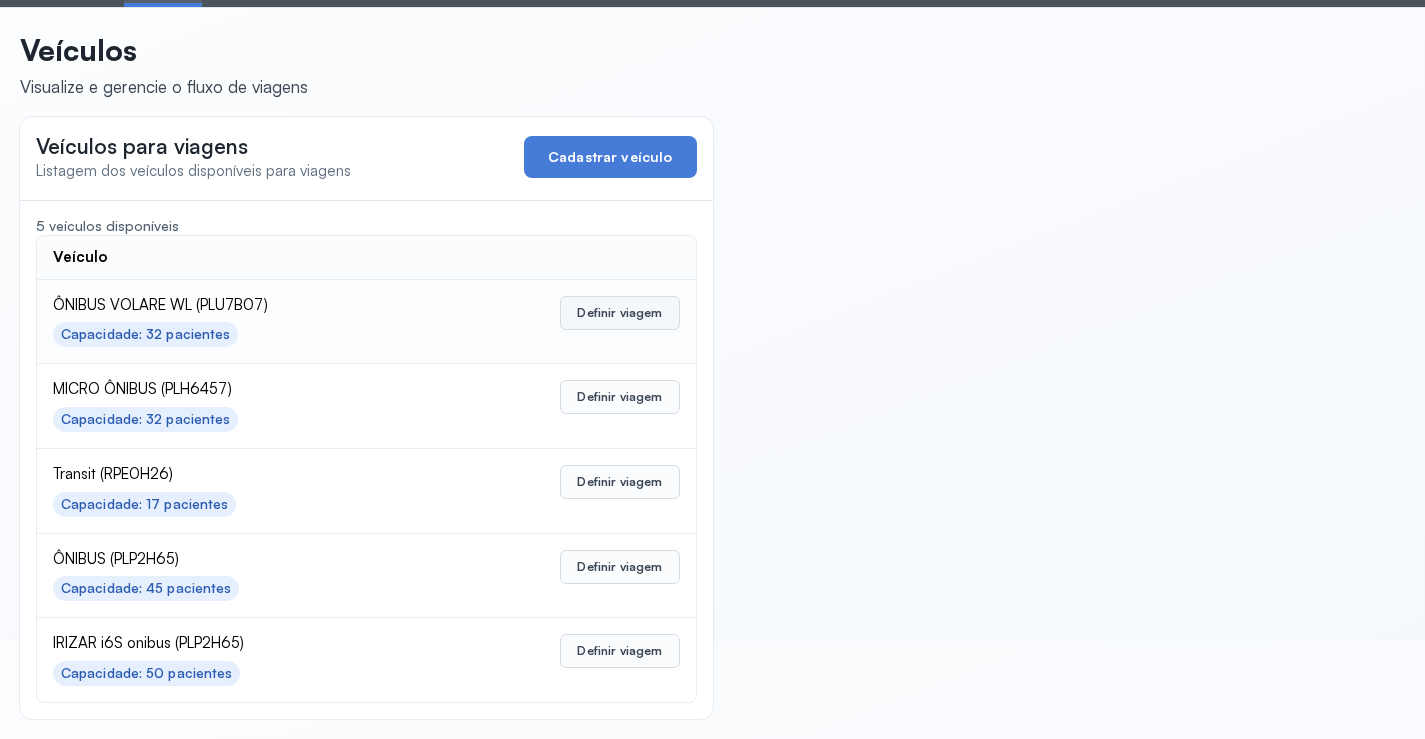 click on "Definir viagem" at bounding box center (619, 313) 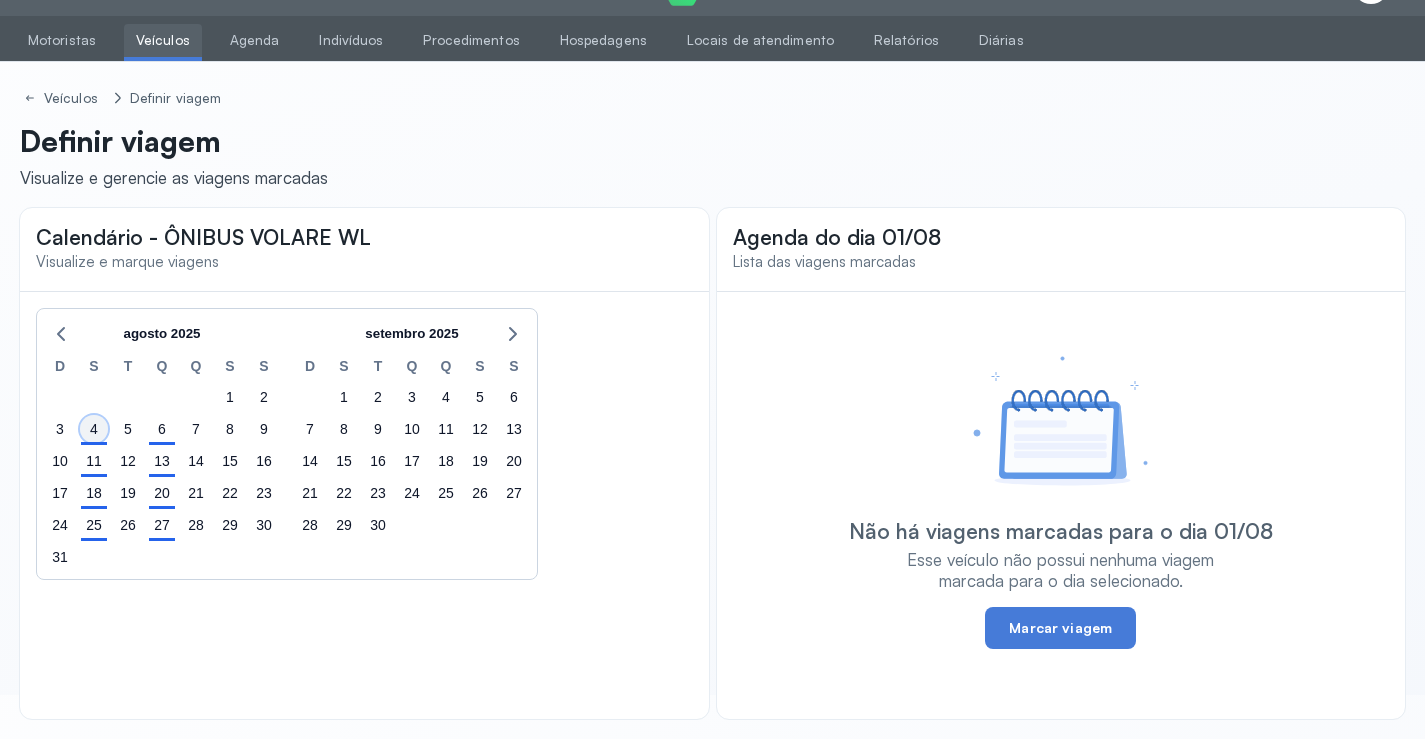 click on "4" 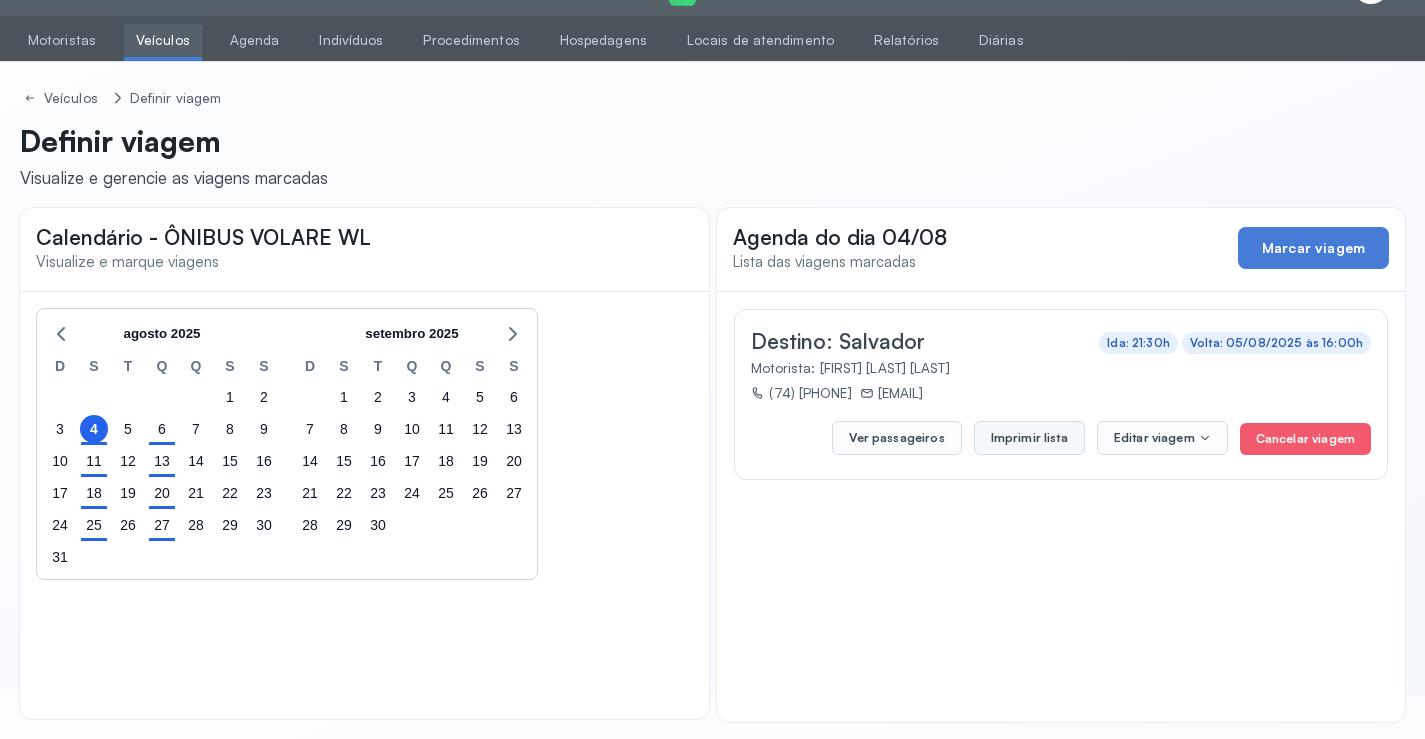 click on "Imprimir lista" at bounding box center [1029, 438] 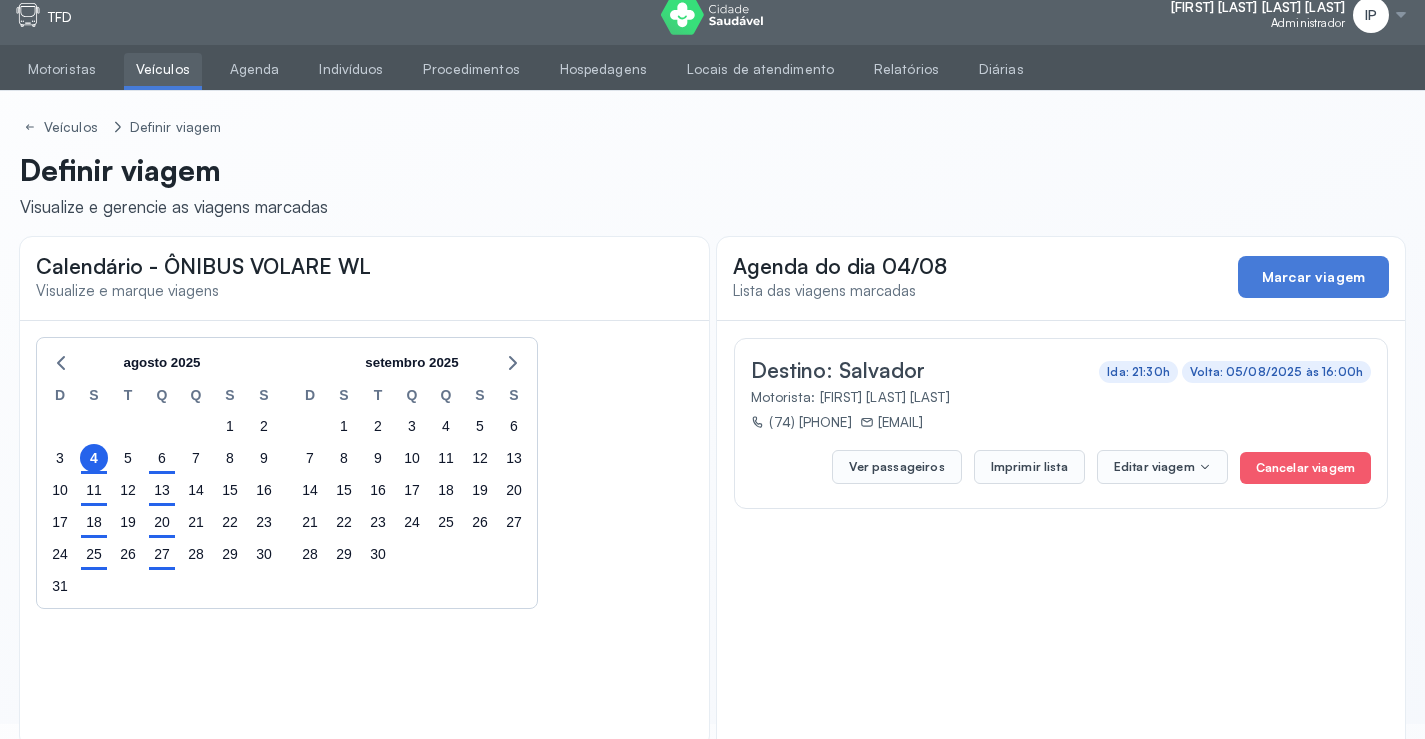 scroll, scrollTop: 0, scrollLeft: 0, axis: both 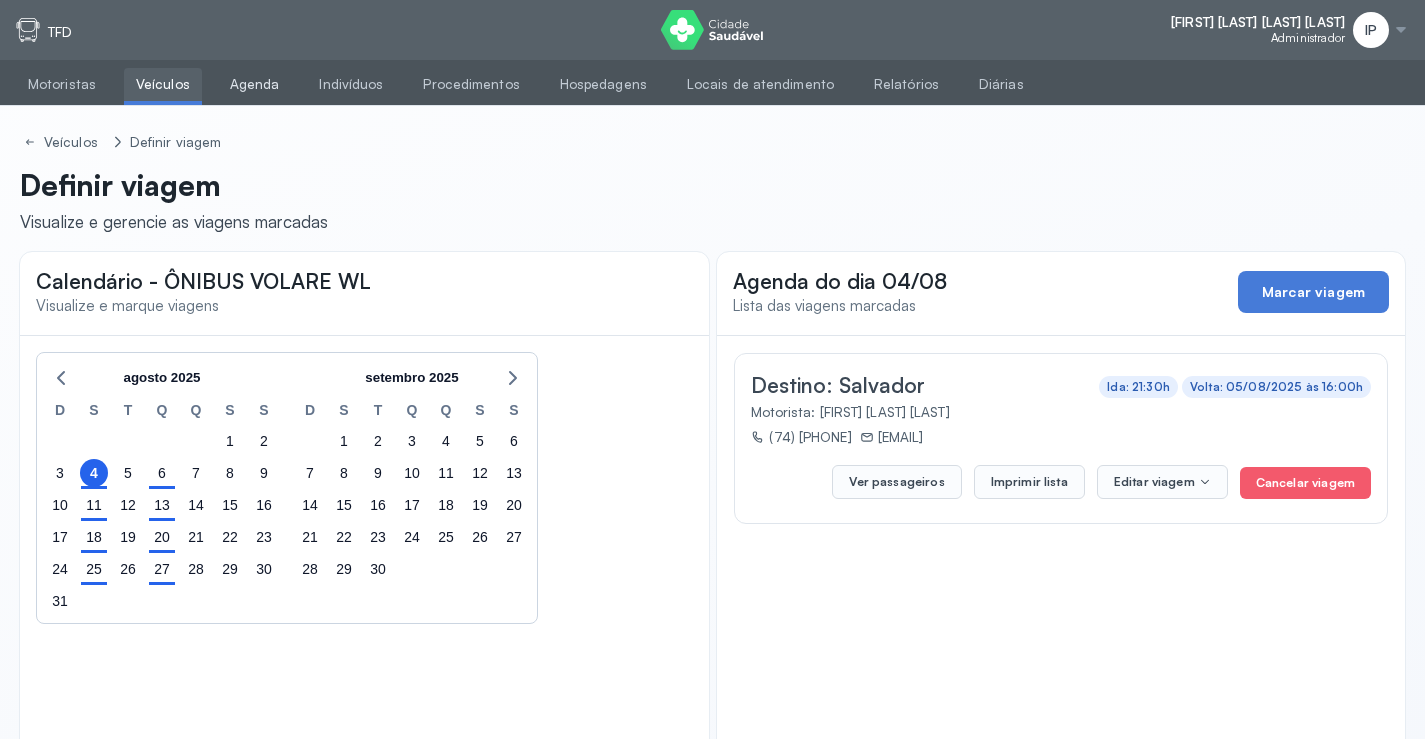 click on "Agenda" at bounding box center (255, 84) 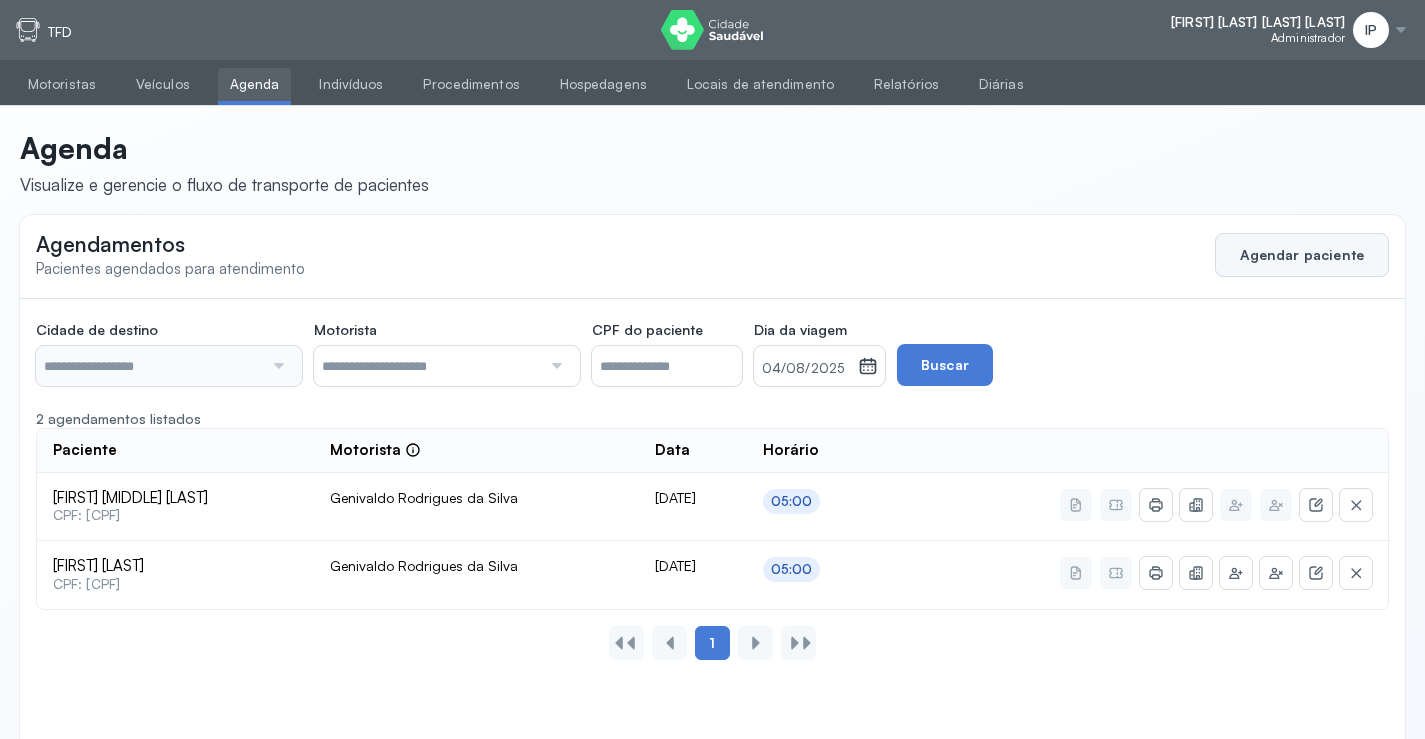 click on "Agendar paciente" 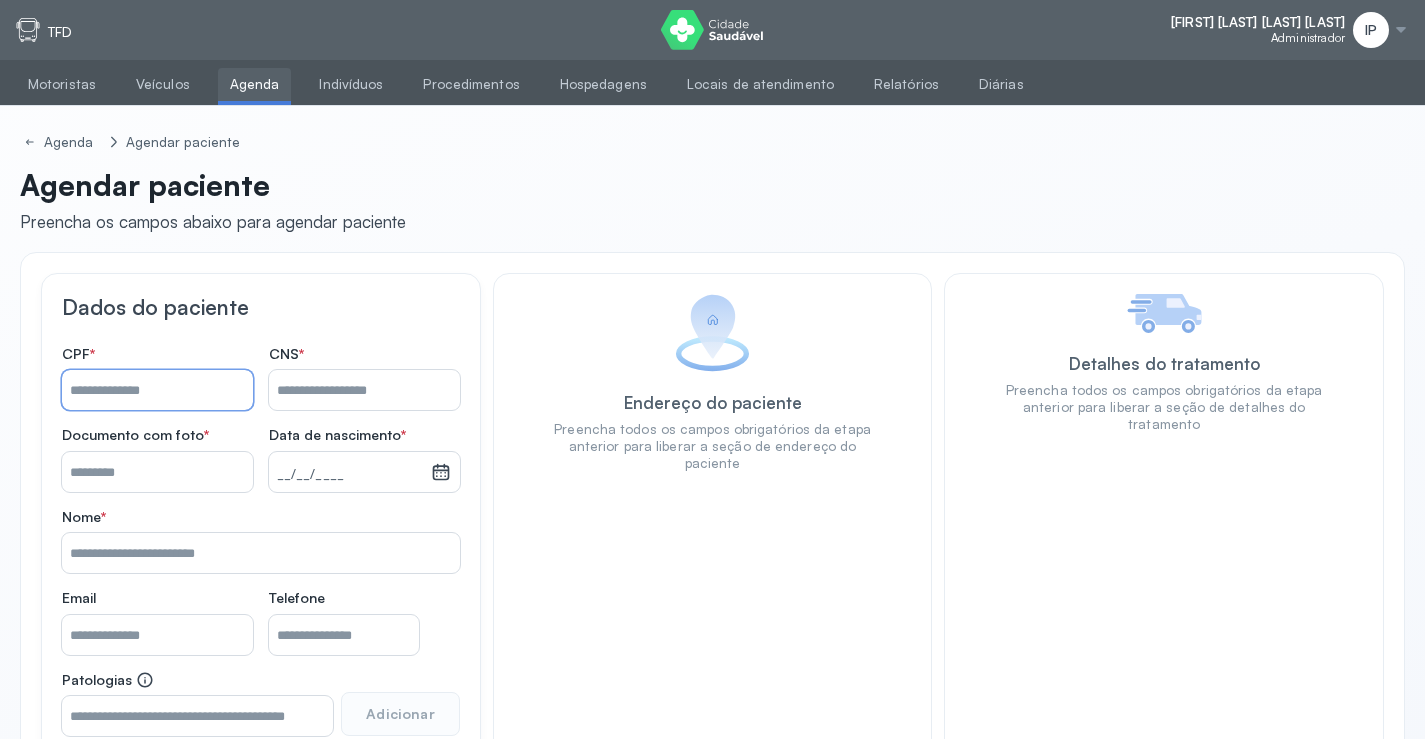 click on "Nome   *" at bounding box center [157, 390] 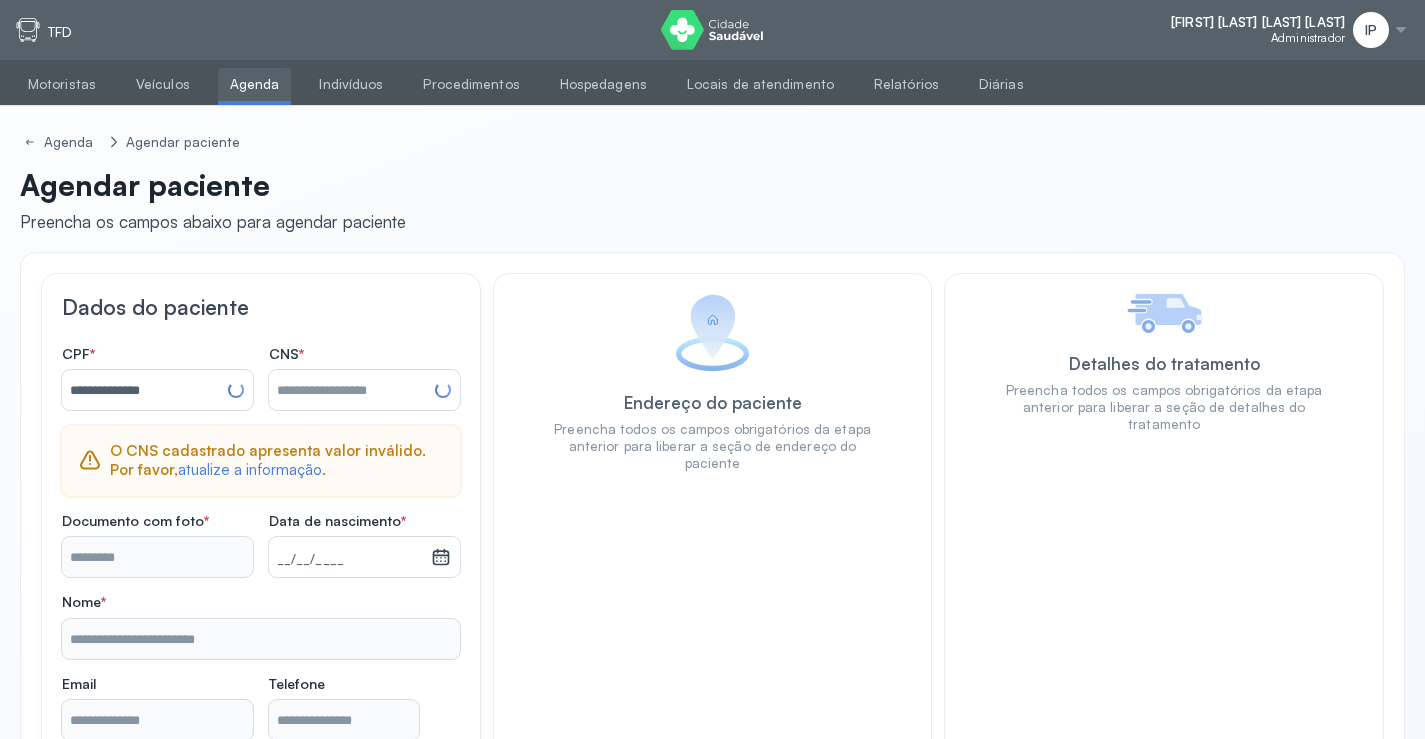 type on "**********" 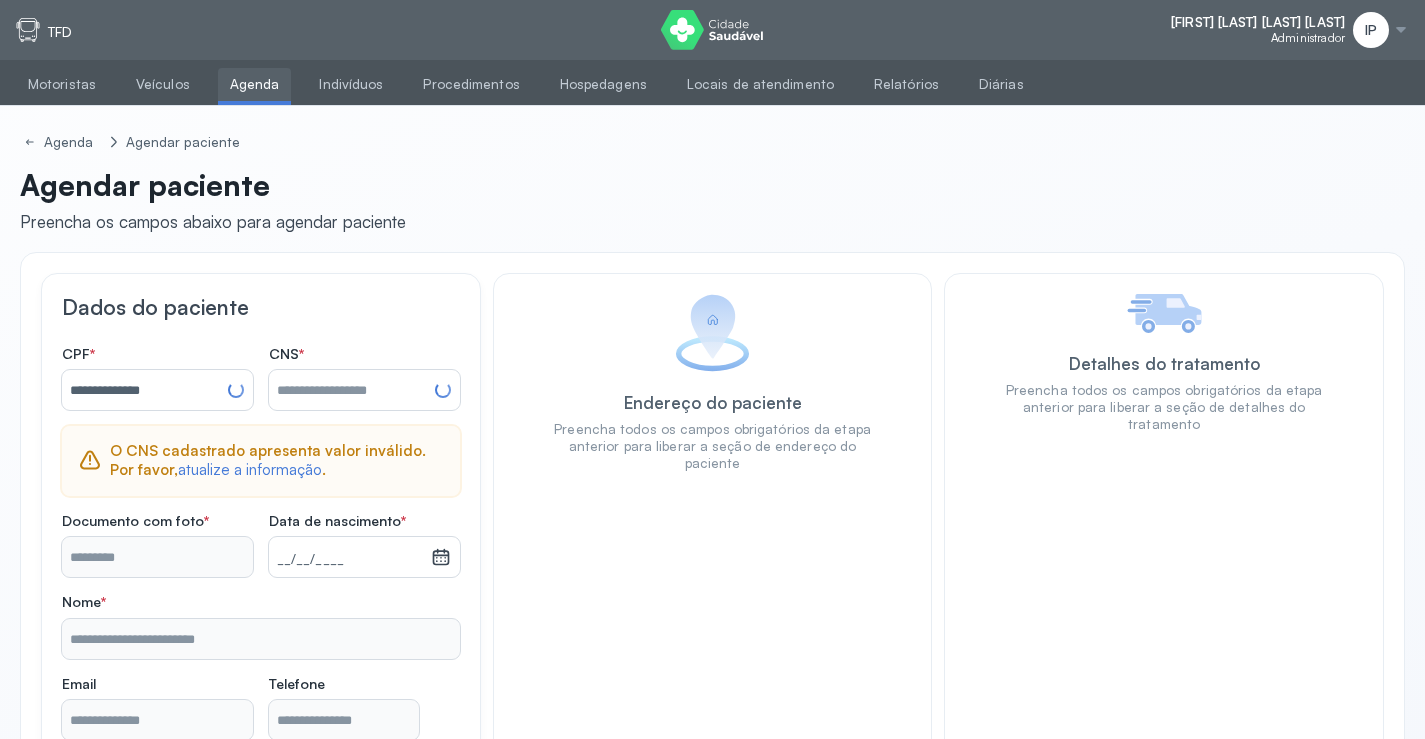 type on "**********" 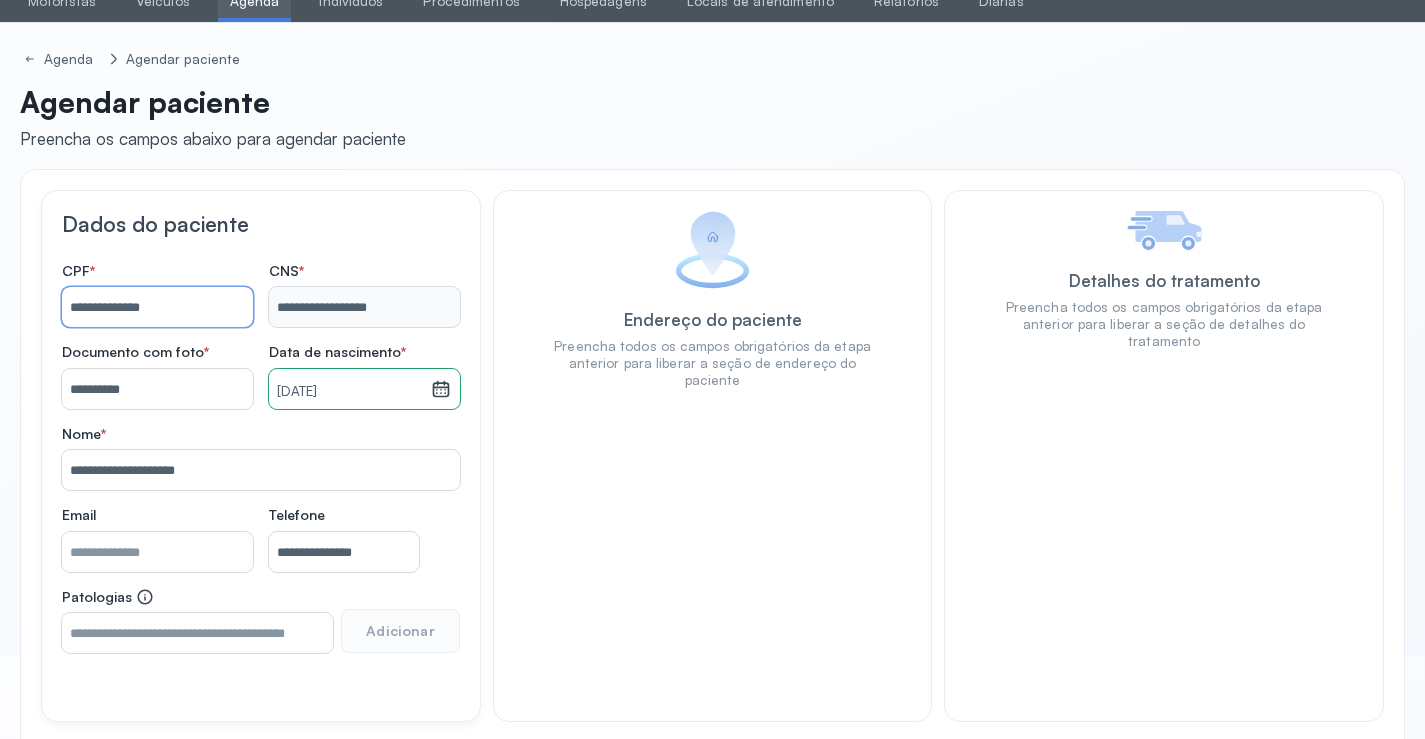 scroll, scrollTop: 171, scrollLeft: 0, axis: vertical 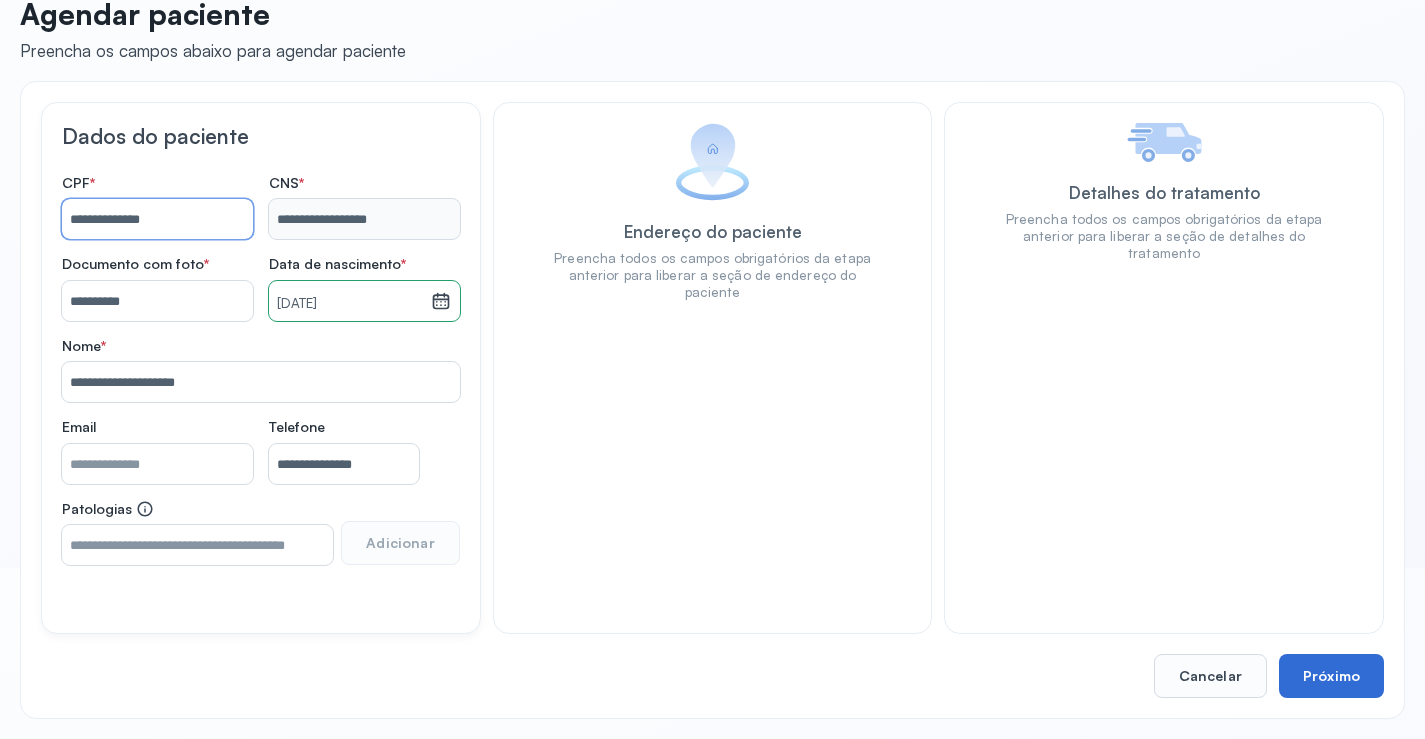 type on "**********" 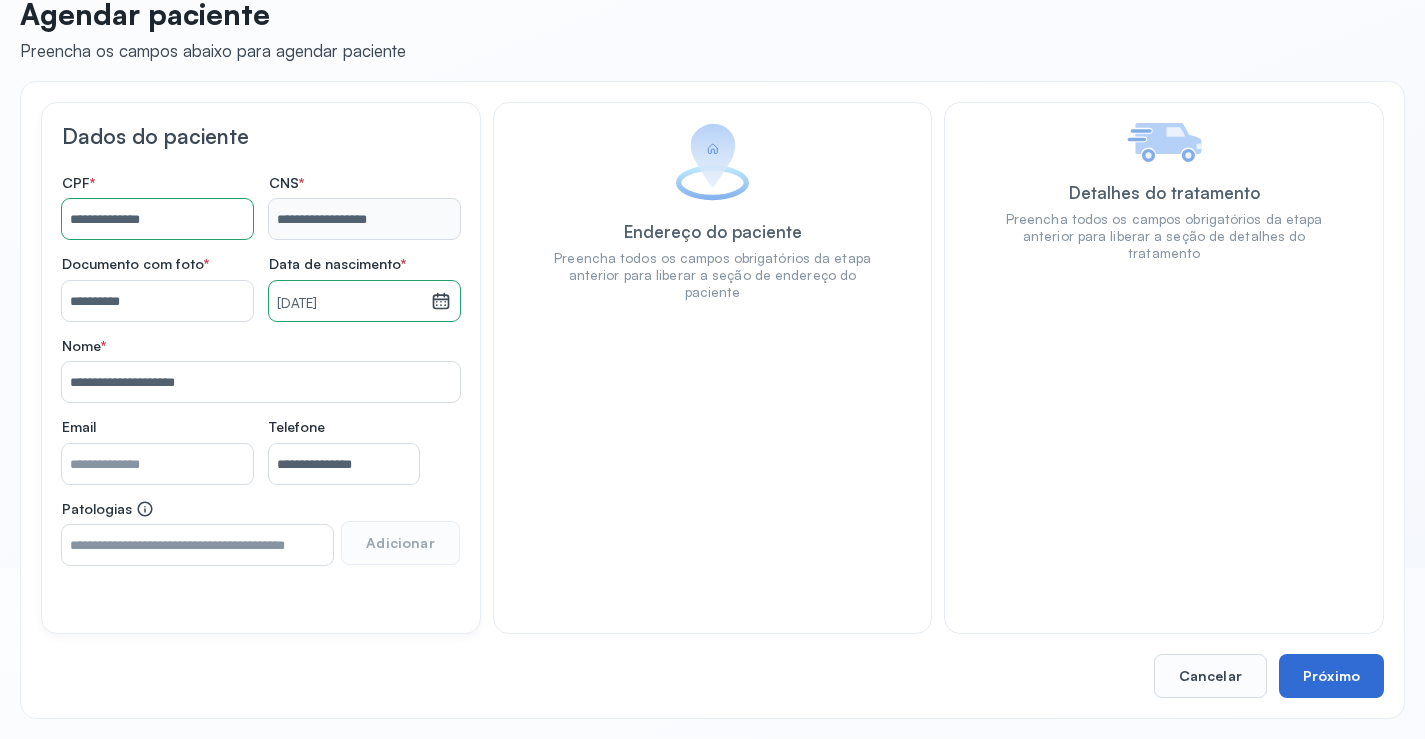 click on "Próximo" at bounding box center (1331, 676) 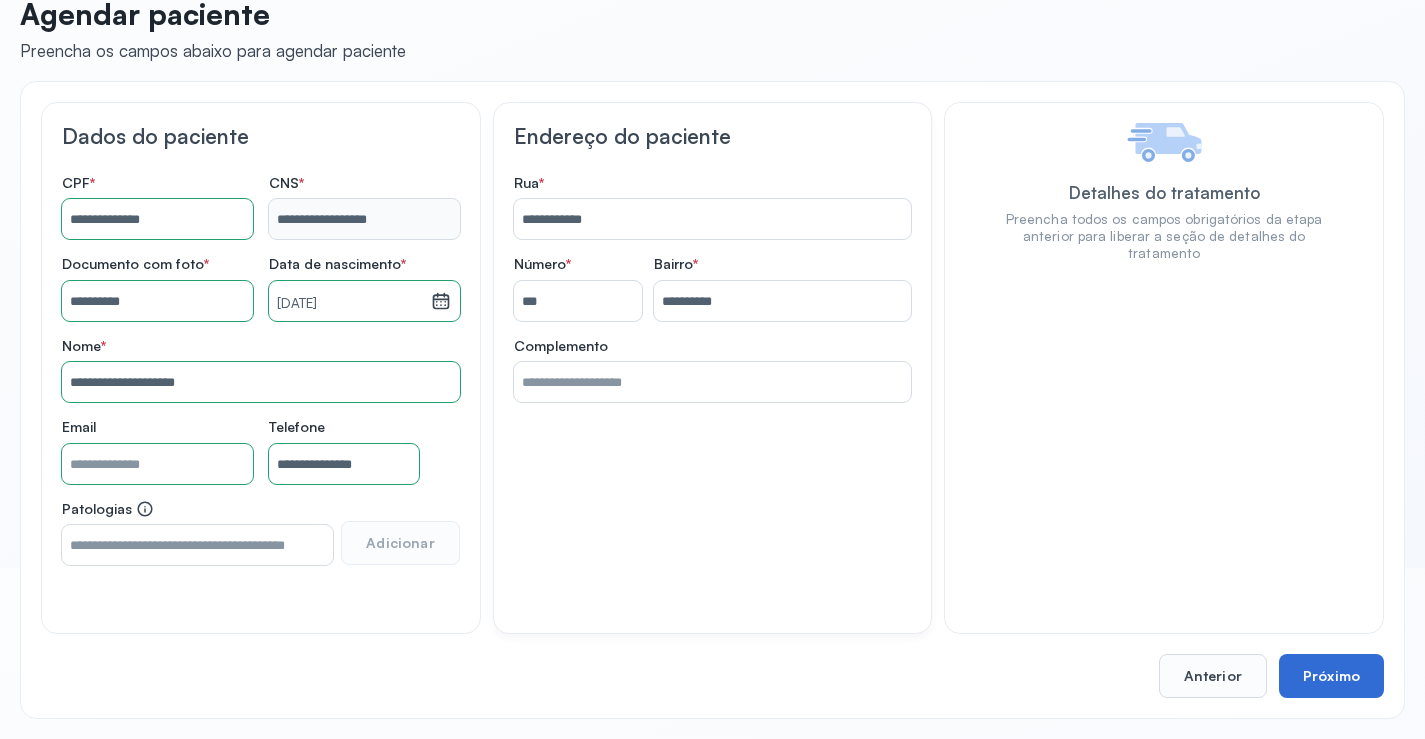 click on "Próximo" at bounding box center (1331, 676) 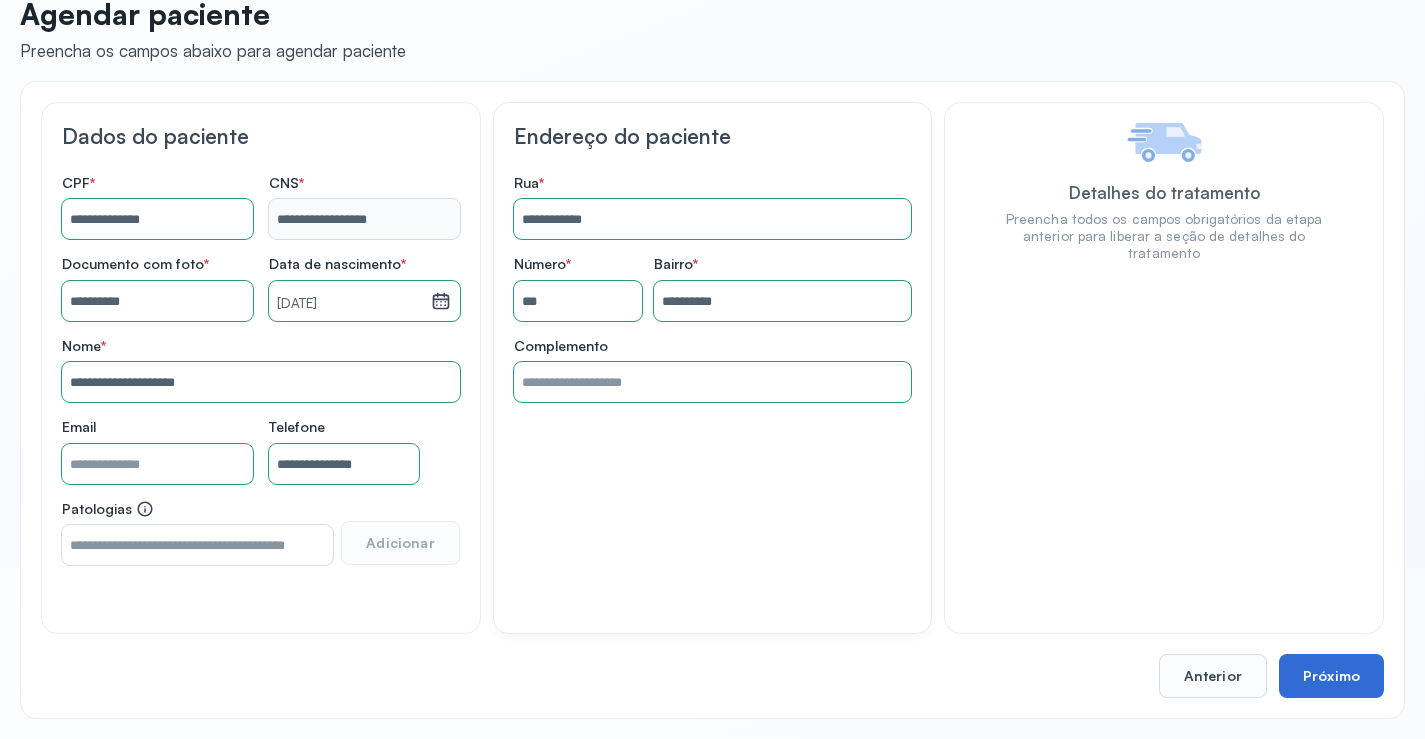 click on "Próximo" at bounding box center [1331, 676] 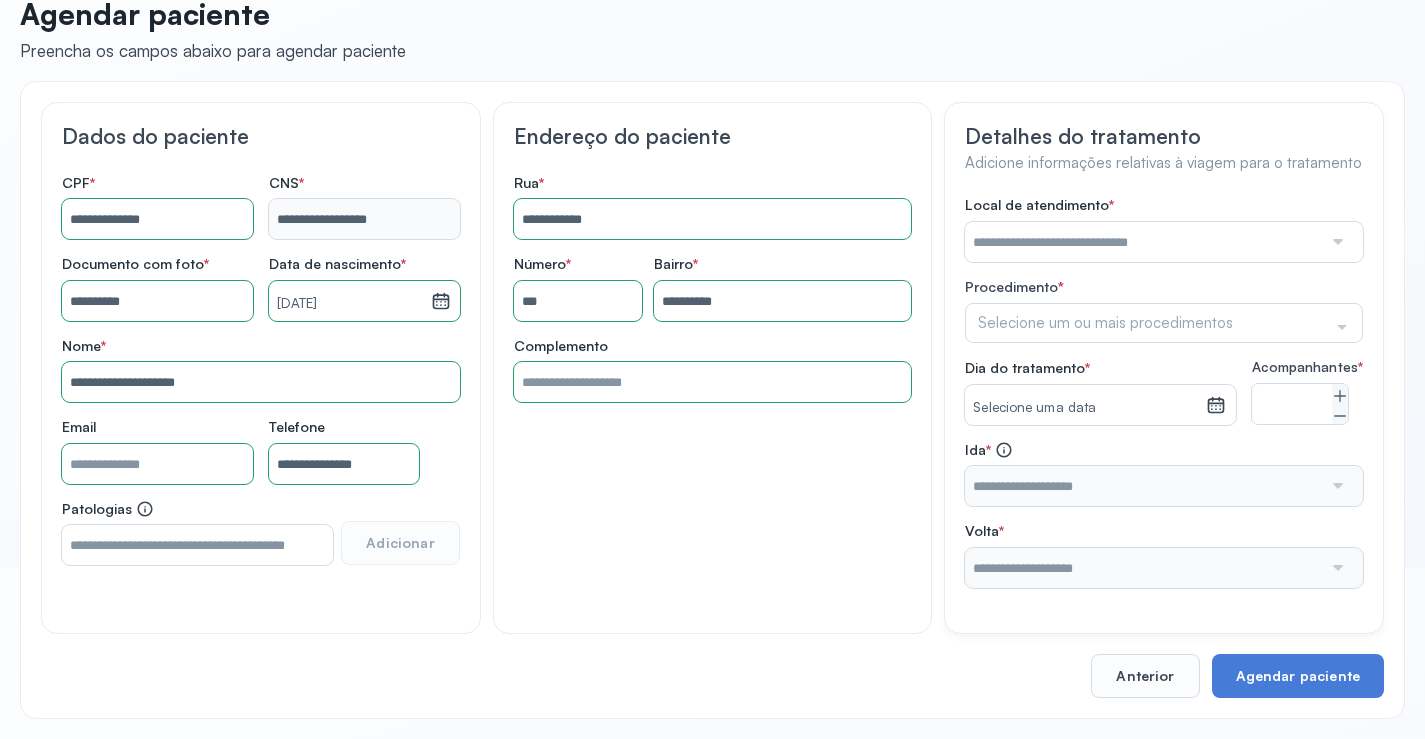 click at bounding box center [1143, 242] 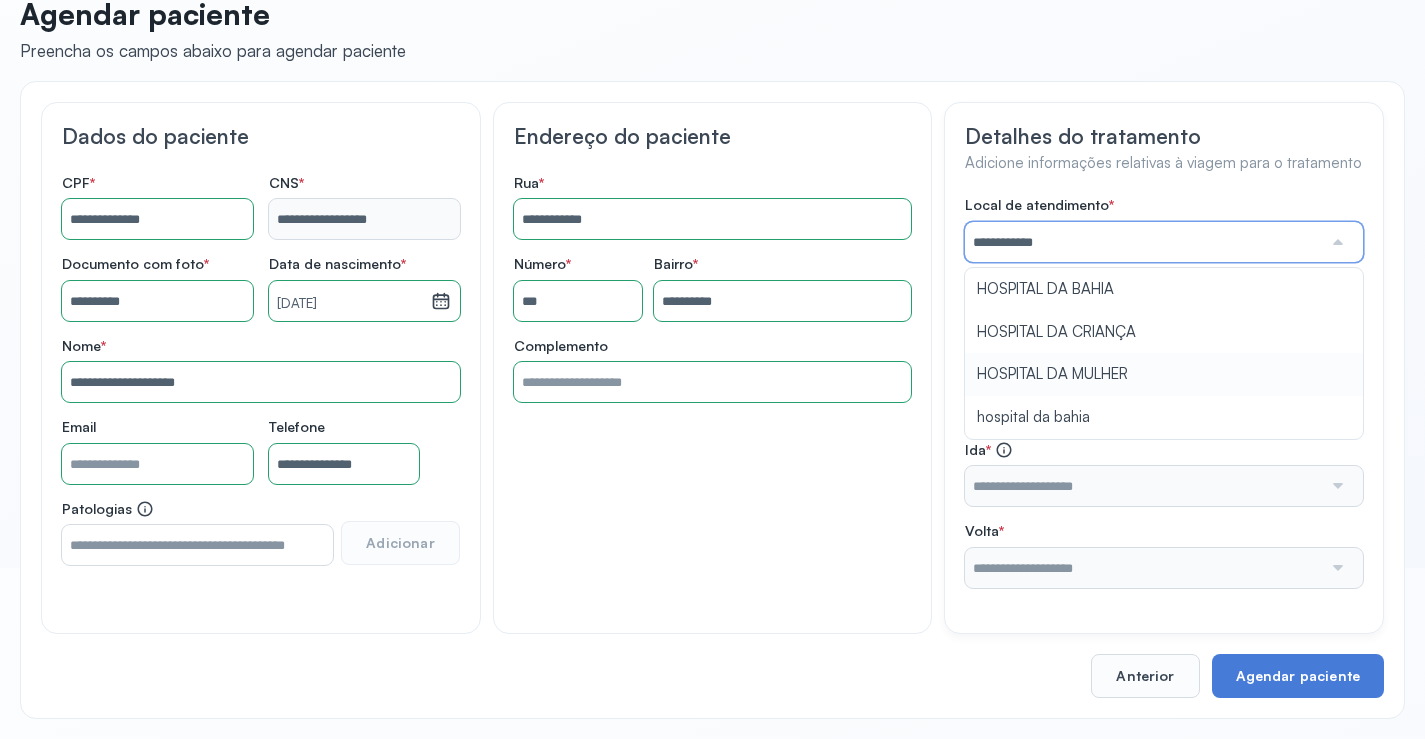 type on "**********" 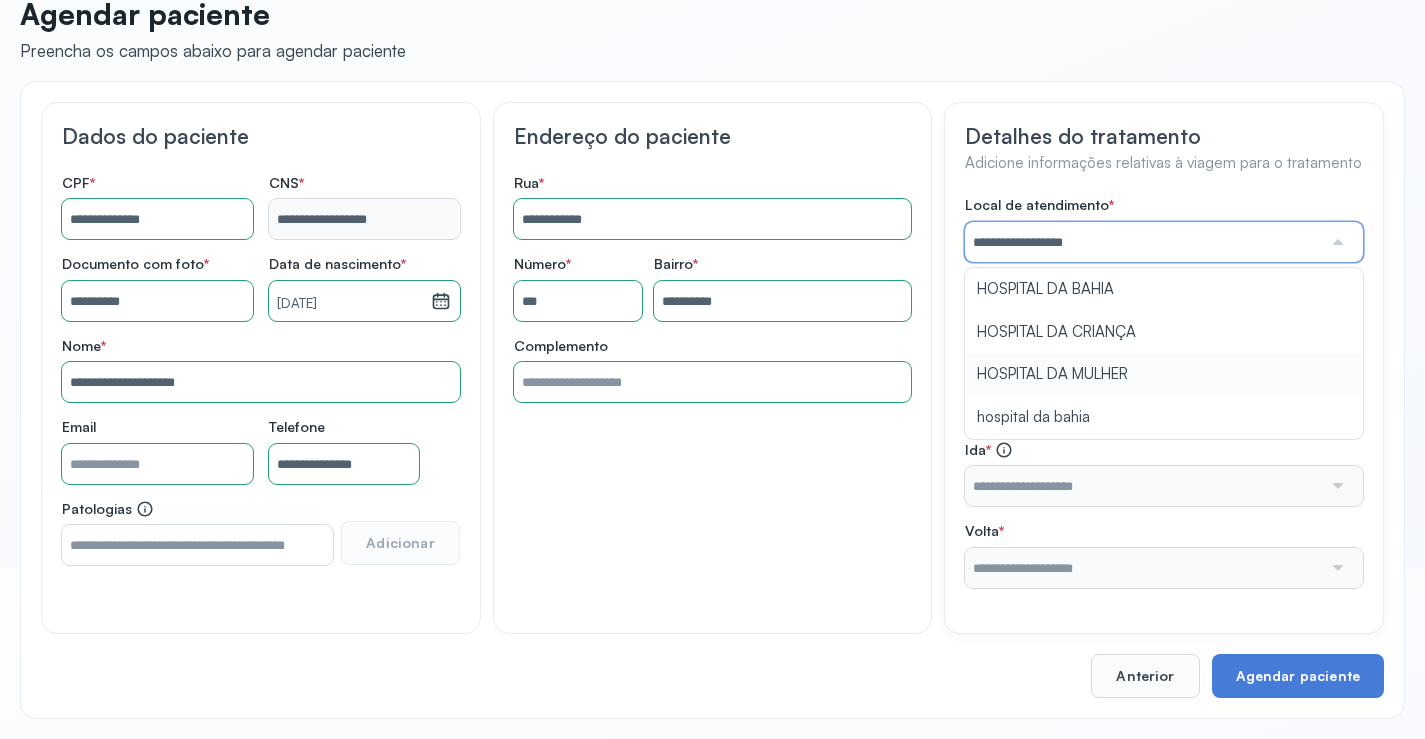 click on "**********" at bounding box center [1164, 392] 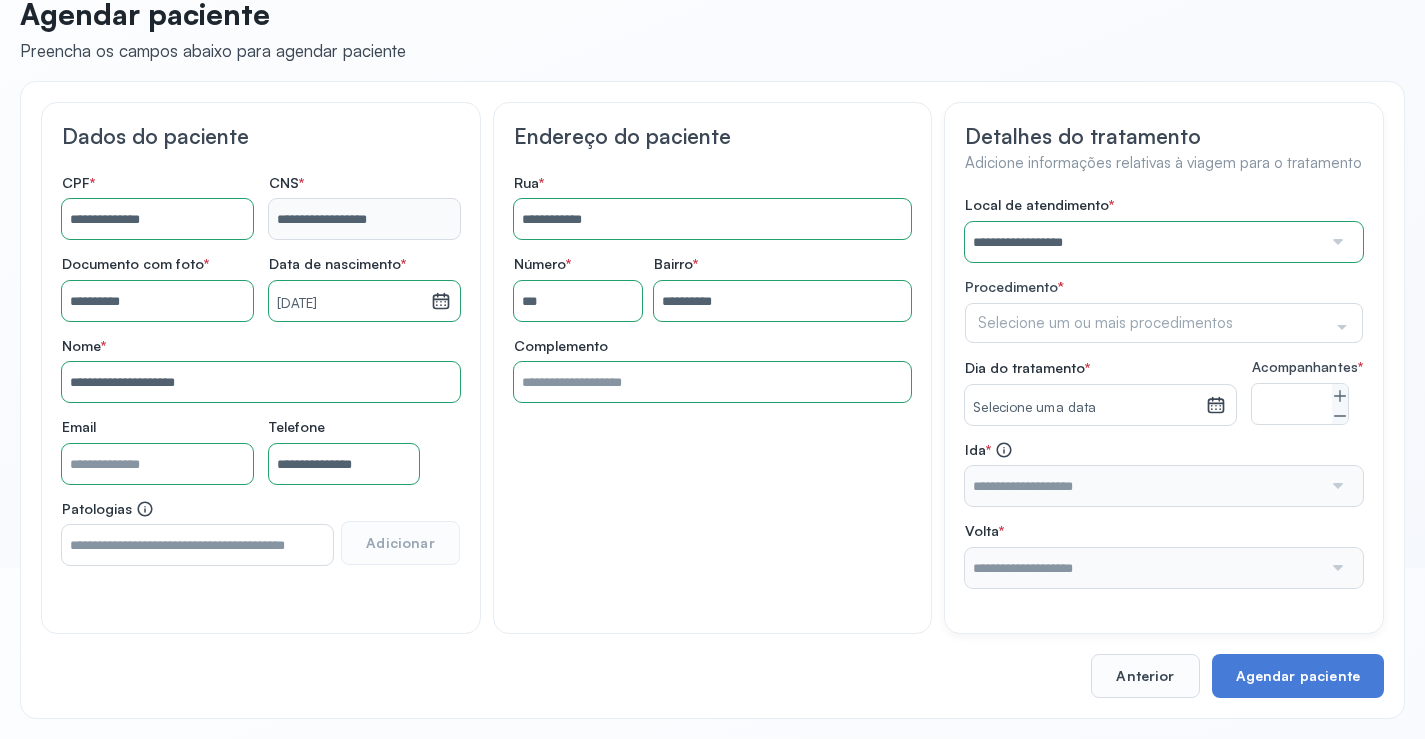 click on "Procedimento  *  Selecione um ou mais procedimentos Selecionar todos Acompanhante Alergologista Anemia Falciforme Anestesista Angiologista Angiotomografia Auditivo Biopsia Bucomaxilo Cardio Cateterismo Cardio Cintilografia Ossea Cirurgia Cirurgia De Catarata Cirurgia Ernia Ignal Cirurgiao Cabeça Pescoço Colonoscopia Coloproctologista Dermatologista Diabete E Hormonio Ecocardiograma Eletroneuromiografia Endocrinilogista Endoscopia Escanometria Esclerose Esconometria Estudo Urodinamico Exame Pcr Exames Fisioterapia Gastroentereologista Genetica Ginecologista Glaucoma Hematologista Hepatologista Hiv Holter Hpv Labiolamporine Litotripsia Lupos Marcar Cirurgia Mastologista Nefrologista Neurologia Pediatrica Neurologista Odontologia Oftalmologista Oncologia Ortopedia Ortopedista Oscilometria Otorrino Pediatra Pegar Medicamento Pentacam Perícia Médica Pneumologista Pneumologista Pré Cirurgico Psiquiatra Queimaduras Ressonancia Resultado De Biopsia Retorno Cirurgia Reumatologista Revisao Soro Positivo Tomografia" 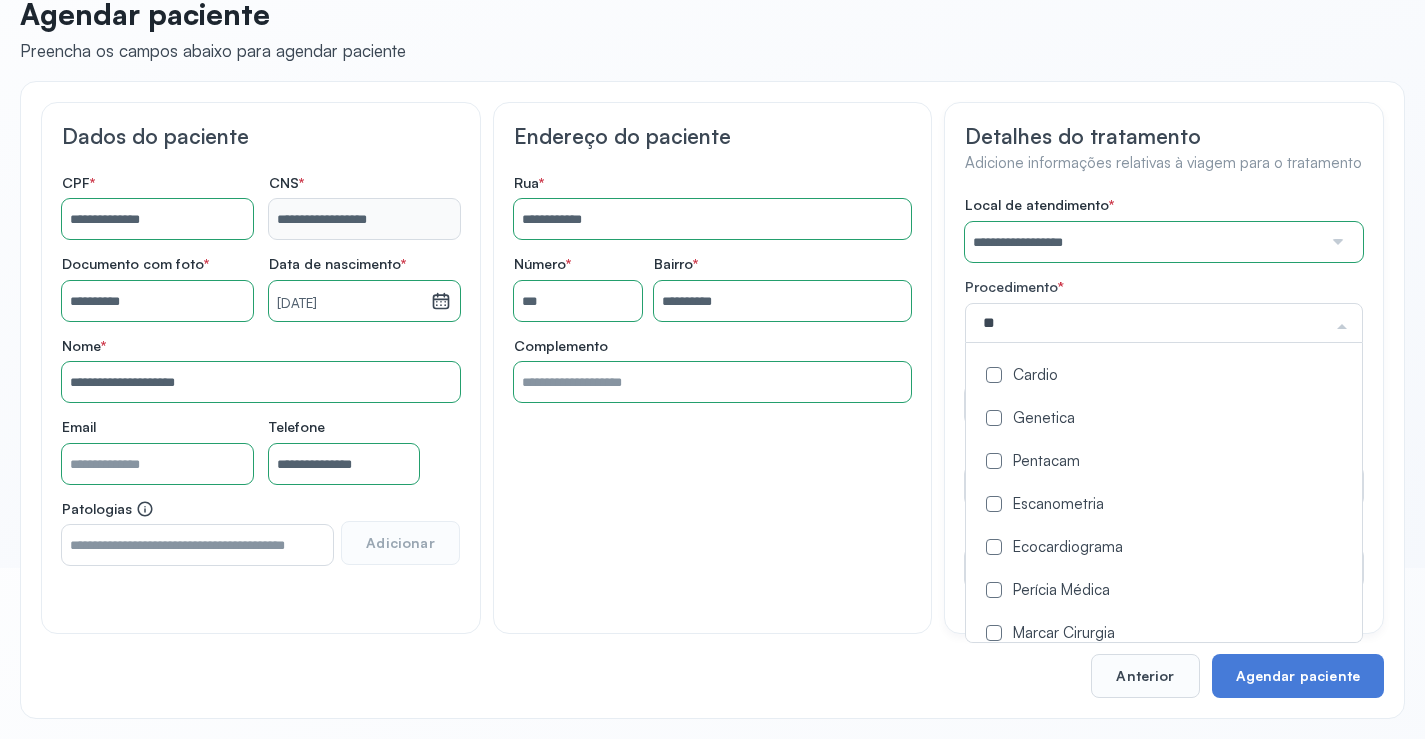 type on "*" 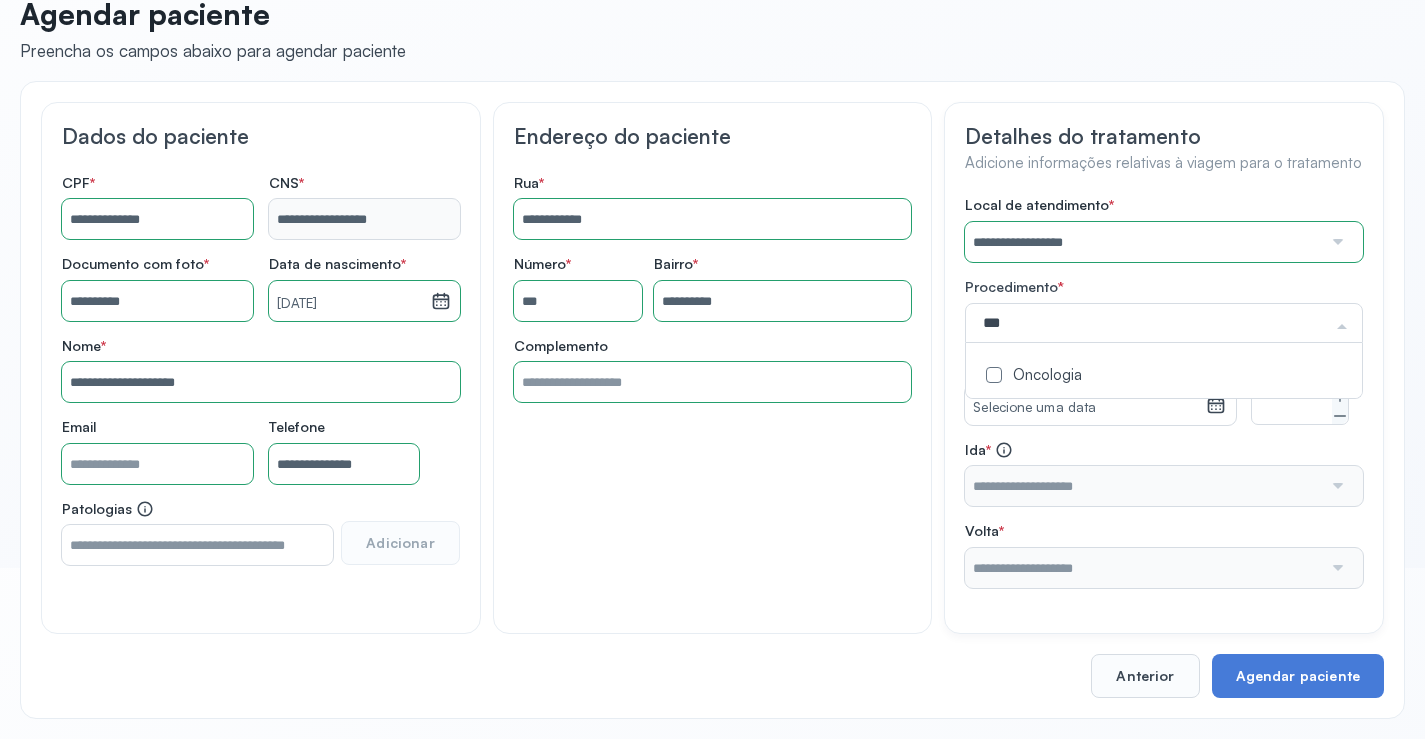 type on "****" 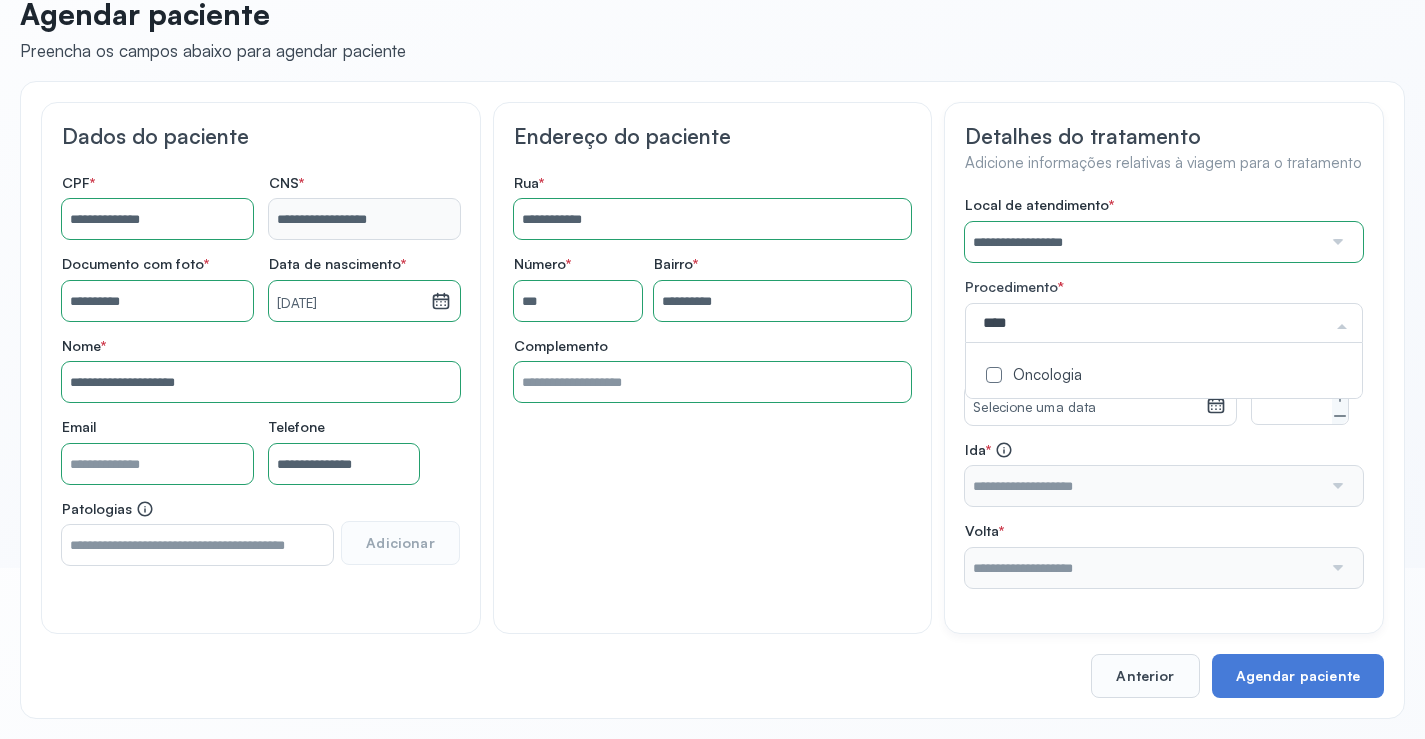 click on "Oncologia" 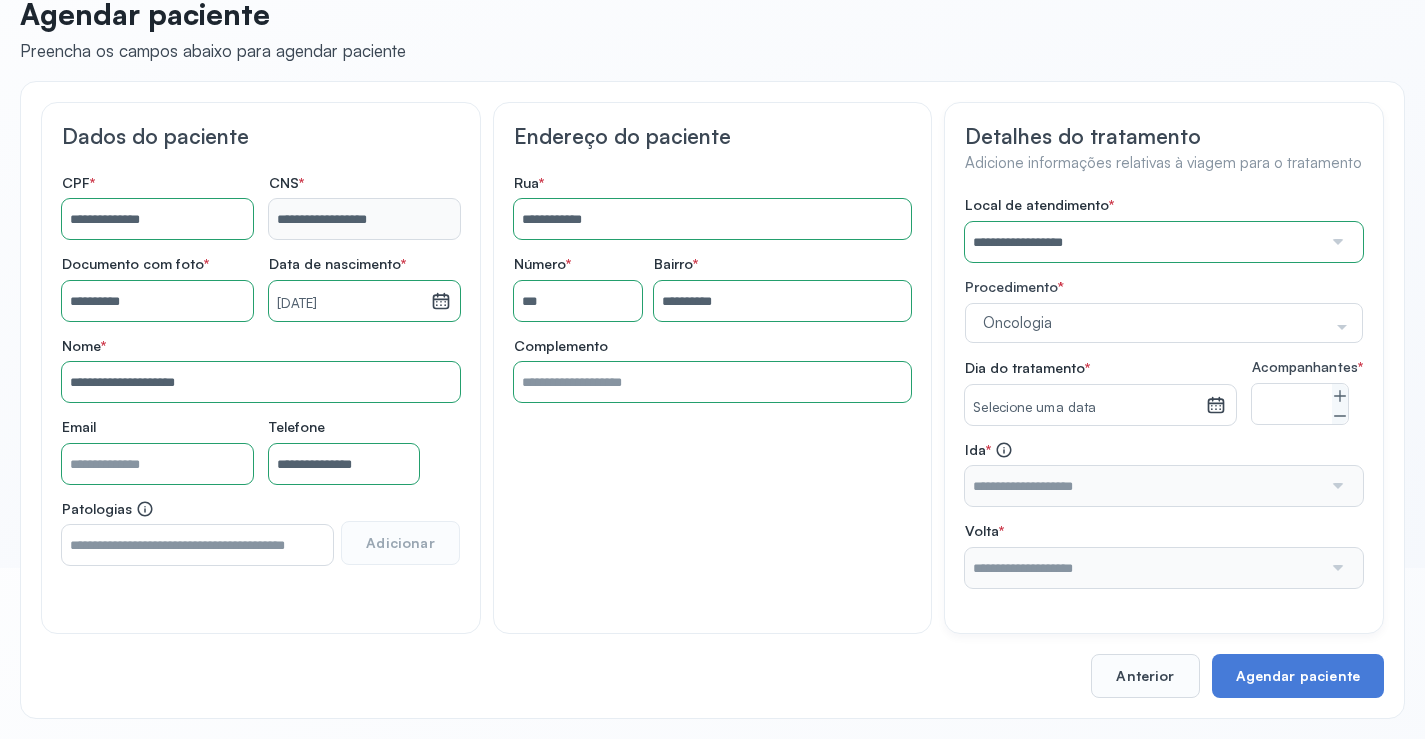 click on "**********" 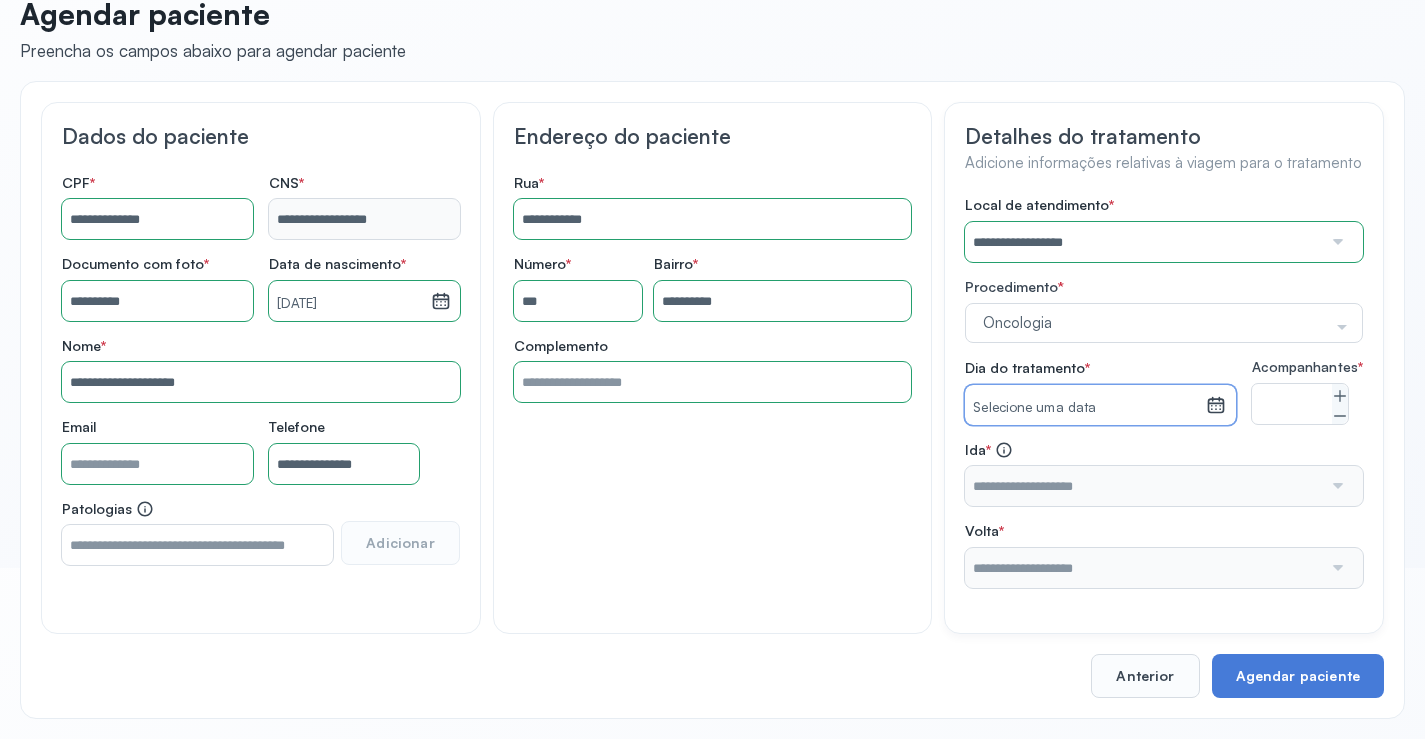 click on "Selecione uma data" at bounding box center [1085, 408] 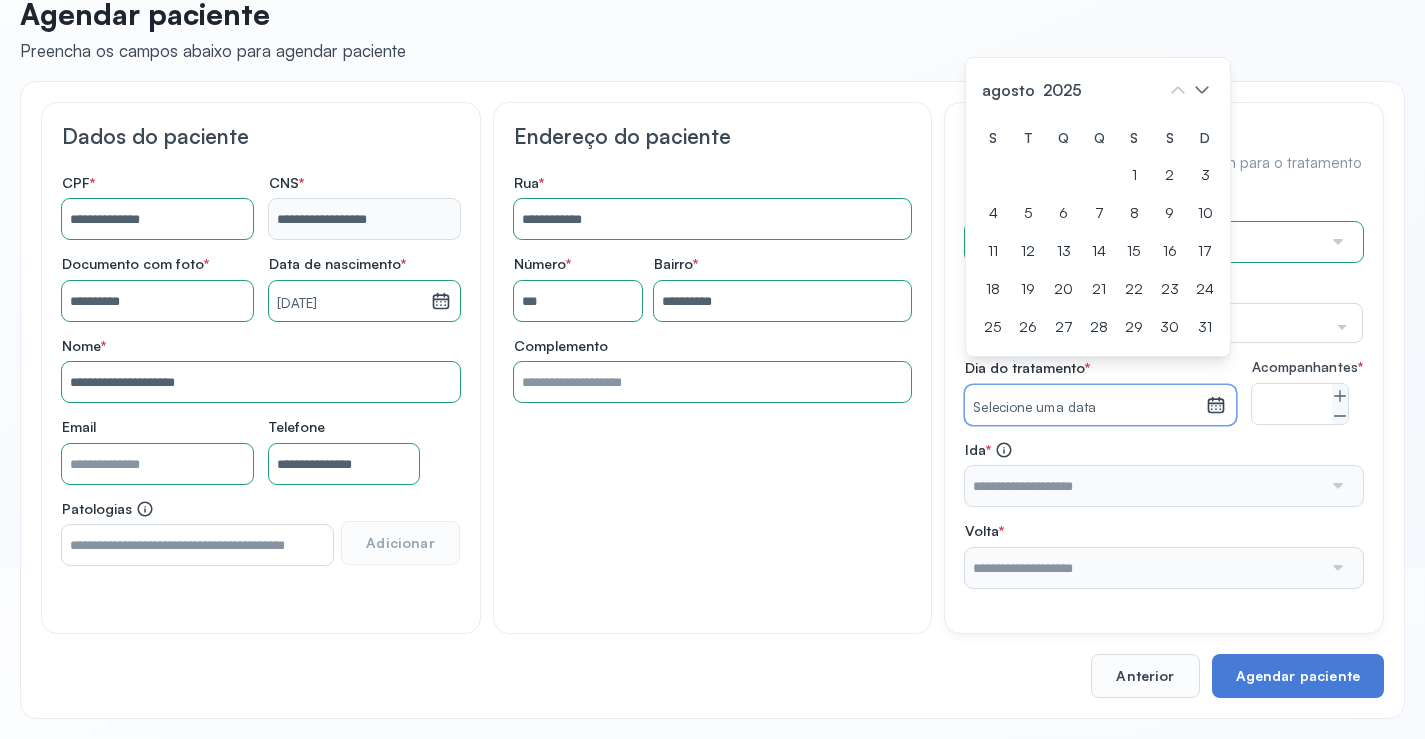 drag, startPoint x: 1021, startPoint y: 222, endPoint x: 1090, endPoint y: 384, distance: 176.08237 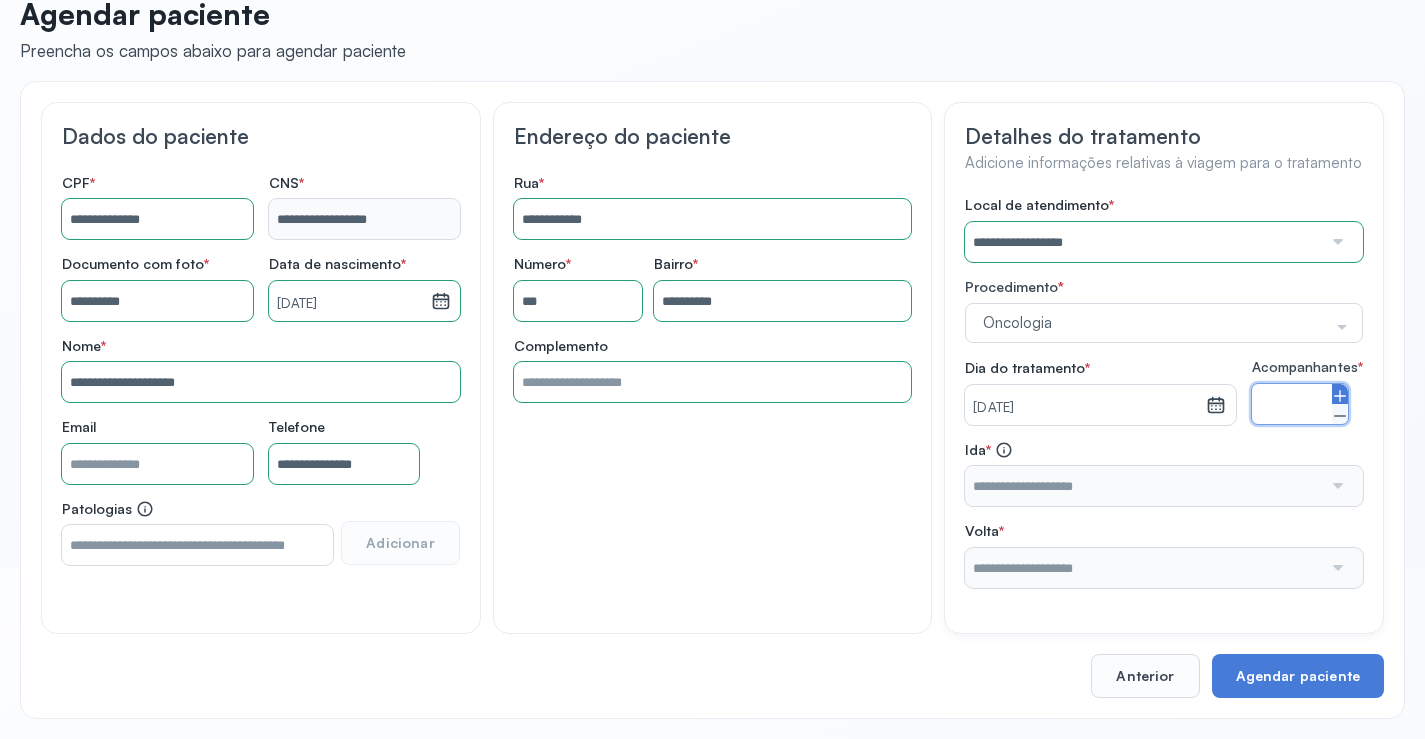 click 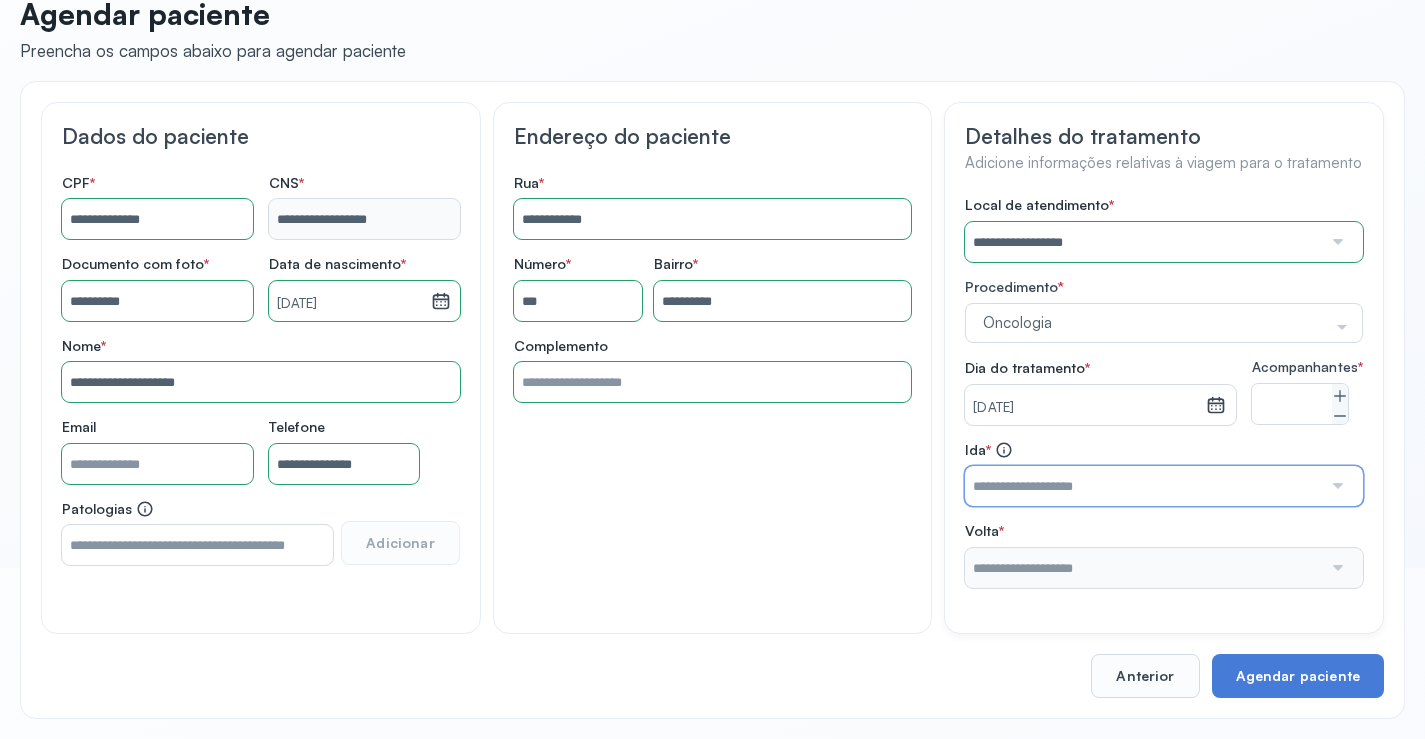 click at bounding box center [1143, 486] 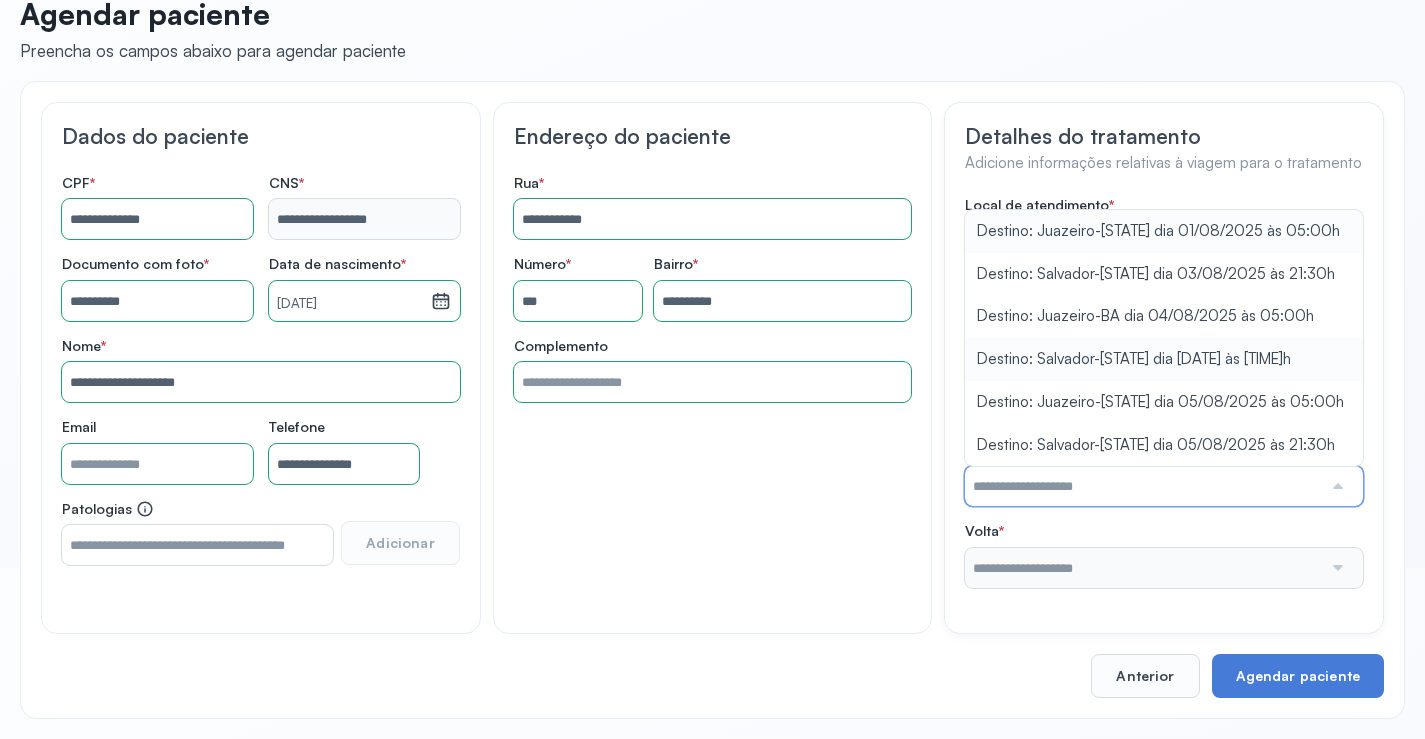 type on "**********" 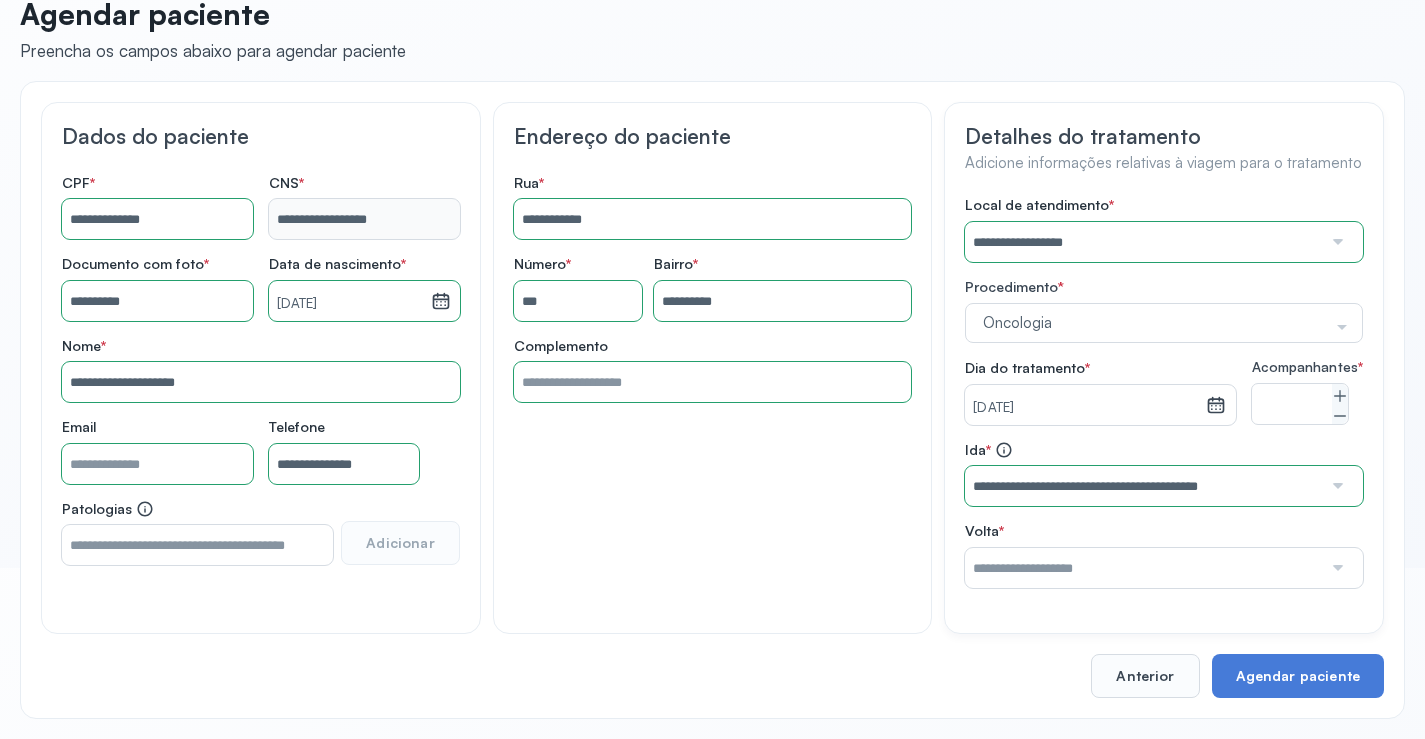 drag, startPoint x: 1188, startPoint y: 368, endPoint x: 1179, endPoint y: 402, distance: 35.17101 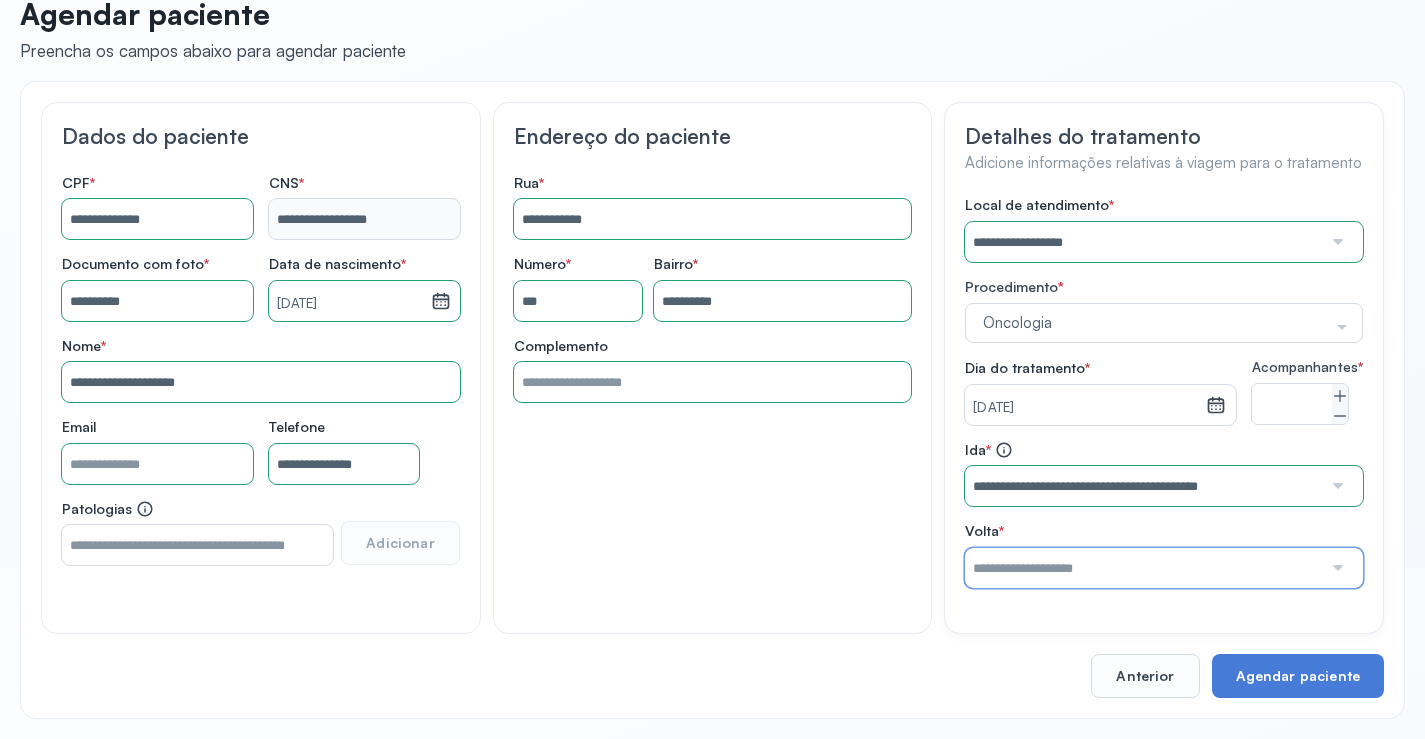 click at bounding box center [1143, 568] 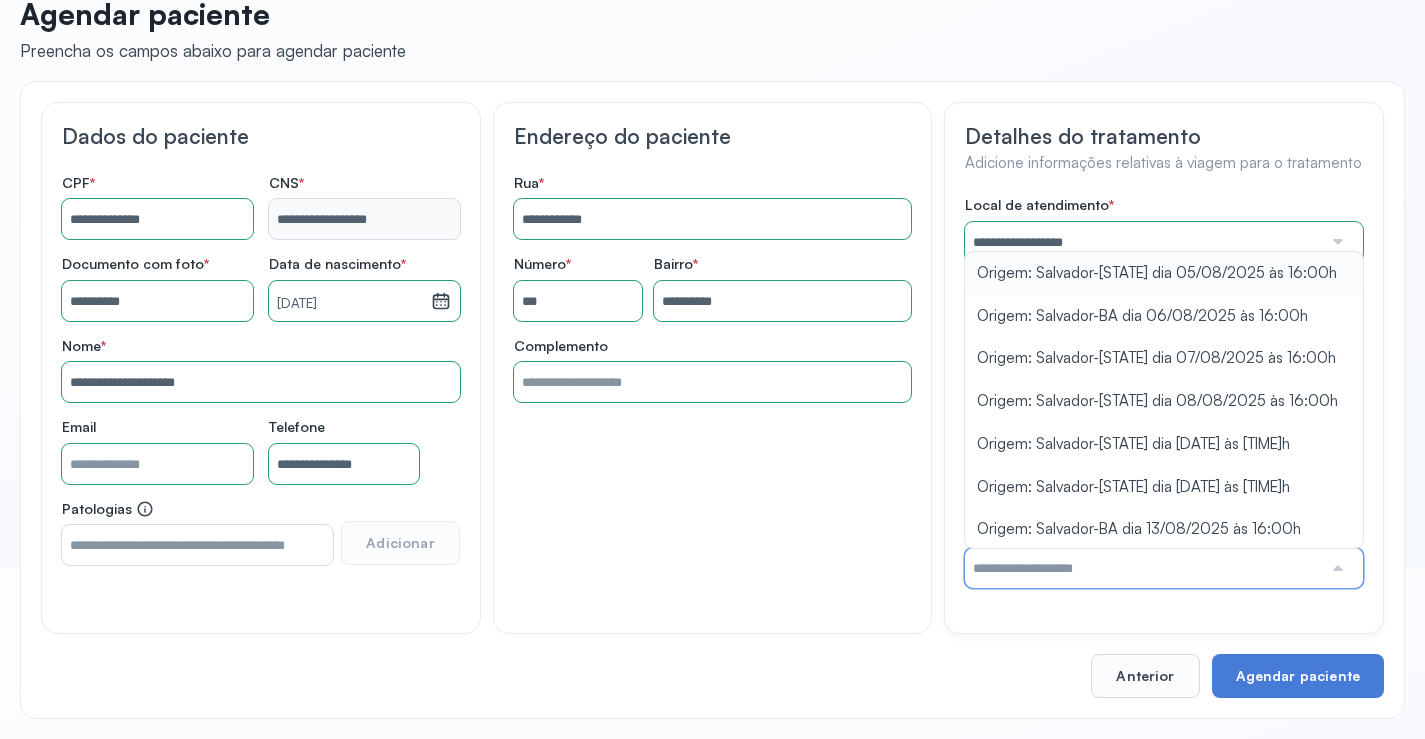 type on "**********" 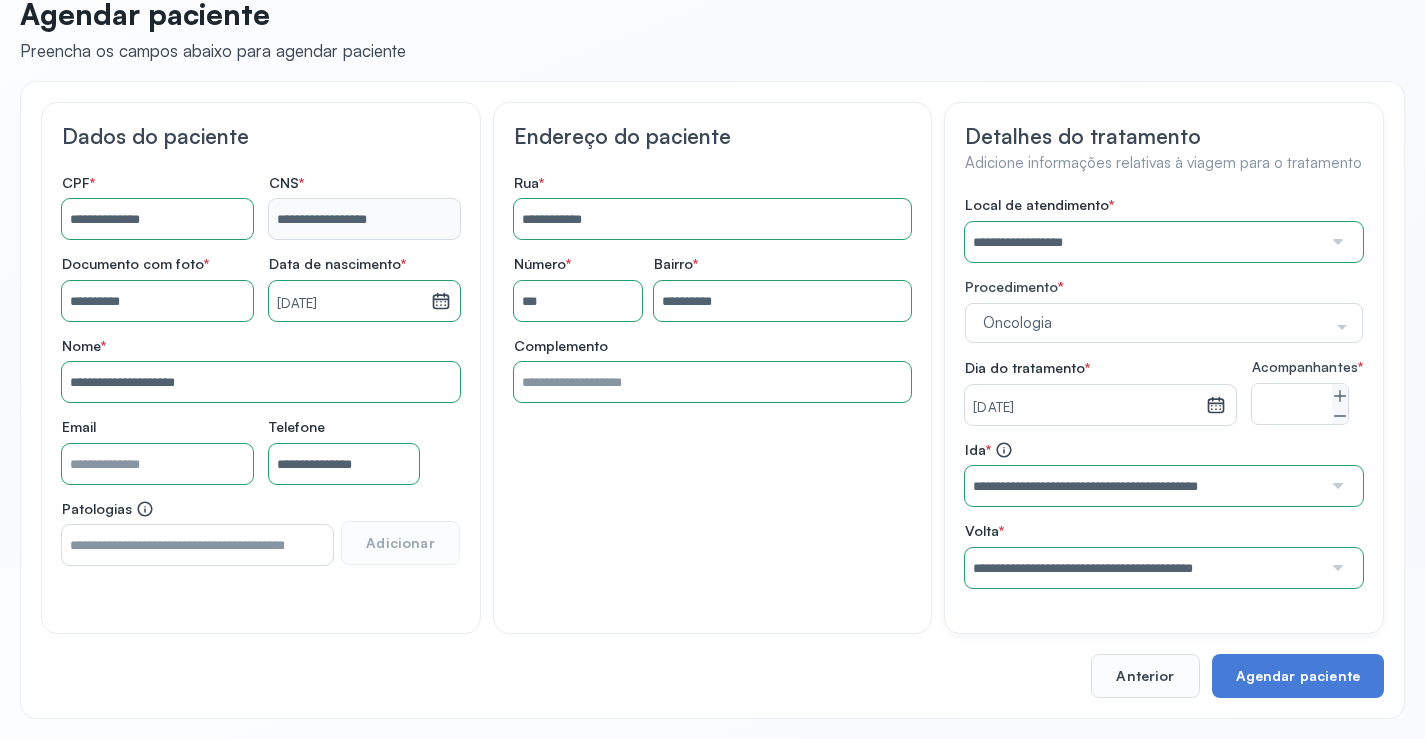 click on "**********" at bounding box center (1164, 392) 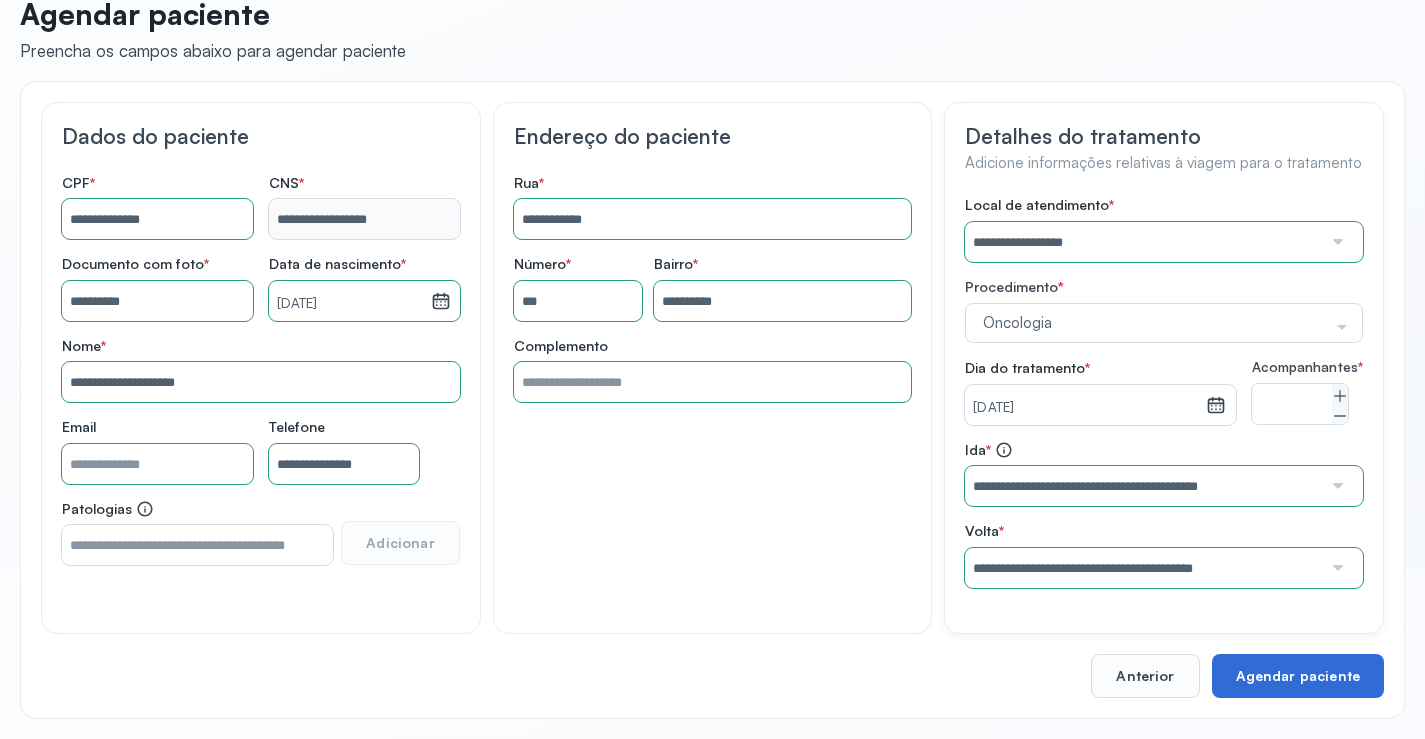 click on "Agendar paciente" at bounding box center (1298, 676) 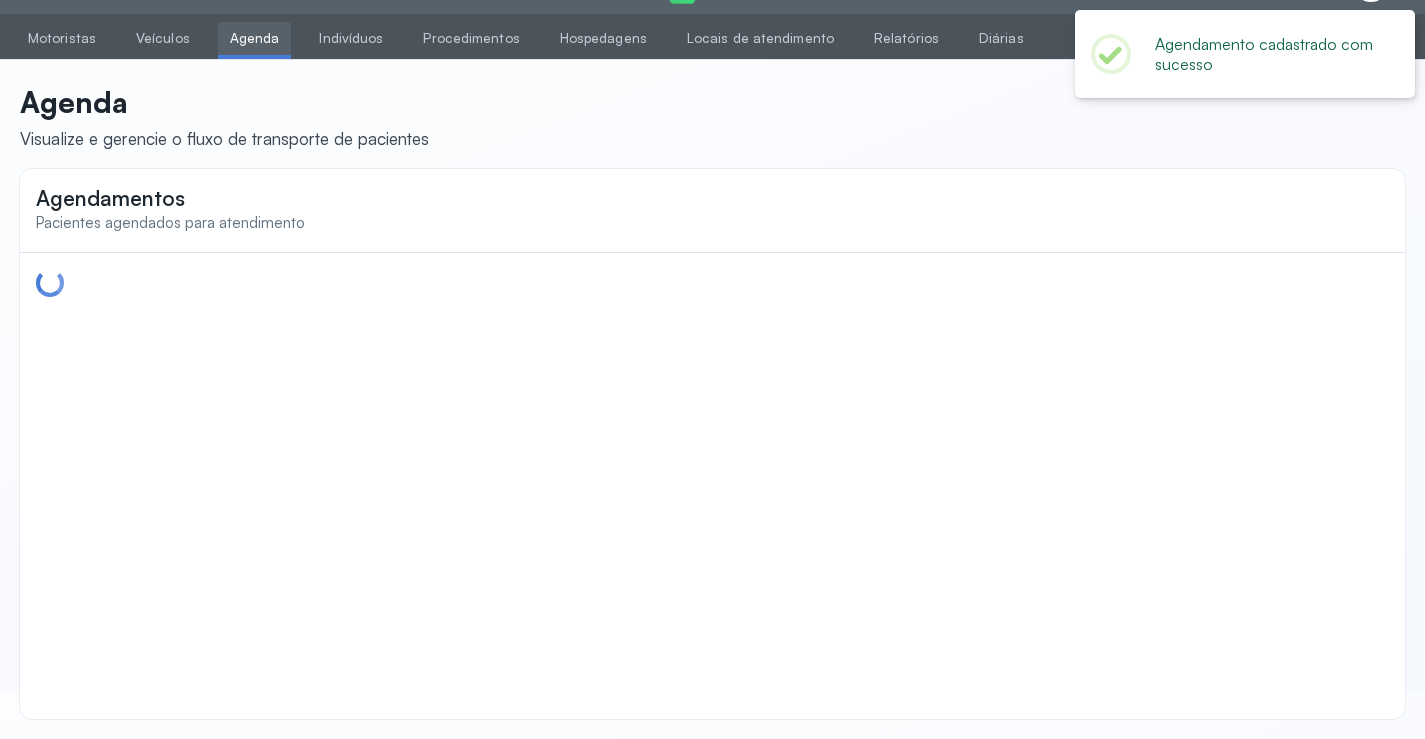 scroll, scrollTop: 0, scrollLeft: 0, axis: both 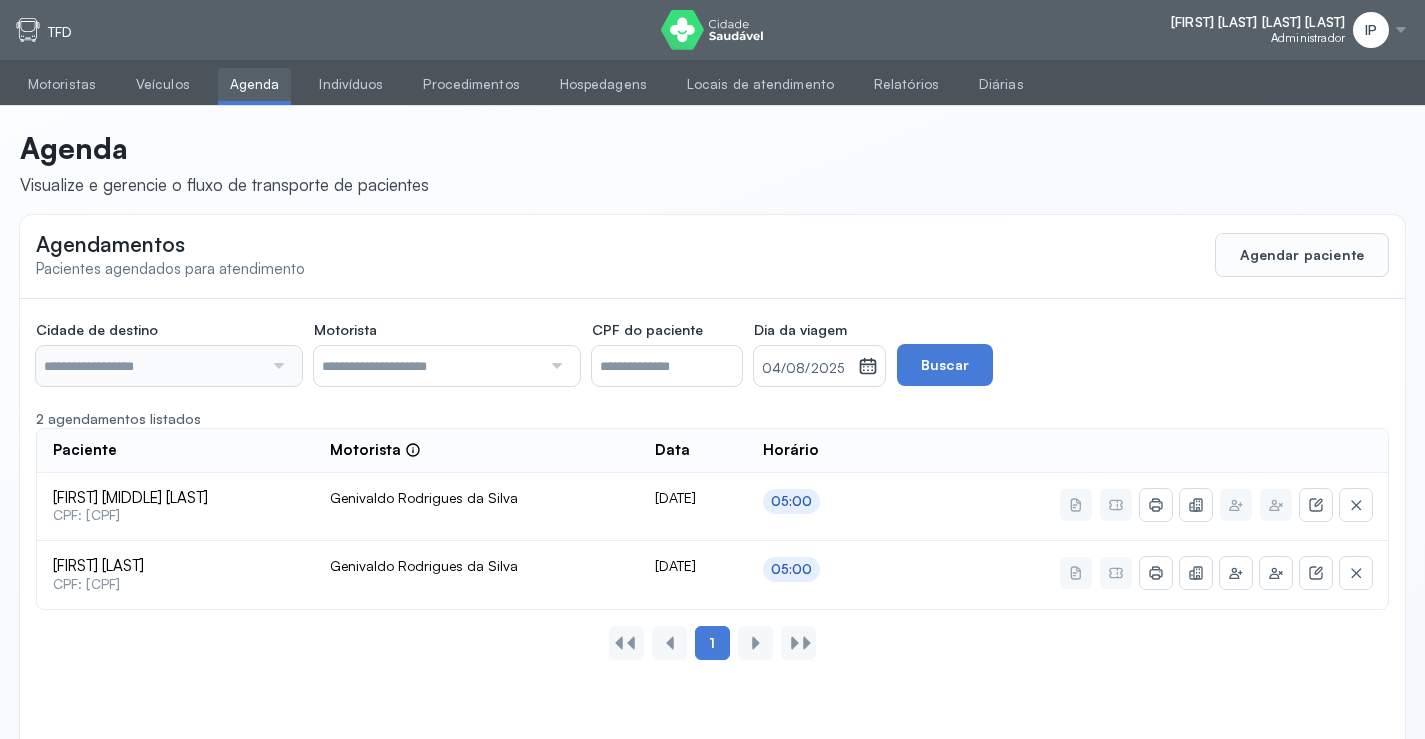 type on "********" 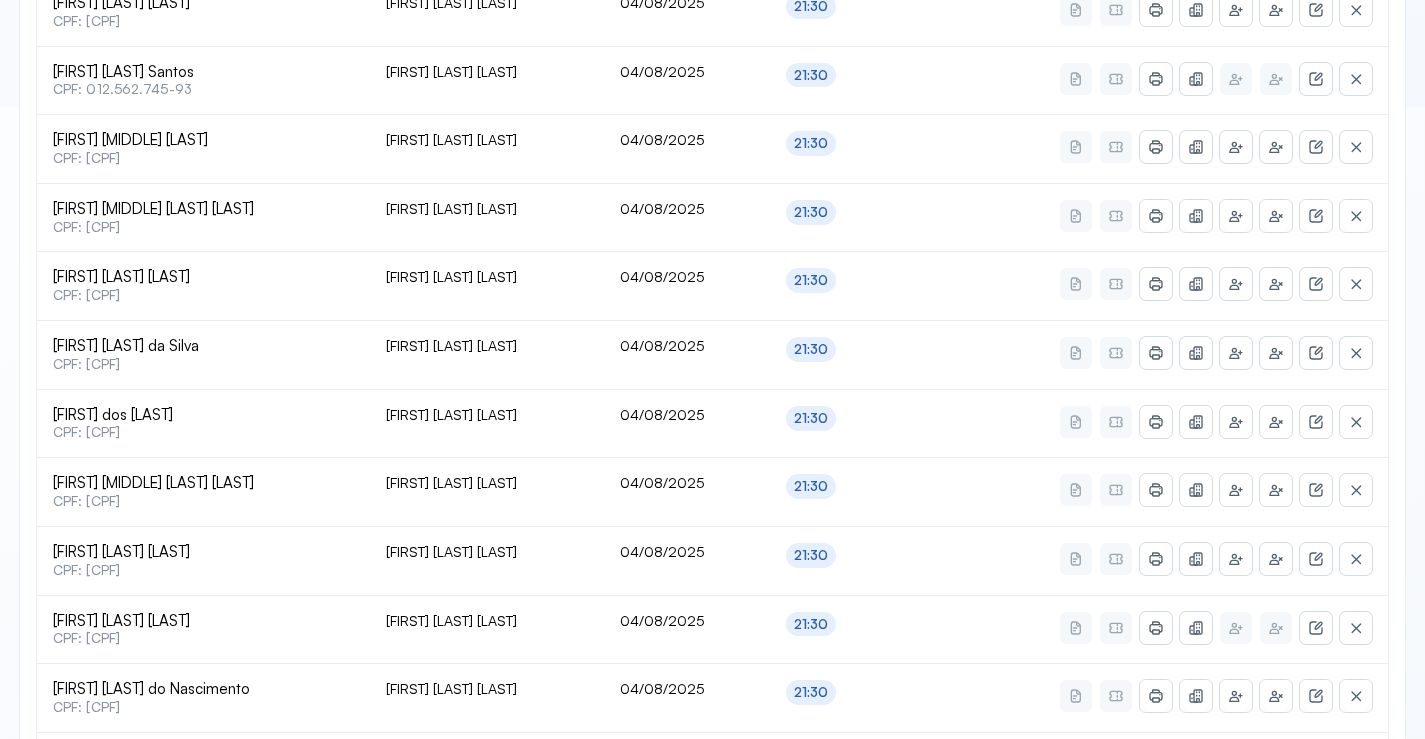 scroll, scrollTop: 865, scrollLeft: 0, axis: vertical 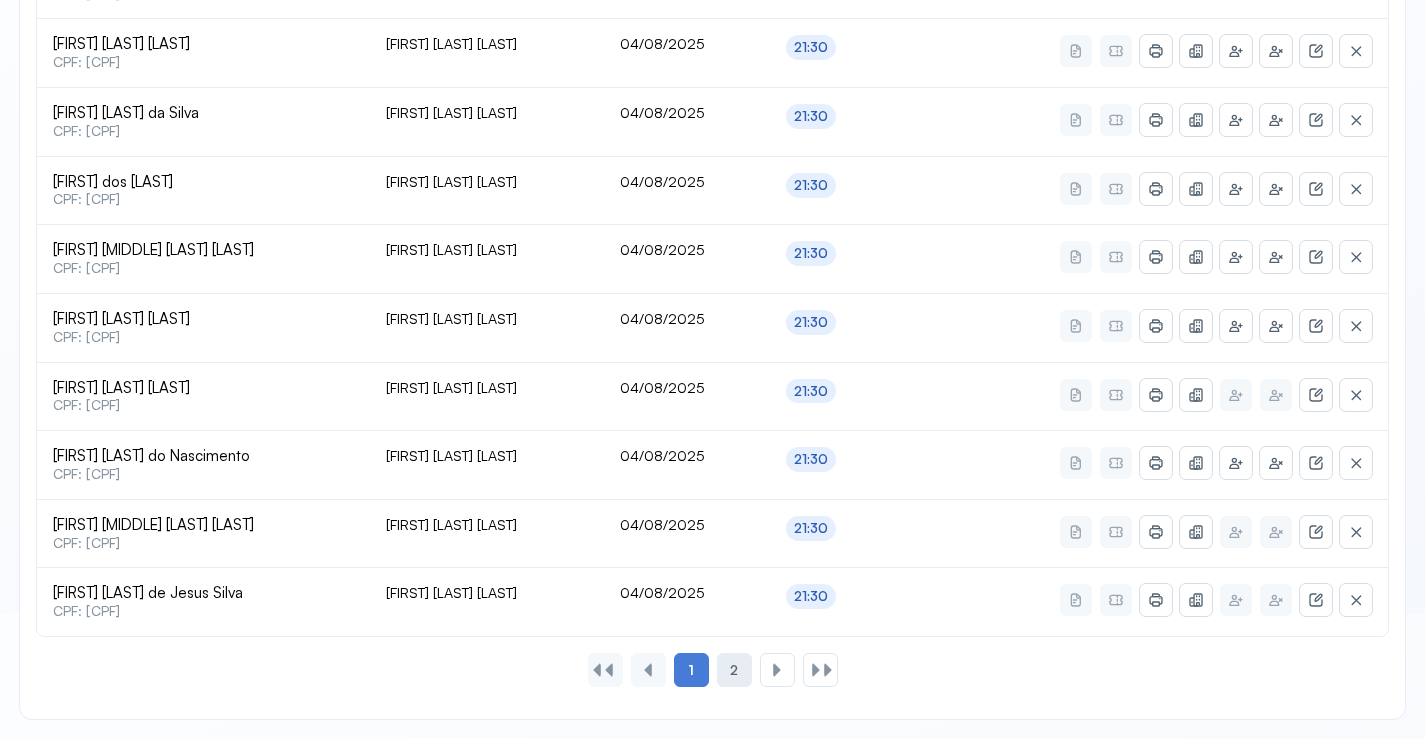 click on "2" at bounding box center (734, 670) 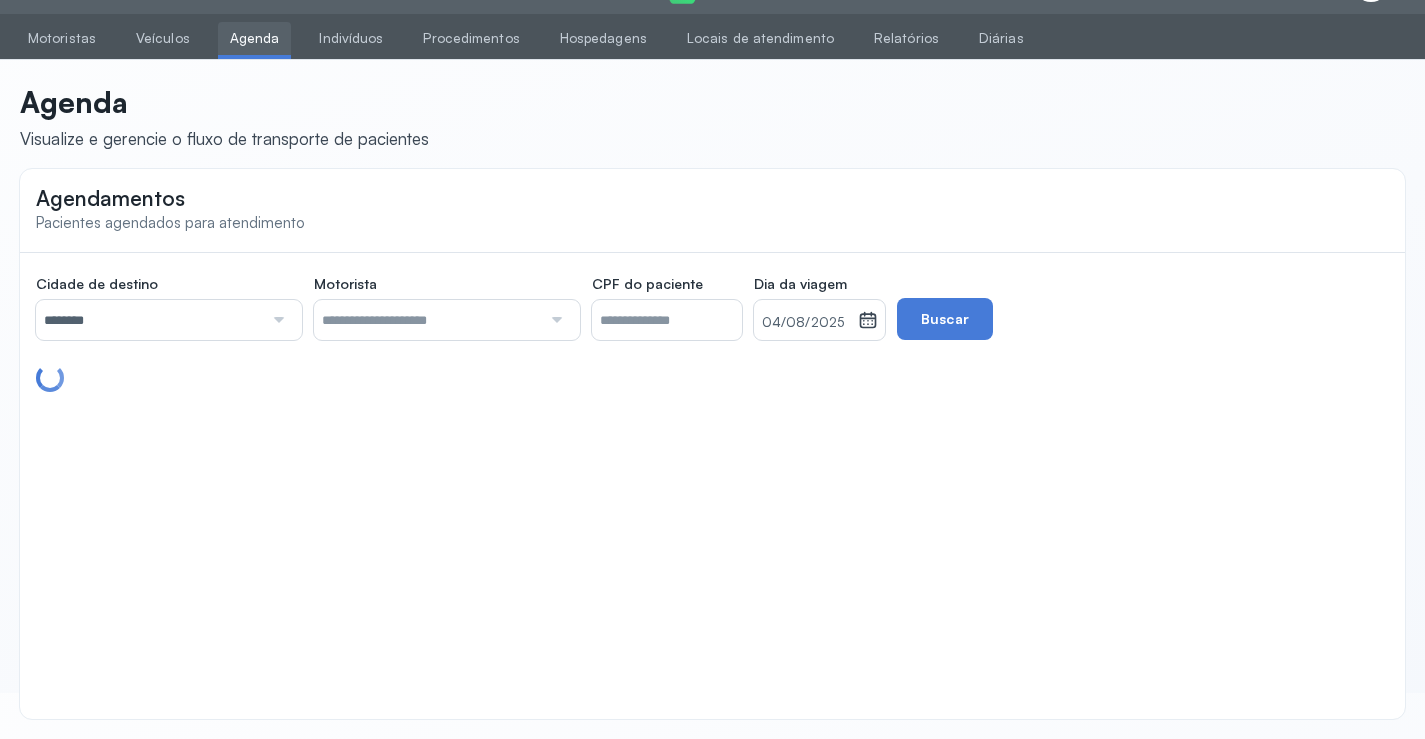 scroll, scrollTop: 46, scrollLeft: 0, axis: vertical 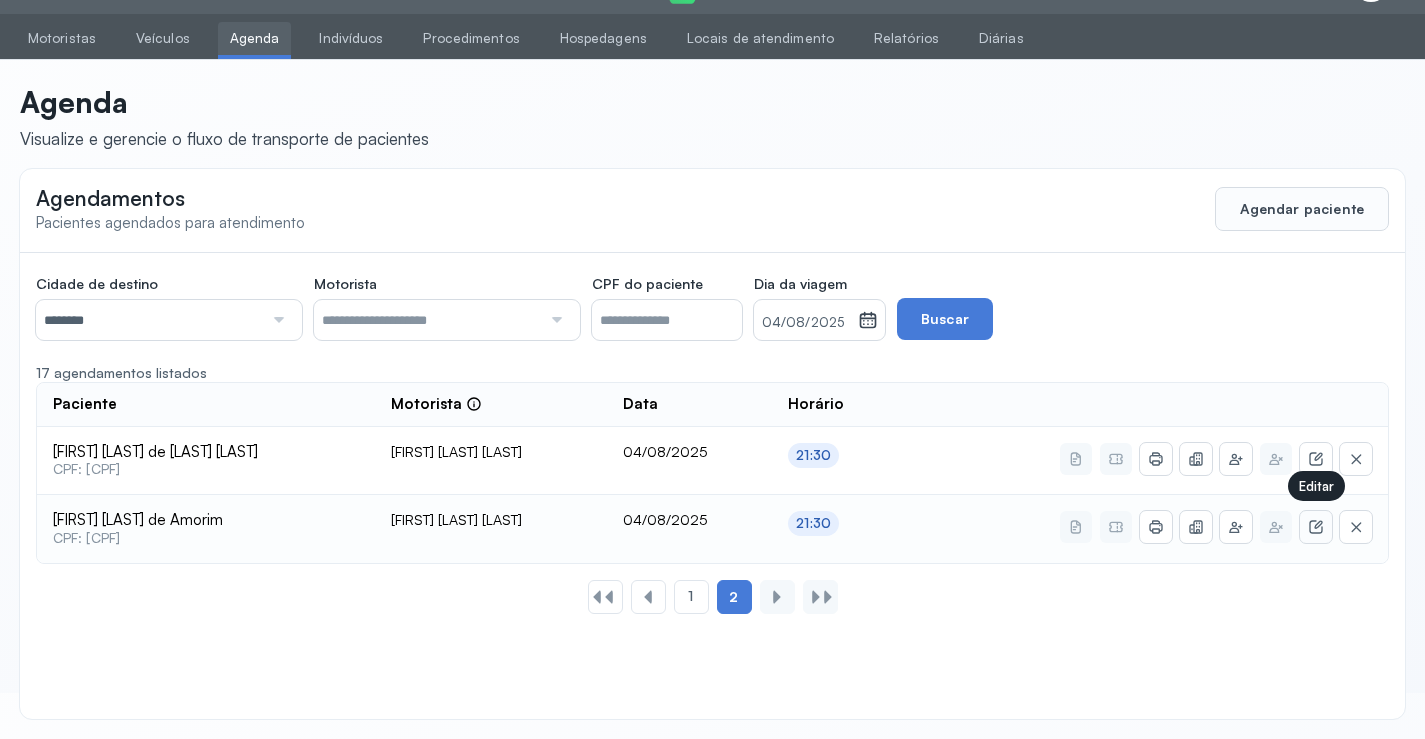 click 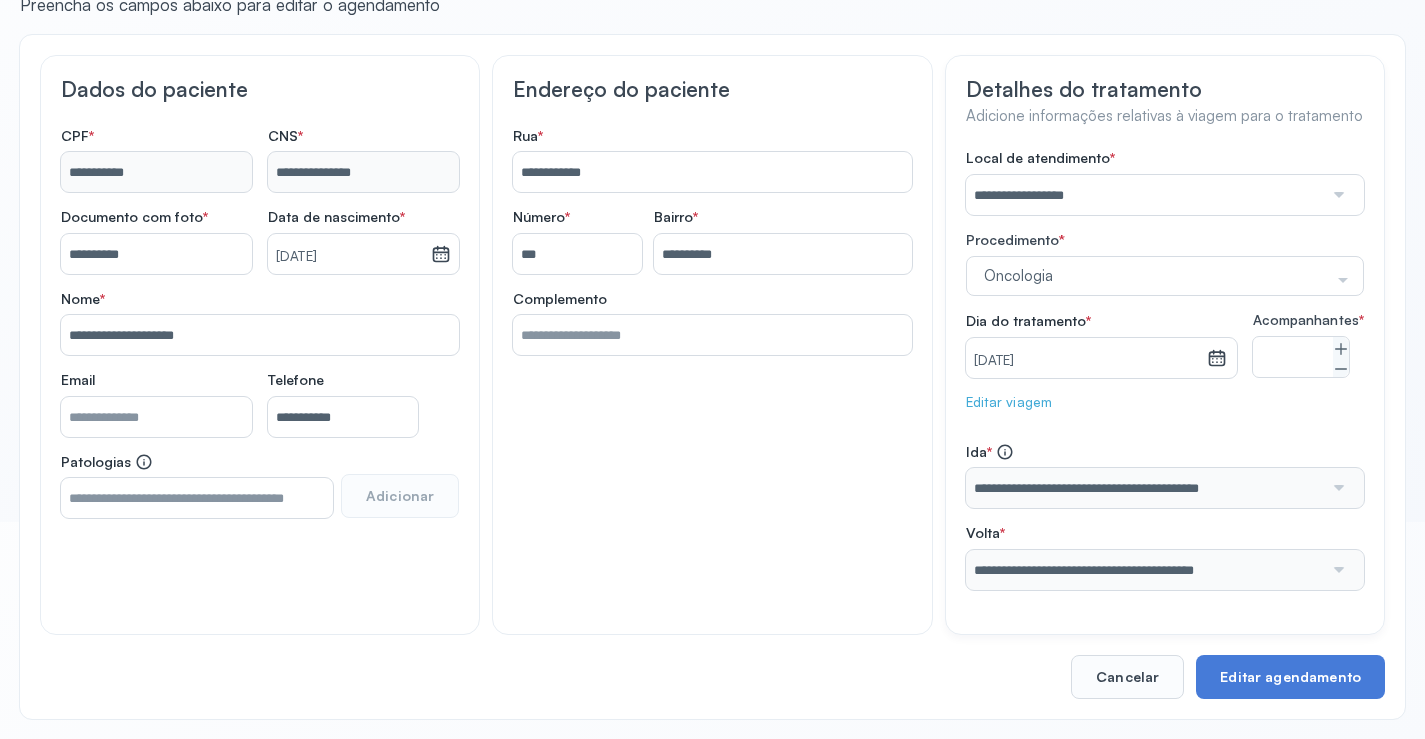 scroll, scrollTop: 233, scrollLeft: 0, axis: vertical 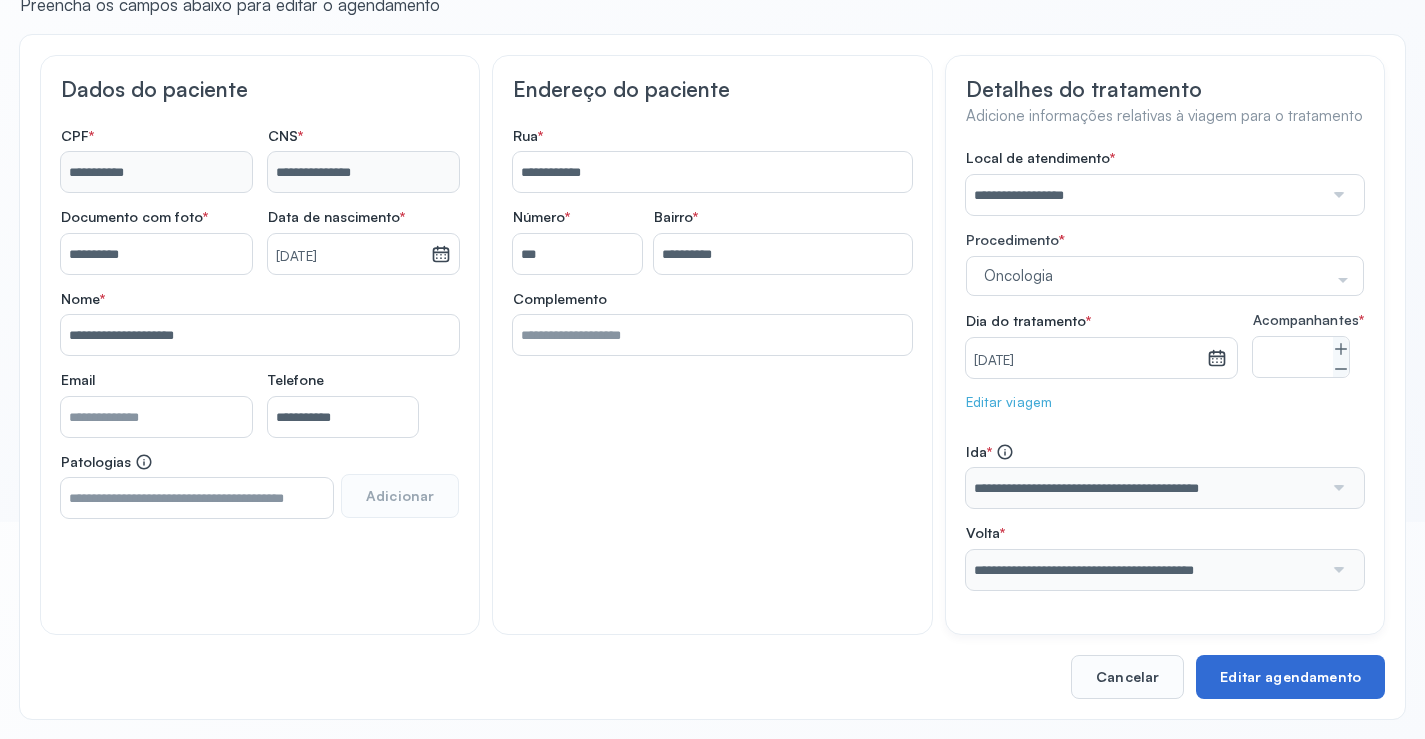 click on "Editar agendamento" at bounding box center (1290, 677) 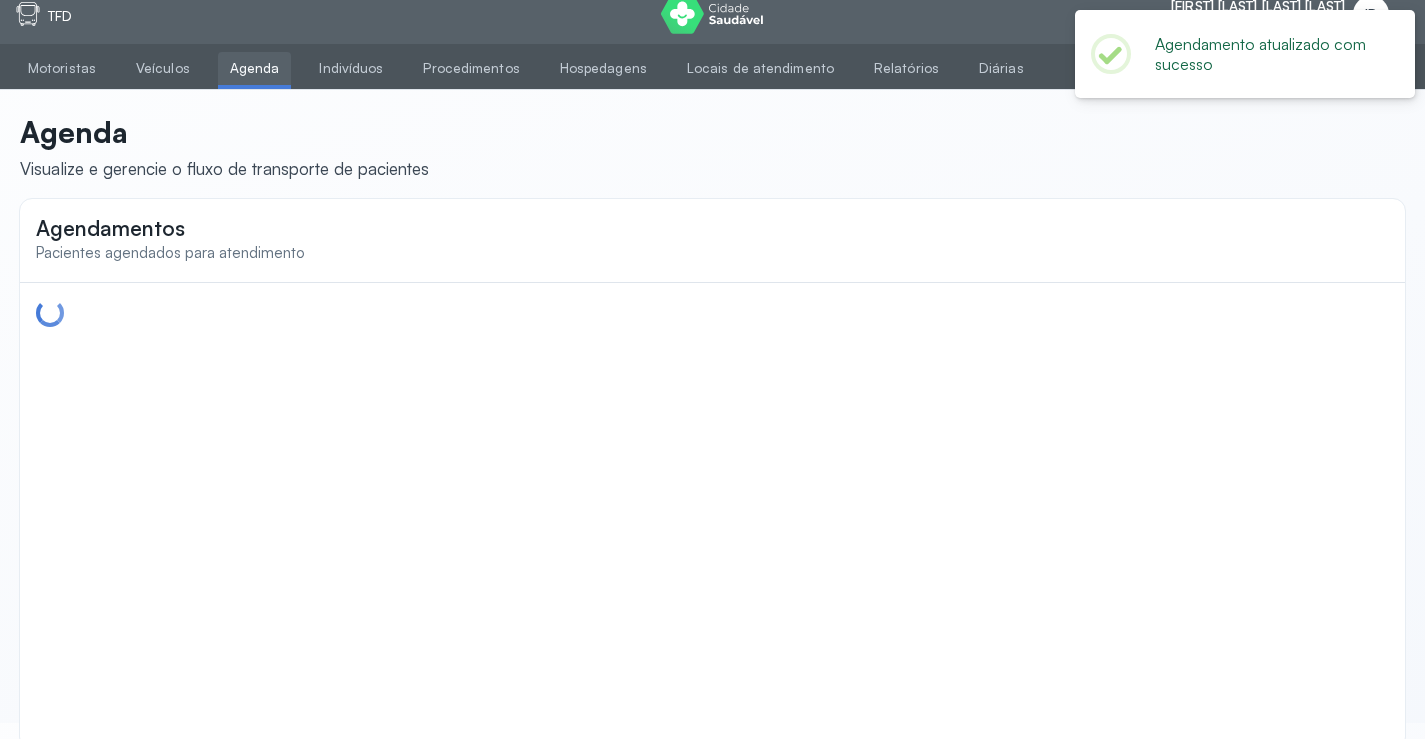 scroll, scrollTop: 0, scrollLeft: 0, axis: both 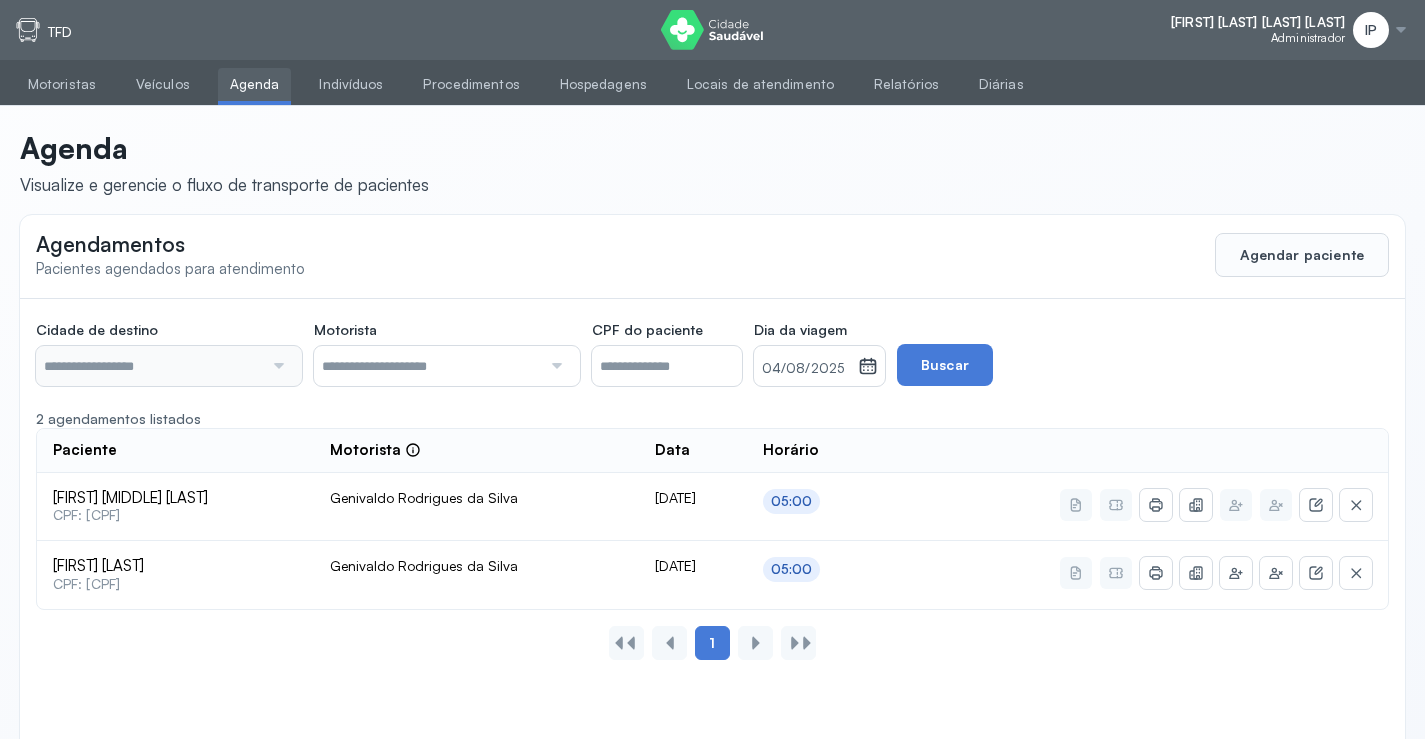type on "********" 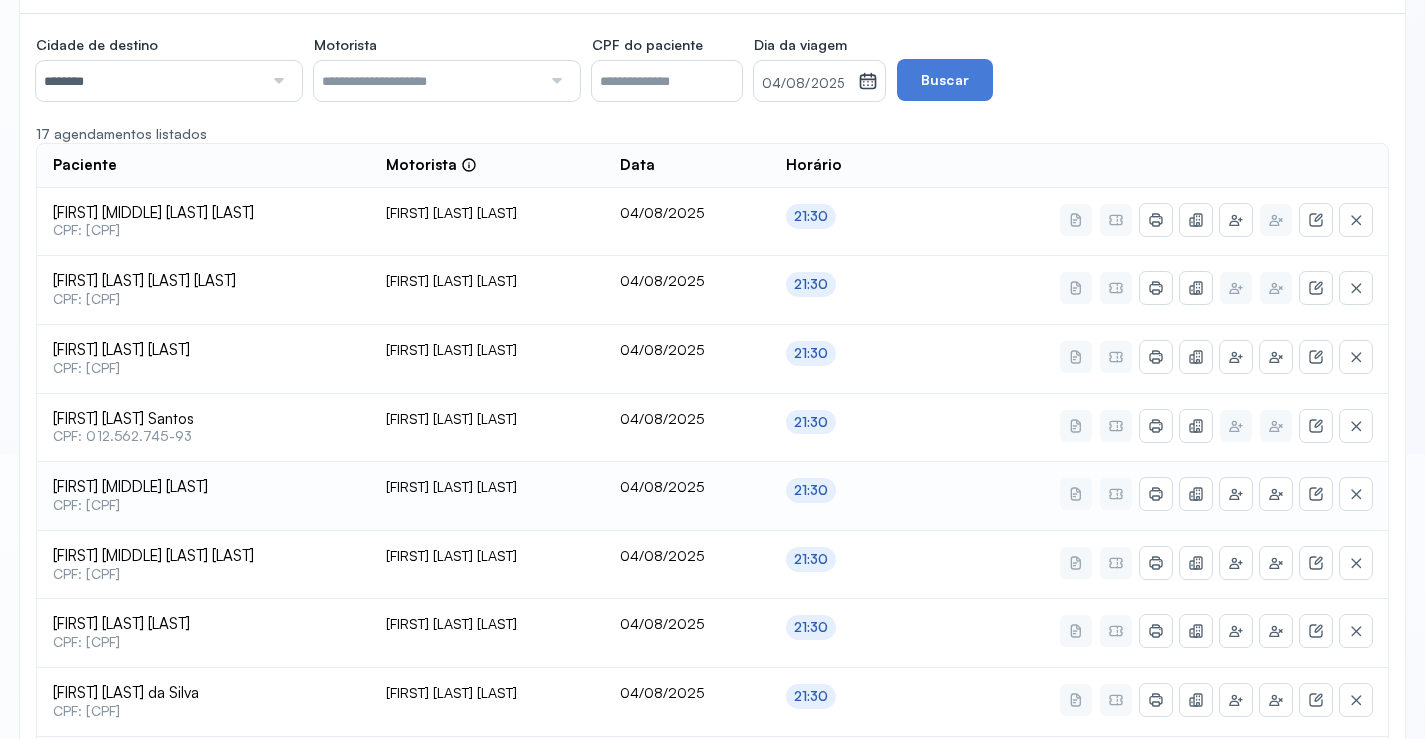 scroll, scrollTop: 300, scrollLeft: 0, axis: vertical 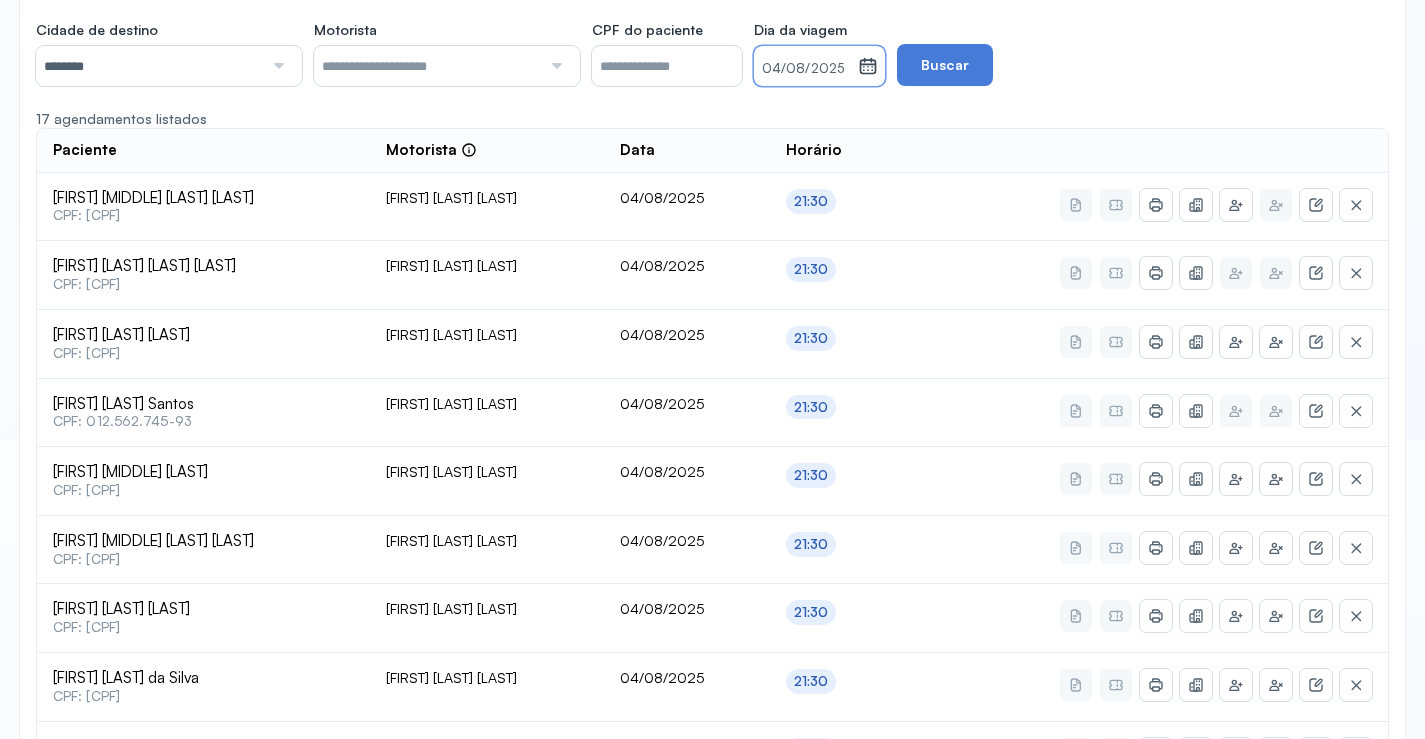 click on "04/08/2025" at bounding box center [806, 69] 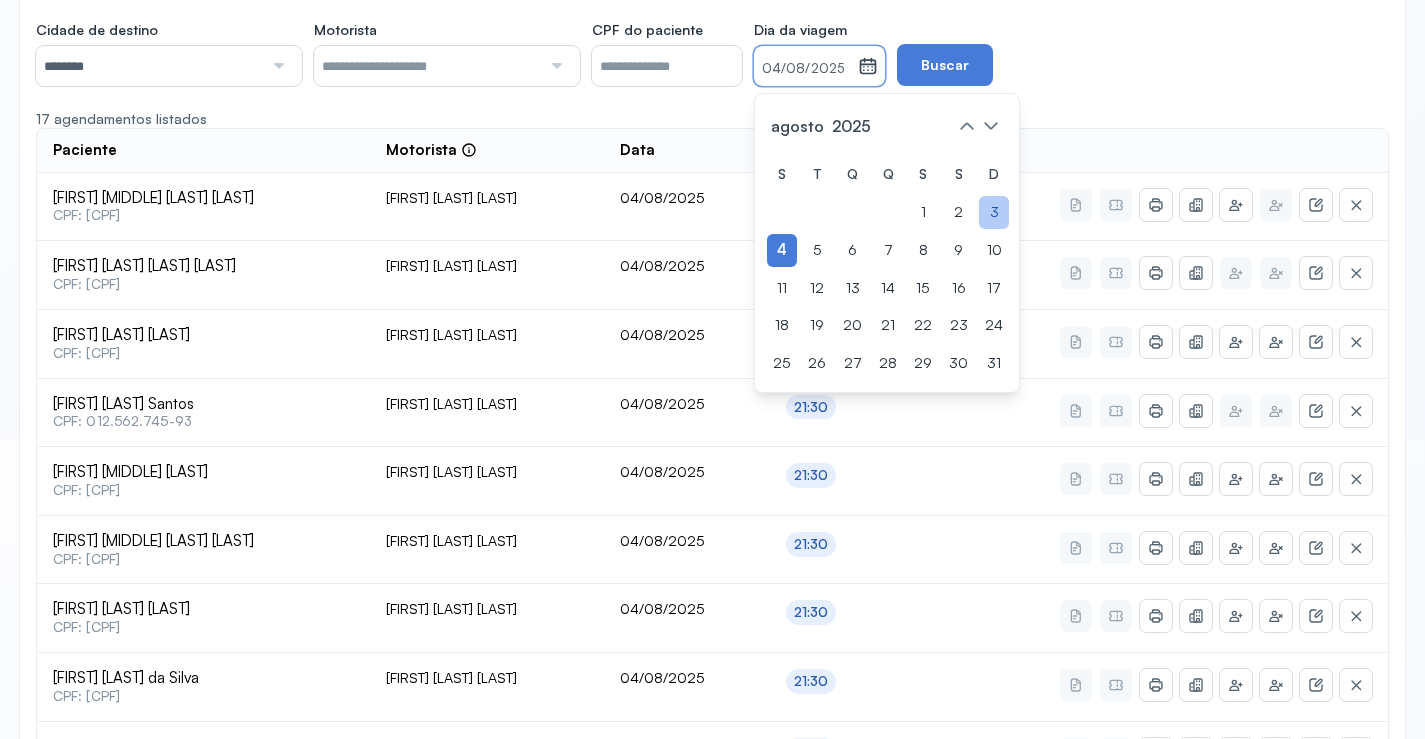 click on "3" 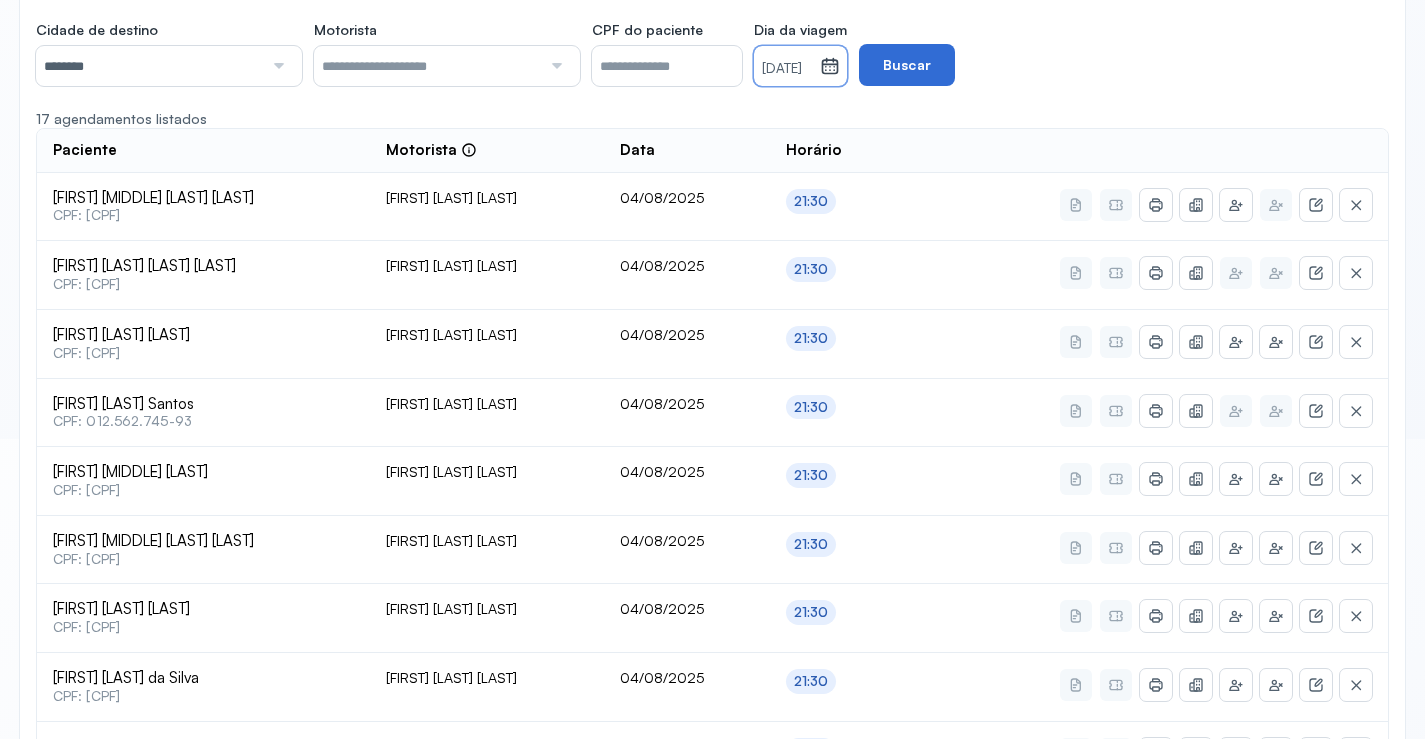 click on "Buscar" at bounding box center [907, 65] 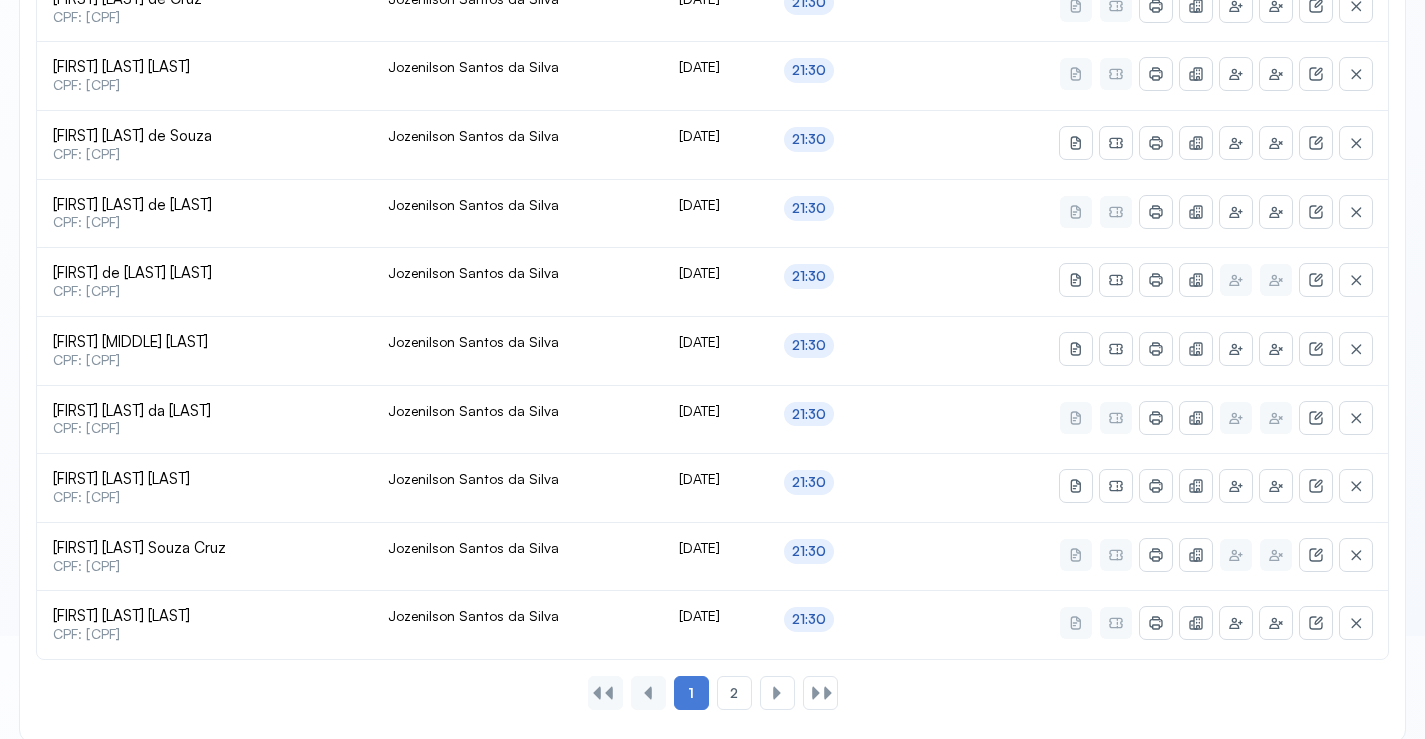 scroll, scrollTop: 865, scrollLeft: 0, axis: vertical 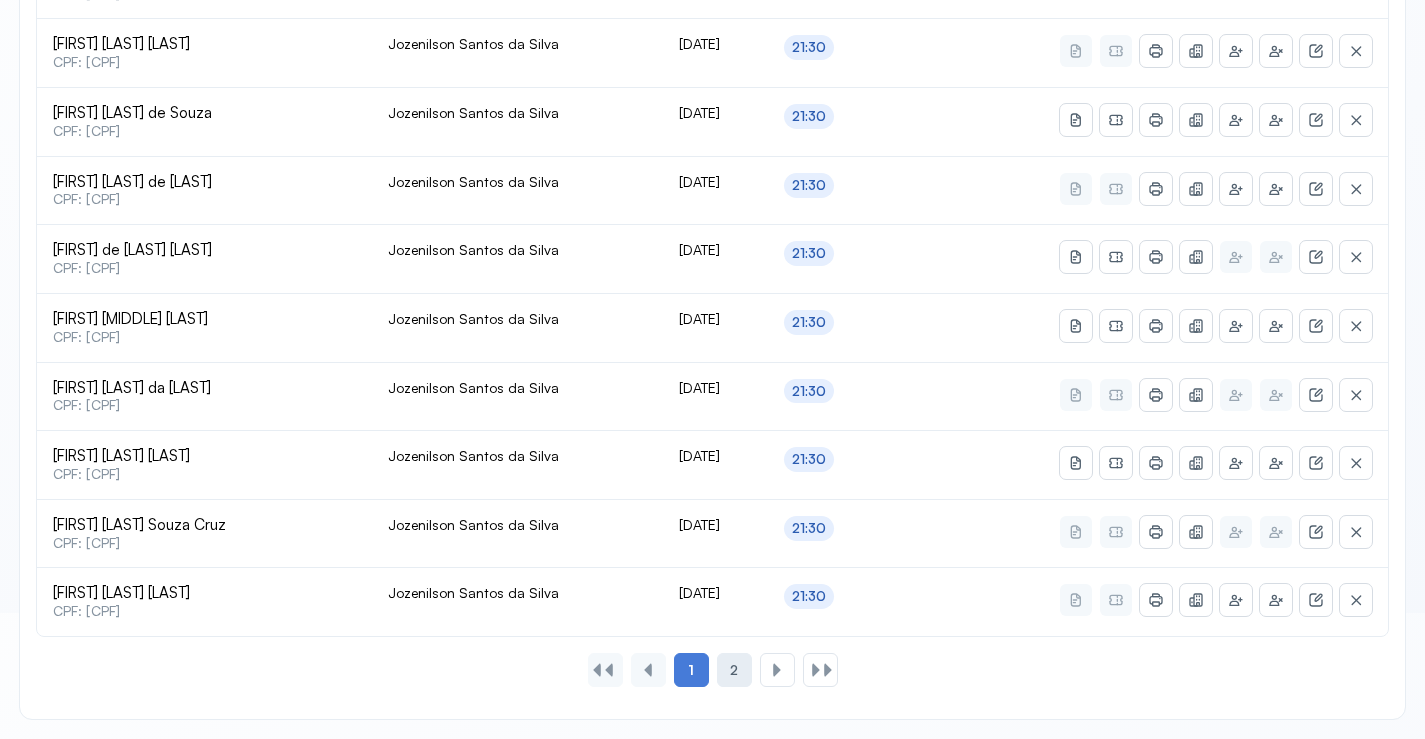 click on "2" at bounding box center (734, 670) 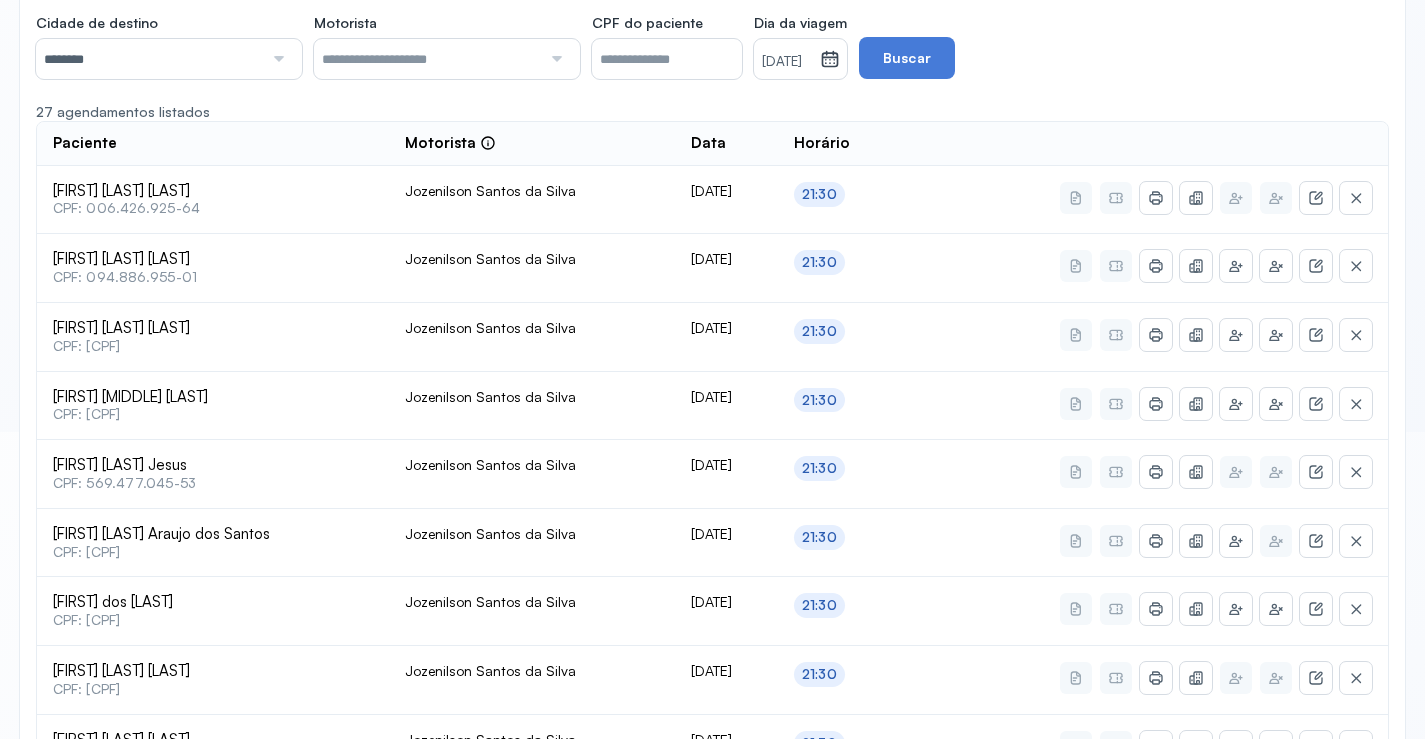 scroll, scrollTop: 659, scrollLeft: 0, axis: vertical 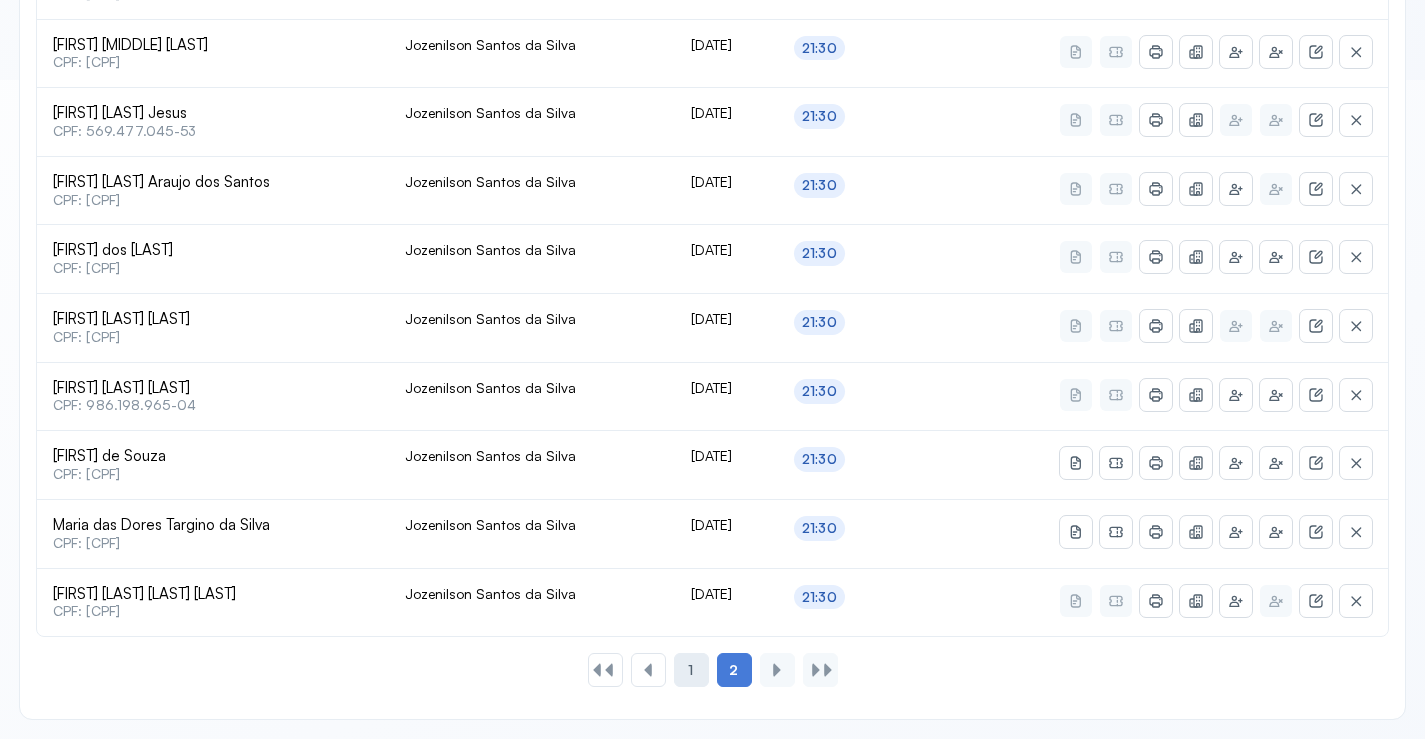 click on "1" 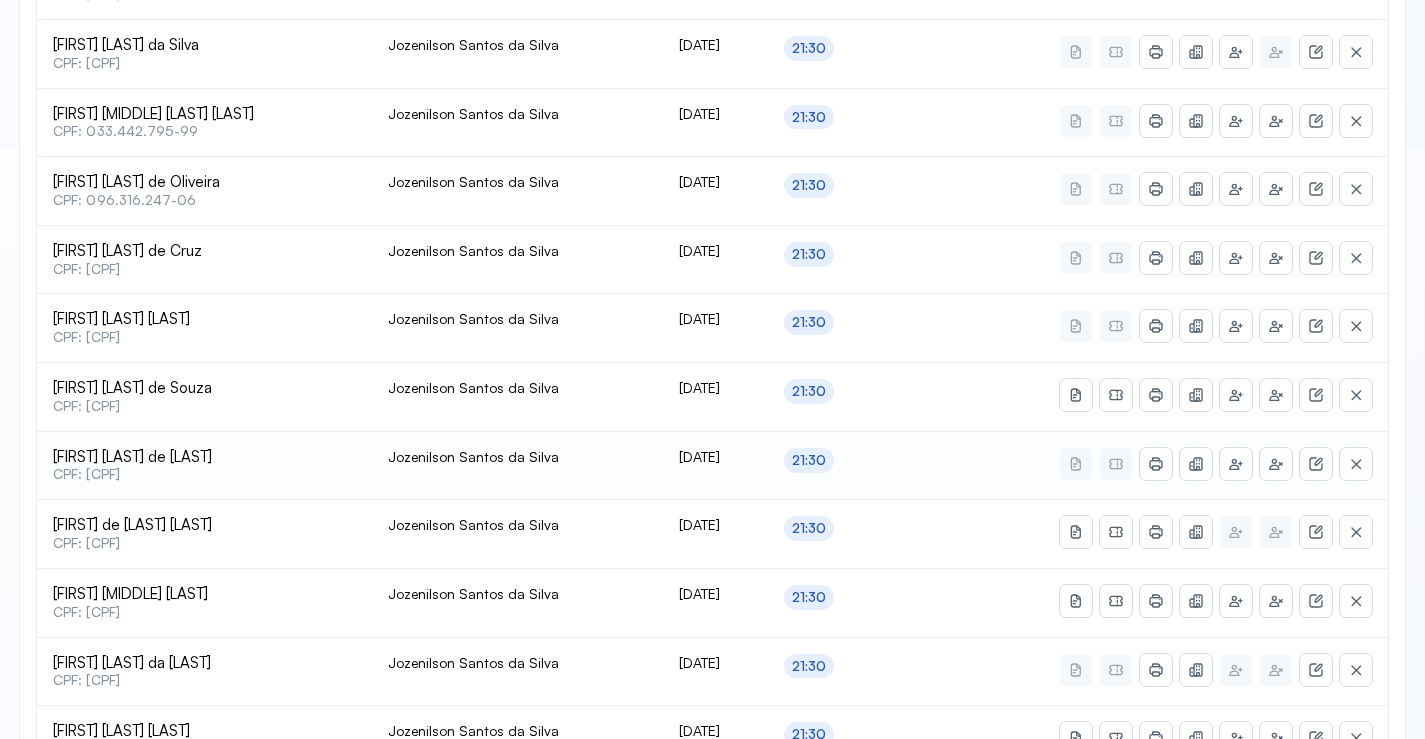 scroll, scrollTop: 559, scrollLeft: 0, axis: vertical 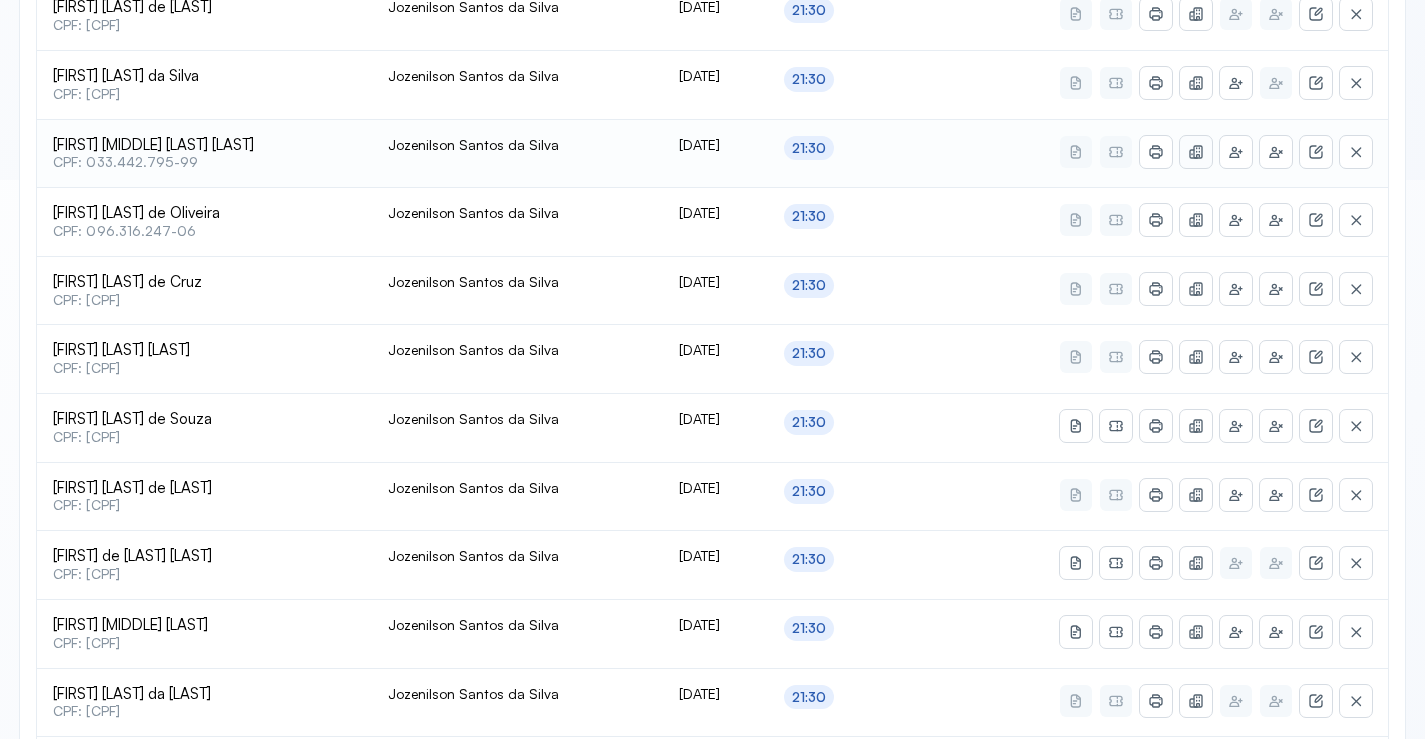 click 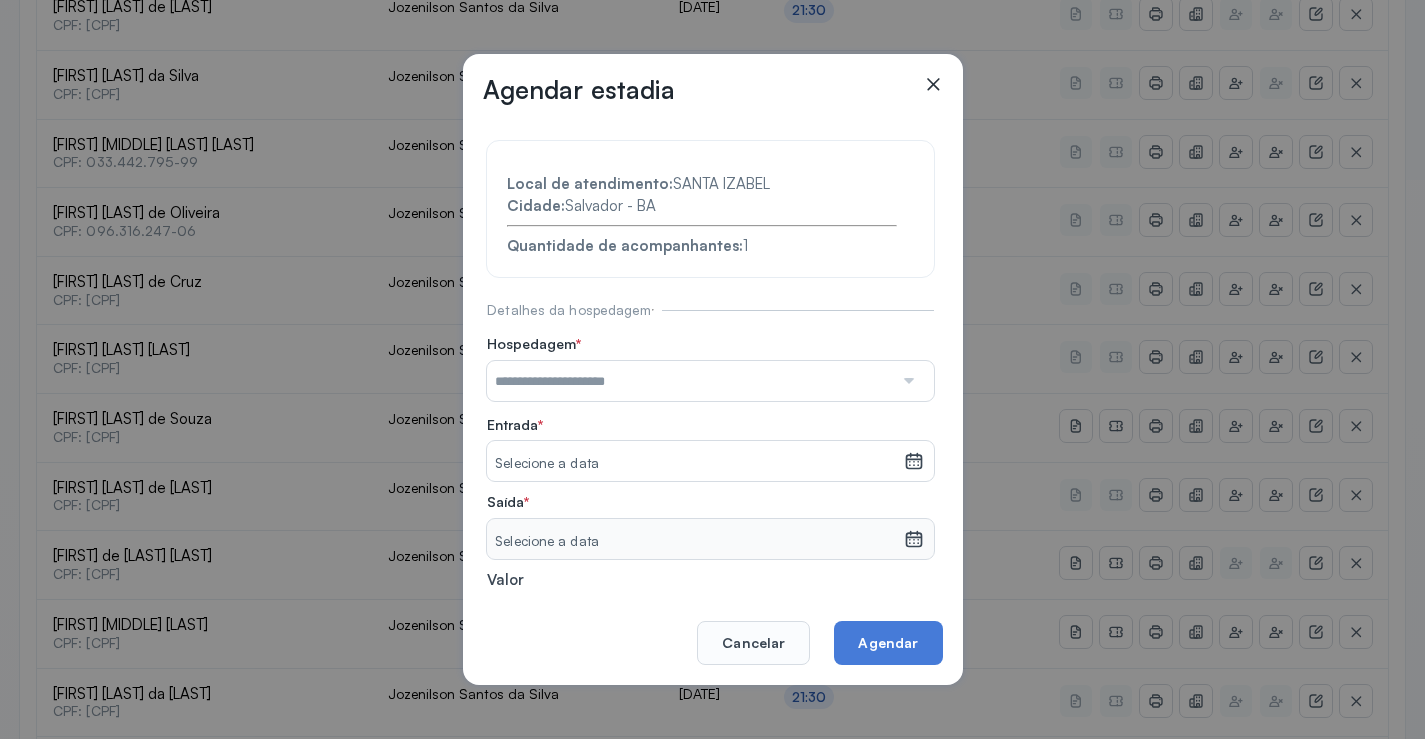 click at bounding box center [690, 381] 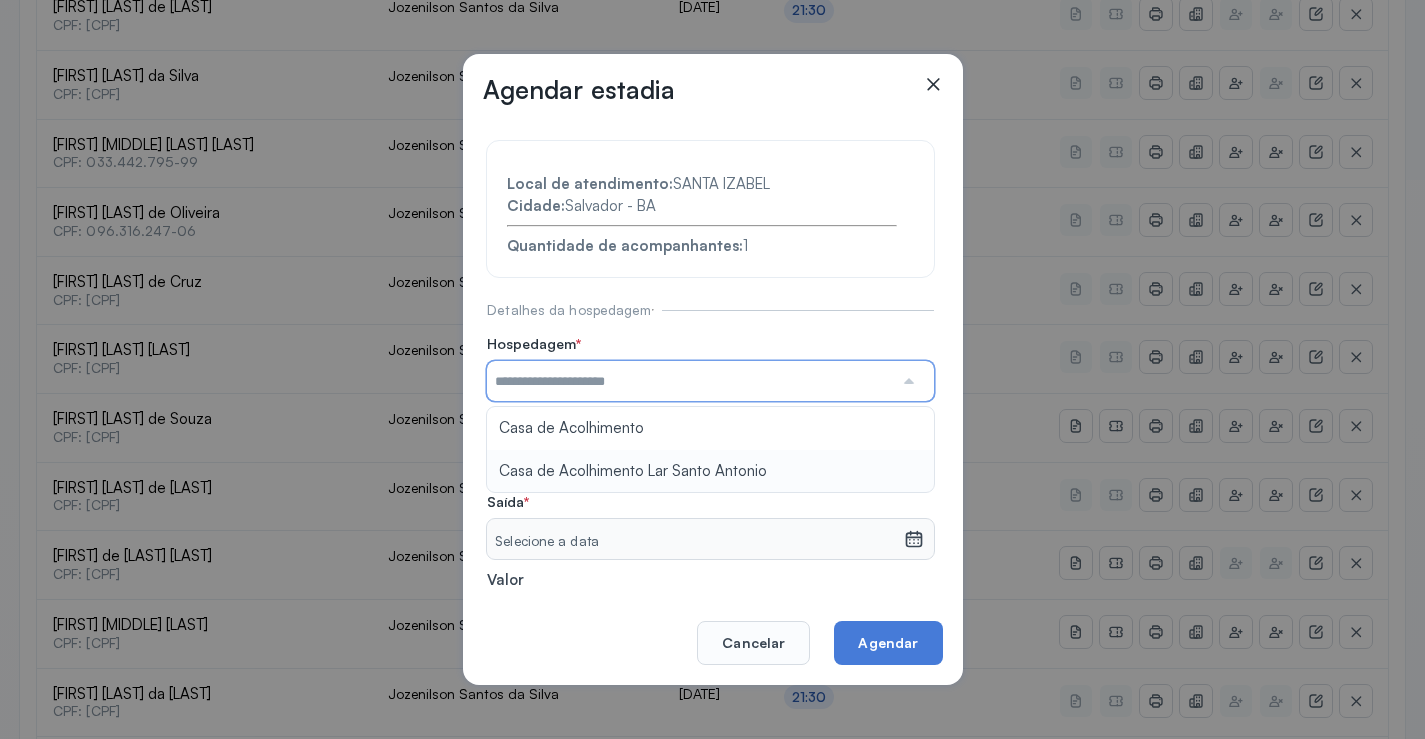 type on "**********" 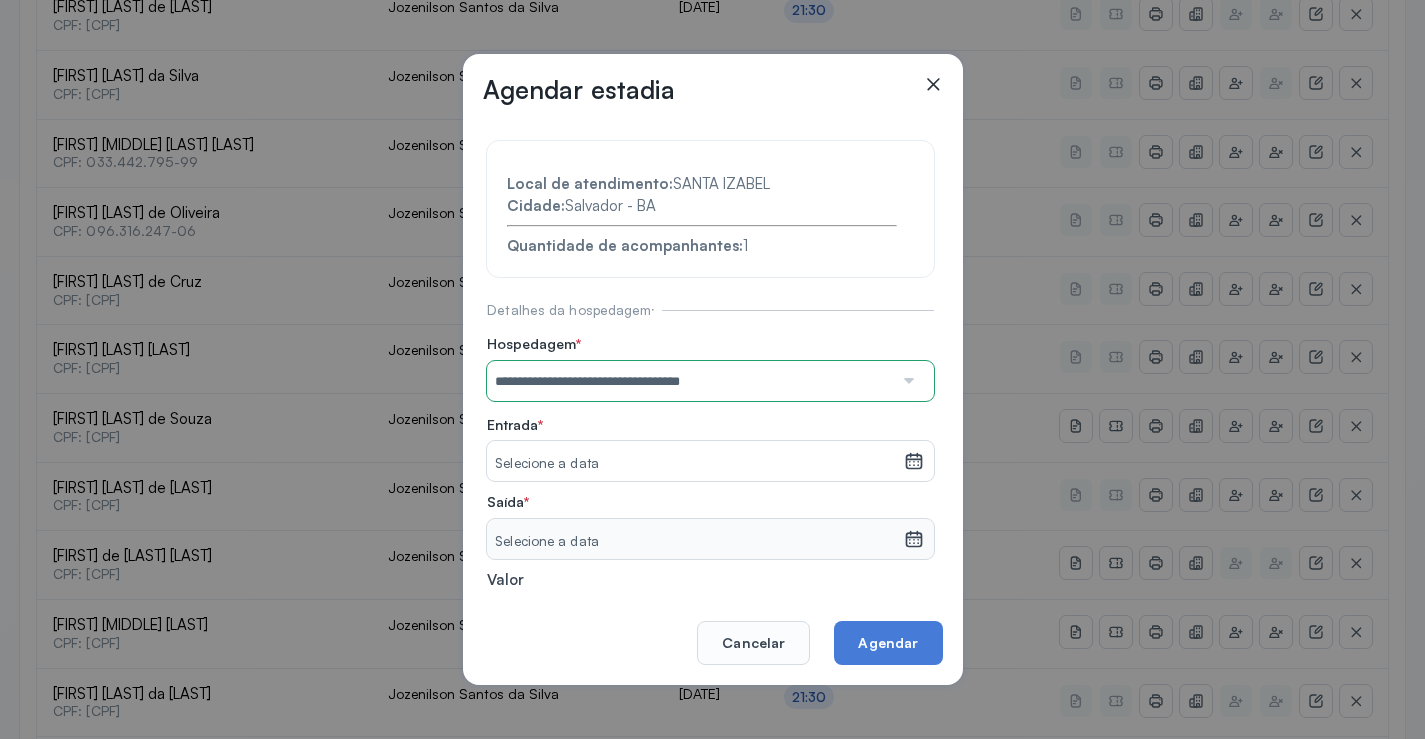 click on "**********" at bounding box center [710, 436] 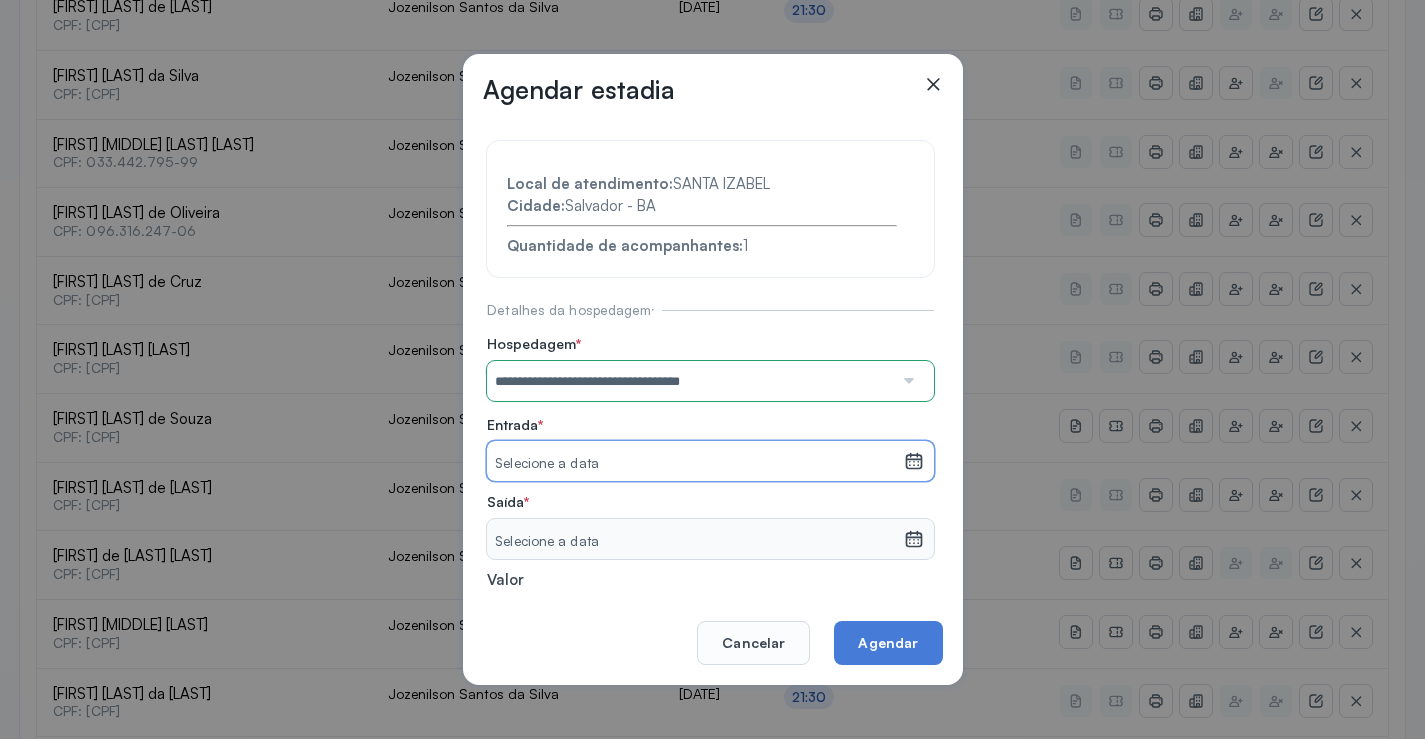 drag, startPoint x: 573, startPoint y: 460, endPoint x: 569, endPoint y: 424, distance: 36.221542 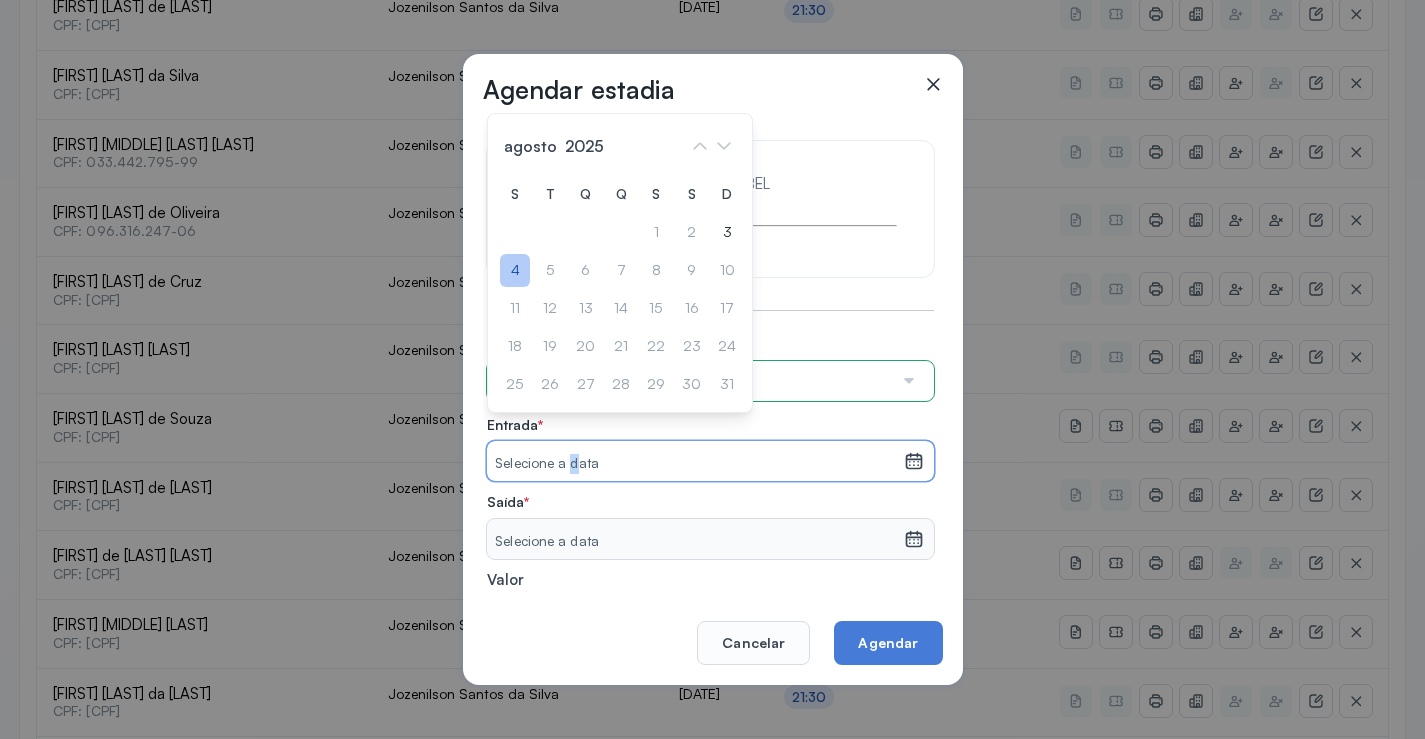 click on "4" 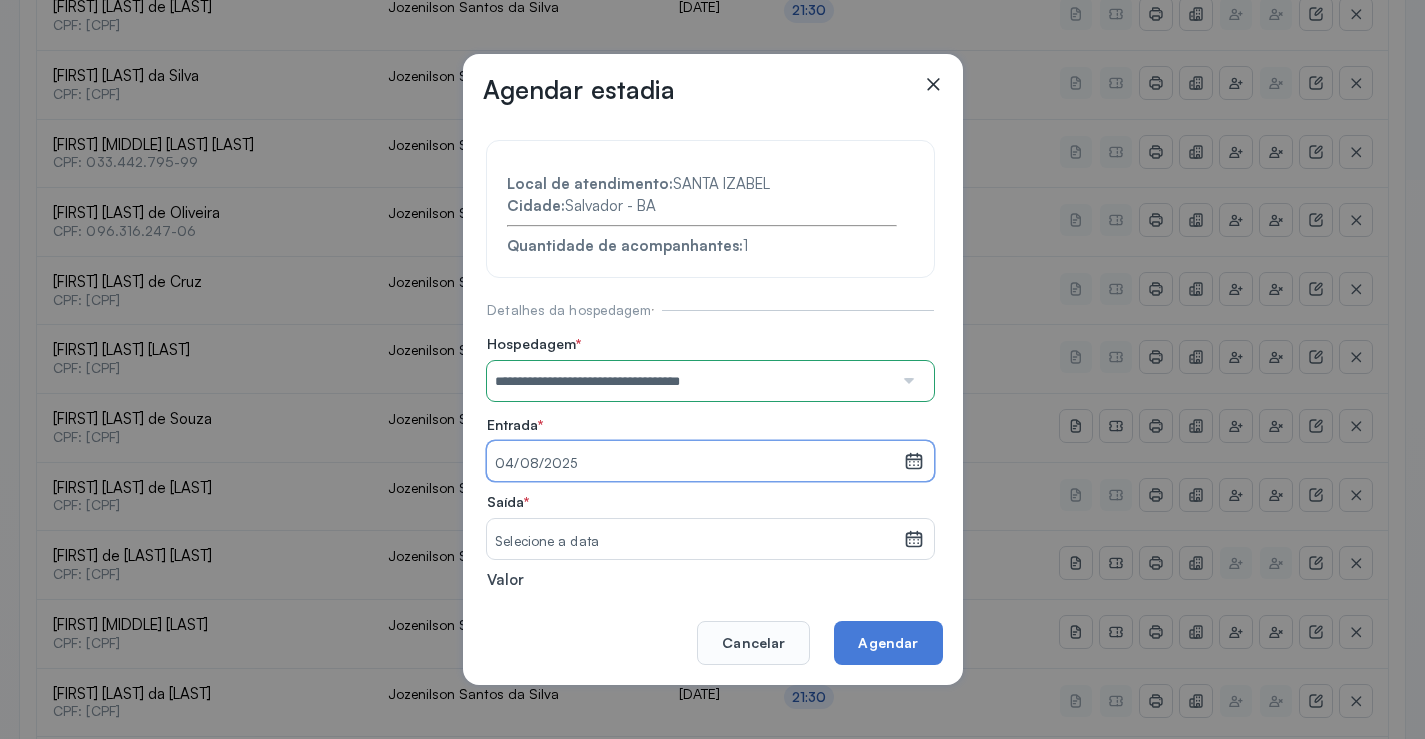 click on "Selecione a data" at bounding box center [695, 542] 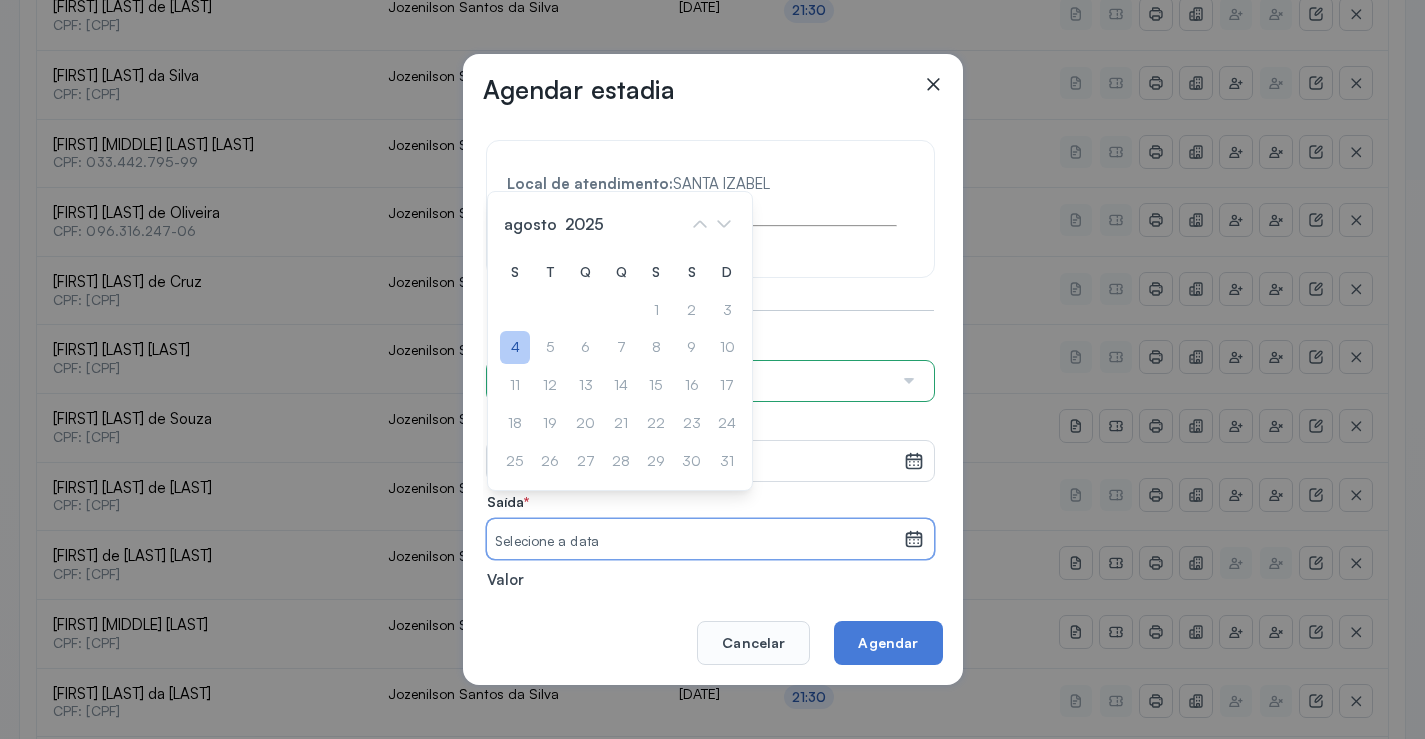 click on "4" 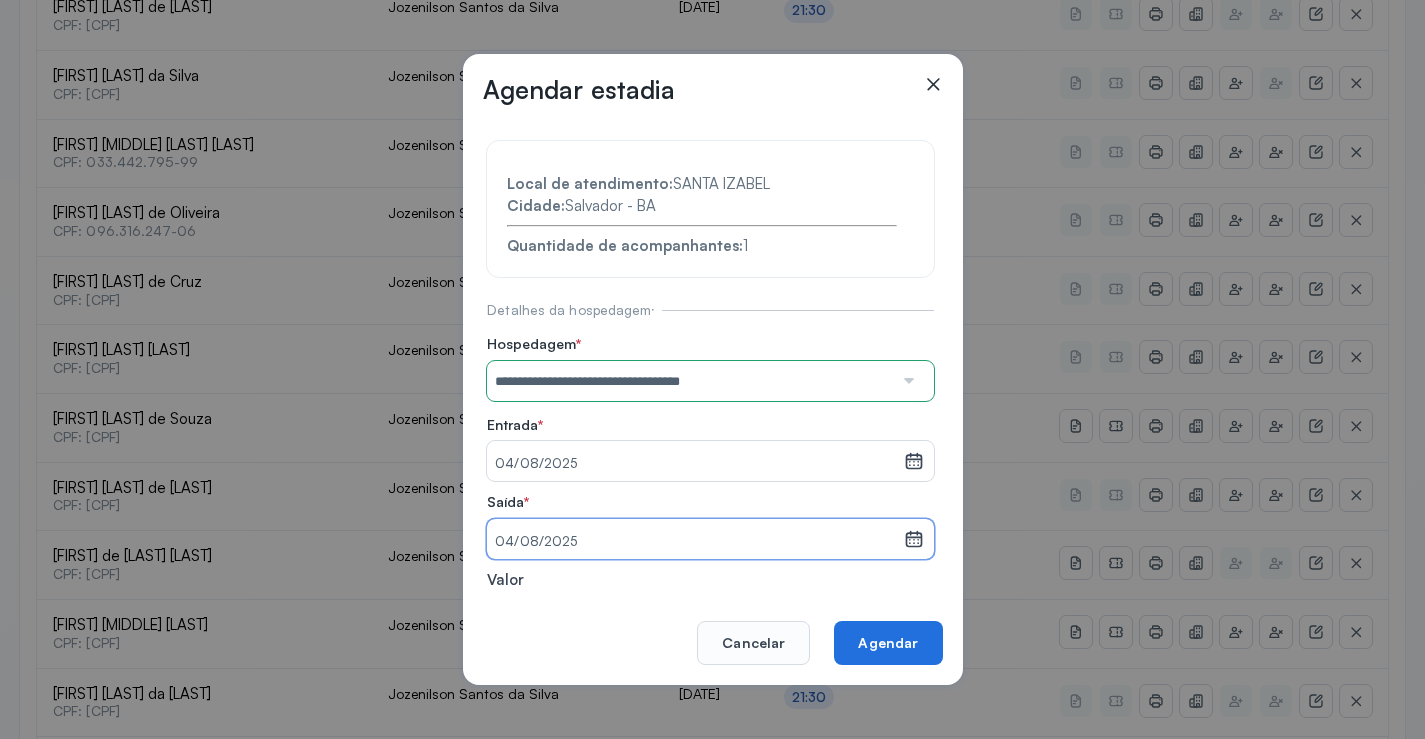 click on "Agendar" 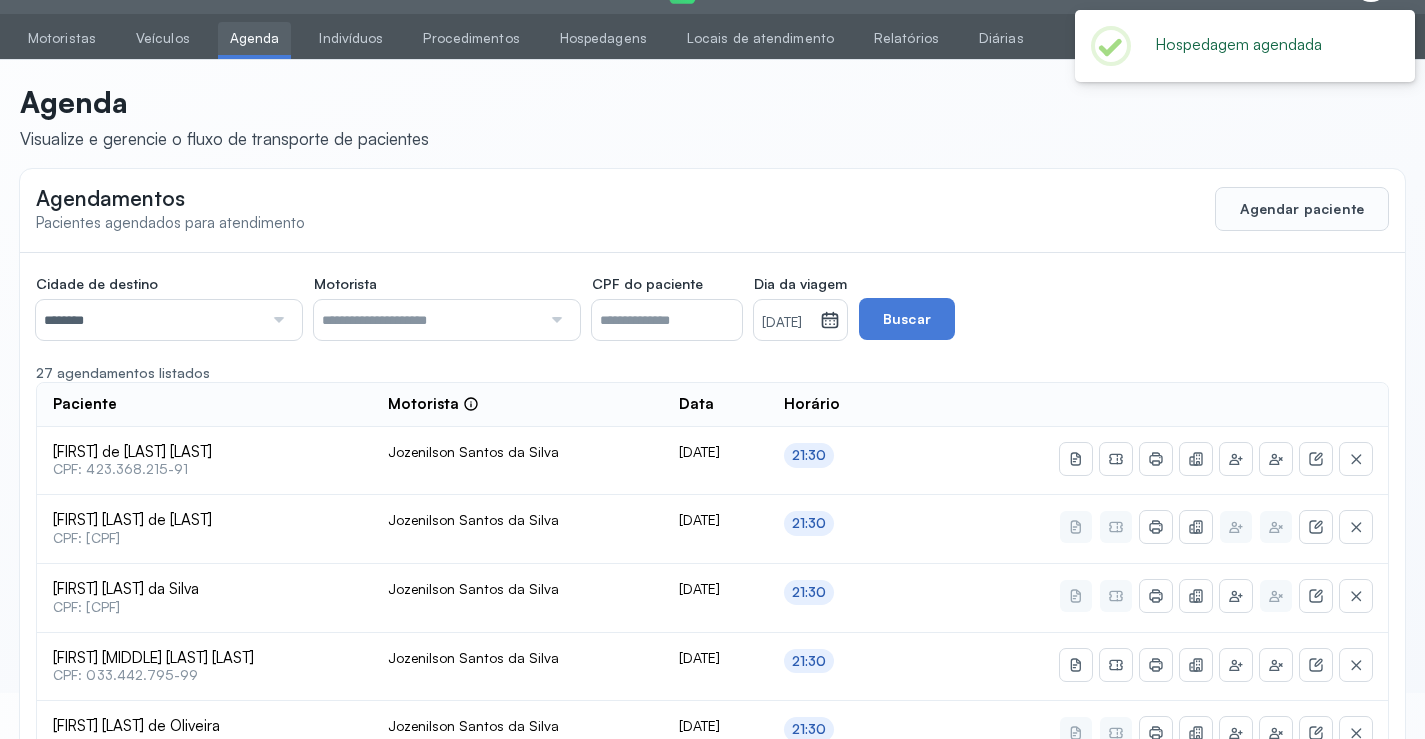 scroll, scrollTop: 559, scrollLeft: 0, axis: vertical 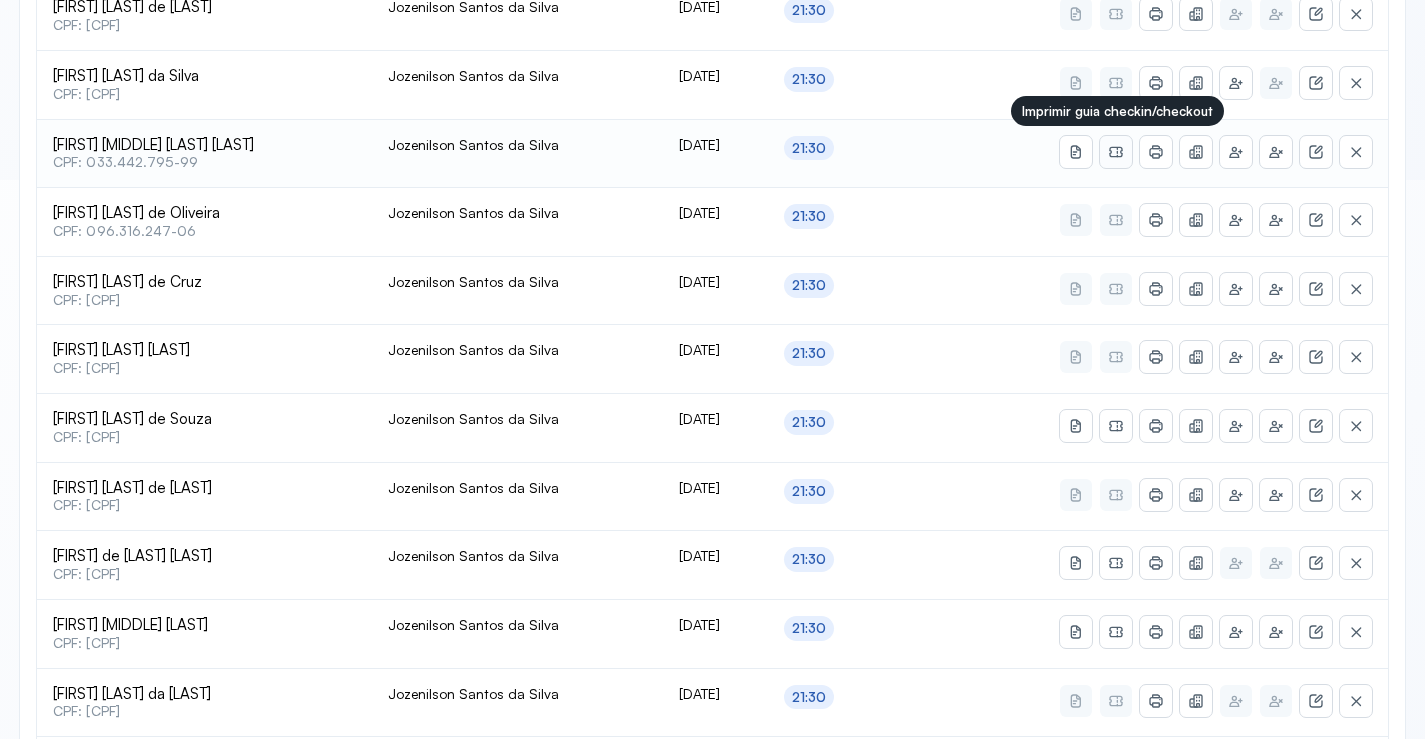 click 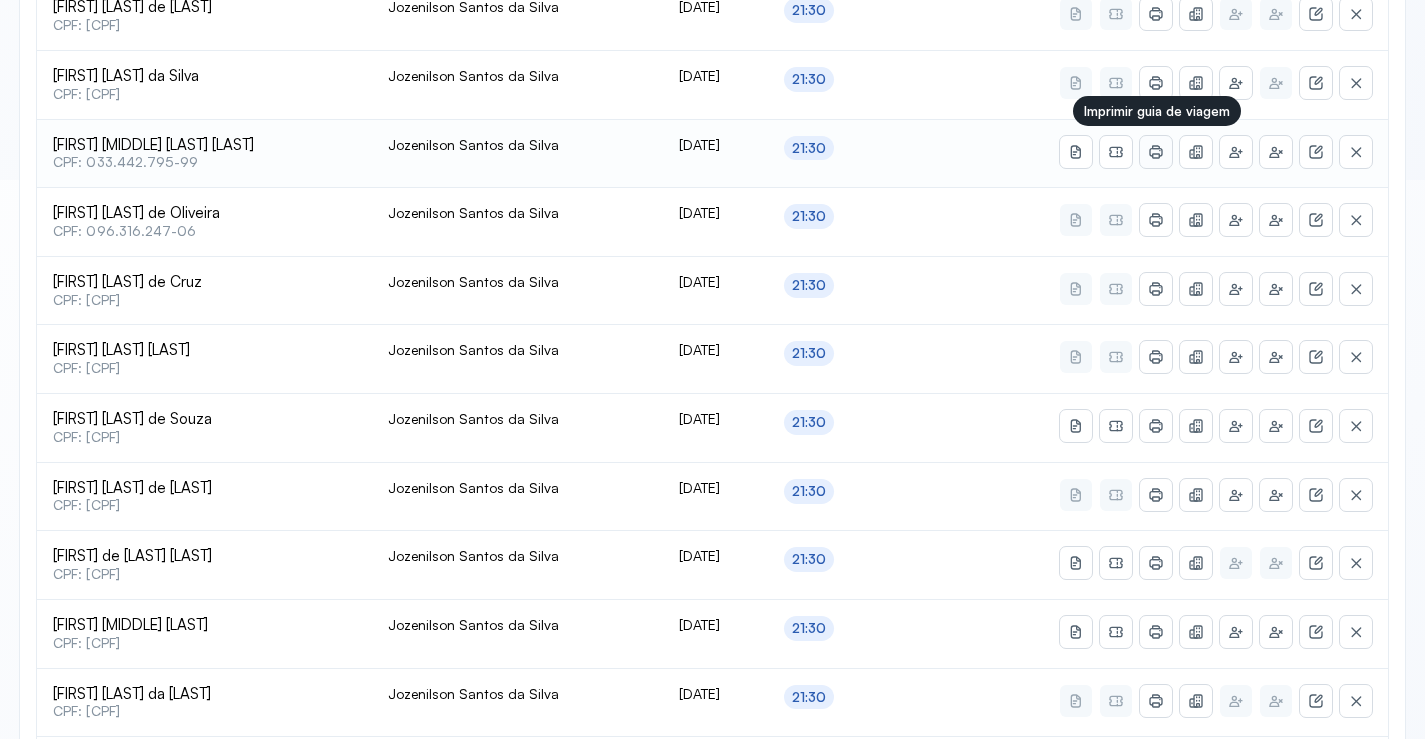 click 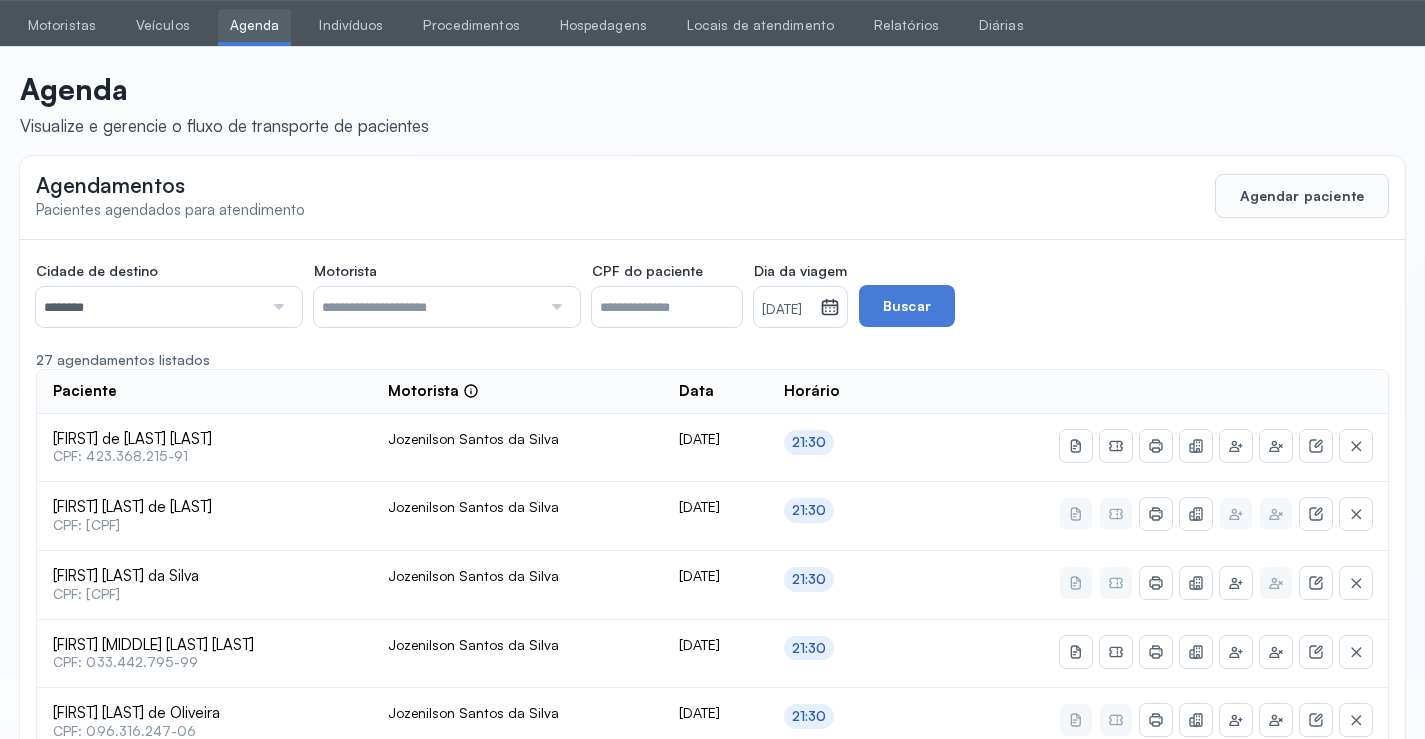 scroll, scrollTop: 0, scrollLeft: 0, axis: both 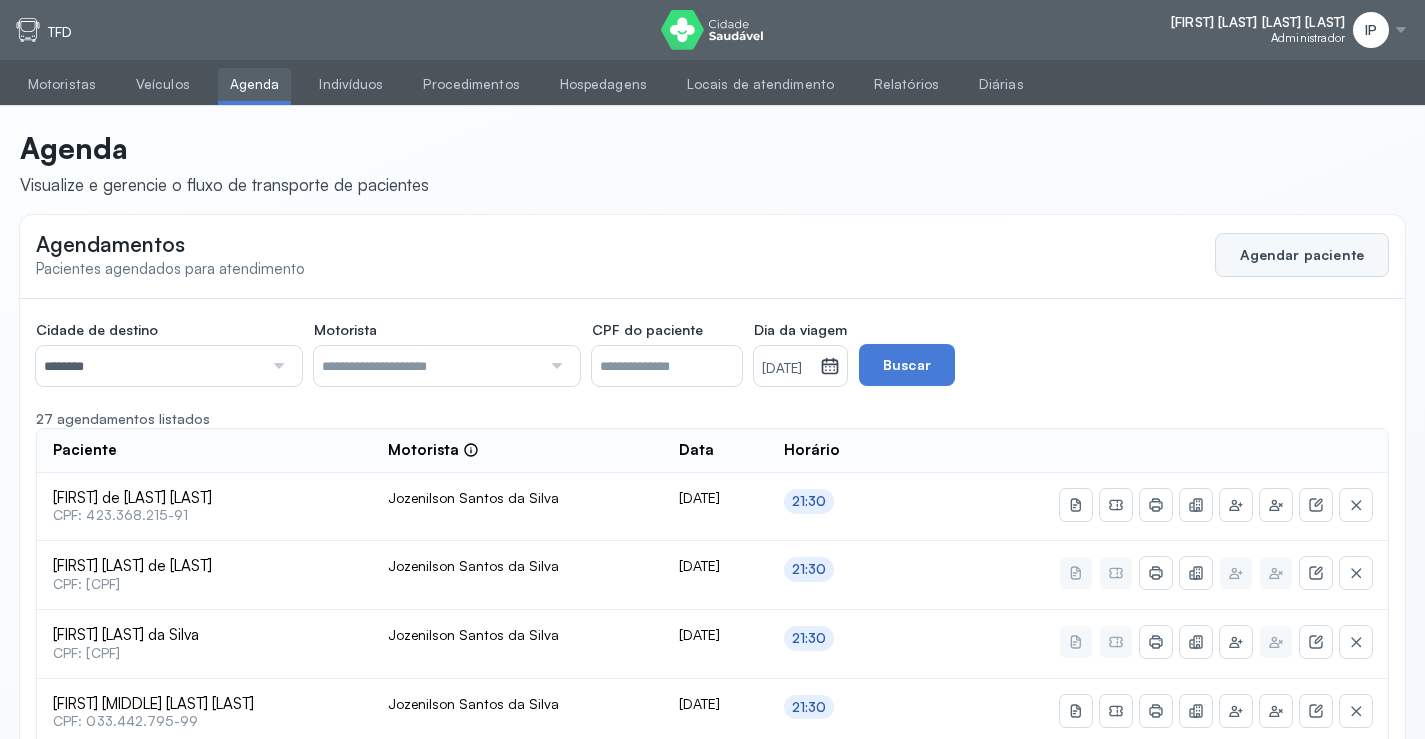 click on "Agendar paciente" 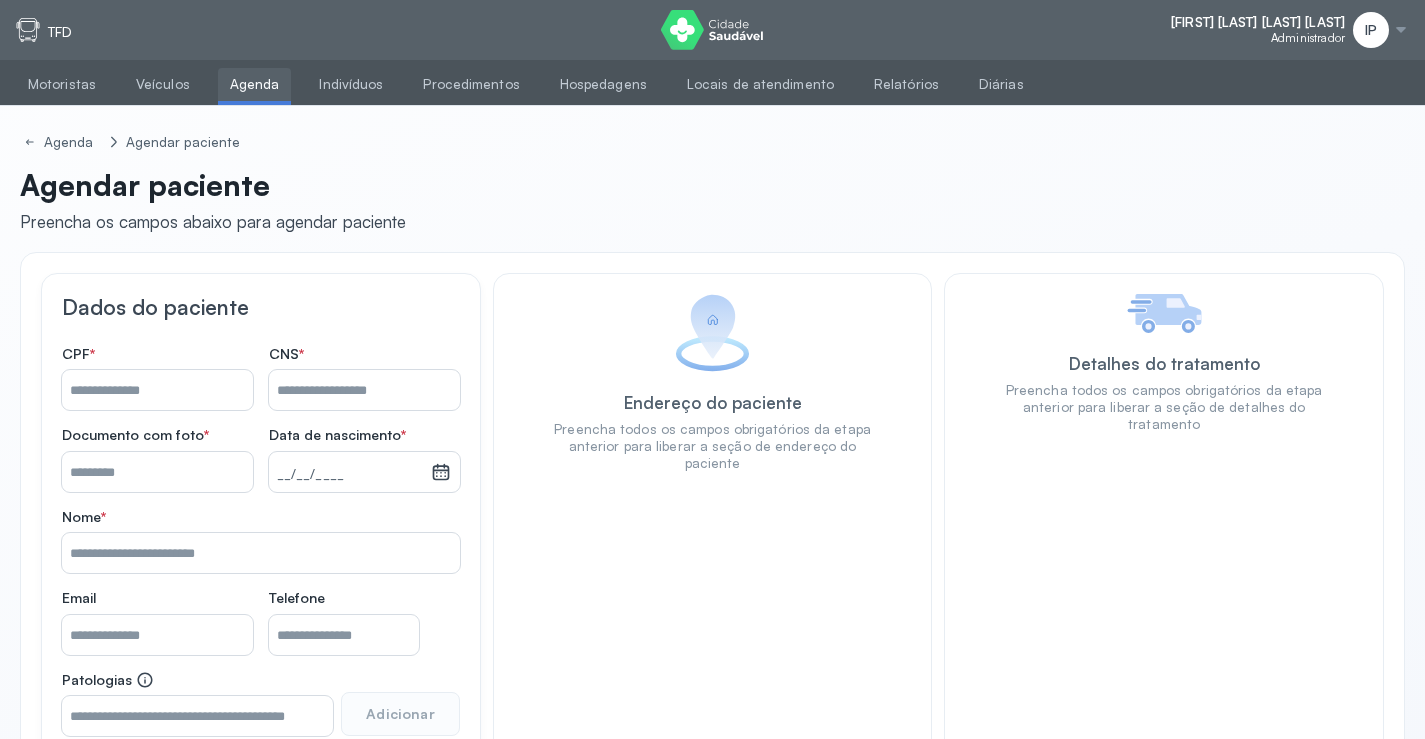 click on "Nome   *" at bounding box center [157, 390] 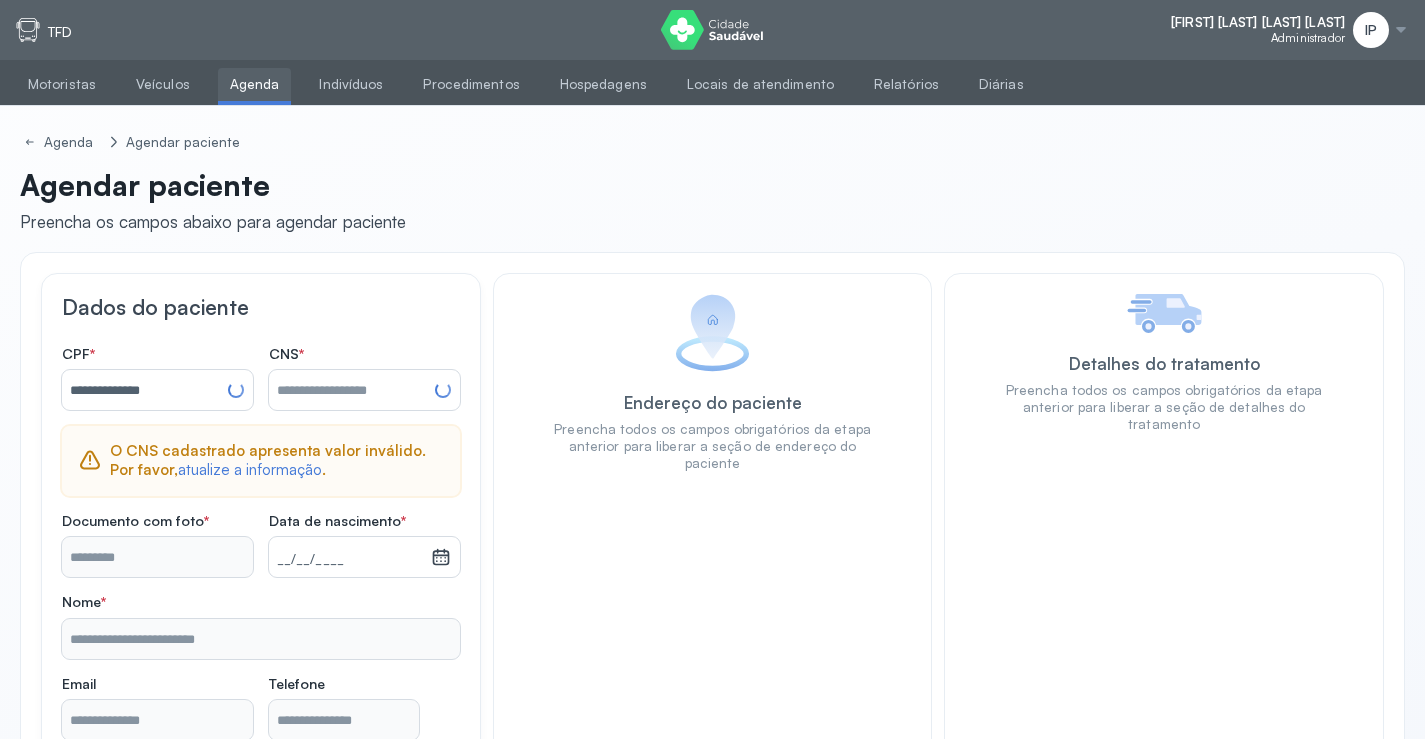 type on "**********" 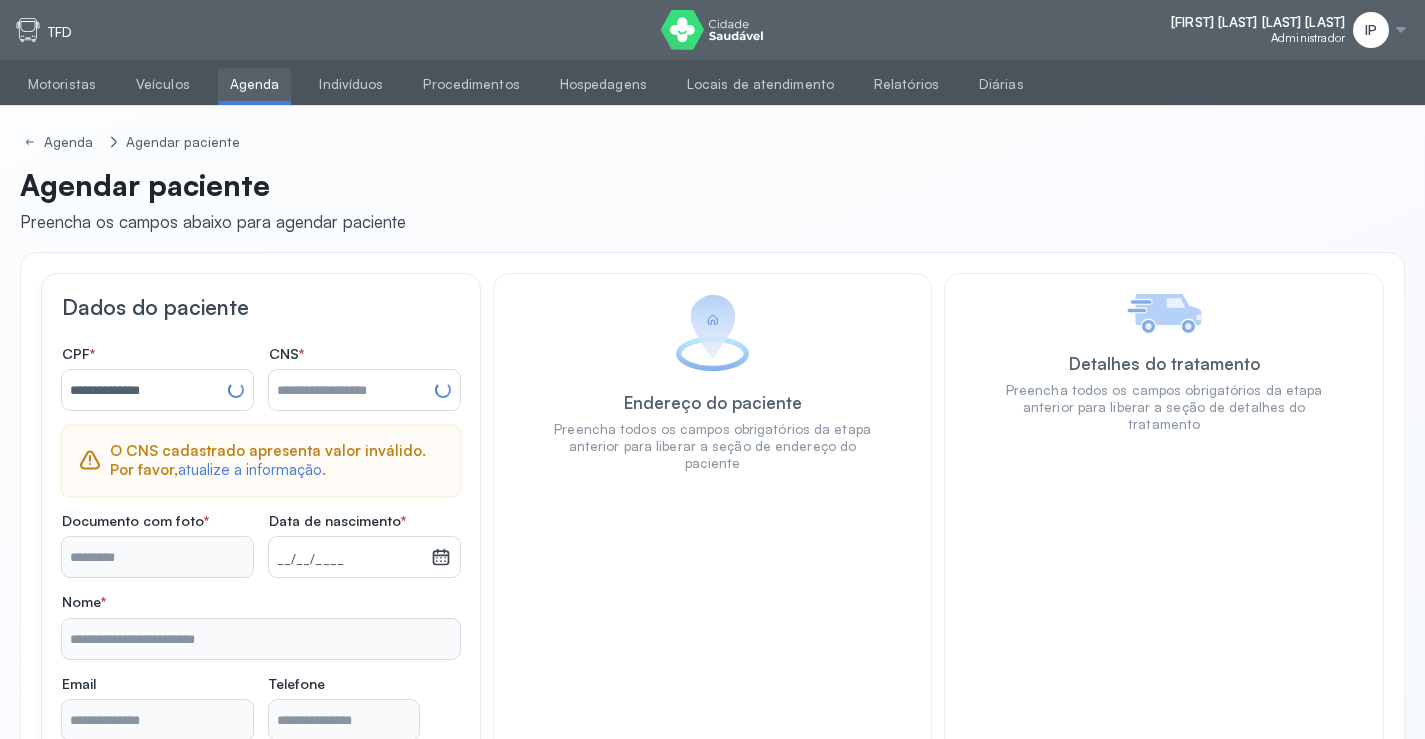 type on "**********" 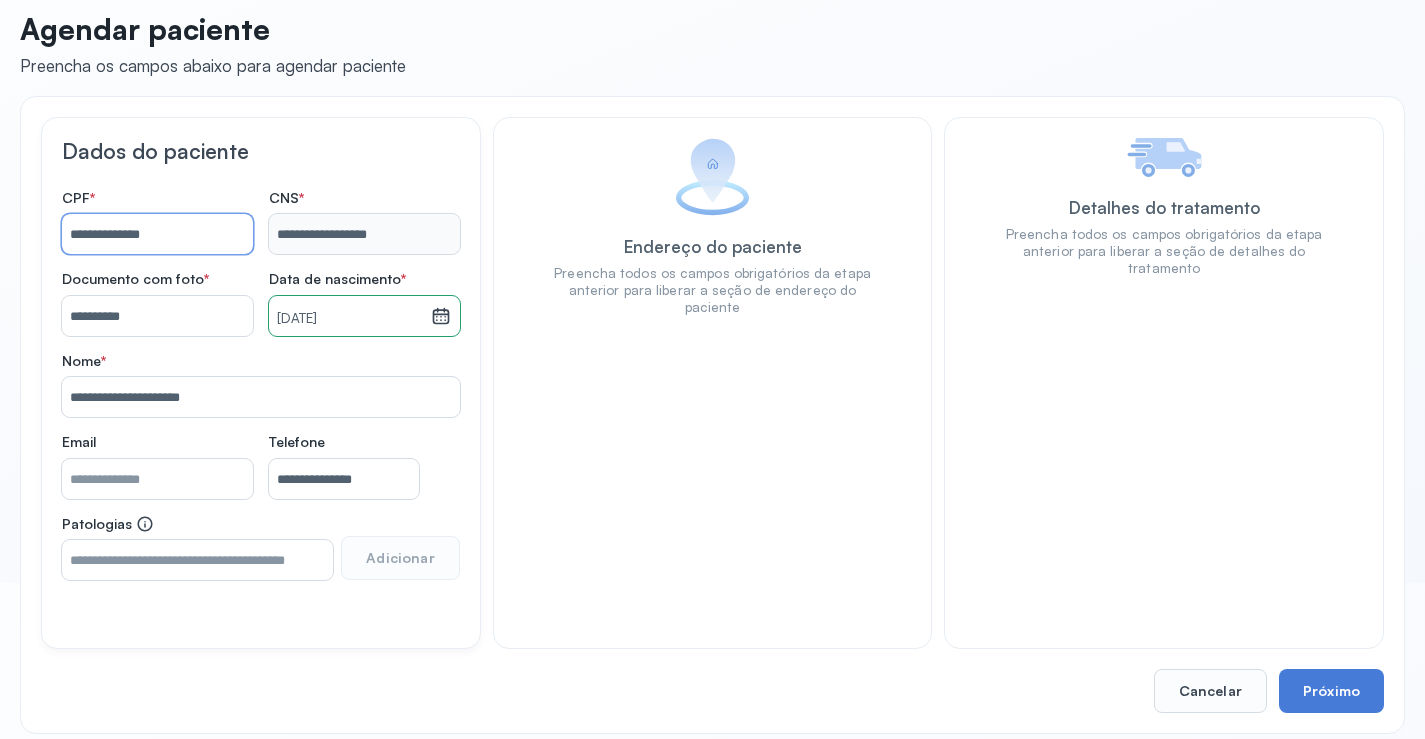 scroll, scrollTop: 171, scrollLeft: 0, axis: vertical 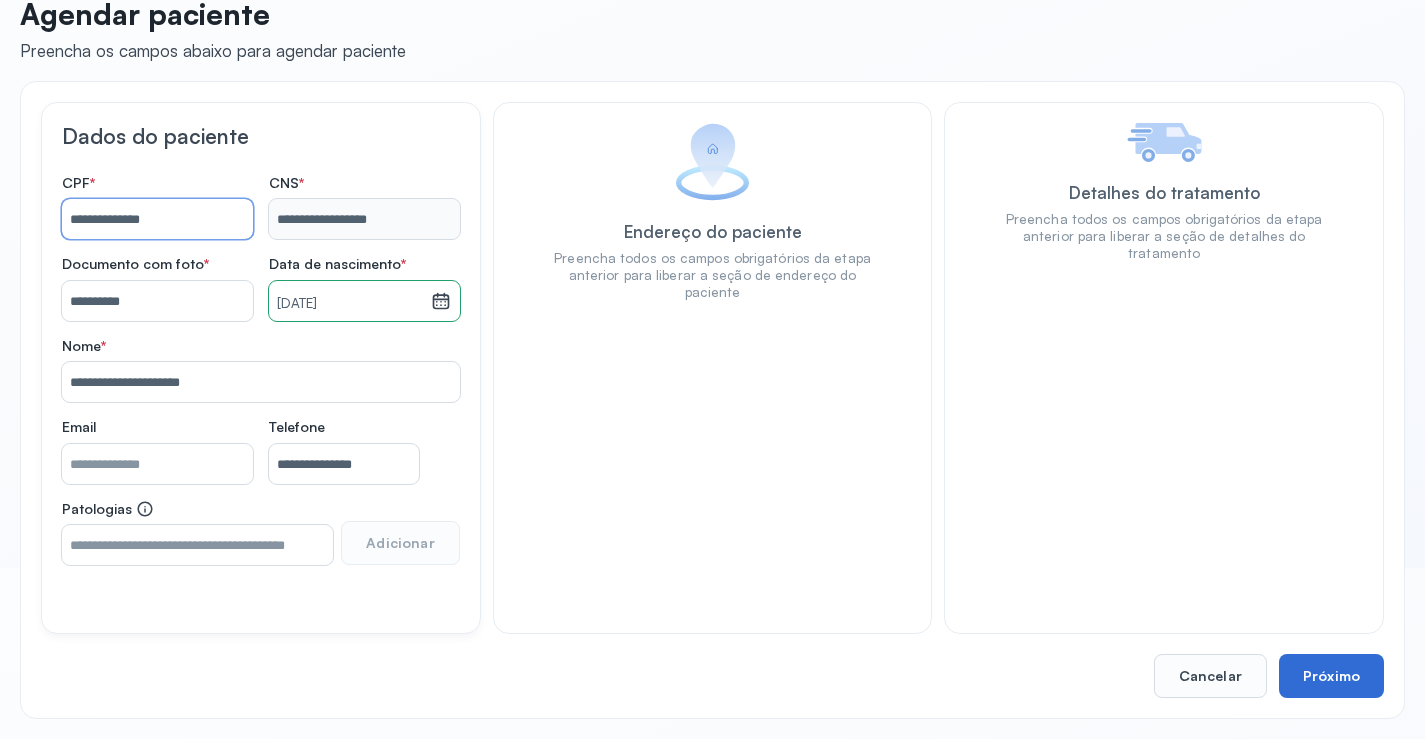 type on "**********" 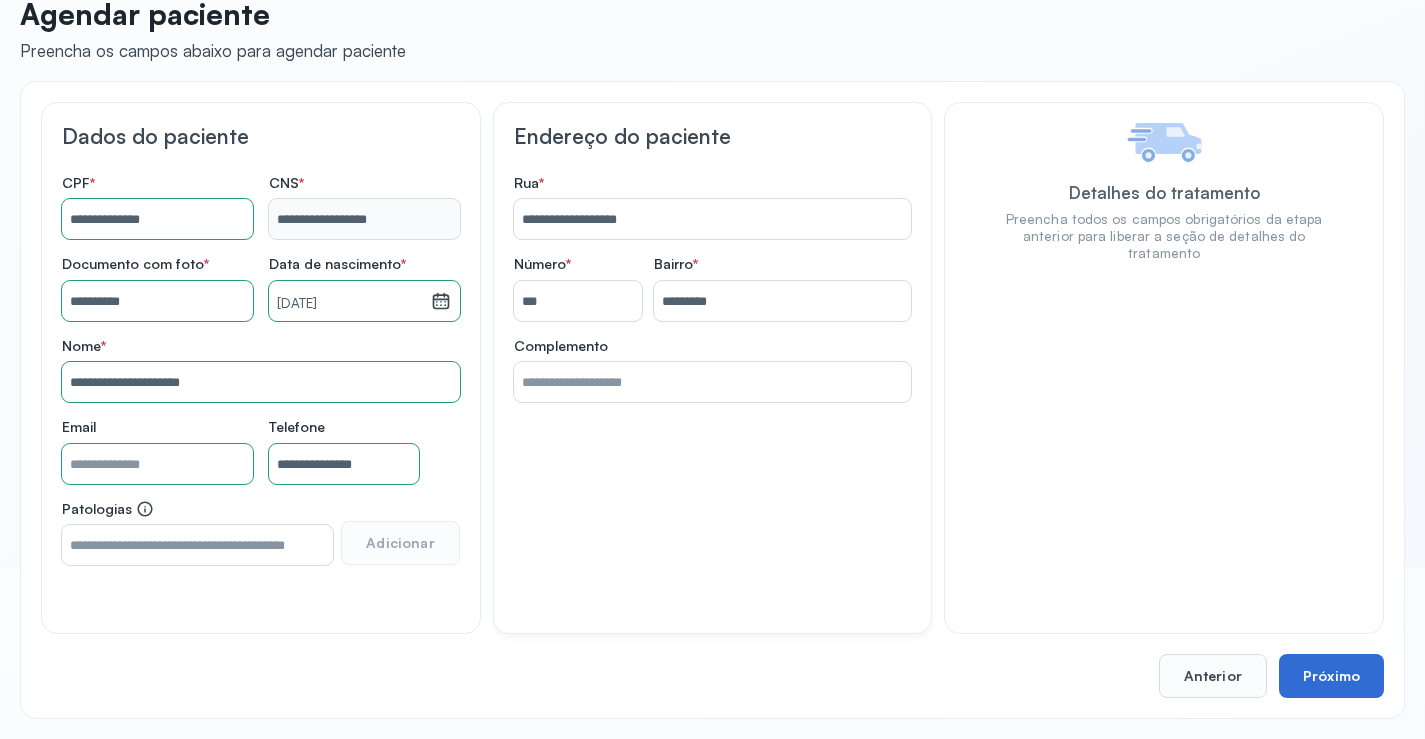 click on "Próximo" at bounding box center [1331, 676] 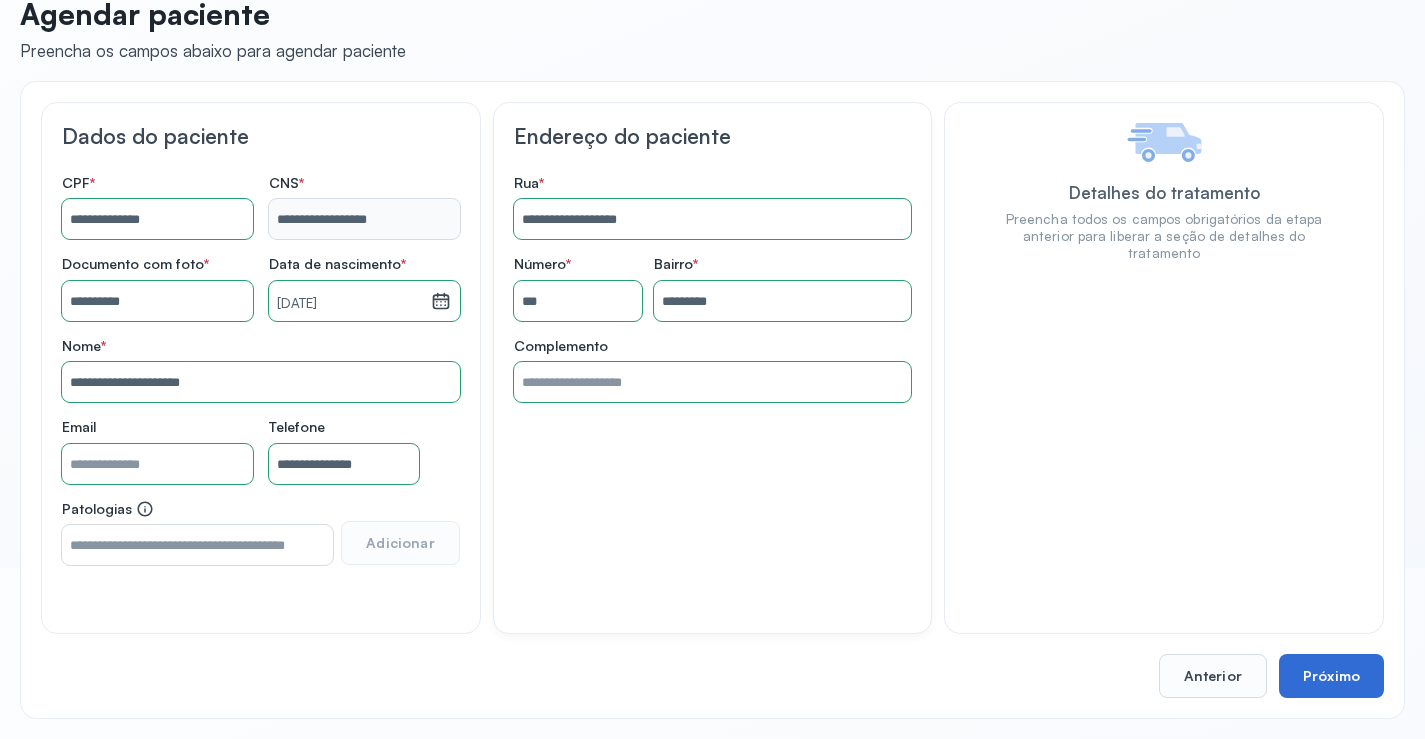 click on "Próximo" at bounding box center [1331, 676] 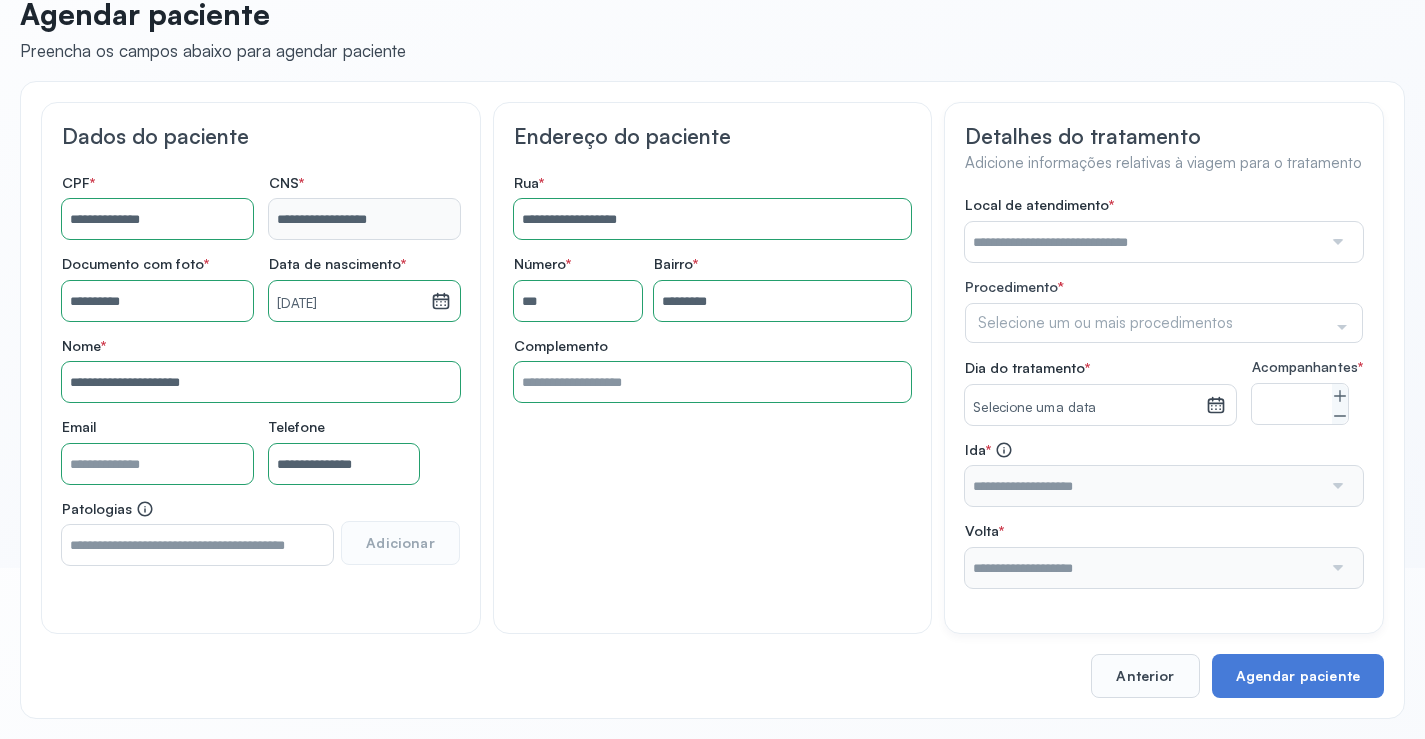 click at bounding box center (1143, 242) 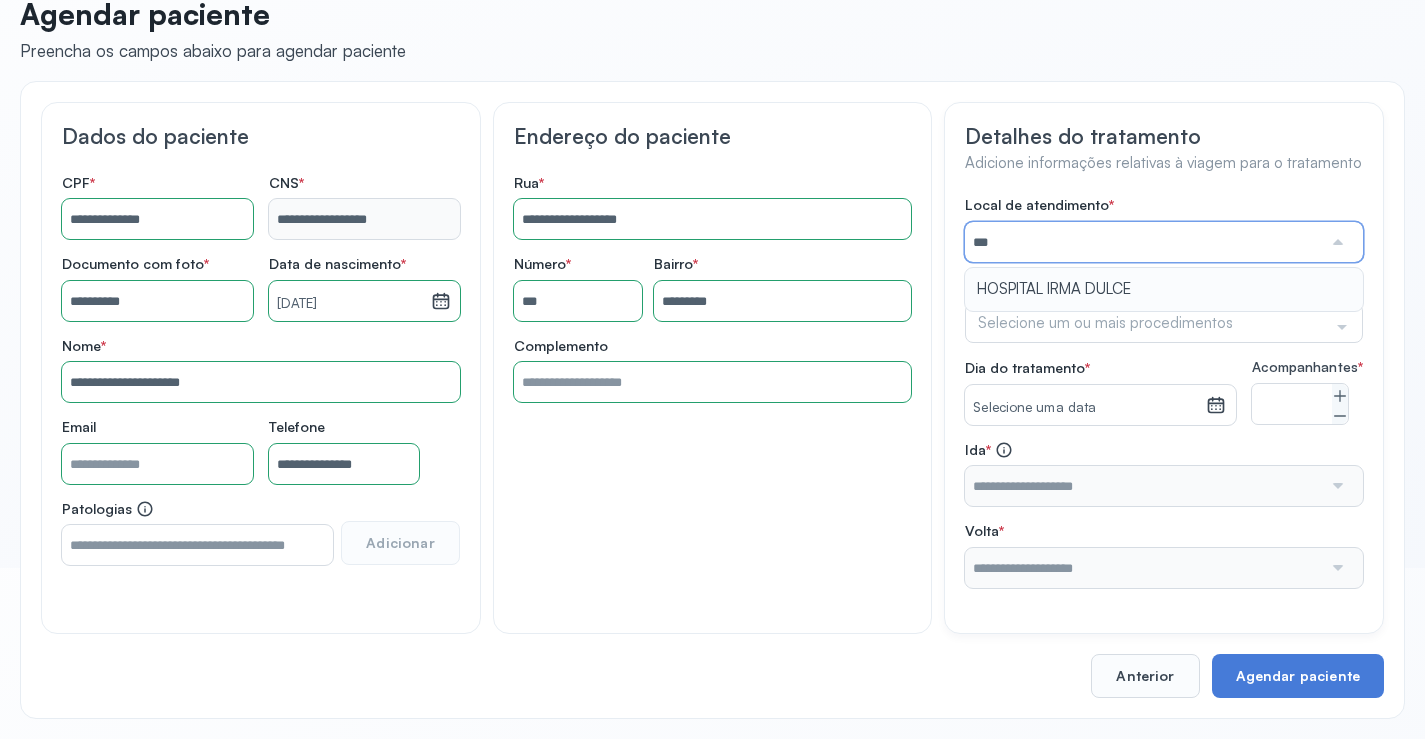 type on "**********" 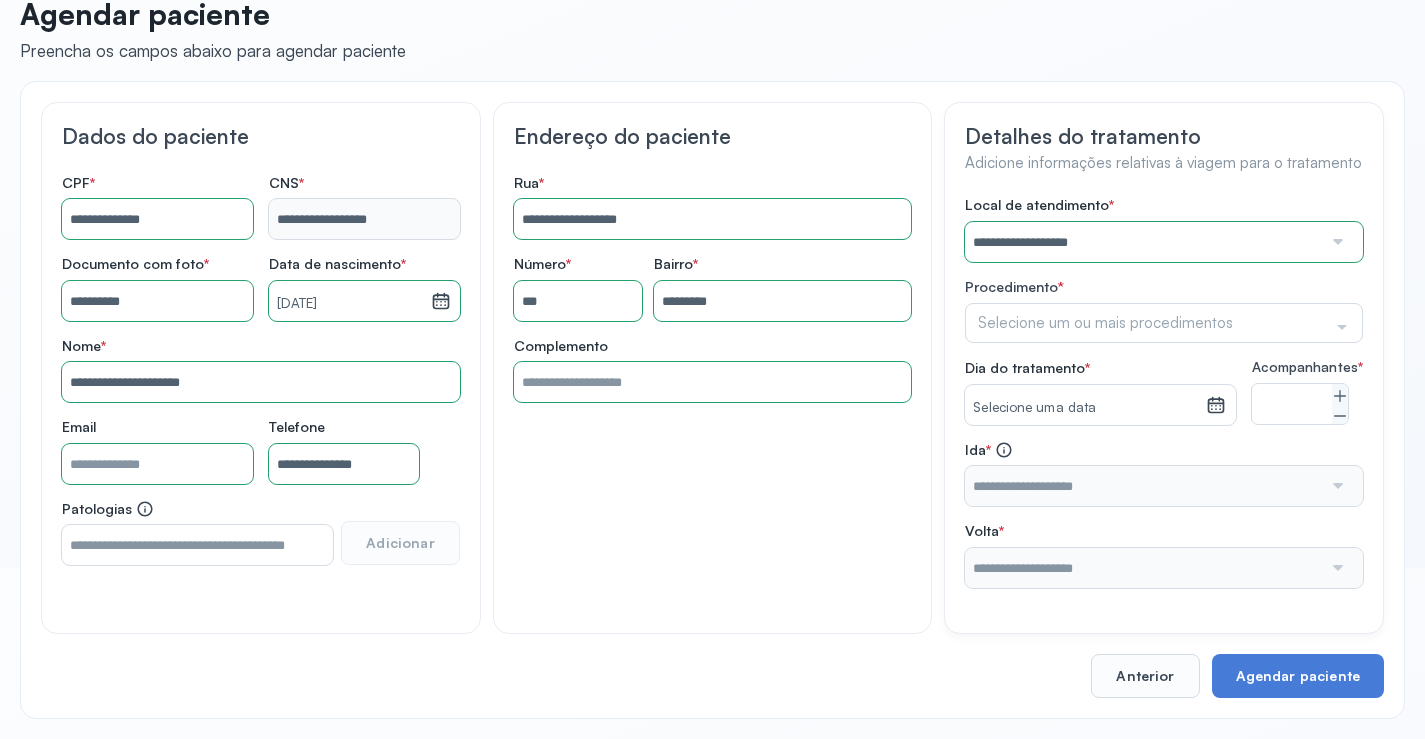 drag, startPoint x: 1039, startPoint y: 297, endPoint x: 1029, endPoint y: 293, distance: 10.770329 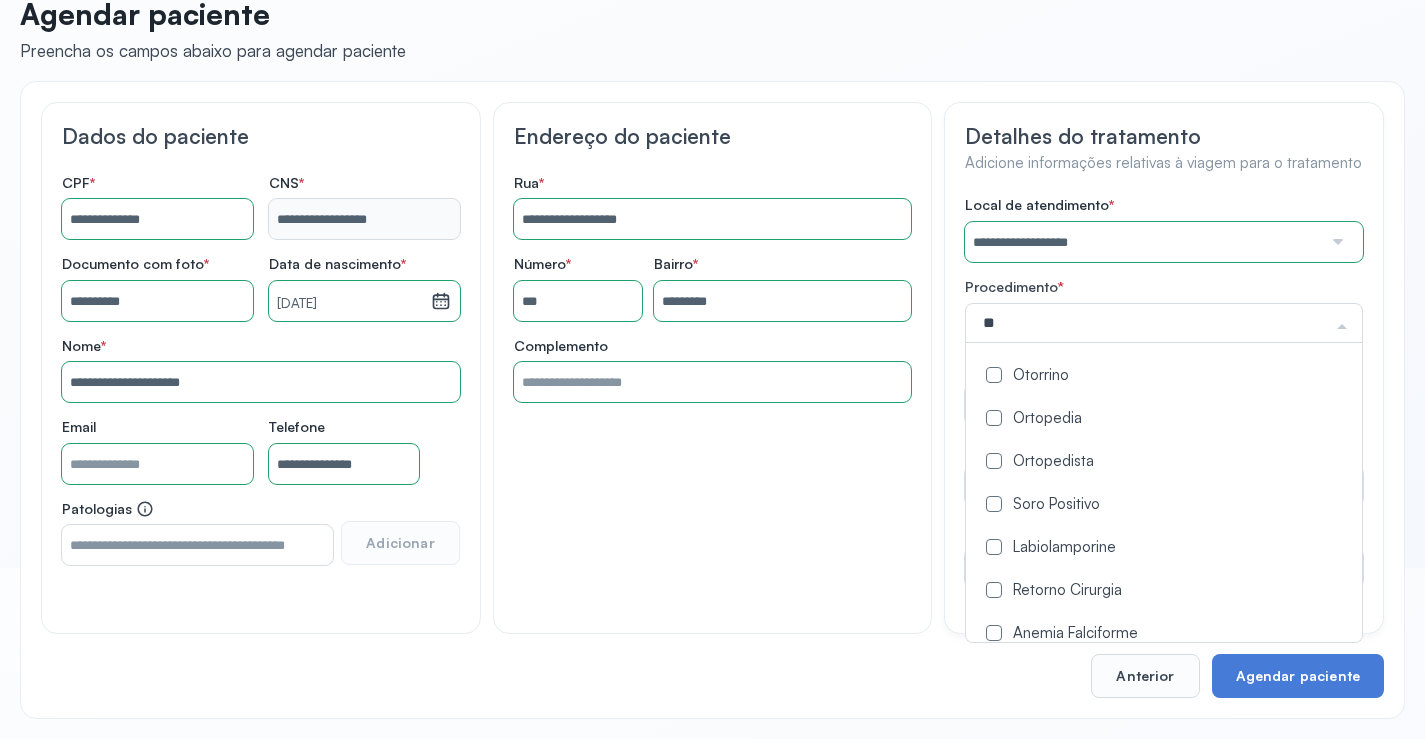 type on "***" 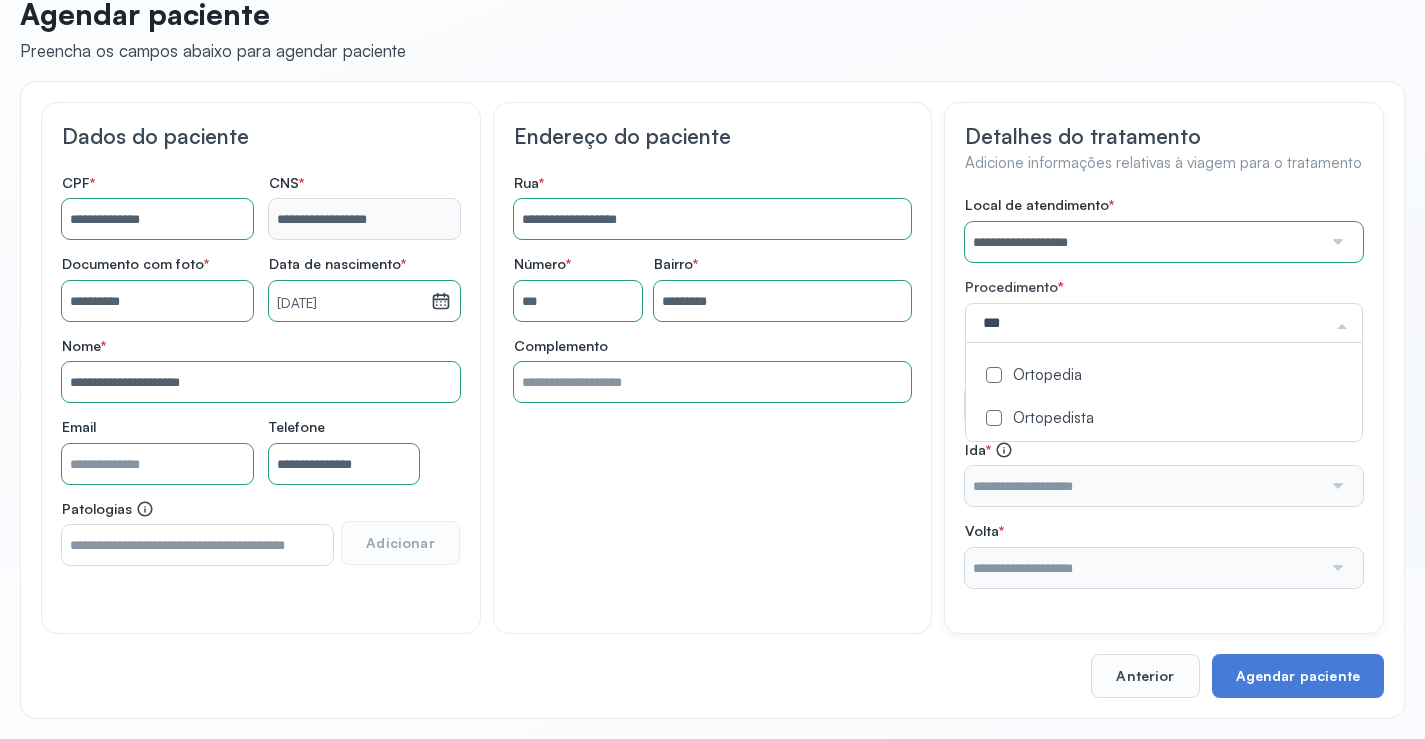 click on "Ortopedia" 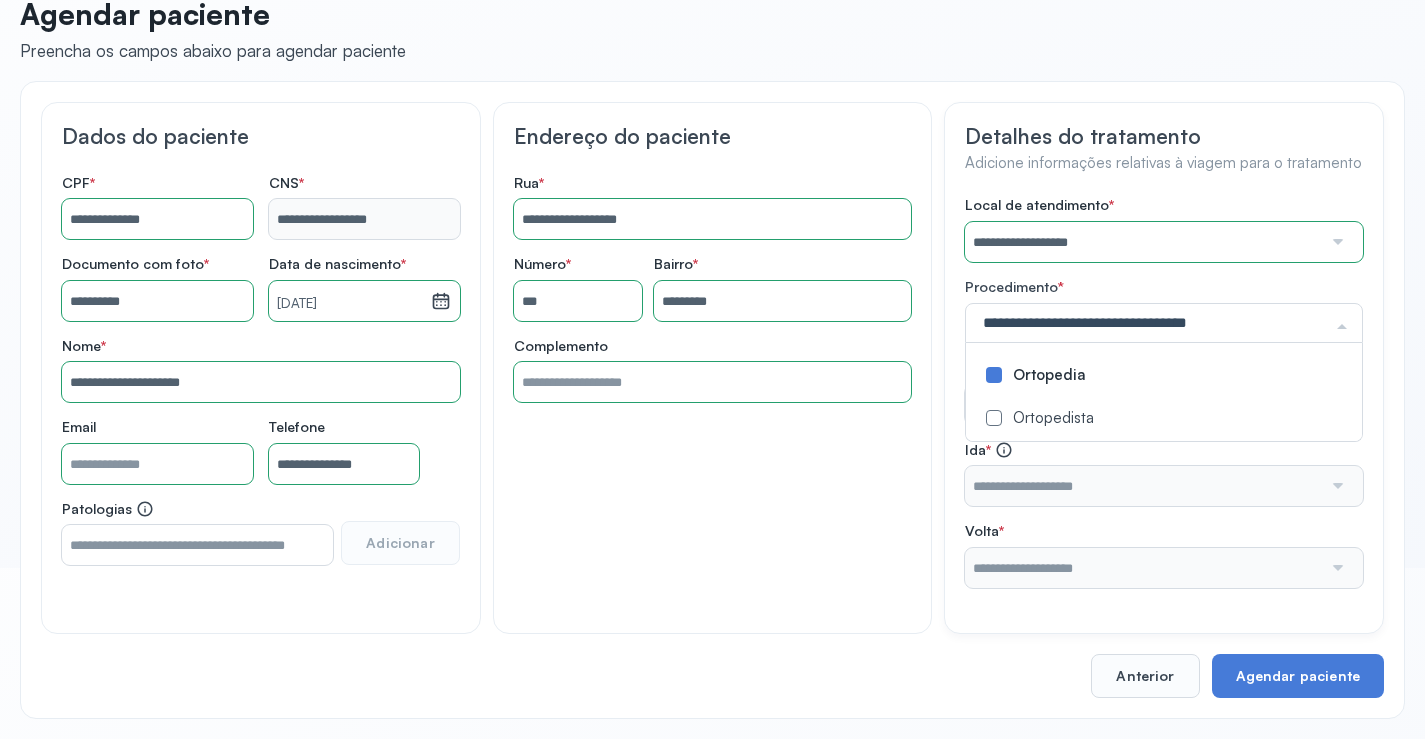 click on "**********" 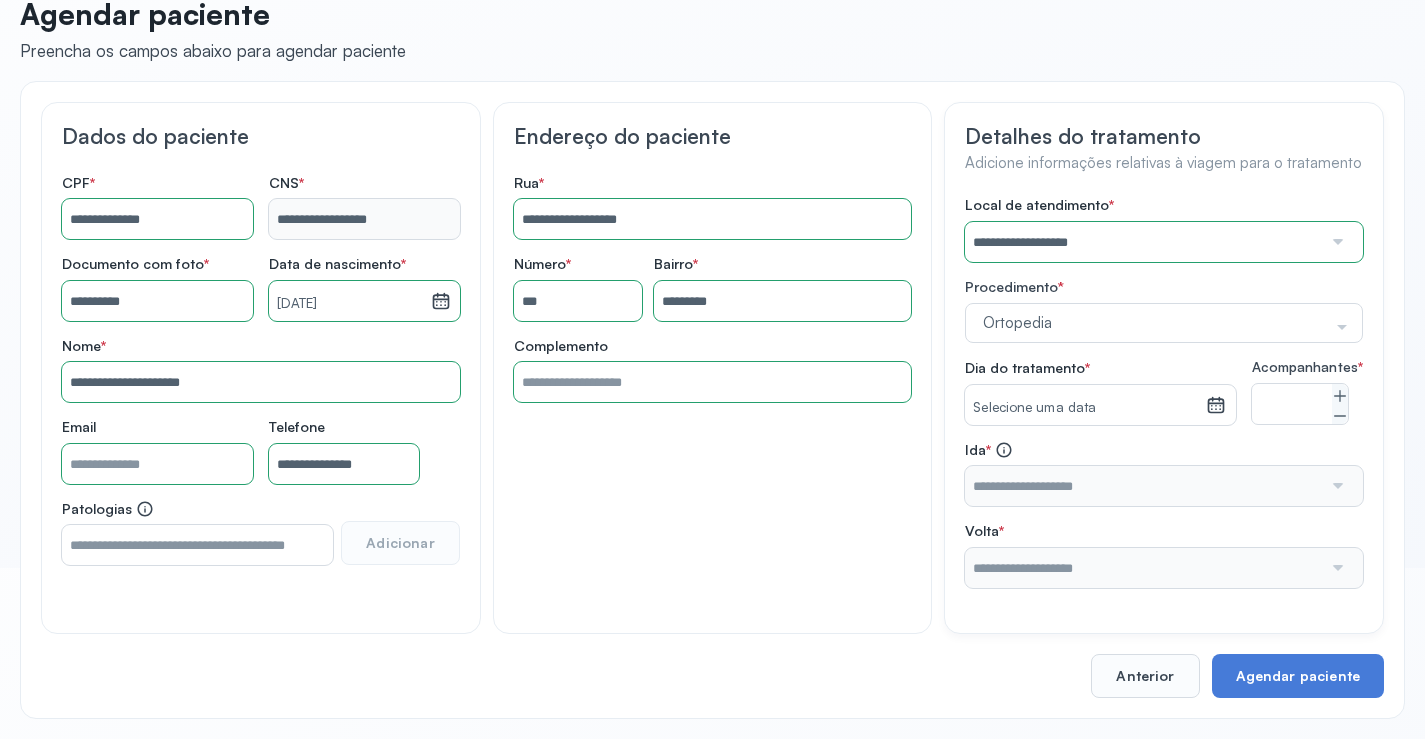click on "Selecione uma data" at bounding box center (1085, 408) 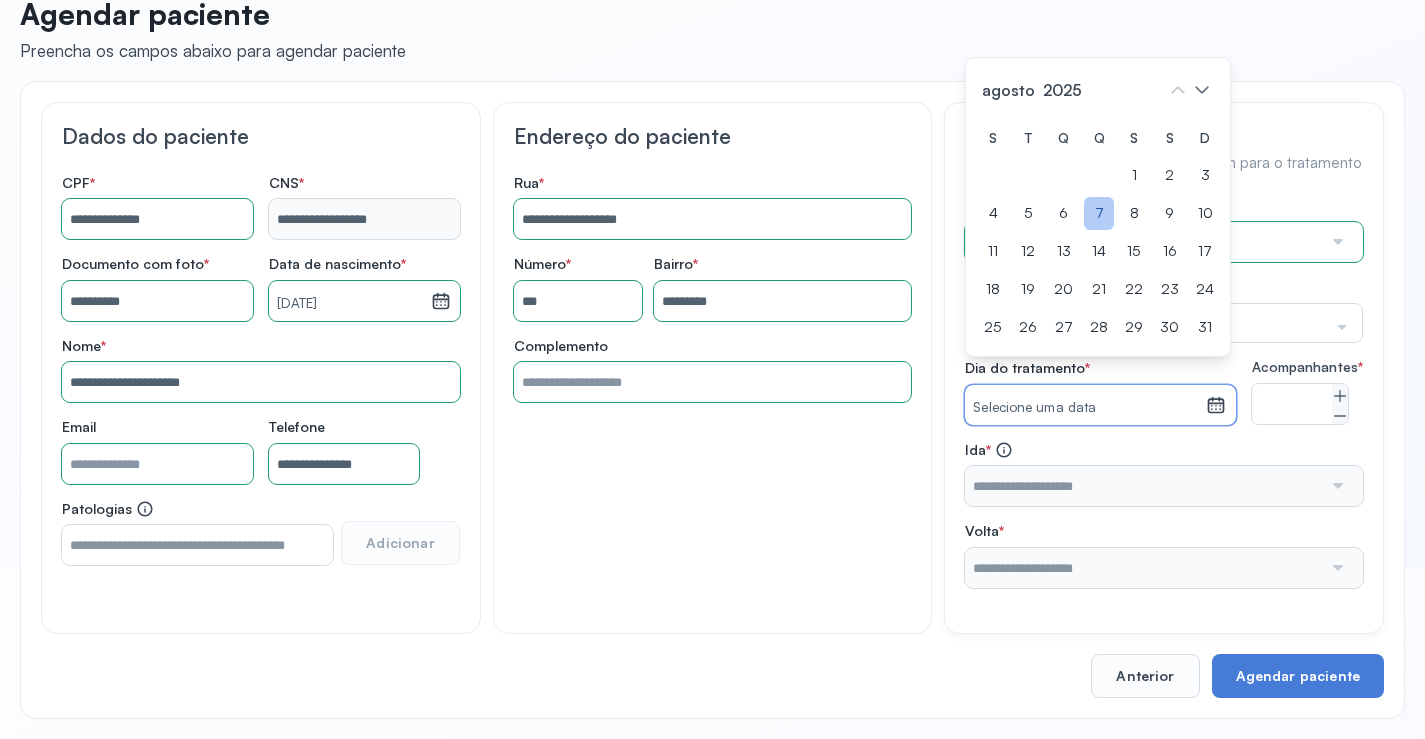 click on "7" 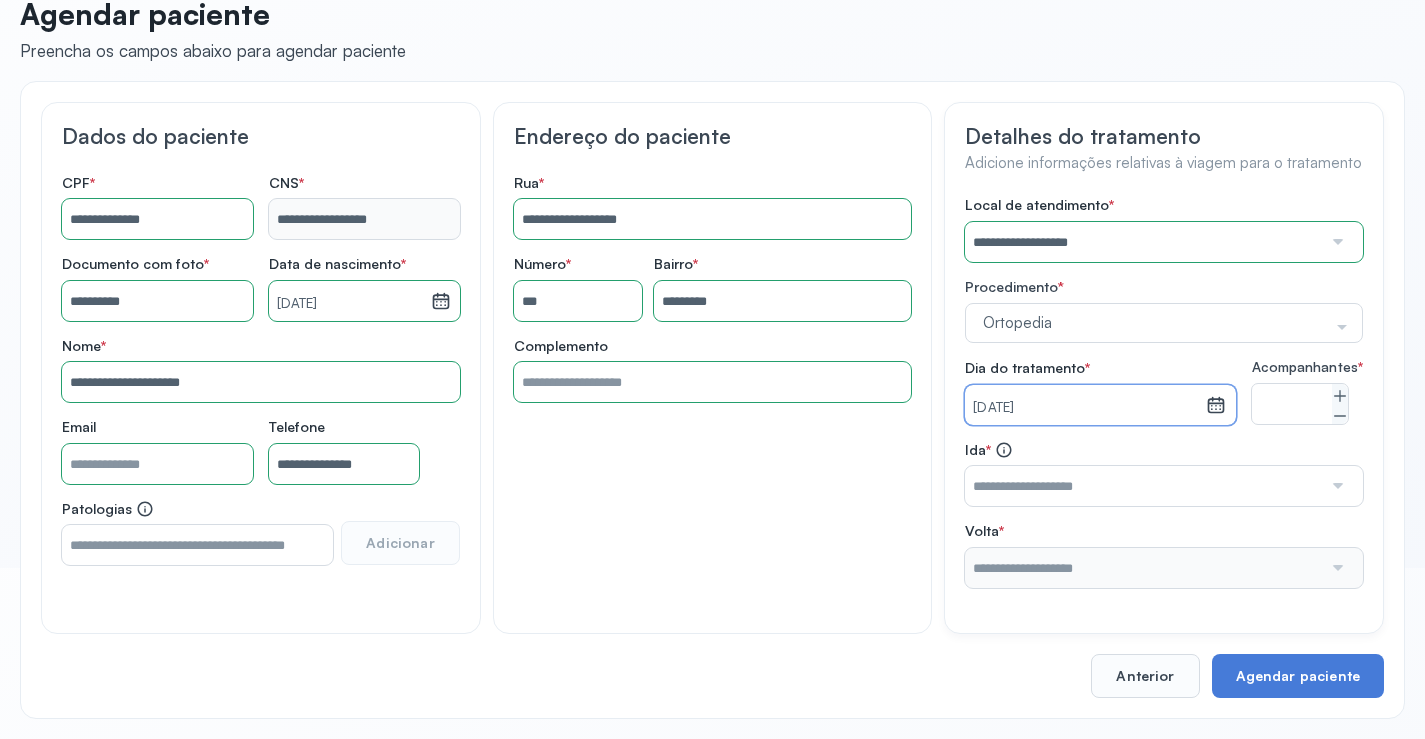 click at bounding box center [1143, 486] 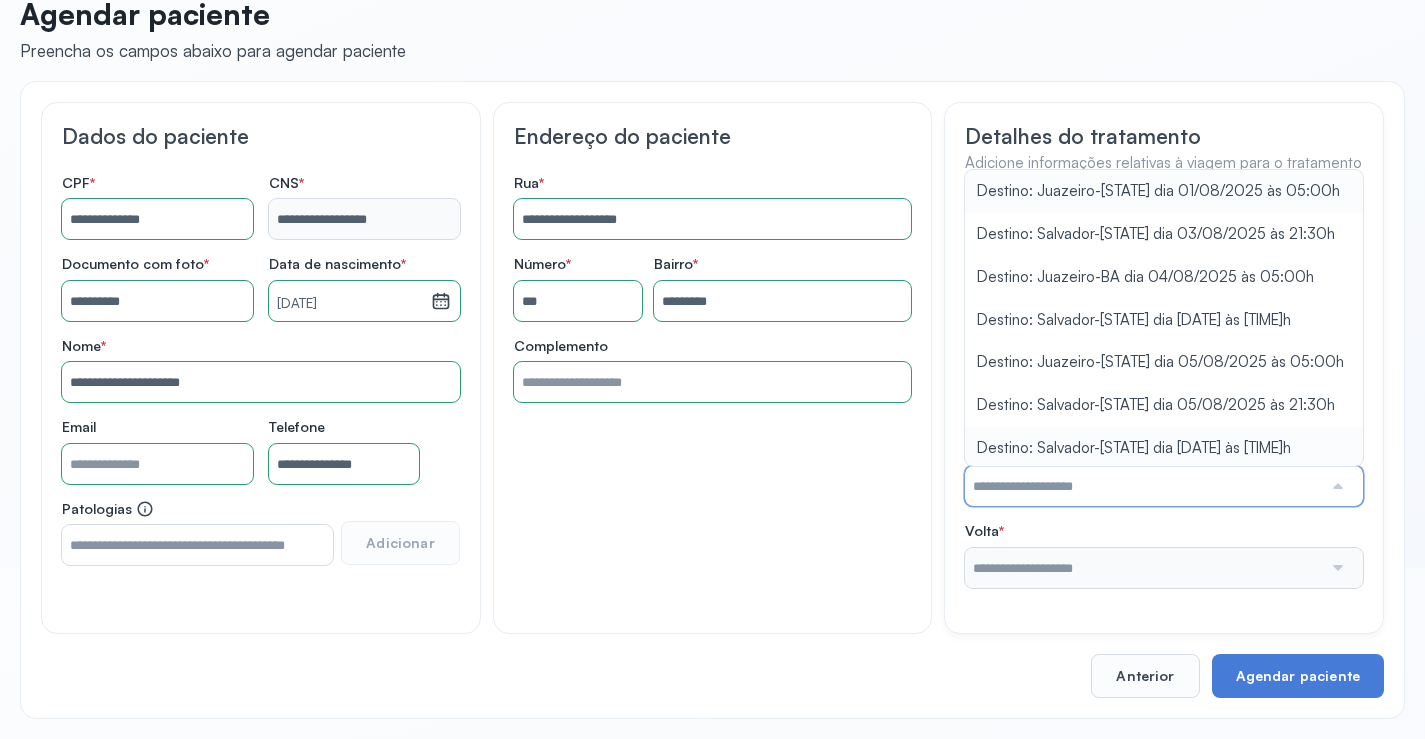 type on "**********" 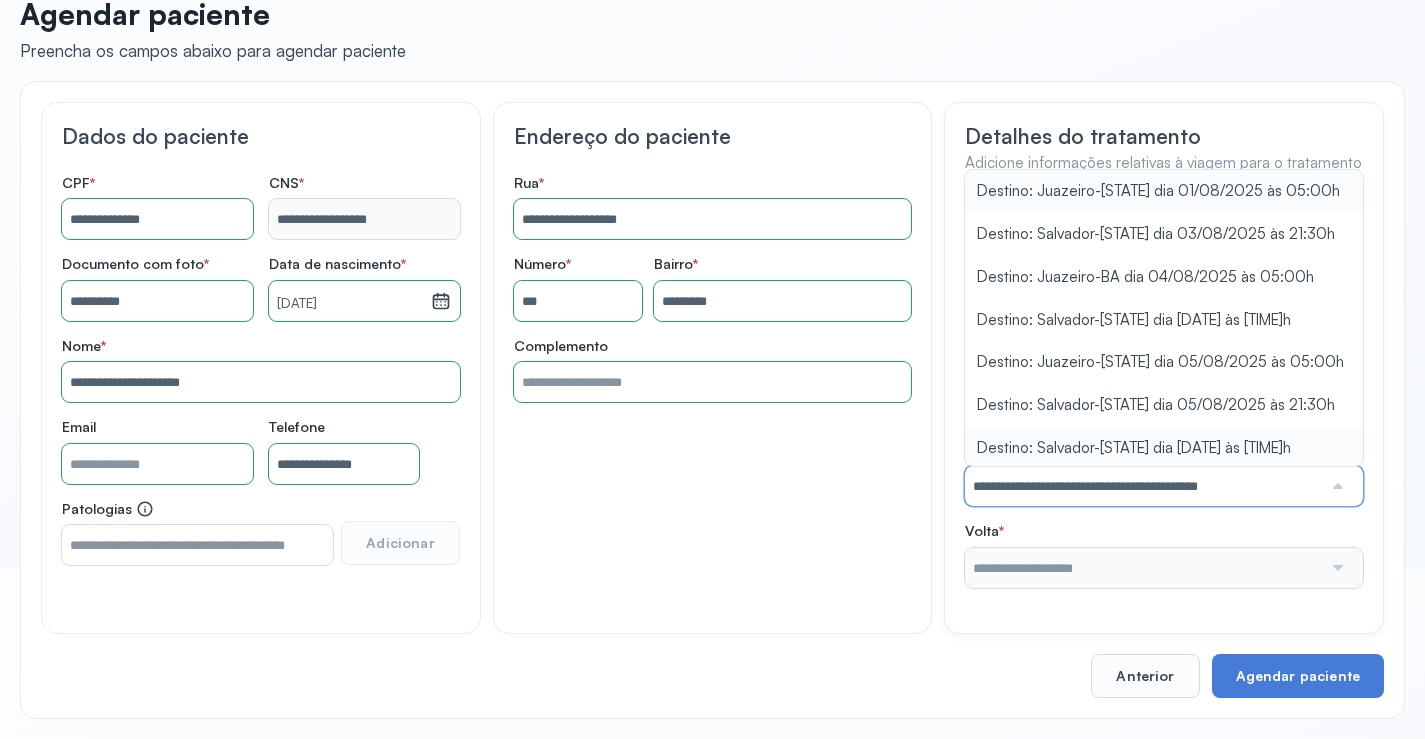 click on "**********" at bounding box center (1164, 474) 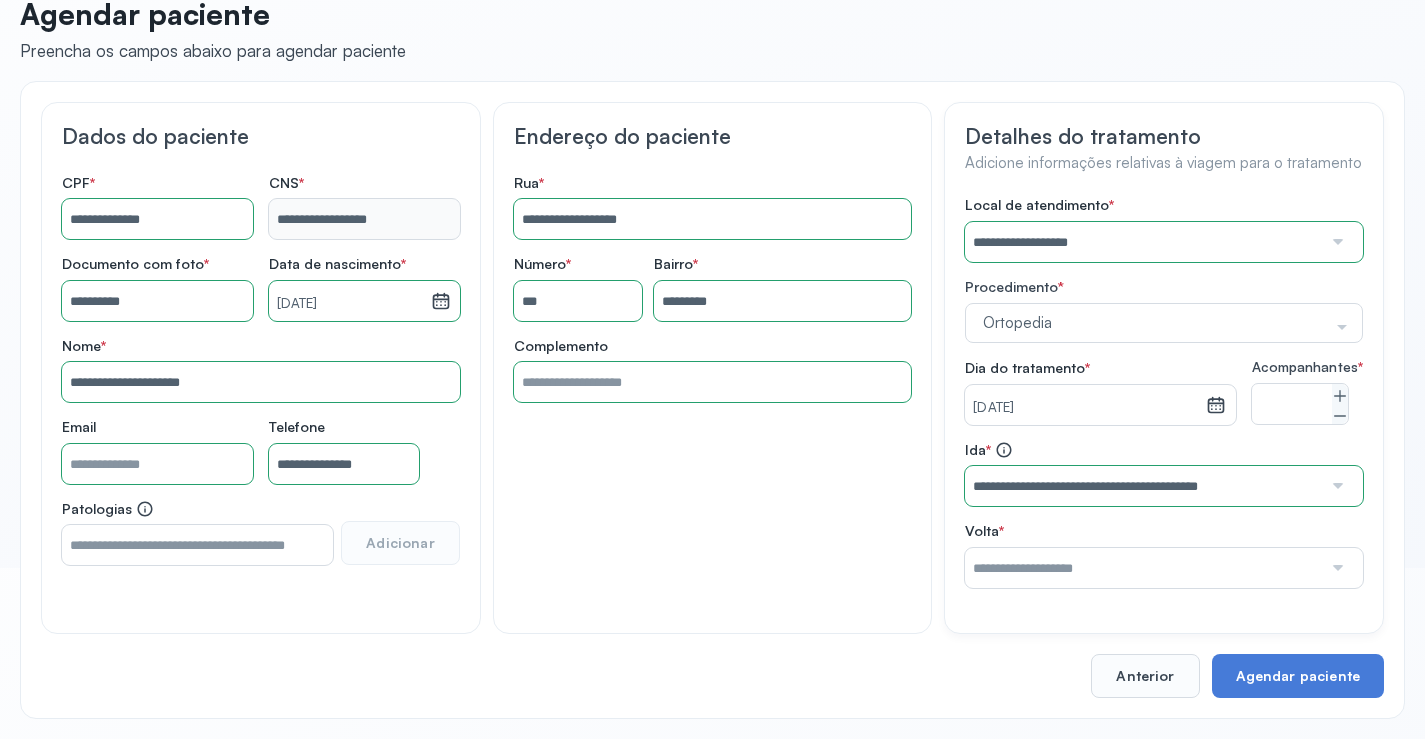 click at bounding box center (1143, 568) 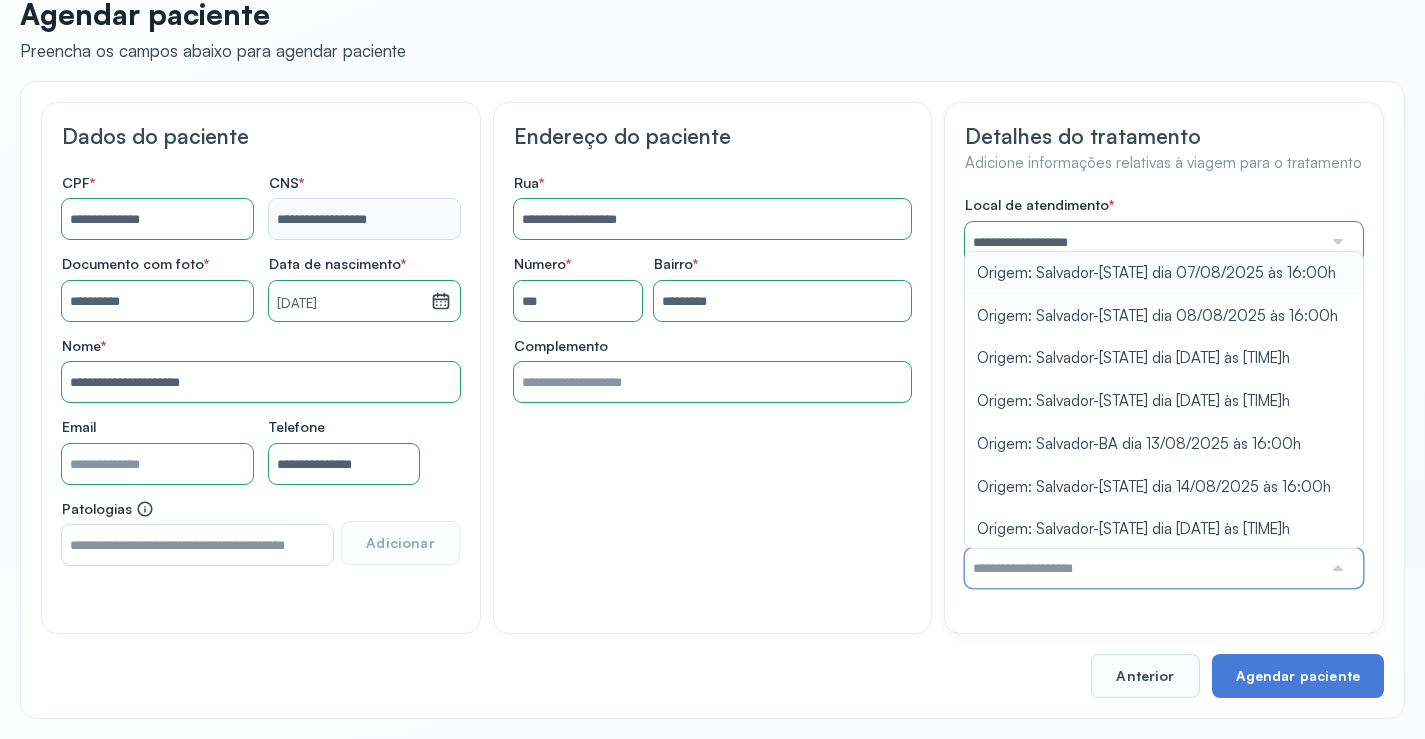 type on "**********" 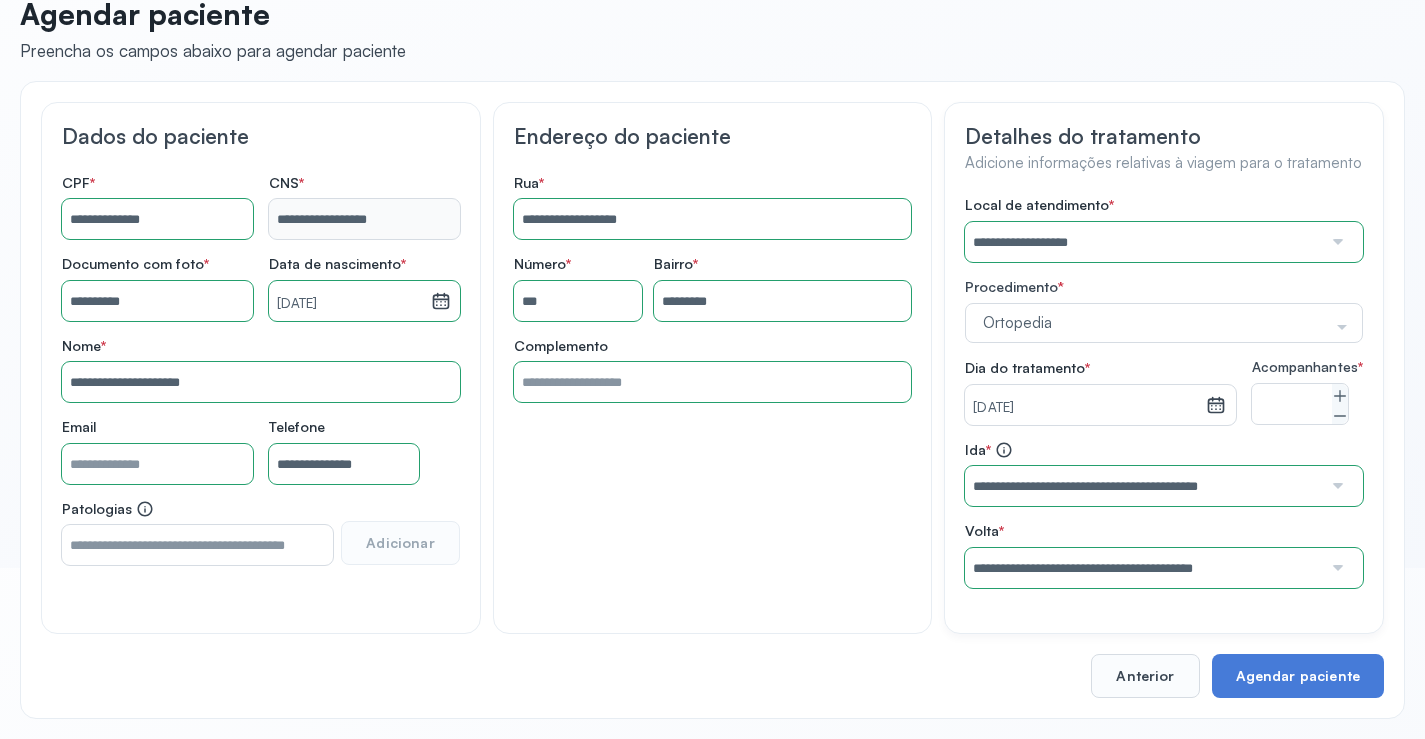 click on "**********" at bounding box center [1164, 392] 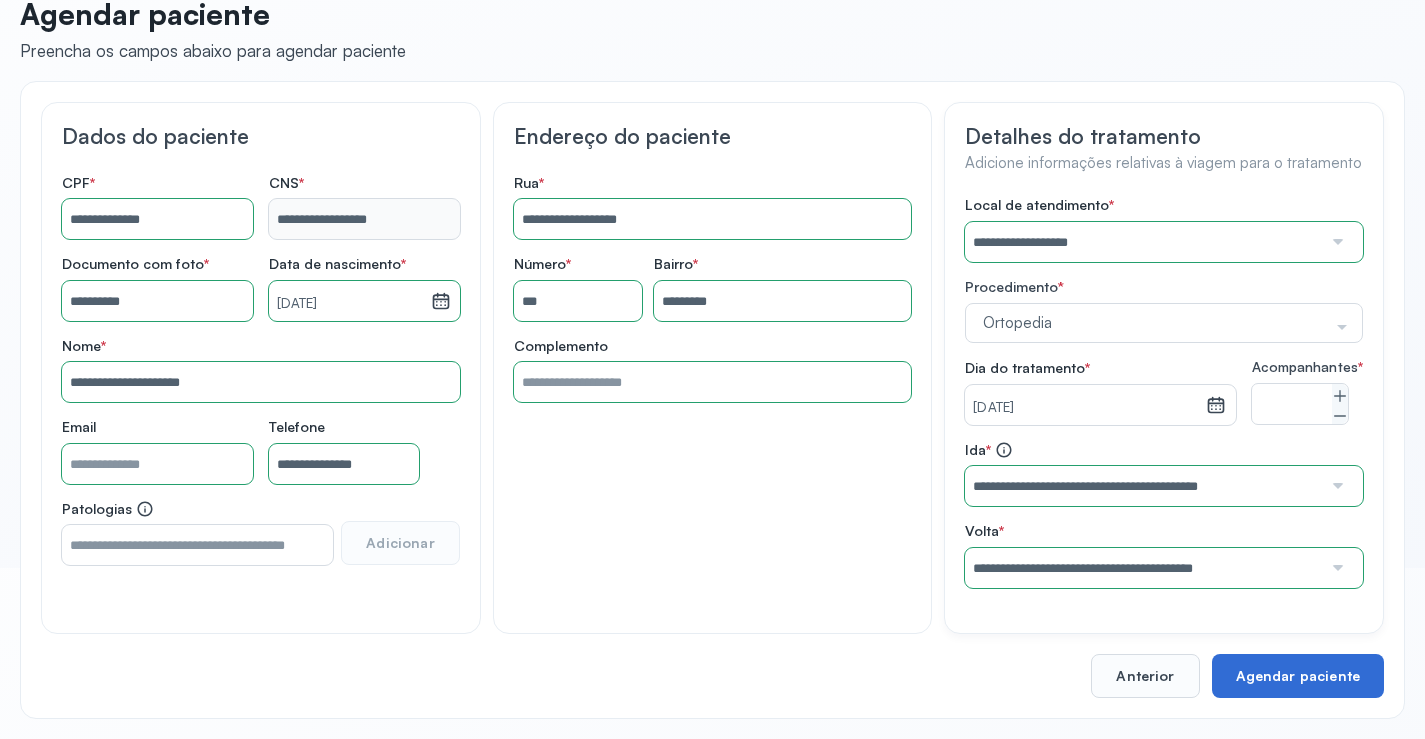 click on "Agendar paciente" at bounding box center [1298, 676] 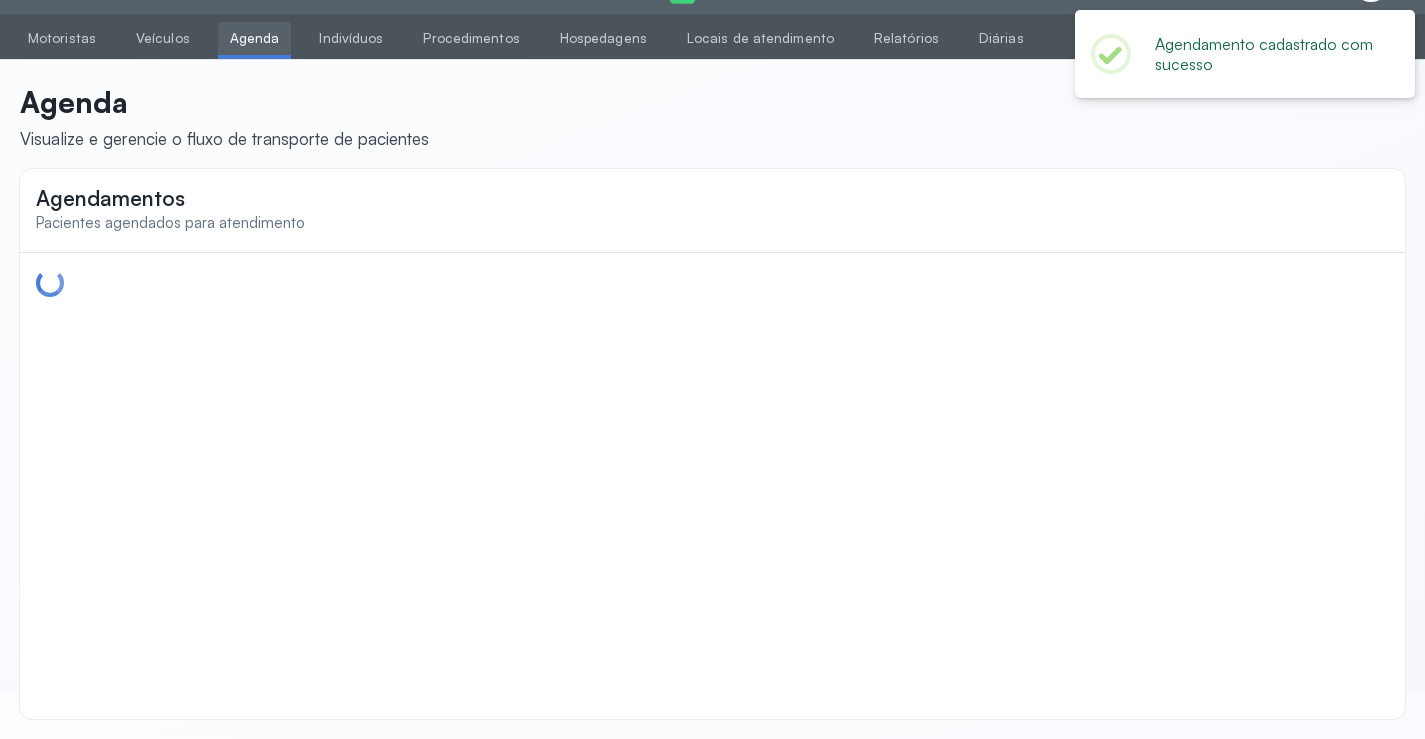 scroll, scrollTop: 0, scrollLeft: 0, axis: both 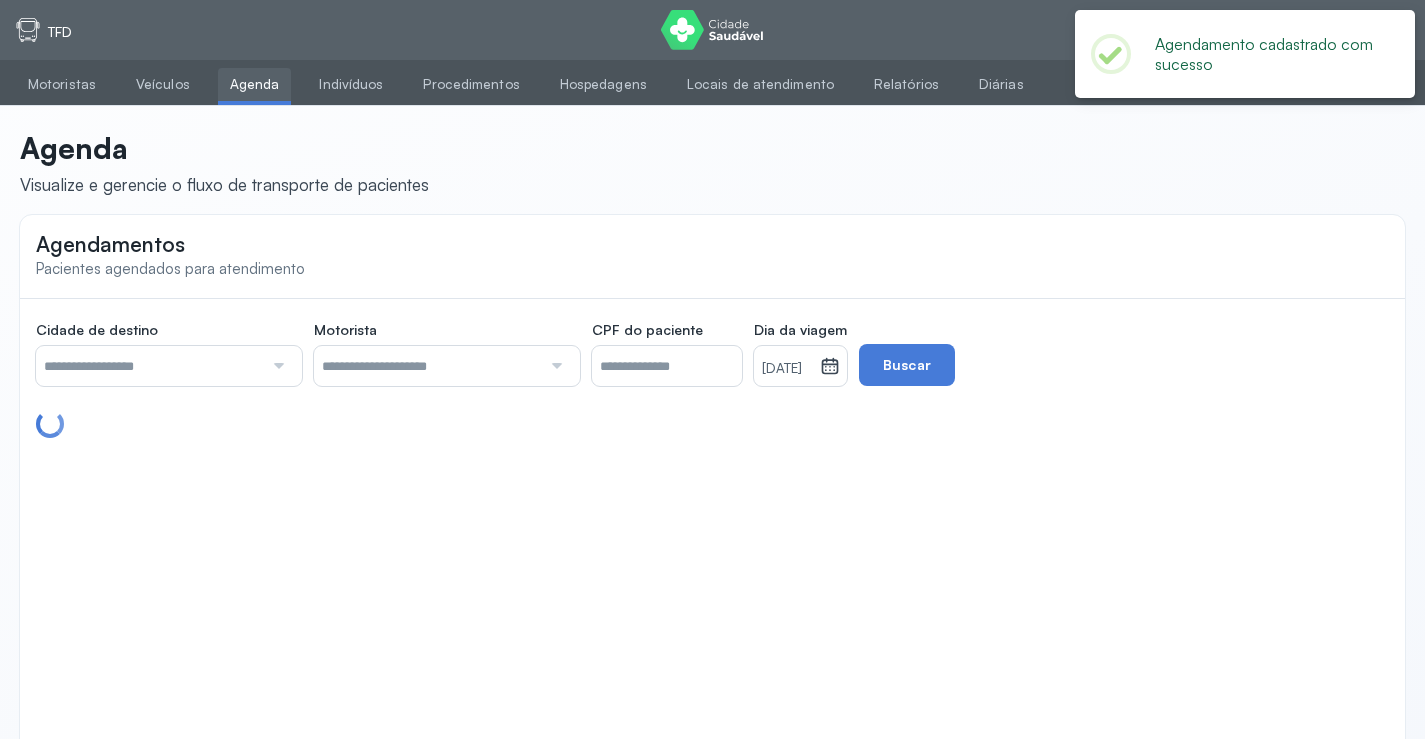 type on "********" 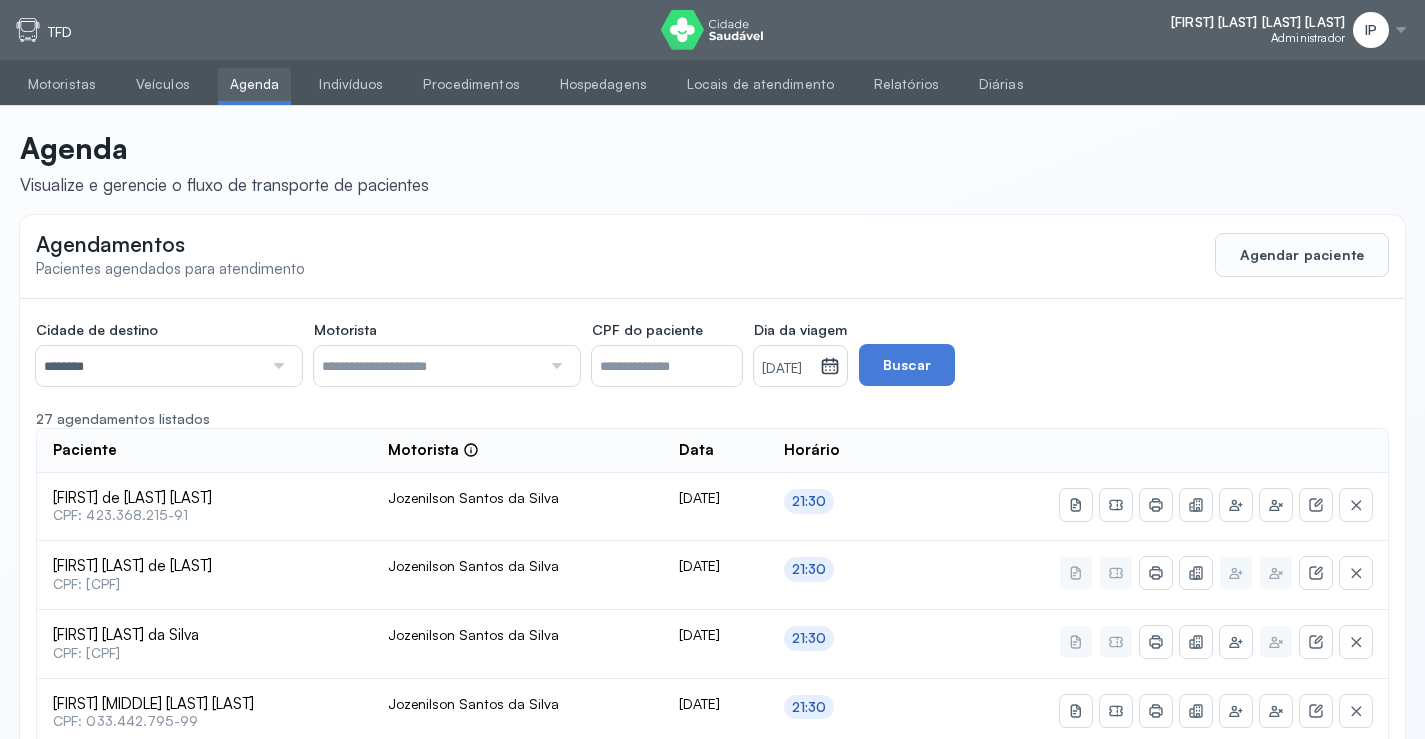 click on "[DATE]" at bounding box center [787, 369] 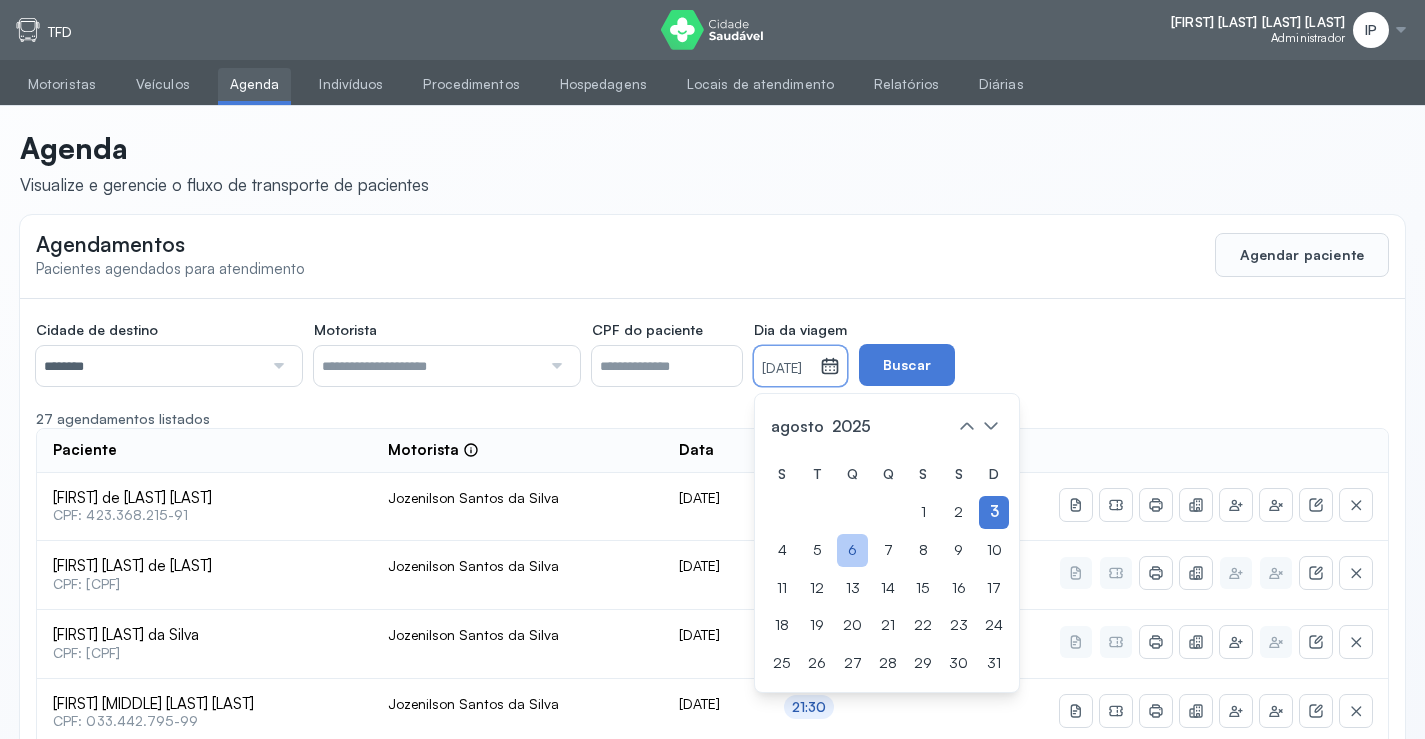 click on "6" 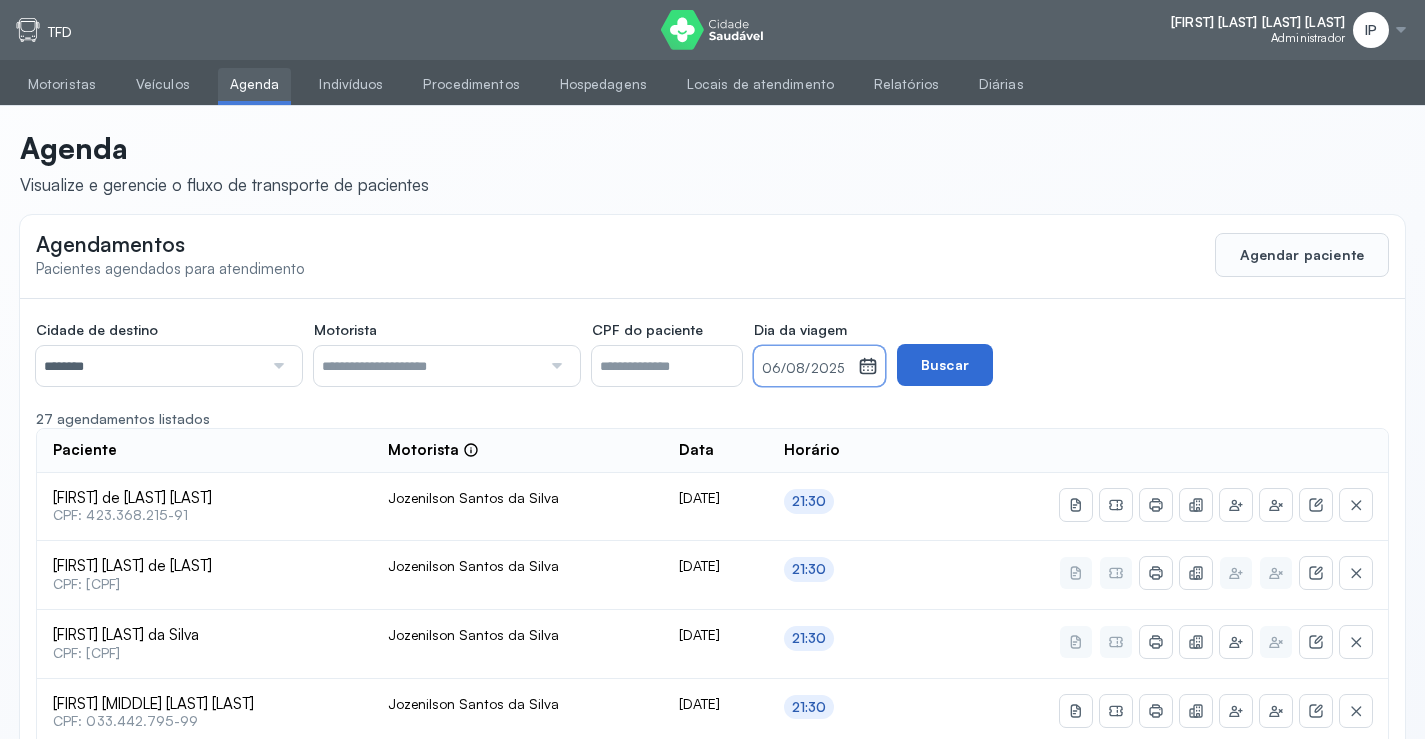 click on "Buscar" at bounding box center [945, 365] 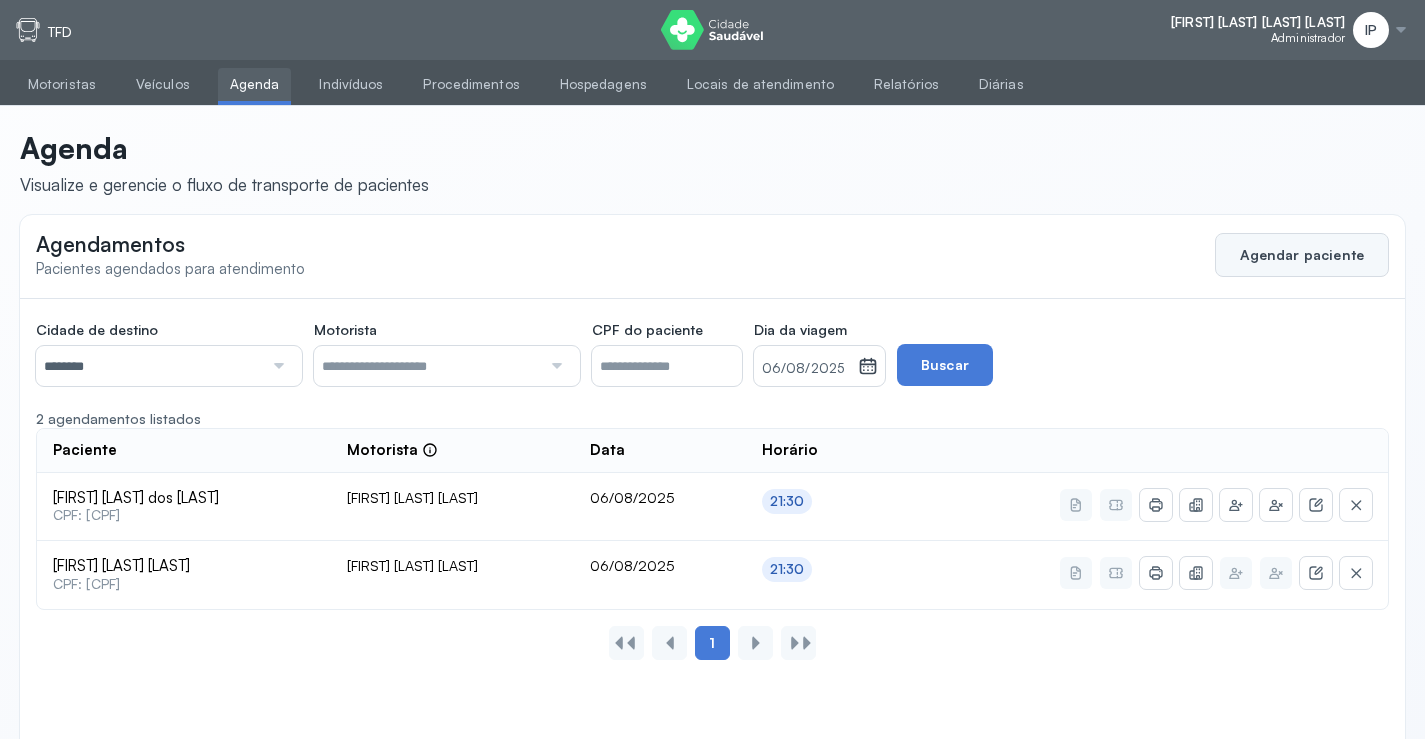 click on "Agendar paciente" 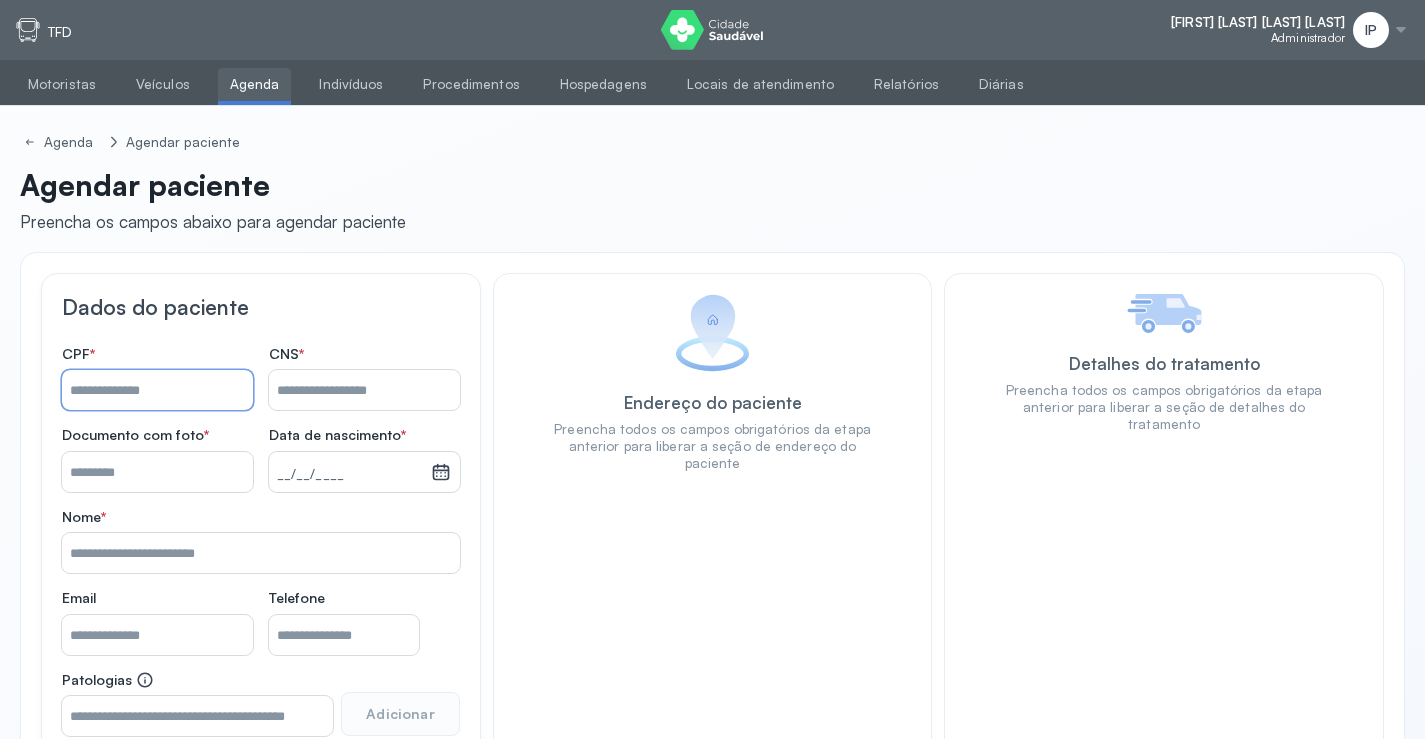 click on "Nome   *" at bounding box center (157, 390) 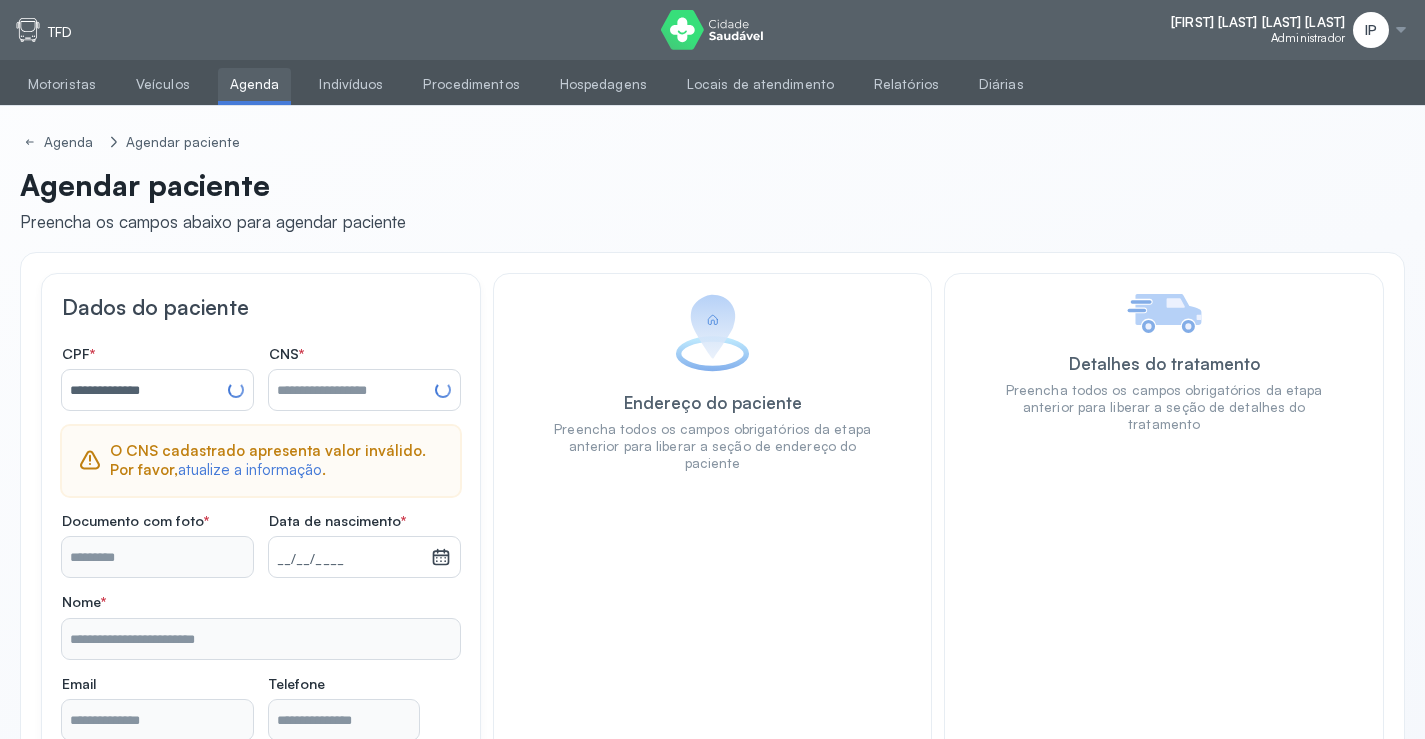type on "**********" 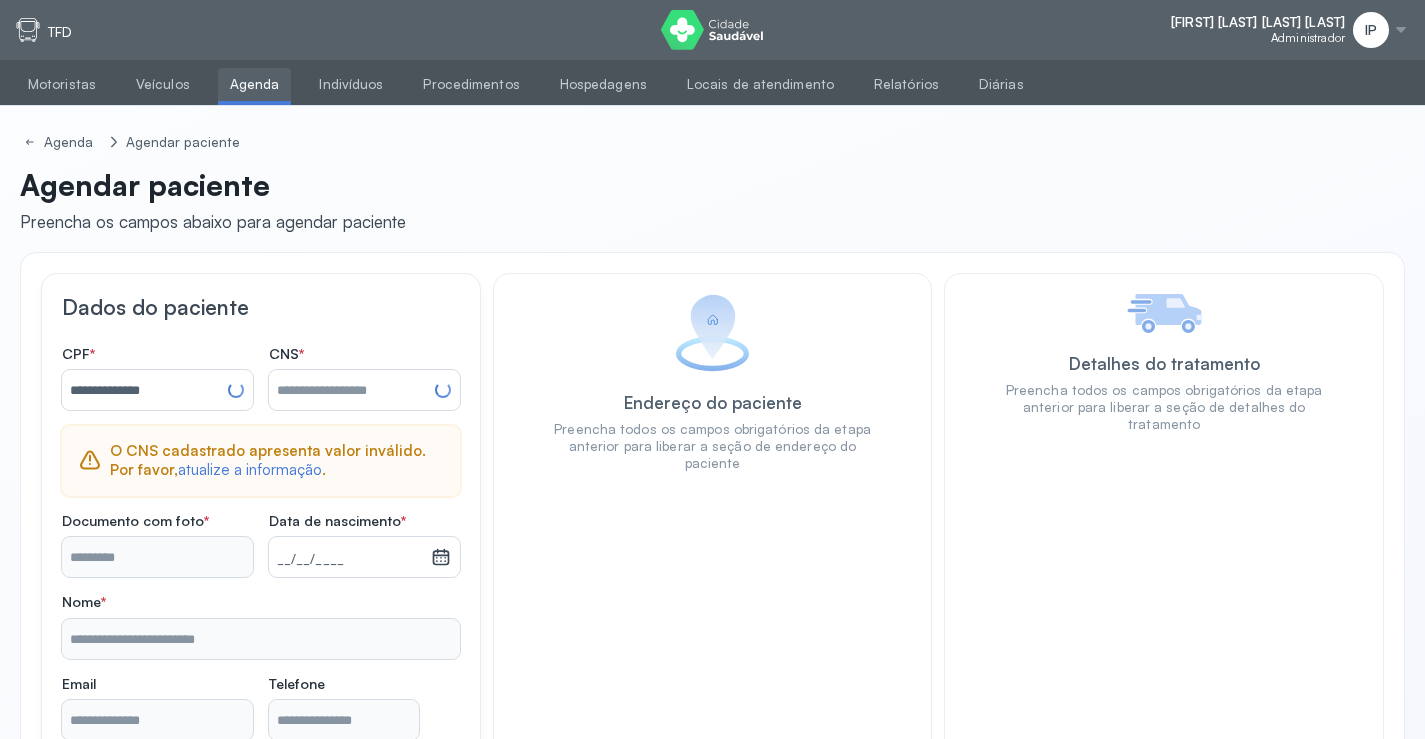 type on "**********" 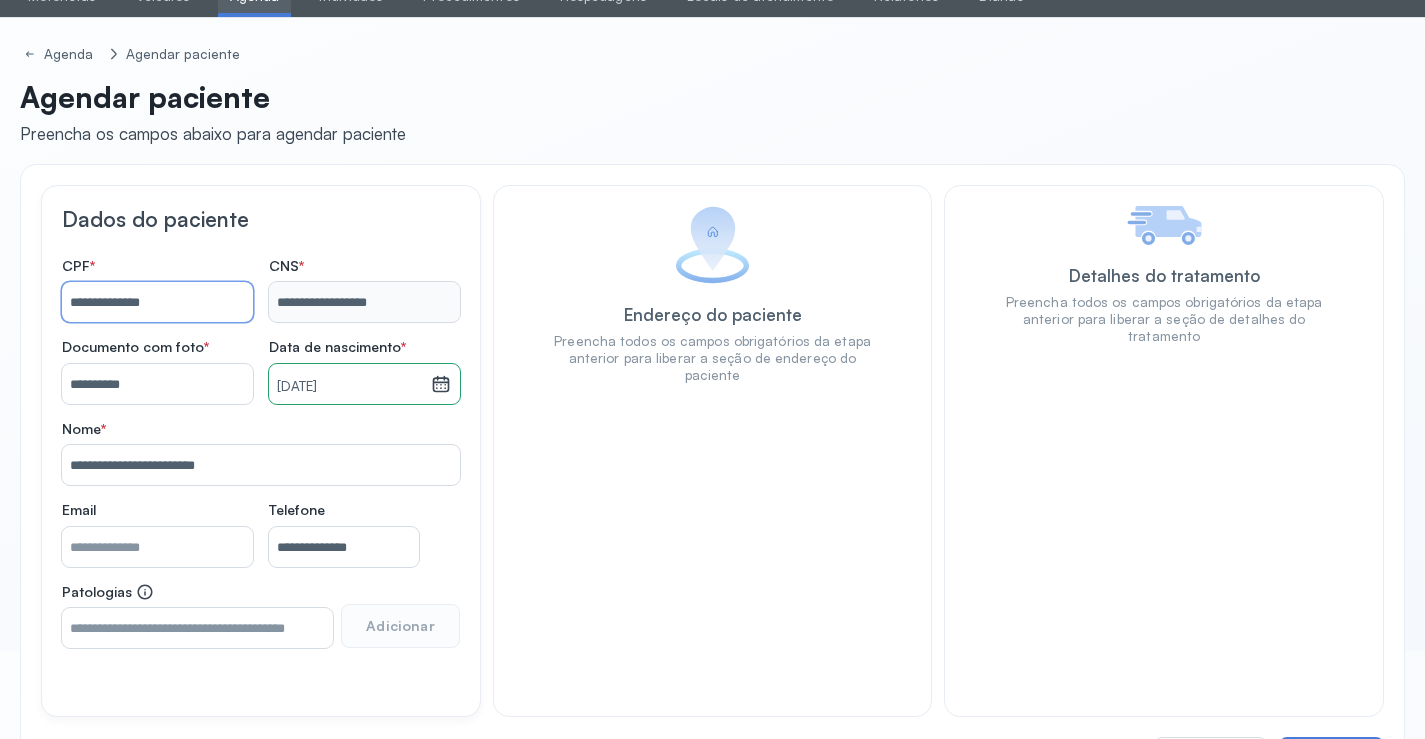 scroll, scrollTop: 171, scrollLeft: 0, axis: vertical 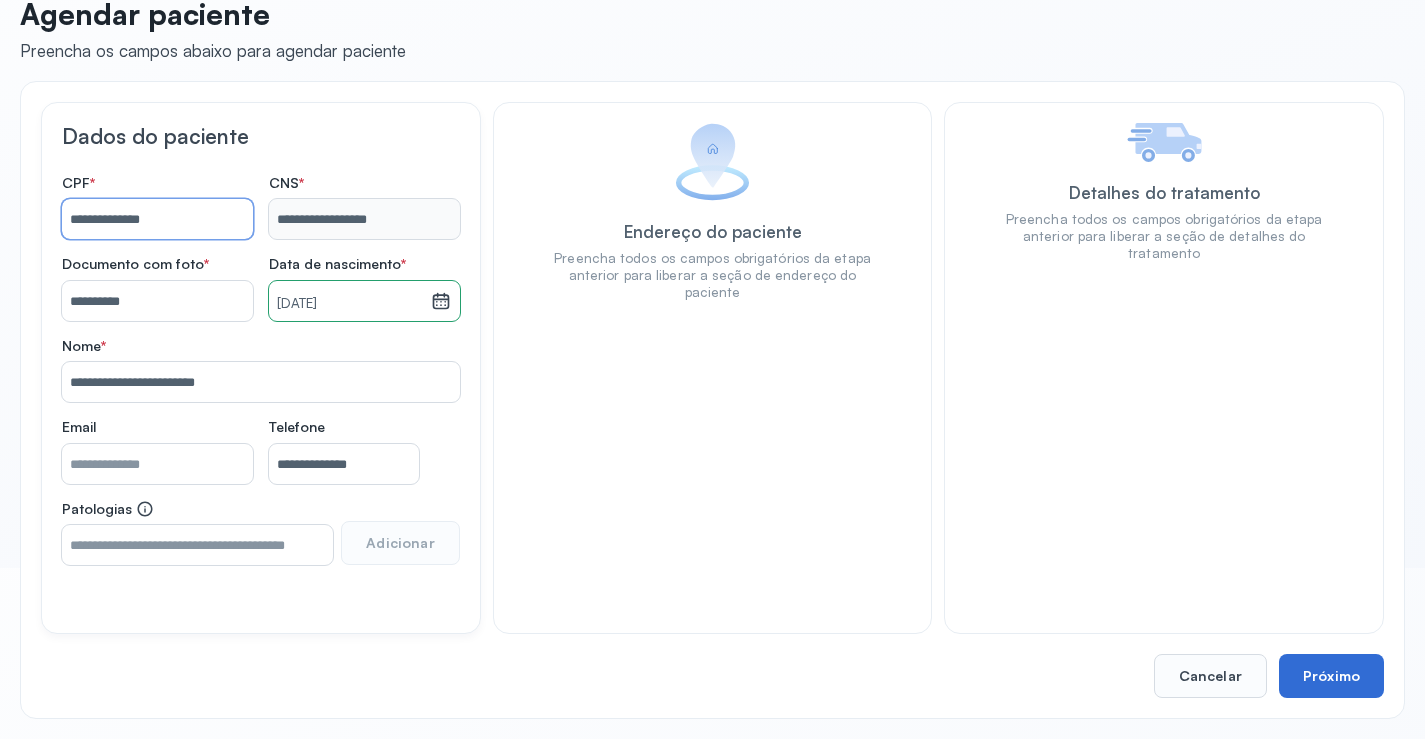type on "**********" 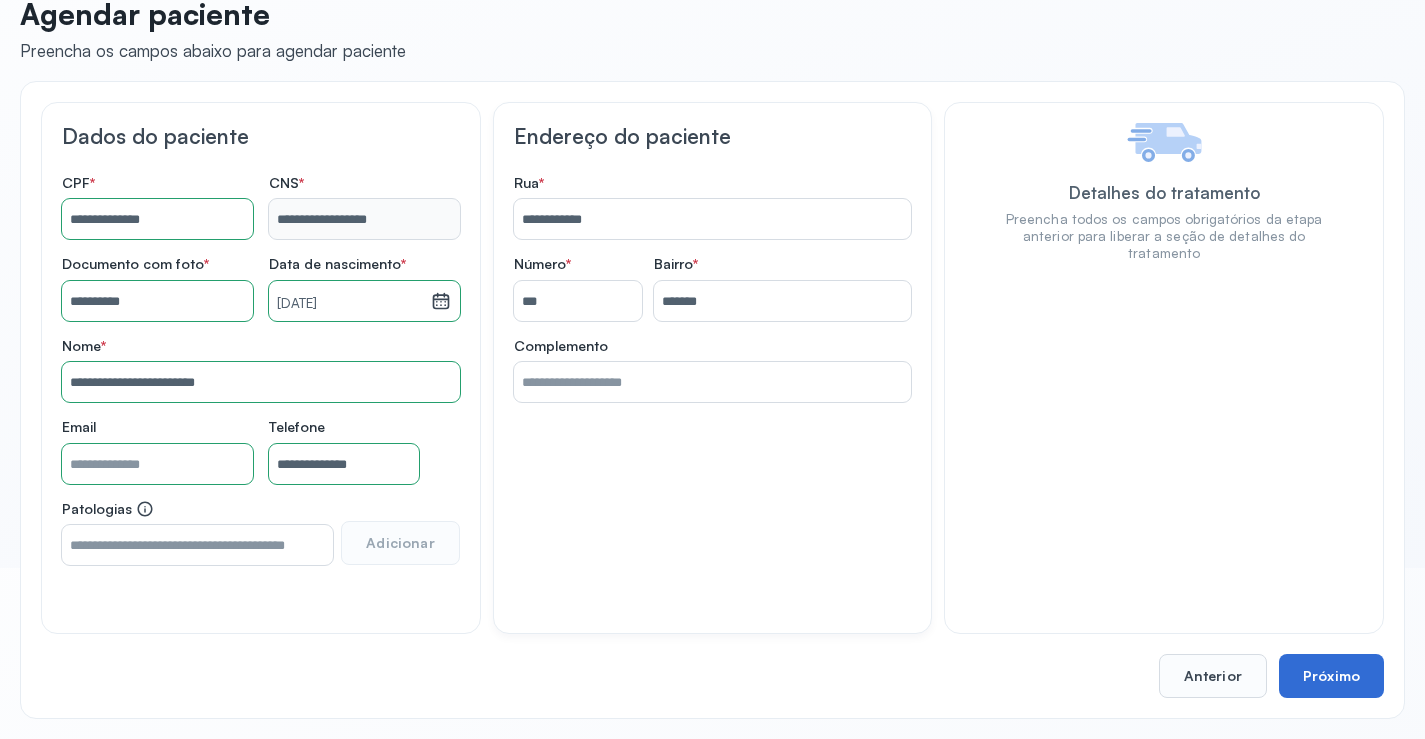 click on "Próximo" at bounding box center (1331, 676) 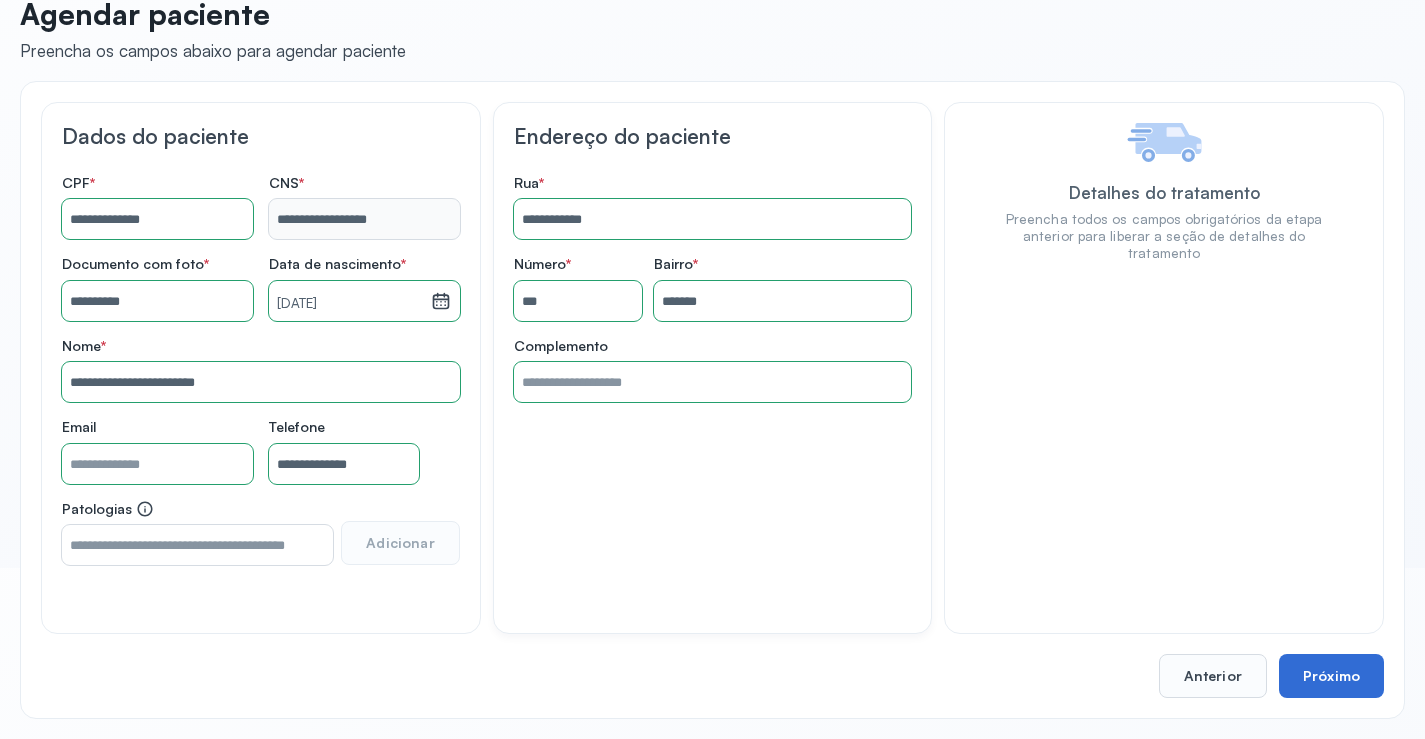 click on "Próximo" at bounding box center (1331, 676) 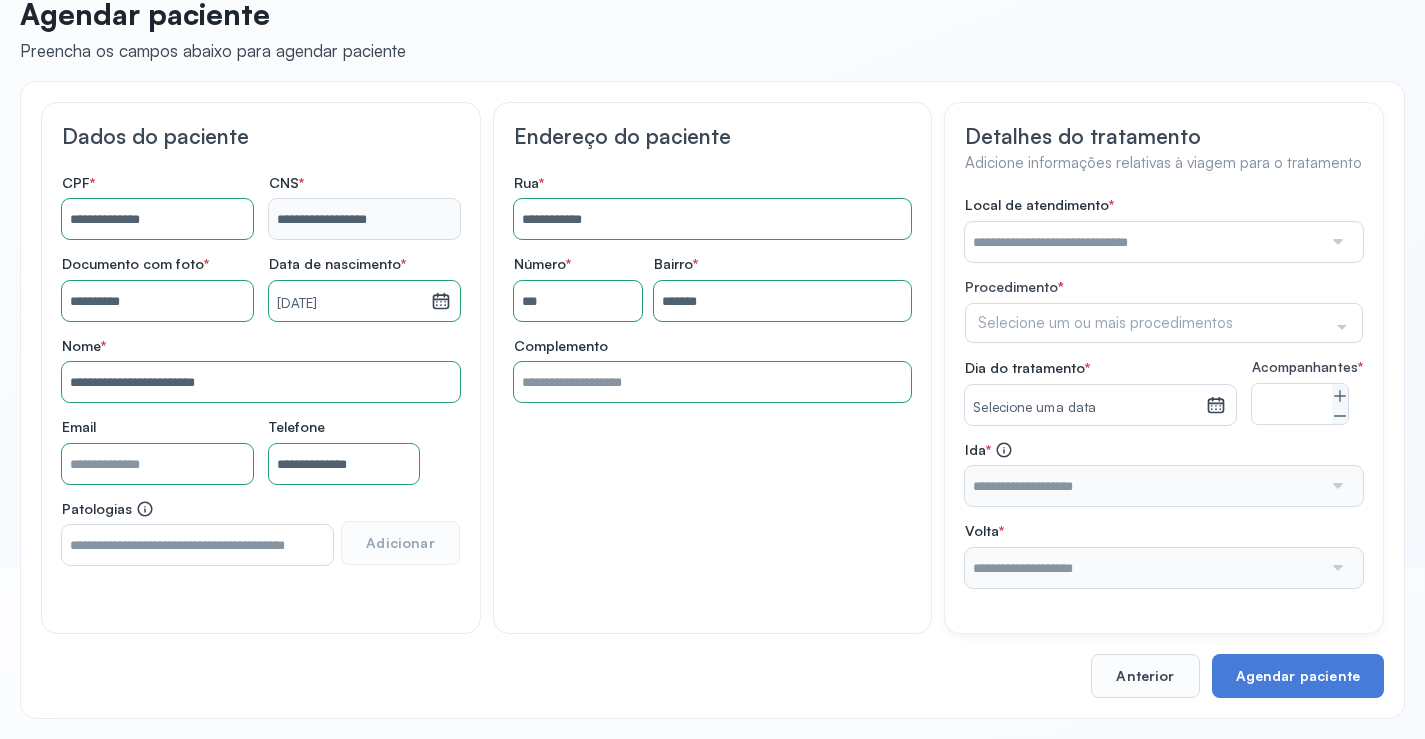 click at bounding box center (1143, 242) 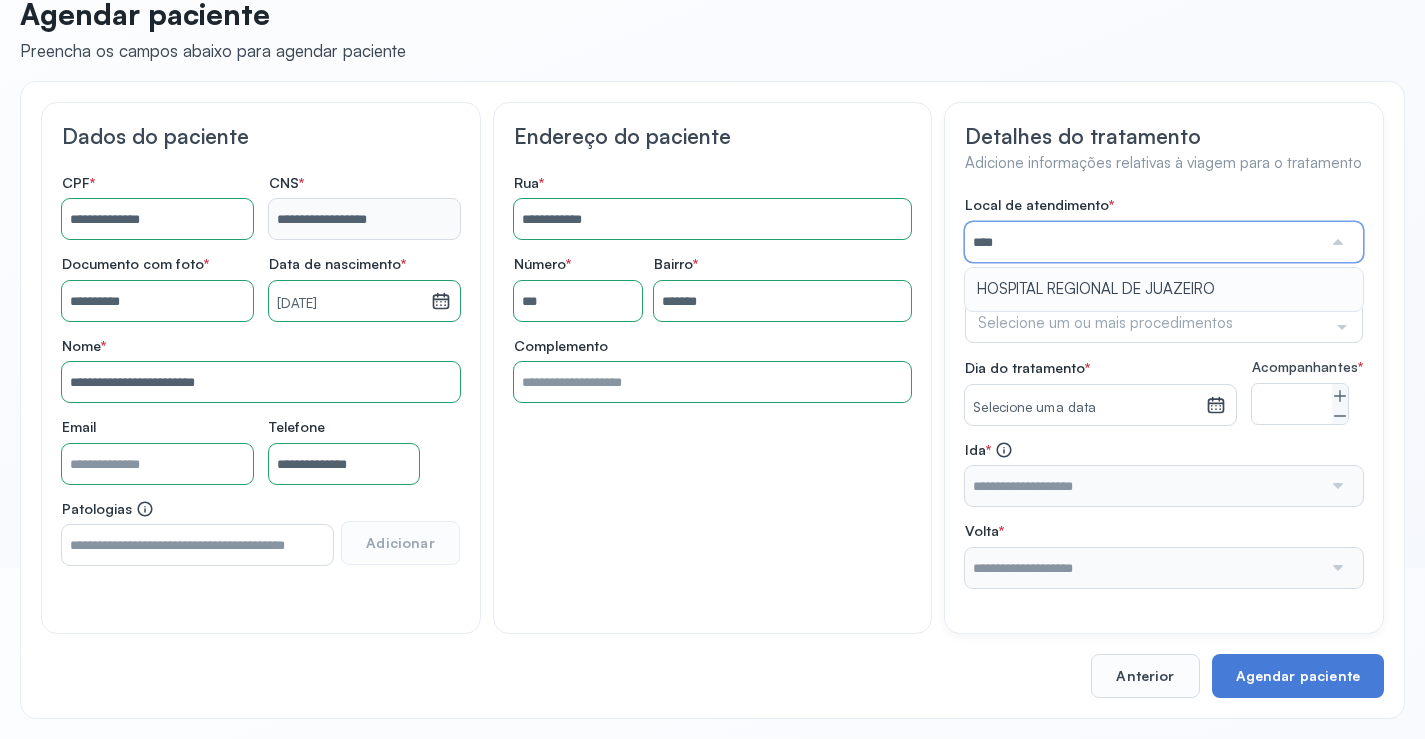 type on "**********" 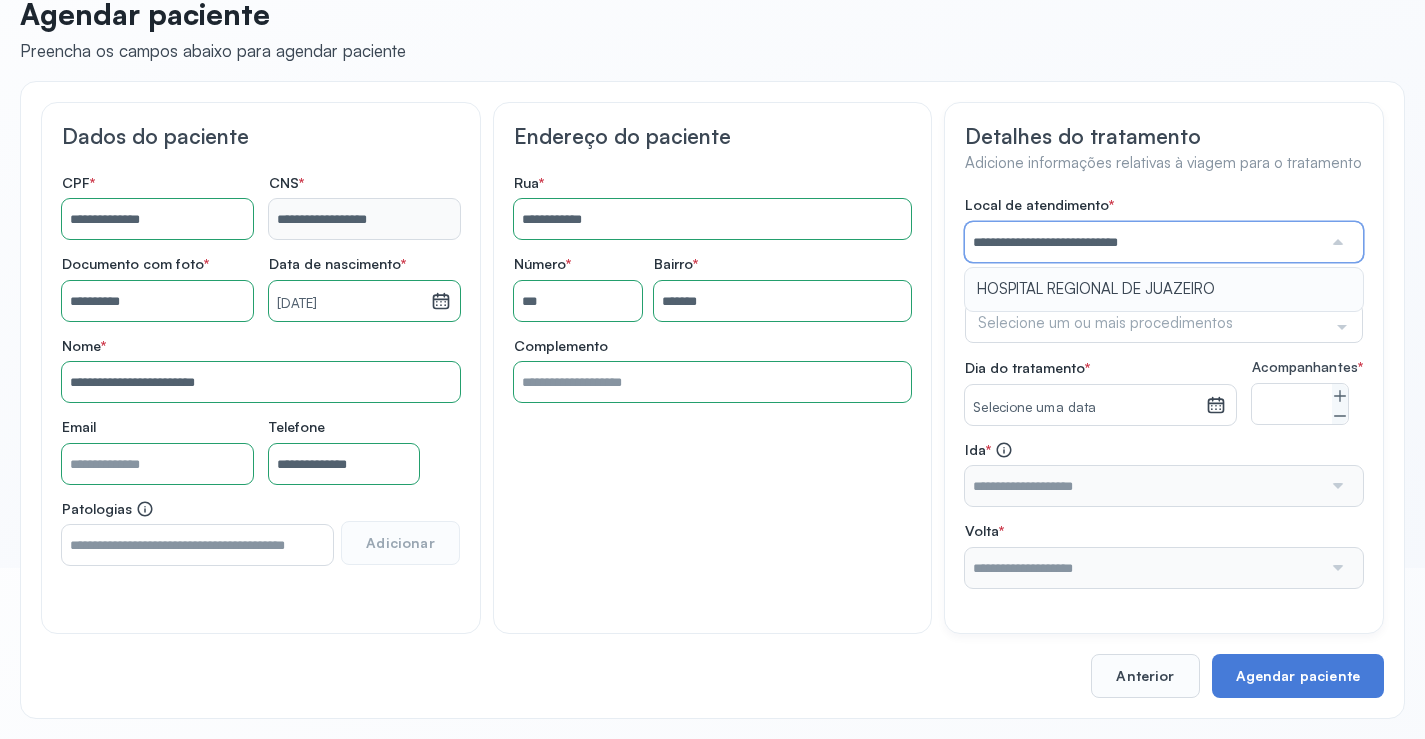 click on "**********" at bounding box center [1164, 392] 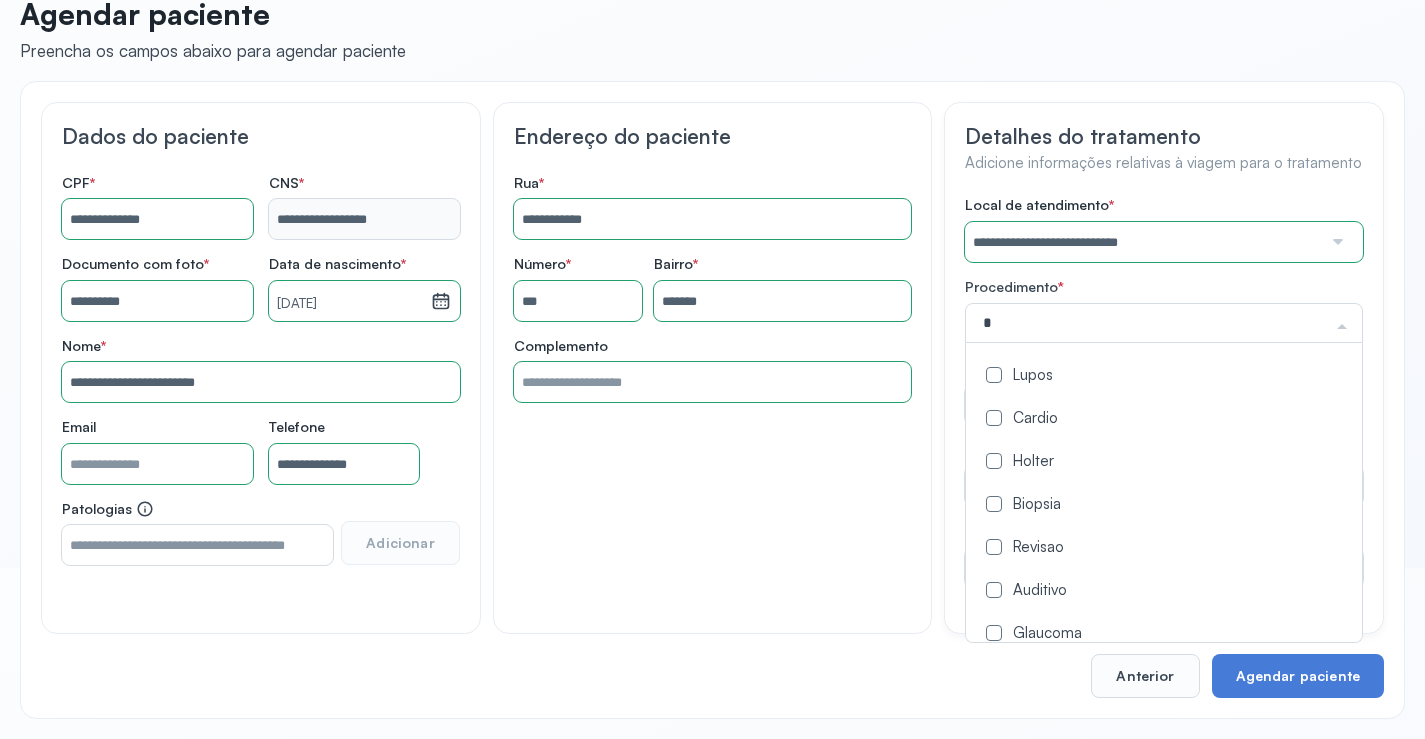 type on "**" 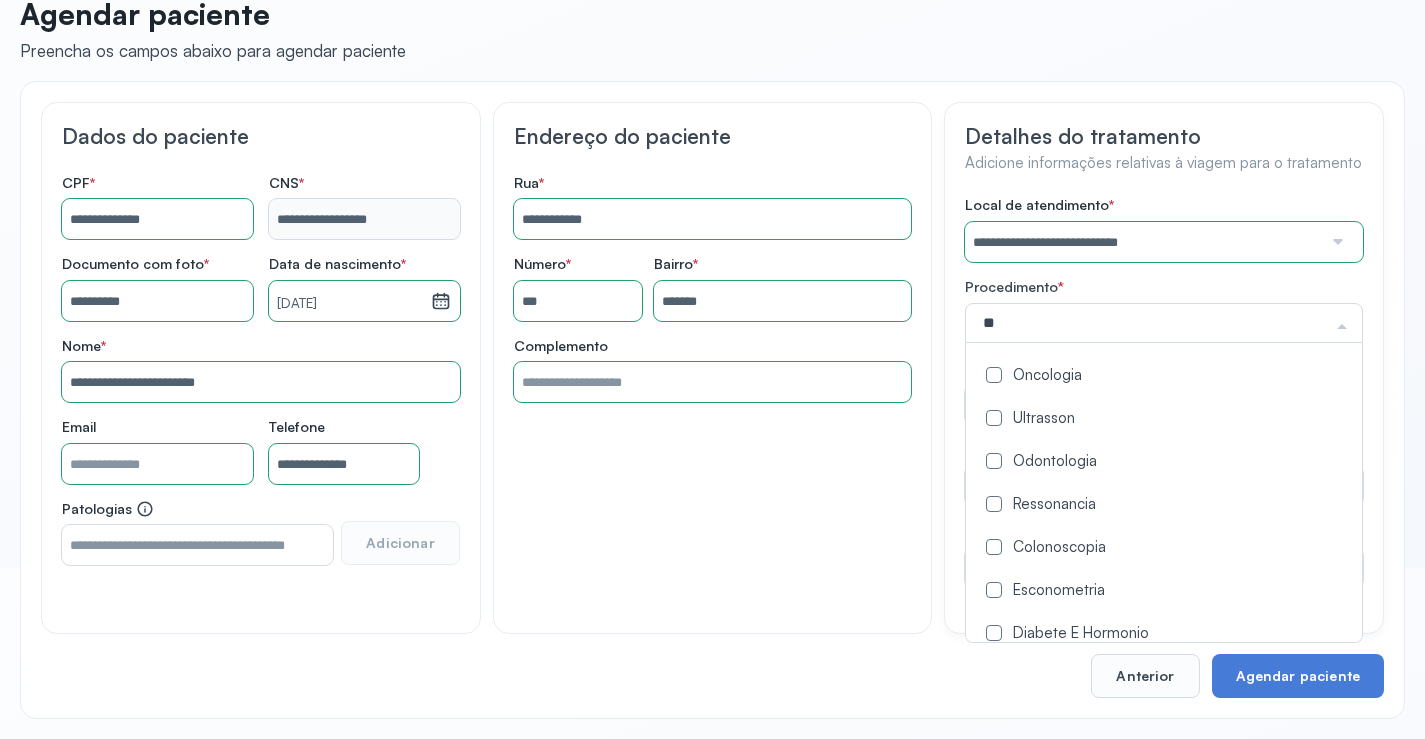click on "Oncologia" 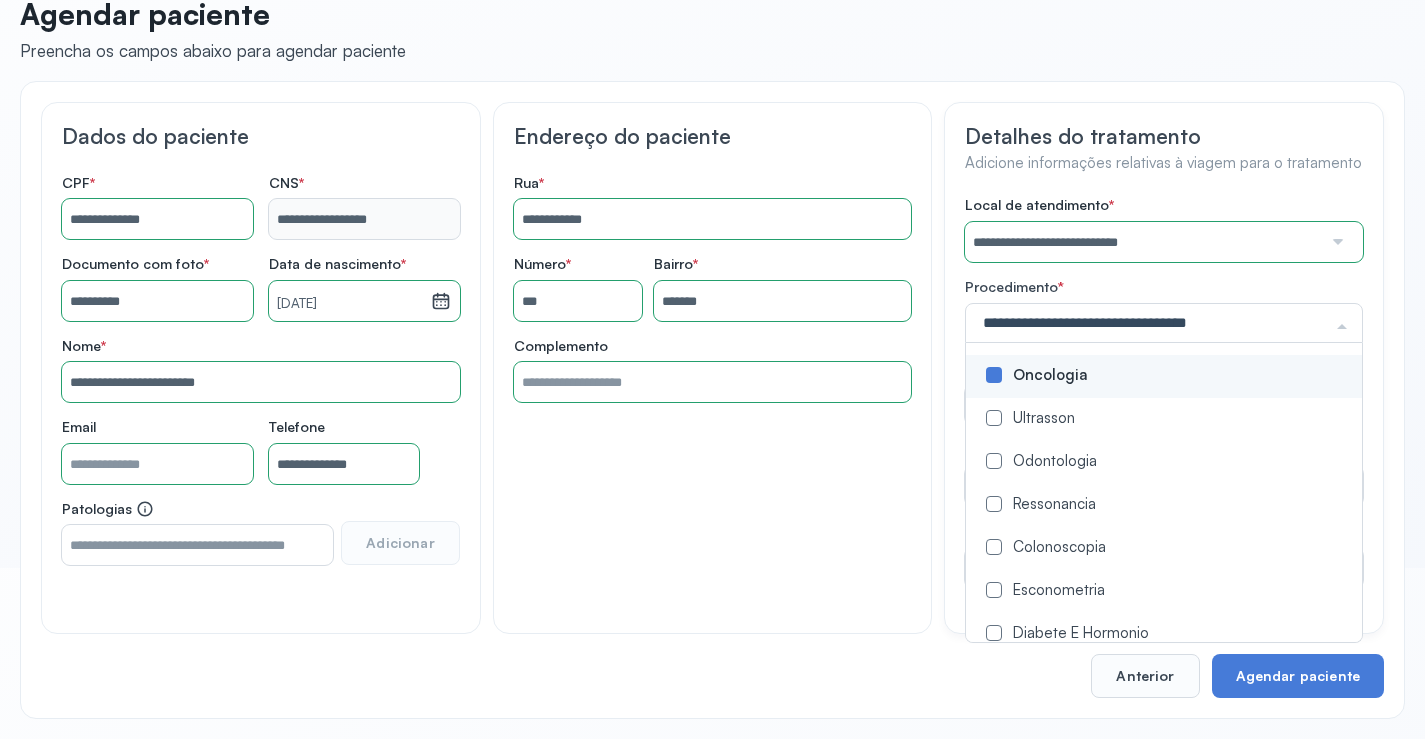 click on "**********" 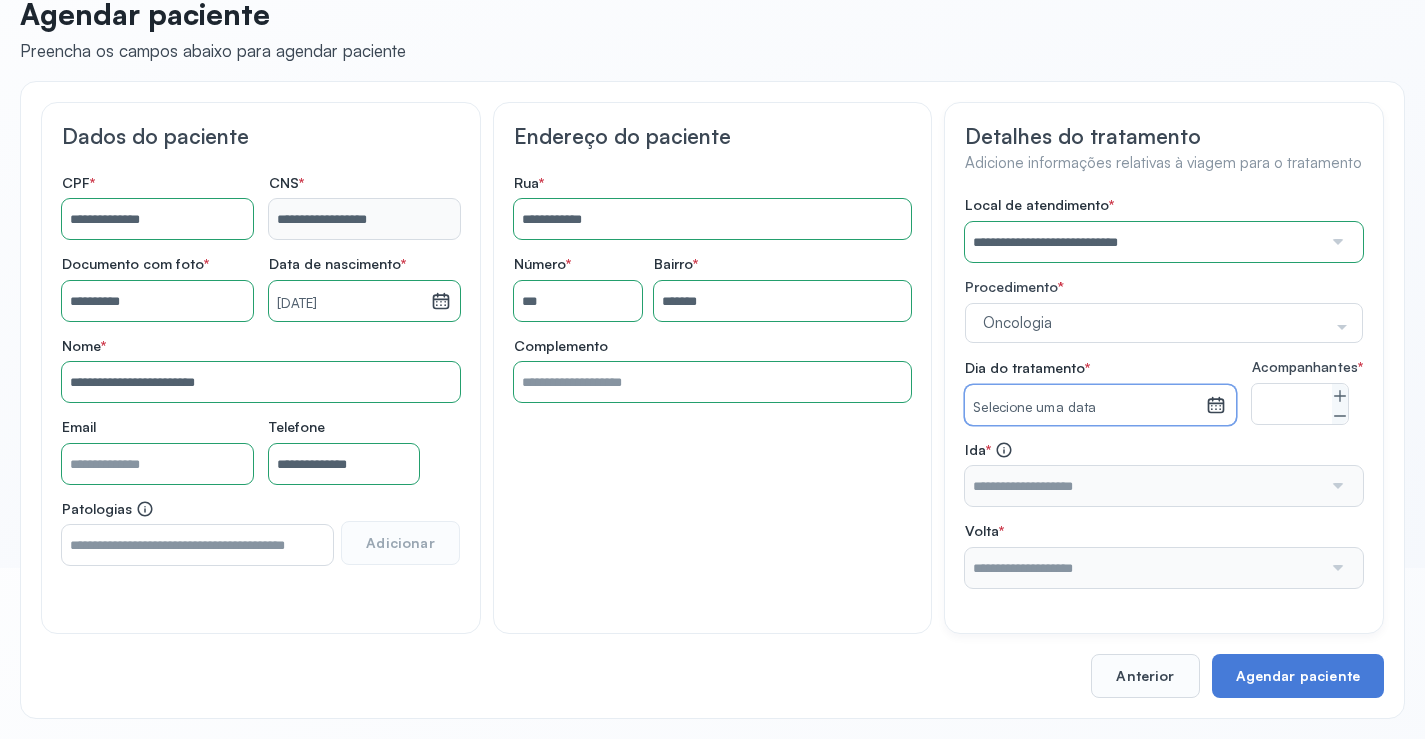 click on "Selecione uma data" at bounding box center (1085, 408) 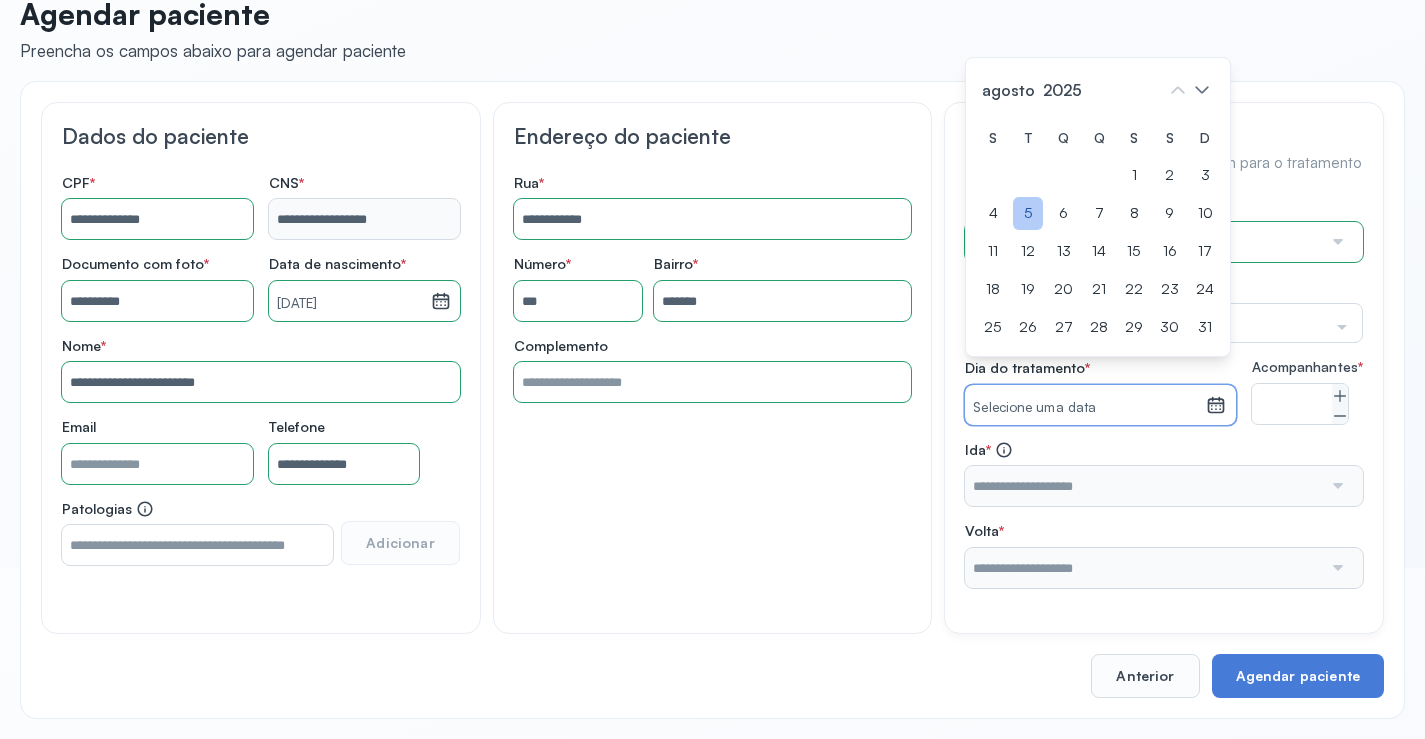 click on "5" 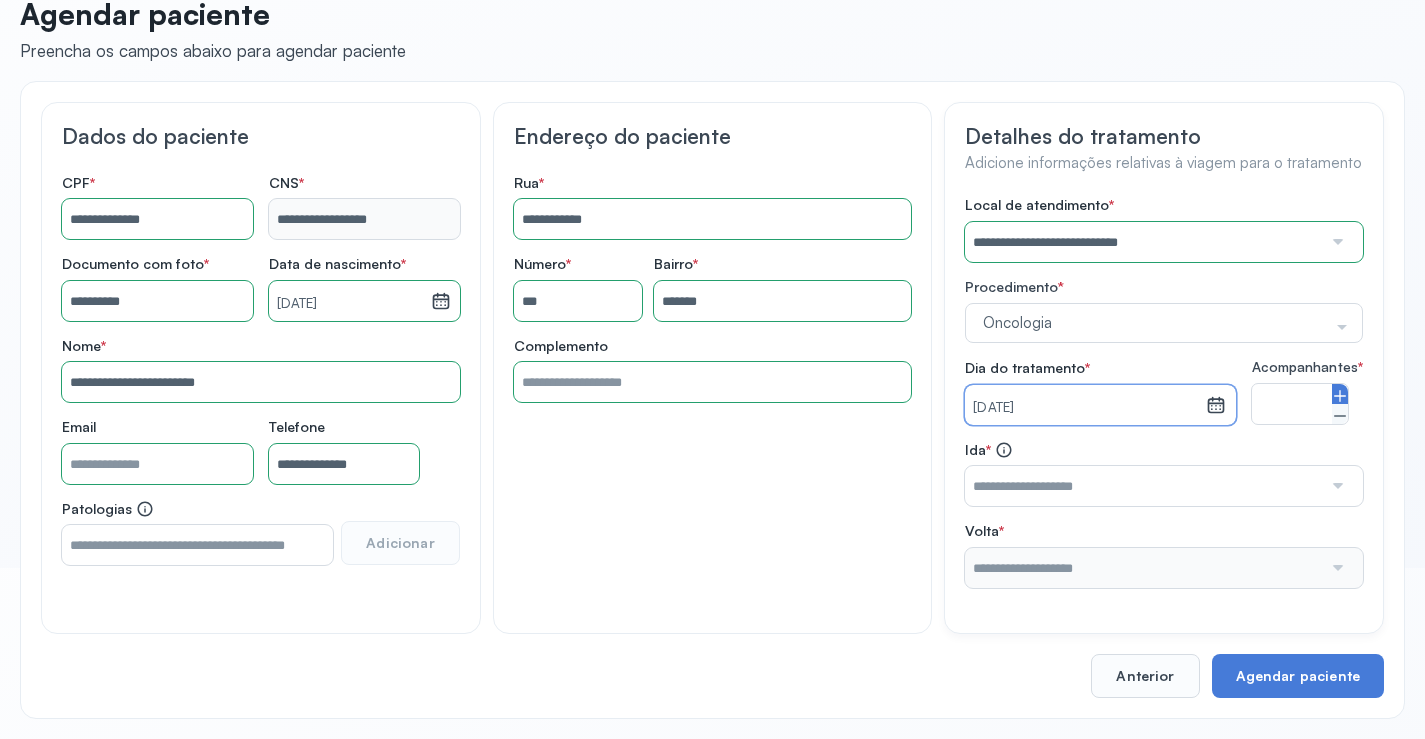 click at bounding box center [1340, 394] 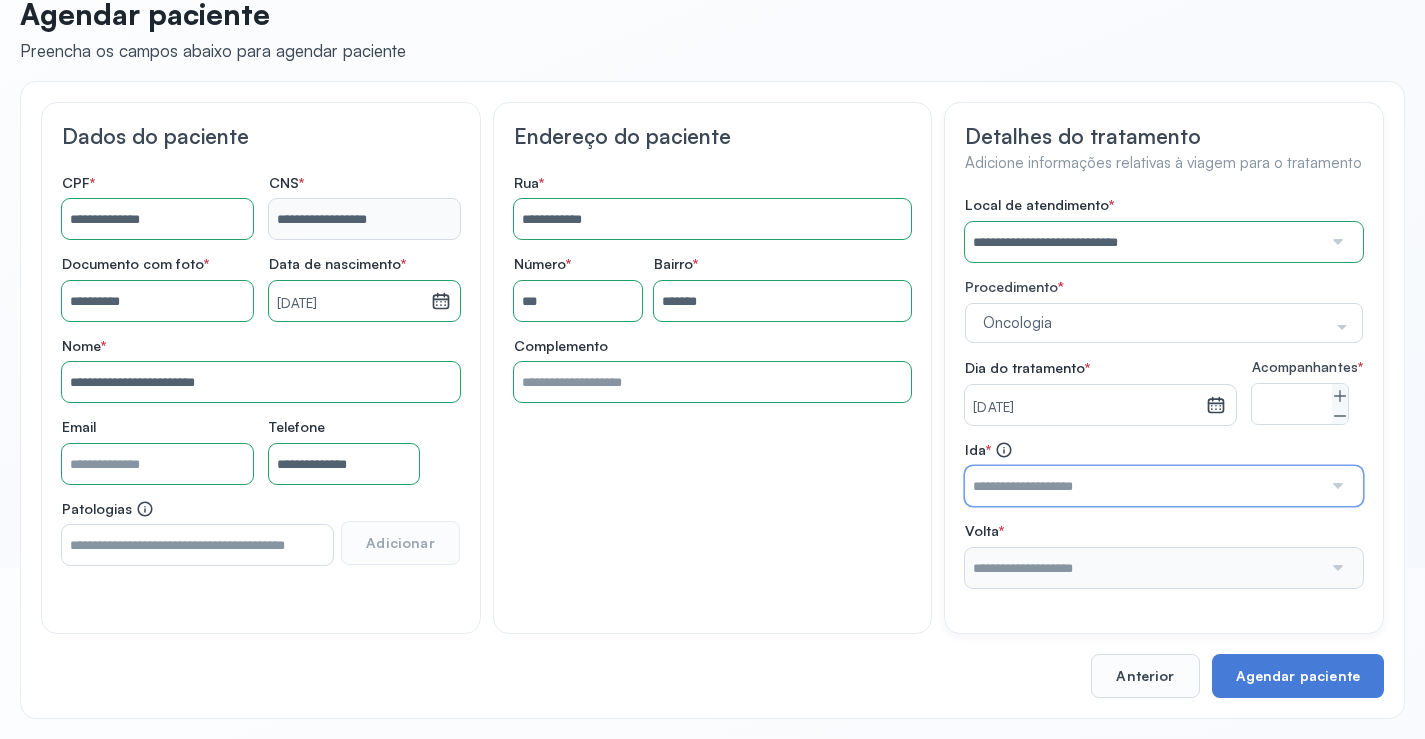 click at bounding box center (1143, 486) 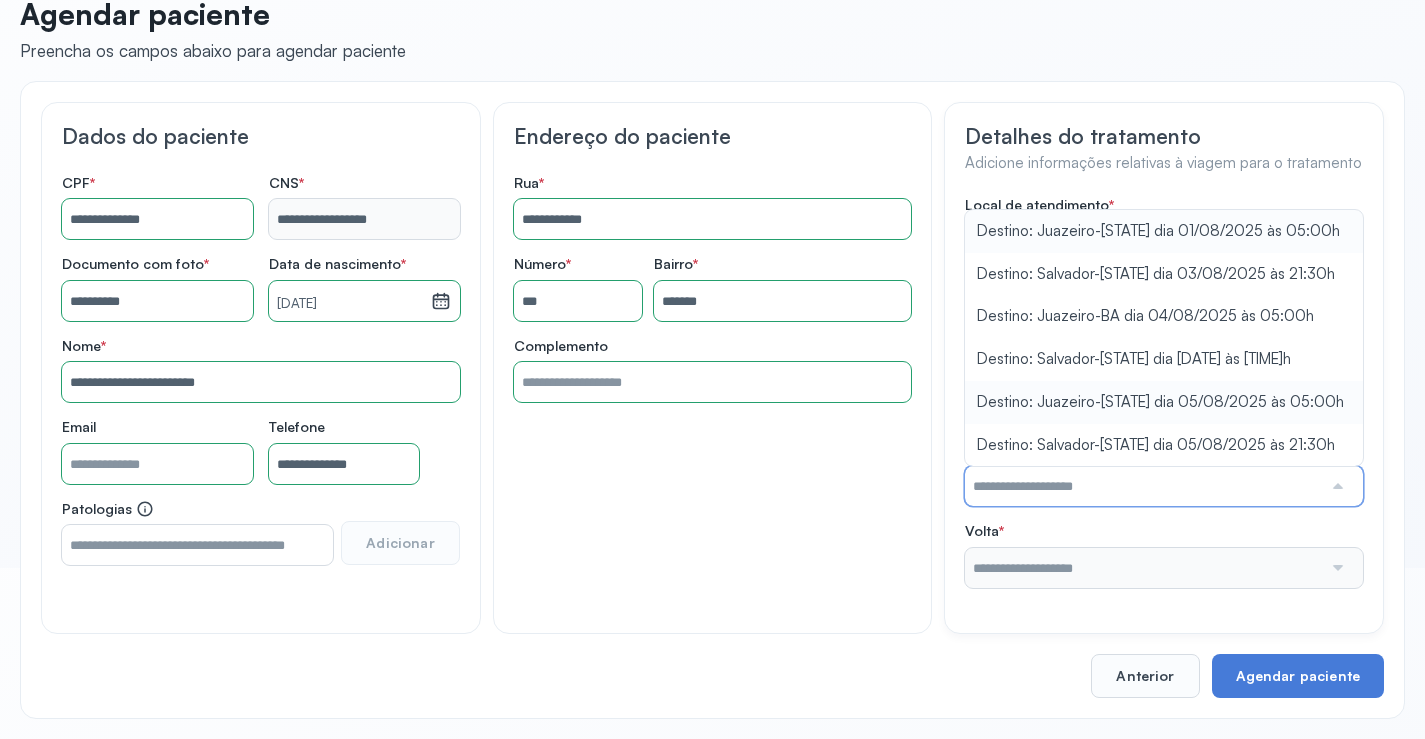 type on "**********" 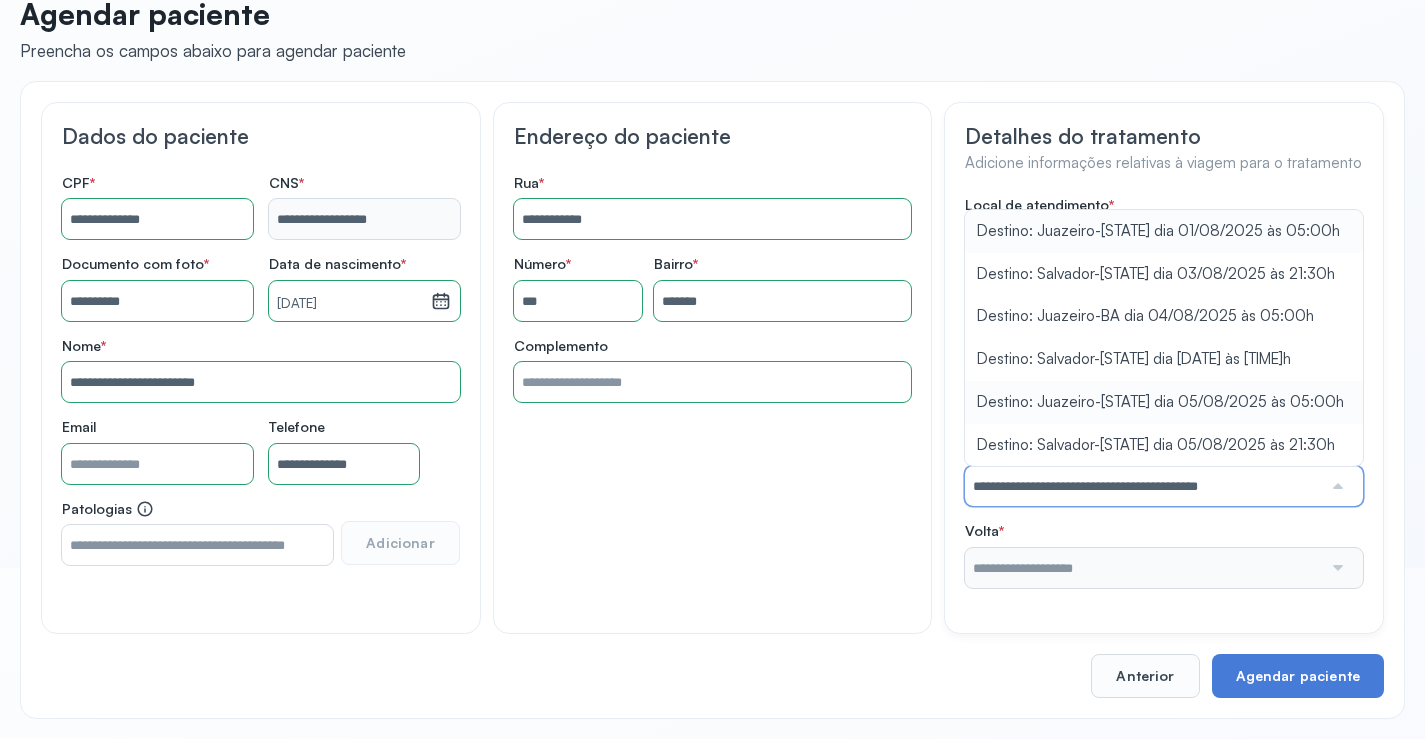 click on "**********" at bounding box center [1164, 392] 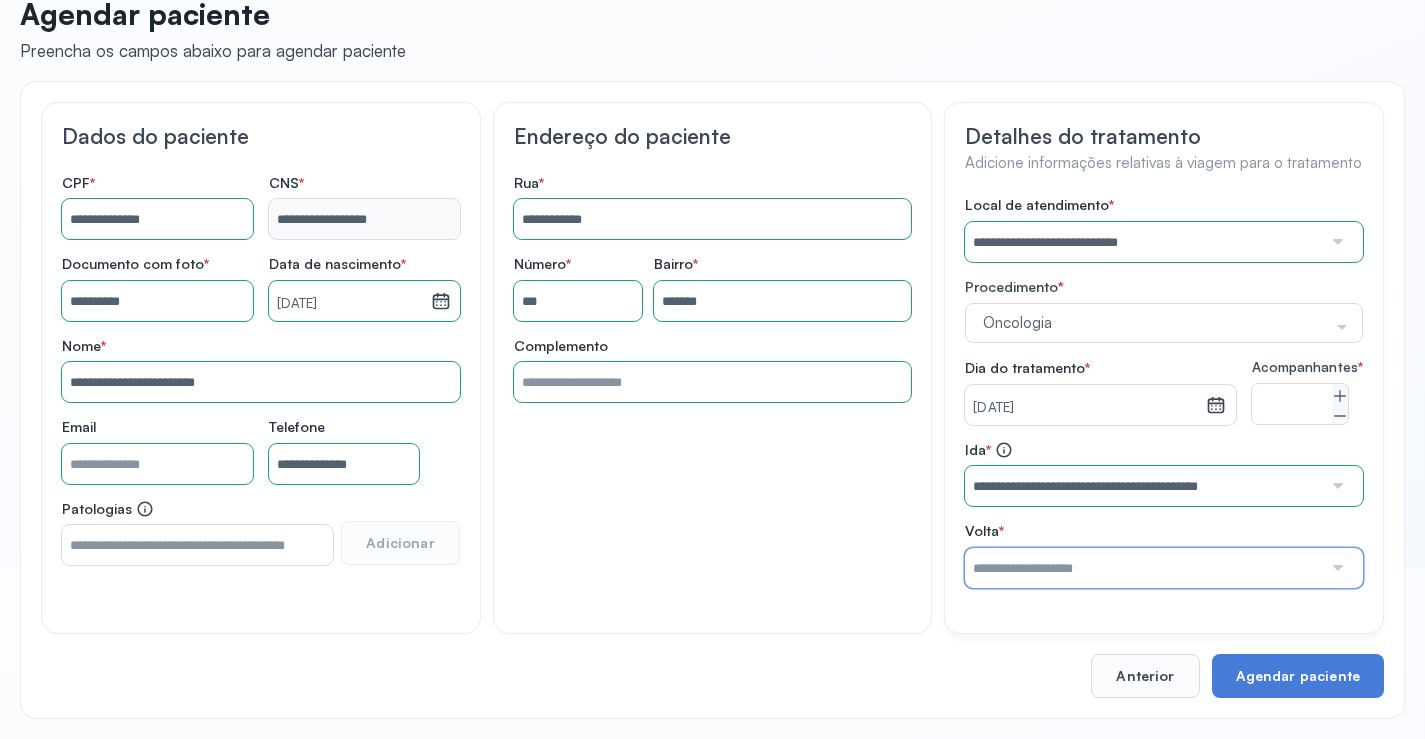 click at bounding box center (1143, 568) 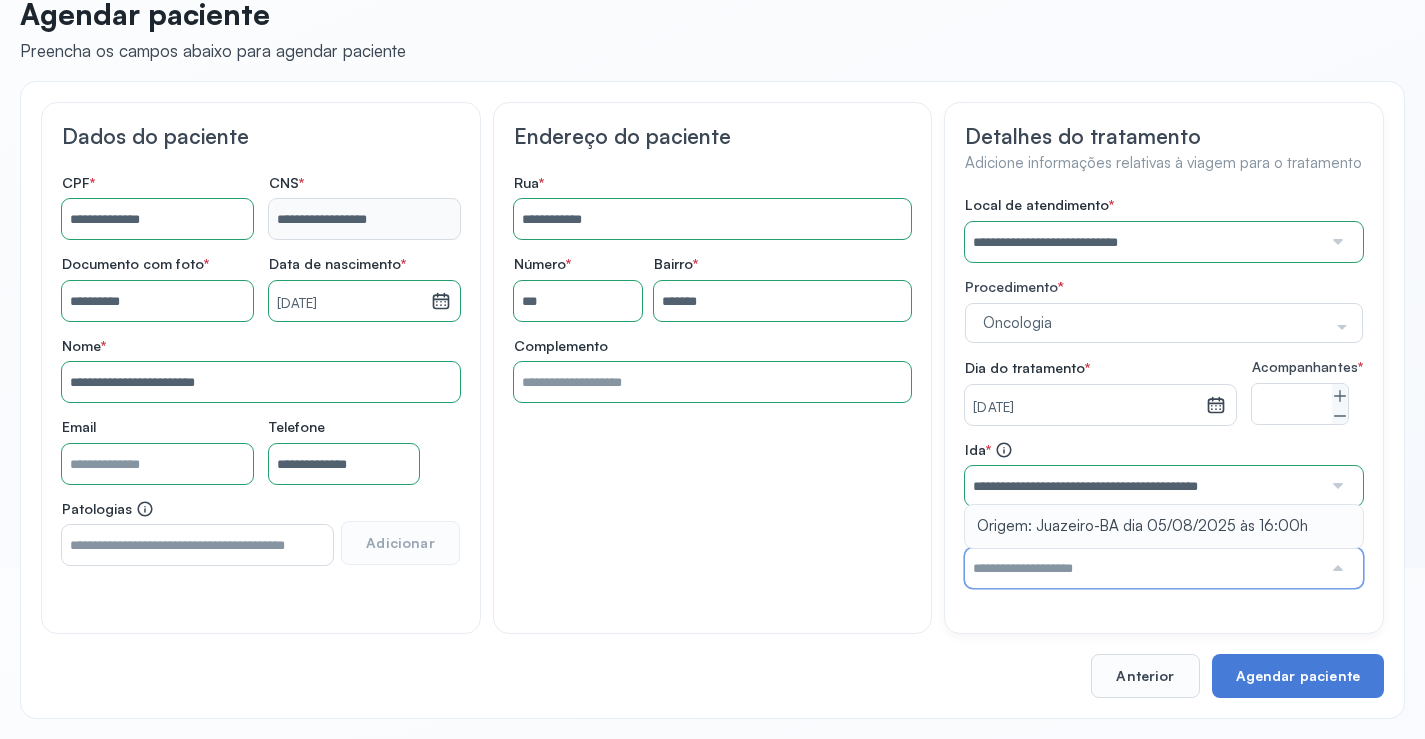 type on "**********" 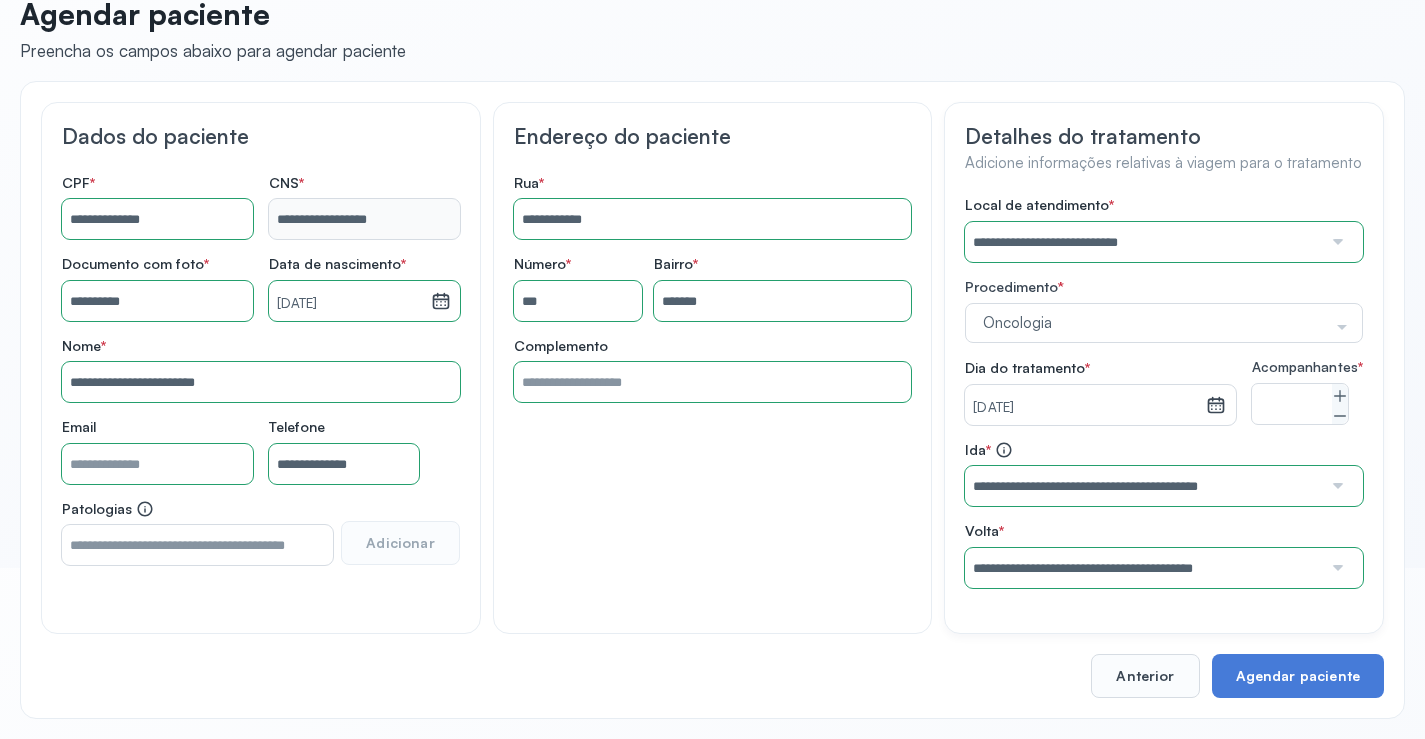 click on "Origem: Juazeiro-[STATE] dia [DATE] às [TIME]h" at bounding box center [1164, 514] 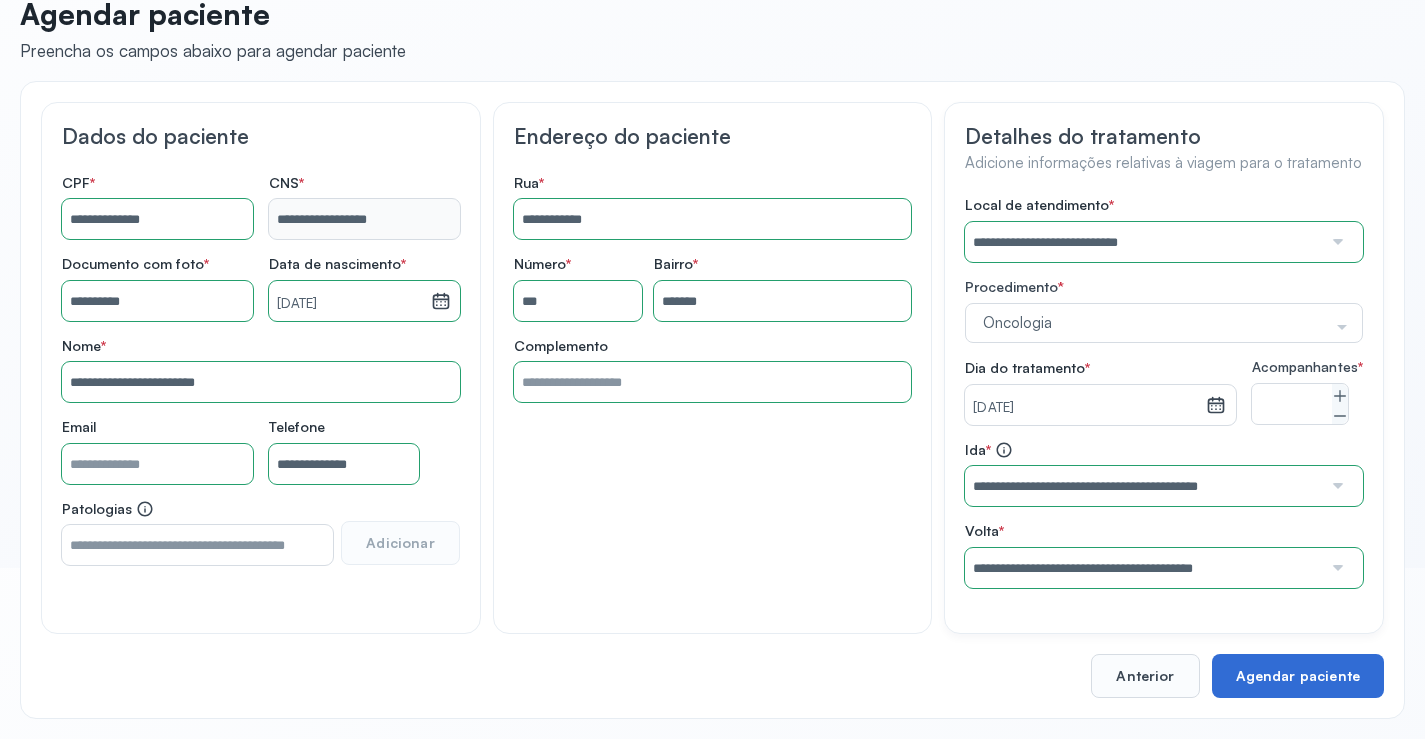 click on "Agendar paciente" at bounding box center (1298, 676) 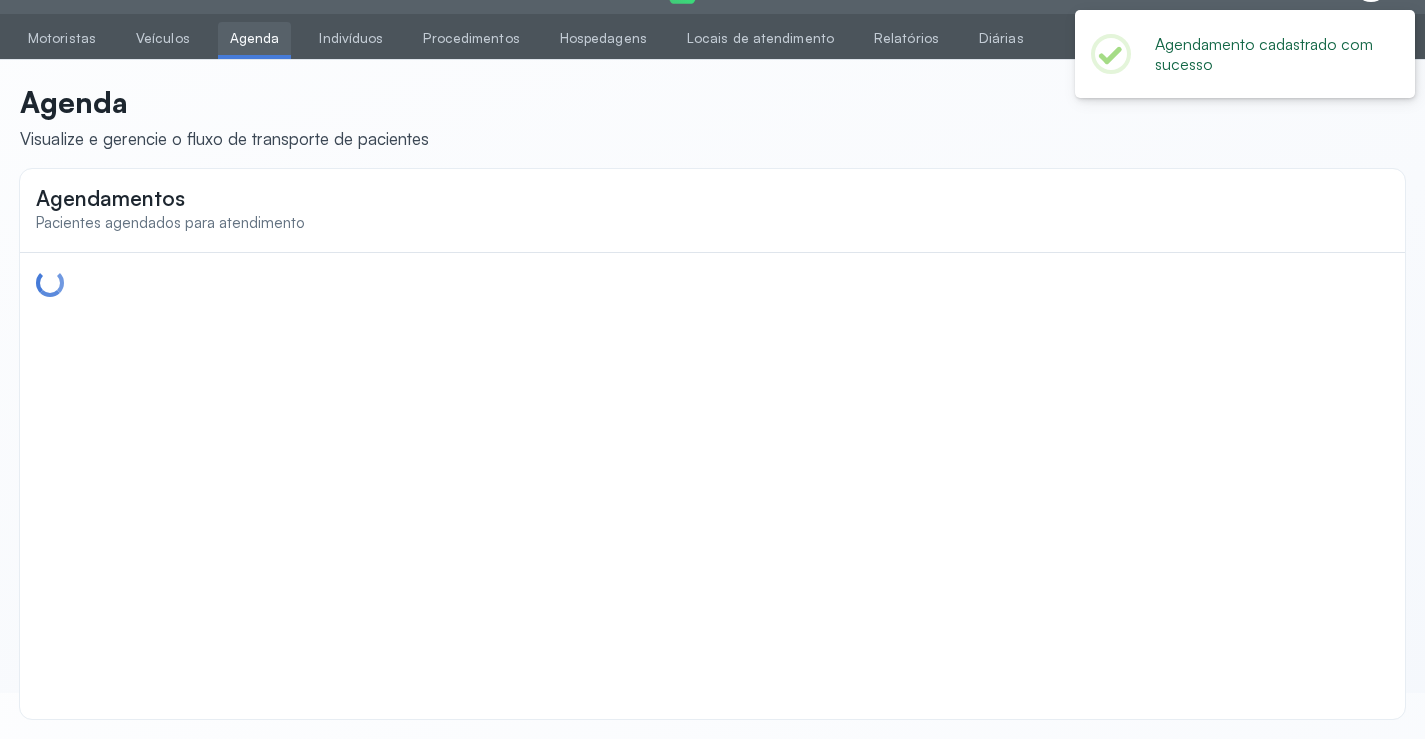 scroll, scrollTop: 0, scrollLeft: 0, axis: both 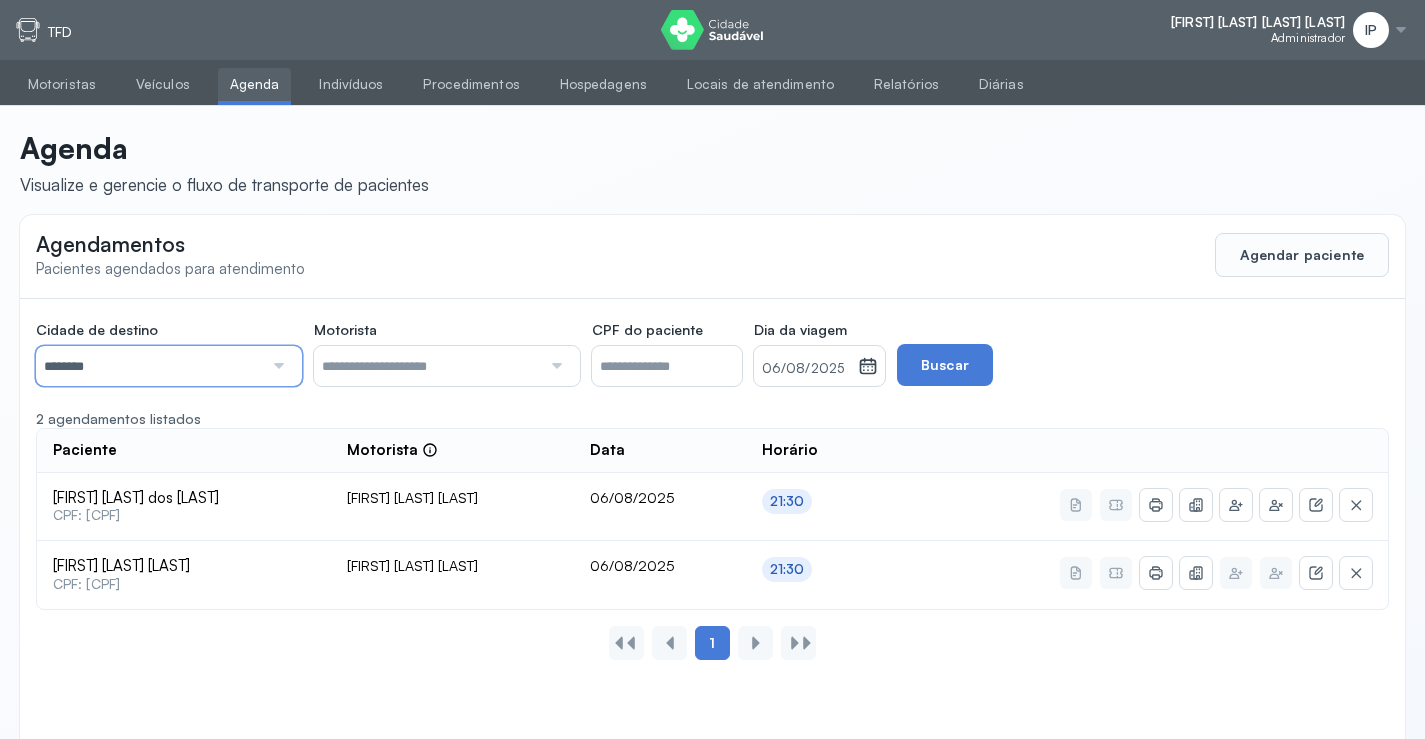 click on "********" at bounding box center (149, 366) 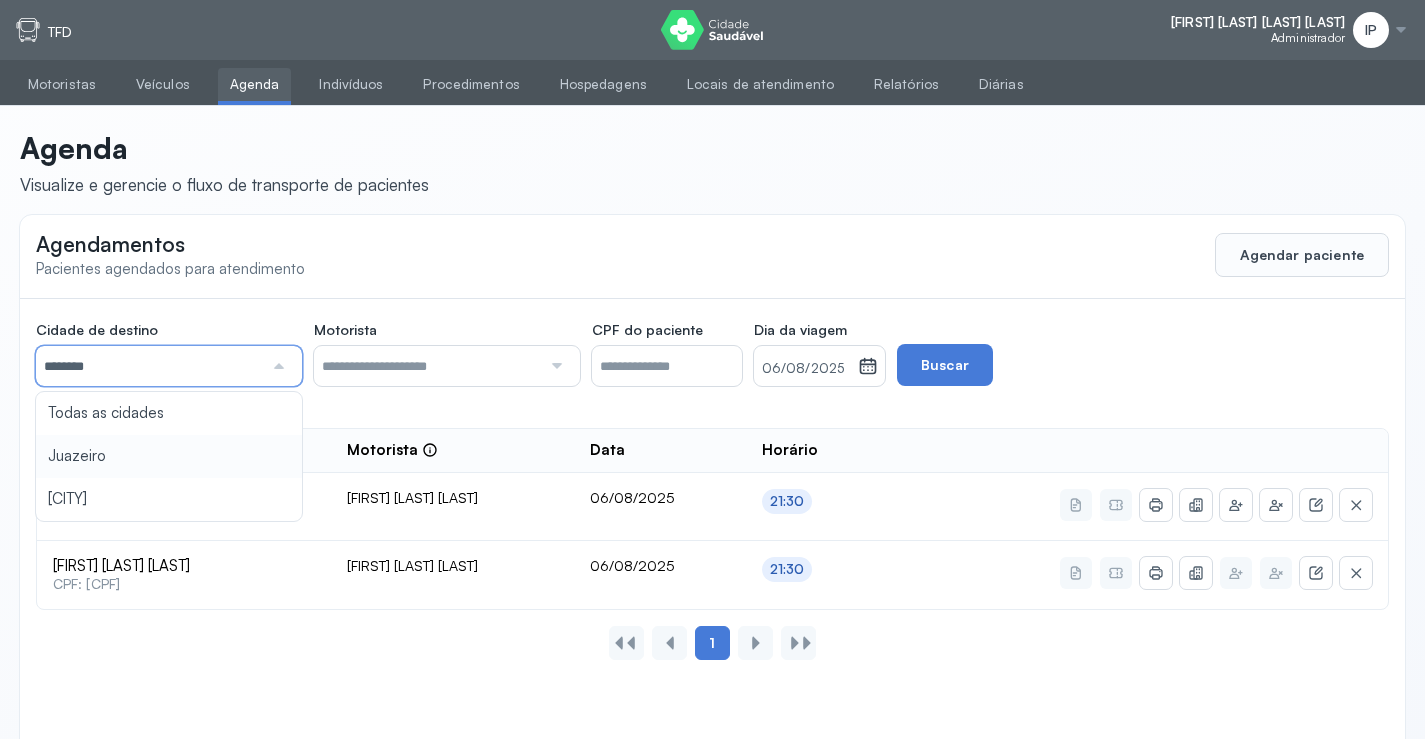 type on "********" 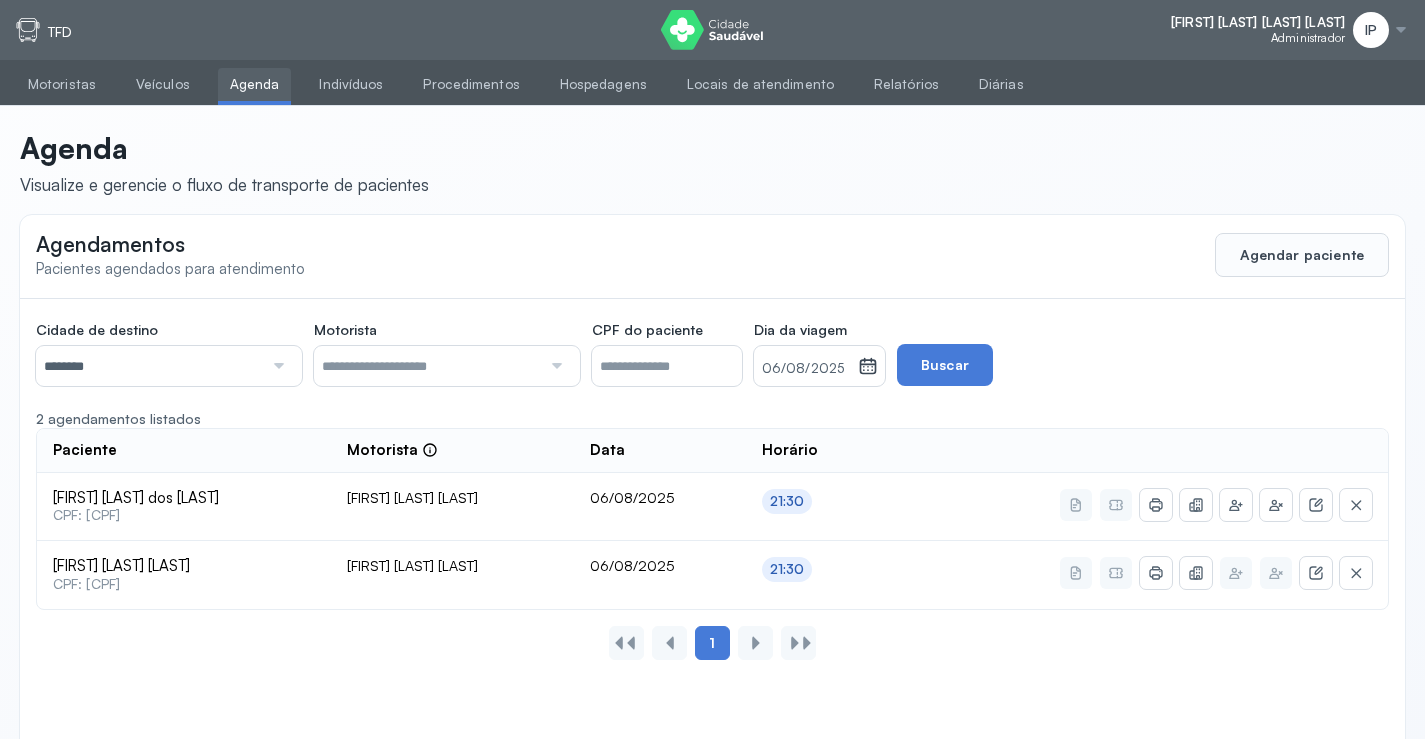 click on "06/08/2025" at bounding box center [806, 369] 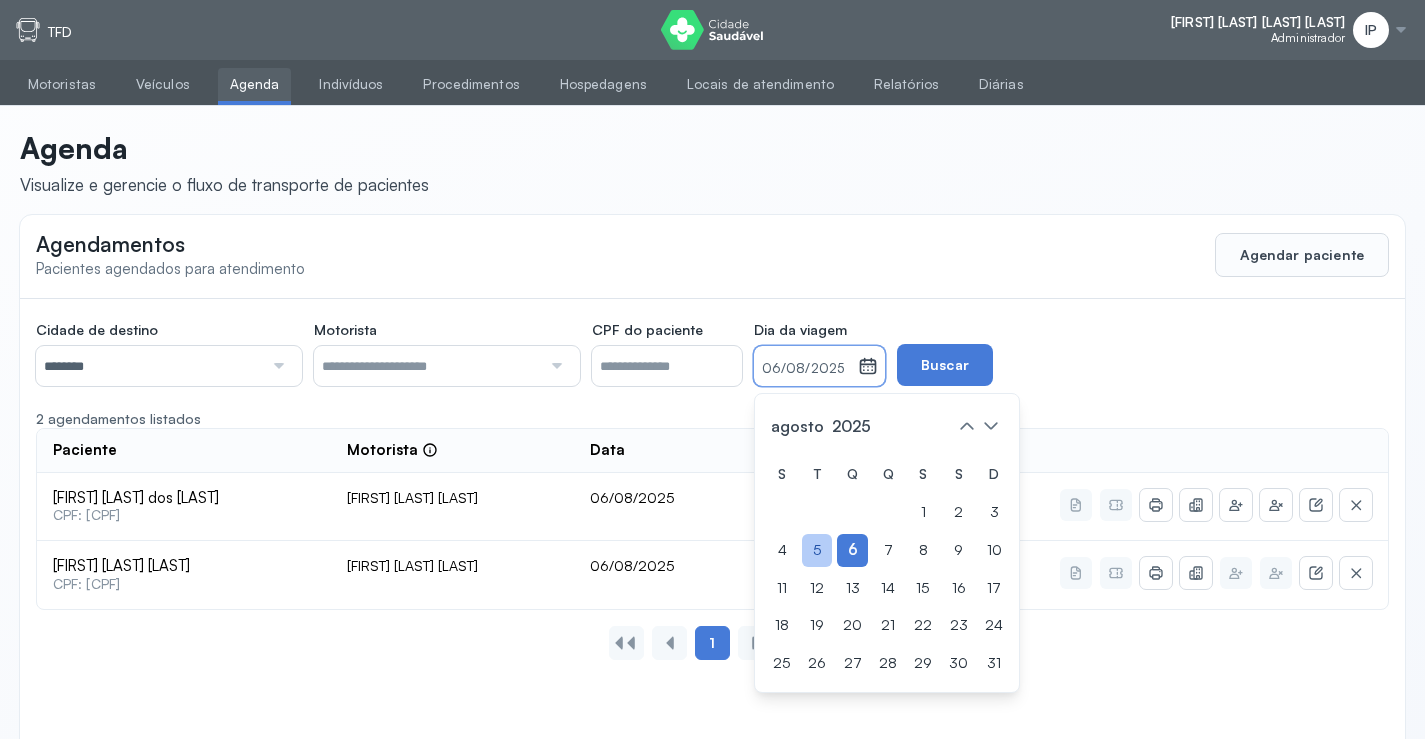 drag, startPoint x: 849, startPoint y: 562, endPoint x: 858, endPoint y: 543, distance: 21.023796 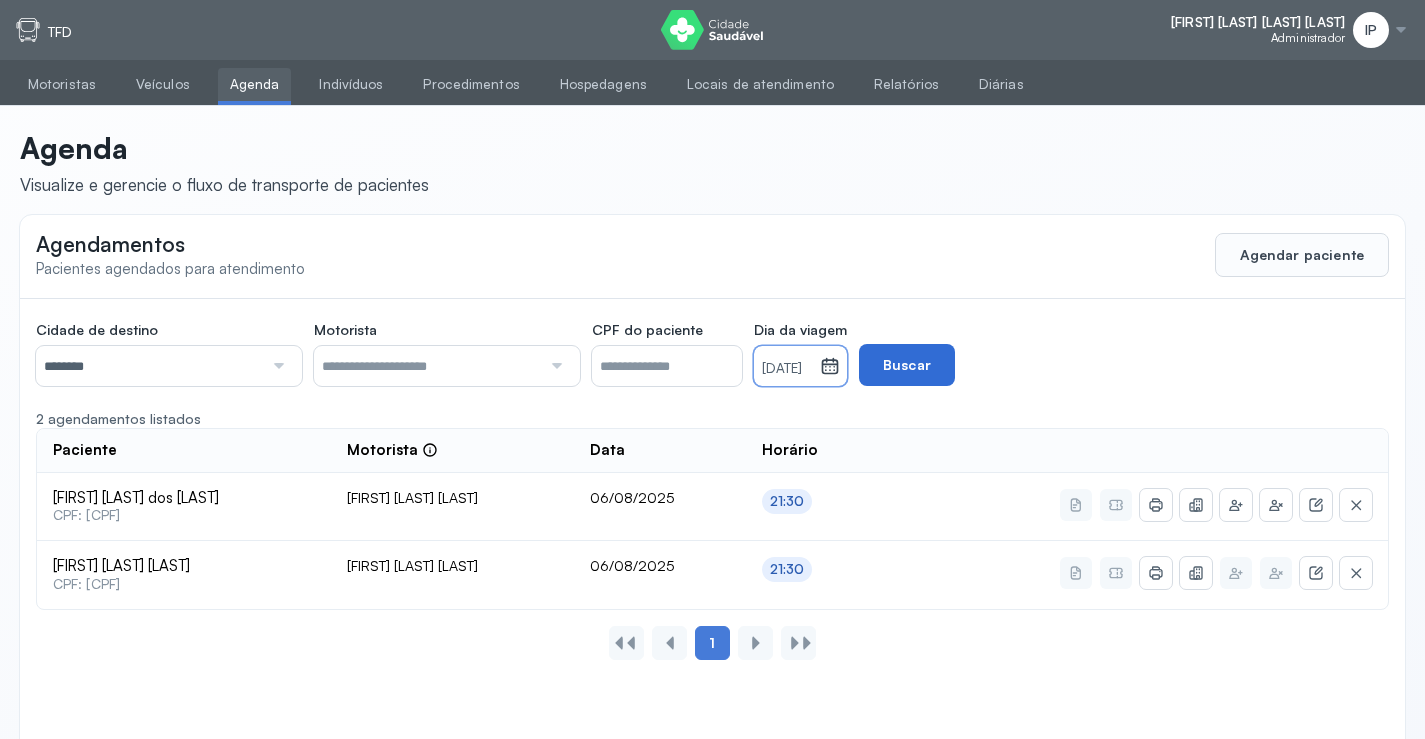 click on "Buscar" at bounding box center [907, 365] 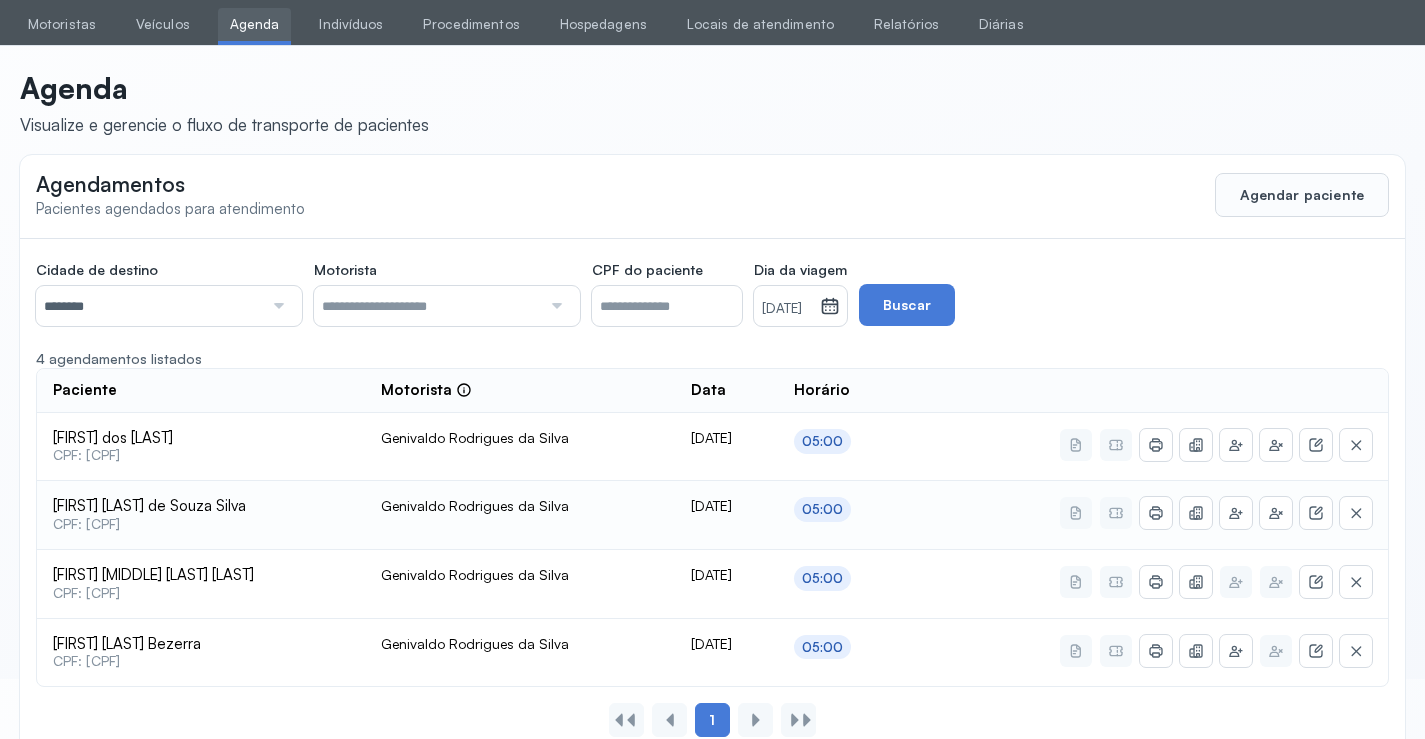 scroll, scrollTop: 110, scrollLeft: 0, axis: vertical 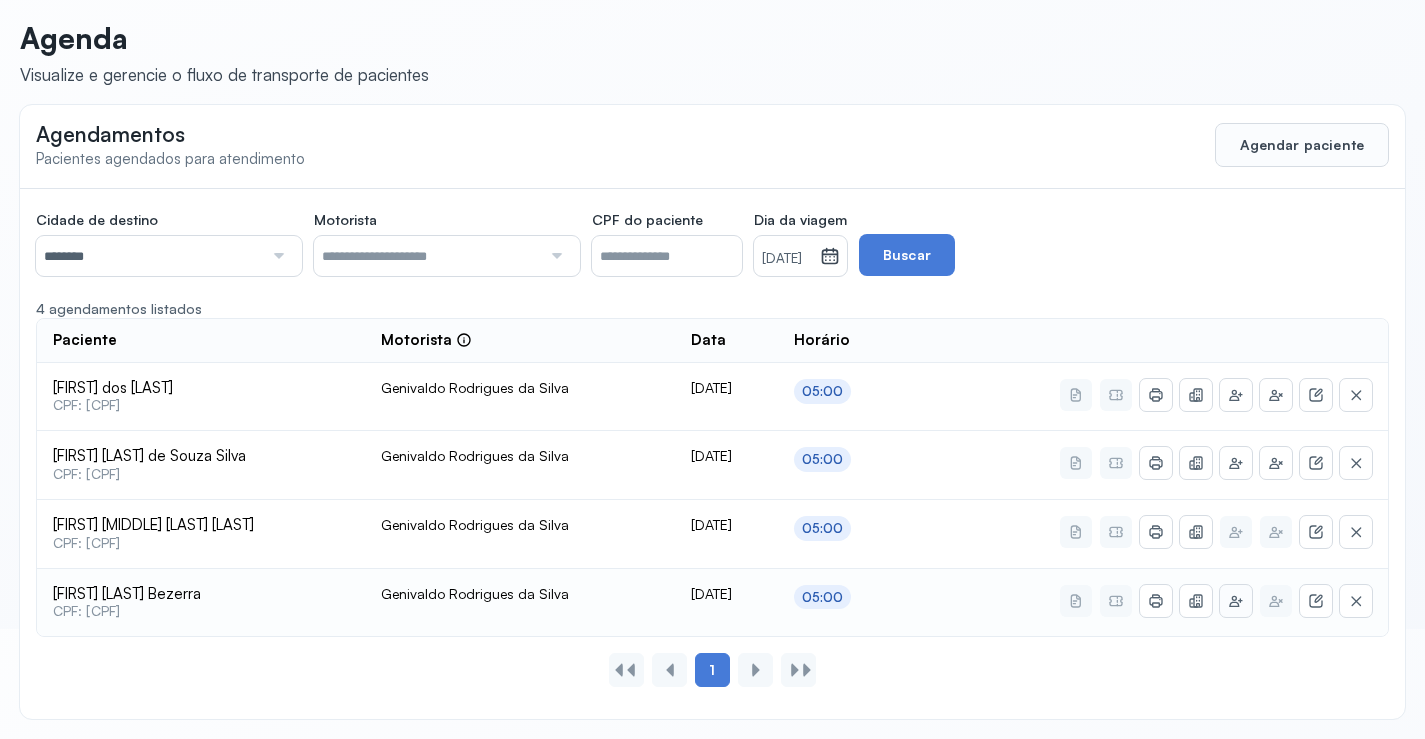 click 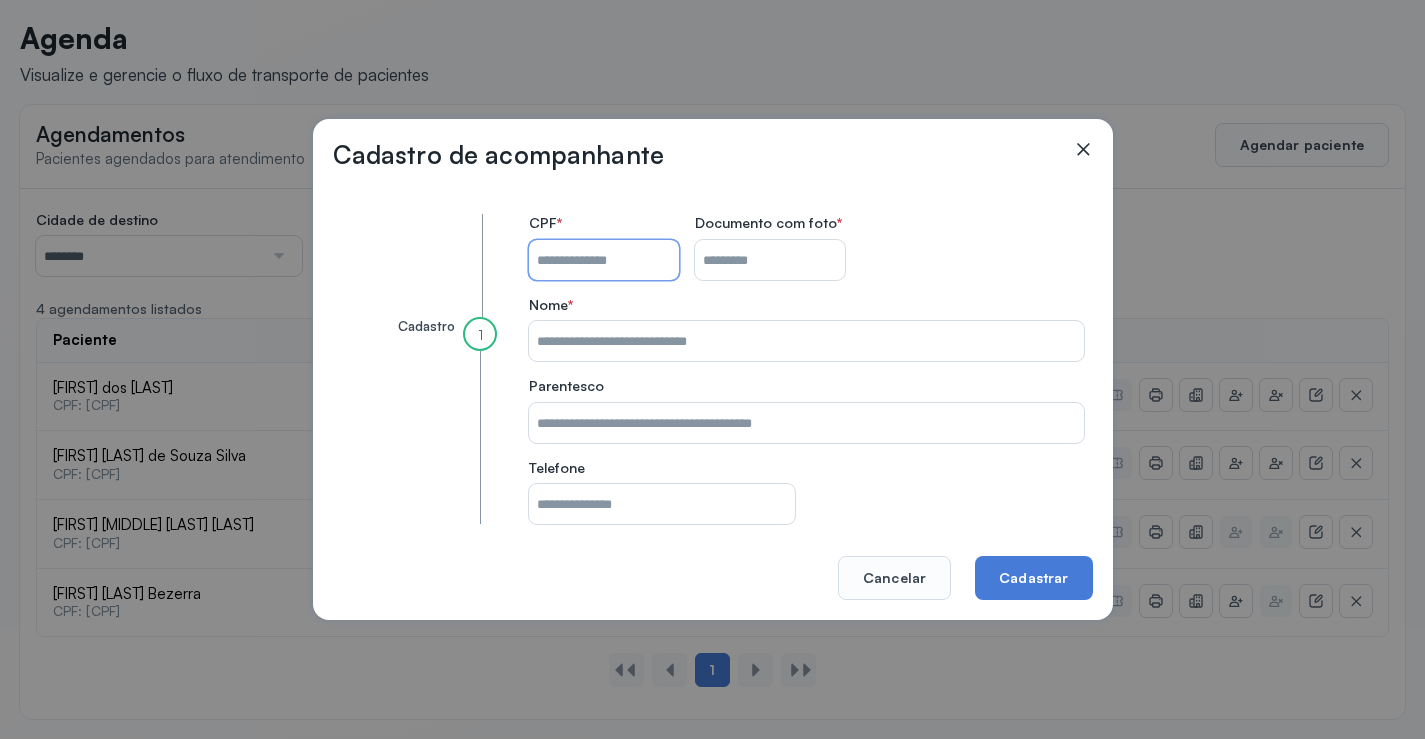 click on "CPF do paciente" at bounding box center [604, 260] 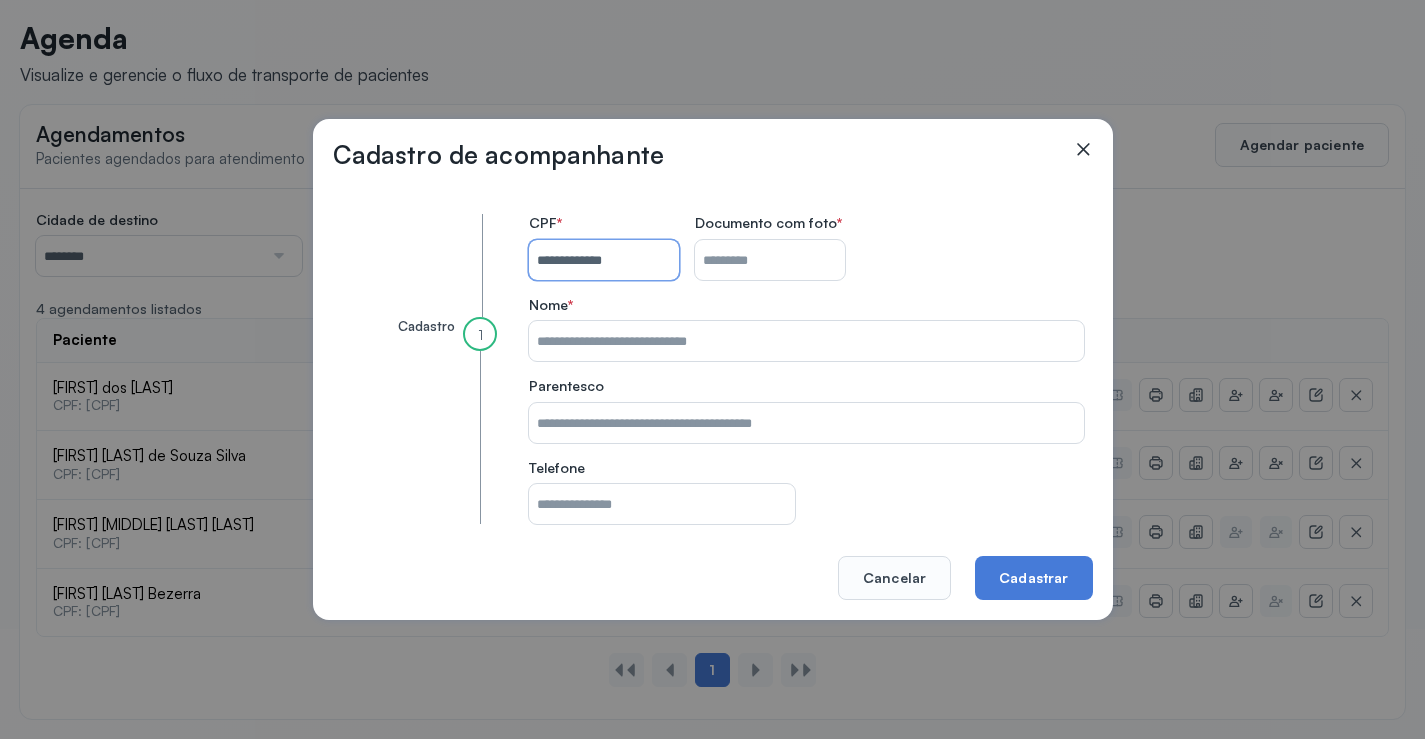 type on "**********" 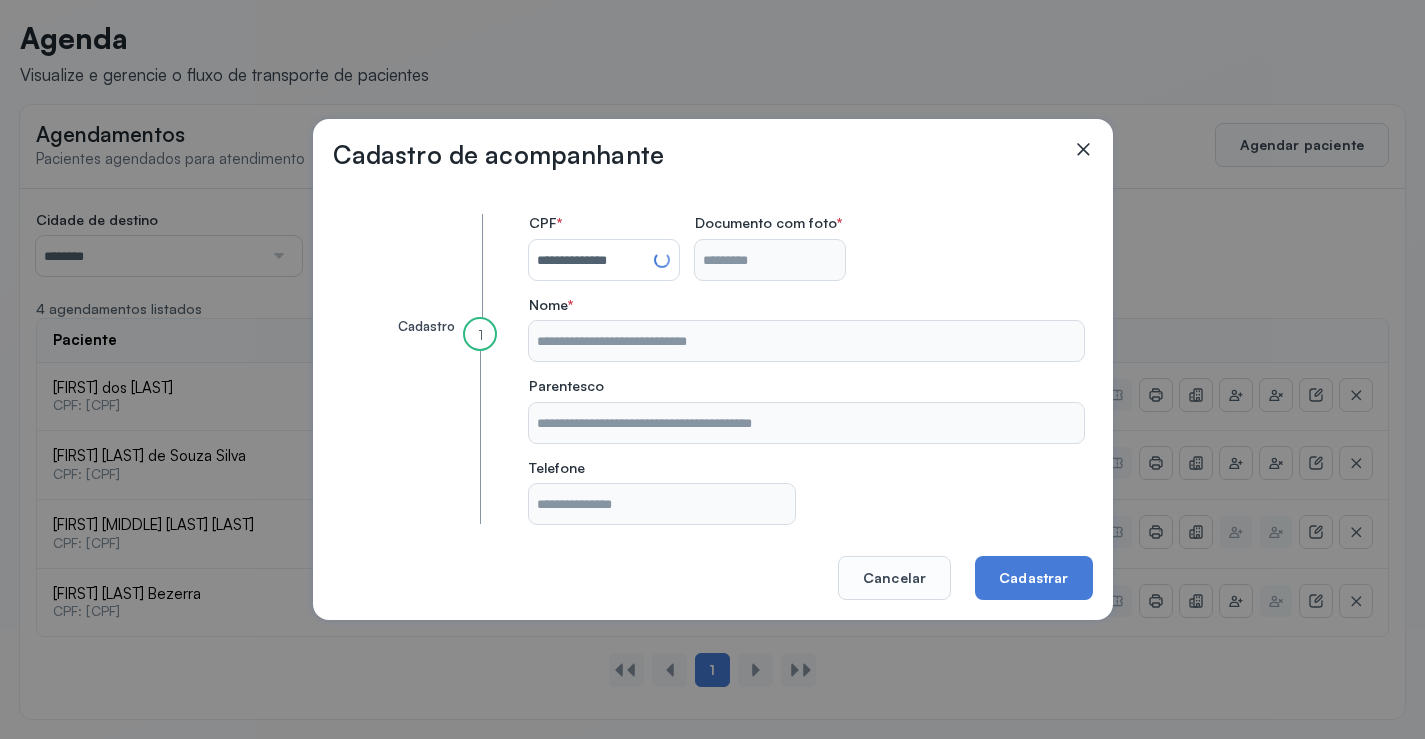 type on "**********" 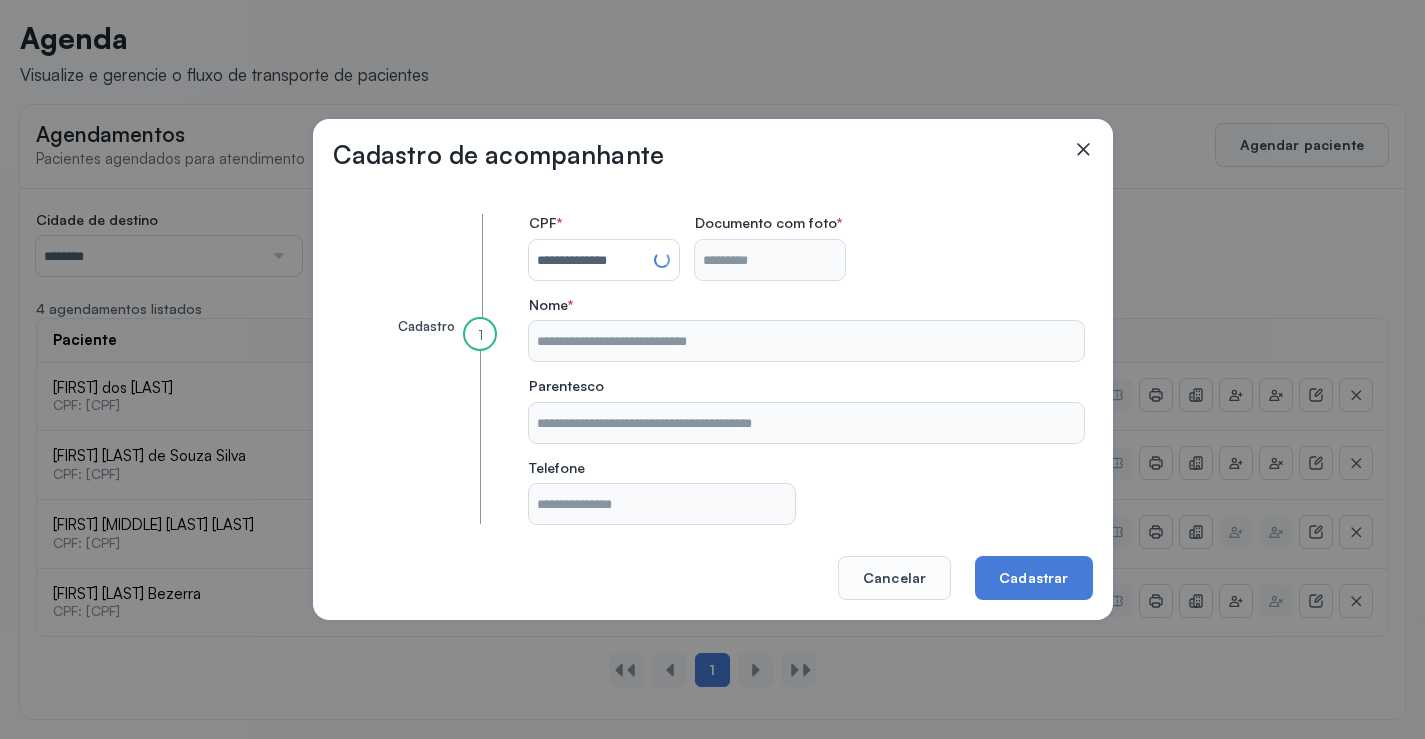 type on "**********" 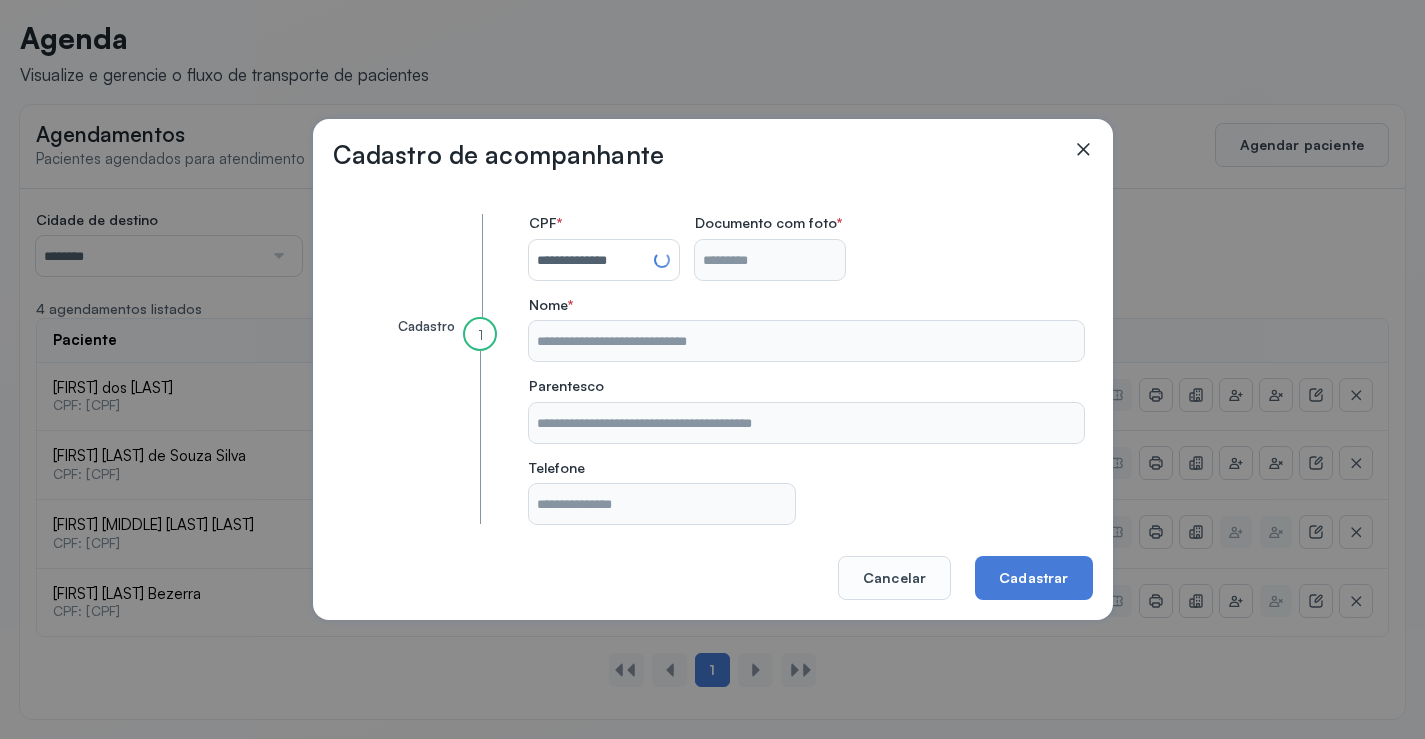 type on "**********" 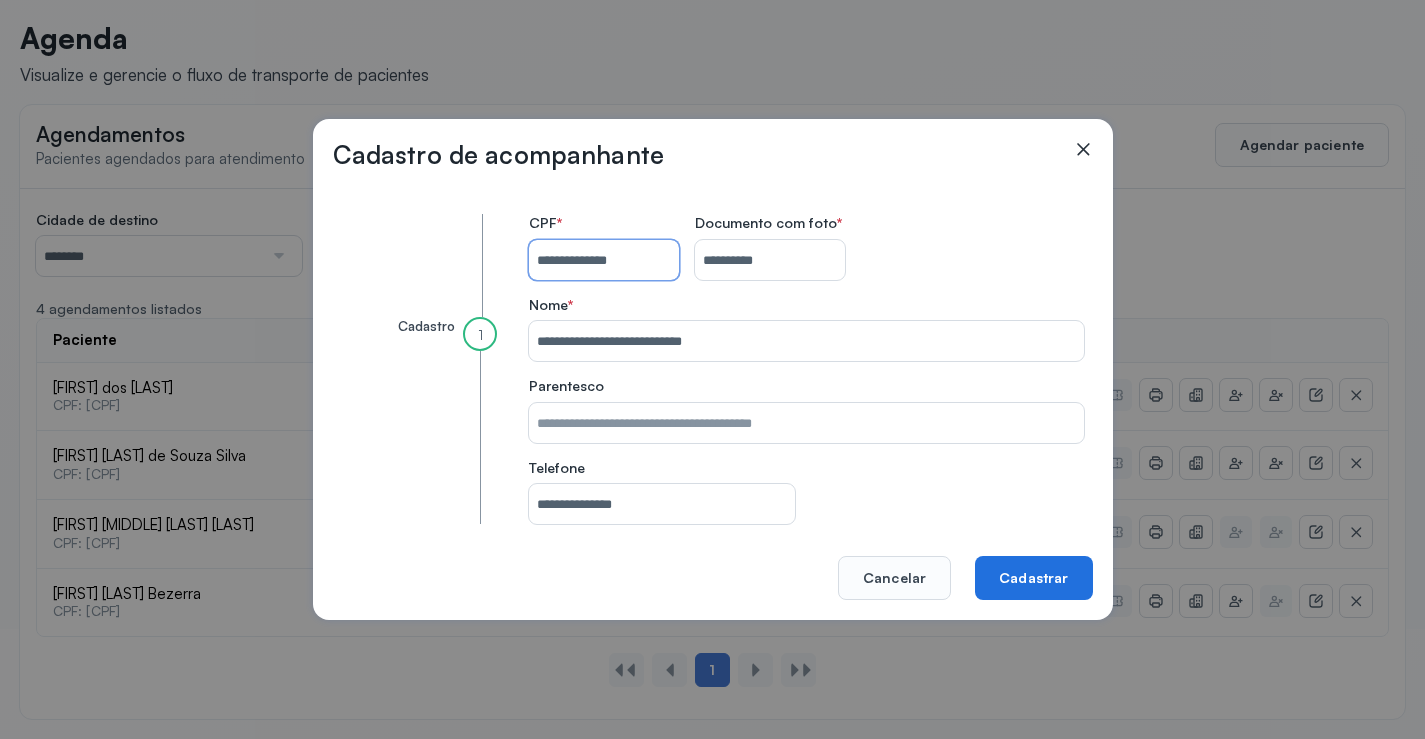 type on "**********" 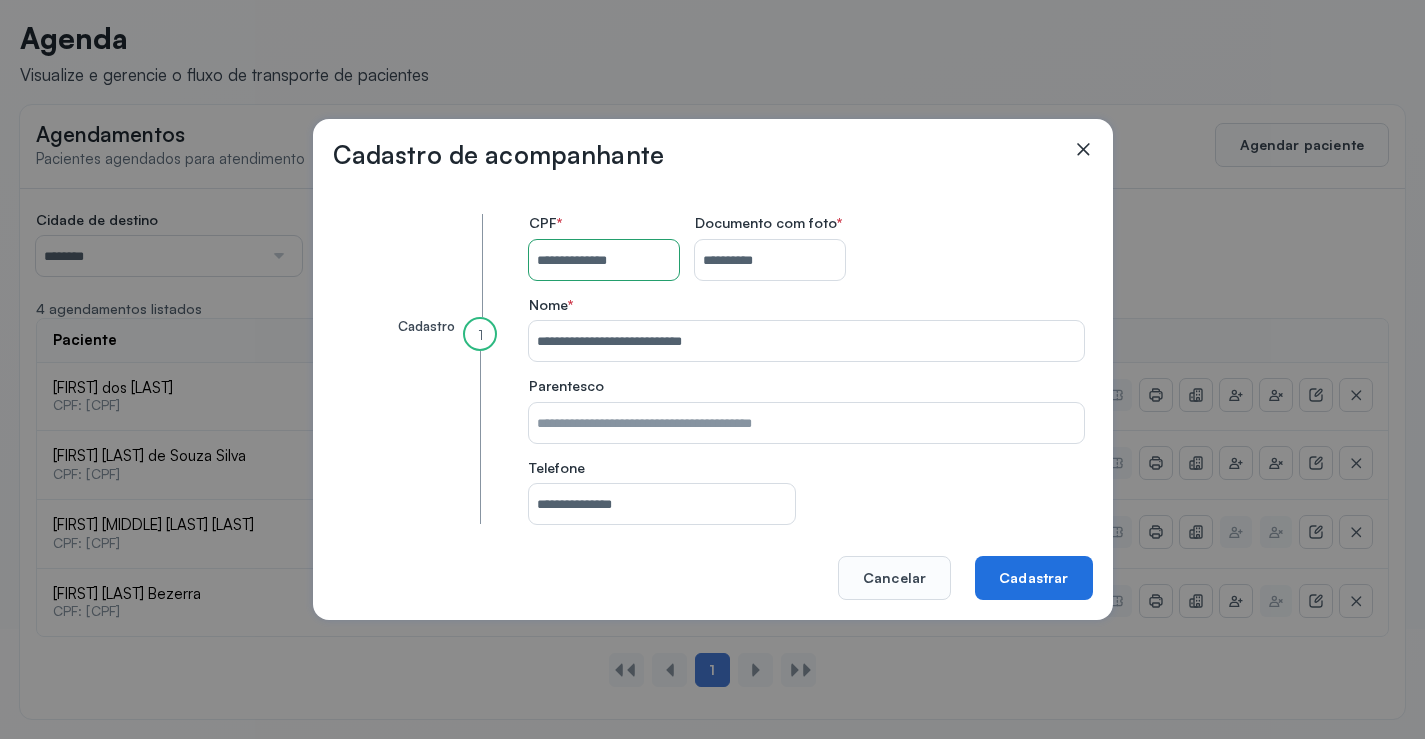 click on "Cadastrar" 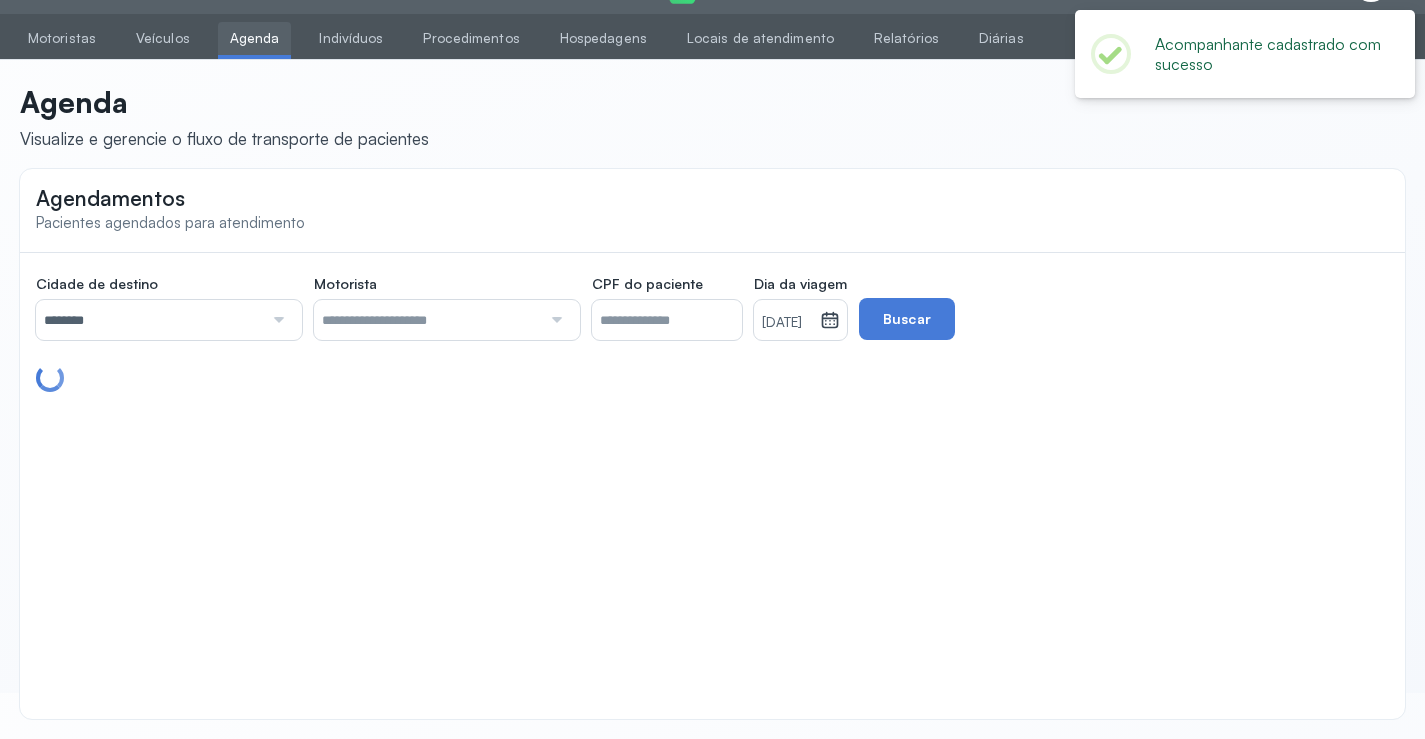 scroll, scrollTop: 110, scrollLeft: 0, axis: vertical 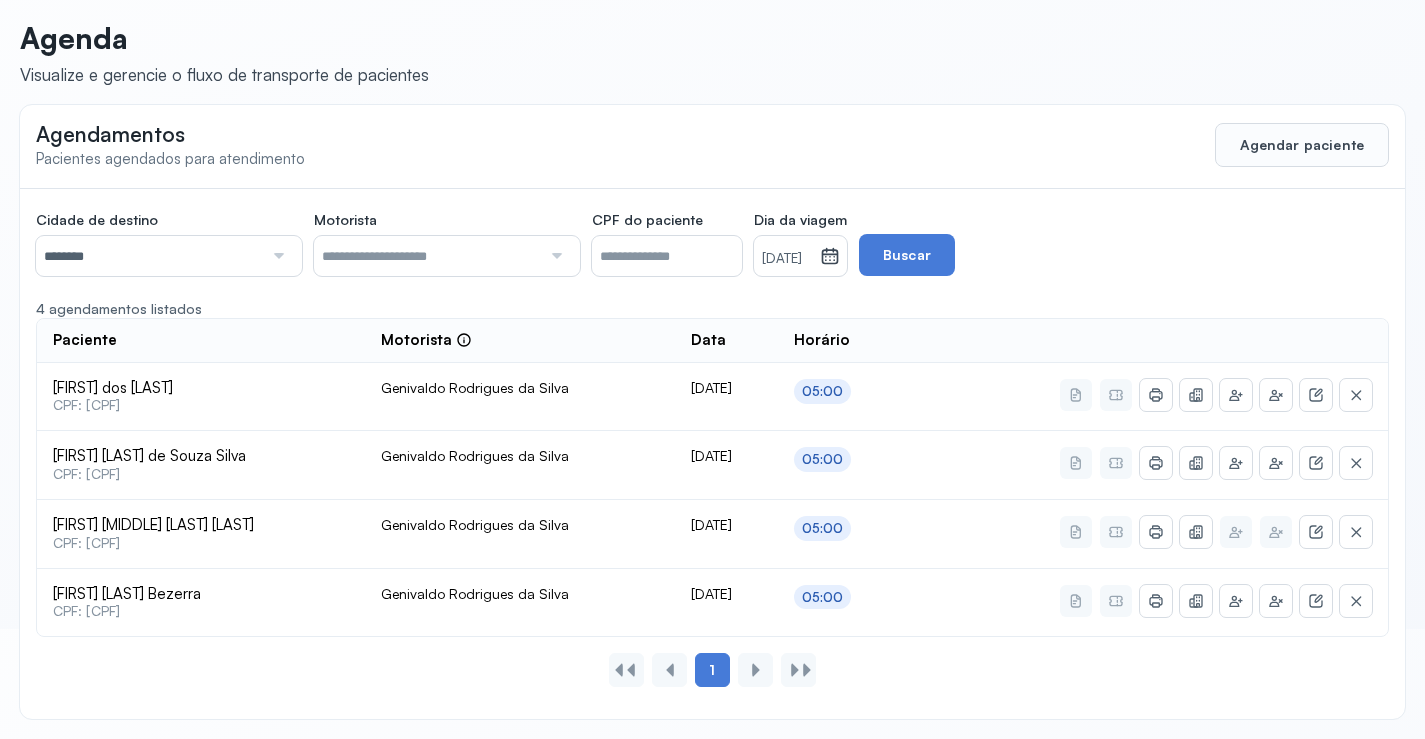 click on "********" at bounding box center (149, 256) 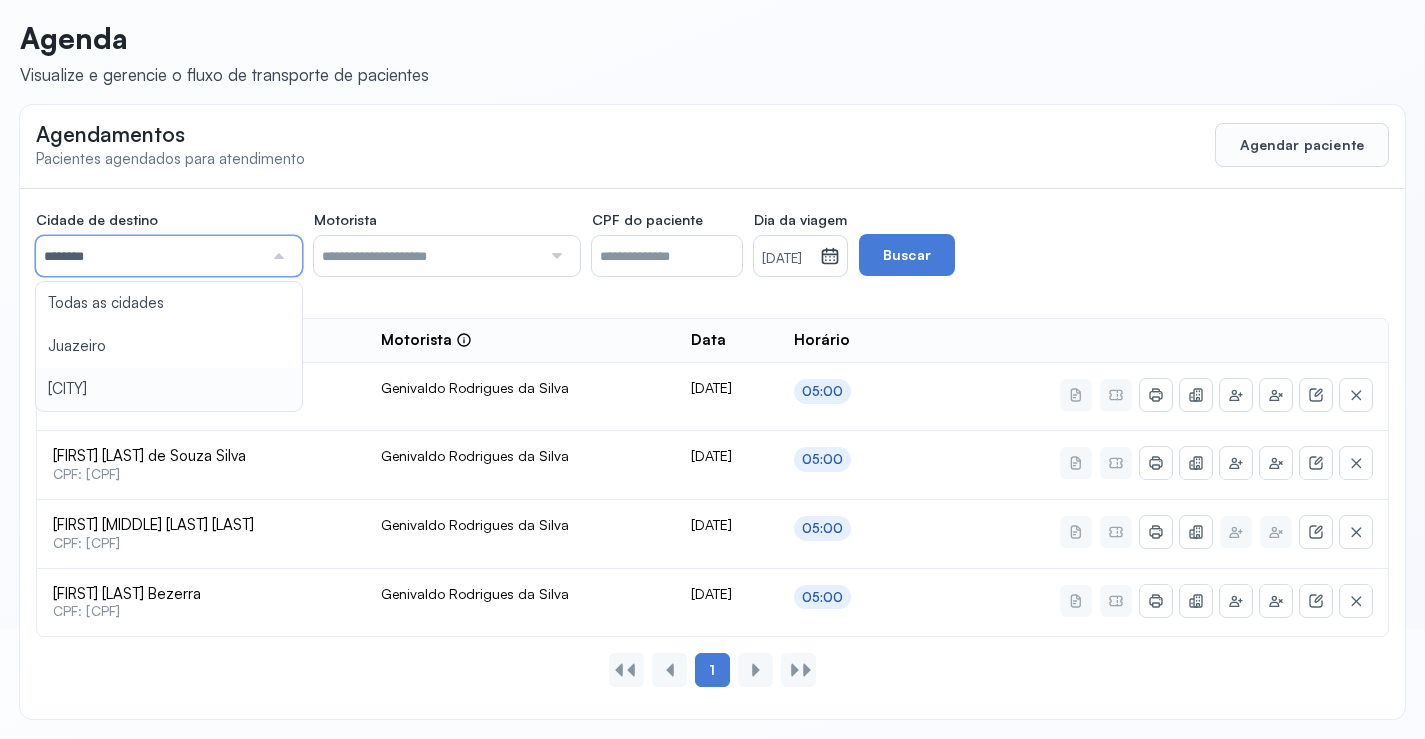 type on "********" 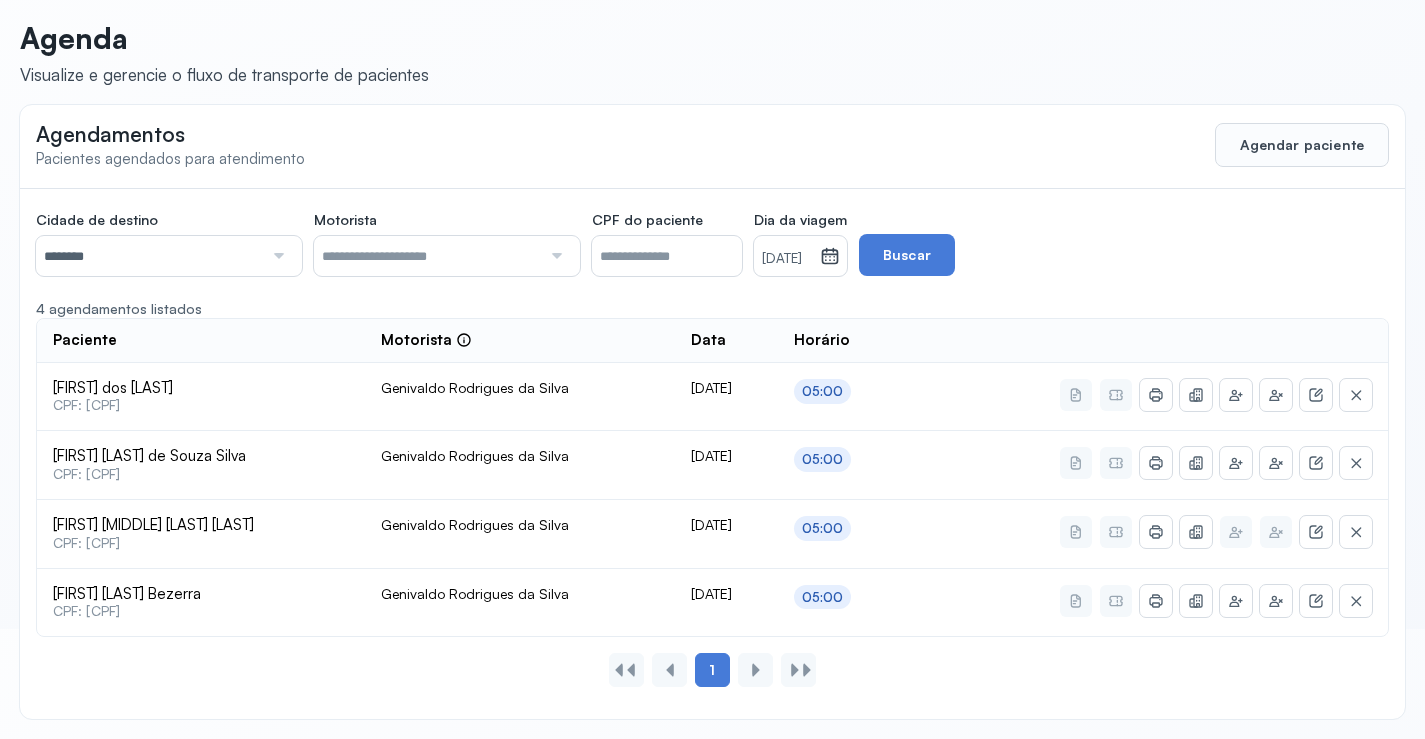 click on "[DATE]" at bounding box center [787, 256] 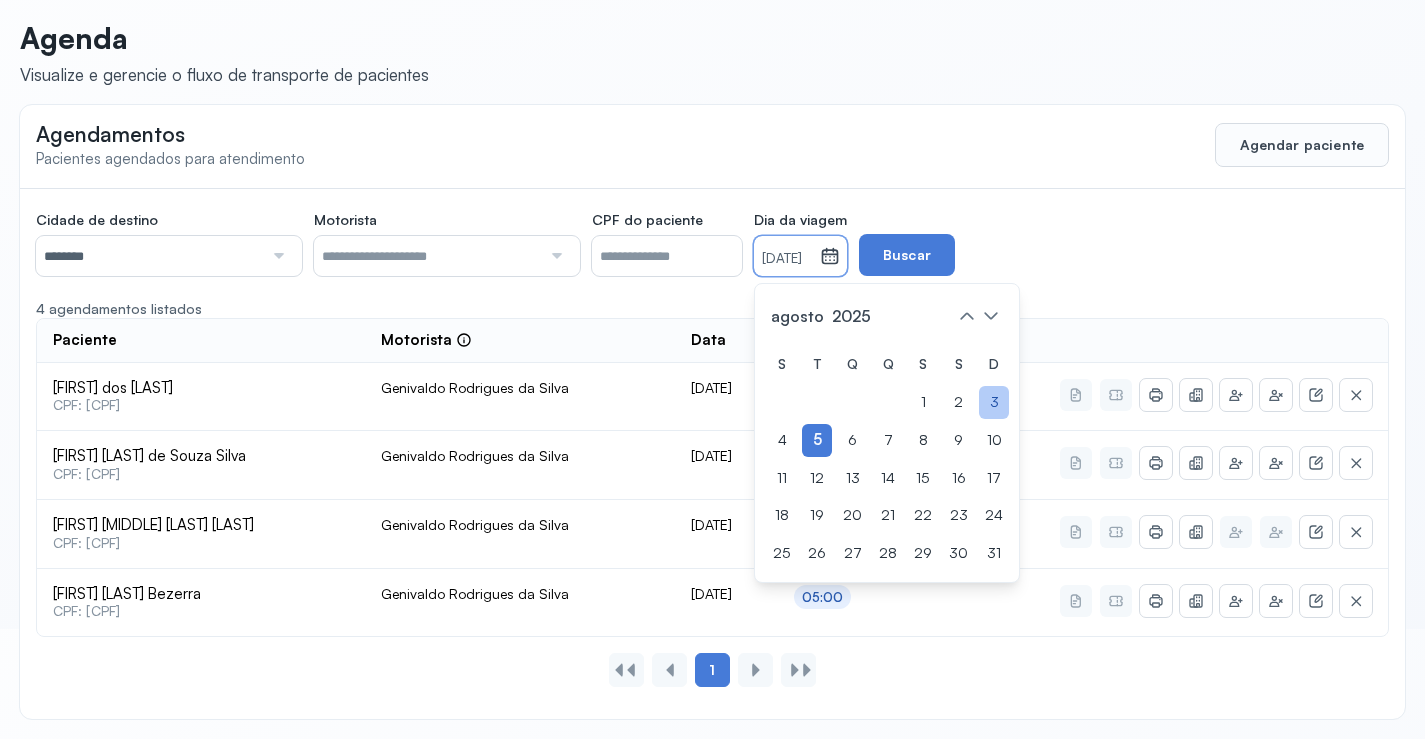 click on "3" 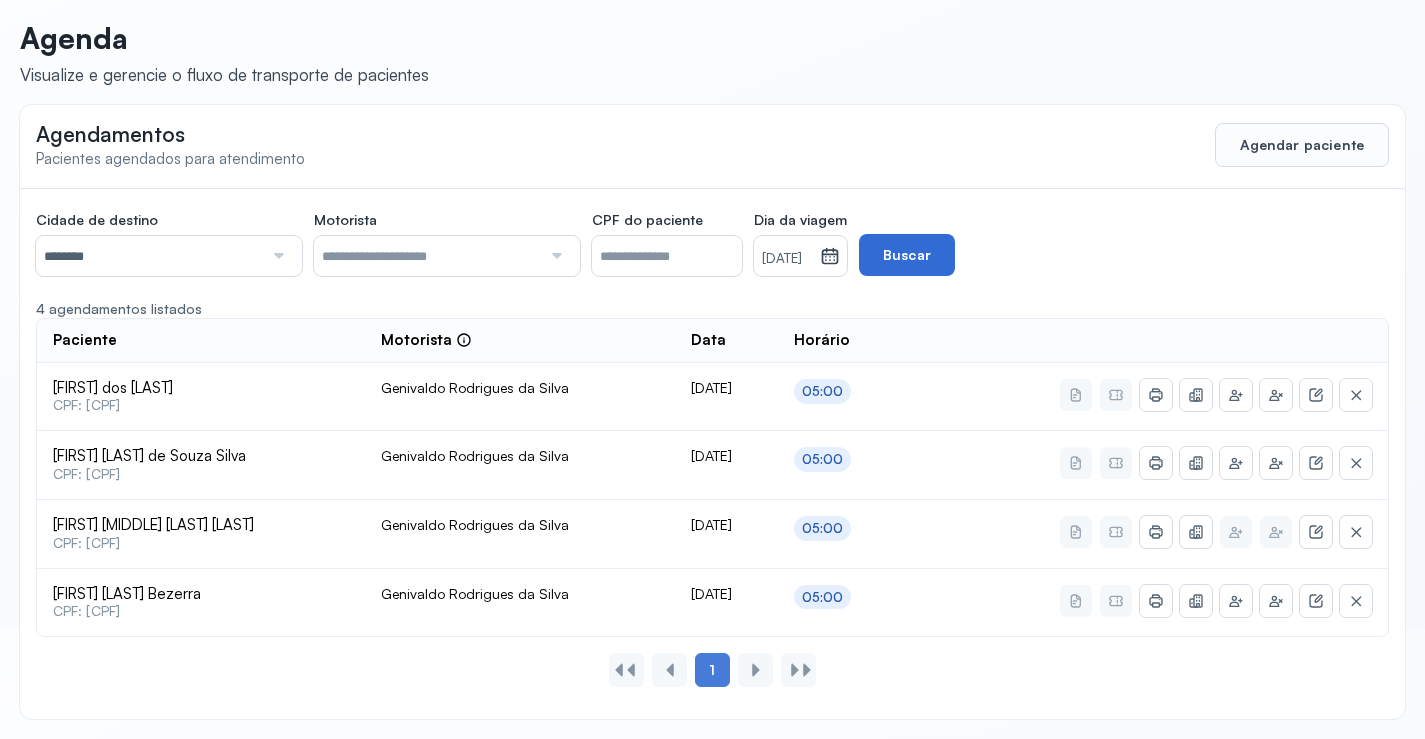 click on "Buscar" at bounding box center (907, 255) 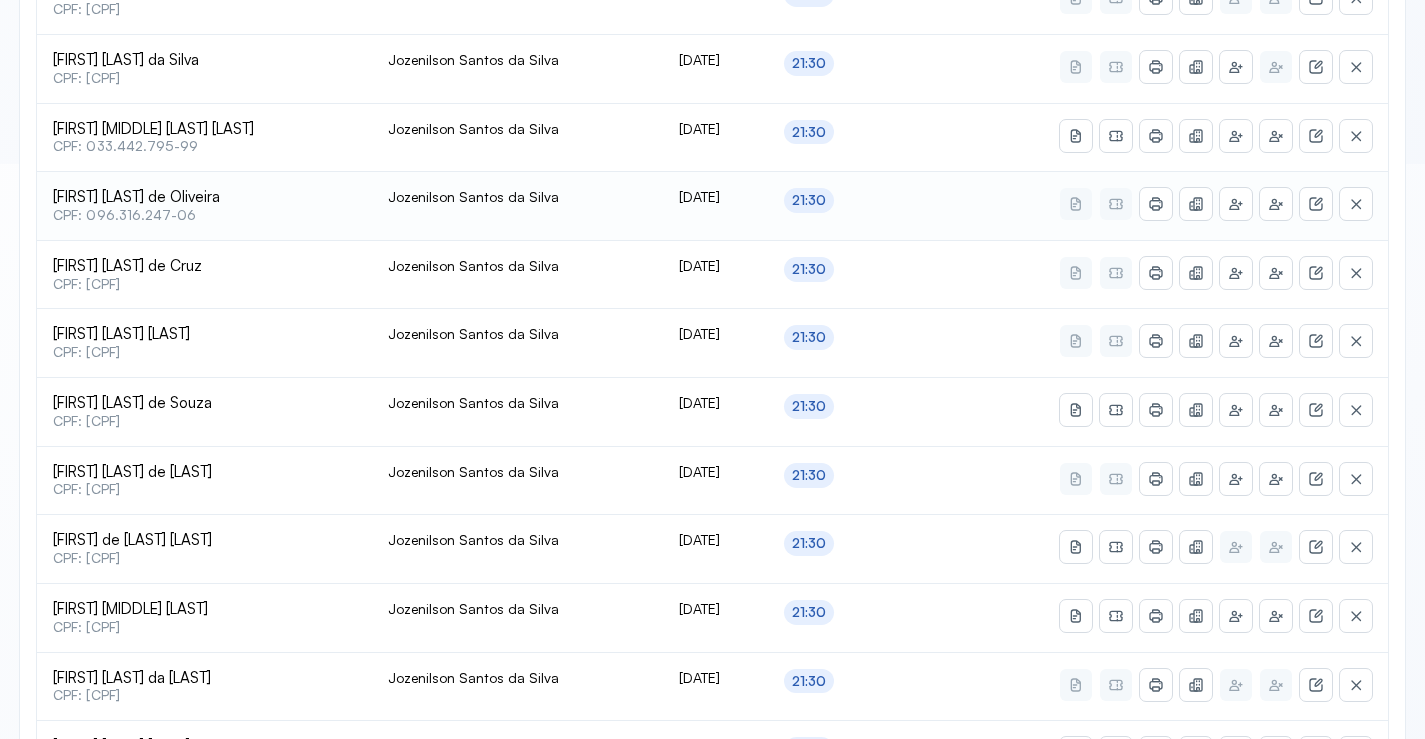 scroll, scrollTop: 610, scrollLeft: 0, axis: vertical 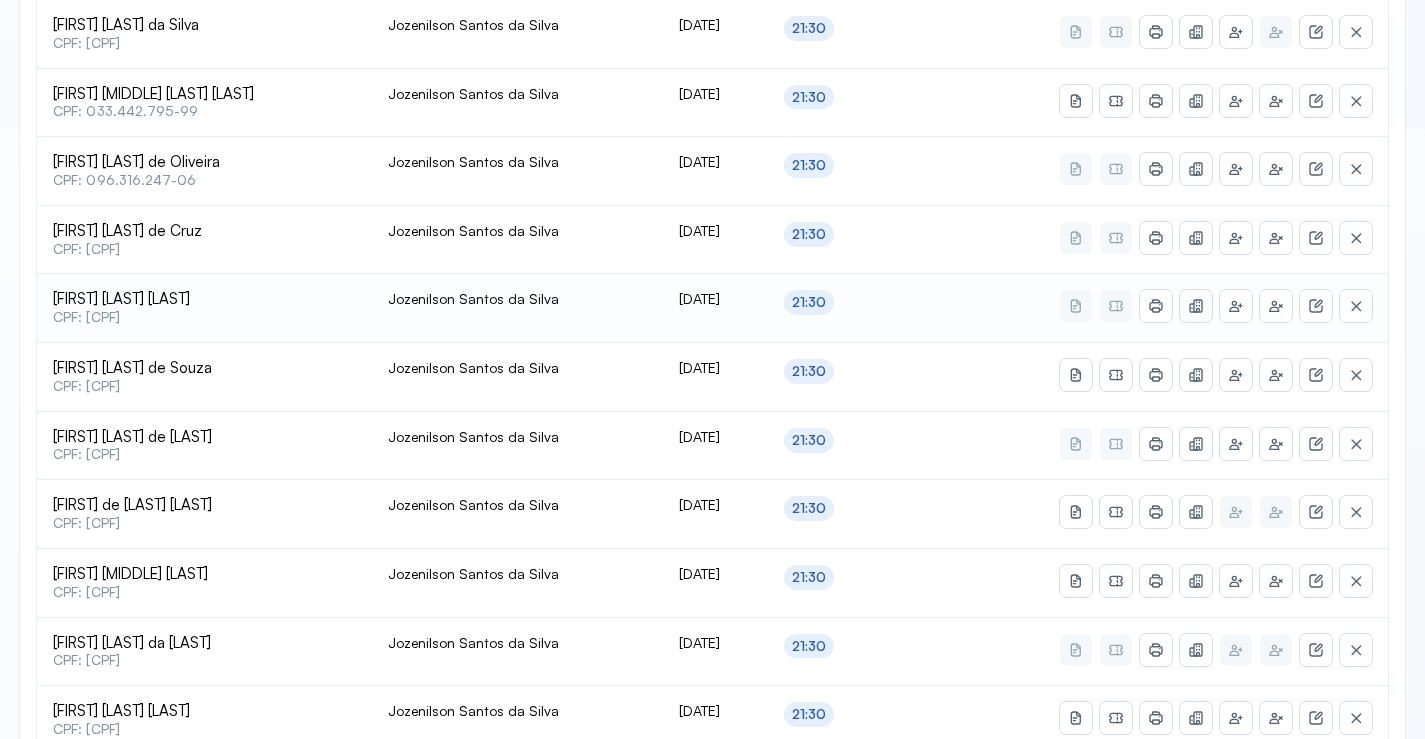 click 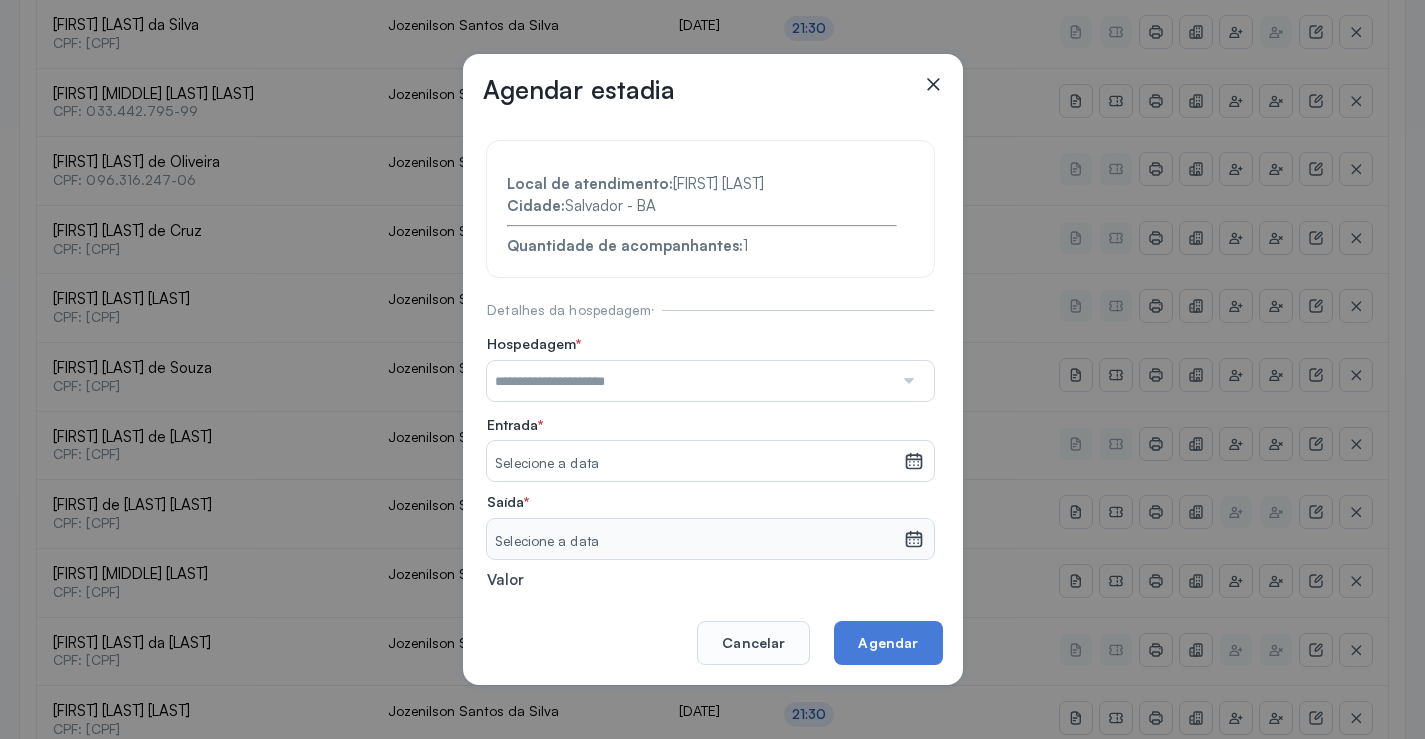 click at bounding box center [690, 381] 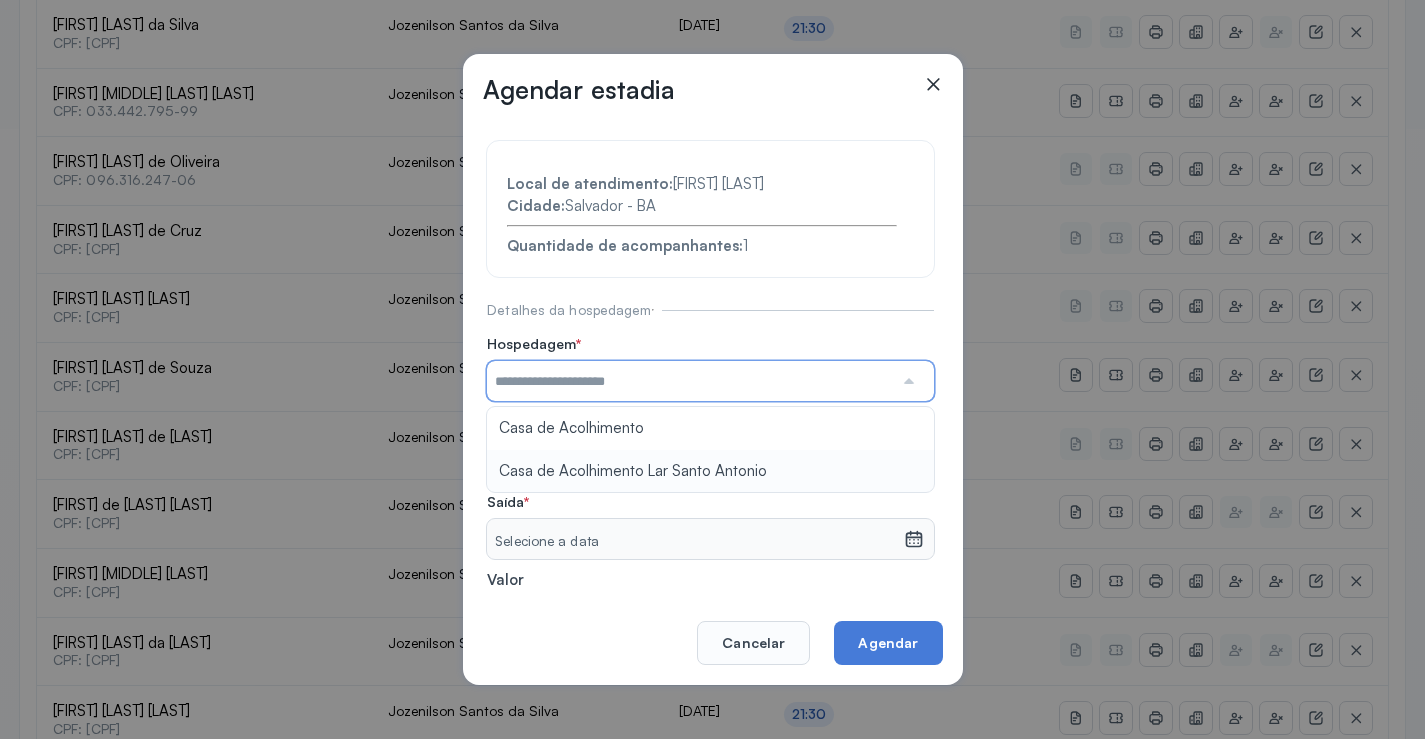 type on "**********" 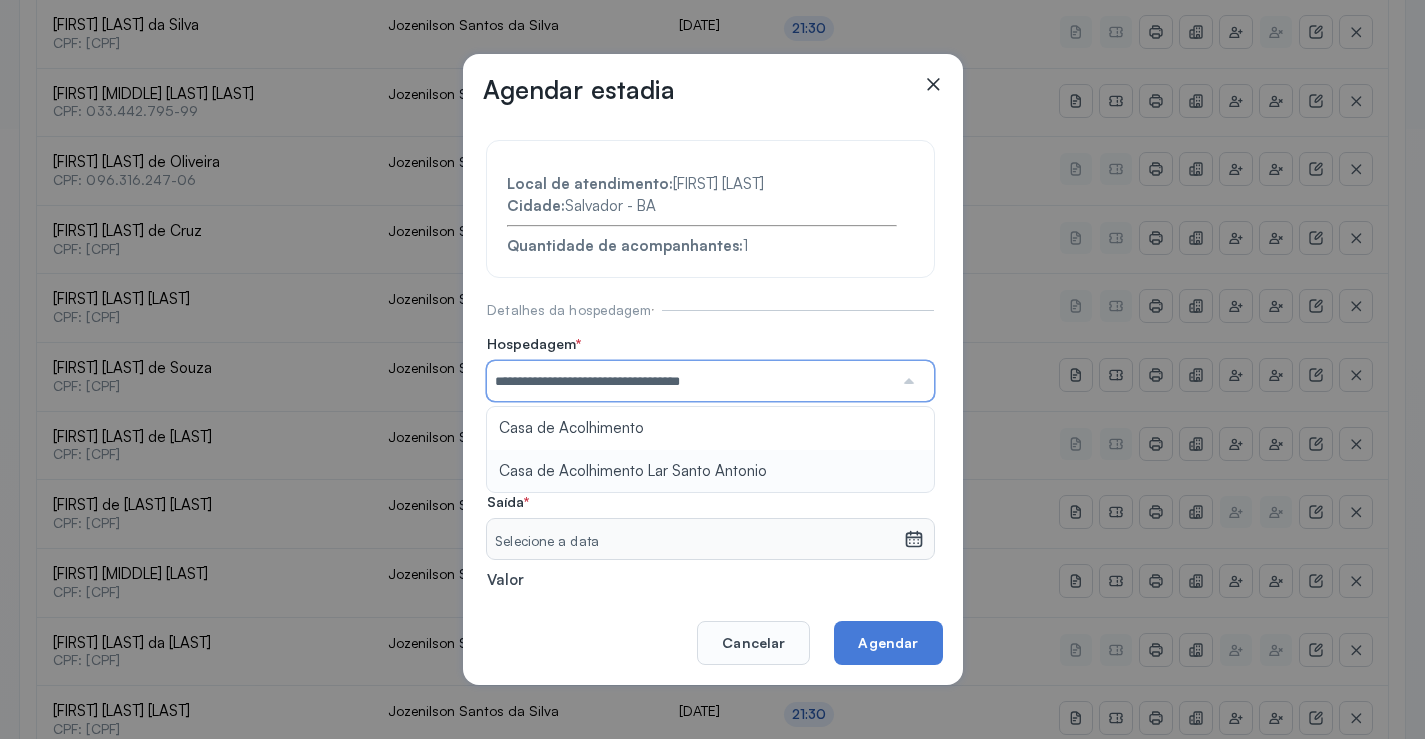 click on "**********" at bounding box center (710, 436) 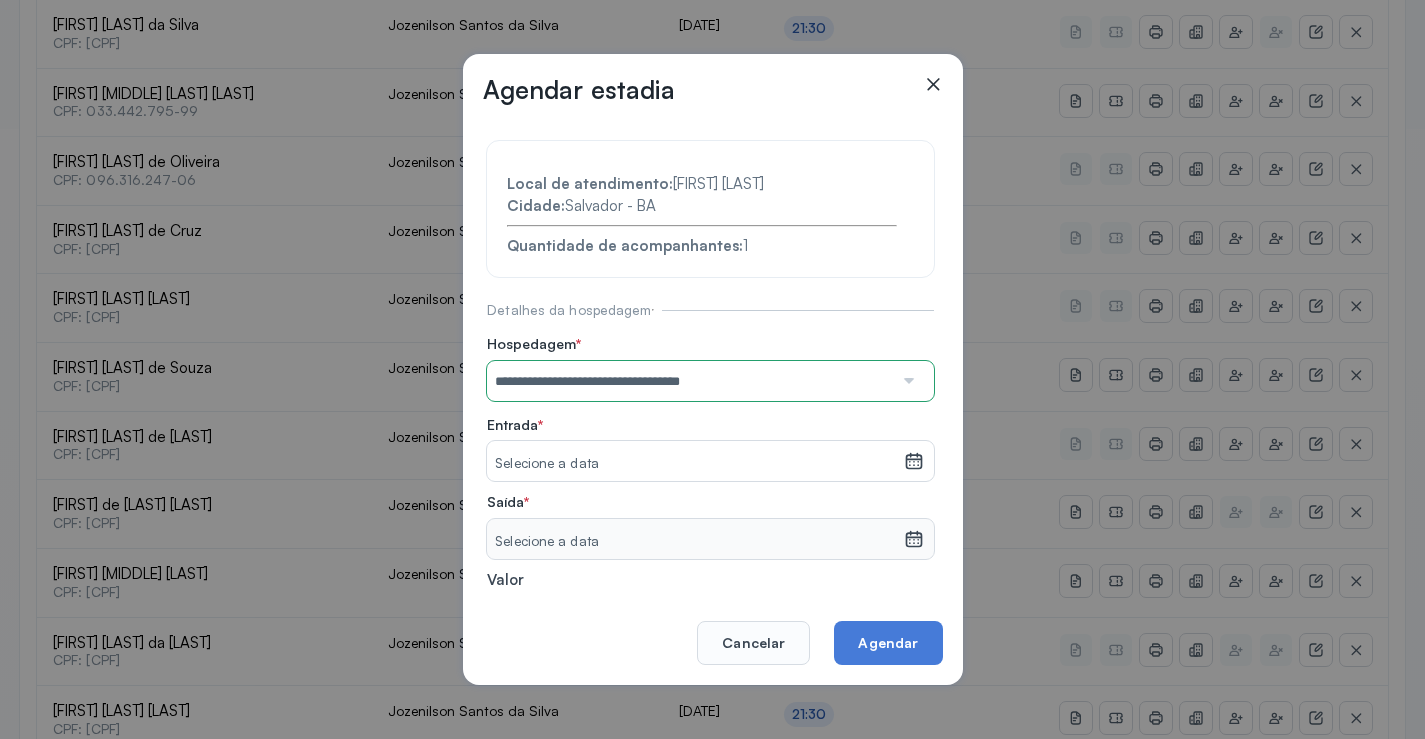 click on "Selecione a data" at bounding box center (695, 464) 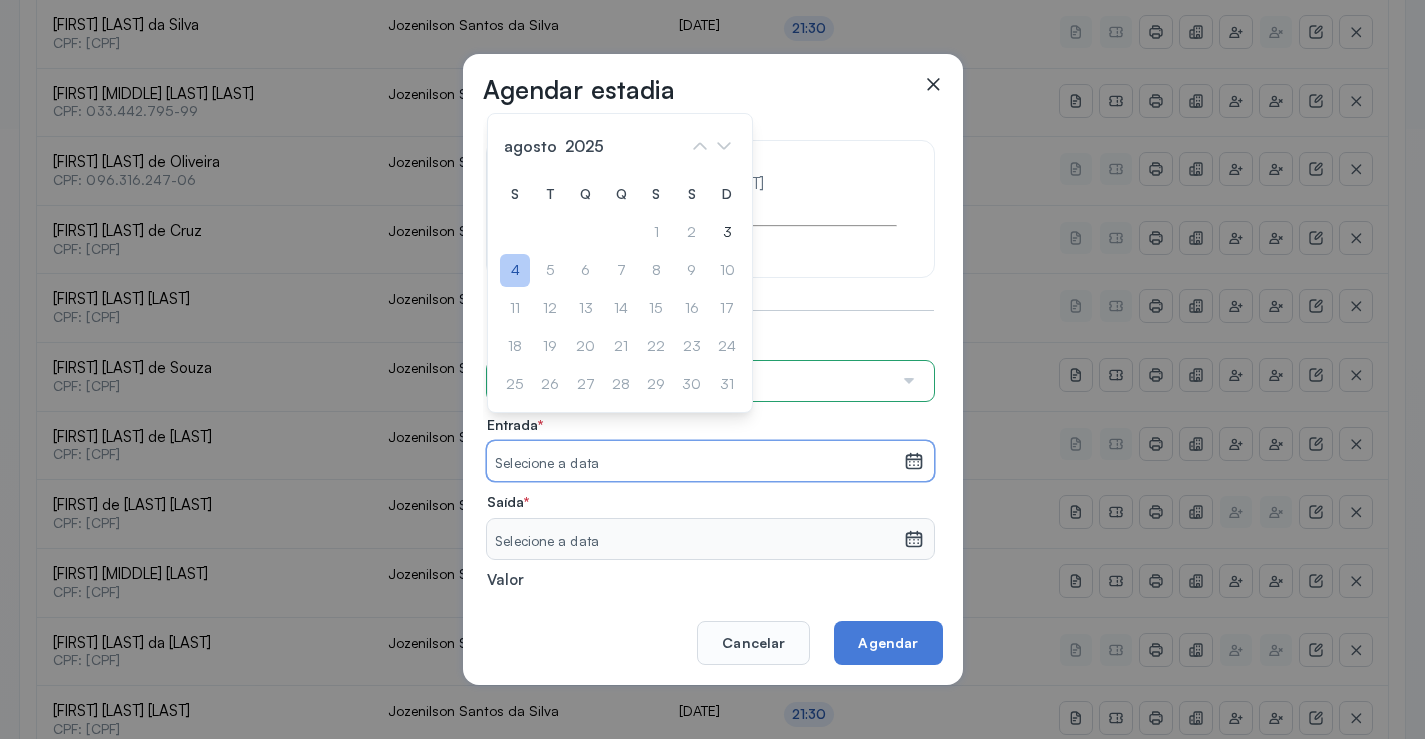 click on "4" 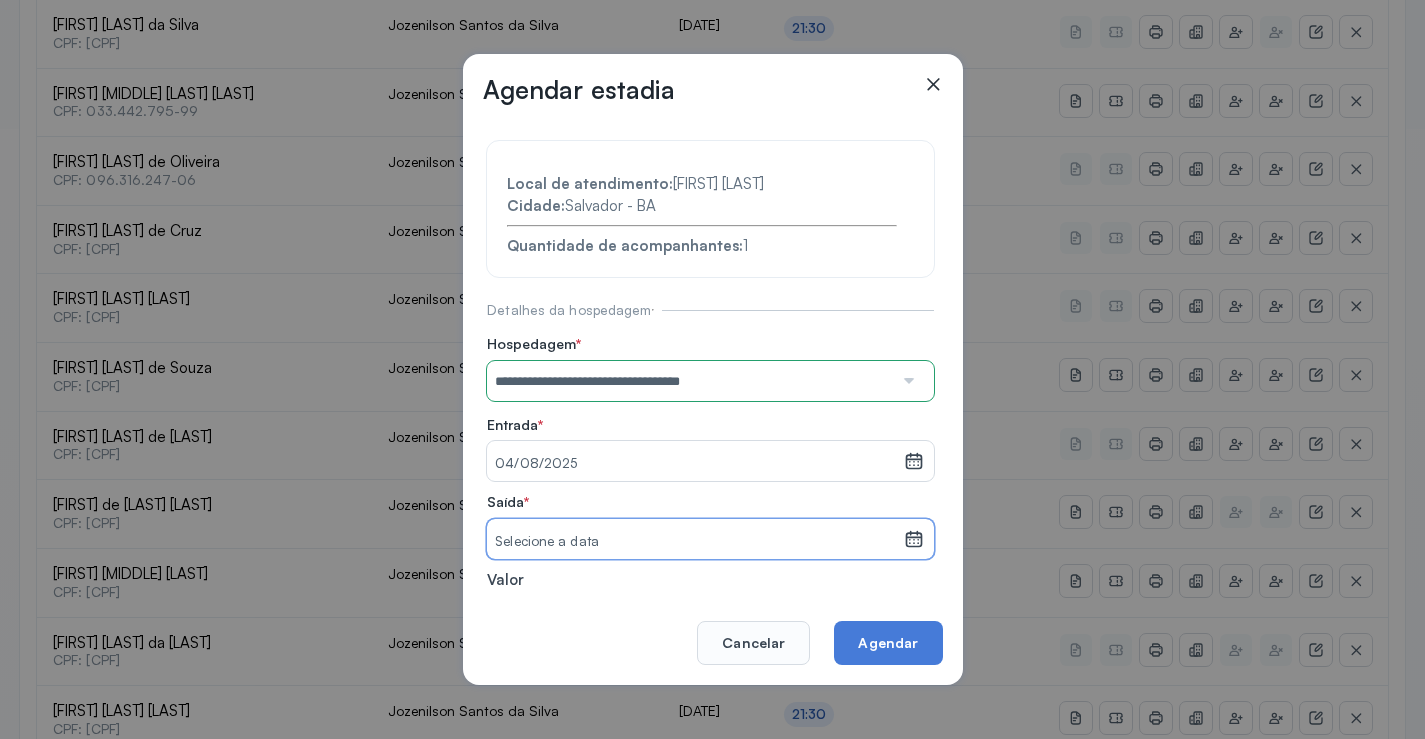 click on "Selecione a data" at bounding box center (695, 542) 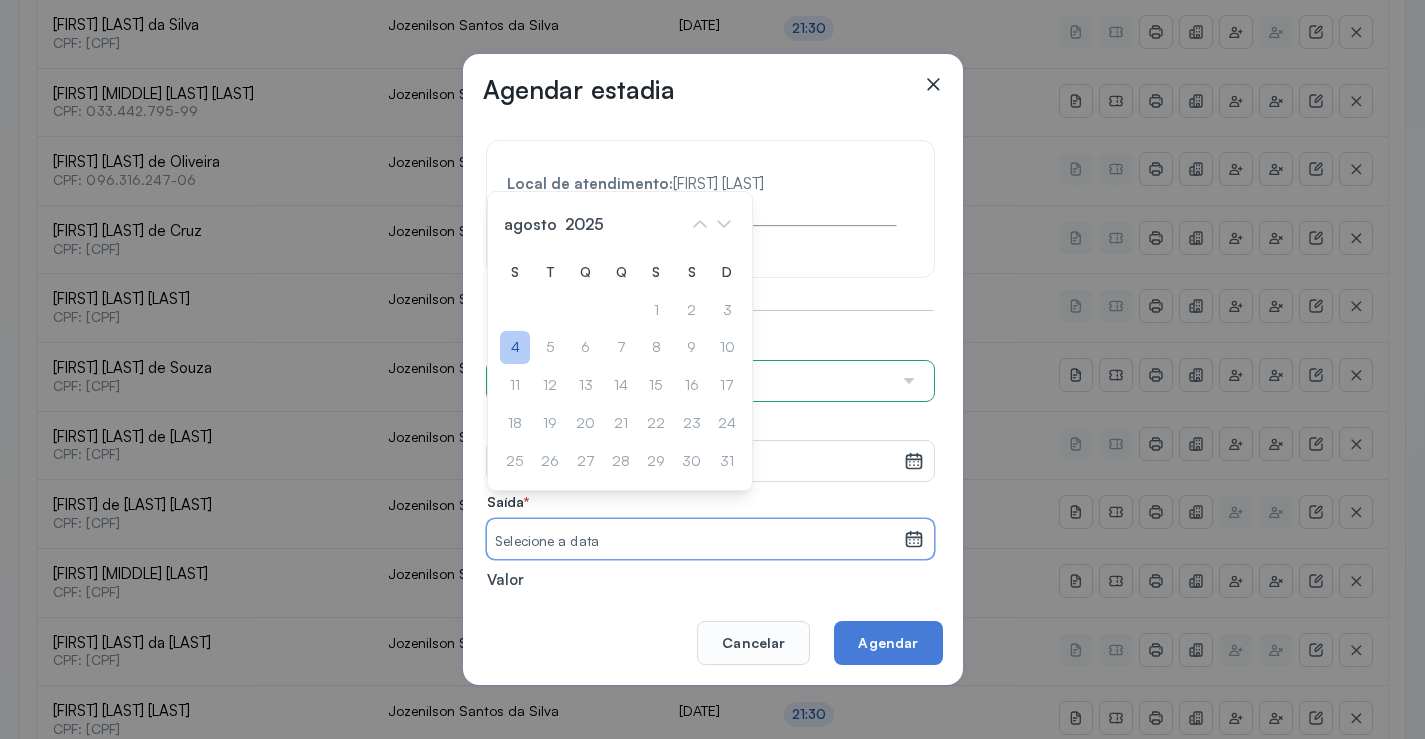 click on "4" 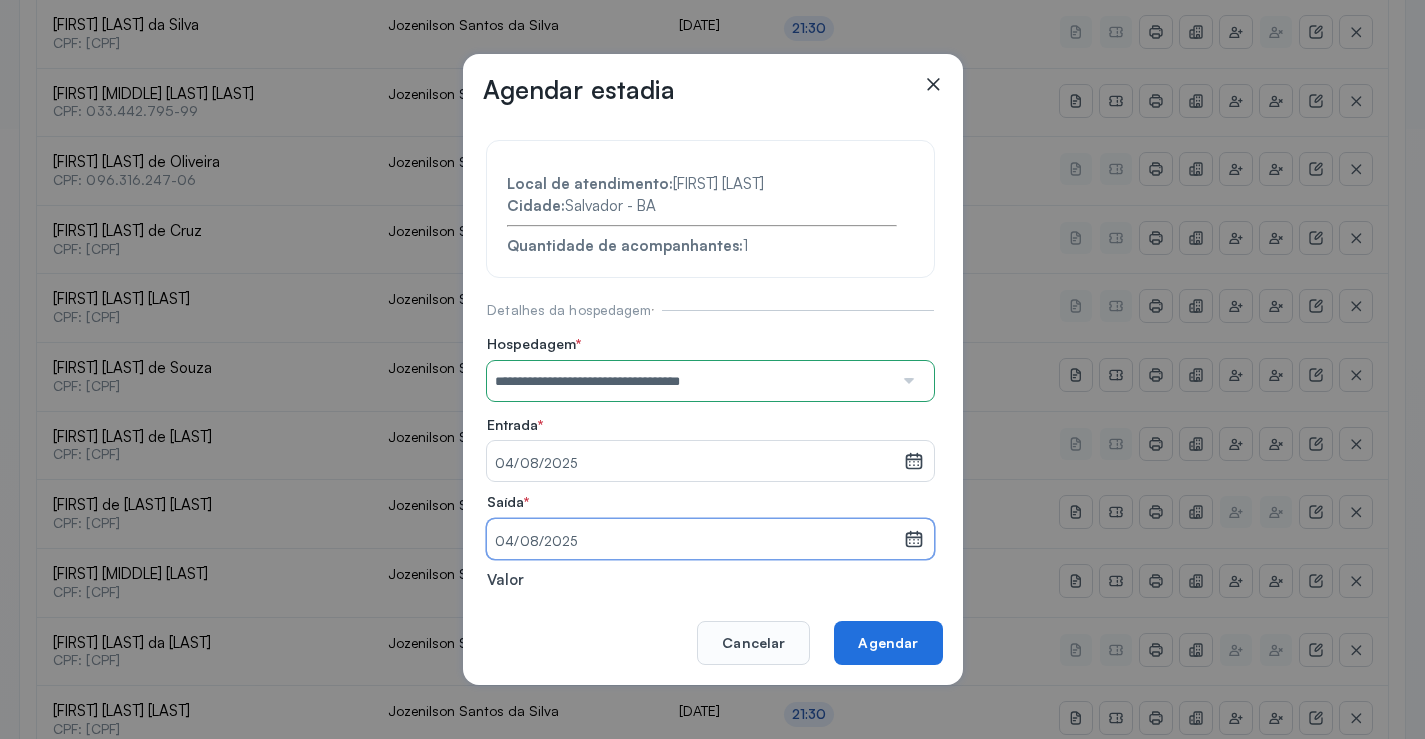 click on "Agendar" 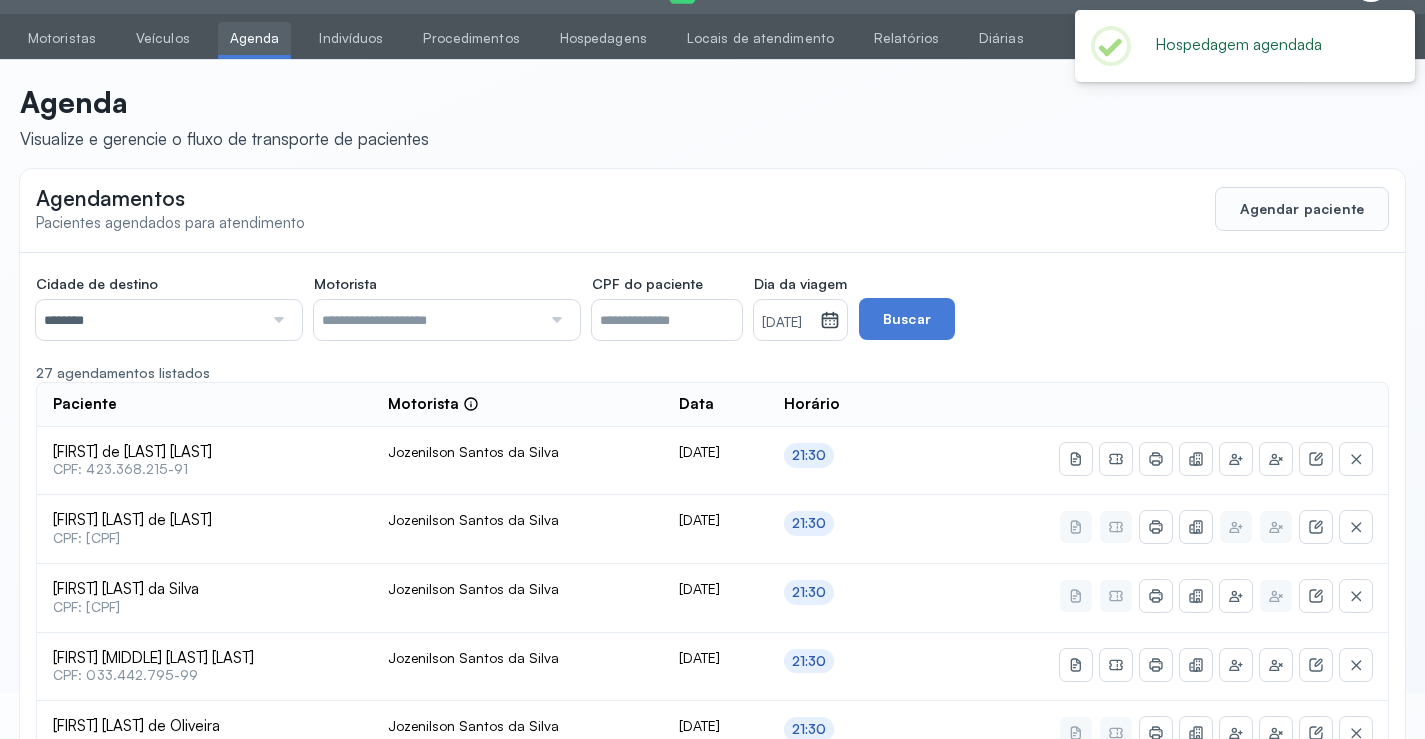 scroll, scrollTop: 610, scrollLeft: 0, axis: vertical 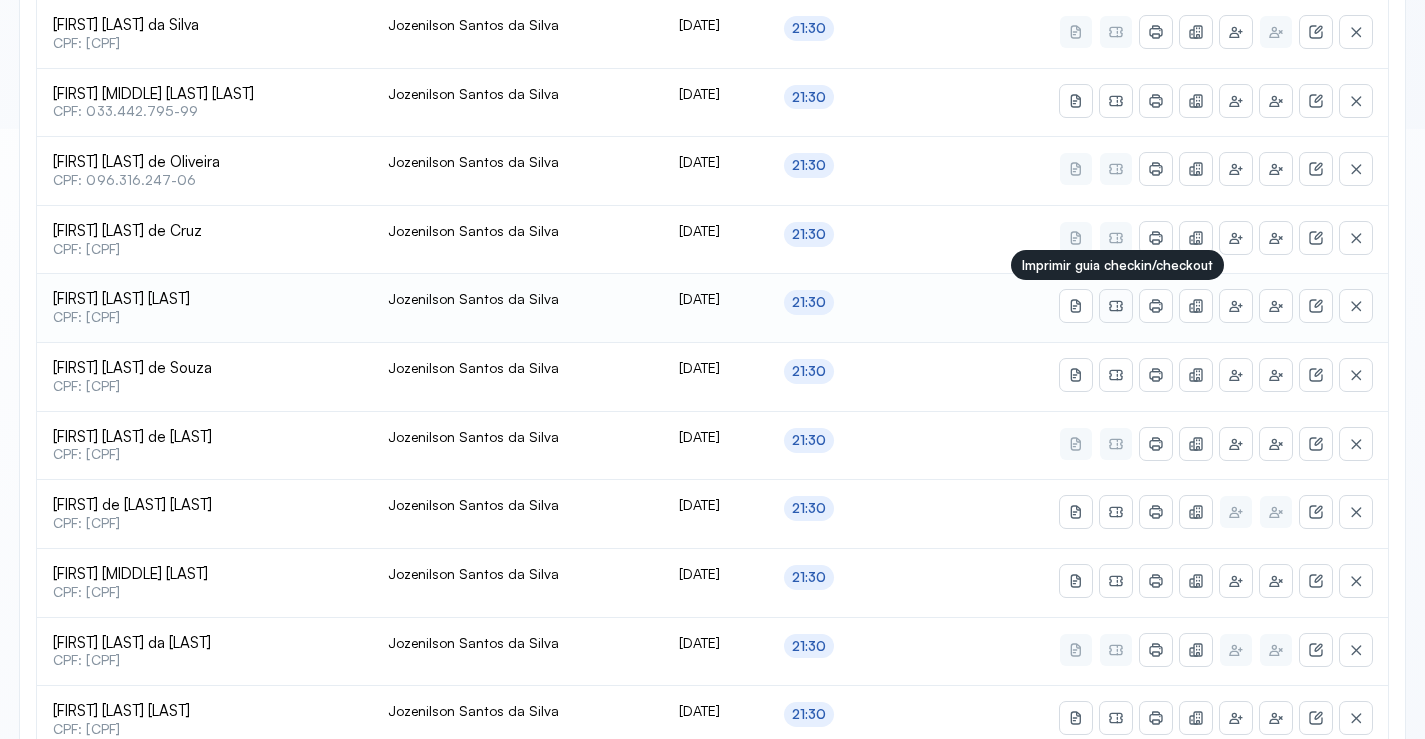 click 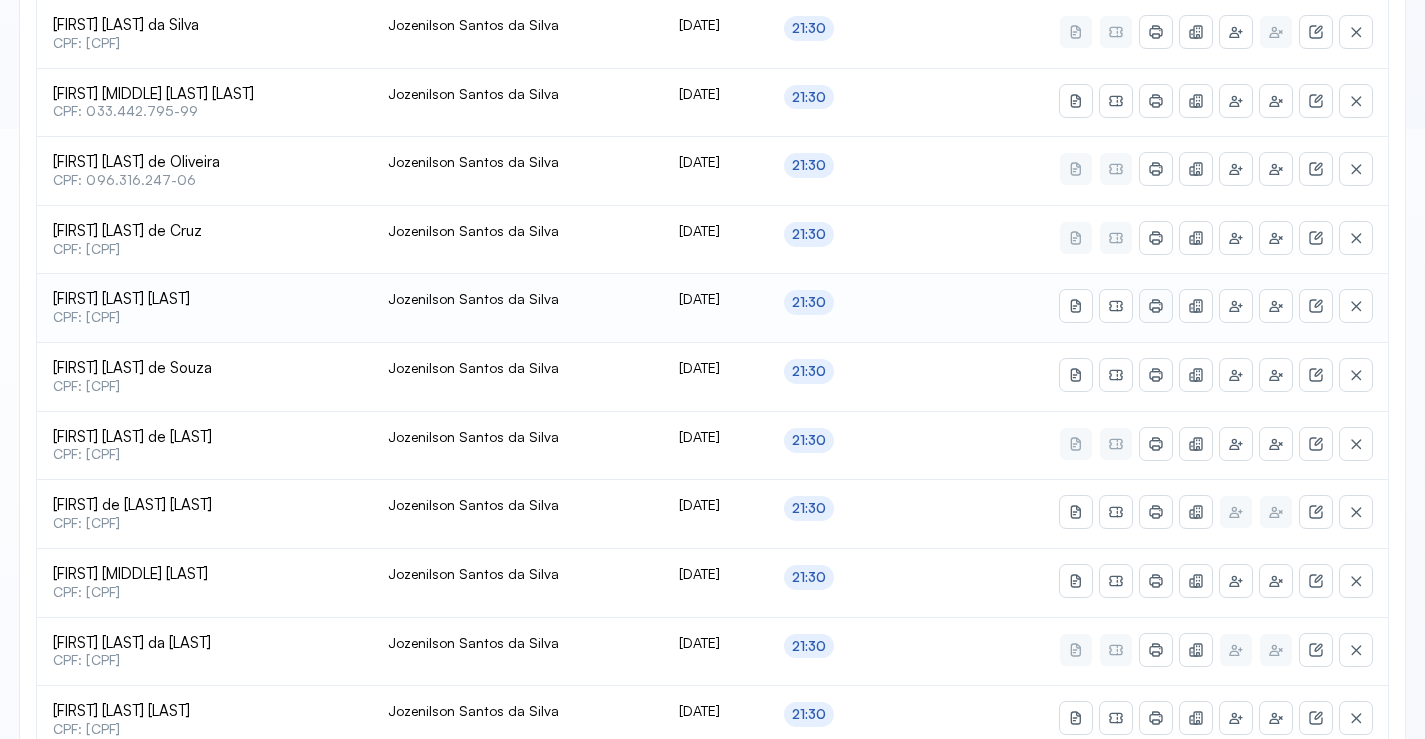 click 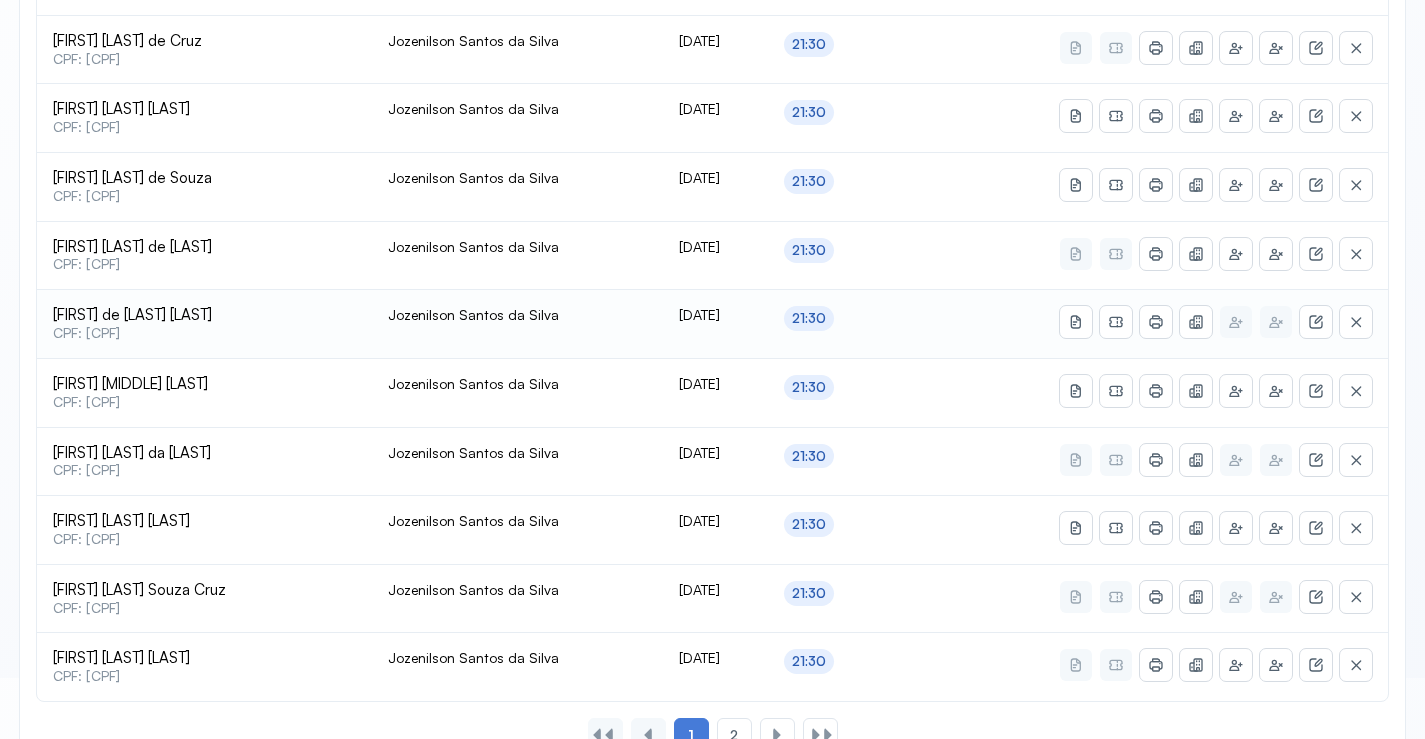 scroll, scrollTop: 865, scrollLeft: 0, axis: vertical 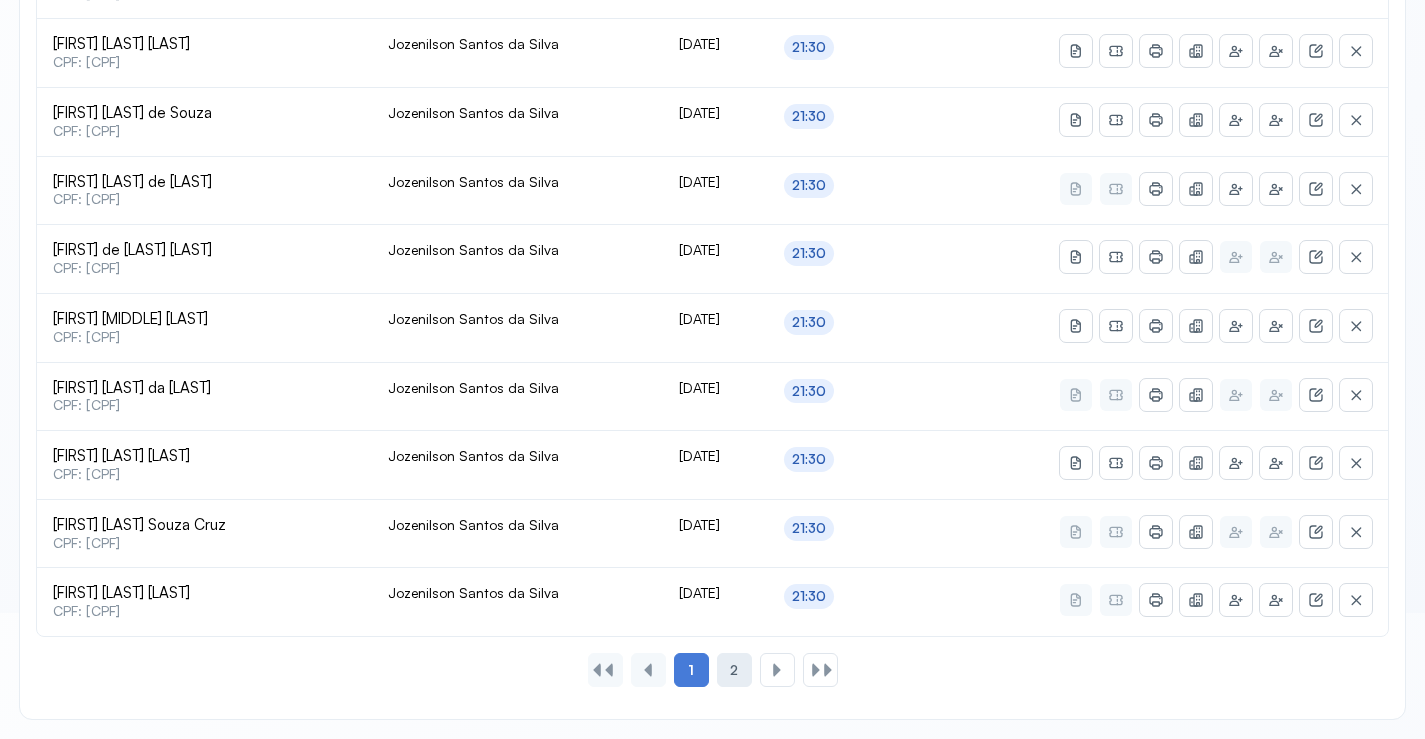 click on "2" 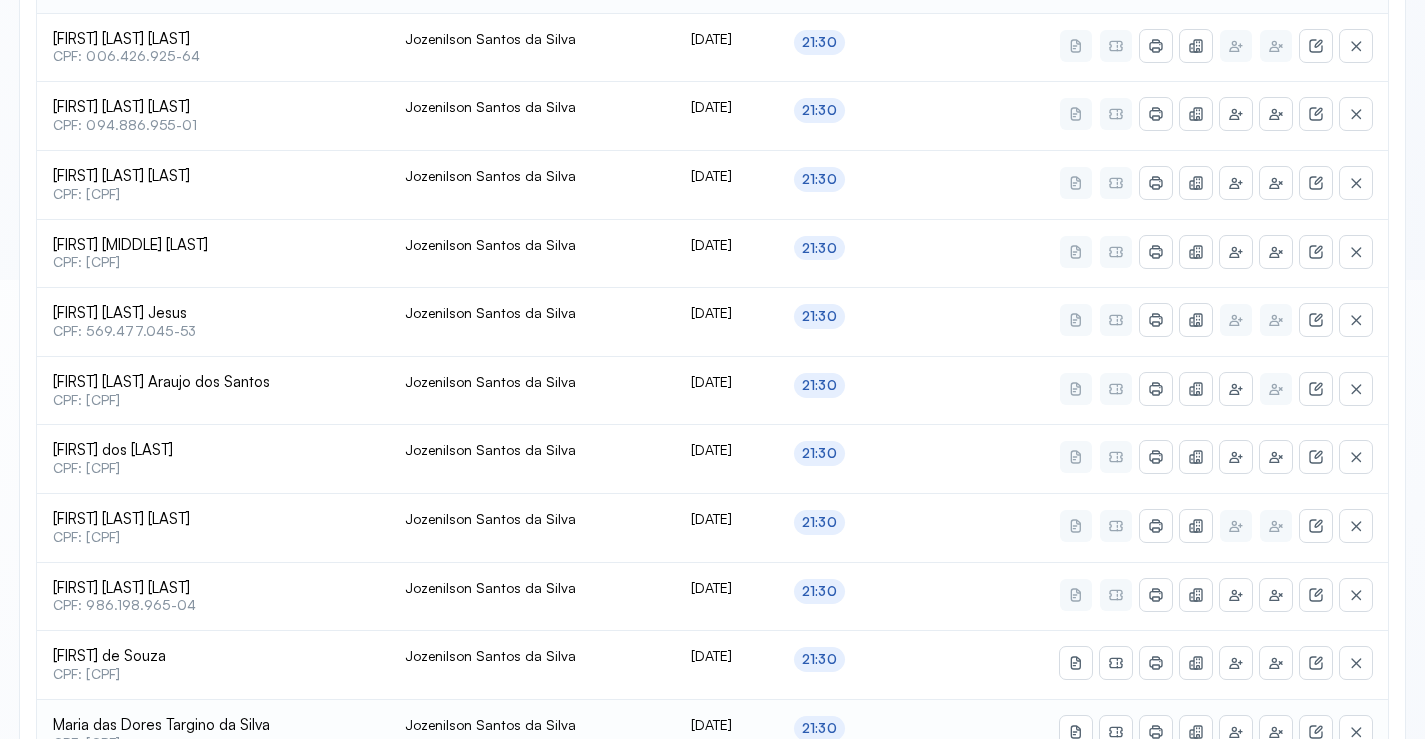 scroll, scrollTop: 359, scrollLeft: 0, axis: vertical 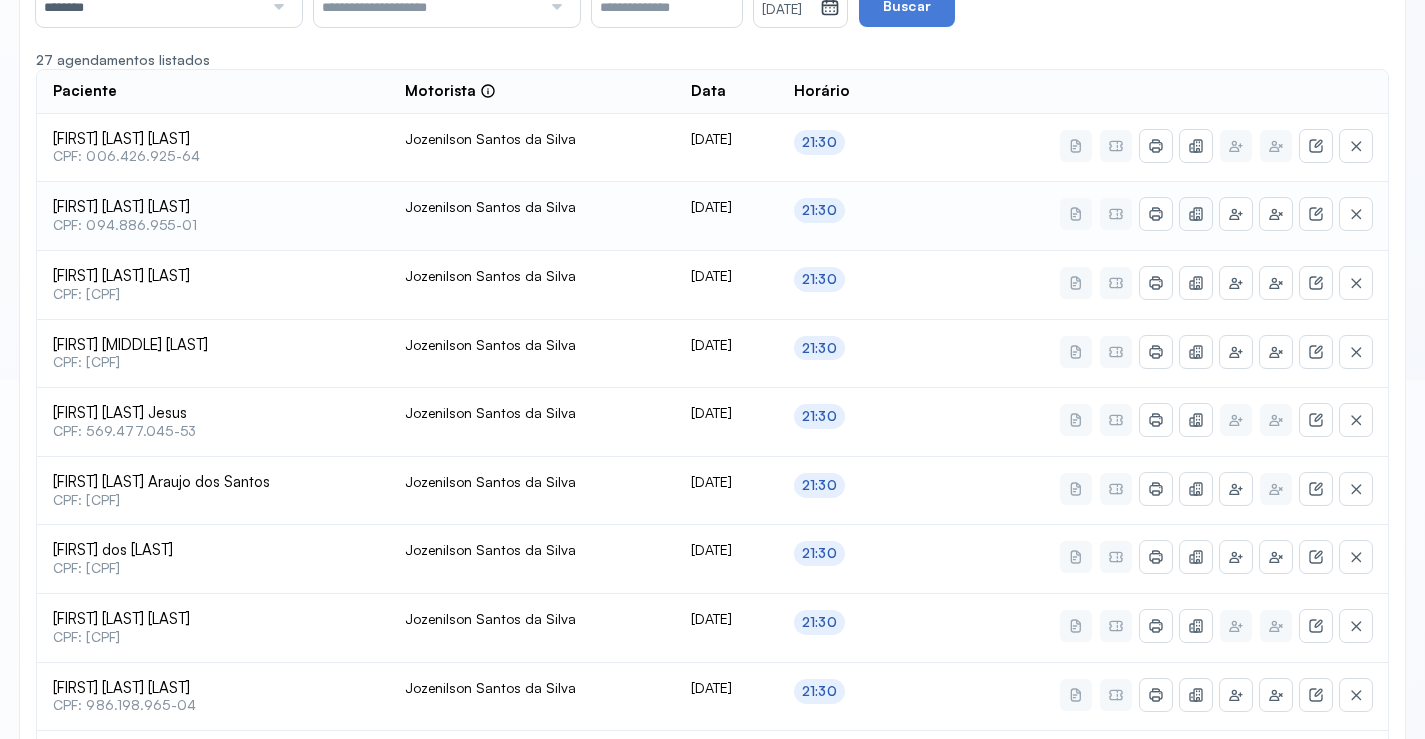click 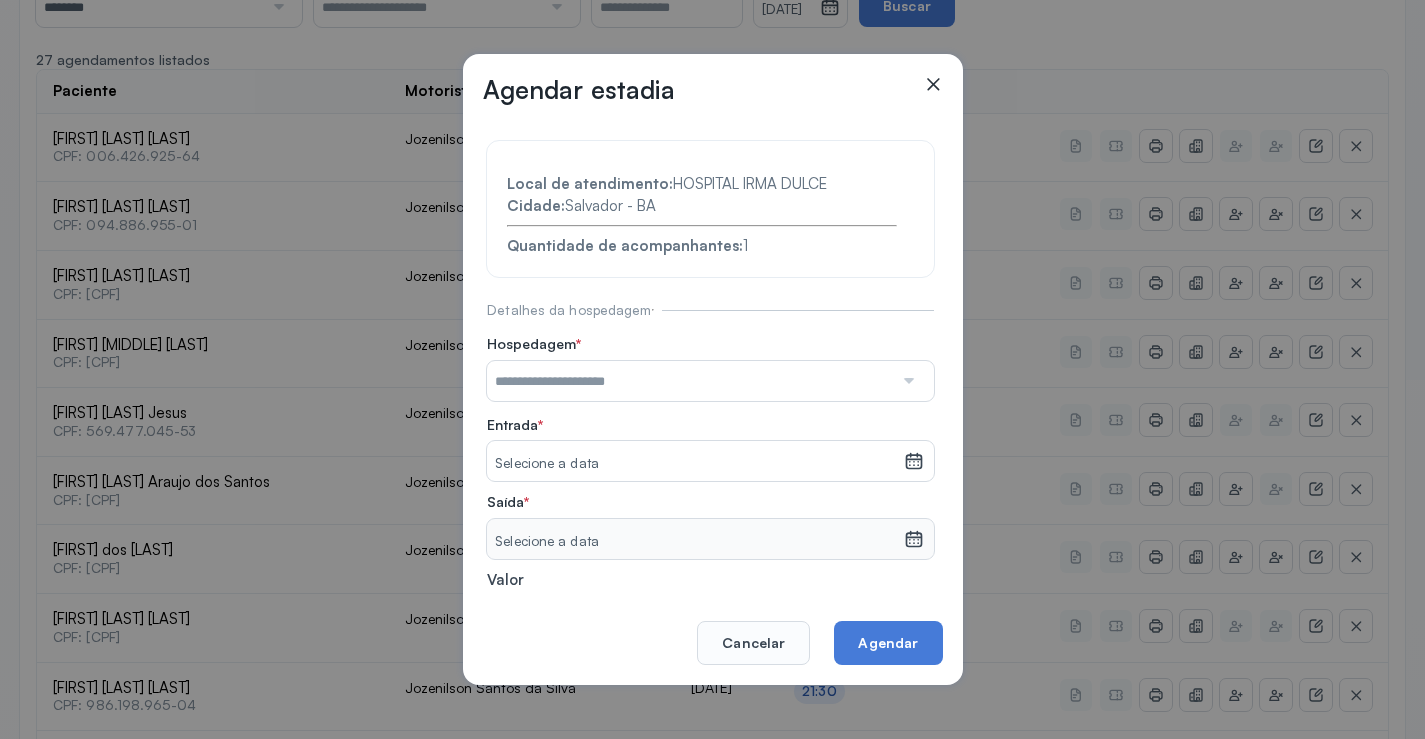 click at bounding box center (690, 381) 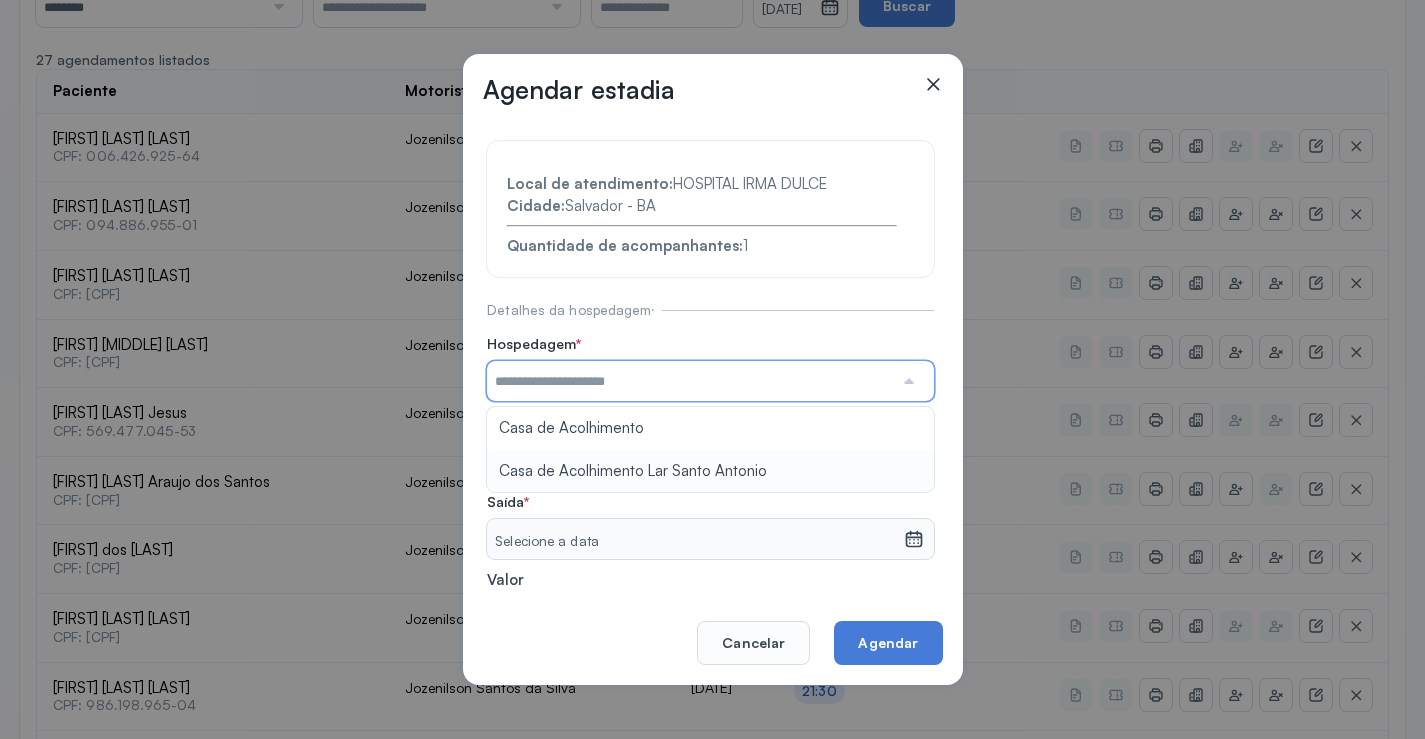 type on "**********" 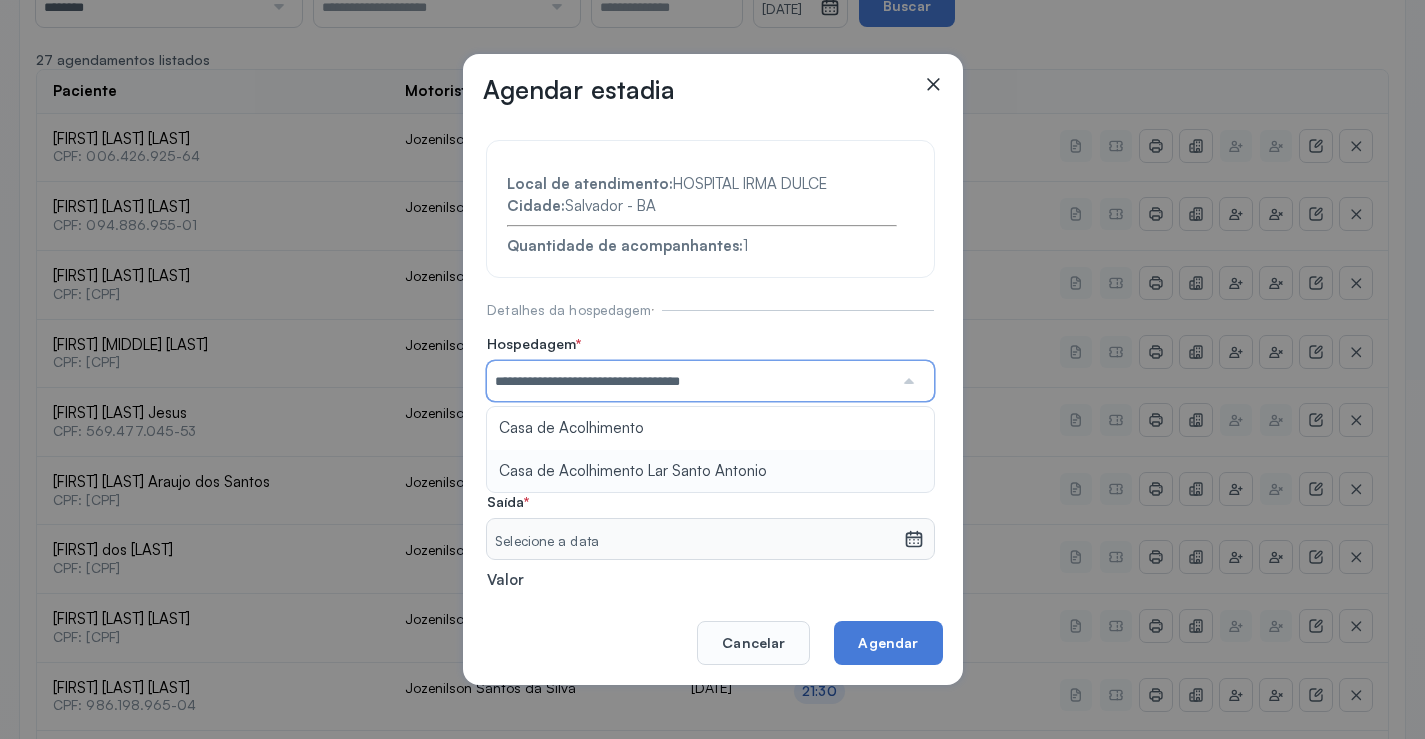 click on "**********" at bounding box center (710, 436) 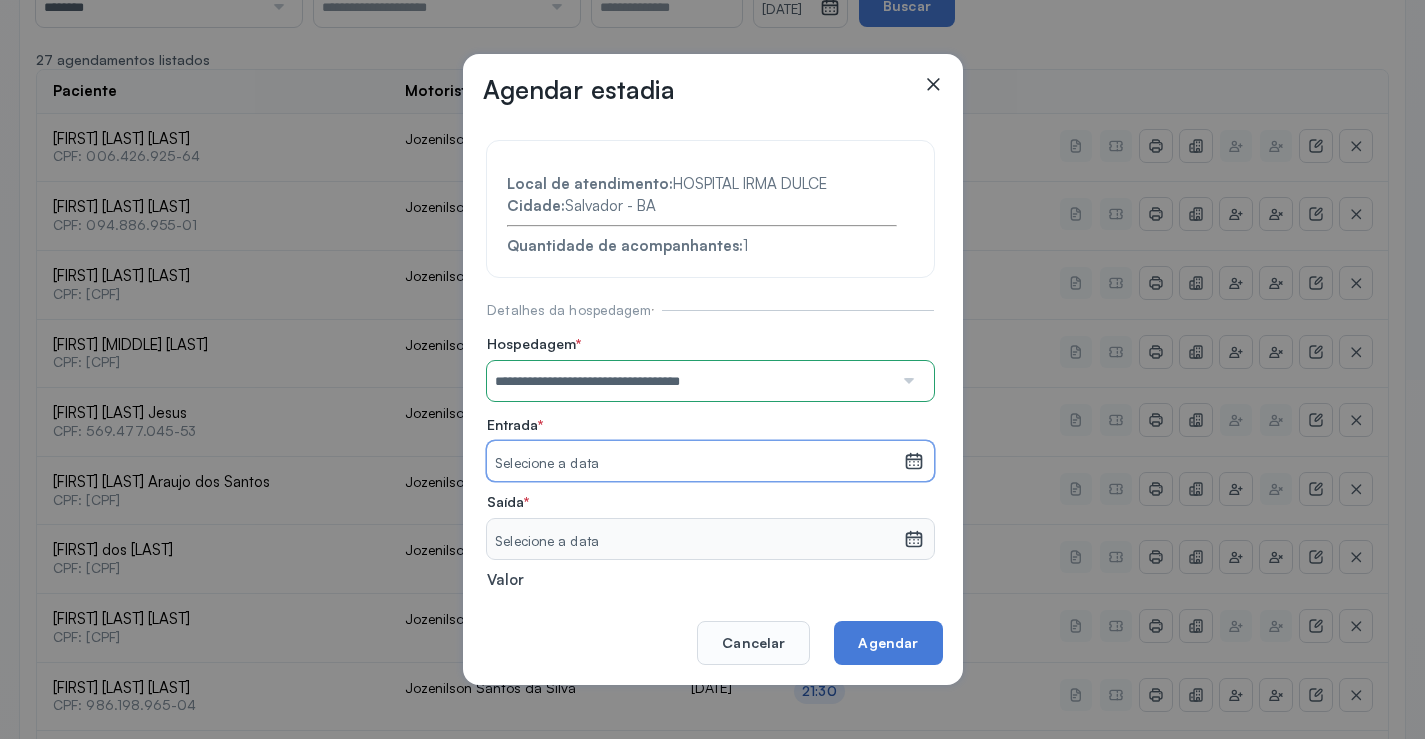 click on "Selecione a data" at bounding box center (695, 464) 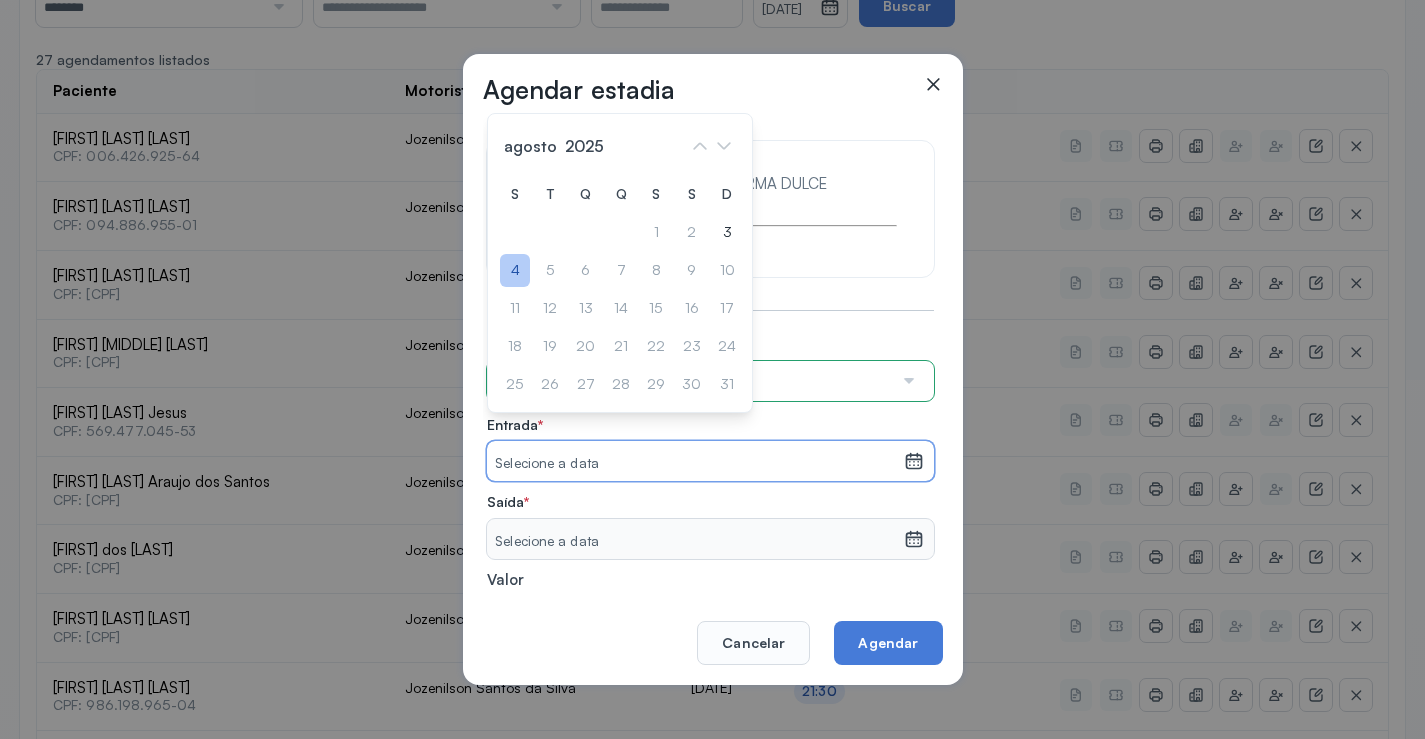 click on "4" 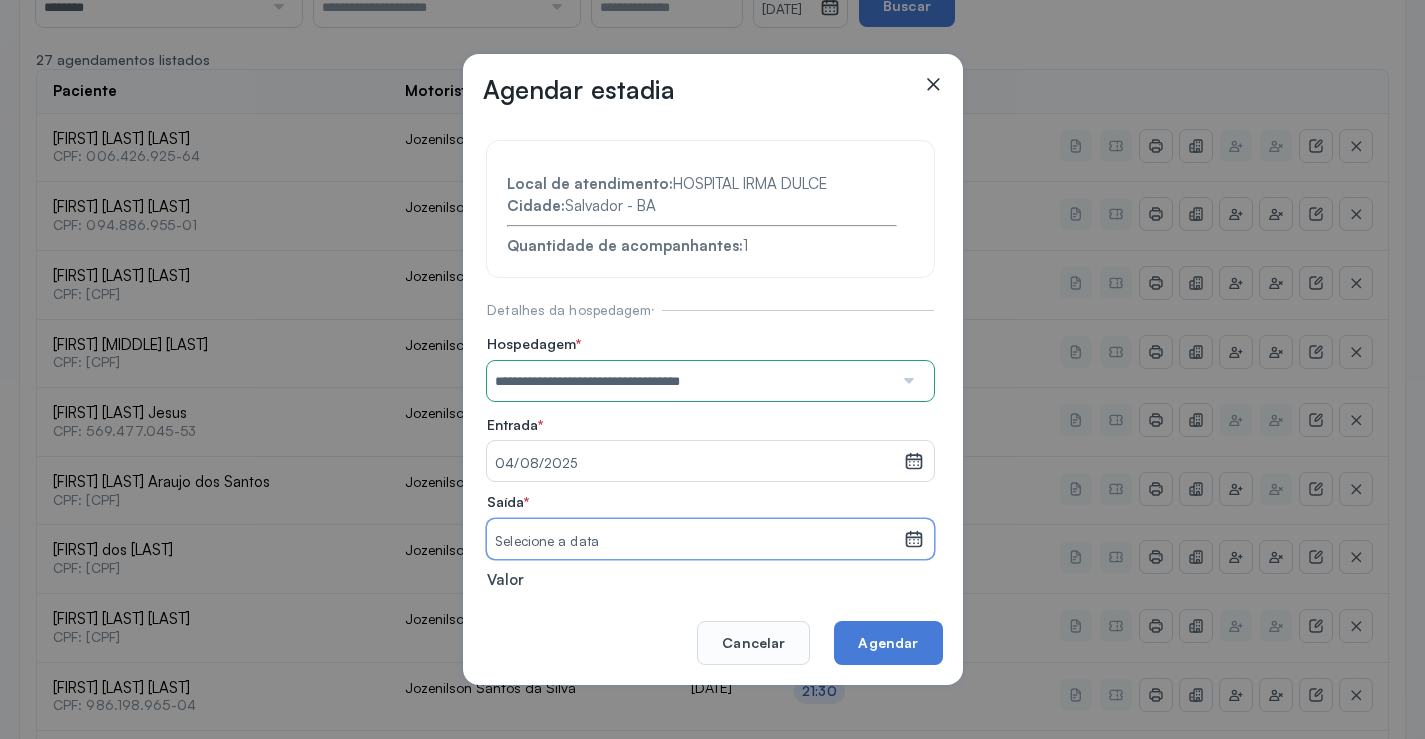 click on "Selecione a data" at bounding box center [695, 542] 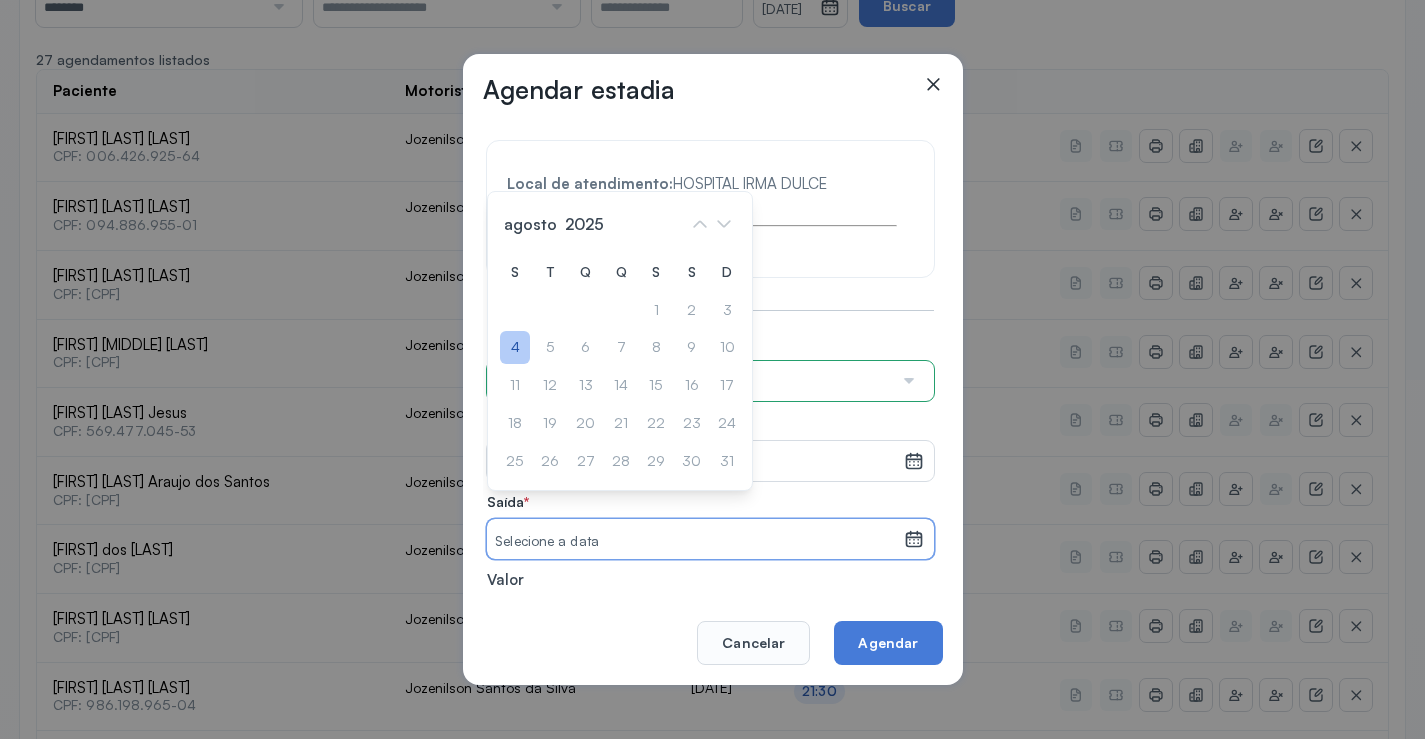click on "4" 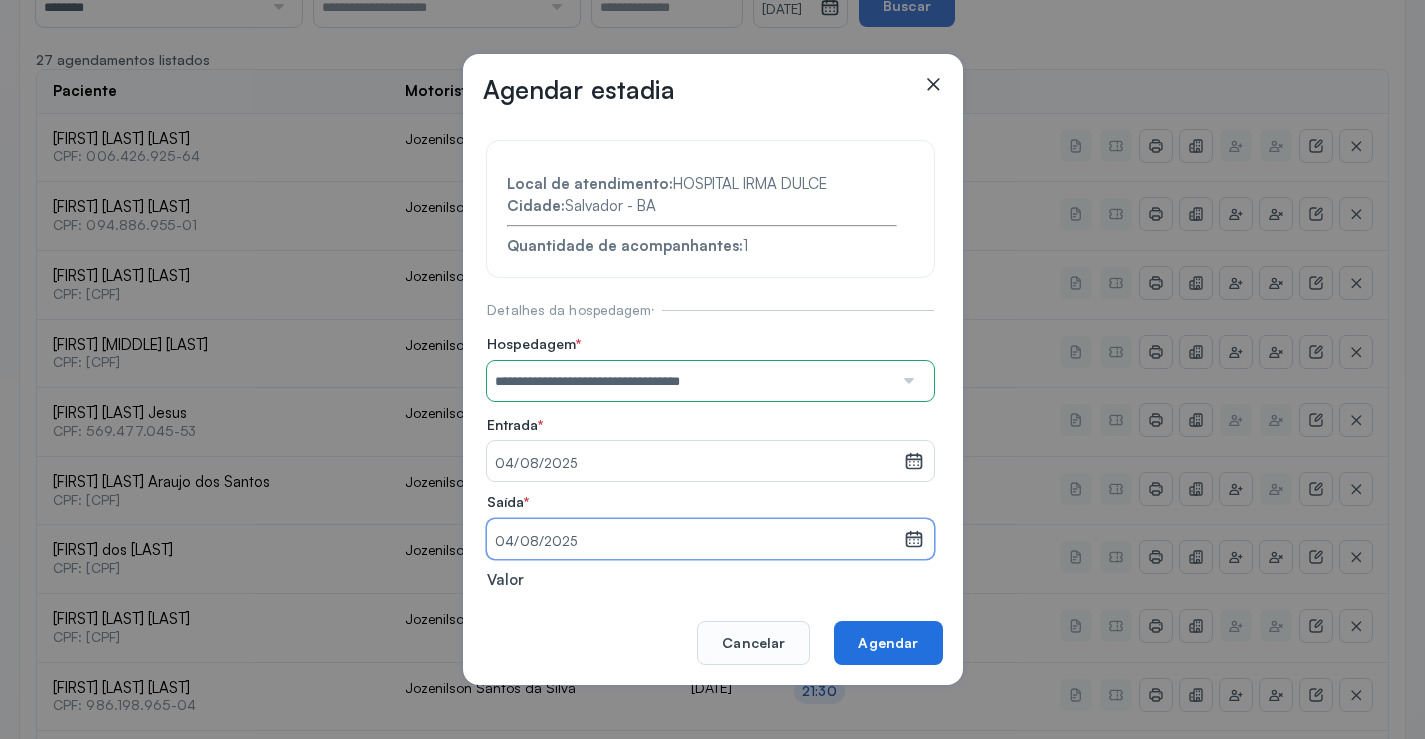 click on "Agendar" 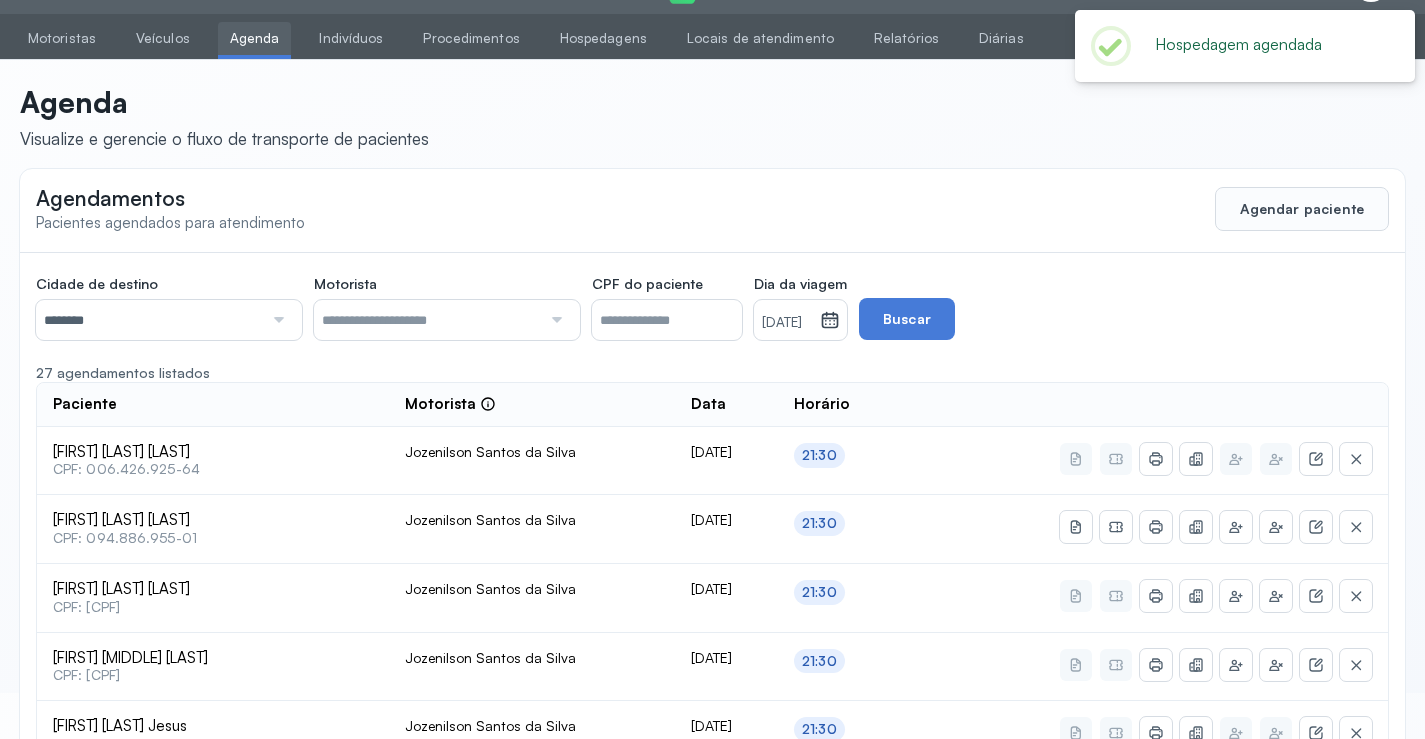 scroll, scrollTop: 359, scrollLeft: 0, axis: vertical 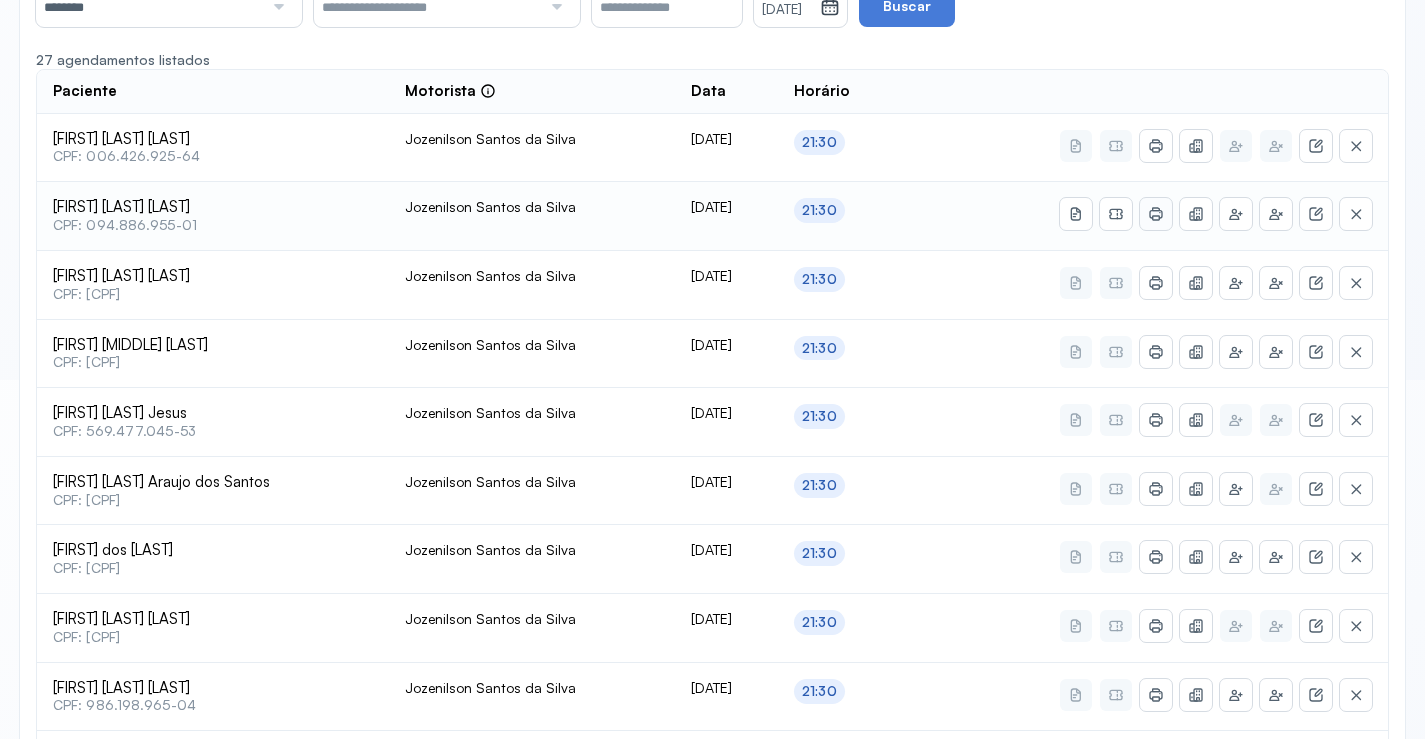 click 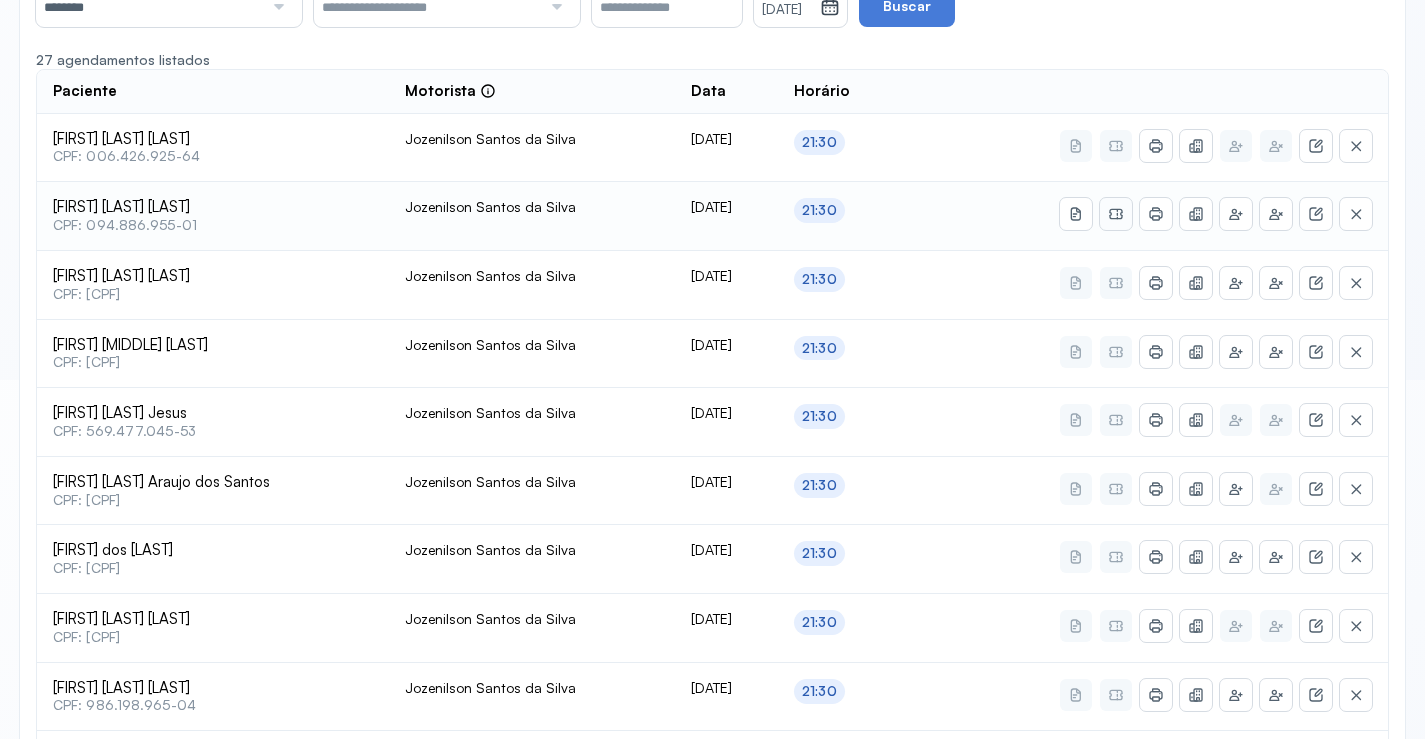 click 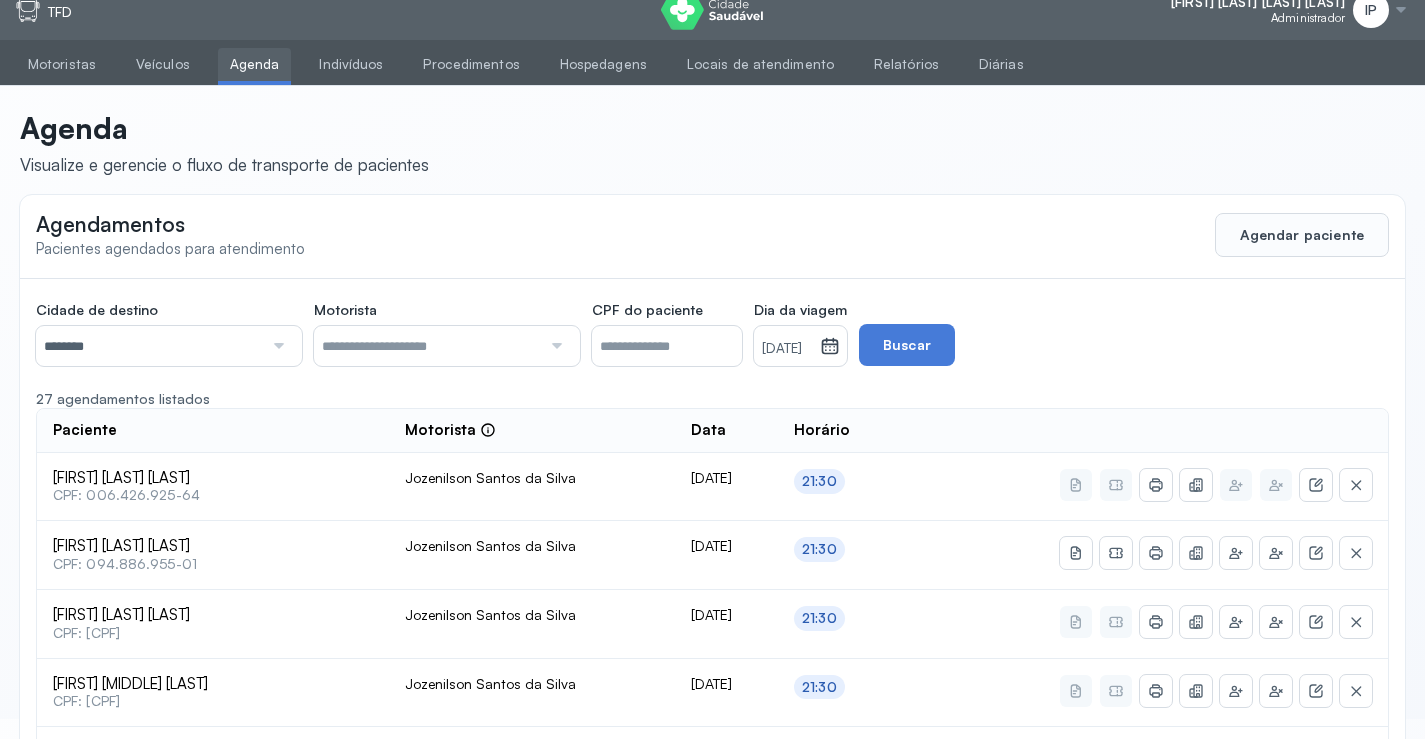 scroll, scrollTop: 0, scrollLeft: 0, axis: both 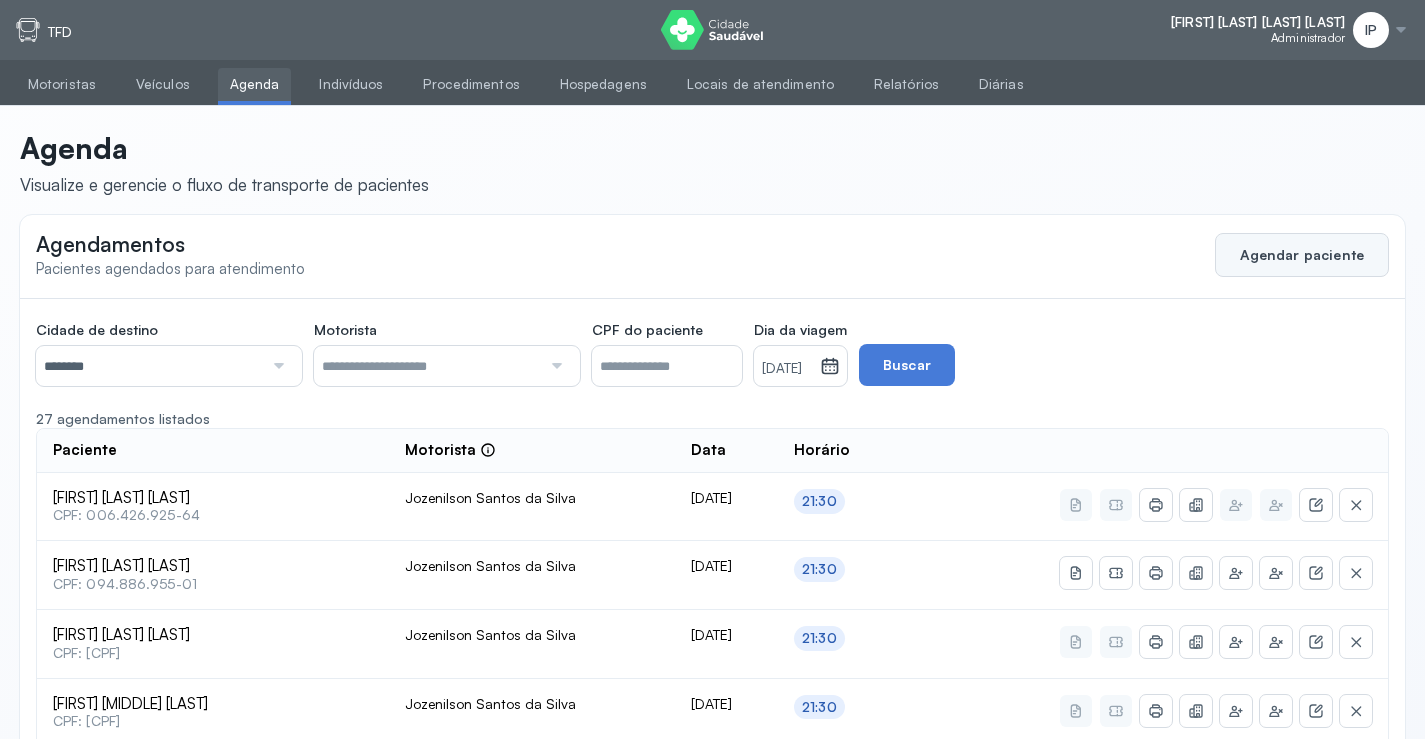 click on "Agendar paciente" 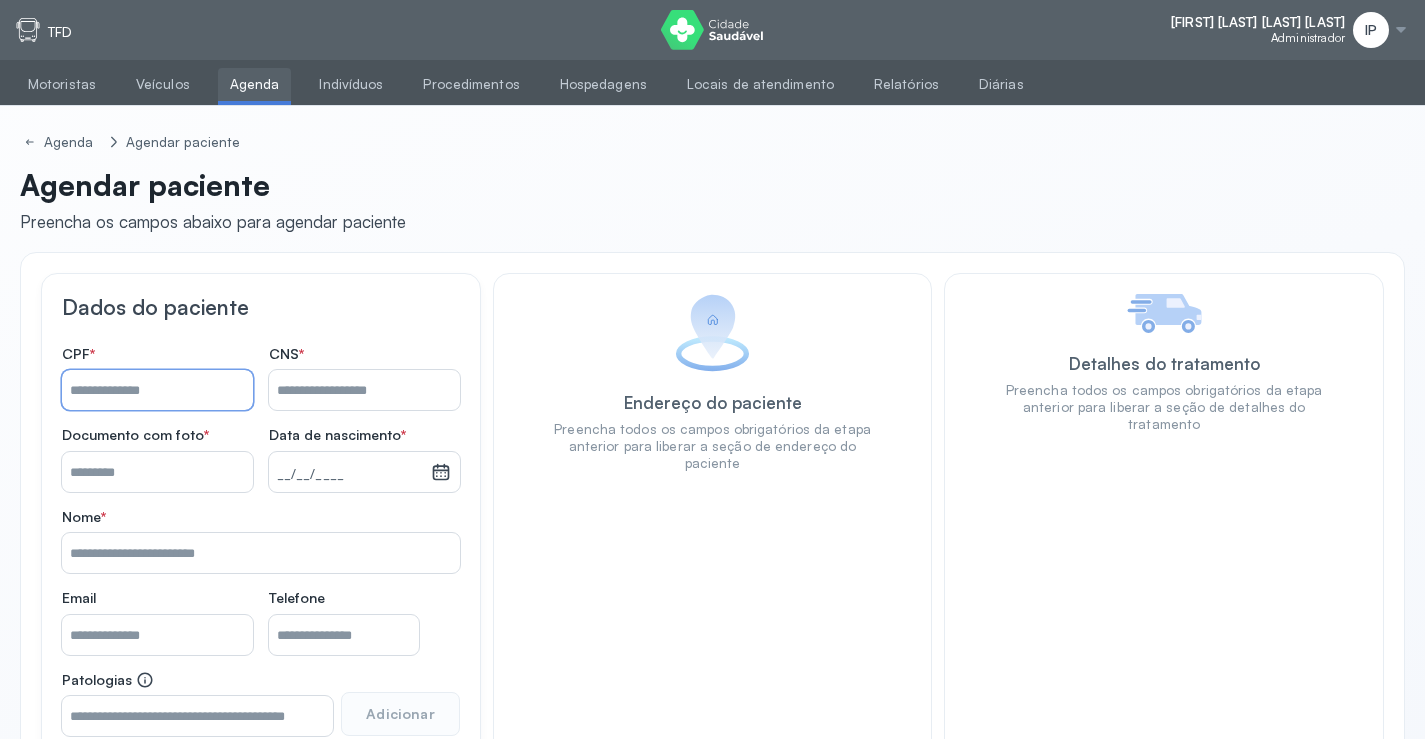 click on "Nome   *" at bounding box center [157, 390] 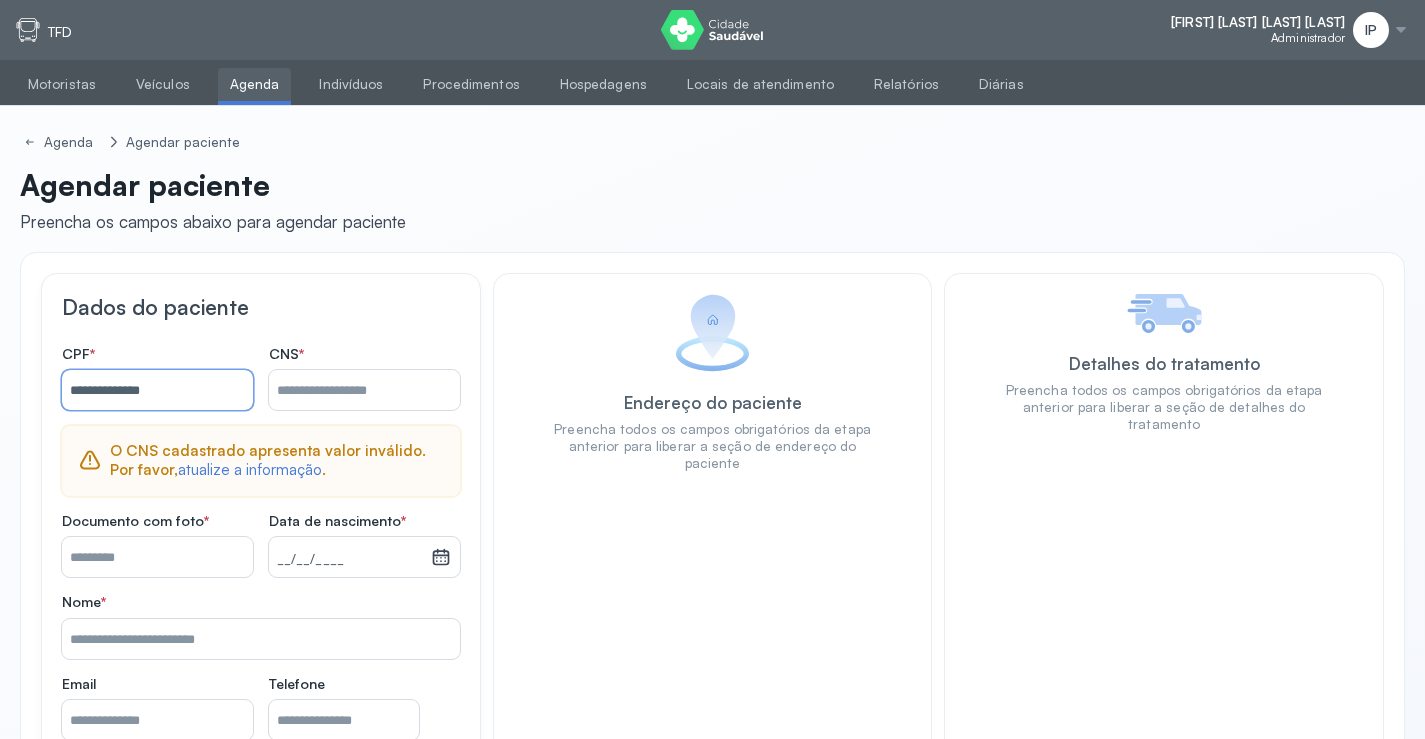 type on "**********" 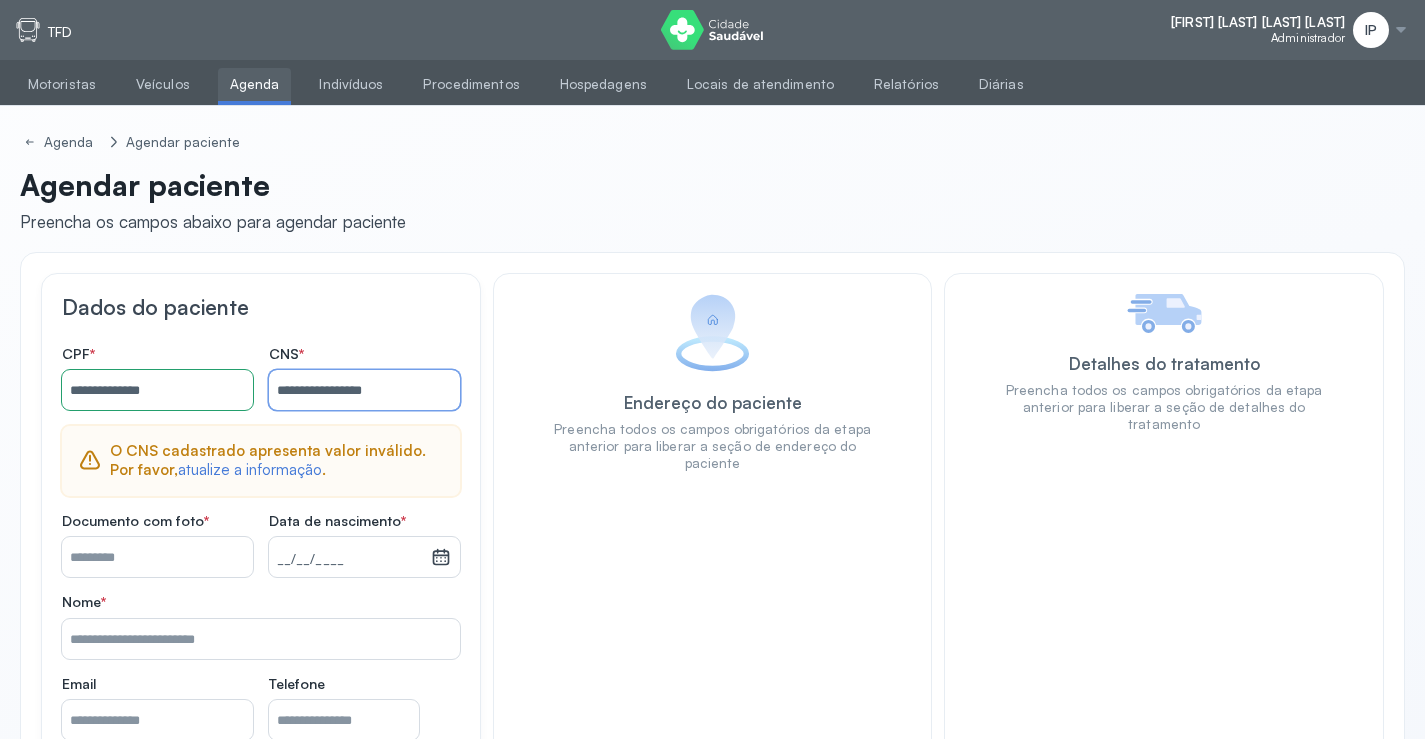type on "**********" 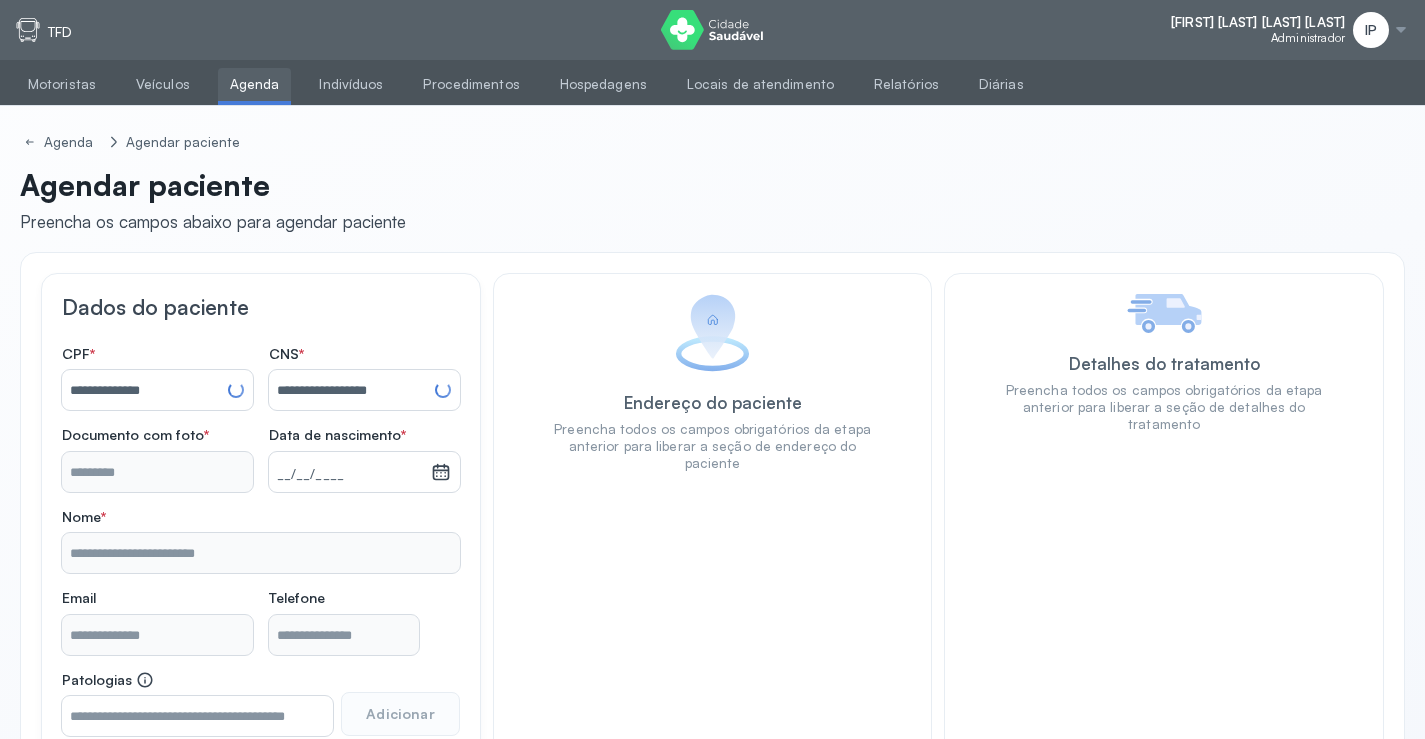 type 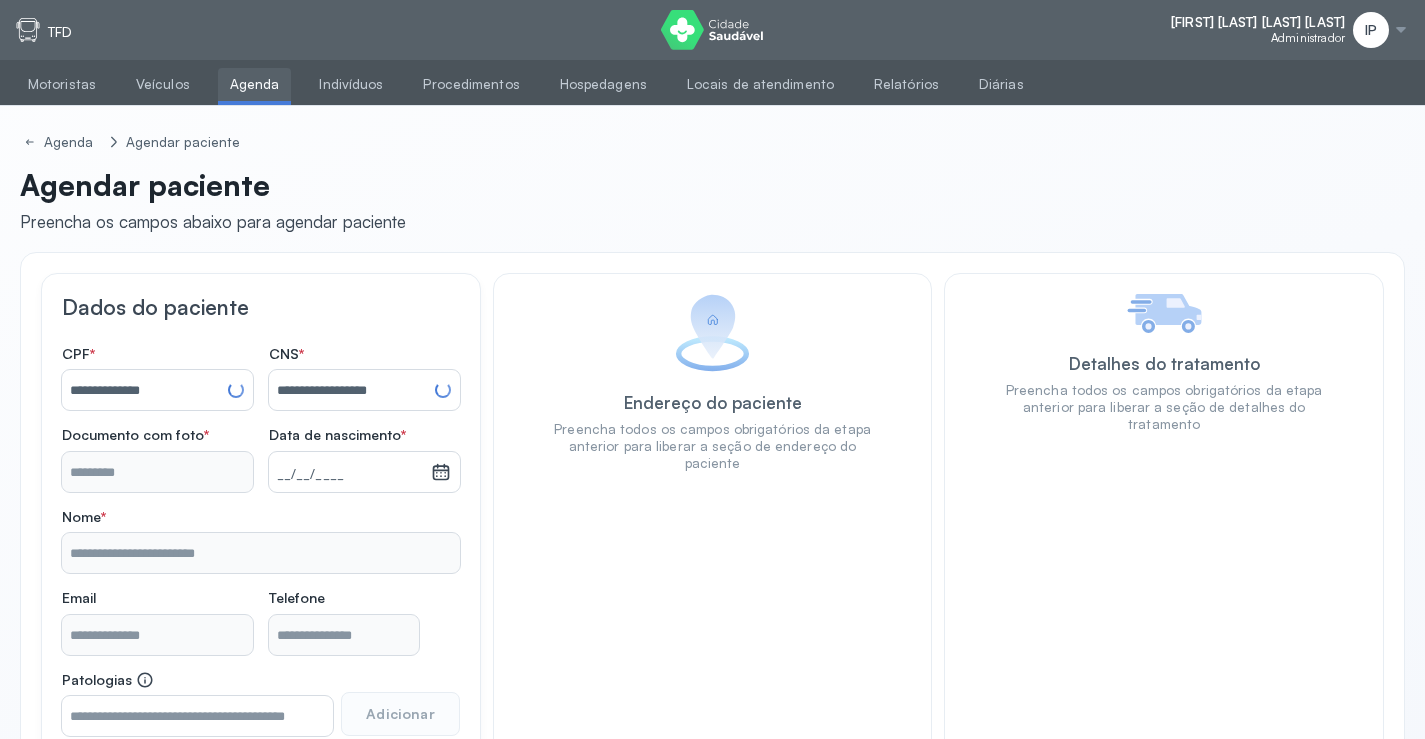 type on "**********" 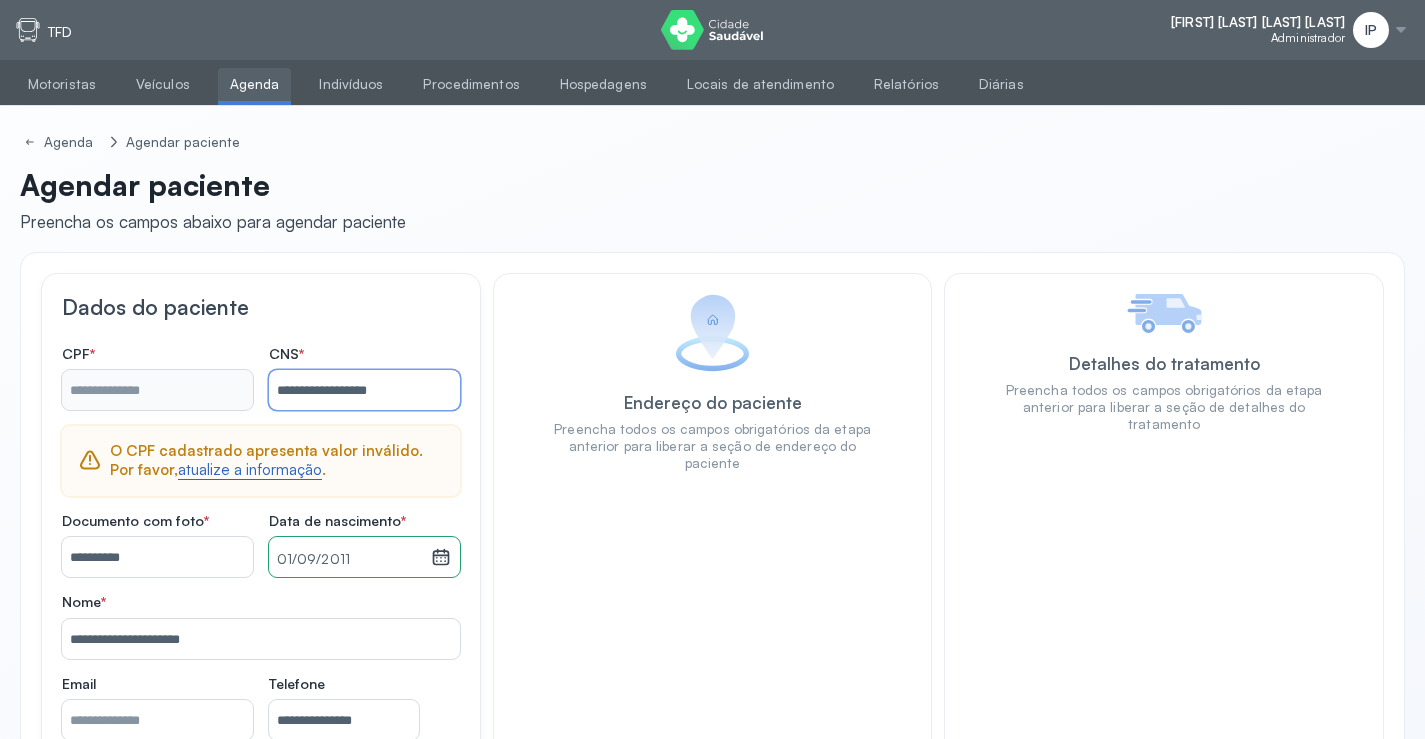 type on "**********" 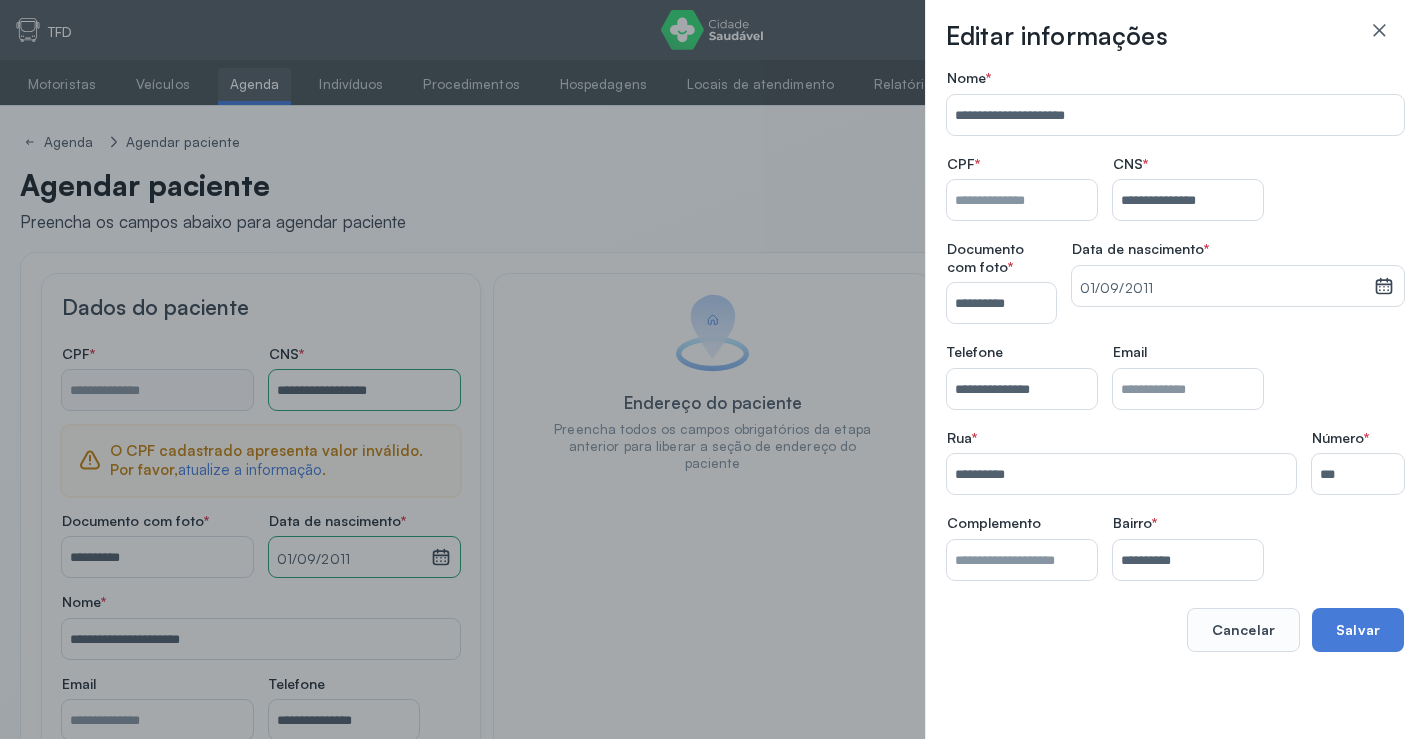 click on "Nome   *" at bounding box center [1022, 200] 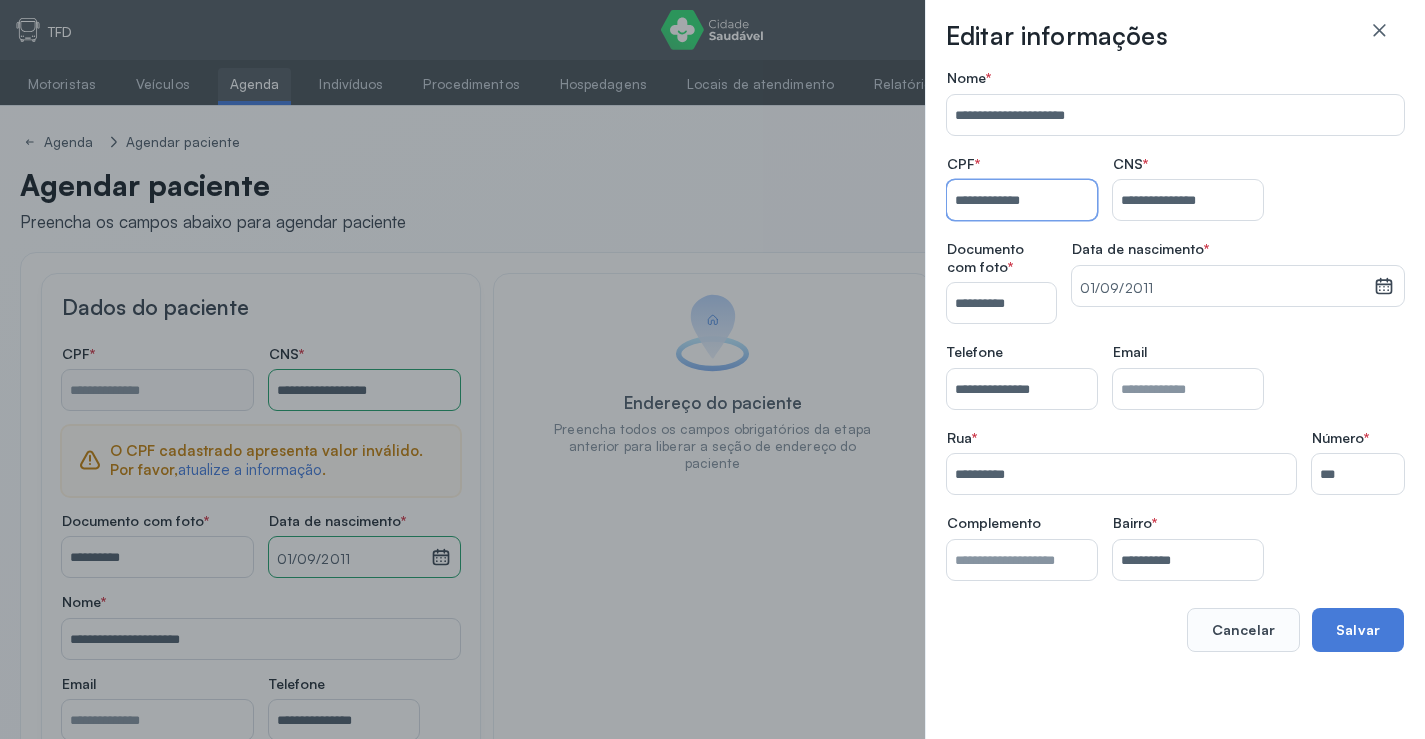 type on "**********" 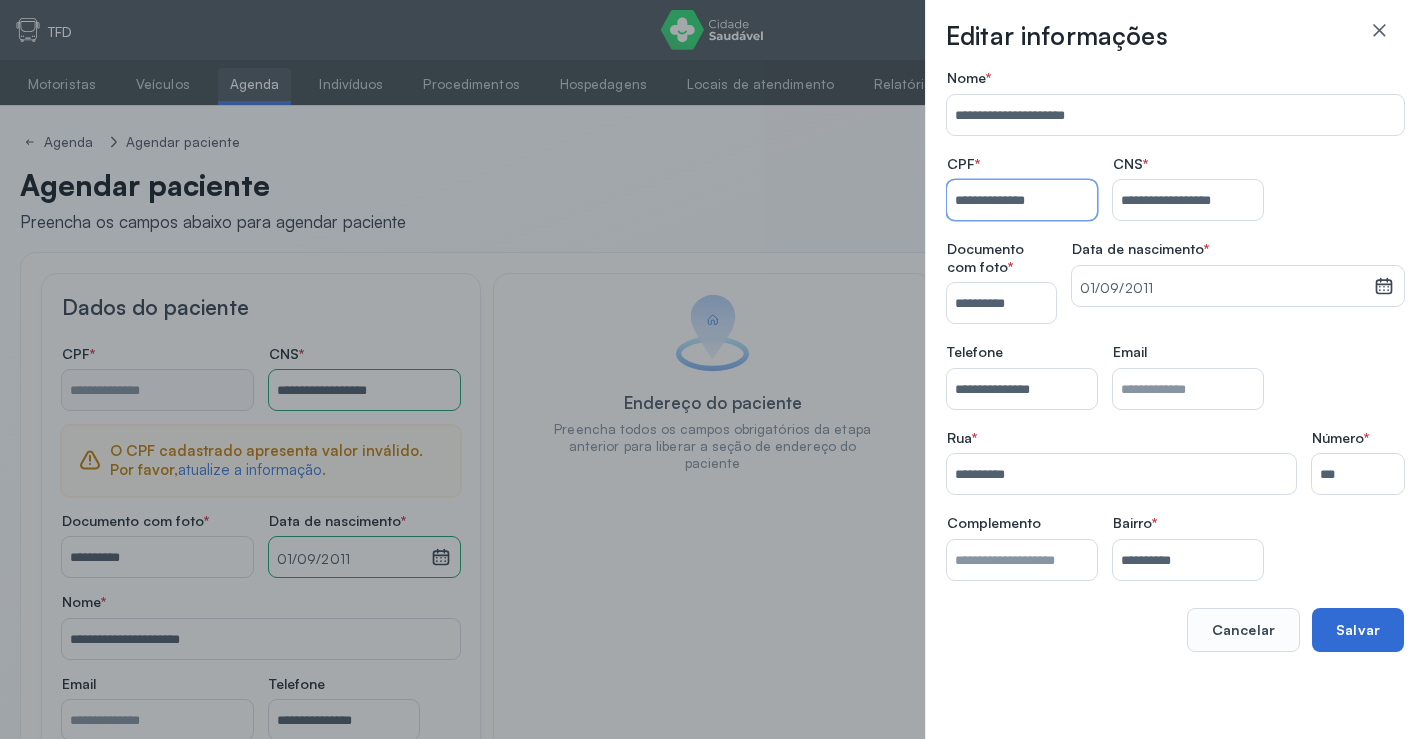 click on "Salvar" at bounding box center [1358, 630] 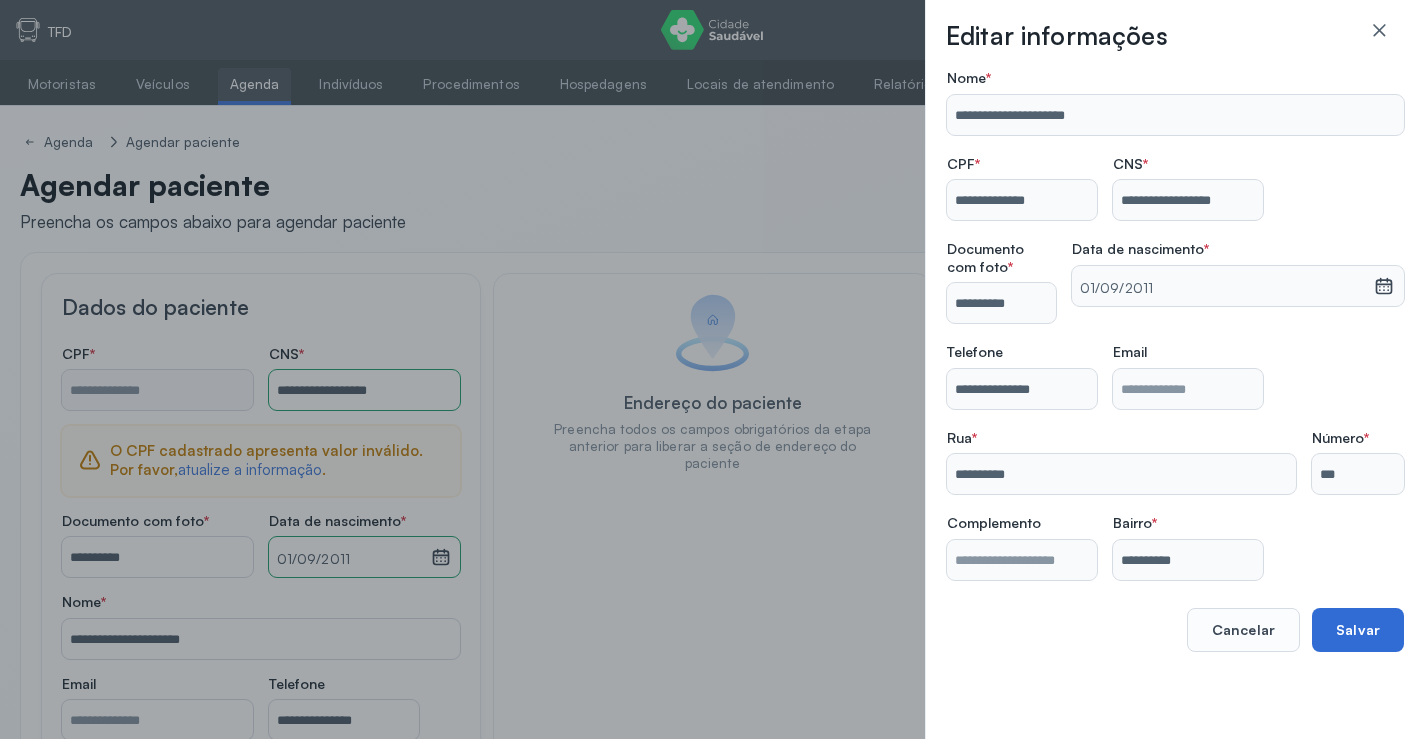 type on "**********" 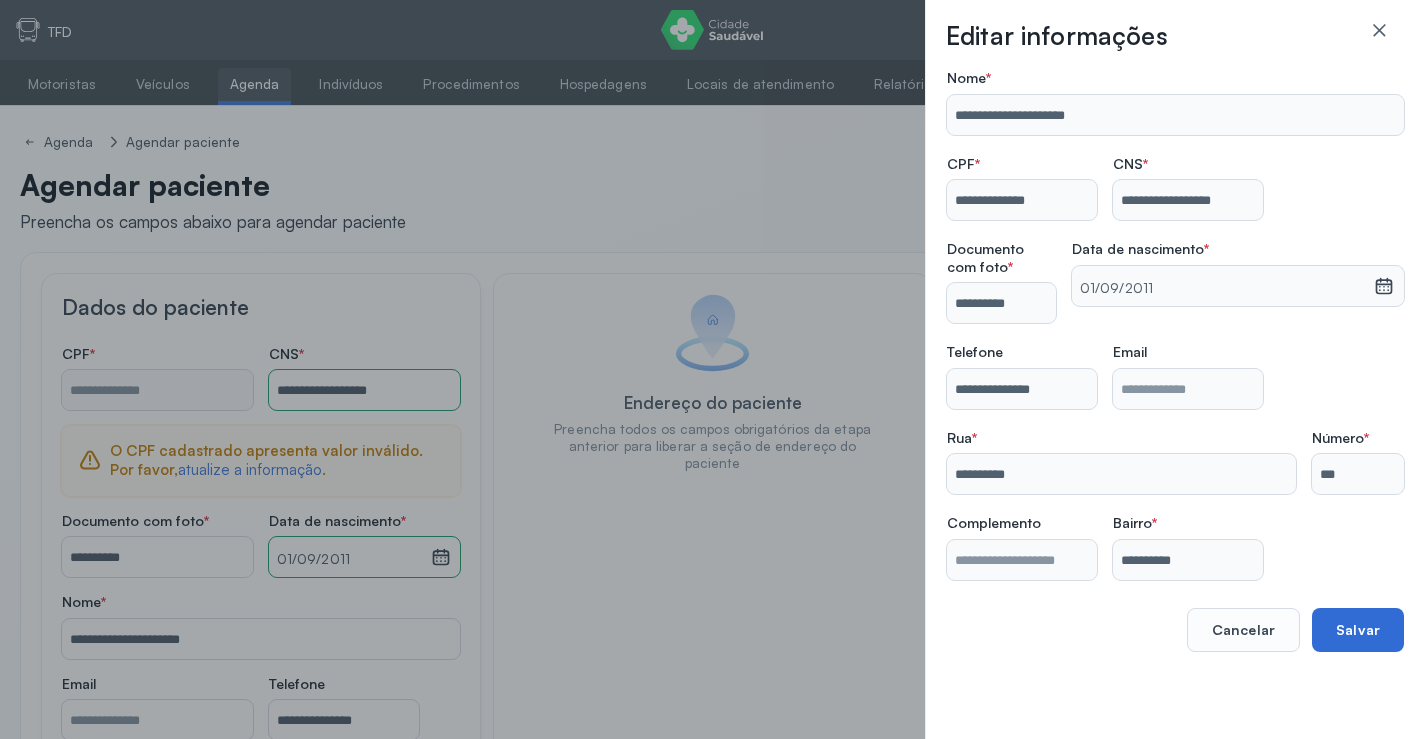 type on "**********" 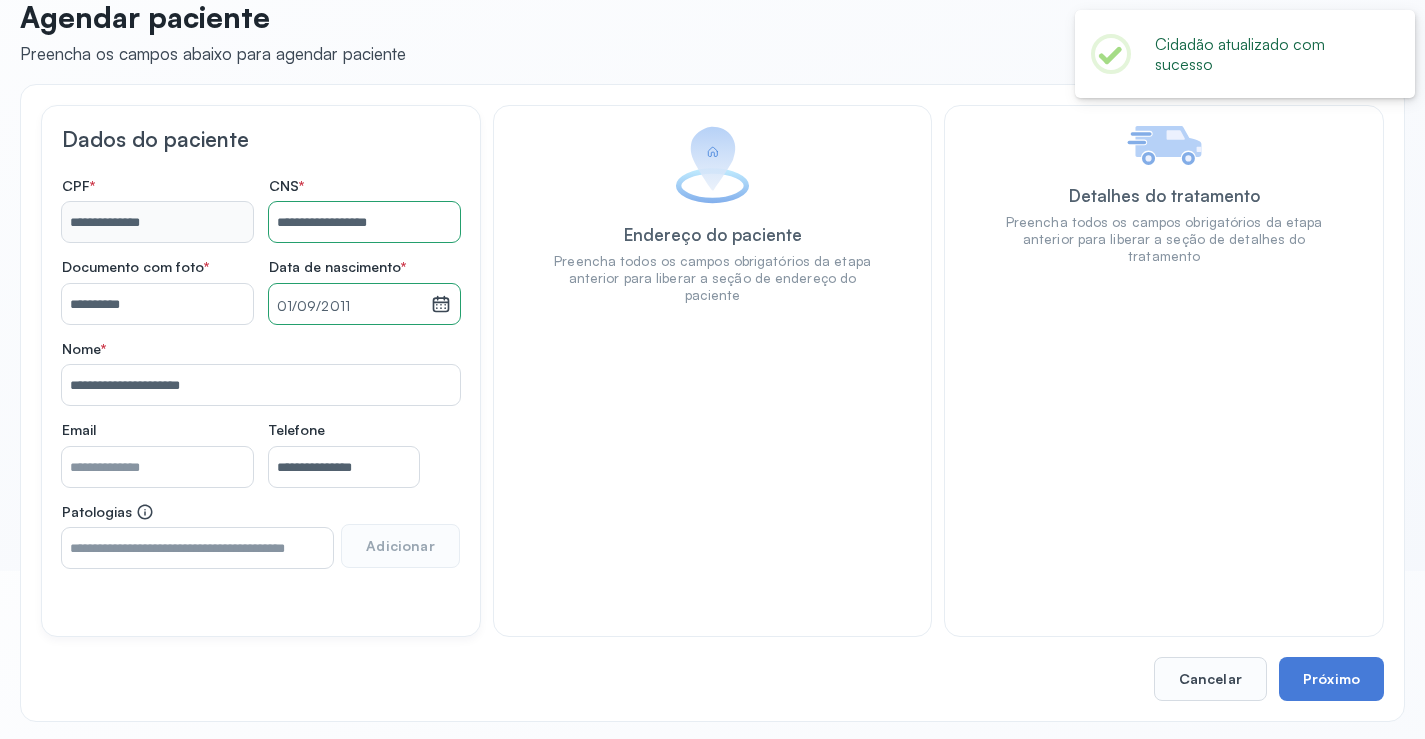 scroll, scrollTop: 171, scrollLeft: 0, axis: vertical 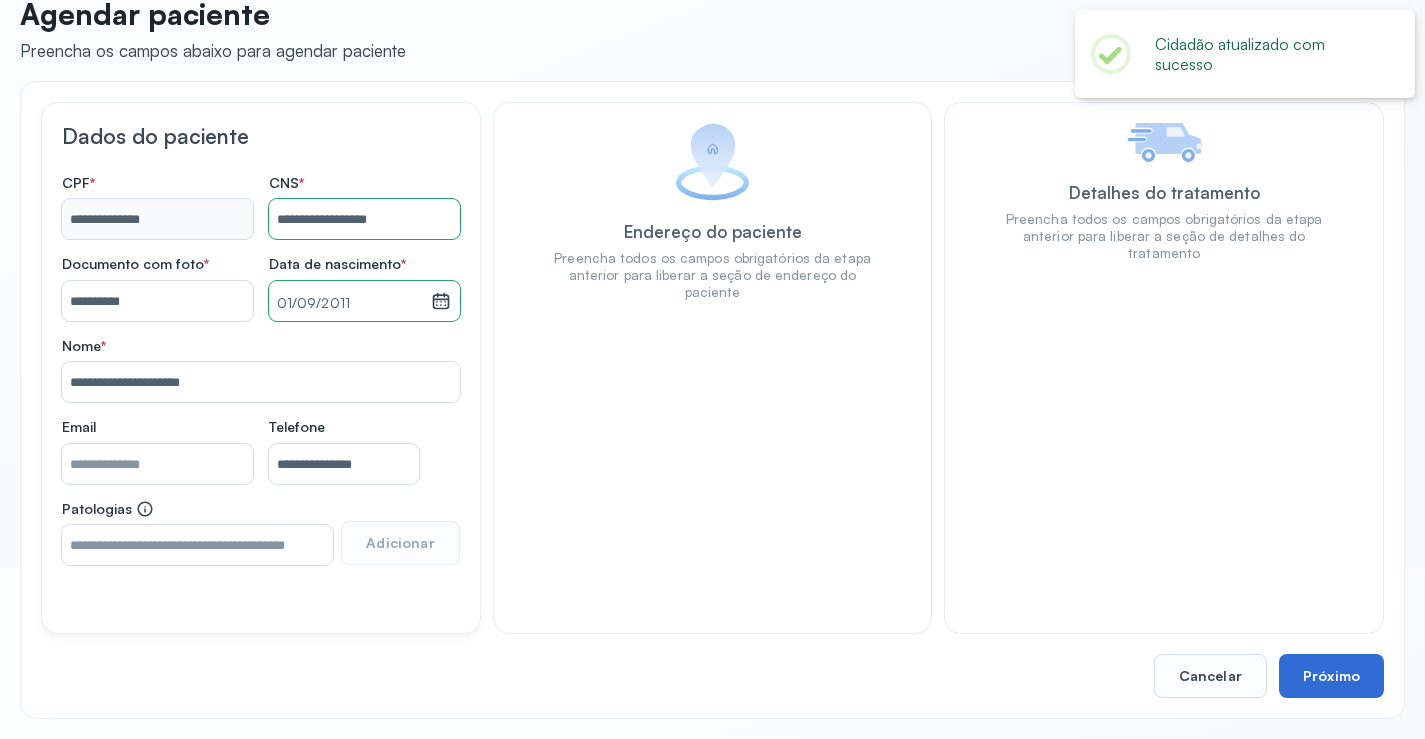 click on "Próximo" at bounding box center [1331, 676] 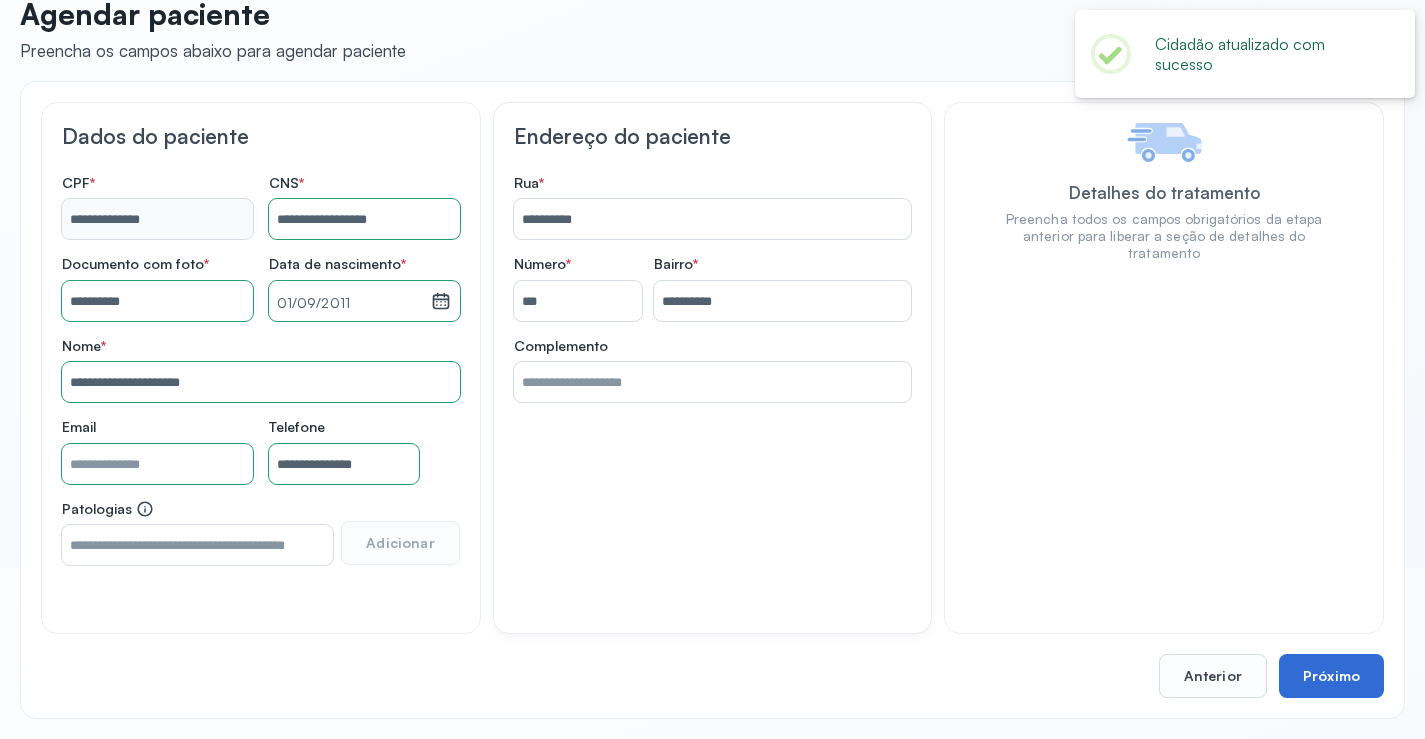 click on "Próximo" at bounding box center [1331, 676] 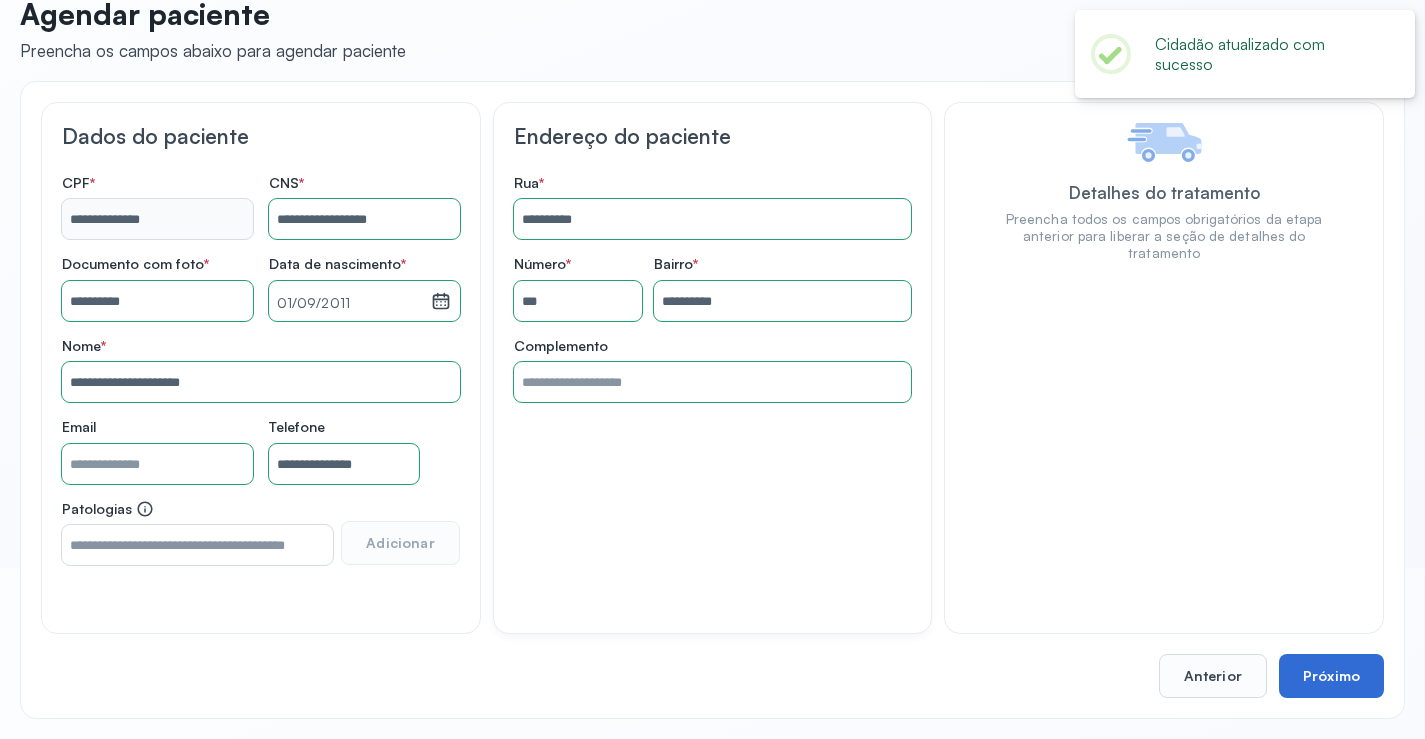 click on "Próximo" at bounding box center (1331, 676) 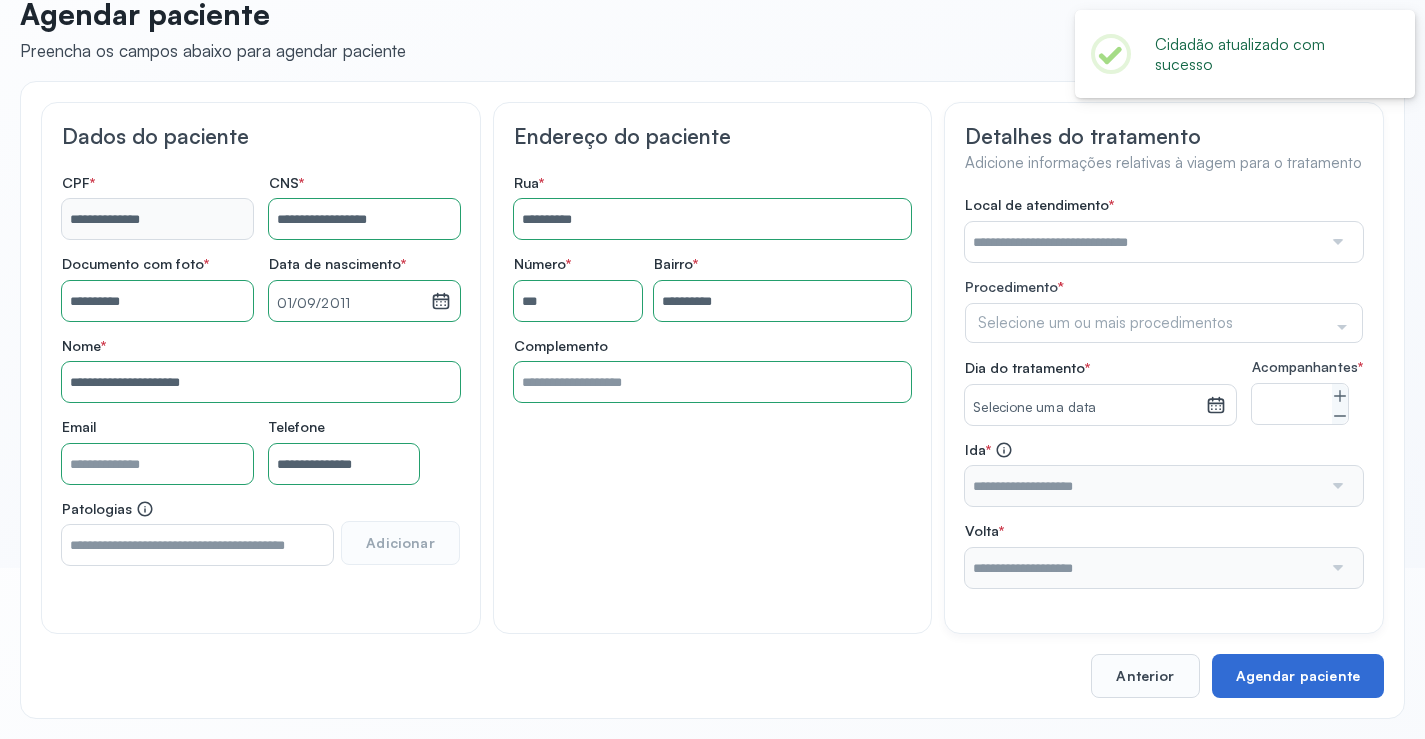 click on "Agendar paciente" at bounding box center [1298, 676] 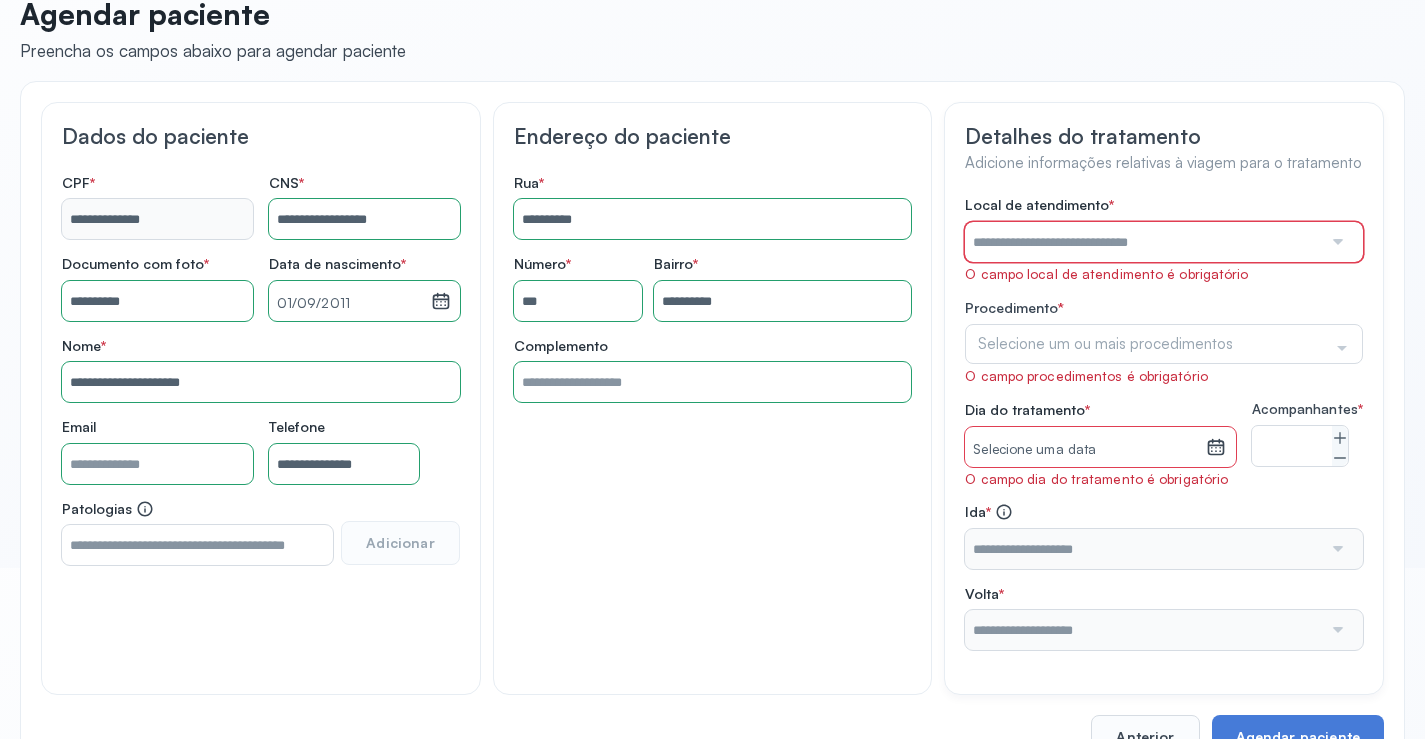 click at bounding box center (1143, 242) 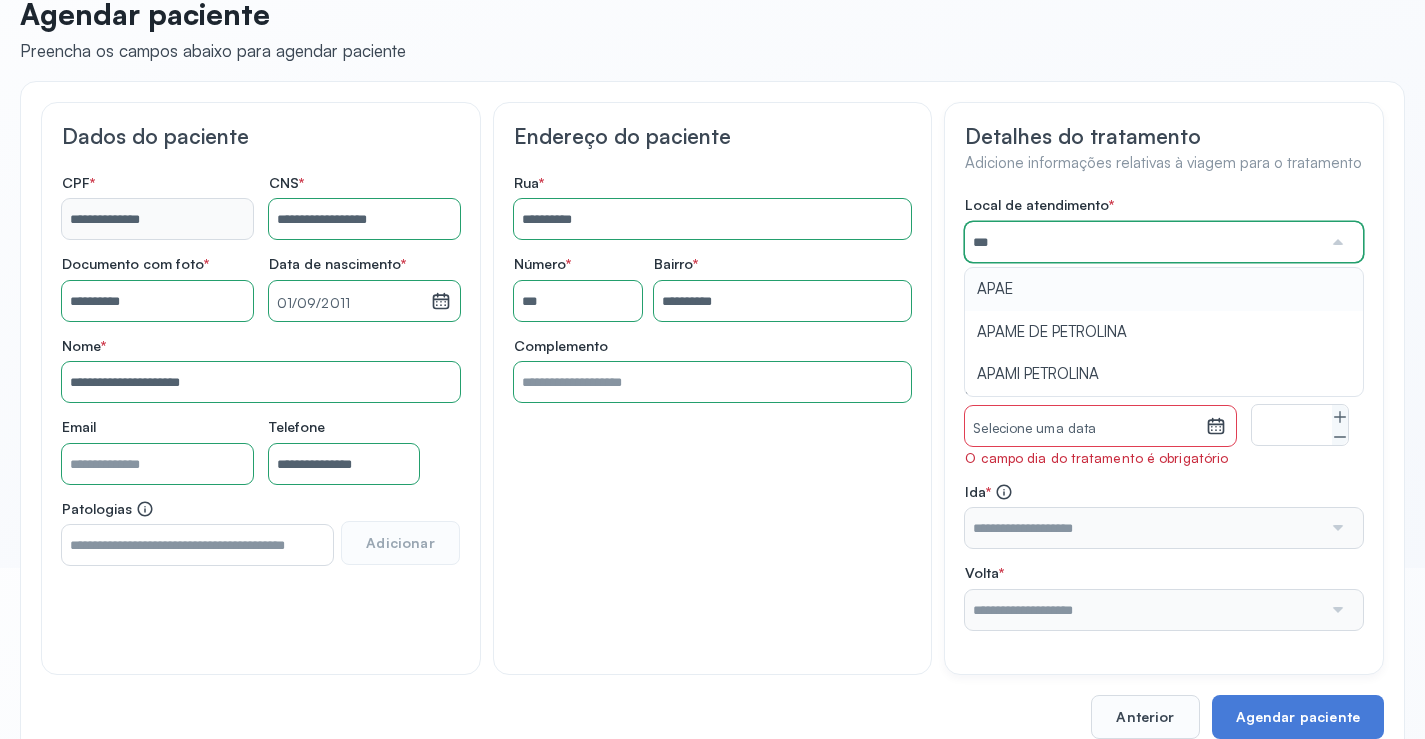 type on "****" 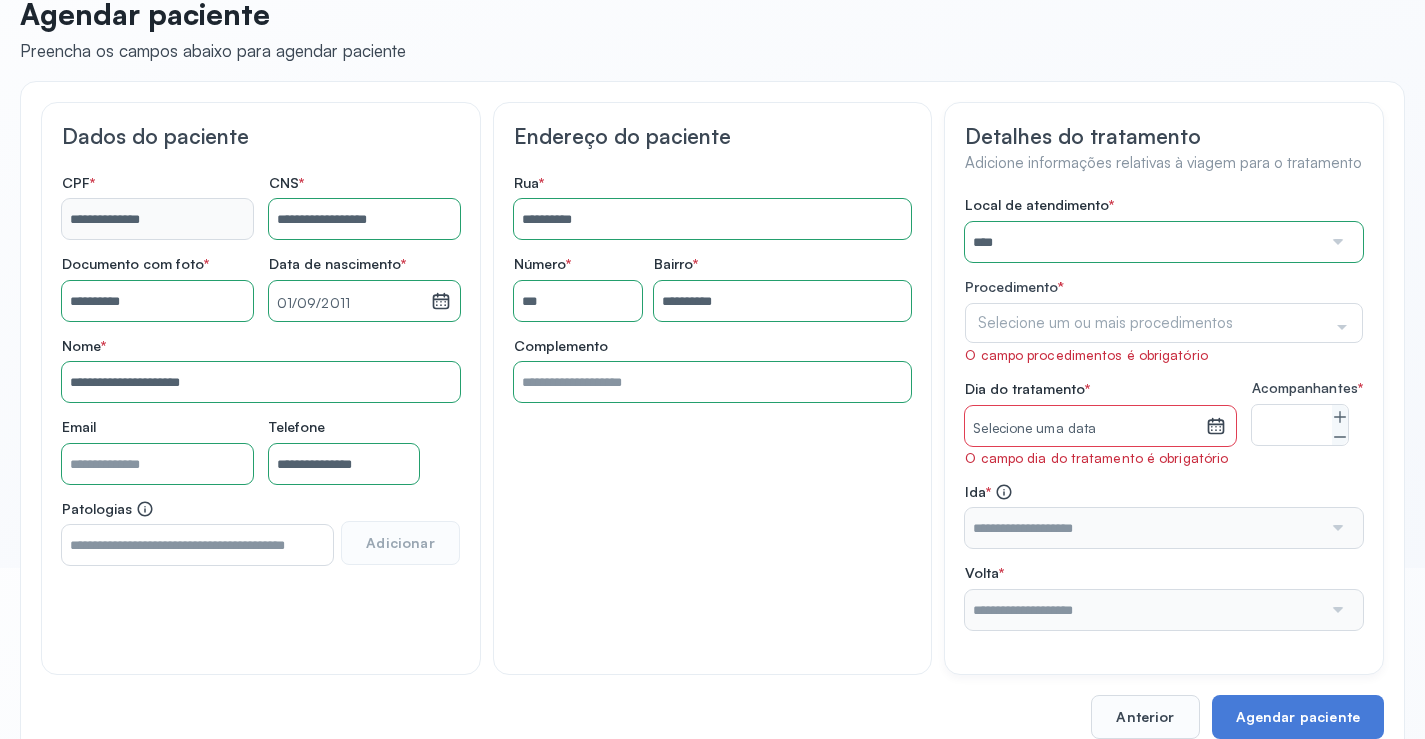 click on "Local de atendimento   *  **** A CLINICA DA MULHER ABO AMOR SAUDE ANACON ANDRE PRINCIPE ANGIO CLINICA APAE APAME DE PETROLINA APAMI PETROLINA ARISTIDES AUDIBEM AUDIBEM AUDICENTRO AUDIFON PETROLINA AZZO SAUDE PETROLINA BRINCARE CABULA CALIPER ESCOLA DE IMAGEM CAPS CDI CDTO CEDAP CEDEBA CENTRO BAIANO DE ESTUDOS CENTRO DE APOIO A AUDIÇAO CENTRO DE MEDICINA NUCLEAR DE PETROLINA CENTRO DE SAUDE CLEMENTINO FRAGA CENTRO INTEGRADO DA COLUNA VERTEBRAL CENTRO MEDICO ANTONIO BALBINO CENTRO OFTALMOLOGICO CASTELO BRANCO CEPARH CEPRED CEPRIS CERPRIS CIDI CIMED CLIMED CLINATA CLINEFRO CLINICA  AFETUS PETROLINA CLINICA  ALFA CLINICA  ALFA CENTRO MÉDICO CLINICA  SHOPPING DA BAHIA CLINICA  URBANO SAMPAIO FILHO CLINICA AGEUS CLINICA AMO CLINICA AMOR A SAUDE CLINICA AMOR E SAUDE PETROLINA CLINICA ANA MASTER CLINICA ANGICLIN CLINICA BIOCHEK UP CLINICA CAM CLINICA CARDIO PULMONAR CLINICA CASA GERIATRICA DE PETROLINA CLINICA CASTELO BRANCO CLINICA CDTO CLINICA CENTRO MEDICO VITRAUX CLINICA CINTILO PETROLINA CLINICA CLIMED BRASIL" at bounding box center (1164, 412) 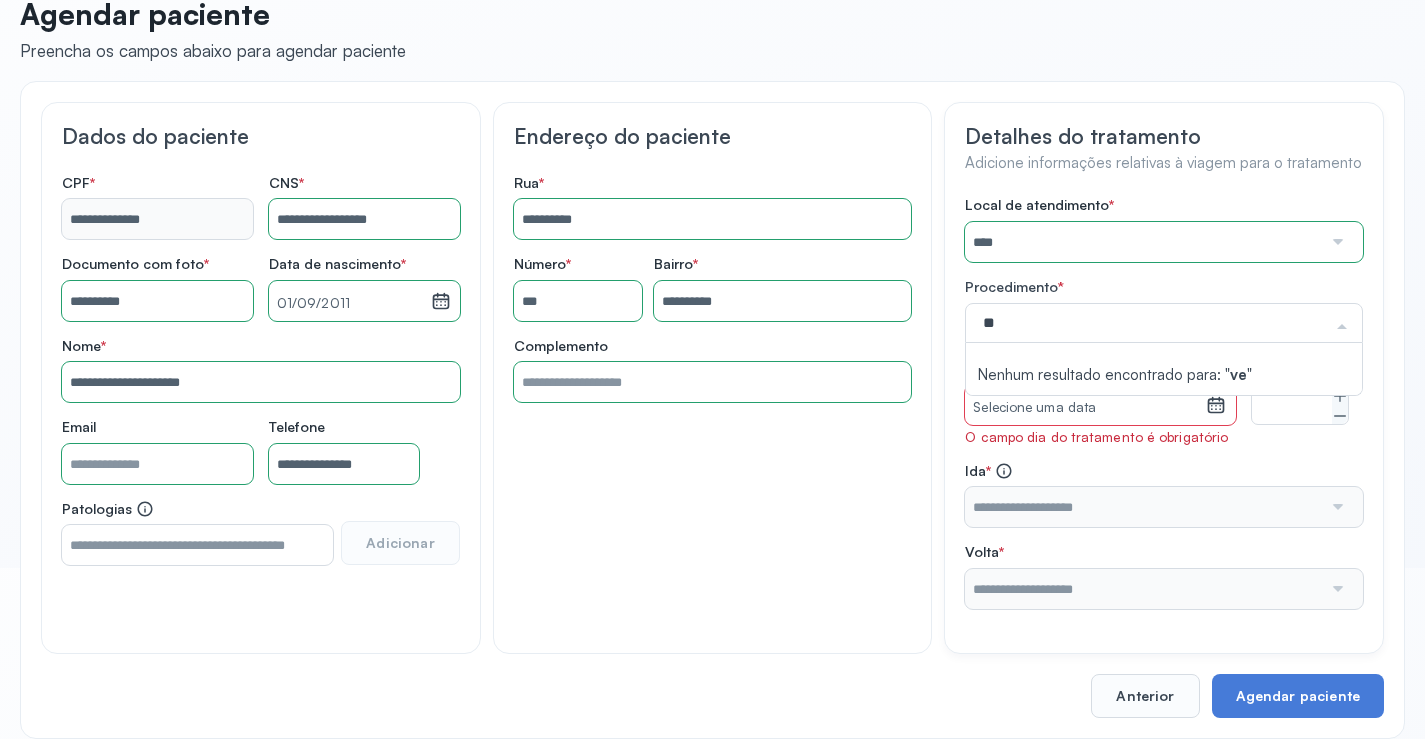 type on "*" 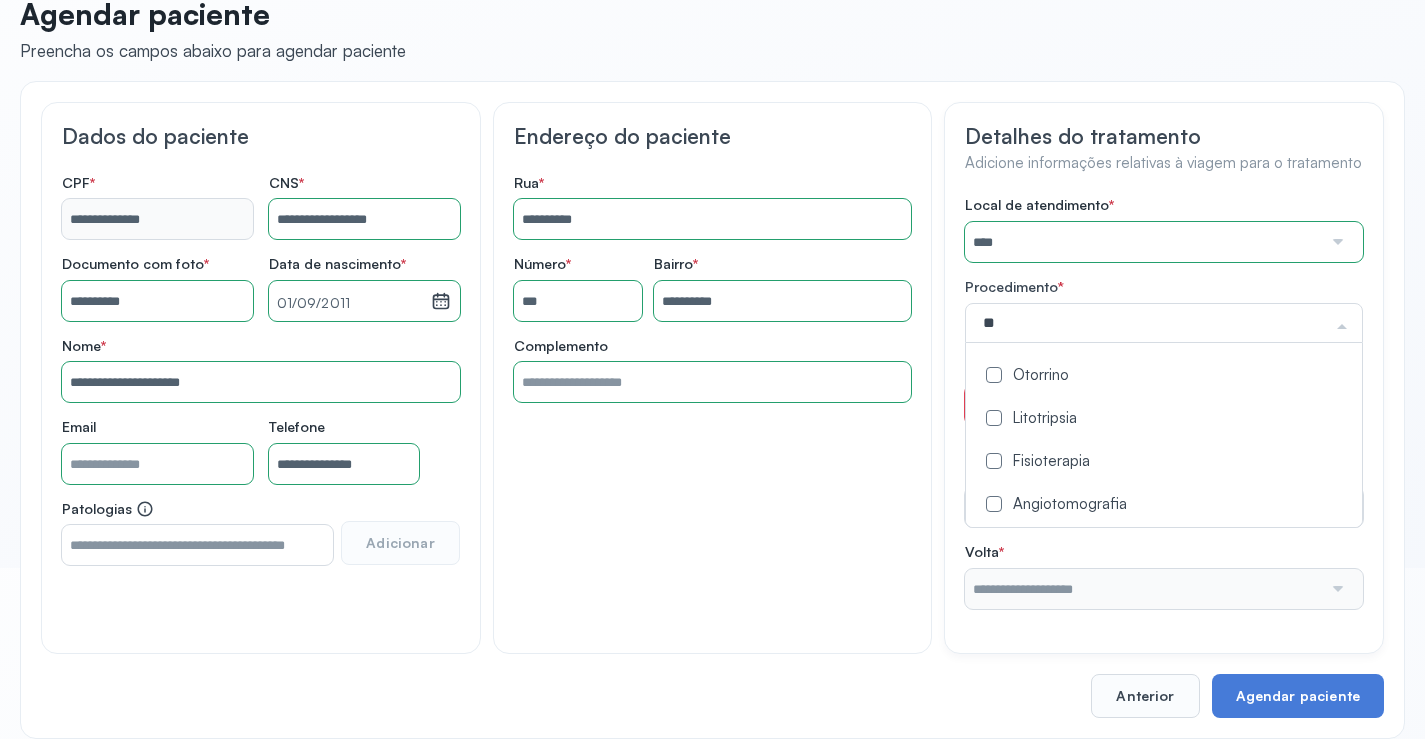 type on "*" 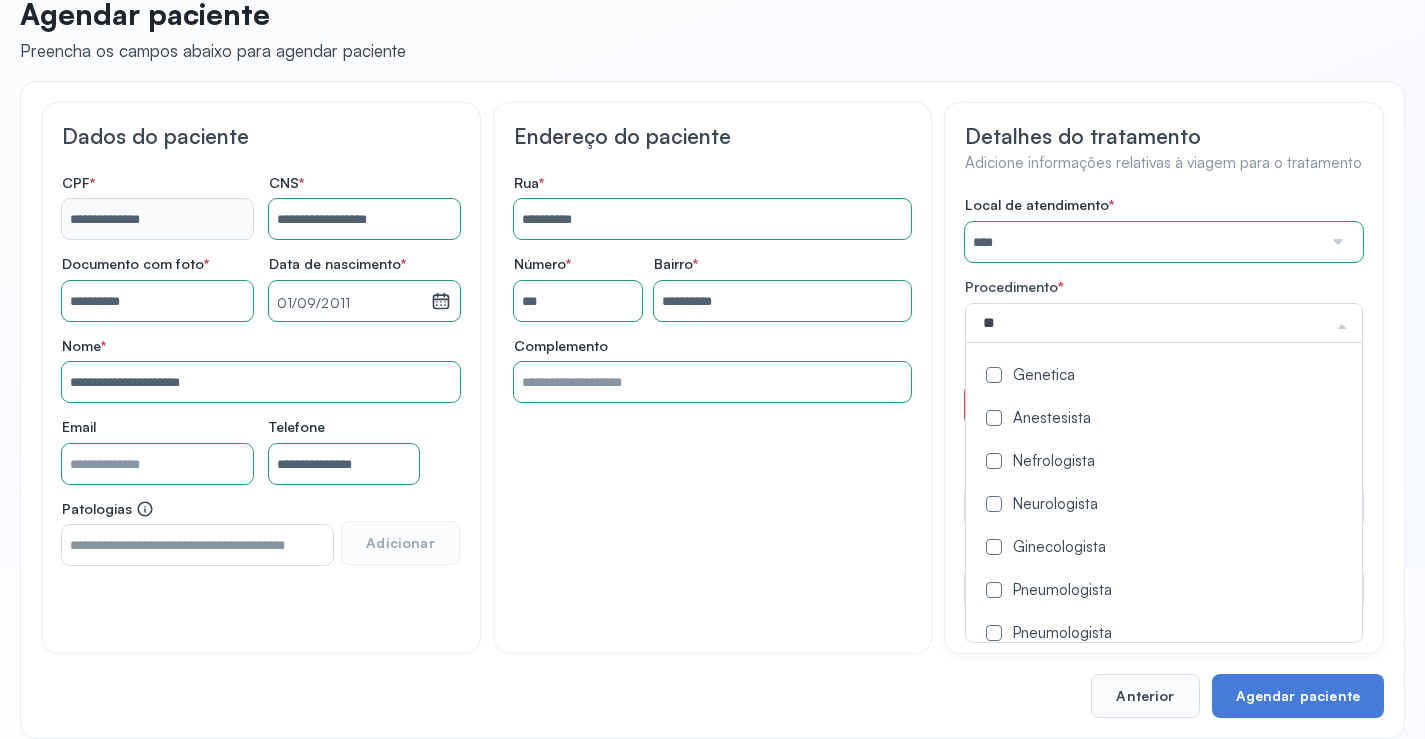 type on "***" 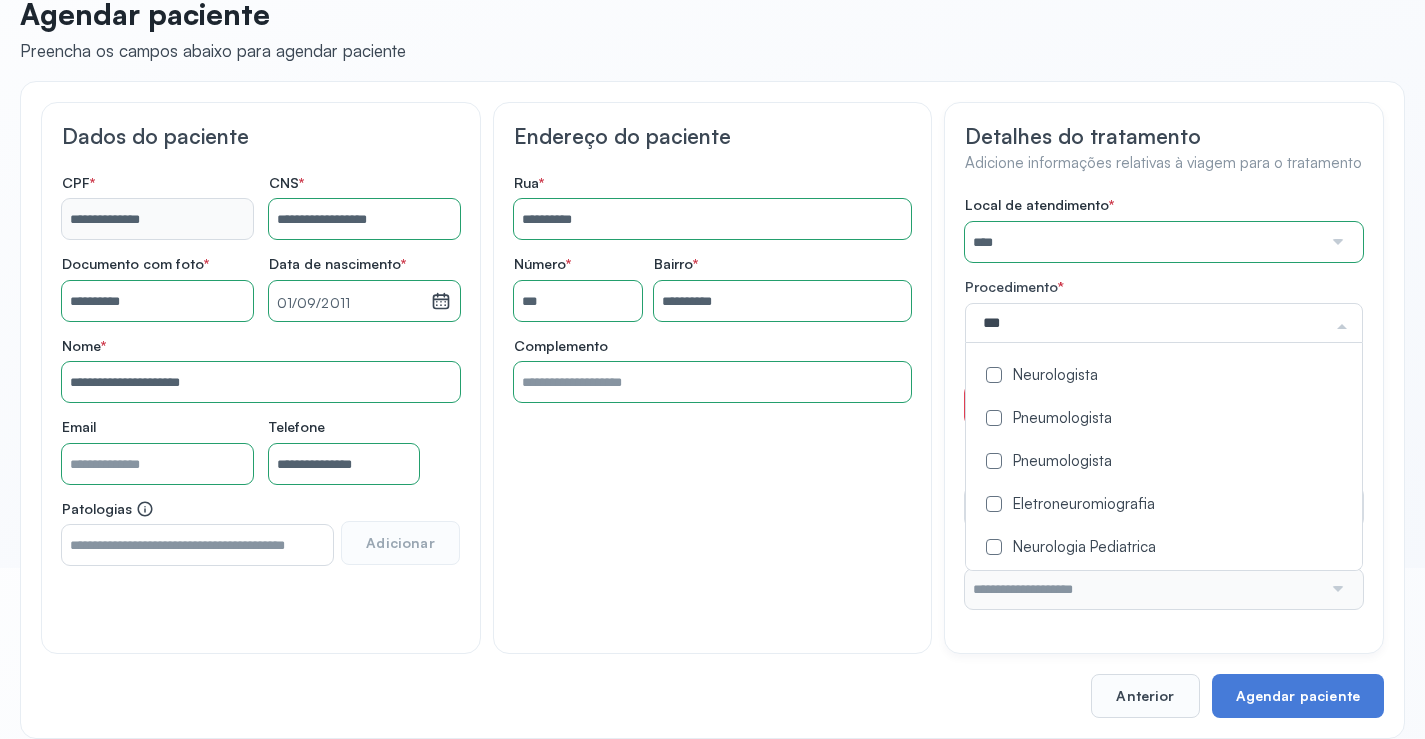 click on "Neurologista" 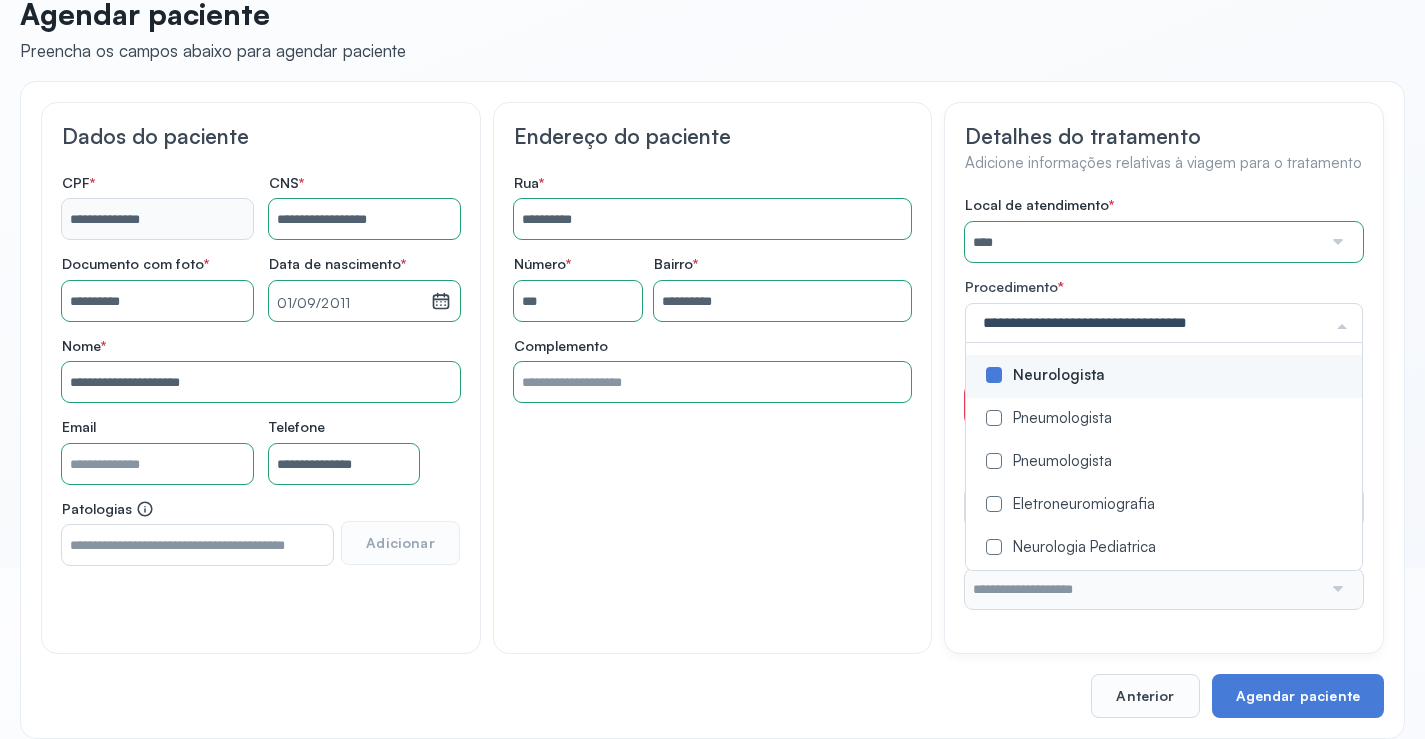click on "Detalhes do tratamento Adicione informações relativas à viagem para o tratamento Local de atendimento   *  **** A CLINICA DA MULHER ABO AMOR SAUDE ANACON ANDRE PRINCIPE ANGIO CLINICA APAE APAME DE PETROLINA APAMI PETROLINA ARISTIDES AUDIBEM AUDIBEM AUDICENTRO AUDIFON PETROLINA AZZO SAUDE PETROLINA BRINCARE CABULA CALIPER ESCOLA DE IMAGEM CAPS CDI CDTO CEDAP CEDEBA CENTRO BAIANO DE ESTUDOS CENTRO DE APOIO A AUDIÇAO CENTRO DE MEDICINA NUCLEAR DE PETROLINA CENTRO DE SAUDE CLEMENTINO FRAGA CENTRO INTEGRADO DA COLUNA VERTEBRAL CENTRO MEDICO ANTONIO BALBINO CENTRO OFTALMOLOGICO CASTELO BRANCO CEPARH CEPRED CEPRIS CERPRIS CIDI CIMED CLIMED CLINATA CLINEFRO CLINICA  AFETUS PETROLINA CLINICA  ALFA CLINICA  ALFA CENTRO MÉDICO CLINICA  SHOPPING DA BAHIA CLINICA  URBANO SAMPAIO FILHO CLINICA AGEUS CLINICA AMO CLINICA AMOR A SAUDE CLINICA AMOR E SAUDE PETROLINA CLINICA ANA MASTER CLINICA ANGICLIN CLINICA BIOCHEK UP CLINICA CAM CLINICA CARDIO PULMONAR CLINICA CASA GERIATRICA DE PETROLINA CLINICA CASTELO BRANCO CLIOFT" 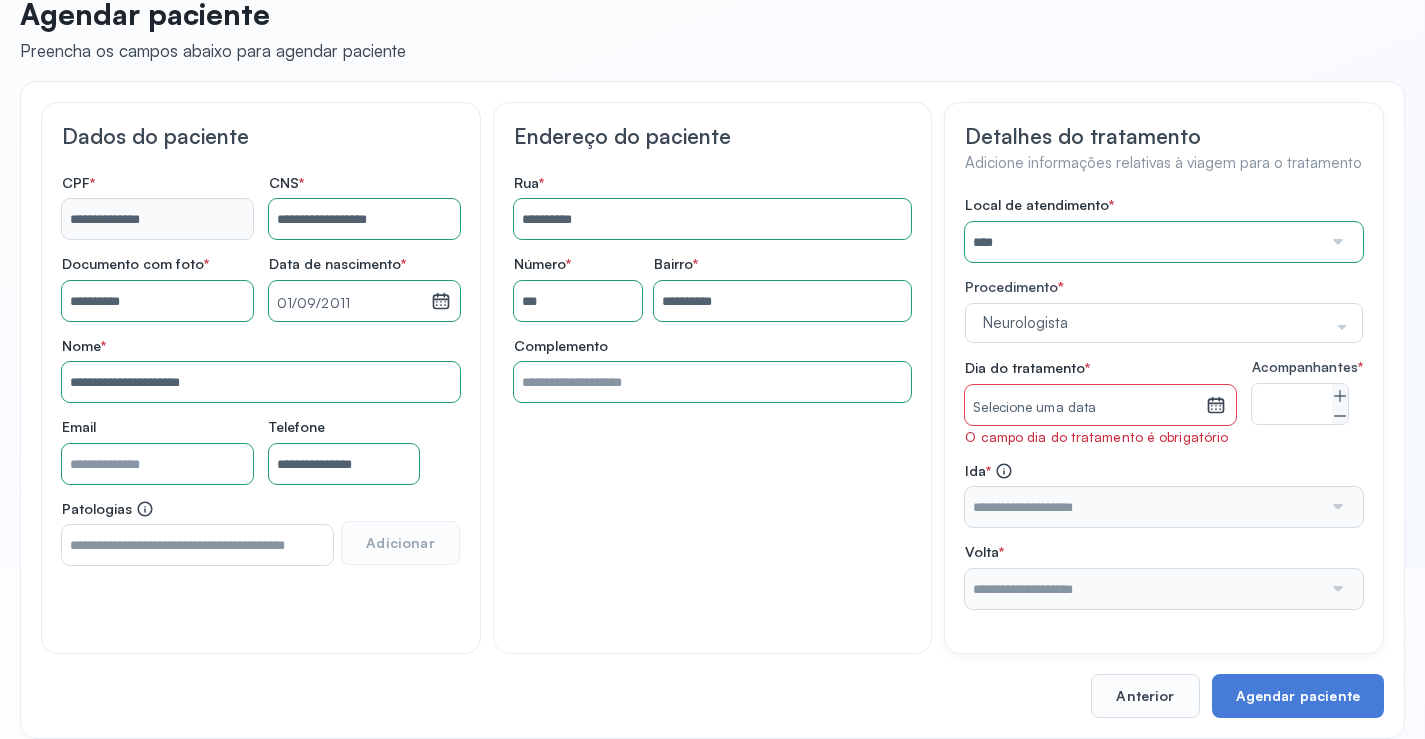 click on "Selecione uma data" at bounding box center [1085, 408] 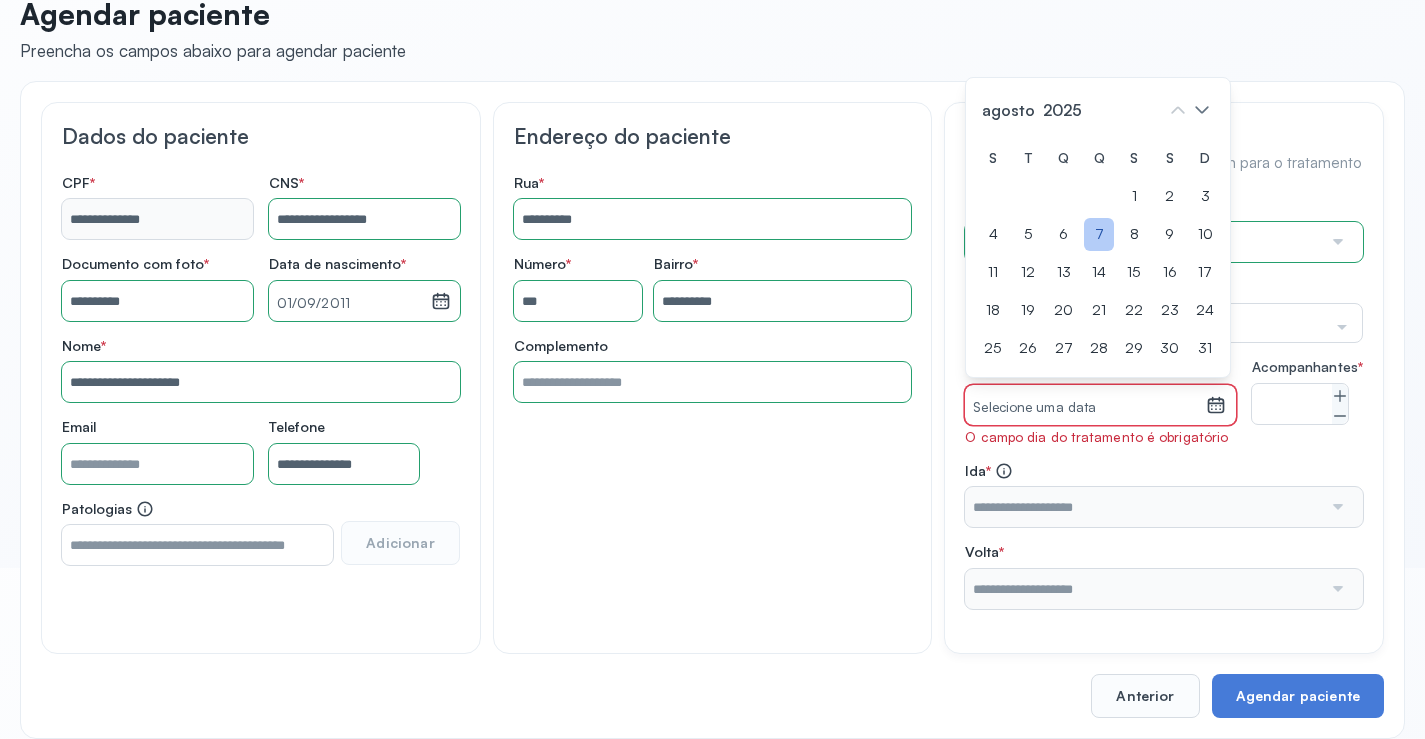 click on "7" 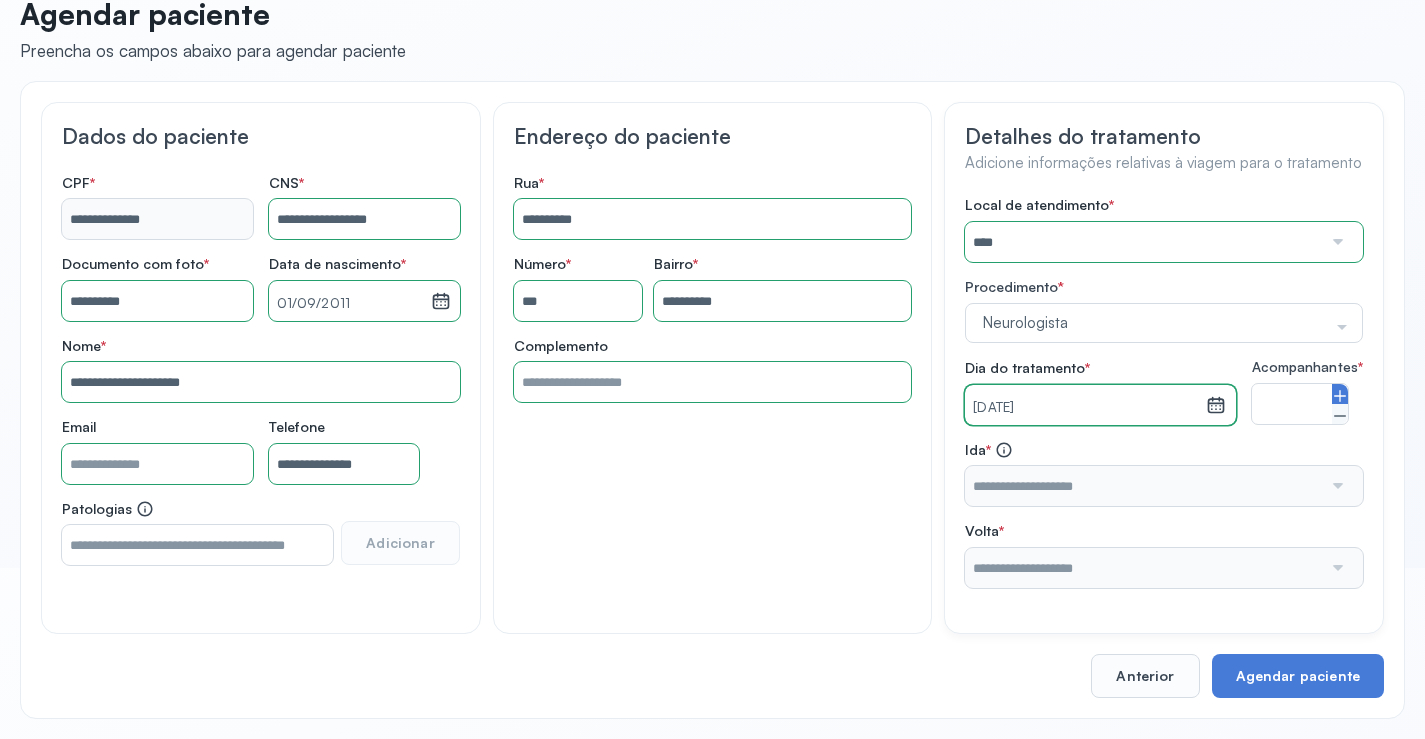 click 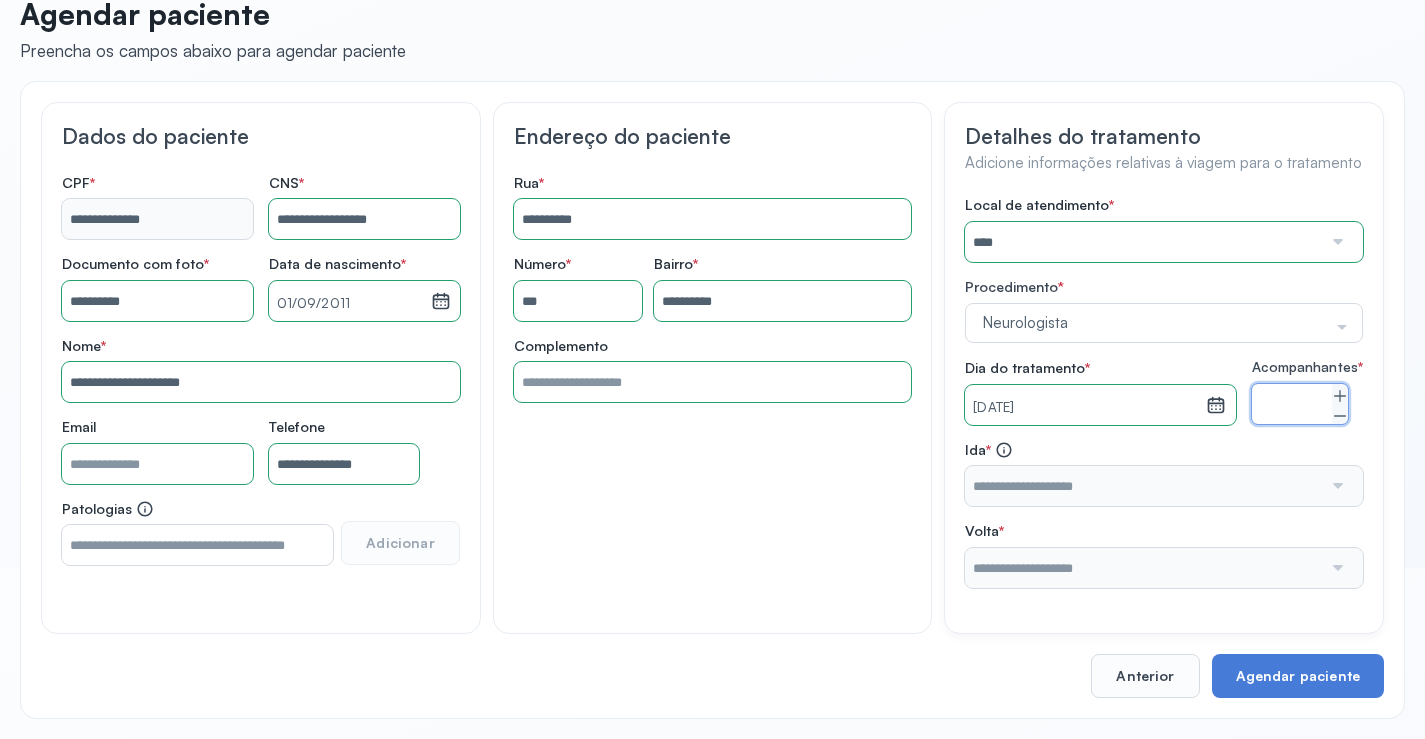 click at bounding box center [1336, 486] 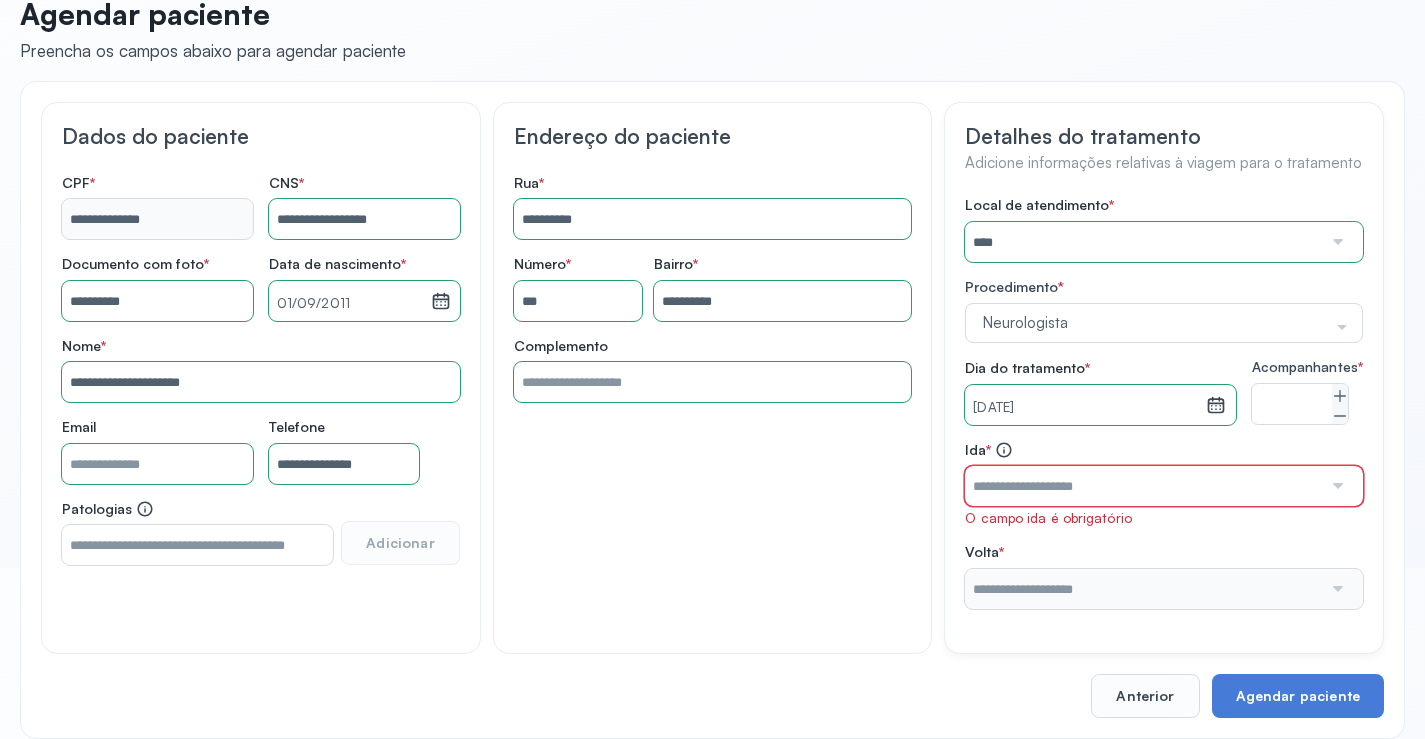 click at bounding box center [1143, 486] 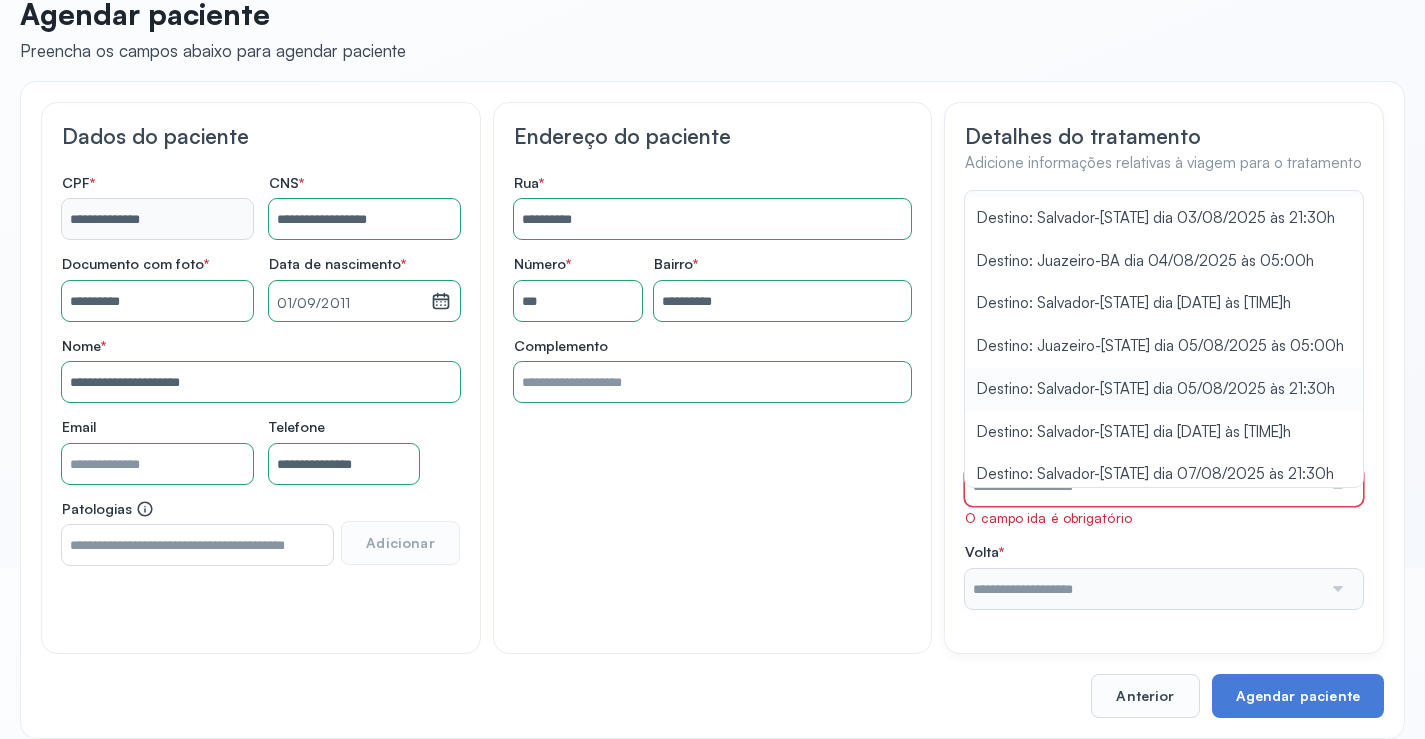 scroll, scrollTop: 46, scrollLeft: 0, axis: vertical 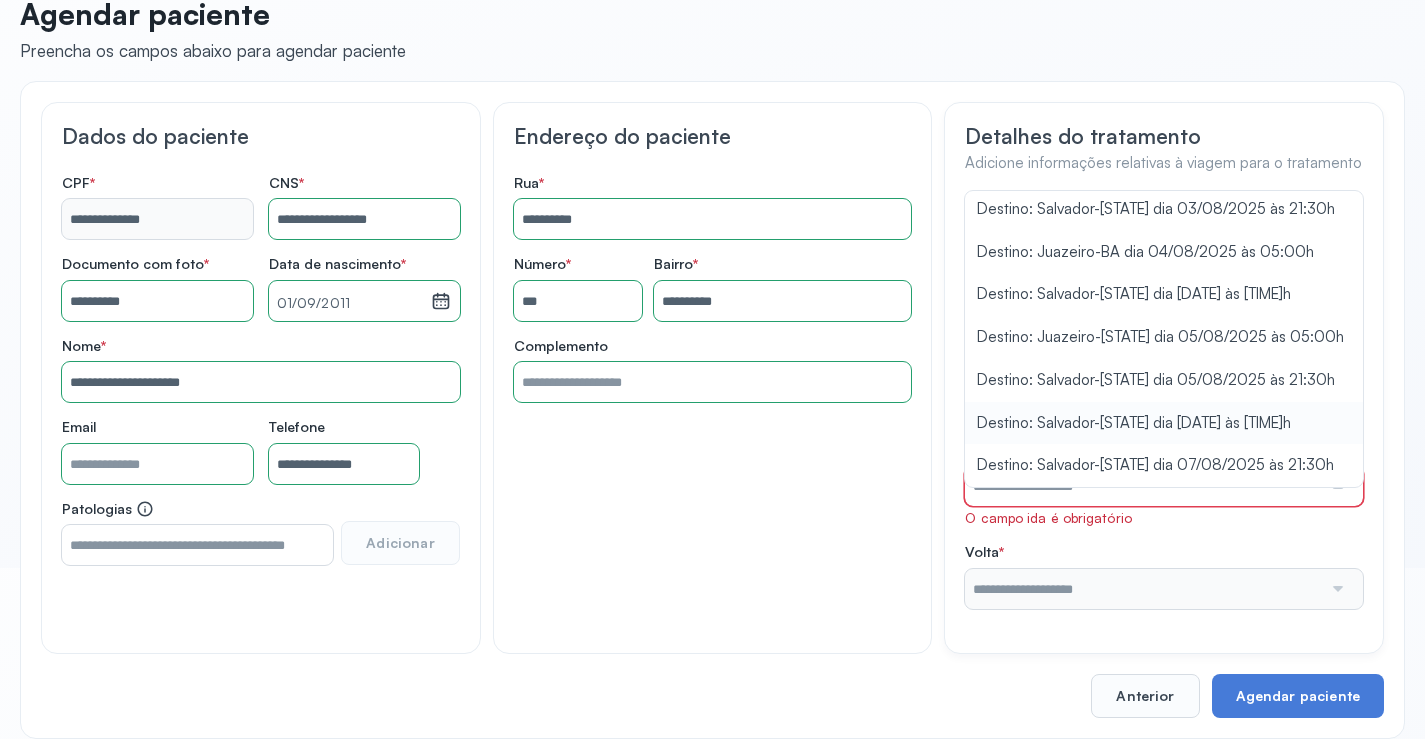 type on "**********" 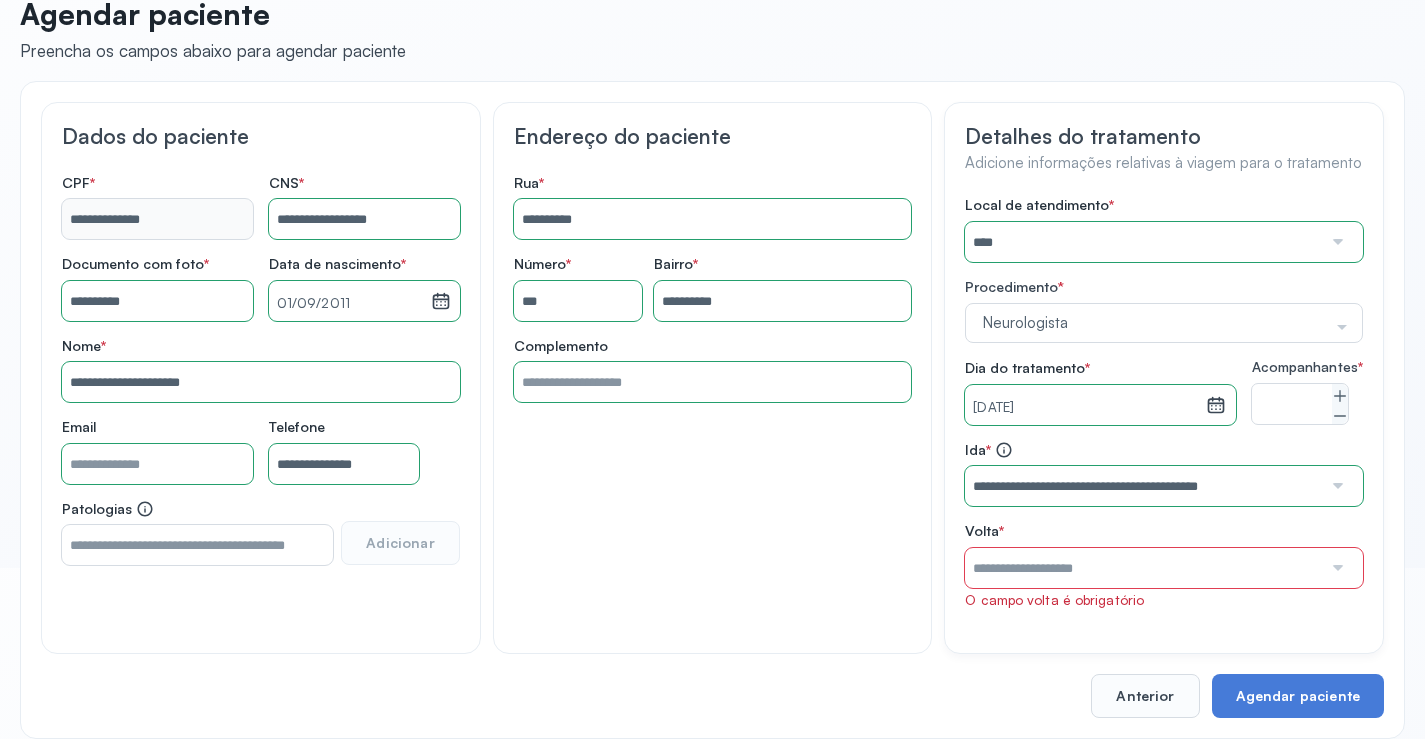 click on "Local de atendimento   *  **** A CLINICA DA MULHER ABO AMOR SAUDE ANACON ANDRE PRINCIPE ANGIO CLINICA APAE APAME DE PETROLINA APAMI PETROLINA ARISTIDES AUDIBEM AUDIBEM AUDICENTRO AUDIFON PETROLINA AZZO SAUDE PETROLINA BRINCARE CABULA CALIPER ESCOLA DE IMAGEM CAPS CDI CDTO CEDAP CEDEBA CENTRO BAIANO DE ESTUDOS CENTRO DE APOIO A AUDIÇAO CENTRO DE MEDICINA NUCLEAR DE PETROLINA CENTRO DE SAUDE CLEMENTINO FRAGA CENTRO INTEGRADO DA COLUNA VERTEBRAL CENTRO MEDICO ANTONIO BALBINO CENTRO OFTALMOLOGICO CASTELO BRANCO CEPARH CEPRED CEPRIS CERPRIS CIDI CIMED CLIMED CLINATA CLINEFRO CLINICA  AFETUS PETROLINA CLINICA  ALFA CLINICA  ALFA CENTRO MÉDICO CLINICA  SHOPPING DA BAHIA CLINICA  URBANO SAMPAIO FILHO CLINICA AGEUS CLINICA AMO CLINICA AMOR A SAUDE CLINICA AMOR E SAUDE PETROLINA CLINICA ANA MASTER CLINICA ANGICLIN CLINICA BIOCHEK UP CLINICA CAM CLINICA CARDIO PULMONAR CLINICA CASA GERIATRICA DE PETROLINA CLINICA CASTELO BRANCO CLINICA CDTO CLINICA CENTRO MEDICO VITRAUX CLINICA CINTILO PETROLINA CLINICA CLIMED BRASIL" at bounding box center [1164, 402] 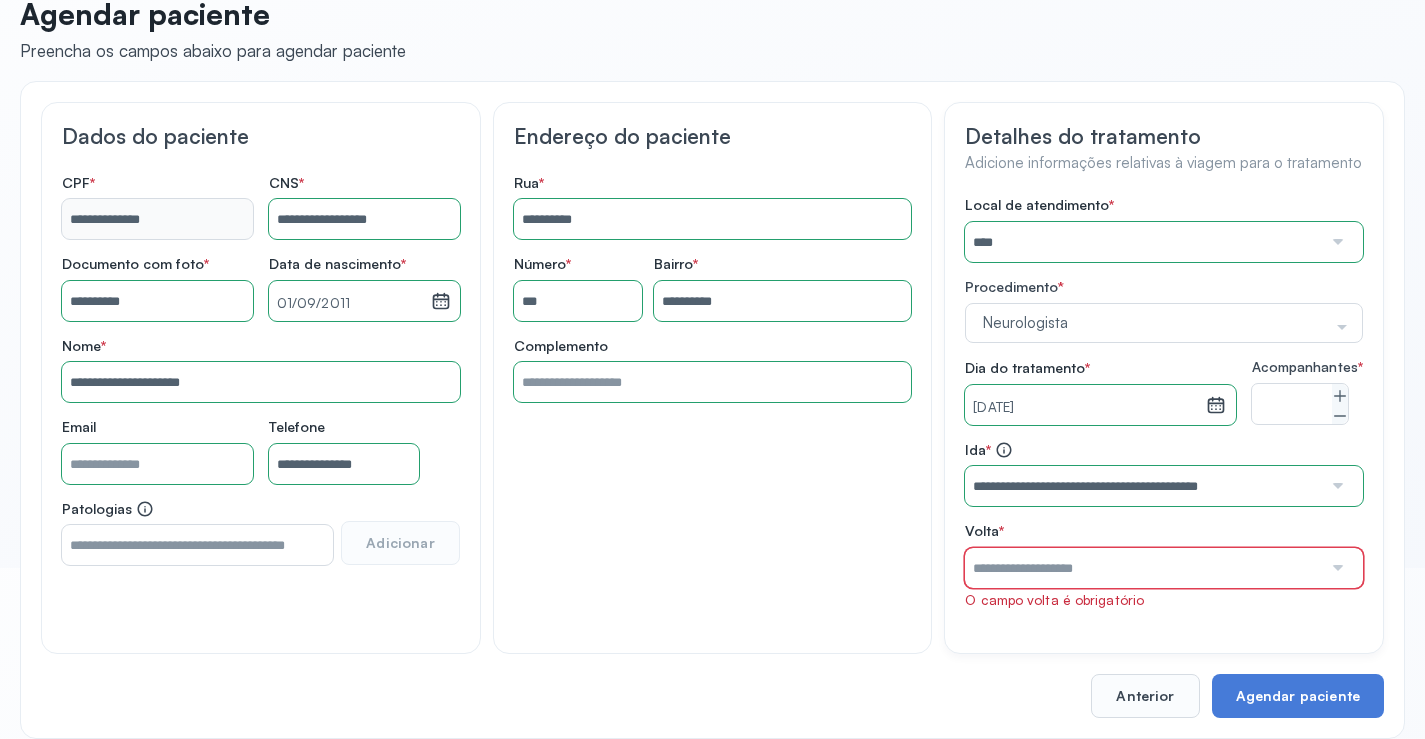 click at bounding box center (1143, 568) 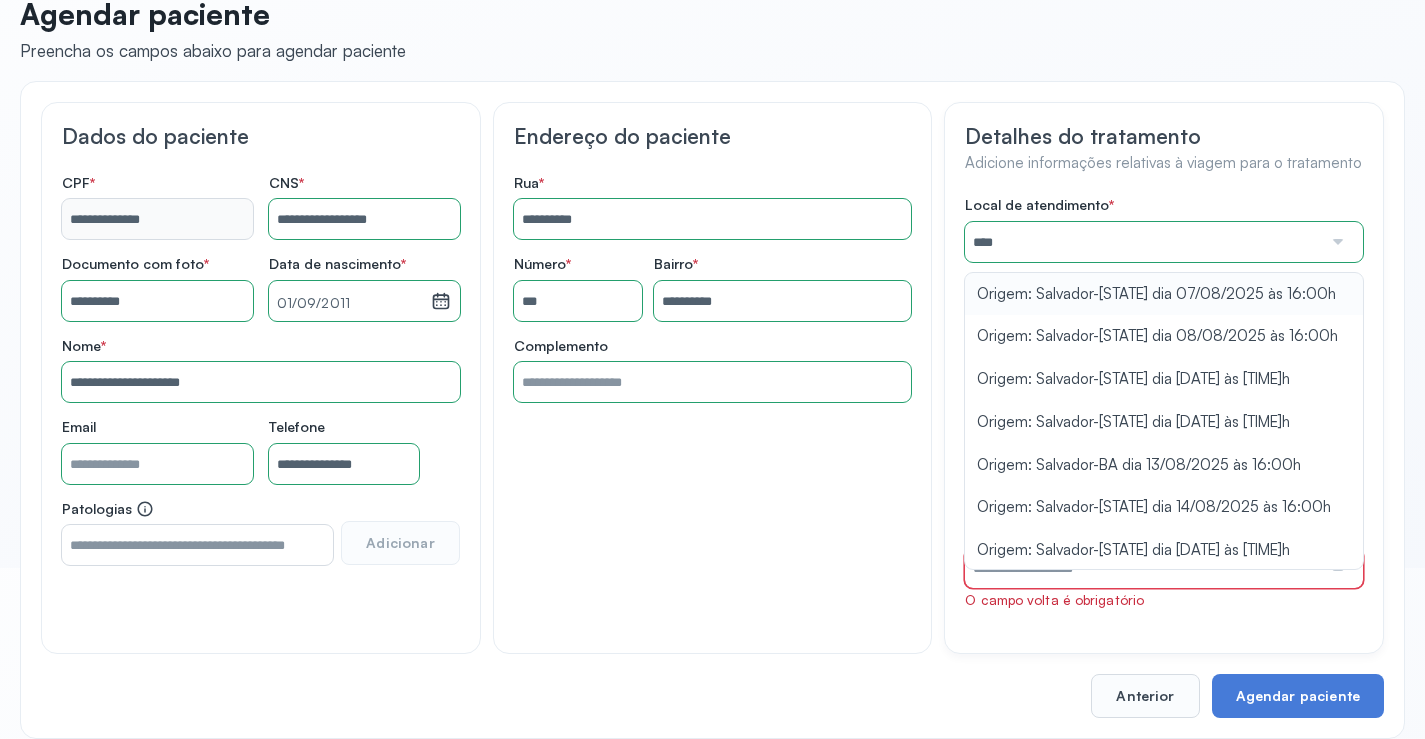 type on "**********" 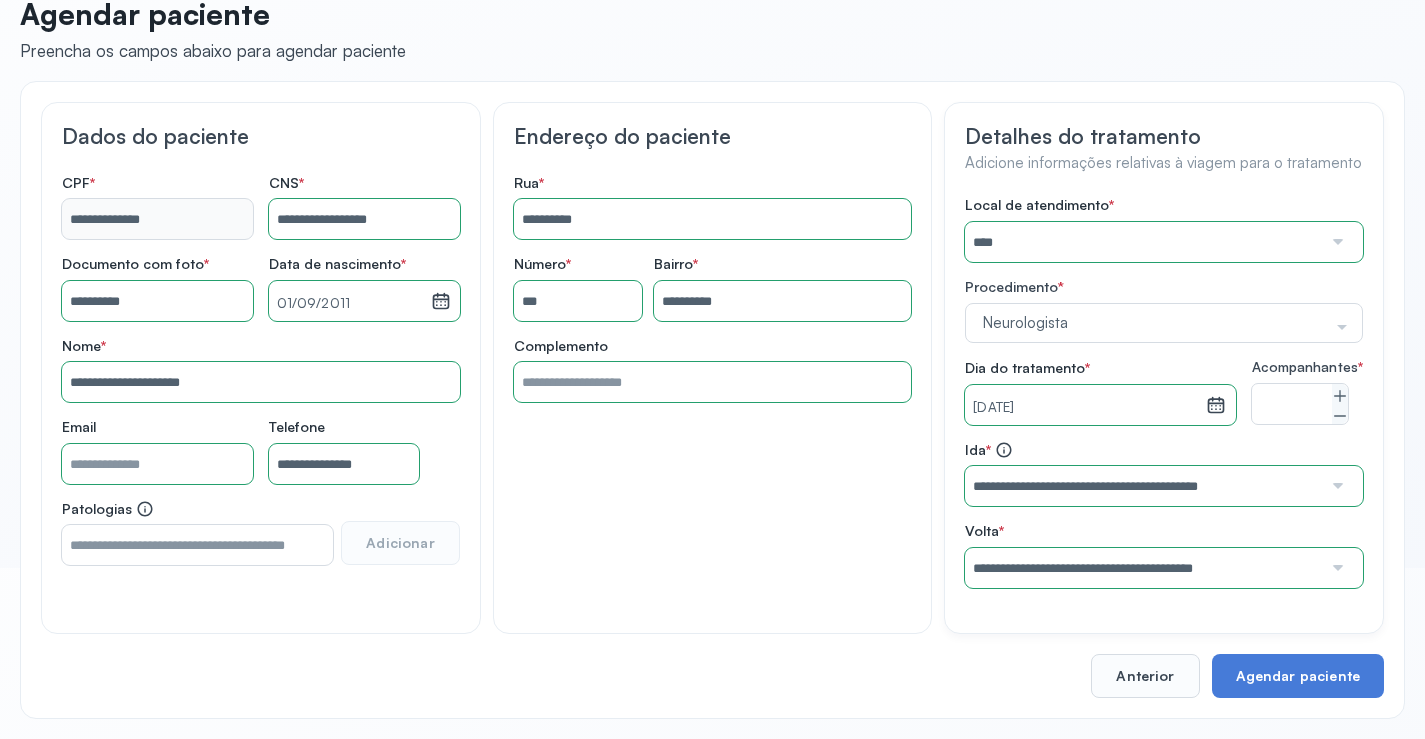 click on "Local de atendimento   *  **** A CLINICA DA MULHER ABO AMOR SAUDE ANACON ANDRE PRINCIPE ANGIO CLINICA APAE APAME DE PETROLINA APAMI PETROLINA ARISTIDES AUDIBEM AUDIBEM AUDICENTRO AUDIFON PETROLINA AZZO SAUDE PETROLINA BRINCARE CABULA CALIPER ESCOLA DE IMAGEM CAPS CDI CDTO CEDAP CEDEBA CENTRO BAIANO DE ESTUDOS CENTRO DE APOIO A AUDIÇAO CENTRO DE MEDICINA NUCLEAR DE PETROLINA CENTRO DE SAUDE CLEMENTINO FRAGA CENTRO INTEGRADO DA COLUNA VERTEBRAL CENTRO MEDICO ANTONIO BALBINO CENTRO OFTALMOLOGICO CASTELO BRANCO CEPARH CEPRED CEPRIS CERPRIS CIDI CIMED CLIMED CLINATA CLINEFRO CLINICA  AFETUS PETROLINA CLINICA  ALFA CLINICA  ALFA CENTRO MÉDICO CLINICA  SHOPPING DA BAHIA CLINICA  URBANO SAMPAIO FILHO CLINICA AGEUS CLINICA AMO CLINICA AMOR A SAUDE CLINICA AMOR E SAUDE PETROLINA CLINICA ANA MASTER CLINICA ANGICLIN CLINICA BIOCHEK UP CLINICA CAM CLINICA CARDIO PULMONAR CLINICA CASA GERIATRICA DE PETROLINA CLINICA CASTELO BRANCO CLINICA CDTO CLINICA CENTRO MEDICO VITRAUX CLINICA CINTILO PETROLINA CLINICA CLIMED BRASIL" at bounding box center (1164, 392) 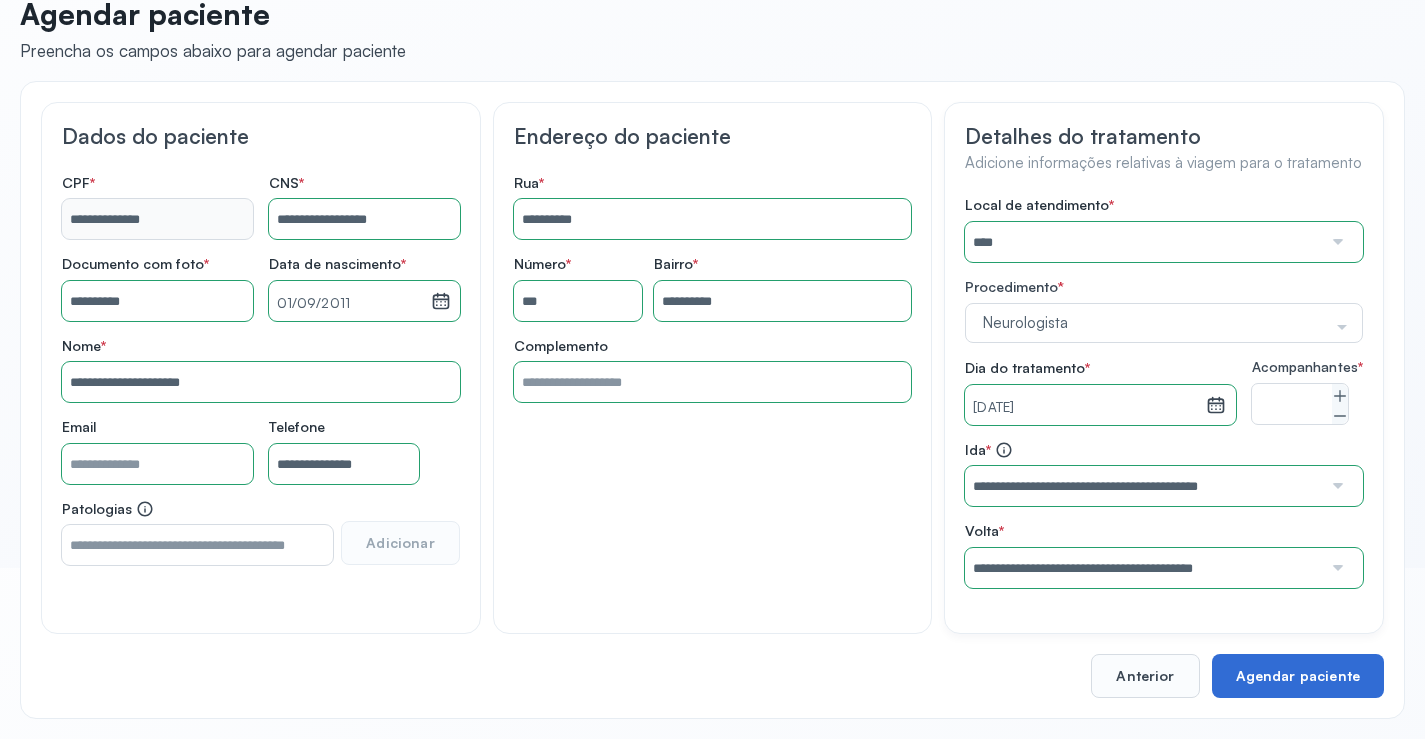 click on "Agendar paciente" at bounding box center (1298, 676) 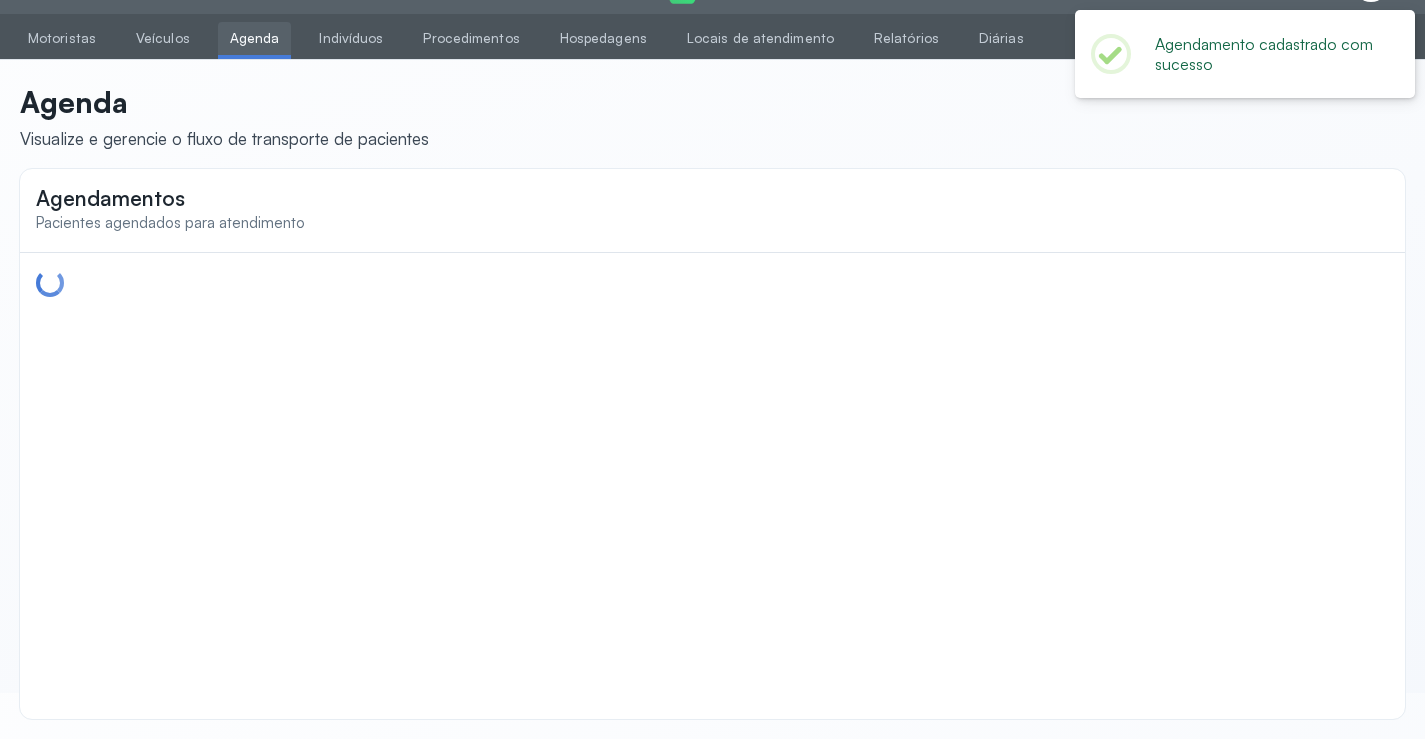 scroll, scrollTop: 0, scrollLeft: 0, axis: both 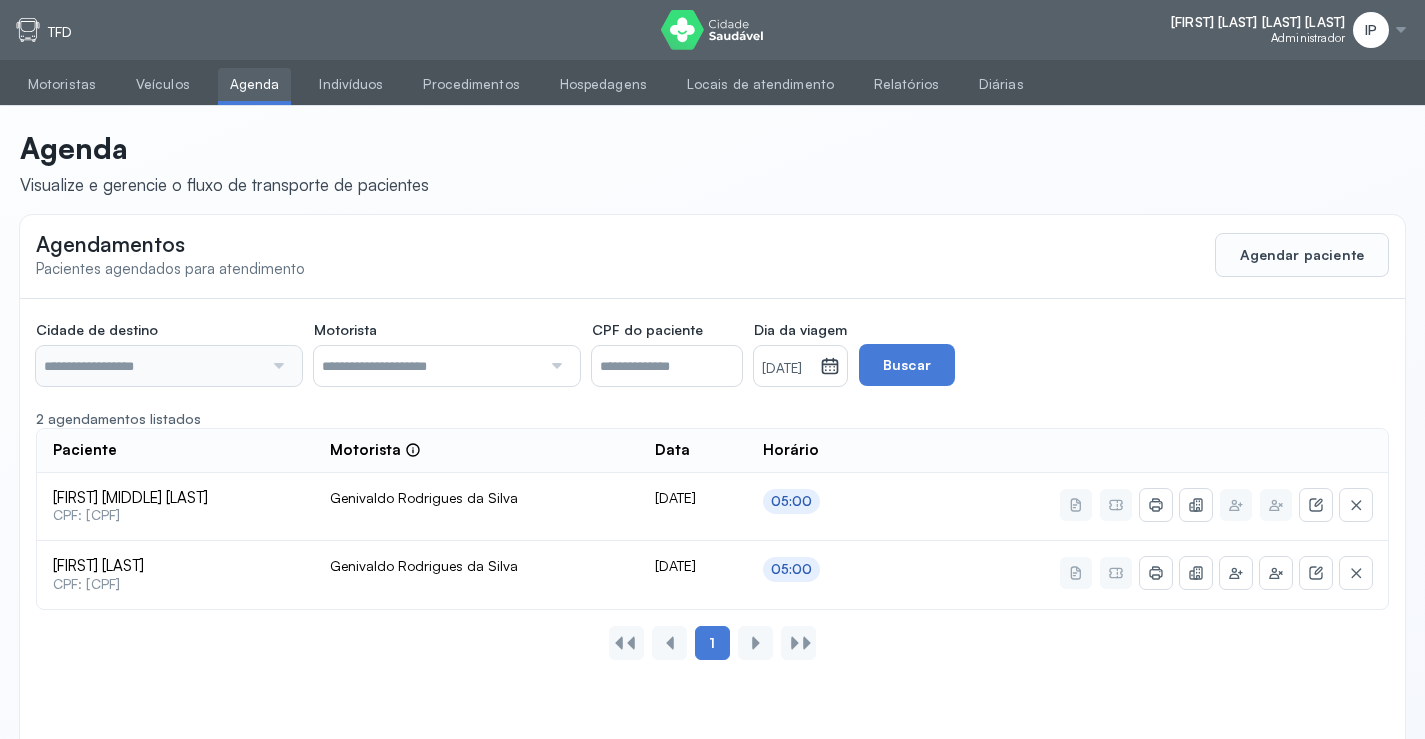 type on "********" 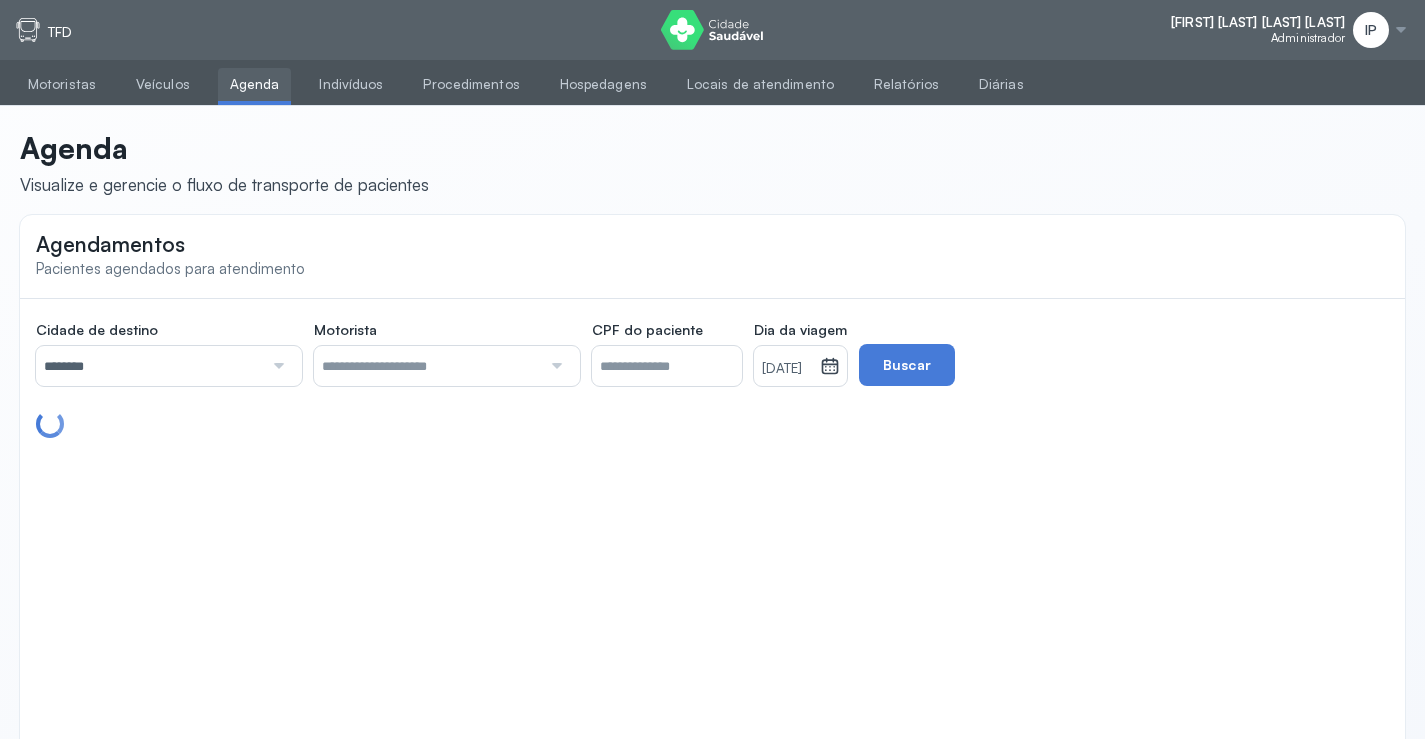 click on "[DATE]" at bounding box center [787, 369] 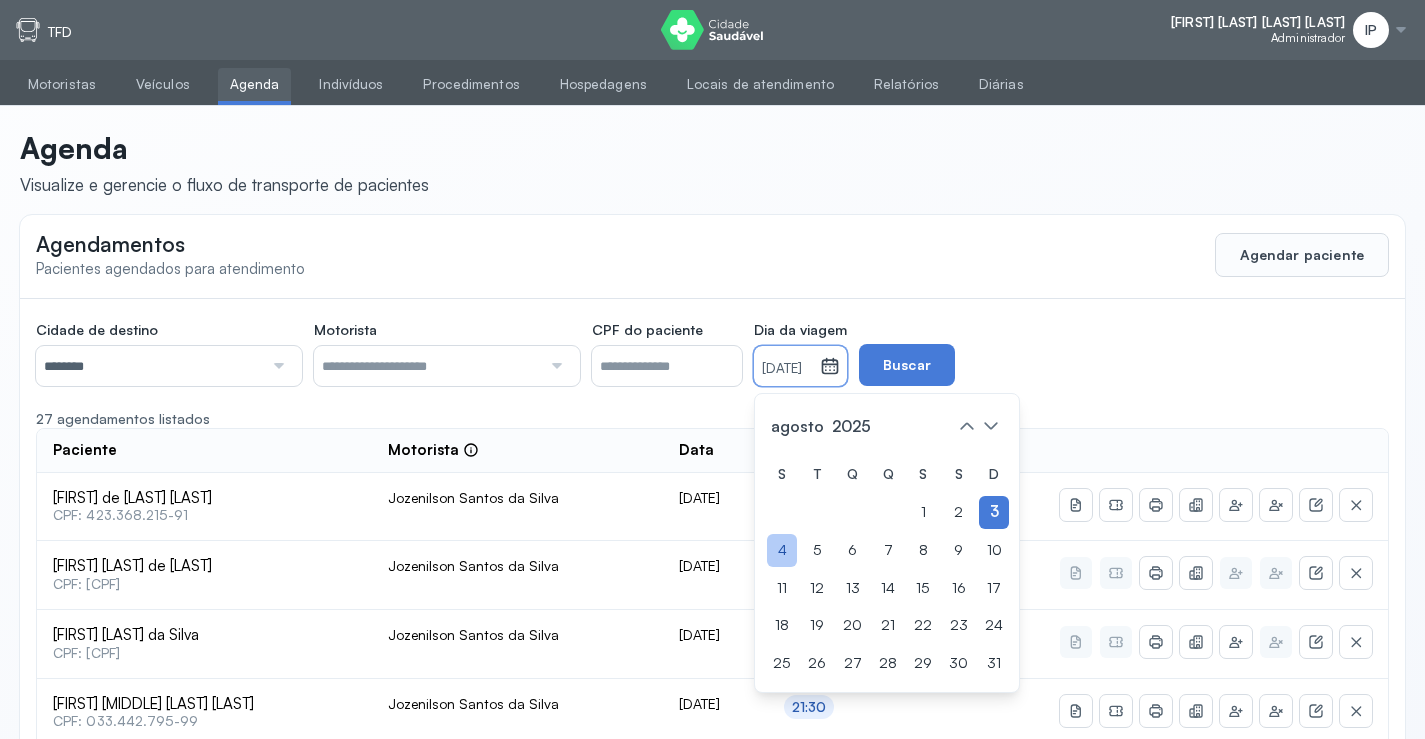 click on "4" 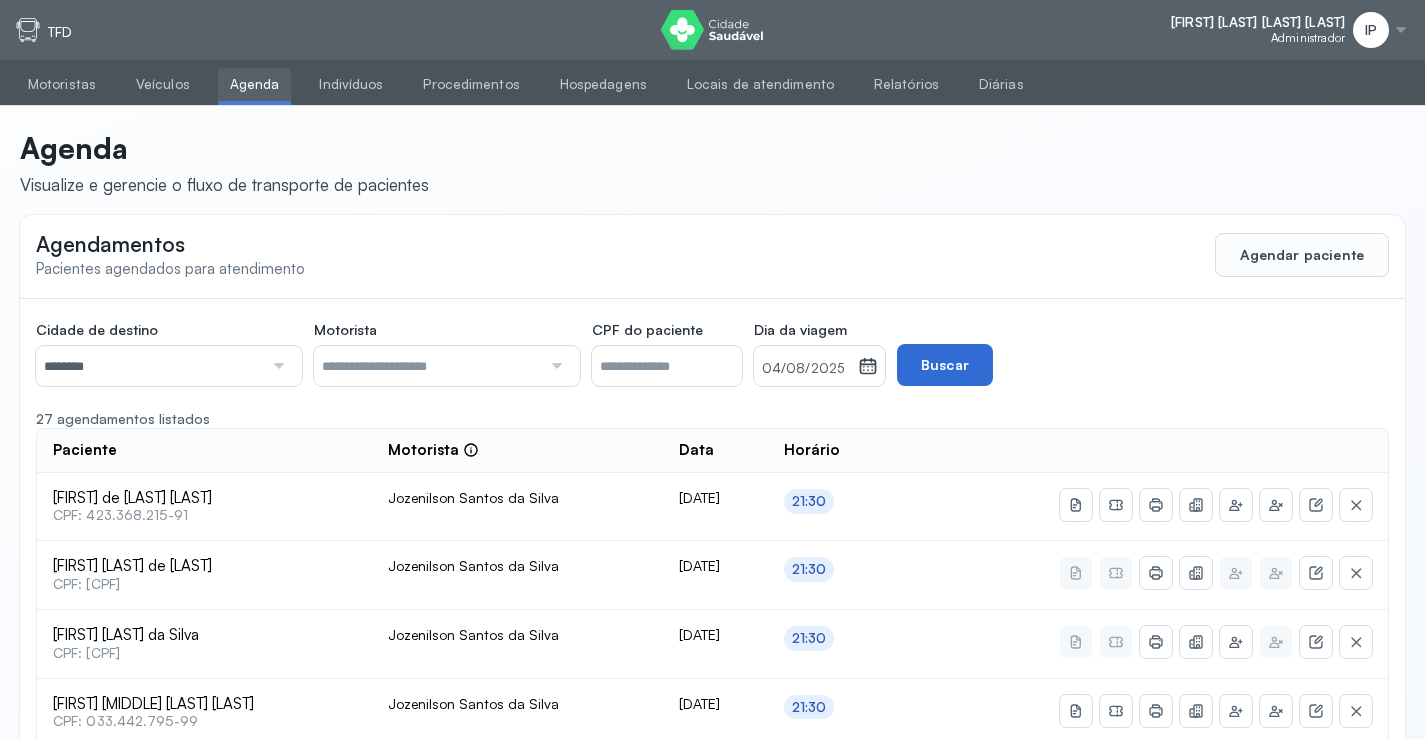 click on "Buscar" at bounding box center [945, 365] 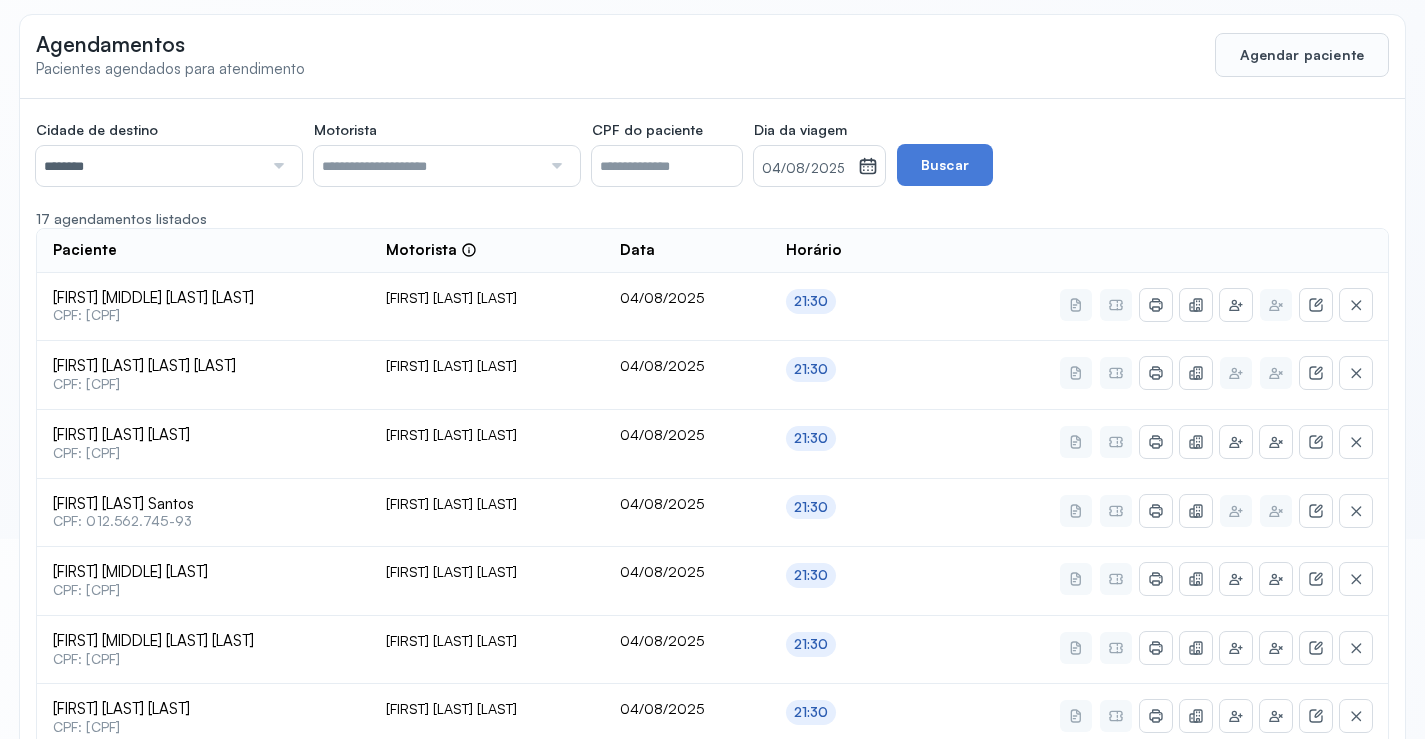scroll, scrollTop: 0, scrollLeft: 0, axis: both 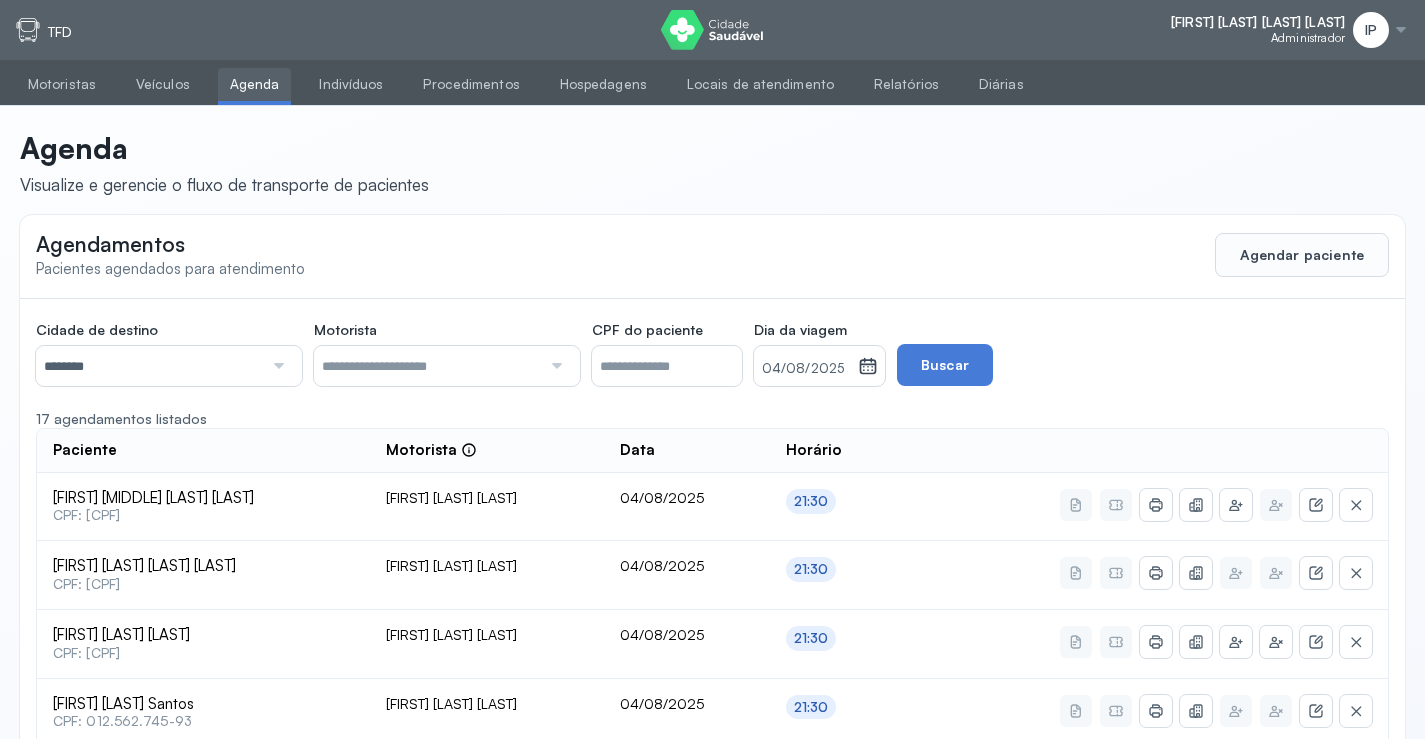 click on "04/08/2025" at bounding box center [806, 369] 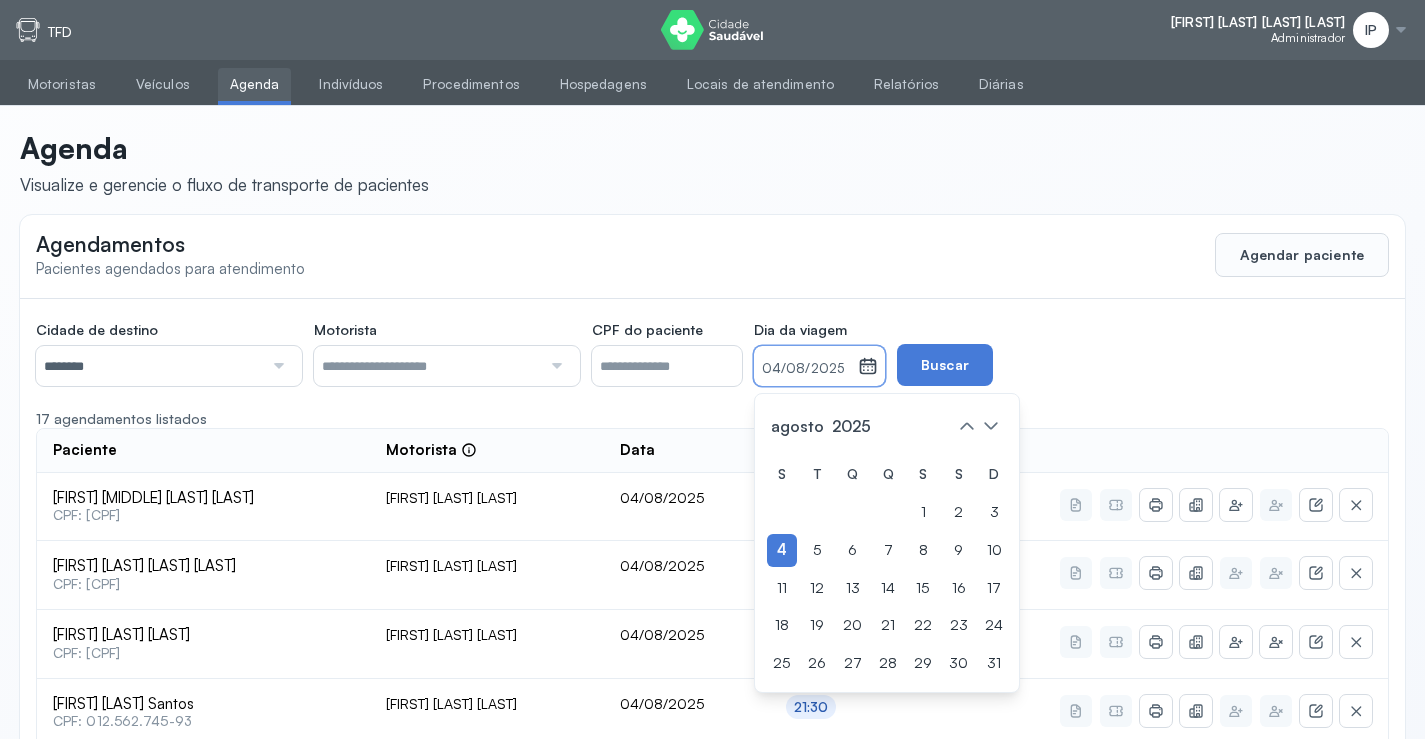 drag, startPoint x: 885, startPoint y: 545, endPoint x: 894, endPoint y: 455, distance: 90.44888 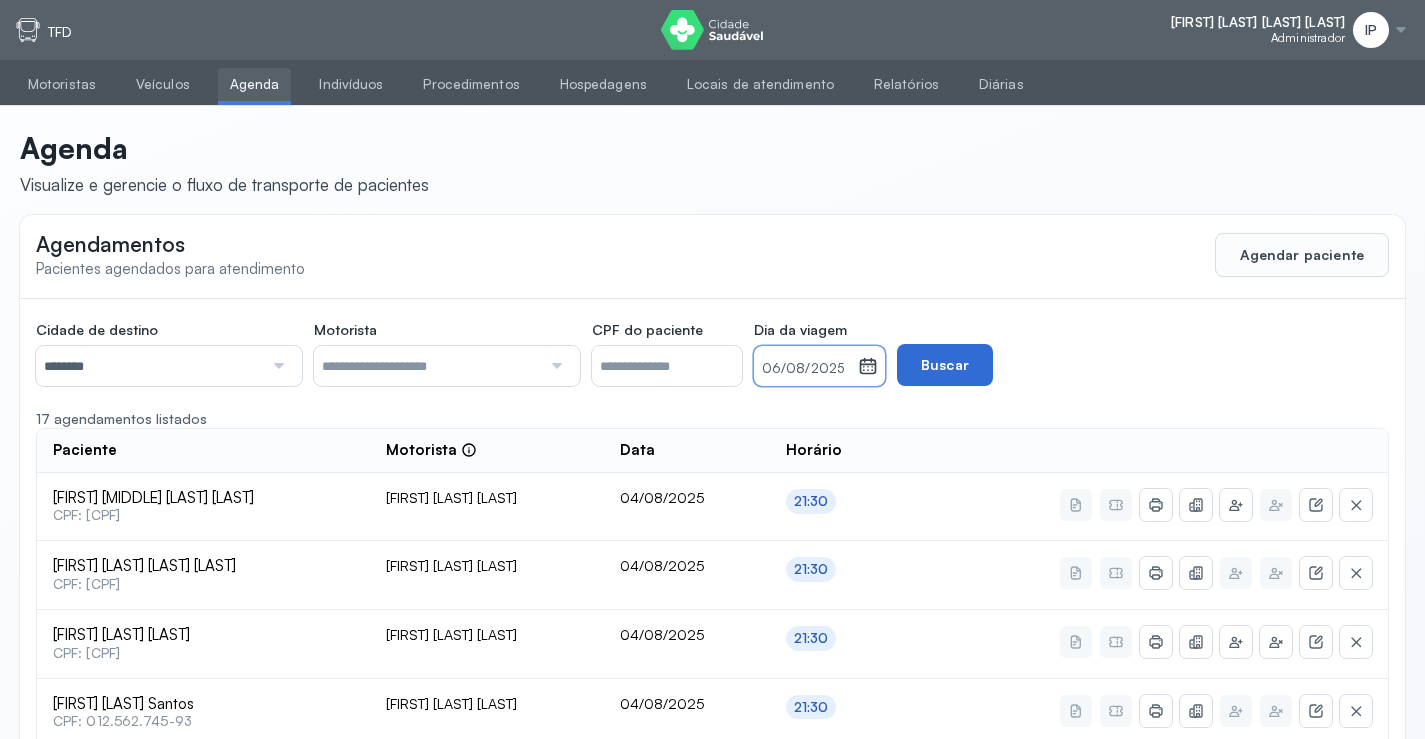 click on "Buscar" at bounding box center [945, 365] 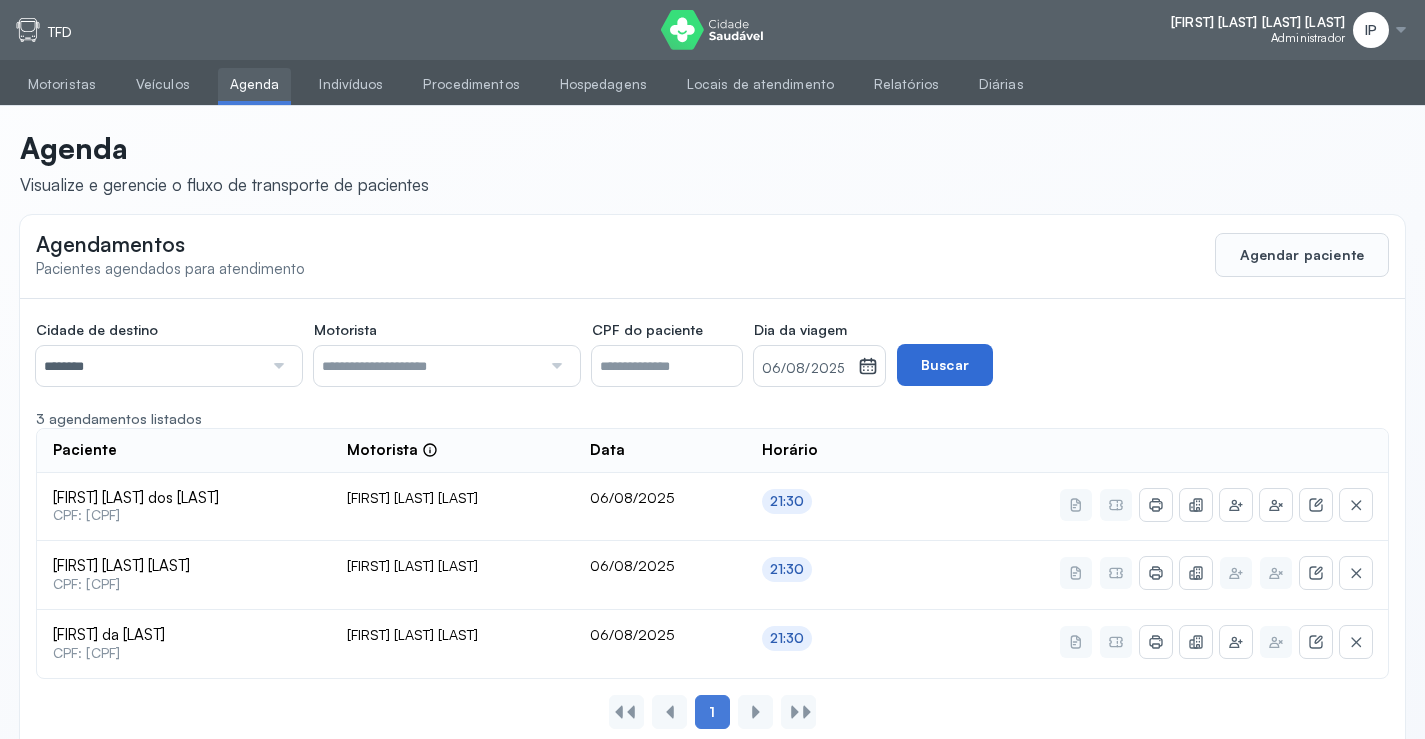 scroll, scrollTop: 46, scrollLeft: 0, axis: vertical 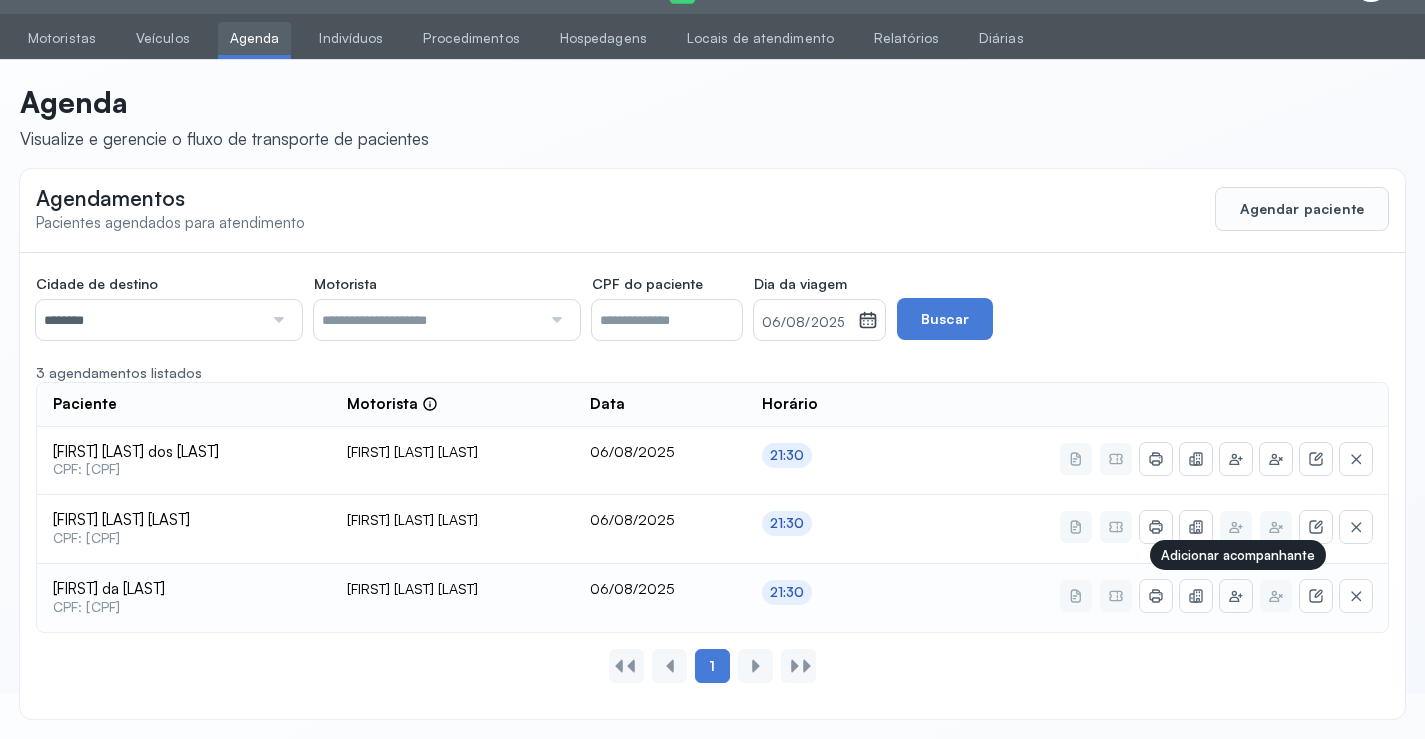 click 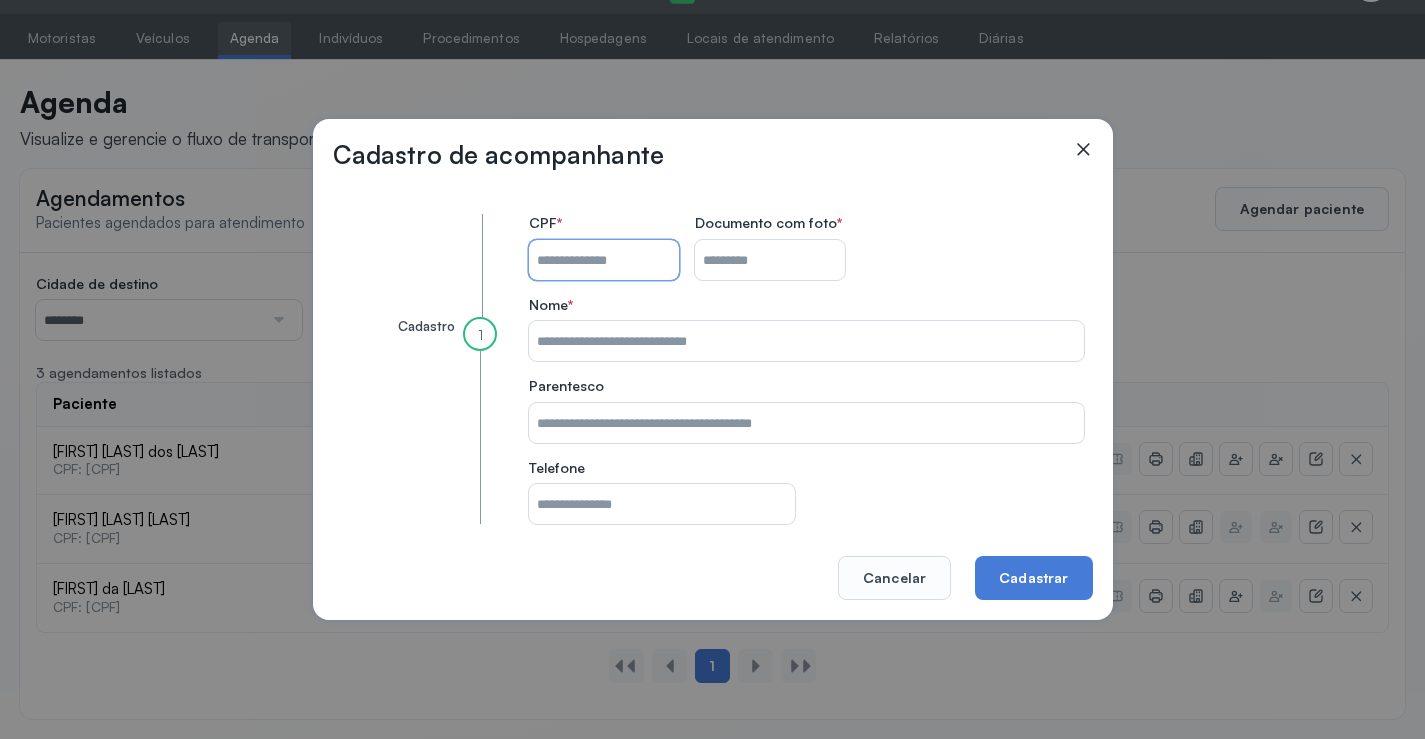 click on "CPF do paciente" at bounding box center [604, 260] 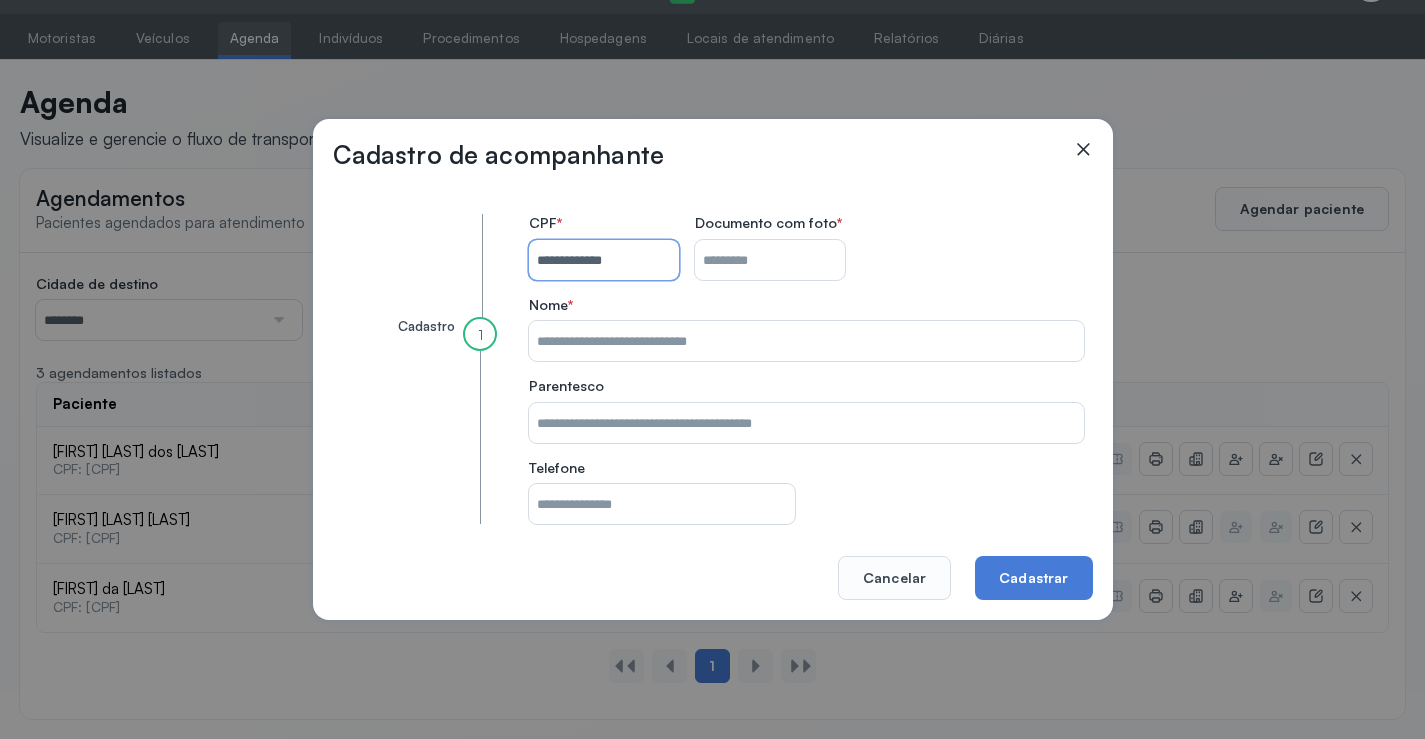 type on "**********" 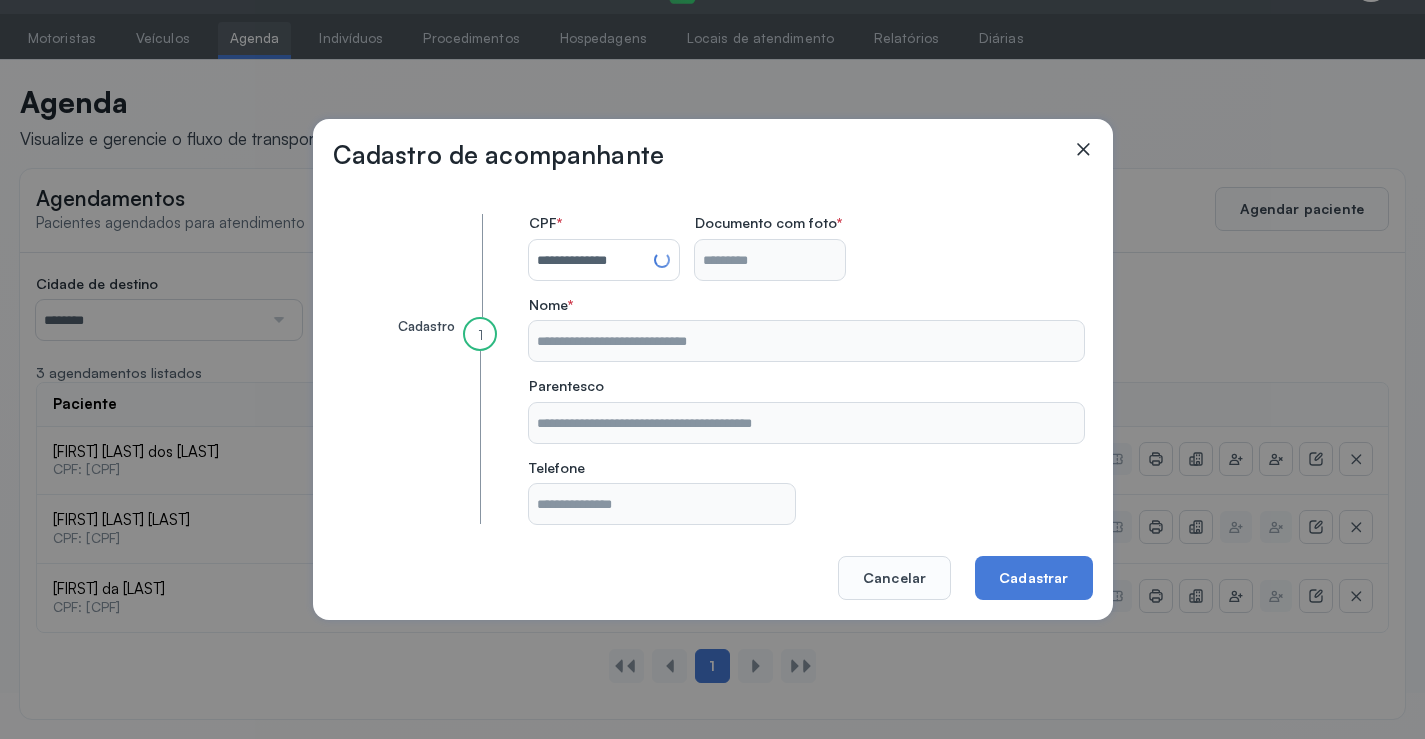 type on "**********" 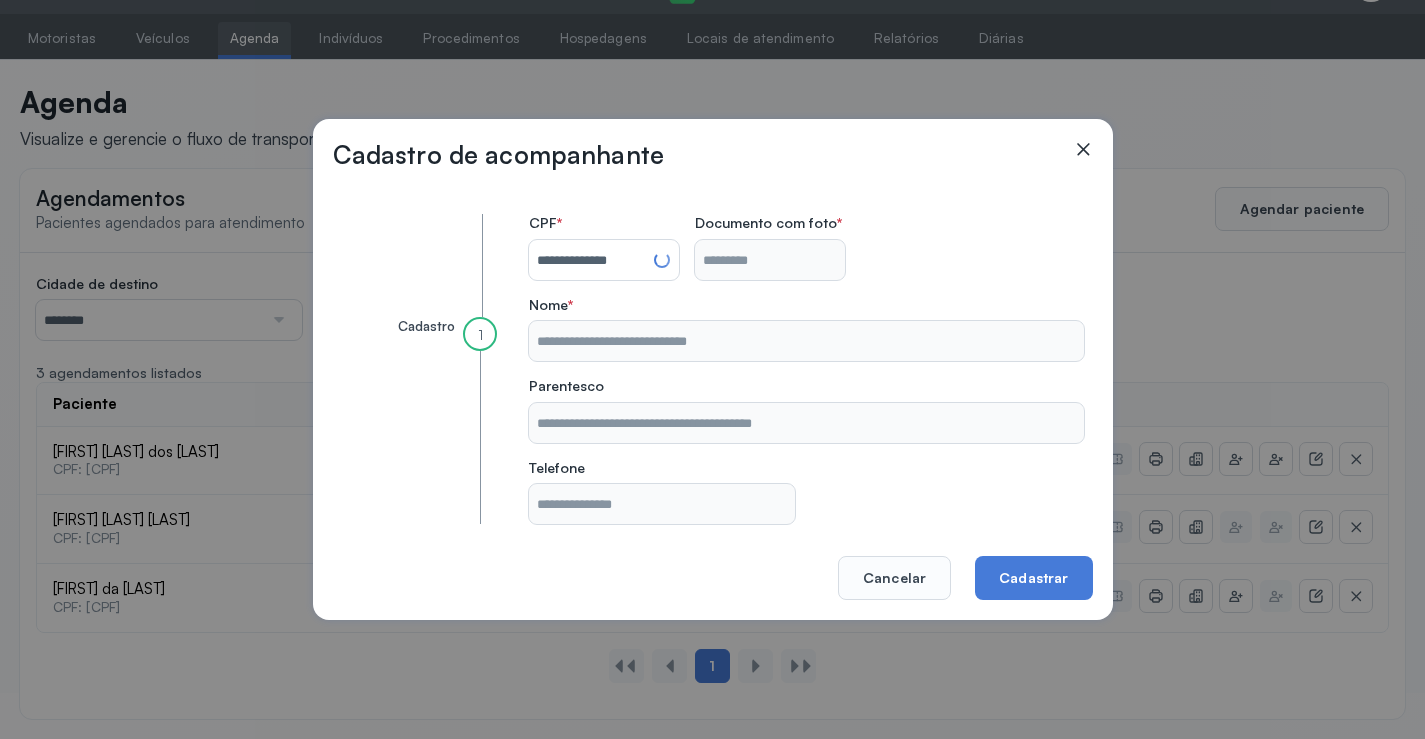 type on "**********" 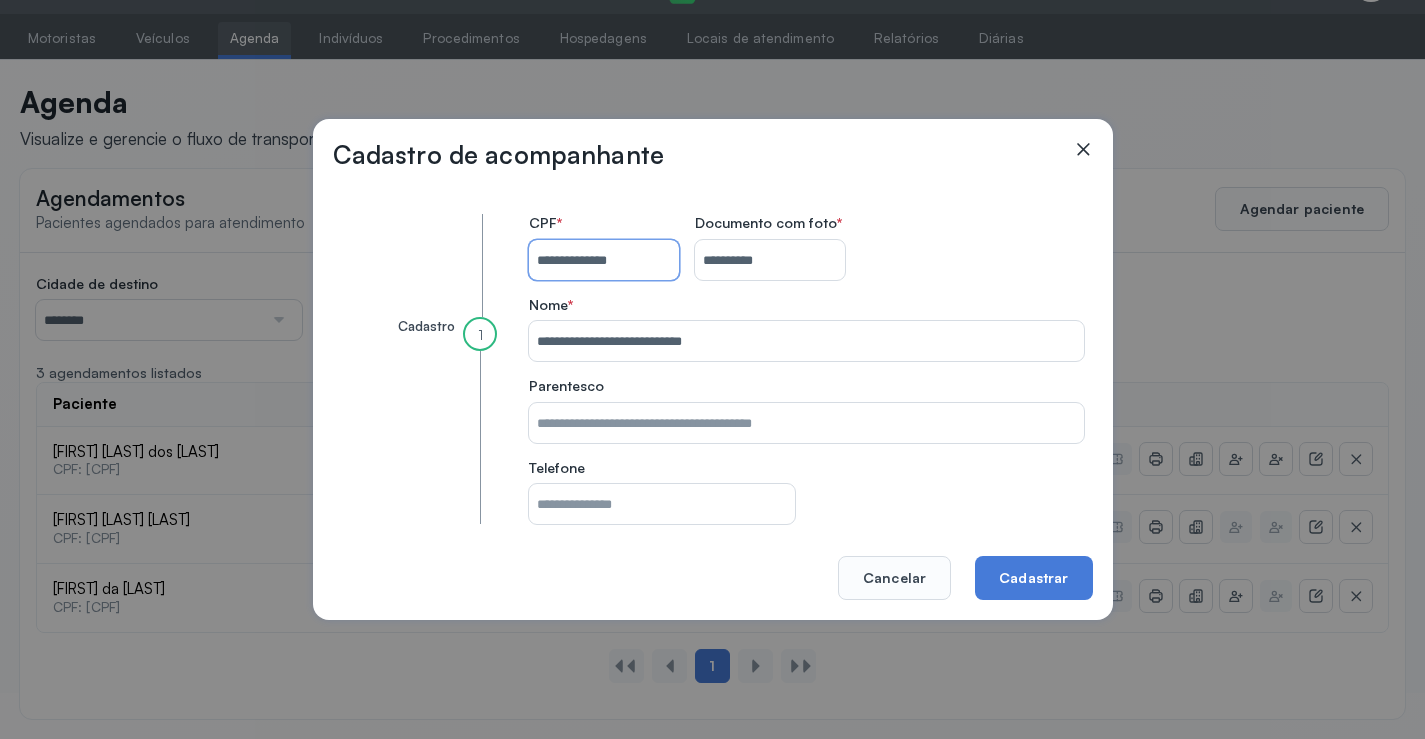type 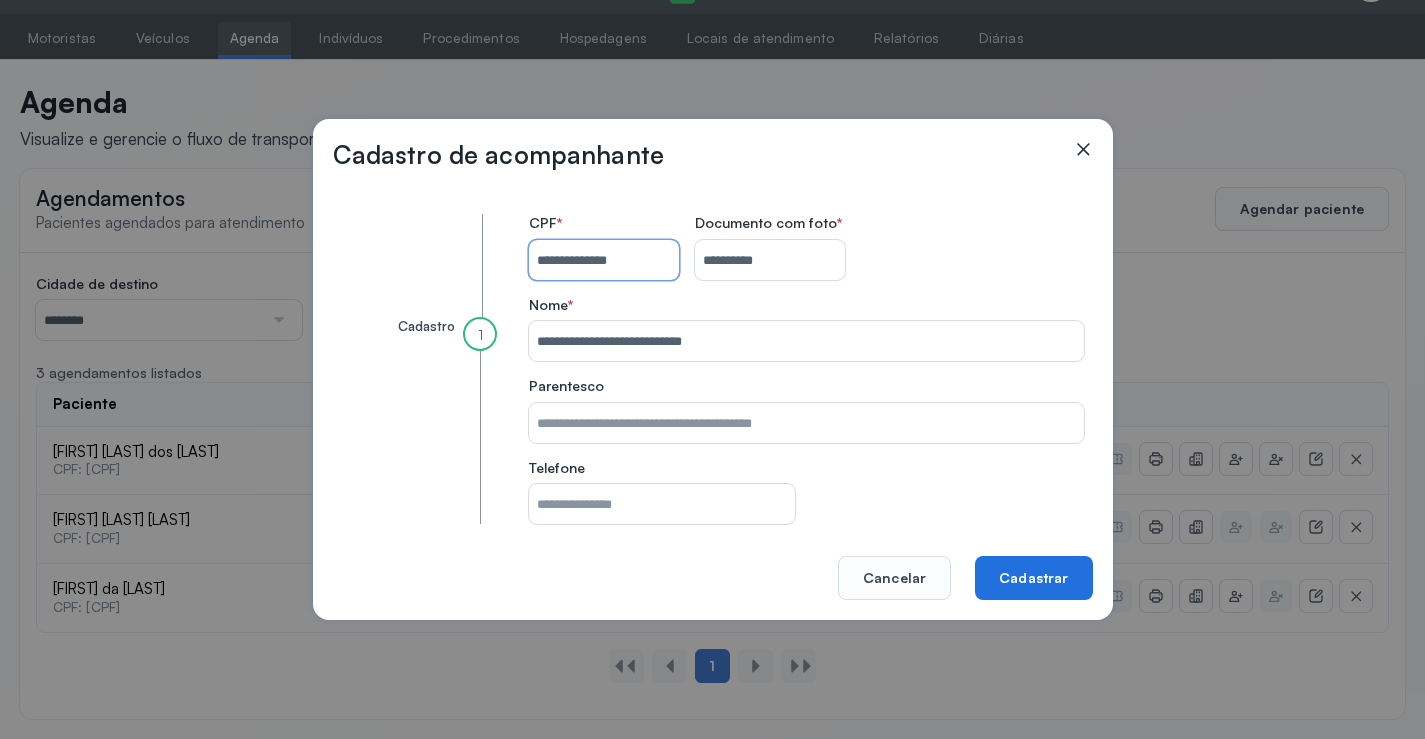 type on "**********" 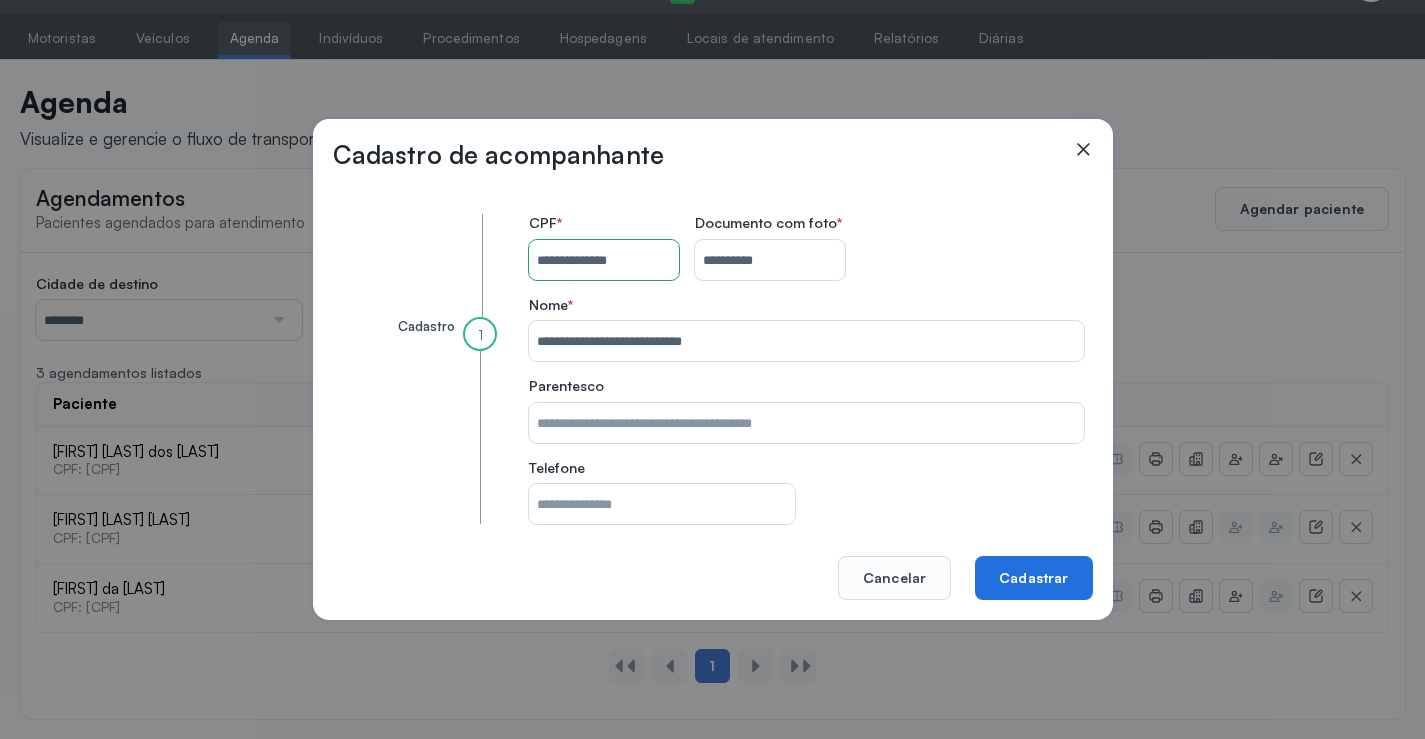 click on "Cadastrar" 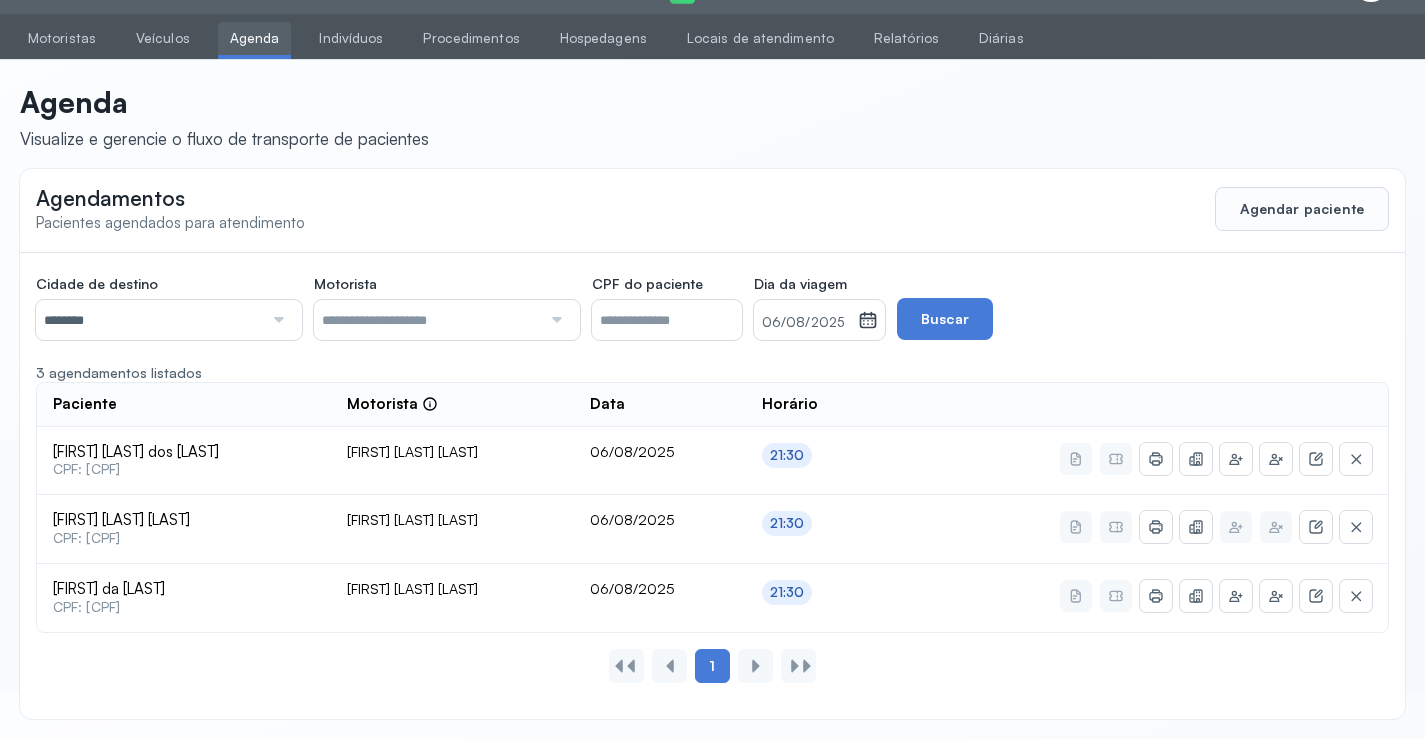 click on "********" at bounding box center [149, 320] 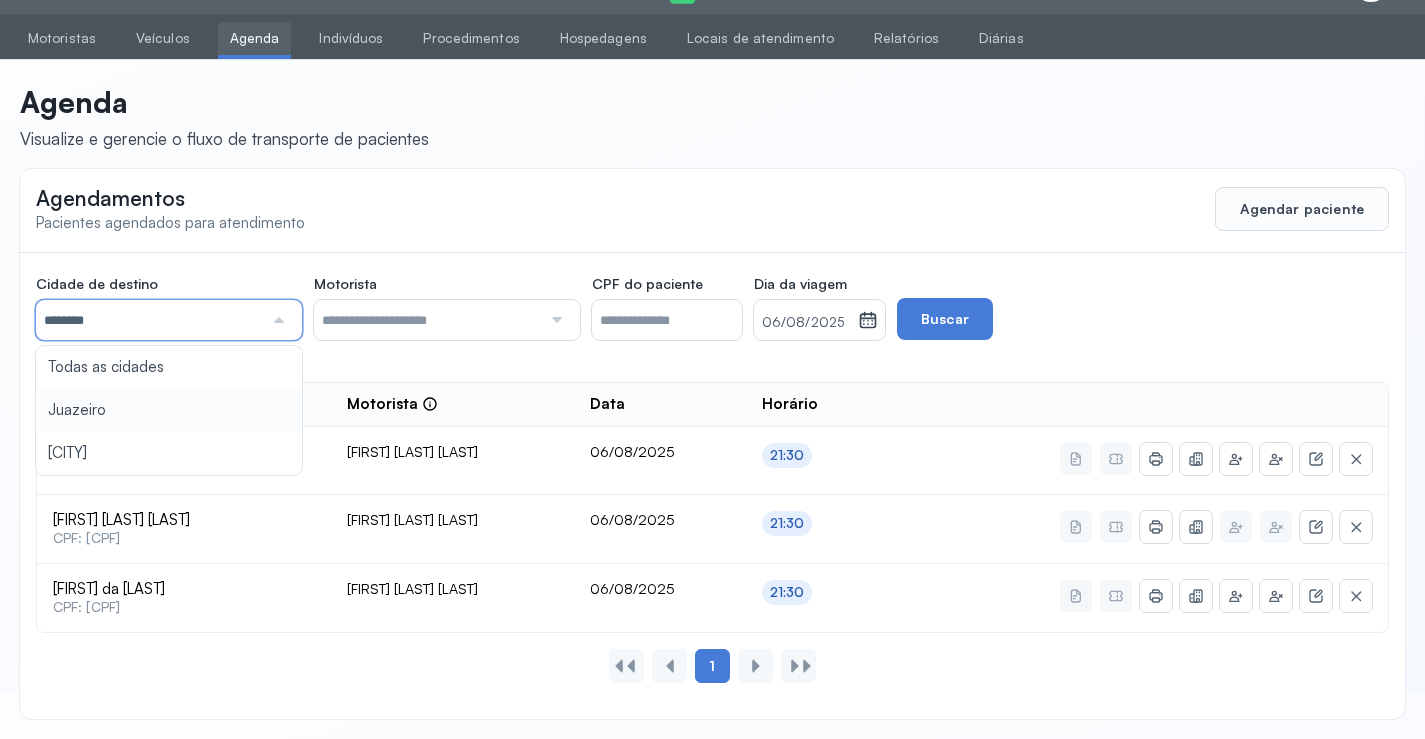 drag, startPoint x: 129, startPoint y: 406, endPoint x: 142, endPoint y: 396, distance: 16.40122 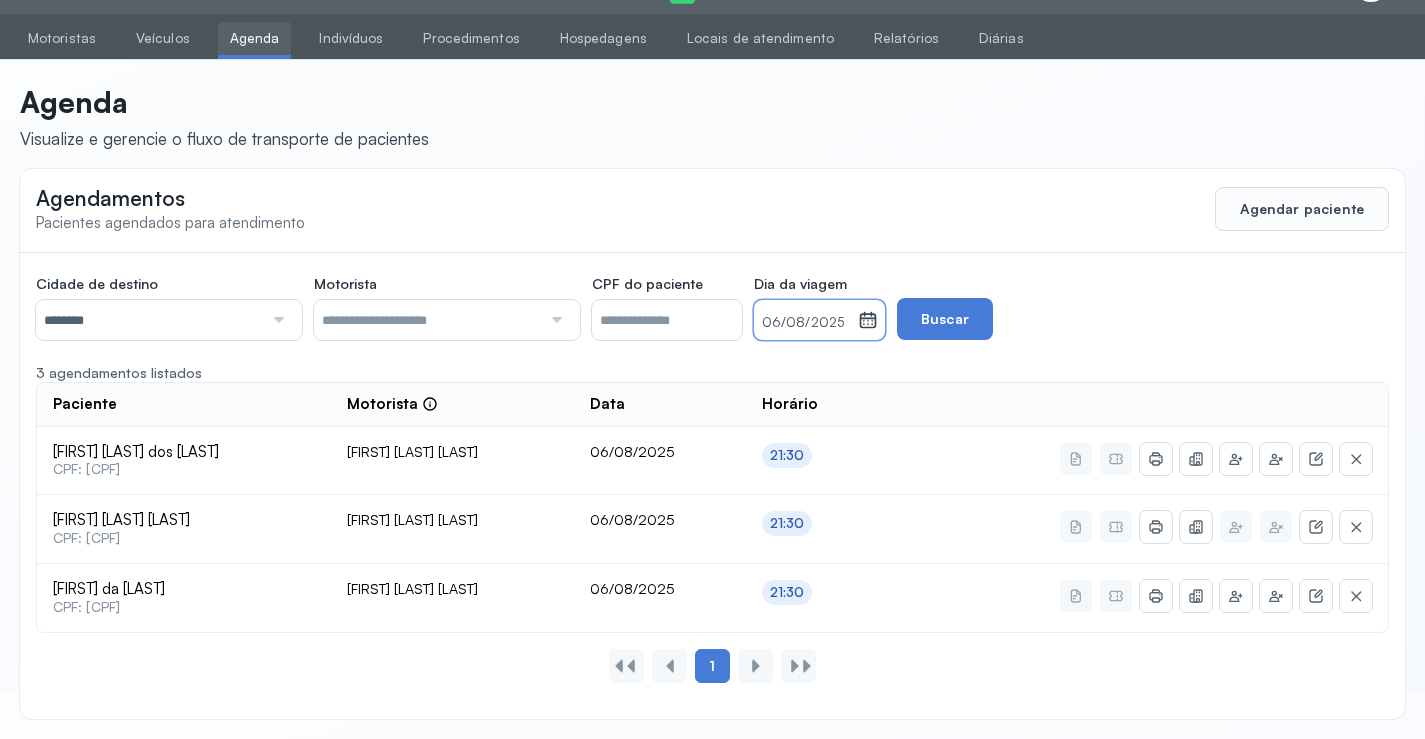 click on "06/08/2025" at bounding box center (806, 323) 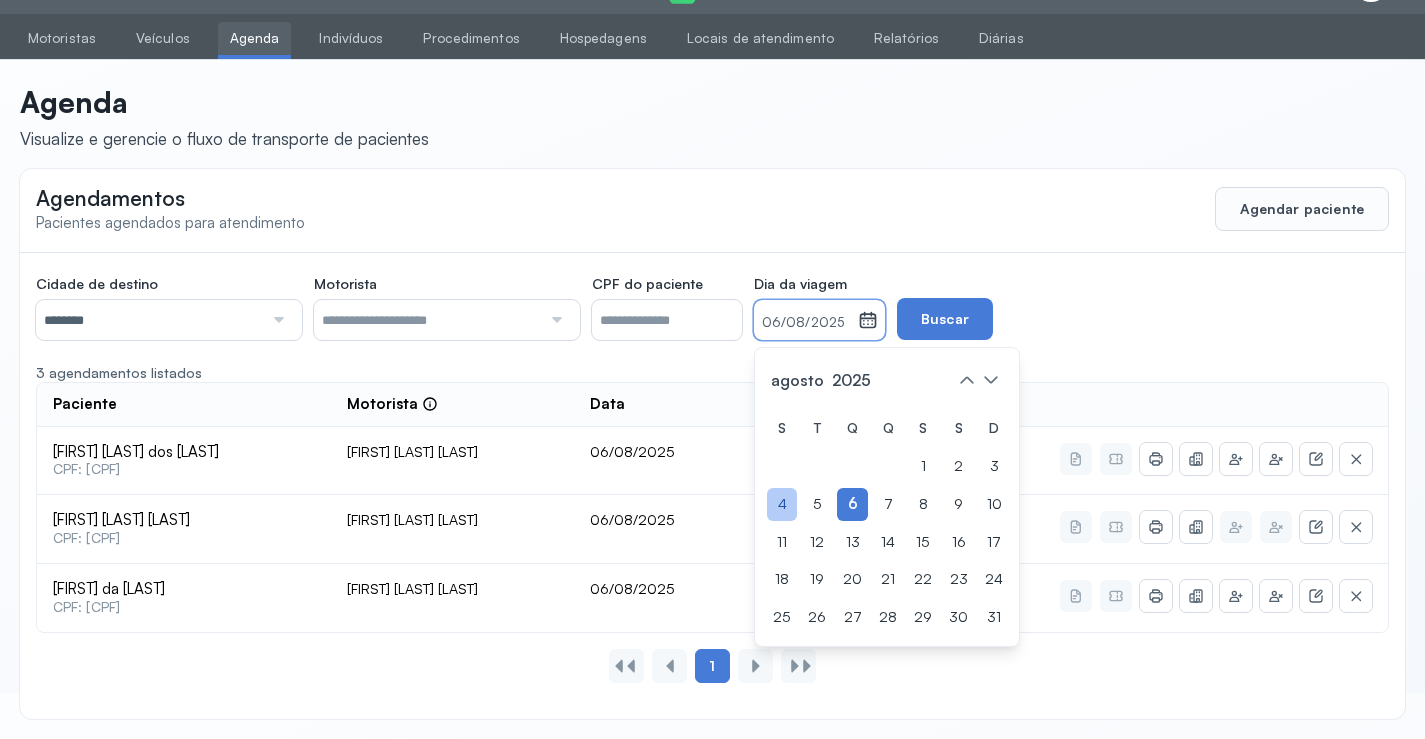 click on "4" 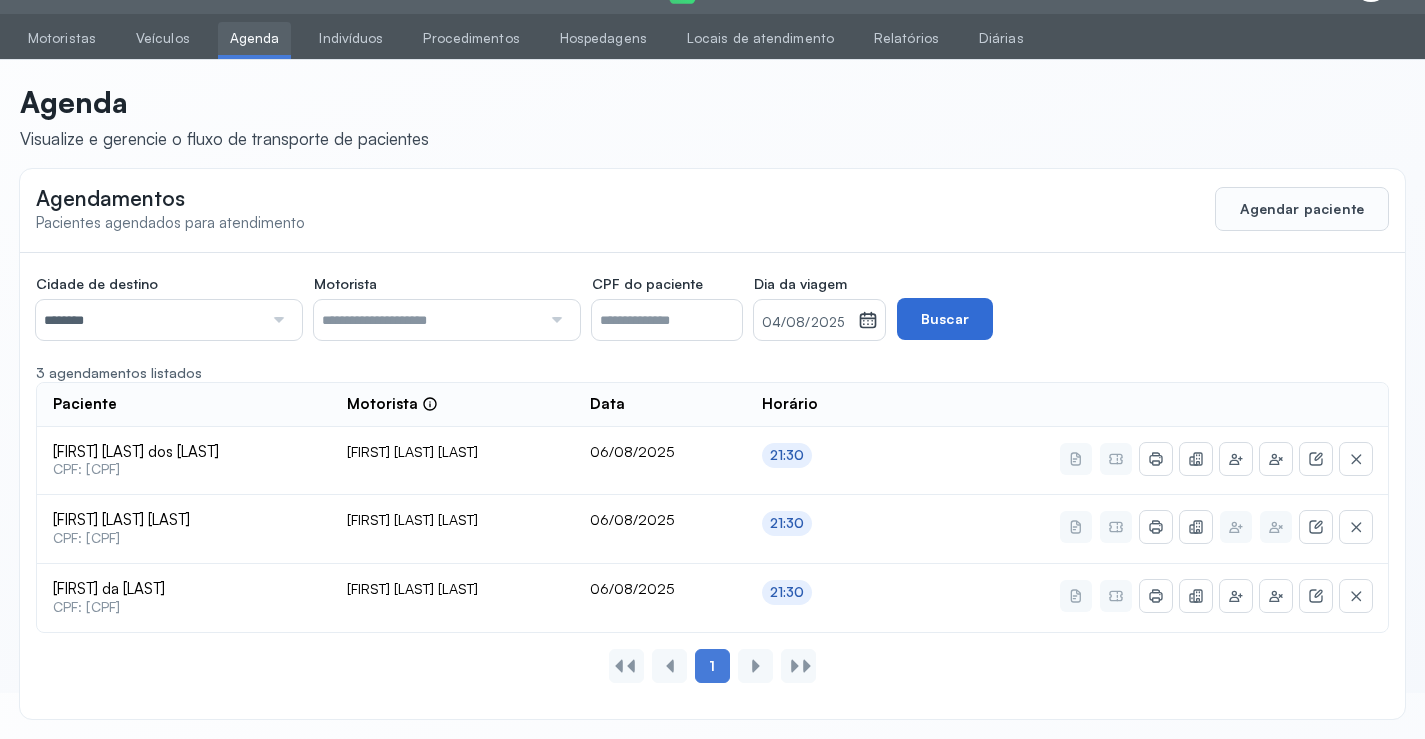 click on "Buscar" at bounding box center [945, 319] 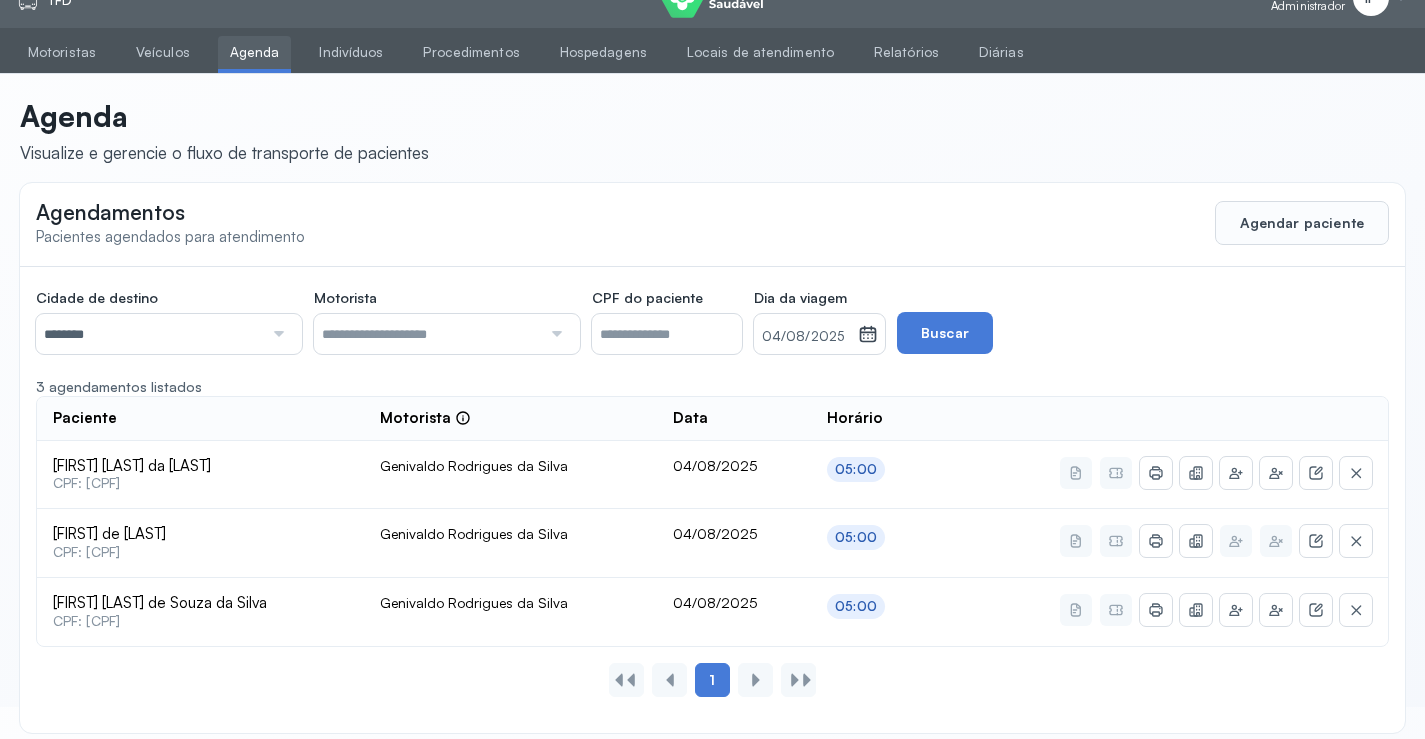 scroll, scrollTop: 46, scrollLeft: 0, axis: vertical 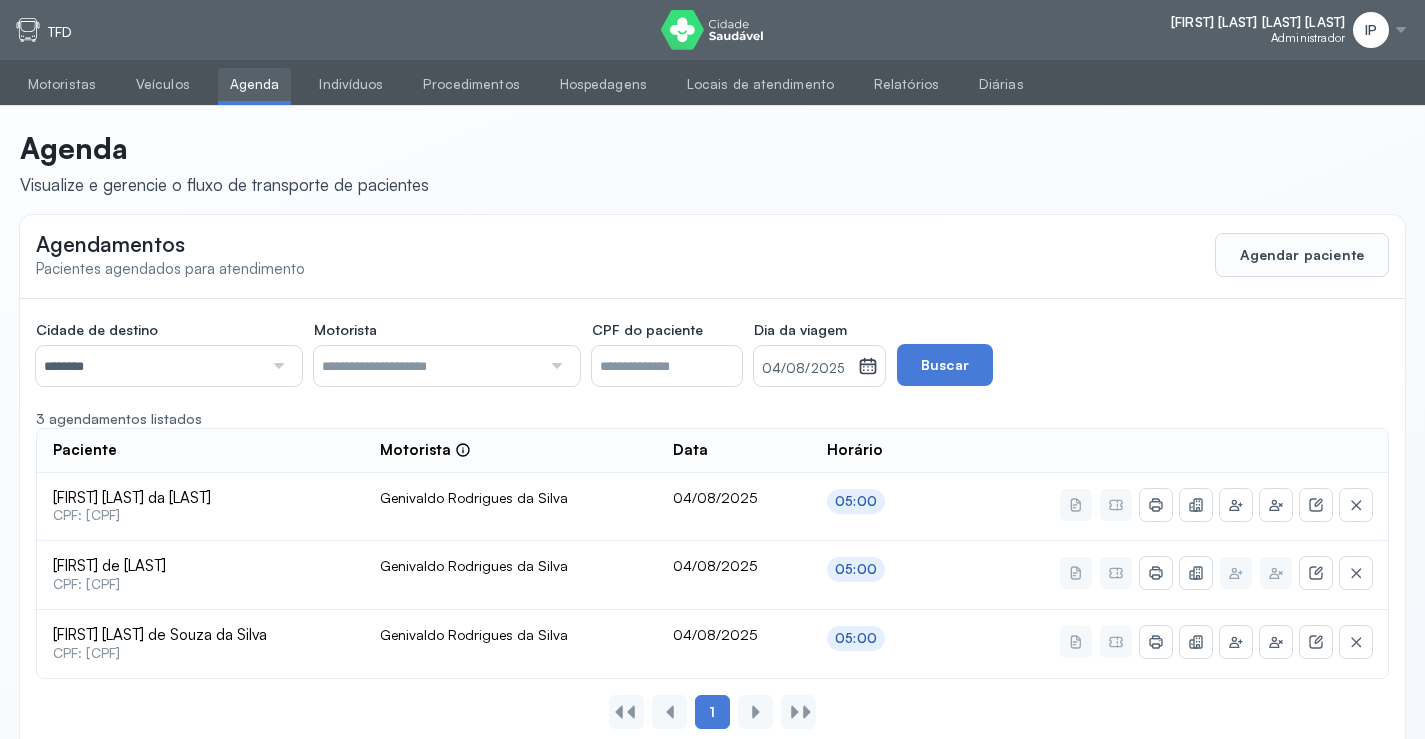 click on "********" at bounding box center (149, 366) 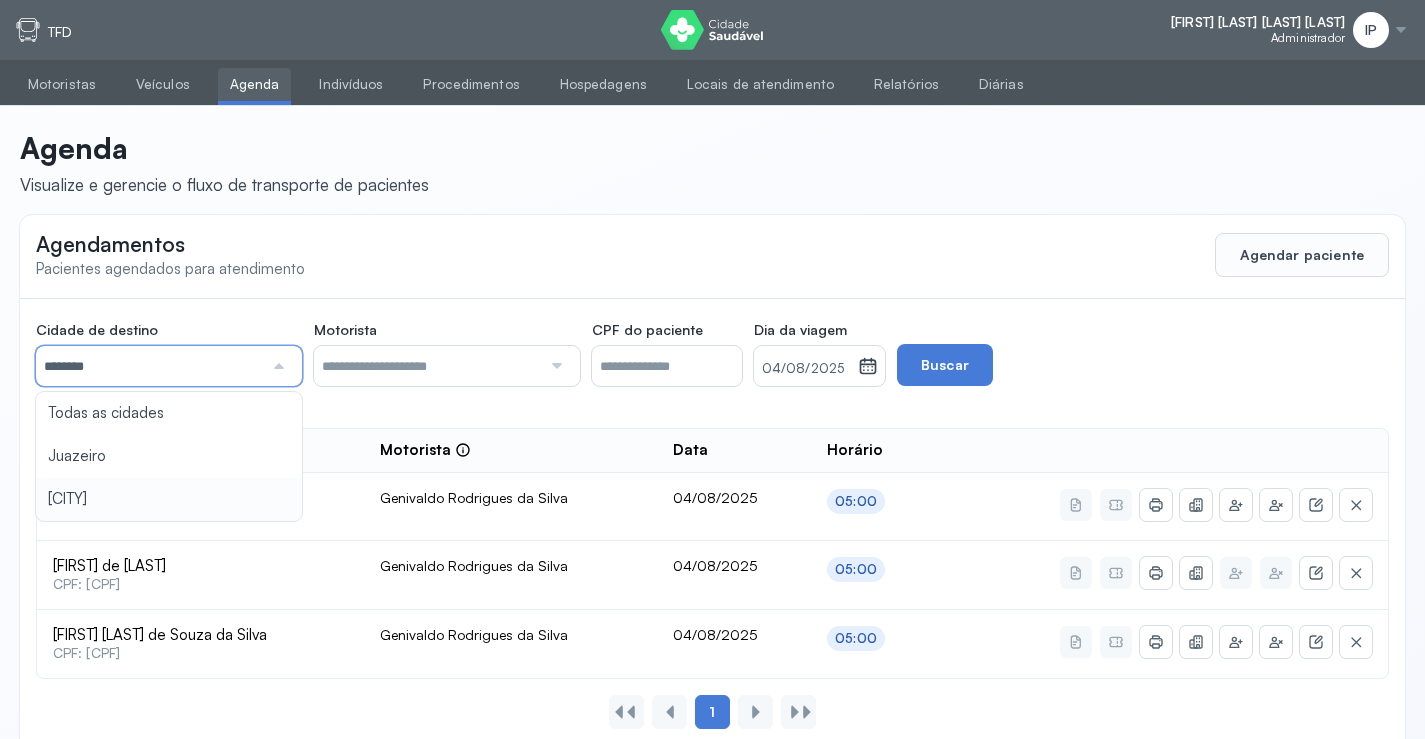 type on "********" 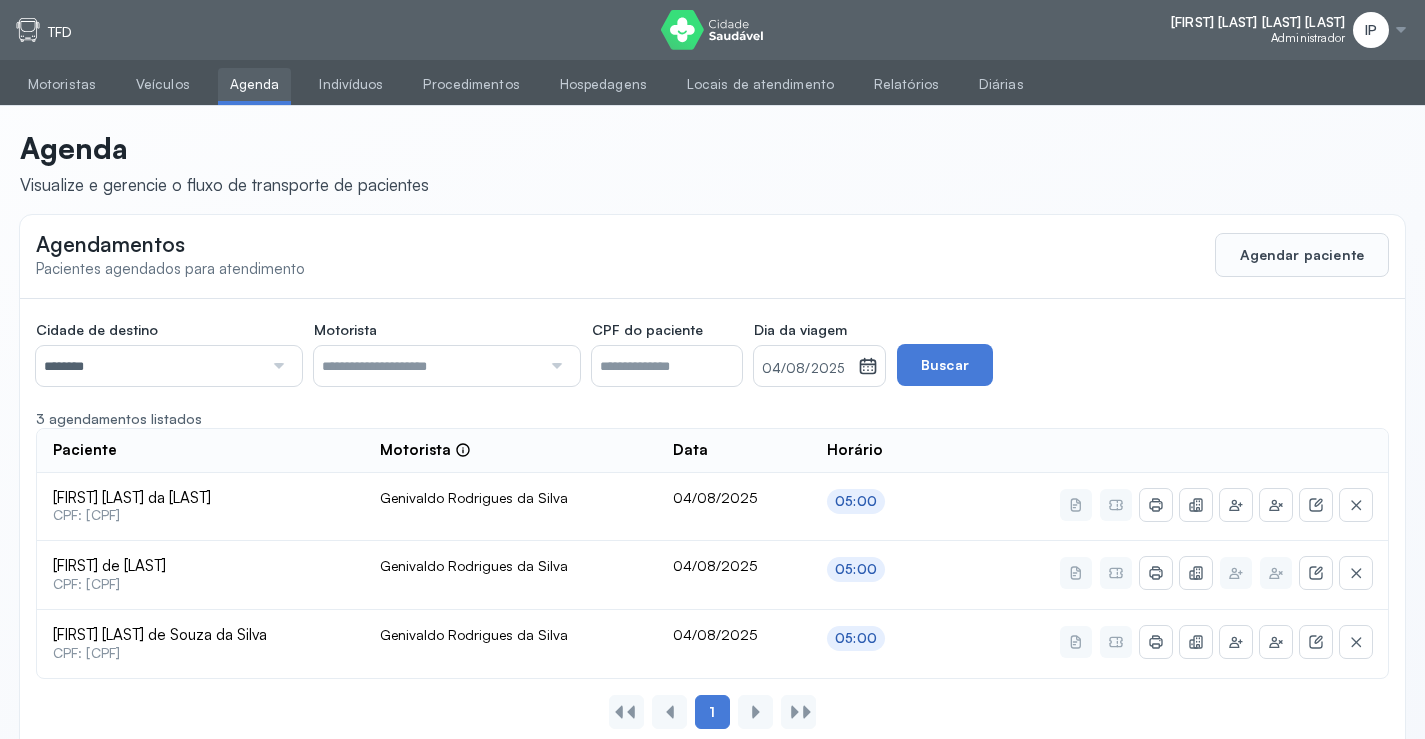 click on "04/08/2025" at bounding box center [806, 369] 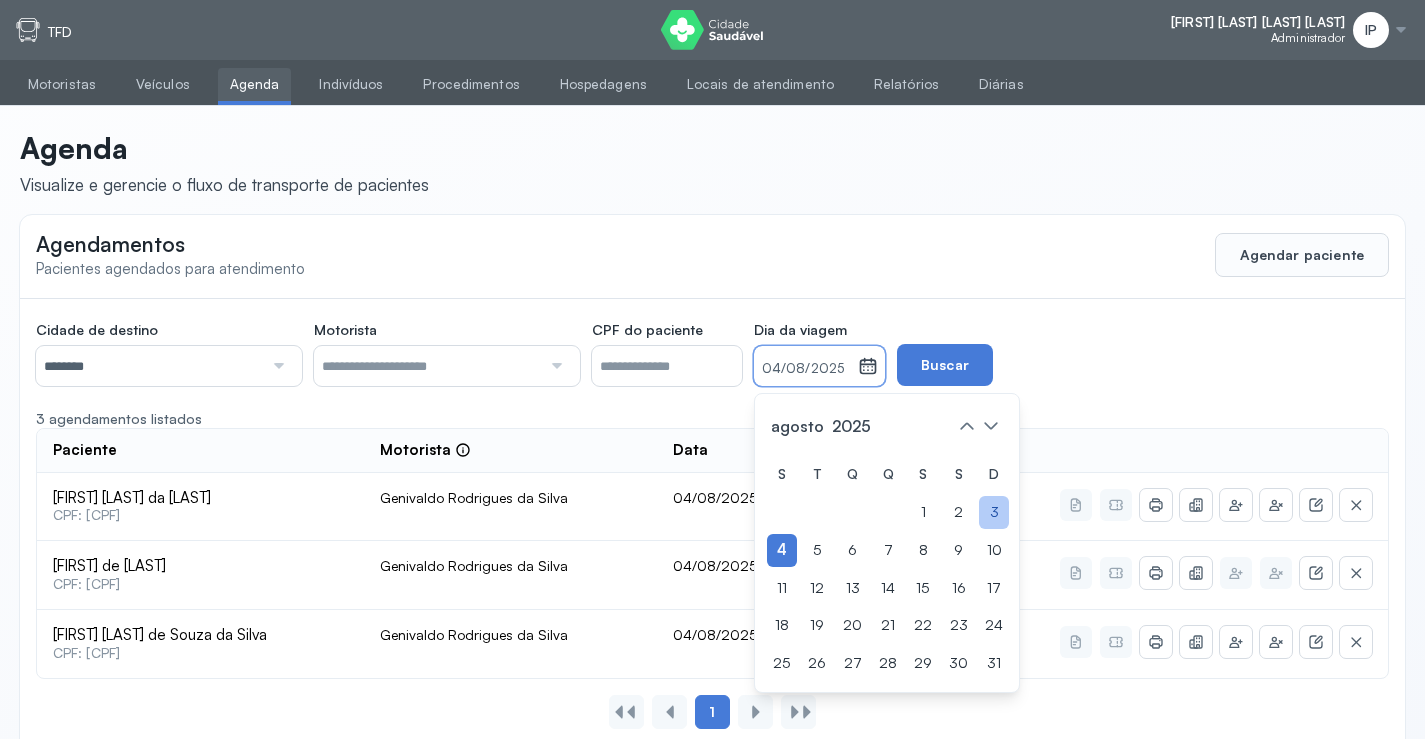 click on "3" 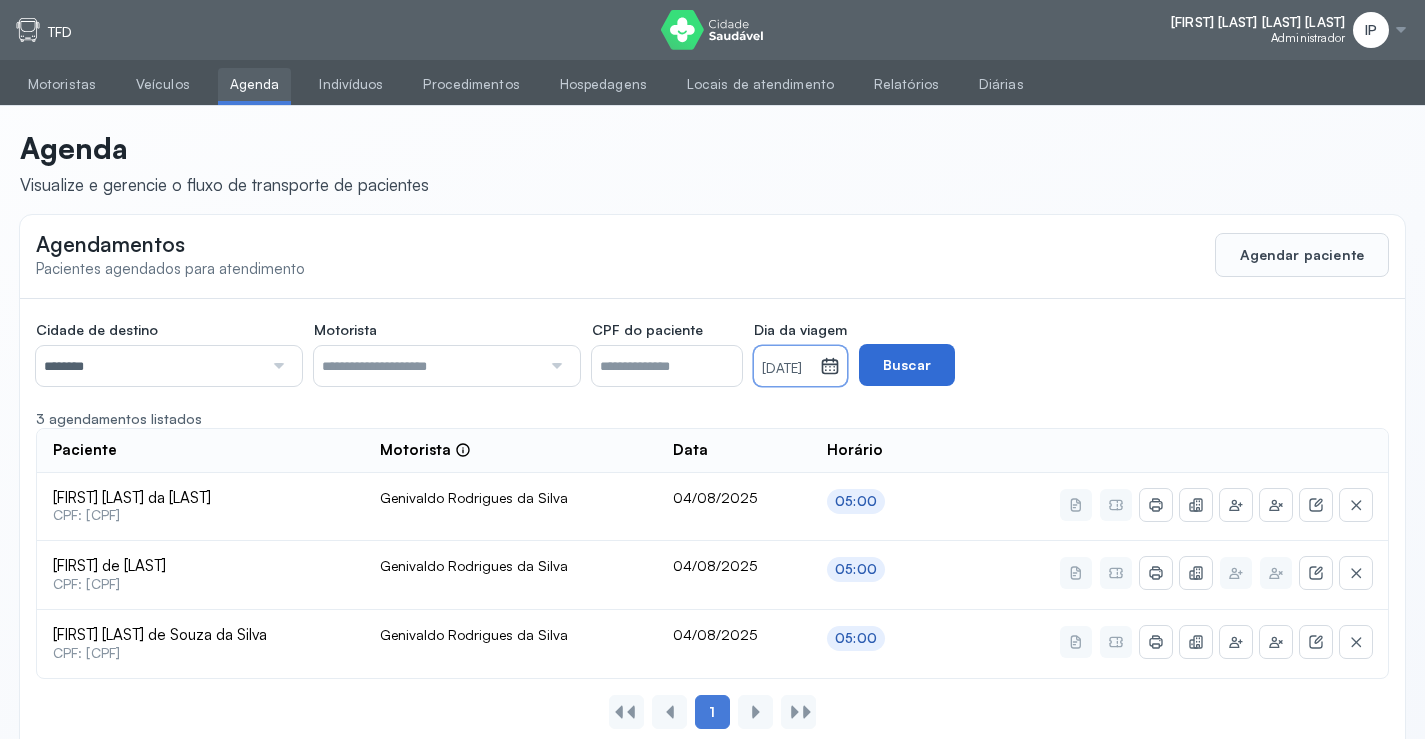click on "Buscar" at bounding box center (907, 365) 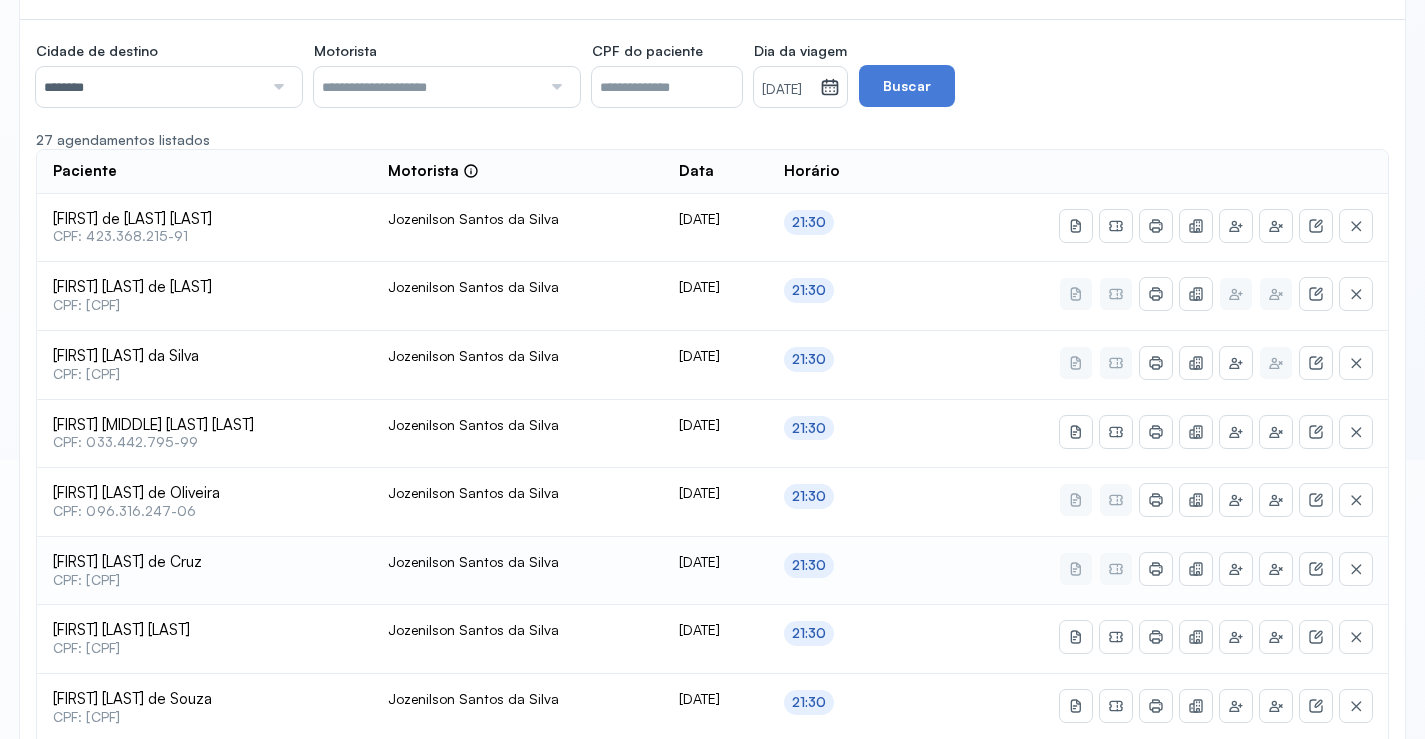 scroll, scrollTop: 246, scrollLeft: 0, axis: vertical 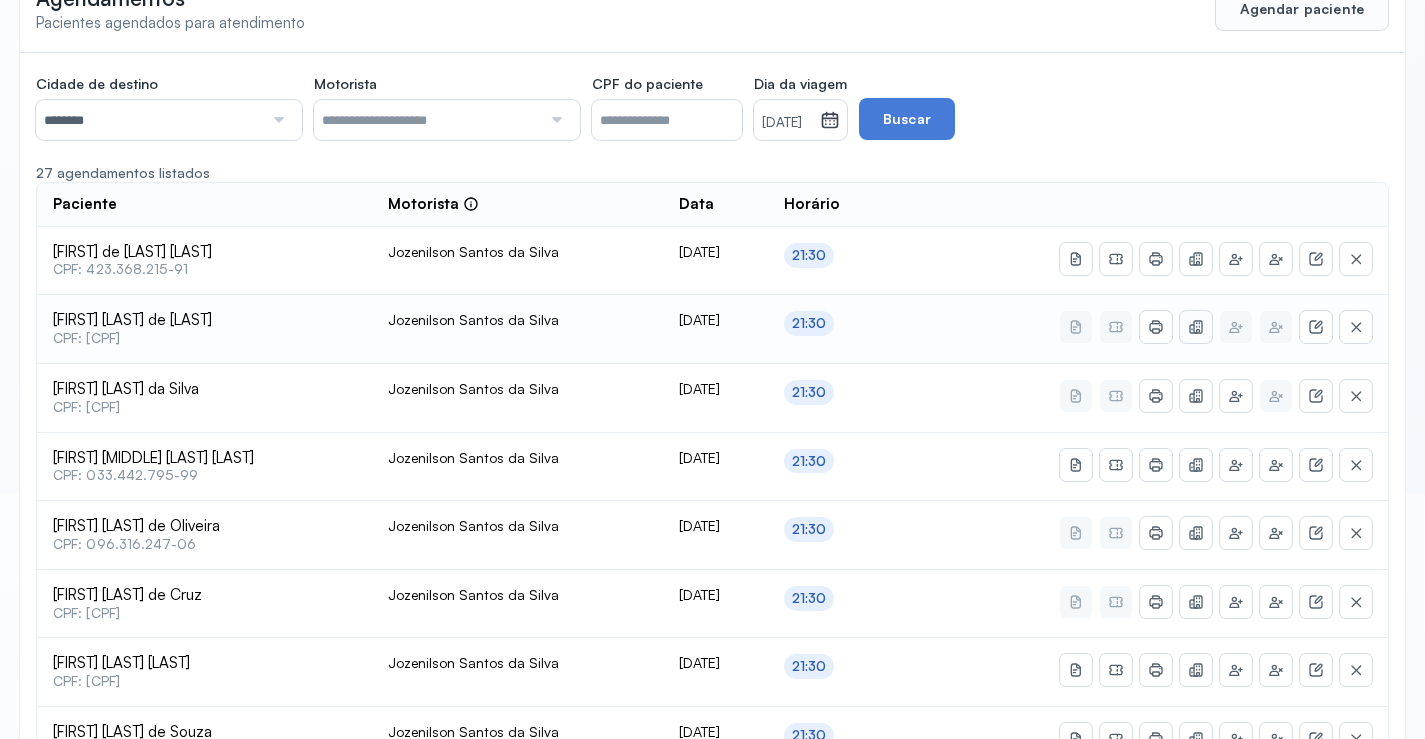click 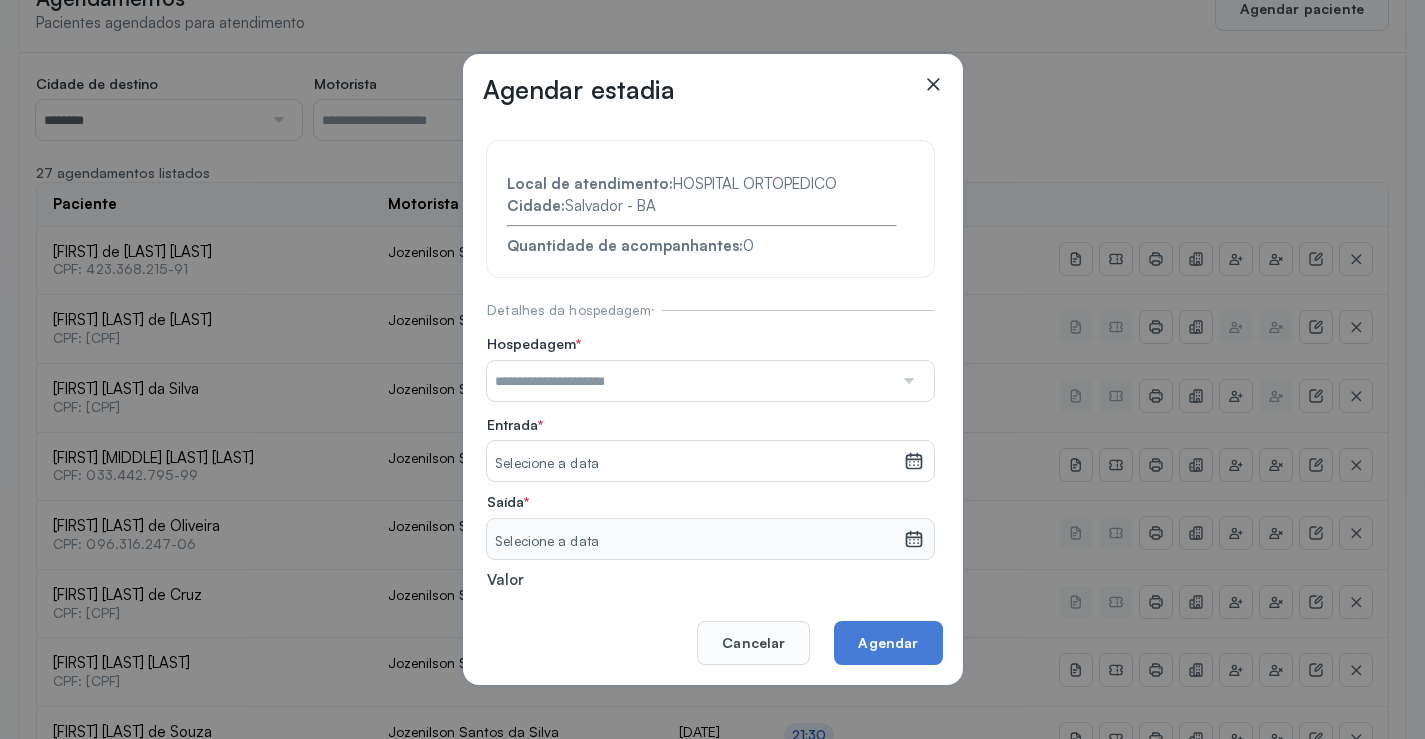 click at bounding box center (690, 381) 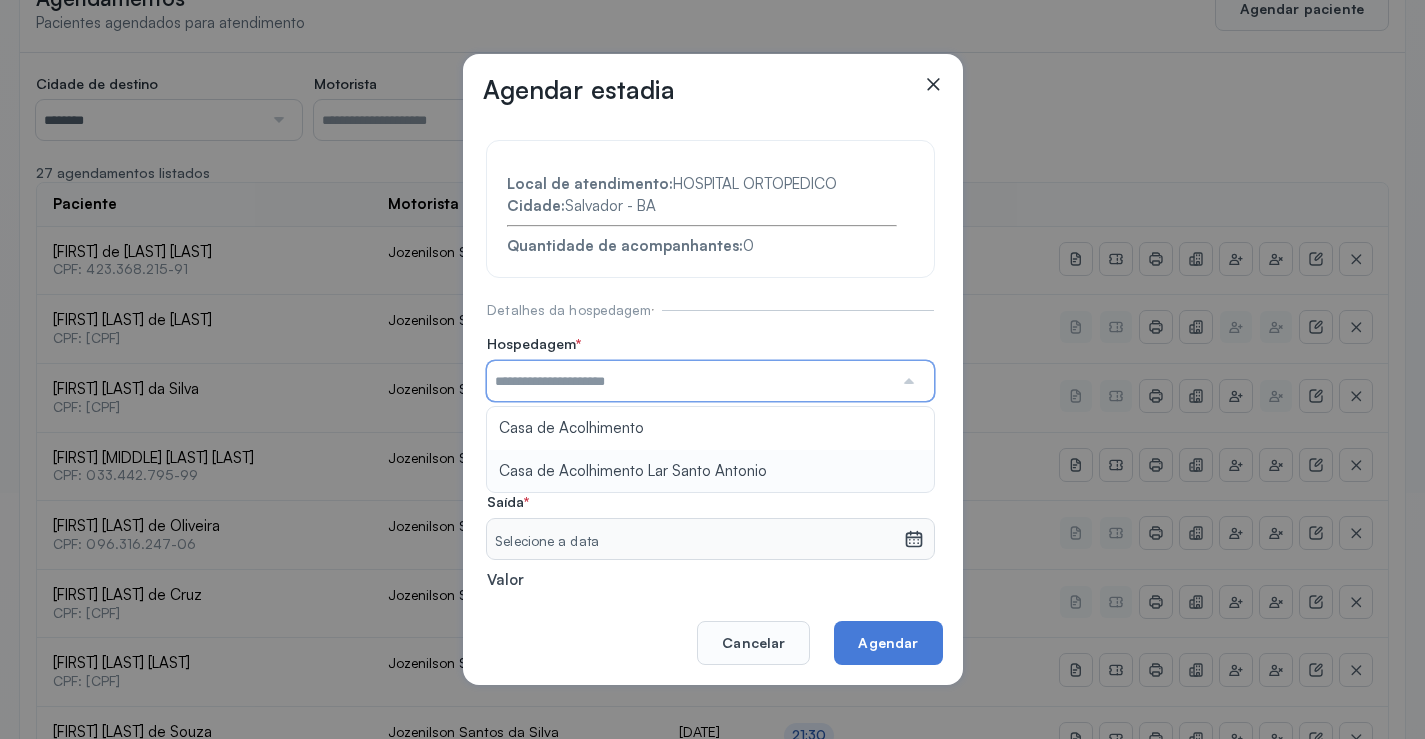 type on "**********" 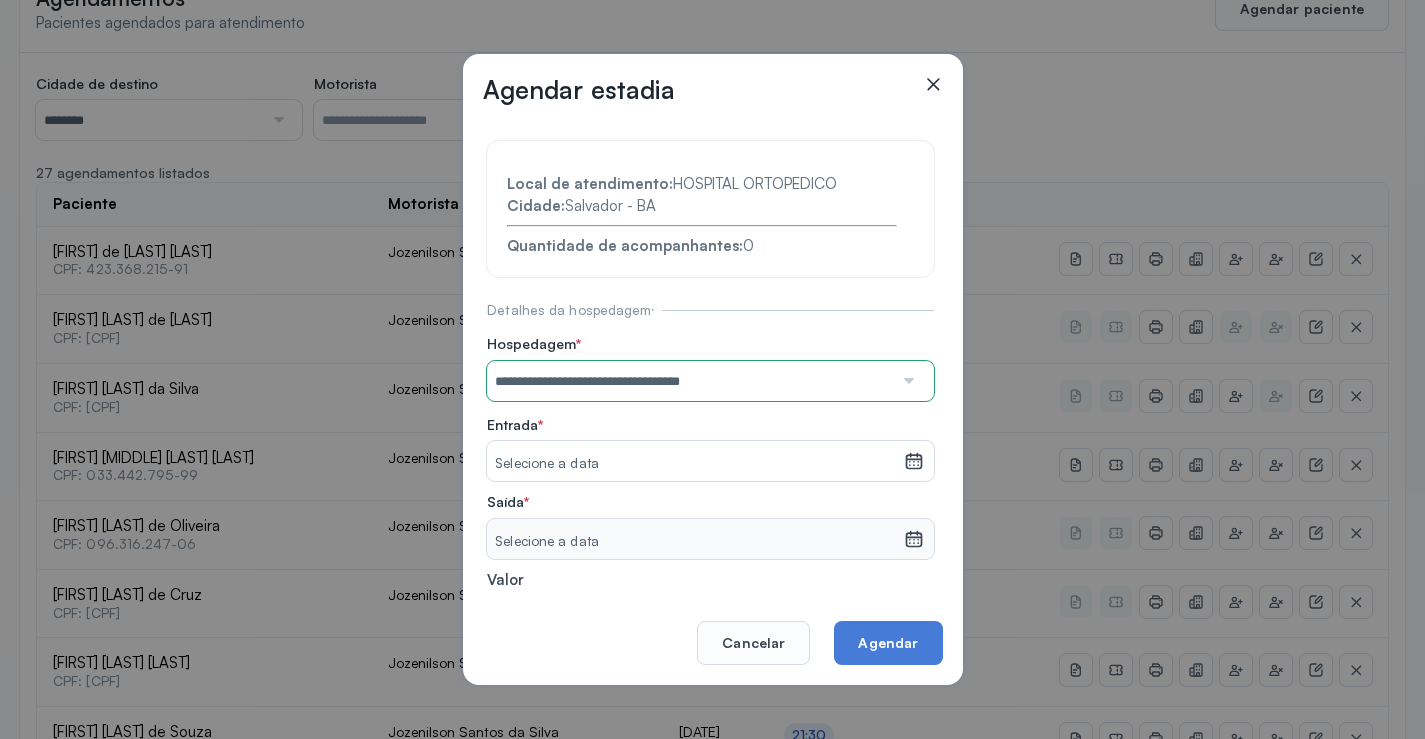click on "**********" at bounding box center [710, 436] 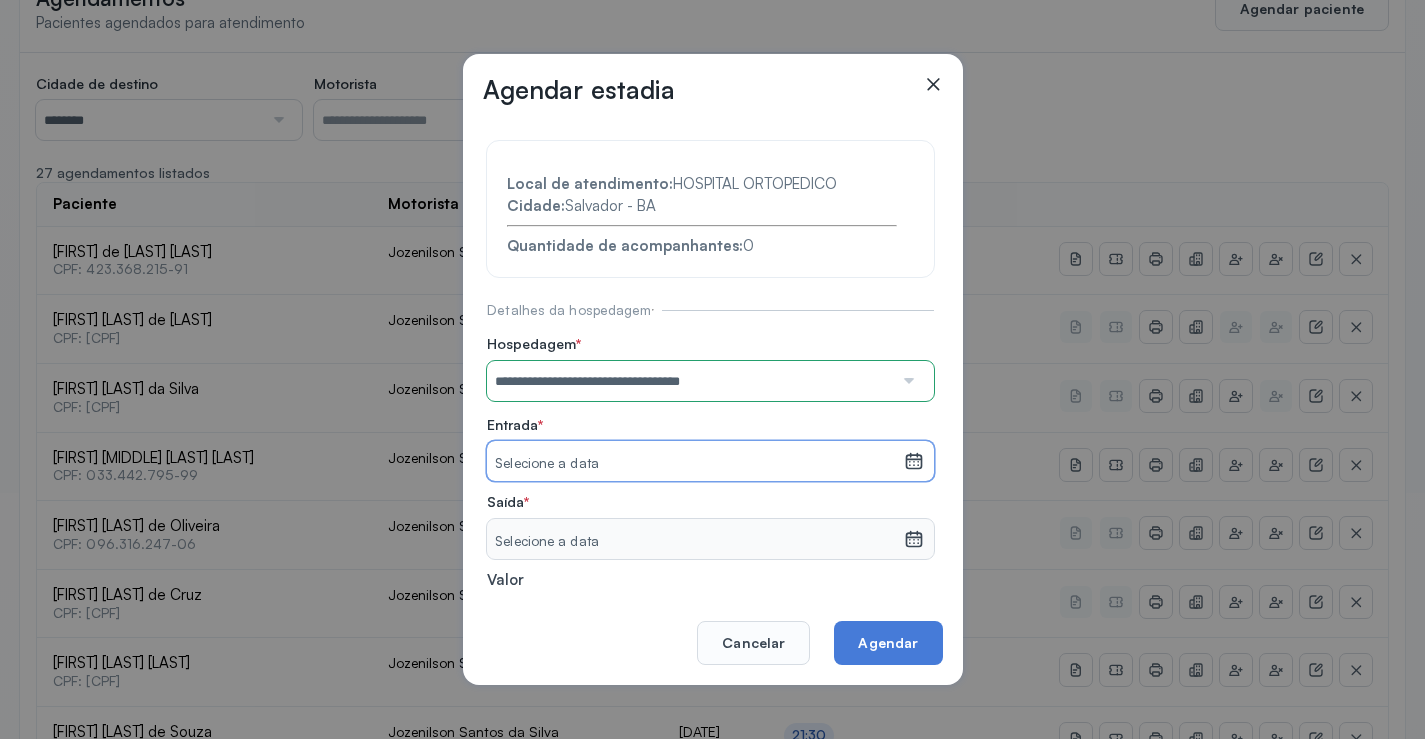 click on "Selecione a data" at bounding box center [695, 464] 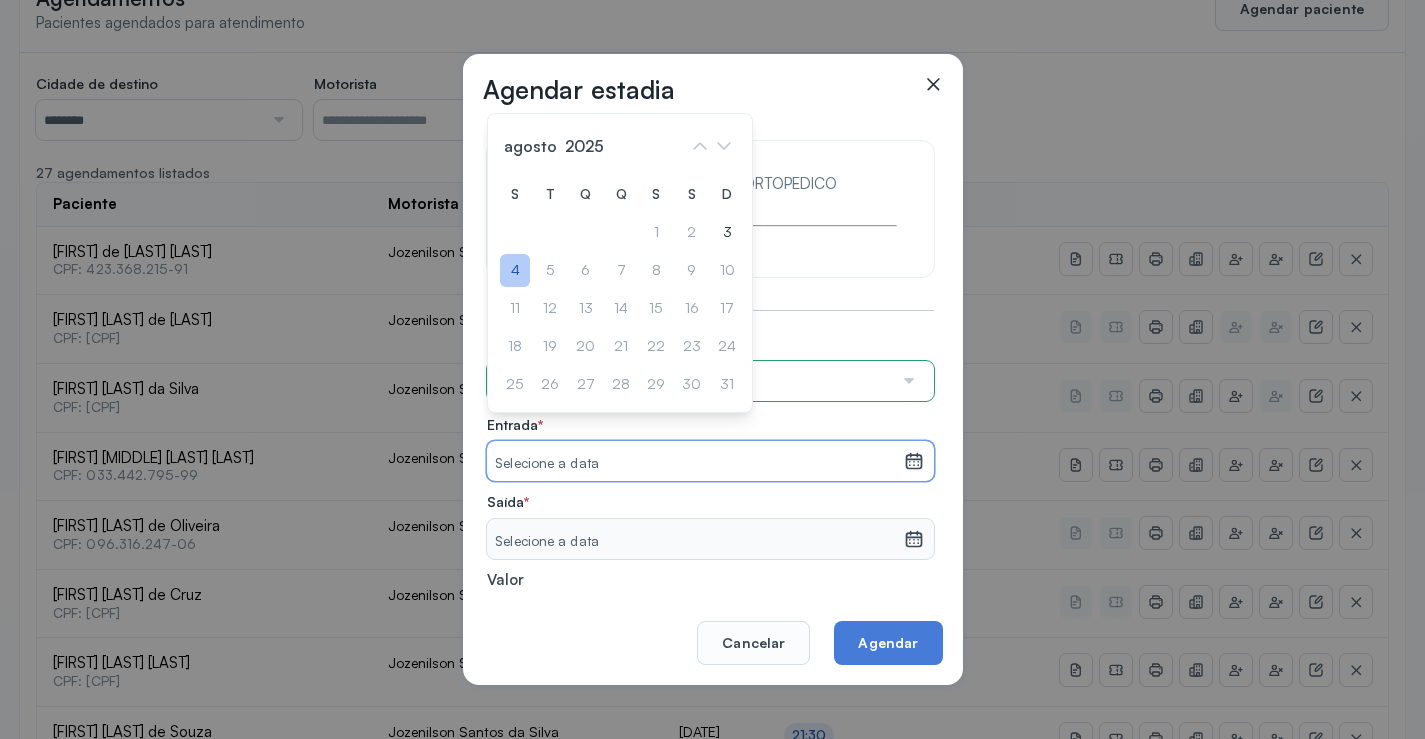 click on "4" 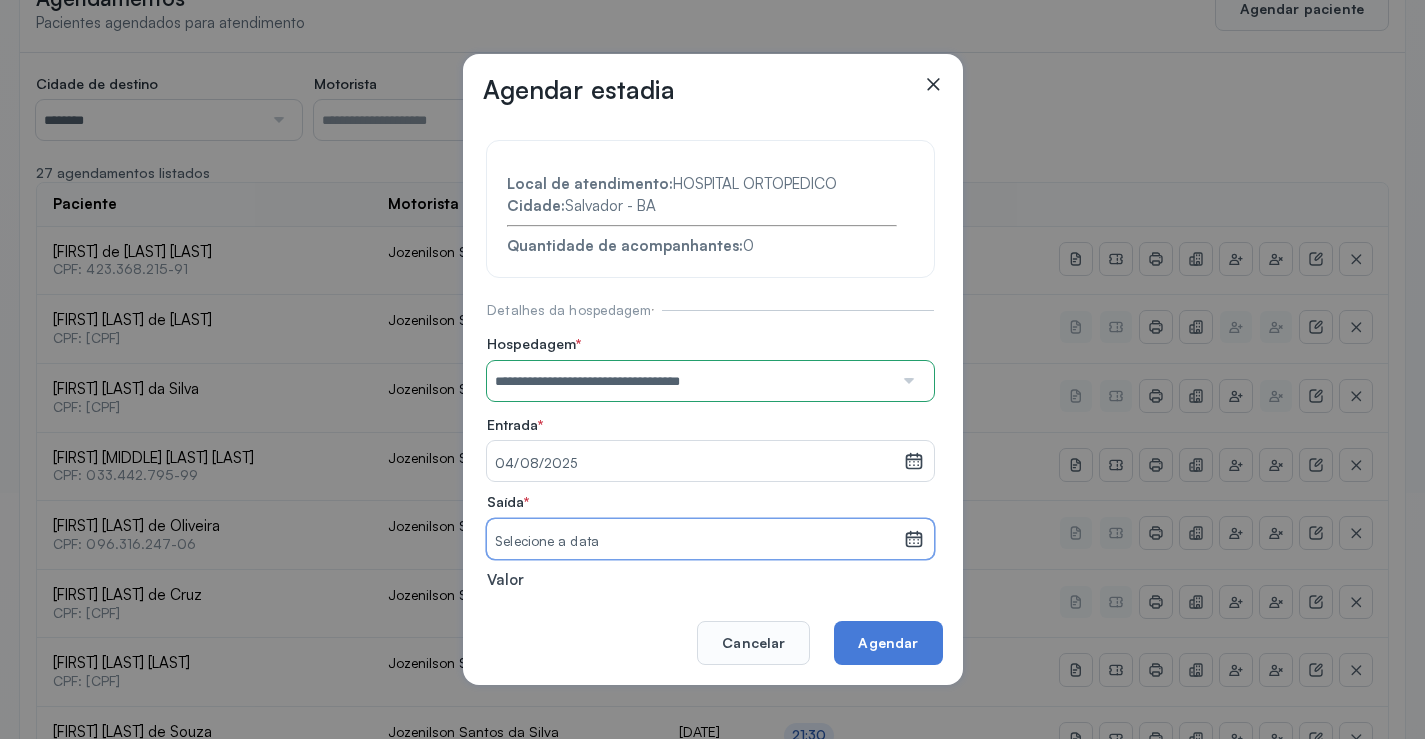 drag, startPoint x: 539, startPoint y: 547, endPoint x: 537, endPoint y: 523, distance: 24.083189 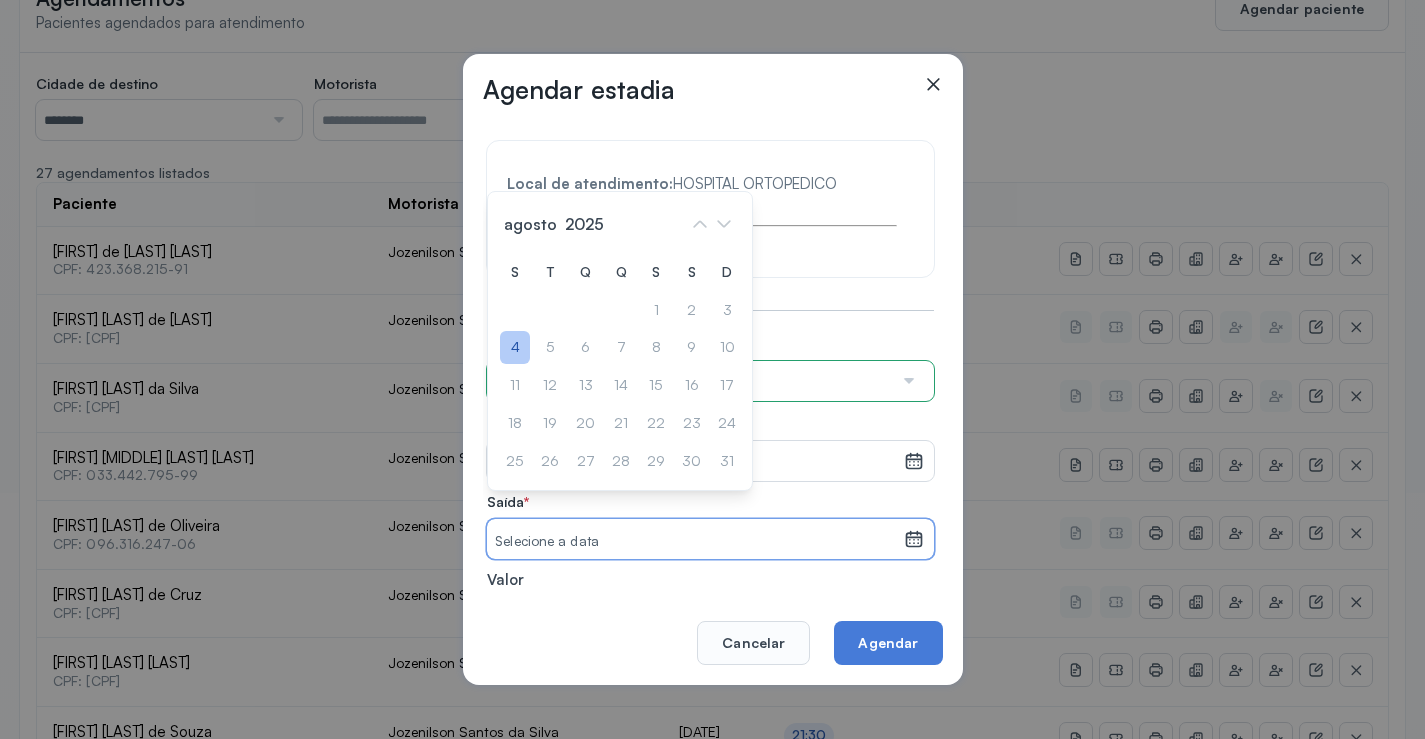 click on "4" 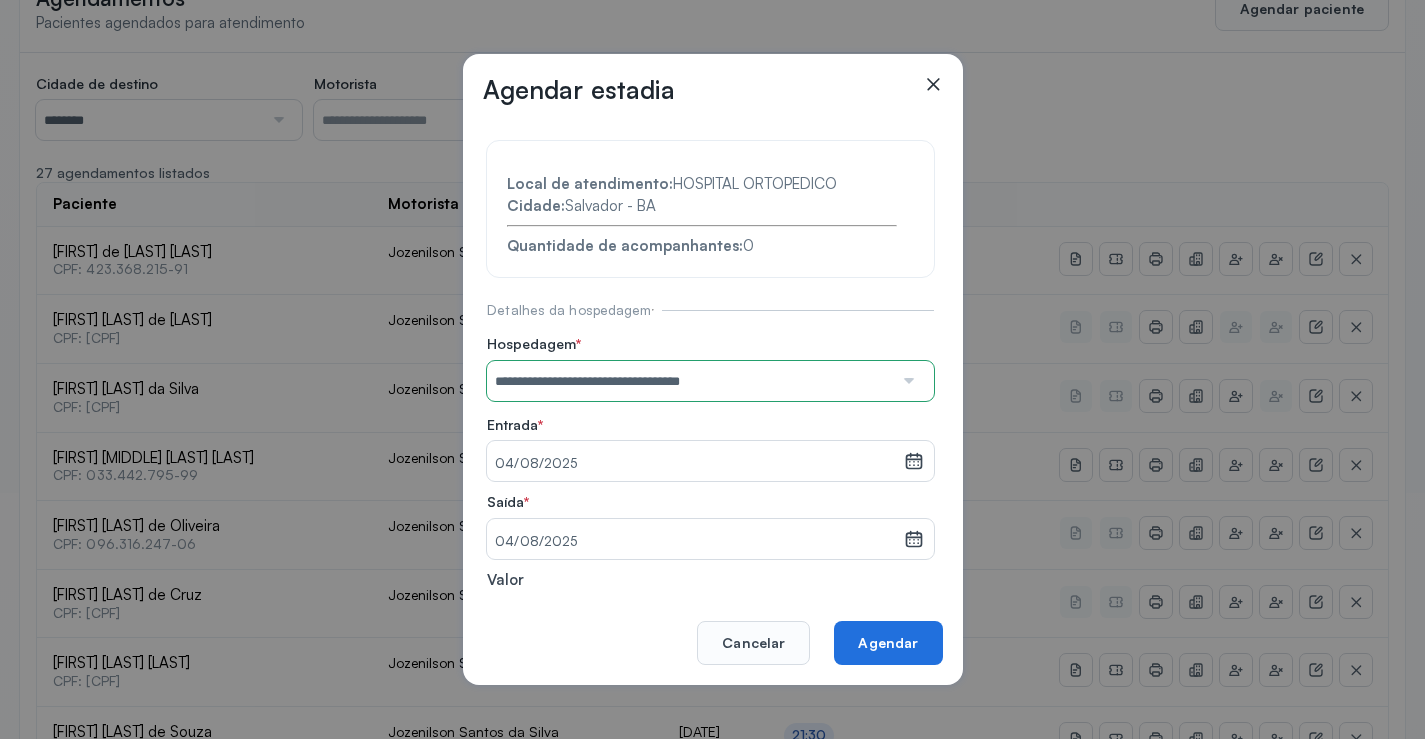 click on "Agendar" 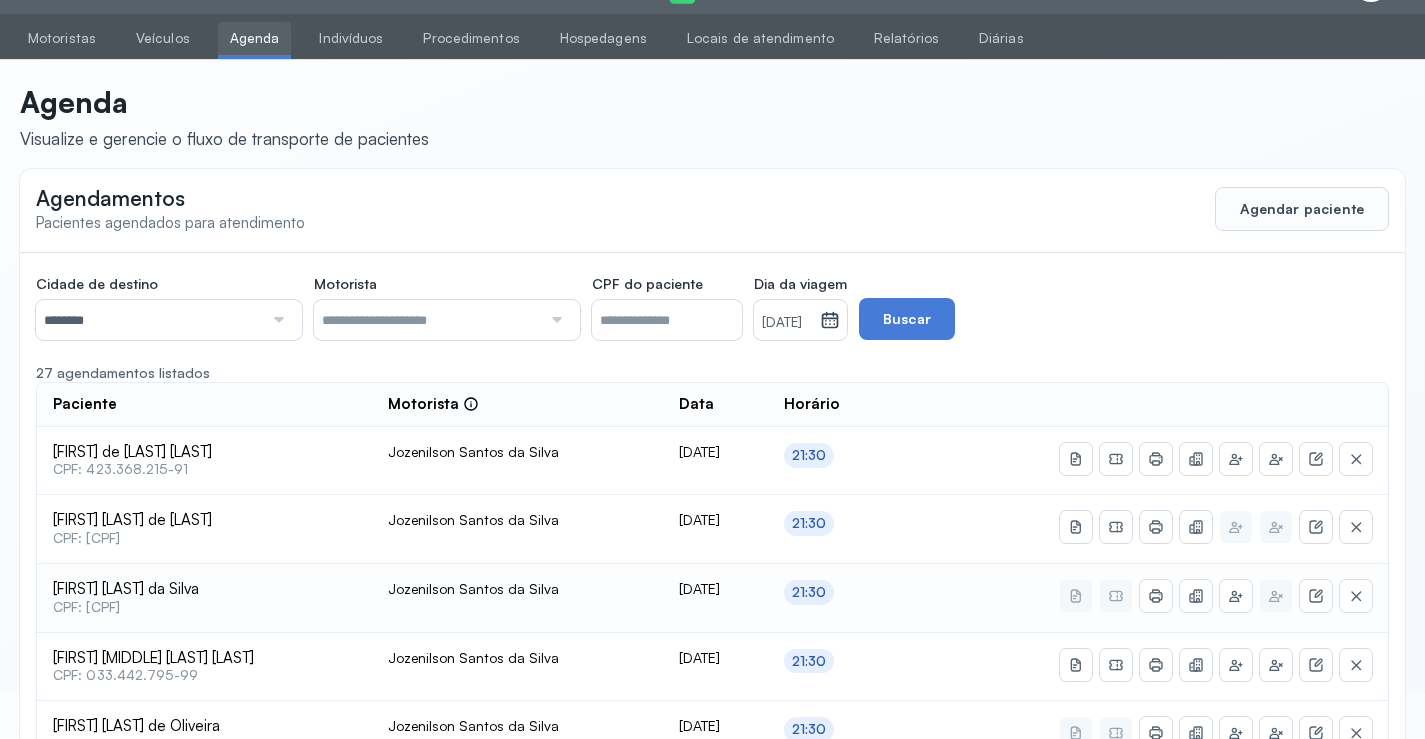 scroll, scrollTop: 246, scrollLeft: 0, axis: vertical 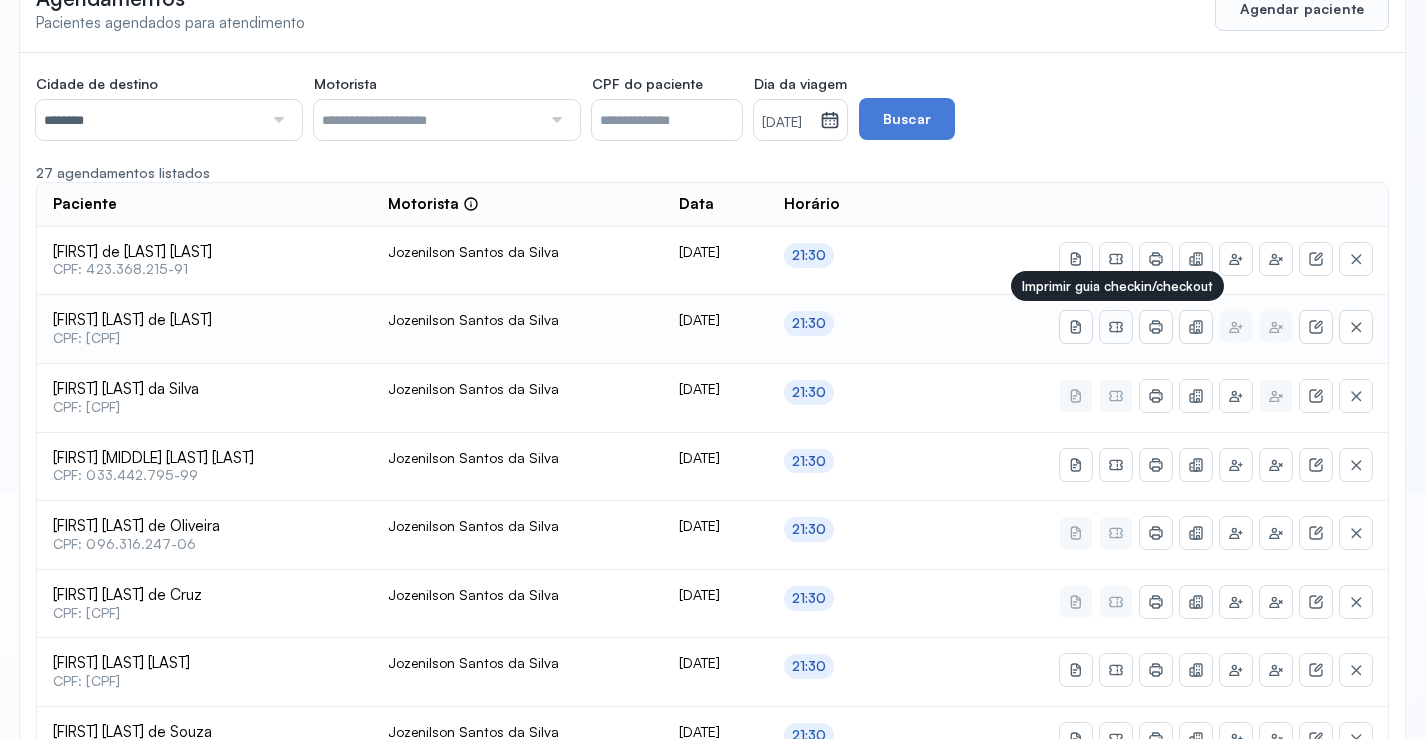 click 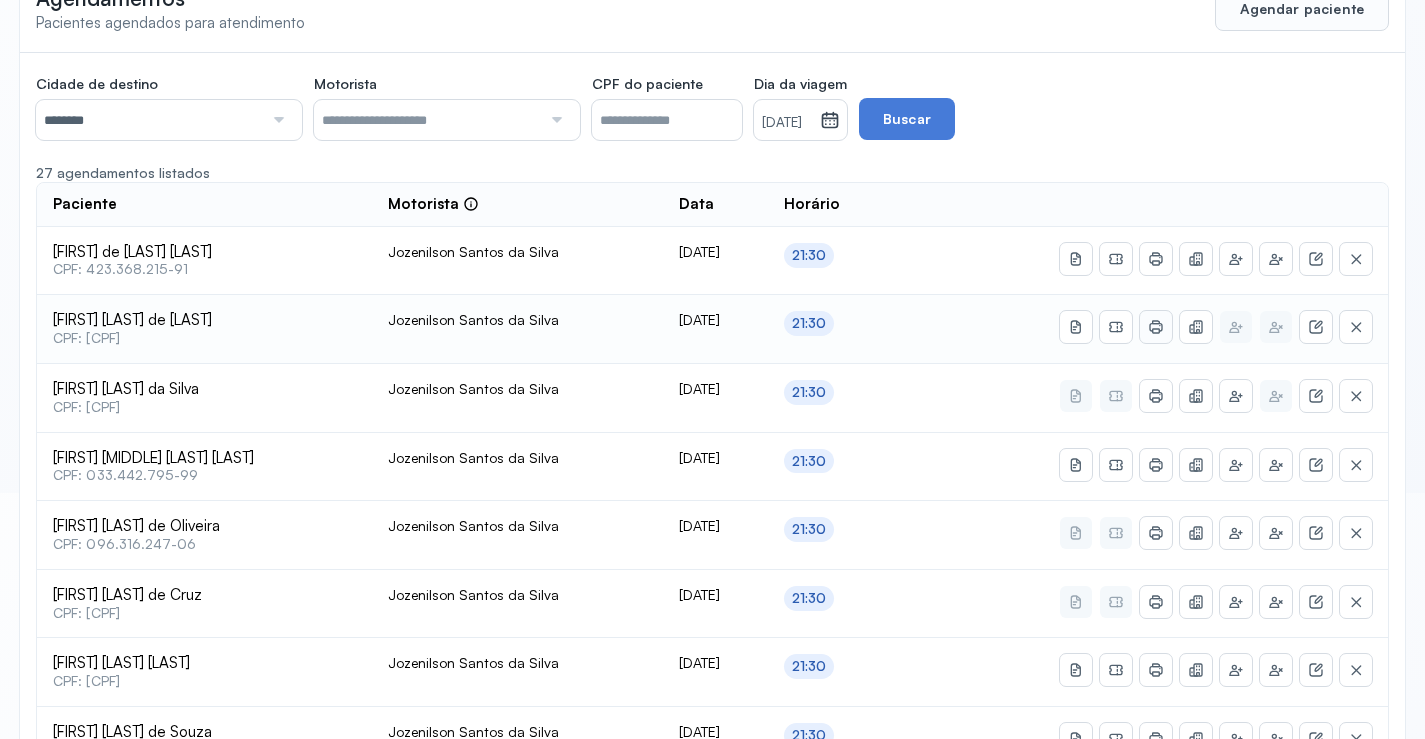 click 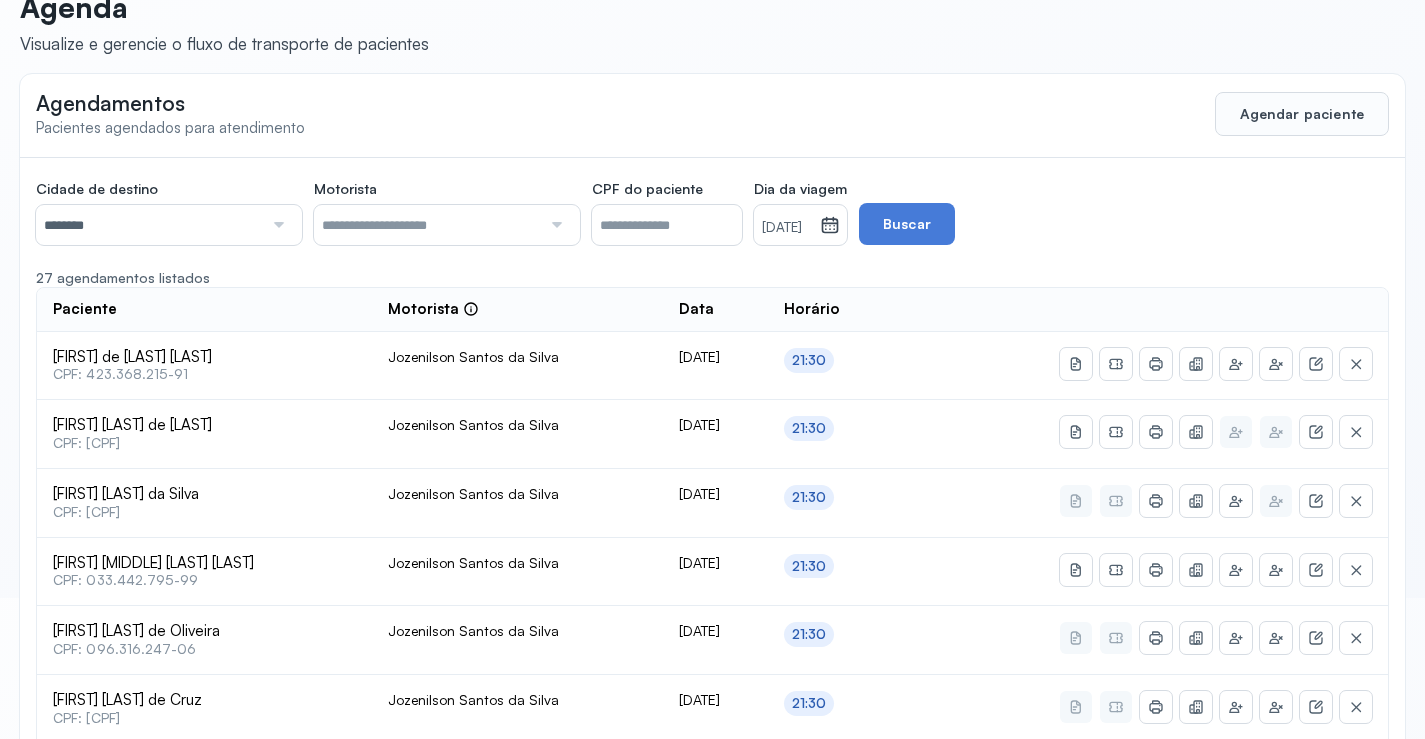scroll, scrollTop: 0, scrollLeft: 0, axis: both 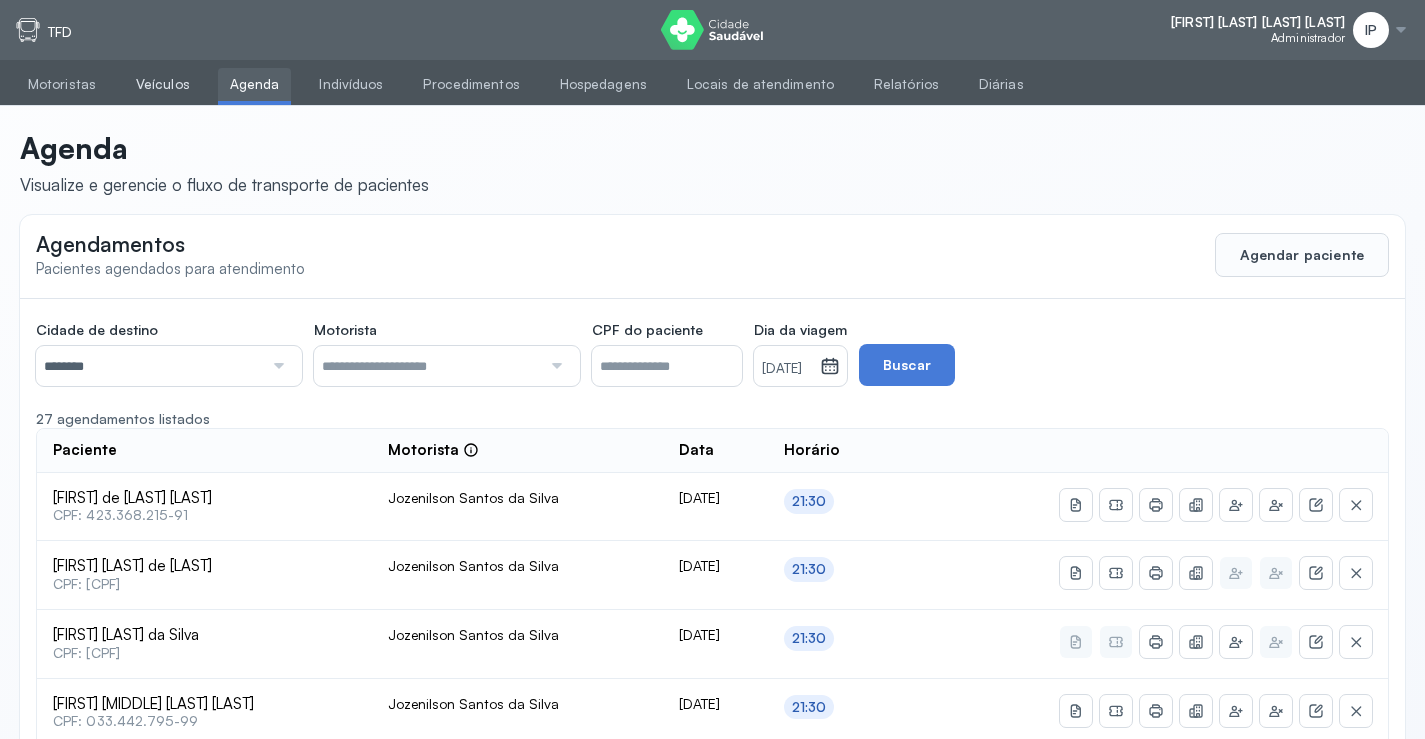click on "Veículos" at bounding box center [163, 84] 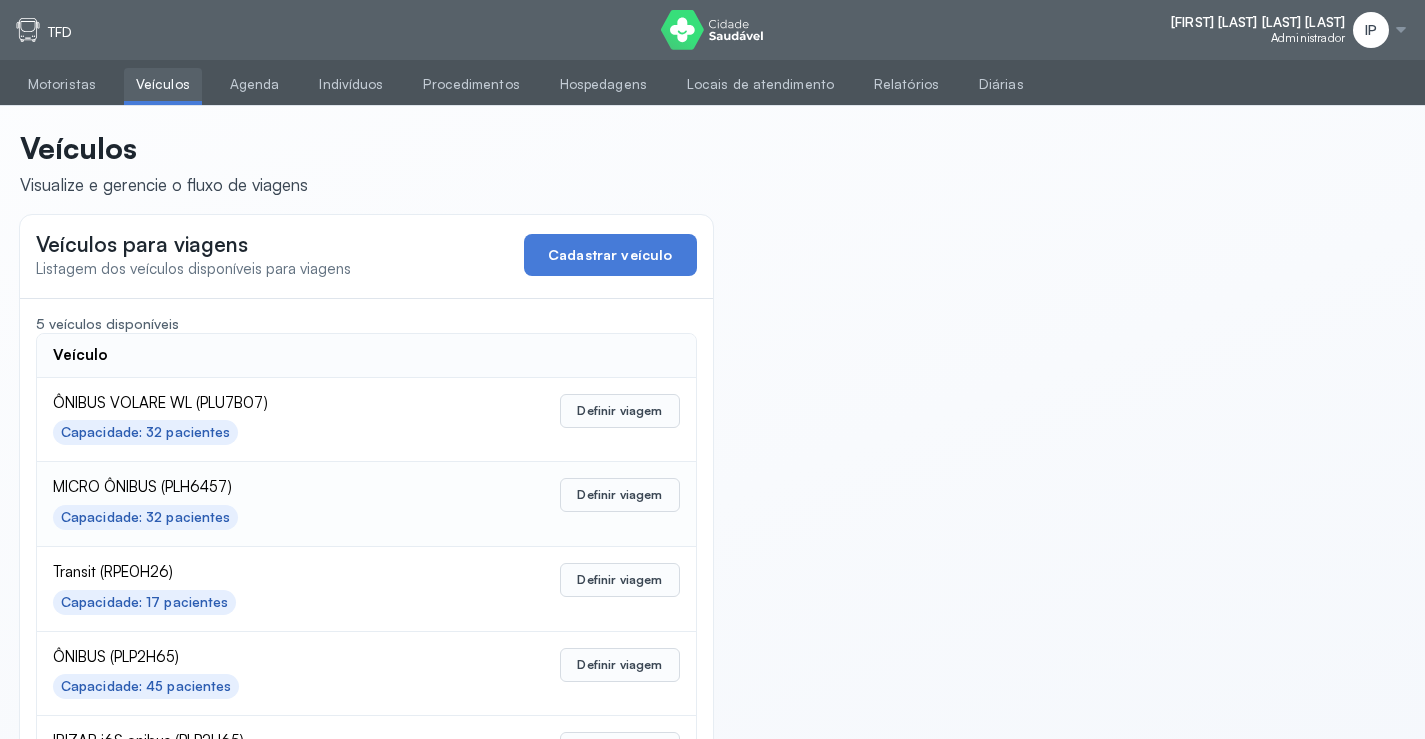 scroll, scrollTop: 98, scrollLeft: 0, axis: vertical 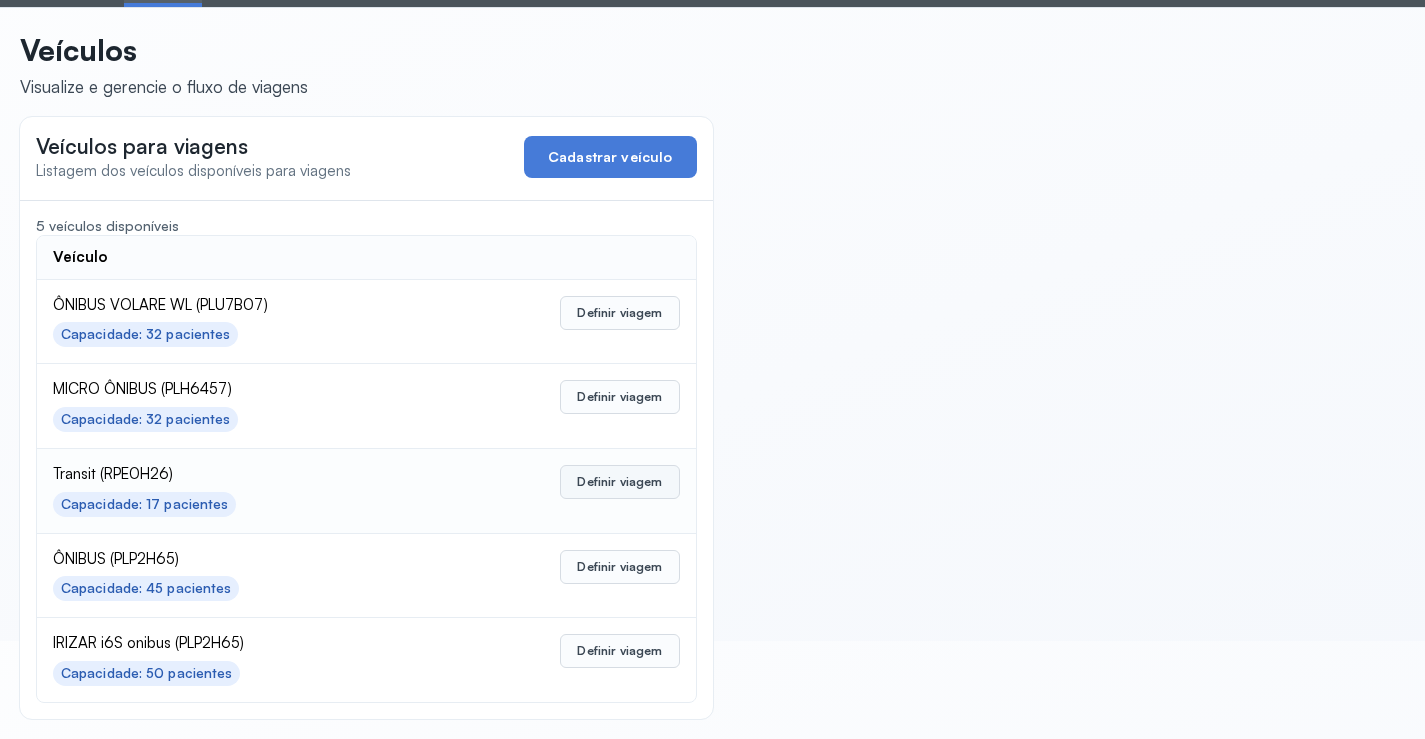click on "Definir viagem" at bounding box center [619, 482] 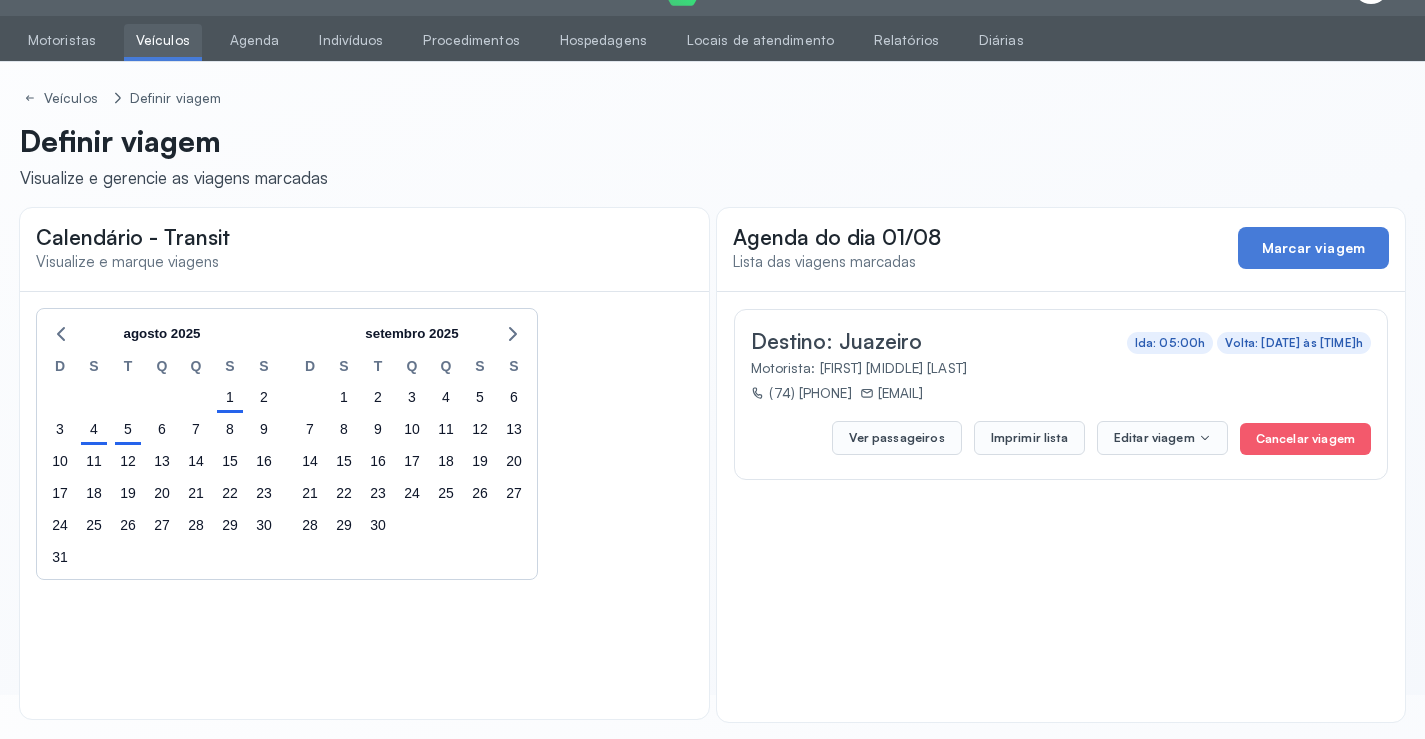 scroll, scrollTop: 47, scrollLeft: 0, axis: vertical 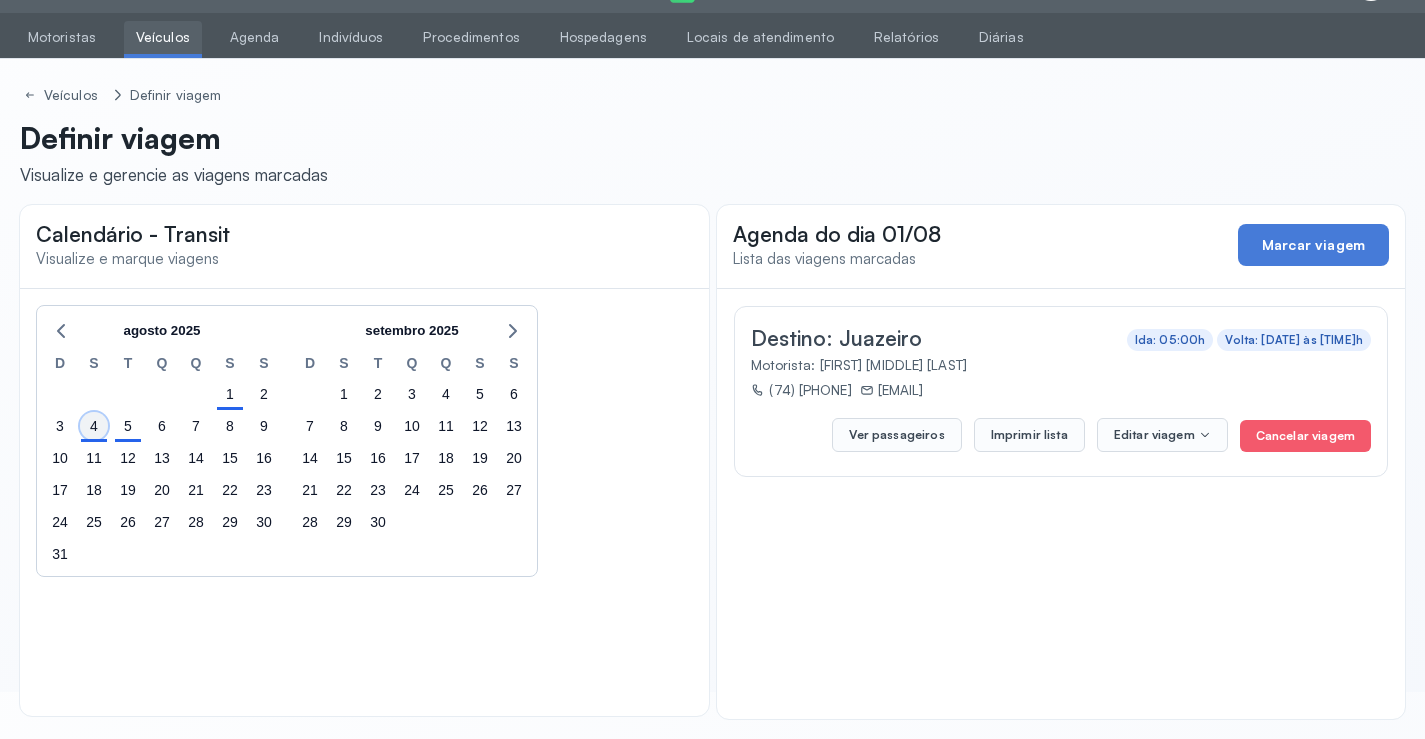 click on "4" 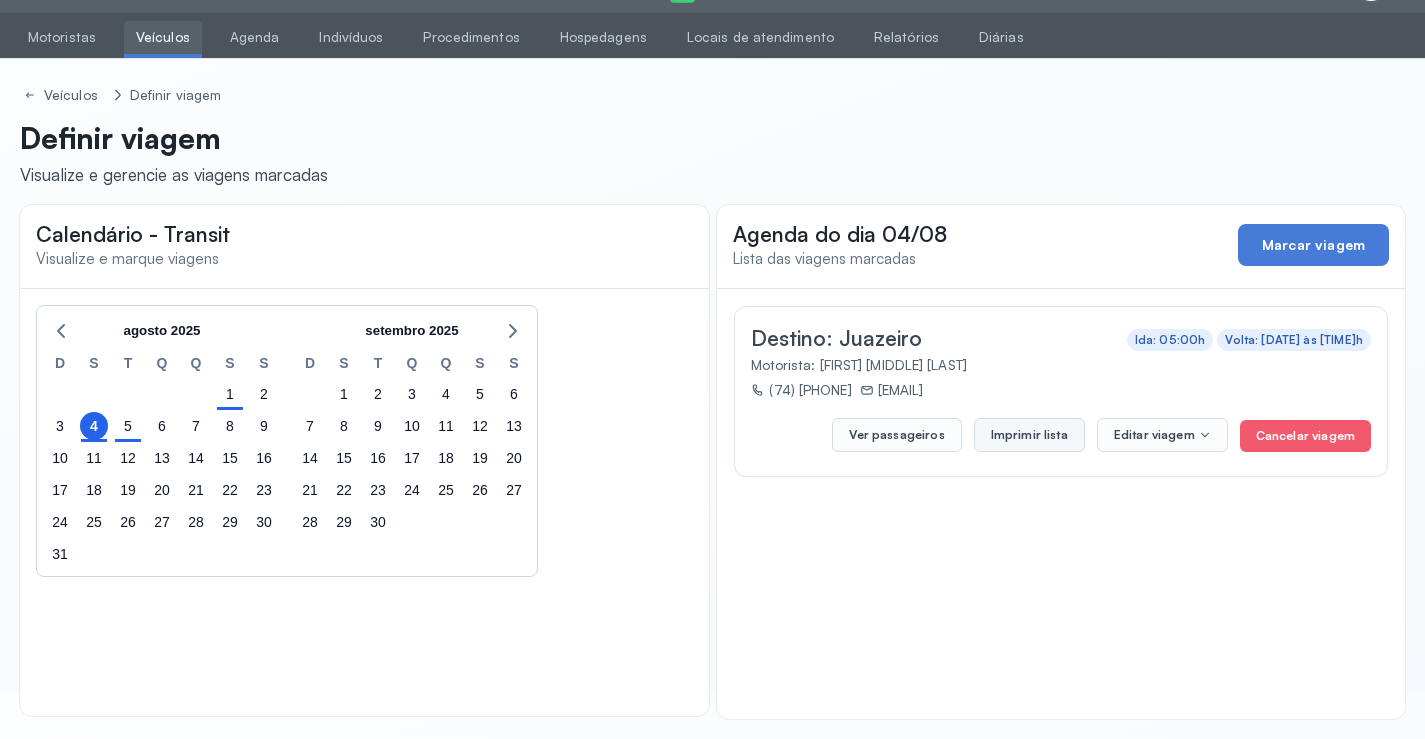 click on "Imprimir lista" at bounding box center [1029, 435] 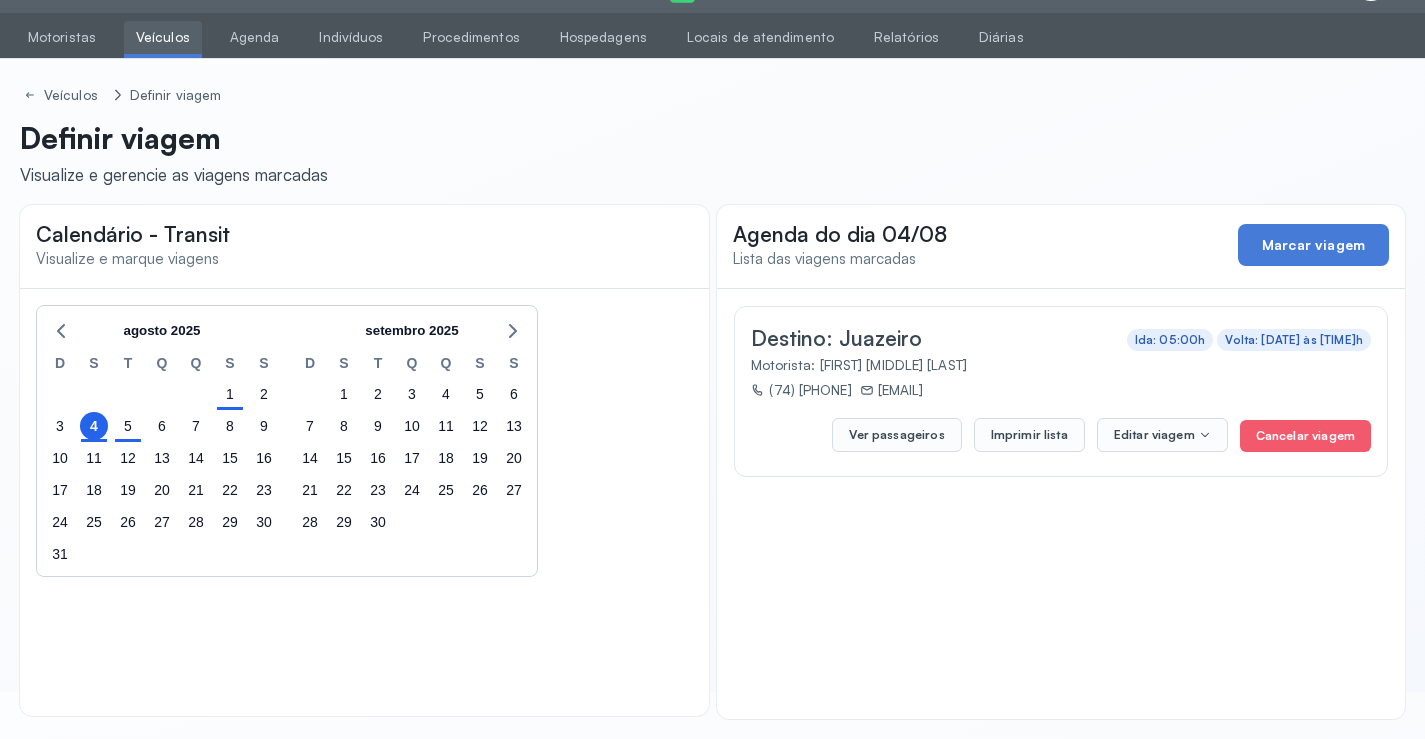 scroll, scrollTop: 0, scrollLeft: 0, axis: both 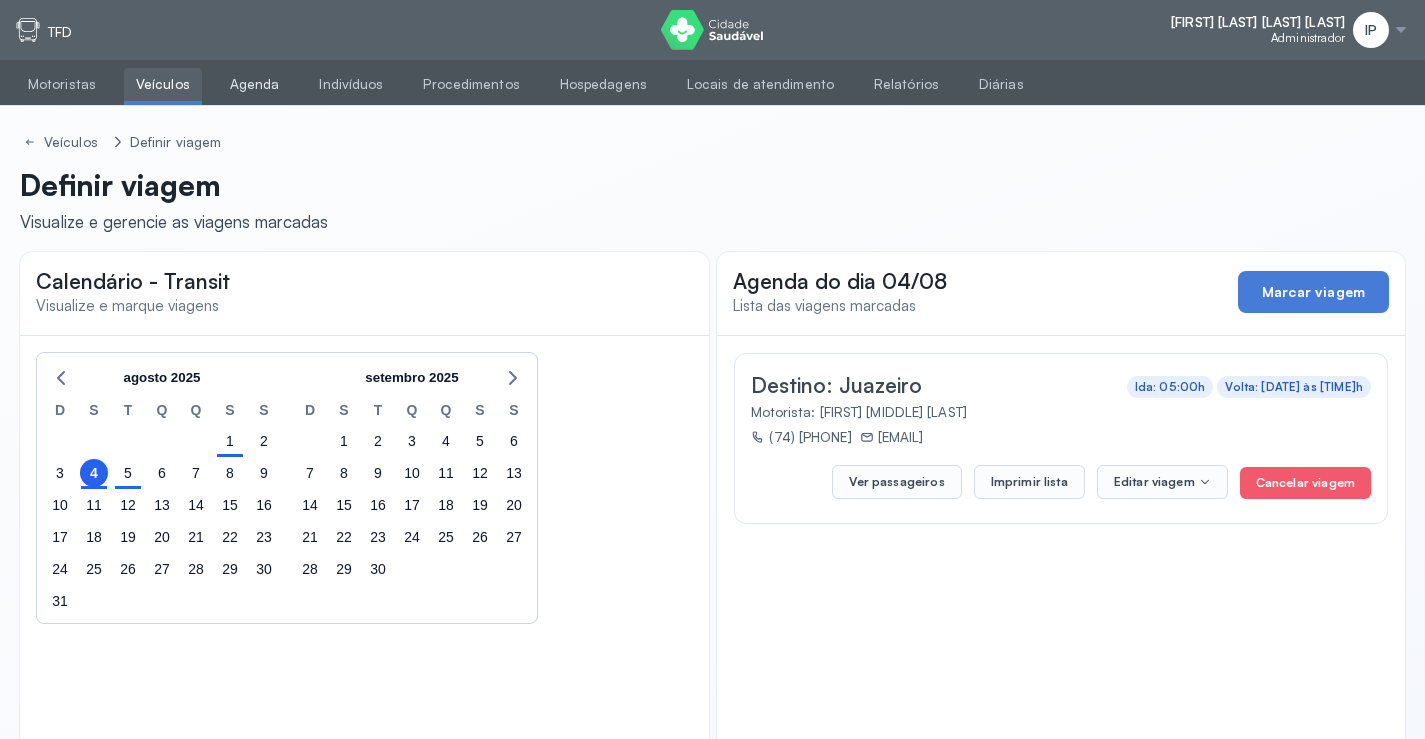 click on "Agenda" at bounding box center (255, 84) 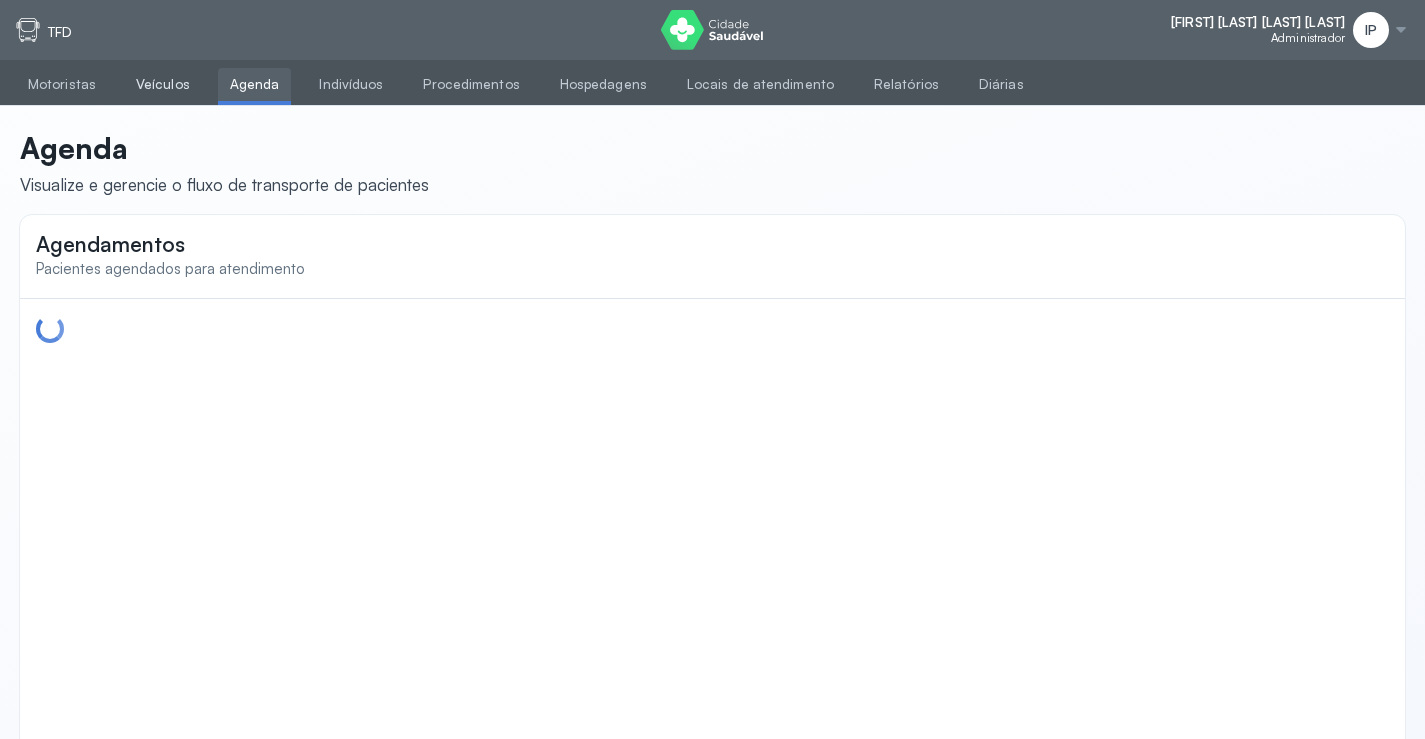 click on "Veículos" at bounding box center [163, 84] 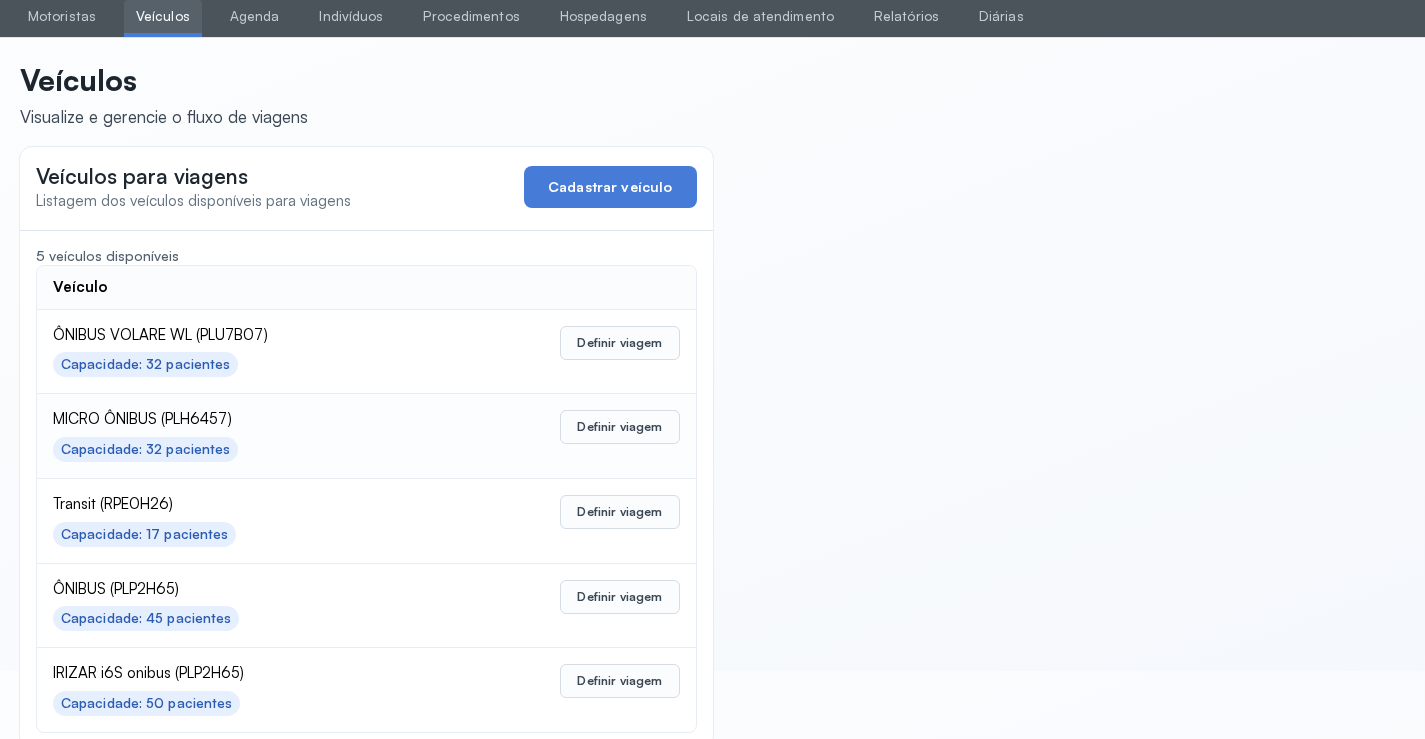 scroll, scrollTop: 98, scrollLeft: 0, axis: vertical 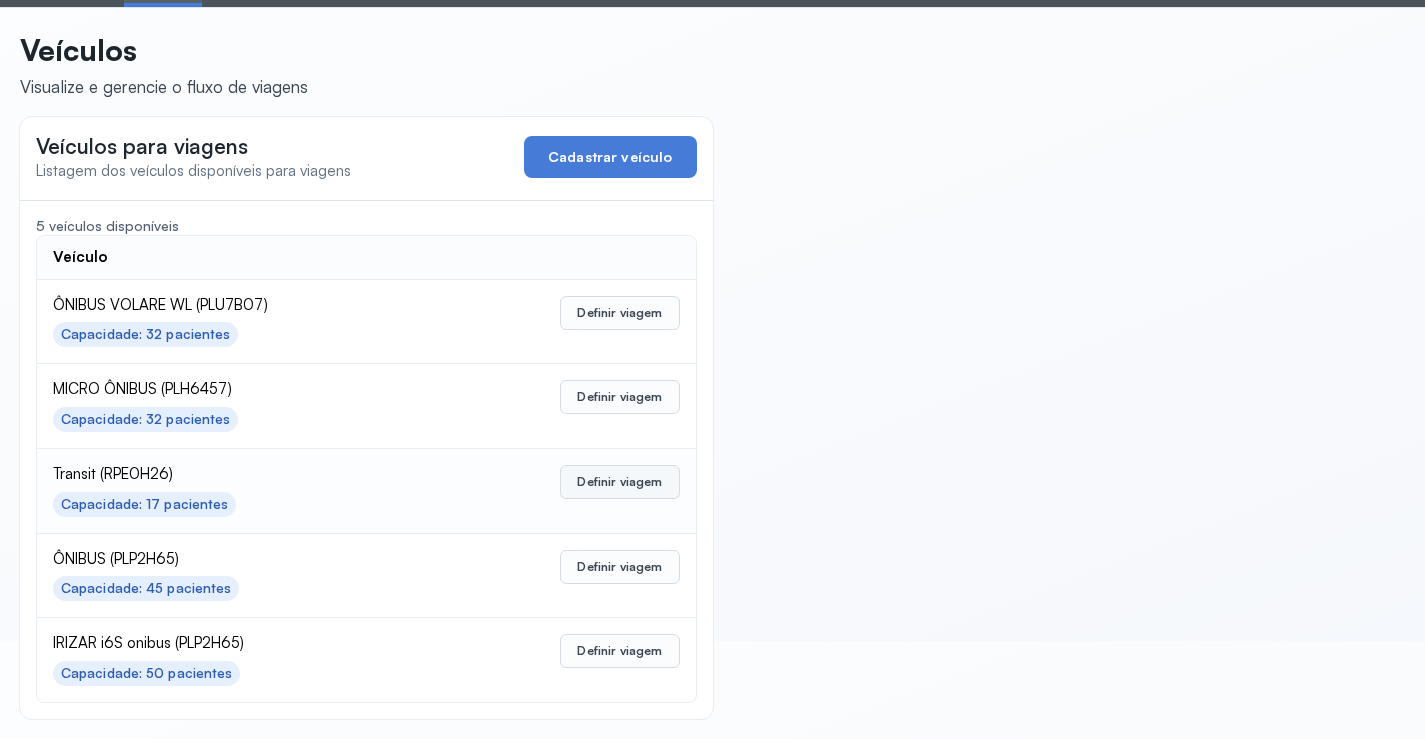 click on "Definir viagem" at bounding box center (619, 482) 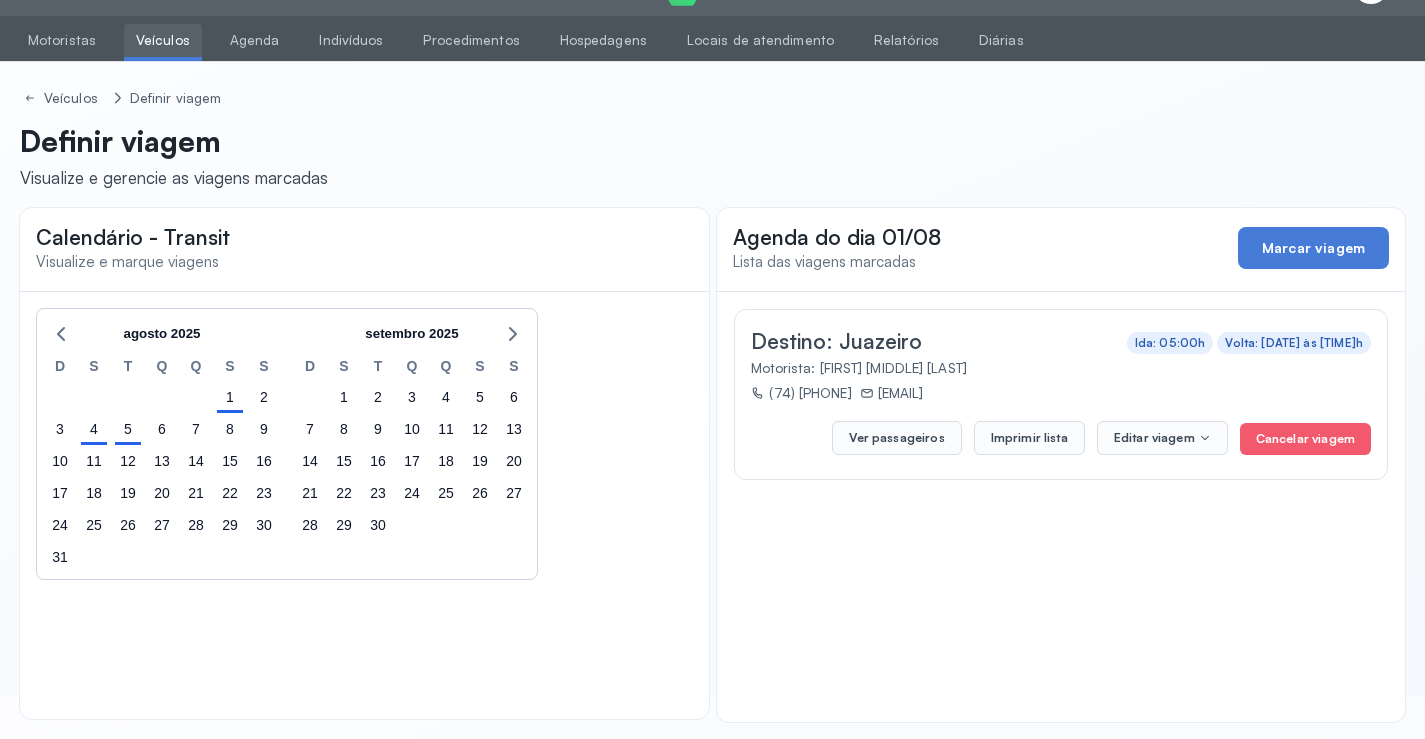 scroll, scrollTop: 47, scrollLeft: 0, axis: vertical 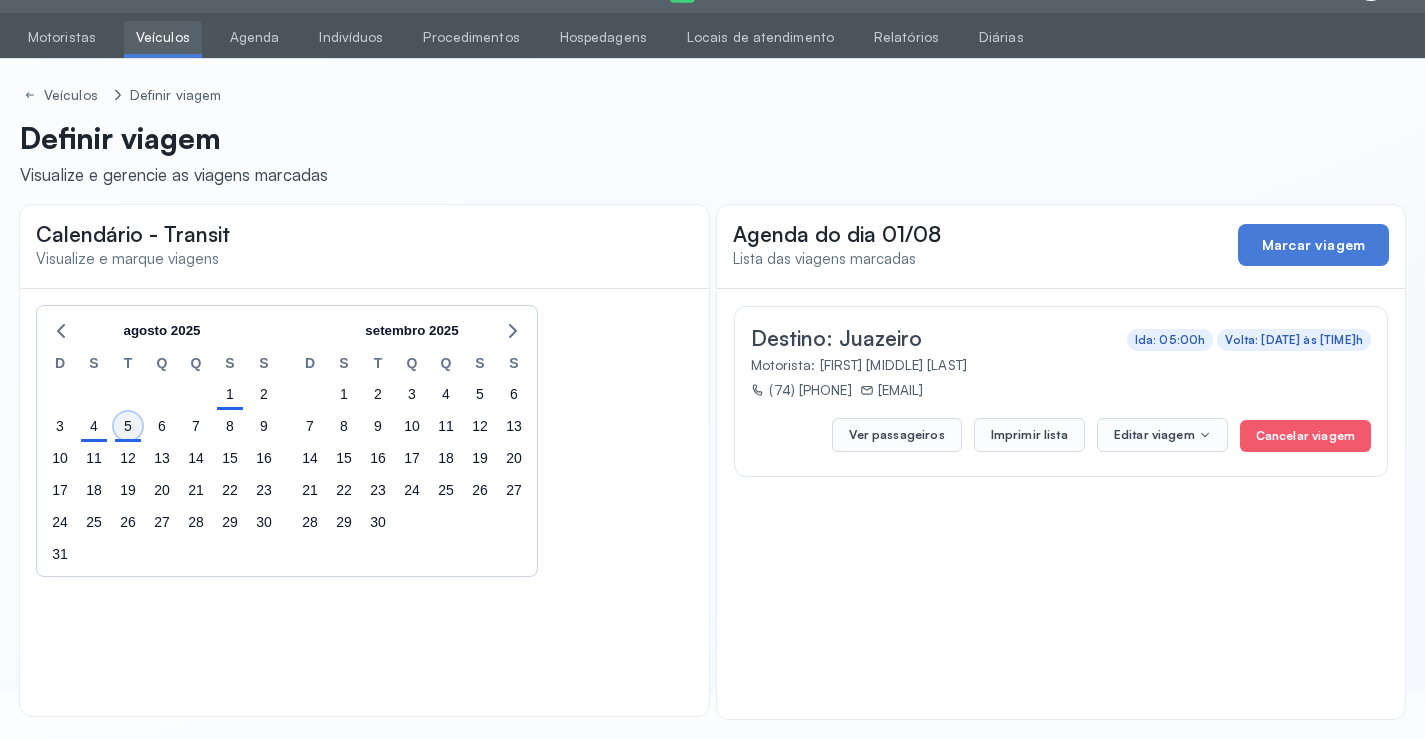click on "5" 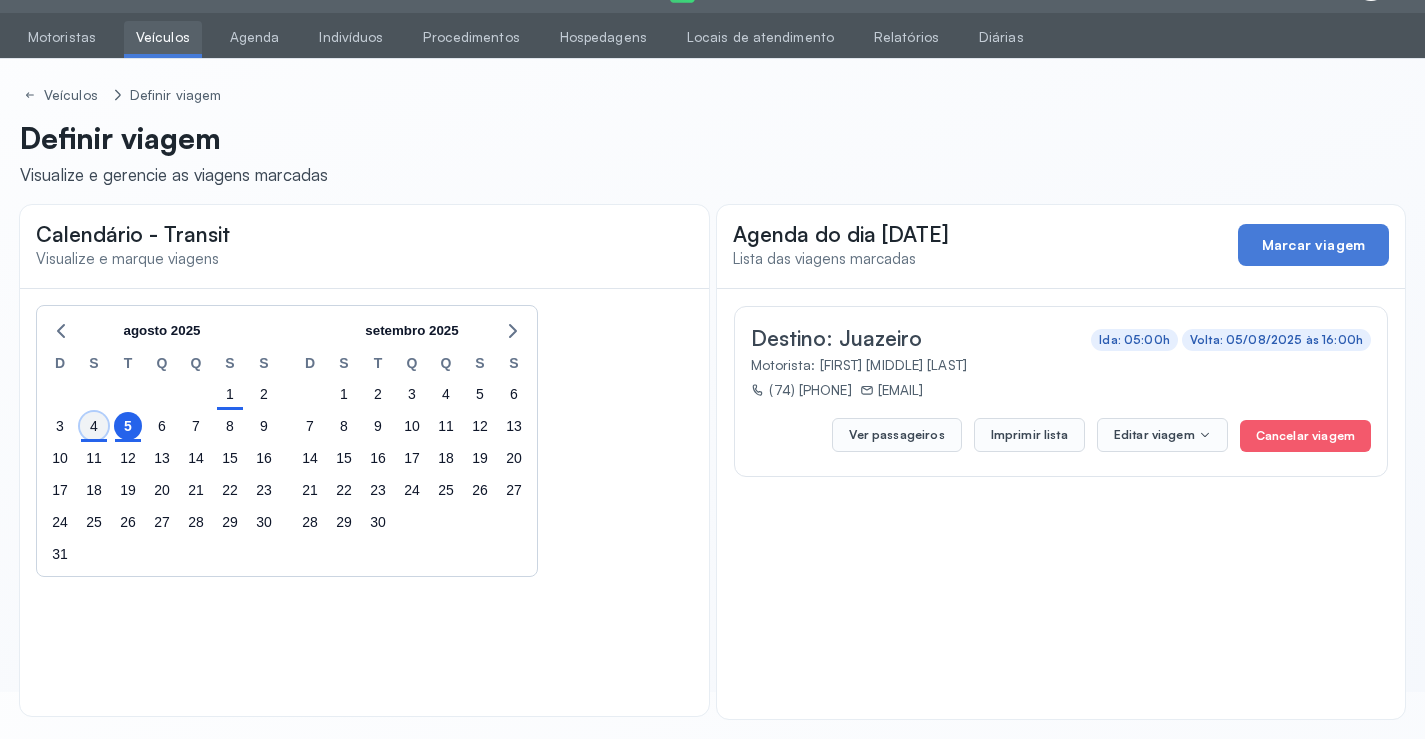 click on "4" 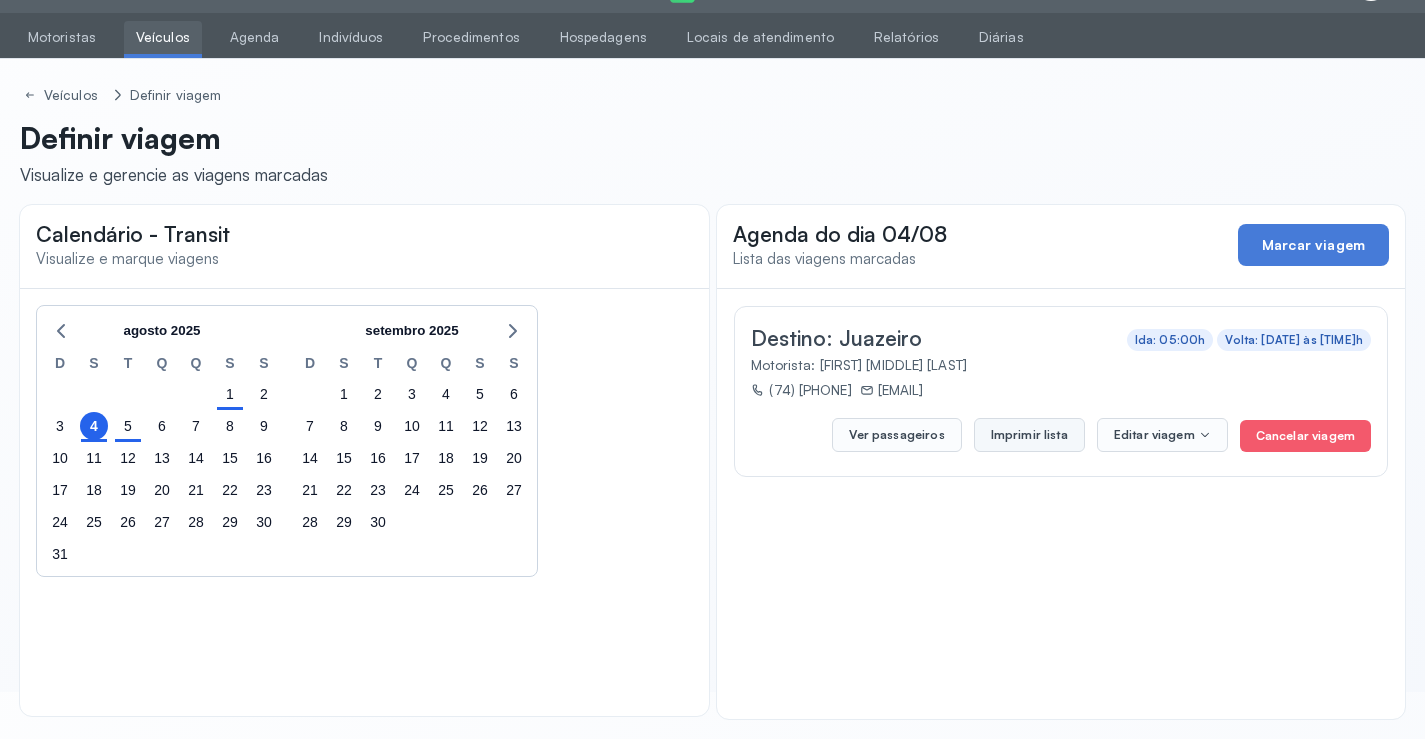 click on "Imprimir lista" at bounding box center [1029, 435] 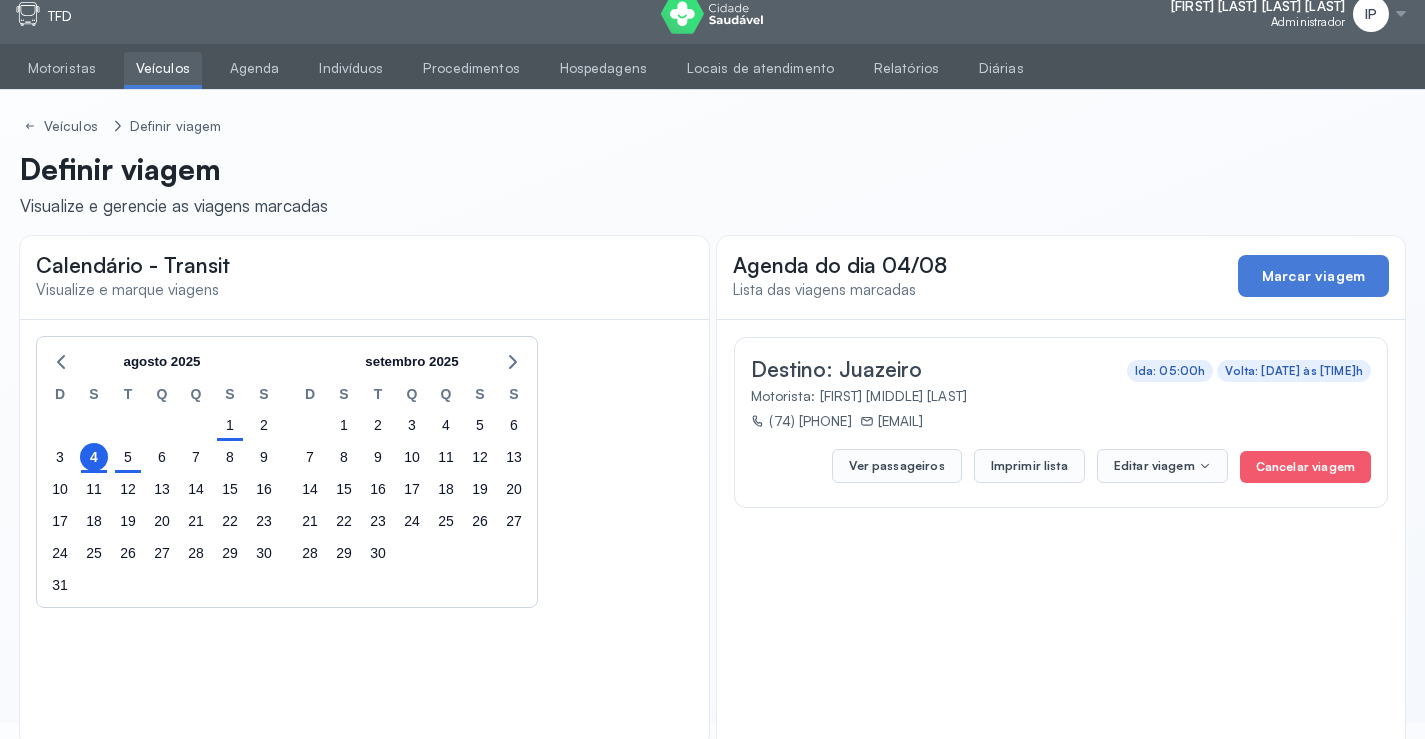 scroll, scrollTop: 0, scrollLeft: 0, axis: both 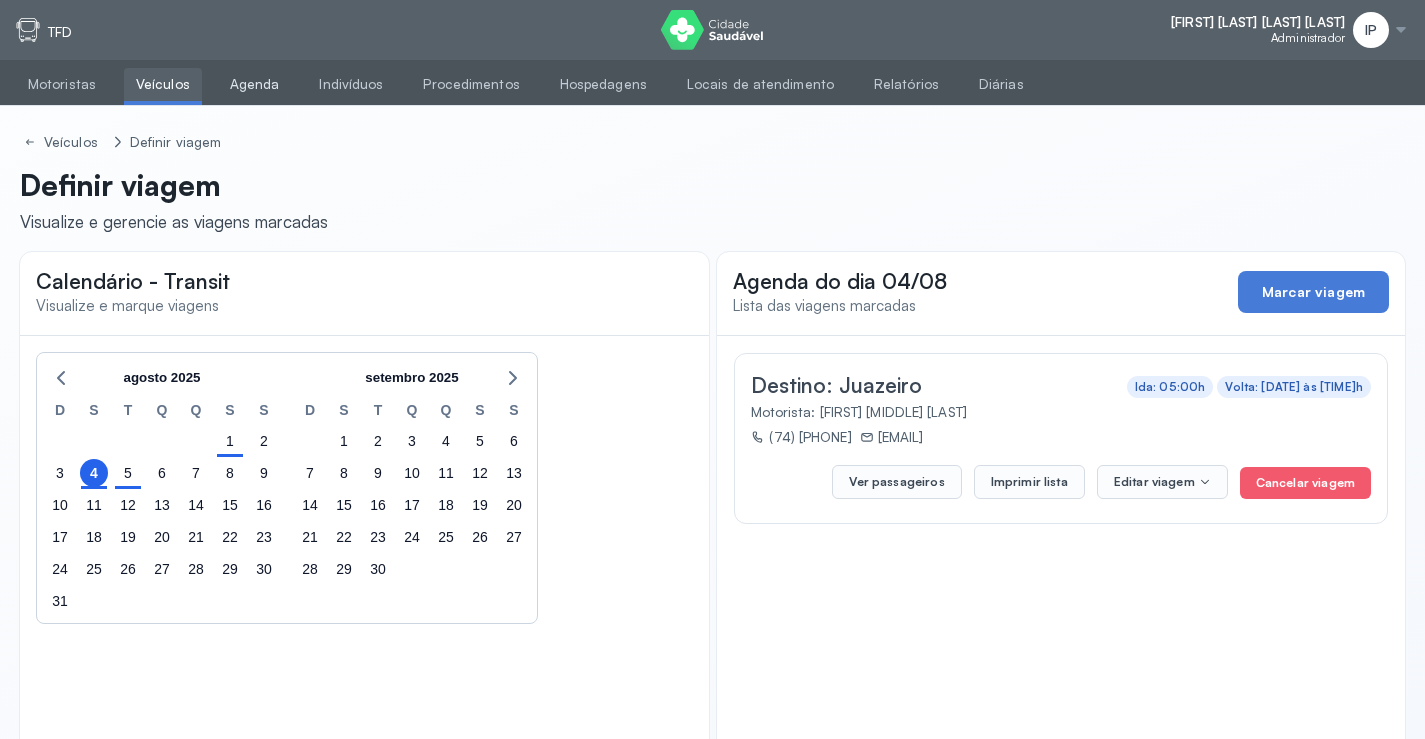 click on "Agenda" at bounding box center (255, 84) 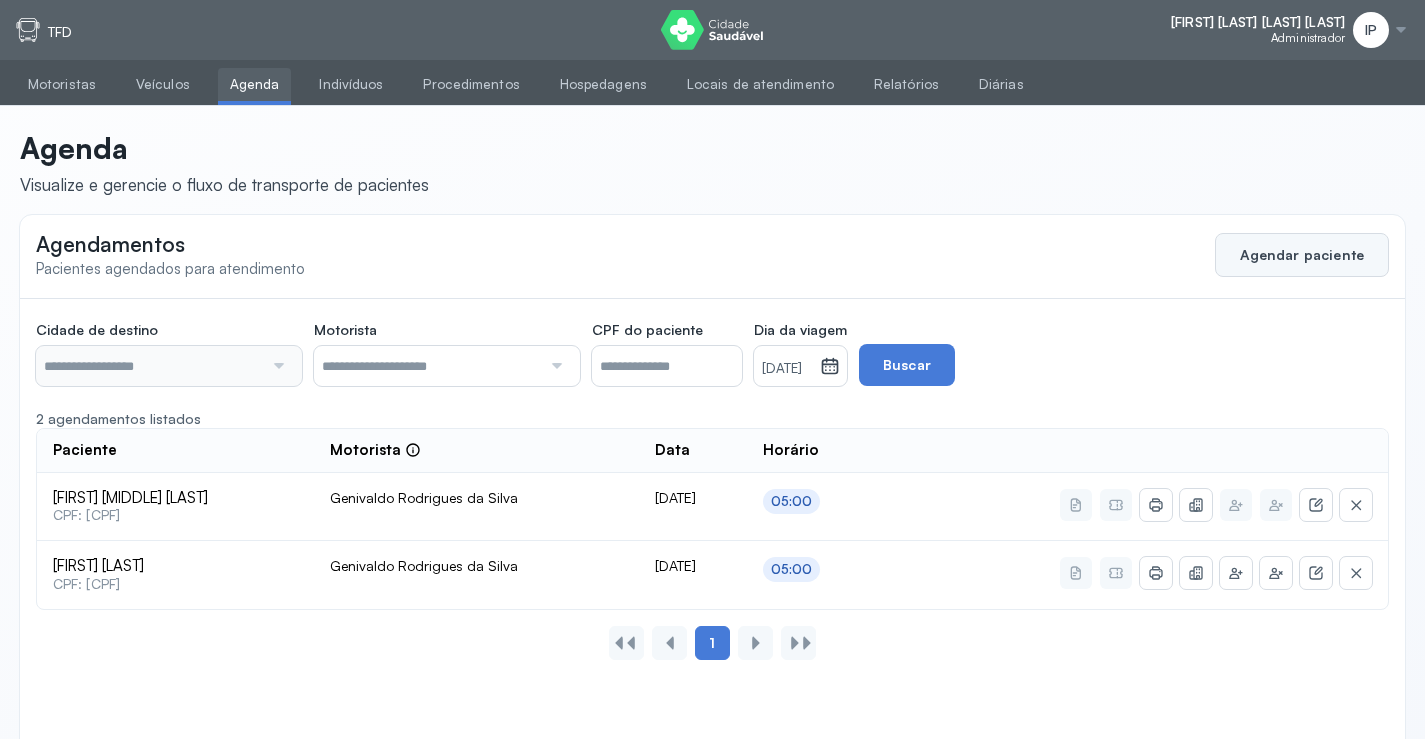 type on "********" 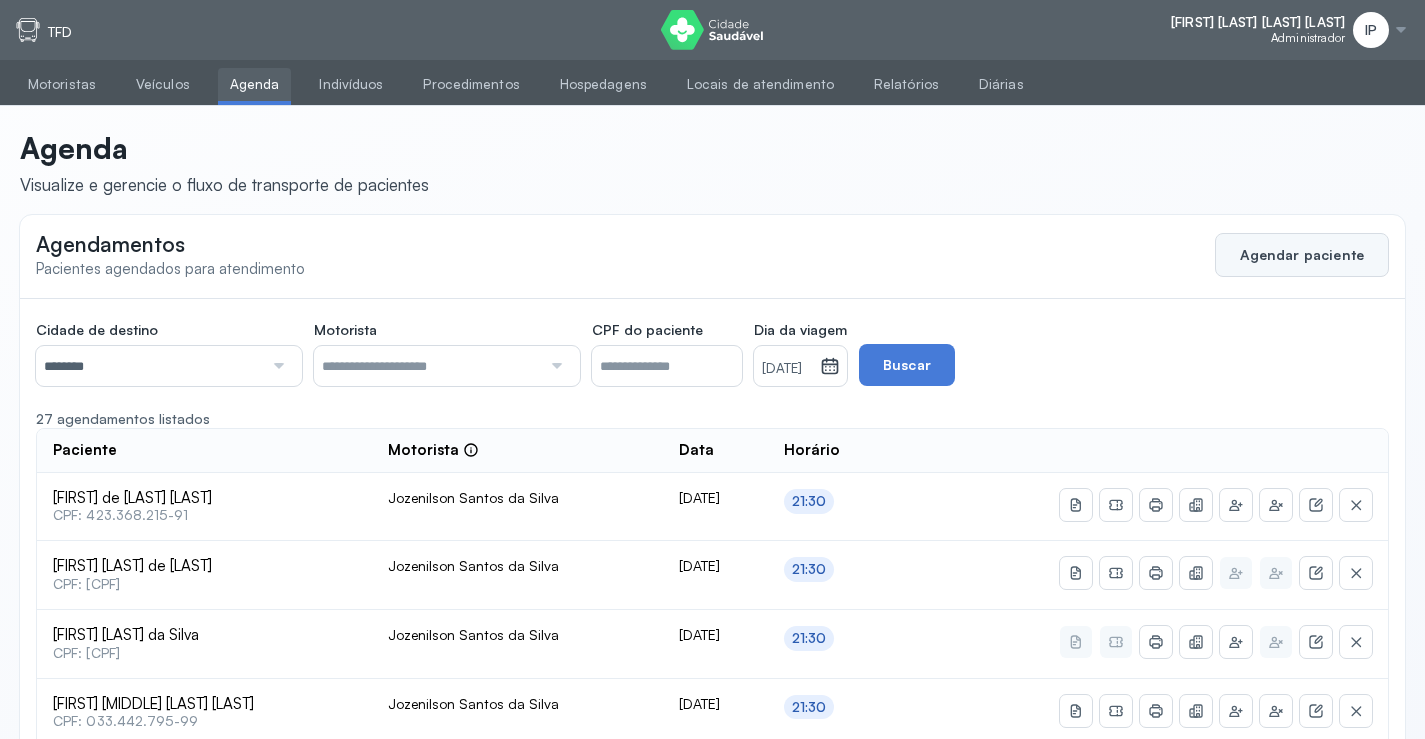 click on "Agendar paciente" 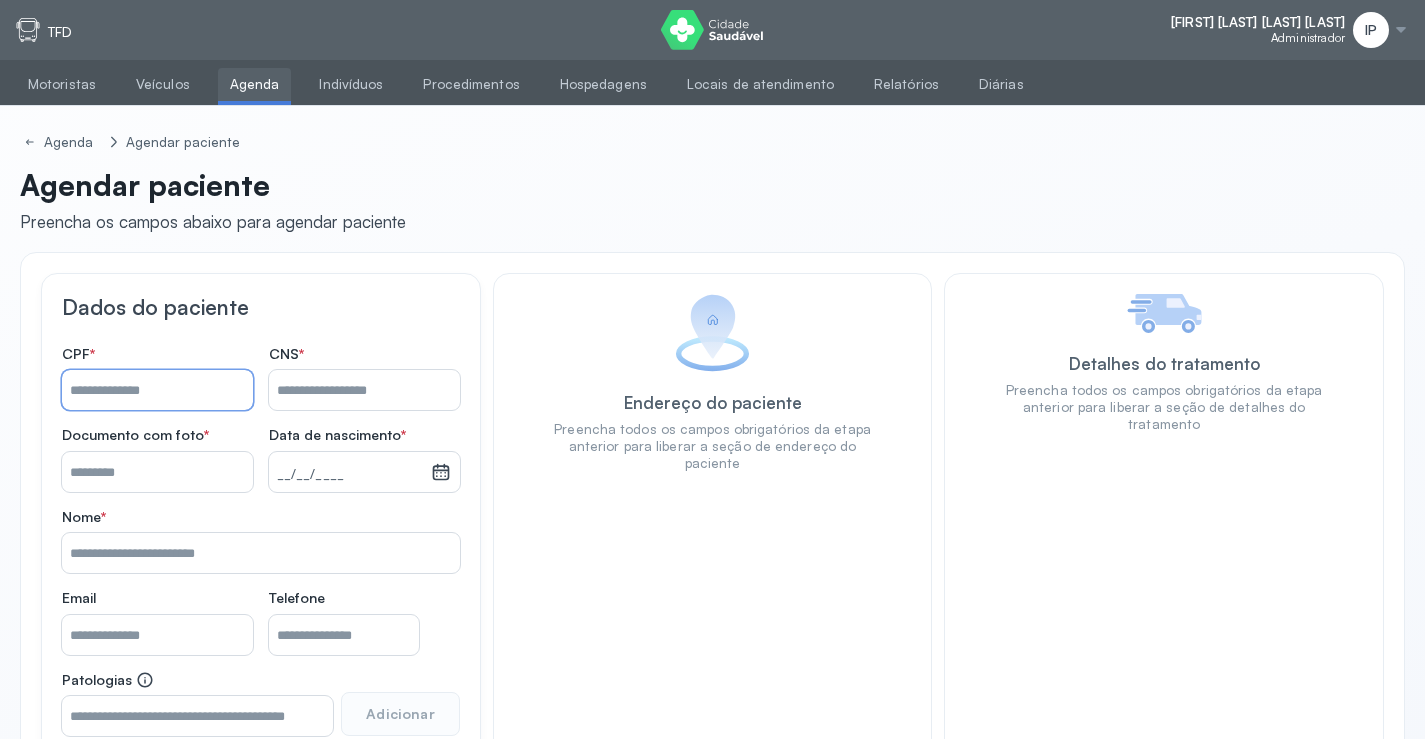 click on "Nome   *" at bounding box center [157, 390] 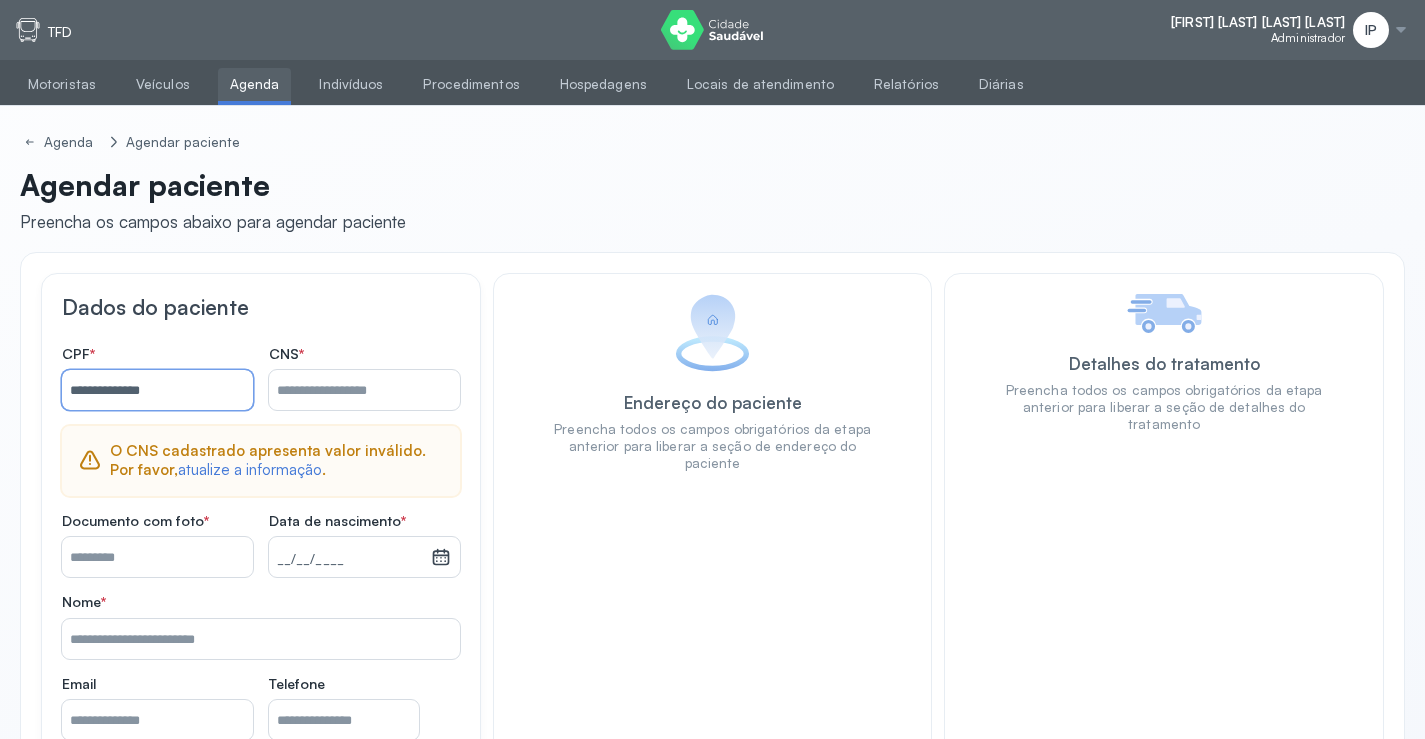 type on "**********" 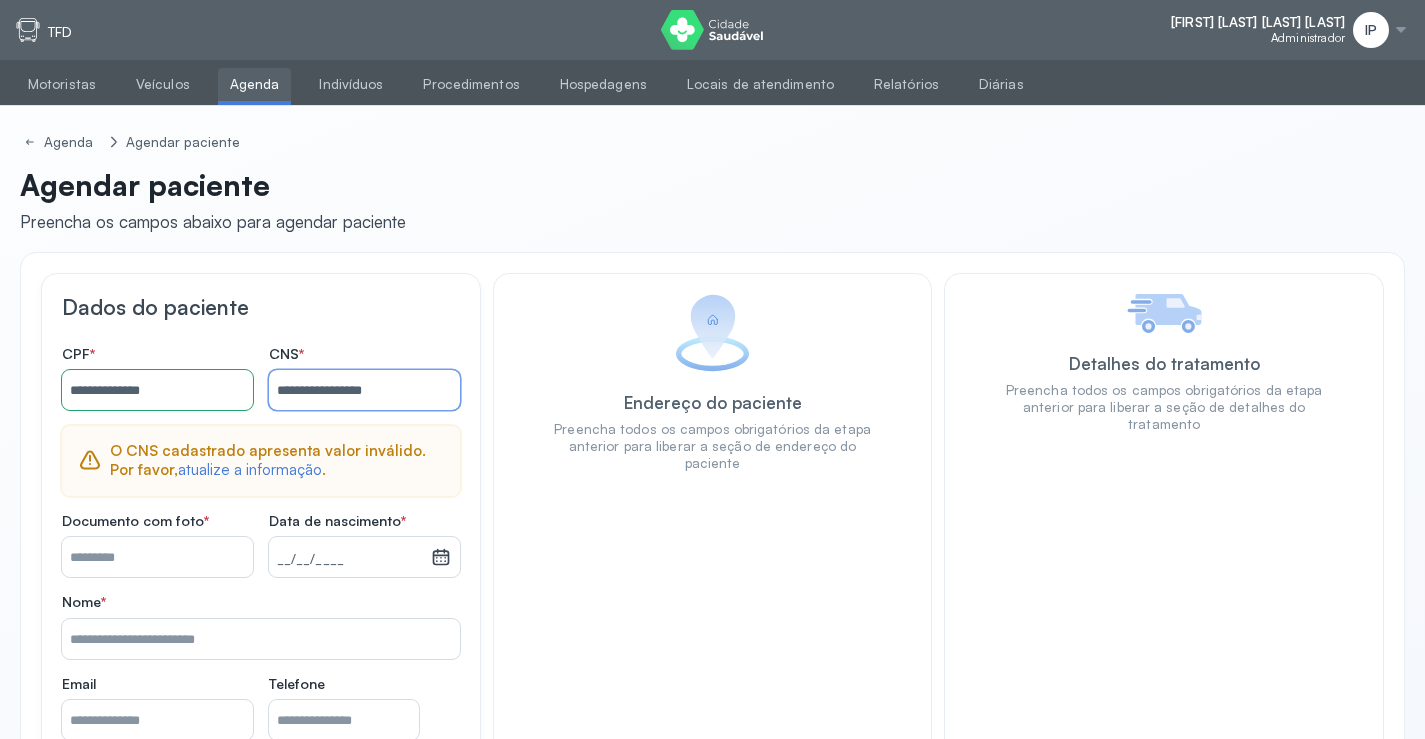 type on "**********" 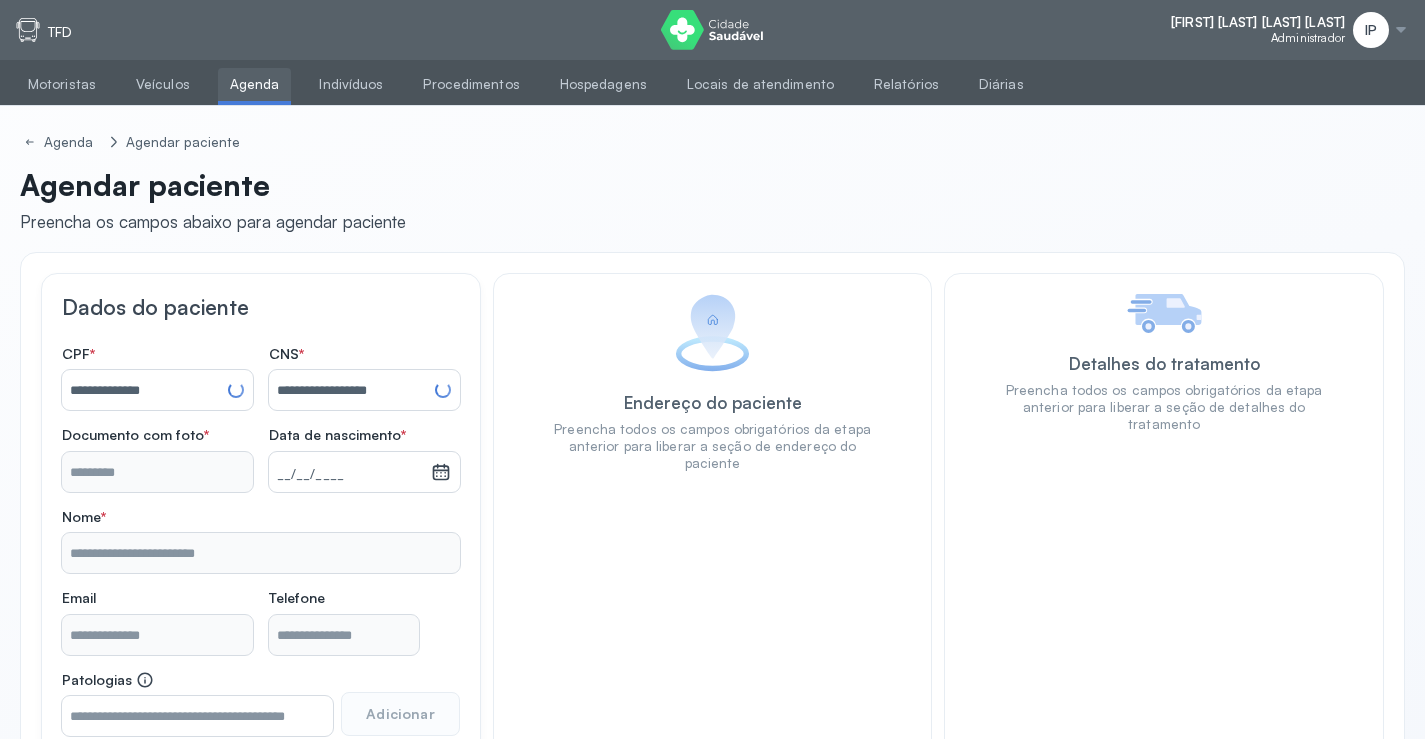 type 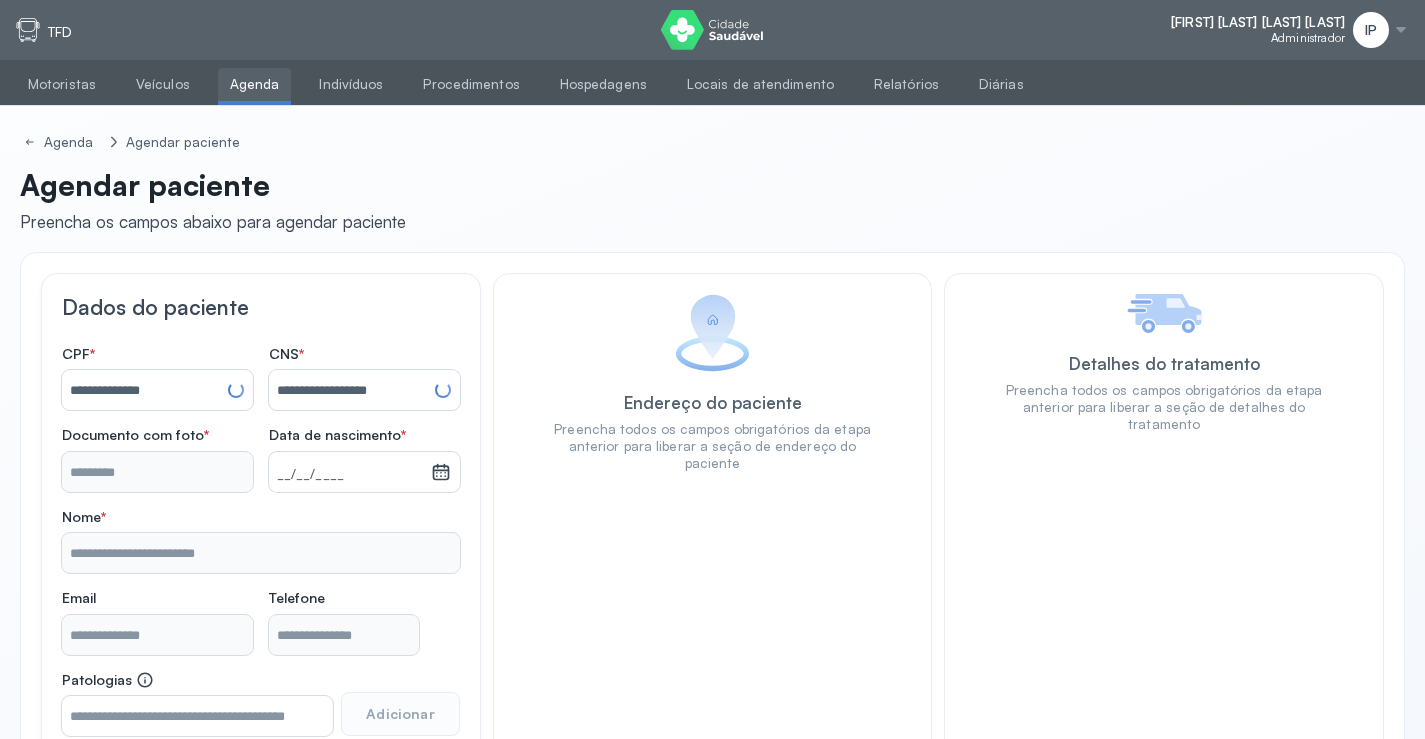 type on "**********" 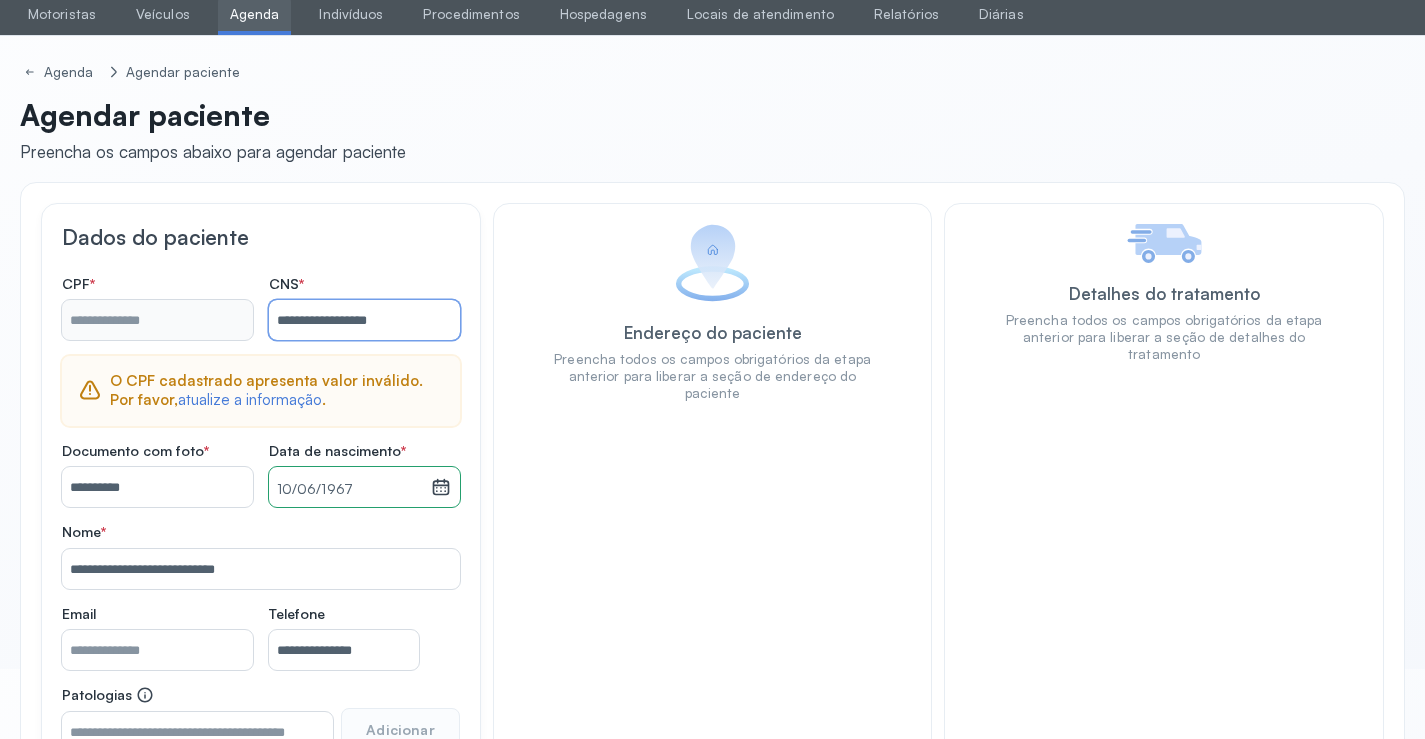 scroll, scrollTop: 100, scrollLeft: 0, axis: vertical 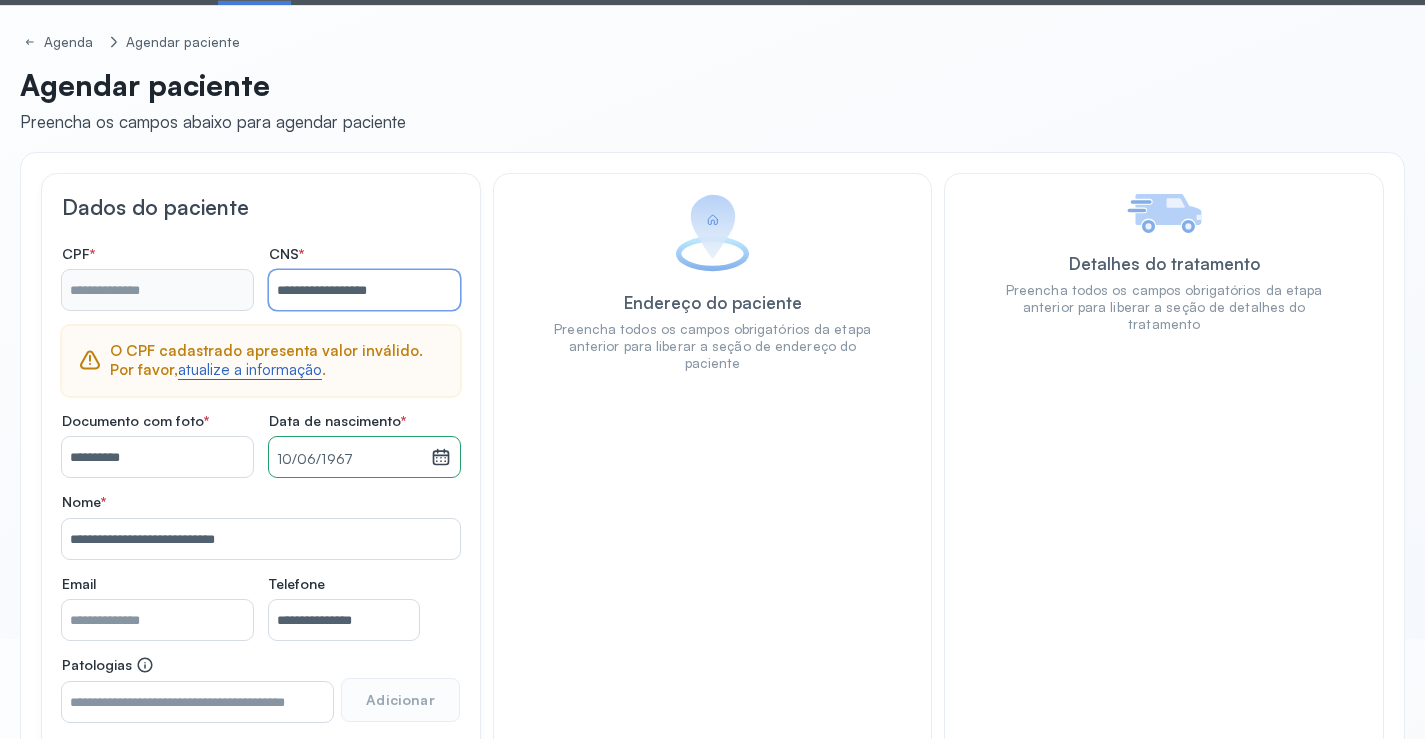 type on "**********" 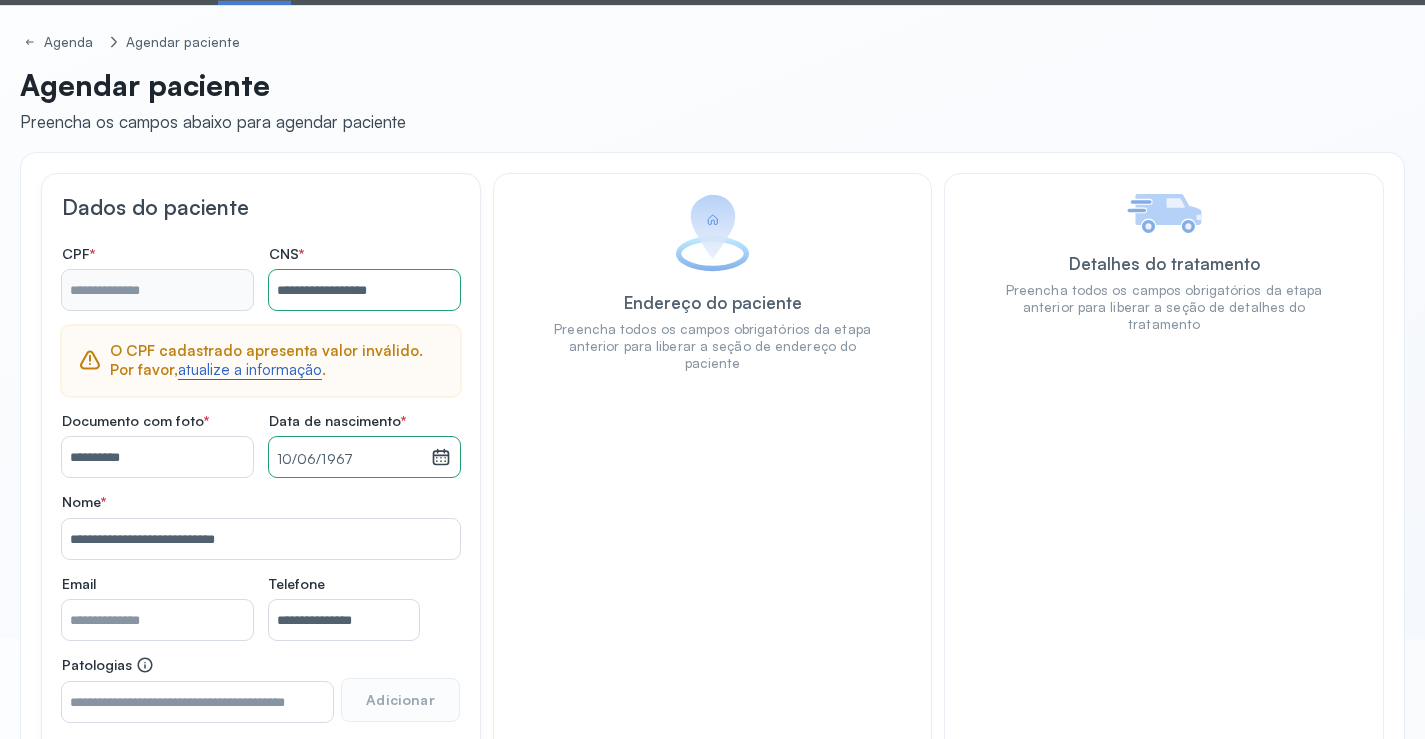 click on "atualize a informação" at bounding box center (250, 370) 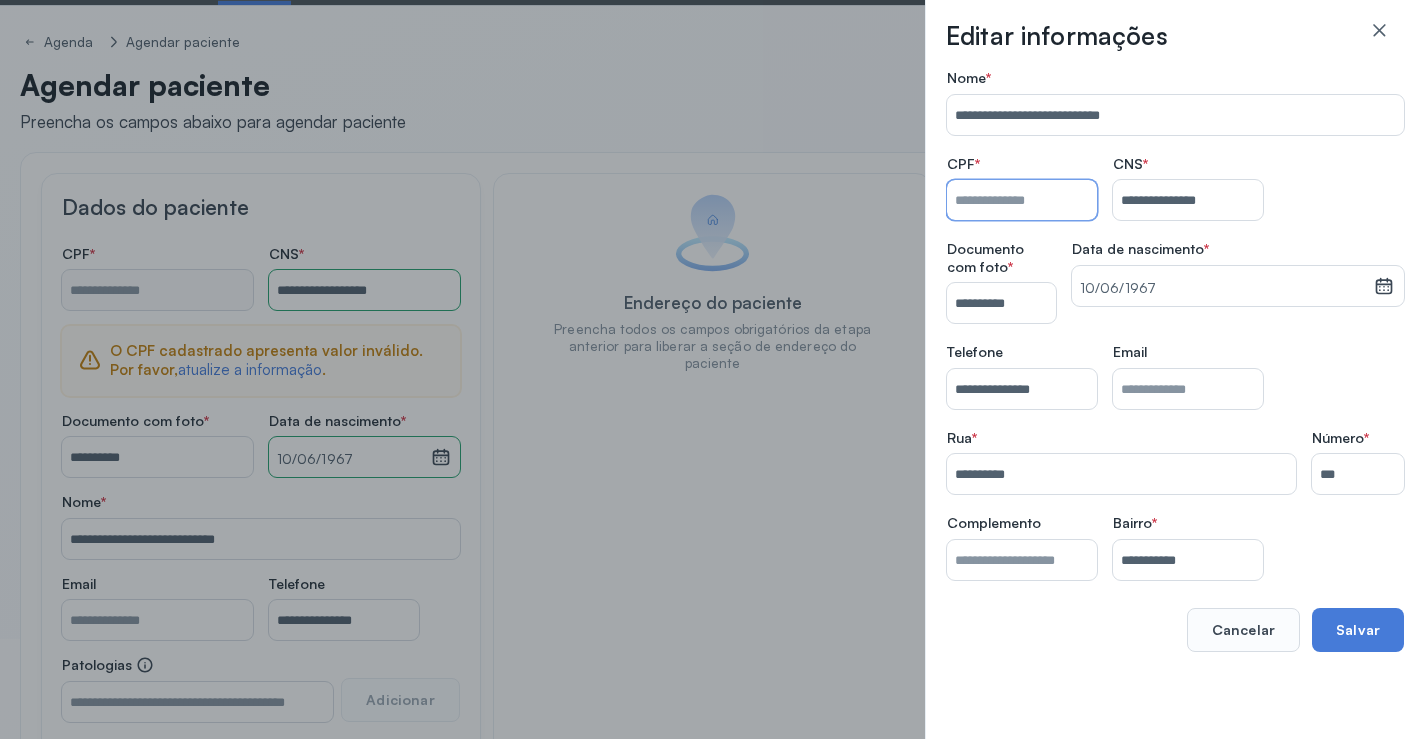 click on "Nome   *" at bounding box center [1022, 200] 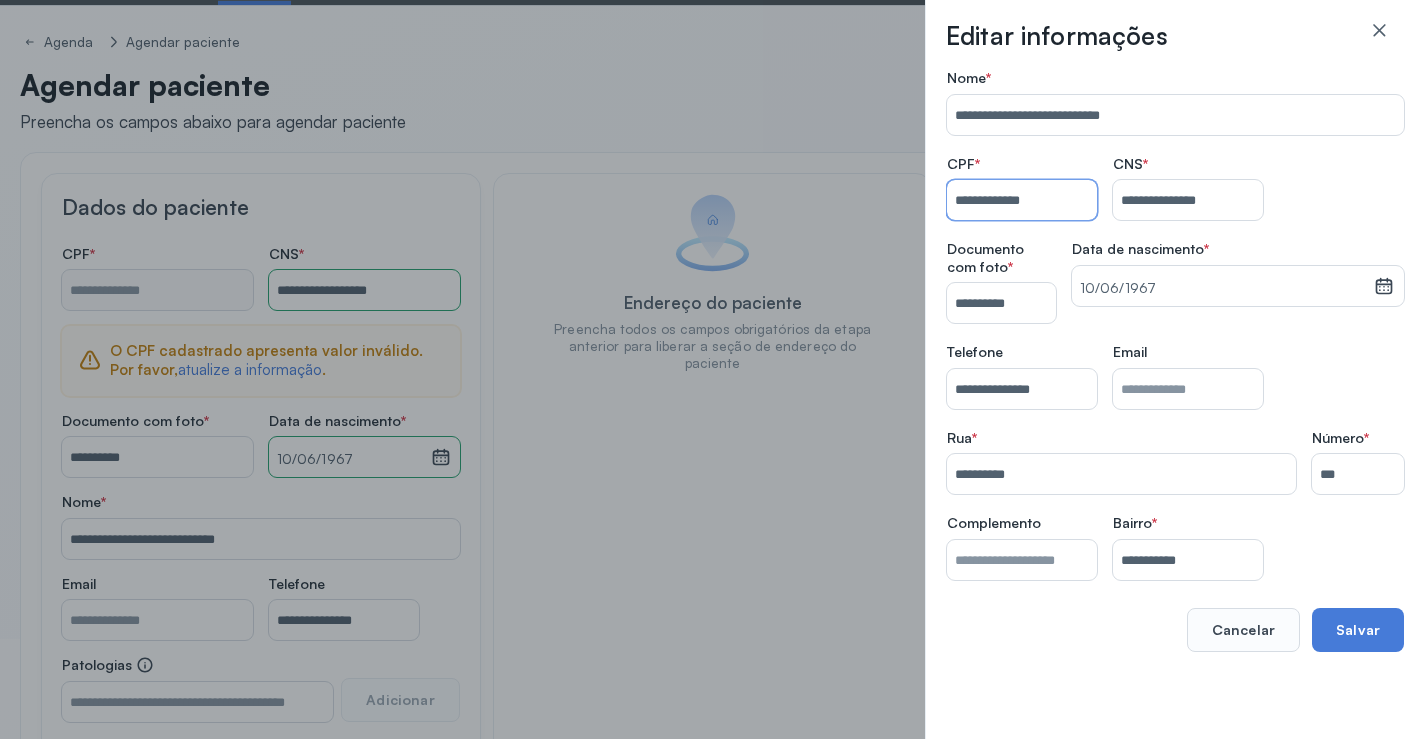 type on "**********" 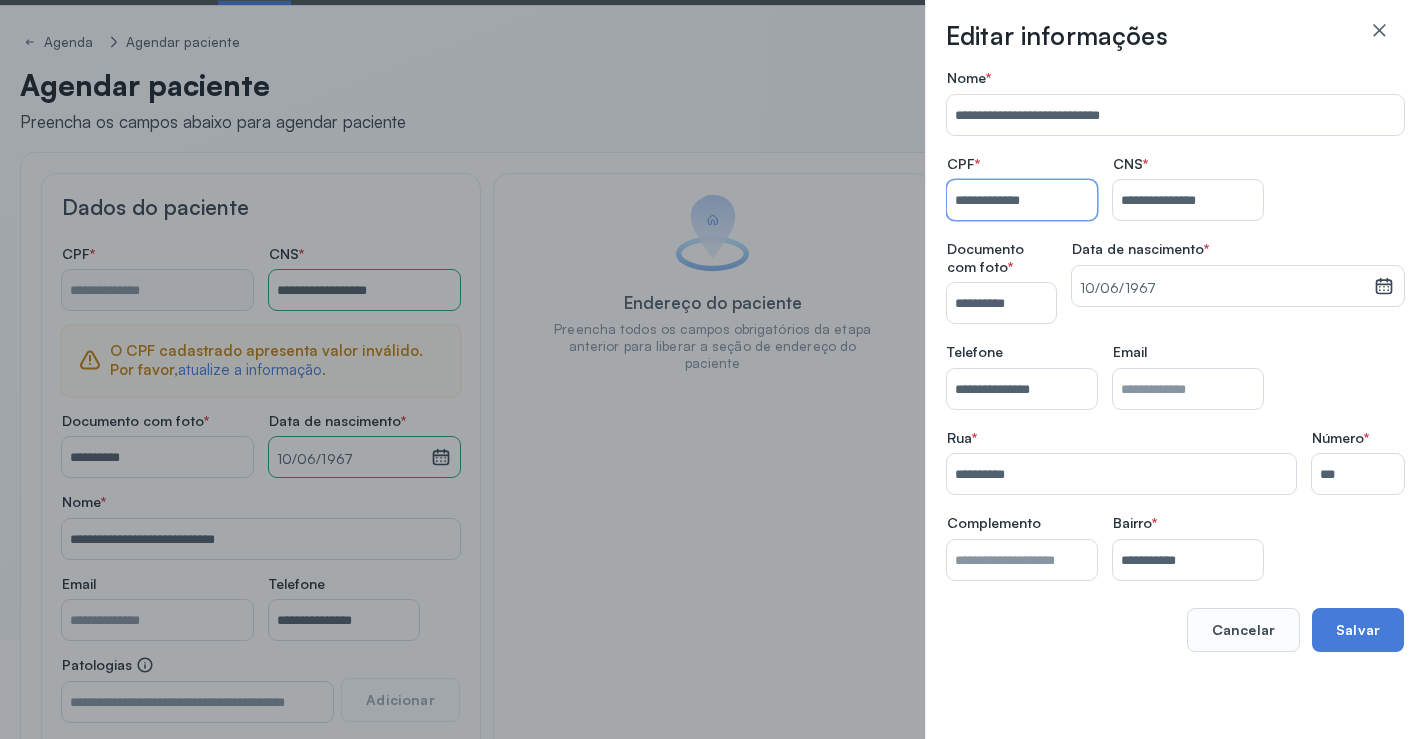 type on "**********" 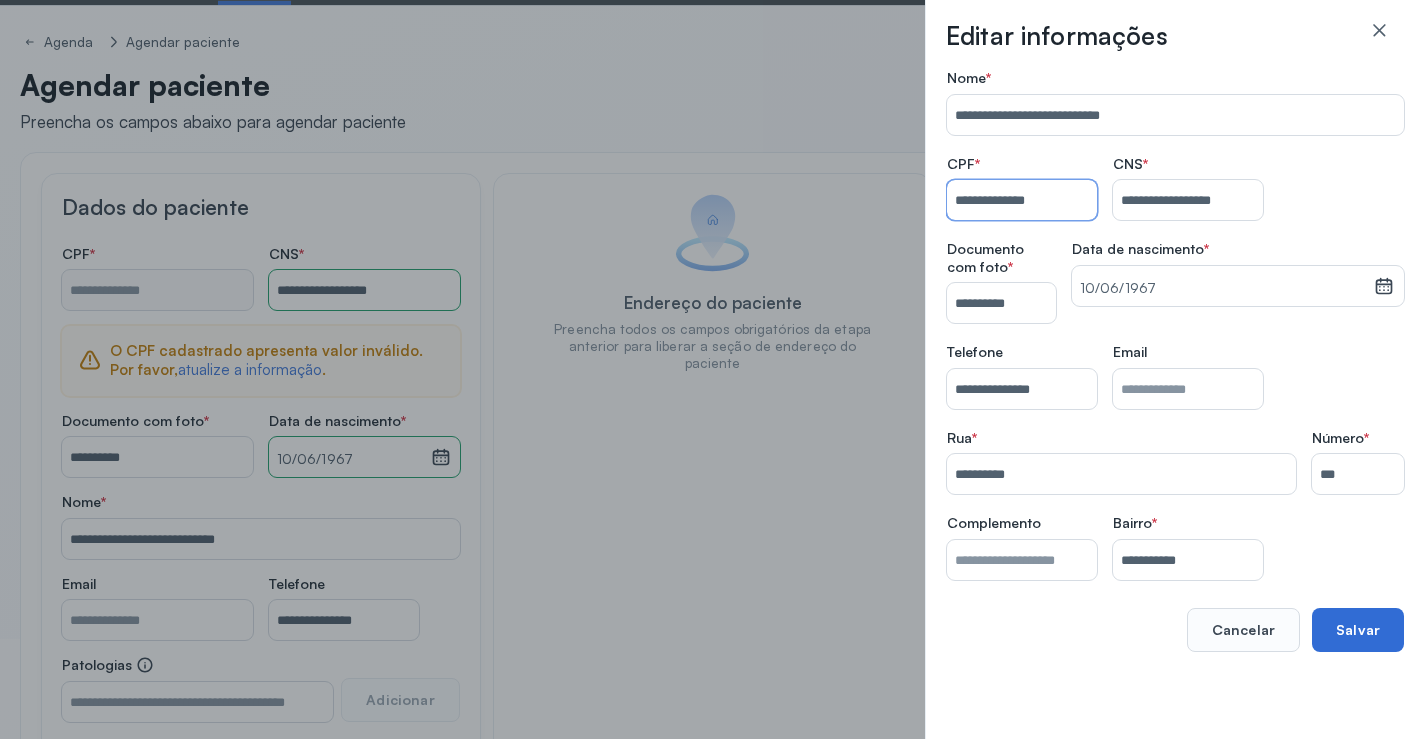 click on "Salvar" at bounding box center (1358, 630) 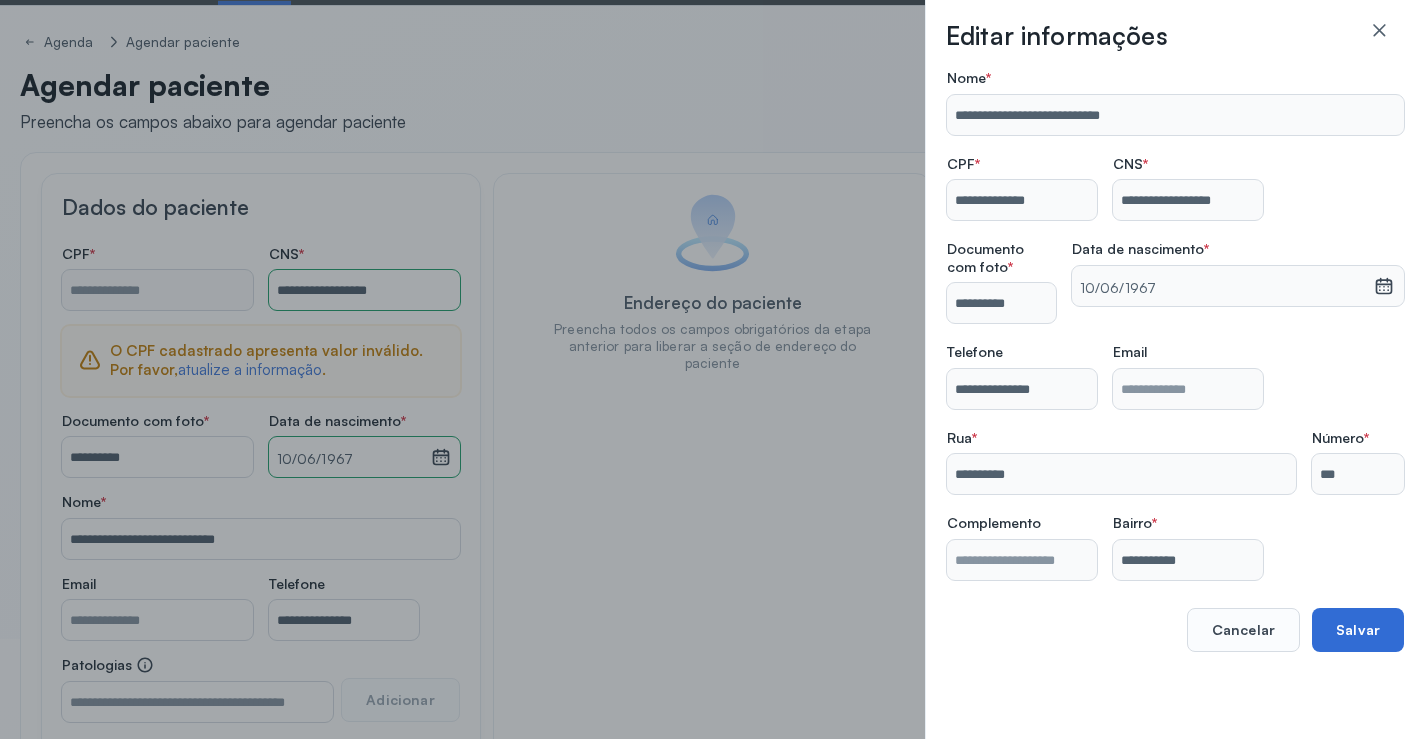 type on "**********" 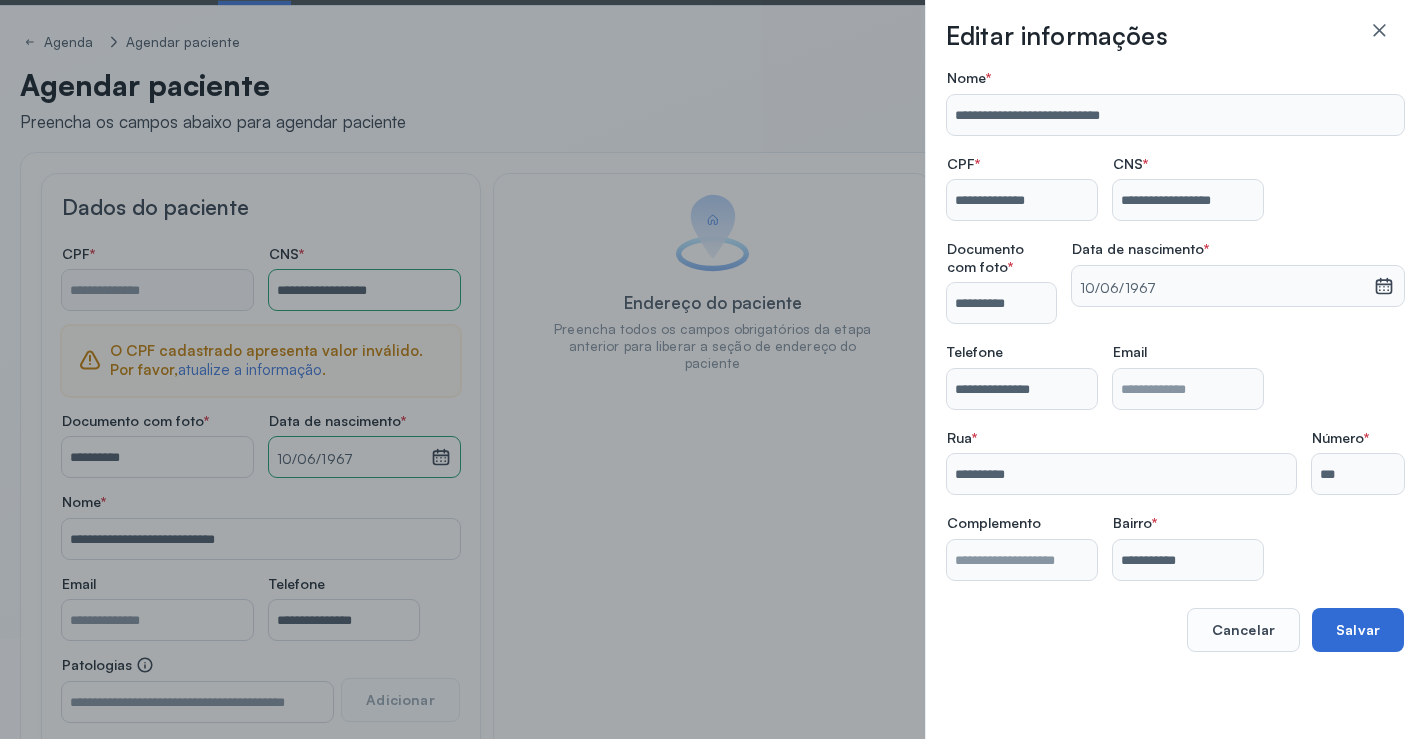 type 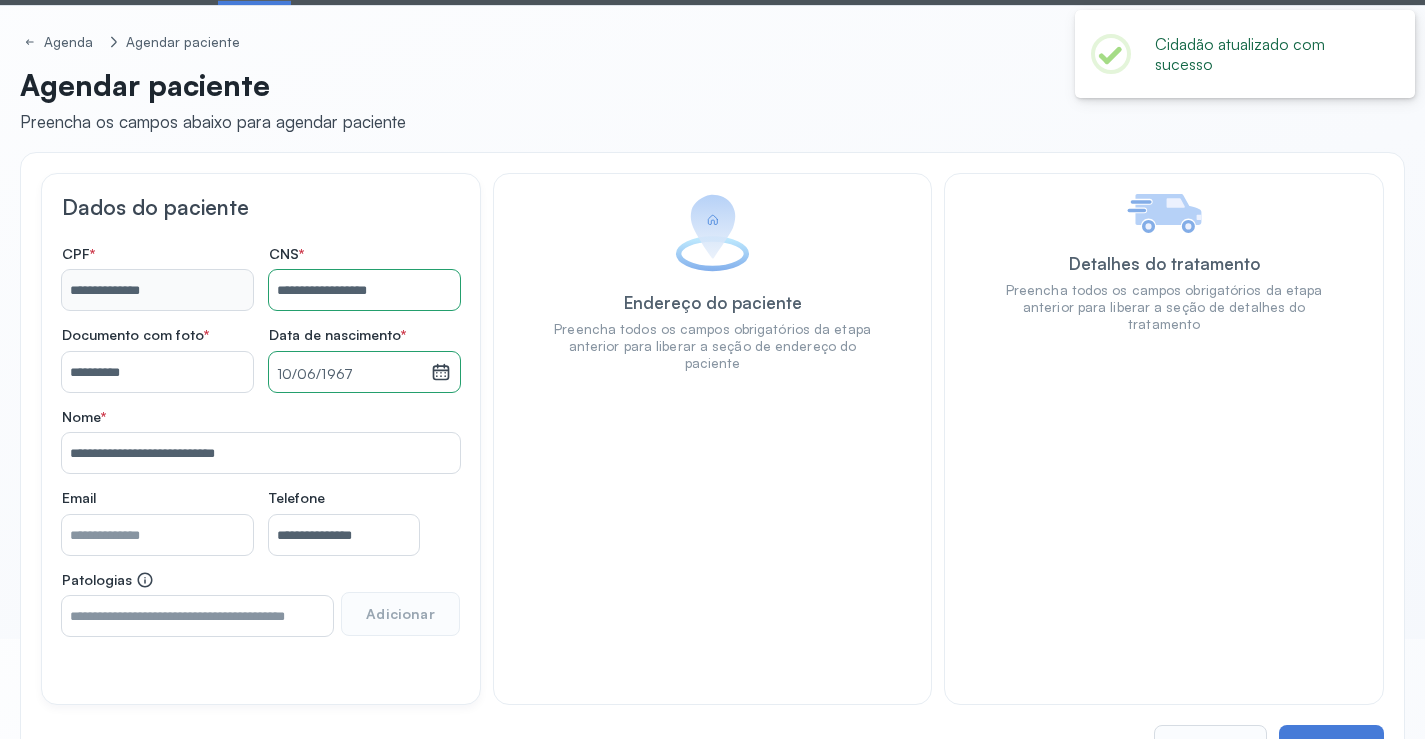 scroll, scrollTop: 171, scrollLeft: 0, axis: vertical 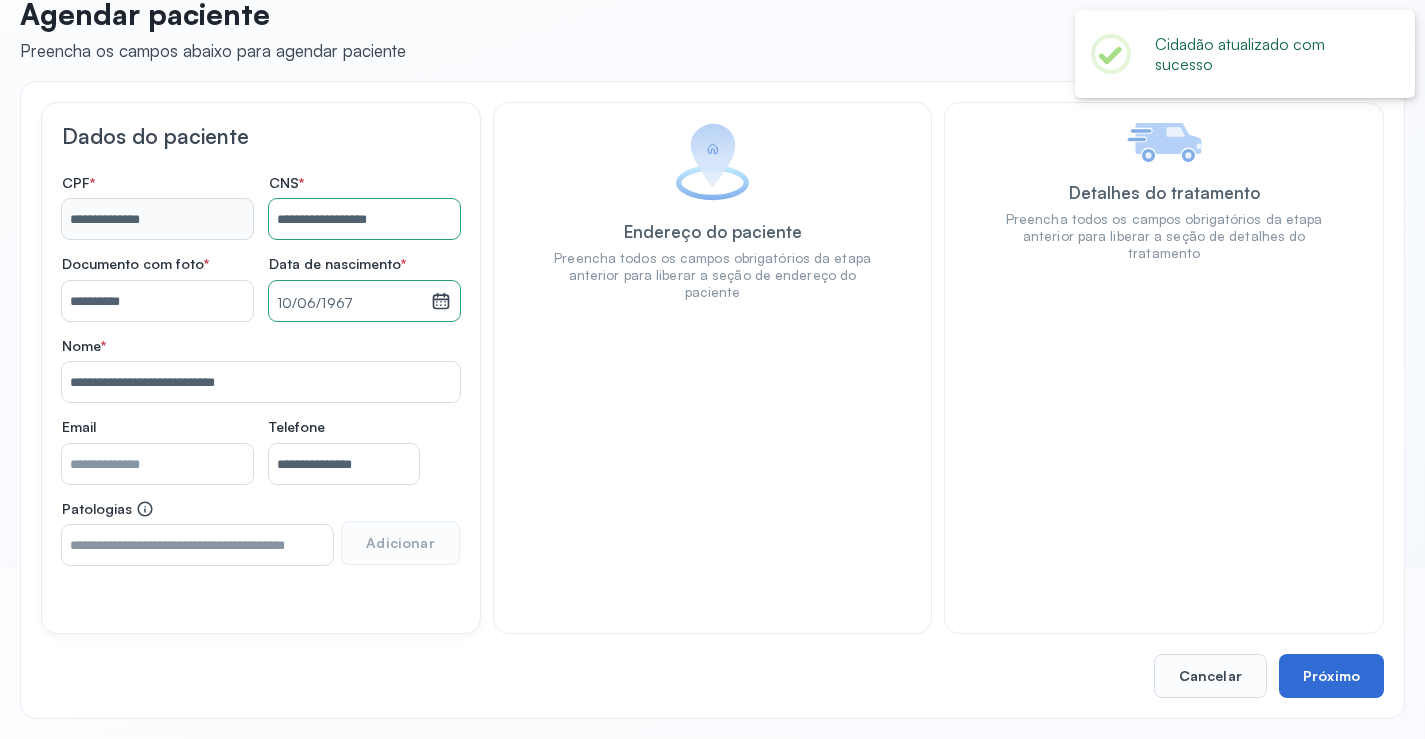 click on "Próximo" at bounding box center [1331, 676] 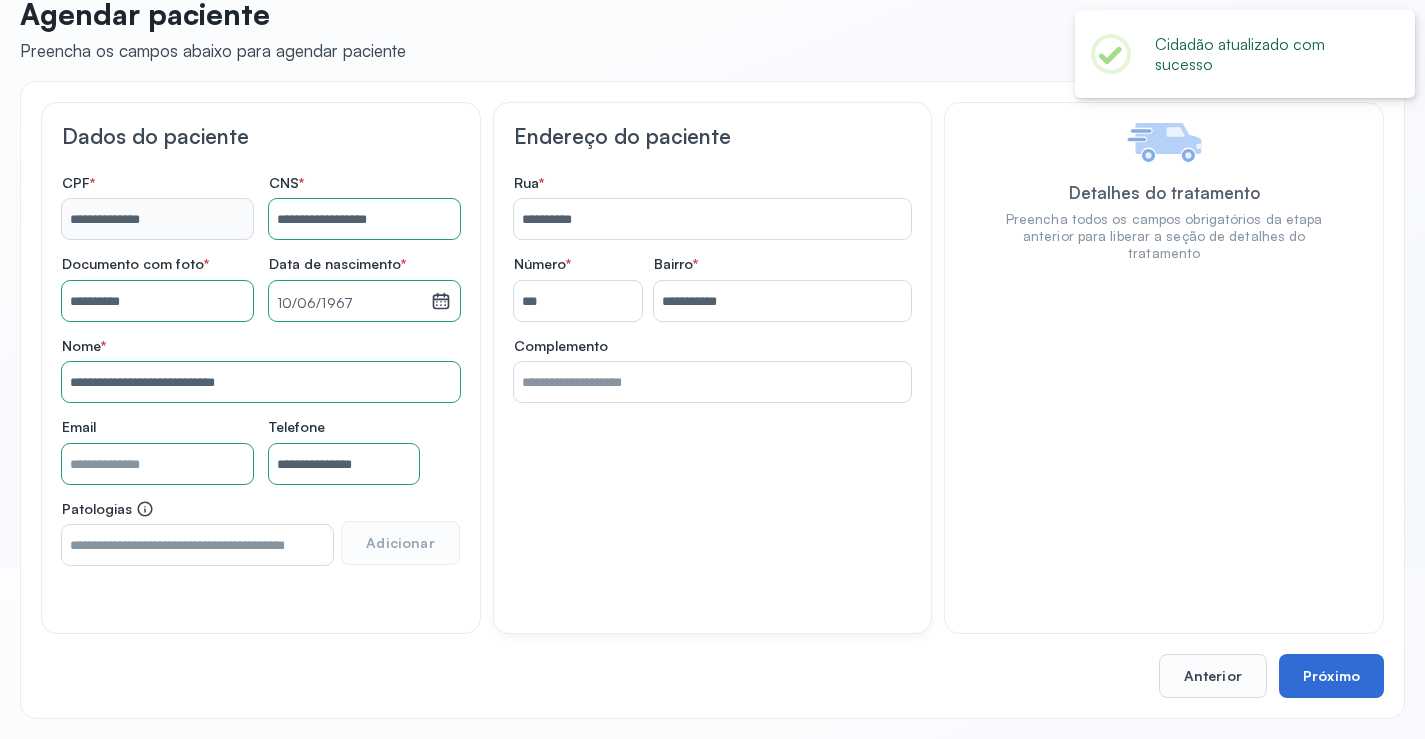 click on "Próximo" at bounding box center [1331, 676] 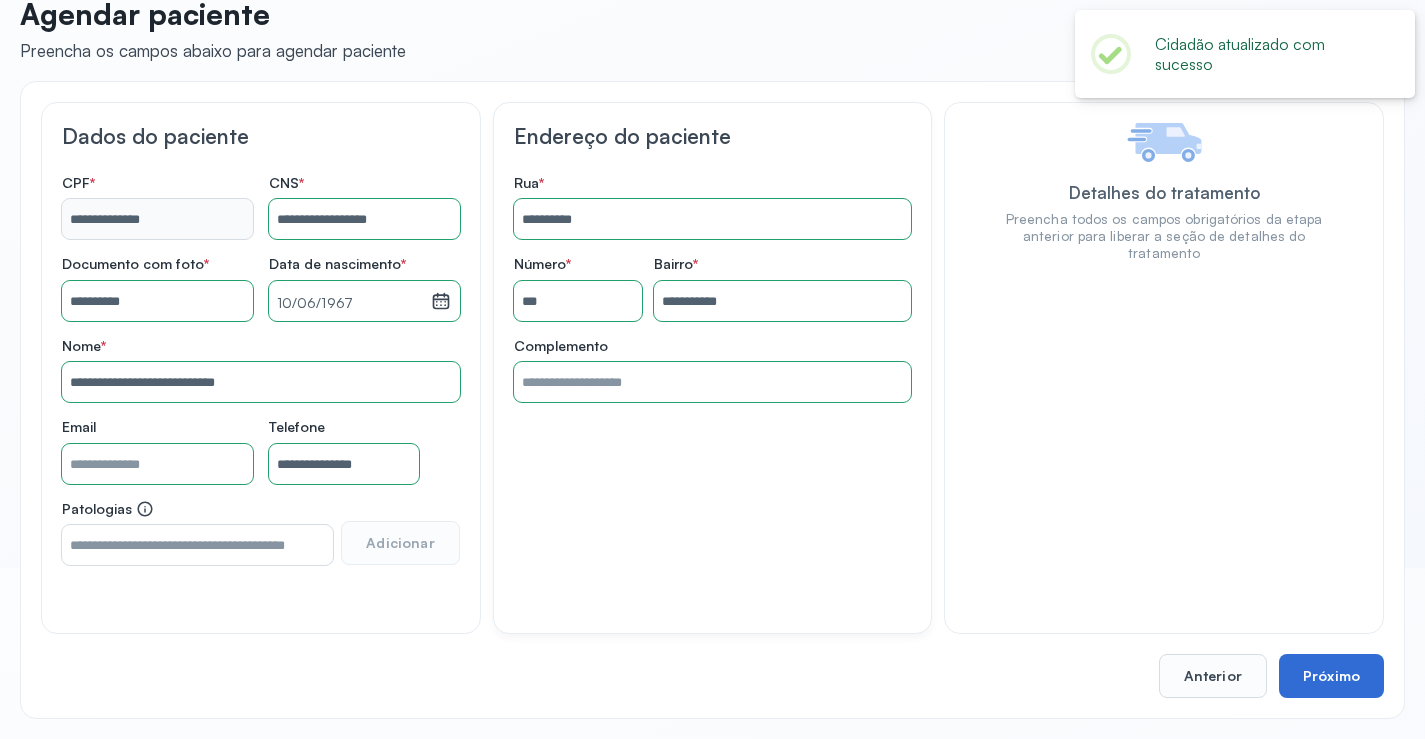 click on "Próximo" at bounding box center [1331, 676] 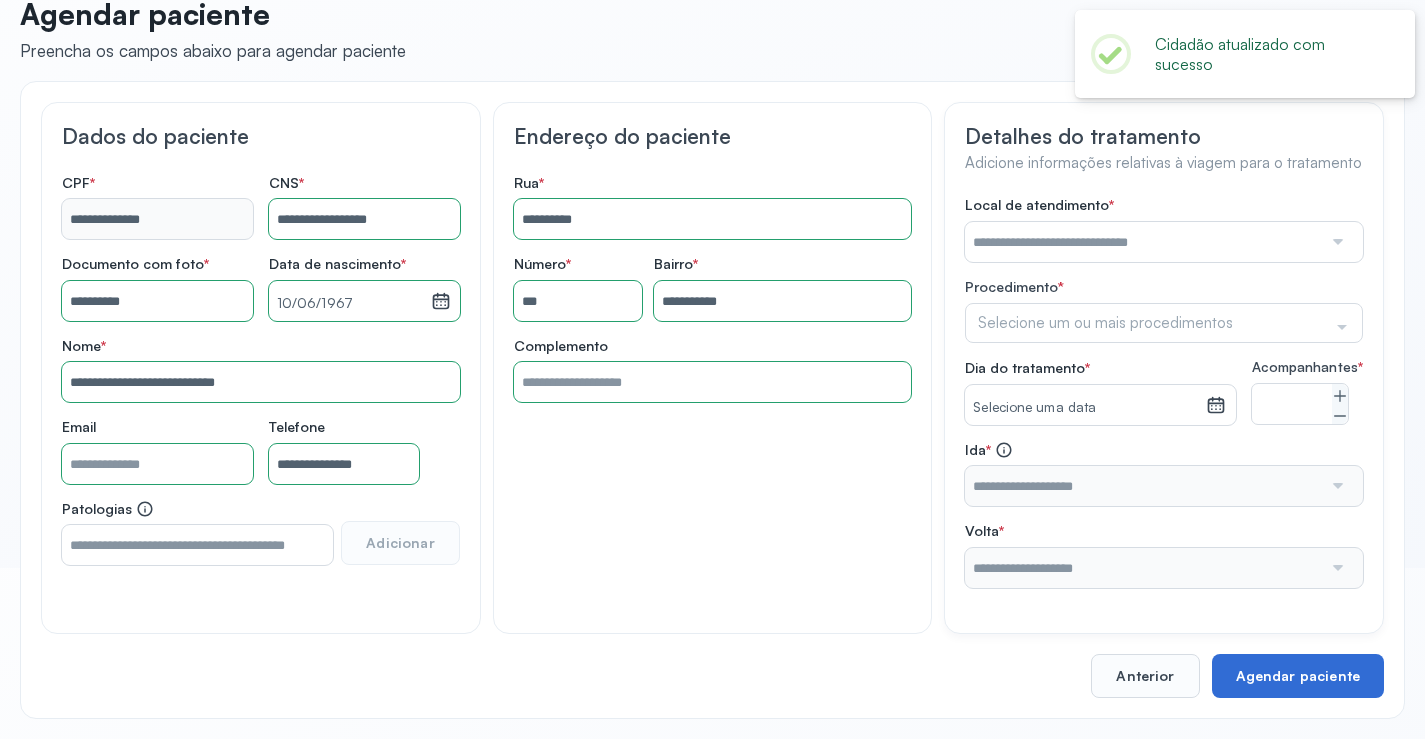 click on "Agendar paciente" at bounding box center [1298, 676] 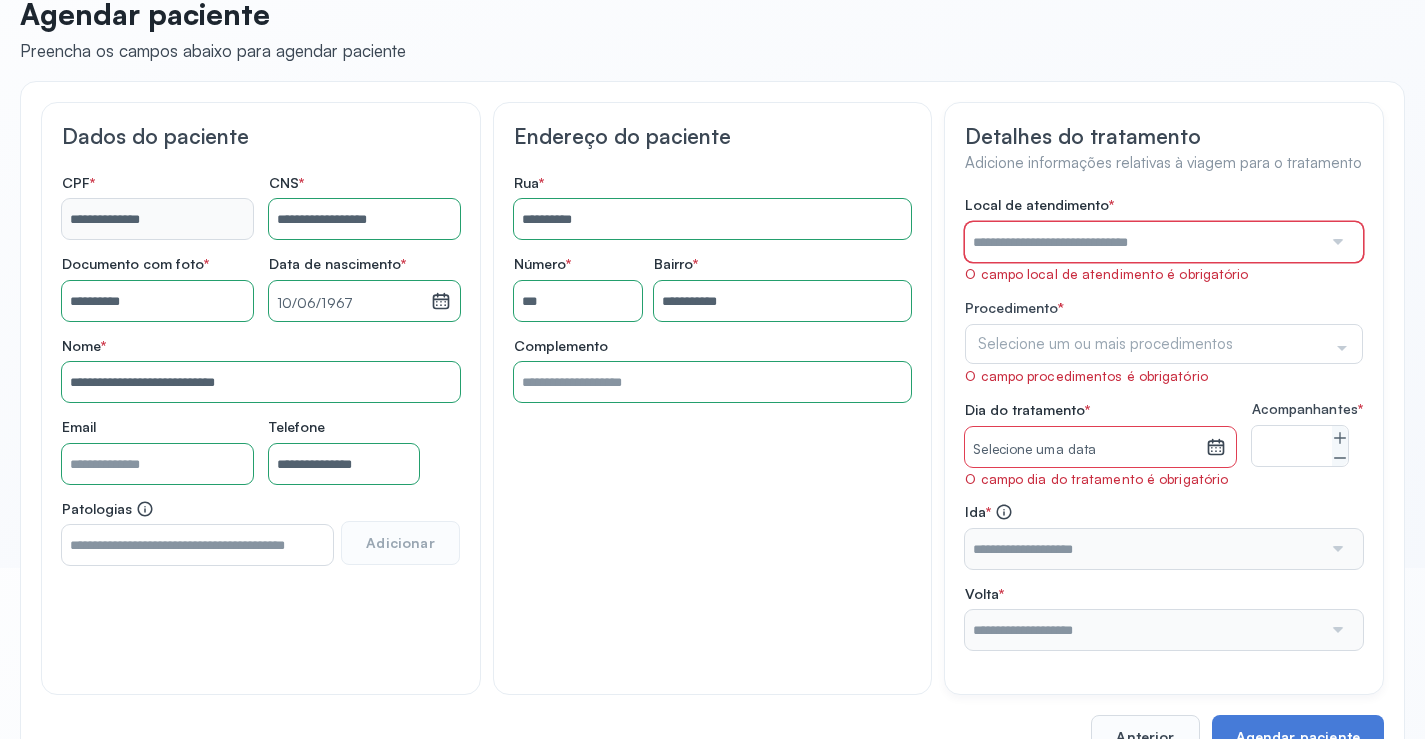 click at bounding box center (1143, 242) 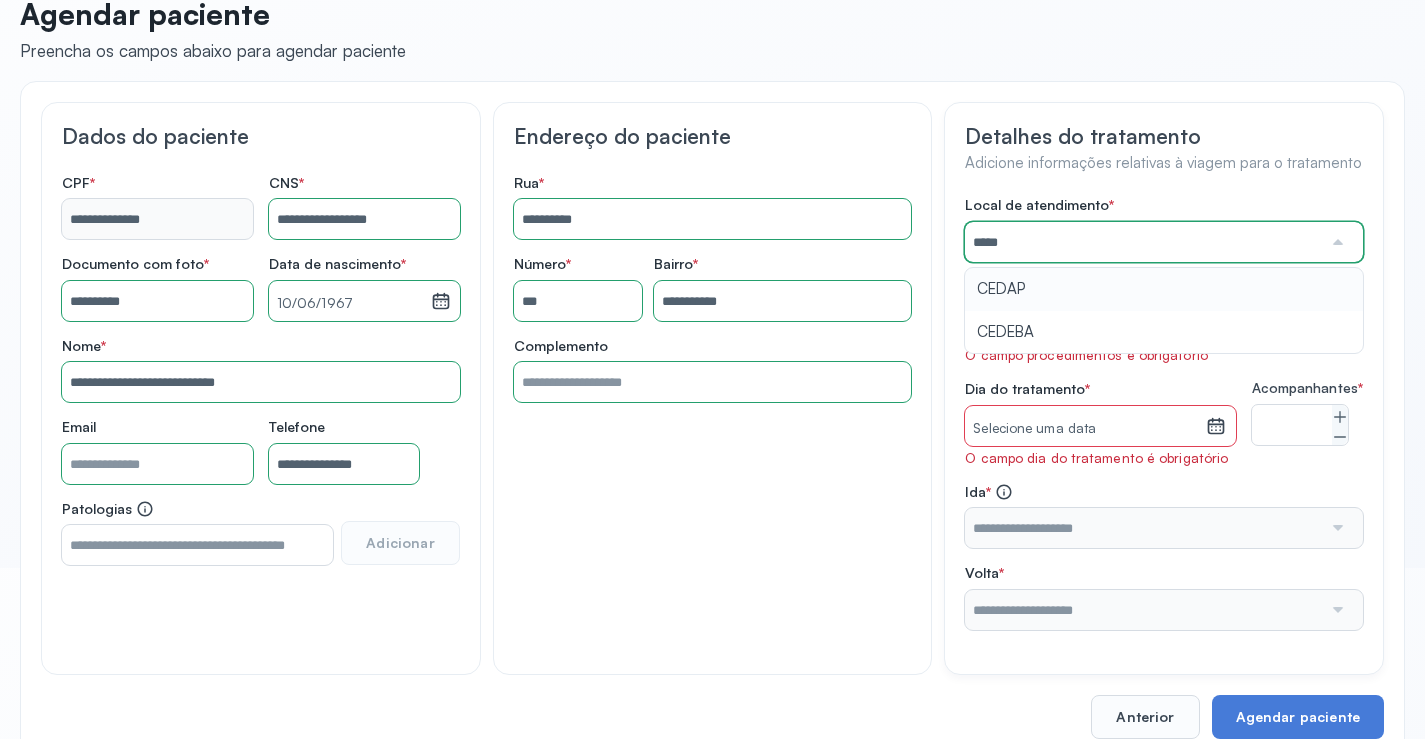 click on "Local de atendimento   *  ***** CEDAP CEDEBA Procedimento  *  Selecione um ou mais procedimentos Selecionar todos Acompanhante Alergologista Anemia Falciforme Anestesista Angiologista Angiotomografia Auditivo Biopsia Bucomaxilo Cardio Cateterismo Cardio Cintilografia Ossea Cirurgia Cirurgia De Catarata Cirurgia Ernia Ignal Cirurgiao Cabeça Pescoço Colonoscopia Coloproctologista Dermatologista Diabete E Hormonio Ecocardiograma Eletroneuromiografia Endocrinilogista Endoscopia Escanometria Esclerose Esconometria Estudo Urodinamico Exame Pcr Exames Fisioterapia Gastroentereologista Genetica Ginecologista Glaucoma Hematologista Hepatologista Hiv Holter Hpv Labiolamporine Litotripsia Lupos Marcar Cirurgia Mastologista Nefrologista Neurologia Pediatrica Neurologista Odontologia Oftalmologista Oncologia Ortopedia Ortopedista Oscilometria Otorrino Pediatra Pegar Medicamento Pentacam Perícia Médica Pneumologista Pneumologista Pré Cirurgico Psiquiatra Queimaduras Ressonancia Resultado De Biopsia Retorno Cirurgia "" at bounding box center (1164, 412) 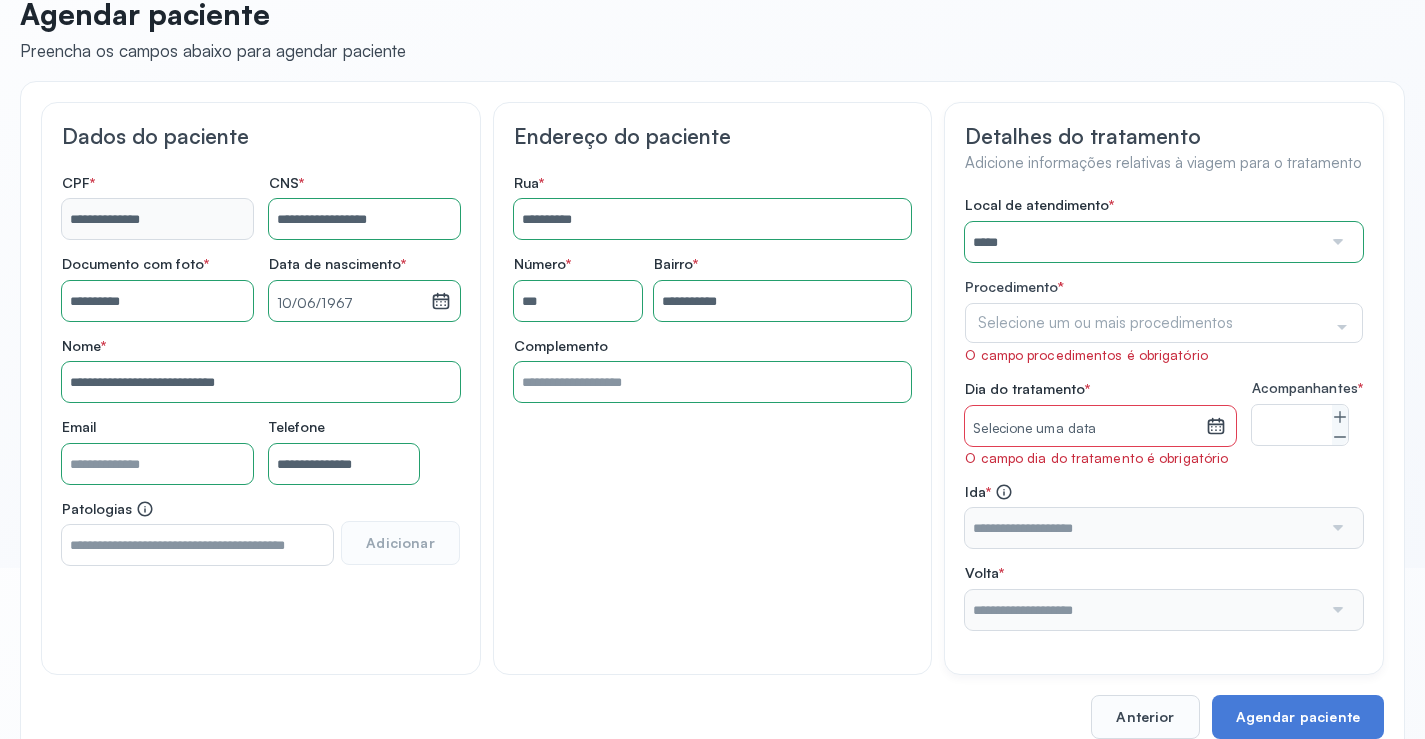 drag, startPoint x: 1027, startPoint y: 334, endPoint x: 1026, endPoint y: 323, distance: 11.045361 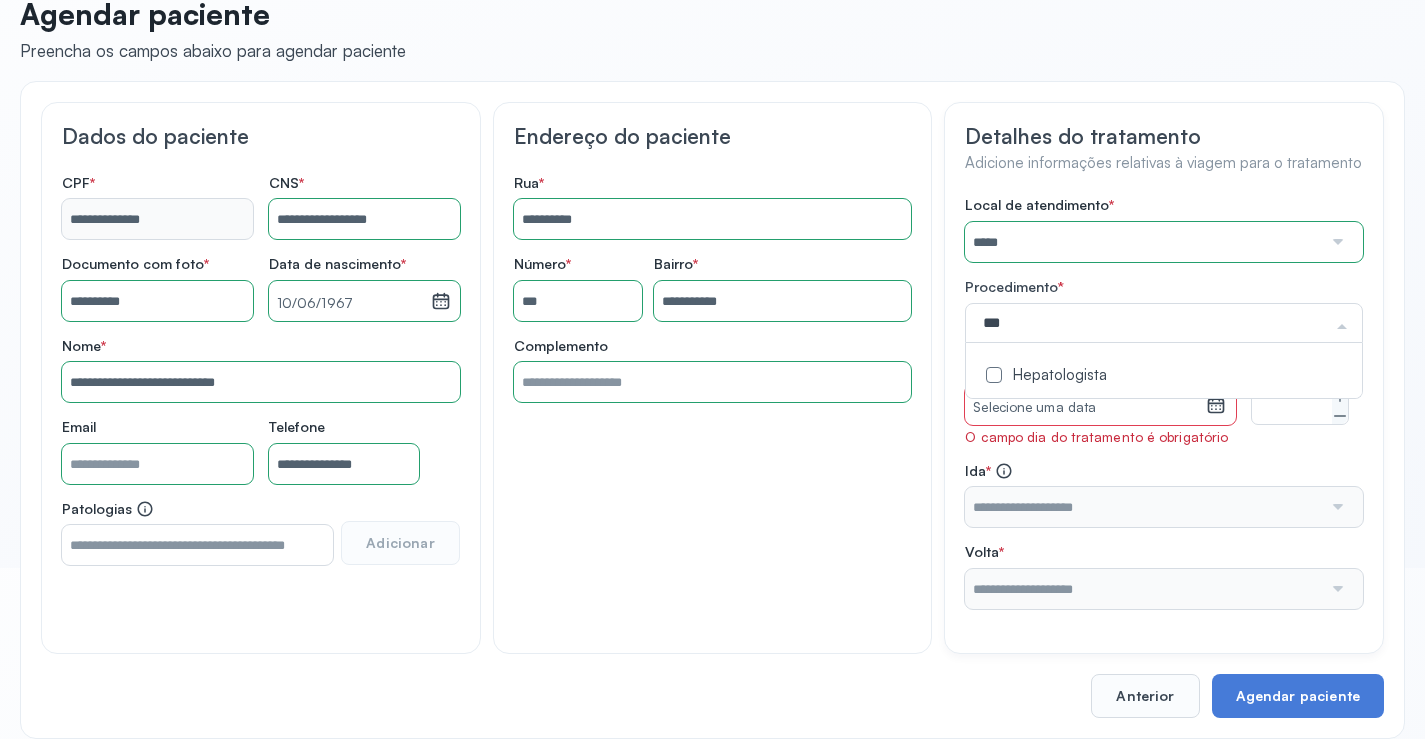 click on "Hepatologista" 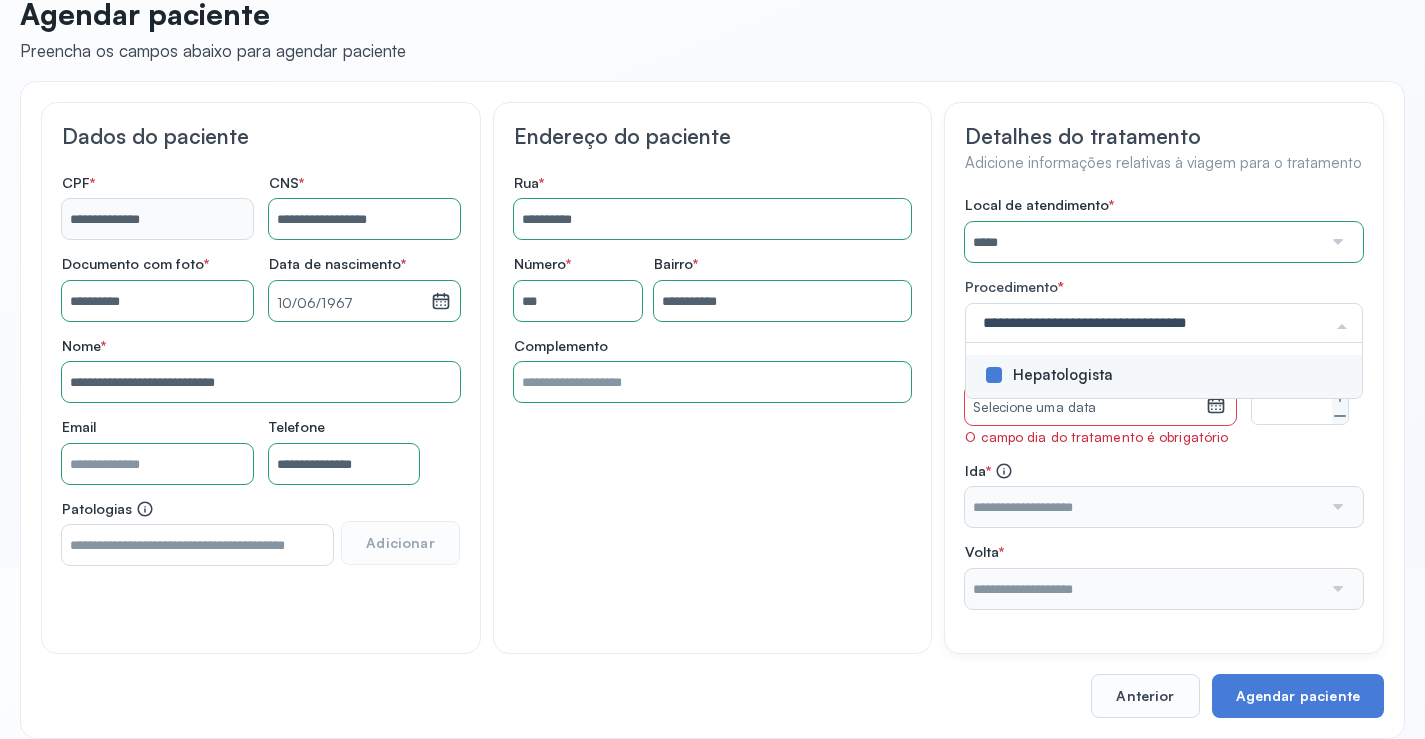 click on "Detalhes do tratamento Adicione informações relativas à viagem para o tratamento Local de atendimento   *  ***** A CLINICA DA MULHER ABO AMOR SAUDE ANACON ANDRE PRINCIPE ANGIO CLINICA APAE APAME DE PETROLINA APAMI PETROLINA ARISTIDES AUDIBEM AUDIBEM AUDICENTRO AUDIFON PETROLINA AZZO SAUDE PETROLINA BRINCARE CABULA CALIPER ESCOLA DE IMAGEM CAPS CDI CDTO CEDAP CEDEBA CENTRO BAIANO DE ESTUDOS CENTRO DE APOIO A AUDIÇAO CENTRO DE MEDICINA NUCLEAR DE PETROLINA CENTRO DE SAUDE CLEMENTINO FRAGA CENTRO INTEGRADO DA COLUNA VERTEBRAL CENTRO MEDICO ANTONIO BALBINO CENTRO OFTALMOLOGICO CASTELO BRANCO CEPARH CEPRED CEPRIS CERPRIS CIDI CIMED CLIMED CLINATA CLINEFRO CLINICA  AFETUS PETROLINA CLINICA  ALFA CLINICA  ALFA CENTRO MÉDICO CLINICA  SHOPPING DA BAHIA CLINICA  URBANO SAMPAIO FILHO CLINICA AGEUS CLINICA AMO CLINICA AMOR A SAUDE CLINICA AMOR E SAUDE PETROLINA CLINICA ANA MASTER CLINICA ANGICLIN CLINICA BIOCHEK UP CLINICA CAM CLINICA CARDIO PULMONAR CLINICA CASA GERIATRICA DE PETROLINA CLINICA CASTELO BRANCO CLIOFT" 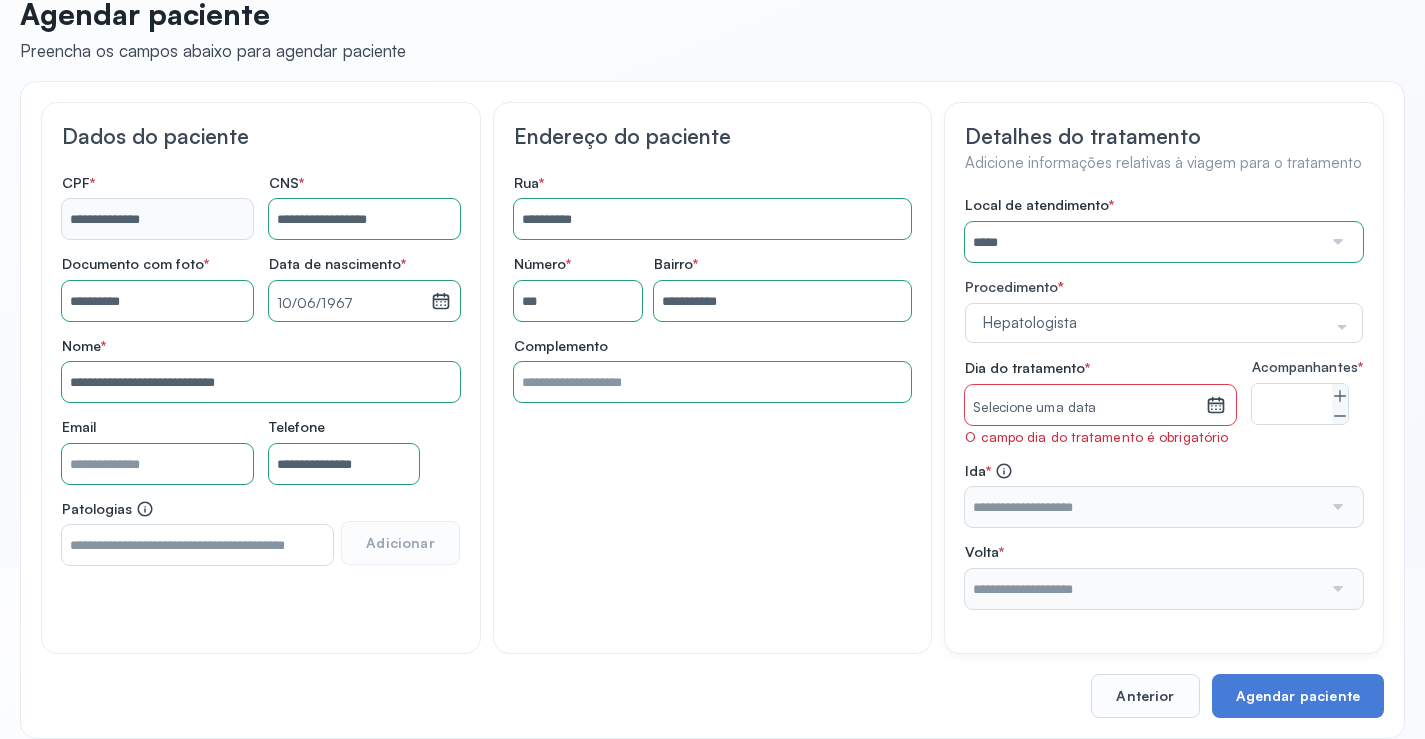 click on "Selecione uma data" at bounding box center (1085, 408) 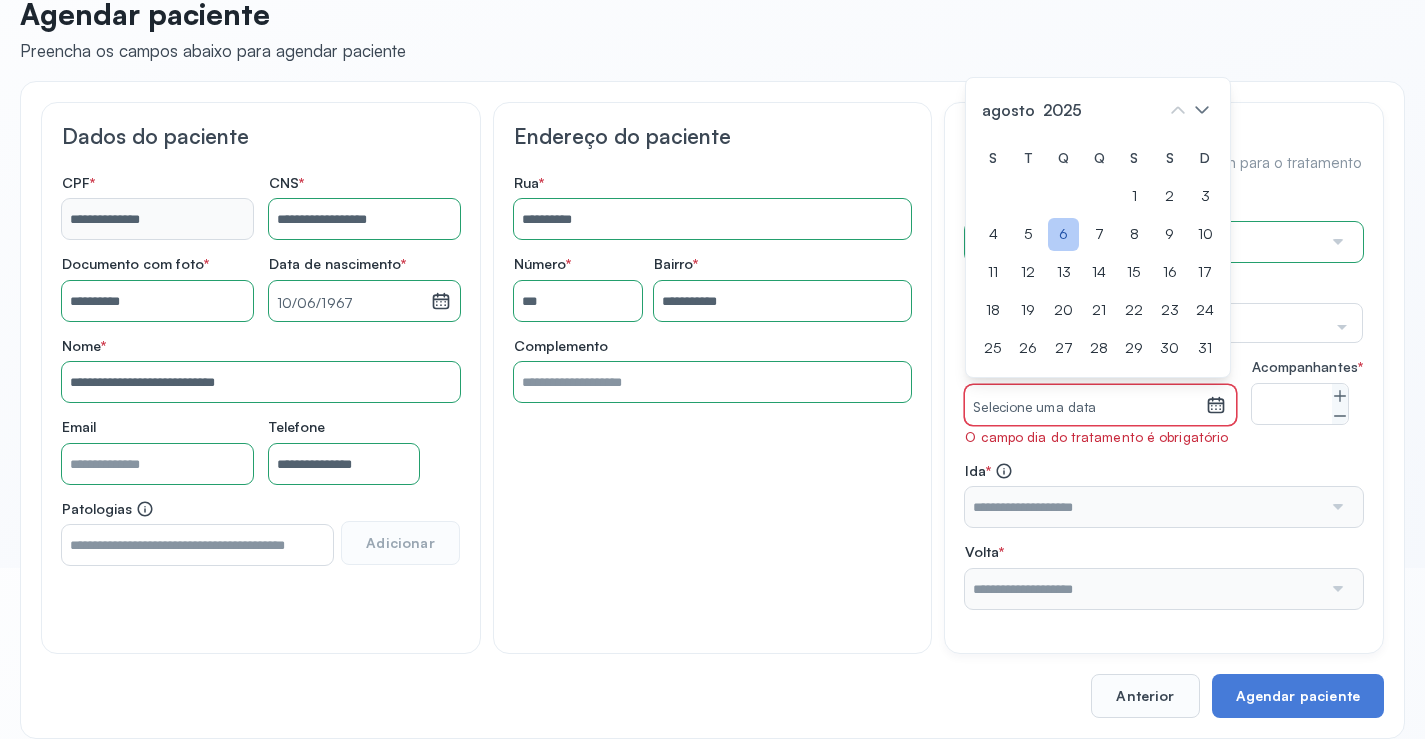 click on "6" 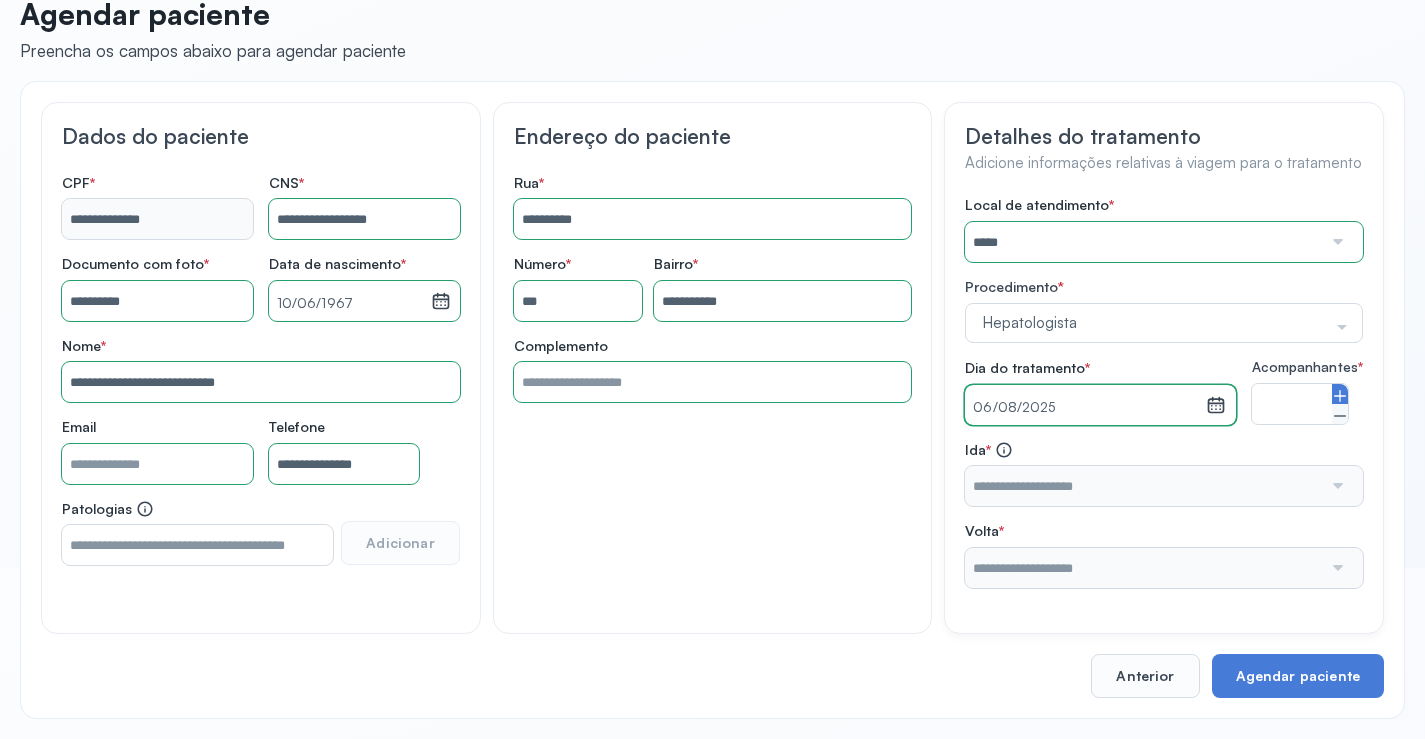 click 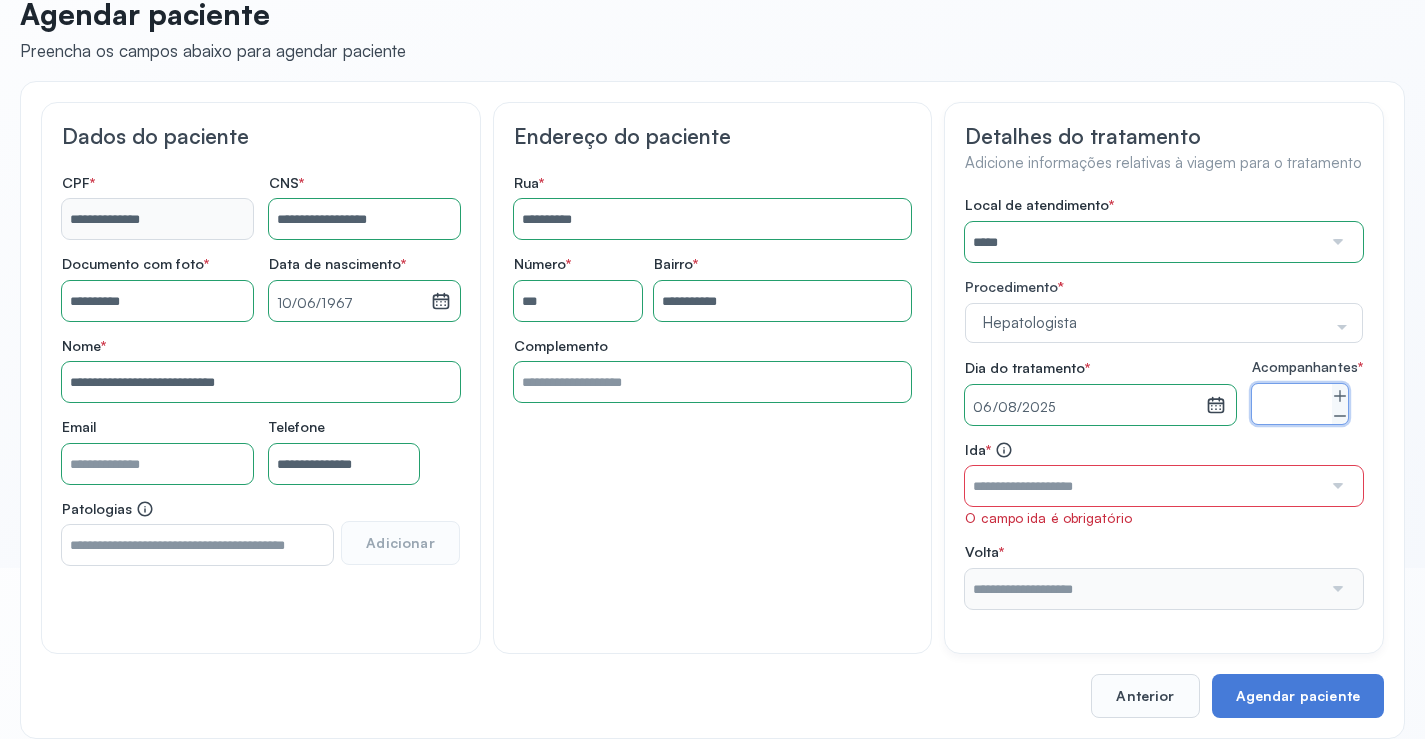 click at bounding box center [1143, 486] 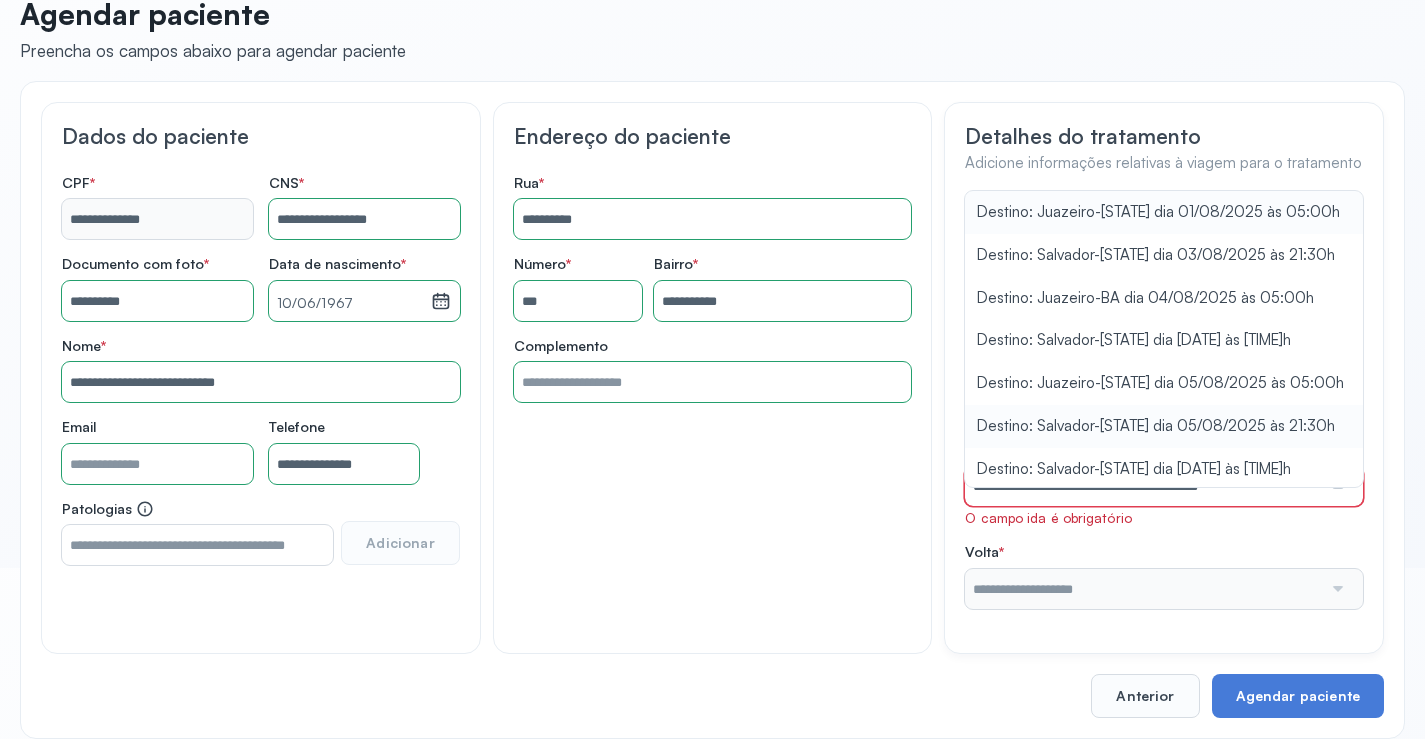 click on "Local de atendimento   *  ***** A CLINICA DA MULHER ABO AMOR SAUDE ANACON ANDRE PRINCIPE ANGIO CLINICA APAE APAME DE PETROLINA APAMI PETROLINA ARISTIDES AUDIBEM AUDIBEM AUDICENTRO AUDIFON PETROLINA AZZO SAUDE PETROLINA BRINCARE CABULA CALIPER ESCOLA DE IMAGEM CAPS CDI CDTO CEDAP CEDEBA CENTRO BAIANO DE ESTUDOS CENTRO DE APOIO A AUDIÇAO CENTRO DE MEDICINA NUCLEAR DE PETROLINA CENTRO DE SAUDE CLEMENTINO FRAGA CENTRO INTEGRADO DA COLUNA VERTEBRAL CENTRO MEDICO ANTONIO BALBINO CENTRO OFTALMOLOGICO CASTELO BRANCO CEPARH CEPRED CEPRIS CERPRIS CIDI CIMED CLIMED CLINATA CLINEFRO CLINICA  AFETUS PETROLINA CLINICA  ALFA CLINICA  ALFA CENTRO MÉDICO CLINICA  SHOPPING DA BAHIA CLINICA  URBANO SAMPAIO FILHO CLINICA AGEUS CLINICA AMO CLINICA AMOR A SAUDE CLINICA AMOR E SAUDE PETROLINA CLINICA ANA MASTER CLINICA ANGICLIN CLINICA BIOCHEK UP CLINICA CAM CLINICA CARDIO PULMONAR CLINICA CASA GERIATRICA DE PETROLINA CLINICA CASTELO BRANCO CLINICA CDTO CLINICA CENTRO MEDICO VITRAUX CLINICA CINTILO PETROLINA CLINICA CLIMED BRASIL" at bounding box center (1164, 402) 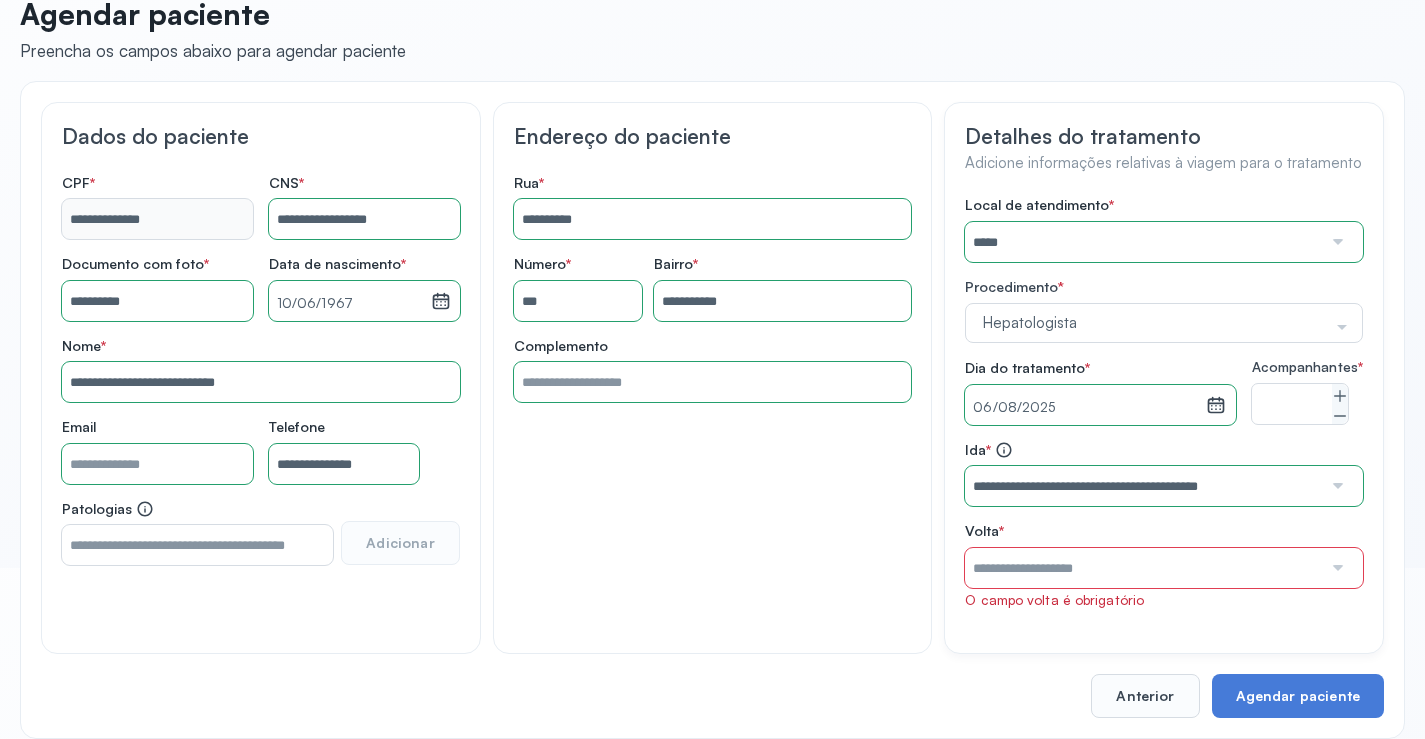 click at bounding box center [1143, 568] 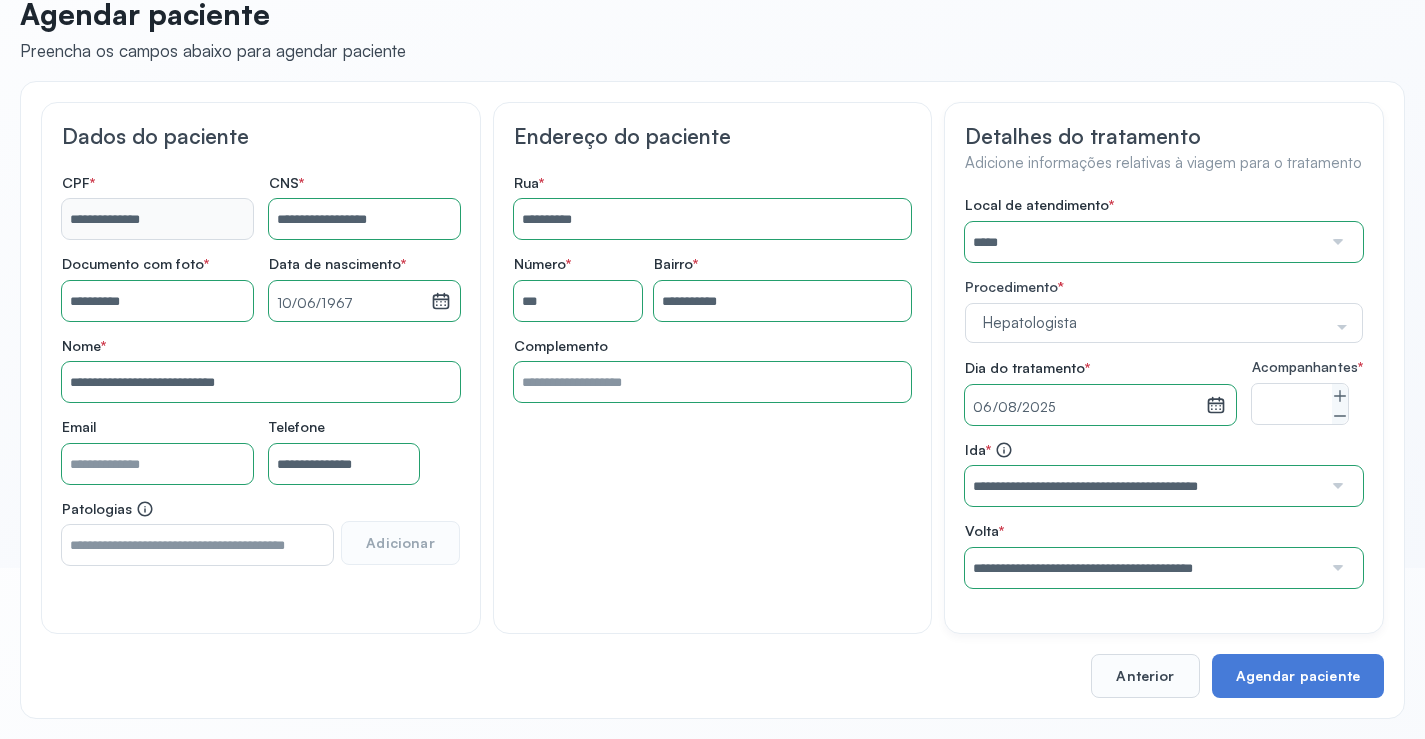 click on "Local de atendimento   *  ***** A CLINICA DA MULHER ABO AMOR SAUDE ANACON ANDRE PRINCIPE ANGIO CLINICA APAE APAME DE PETROLINA APAMI PETROLINA ARISTIDES AUDIBEM AUDIBEM AUDICENTRO AUDIFON PETROLINA AZZO SAUDE PETROLINA BRINCARE CABULA CALIPER ESCOLA DE IMAGEM CAPS CDI CDTO CEDAP CEDEBA CENTRO BAIANO DE ESTUDOS CENTRO DE APOIO A AUDIÇAO CENTRO DE MEDICINA NUCLEAR DE PETROLINA CENTRO DE SAUDE CLEMENTINO FRAGA CENTRO INTEGRADO DA COLUNA VERTEBRAL CENTRO MEDICO ANTONIO BALBINO CENTRO OFTALMOLOGICO CASTELO BRANCO CEPARH CEPRED CEPRIS CERPRIS CIDI CIMED CLIMED CLINATA CLINEFRO CLINICA  AFETUS PETROLINA CLINICA  ALFA CLINICA  ALFA CENTRO MÉDICO CLINICA  SHOPPING DA BAHIA CLINICA  URBANO SAMPAIO FILHO CLINICA AGEUS CLINICA AMO CLINICA AMOR A SAUDE CLINICA AMOR E SAUDE PETROLINA CLINICA ANA MASTER CLINICA ANGICLIN CLINICA BIOCHEK UP CLINICA CAM CLINICA CARDIO PULMONAR CLINICA CASA GERIATRICA DE PETROLINA CLINICA CASTELO BRANCO CLINICA CDTO CLINICA CENTRO MEDICO VITRAUX CLINICA CINTILO PETROLINA CLINICA CLIMED BRASIL" at bounding box center [1164, 392] 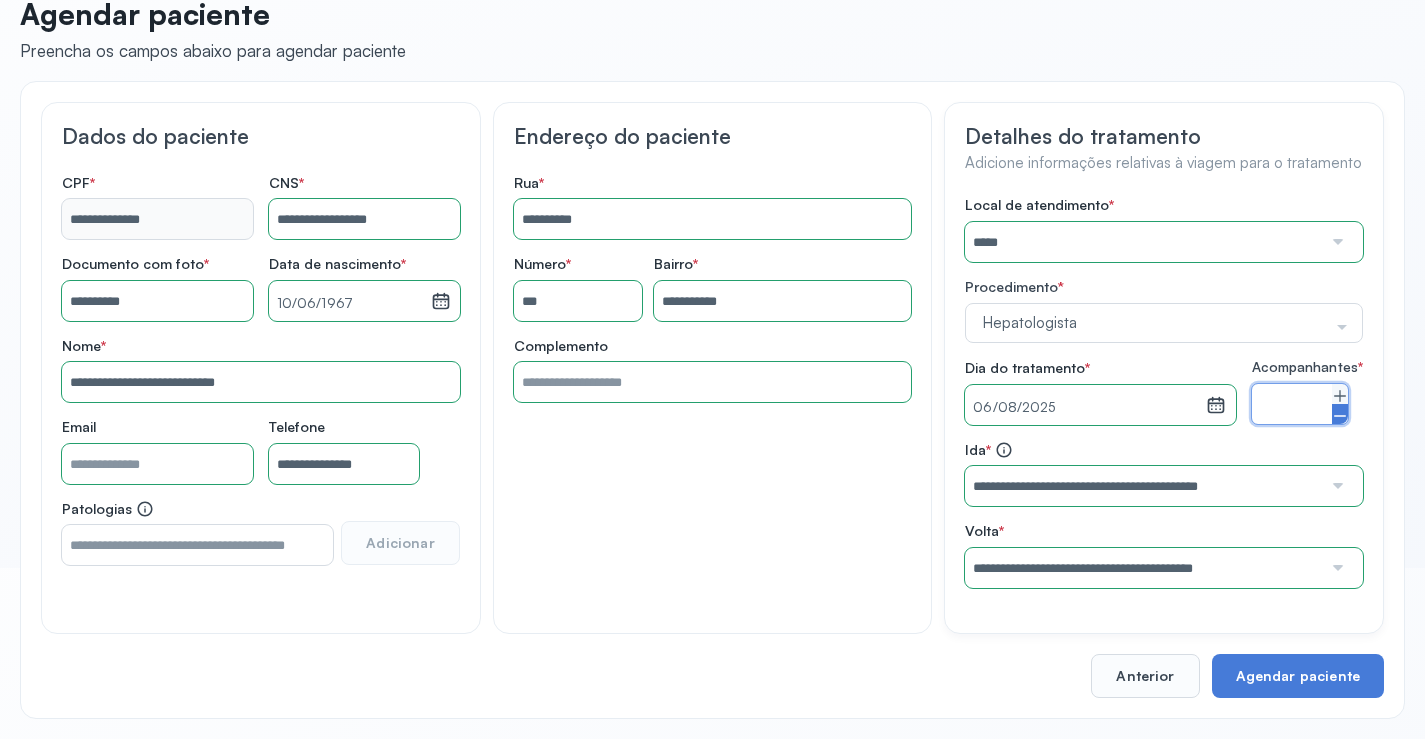 click 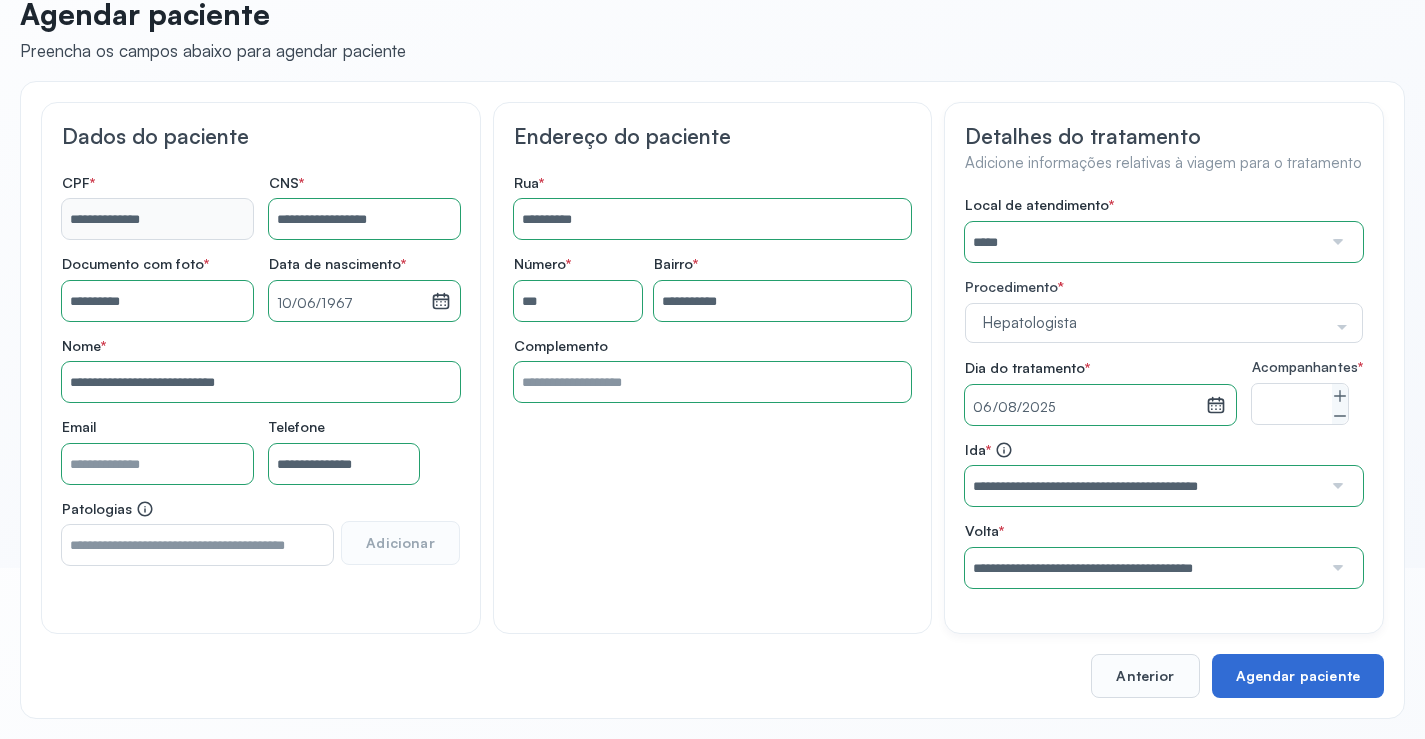 click on "Agendar paciente" at bounding box center [1298, 676] 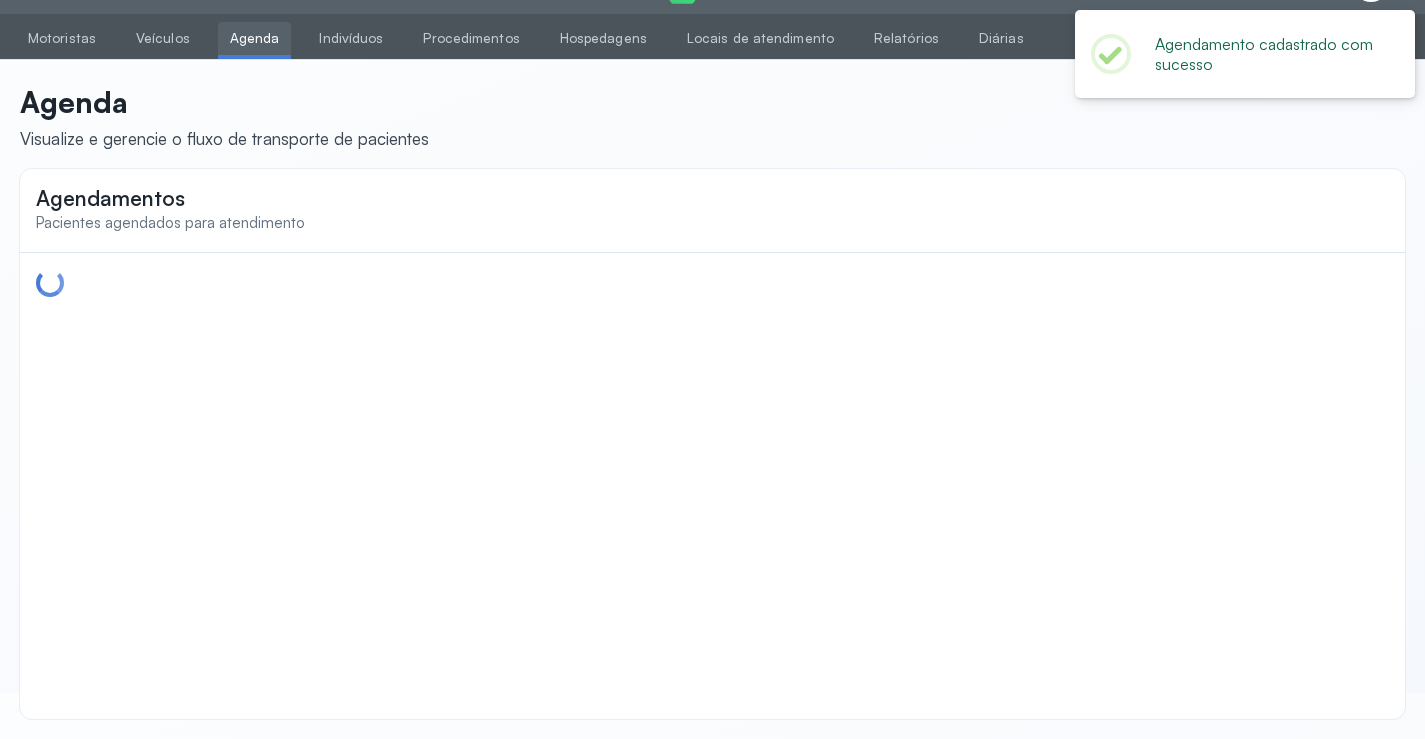scroll, scrollTop: 0, scrollLeft: 0, axis: both 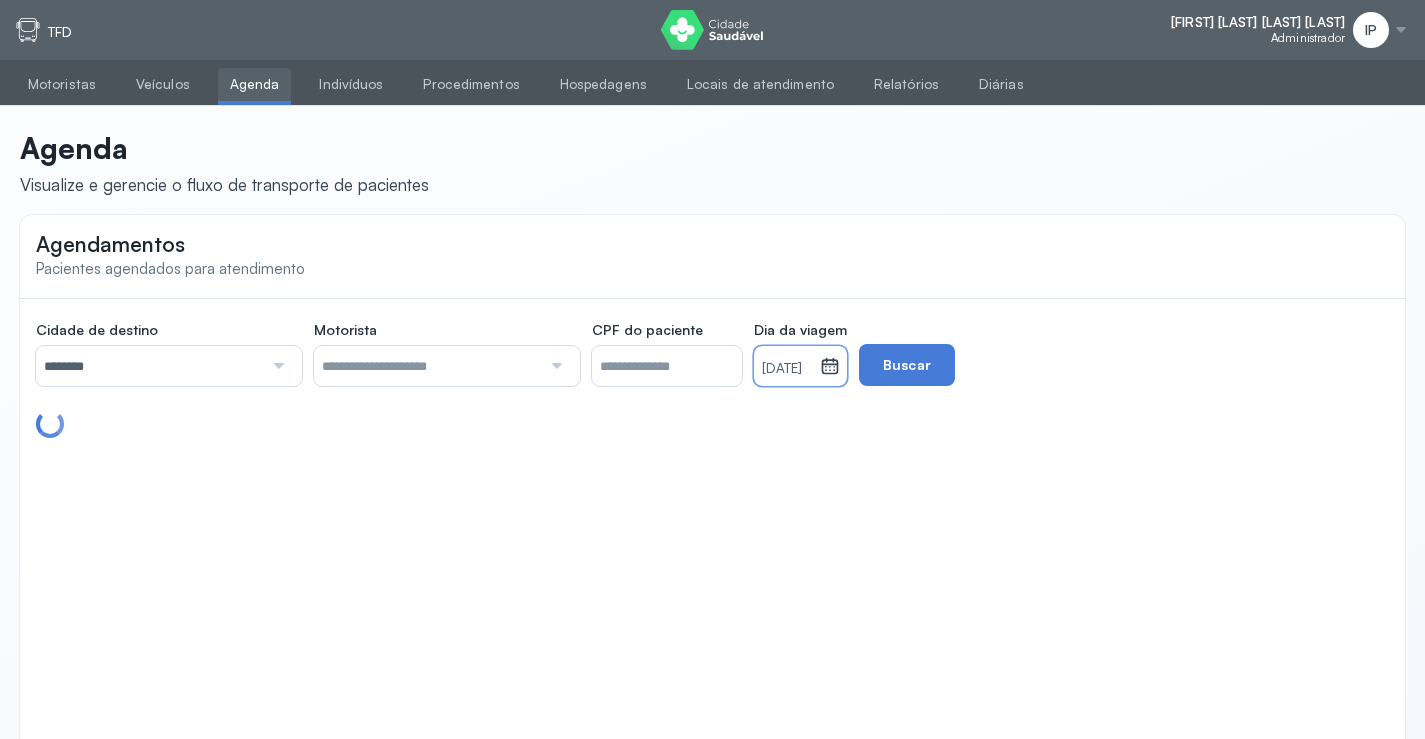 click on "[DATE]" at bounding box center (787, 369) 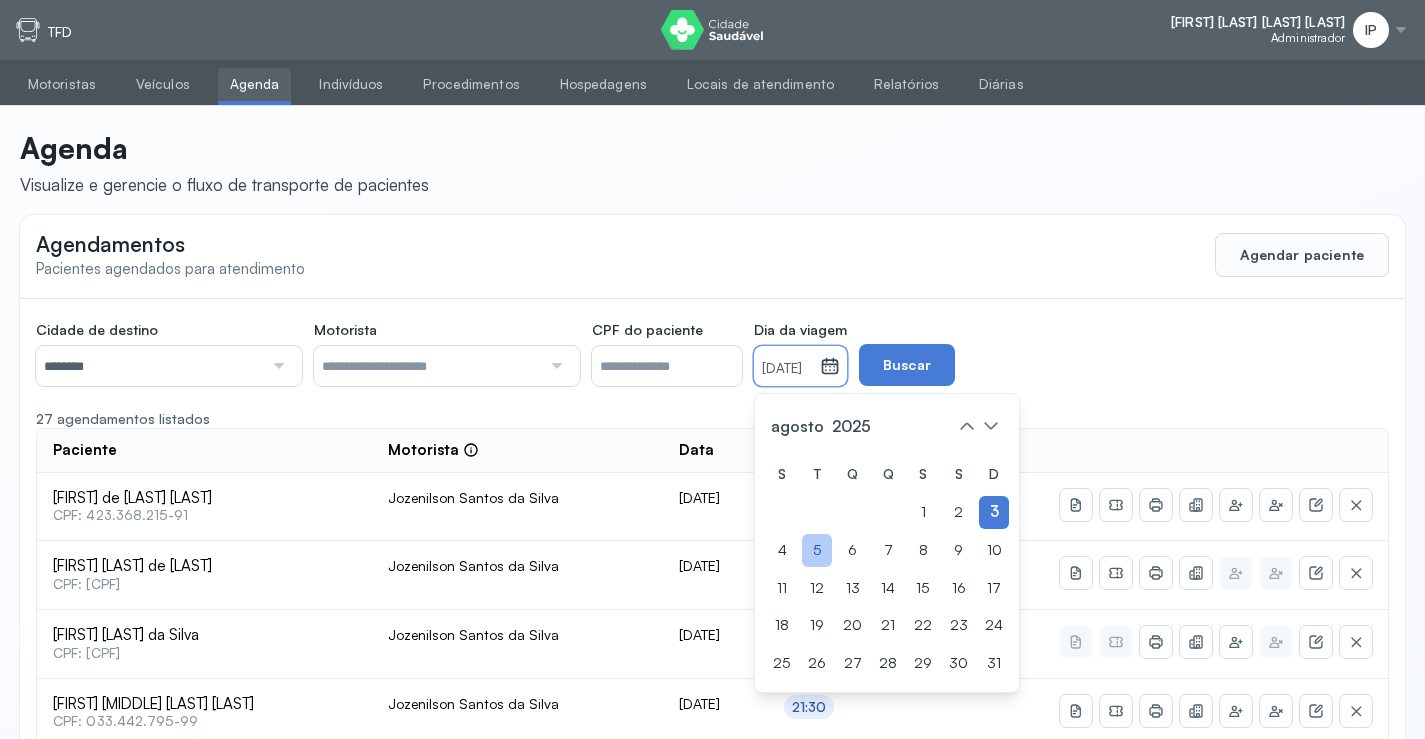 click on "5" 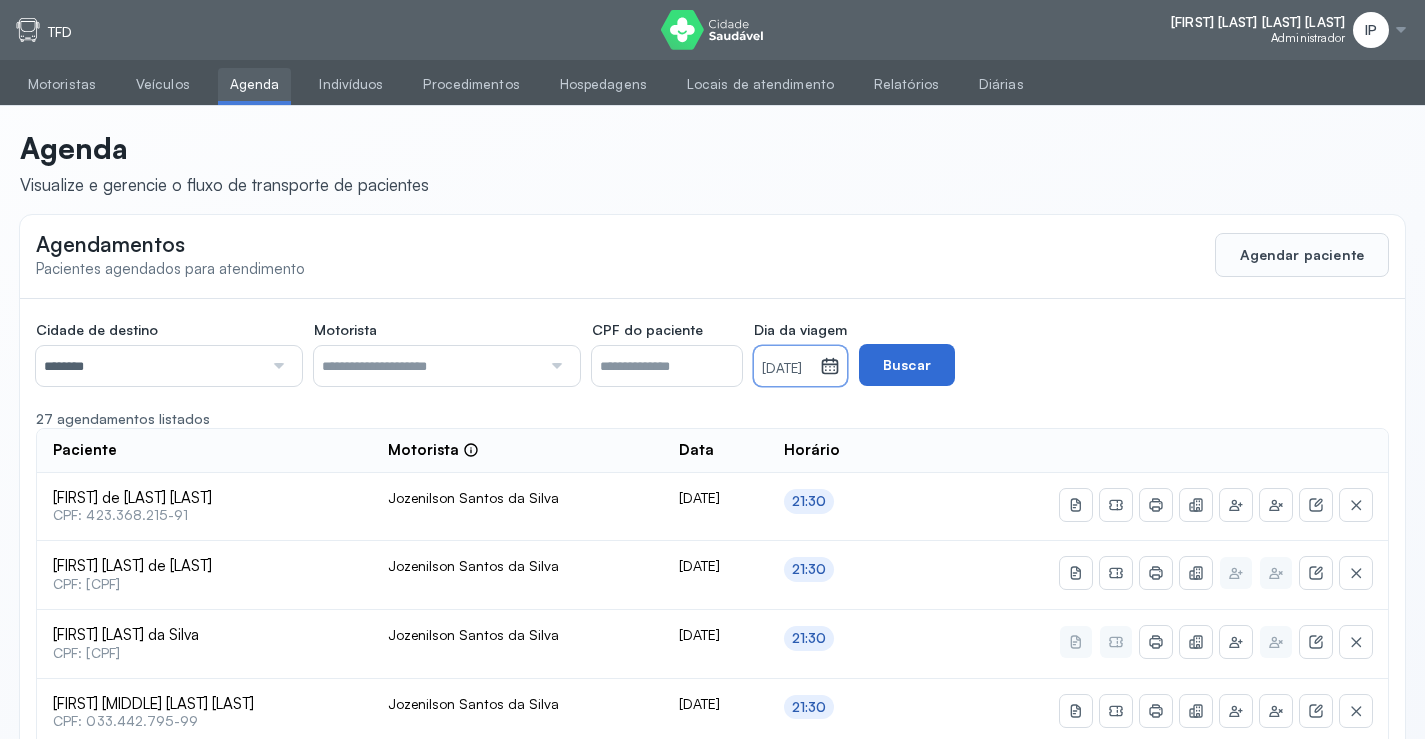 click on "Buscar" at bounding box center [907, 365] 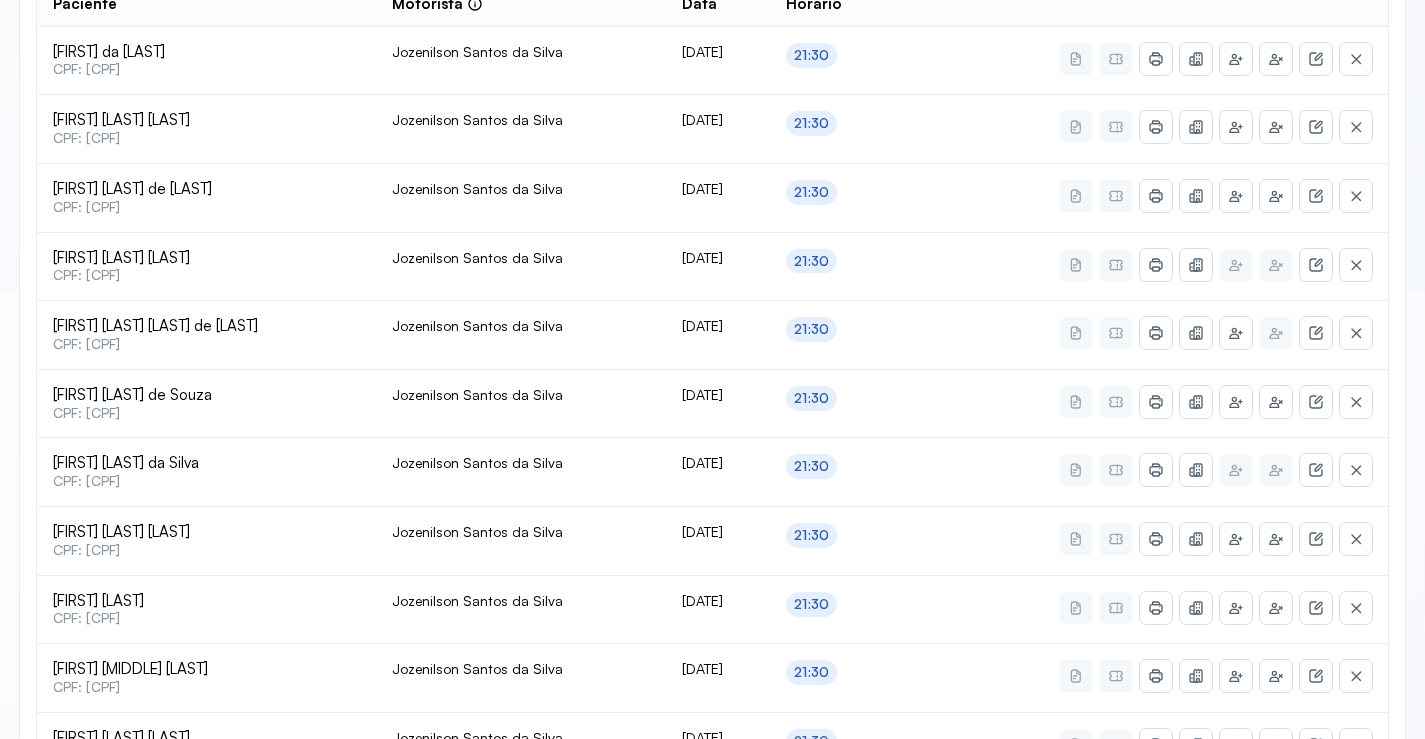 scroll, scrollTop: 865, scrollLeft: 0, axis: vertical 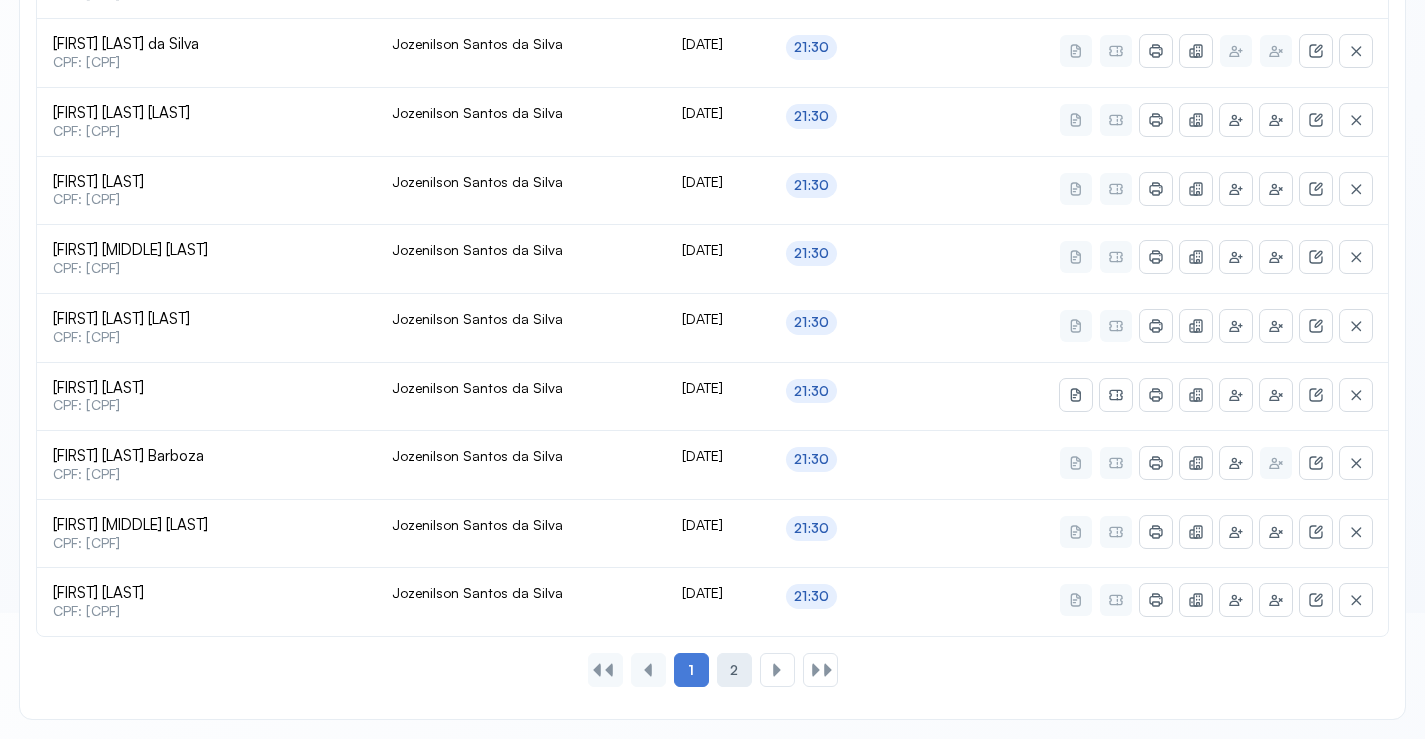 click on "2" at bounding box center [734, 670] 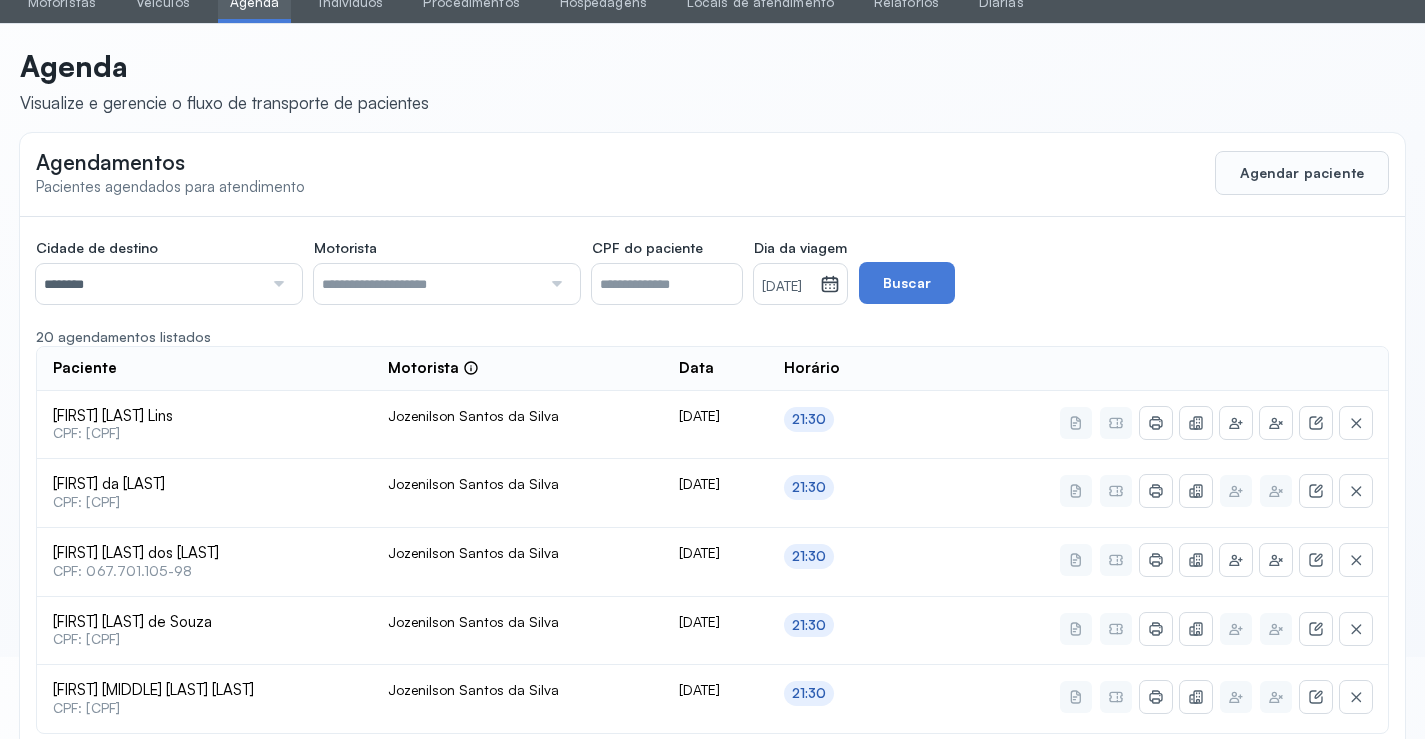 scroll, scrollTop: 0, scrollLeft: 0, axis: both 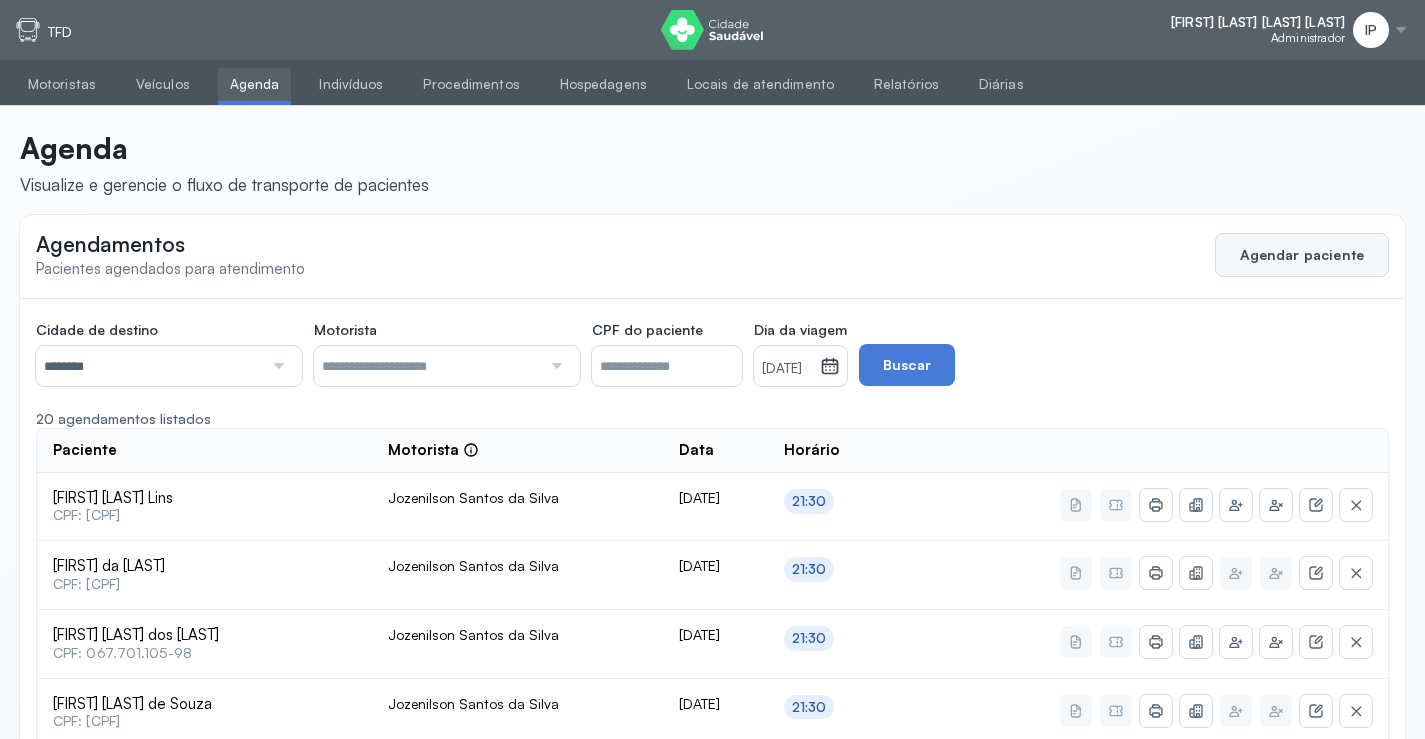click on "Agendar paciente" 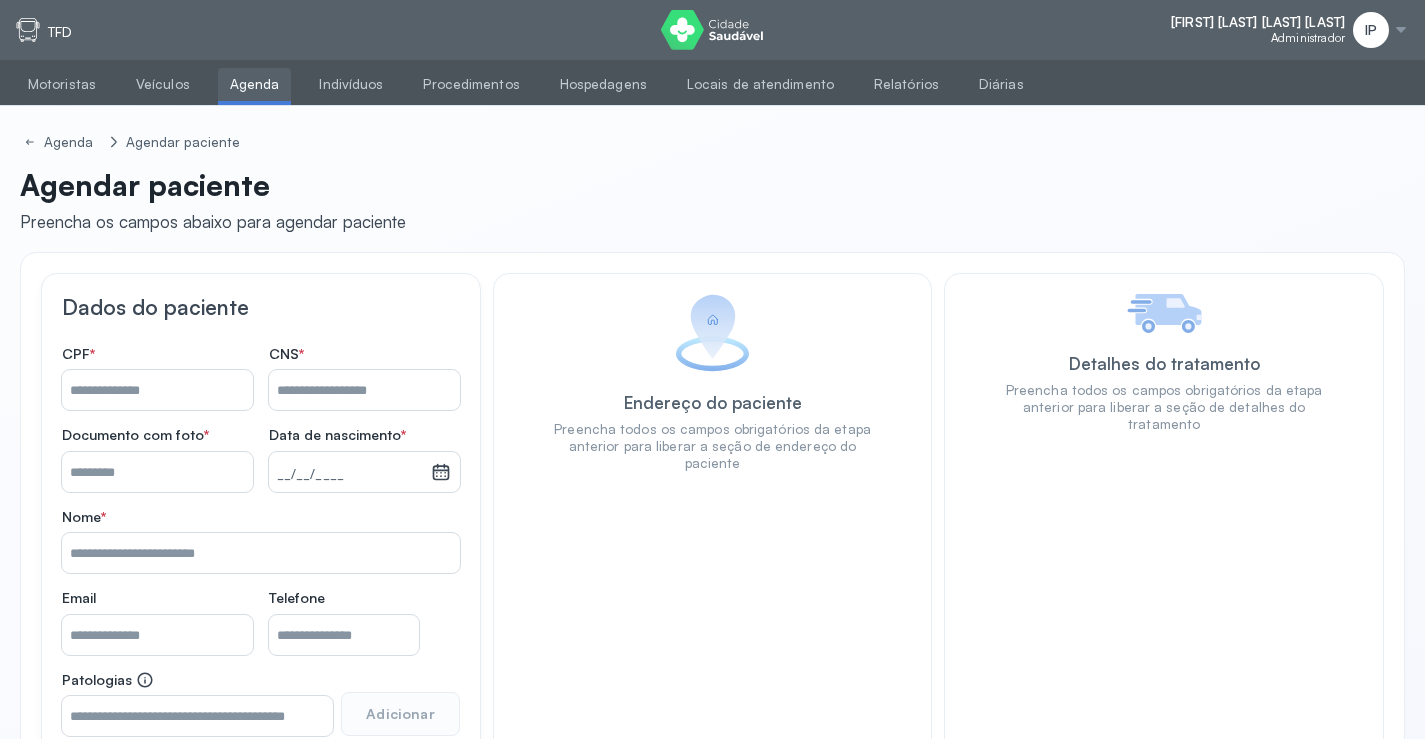 click on "Nome   *" at bounding box center (157, 390) 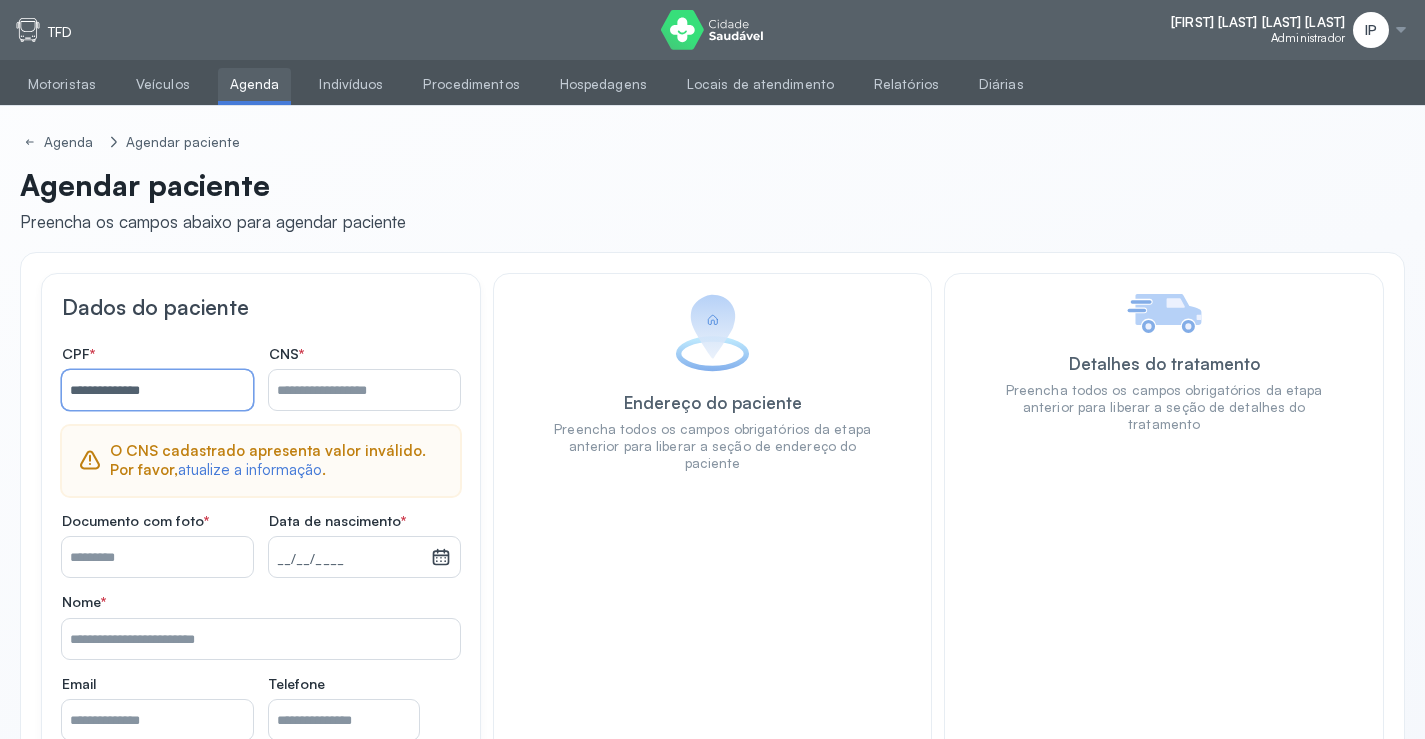 click on "Nome   *" at bounding box center [364, 390] 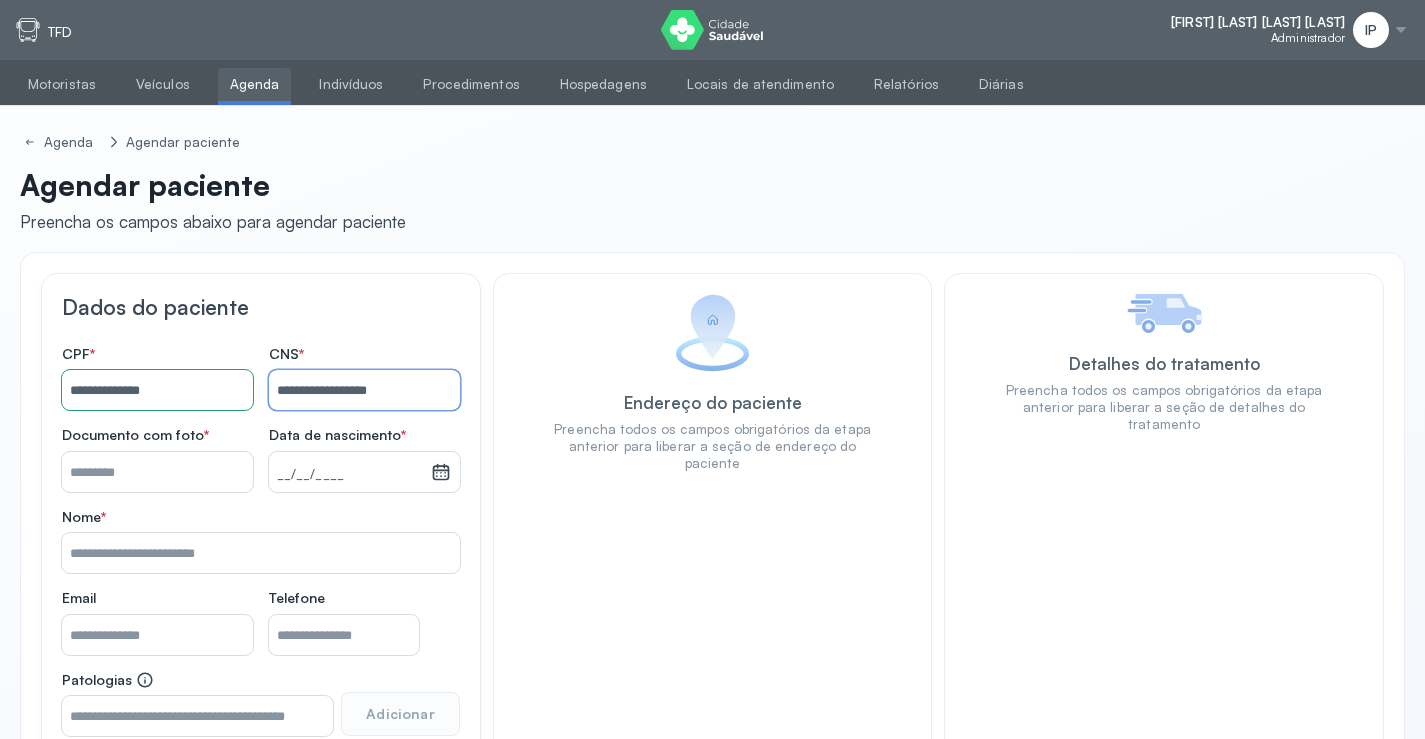 click on "Nome   *" at bounding box center (157, 472) 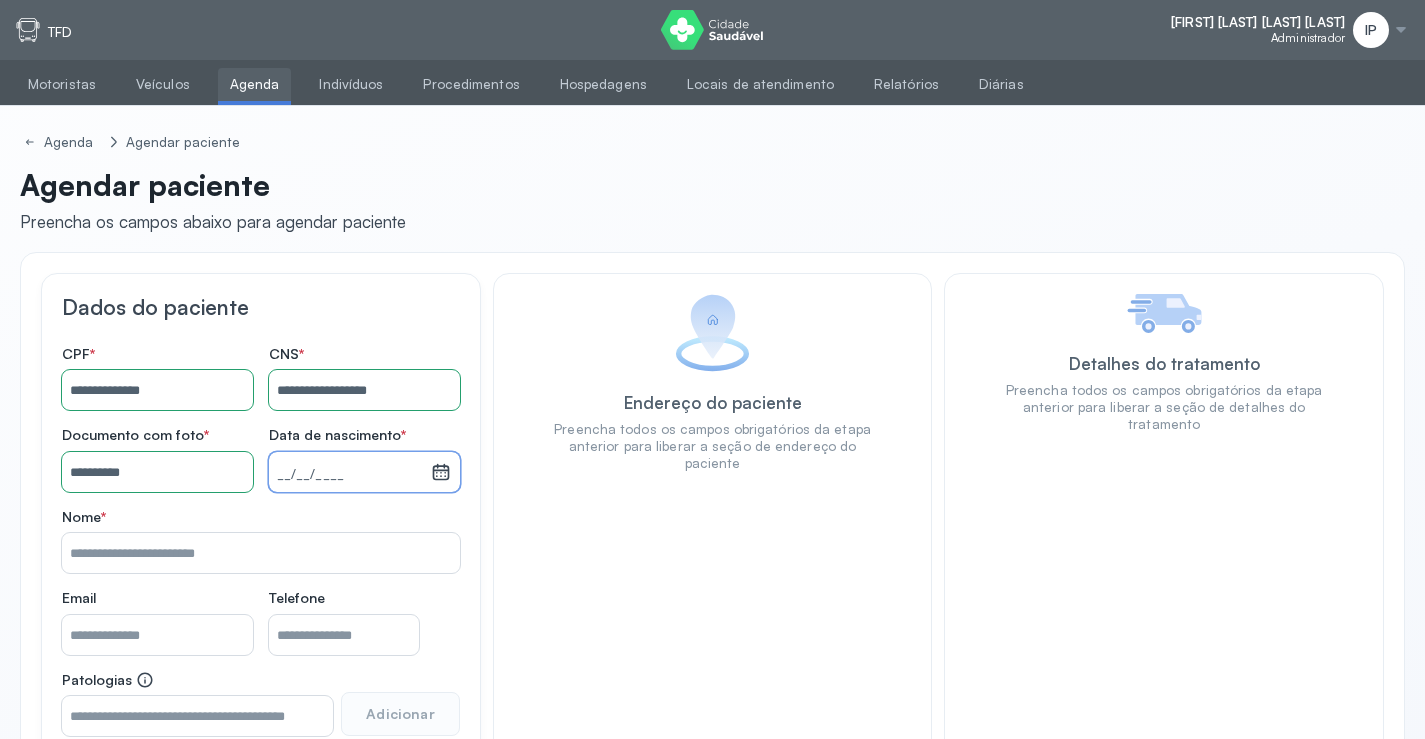 click on "__/__/____" at bounding box center [350, 472] 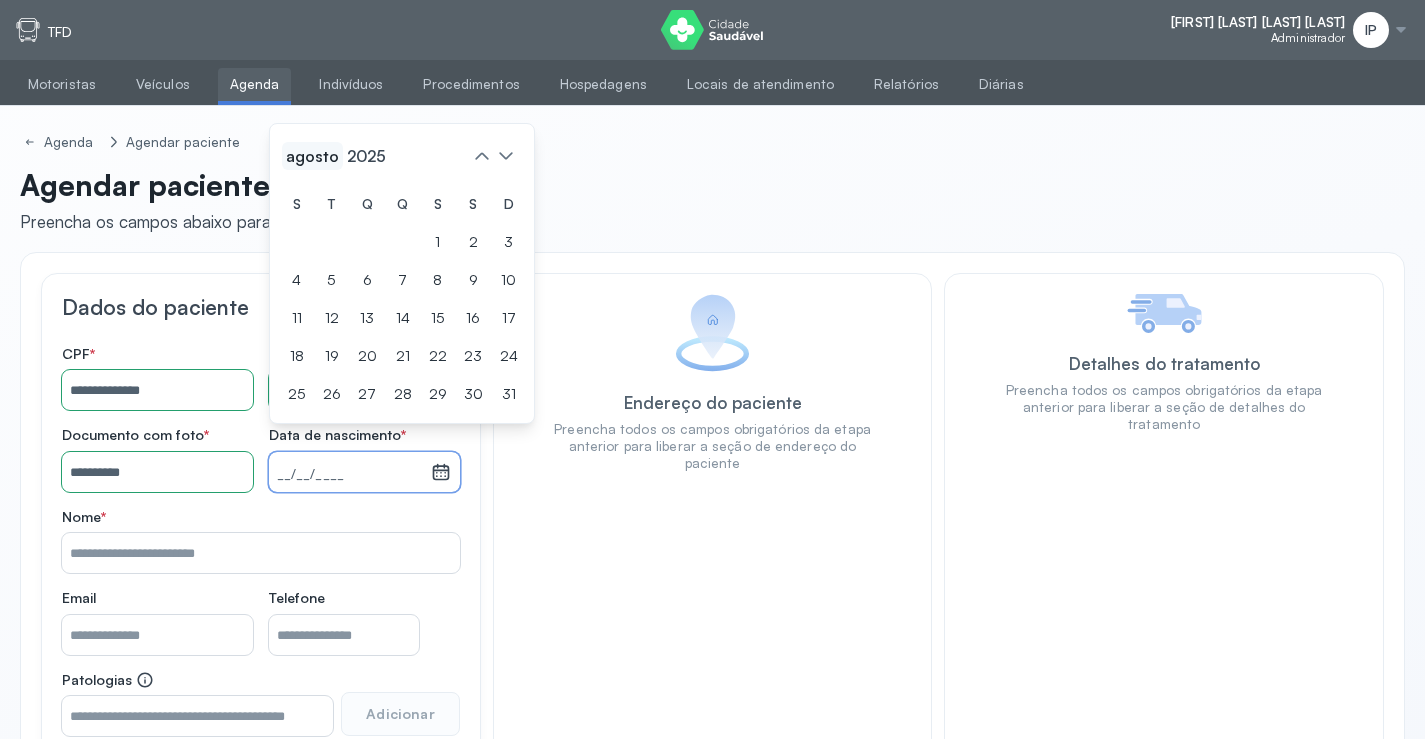 click on "agosto" 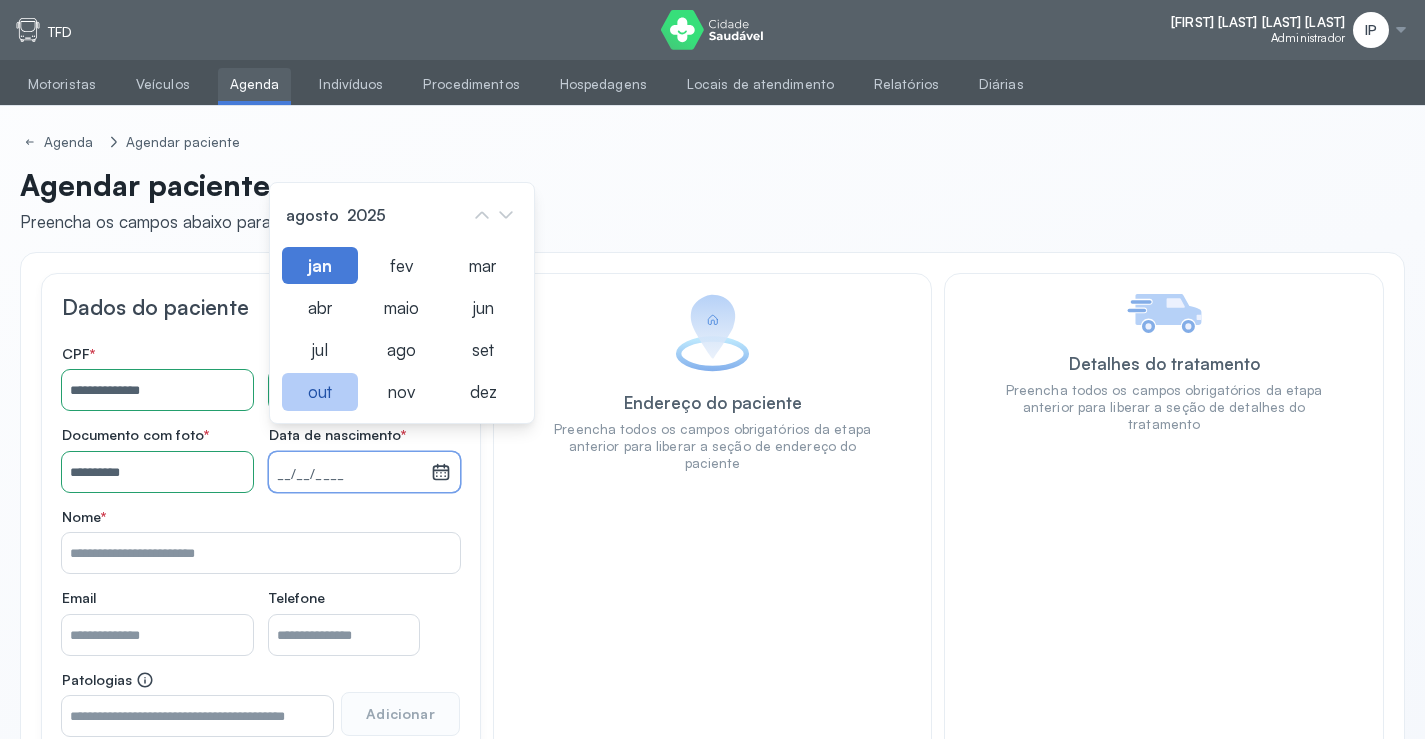 click on "out" 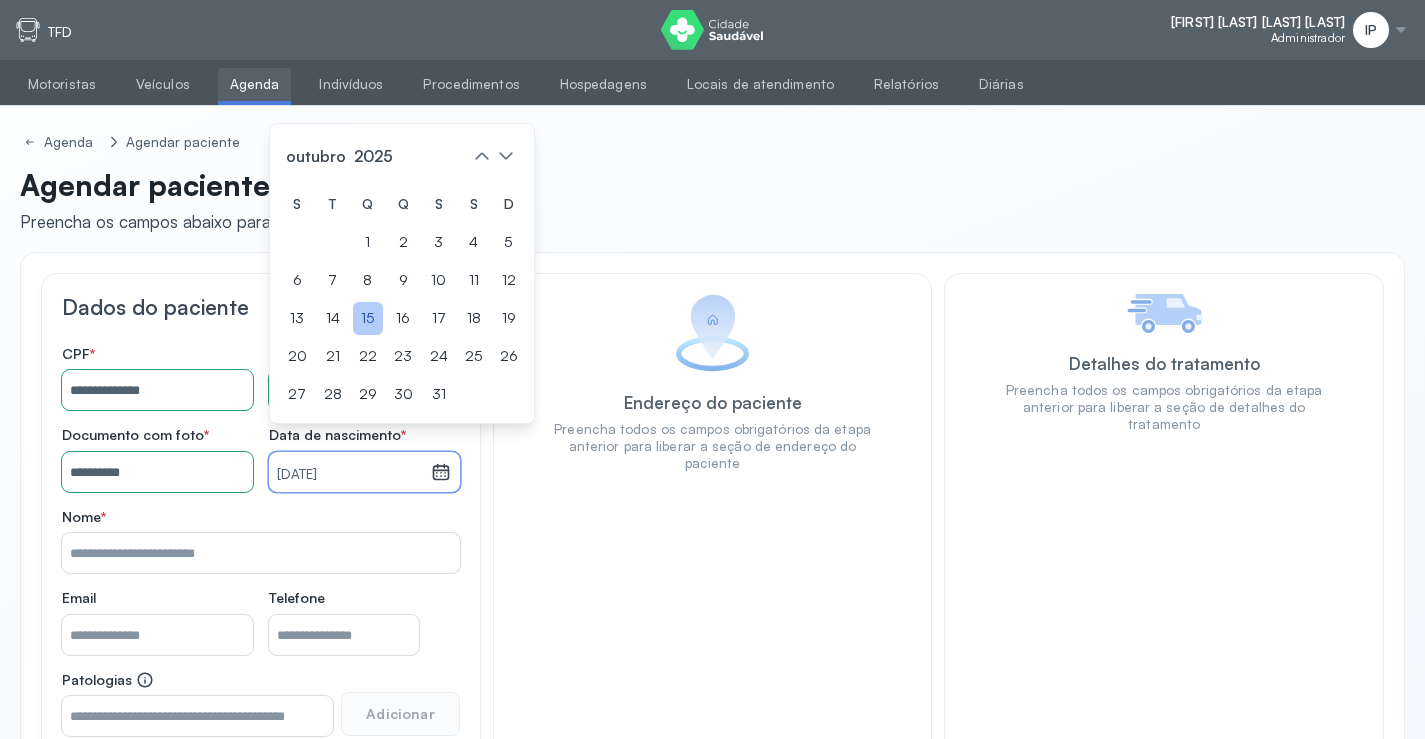 click on "15" 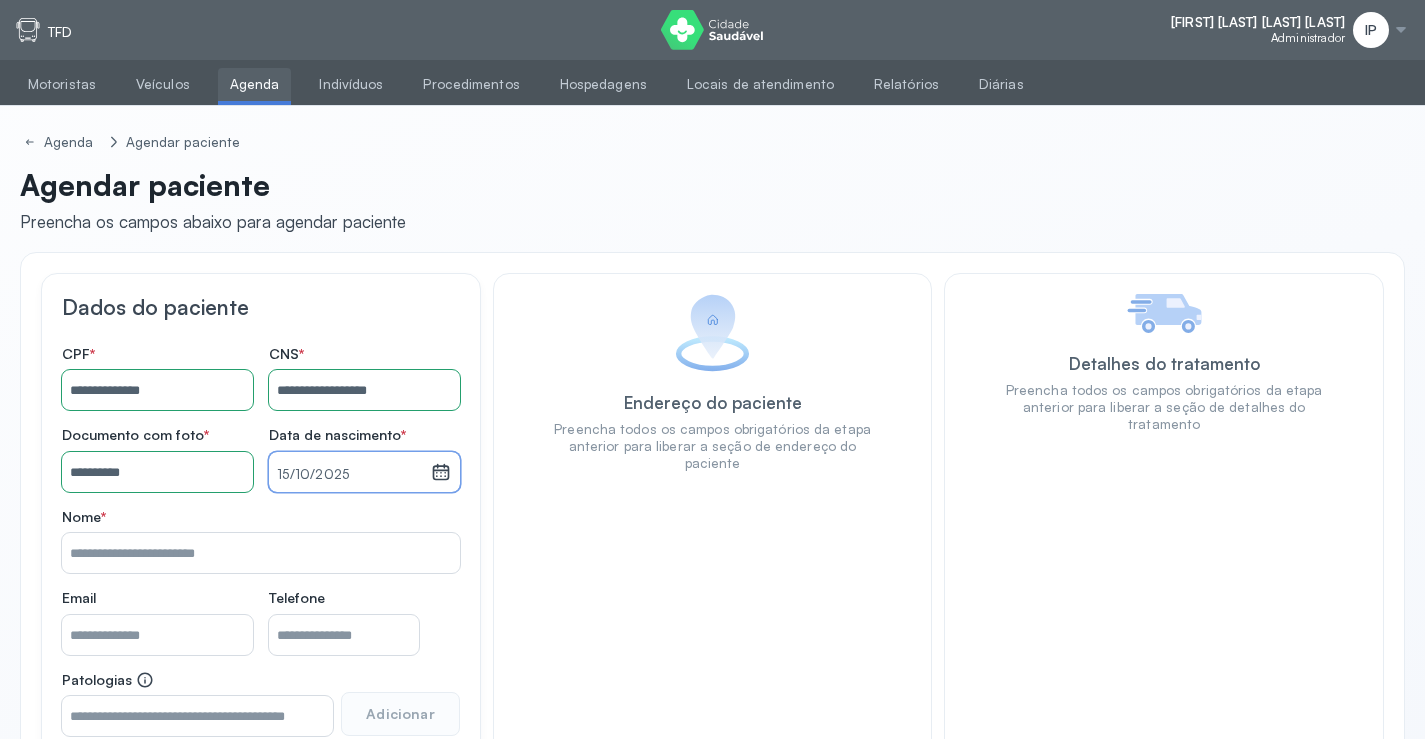 click on "15/10/2025" at bounding box center (350, 475) 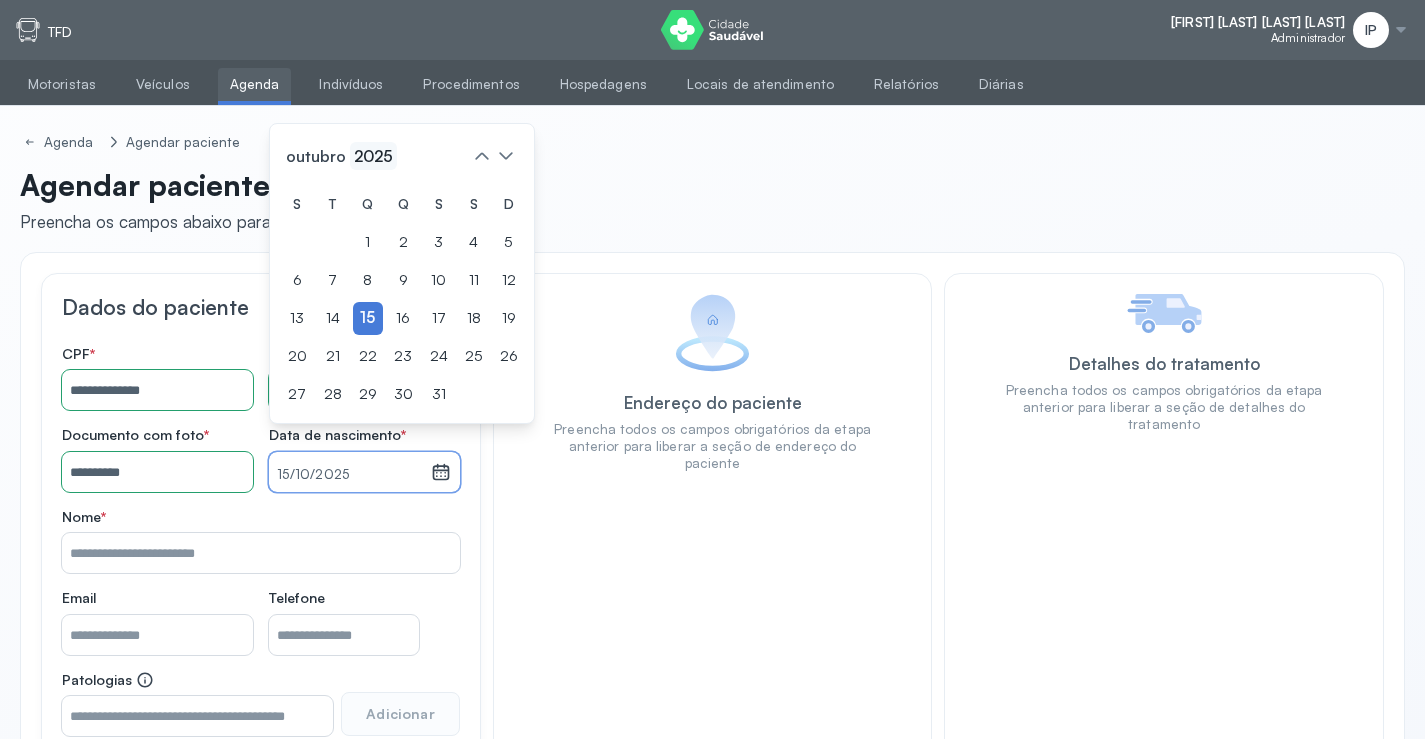click on "2025" 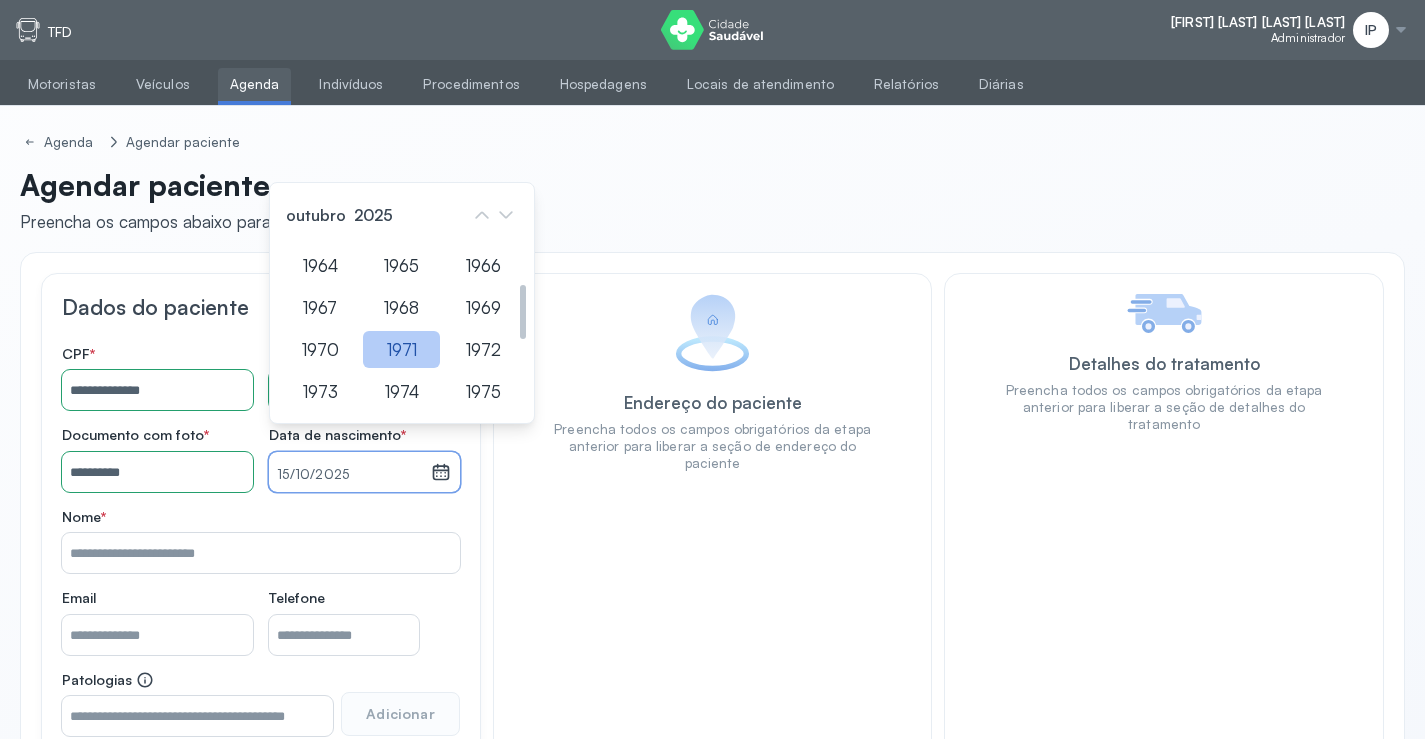 click on "1971" 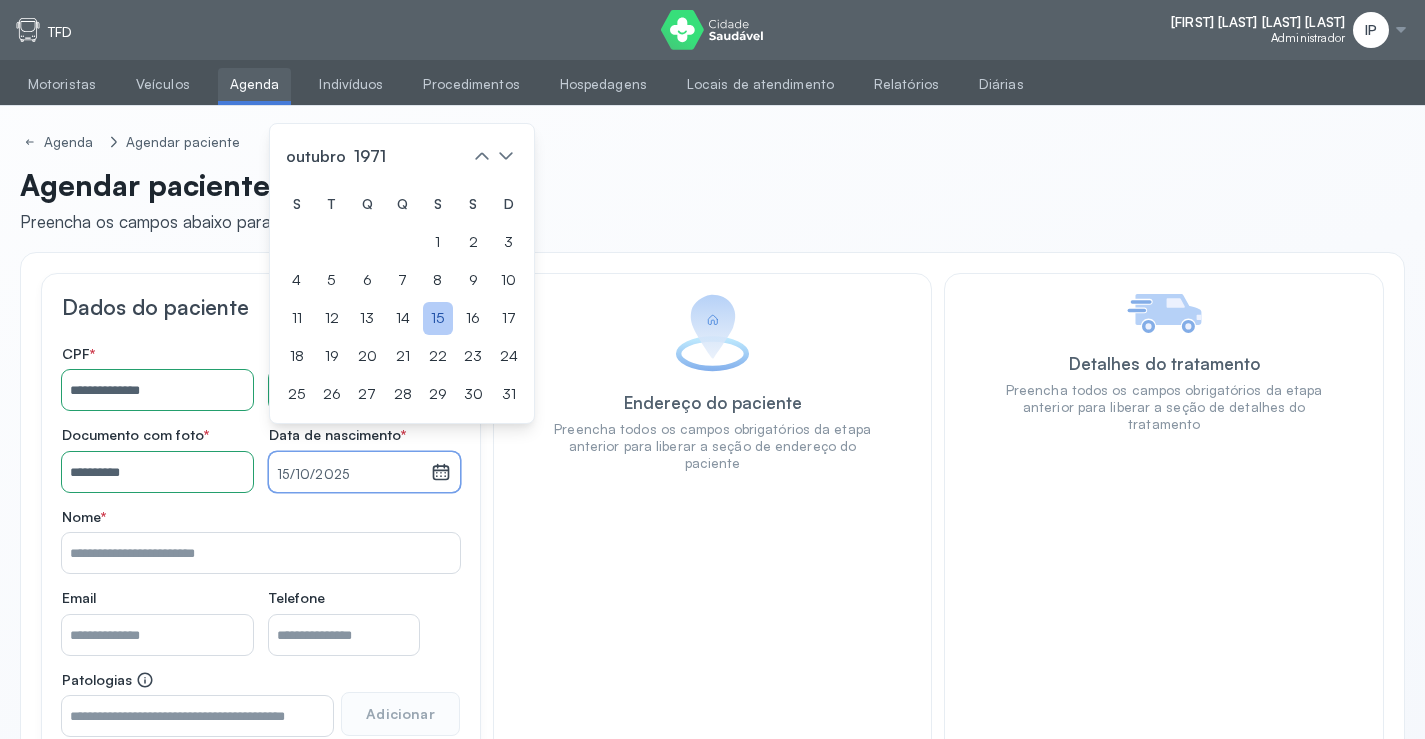 click on "15" 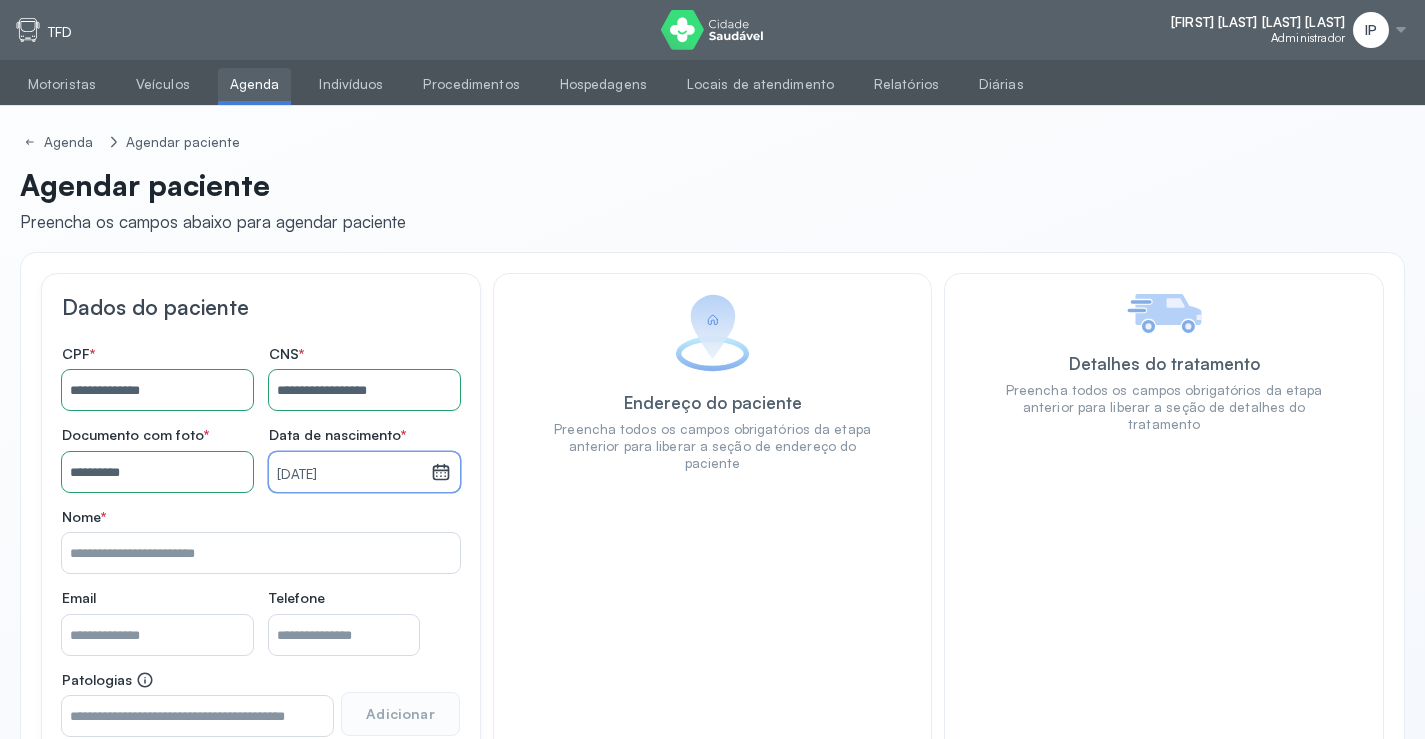 click on "Nome   *" at bounding box center (261, 553) 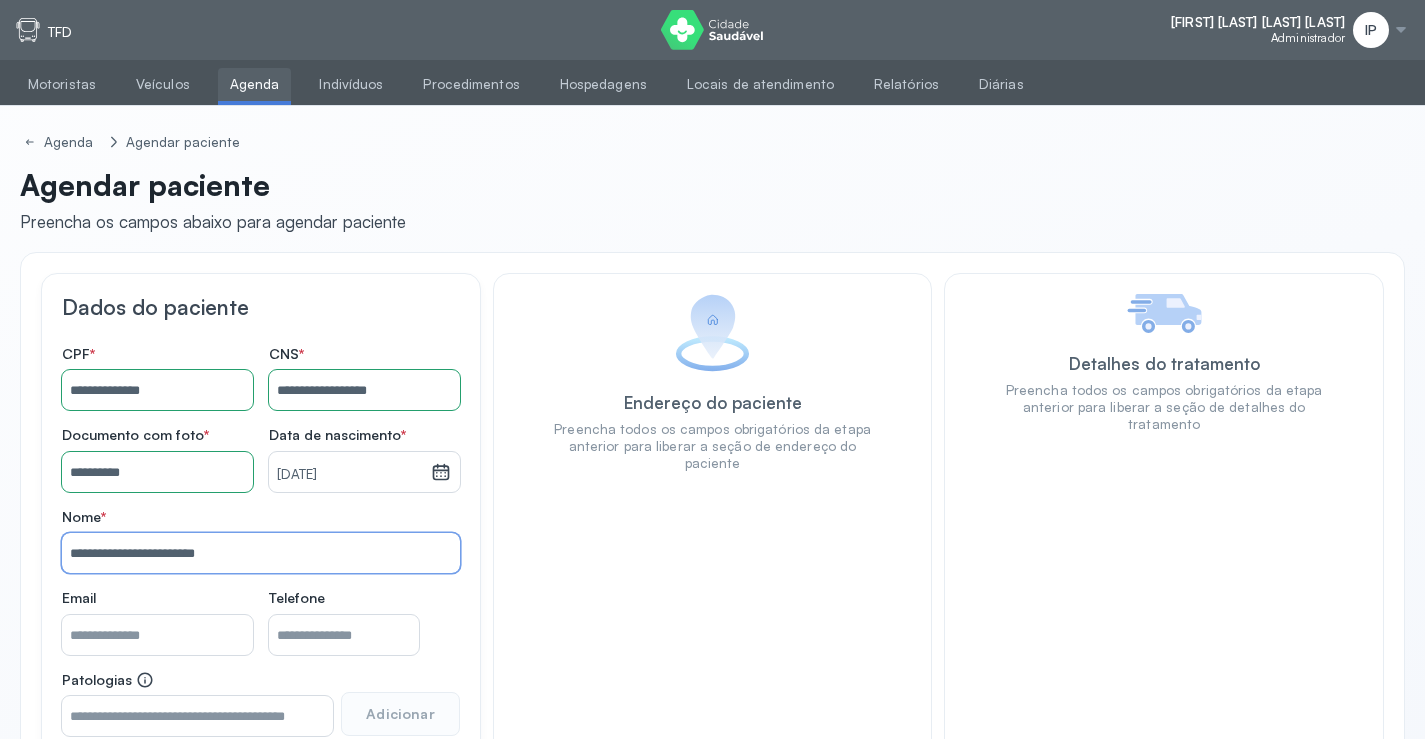 click on "**********" at bounding box center [261, 553] 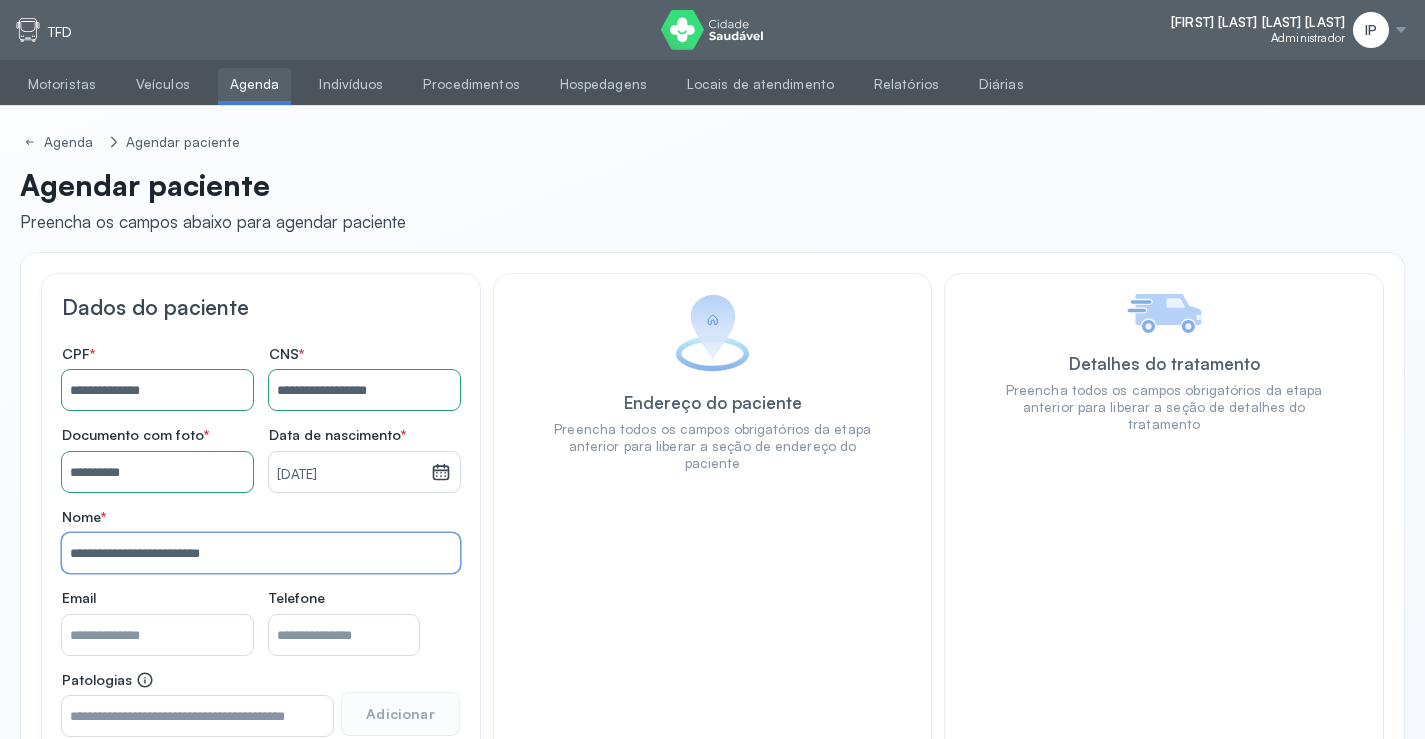 drag, startPoint x: 298, startPoint y: 632, endPoint x: 319, endPoint y: 643, distance: 23.70654 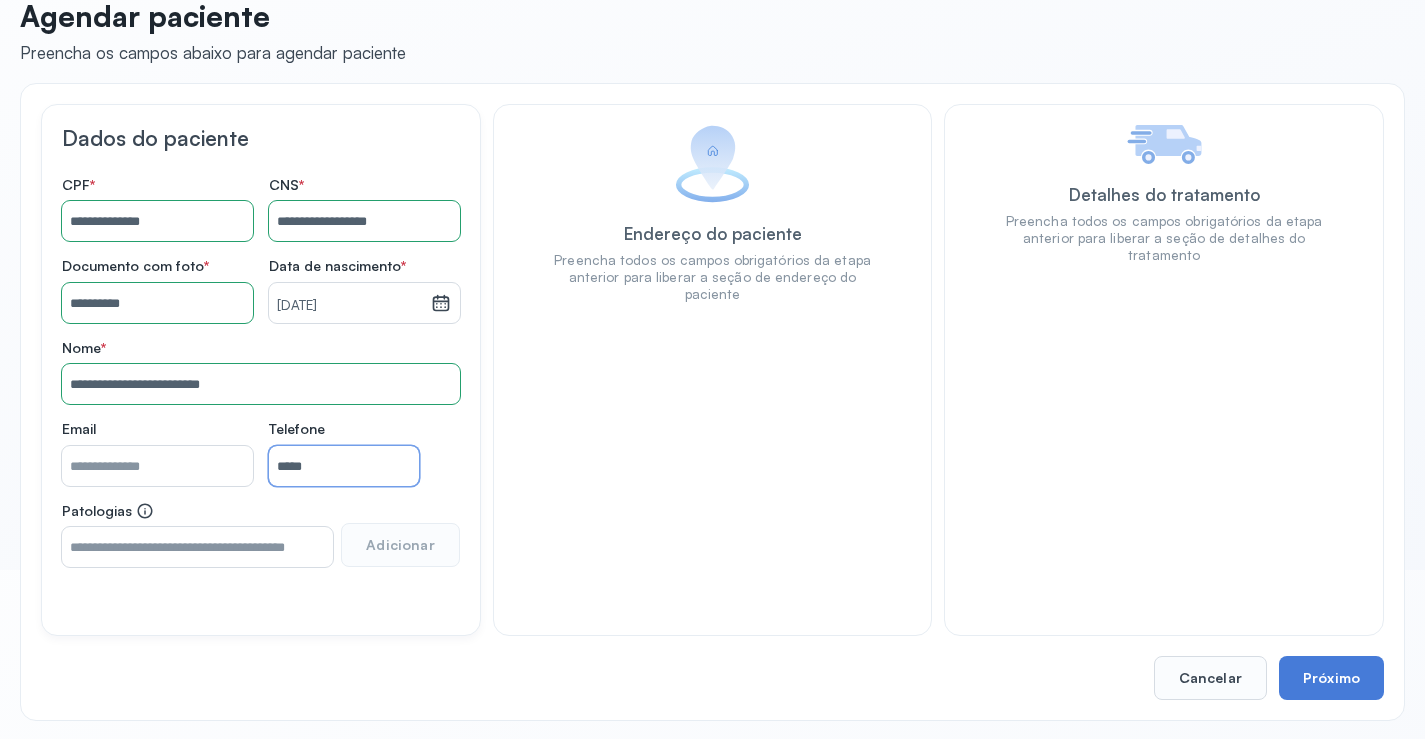 scroll, scrollTop: 171, scrollLeft: 0, axis: vertical 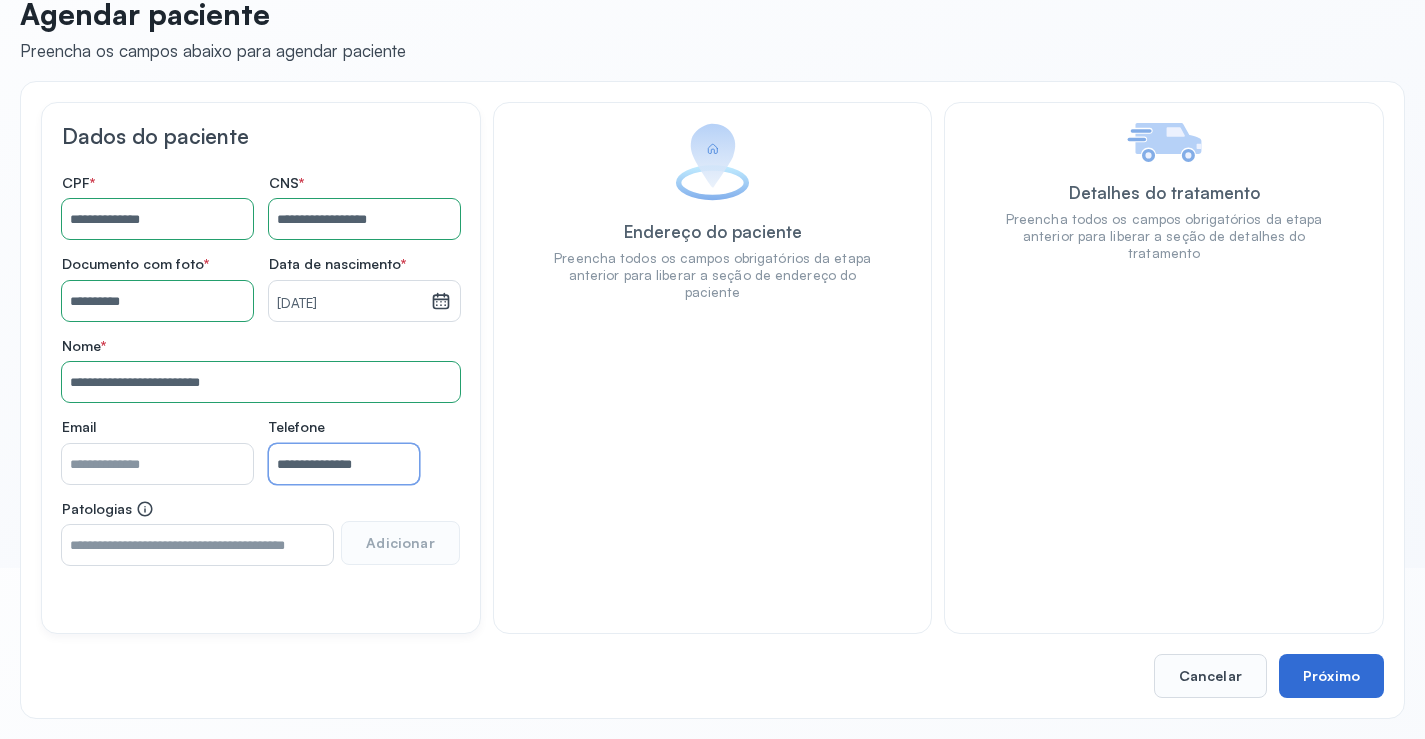 click on "Próximo" at bounding box center (1331, 676) 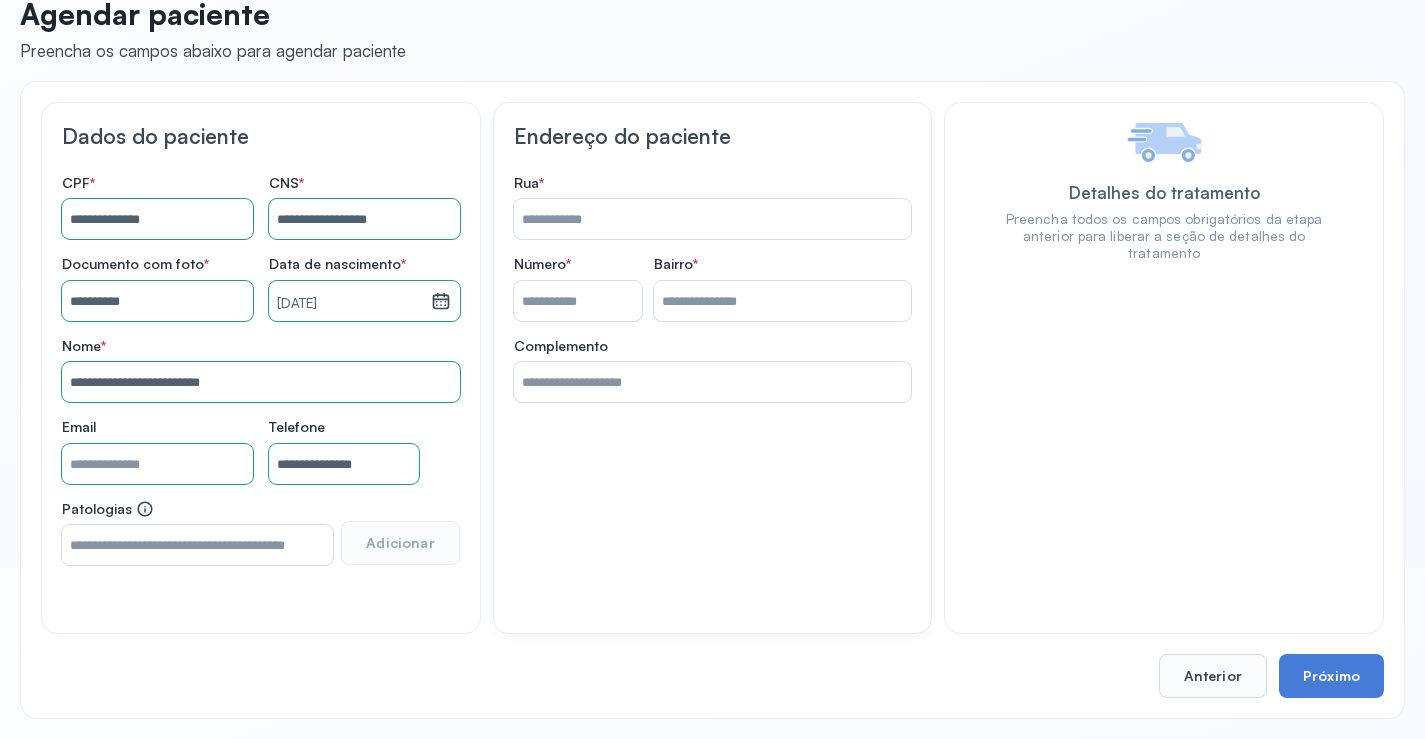 click on "Rua   *" at bounding box center [713, 219] 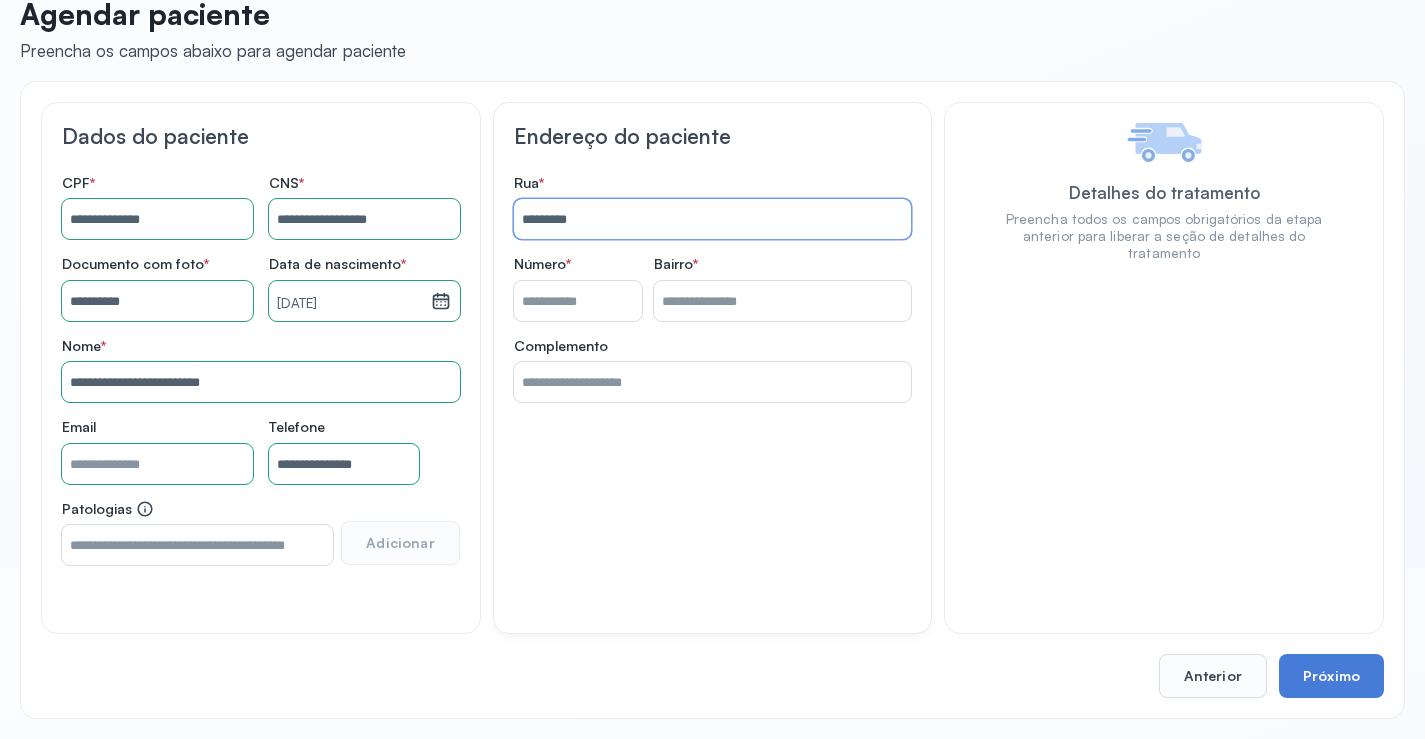 click on "Rua   *" at bounding box center (578, 301) 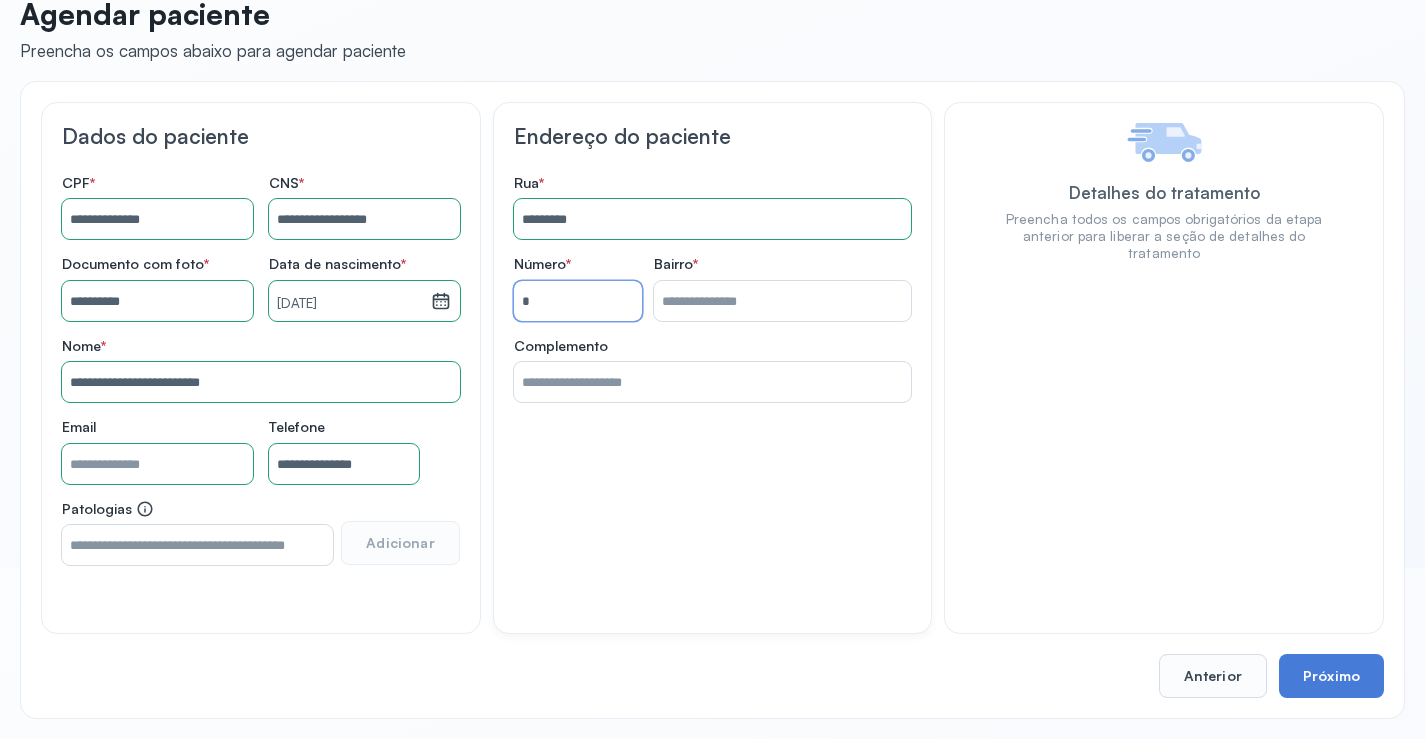 click on "Rua   *" at bounding box center (782, 301) 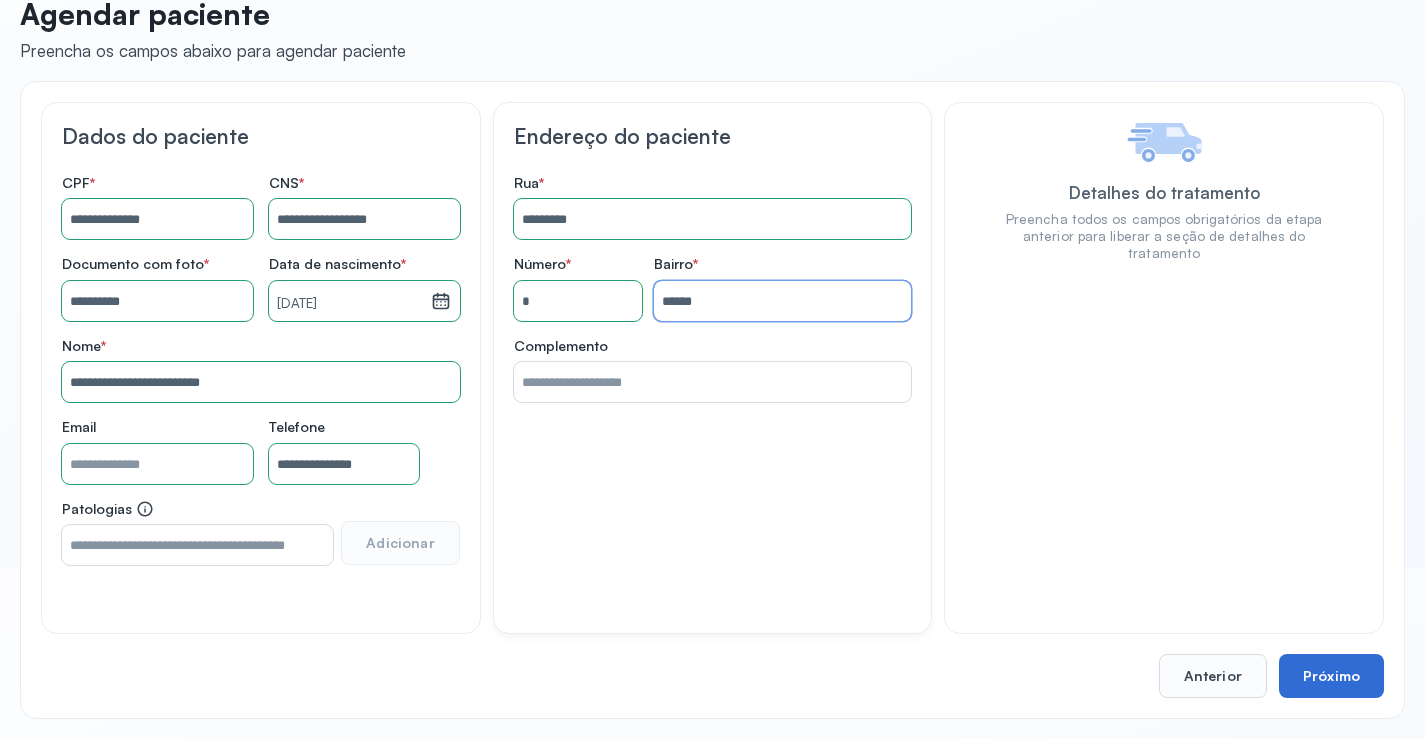 click on "Próximo" at bounding box center [1331, 676] 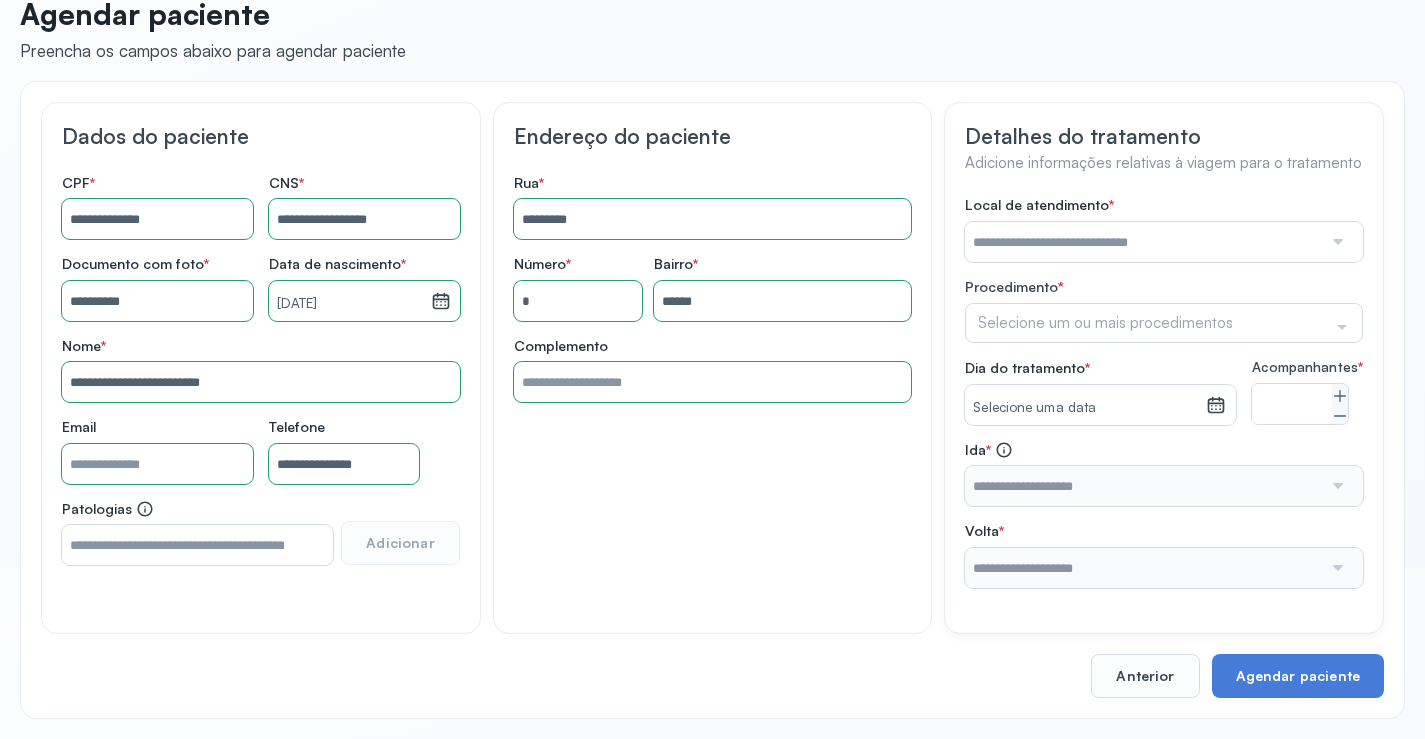 click on "Local de atendimento   *" at bounding box center (1039, 205) 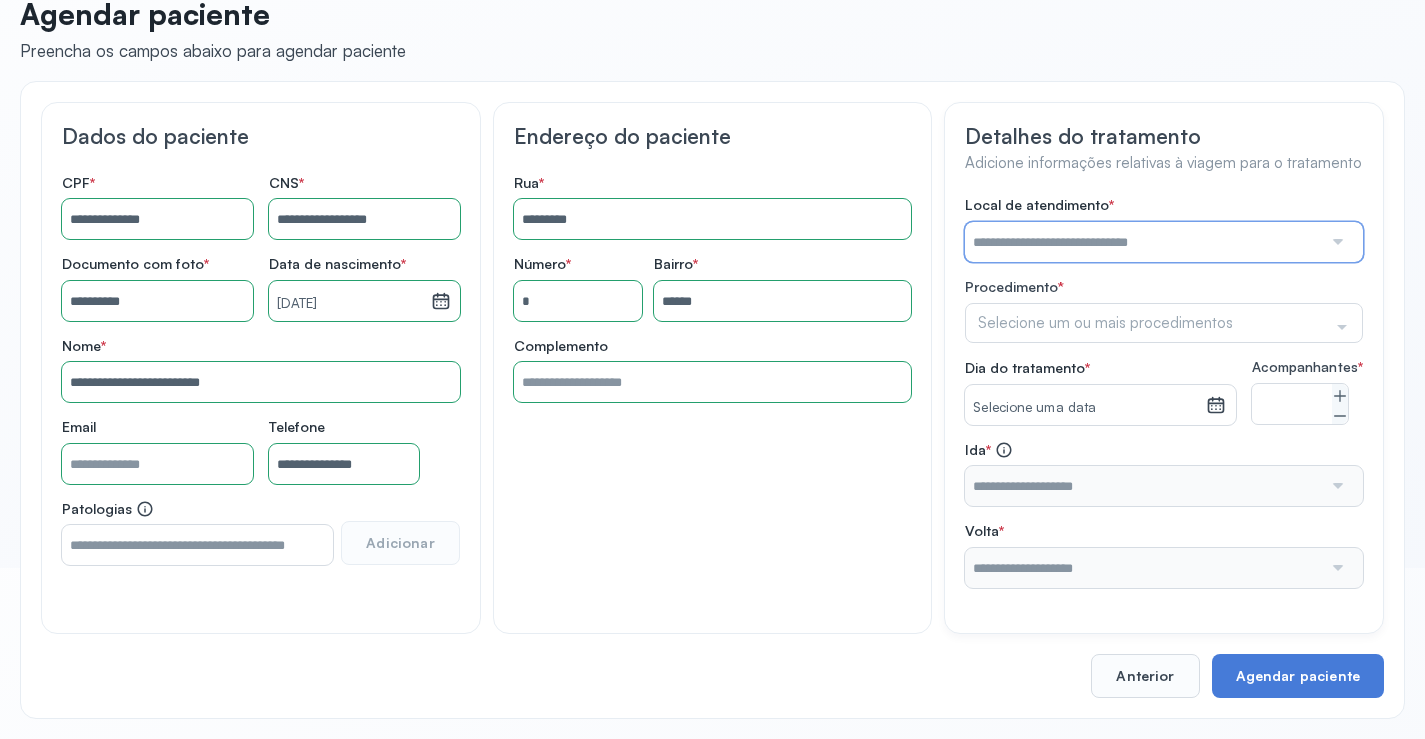 click at bounding box center (1143, 242) 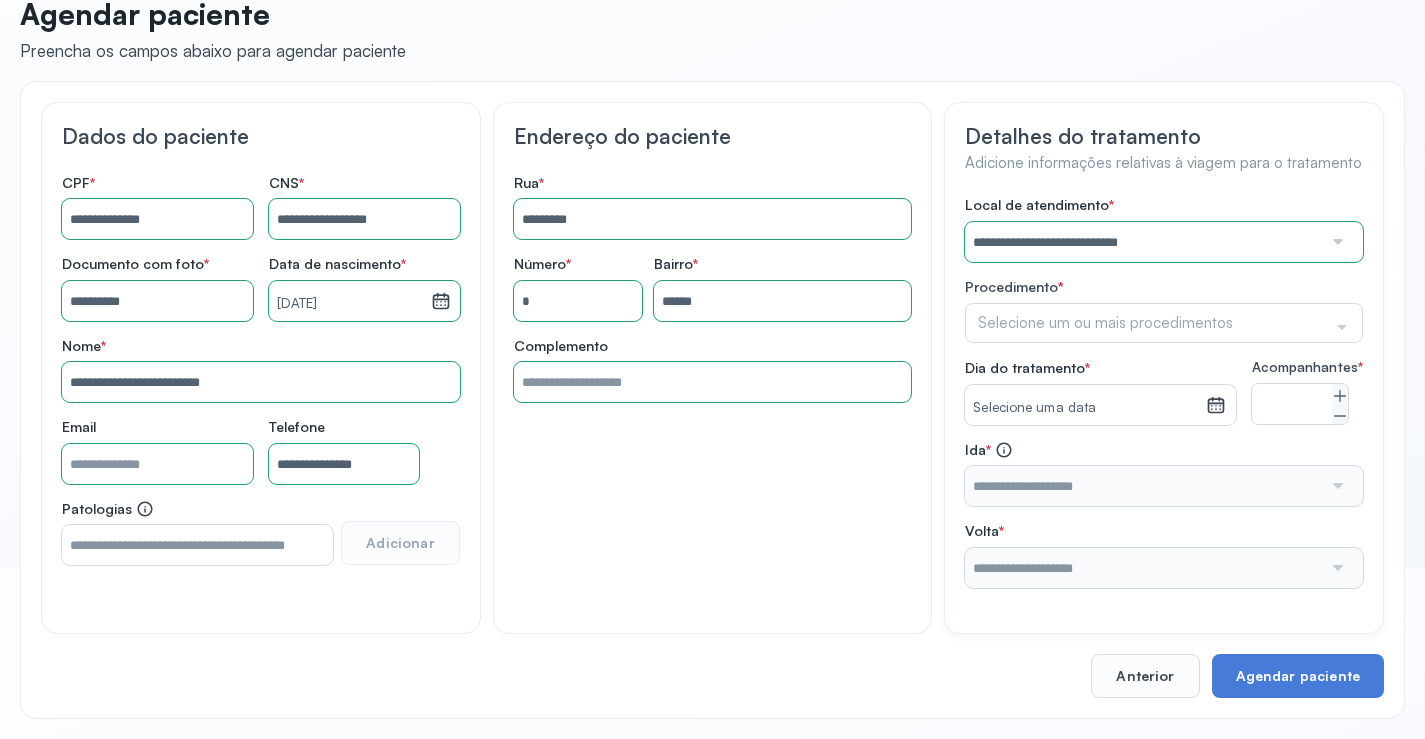 click on "**********" at bounding box center (1164, 392) 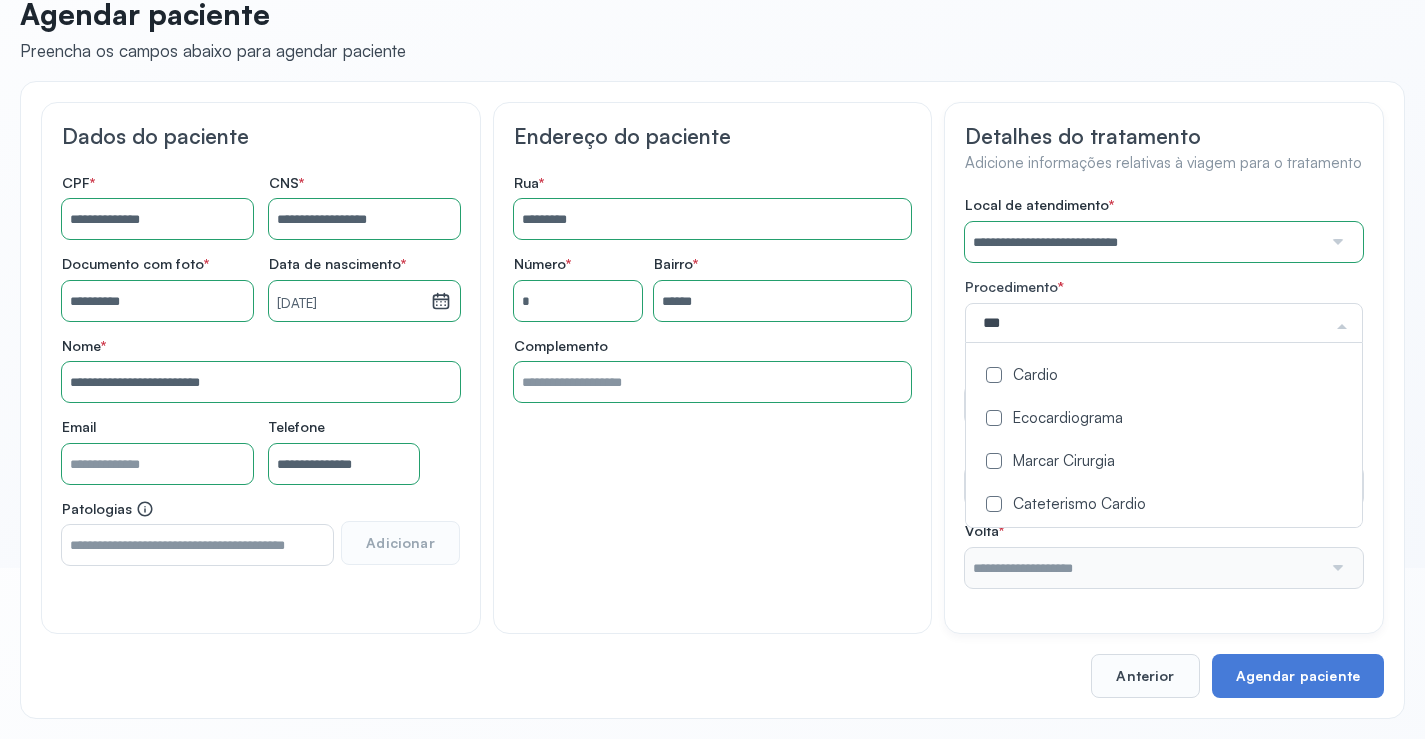 click on "Cardio" at bounding box center (1164, 376) 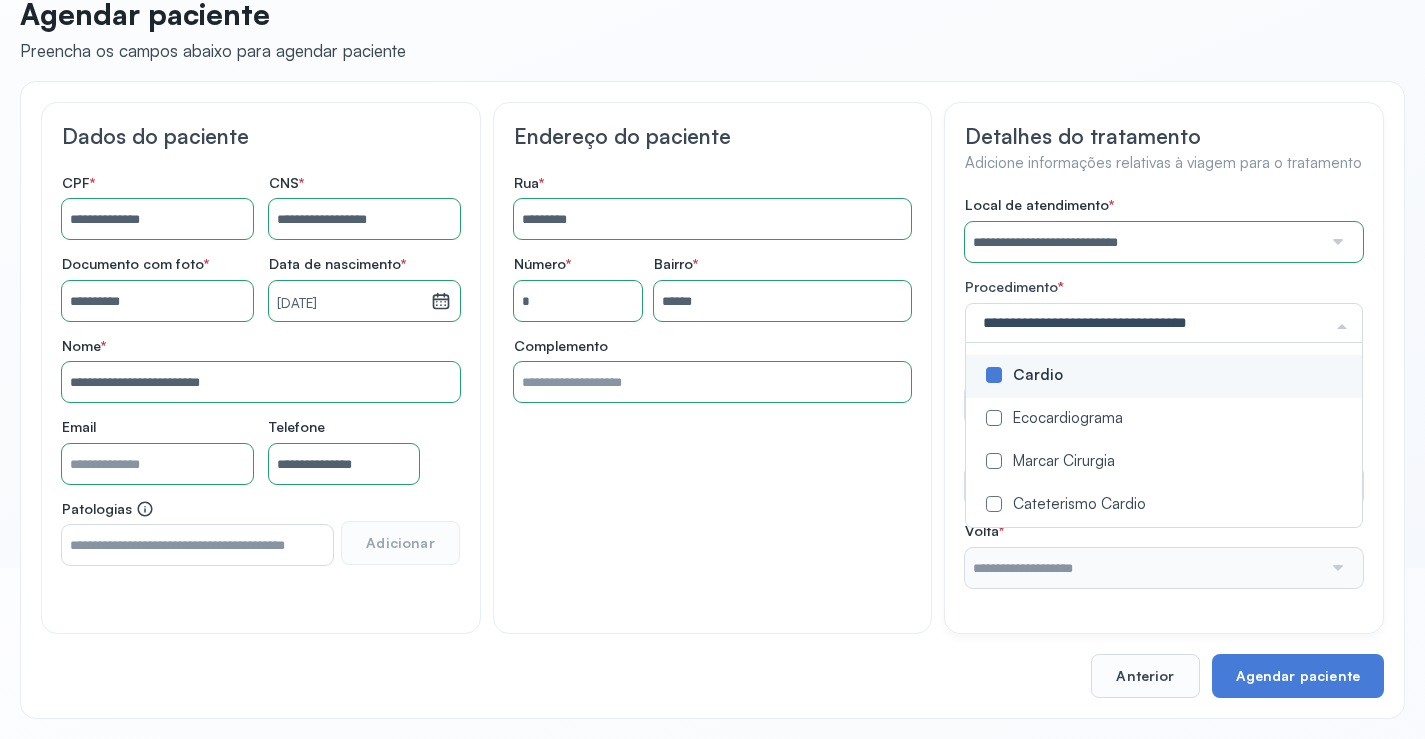 click on "**********" 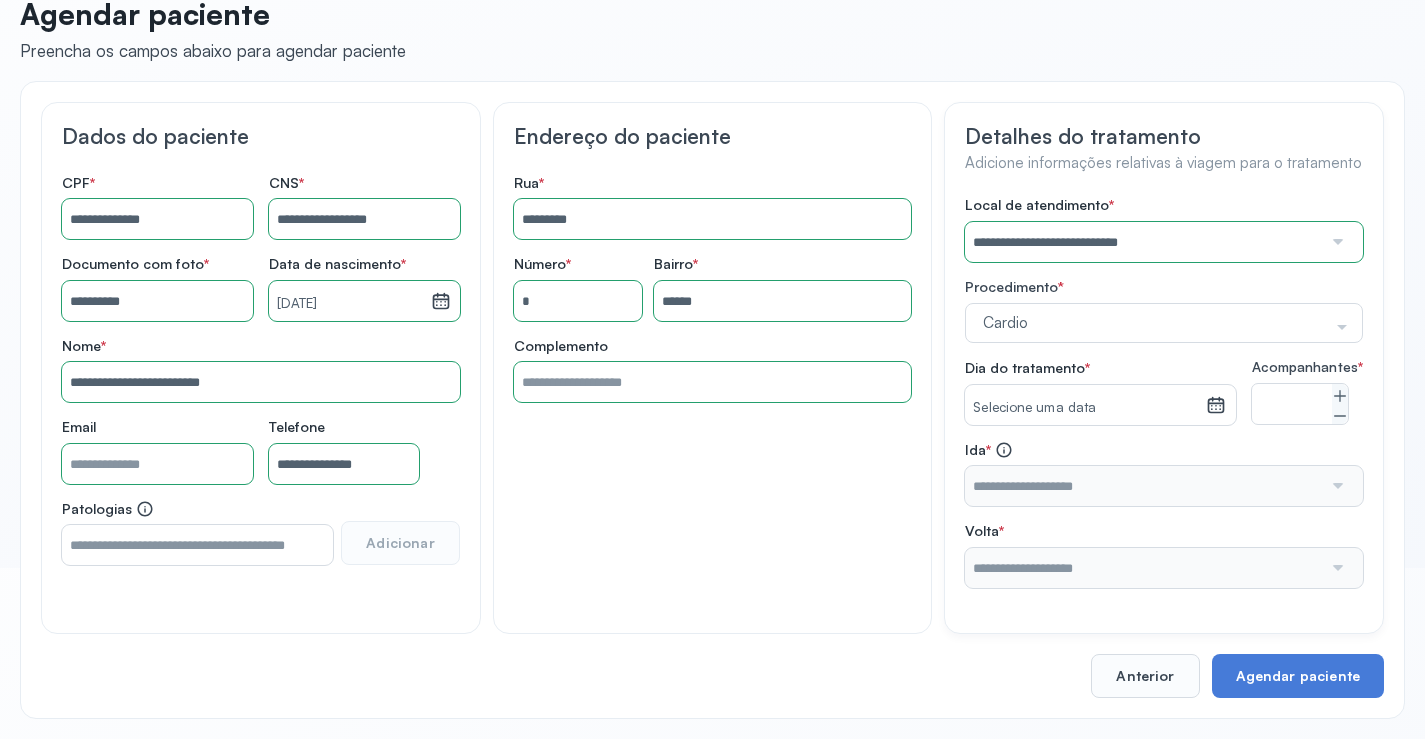 click on "Selecione uma data" at bounding box center [1085, 405] 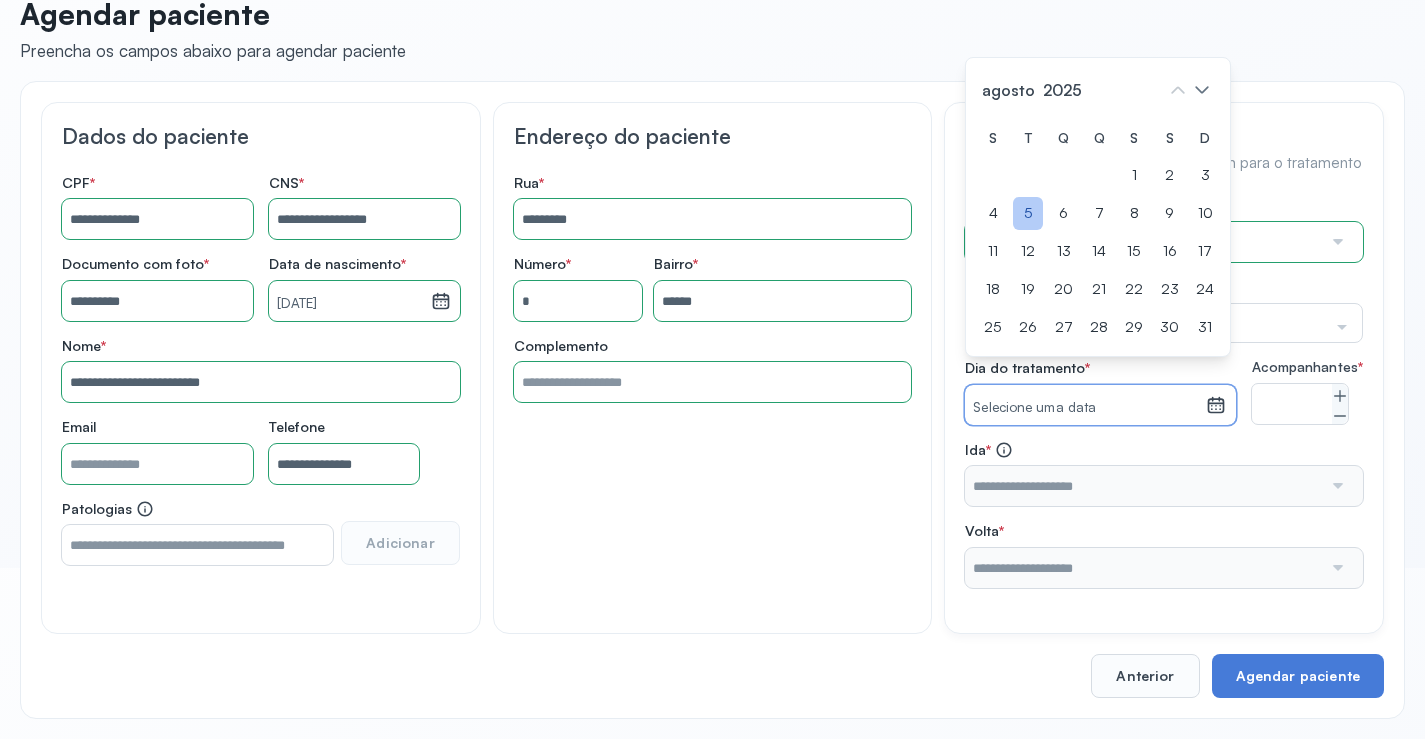 click on "5" 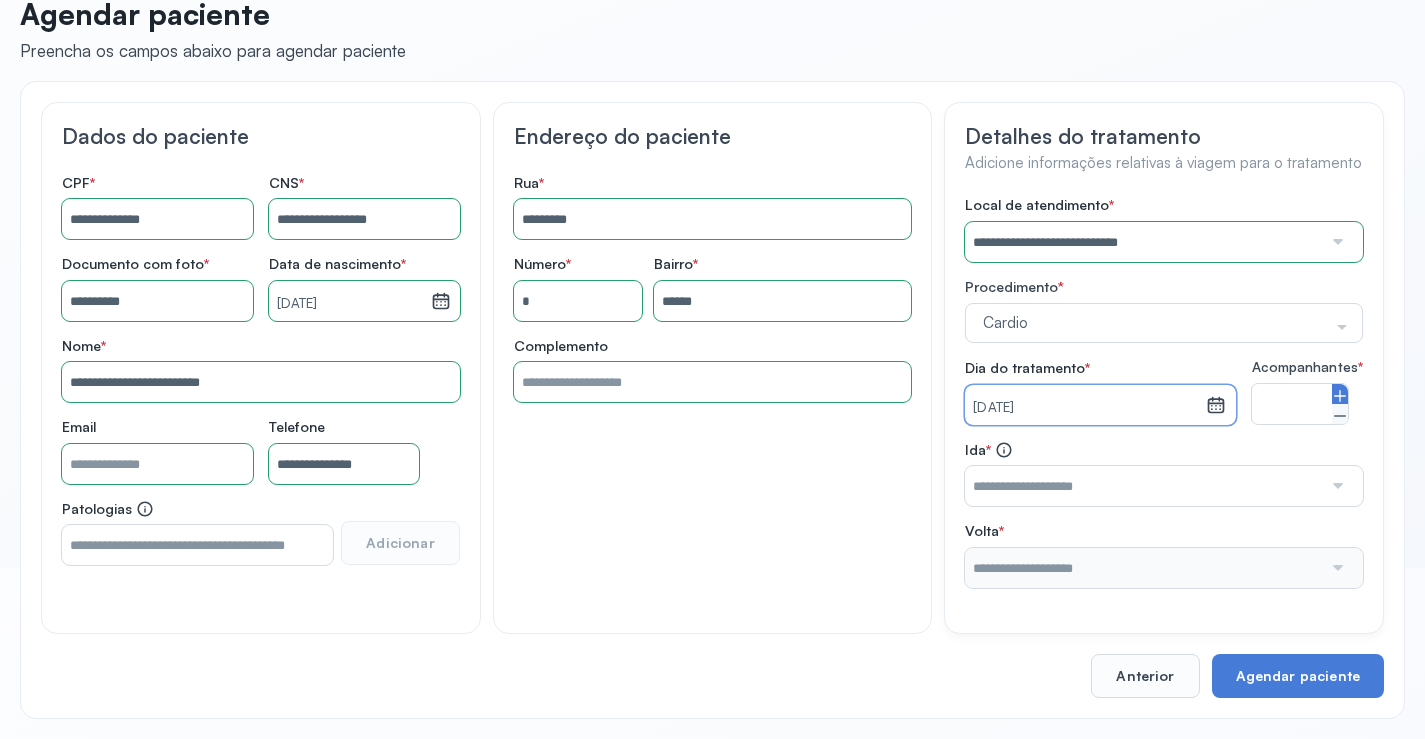 click 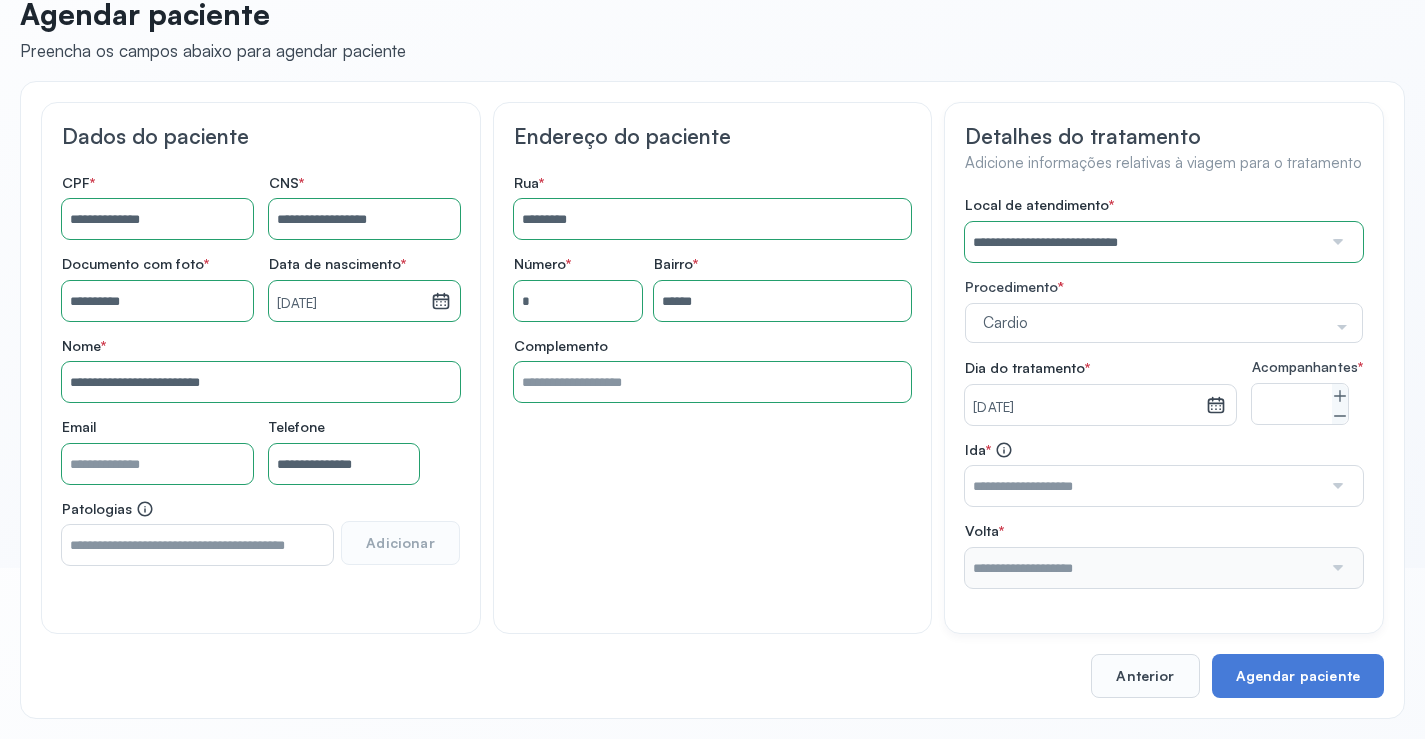 click at bounding box center [1143, 486] 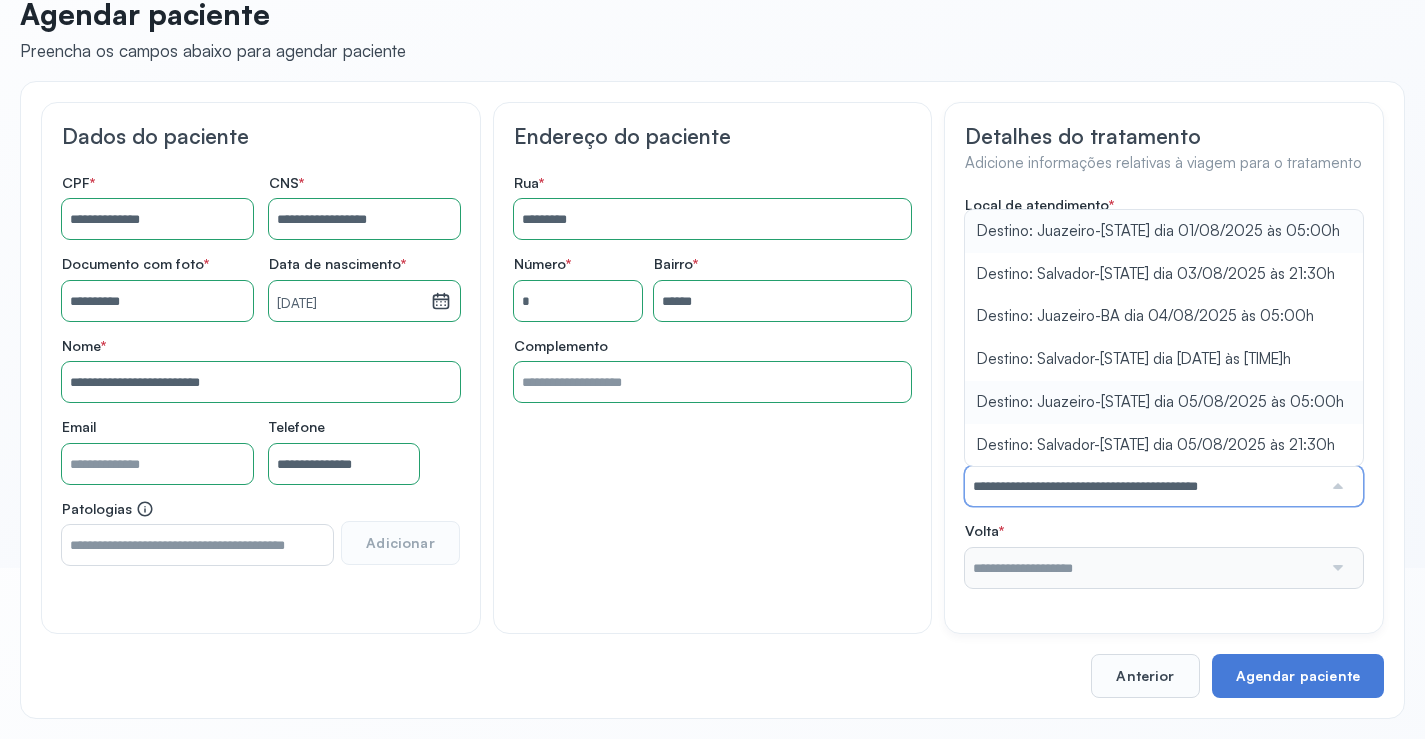 click on "**********" at bounding box center (1164, 392) 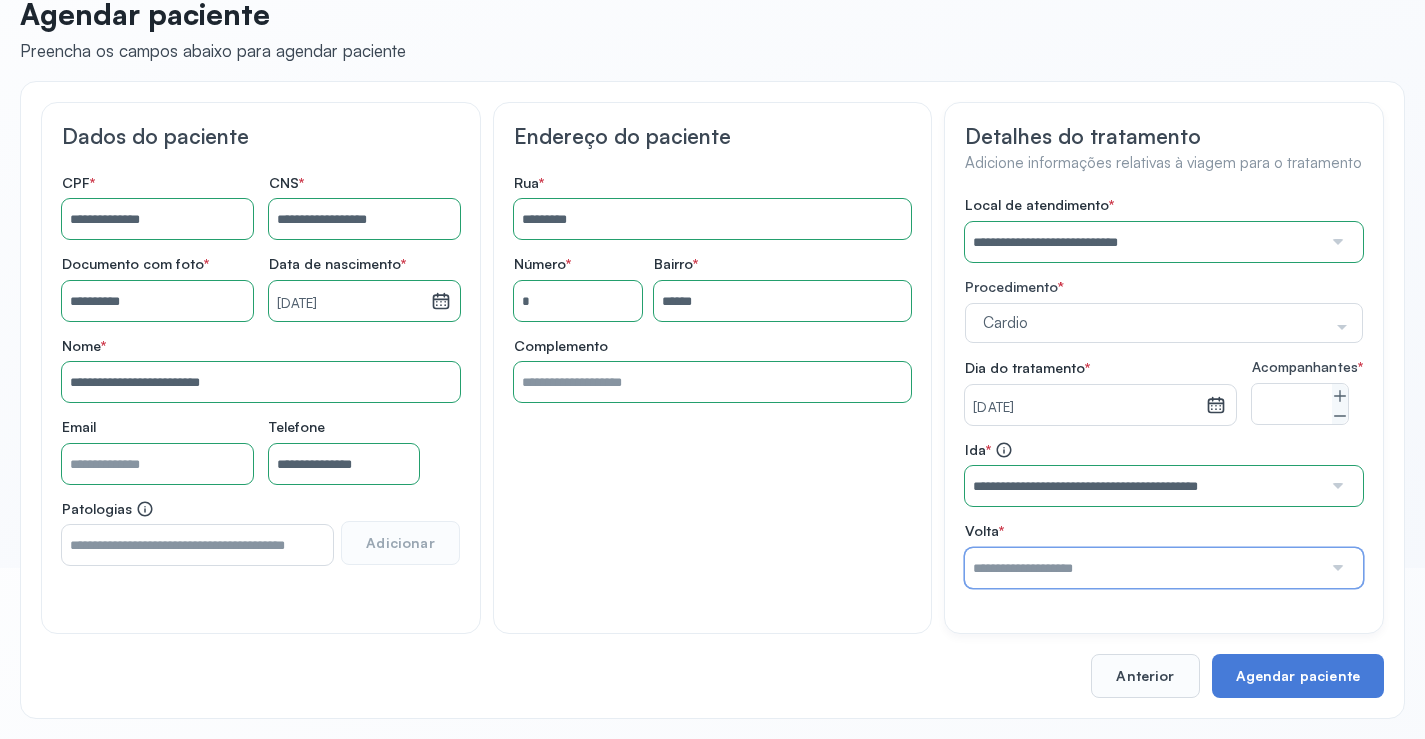 click at bounding box center (1143, 568) 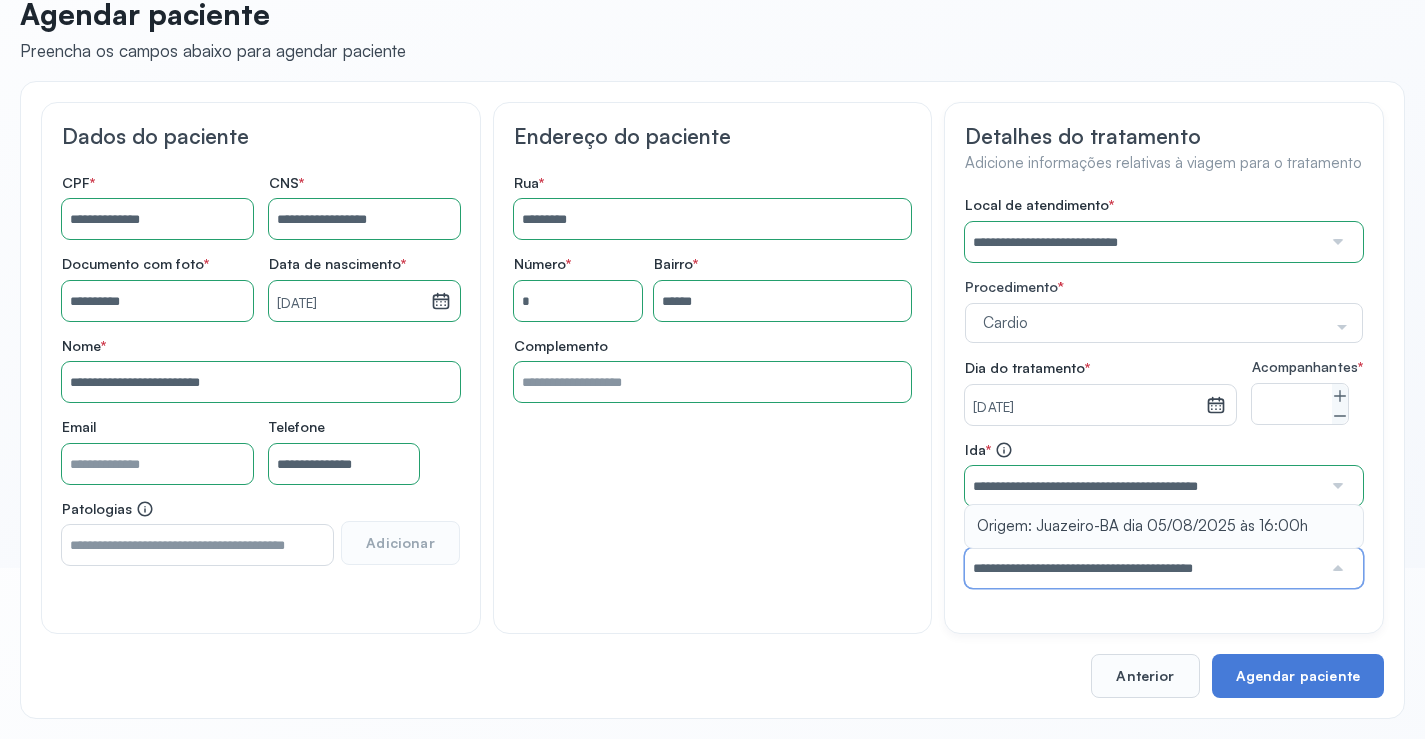 click on "Origem: Juazeiro-[STATE] dia [DATE] às [TIME]h" at bounding box center [1164, 514] 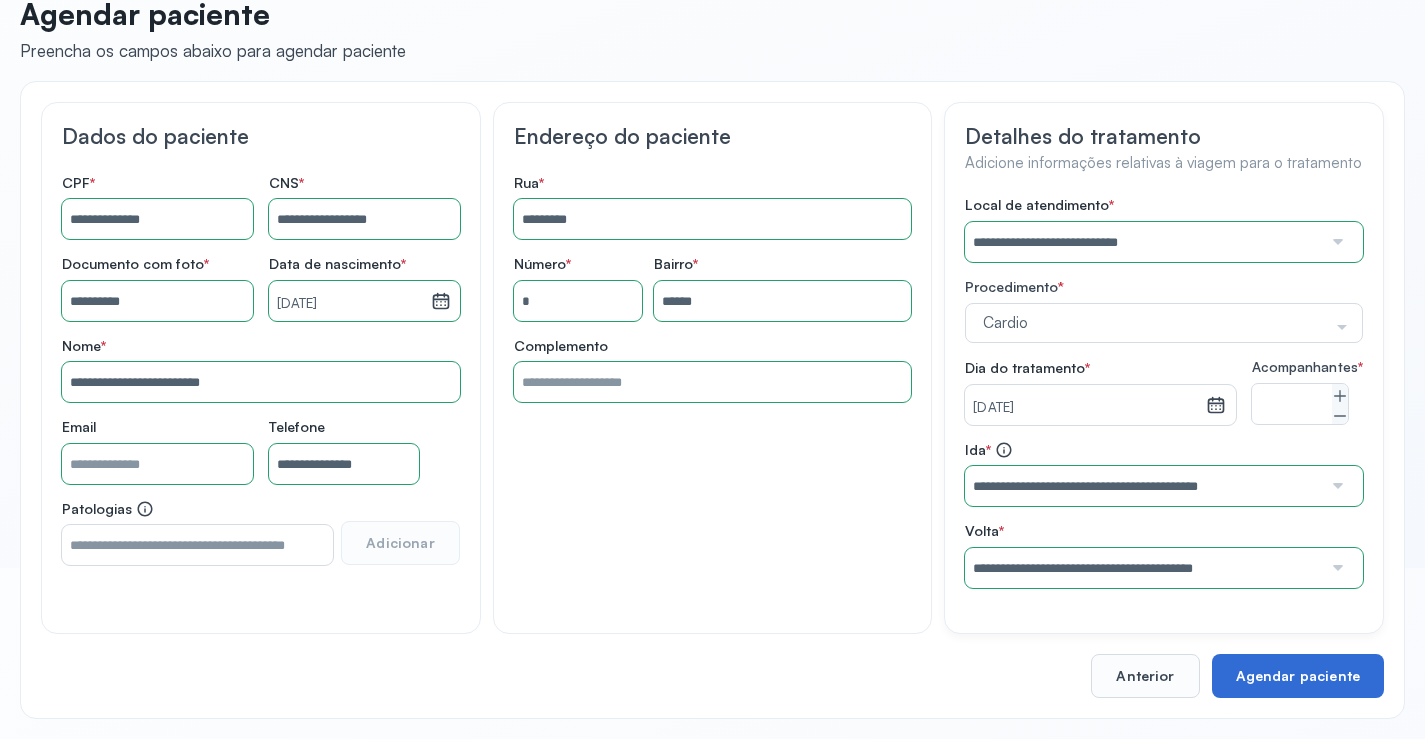 click on "Agendar paciente" at bounding box center (1298, 676) 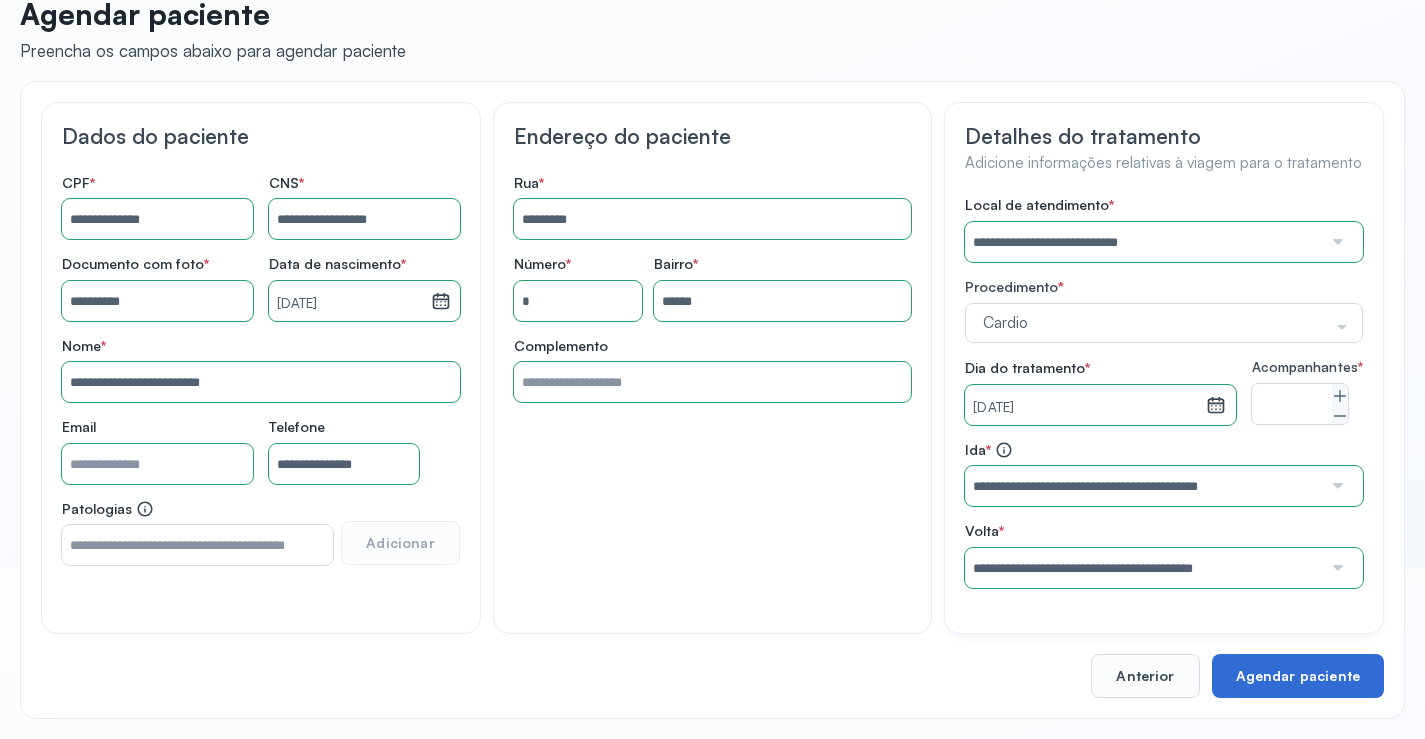 scroll, scrollTop: 0, scrollLeft: 0, axis: both 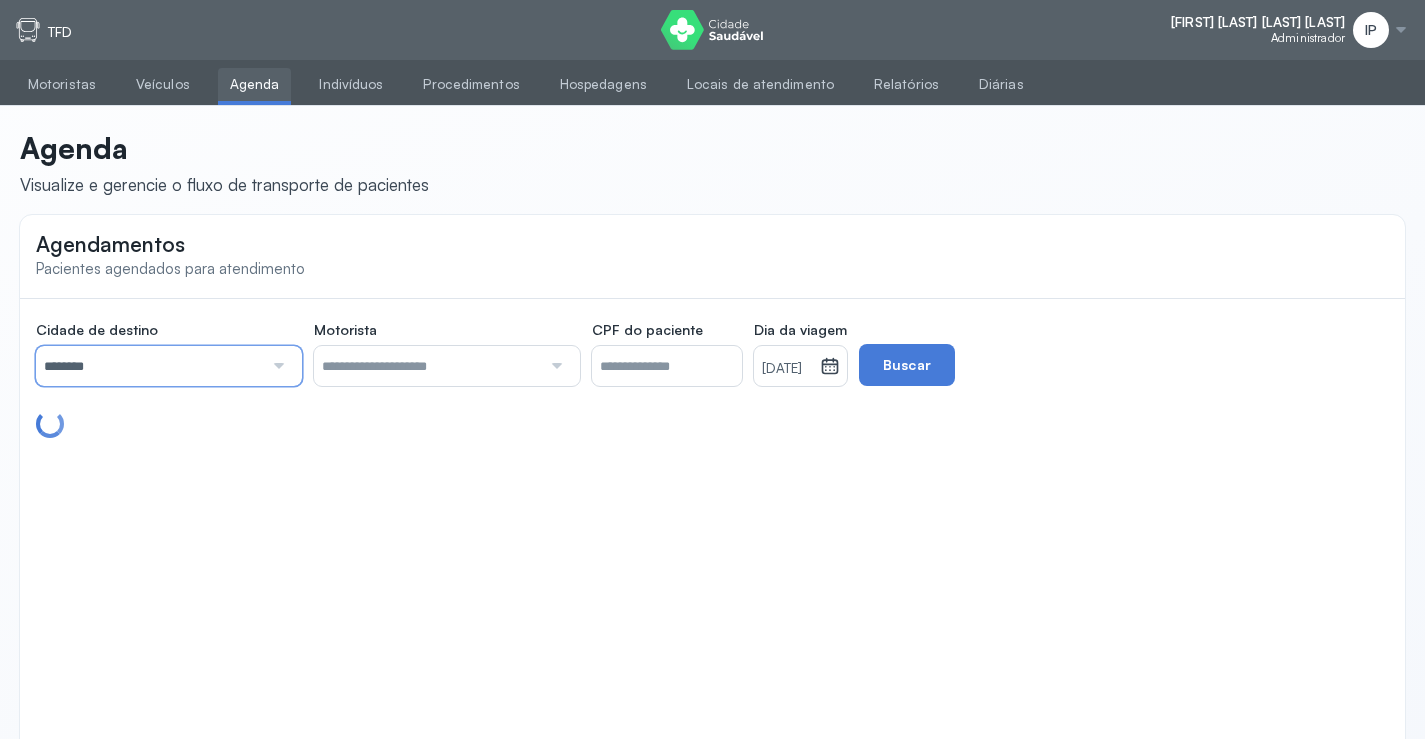 click on "********" at bounding box center [149, 366] 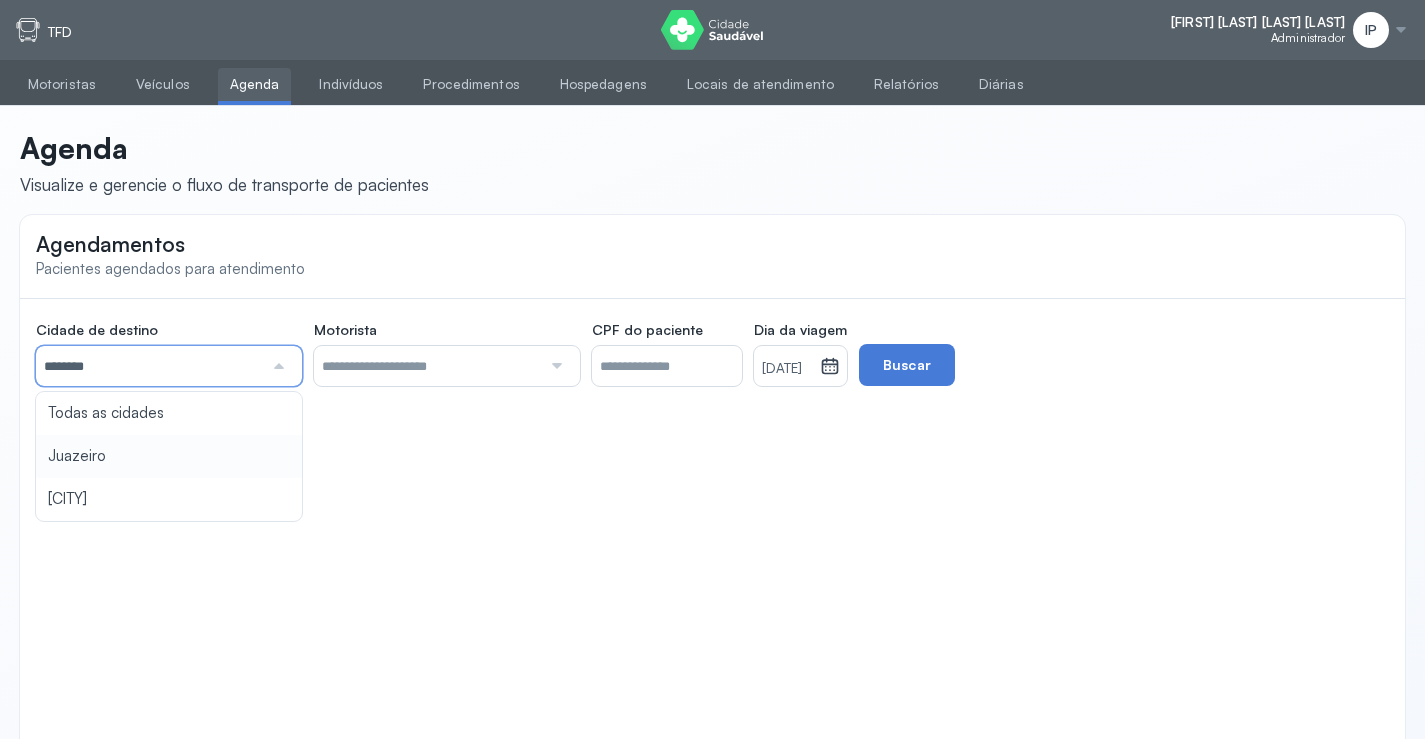 click on "Cidade de destino  ******** Todas as cidades Juazeiro Salvador Motorista  Todos os motoristas Diego dos Santos Edevon dos Santos Souza Edevon dos Santos Souza Elto Lima de Almeida Genivaldo Rodrigues da Silva Jozenilson Santos da Silva CPF do paciente  Dia da viagem  05/08/2025 agosto 2025 S T Q Q S S D 1 2 3 4 5 6 7 8 9 10 11 12 13 14 15 16 17 18 19 20 21 22 23 24 25 26 27 28 29 30 31 jan fev mar abr maio jun jul ago set out nov dez 2018 2019 2020 2021 2022 2023 2024 2025 2026 2027 2028 2029  Buscar" 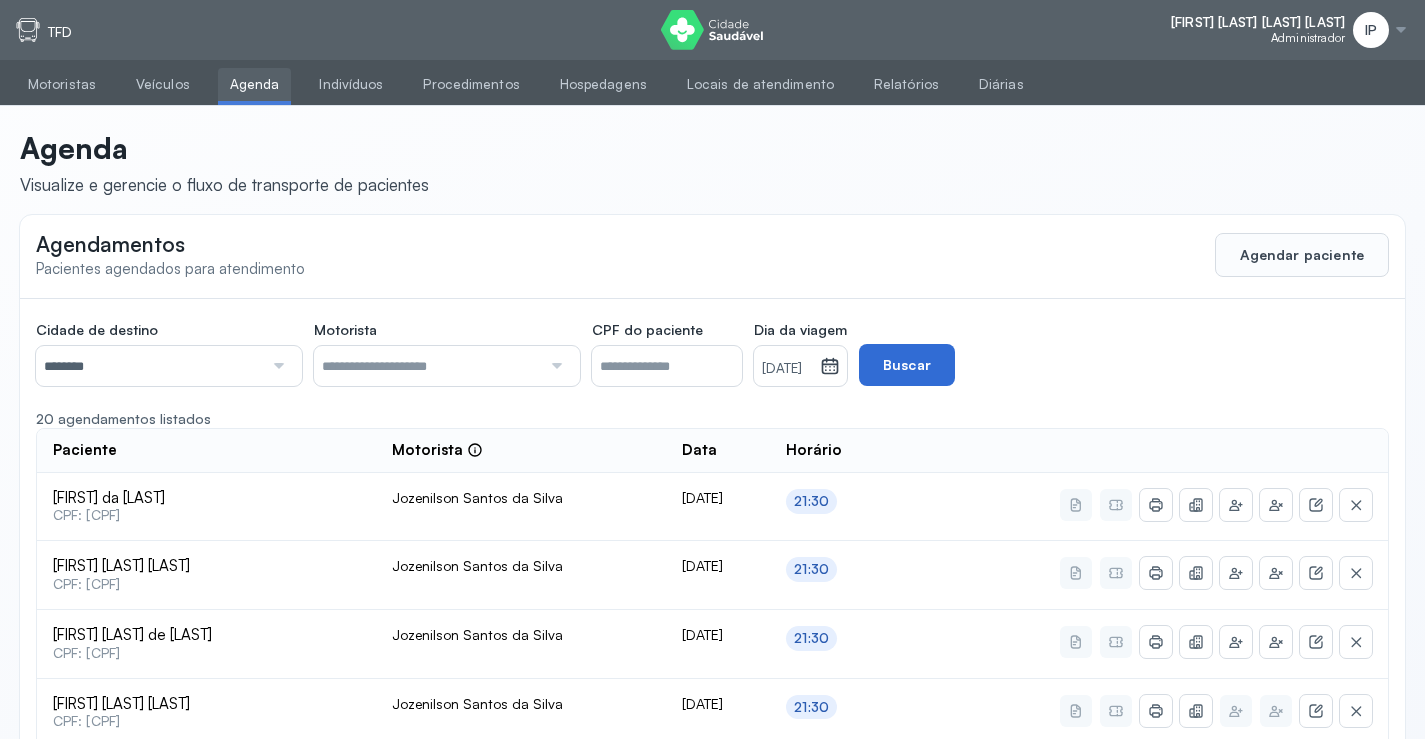 click on "Buscar" at bounding box center [907, 365] 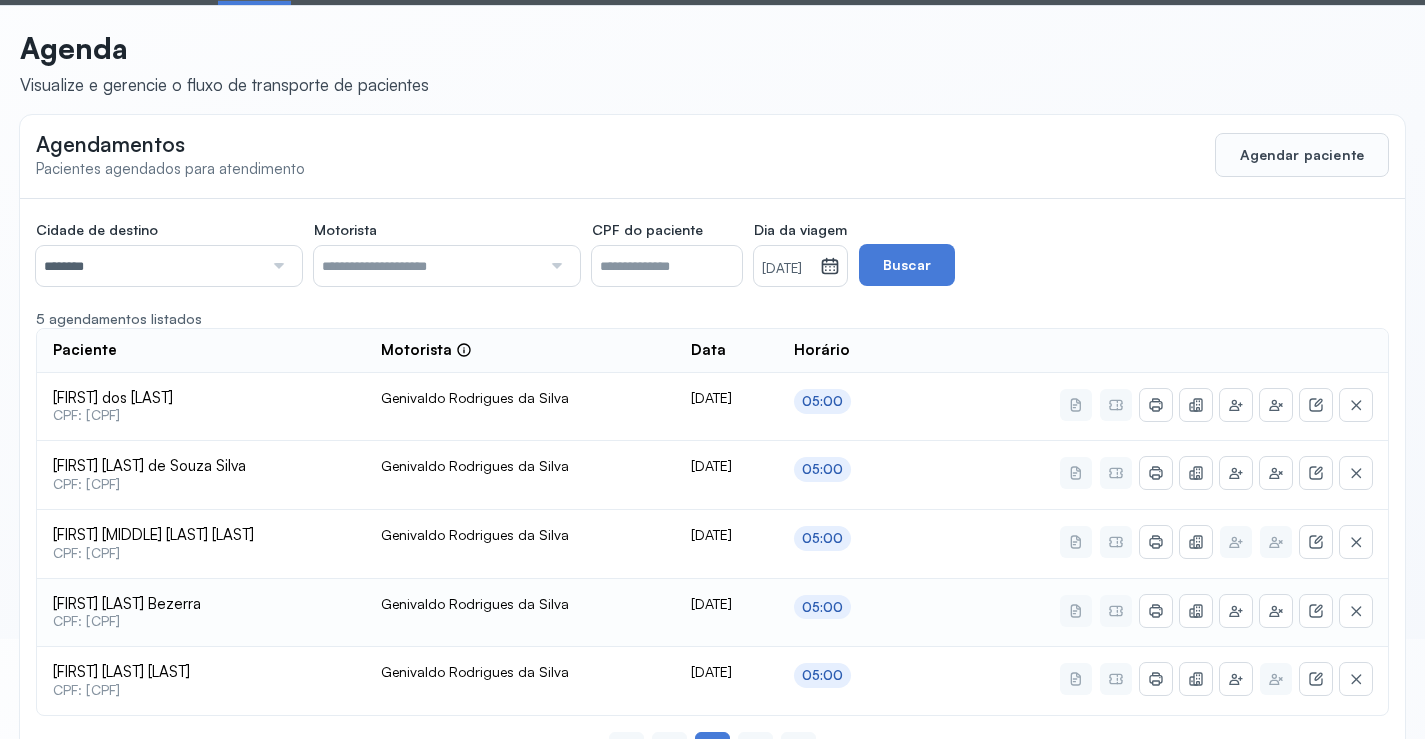 scroll, scrollTop: 179, scrollLeft: 0, axis: vertical 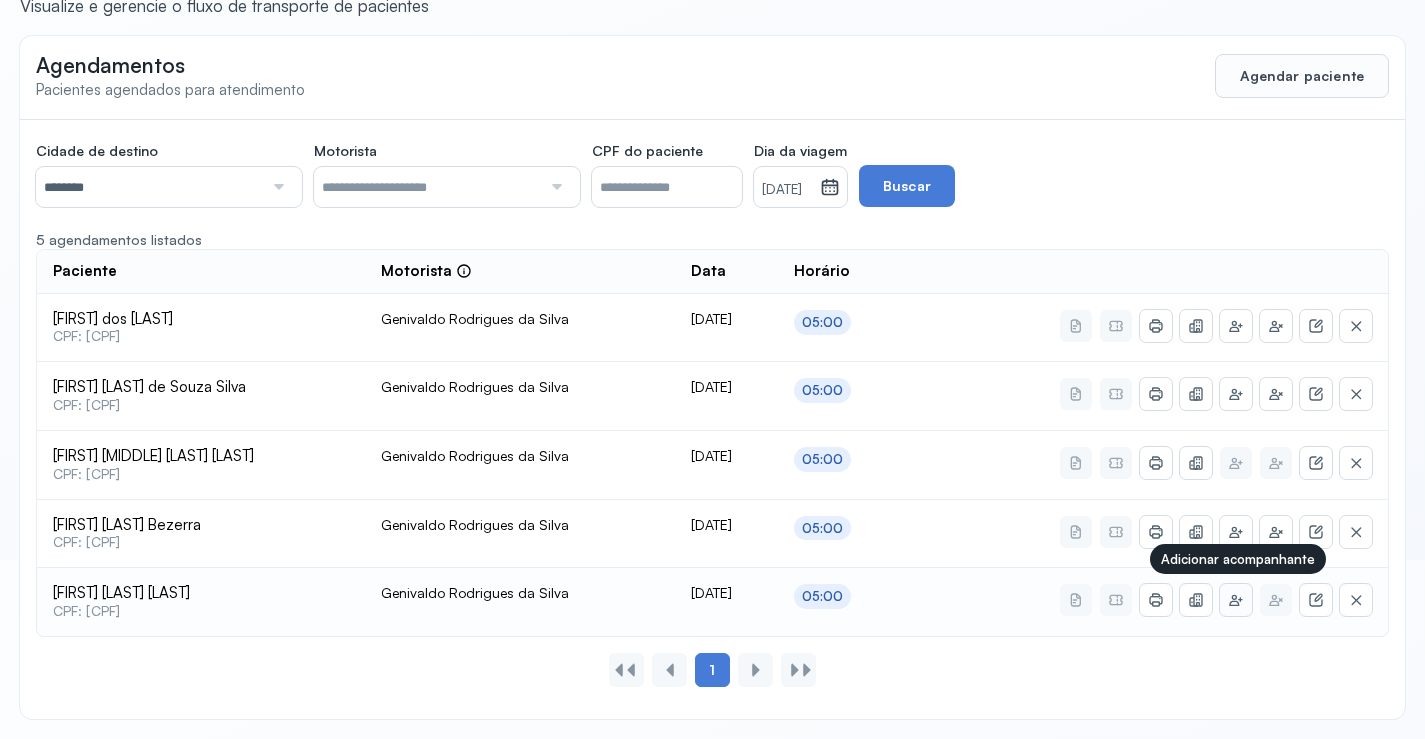 click 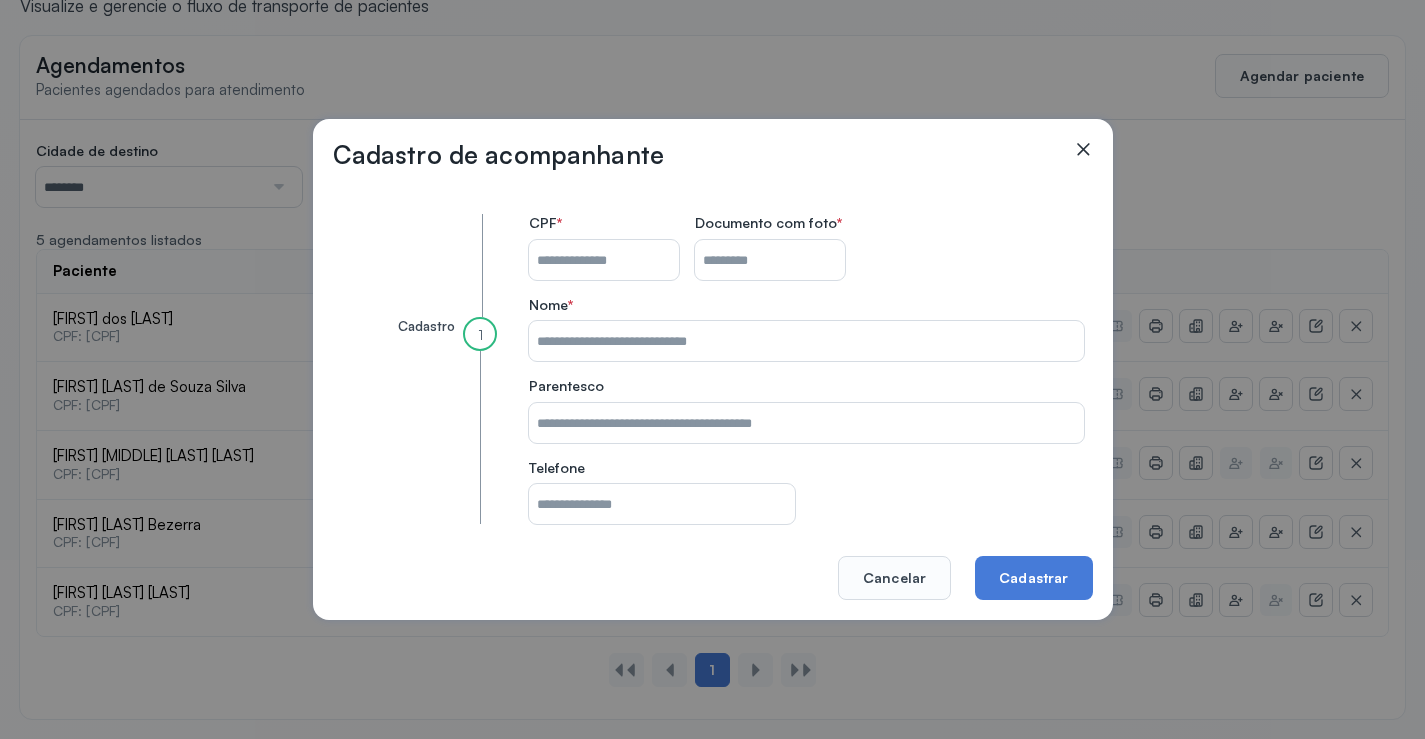 click on "CPF do paciente" at bounding box center [604, 260] 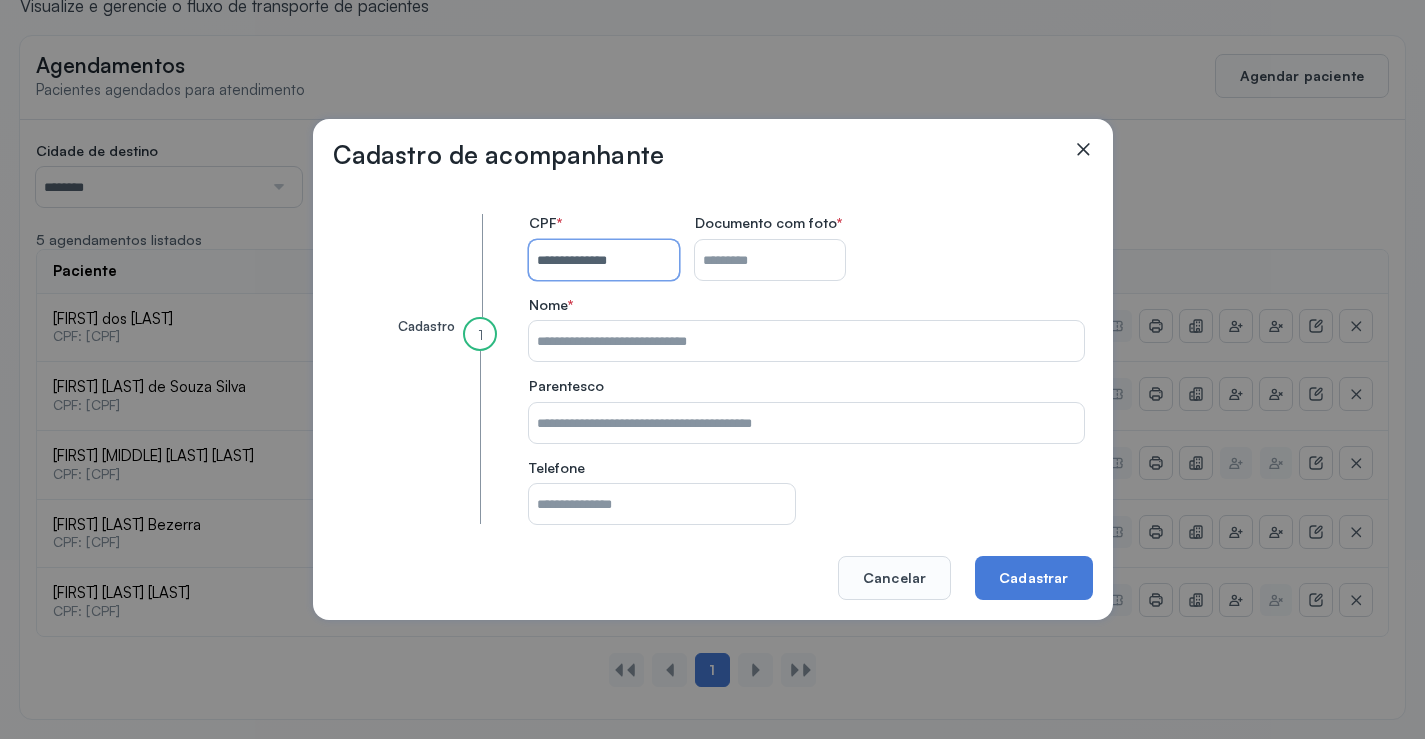 click on "CPF do paciente" at bounding box center [770, 260] 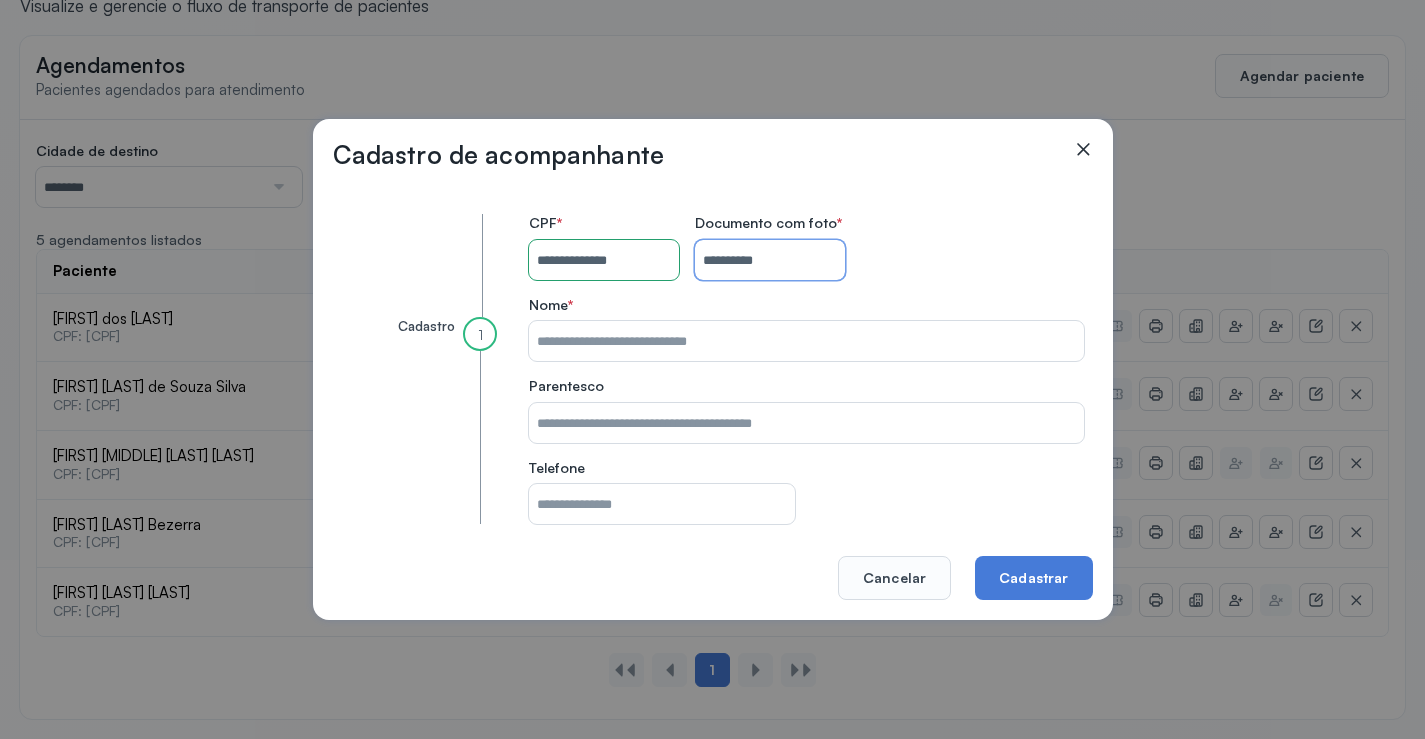 click on "CPF do paciente" at bounding box center [806, 341] 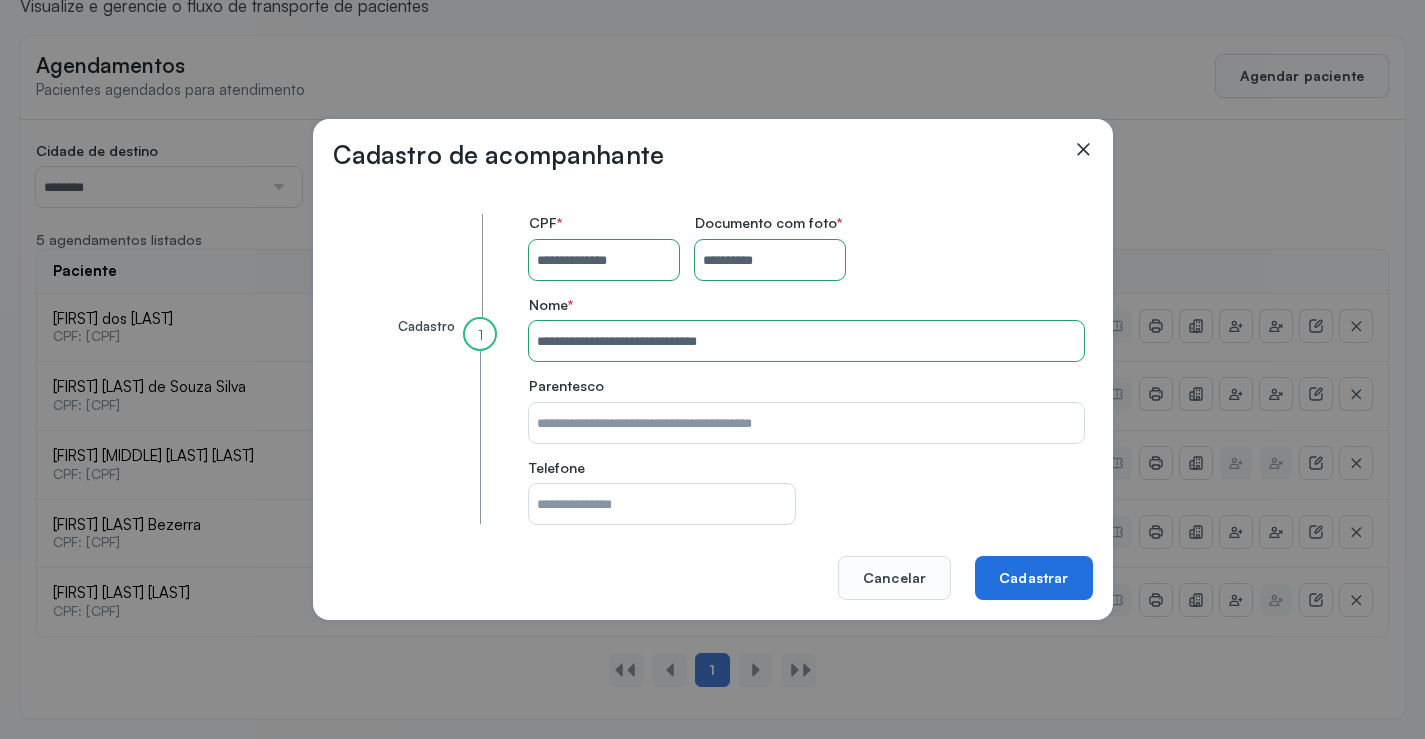 click on "Cadastrar" 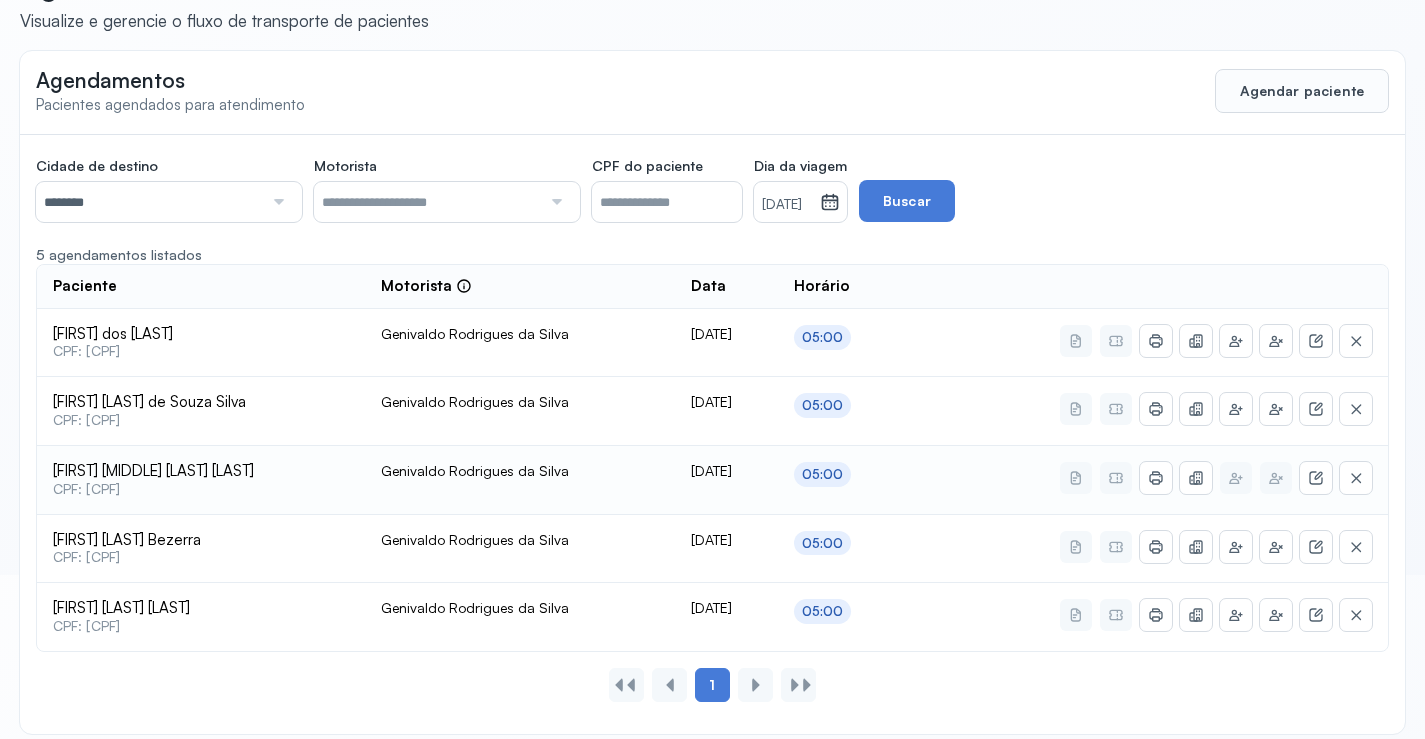 scroll, scrollTop: 0, scrollLeft: 0, axis: both 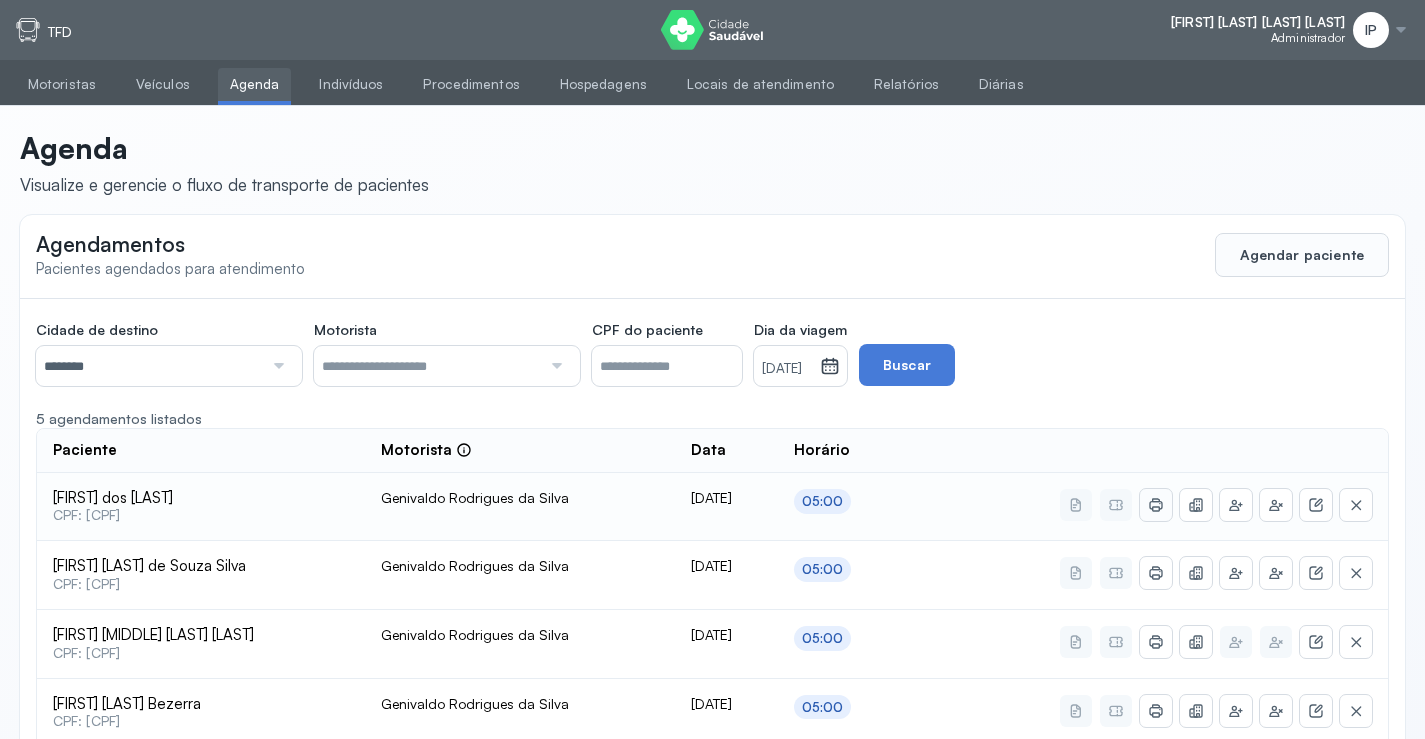 click 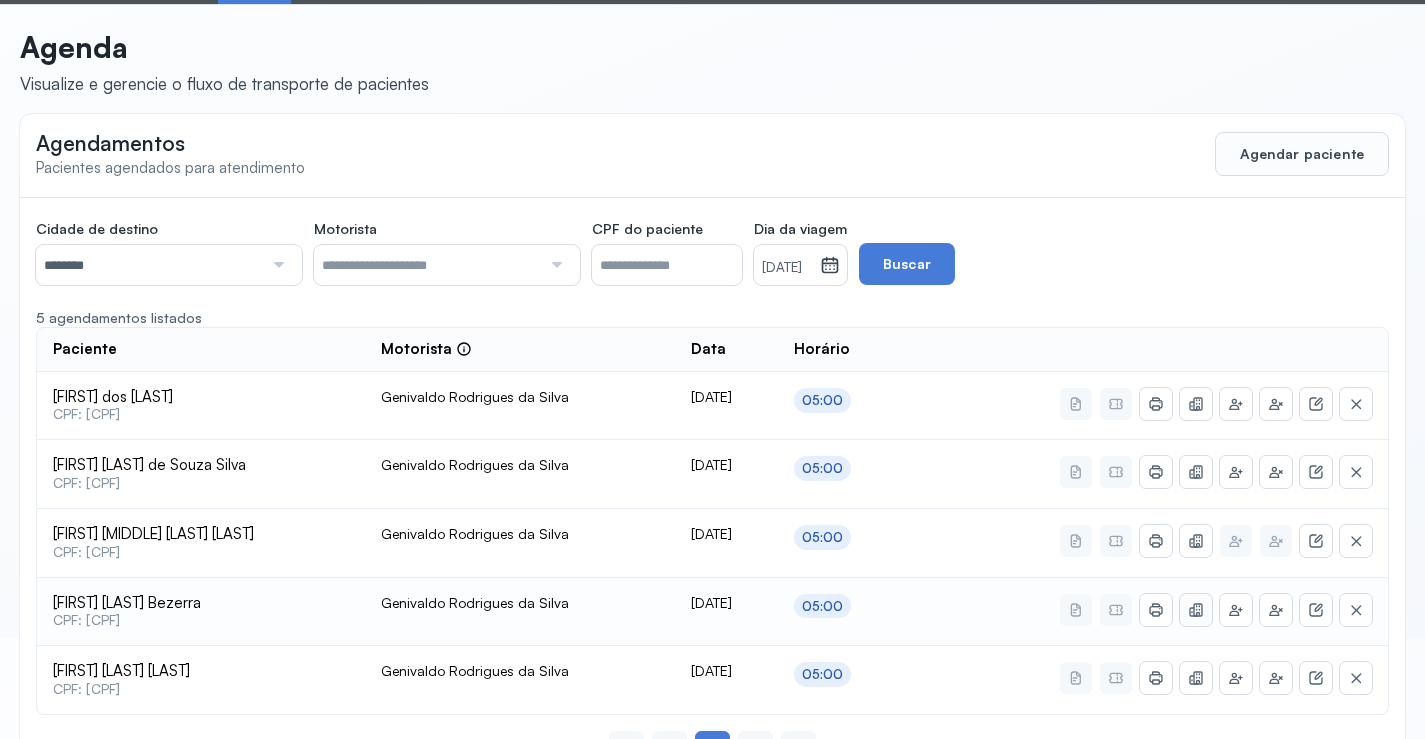 scroll, scrollTop: 179, scrollLeft: 0, axis: vertical 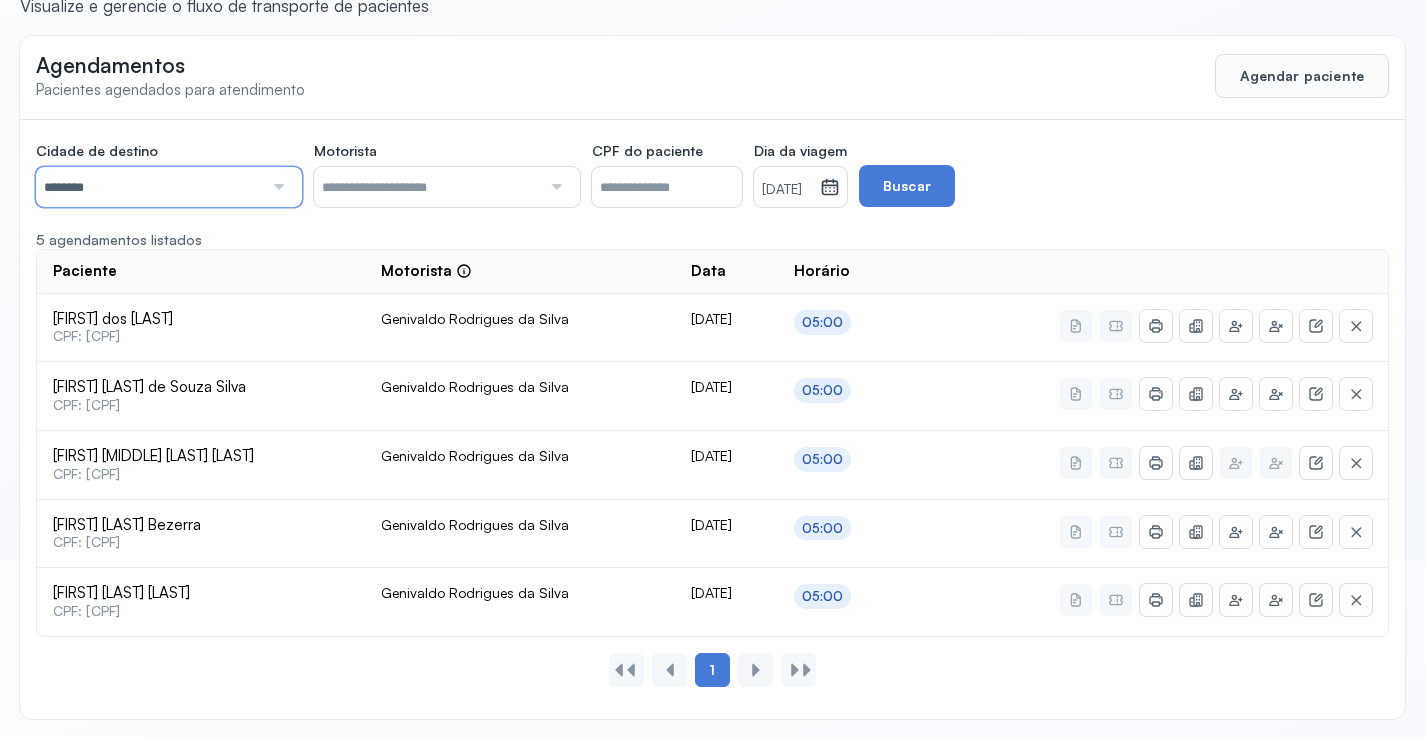 click on "********" at bounding box center (149, 187) 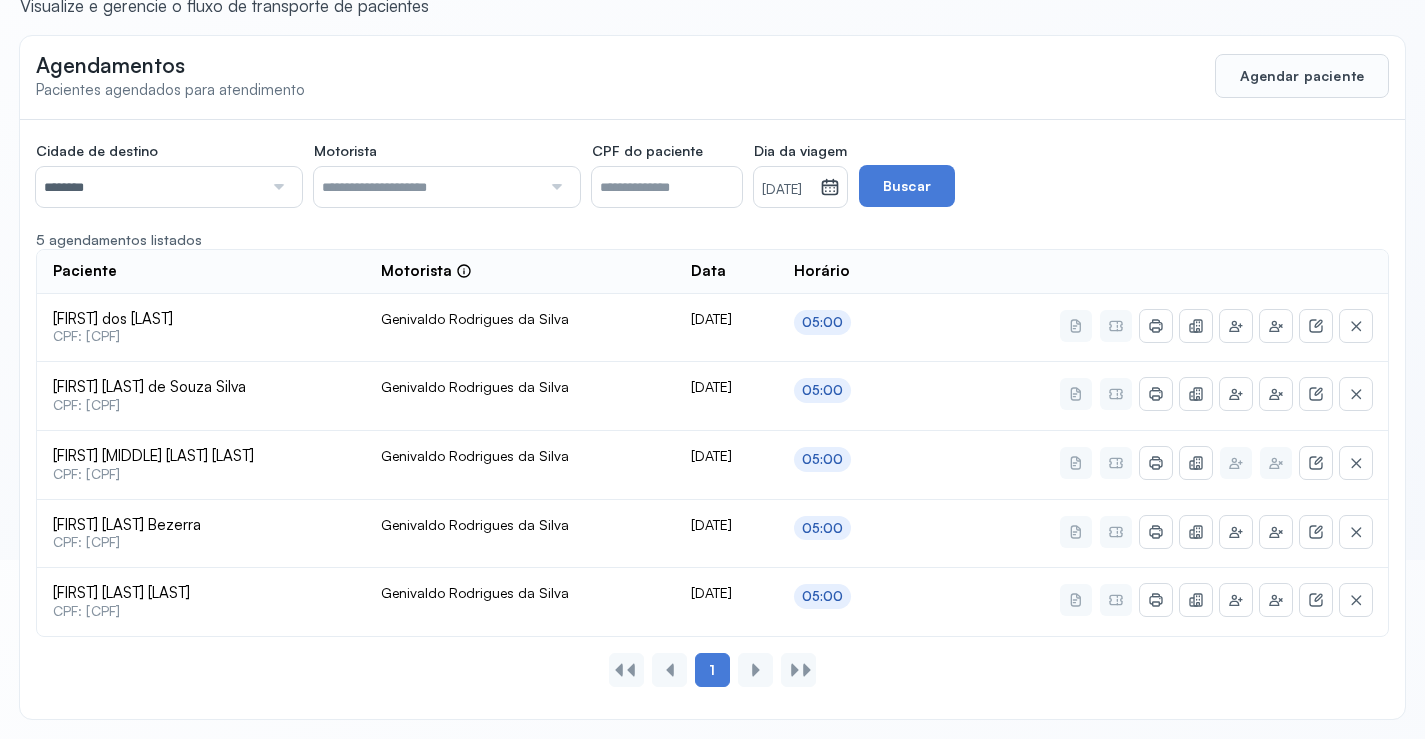 drag, startPoint x: 100, startPoint y: 309, endPoint x: 229, endPoint y: 276, distance: 133.15405 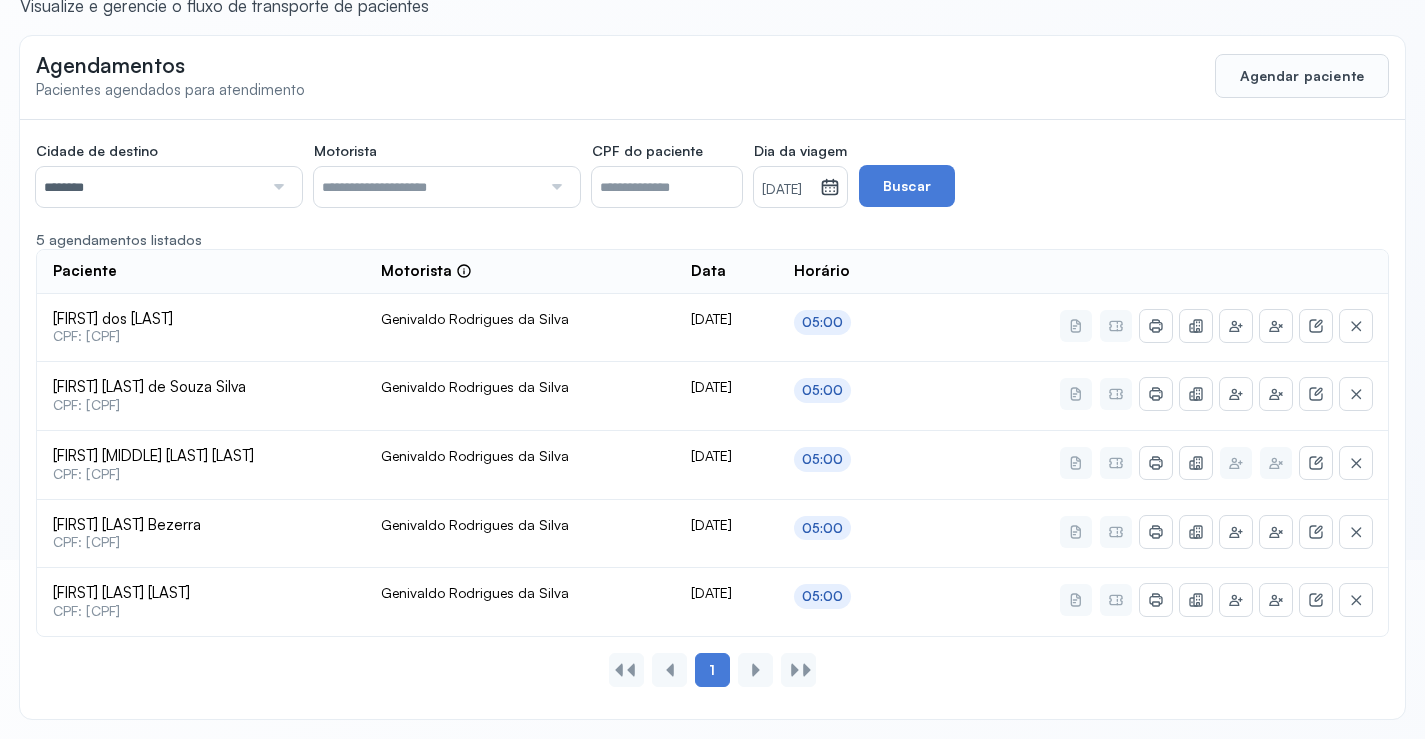 drag, startPoint x: 813, startPoint y: 184, endPoint x: 833, endPoint y: 200, distance: 25.612497 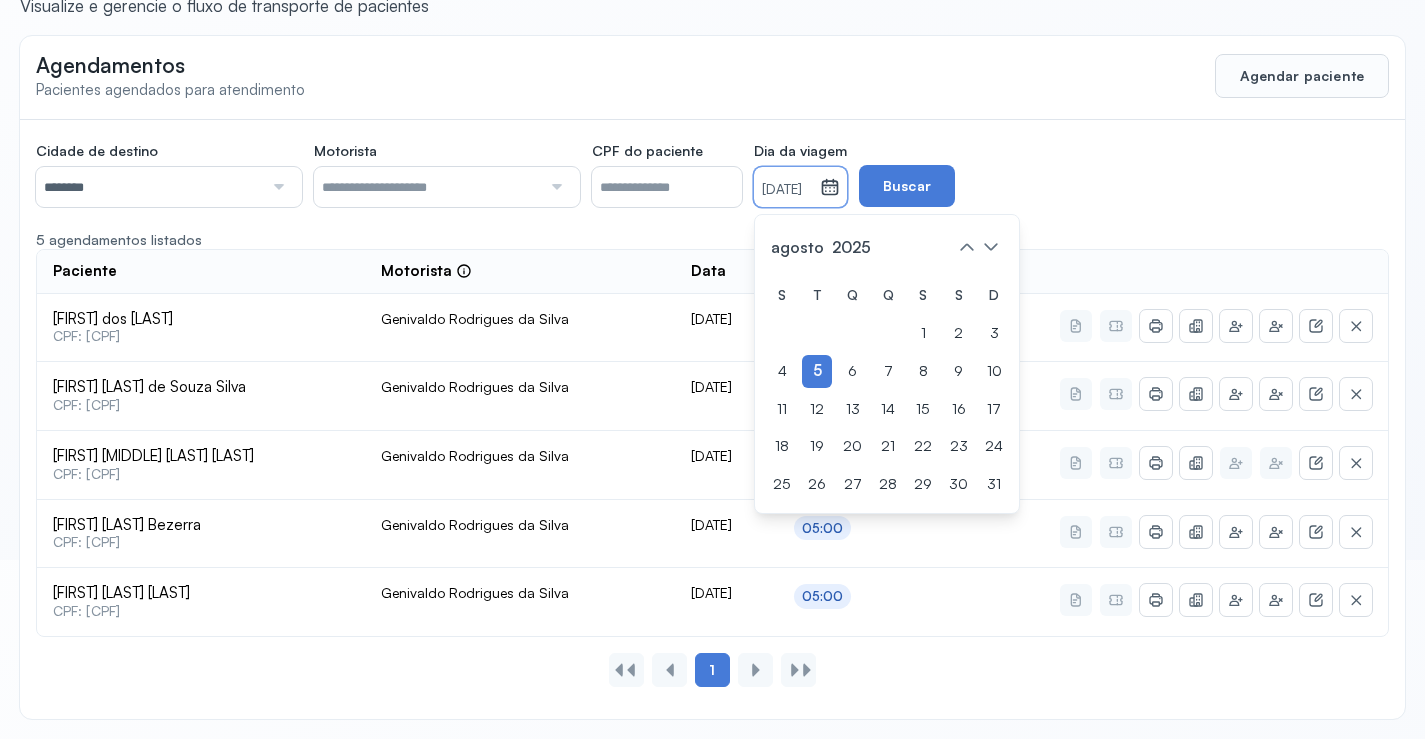 drag, startPoint x: 1020, startPoint y: 336, endPoint x: 1003, endPoint y: 222, distance: 115.260574 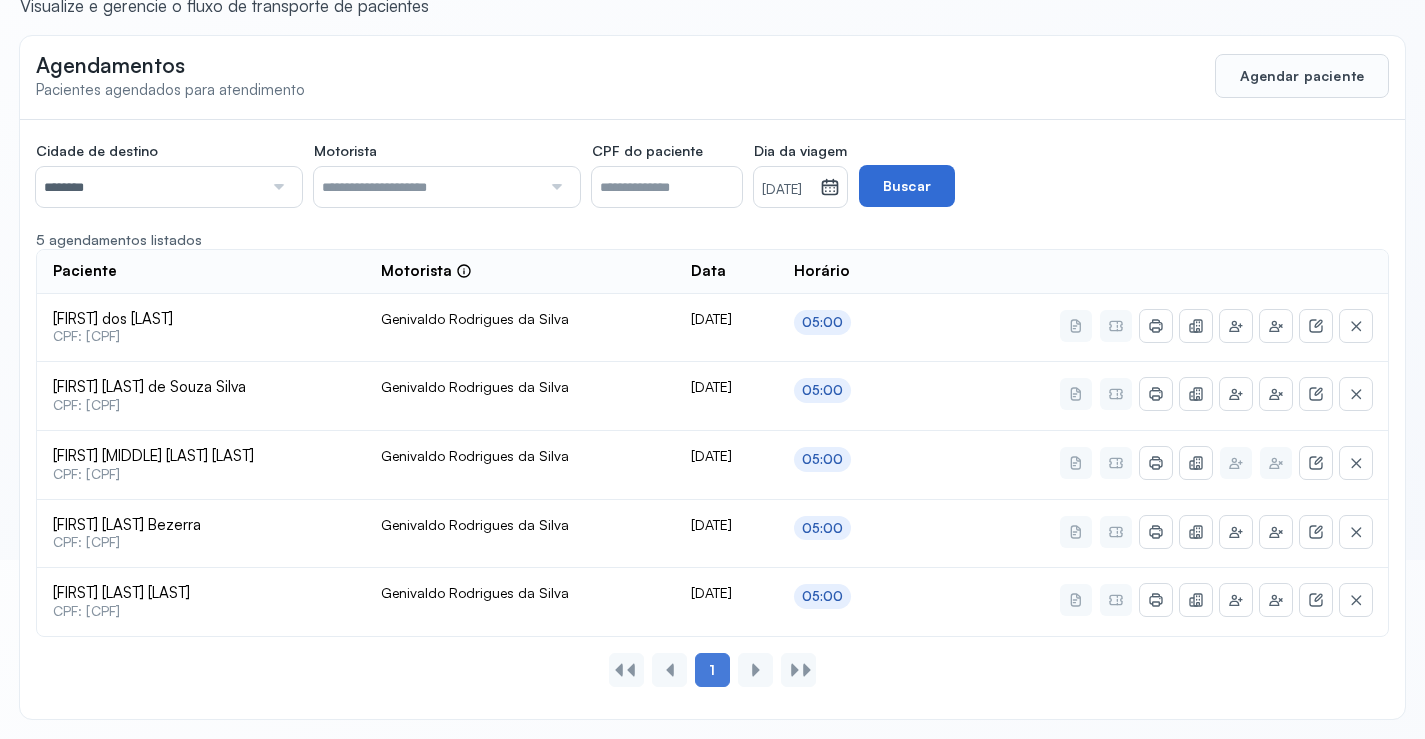click on "Buscar" at bounding box center [907, 186] 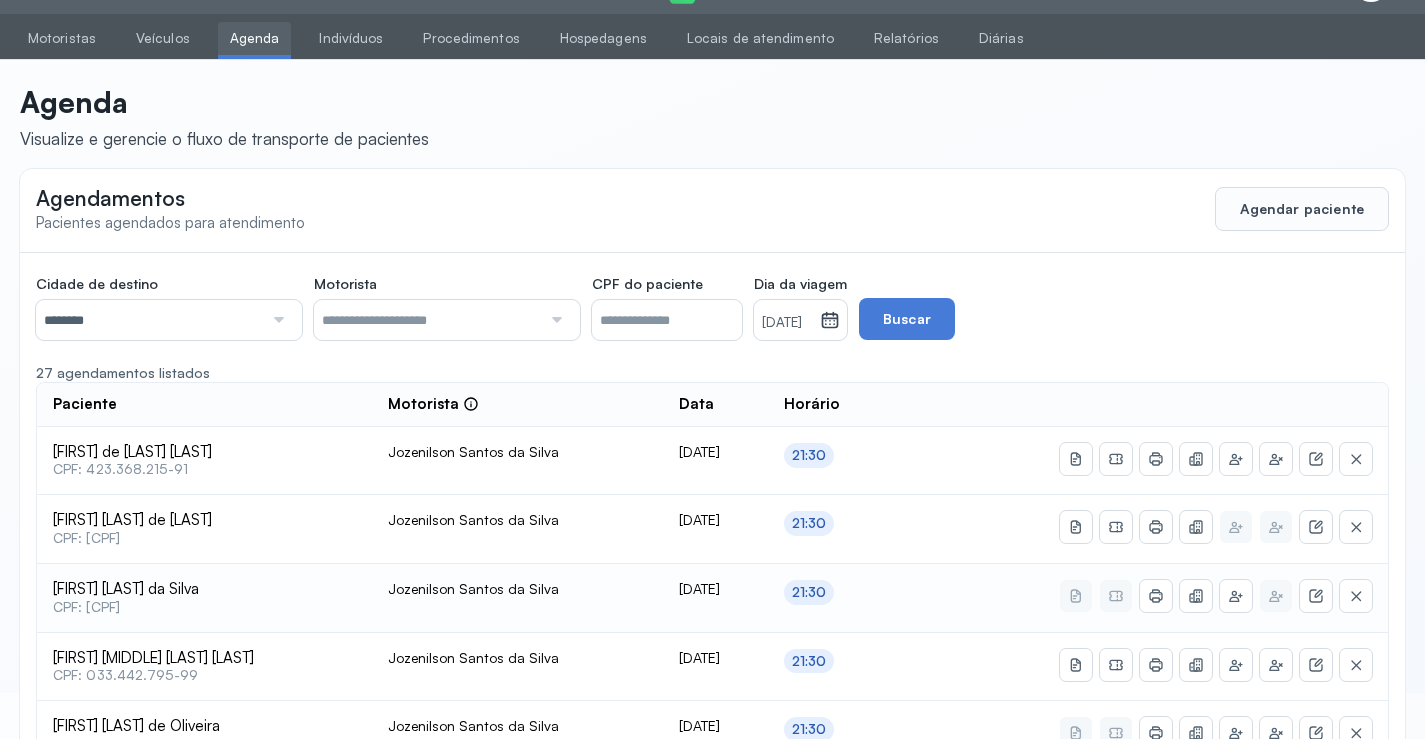 scroll, scrollTop: 179, scrollLeft: 0, axis: vertical 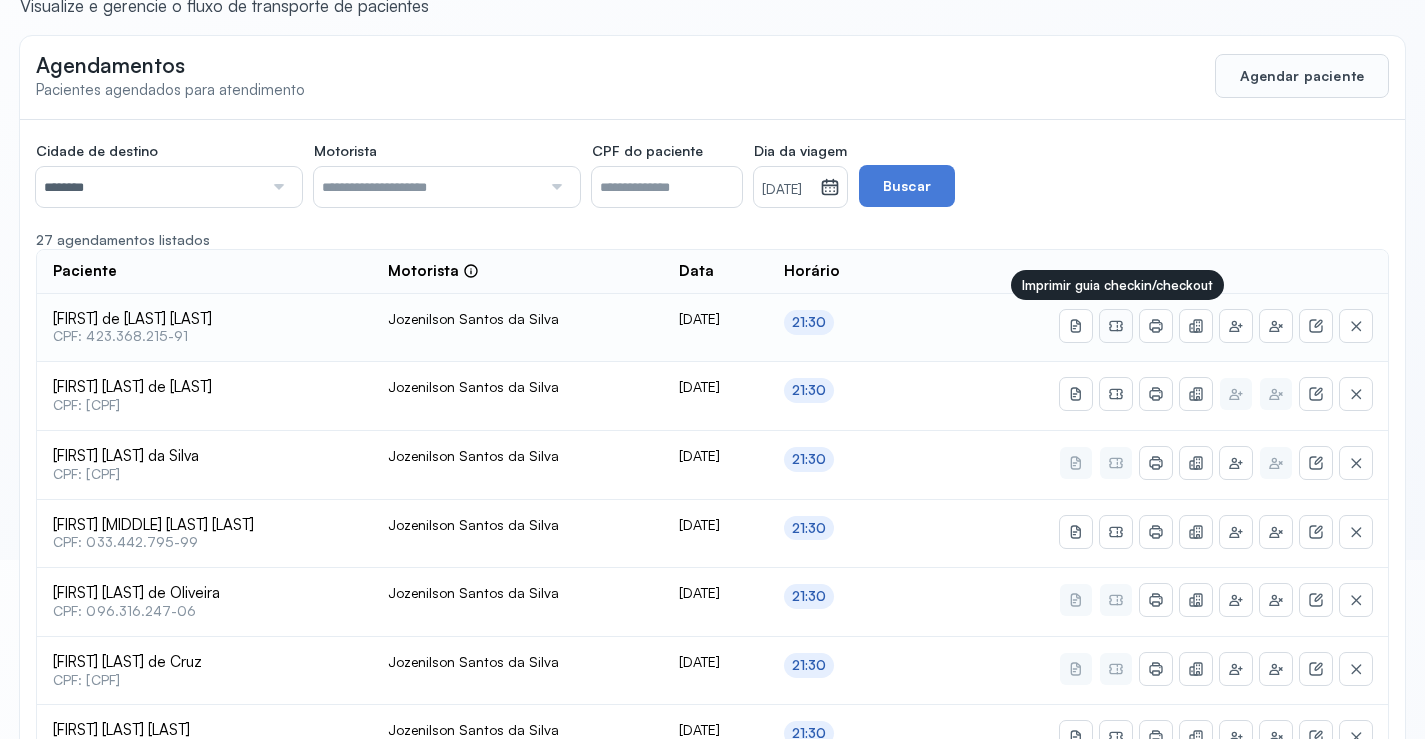 click 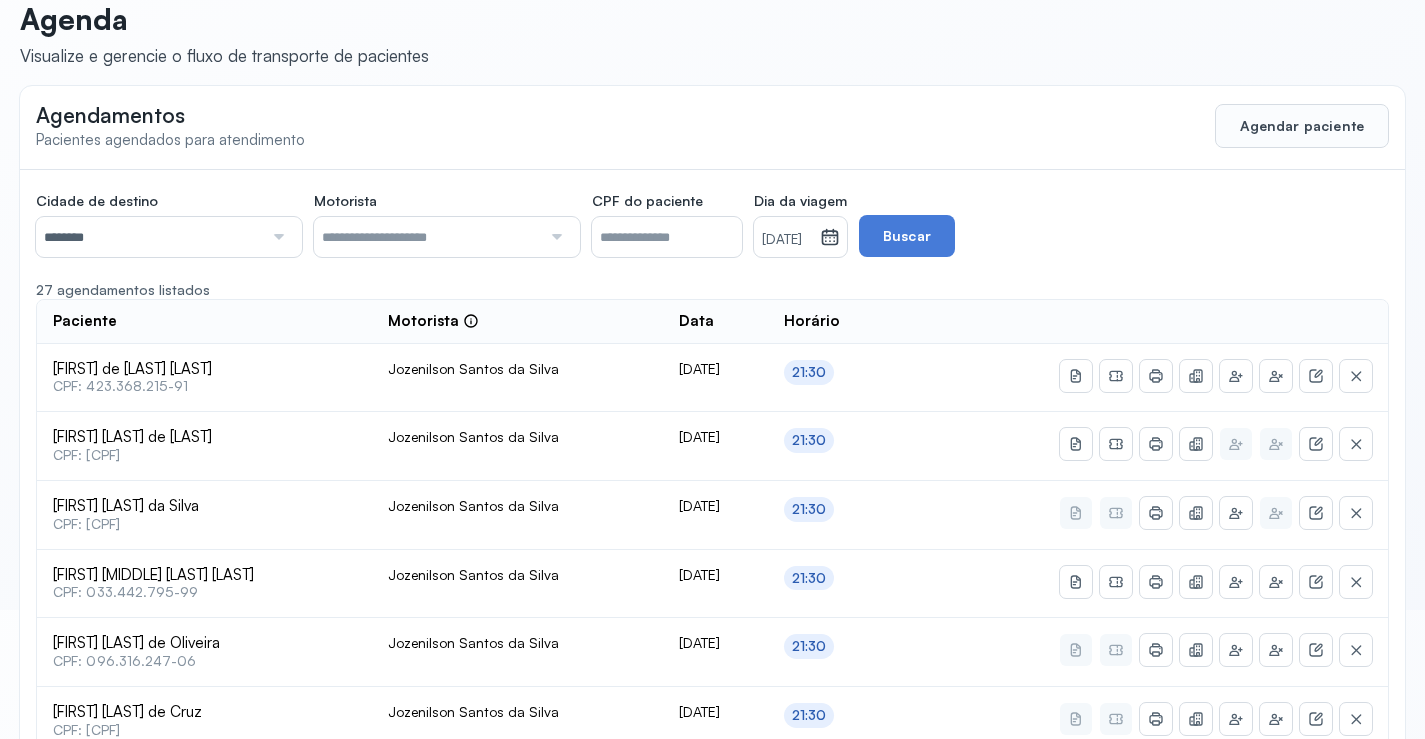 scroll, scrollTop: 0, scrollLeft: 0, axis: both 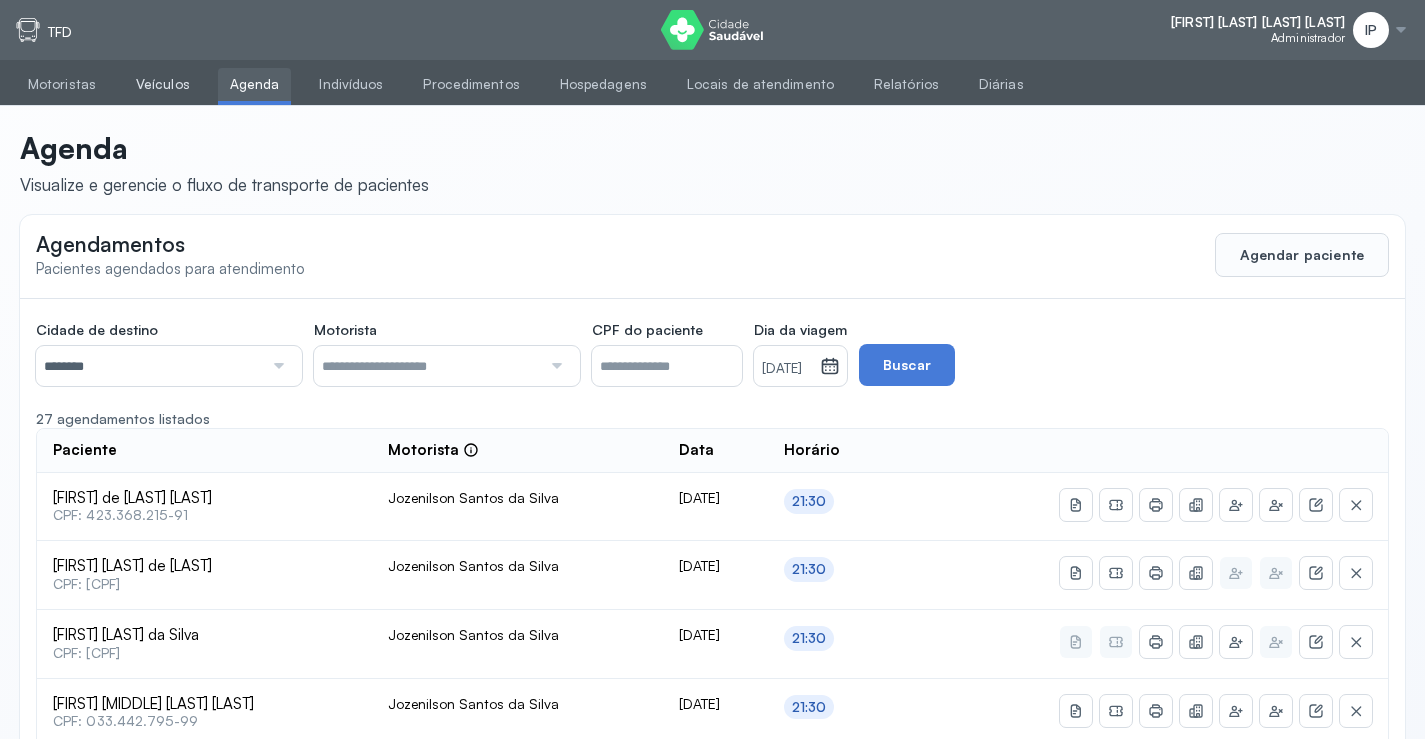click on "Veículos" at bounding box center [163, 84] 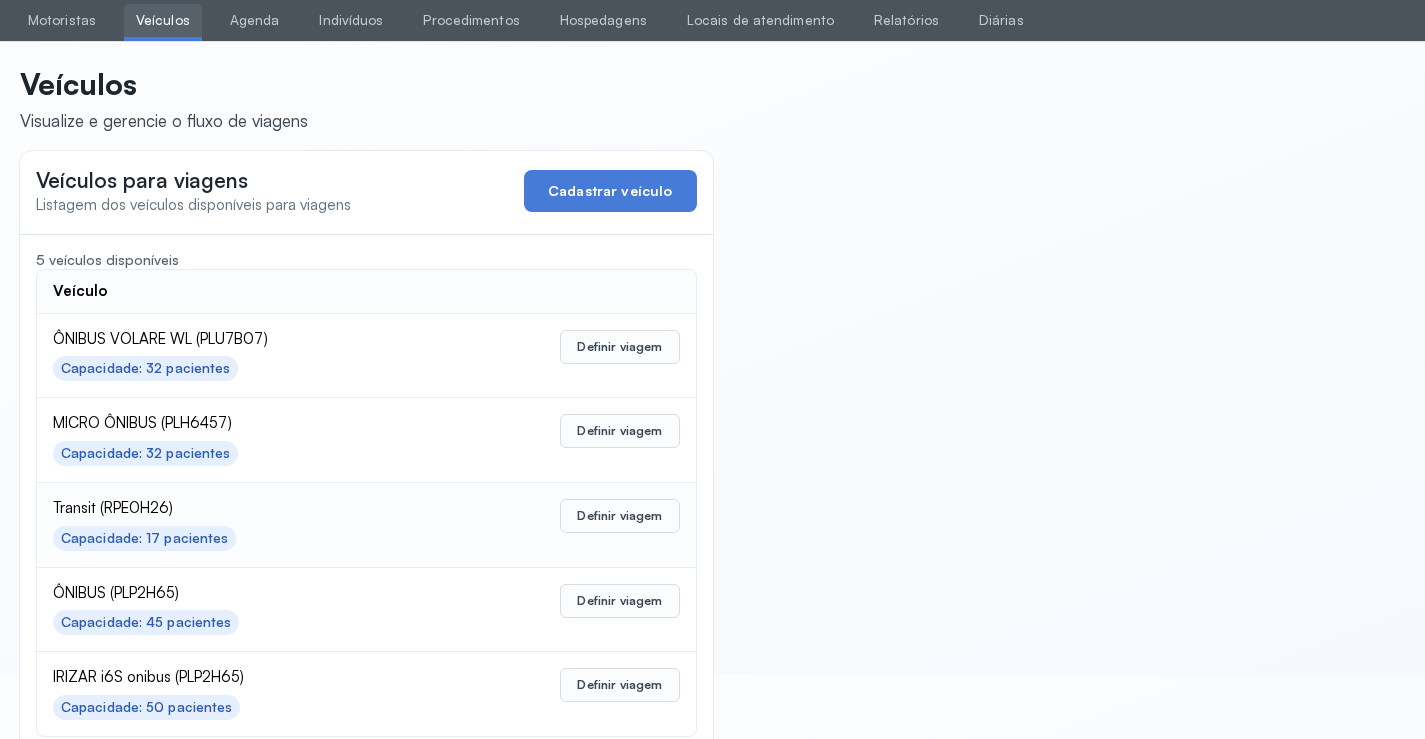scroll, scrollTop: 98, scrollLeft: 0, axis: vertical 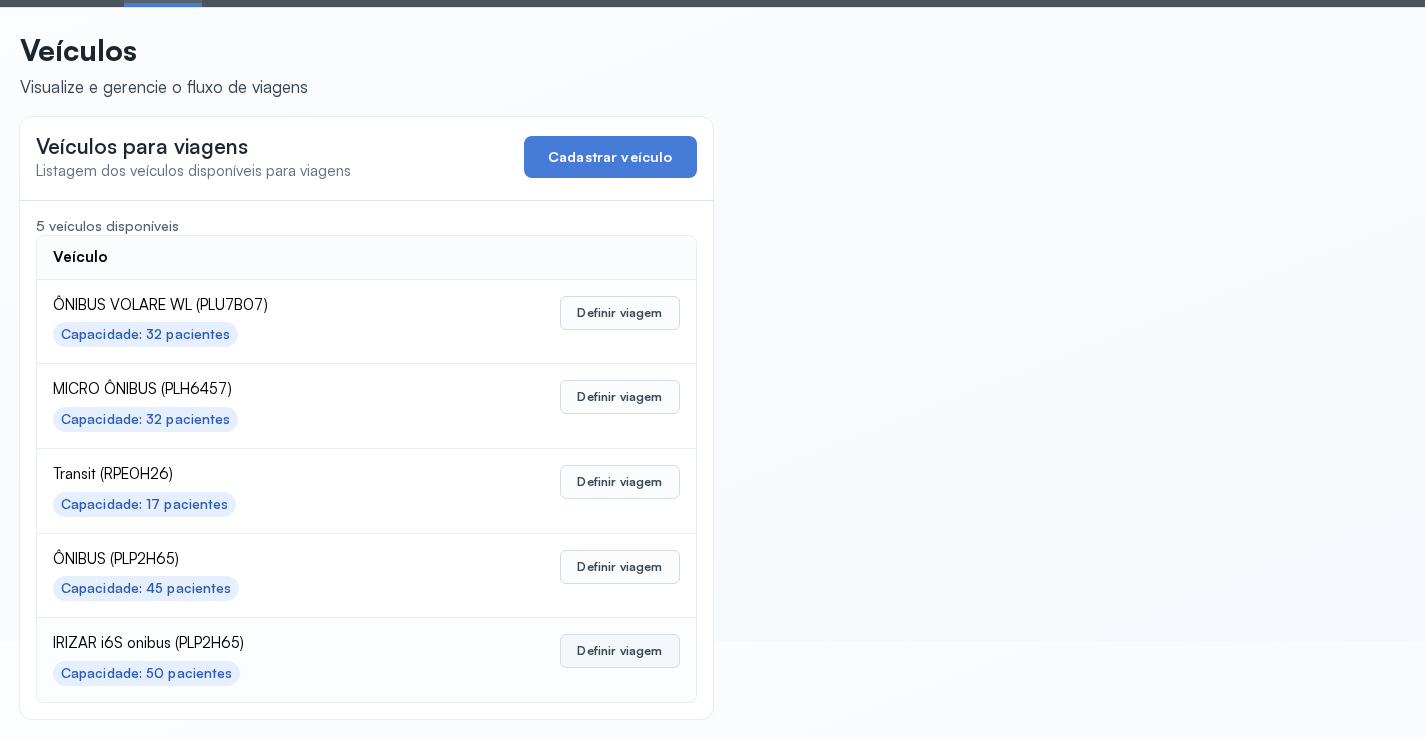 click on "Definir viagem" at bounding box center (619, 651) 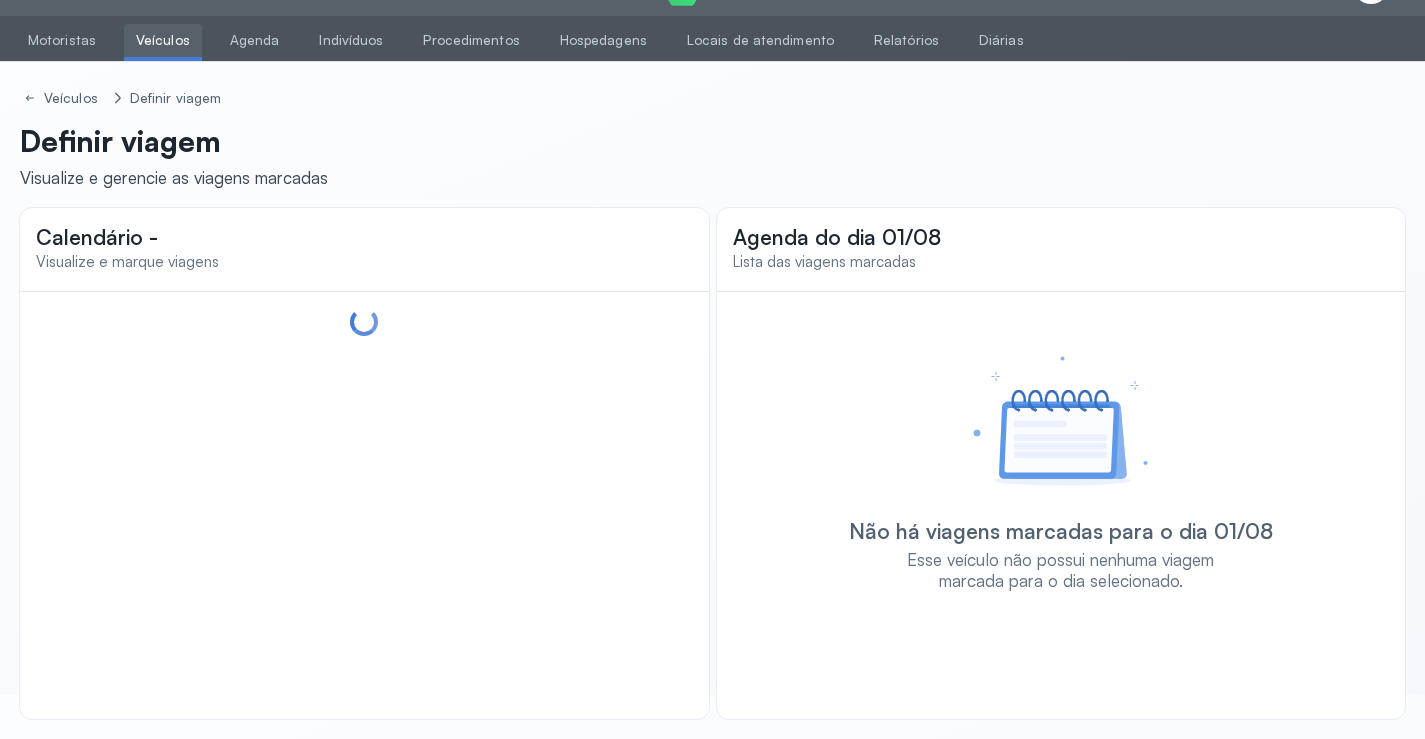 scroll, scrollTop: 44, scrollLeft: 0, axis: vertical 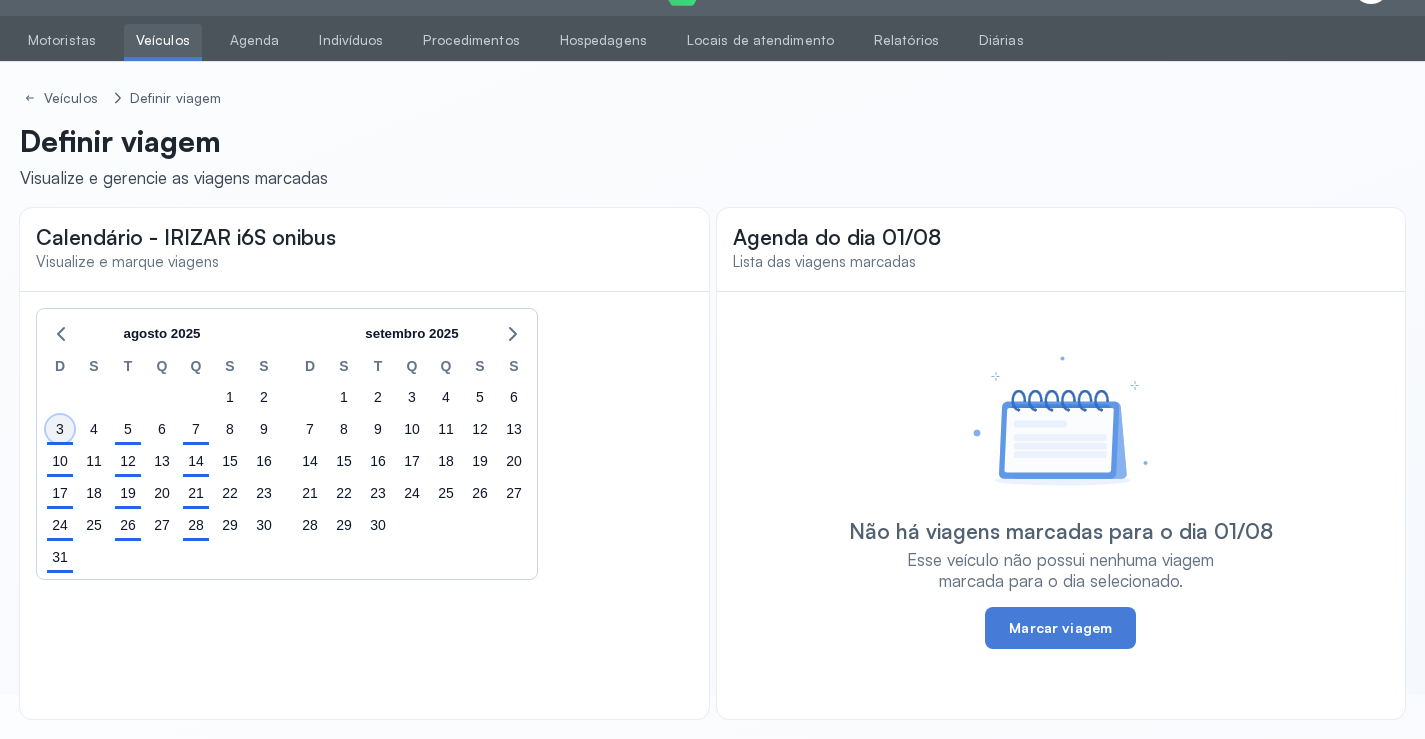 click on "3" 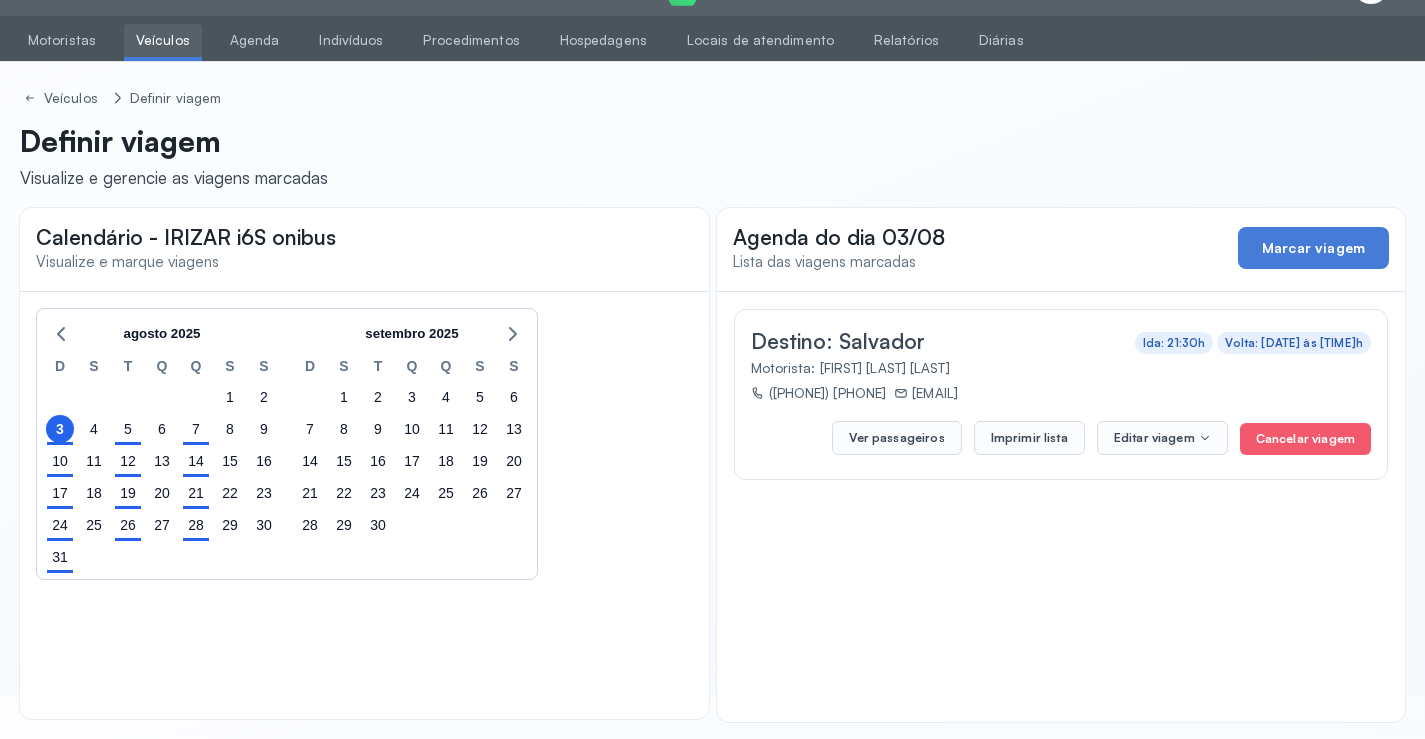 click on "Ver passageiros   Imprimir lista  Editar viagem  Cancelar viagem" 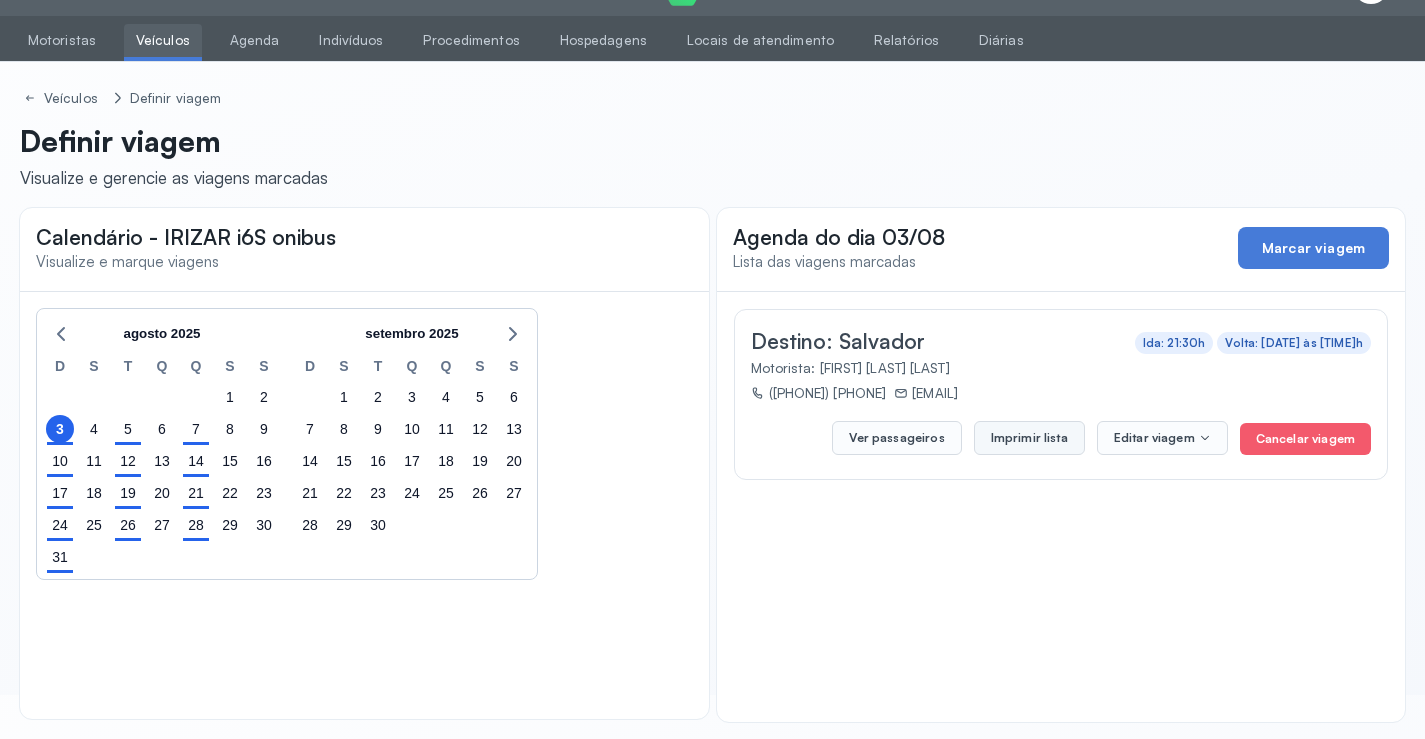 click on "Imprimir lista" at bounding box center (1029, 438) 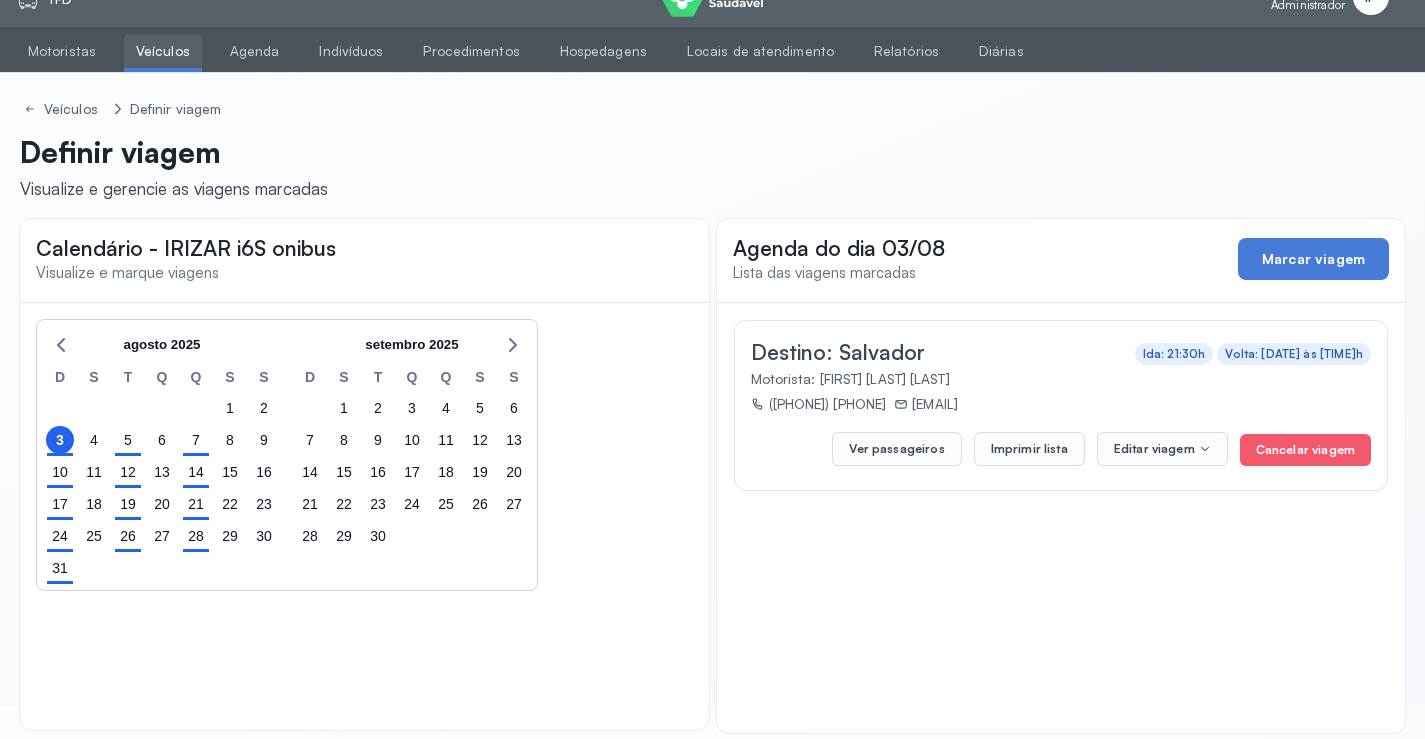 scroll, scrollTop: 0, scrollLeft: 0, axis: both 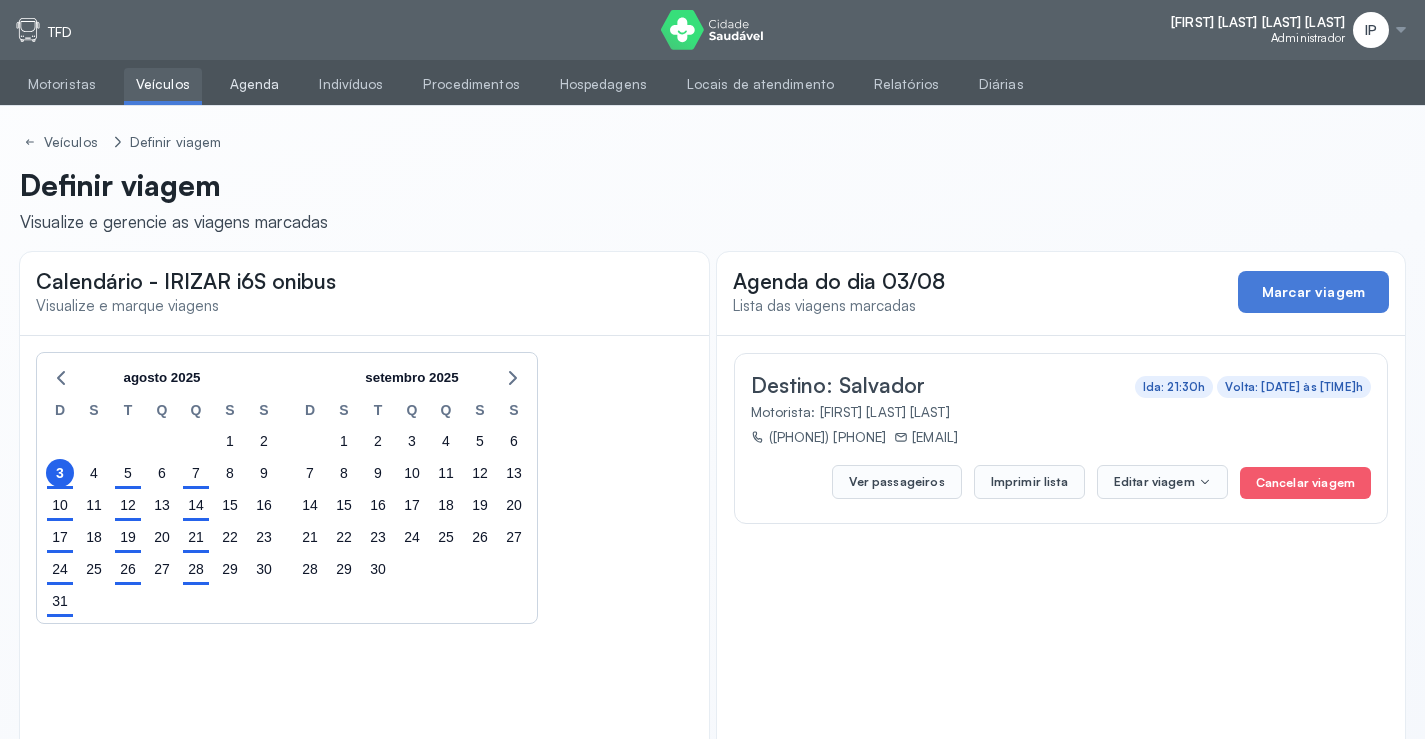 click on "Agenda" at bounding box center (255, 84) 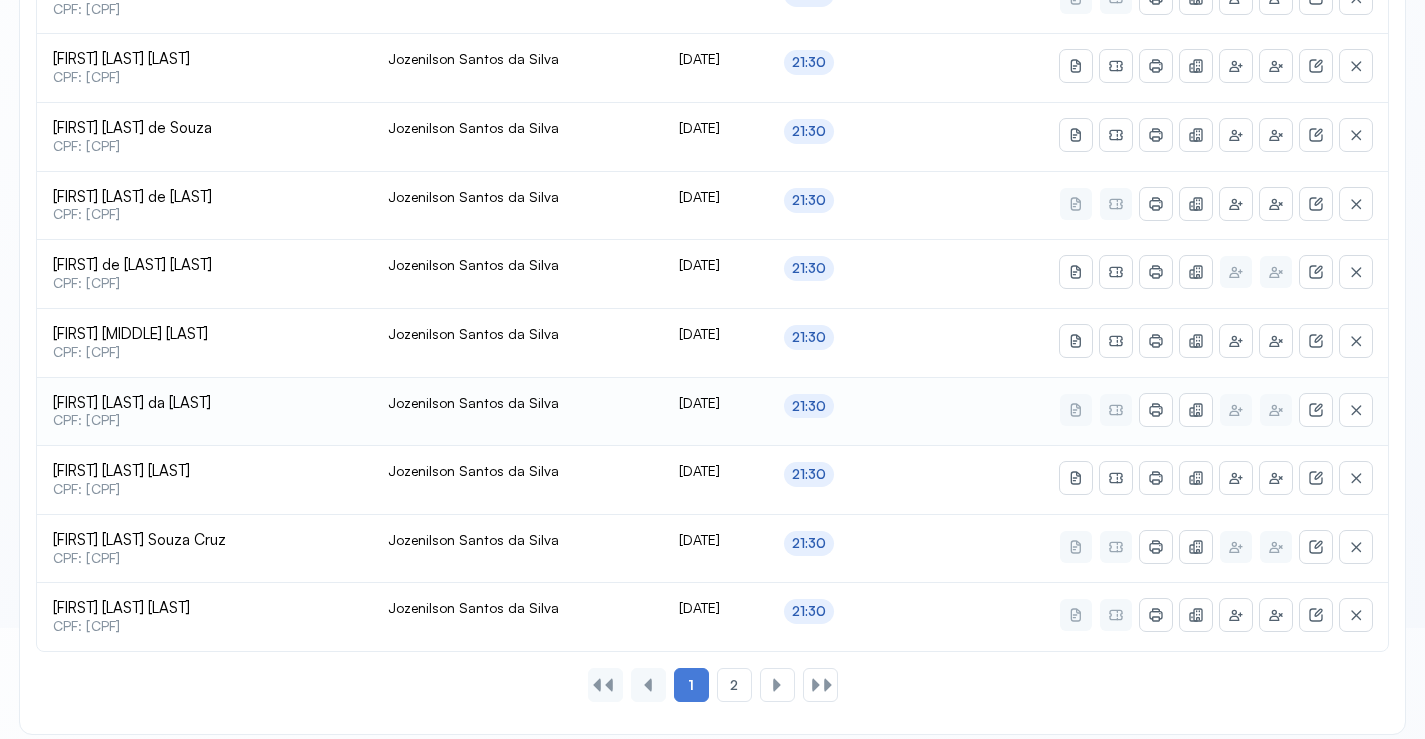 scroll, scrollTop: 865, scrollLeft: 0, axis: vertical 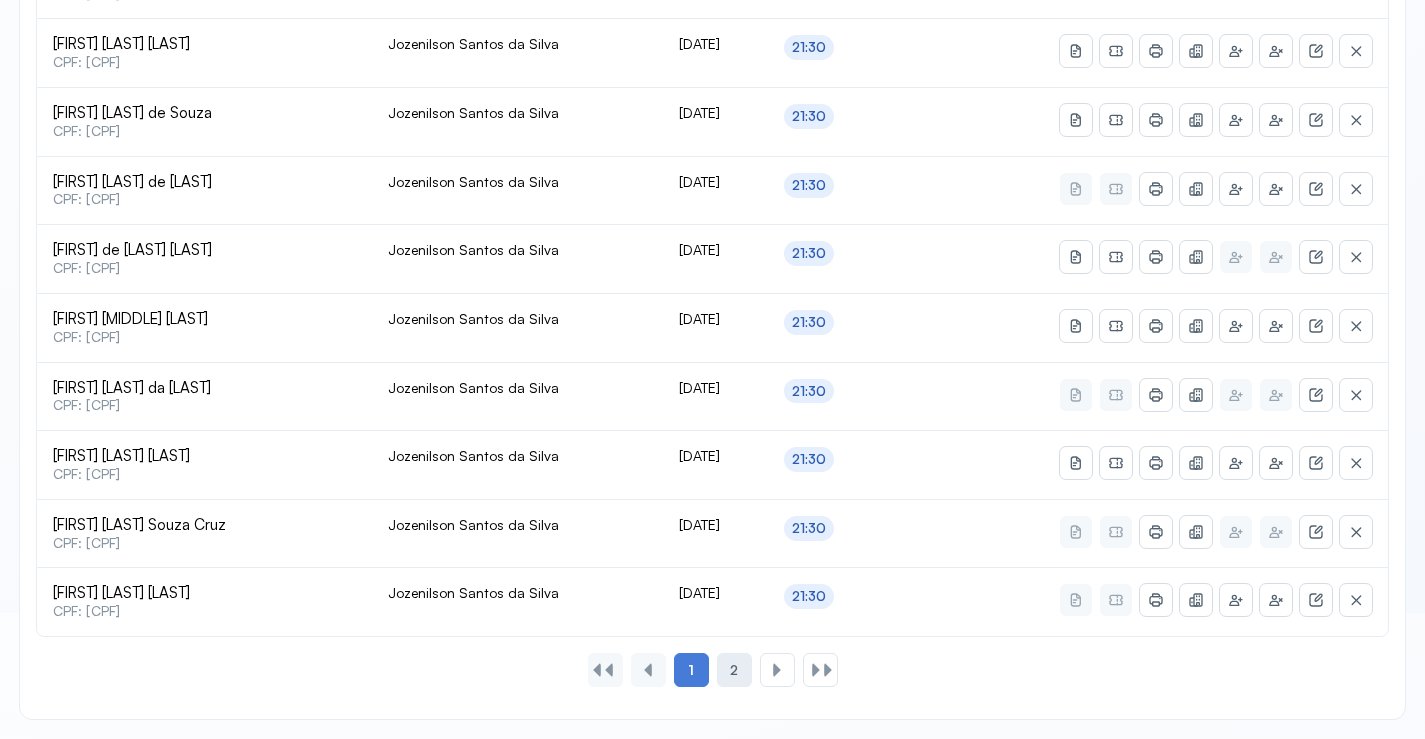 click on "2" 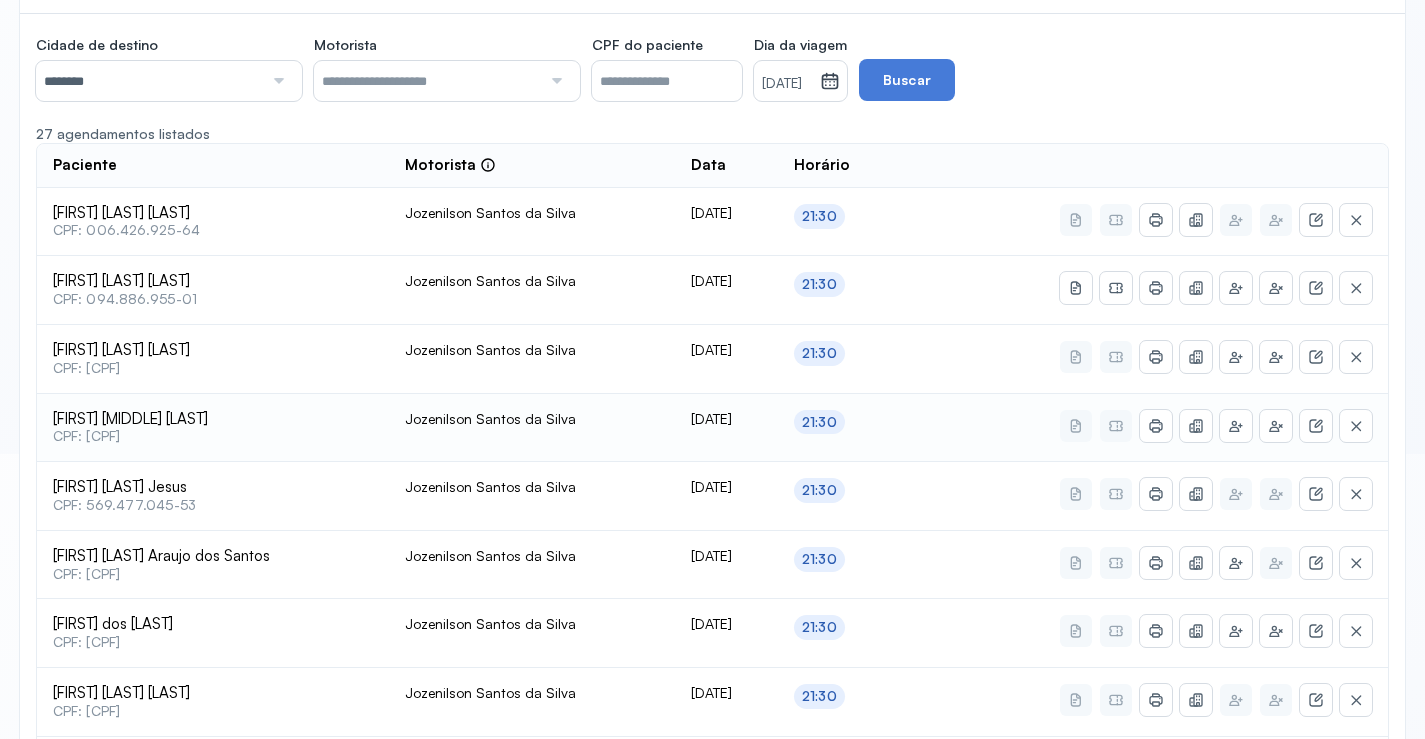 scroll, scrollTop: 259, scrollLeft: 0, axis: vertical 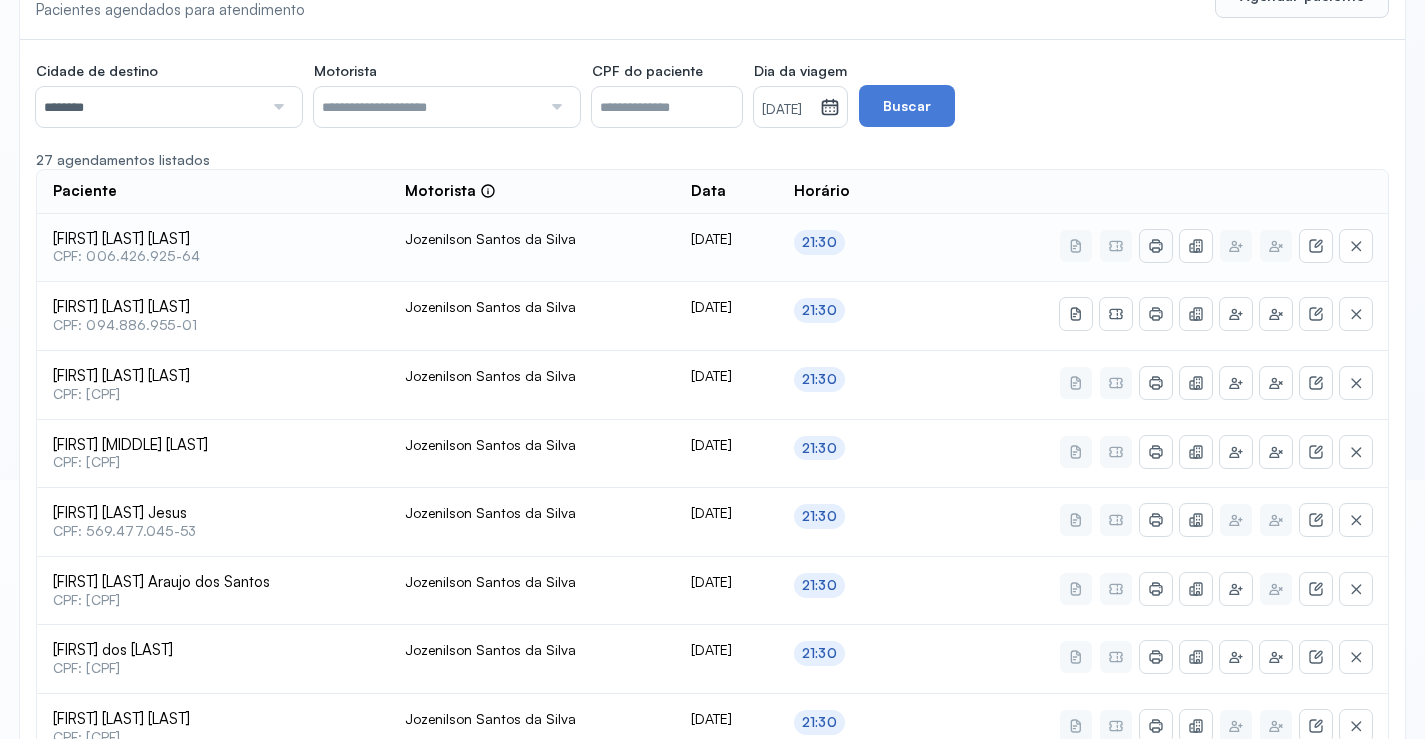 click 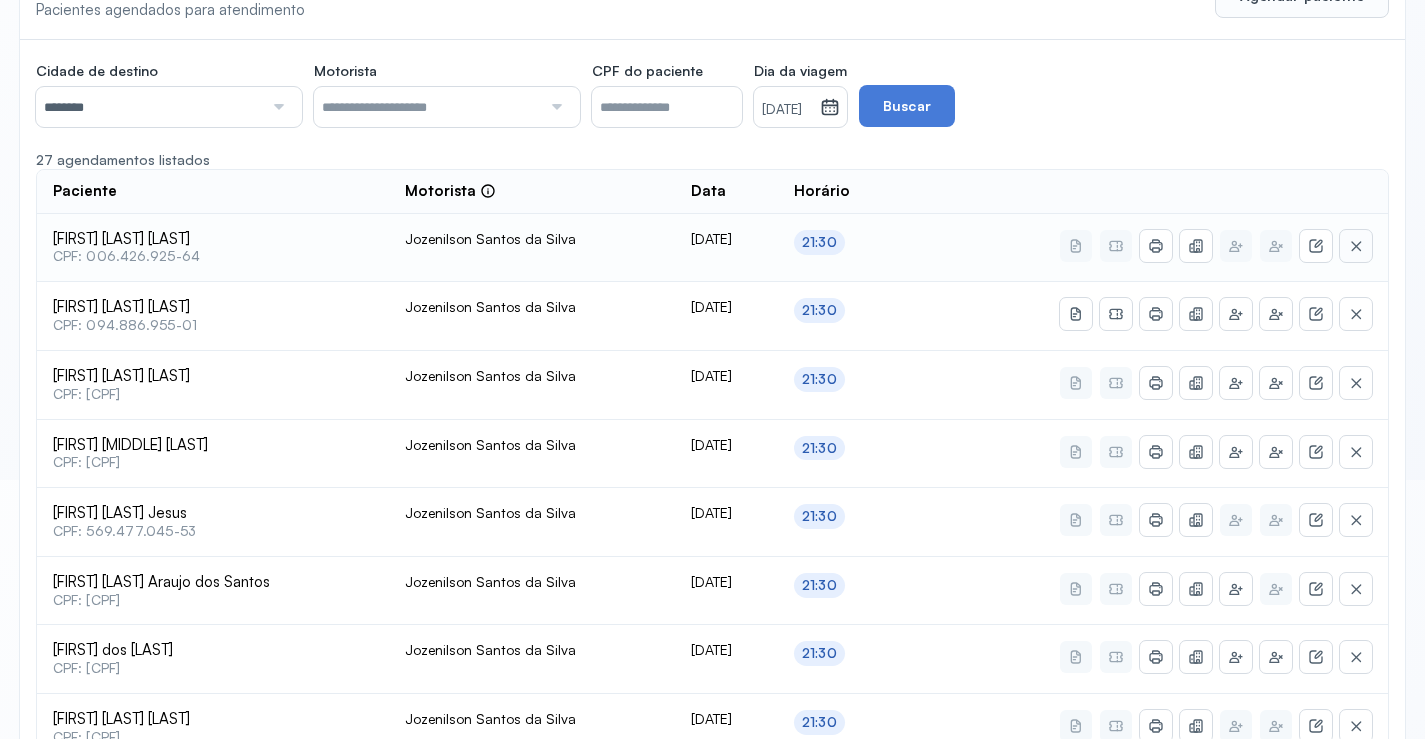 click 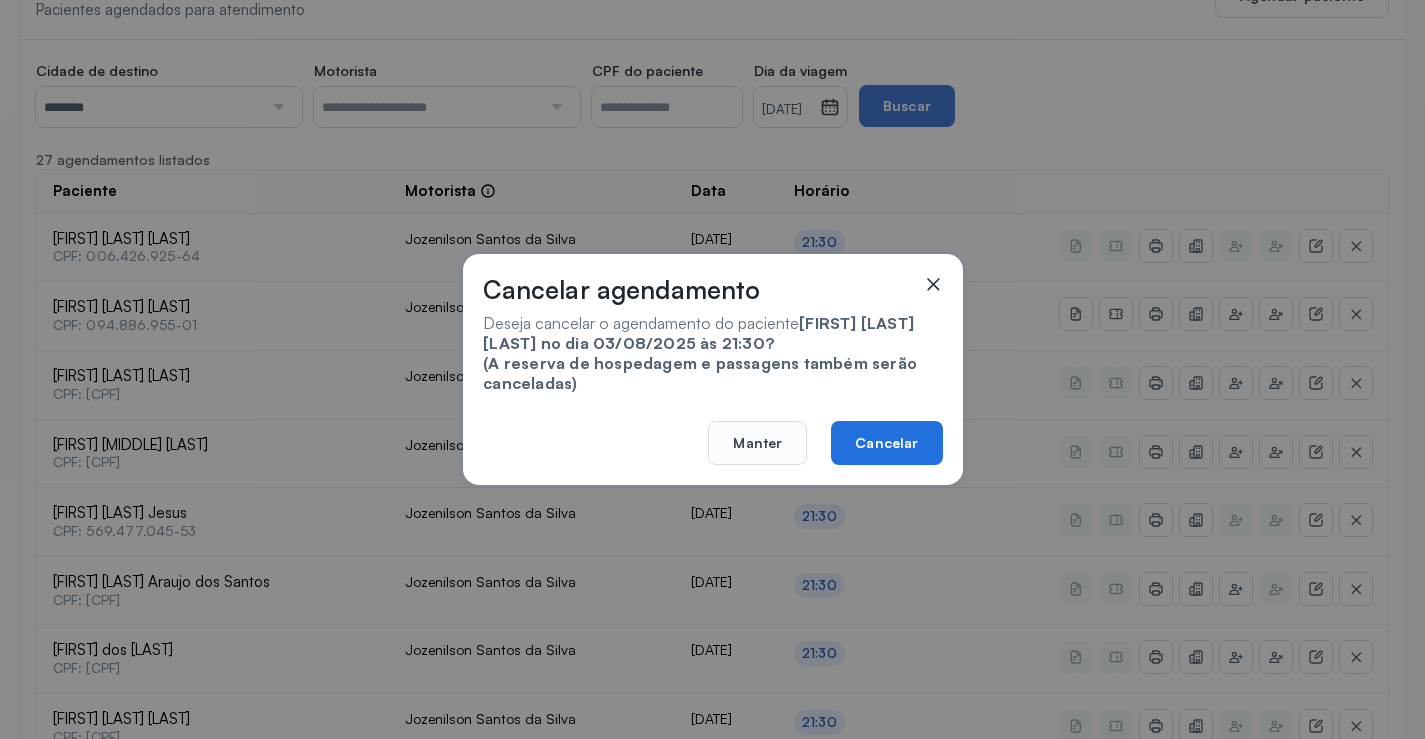click on "Cancelar" 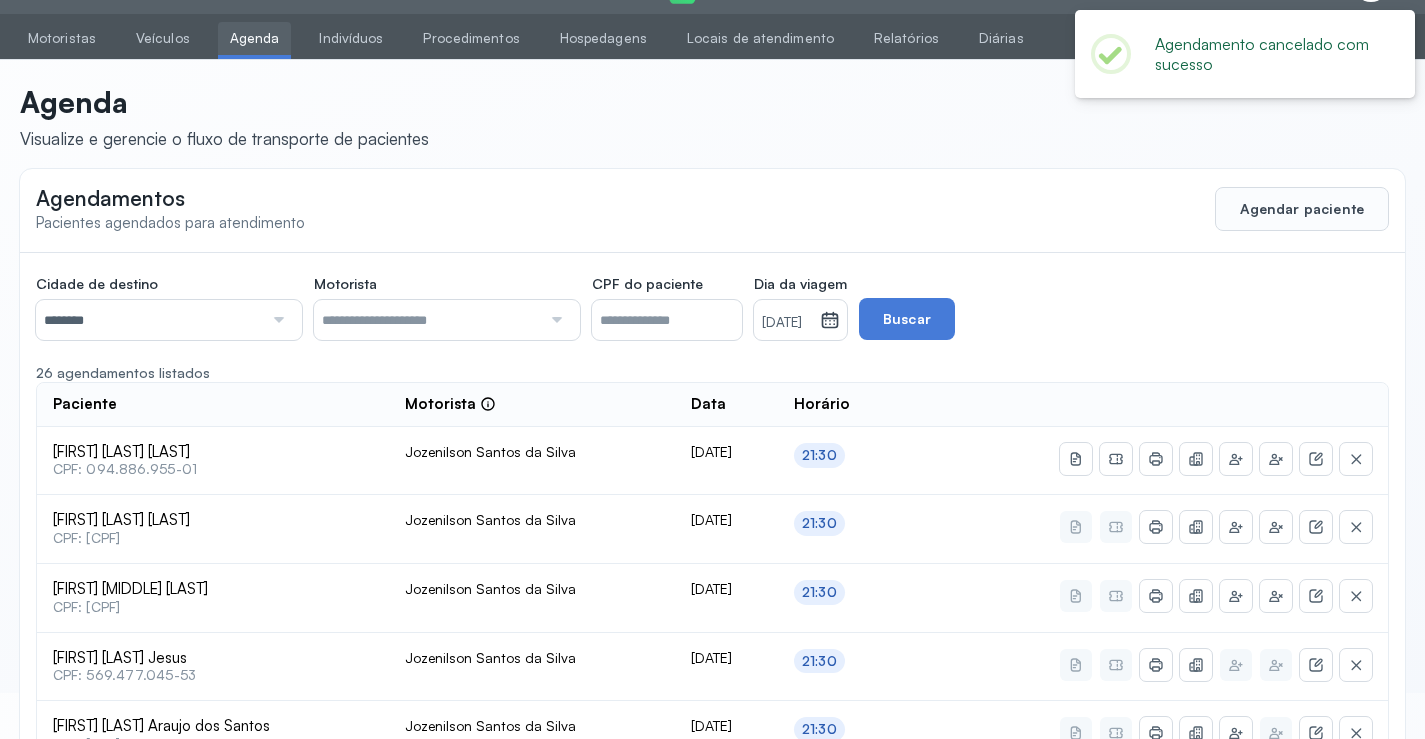 scroll, scrollTop: 0, scrollLeft: 0, axis: both 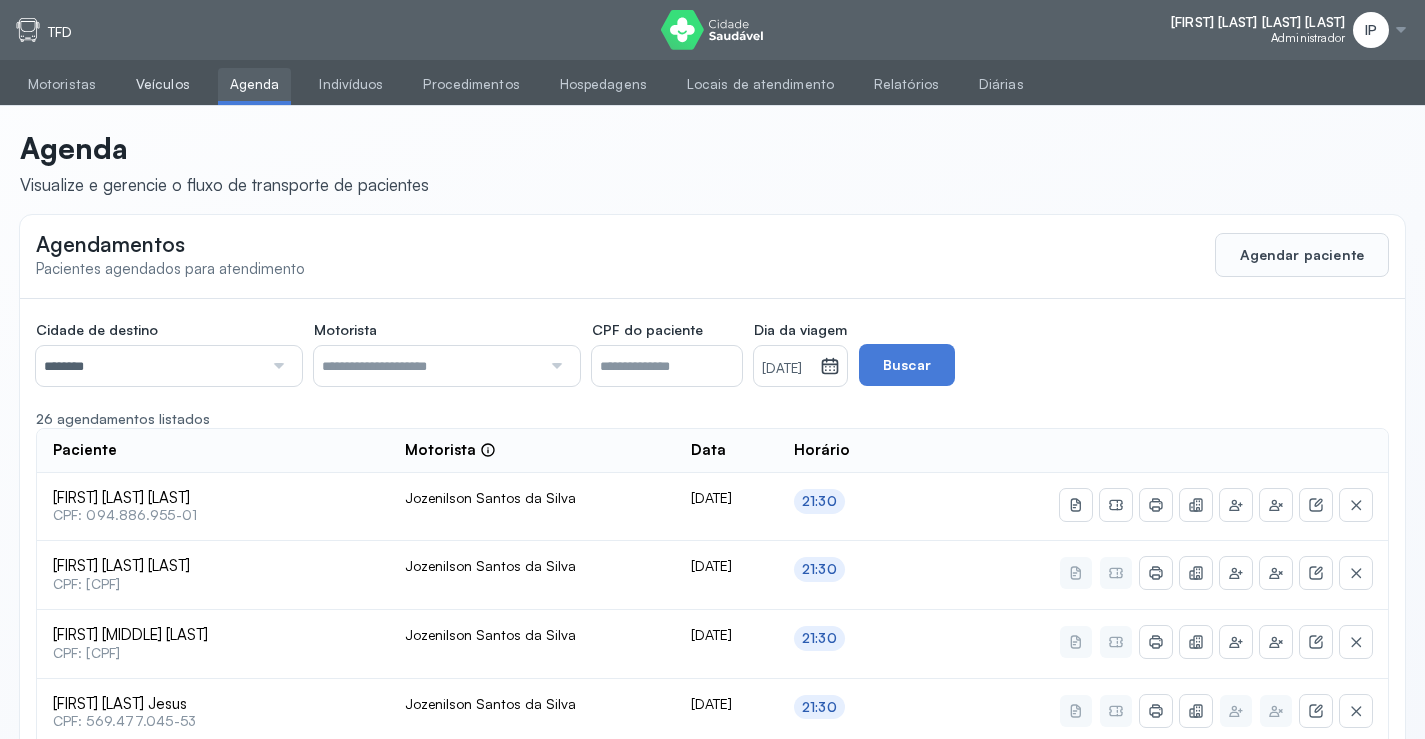 click on "Veículos" at bounding box center [163, 84] 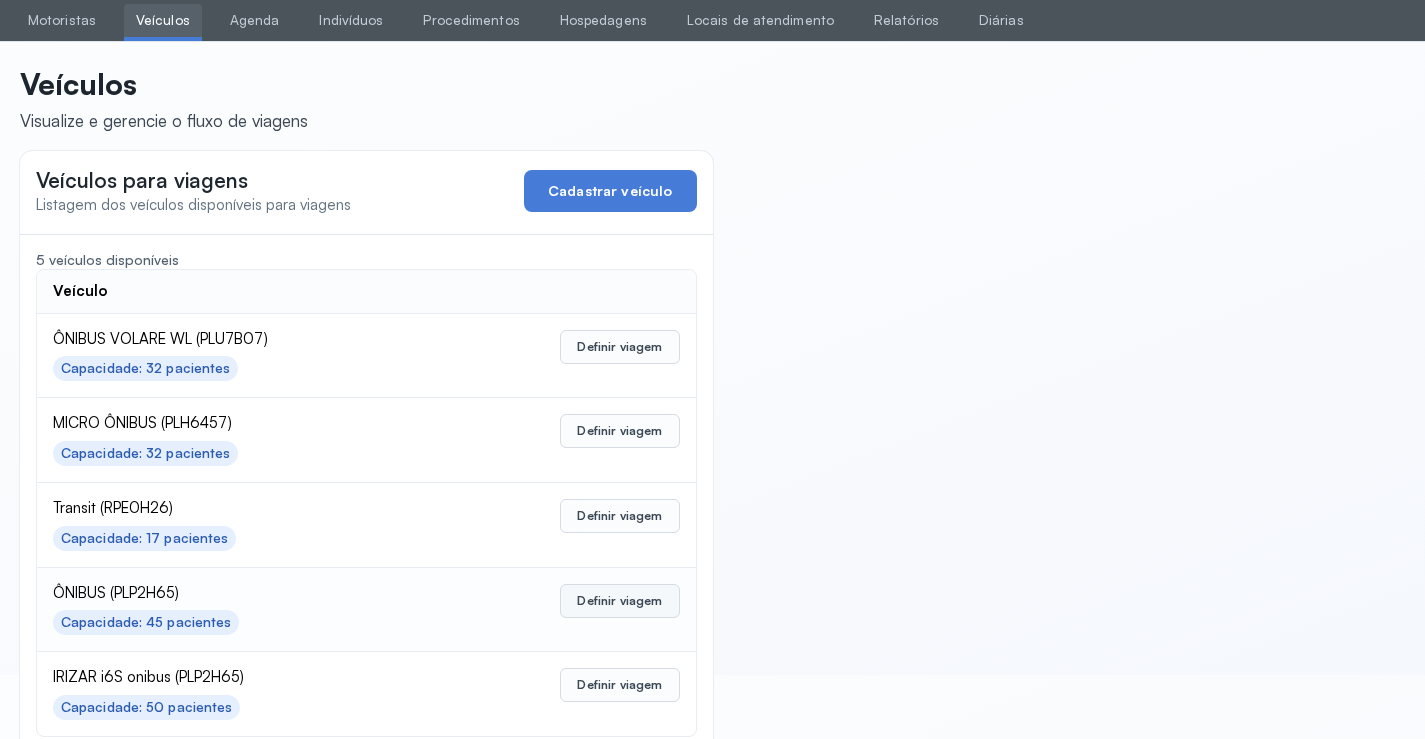 scroll, scrollTop: 98, scrollLeft: 0, axis: vertical 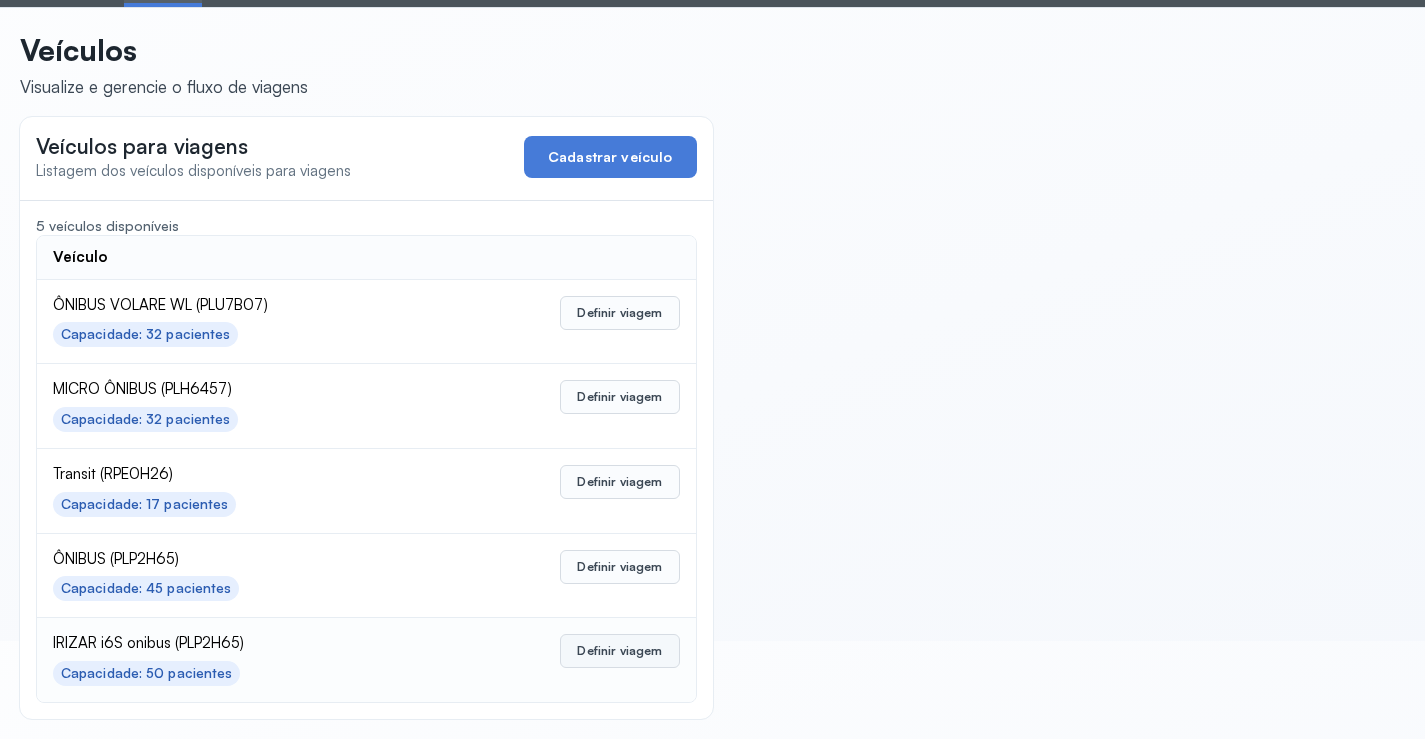 click on "Definir viagem" at bounding box center [619, 651] 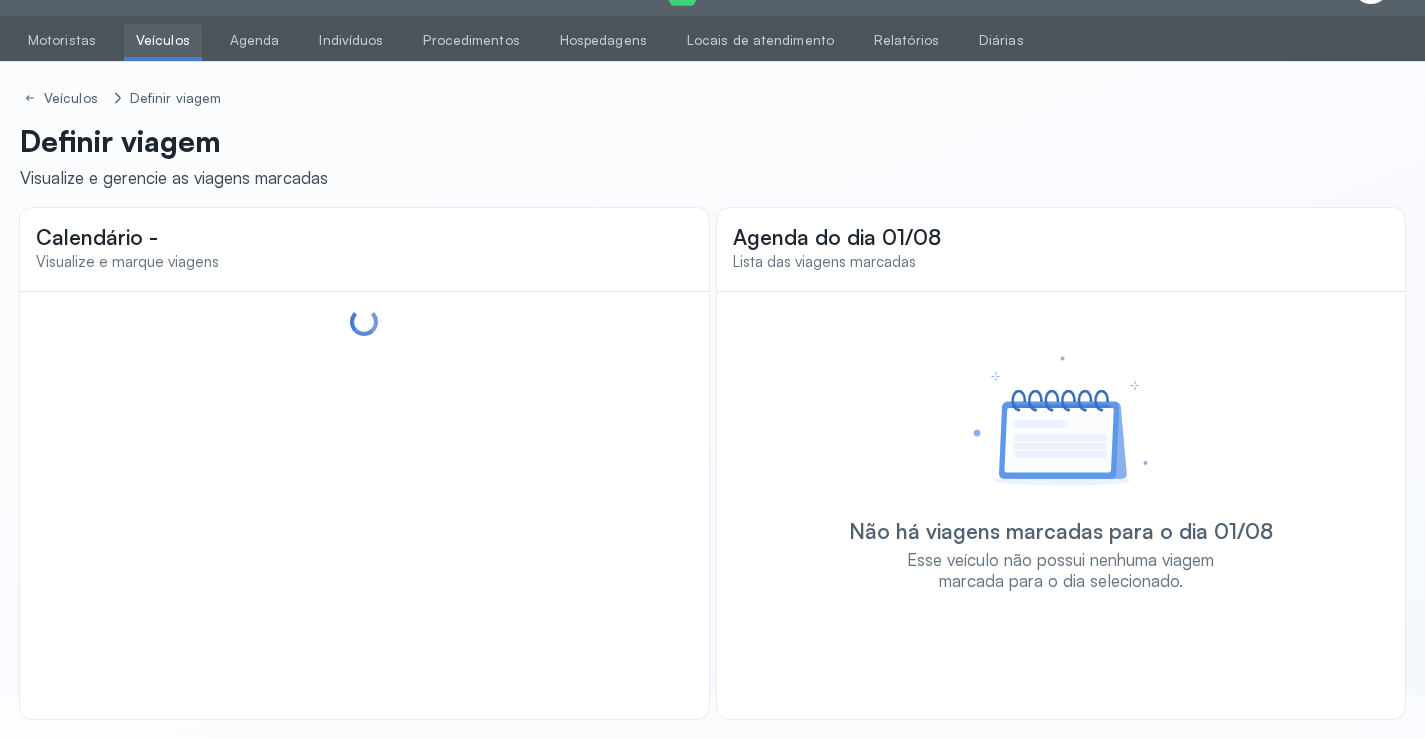 scroll, scrollTop: 44, scrollLeft: 0, axis: vertical 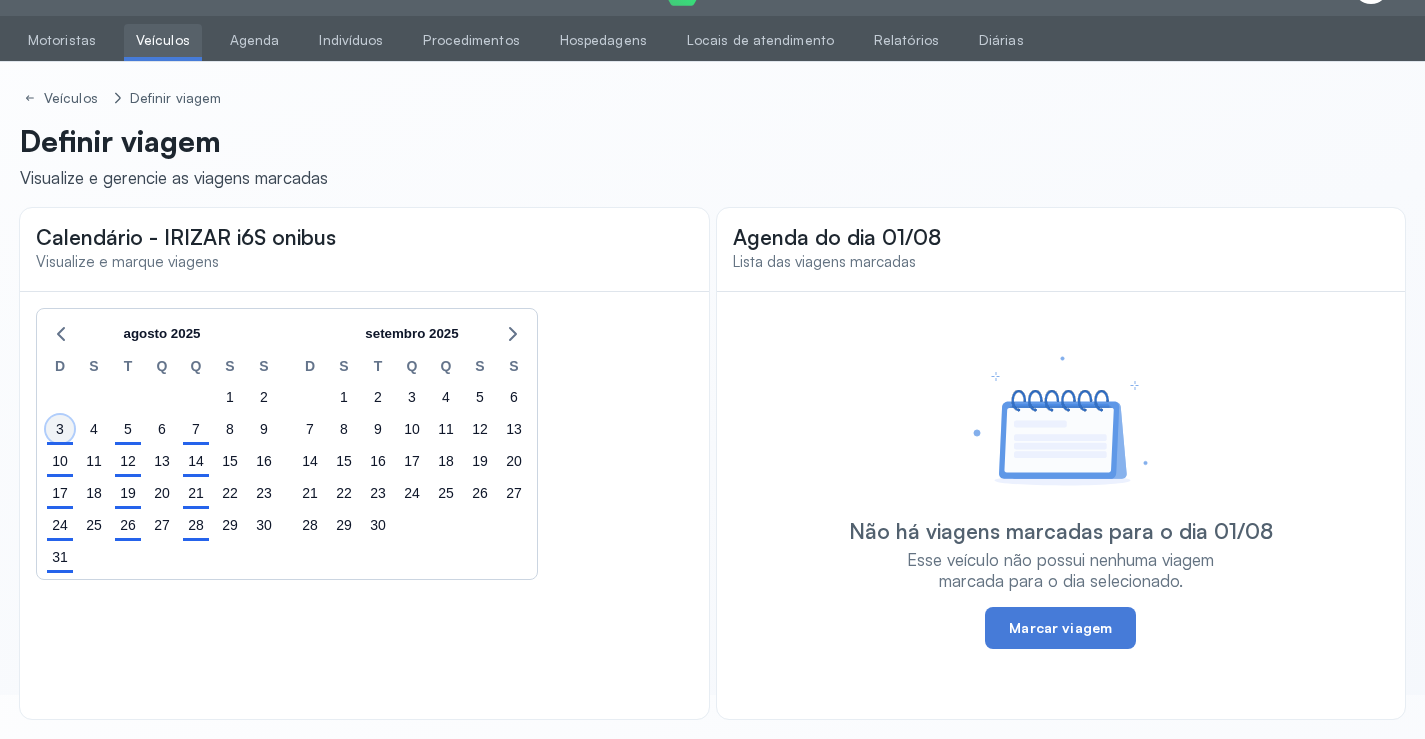 click on "3" 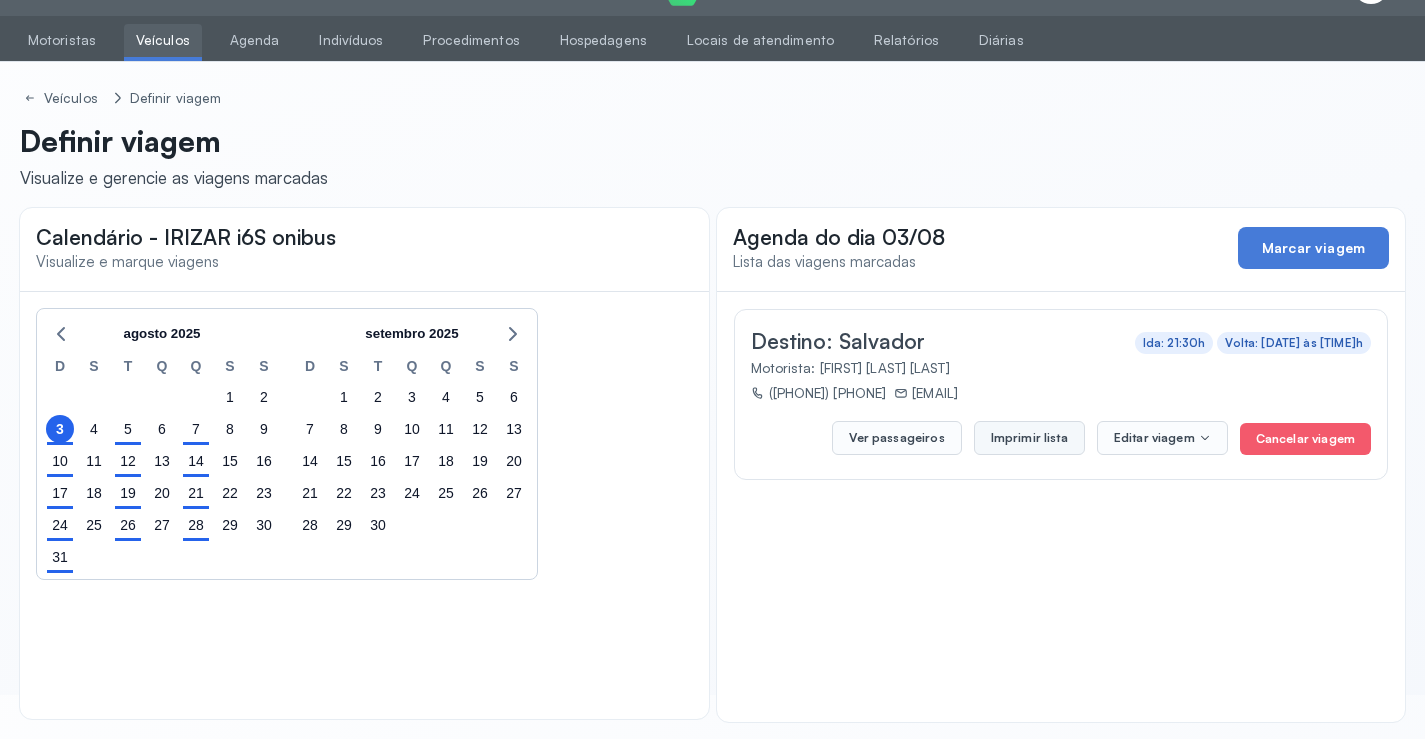 click on "Imprimir lista" at bounding box center [1029, 438] 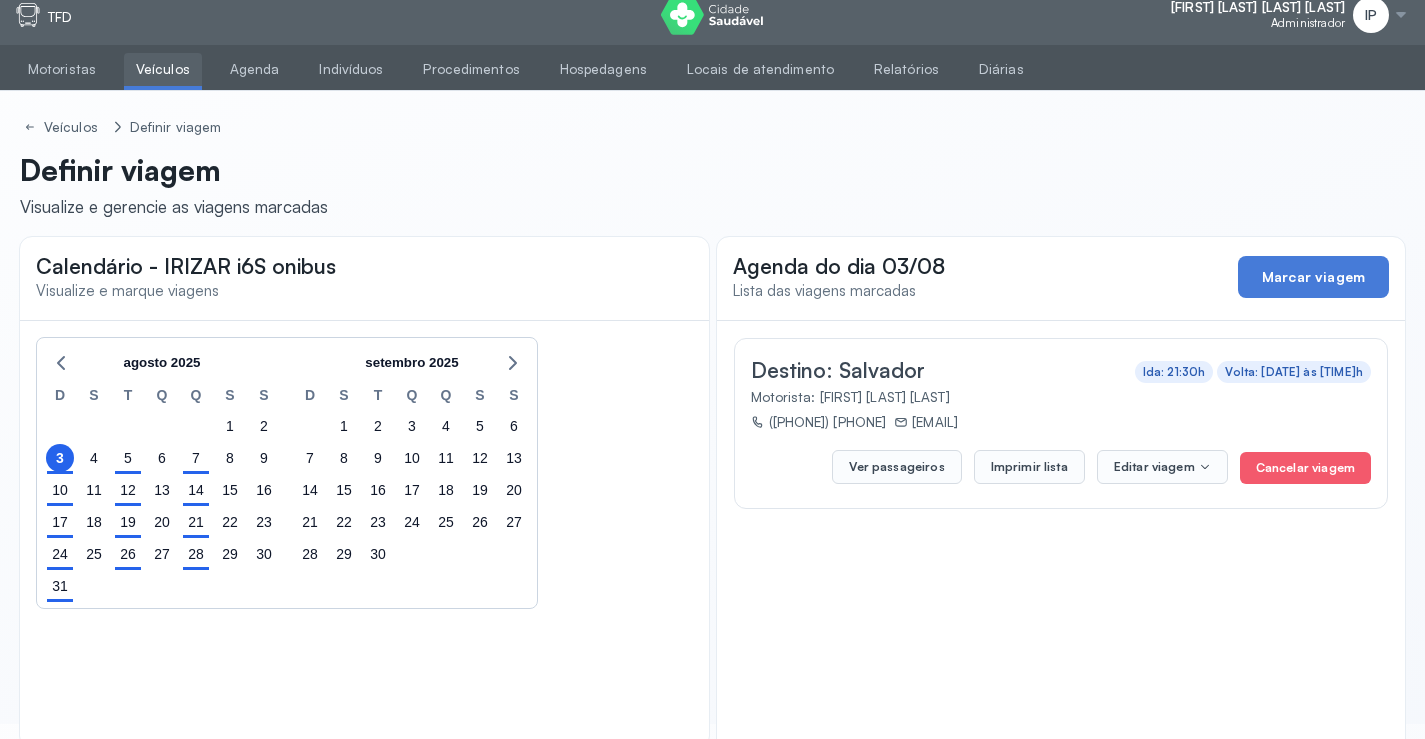scroll, scrollTop: 0, scrollLeft: 0, axis: both 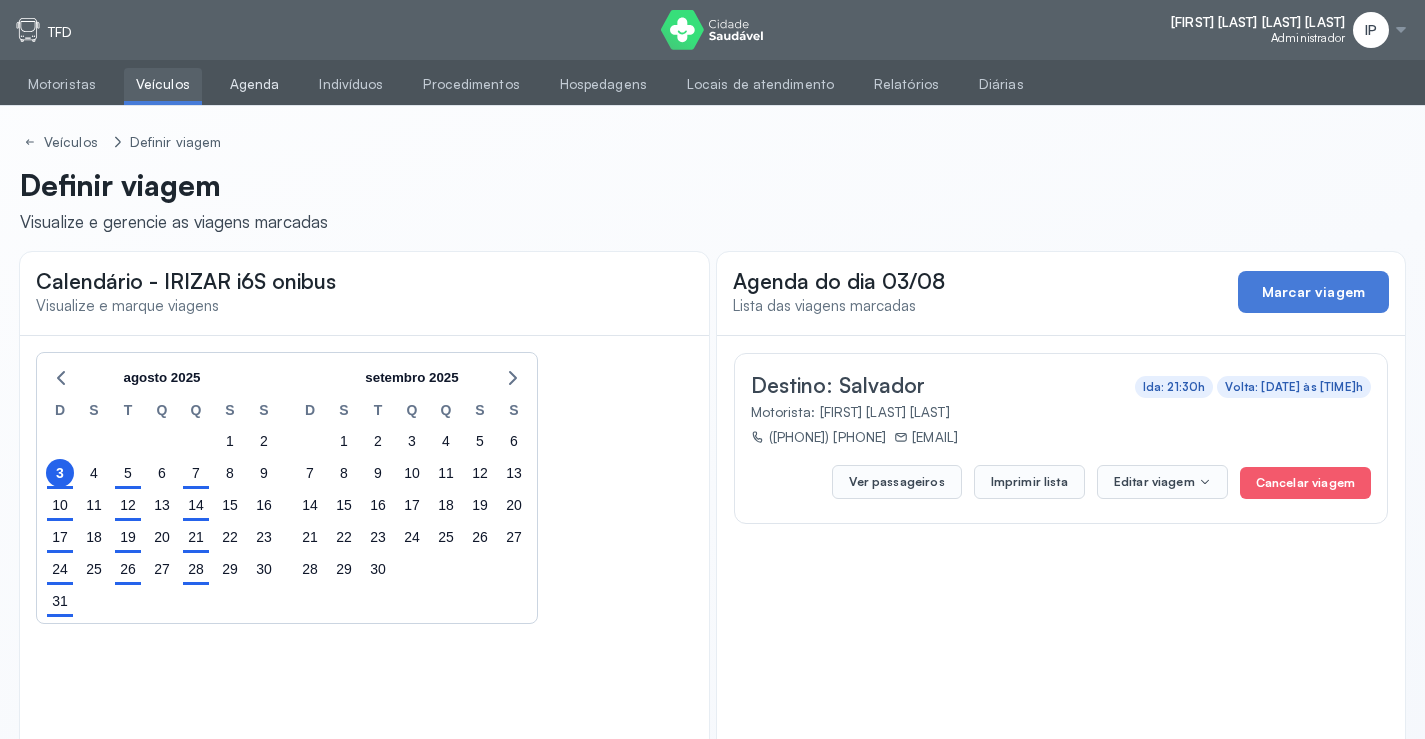 click on "Agenda" at bounding box center (255, 84) 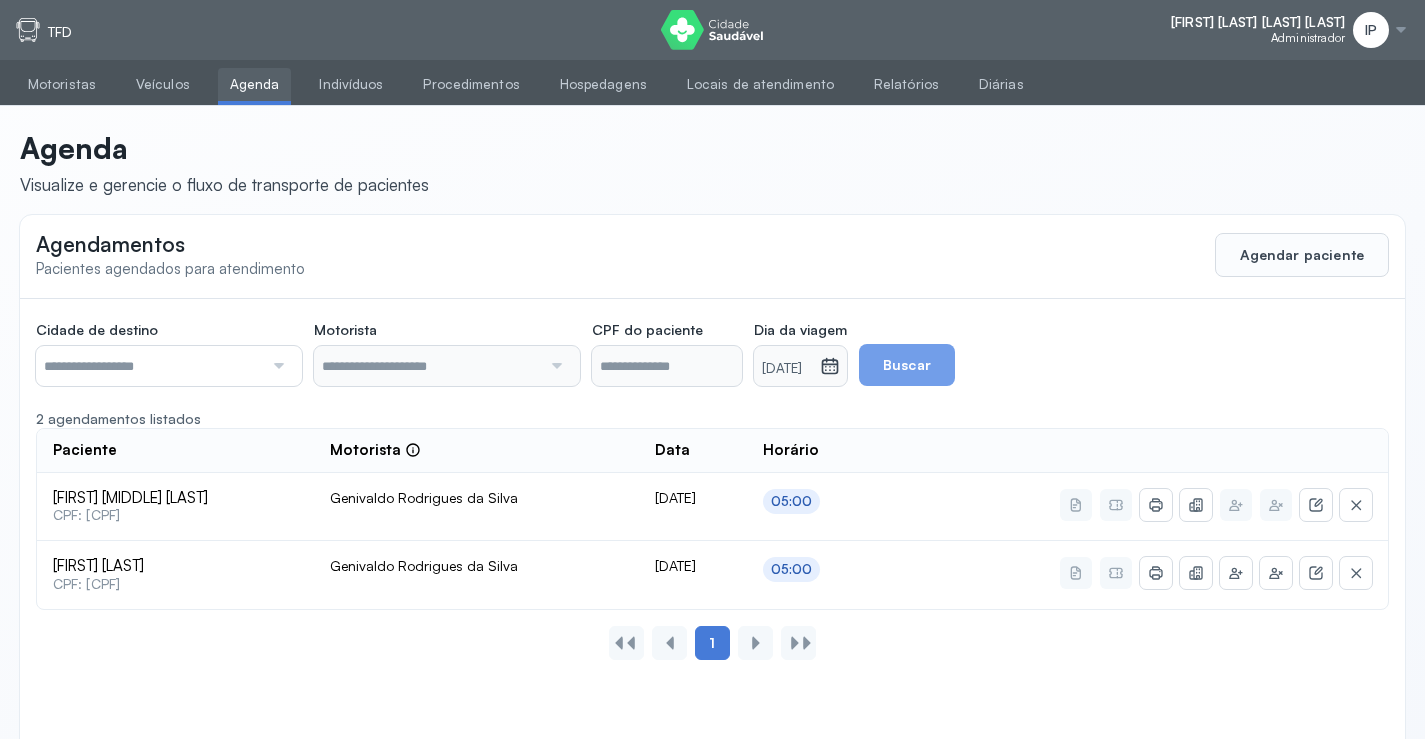 drag, startPoint x: 264, startPoint y: 374, endPoint x: 261, endPoint y: 388, distance: 14.3178215 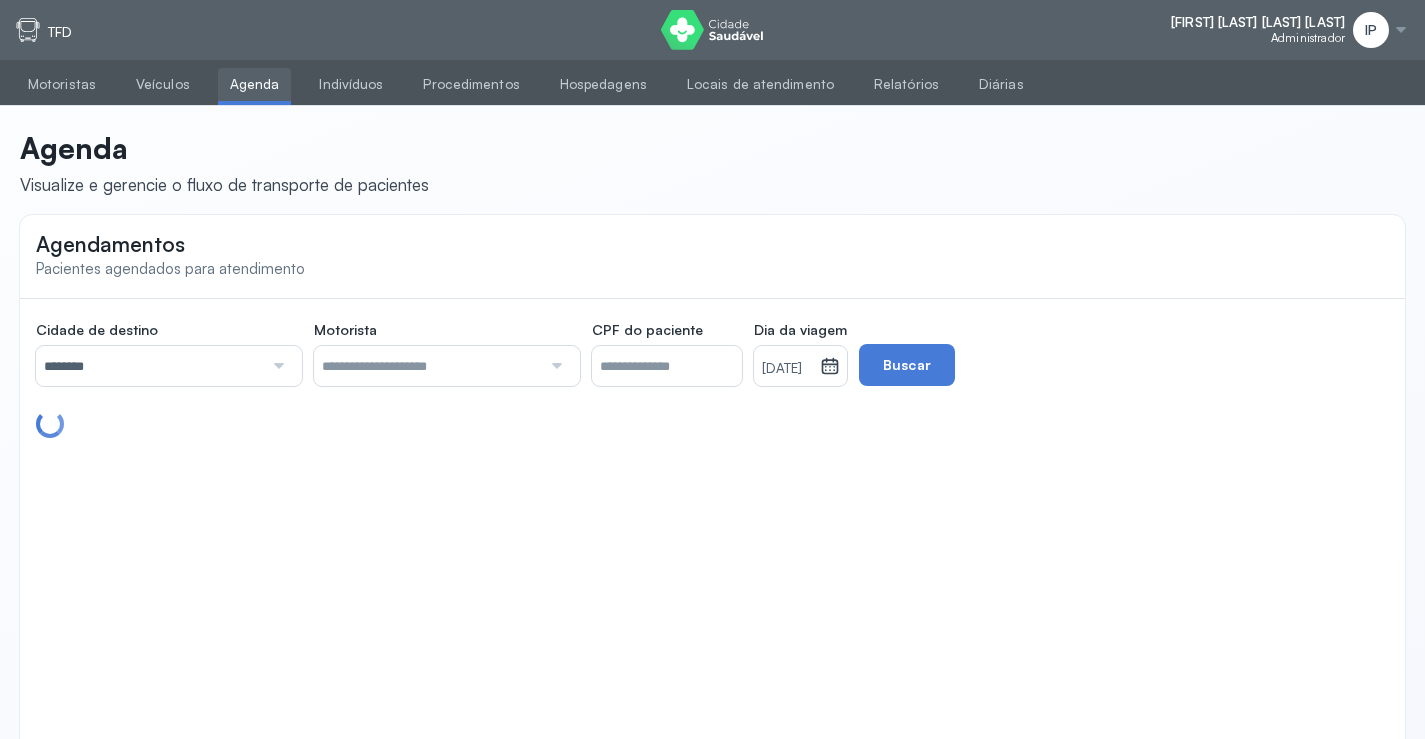 click on "********" at bounding box center [149, 366] 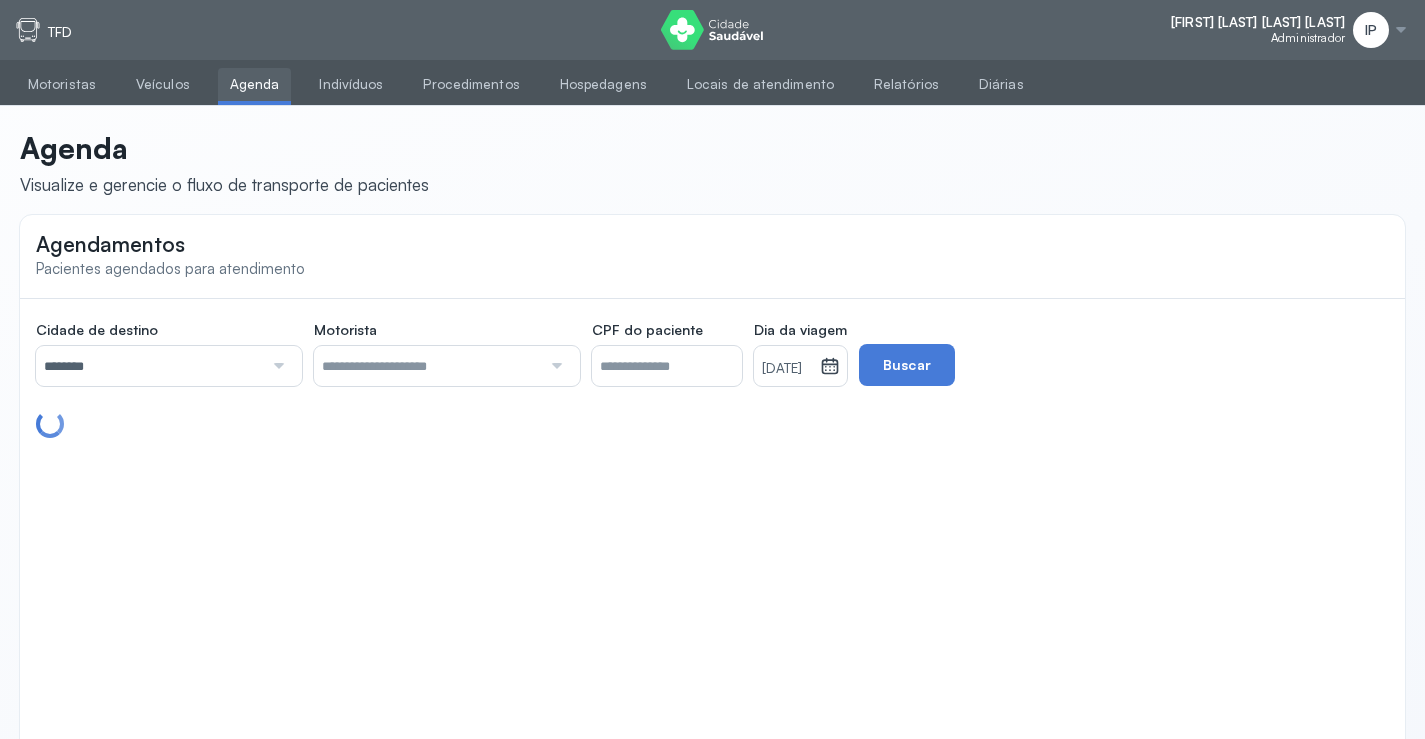 click on "Agendamentos Pacientes agendados para atendimento Cidade de destino  ******** Todas as cidades Juazeiro Salvador Motorista  Todos os motoristas [FIRST] [LAST] [FIRST] [LAST] [FIRST] [LAST] [FIRST] [LAST] [FIRST] [LAST] [FIRST] [LAST] CPF do paciente  Dia da viagem  03/08/2025 agosto 2025 S T Q Q S S D 1 2 3 4 5 6 7 8 9 10 11 12 13 14 15 16 17 18 19 20 21 22 23 24 25 26 27 28 29 30 31 jan fev mar abr maio jun jul ago set out nov dez 2018 2019 2020 2021 2022 2023 2024 2025 2026 2027 2028 2029  Buscar" at bounding box center (712, 490) 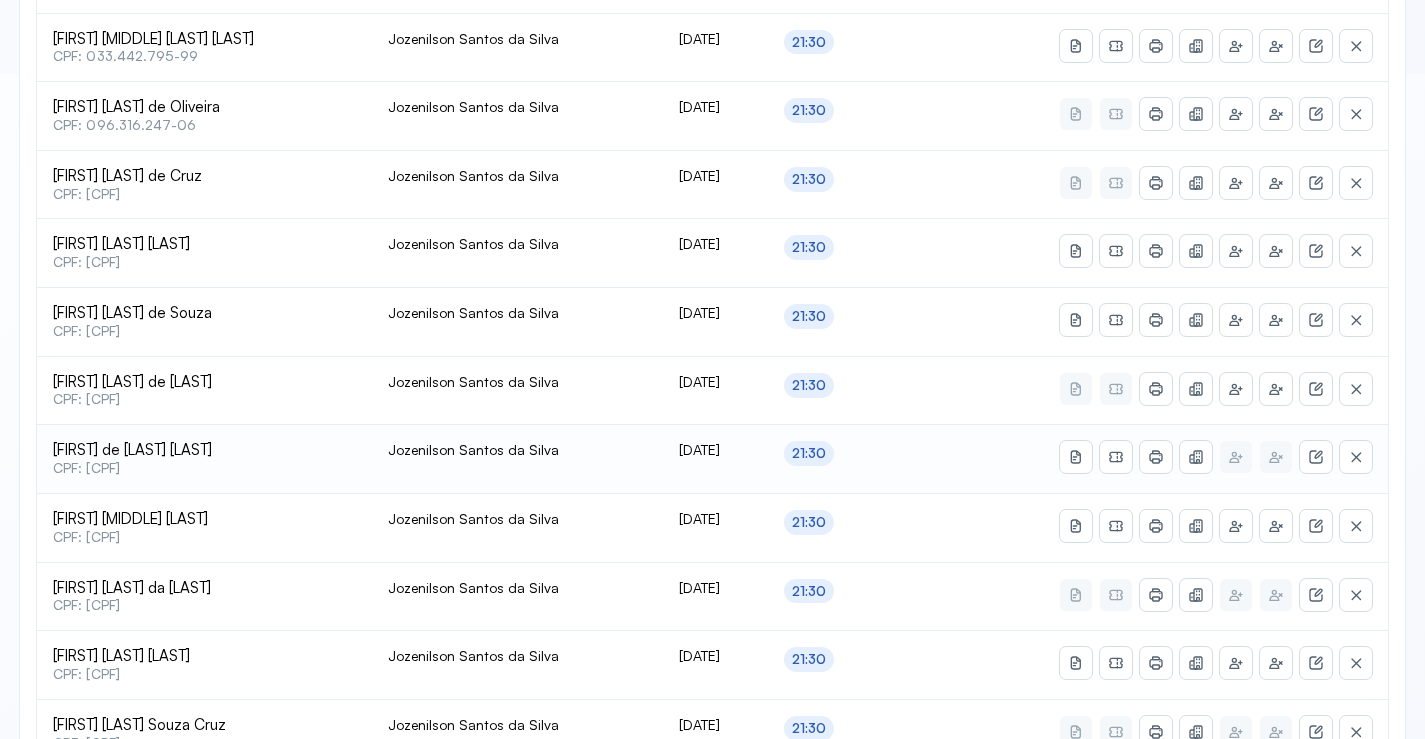 scroll, scrollTop: 700, scrollLeft: 0, axis: vertical 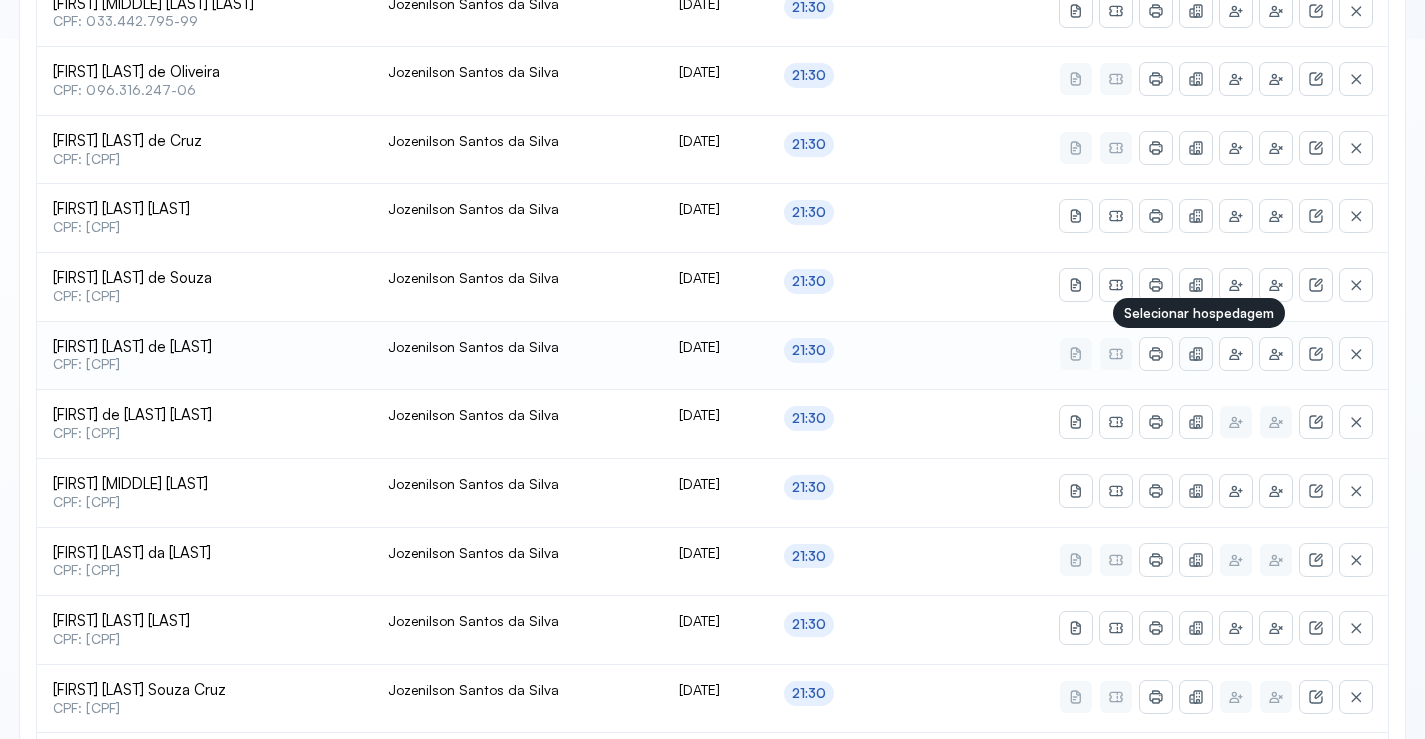 click 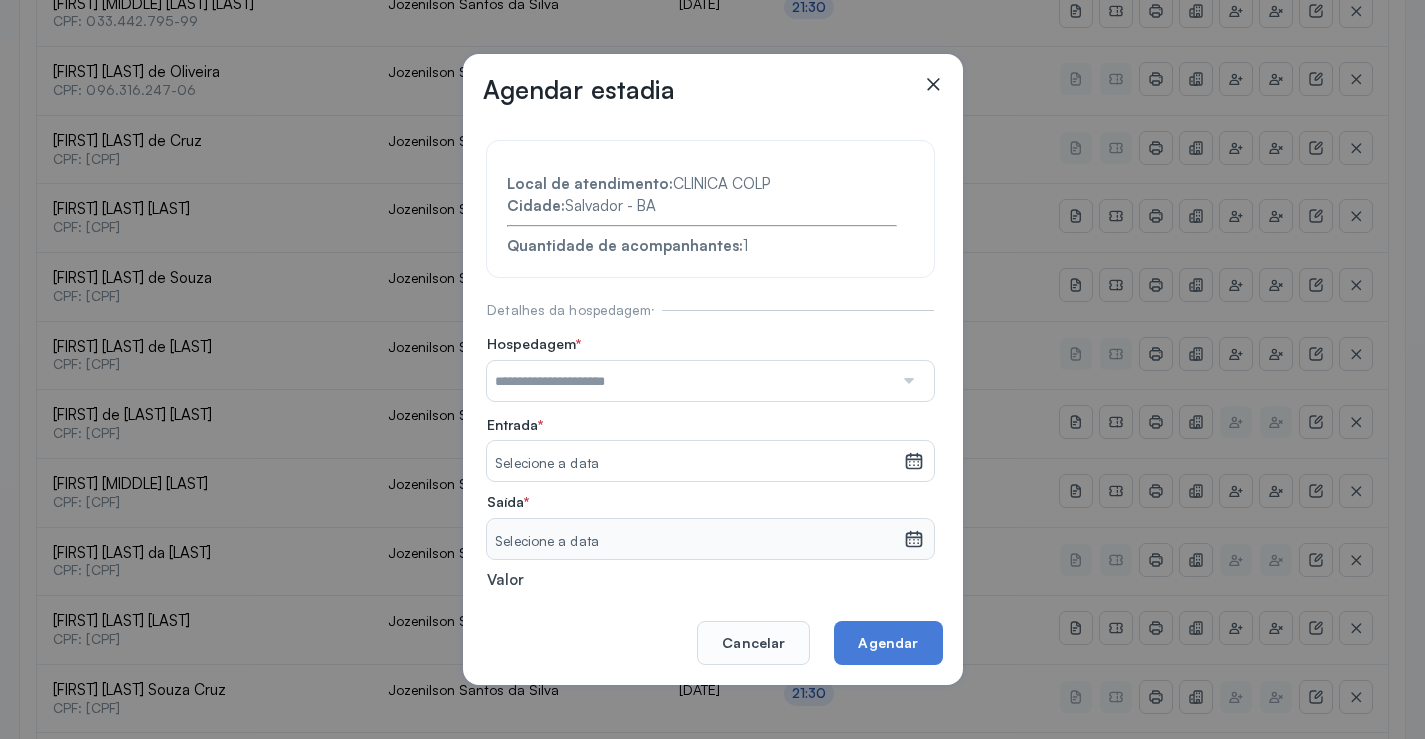 click at bounding box center [690, 381] 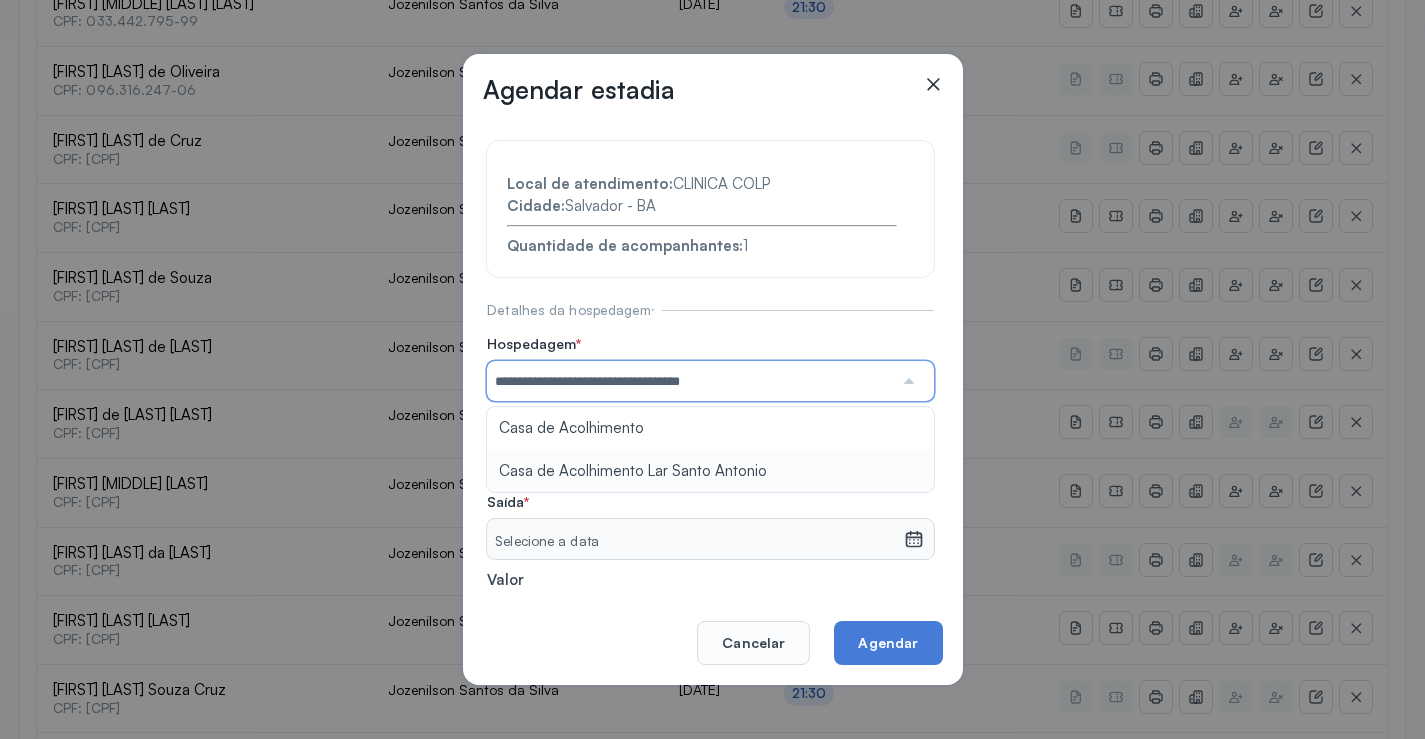 click on "**********" at bounding box center [710, 436] 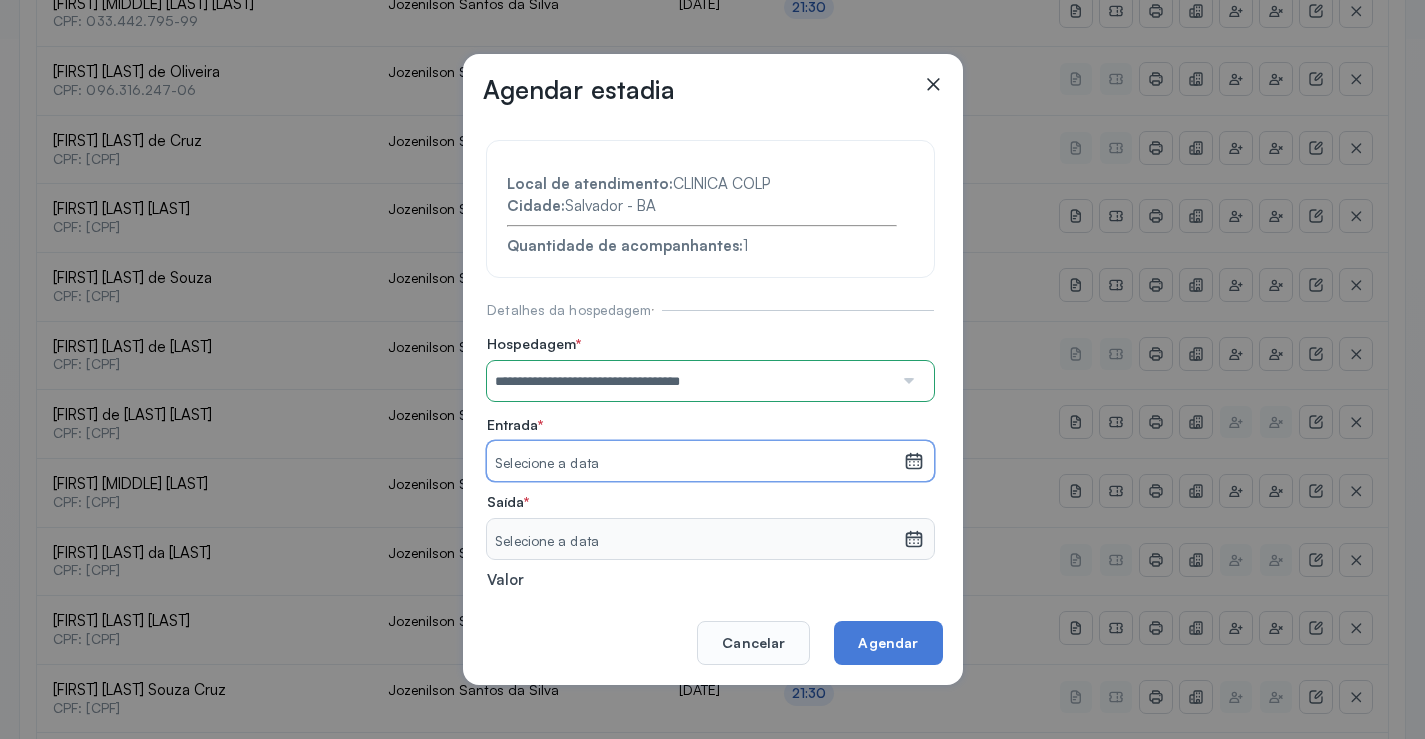drag, startPoint x: 633, startPoint y: 470, endPoint x: 626, endPoint y: 460, distance: 12.206555 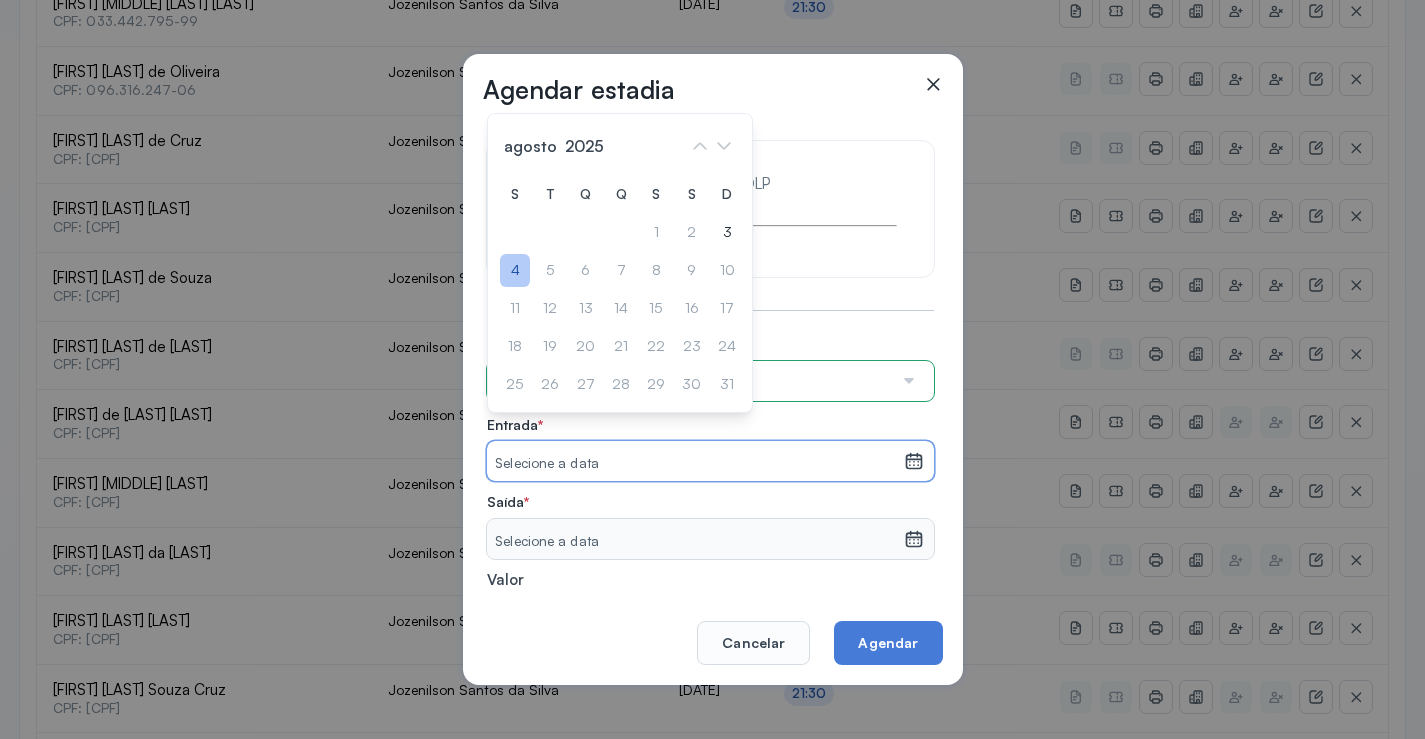 click on "4" 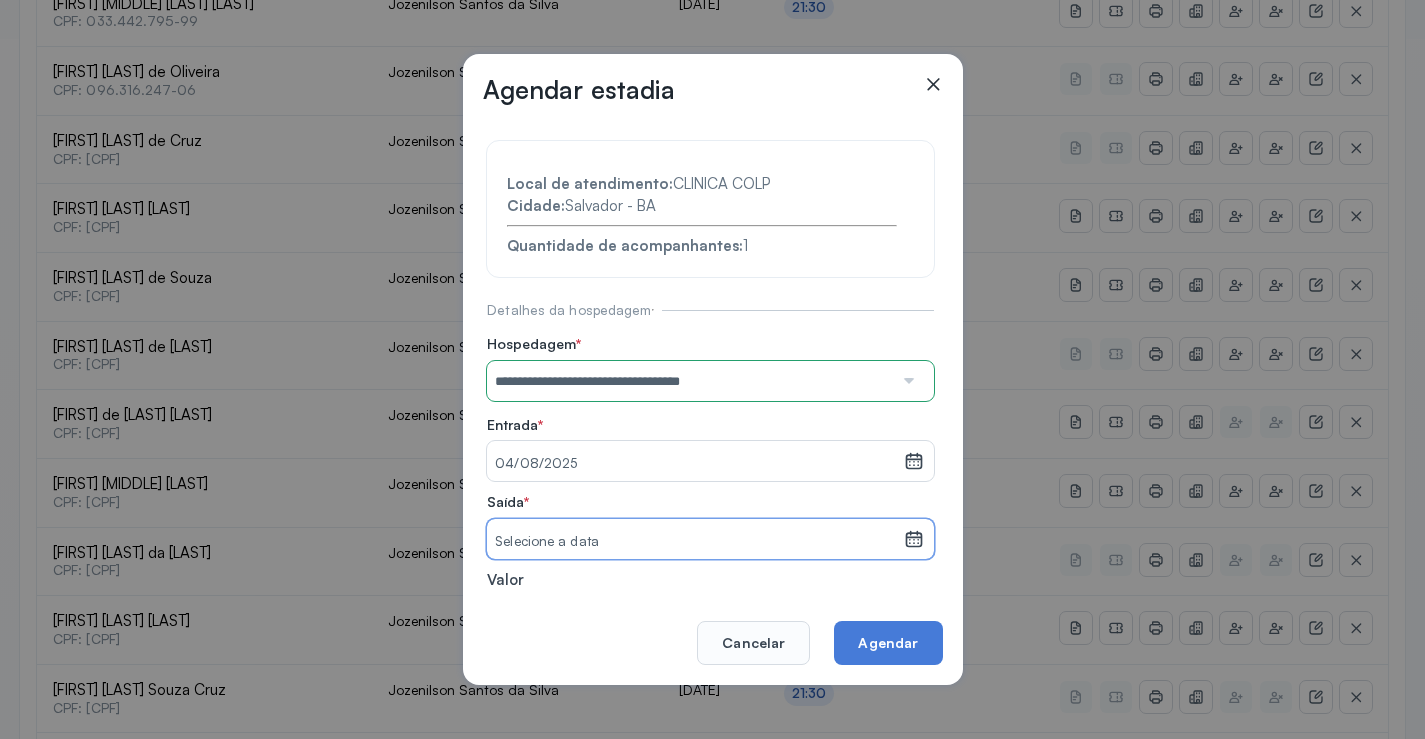 drag, startPoint x: 746, startPoint y: 542, endPoint x: 720, endPoint y: 501, distance: 48.548943 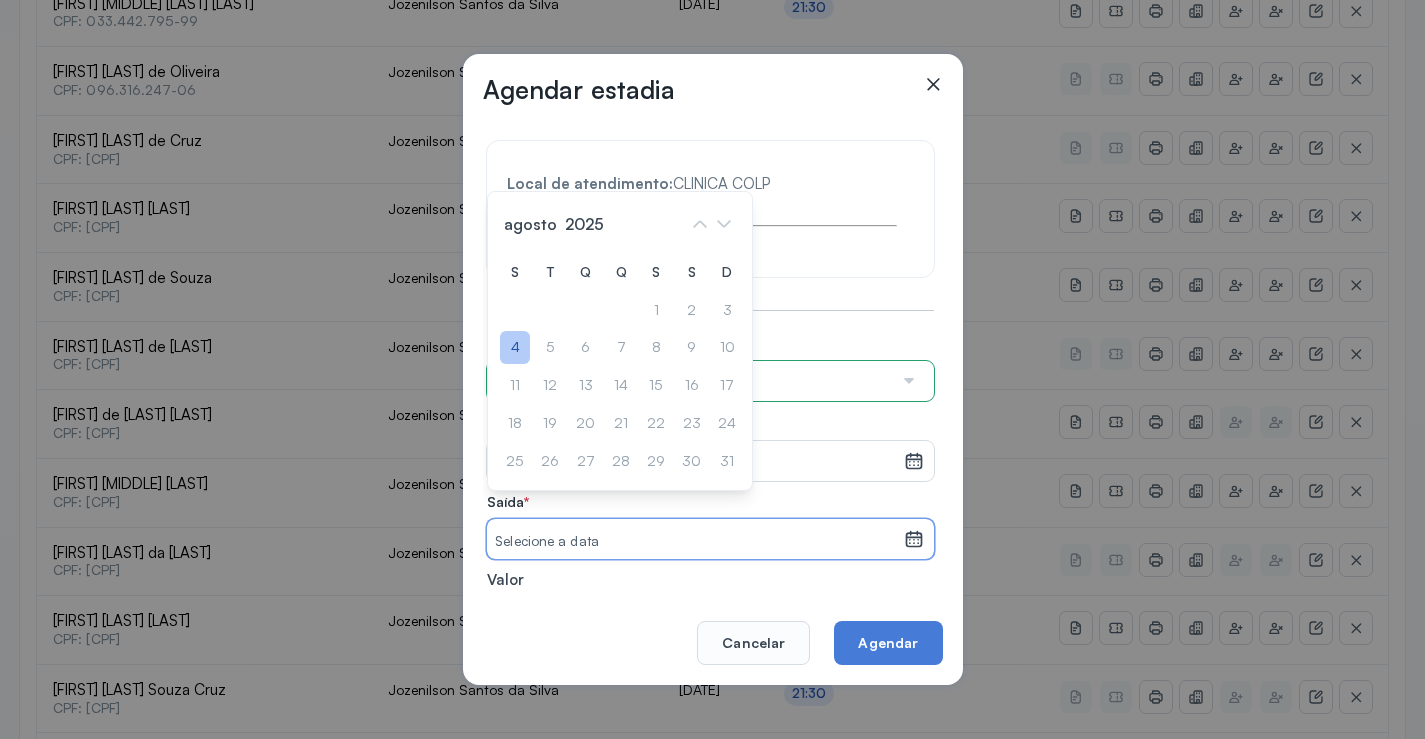 click on "4" 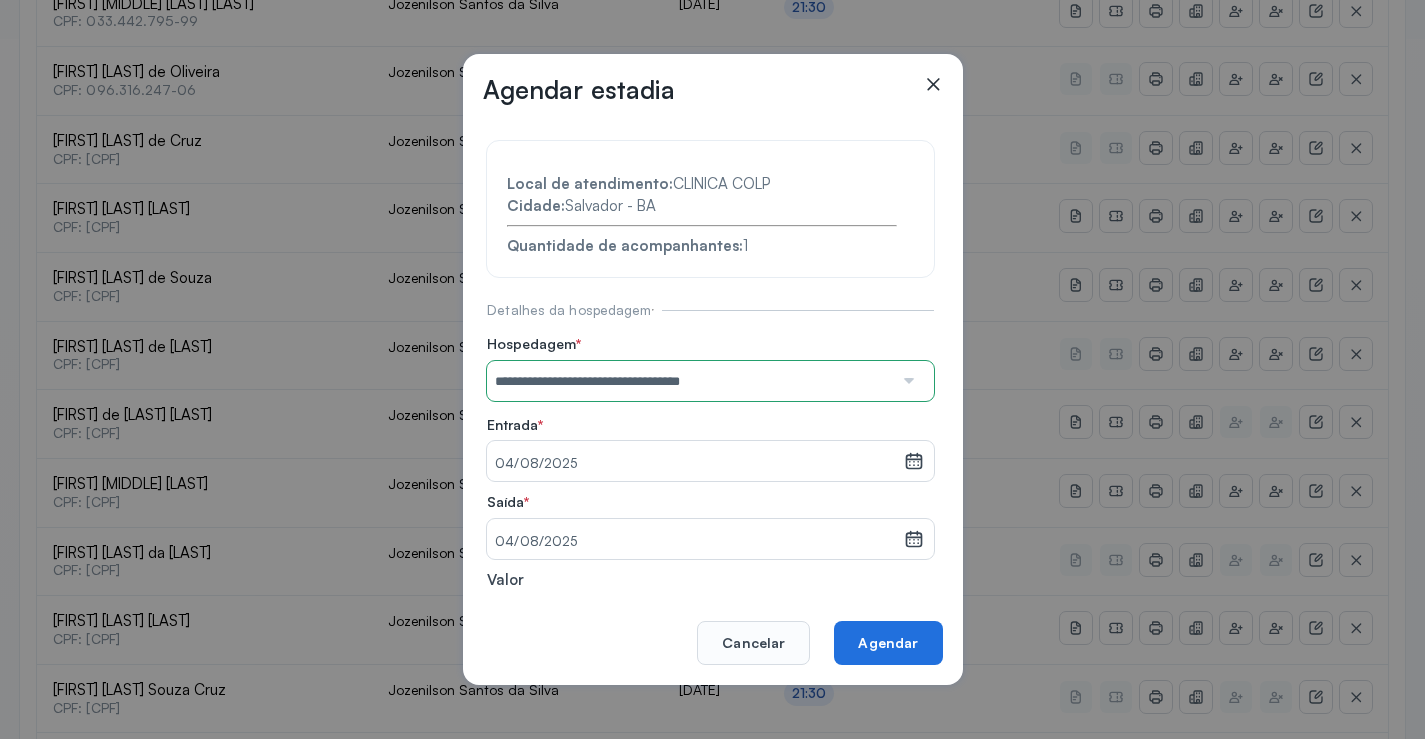 click on "Agendar" 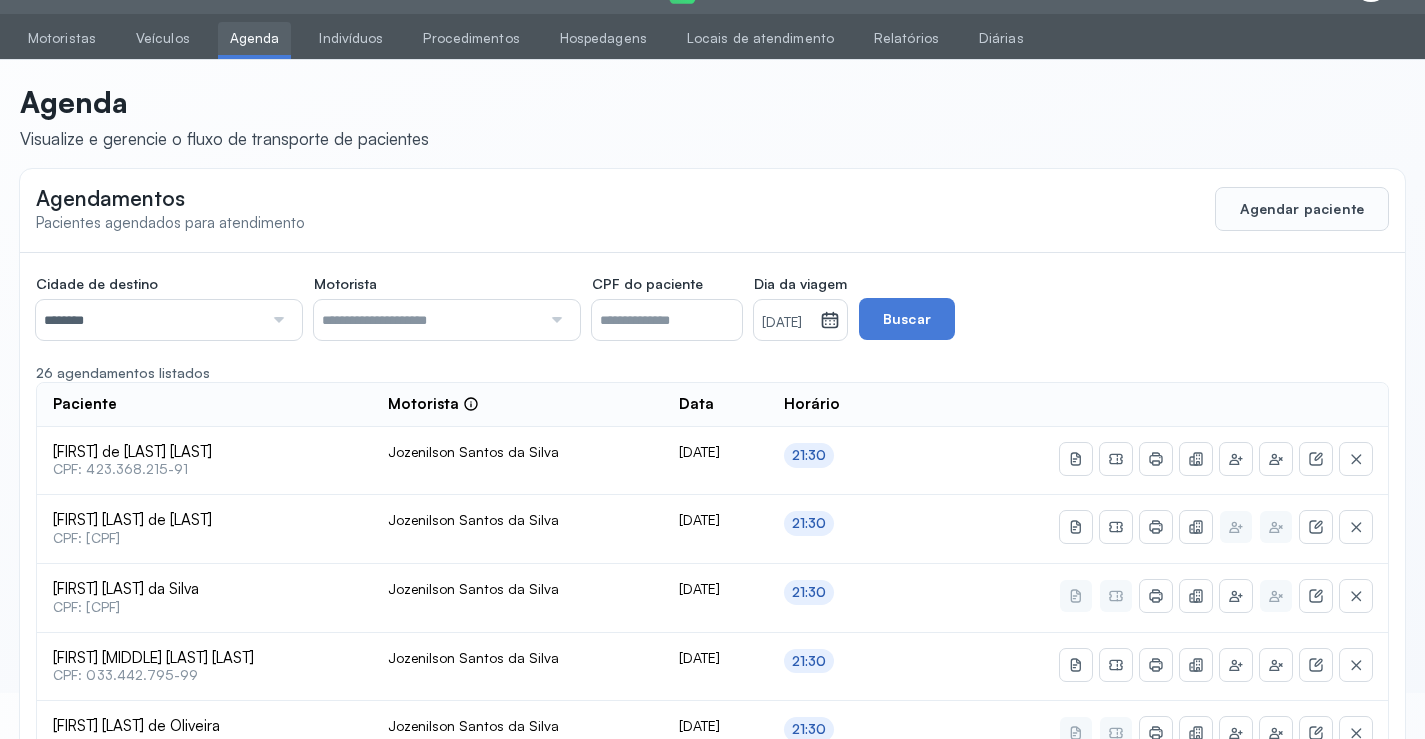 scroll, scrollTop: 700, scrollLeft: 0, axis: vertical 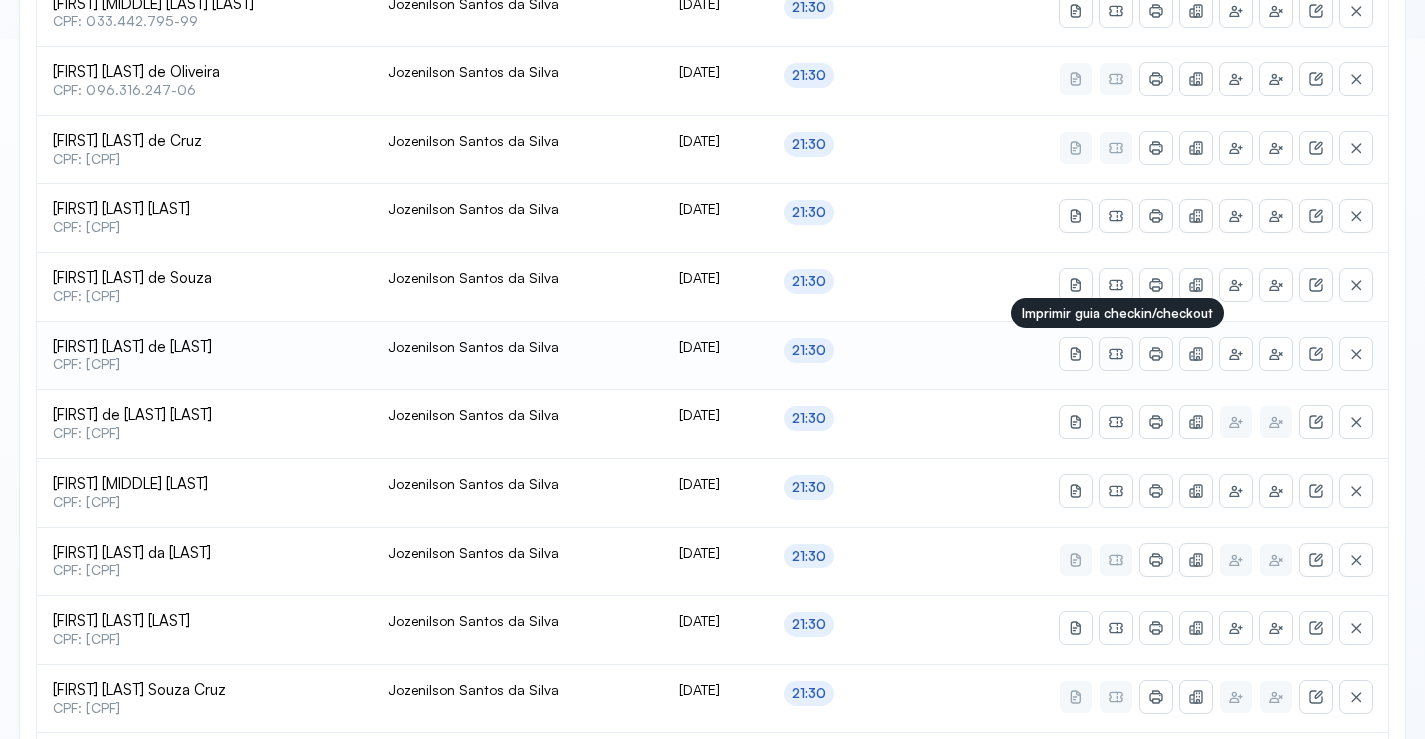 click 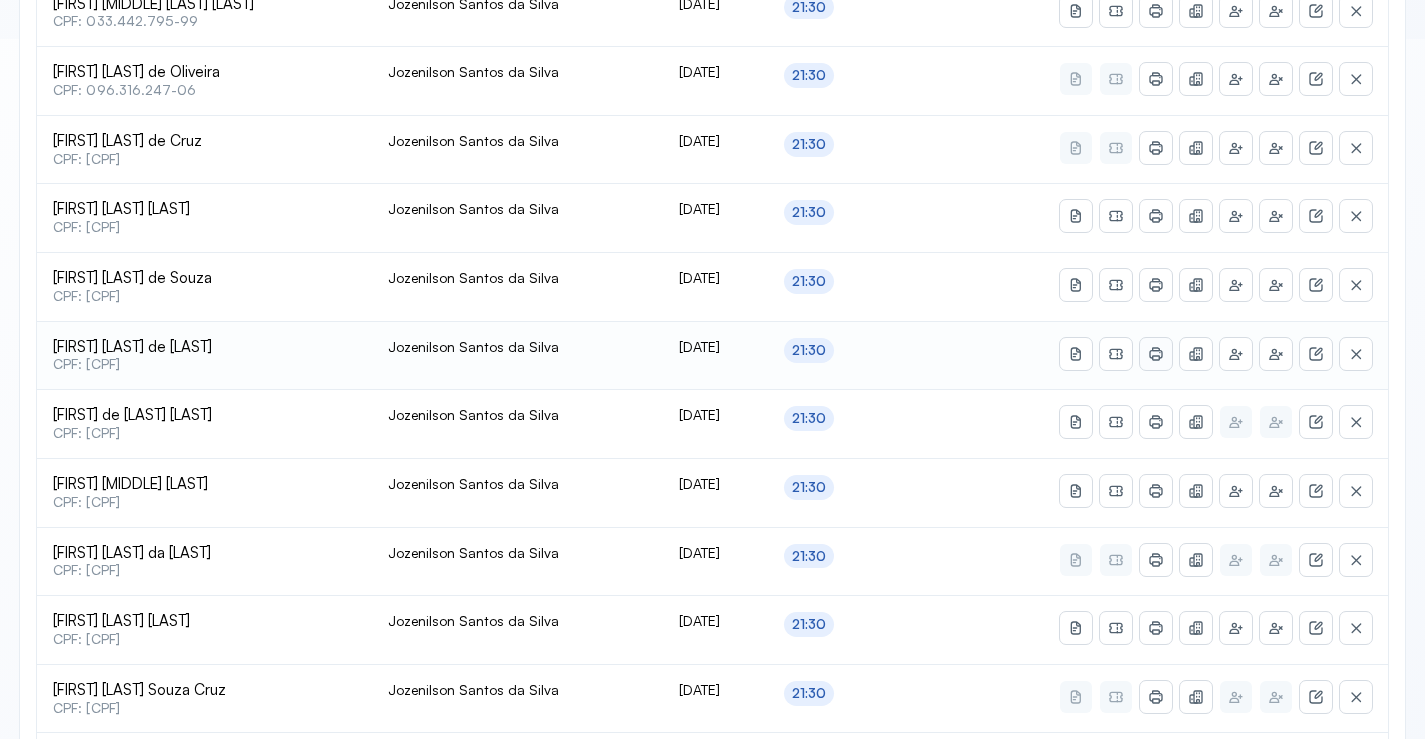 click 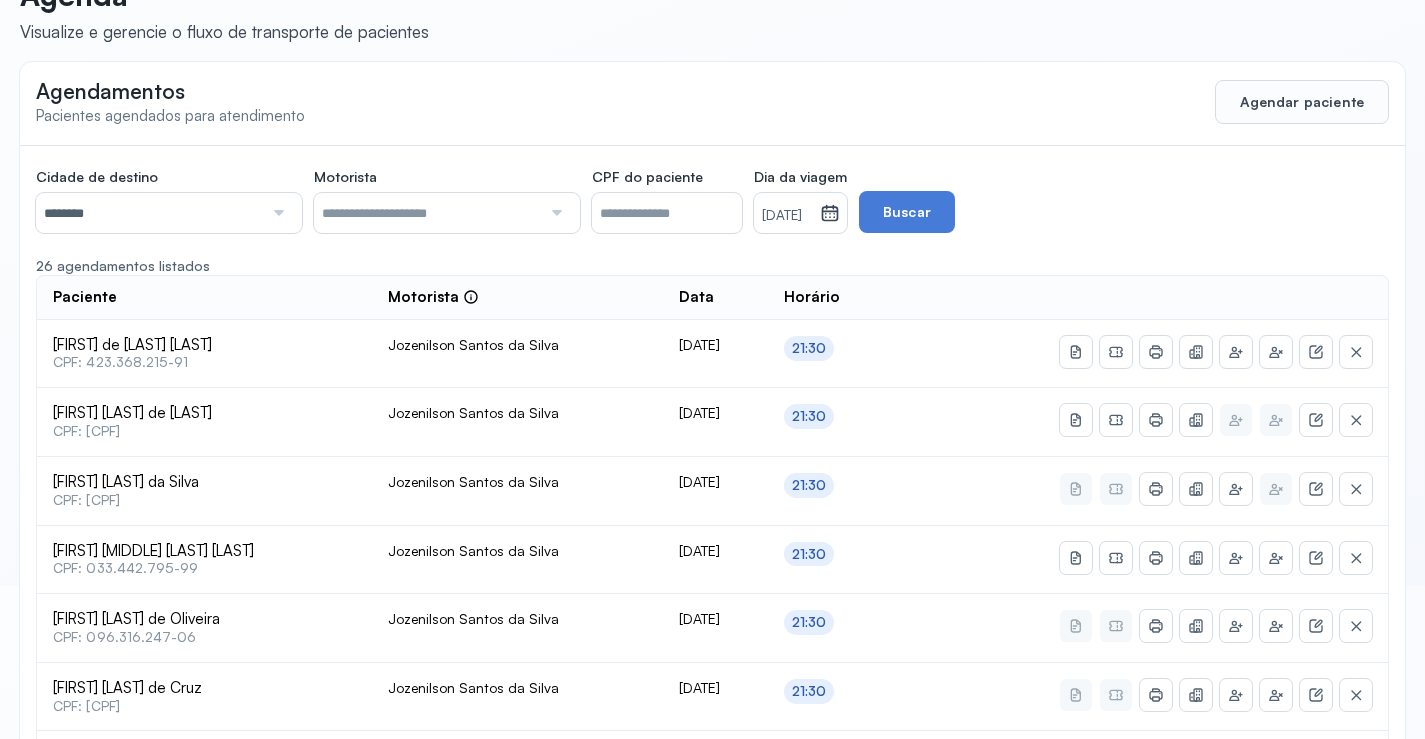 scroll, scrollTop: 0, scrollLeft: 0, axis: both 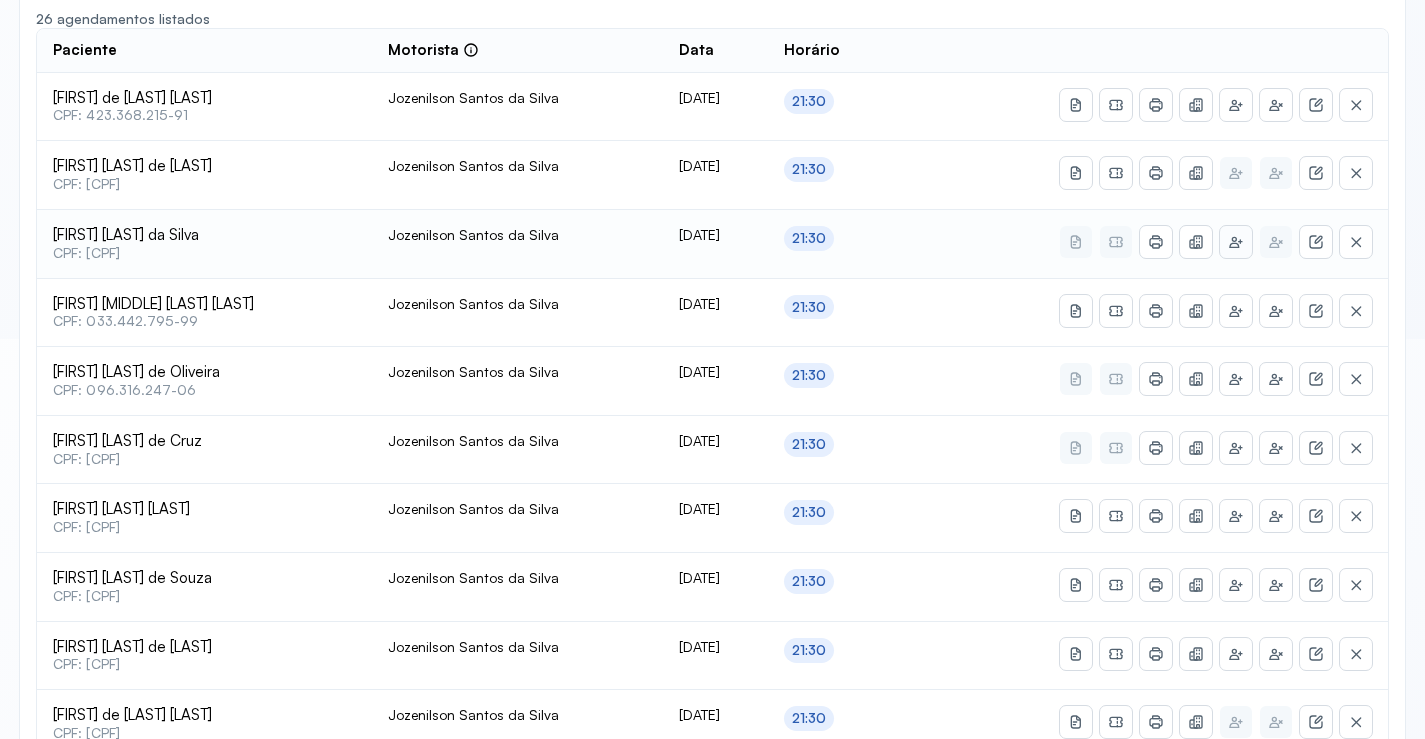 click 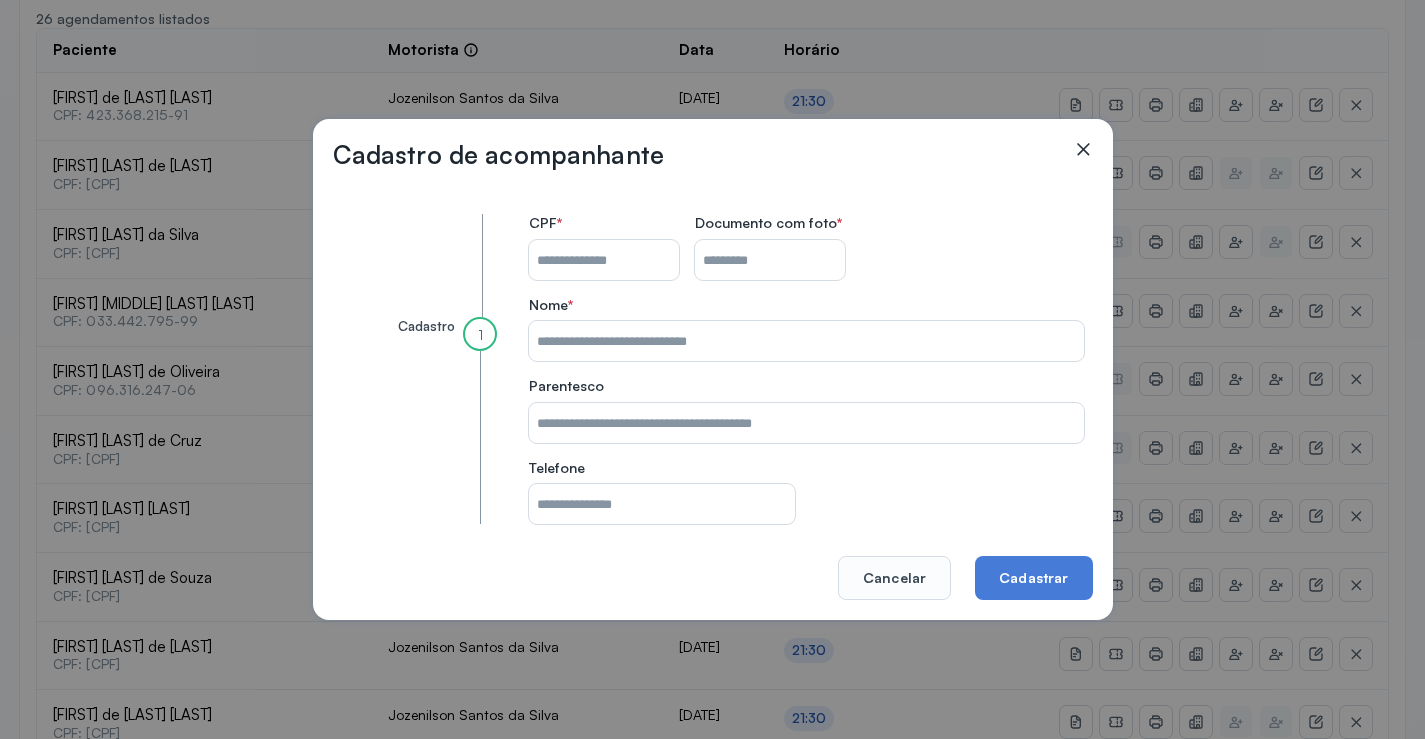 click 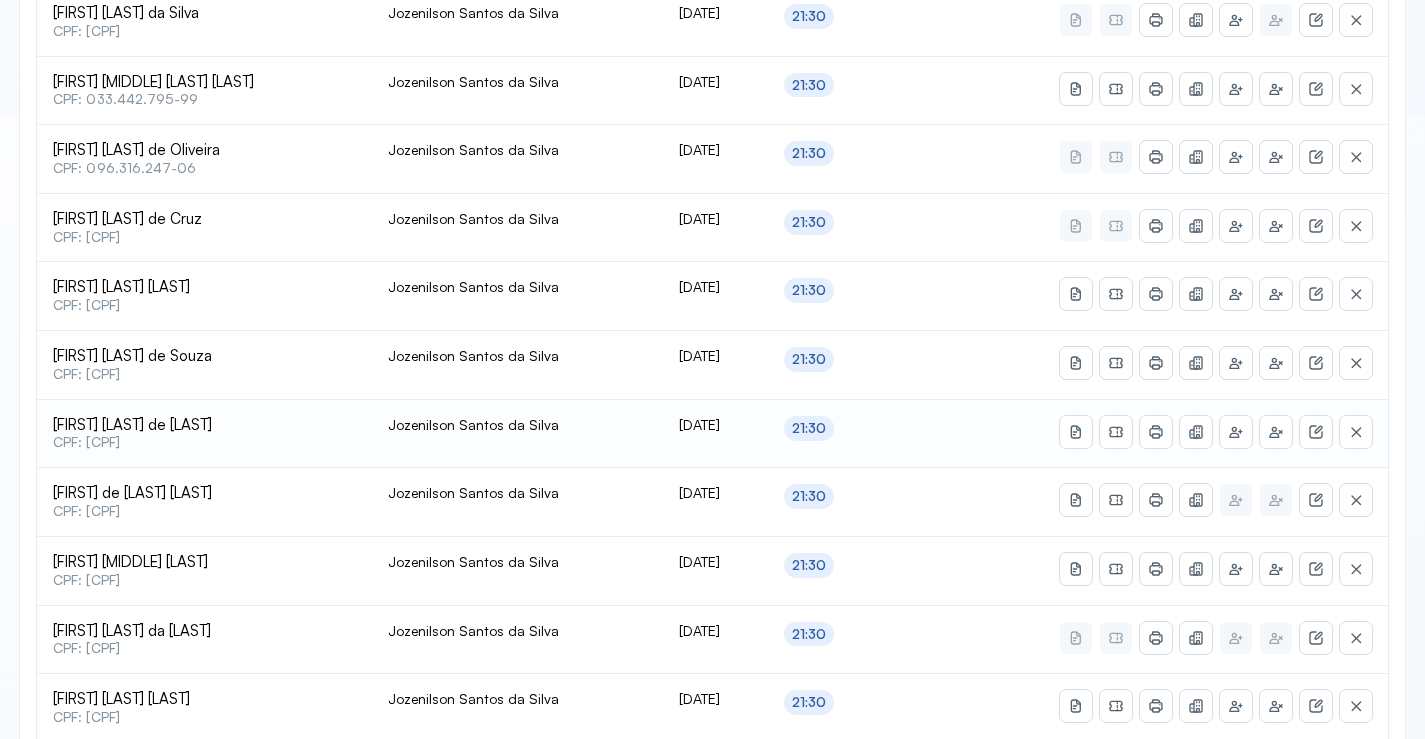 scroll, scrollTop: 500, scrollLeft: 0, axis: vertical 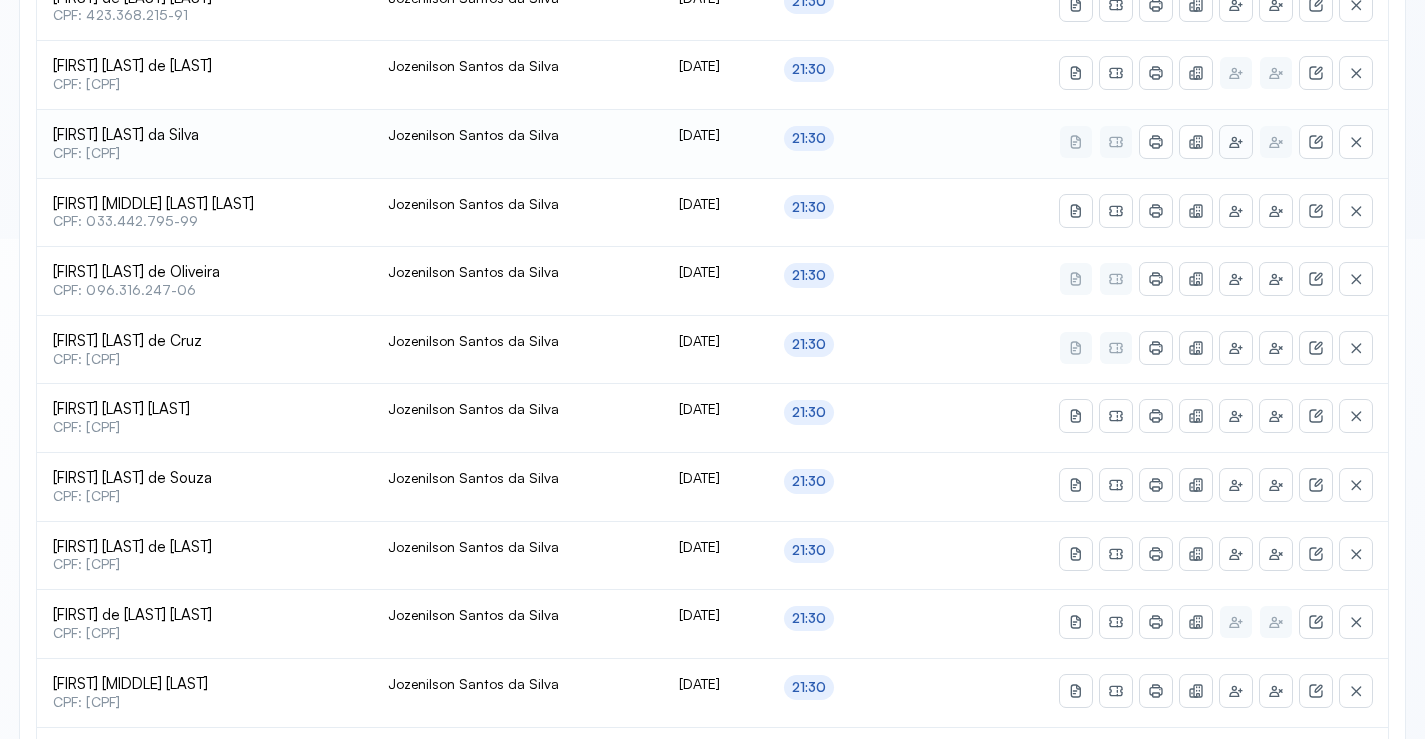 click 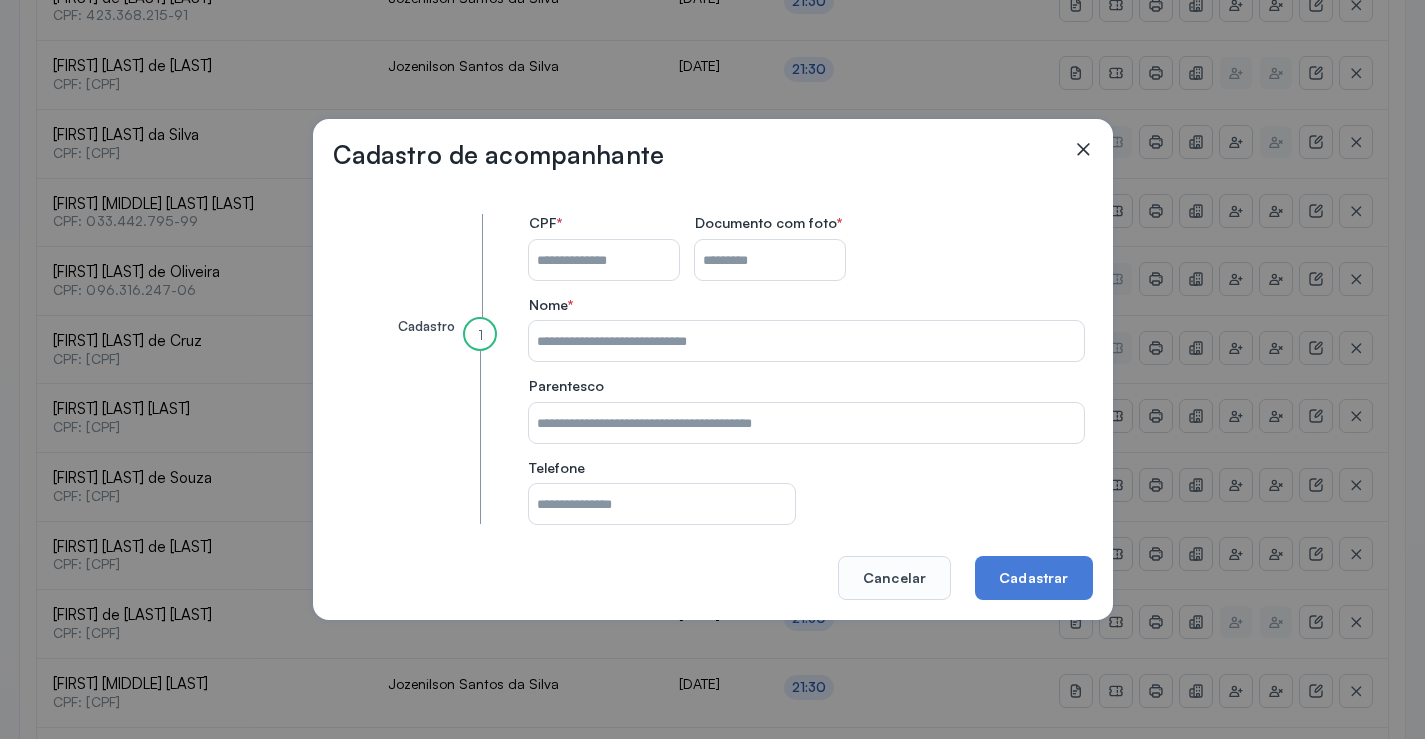 click on "CPF do paciente" at bounding box center (604, 260) 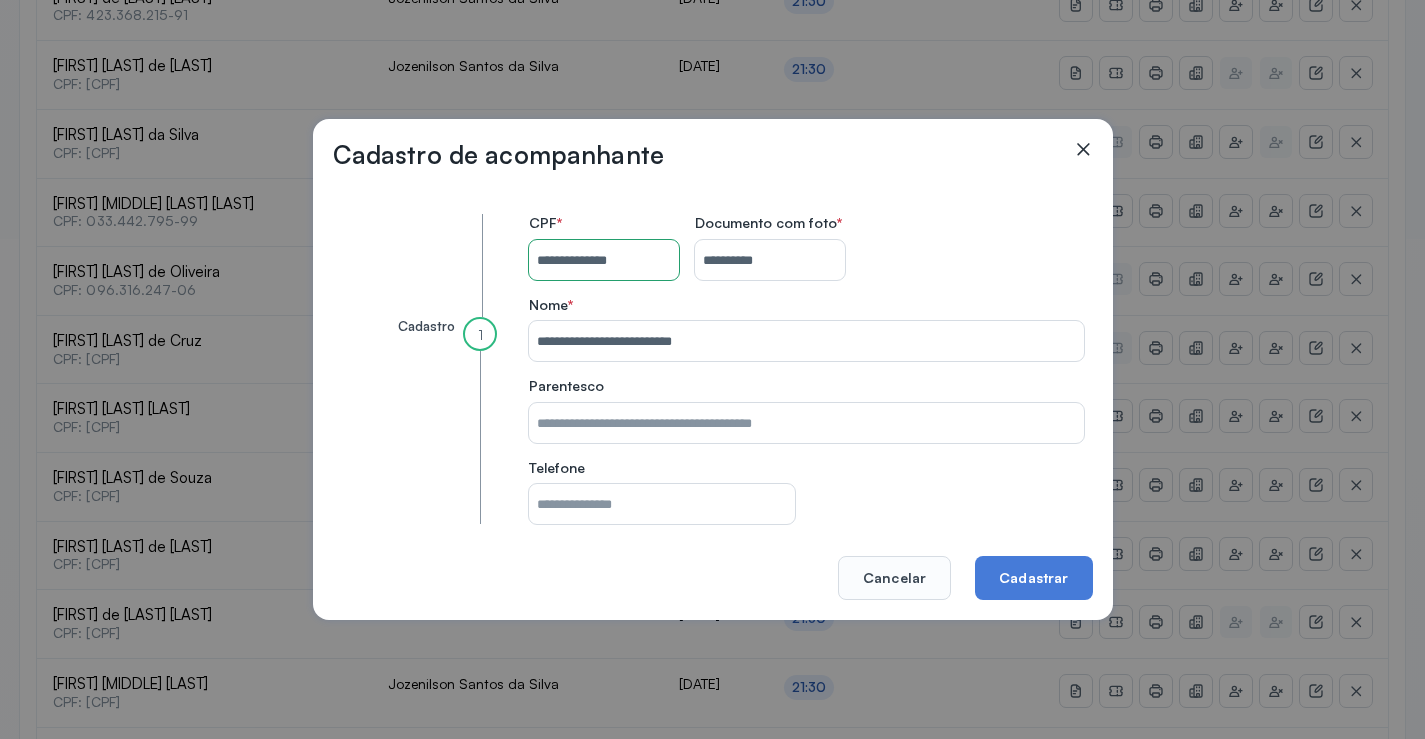 click 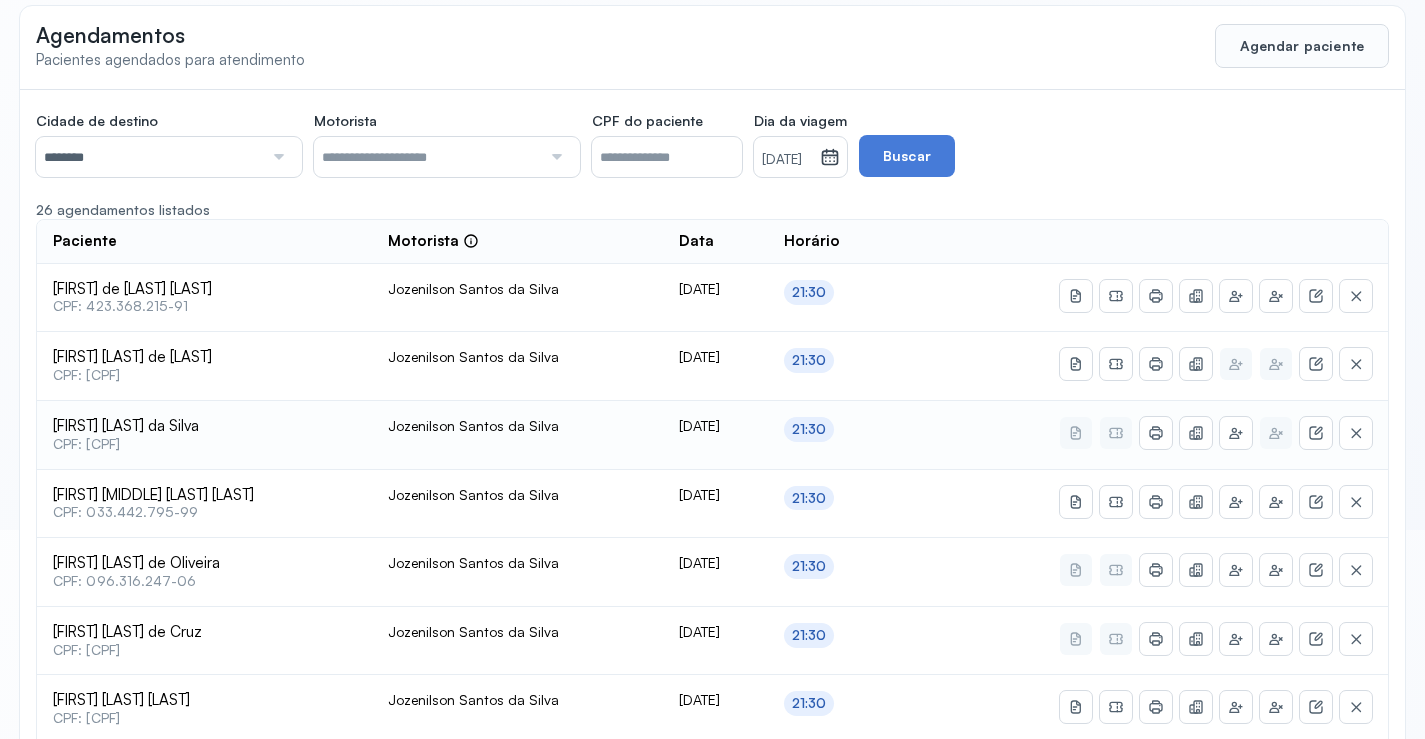 scroll, scrollTop: 200, scrollLeft: 0, axis: vertical 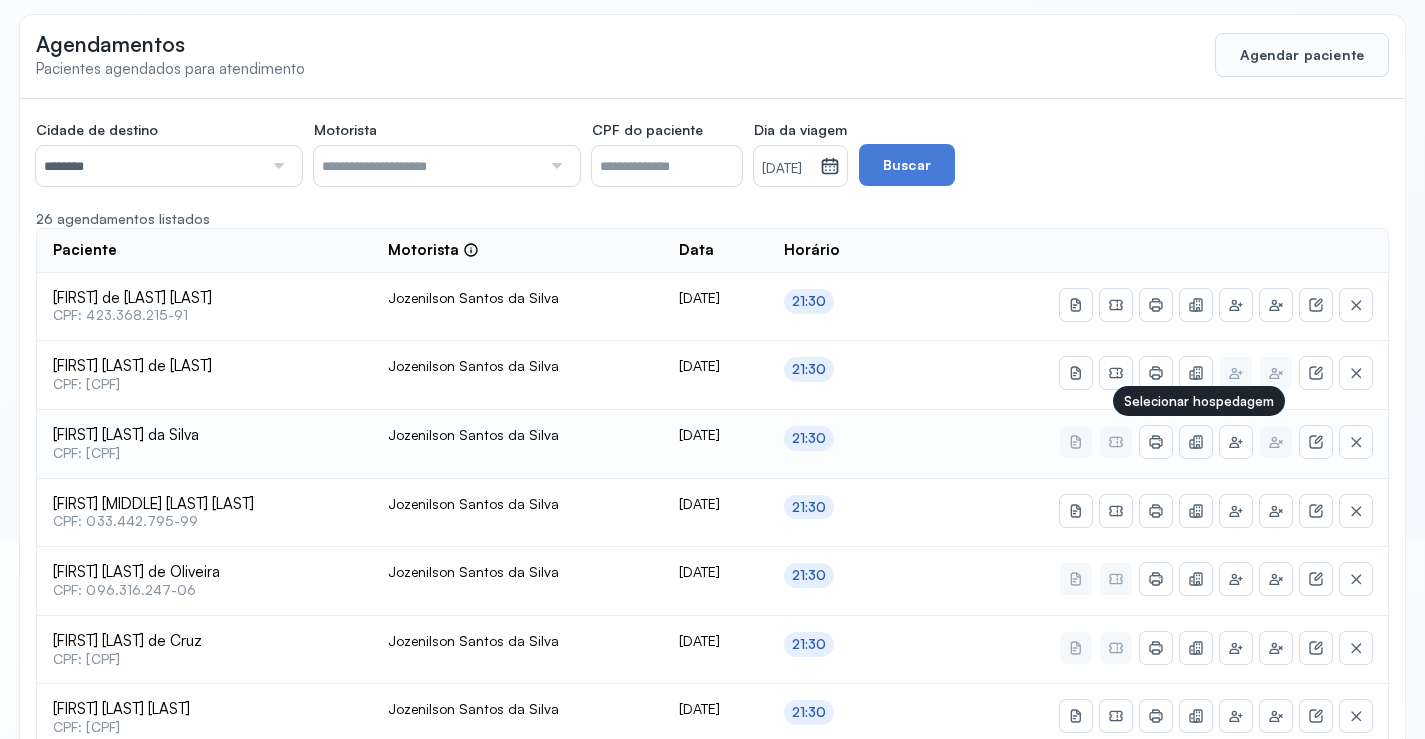 click 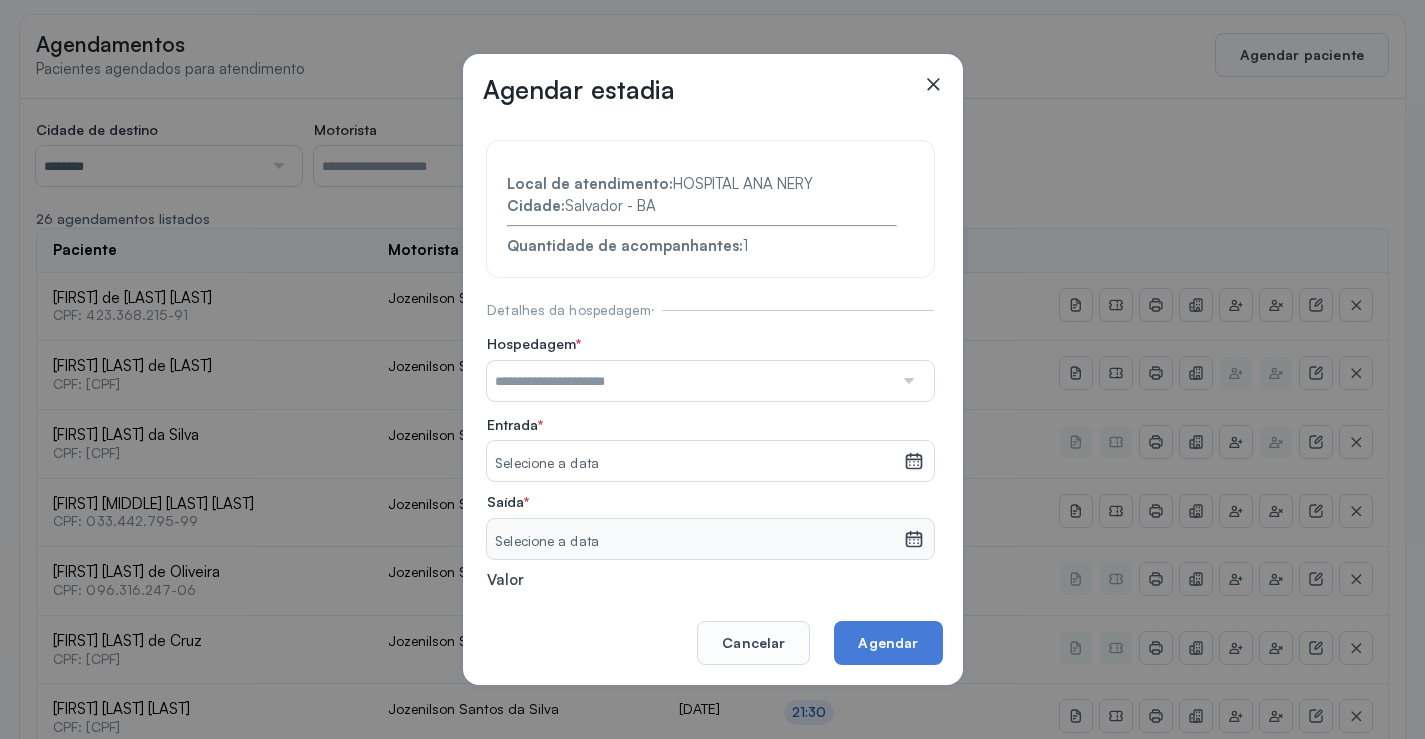 click at bounding box center [690, 381] 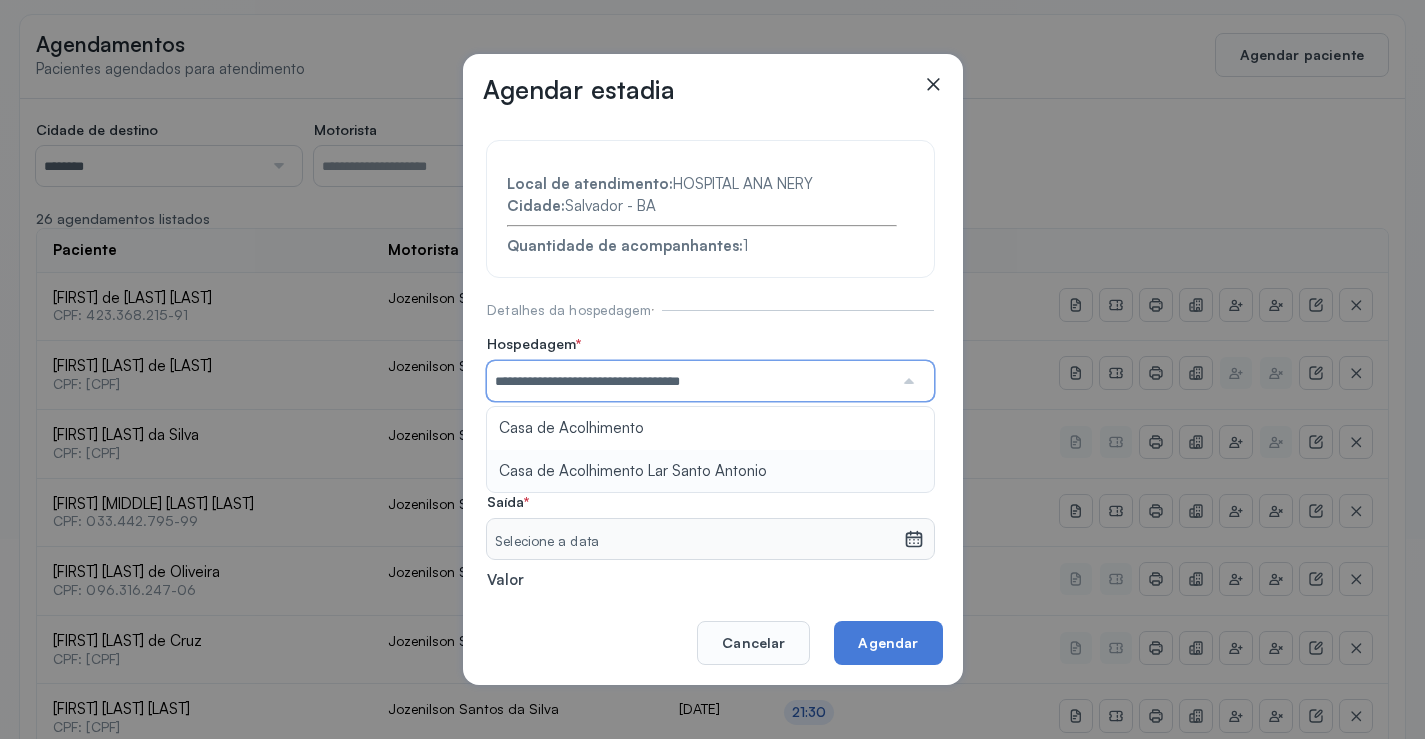 click on "**********" at bounding box center [710, 436] 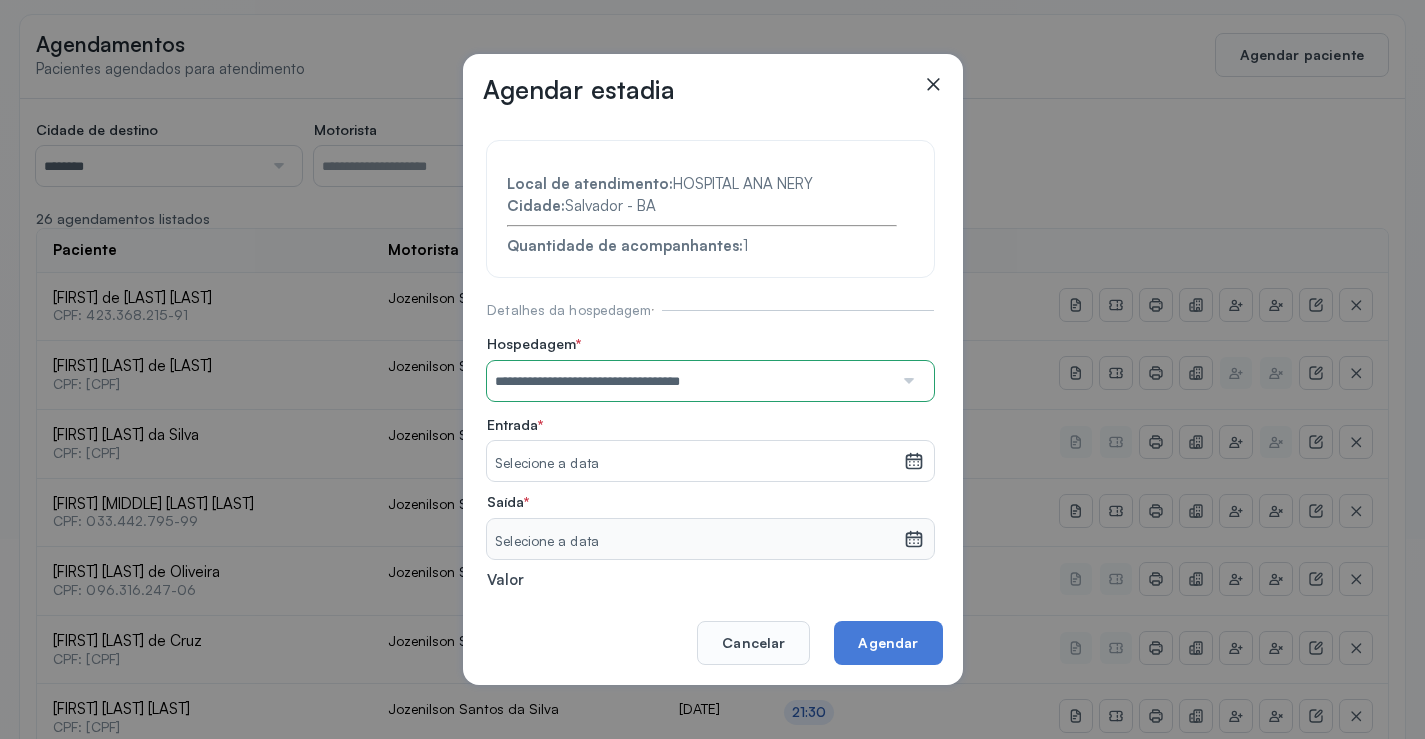 click on "Selecione a data" at bounding box center [695, 464] 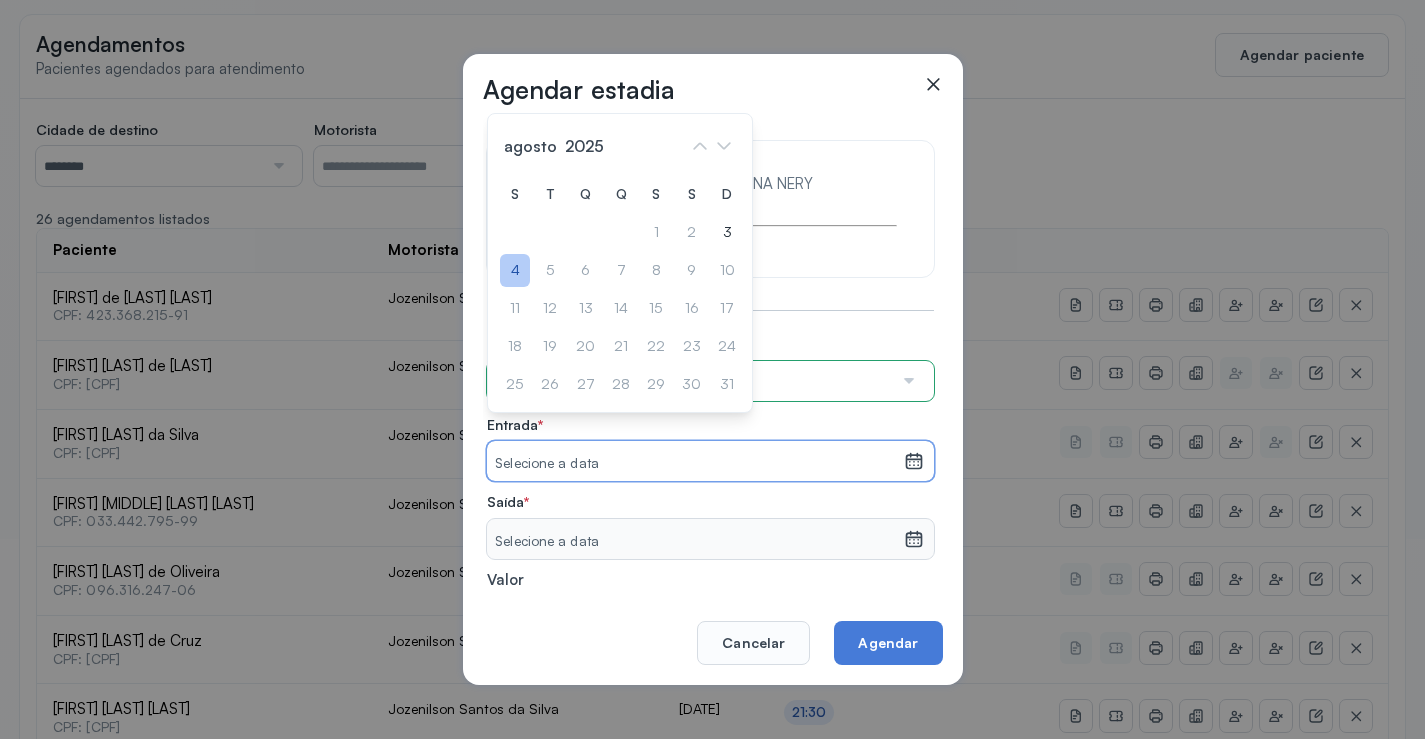click on "4" 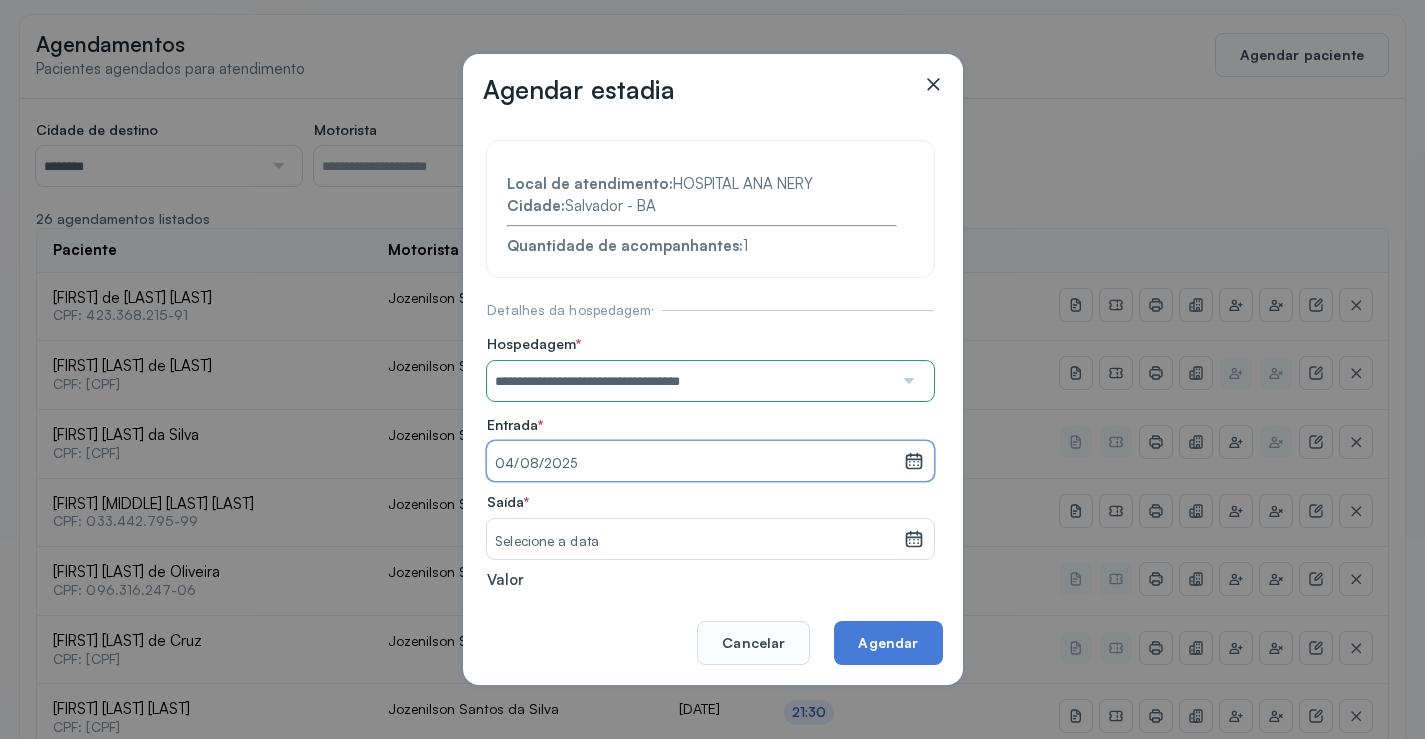 click on "Selecione a data" at bounding box center [695, 539] 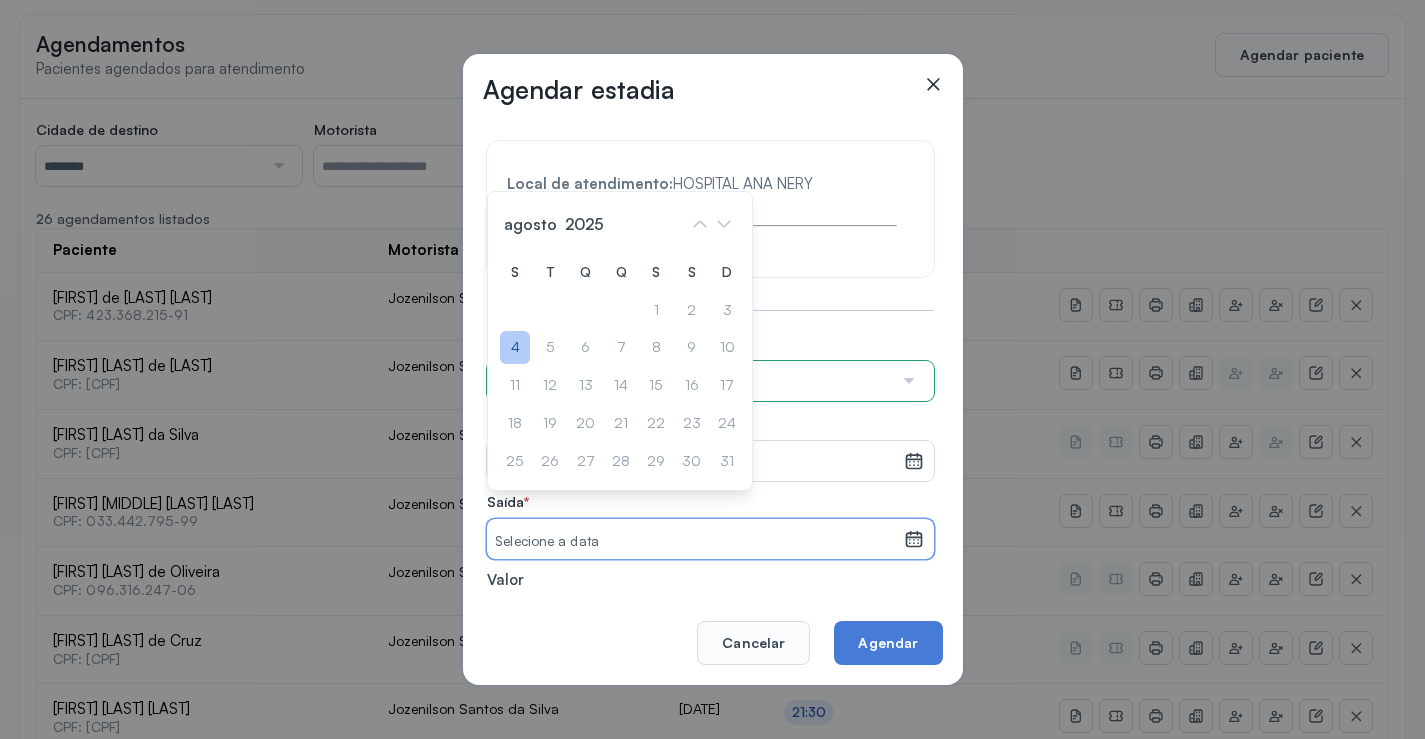 click on "4" 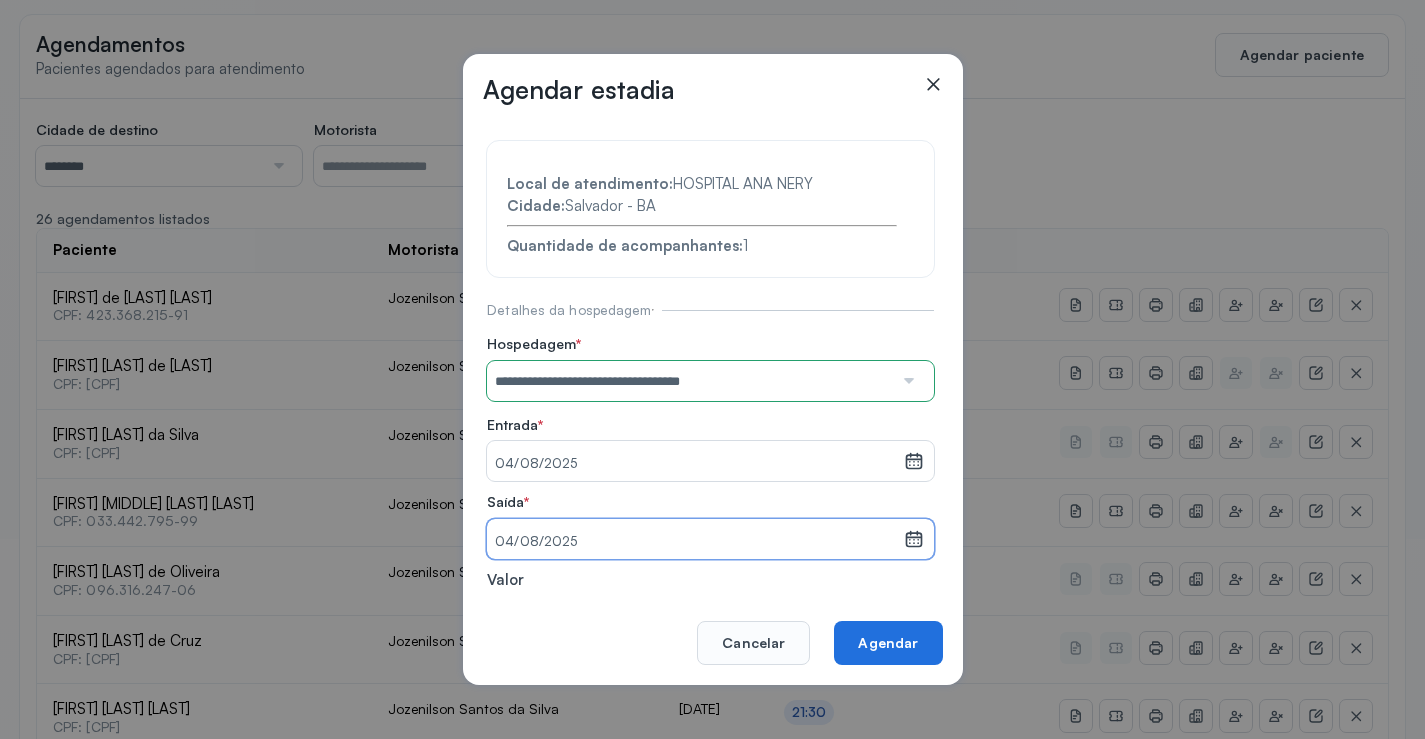 click on "Agendar" 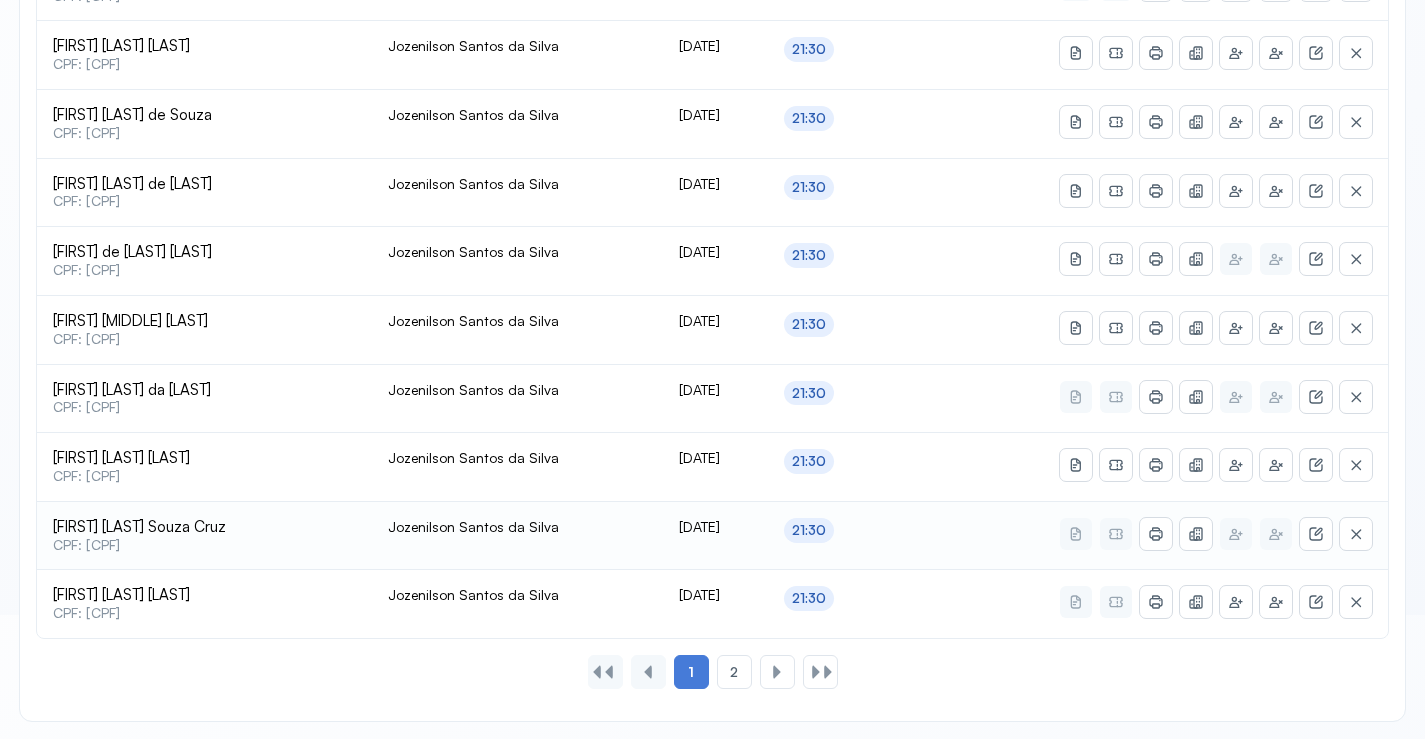 scroll, scrollTop: 865, scrollLeft: 0, axis: vertical 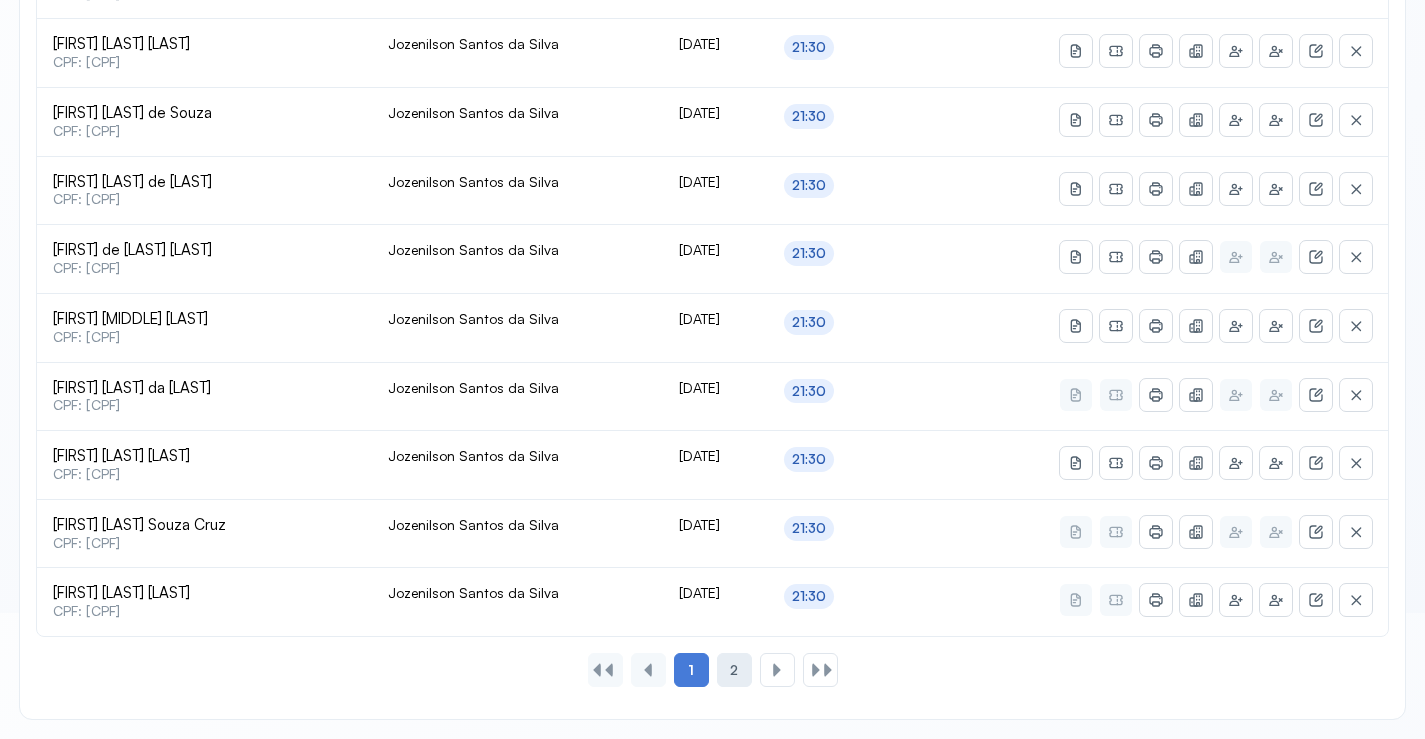 click on "2" 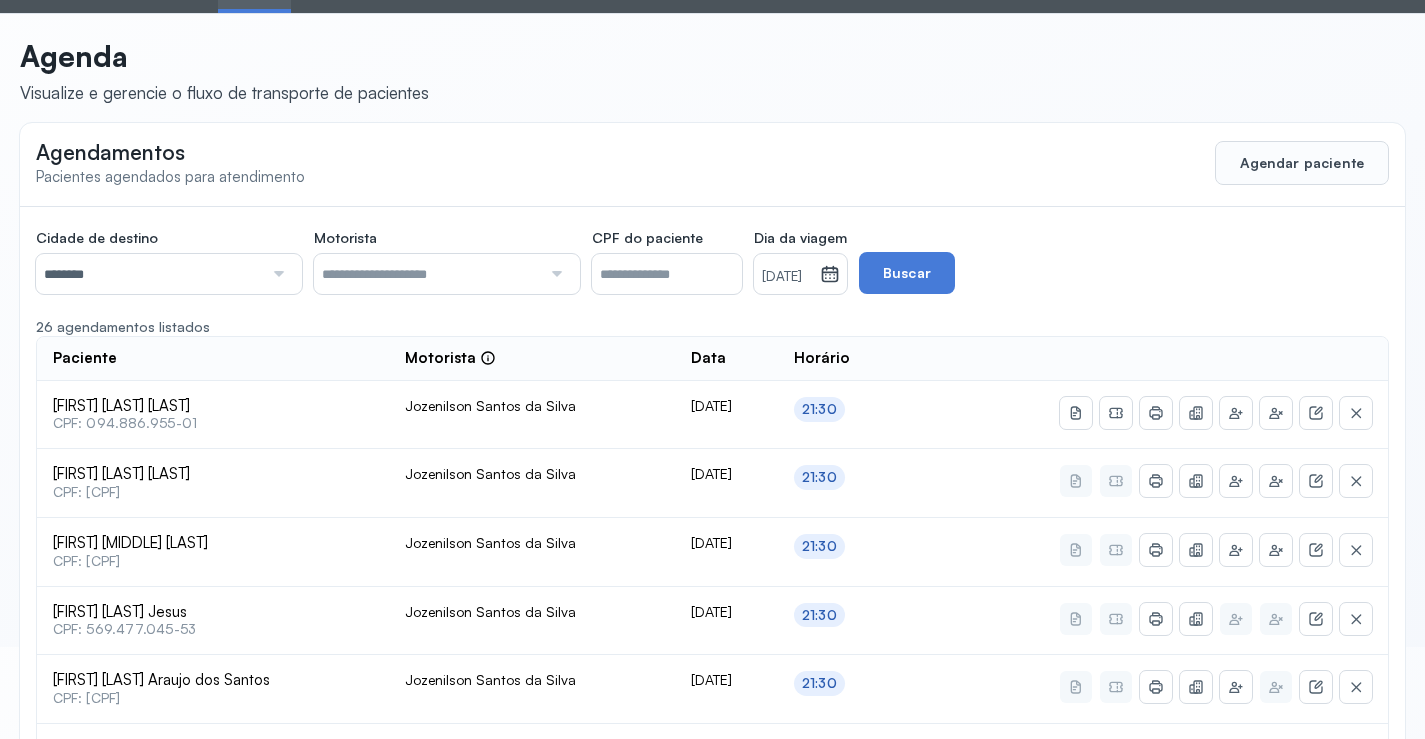 scroll, scrollTop: 0, scrollLeft: 0, axis: both 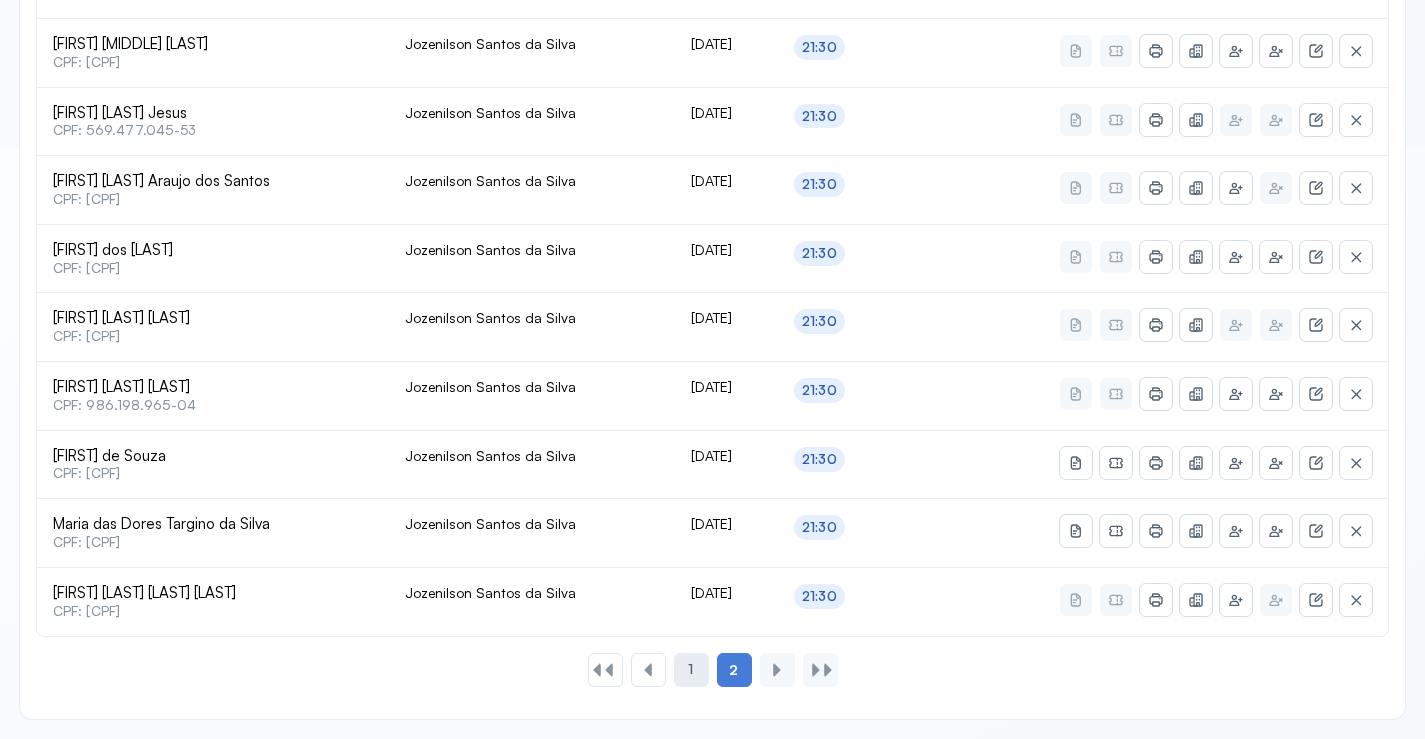click on "1" 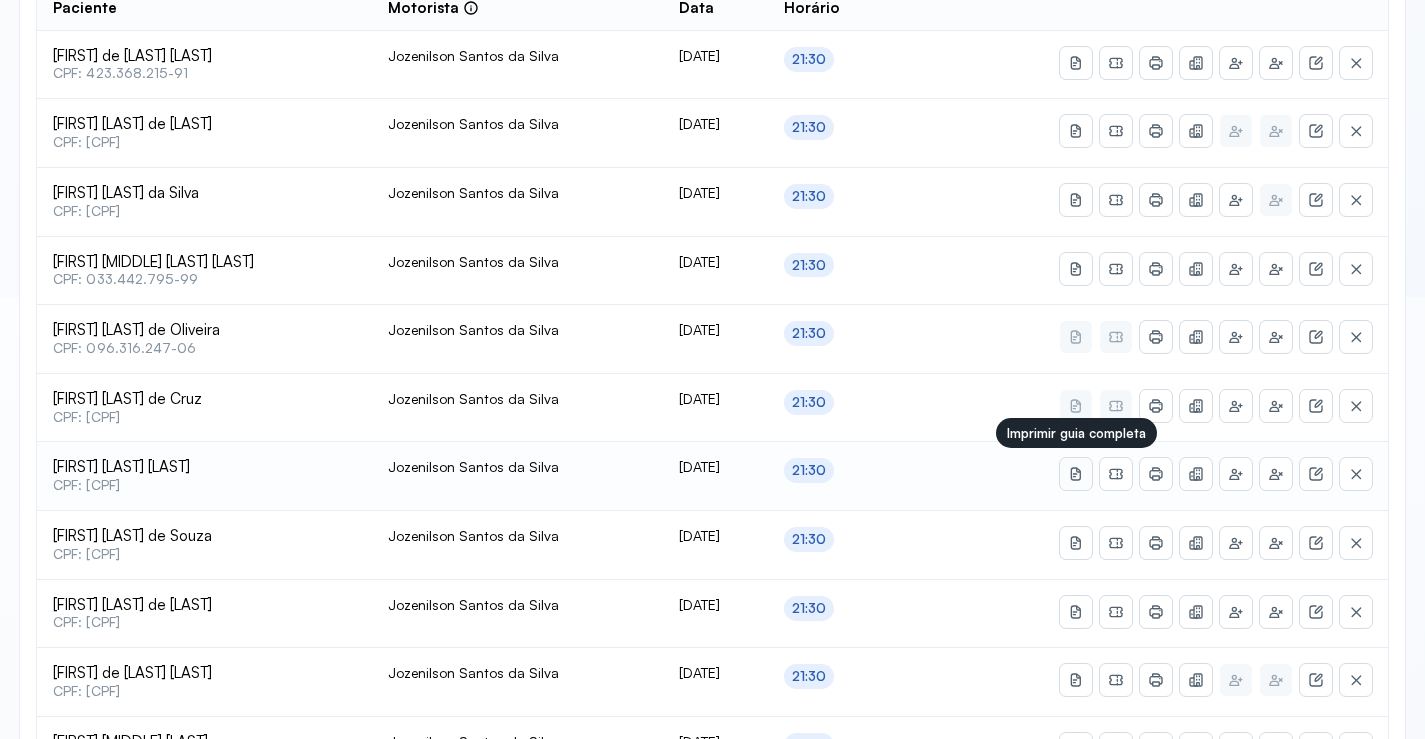scroll, scrollTop: 291, scrollLeft: 0, axis: vertical 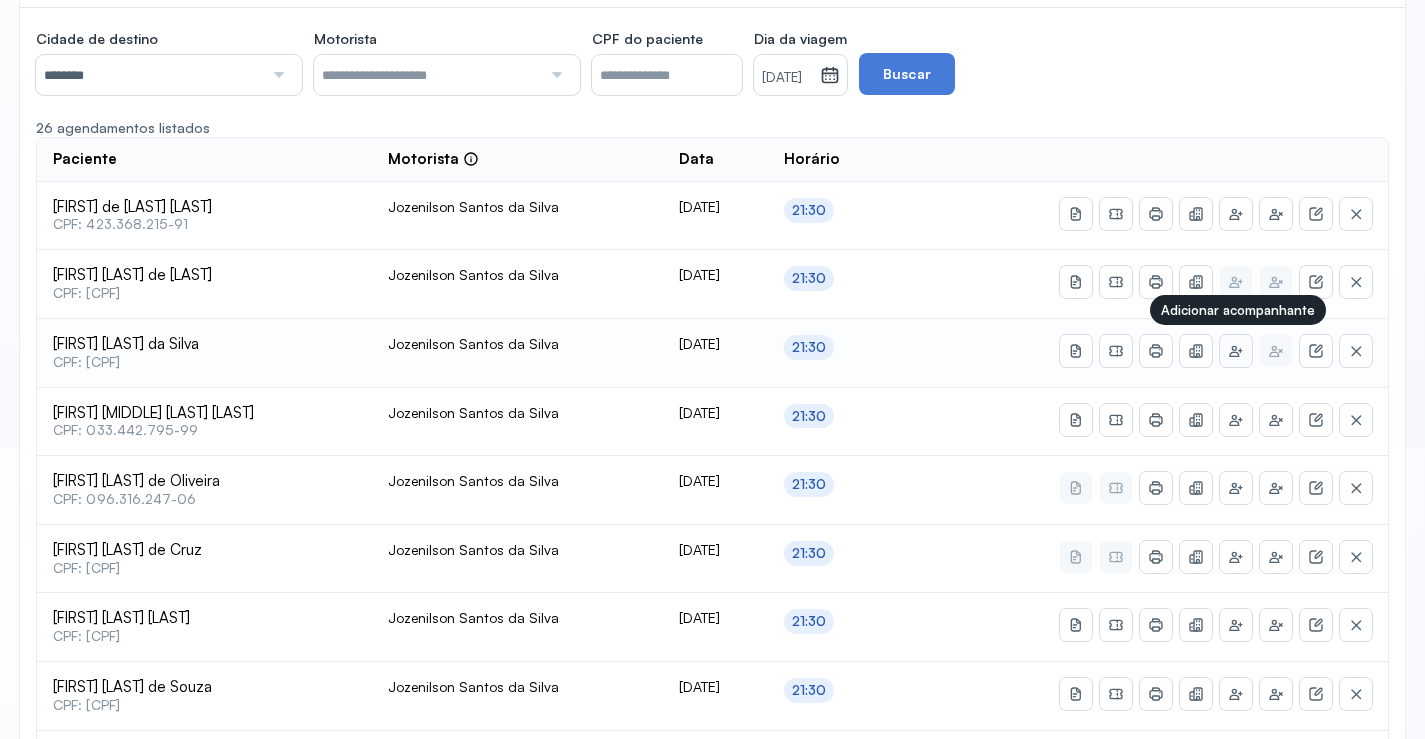 click 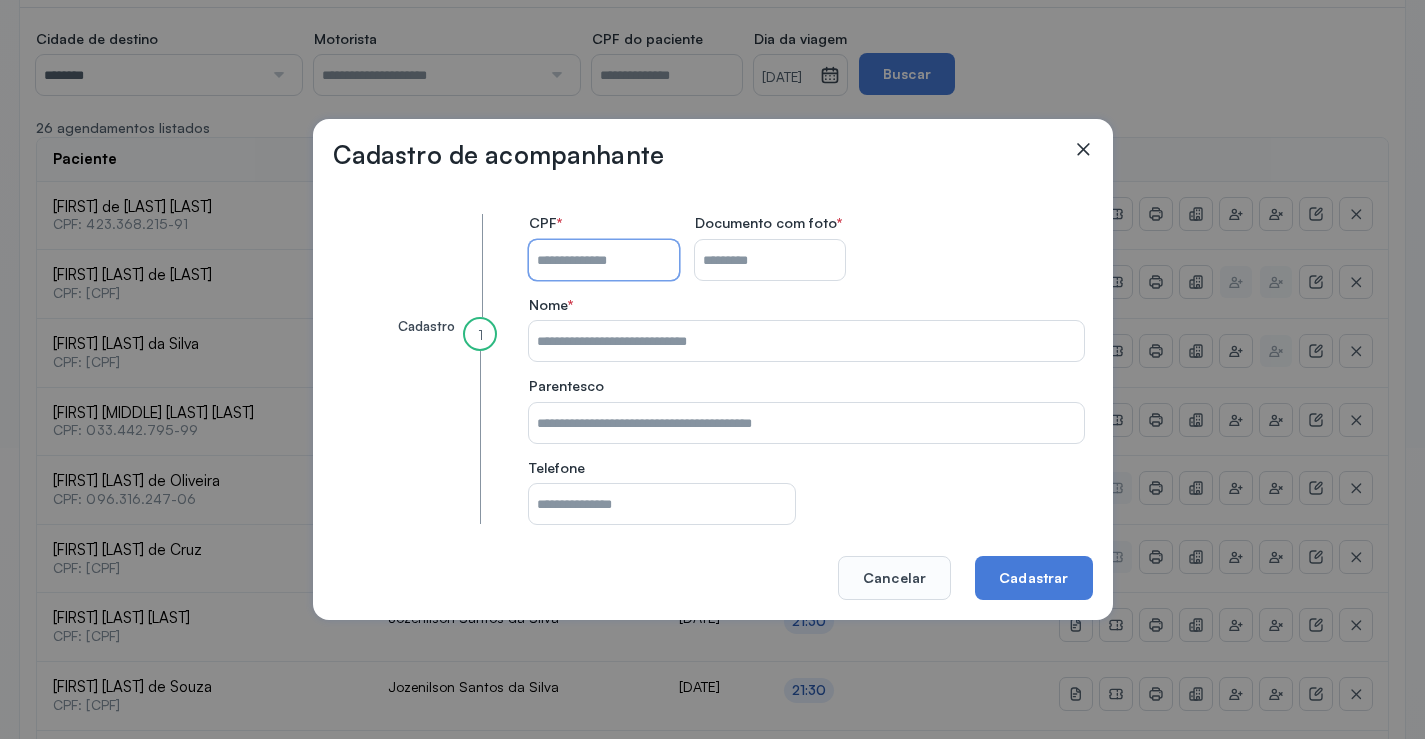 click on "CPF do paciente" at bounding box center (604, 260) 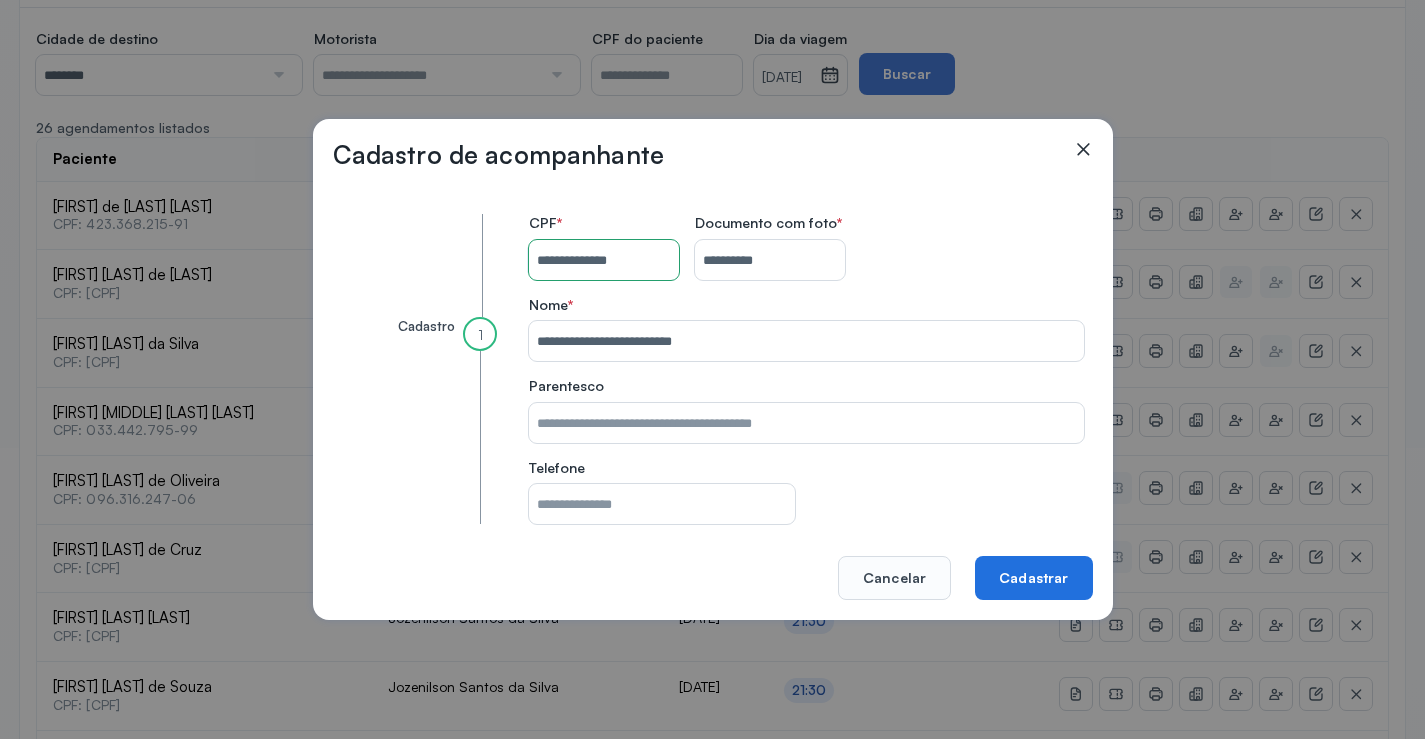 click on "Cadastrar" 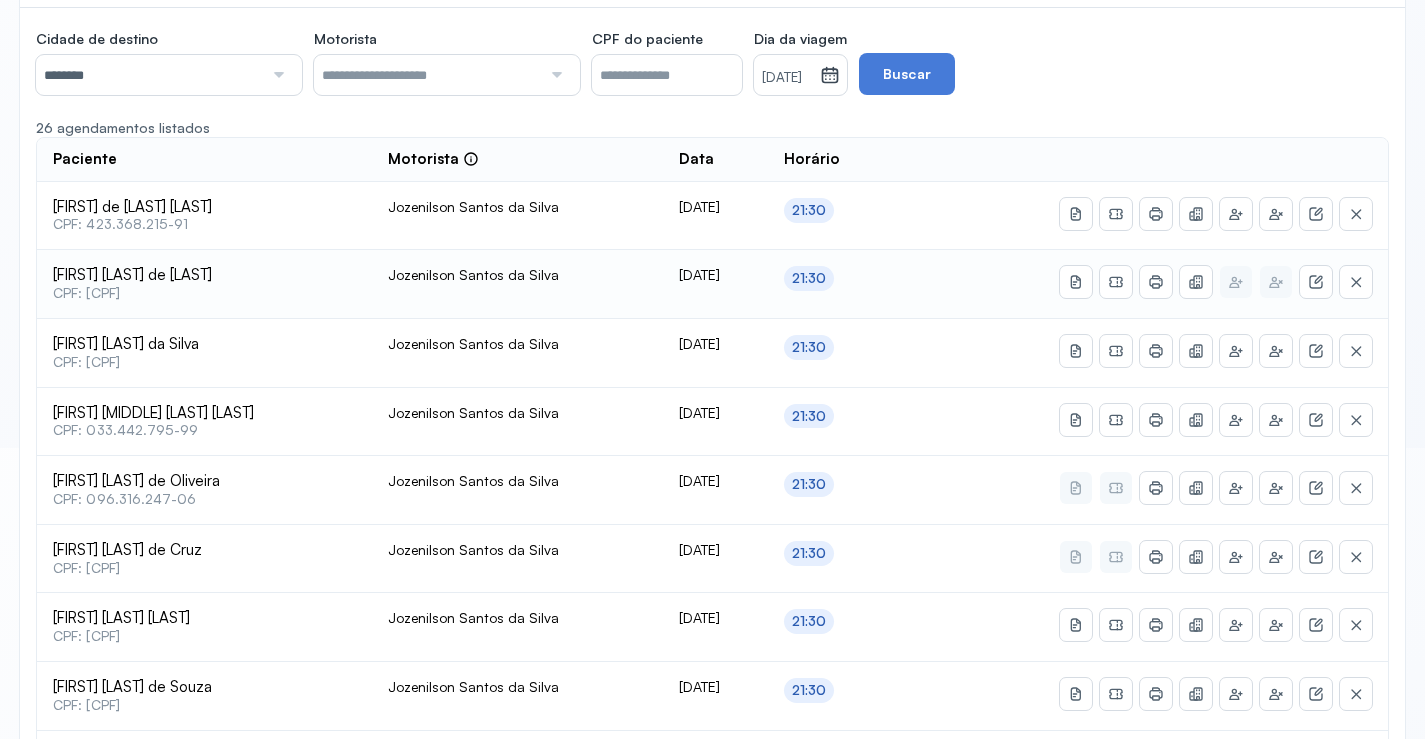 scroll, scrollTop: 91, scrollLeft: 0, axis: vertical 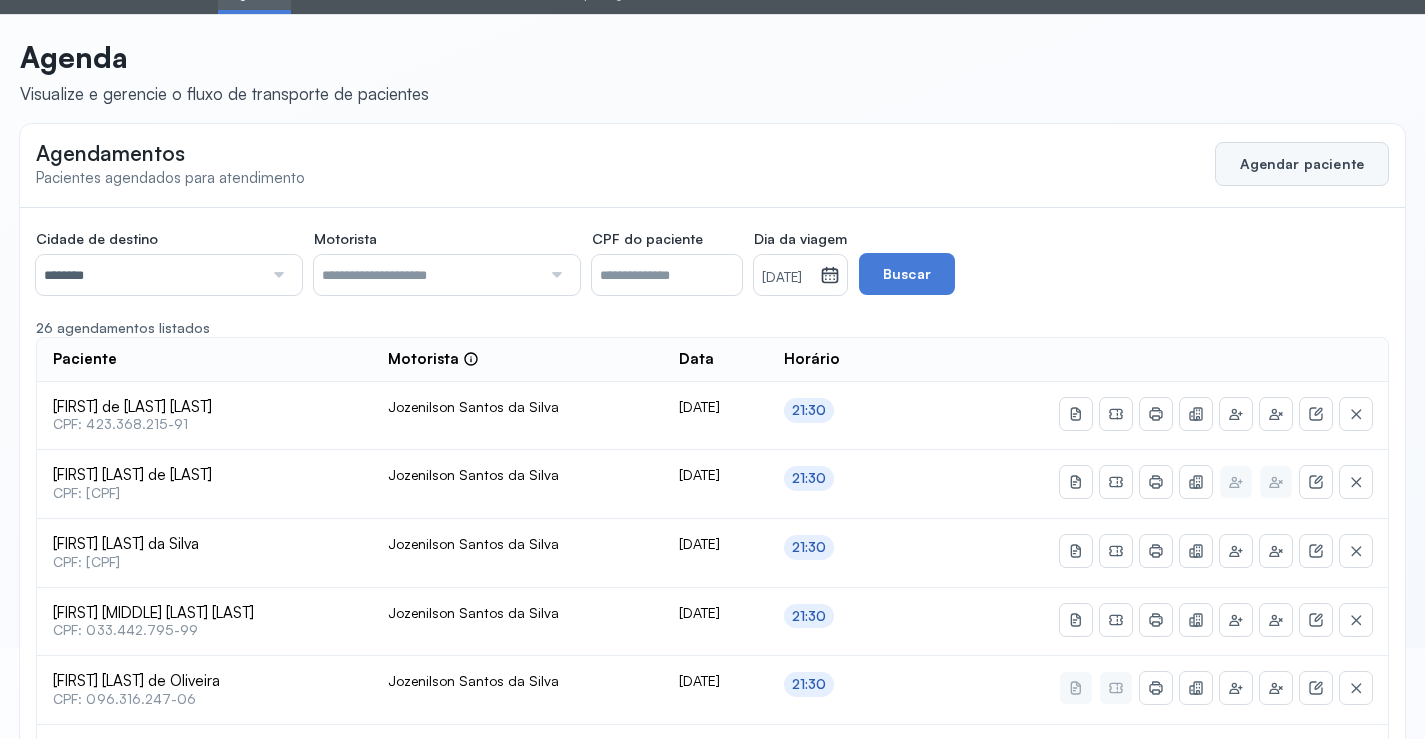 click on "Agendar paciente" 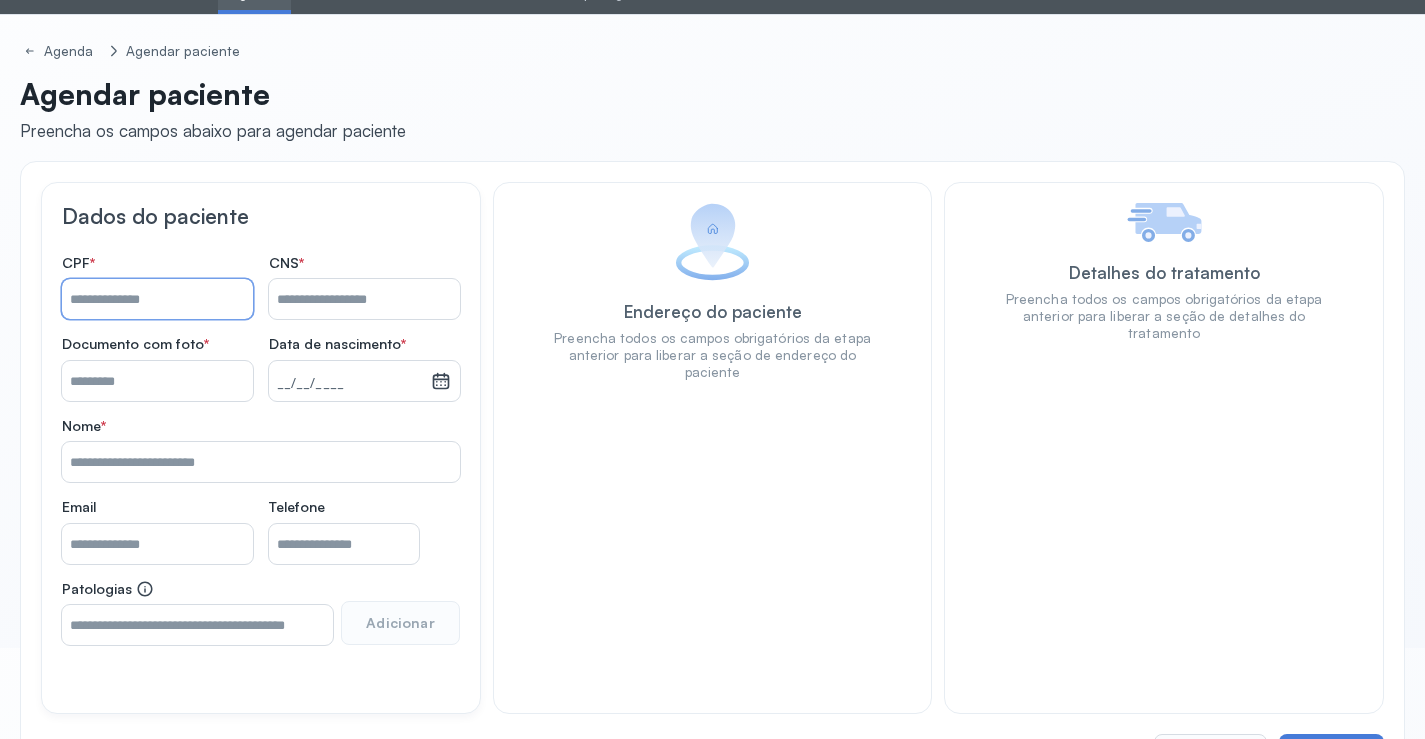 click on "Nome   *" at bounding box center [157, 299] 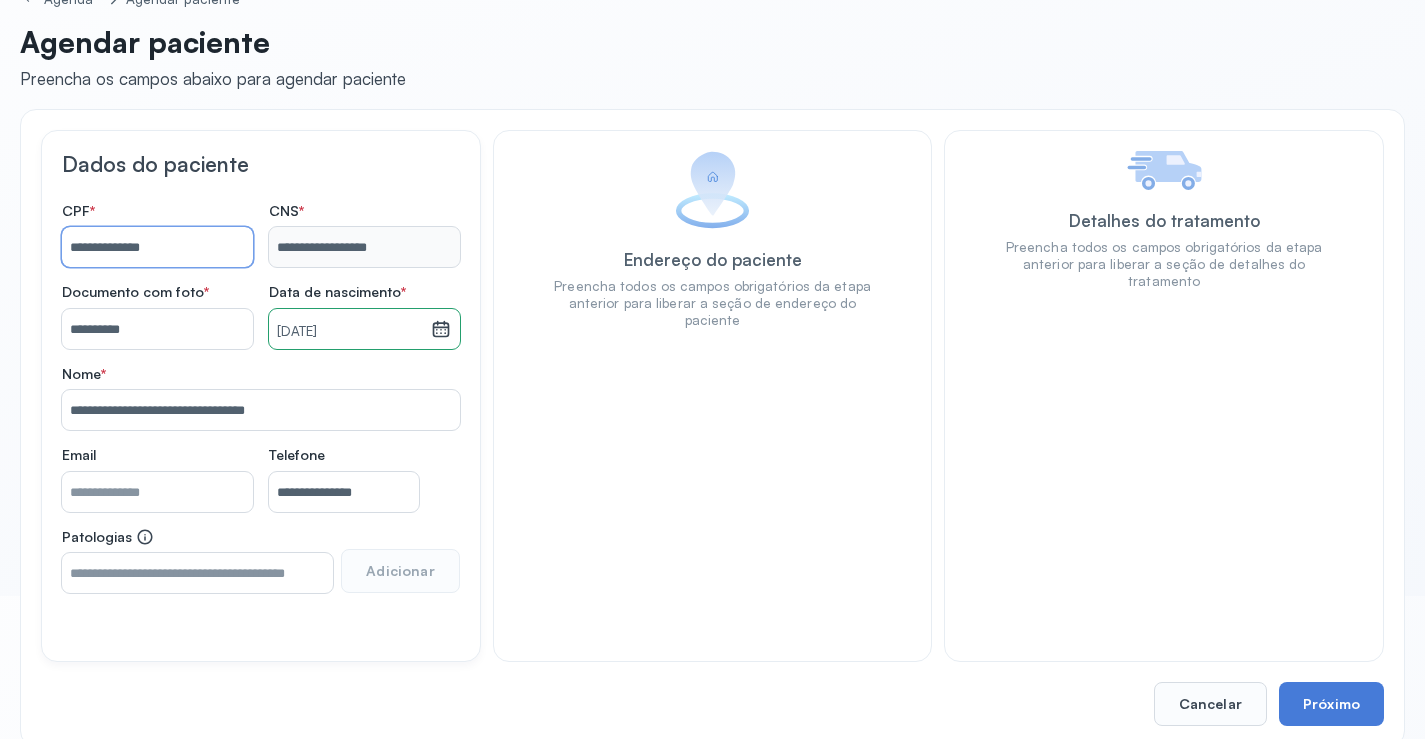 scroll, scrollTop: 171, scrollLeft: 0, axis: vertical 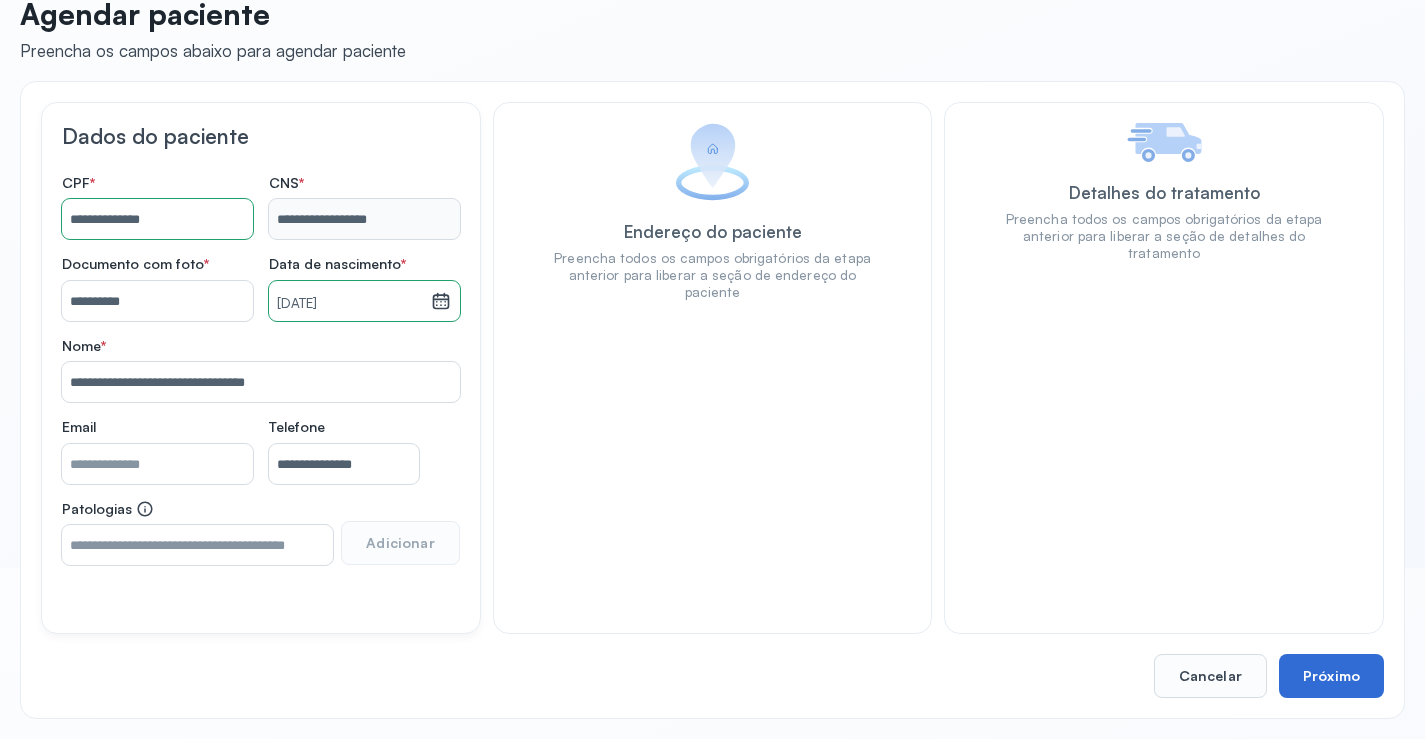 click on "Próximo" at bounding box center (1331, 676) 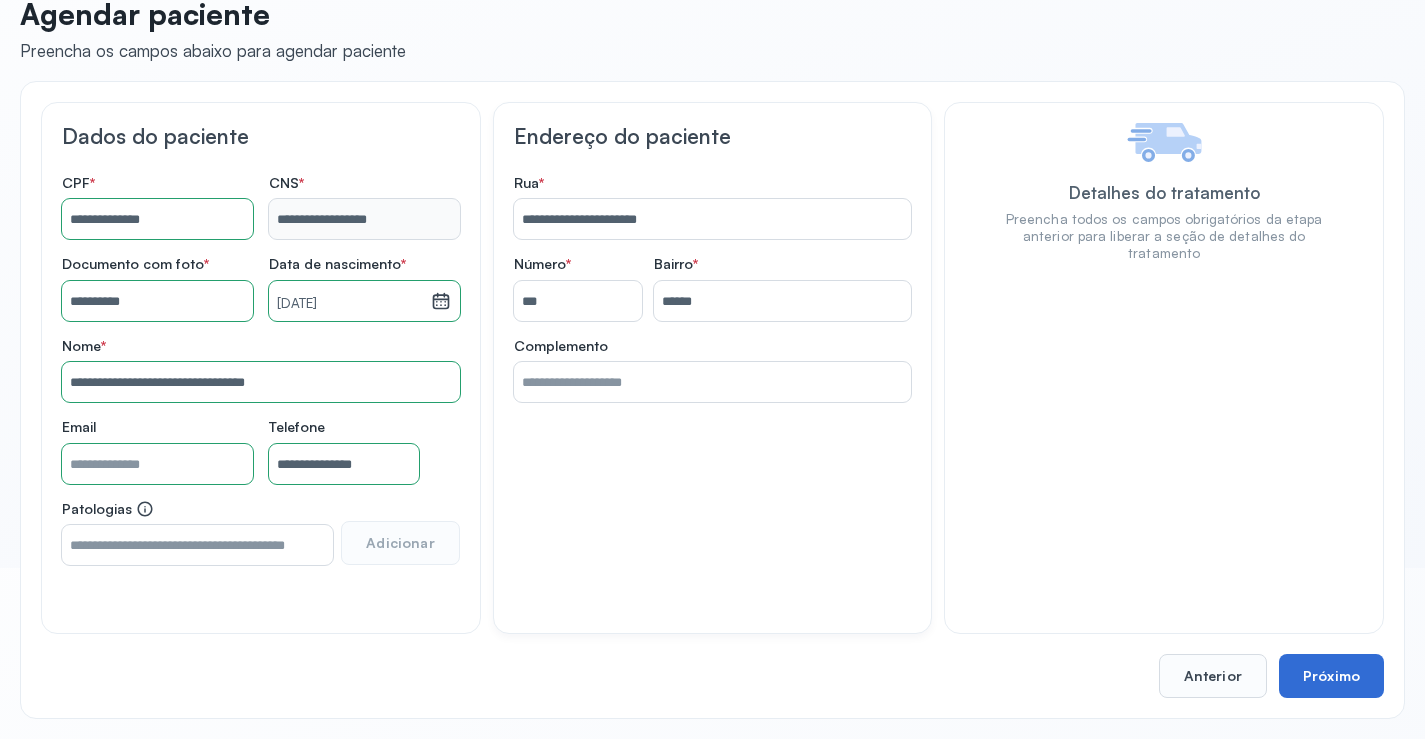click on "Próximo" at bounding box center (1331, 676) 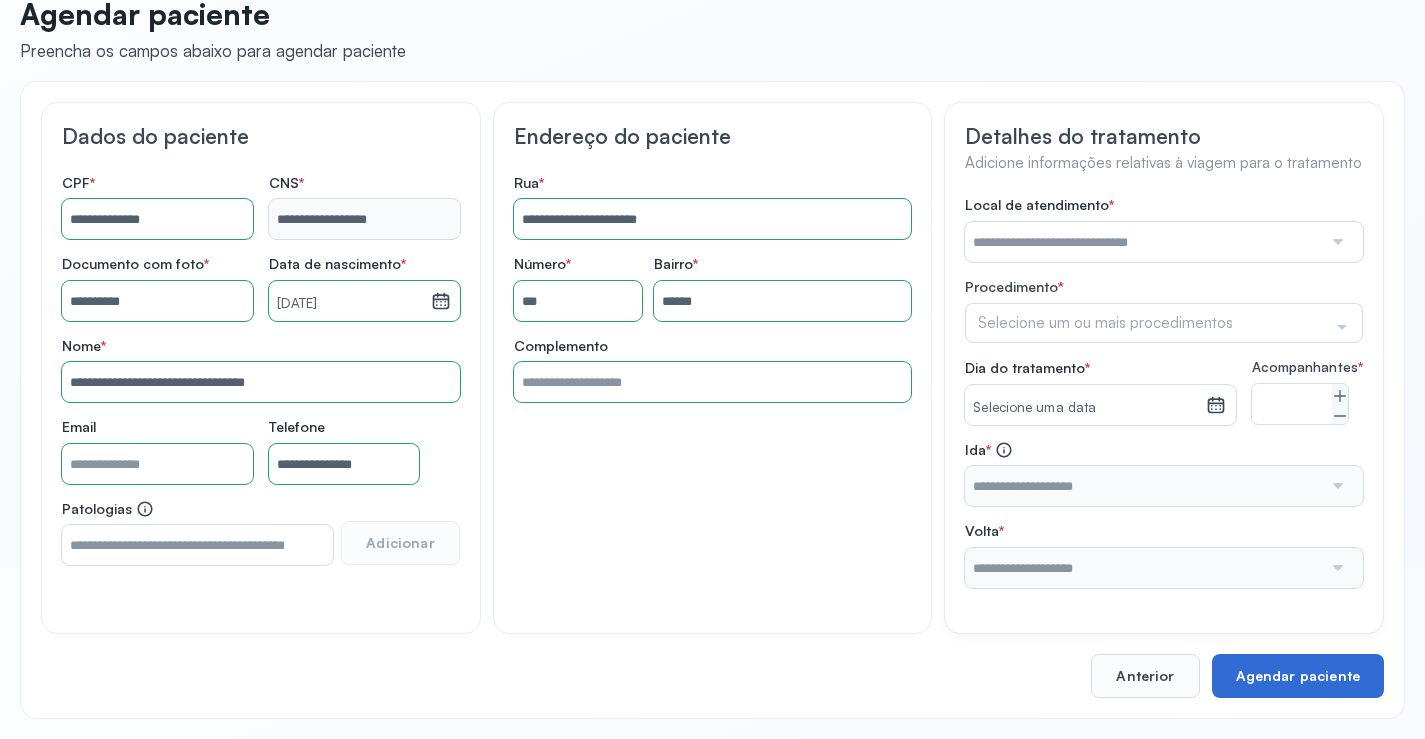click on "Agendar paciente" at bounding box center [1298, 676] 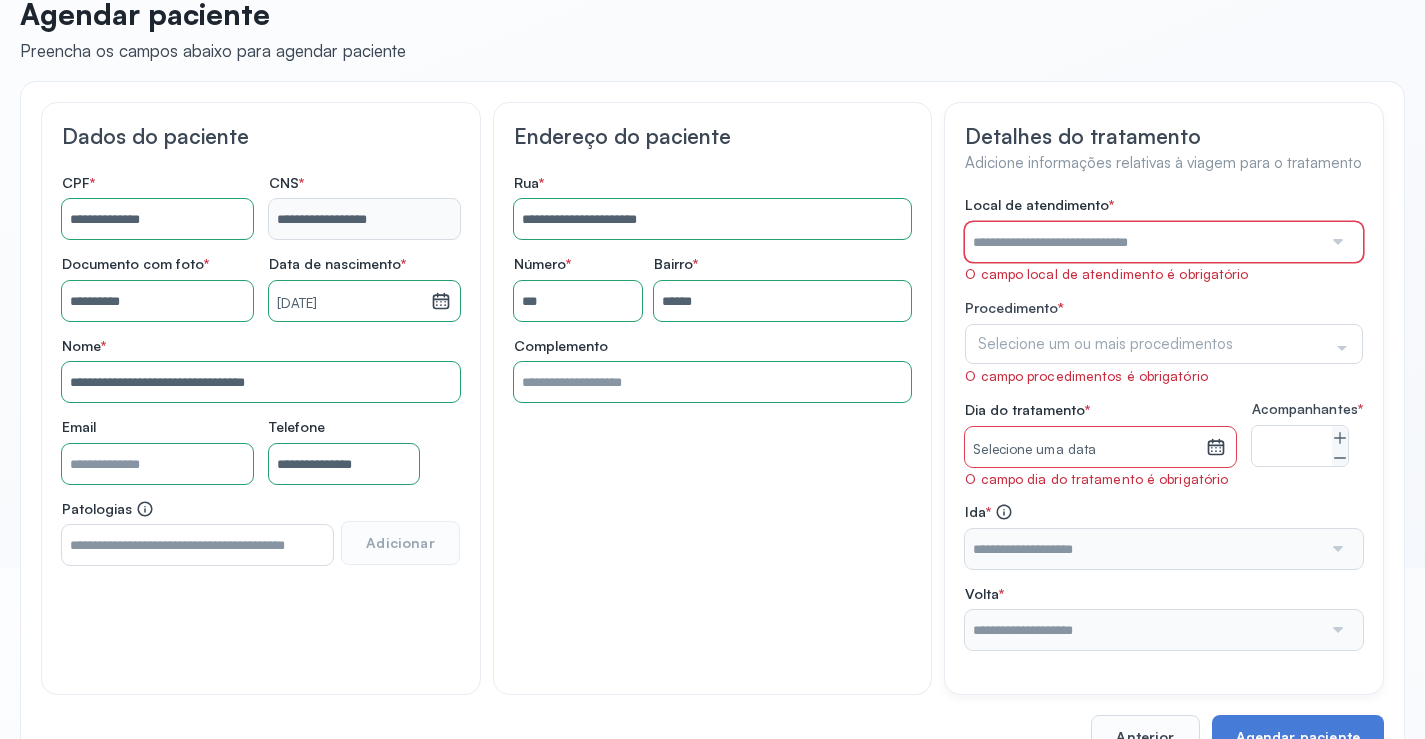 click at bounding box center (1143, 242) 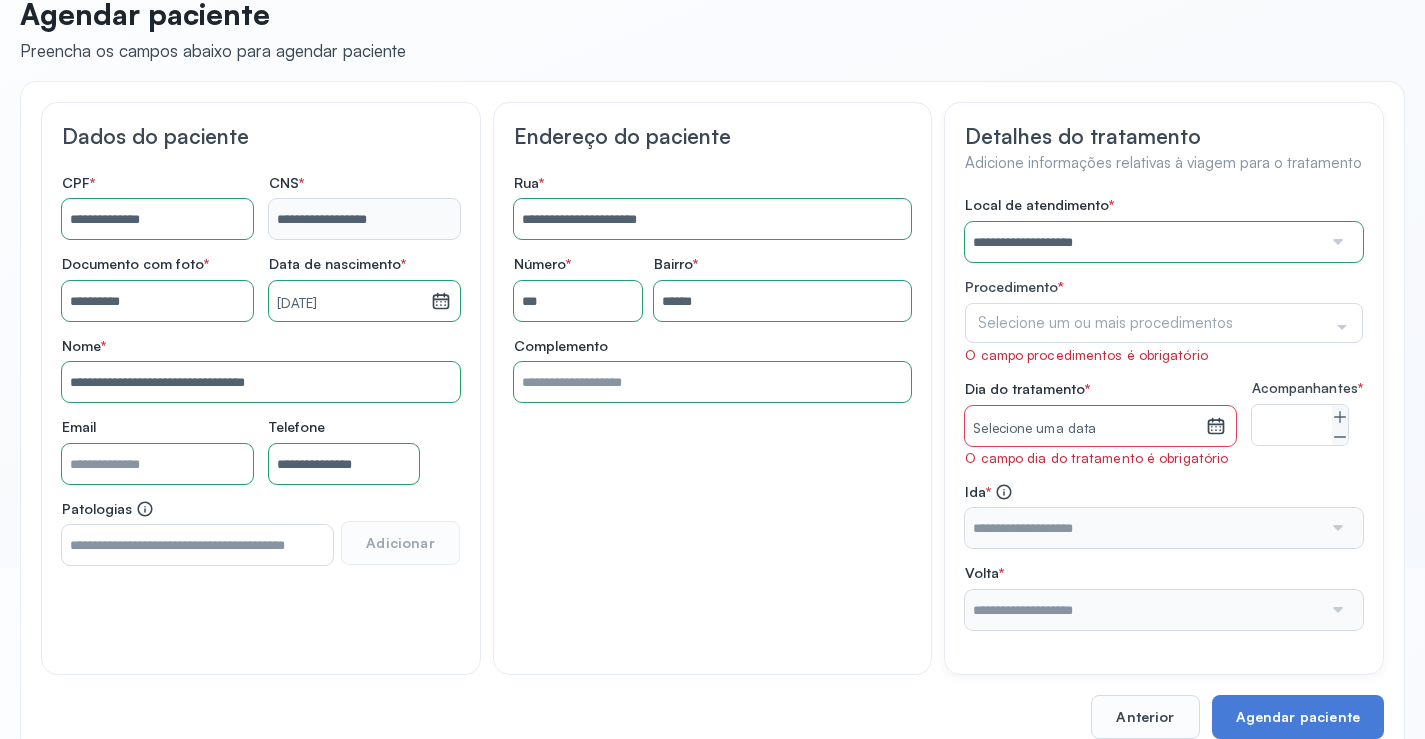 click on "**********" at bounding box center (1164, 412) 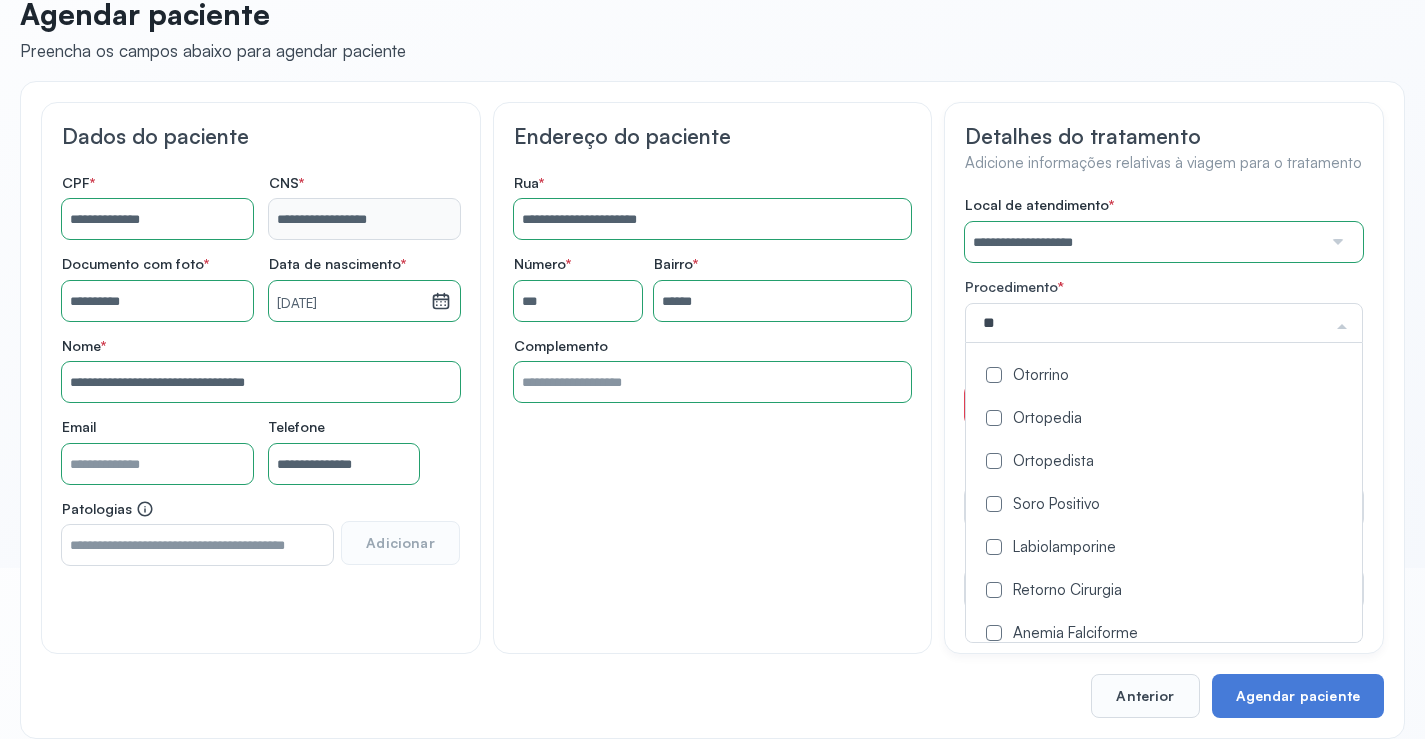 click on "Ortopedia" 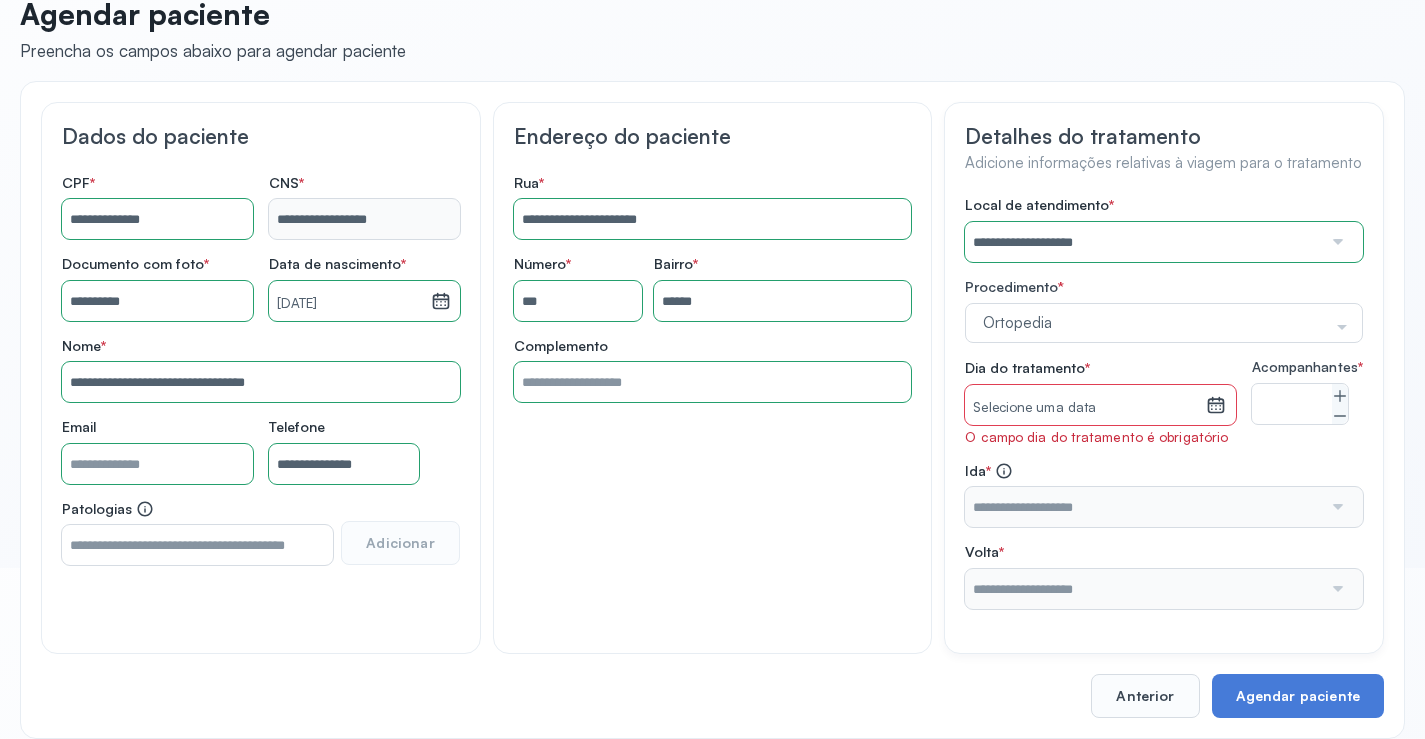 click on "**********" 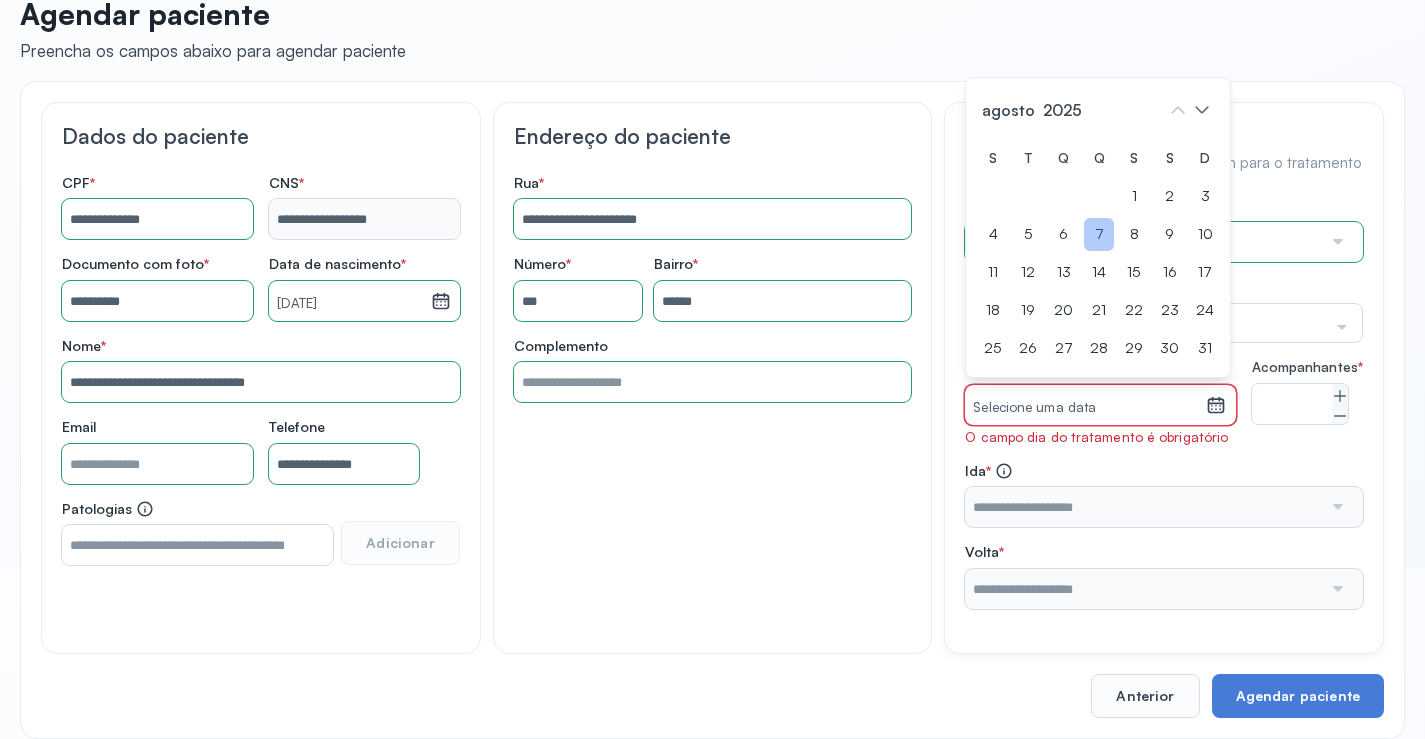 click on "7" 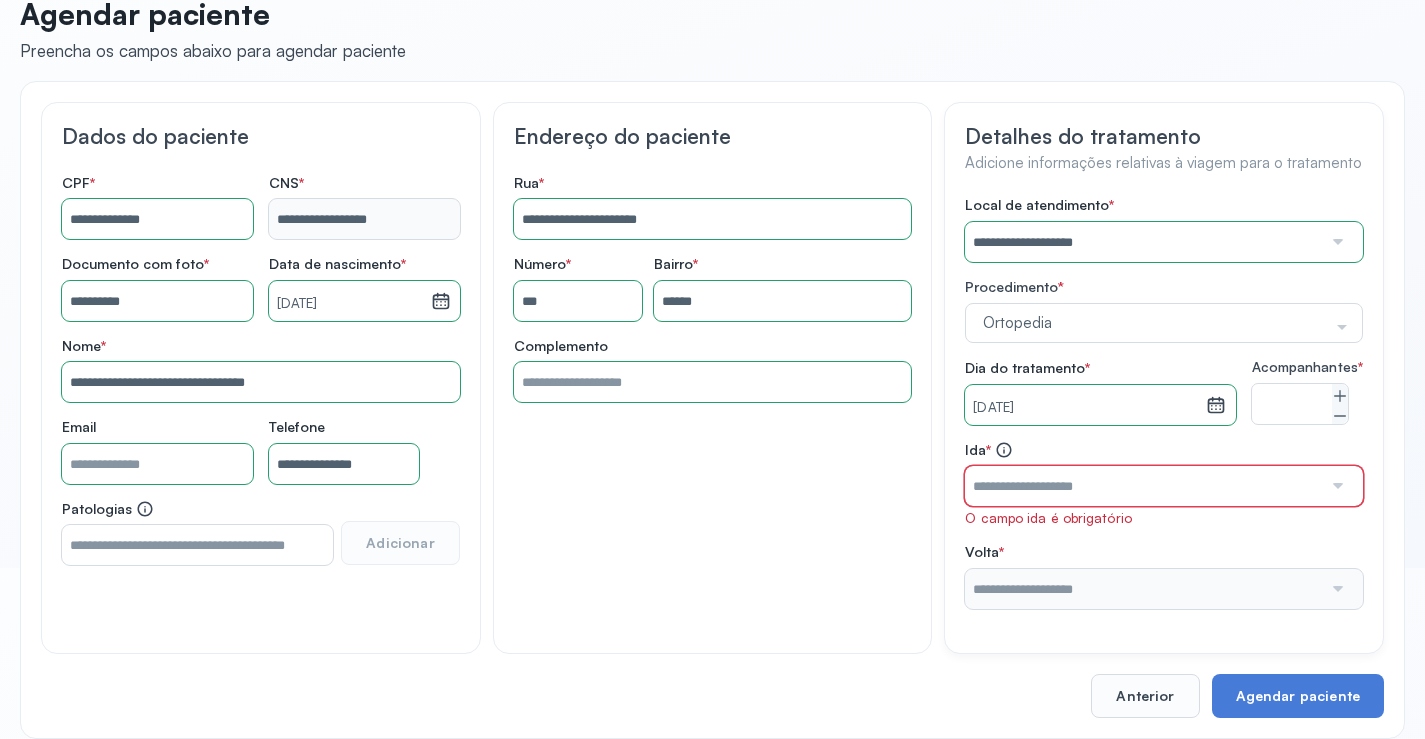 click at bounding box center [1143, 486] 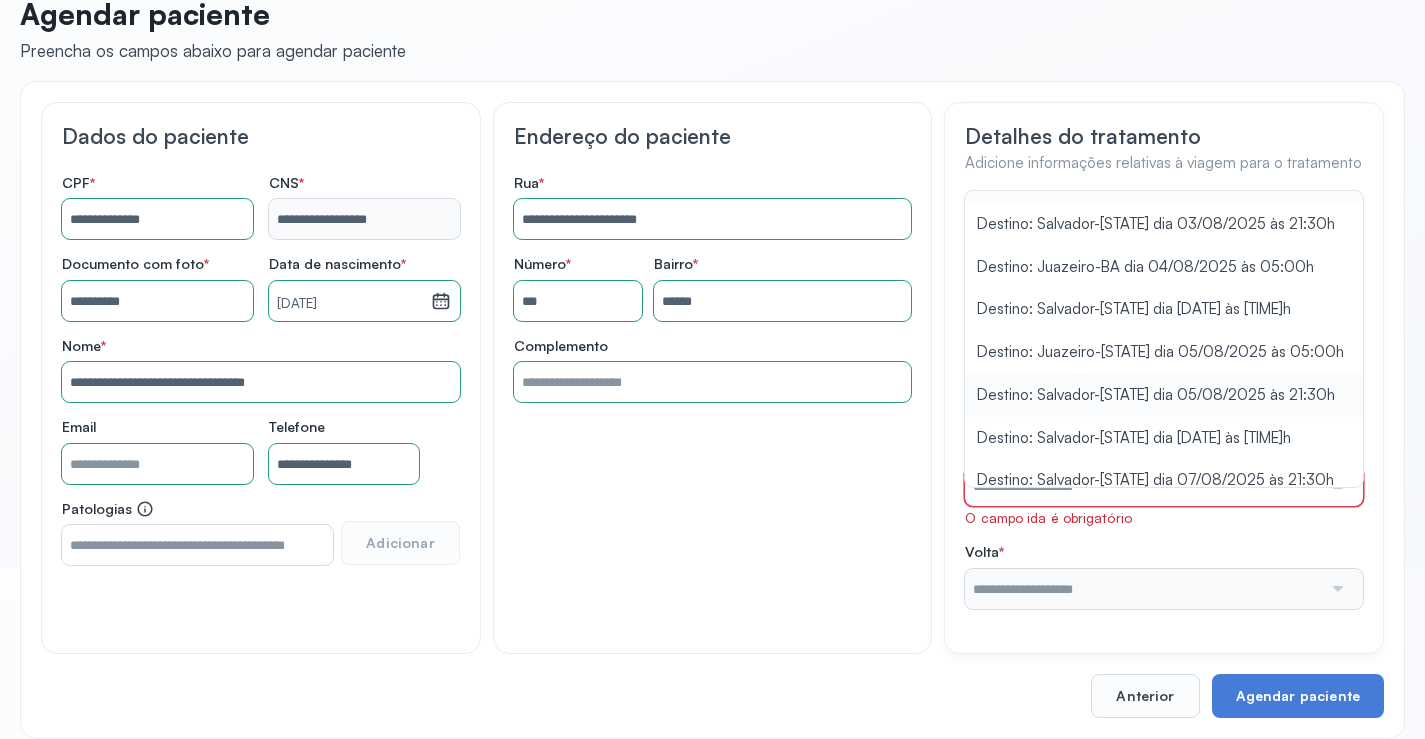 scroll, scrollTop: 46, scrollLeft: 0, axis: vertical 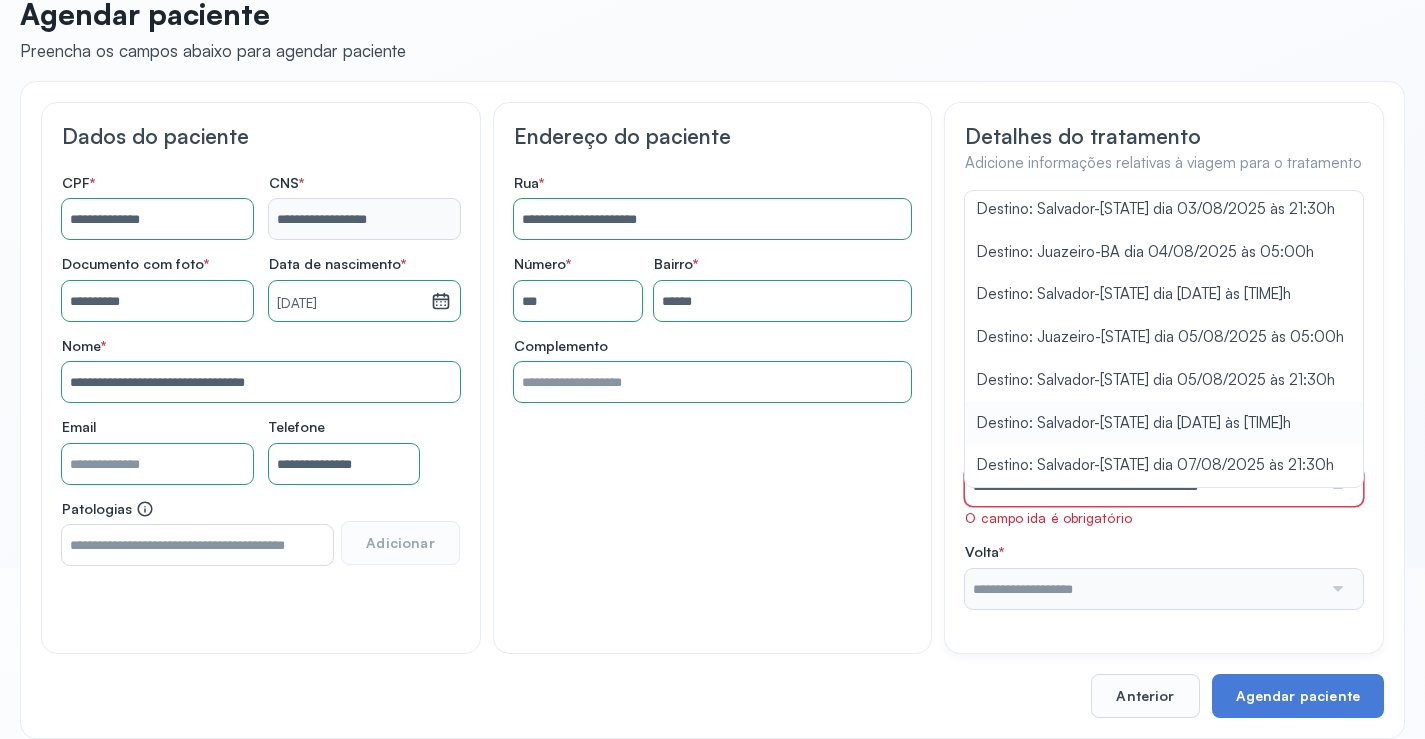 click on "**********" at bounding box center (1164, 402) 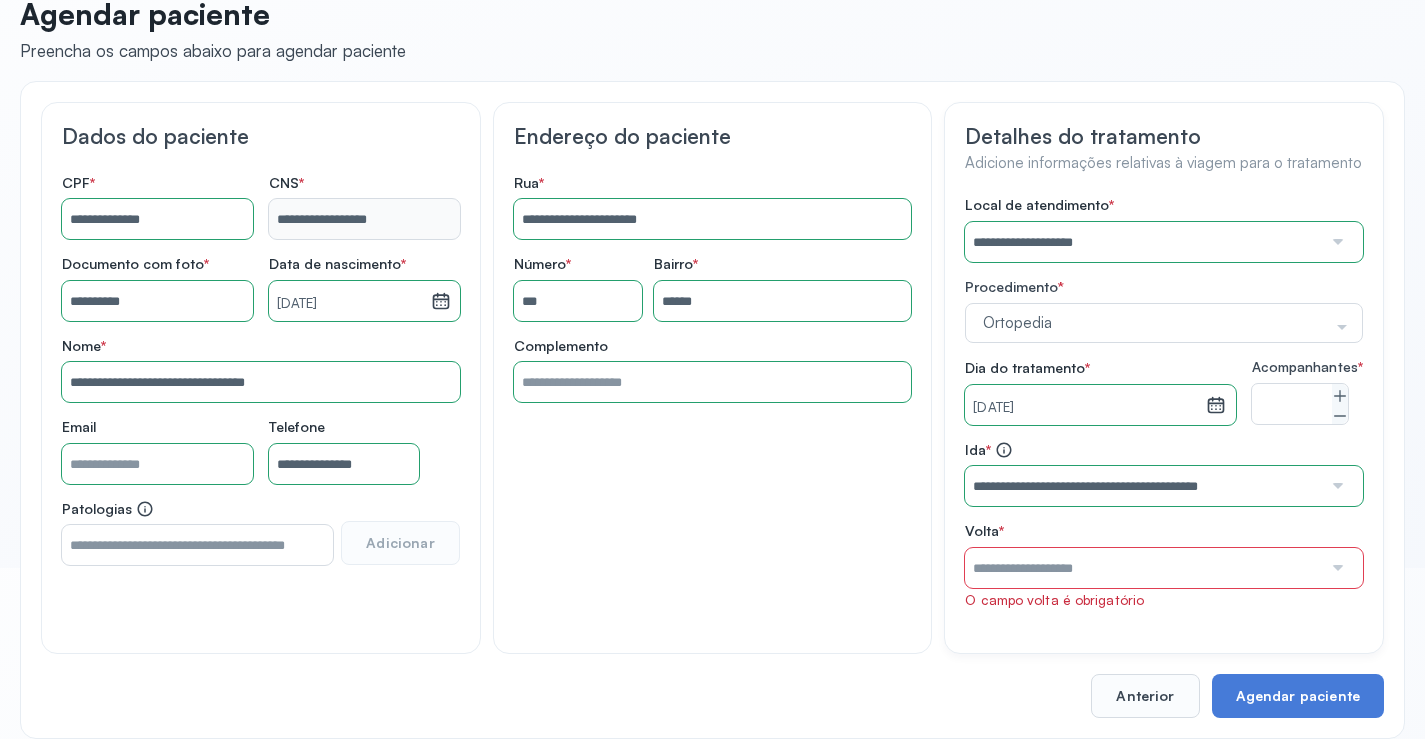 click at bounding box center [1143, 568] 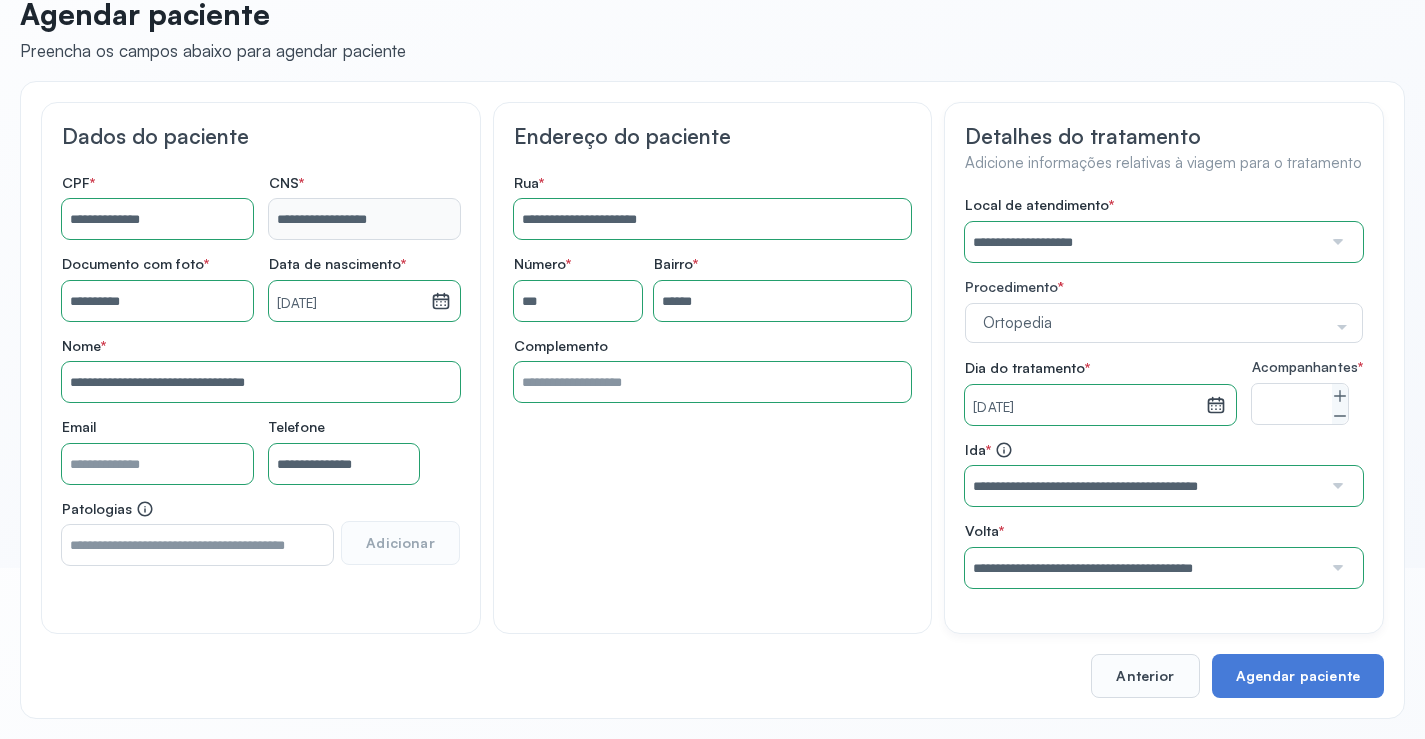 click on "**********" at bounding box center (1164, 392) 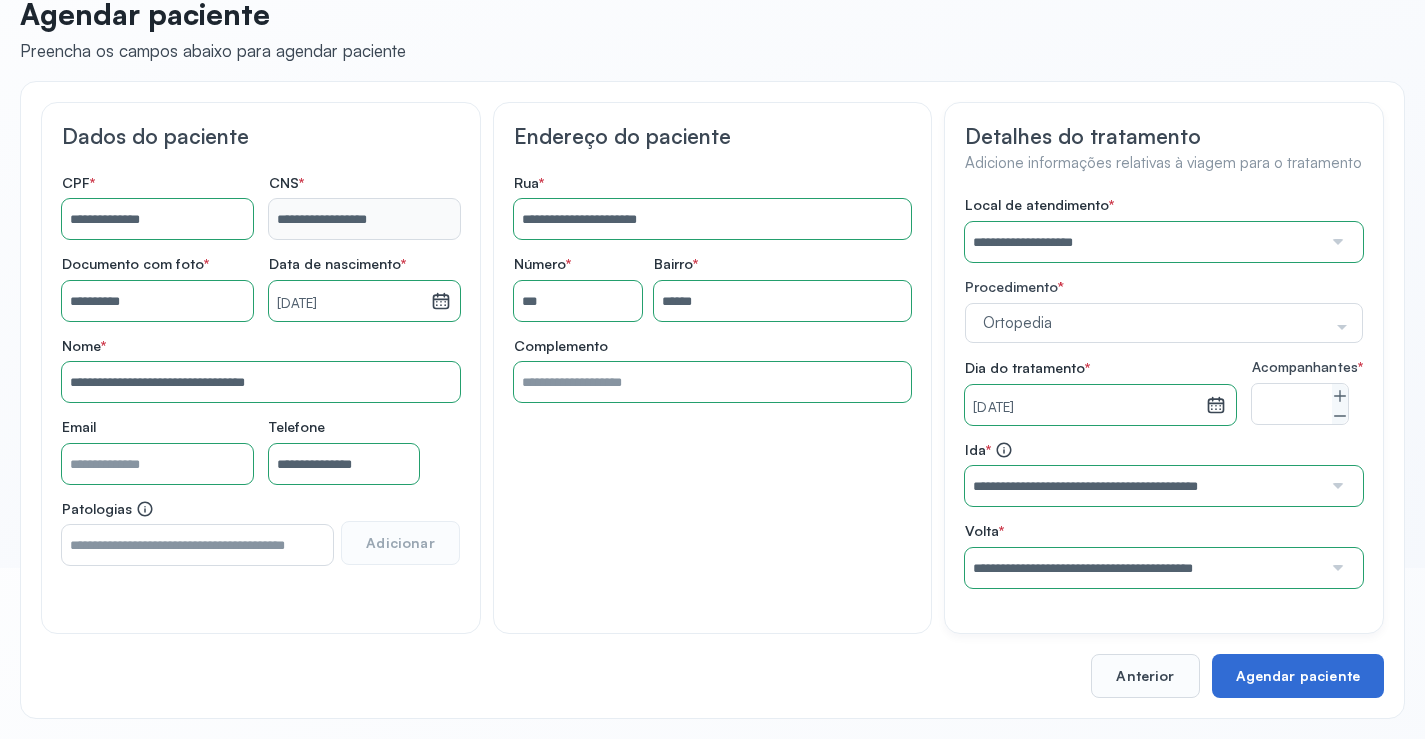 click on "Agendar paciente" at bounding box center [1298, 676] 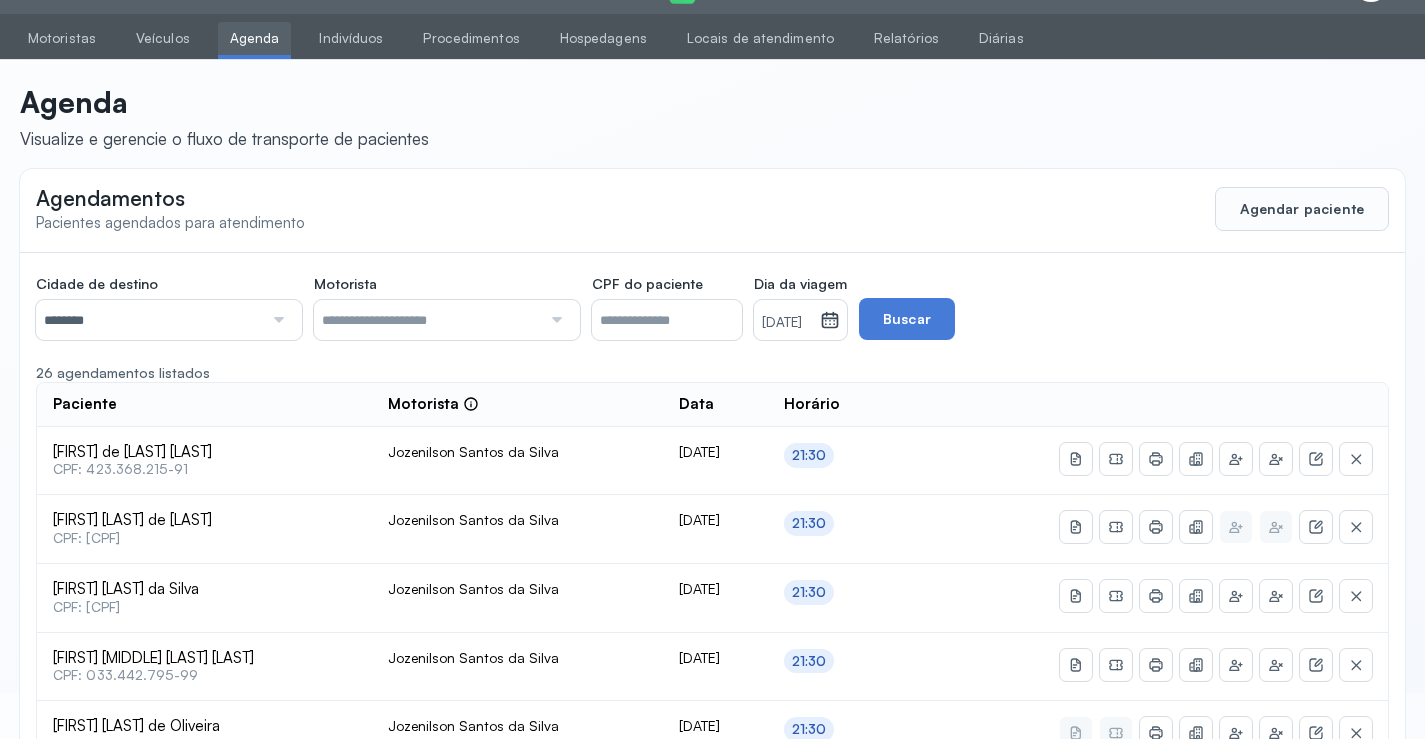 scroll, scrollTop: 171, scrollLeft: 0, axis: vertical 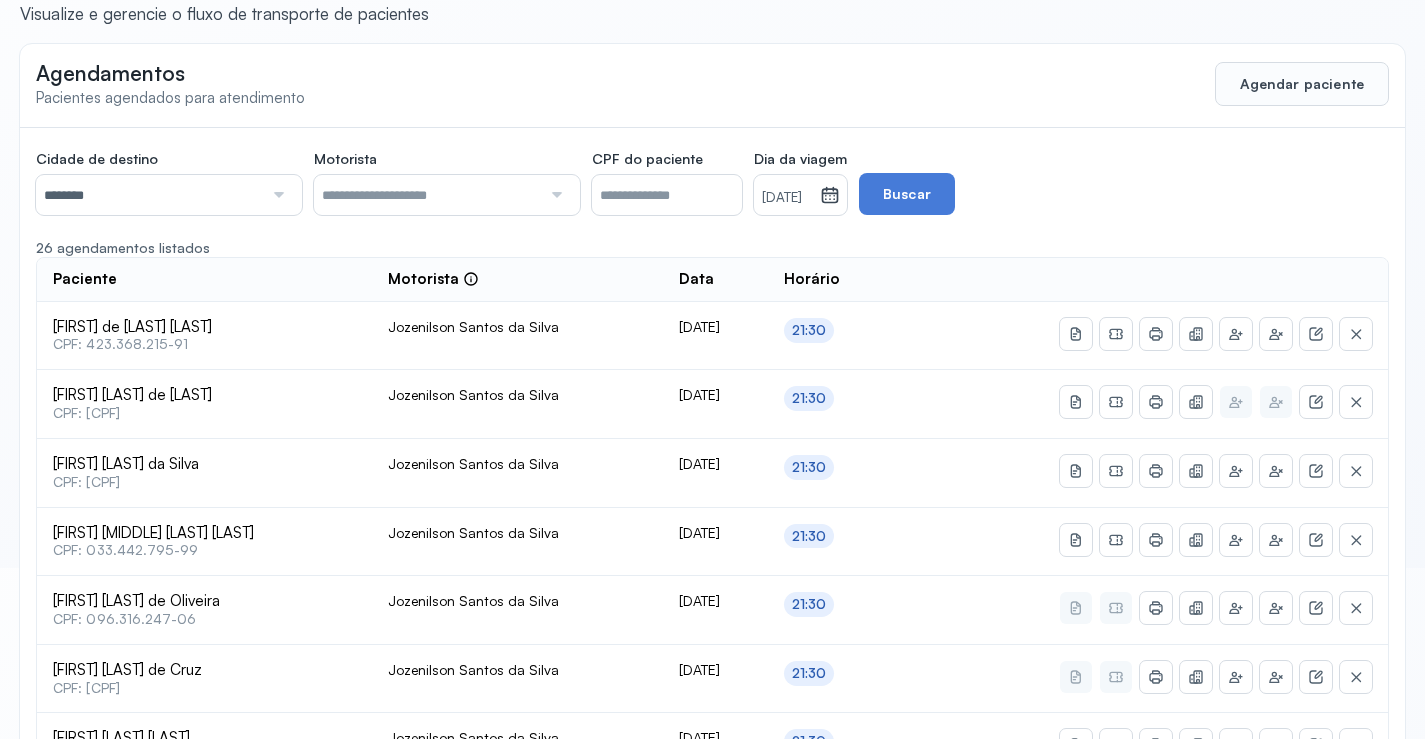 click on "21:30" 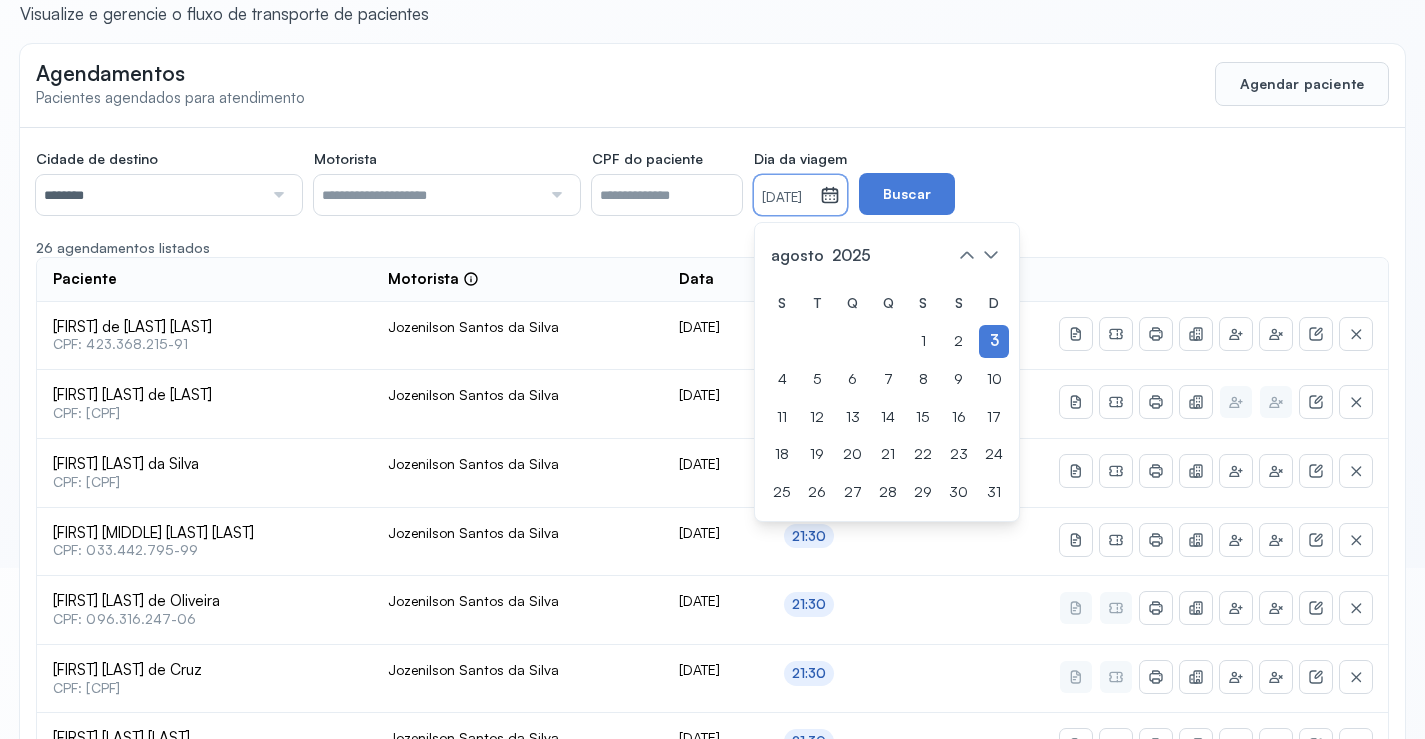 drag, startPoint x: 867, startPoint y: 382, endPoint x: 884, endPoint y: 366, distance: 23.345236 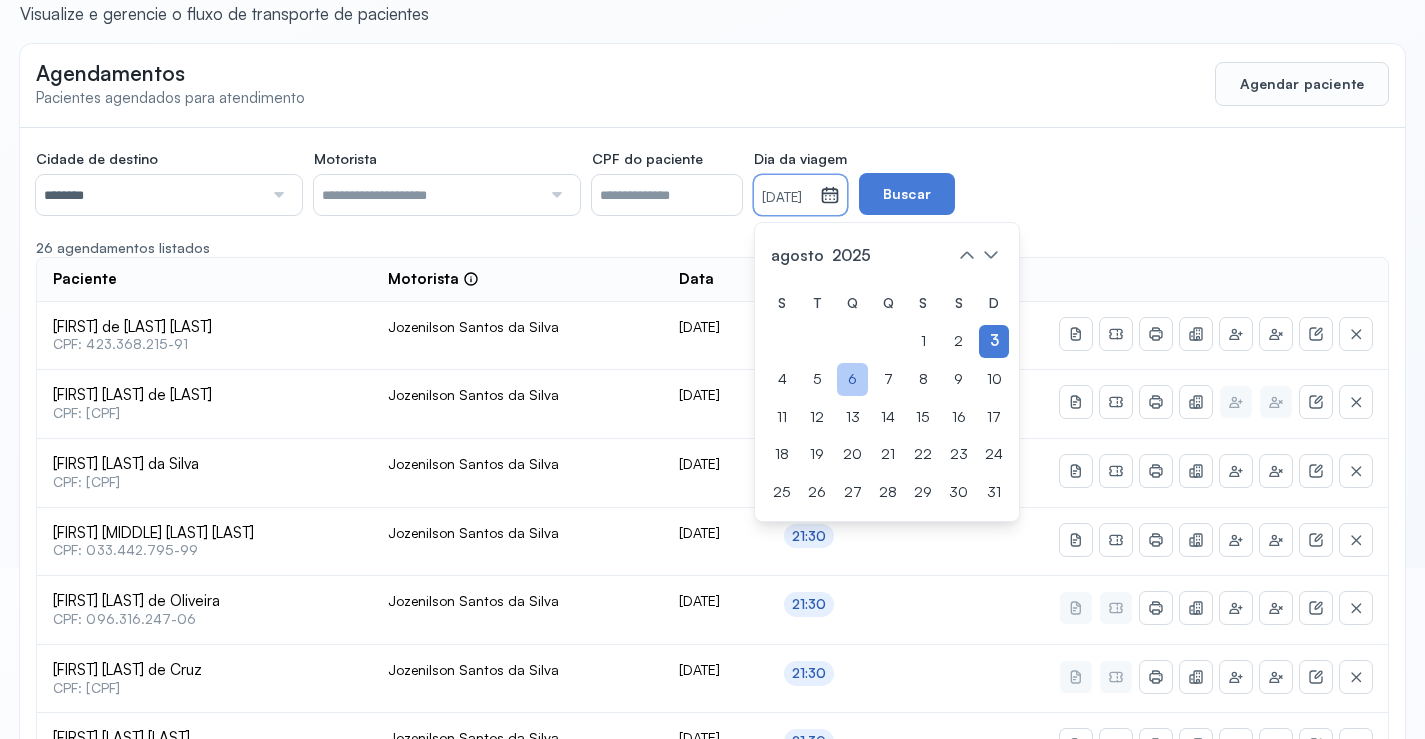 click on "6" 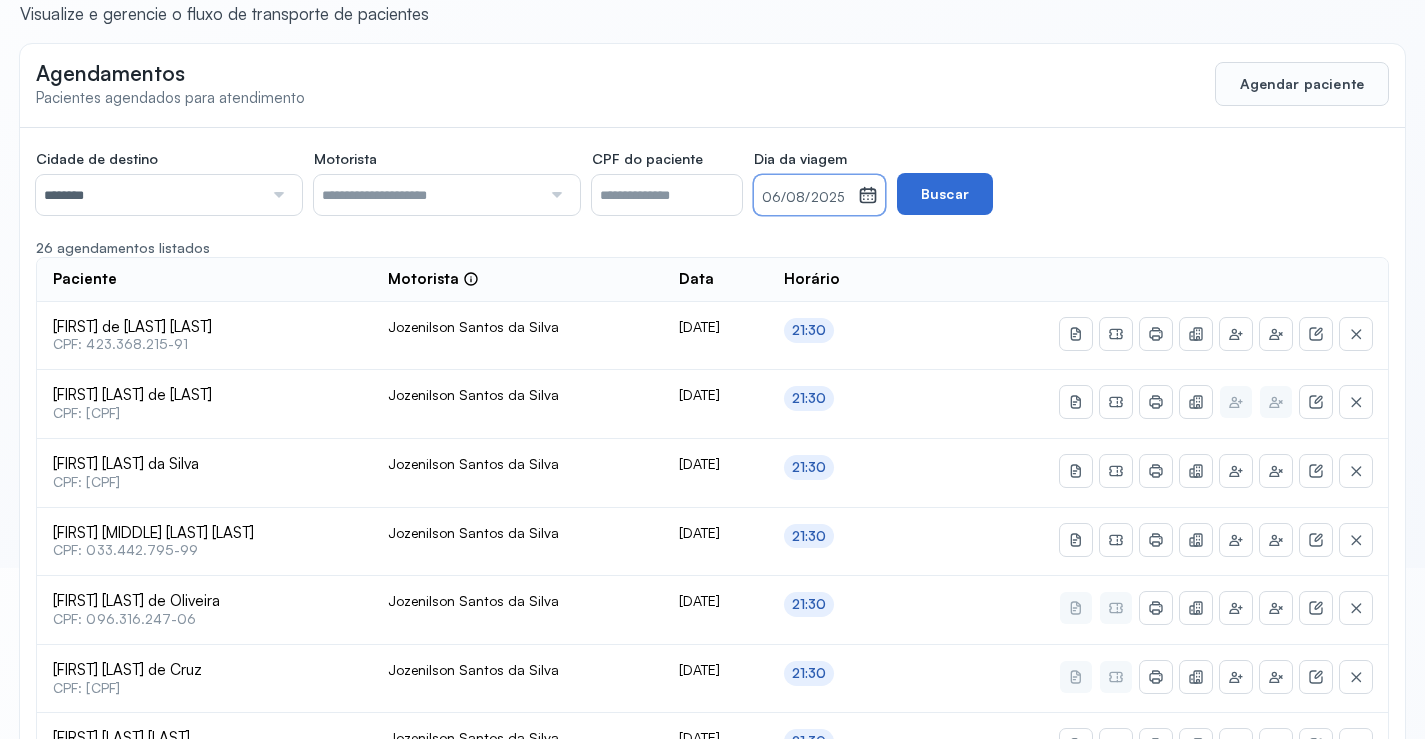 click on "Buscar" at bounding box center (945, 194) 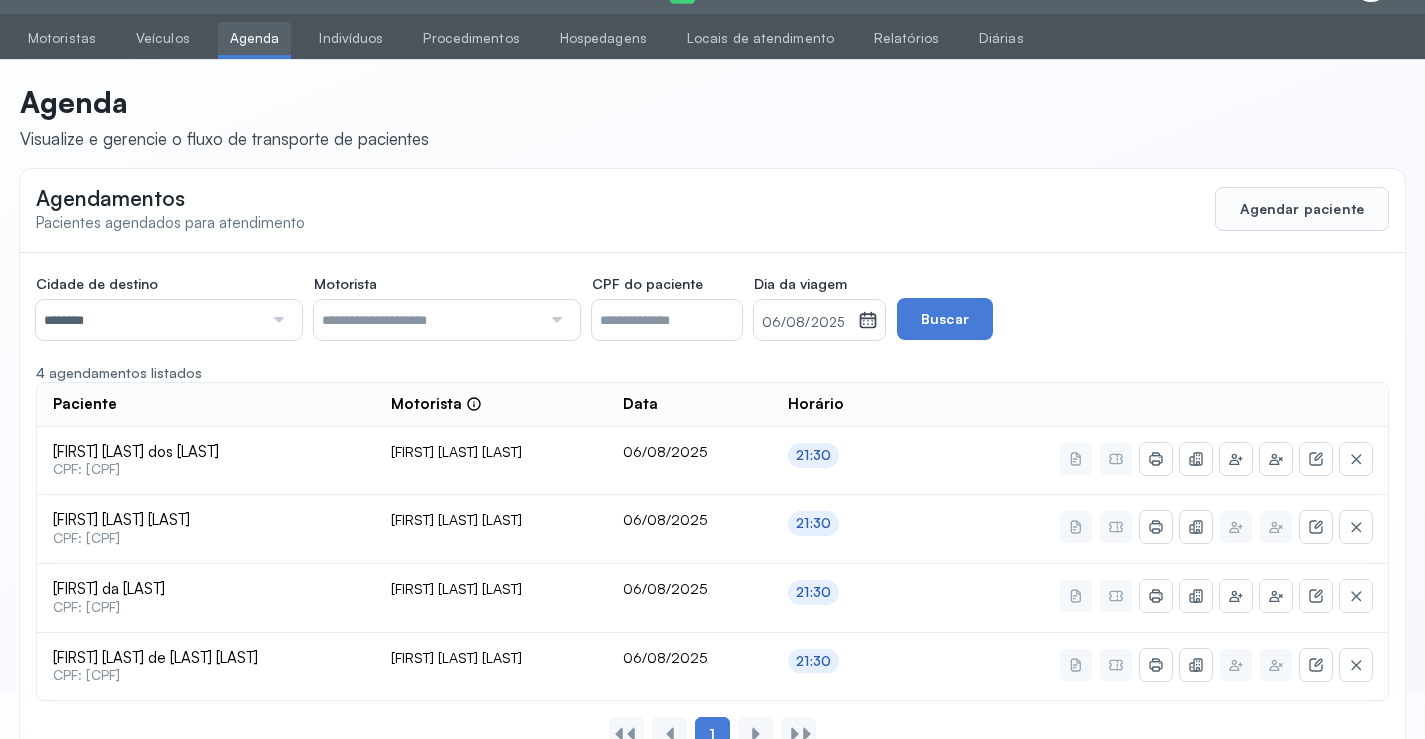 scroll, scrollTop: 110, scrollLeft: 0, axis: vertical 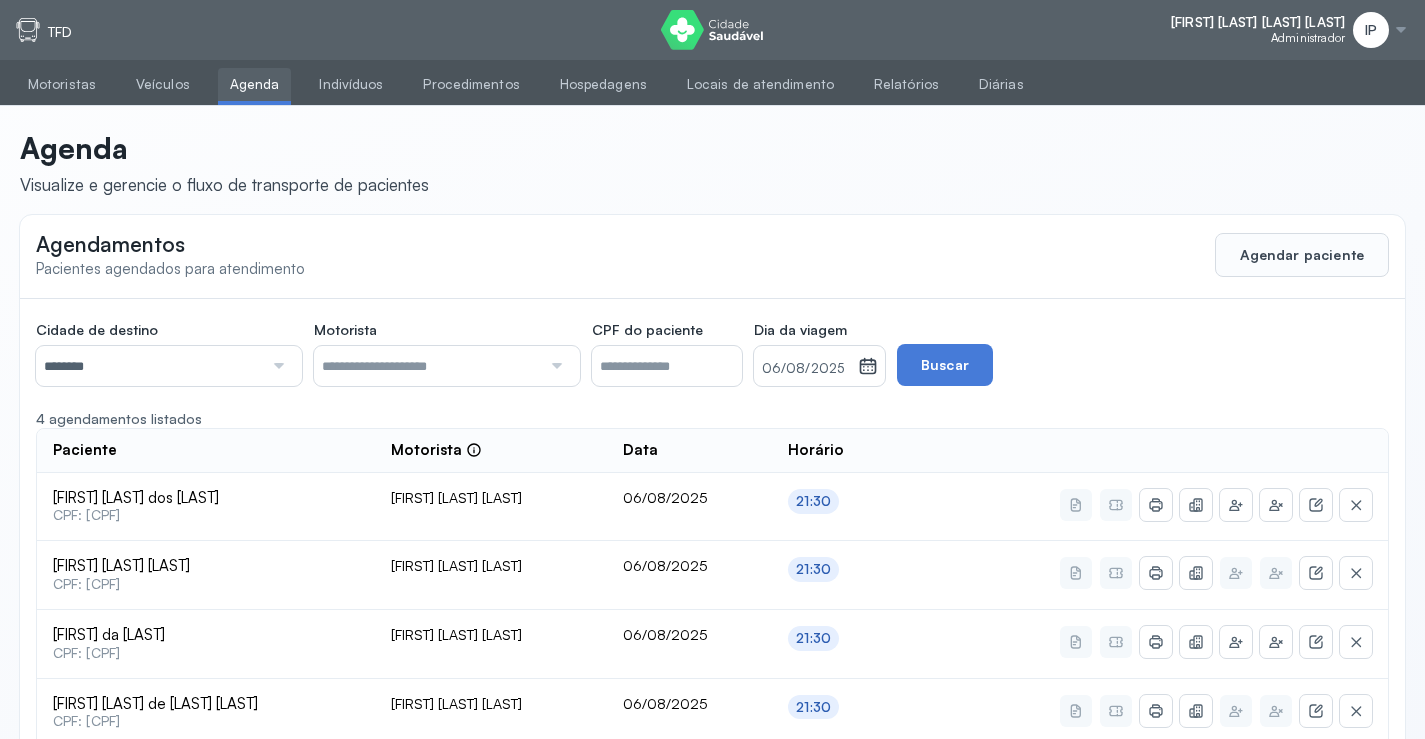 click on "********" at bounding box center [149, 366] 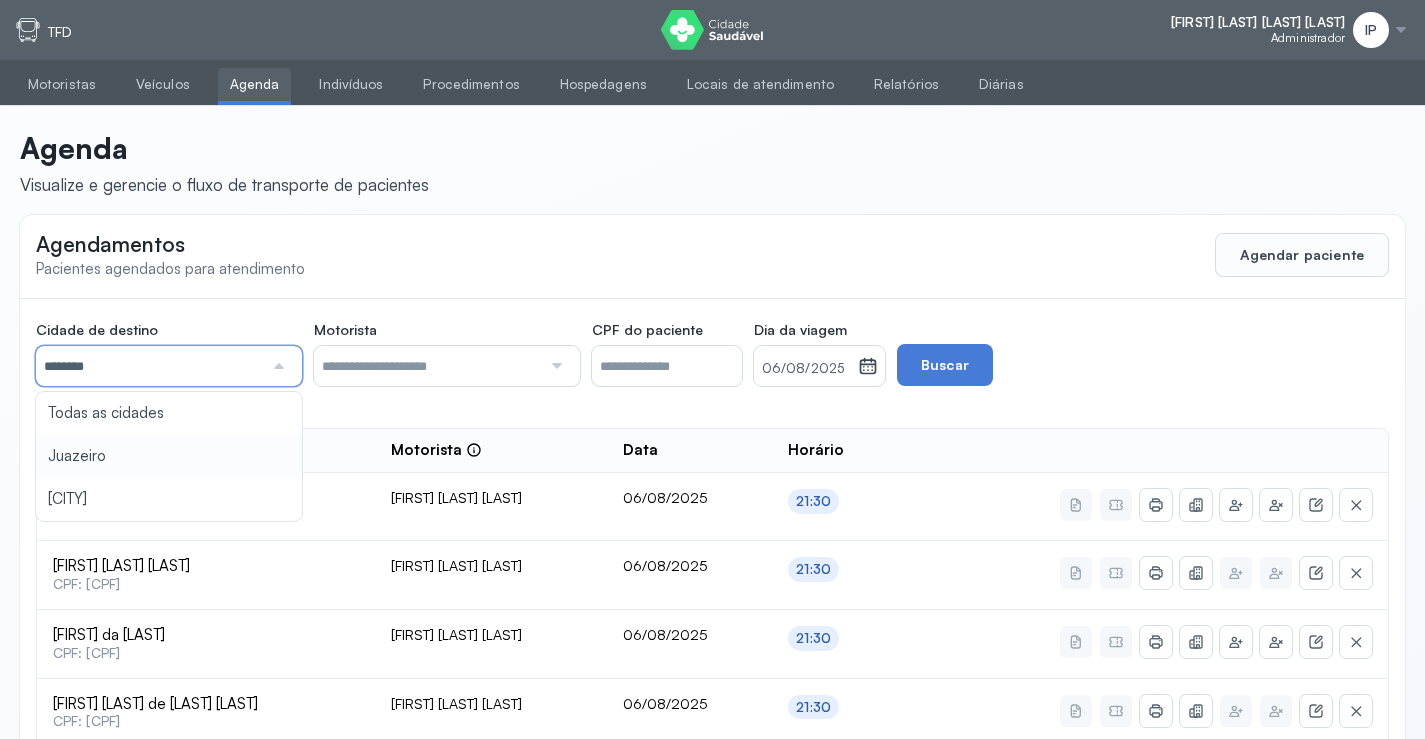 click on "Cidade de destino  ******** Todas as cidades Juazeiro Salvador Motorista  Todos os motoristas Diego dos Santos Edevon dos Santos Souza Edevon dos Santos Souza Elto Lima de Almeida Genivaldo Rodrigues da Silva Jozenilson Santos da Silva CPF do paciente  Dia da viagem  06/08/2025 agosto 2025 S T Q Q S S D 1 2 3 4 5 6 7 8 9 10 11 12 13 14 15 16 17 18 19 20 21 22 23 24 25 26 27 28 29 30 31 jan fev mar abr maio jun jul ago set out nov dez 2018 2019 2020 2021 2022 2023 2024 2025 2026 2027 2028 2029  Buscar  4 agendamentos listados Paciente  Motorista  Data Horário Manoel Juliao dos Santos  CPF: 011.360.495-50 Edevon dos Santos Souza 06/08/2025 21:30 Neuraci Lopis da Silva  CPF: 006.825.375-35 Edevon dos Santos Souza 06/08/2025 21:30 Gabriel da Silva Souza  CPF: 863.279.395-03 Edevon dos Santos Souza 06/08/2025 21:30 Israel Pedro de Araujo Campos Silva  CPF: 076.284.545-77 Edevon dos Santos Souza 06/08/2025 21:30 1" 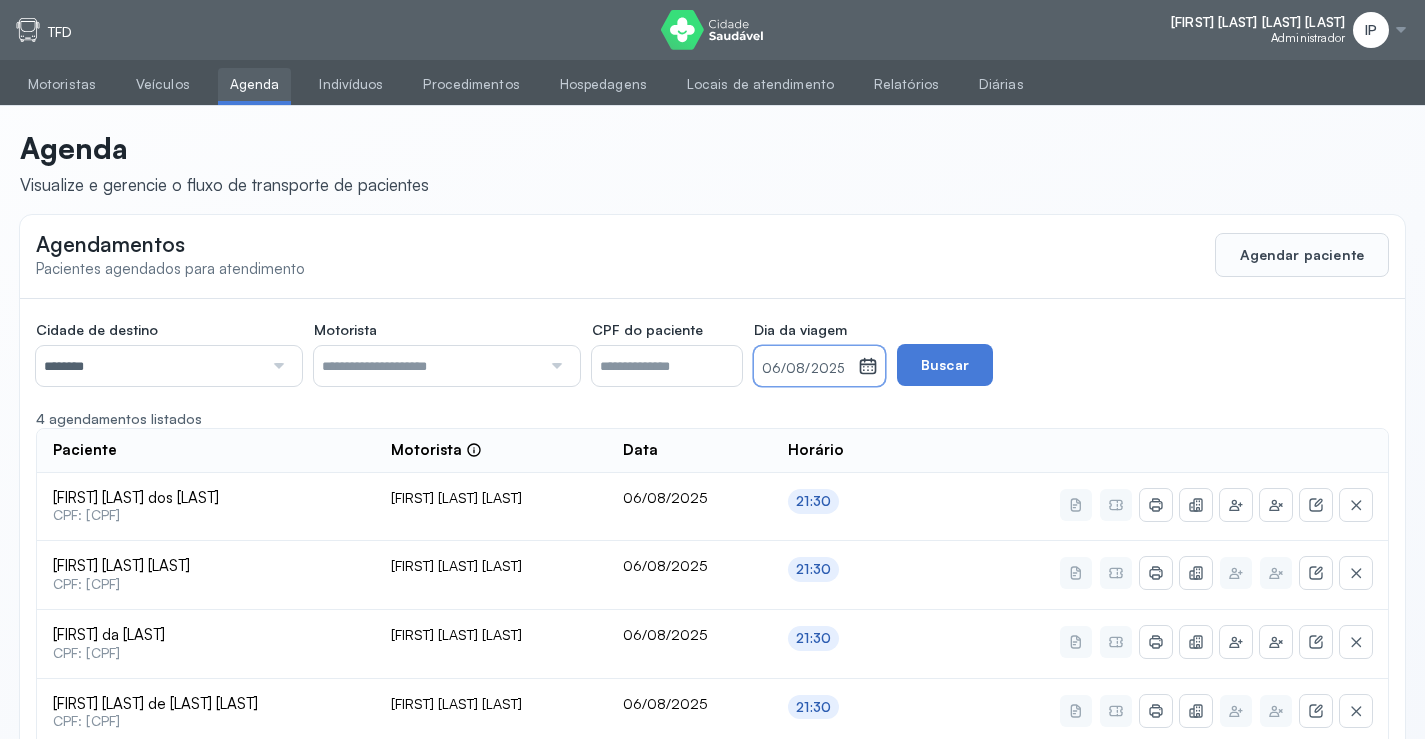 click on "06/08/2025" at bounding box center (806, 369) 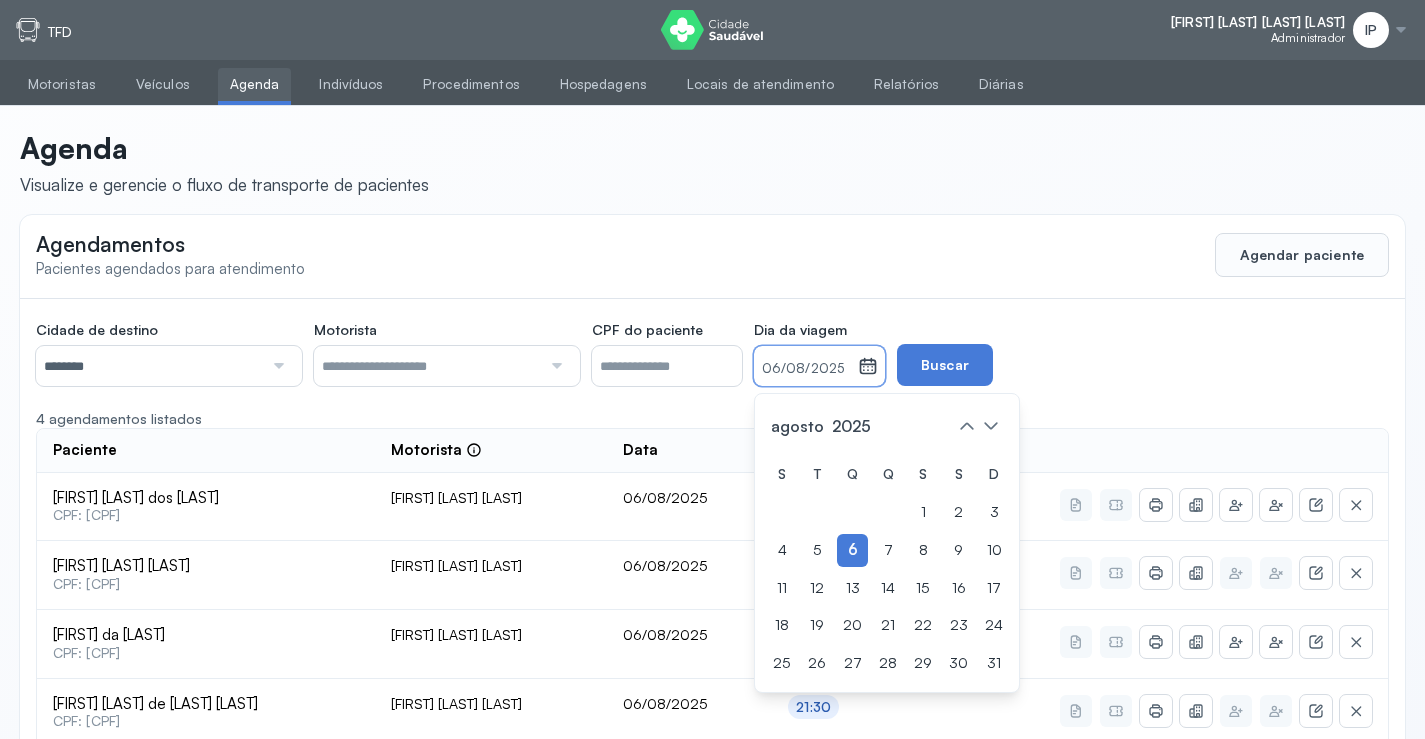 click on "S T Q Q S S D 1 2 3 4 5 6 7 8 9 10 11 12 13 14 15 16 17 18 19 20 21 22 23 24 25 26 27 28 29 30 31" at bounding box center (887, 569) 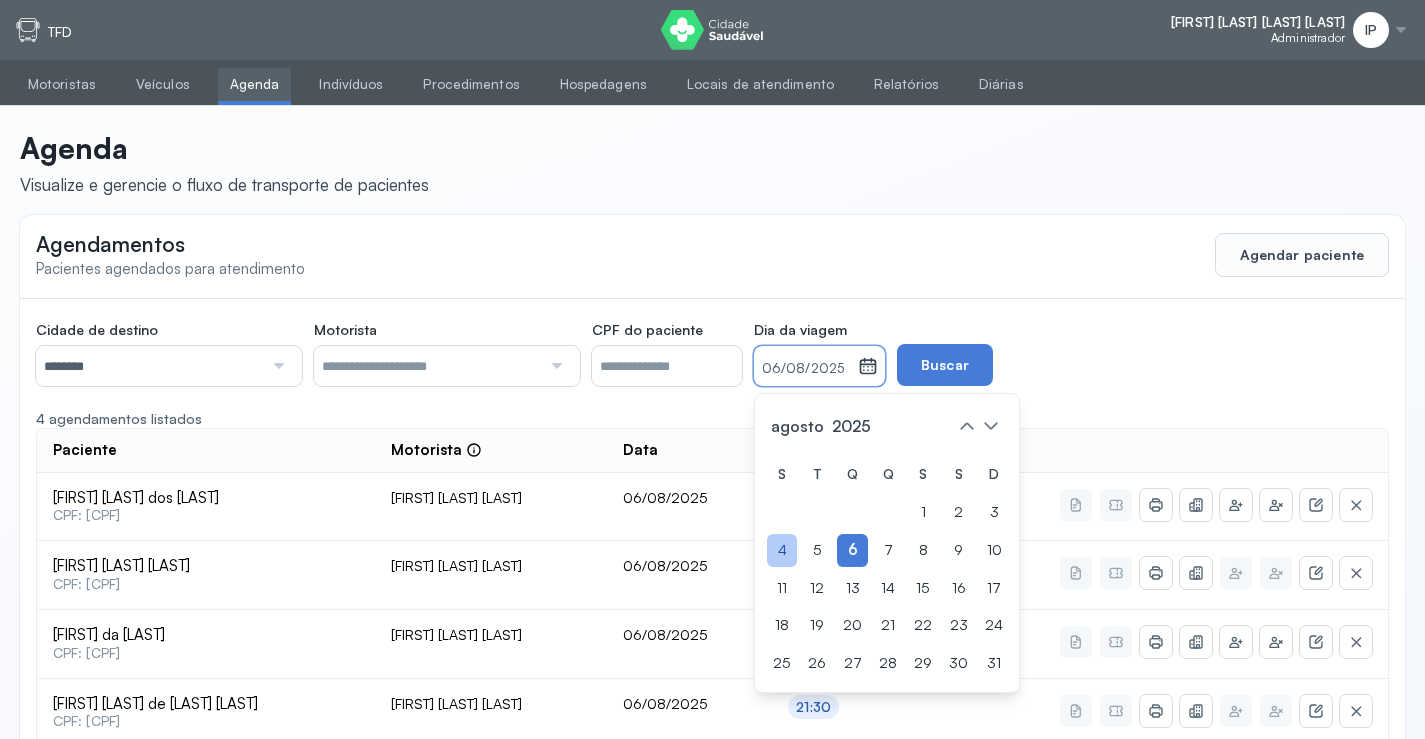 click on "4" 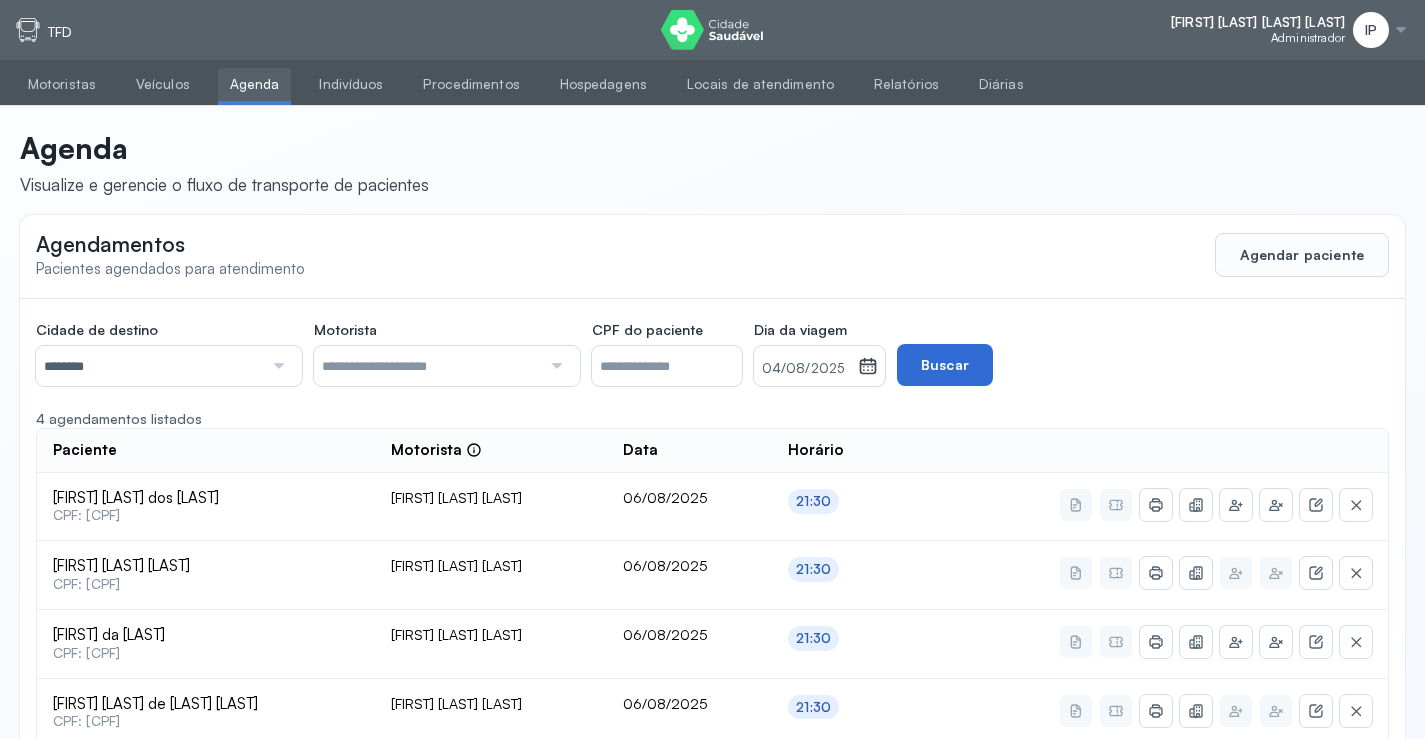 click on "Buscar" at bounding box center [945, 365] 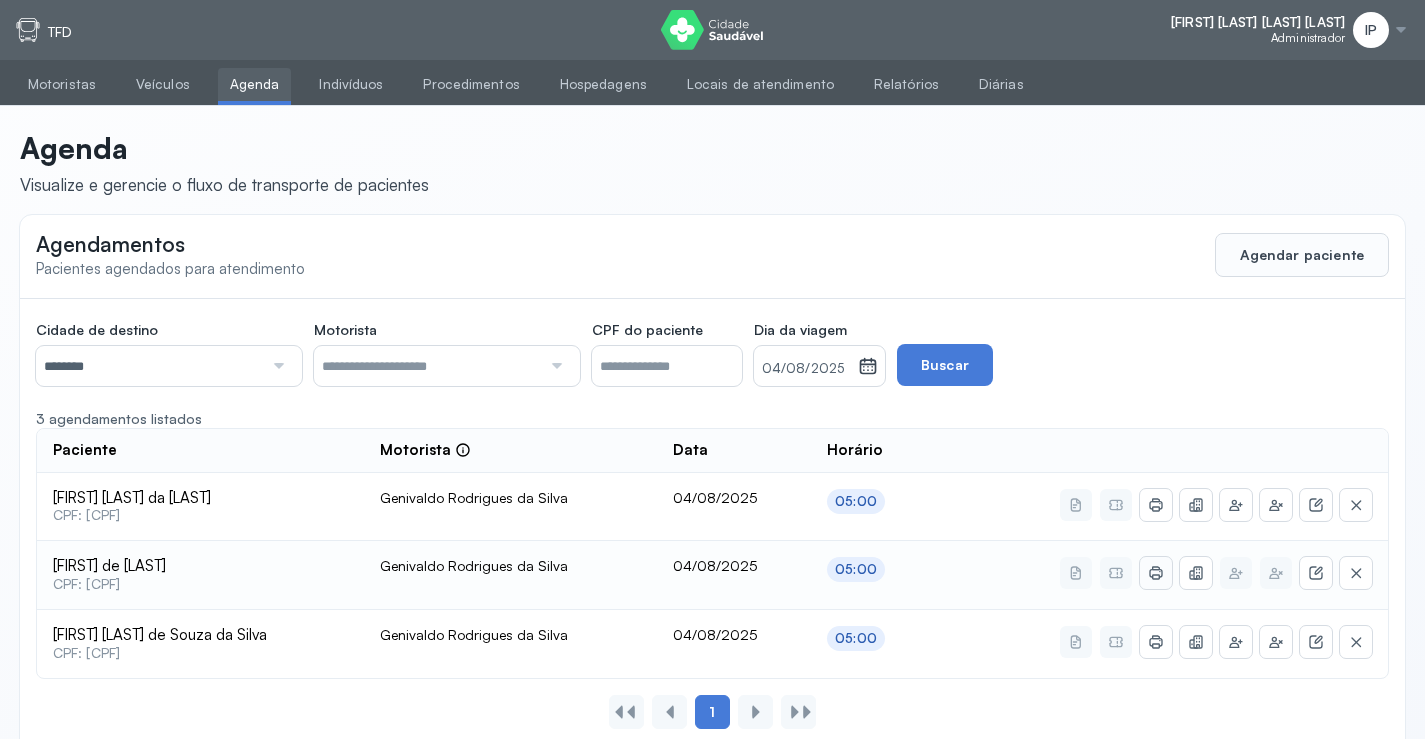 click 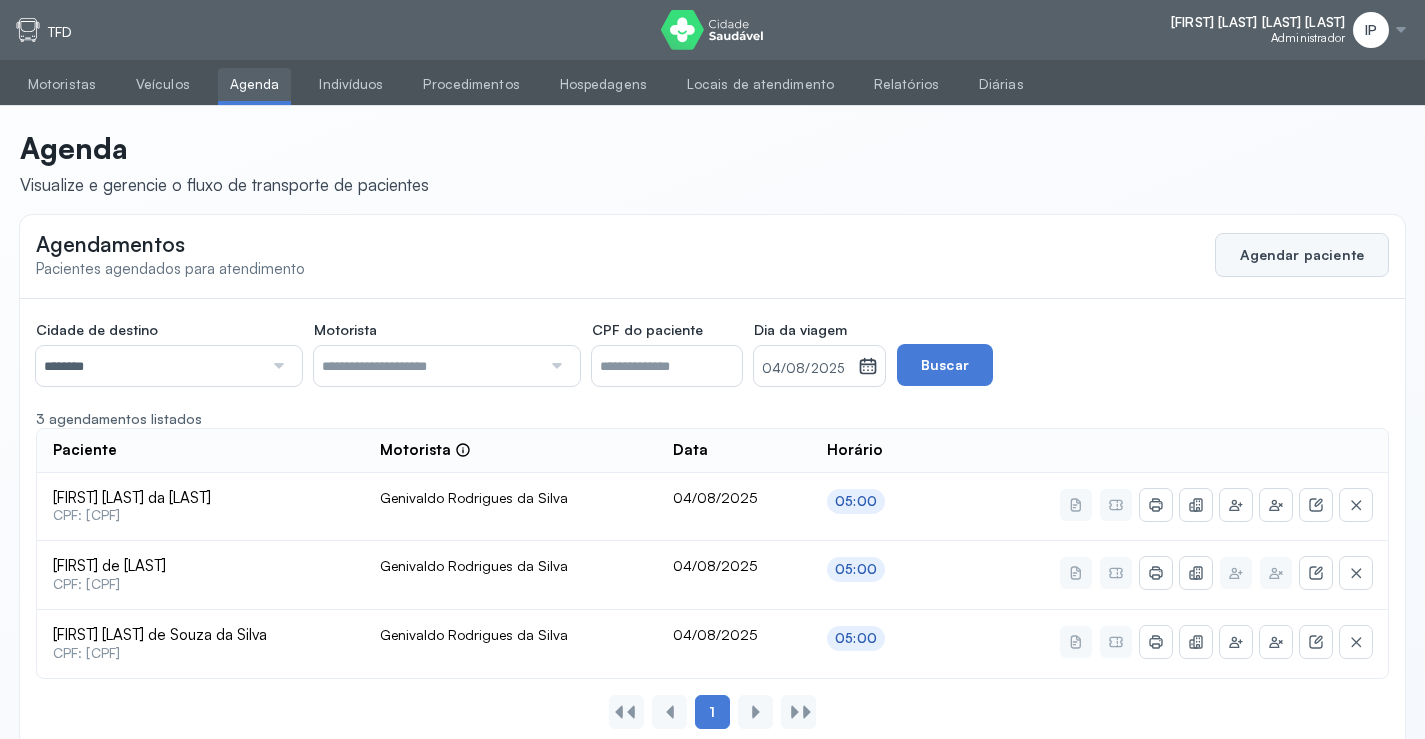 click on "Agendar paciente" 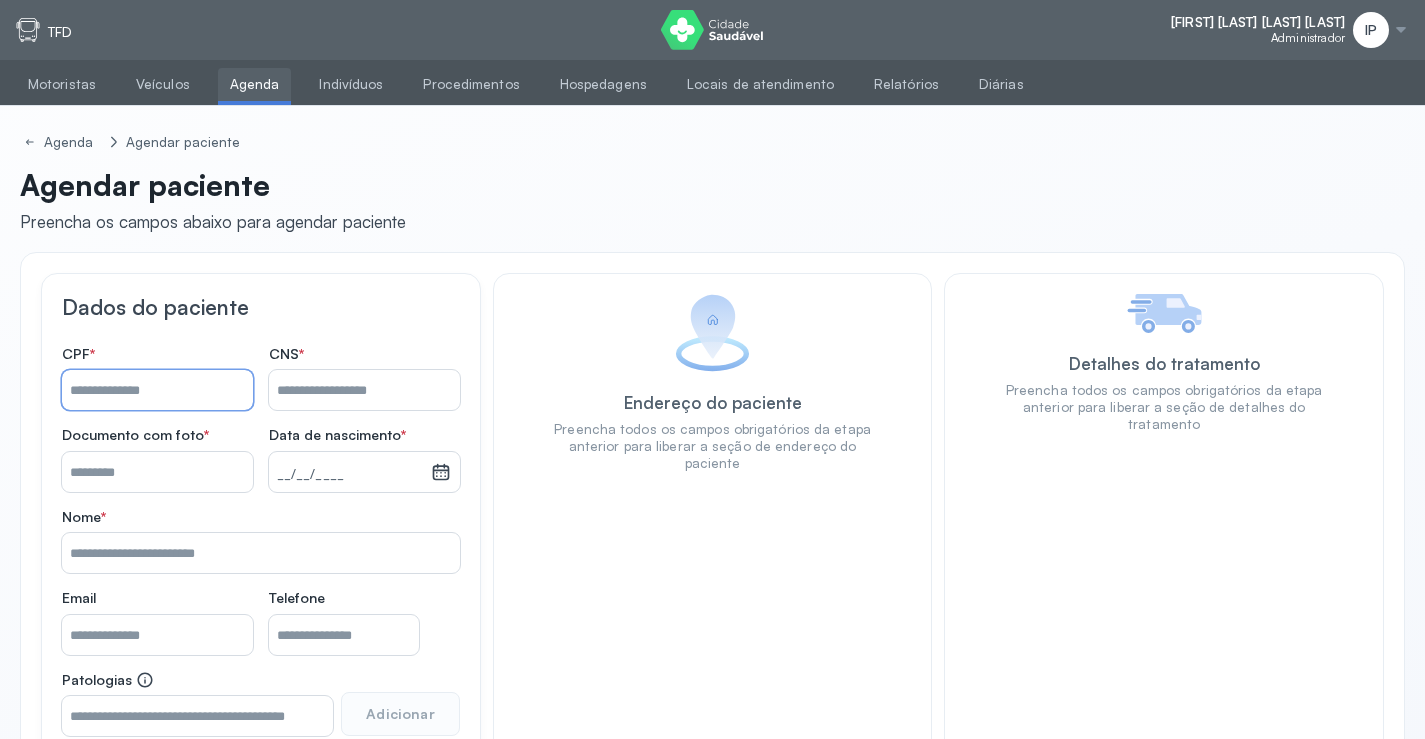 click on "Nome   *" at bounding box center [157, 390] 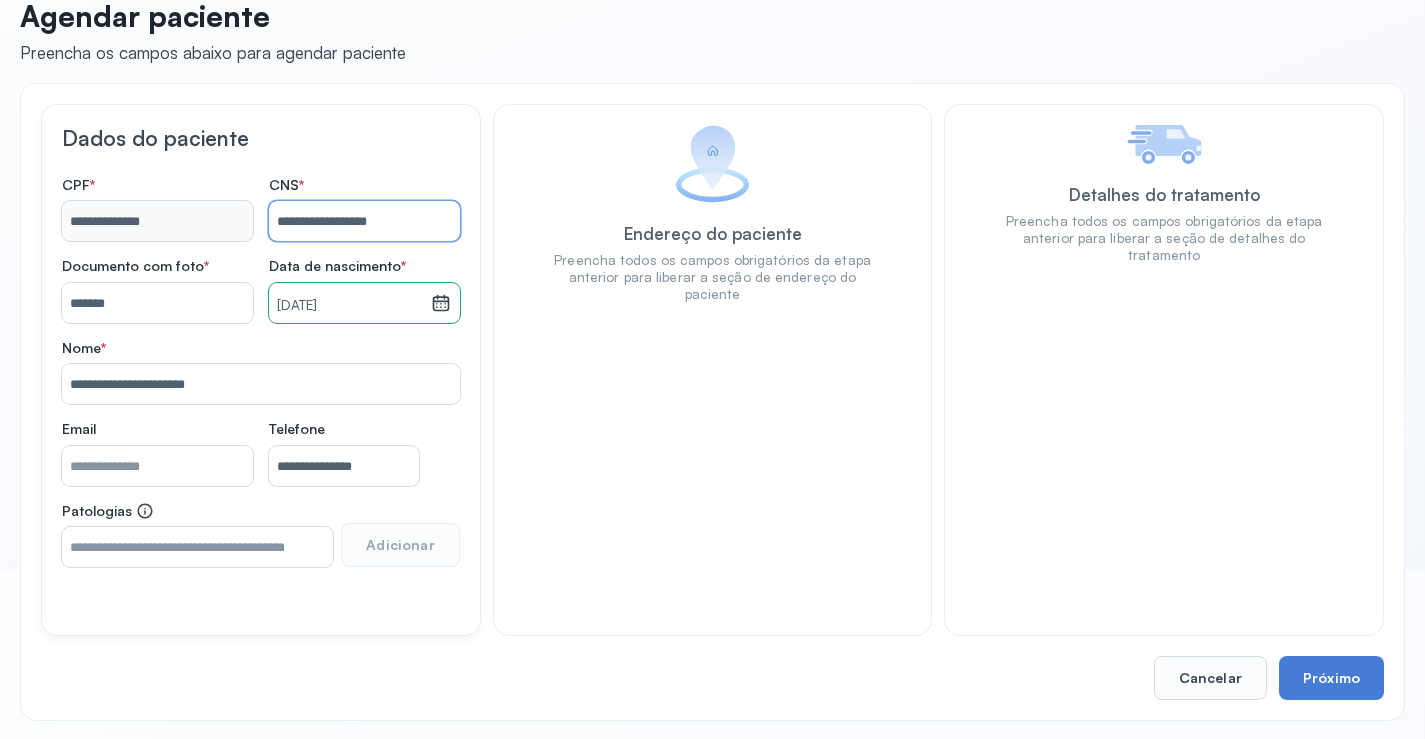 scroll, scrollTop: 171, scrollLeft: 0, axis: vertical 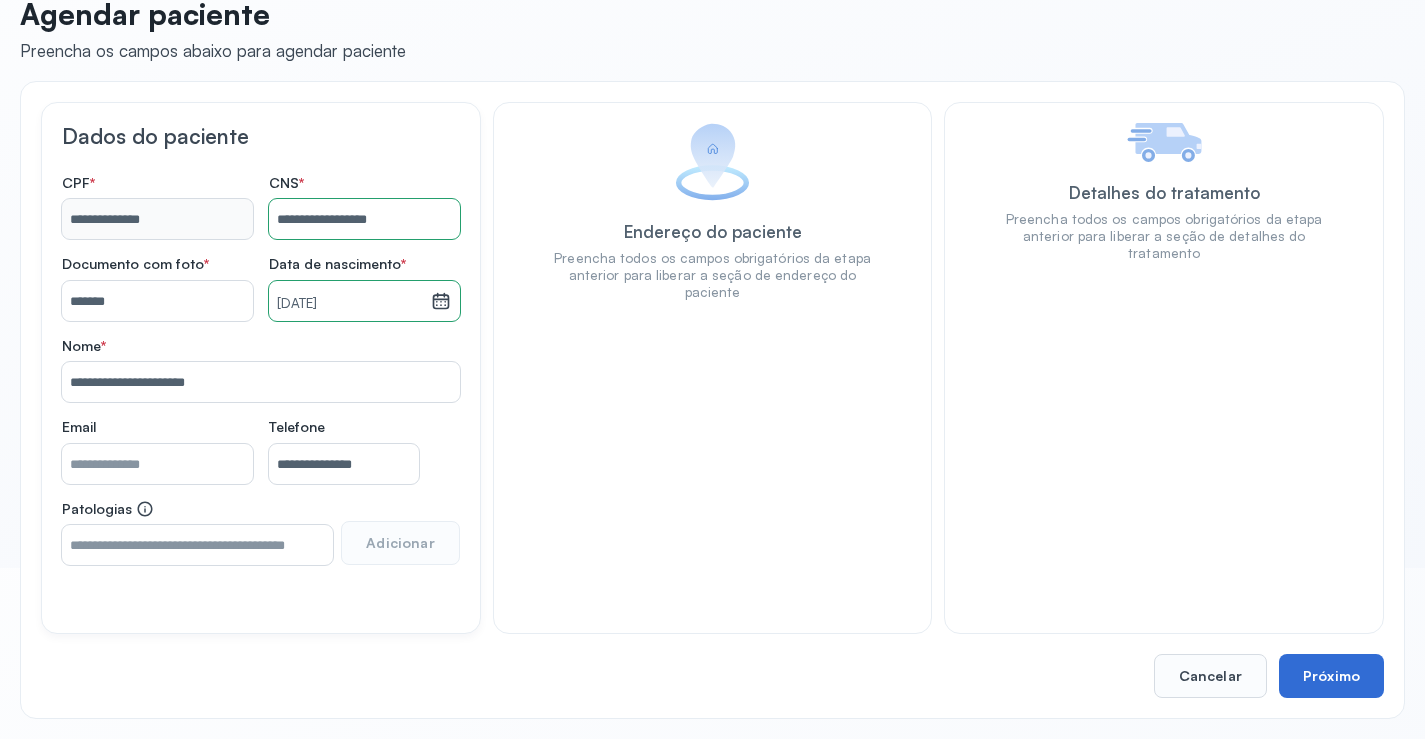 click on "Próximo" at bounding box center [1331, 676] 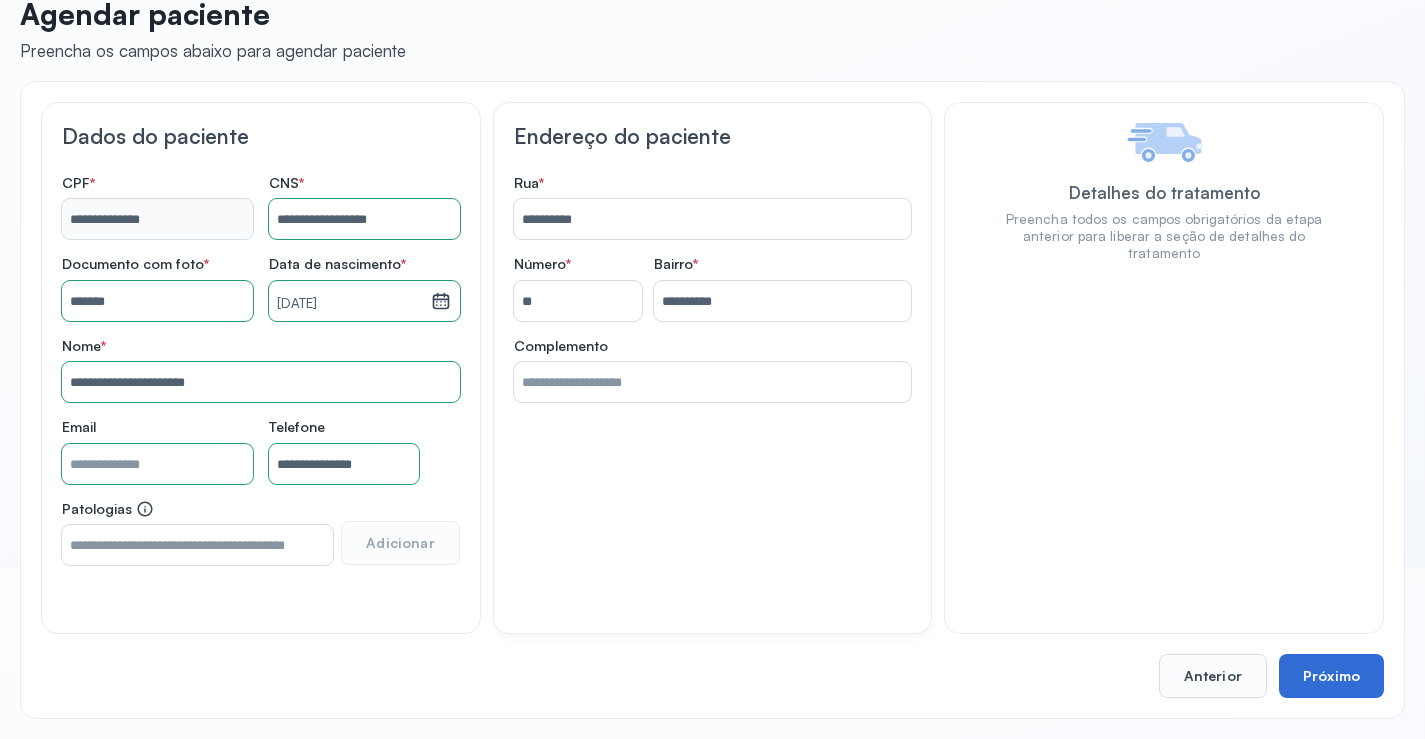 click on "Próximo" at bounding box center [1331, 676] 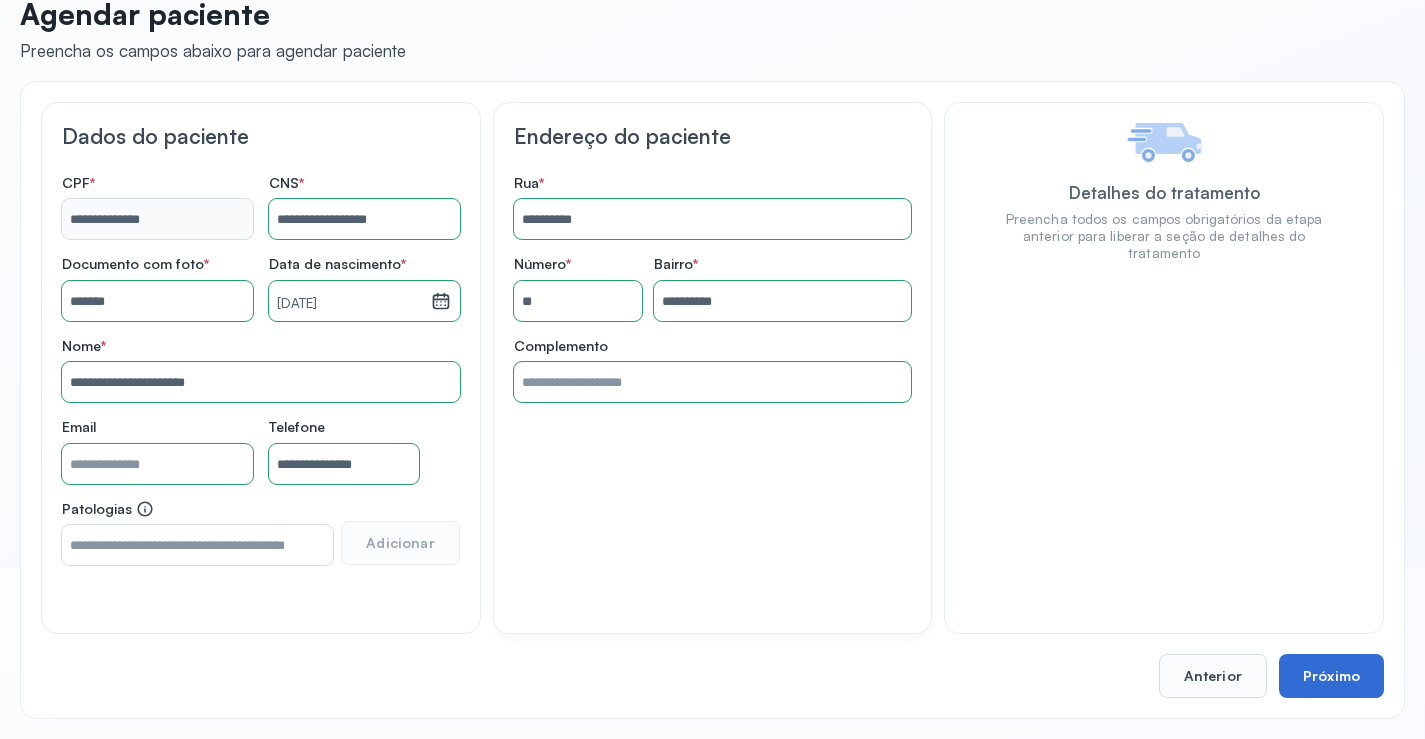 click on "Próximo" at bounding box center (1331, 676) 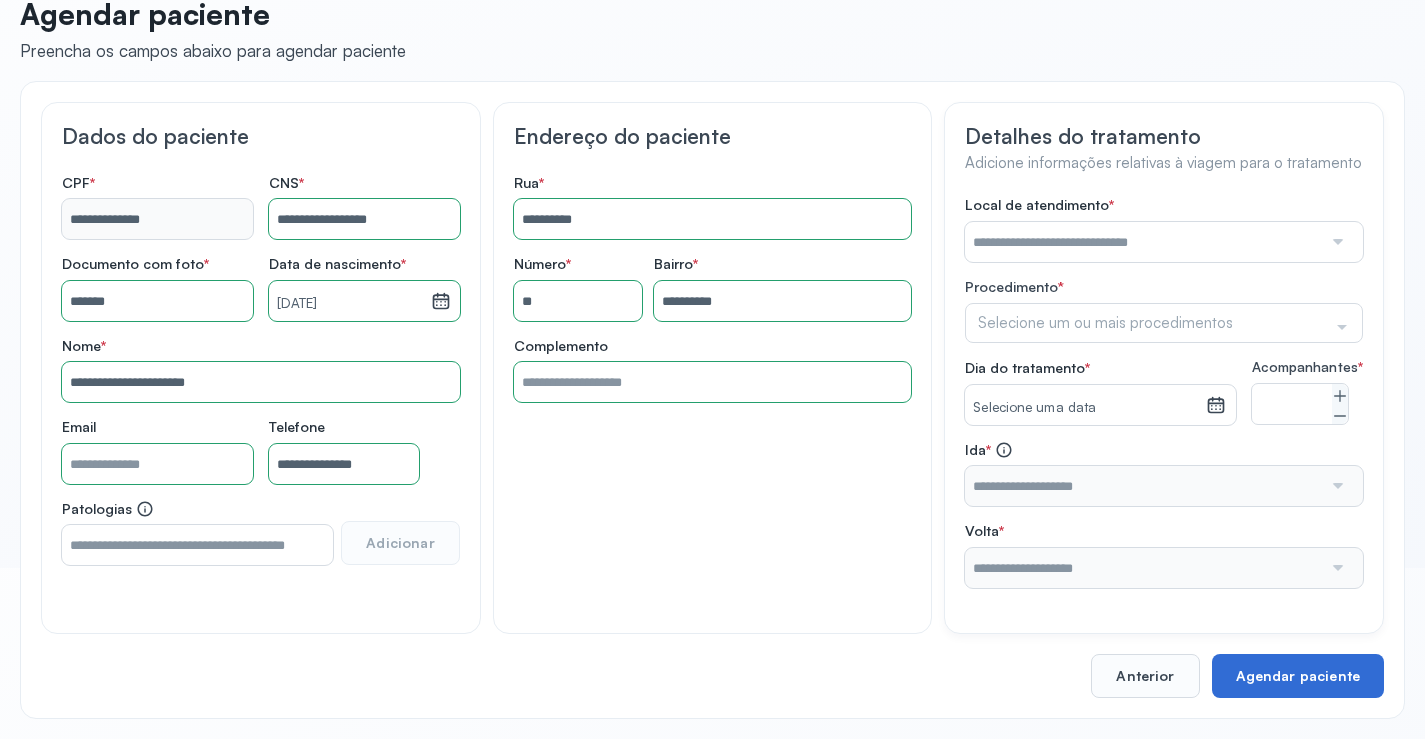 click on "Agendar paciente" at bounding box center (1298, 676) 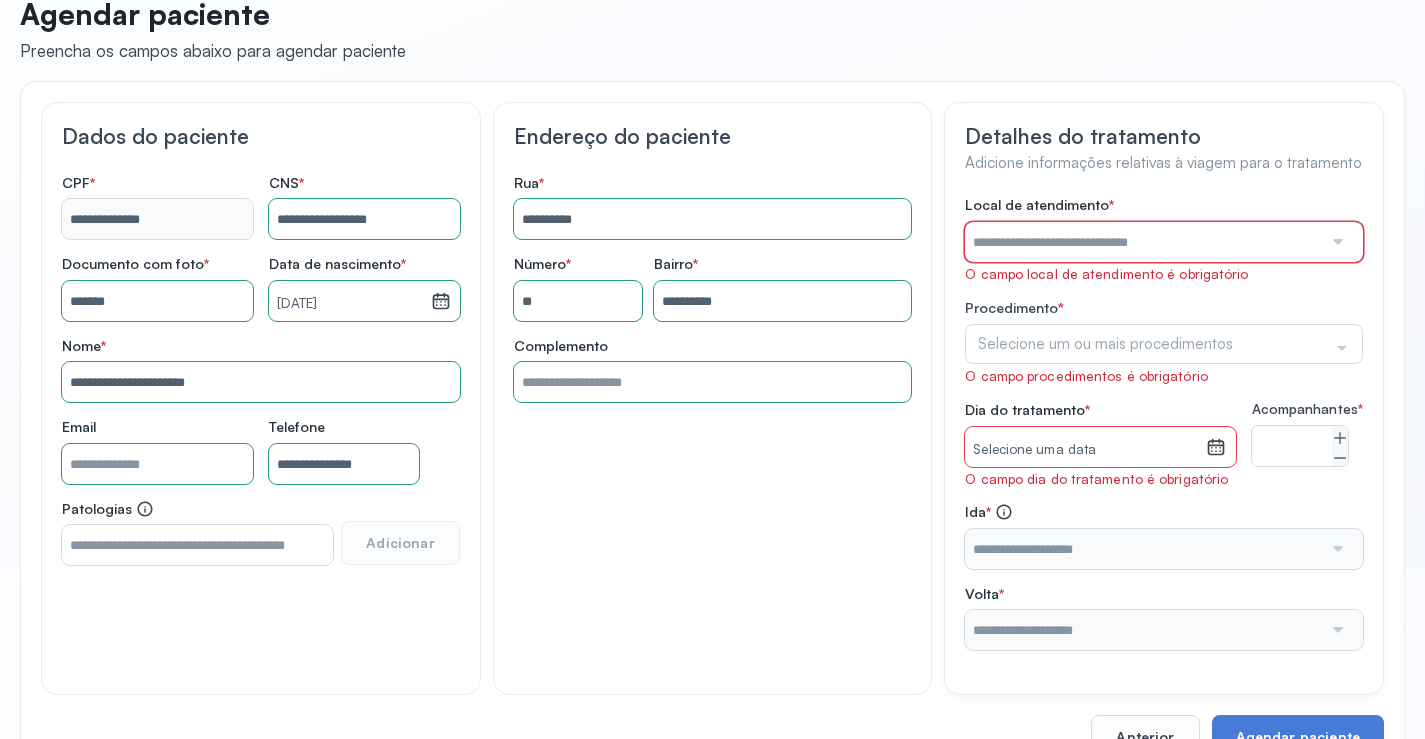 click at bounding box center [1143, 242] 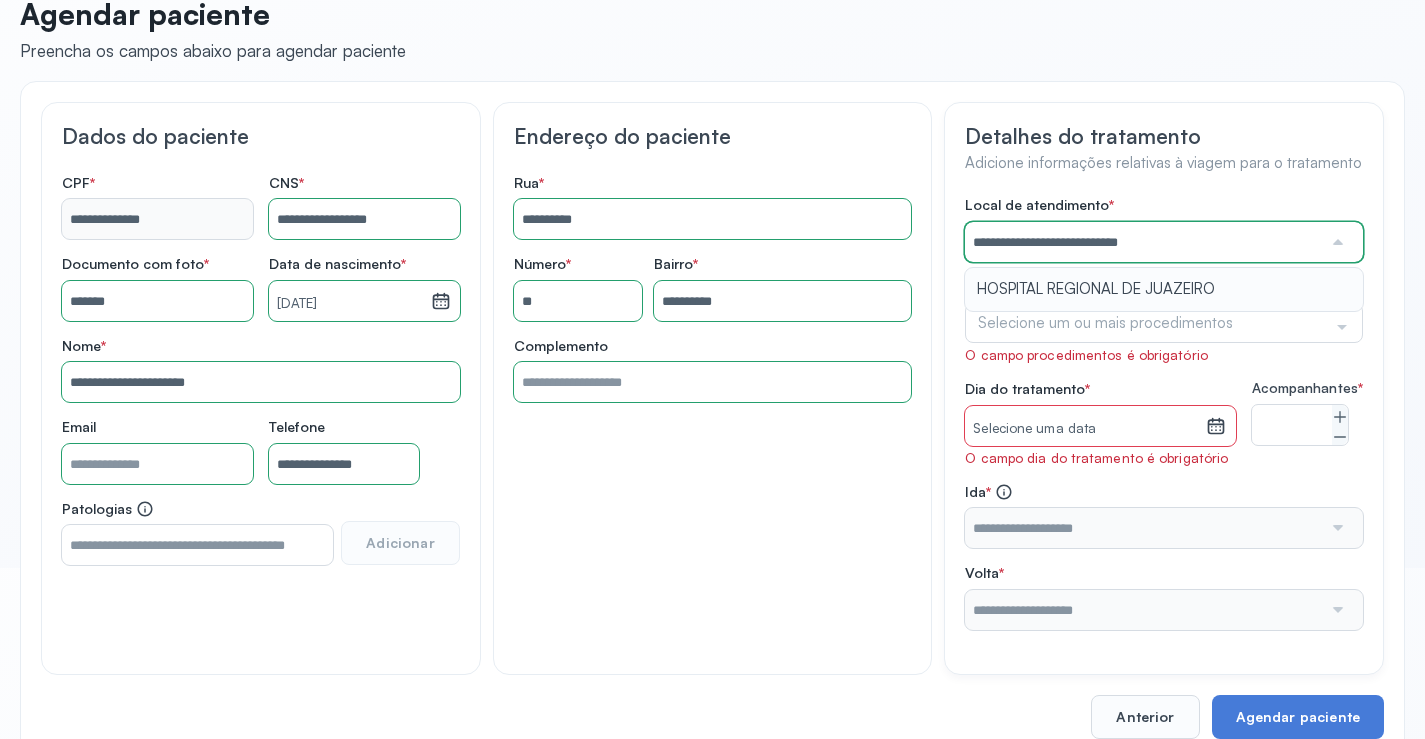 click on "**********" at bounding box center [1164, 412] 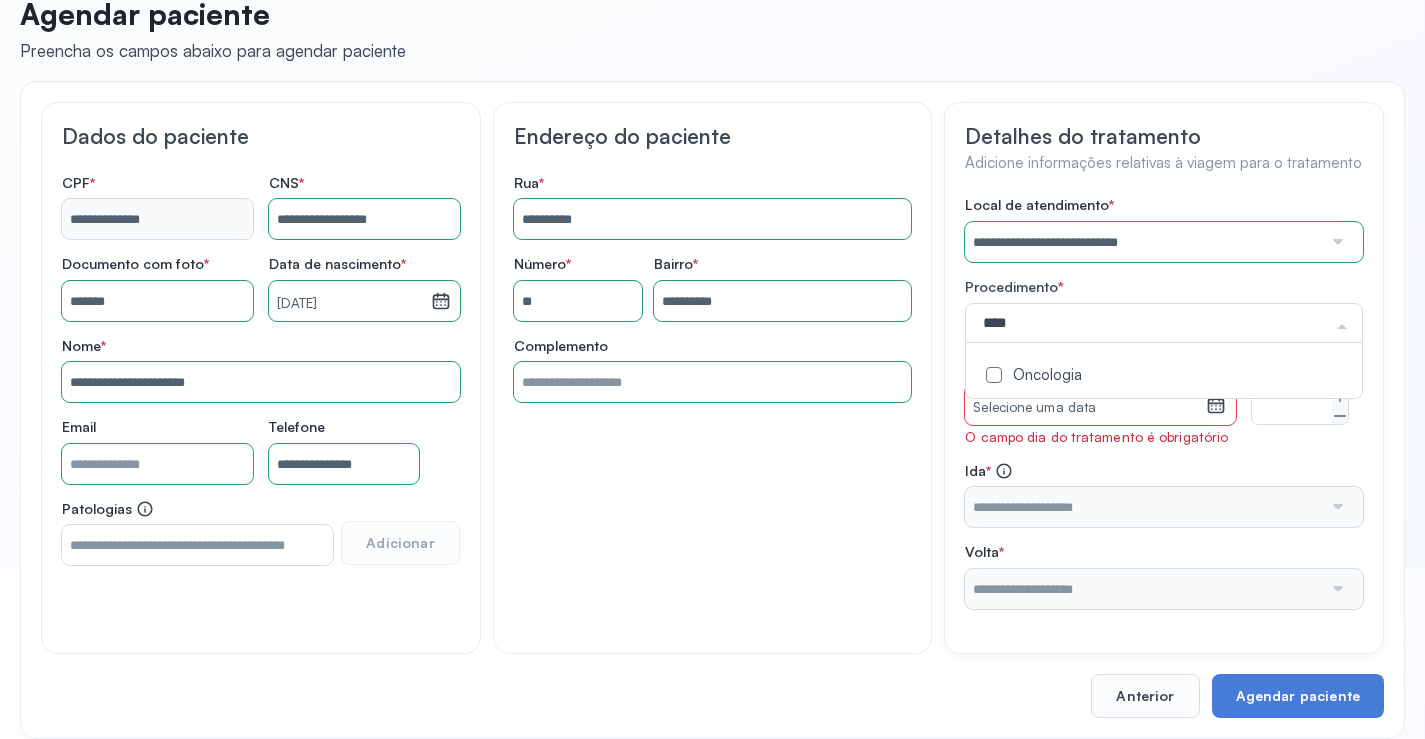 click on "Oncologia" at bounding box center [1164, 376] 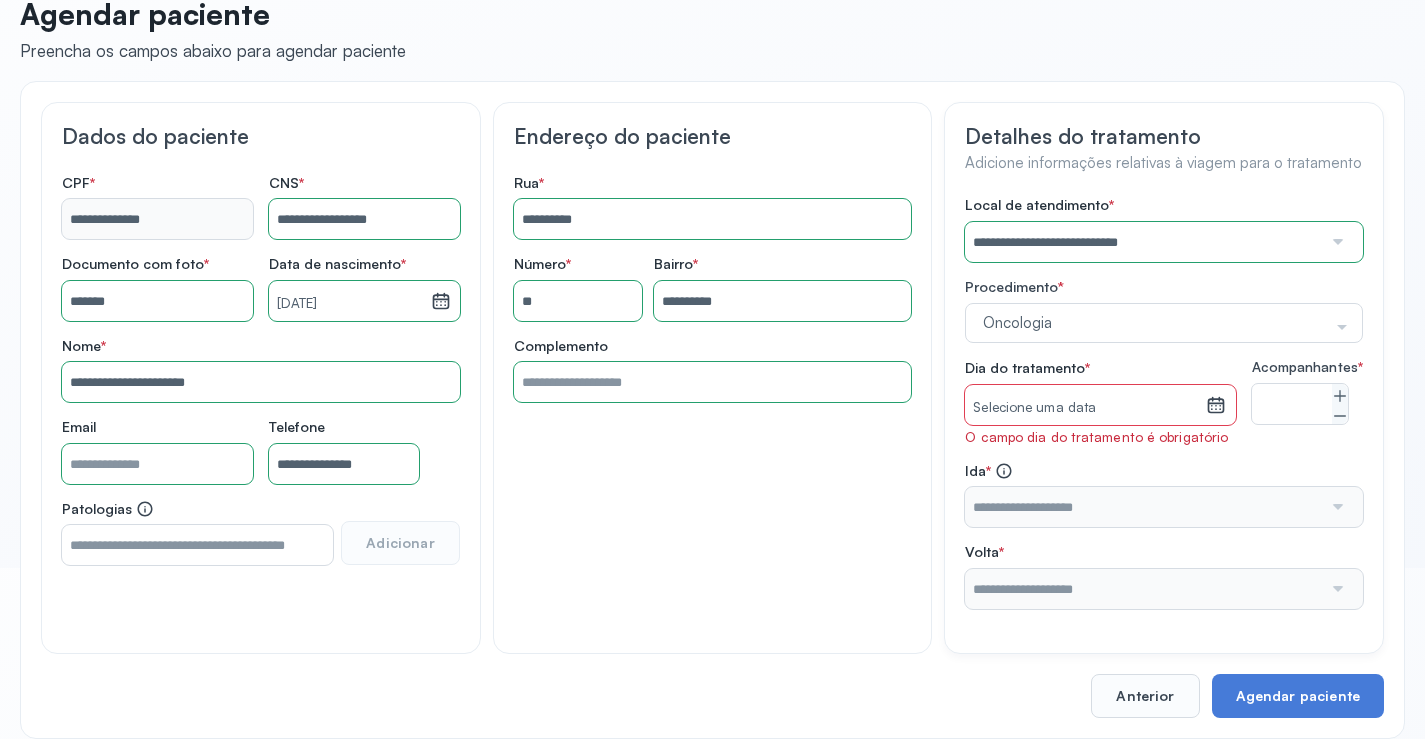 click on "**********" 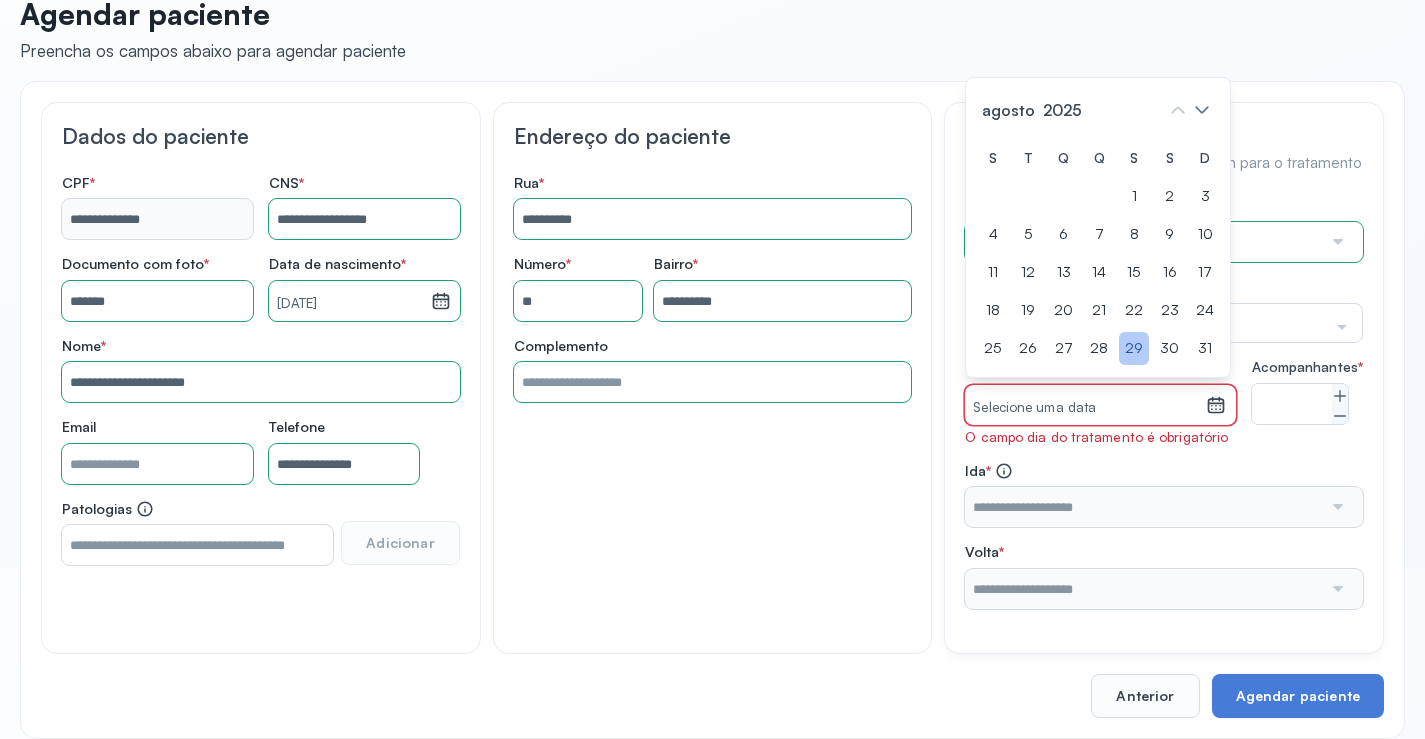 drag, startPoint x: 1034, startPoint y: 231, endPoint x: 1145, endPoint y: 352, distance: 164.2011 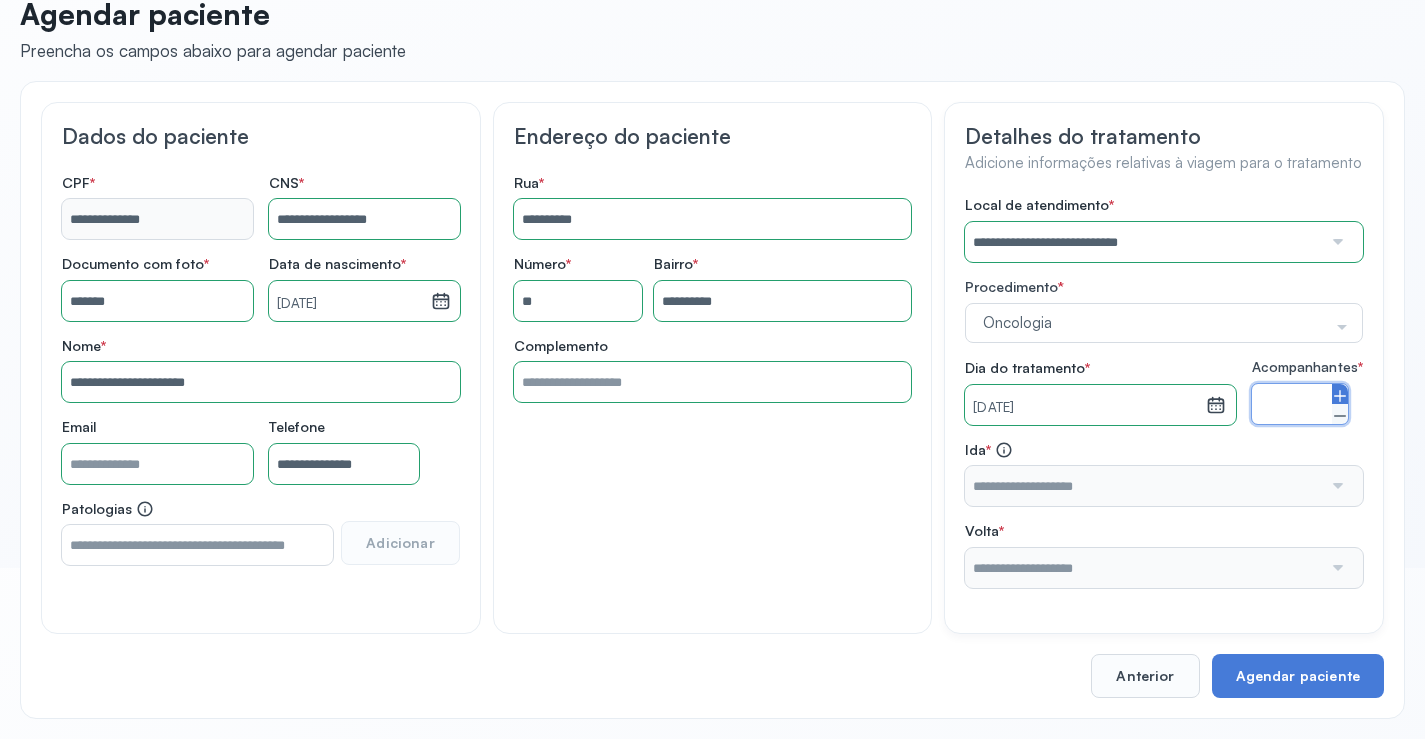 click 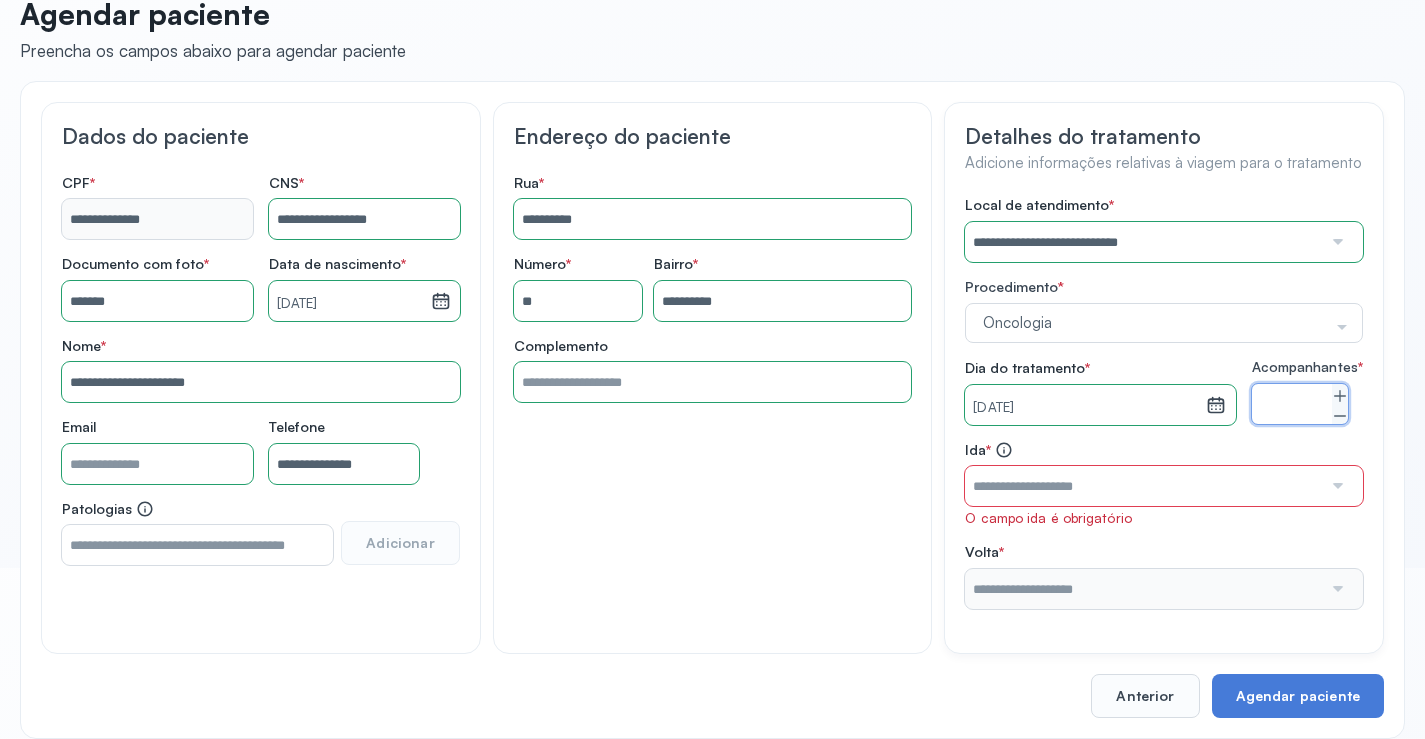 click at bounding box center [1143, 486] 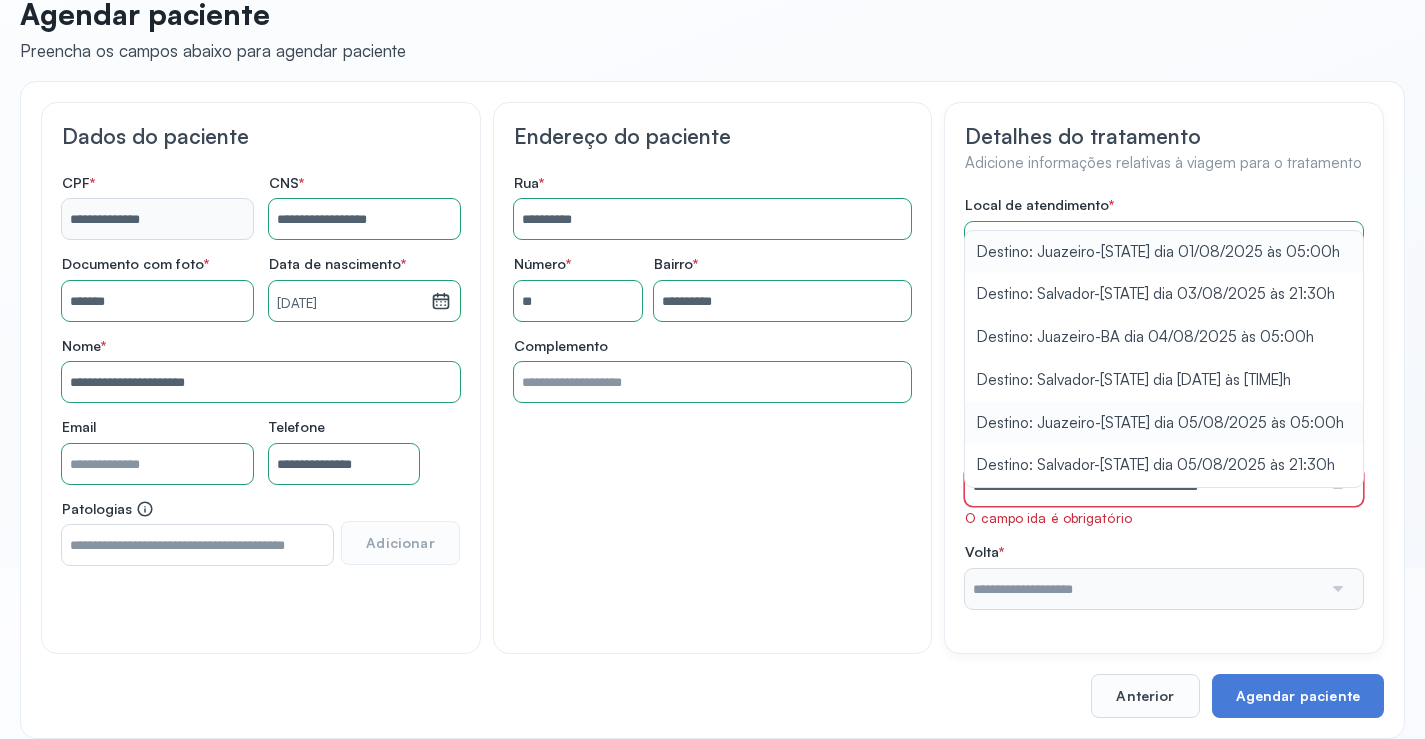 click on "**********" at bounding box center (1164, 402) 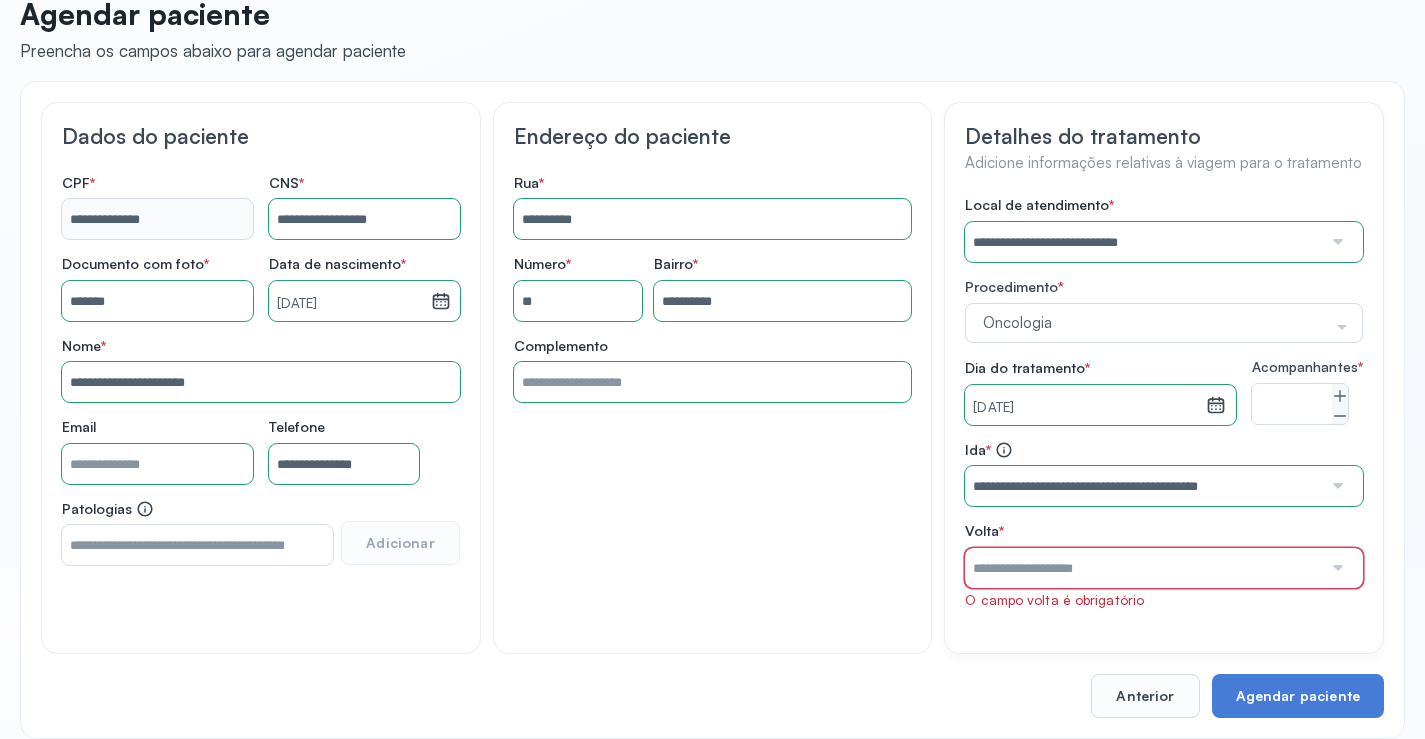 click at bounding box center [1143, 568] 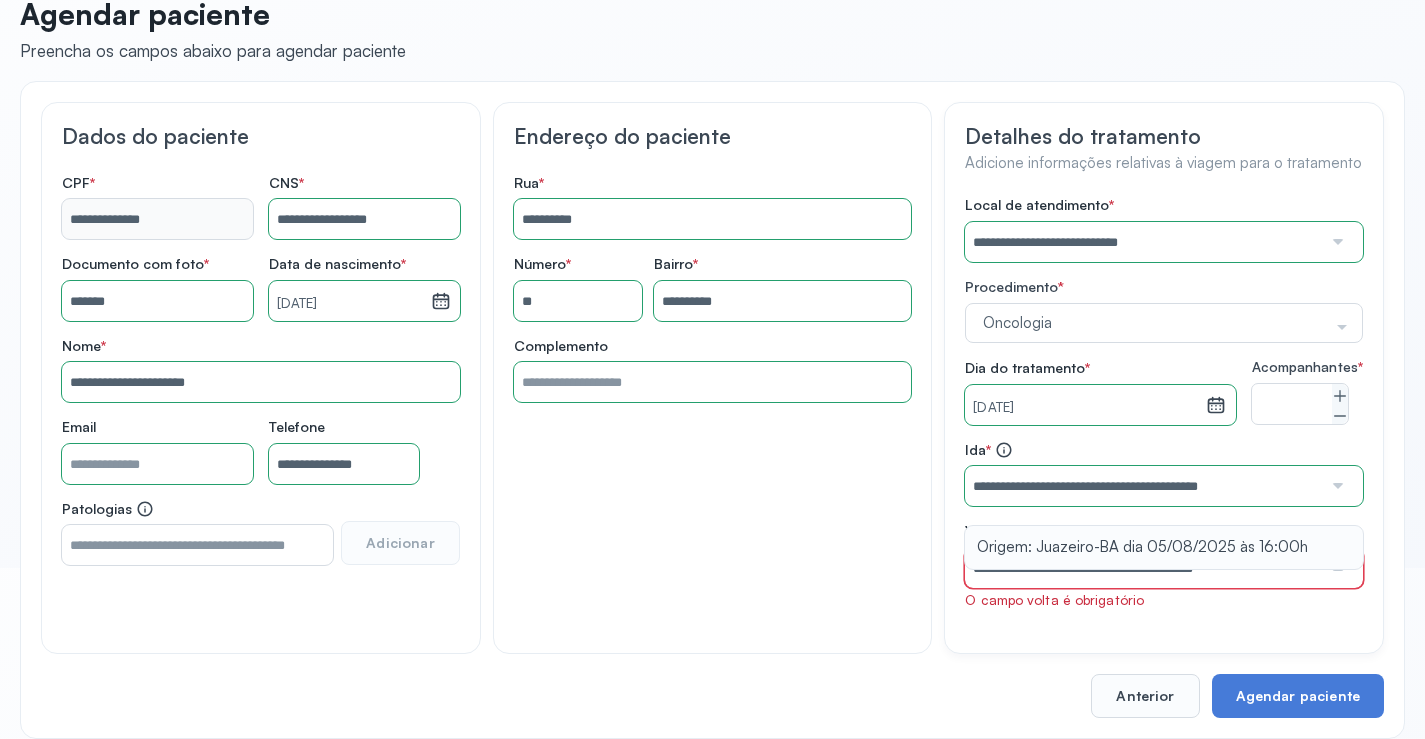 click on "Origem: Juazeiro-[STATE] dia [DATE] às [TIME]h" at bounding box center [1164, 565] 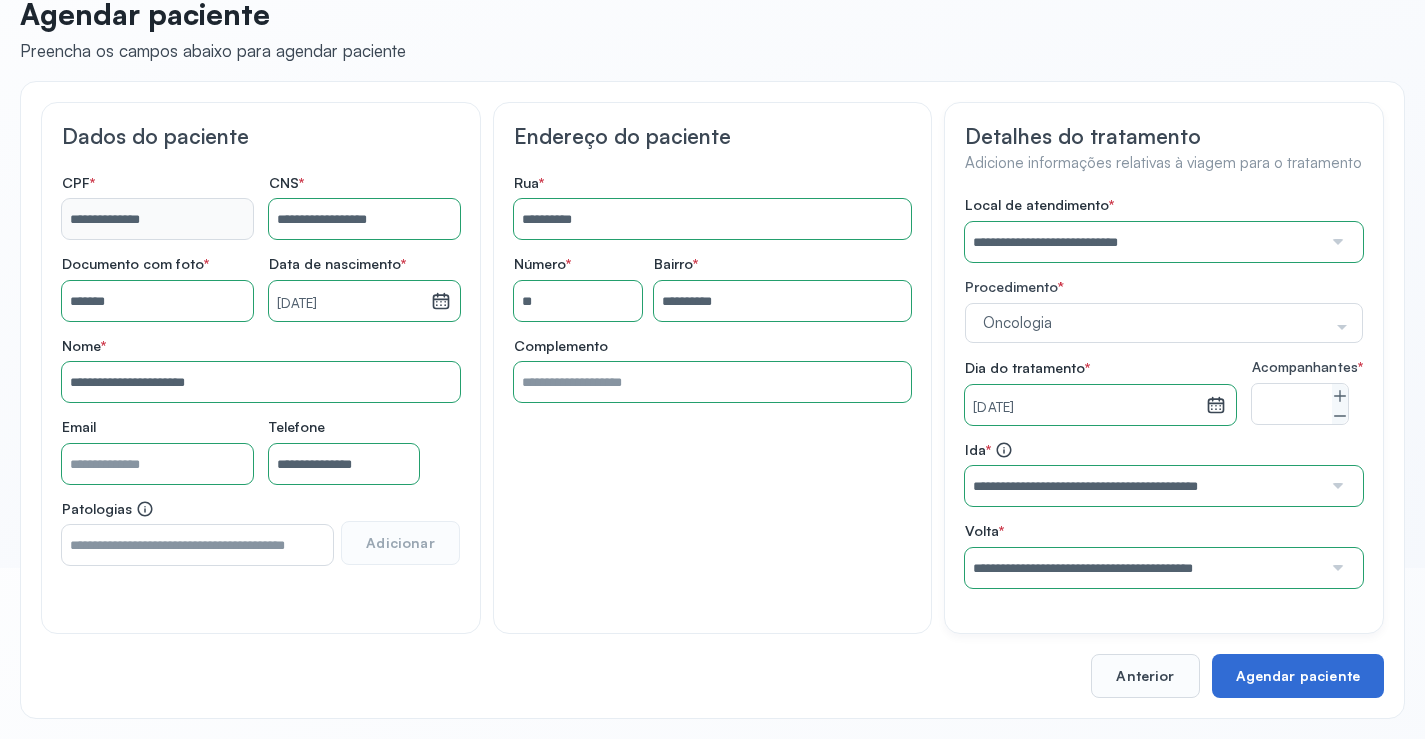 scroll, scrollTop: 186, scrollLeft: 0, axis: vertical 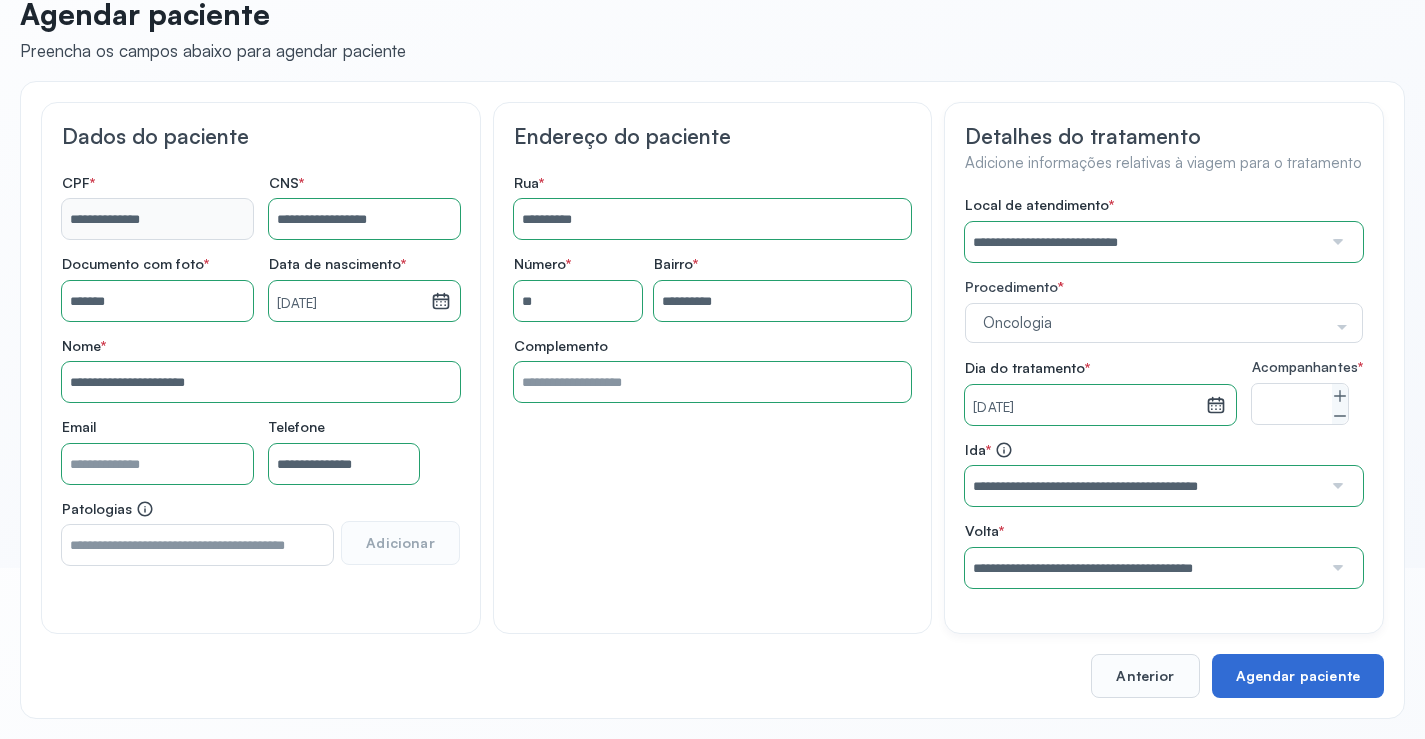 click on "Agendar paciente" at bounding box center [1298, 676] 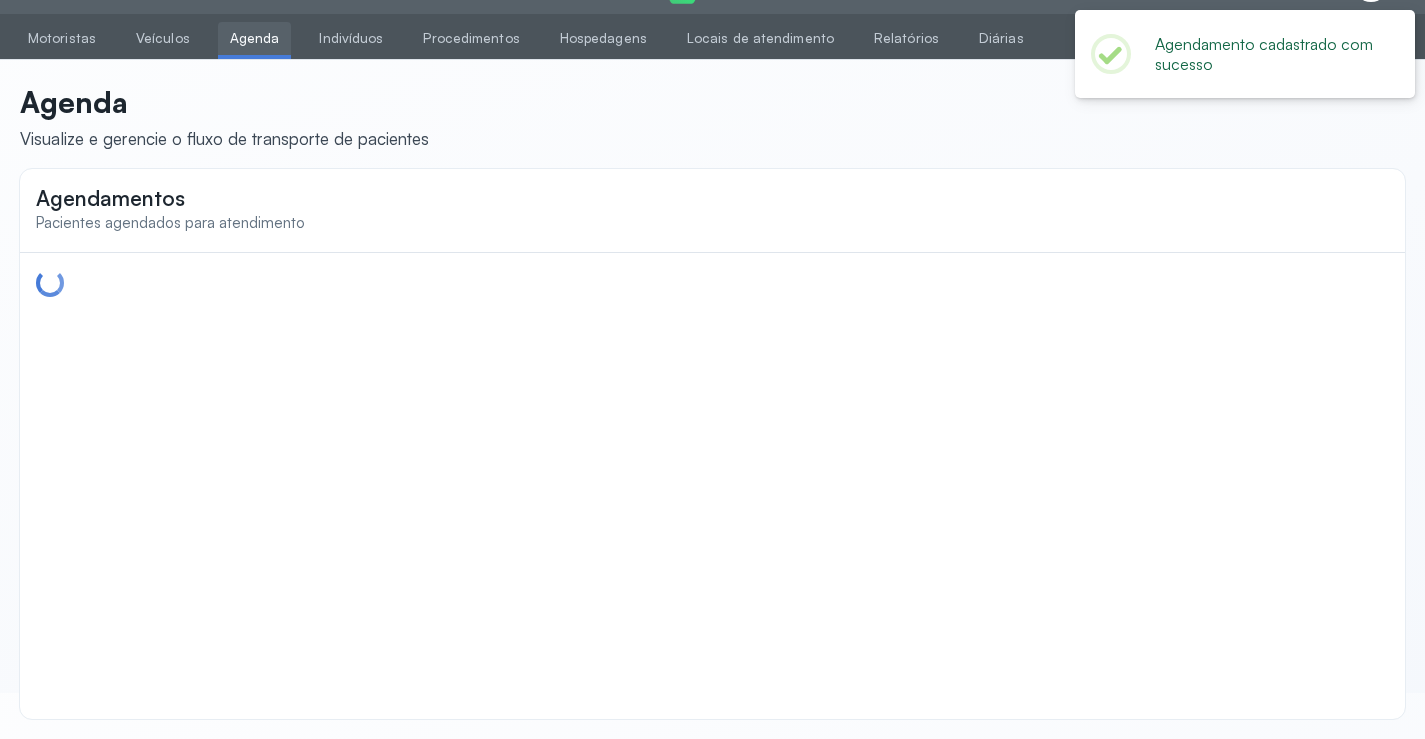 scroll, scrollTop: 0, scrollLeft: 0, axis: both 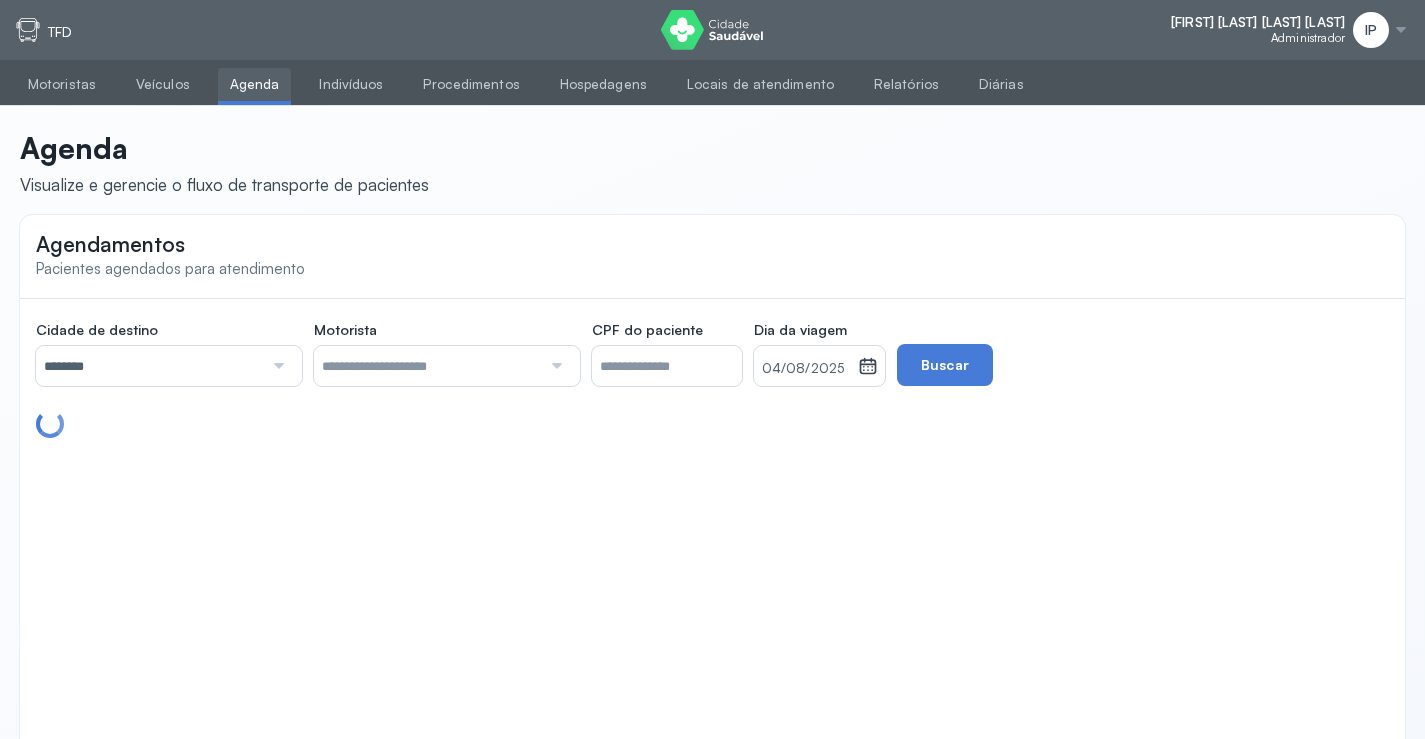 click on "********" at bounding box center (149, 366) 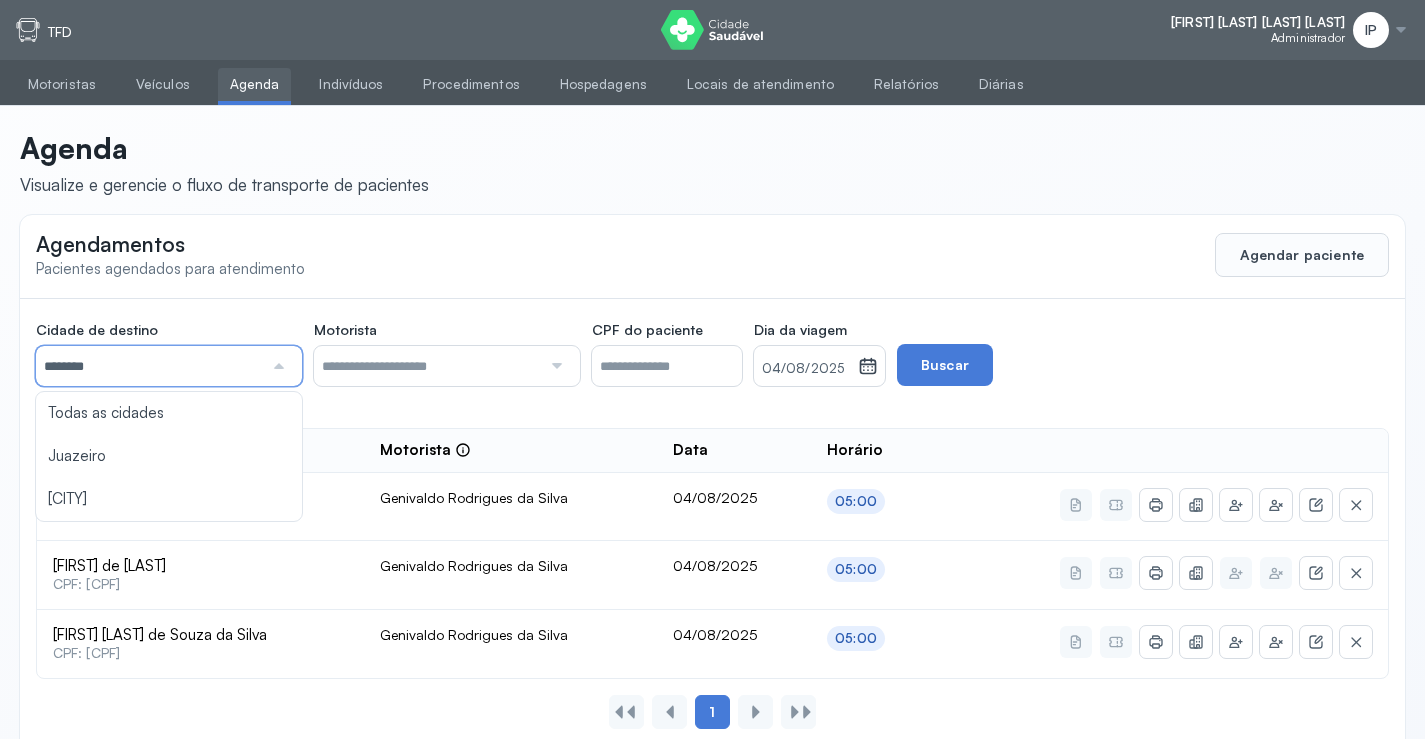 click on "04/08/2025" at bounding box center [806, 369] 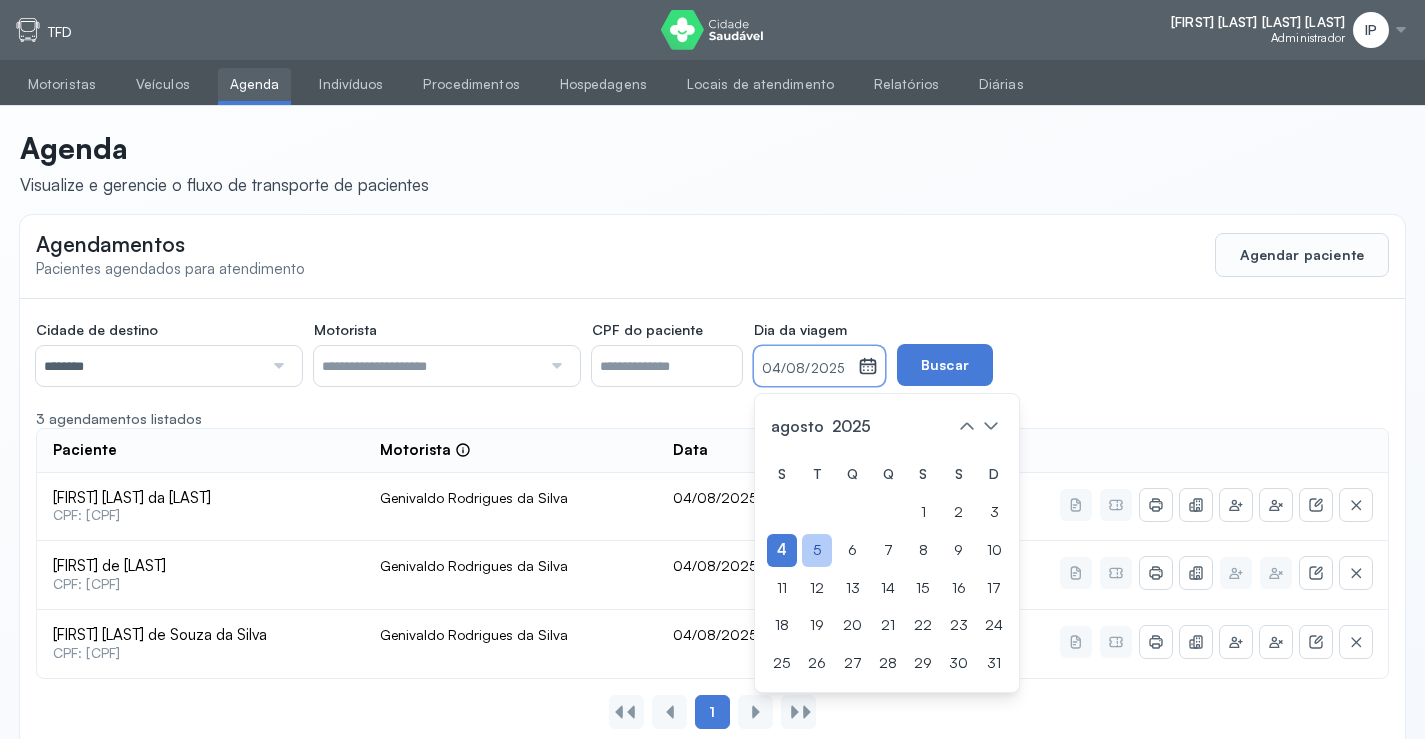 click on "5" 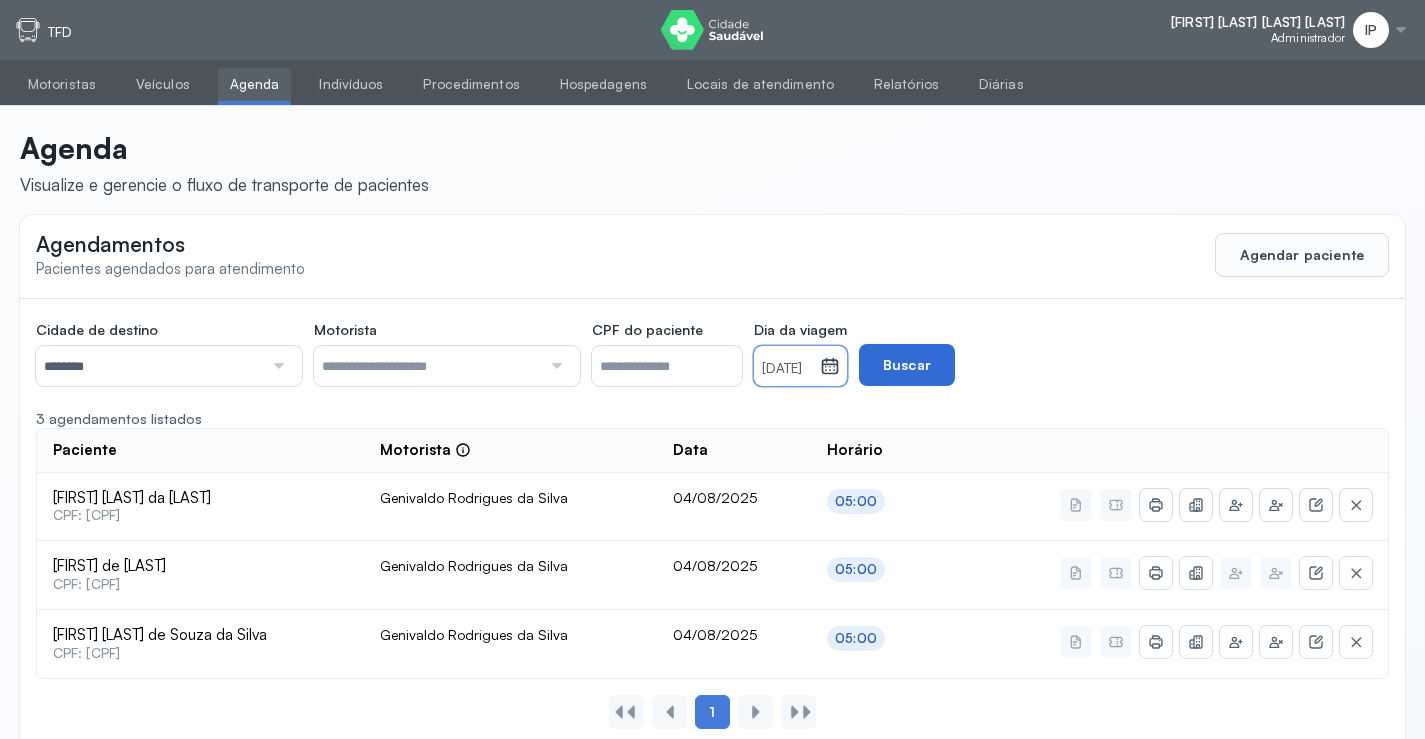 click on "Buscar" at bounding box center [907, 365] 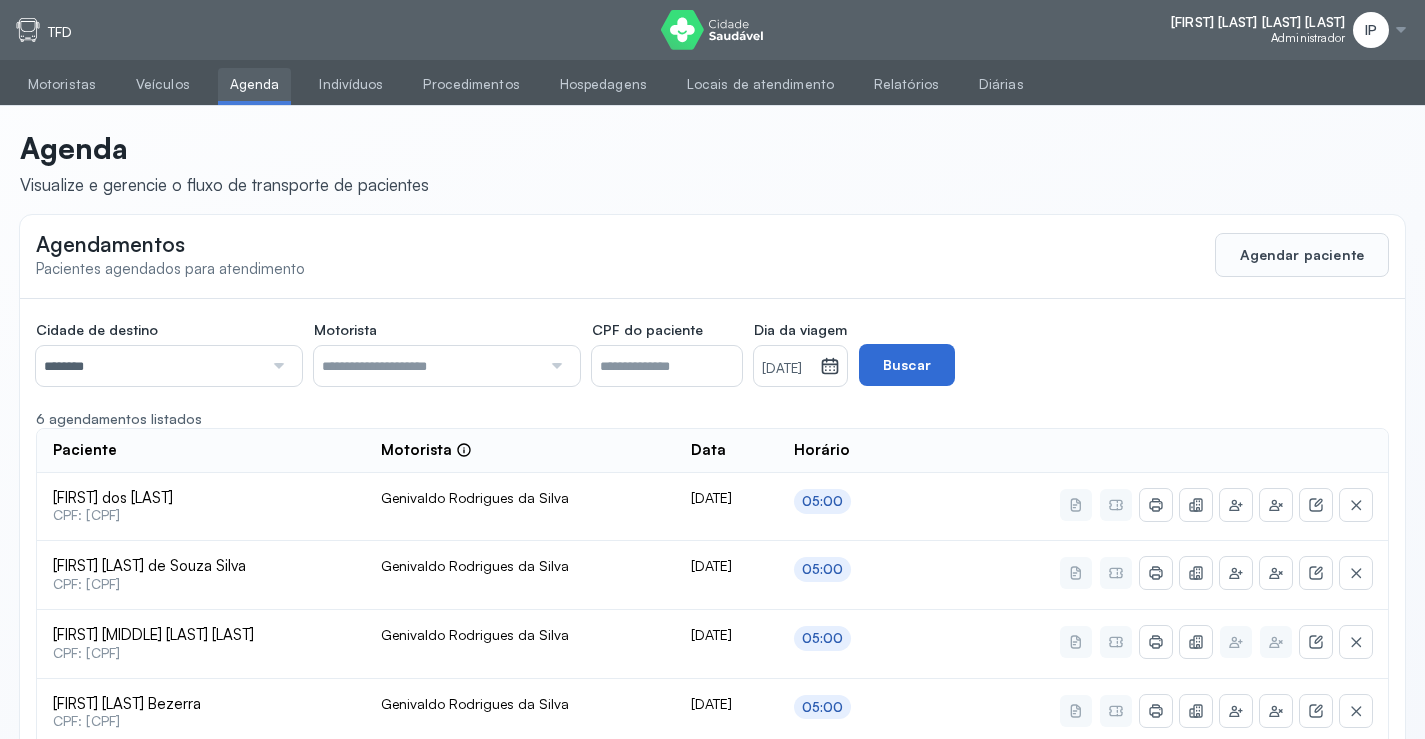scroll, scrollTop: 247, scrollLeft: 0, axis: vertical 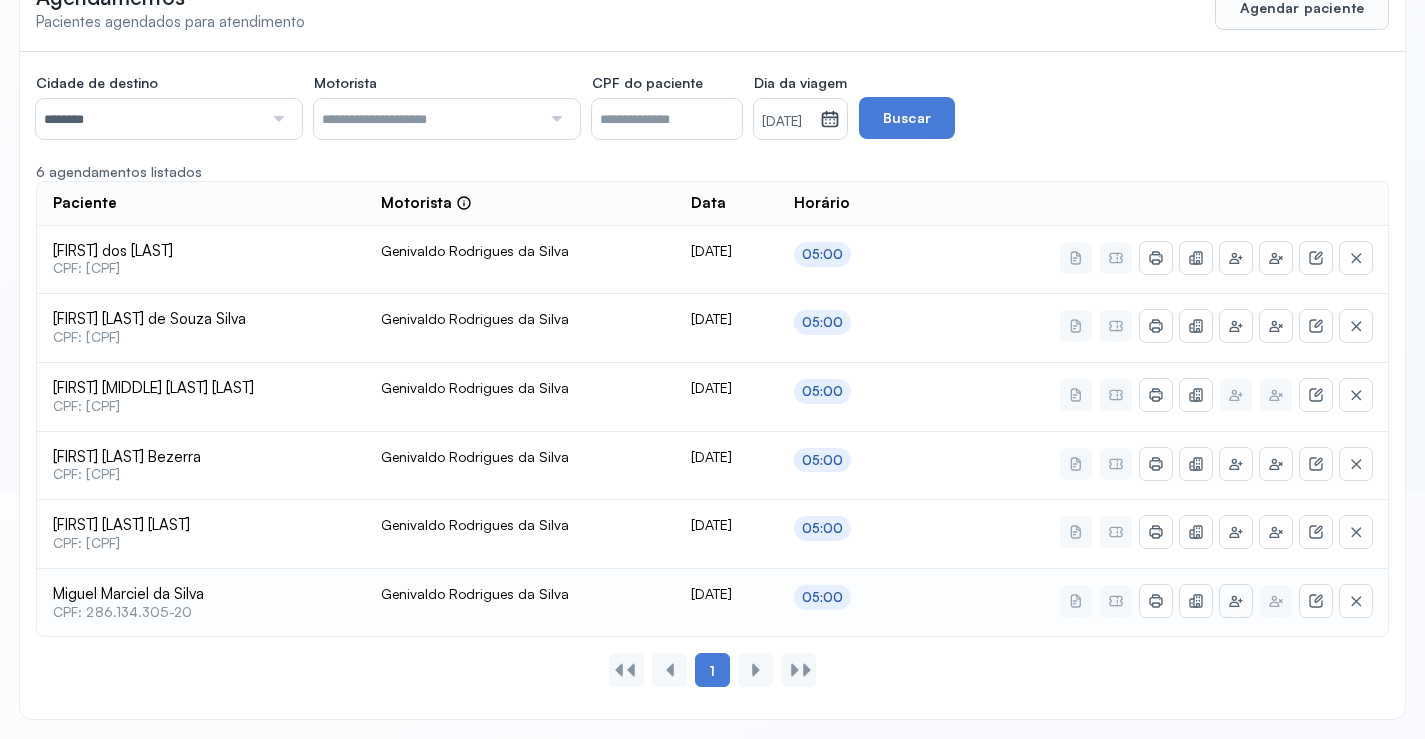 click 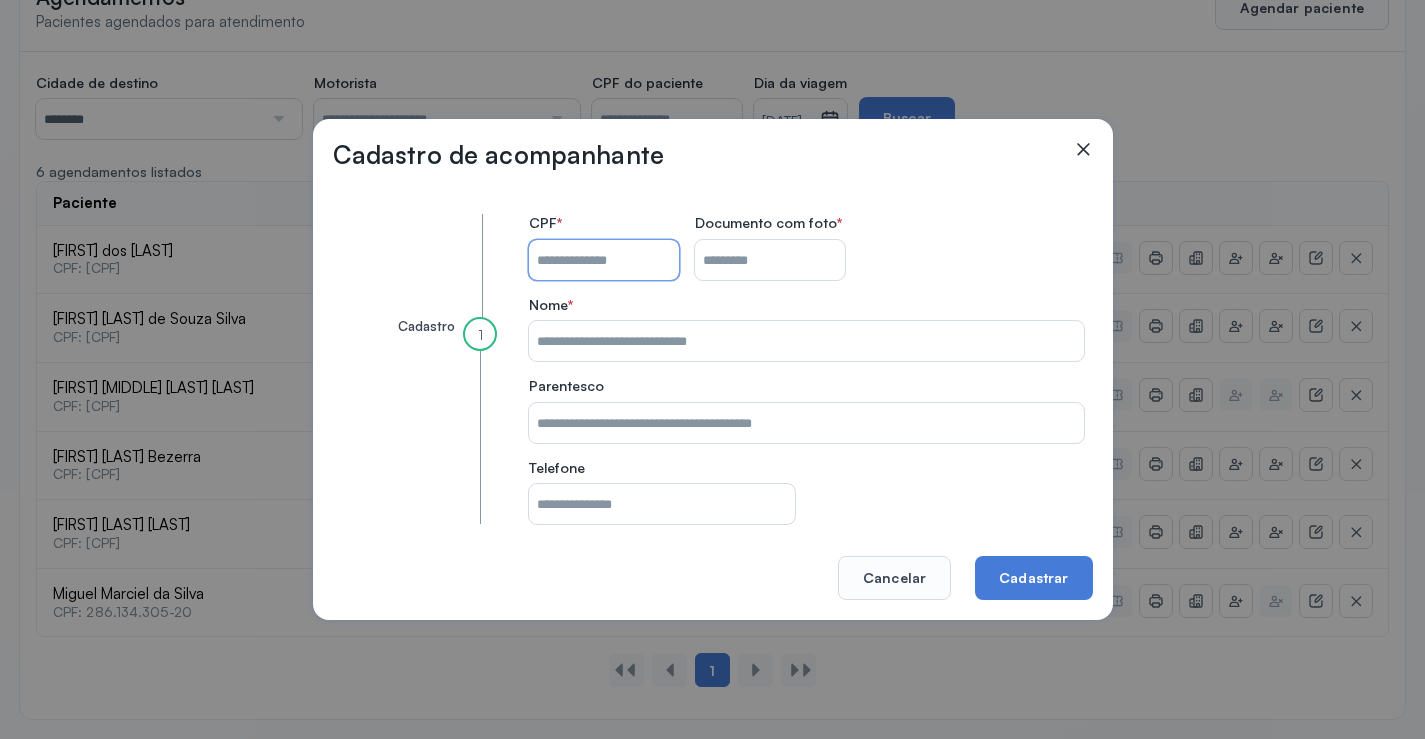 click on "CPF do paciente" at bounding box center [604, 260] 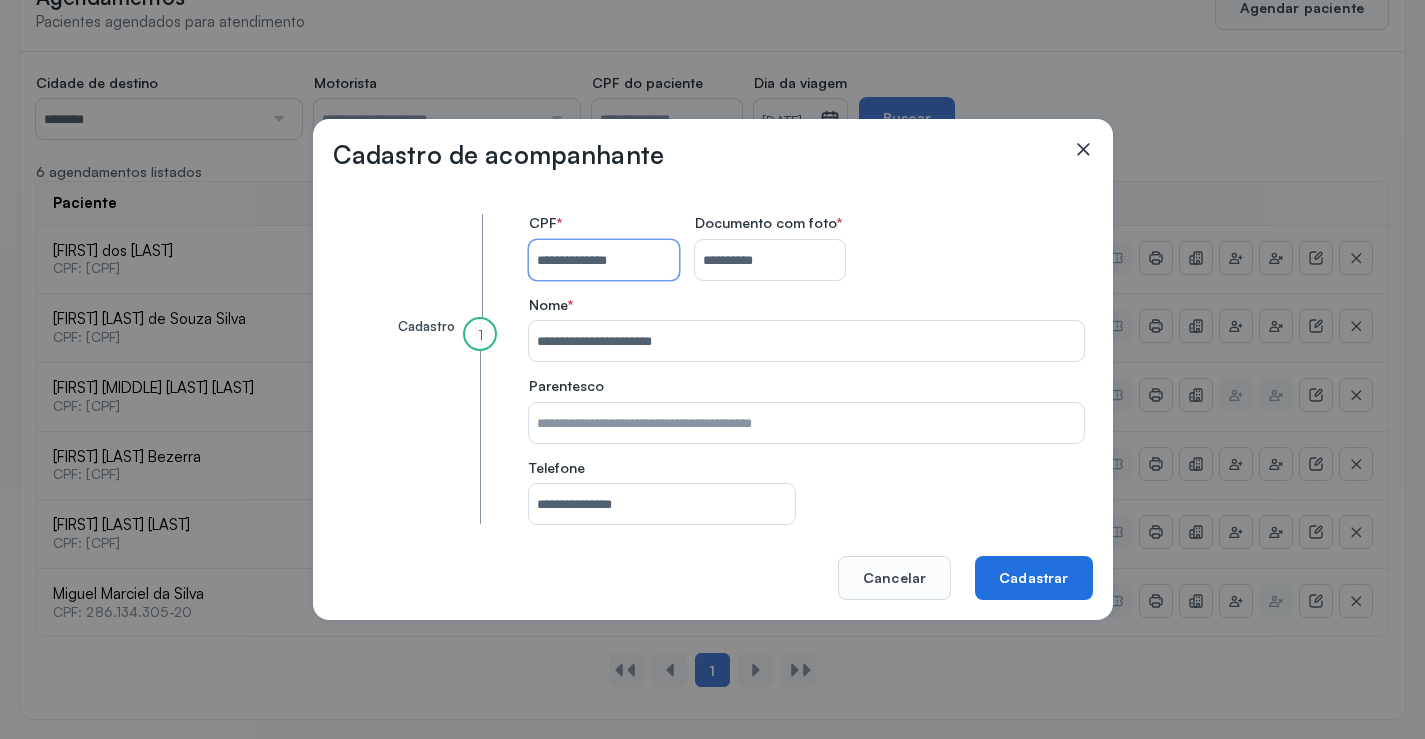 click on "Cadastrar" 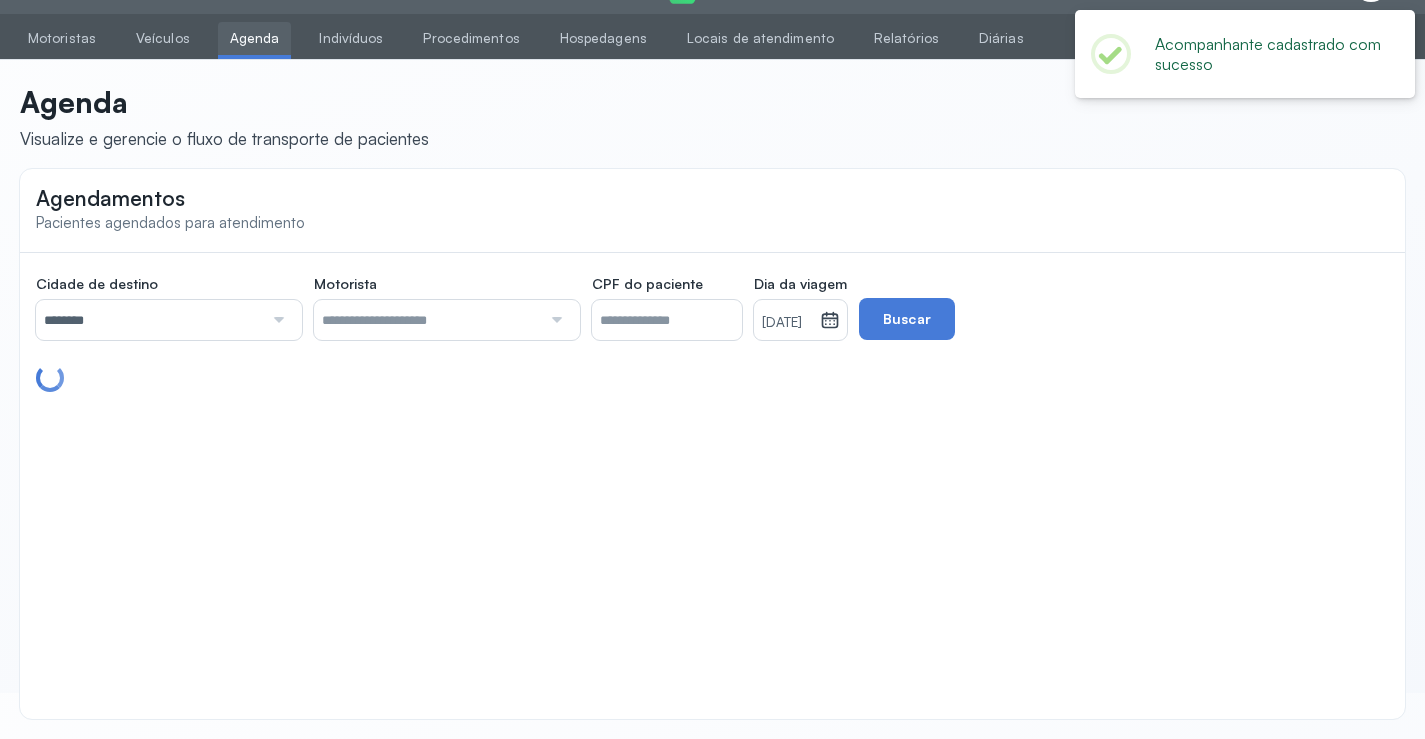 scroll, scrollTop: 247, scrollLeft: 0, axis: vertical 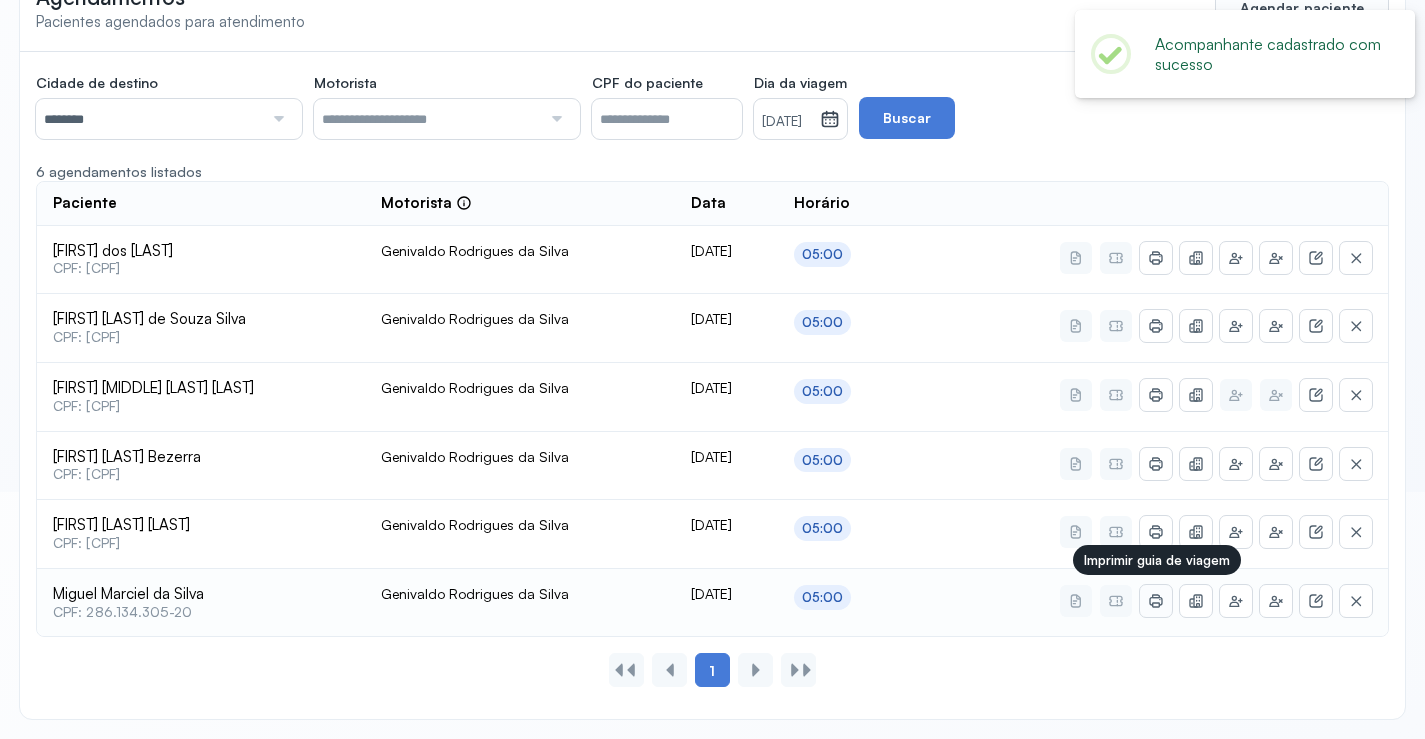 click 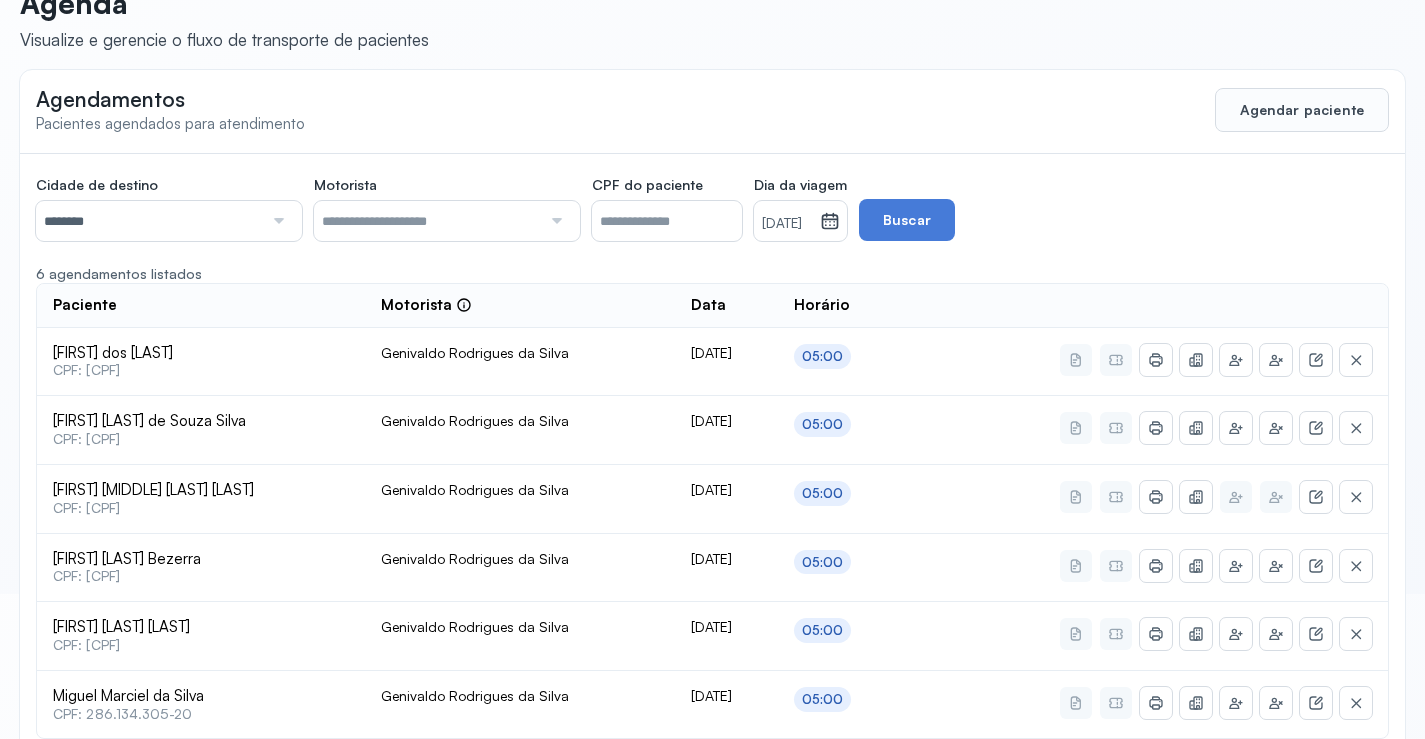scroll, scrollTop: 0, scrollLeft: 0, axis: both 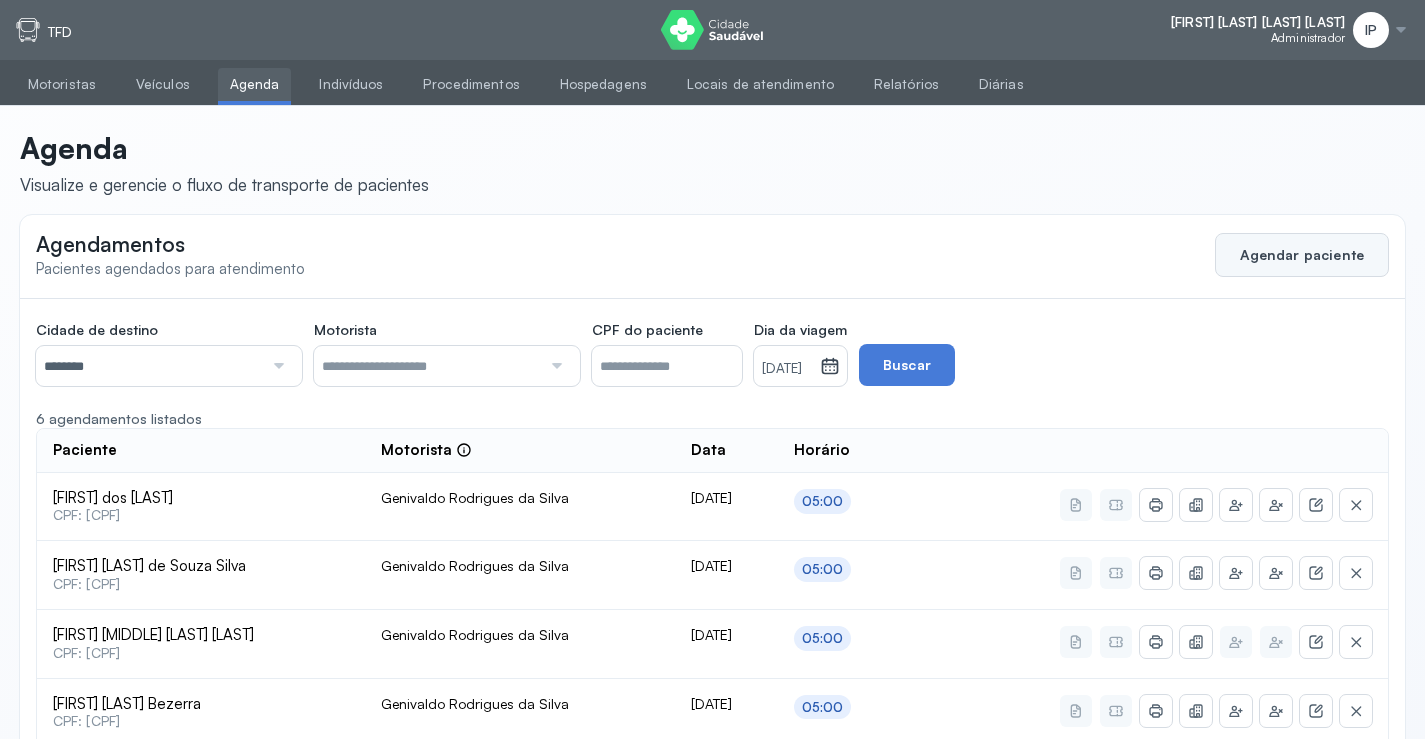 click on "Agendar paciente" 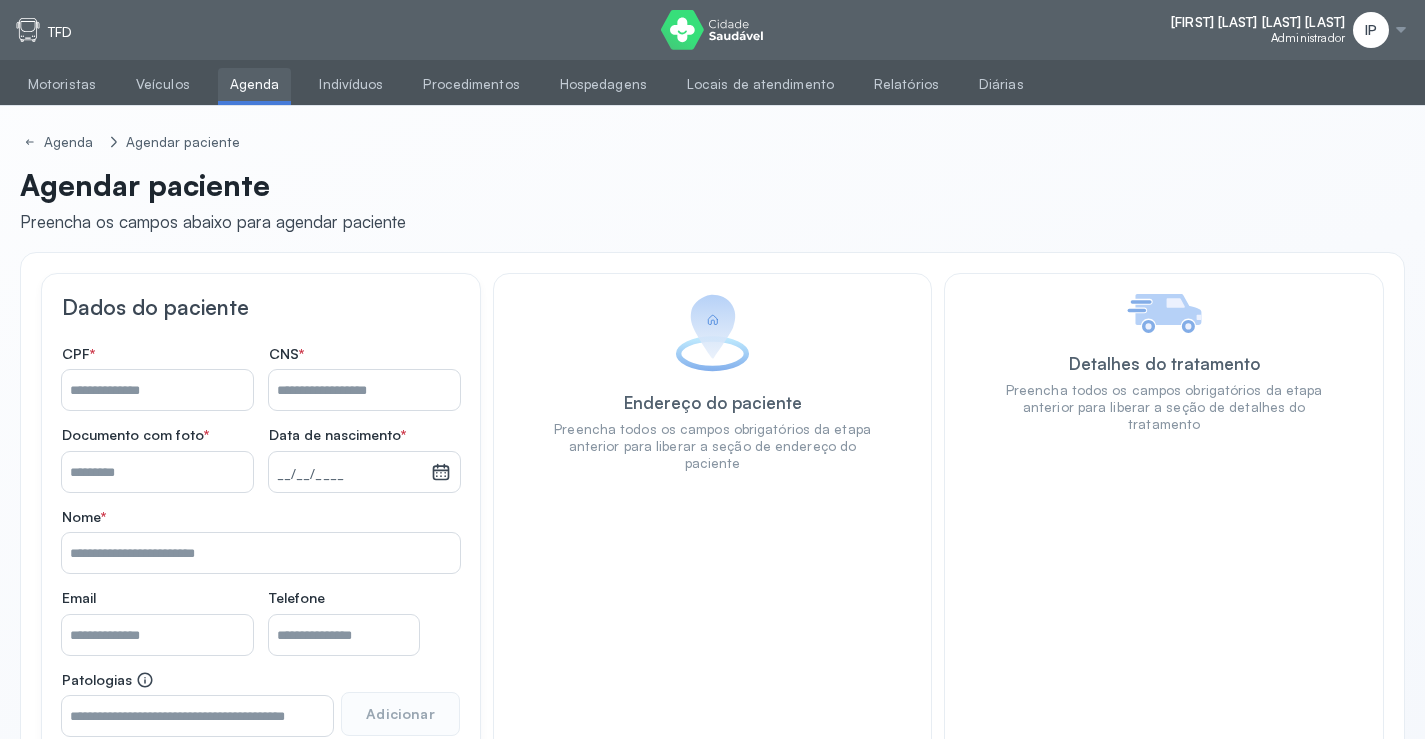 click on "Nome   *" at bounding box center (157, 390) 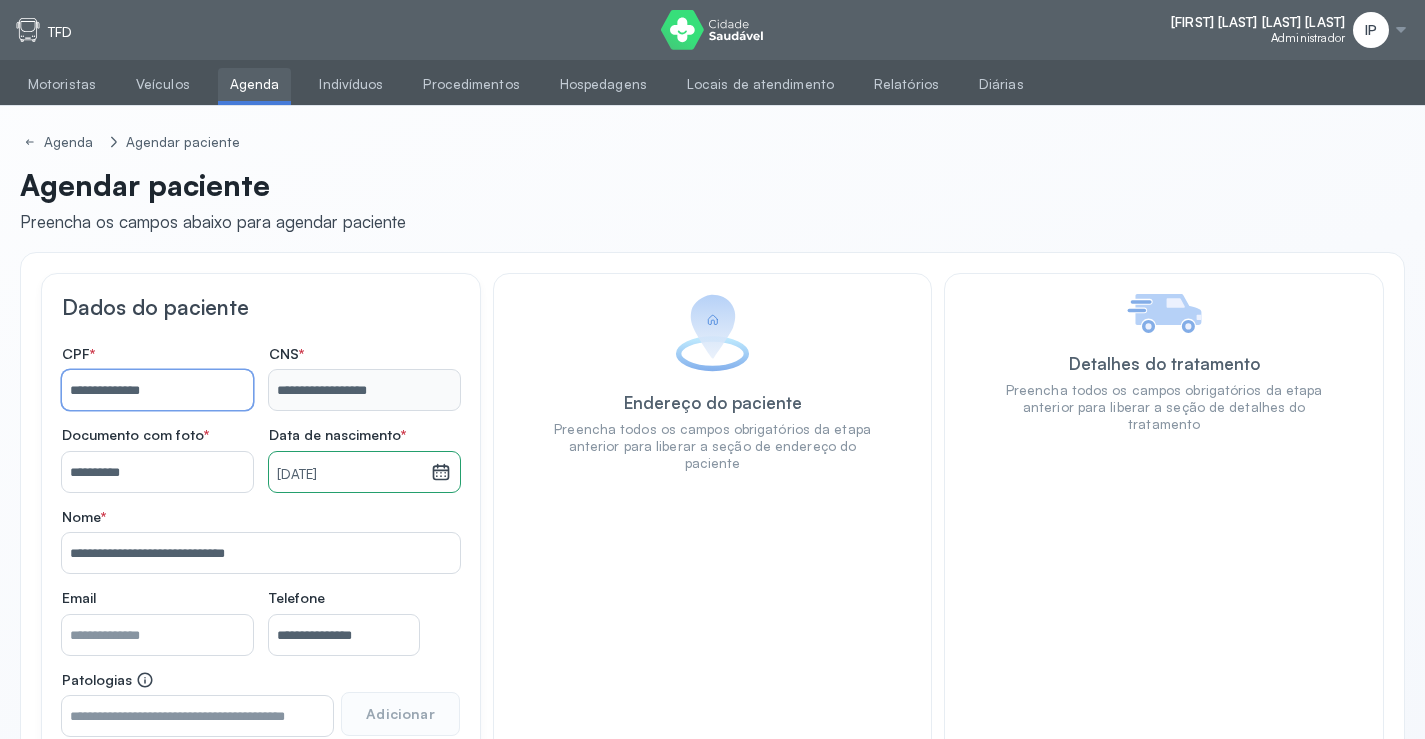 click on "Agenda" at bounding box center [255, 84] 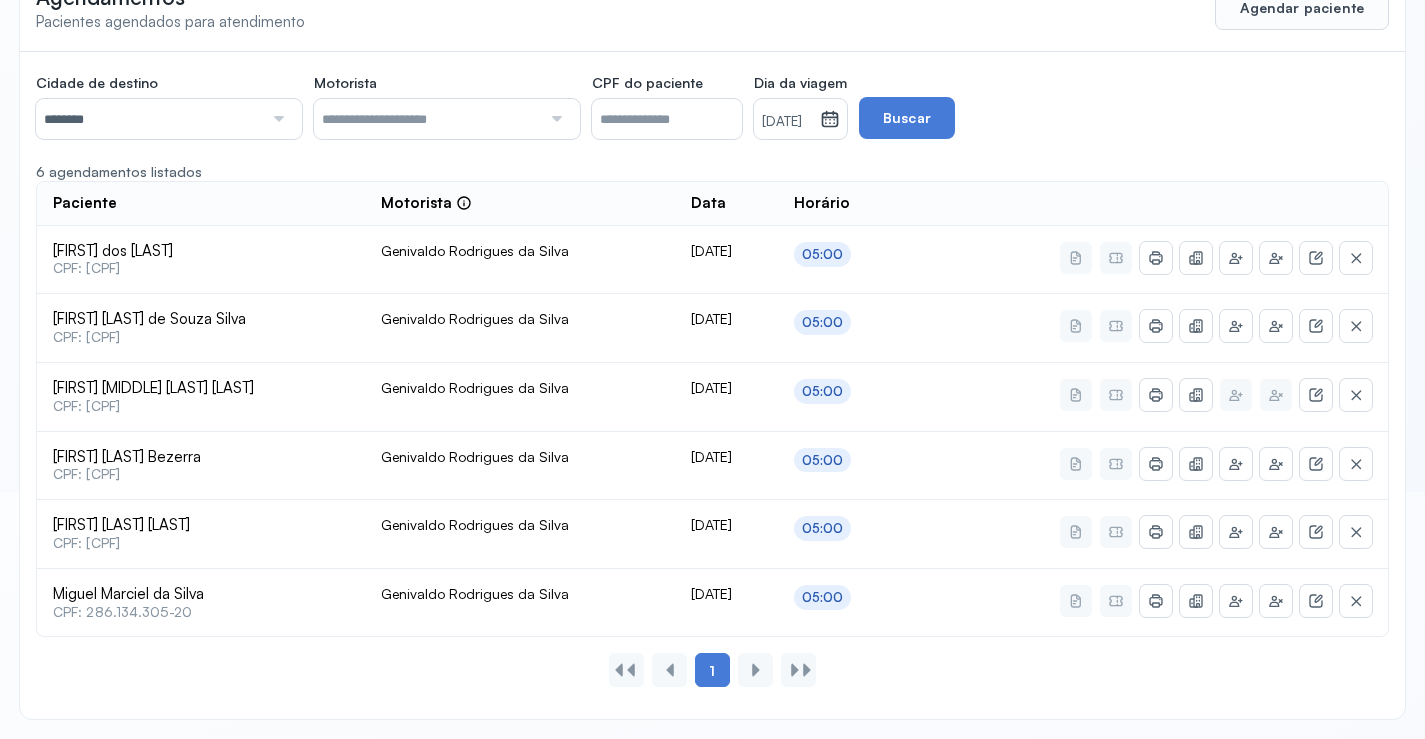 scroll, scrollTop: 0, scrollLeft: 0, axis: both 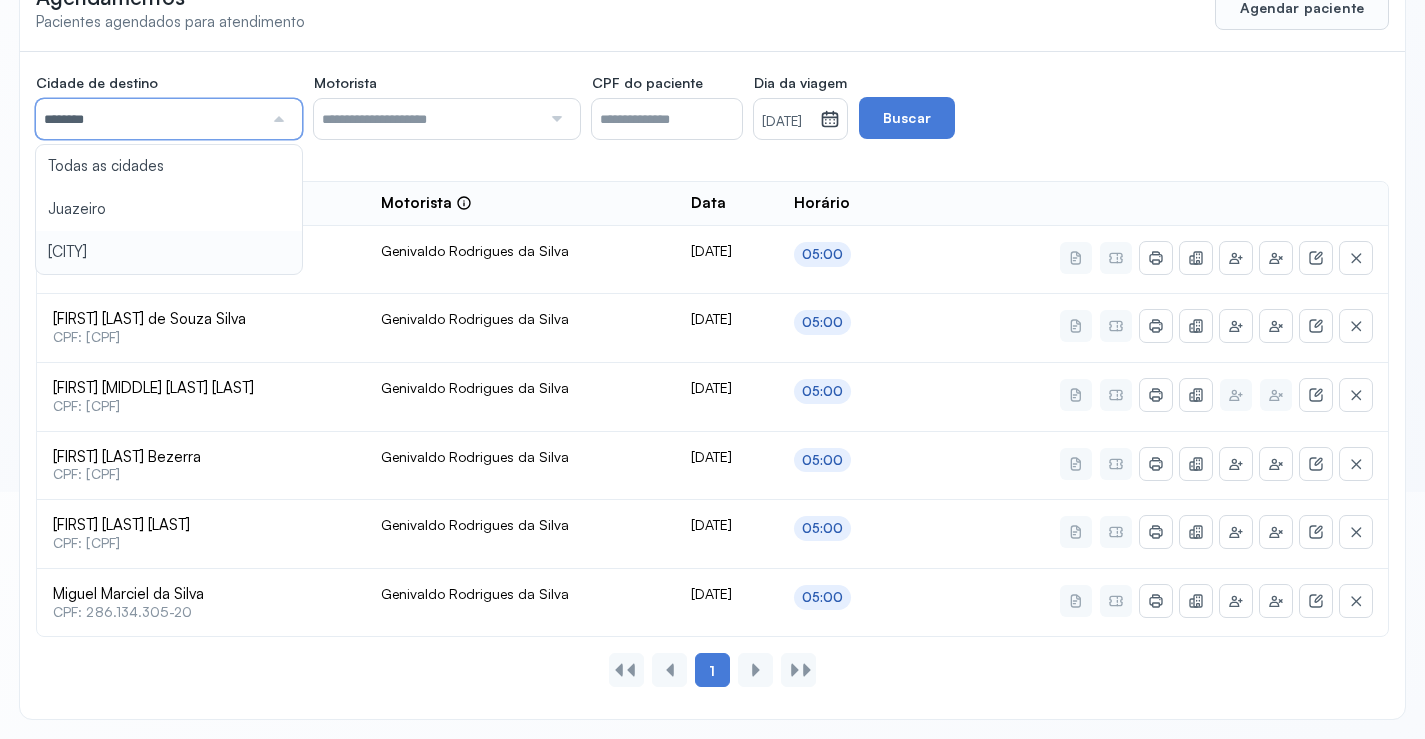 click on "CPF do paciente  Dia da viagem  [DATE] agosto 2025 S T Q Q S S D 1 2 3 4 5 6 7 8 9 10 11 12 13 14 15 16 17 18 19 20 21 22 23 24 25 26 27 28 29 30 31 jan fev mar abr maio jun jul ago set out nov dez 2018 2019 2020 2021 2022 2023 2024 2025 2026 2027 2028 2029  Buscar  6 agendamentos listados Paciente  Motorista  Data Horário Manoel dos Santos  CPF: [CPF] Genivaldo Rodrigues da Silva [DATE] 05:00 Claudete Carvalho de Souza Silva  CPF: [CPF] Genivaldo Rodrigues da Silva [DATE] 05:00 Maria Betania Carvalho Sousa Cruz  CPF: [CPF] Genivaldo Rodrigues da Silva [DATE] 05:00 Claudete Ferreira Bezerra  CPF: [CPF] Genivaldo Rodrigues da Silva [DATE] 05:00 Clovis Elesbão dos Santos  CPF: [CPF] Genivaldo Rodrigues da Silva 1" 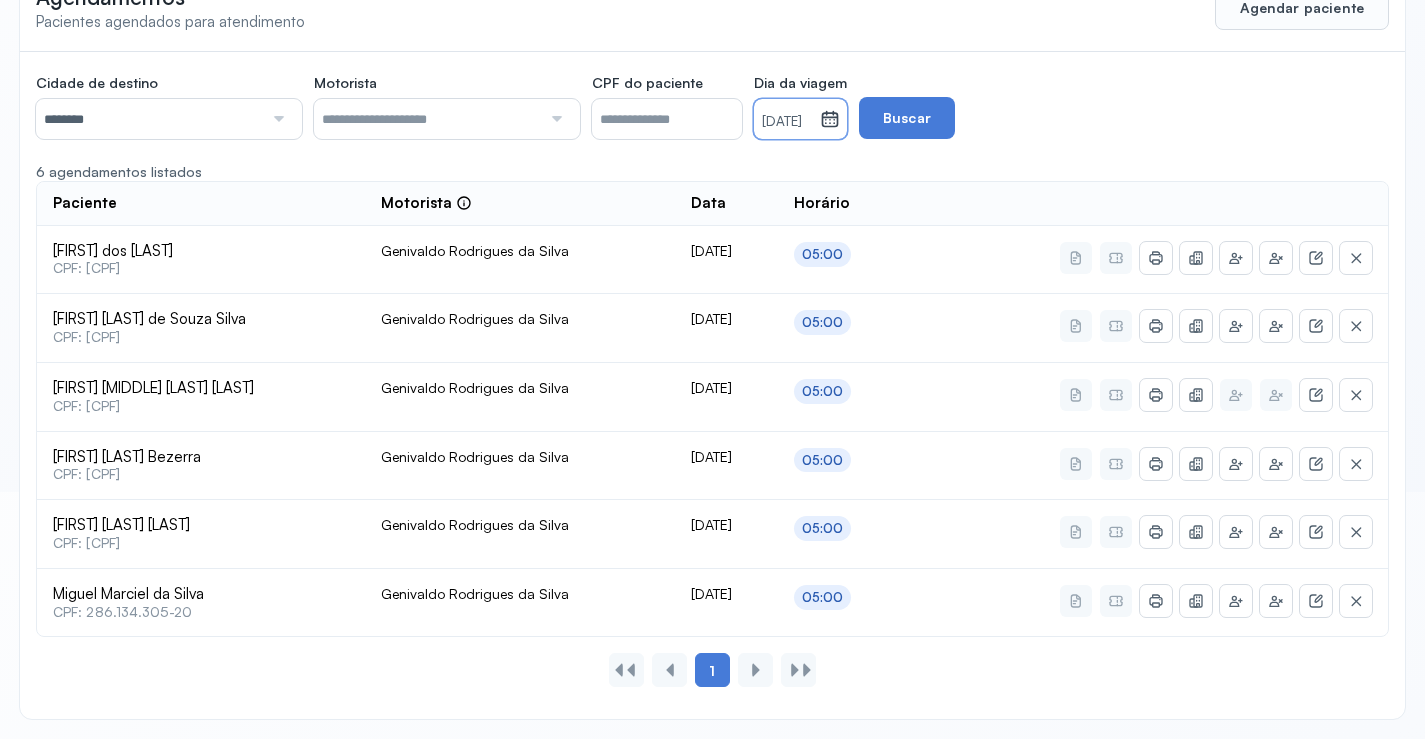 click on "[DATE]" at bounding box center [787, 122] 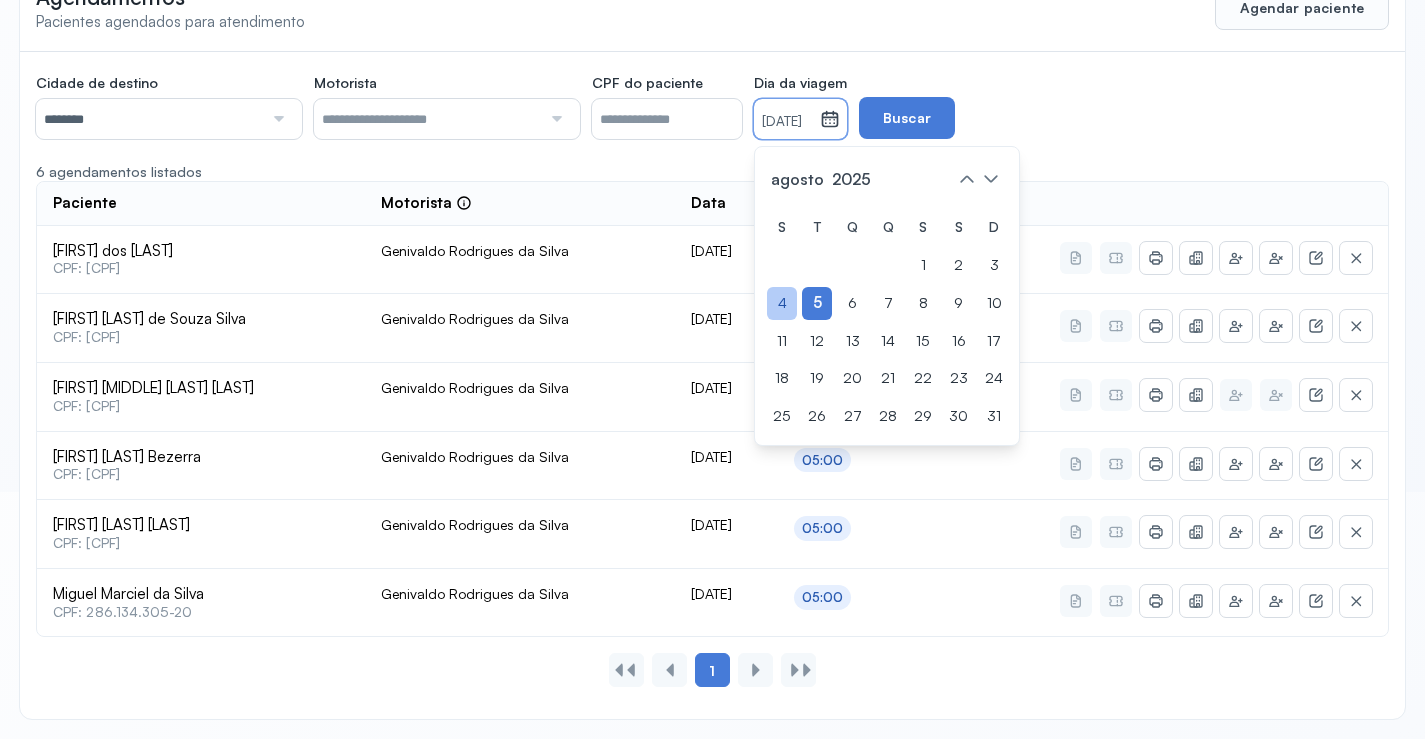click on "4" 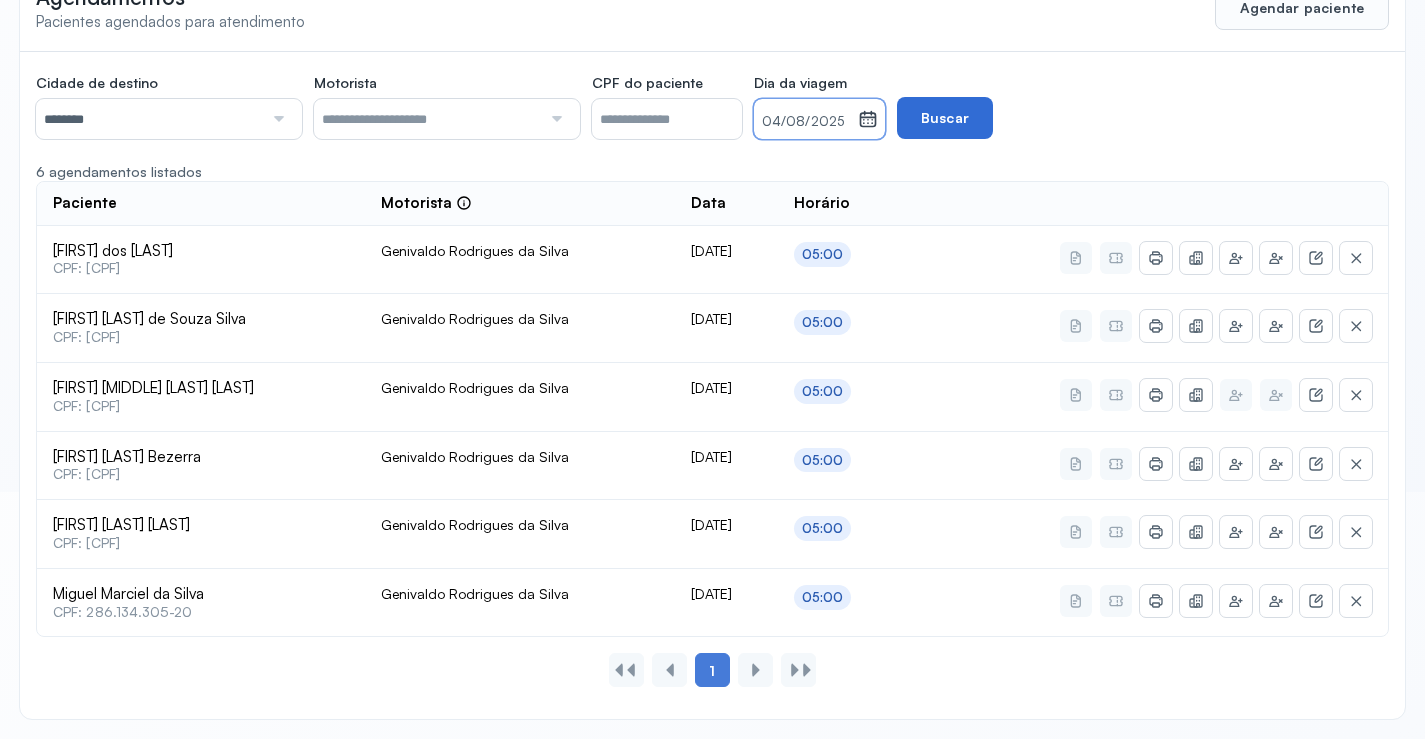 click on "Buscar" at bounding box center (945, 118) 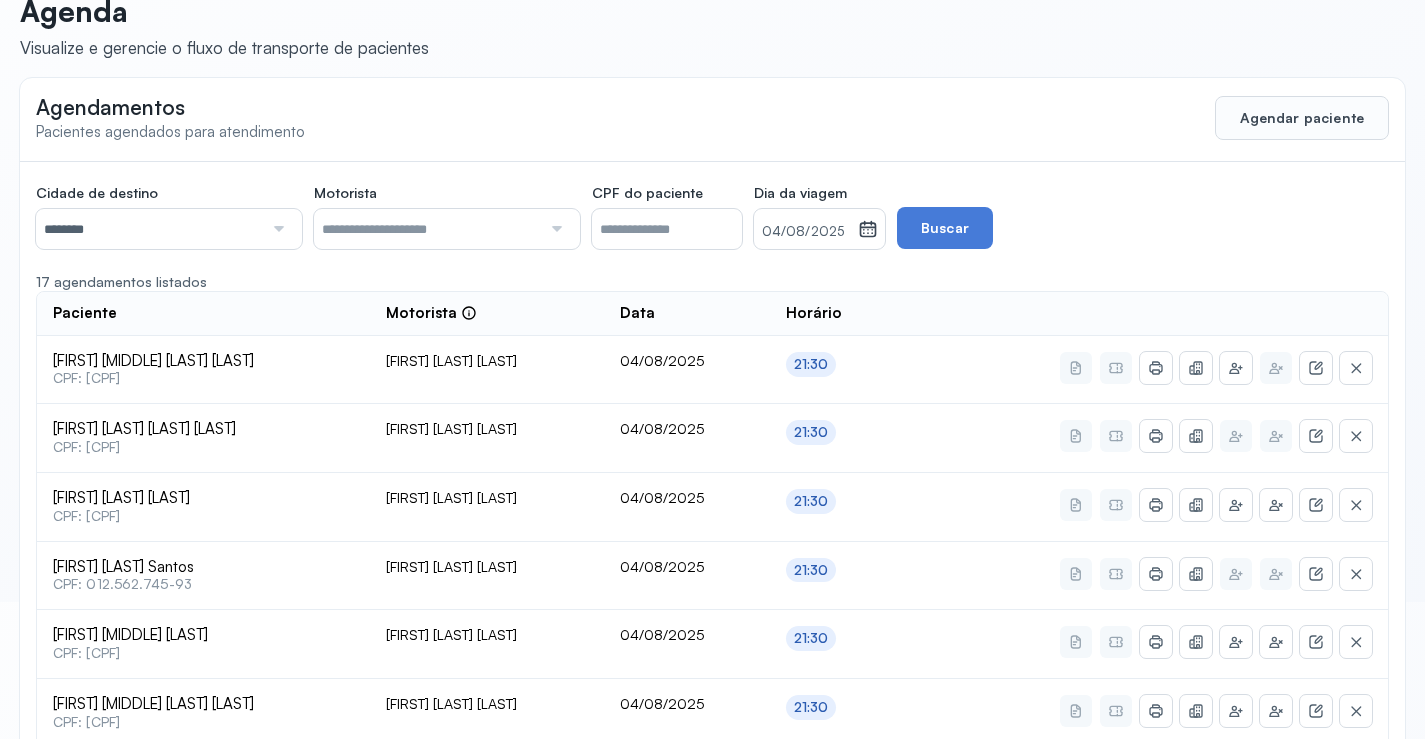 scroll, scrollTop: 0, scrollLeft: 0, axis: both 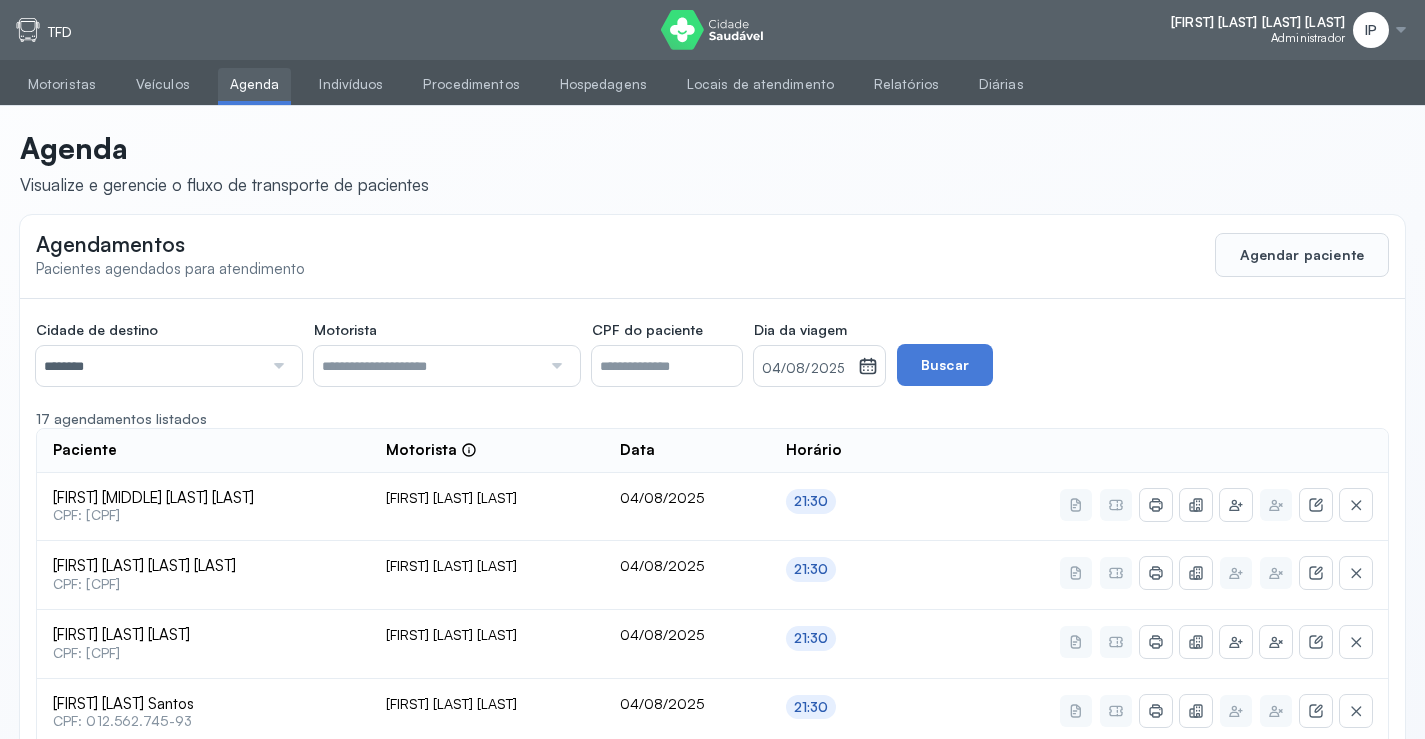 click on "04/08/2025" at bounding box center [806, 369] 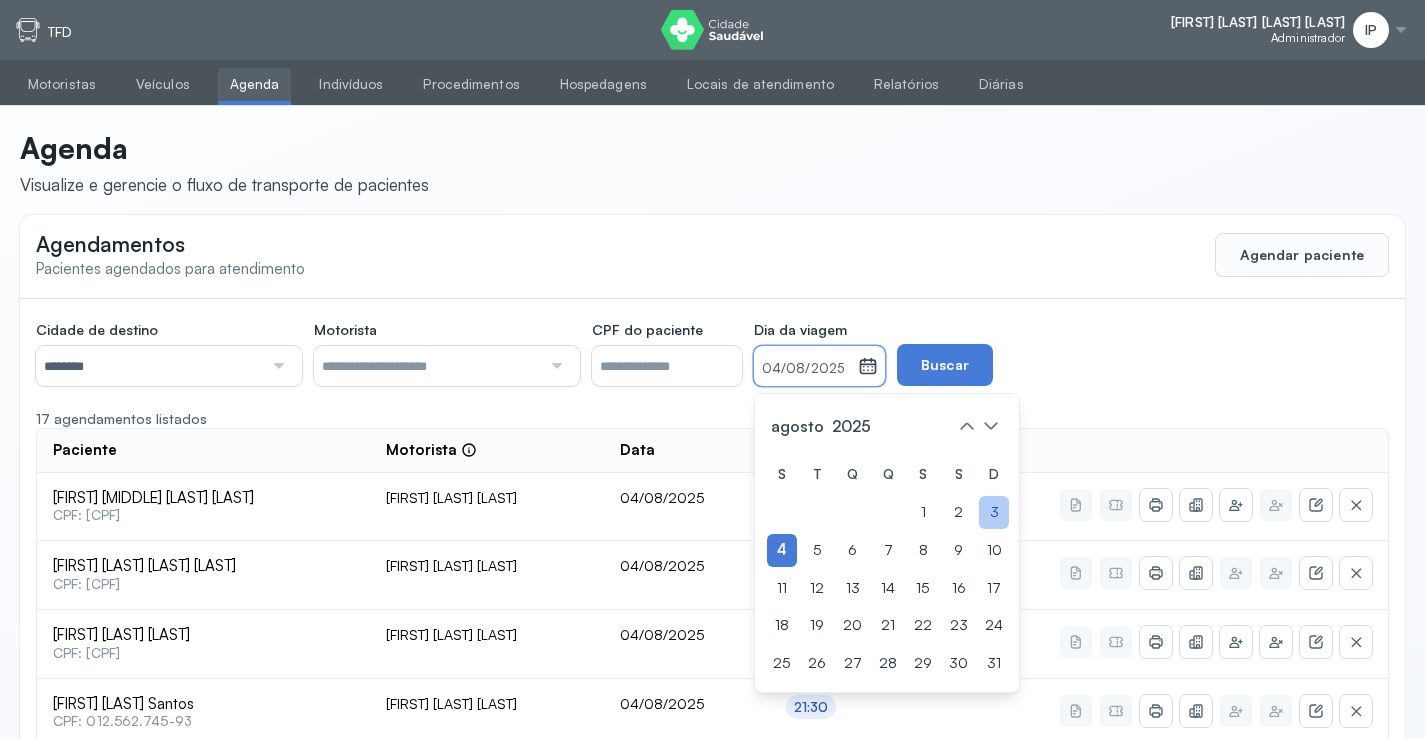 click on "3" 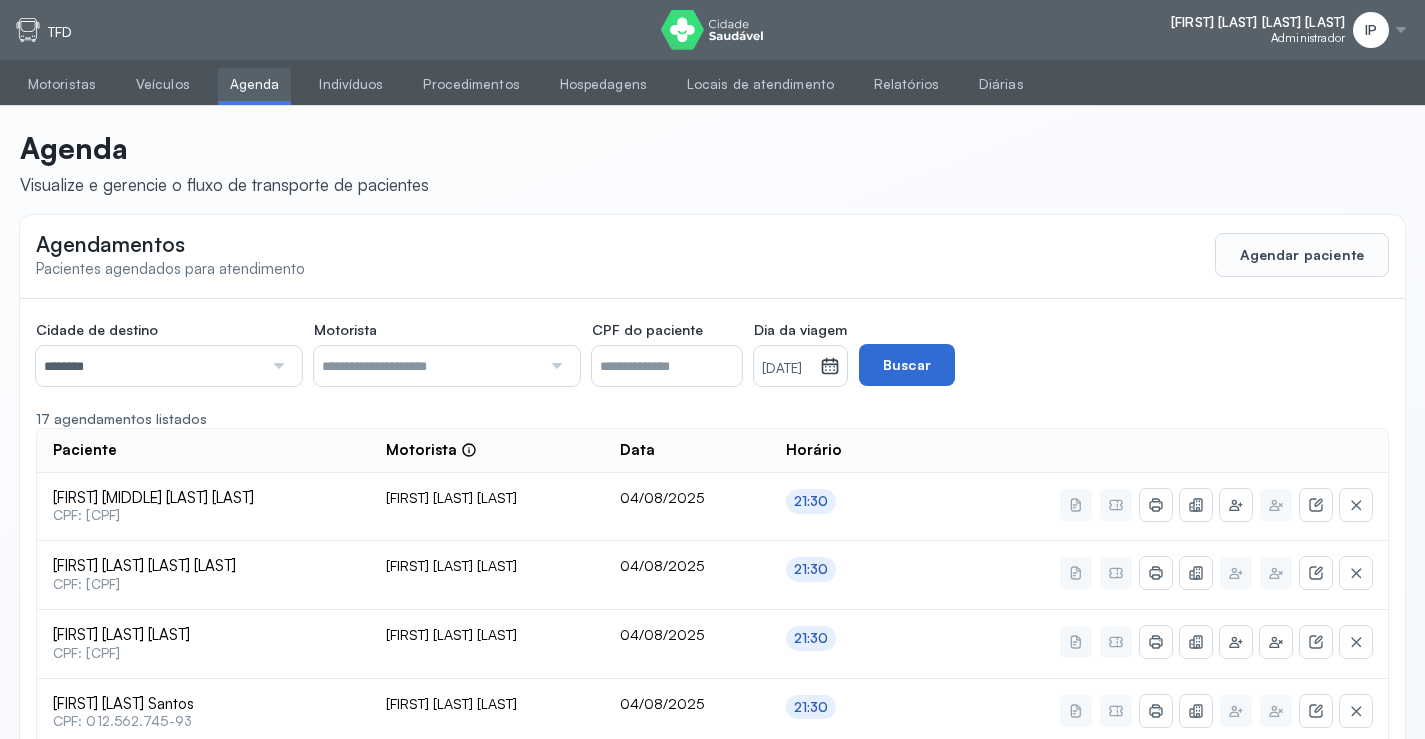 click on "Buscar" at bounding box center (907, 365) 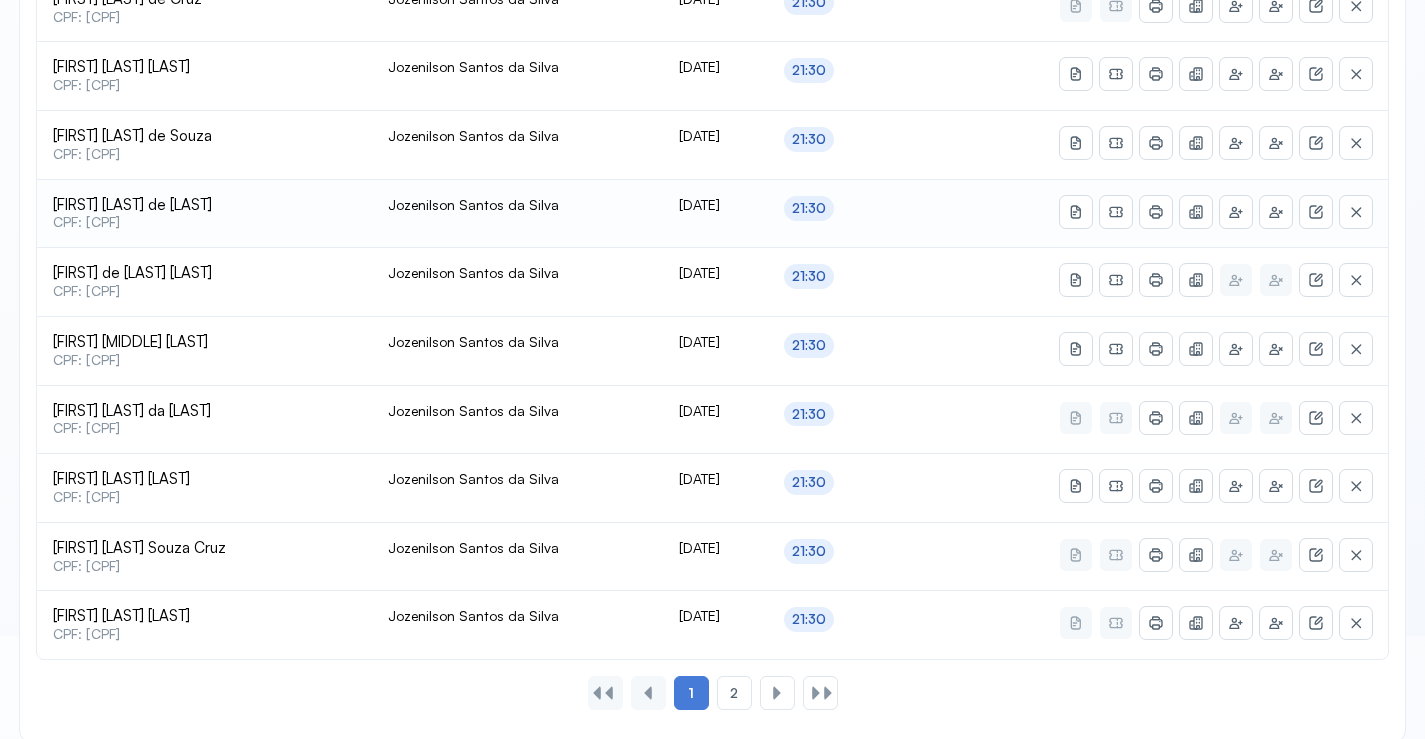scroll, scrollTop: 865, scrollLeft: 0, axis: vertical 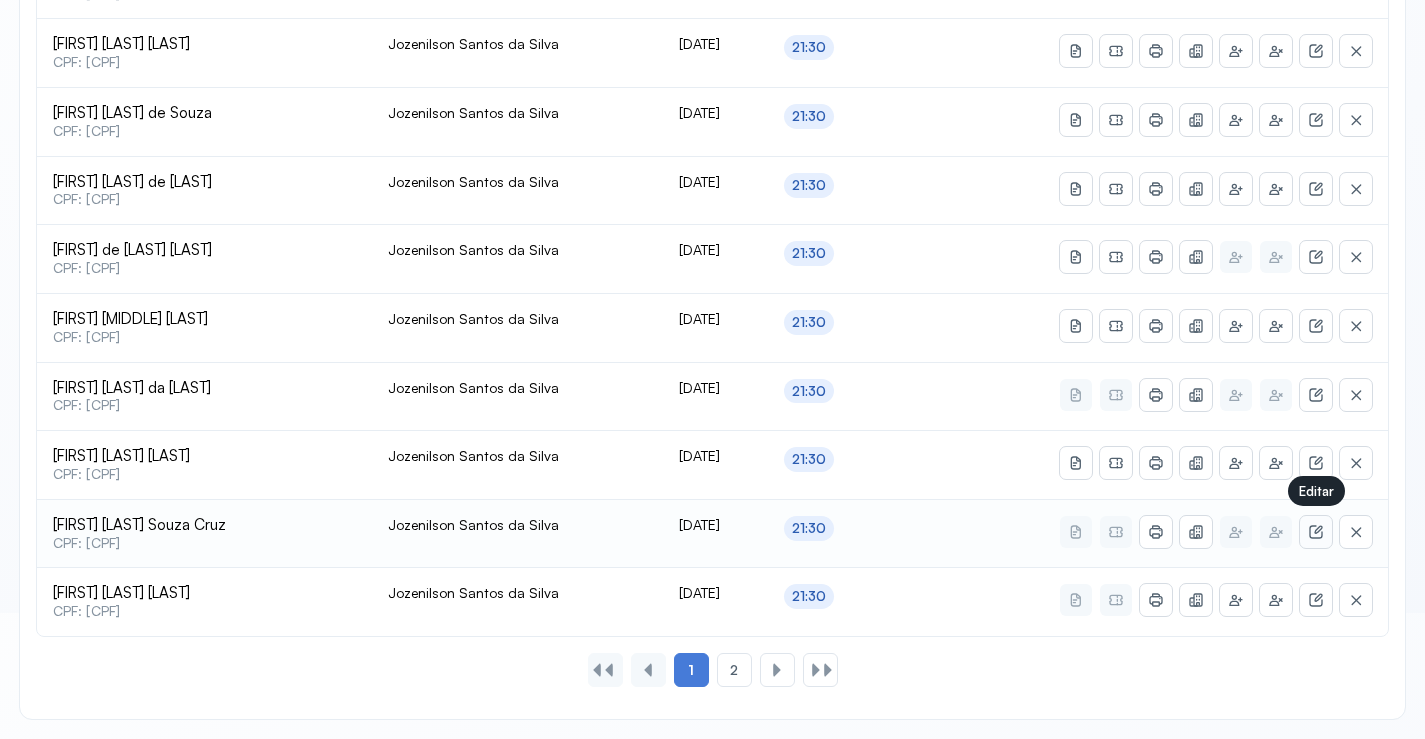 click 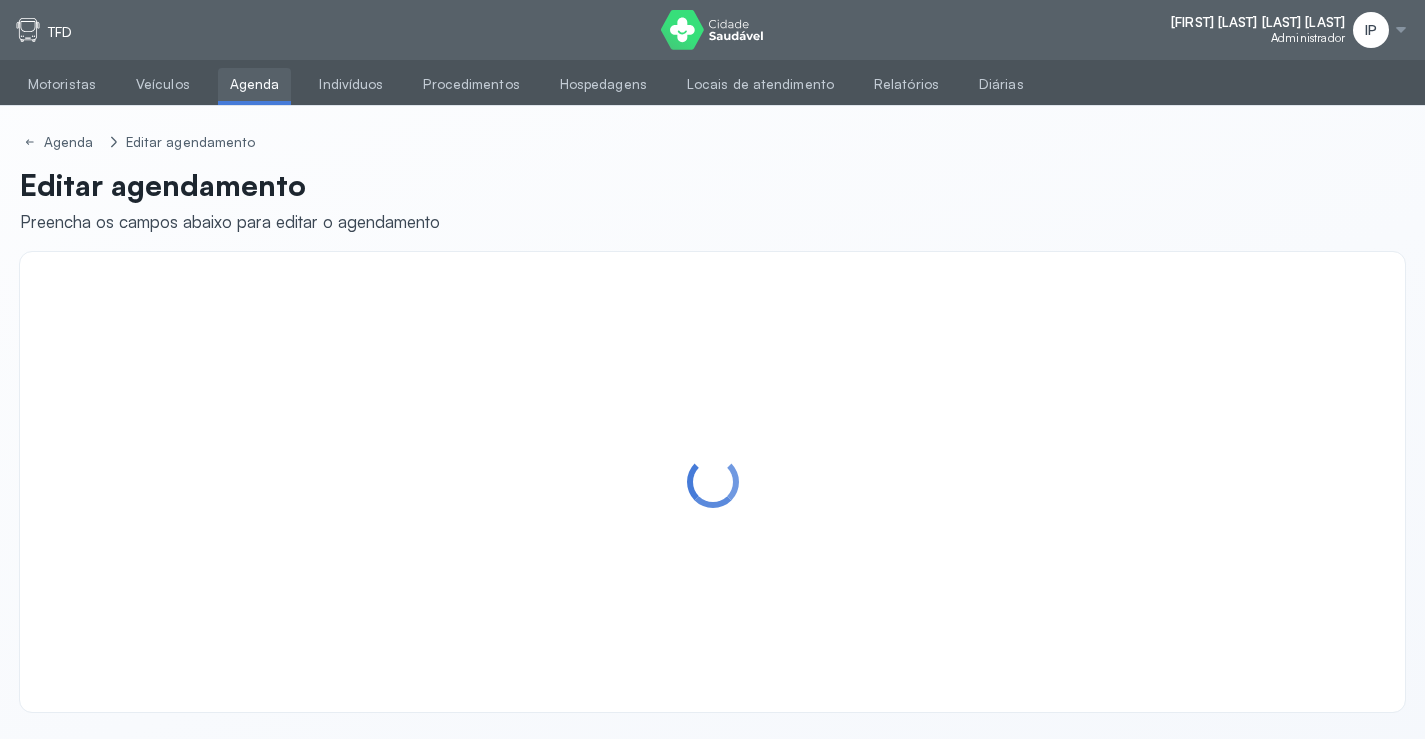 scroll, scrollTop: 0, scrollLeft: 0, axis: both 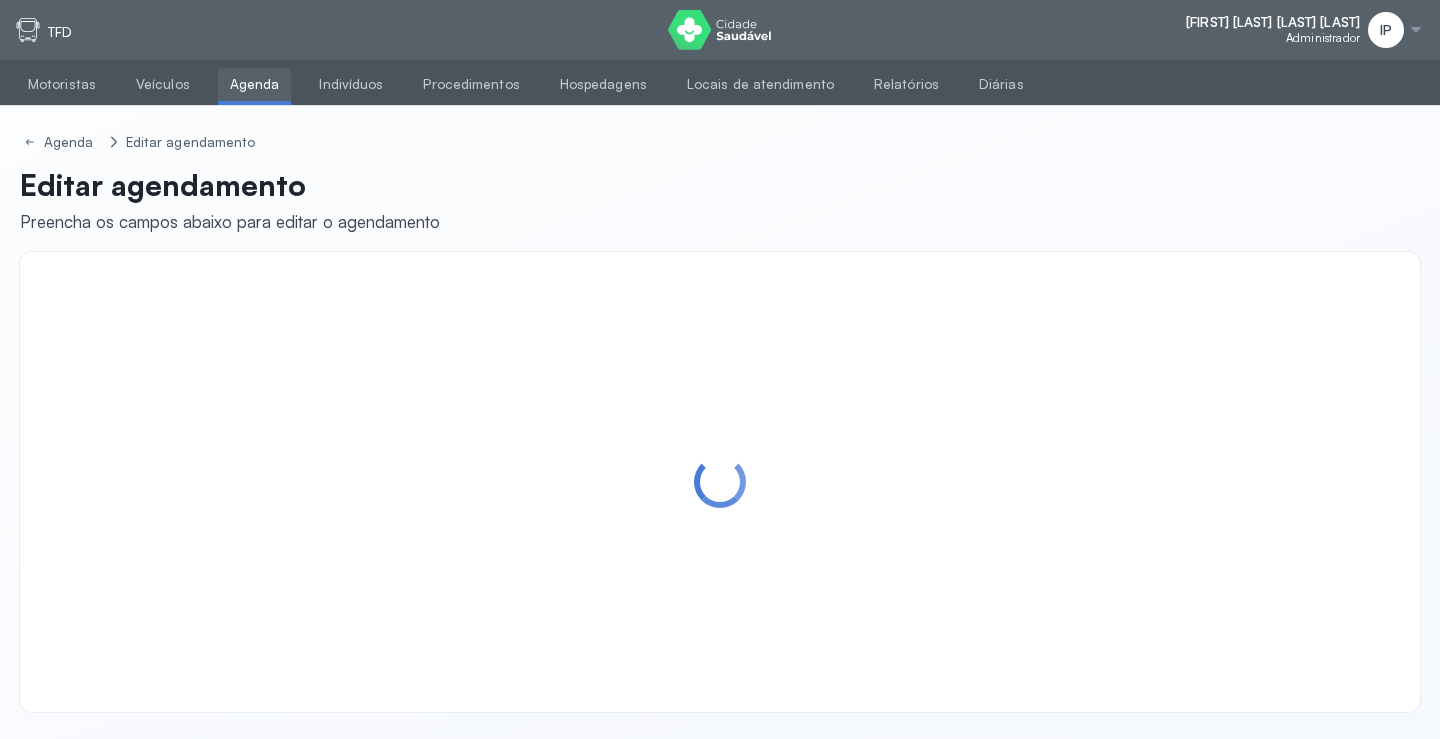 click on "Agenda" at bounding box center [255, 84] 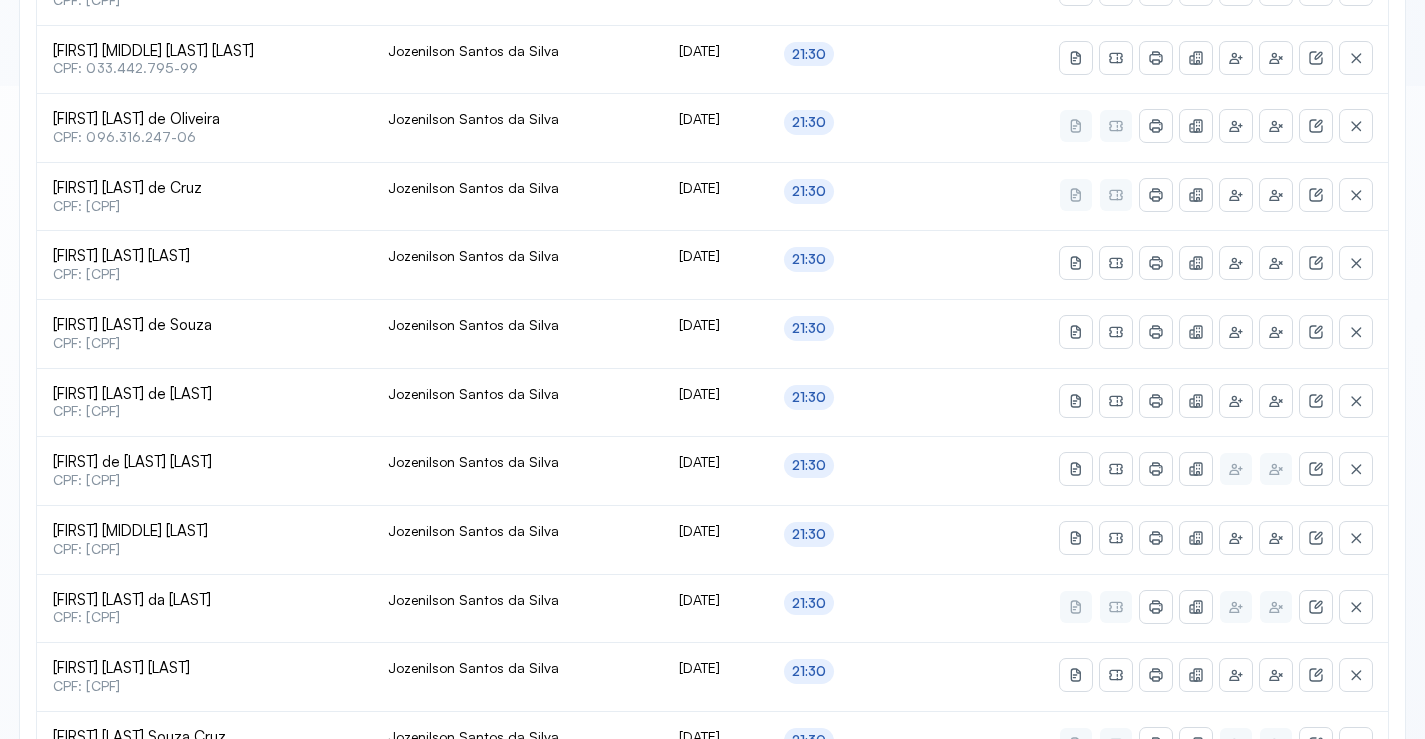 scroll, scrollTop: 865, scrollLeft: 0, axis: vertical 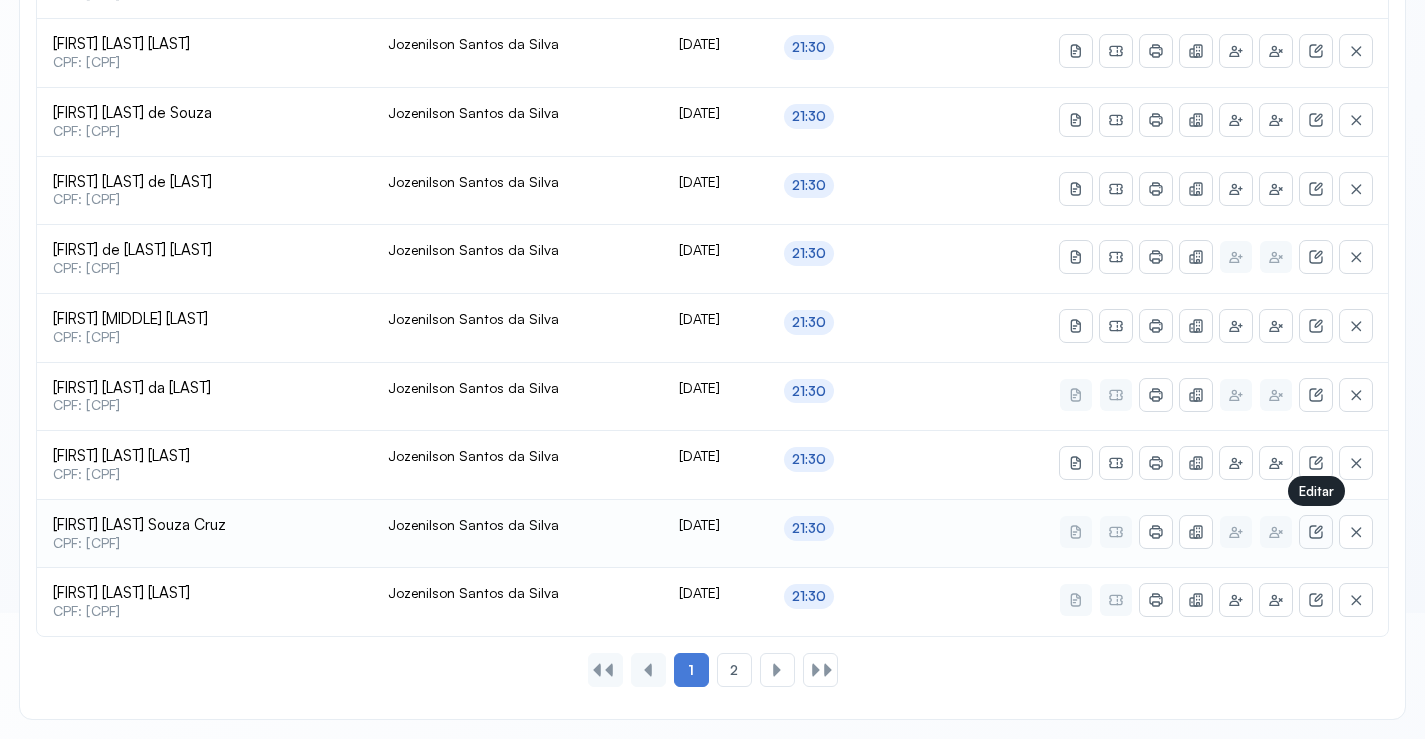 click 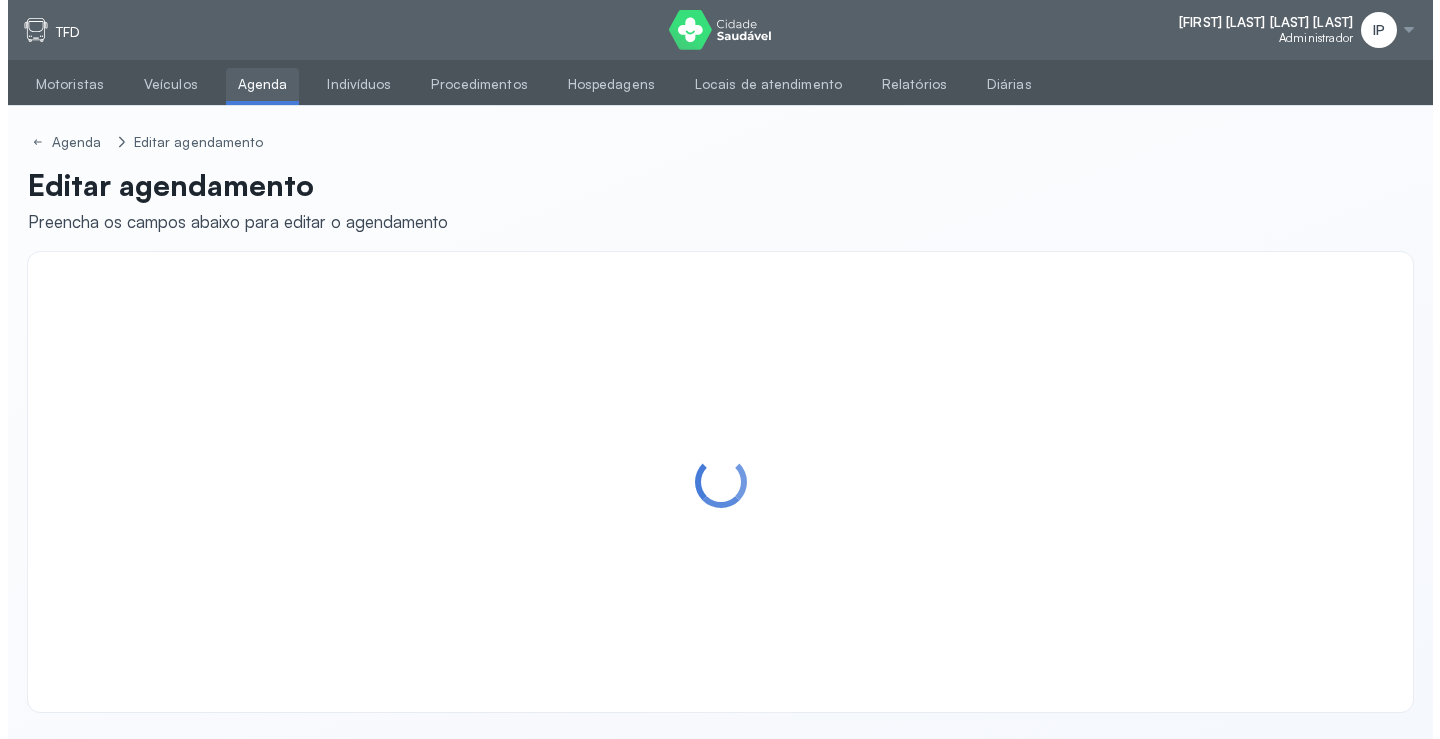 scroll, scrollTop: 0, scrollLeft: 0, axis: both 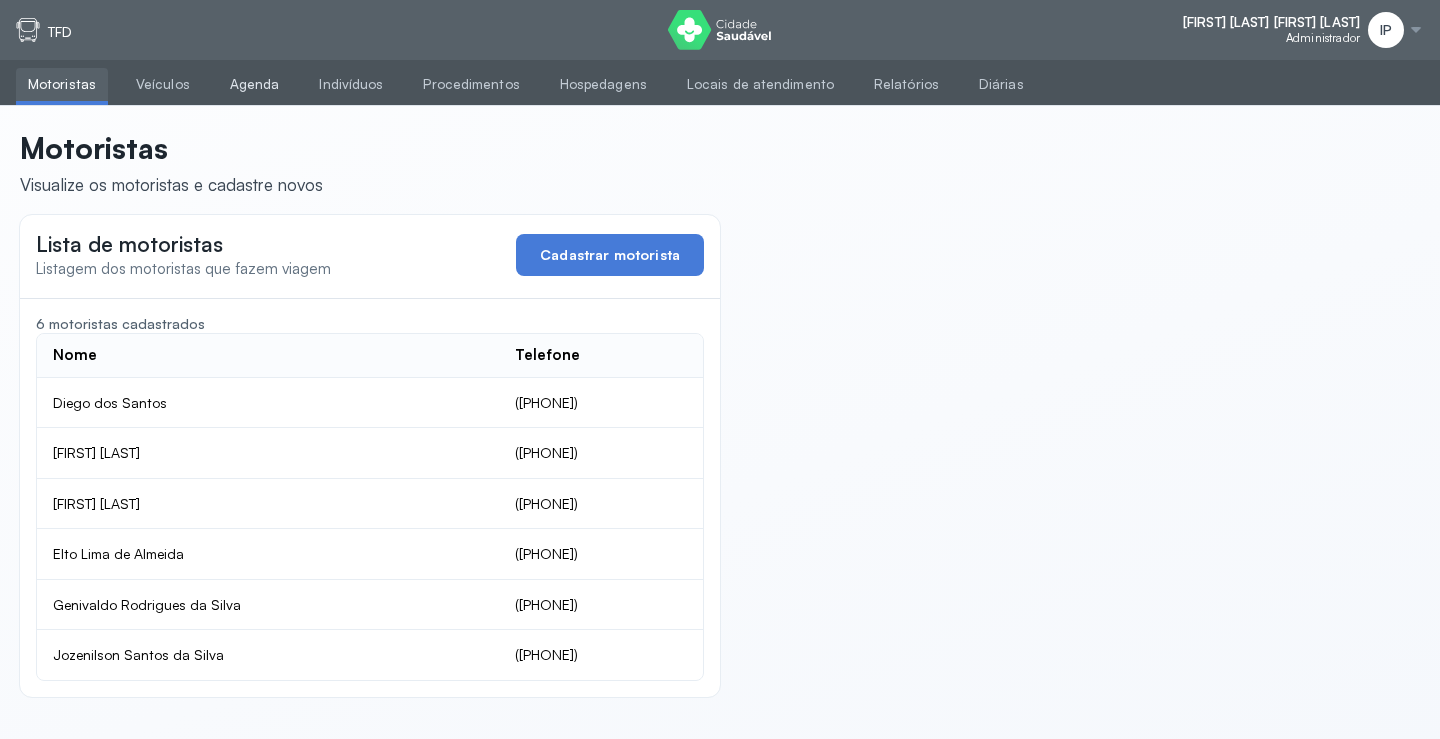 click on "Agenda" at bounding box center [255, 84] 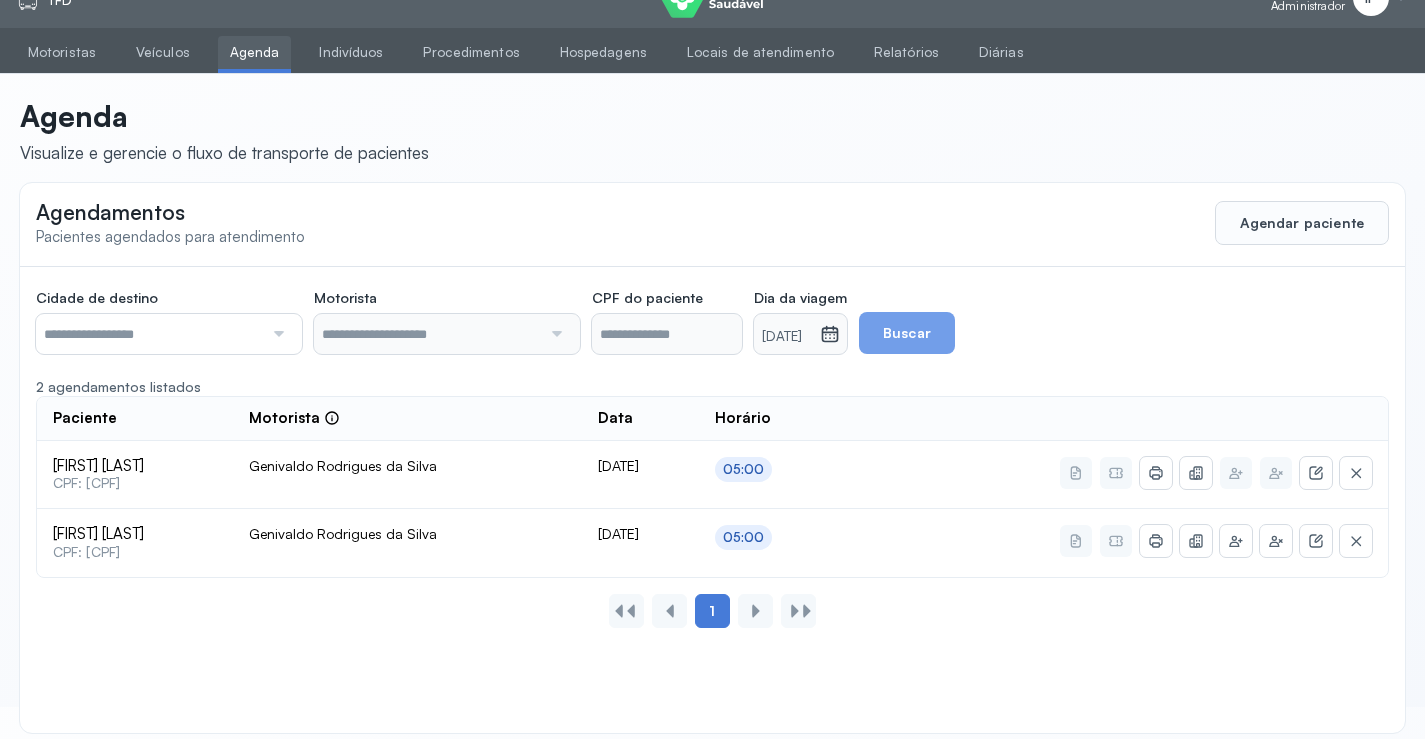 scroll, scrollTop: 46, scrollLeft: 0, axis: vertical 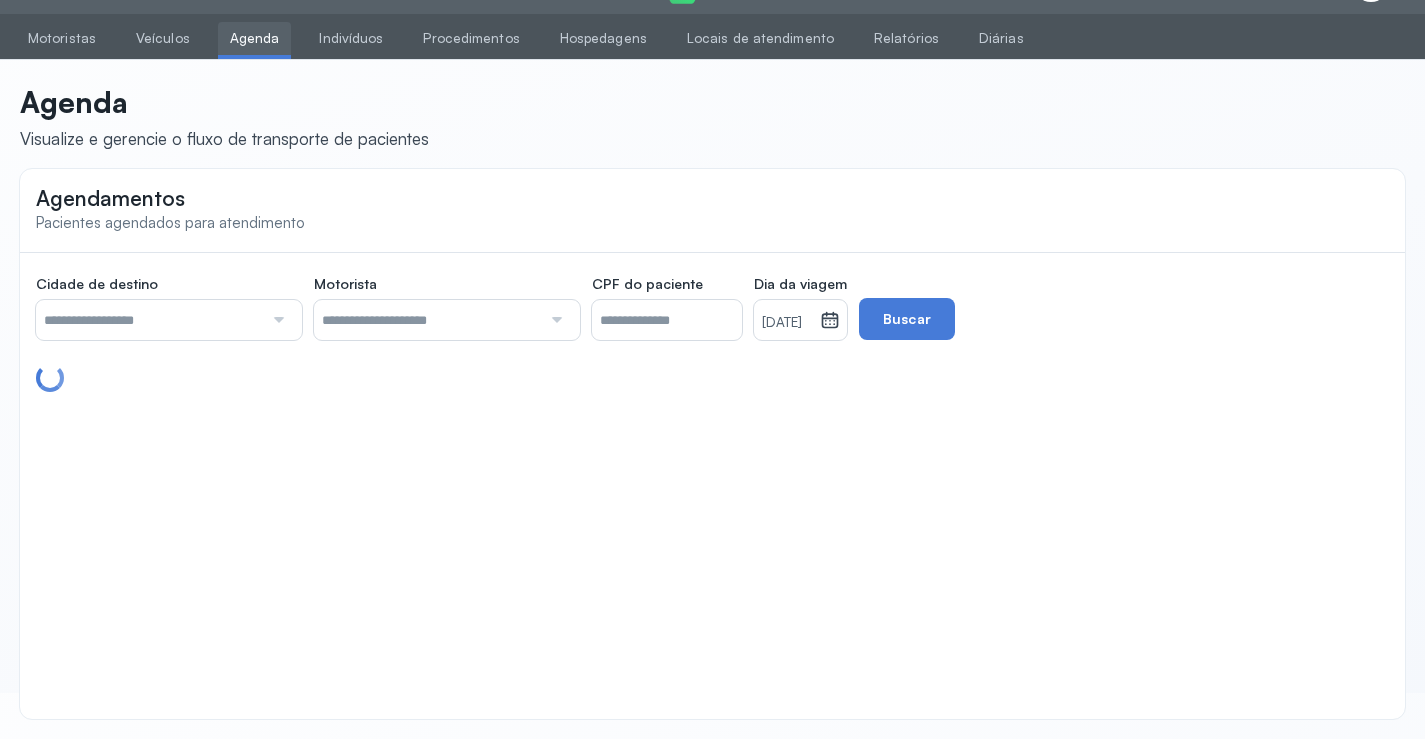 click at bounding box center [149, 320] 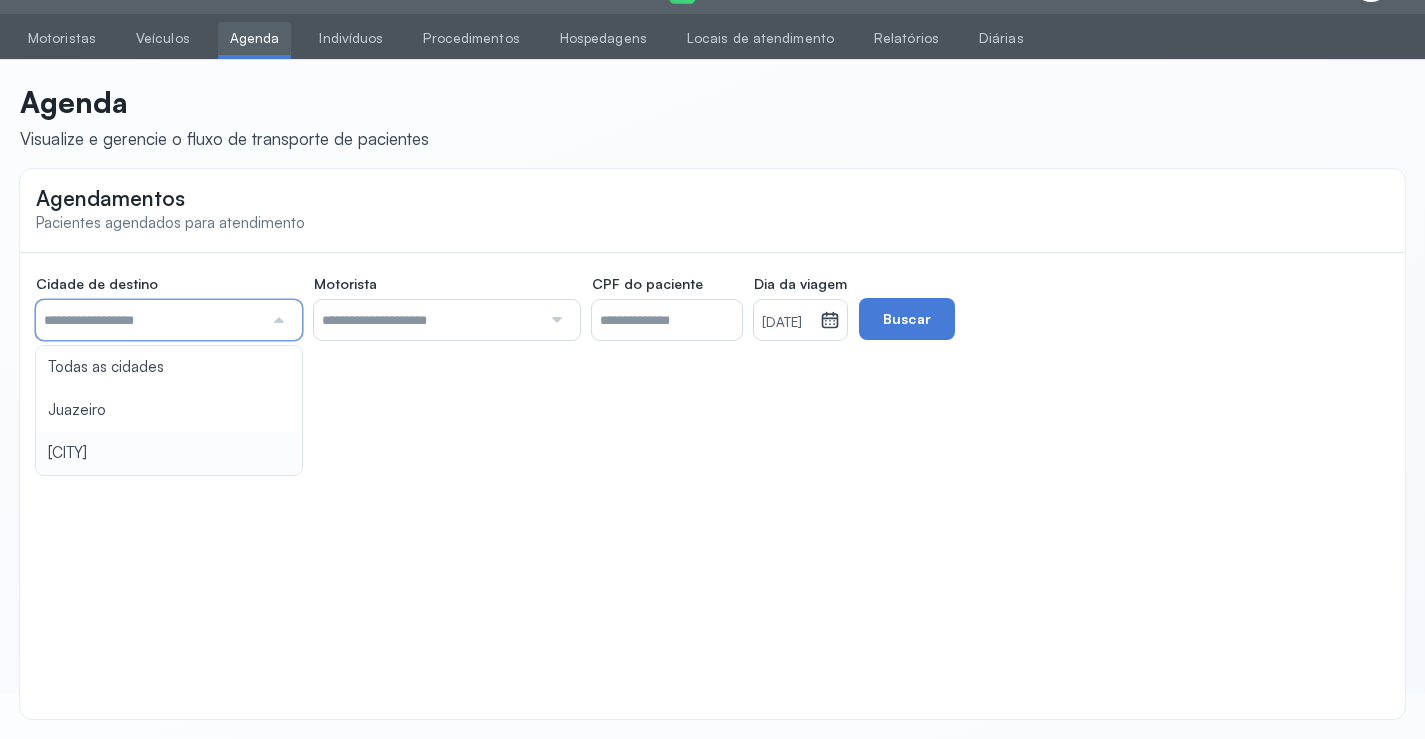 type on "********" 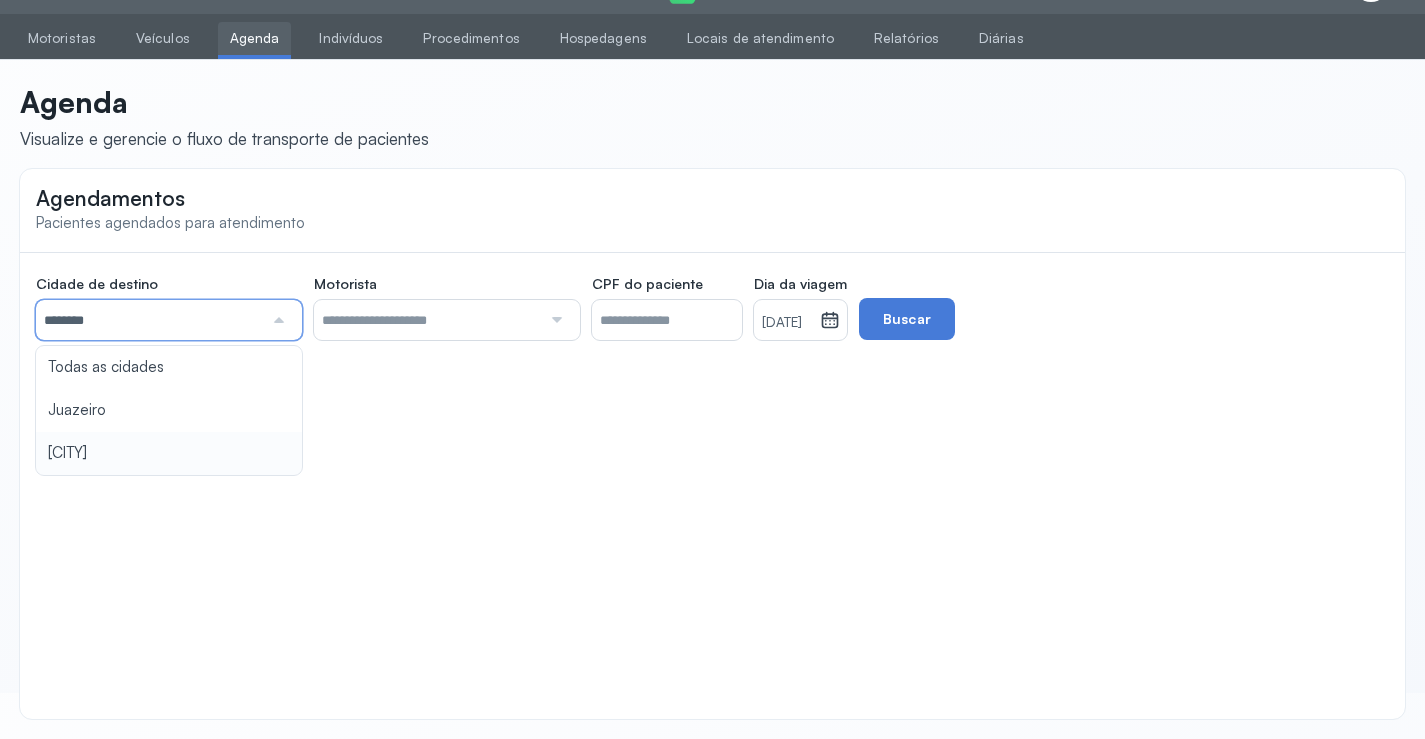 click on "Cidade de destino  ******** Todas as cidades Juazeiro Salvador Motorista  Todos os motoristas [NAME] [NAME] [NAME] [NAME] [NAME] CPF do paciente  Dia da viagem  01/08/2025 agosto 2025 S T Q Q S S D 1 2 3 4 5 6 7 8 9 10 11 12 13 14 15 16 17 18 19 20 21 22 23 24 25 26 27 28 29 30 31 jan fev mar abr maio jun jul ago set out nov dez 2018 2019 2020 2021 2022 2023 2024 2025 2026 2027 2028 2029  Buscar" 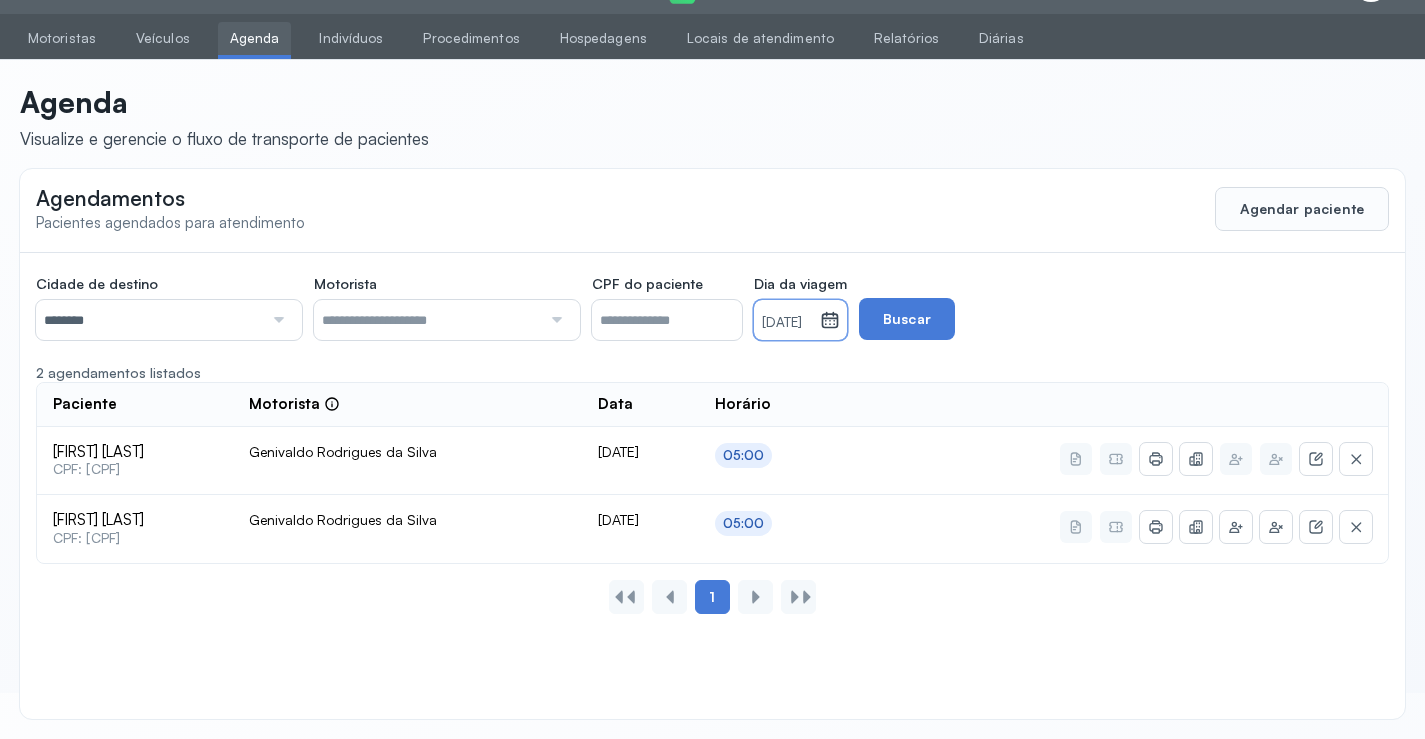 click on "[DATE]" at bounding box center [787, 323] 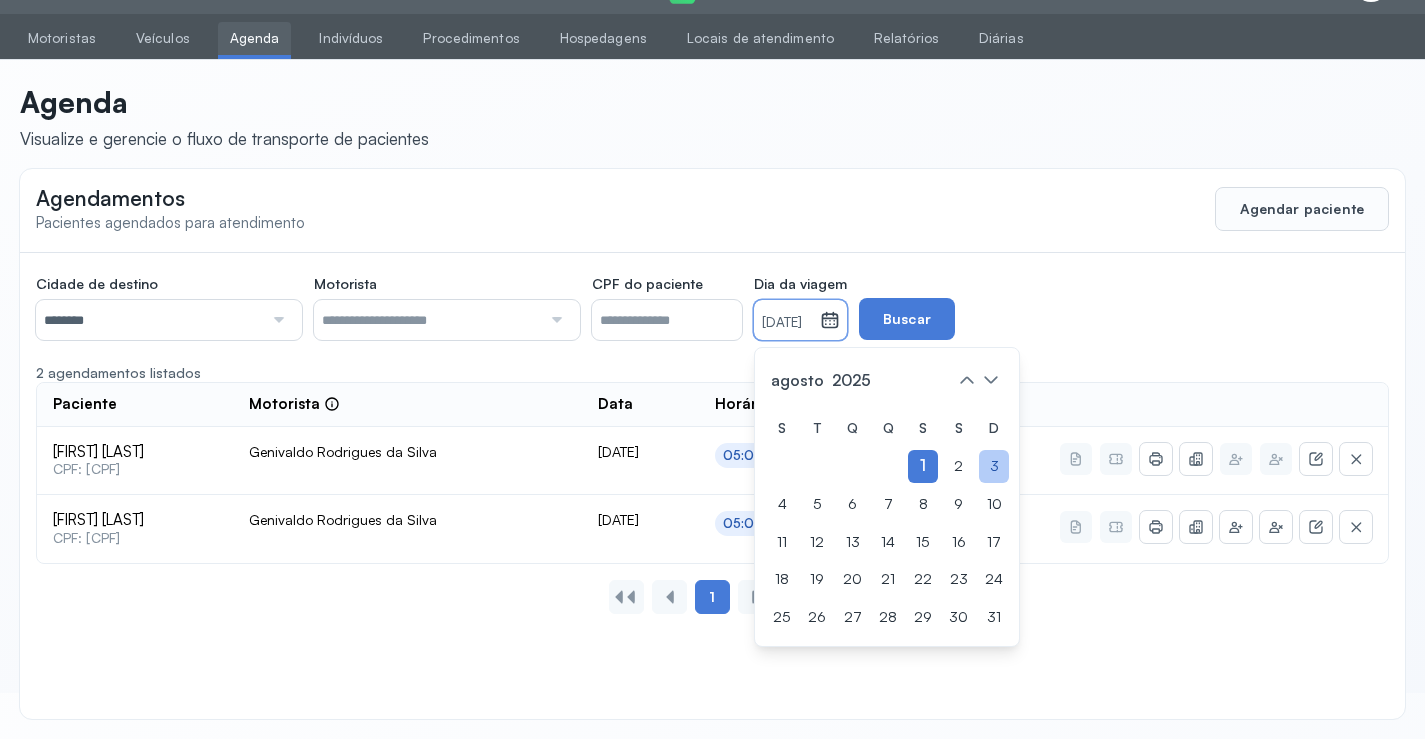 click on "3" 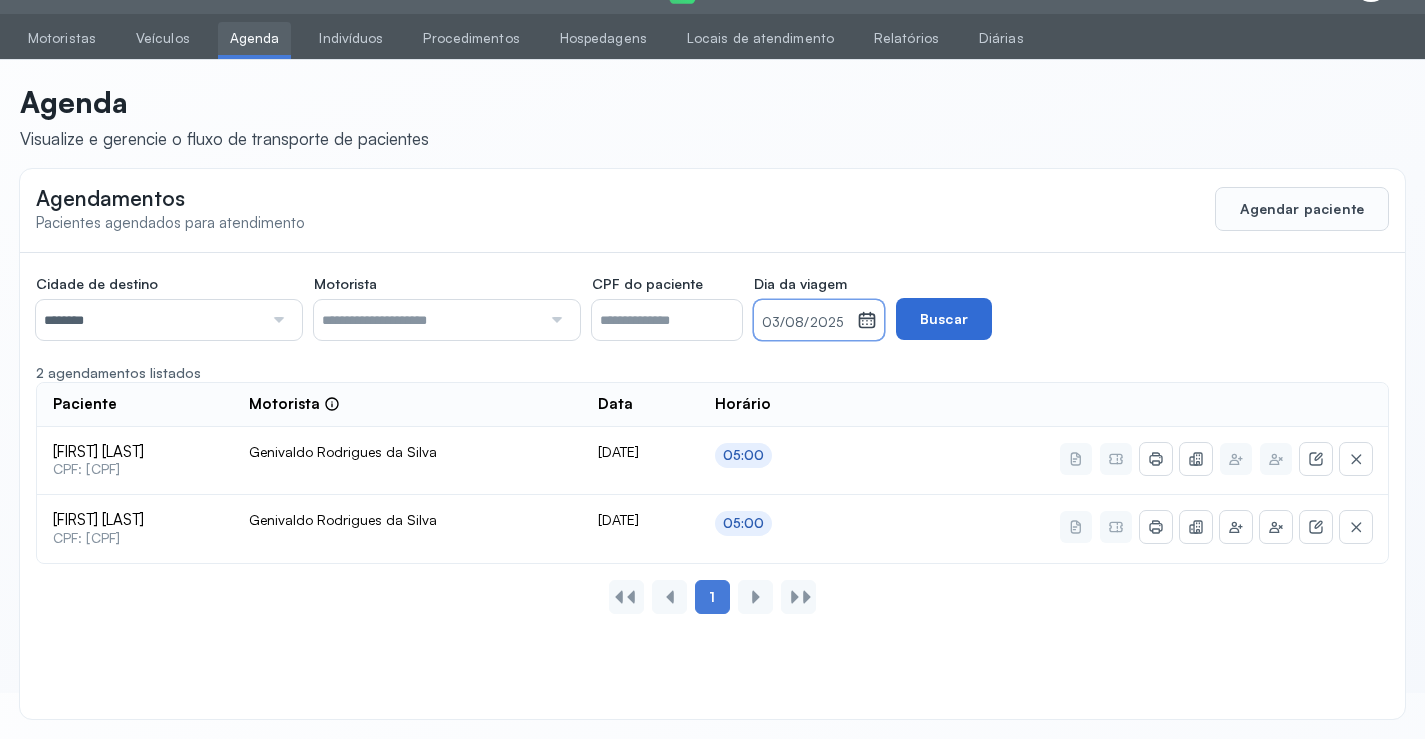 click on "Buscar" at bounding box center [944, 319] 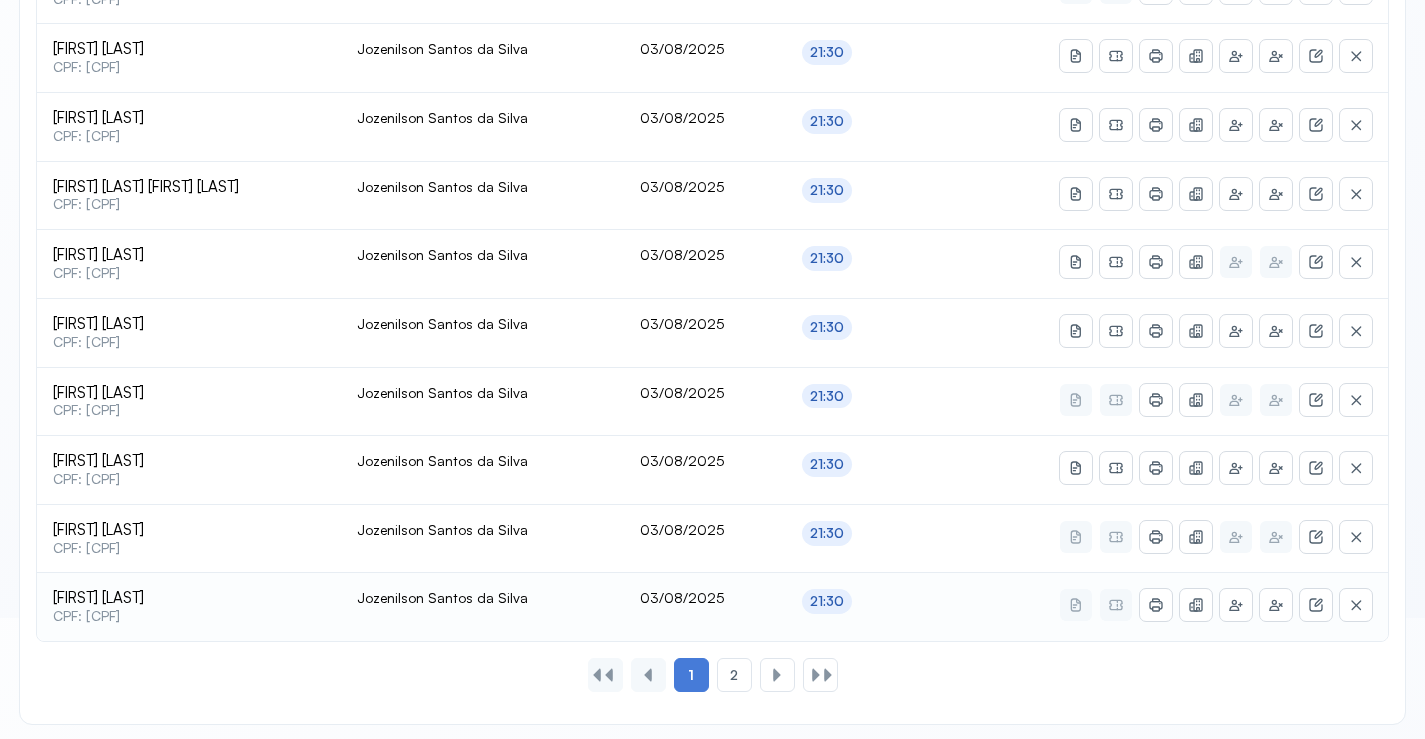 scroll, scrollTop: 865, scrollLeft: 0, axis: vertical 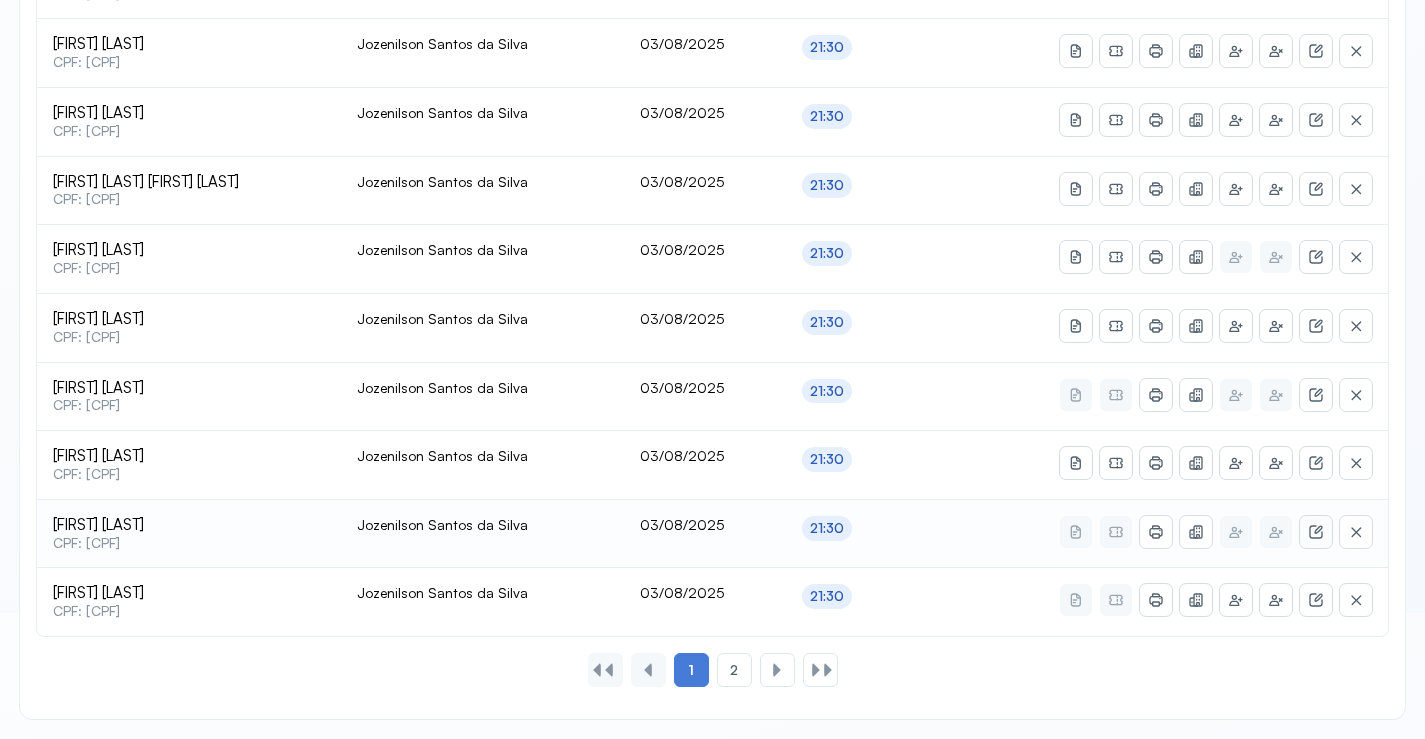 click 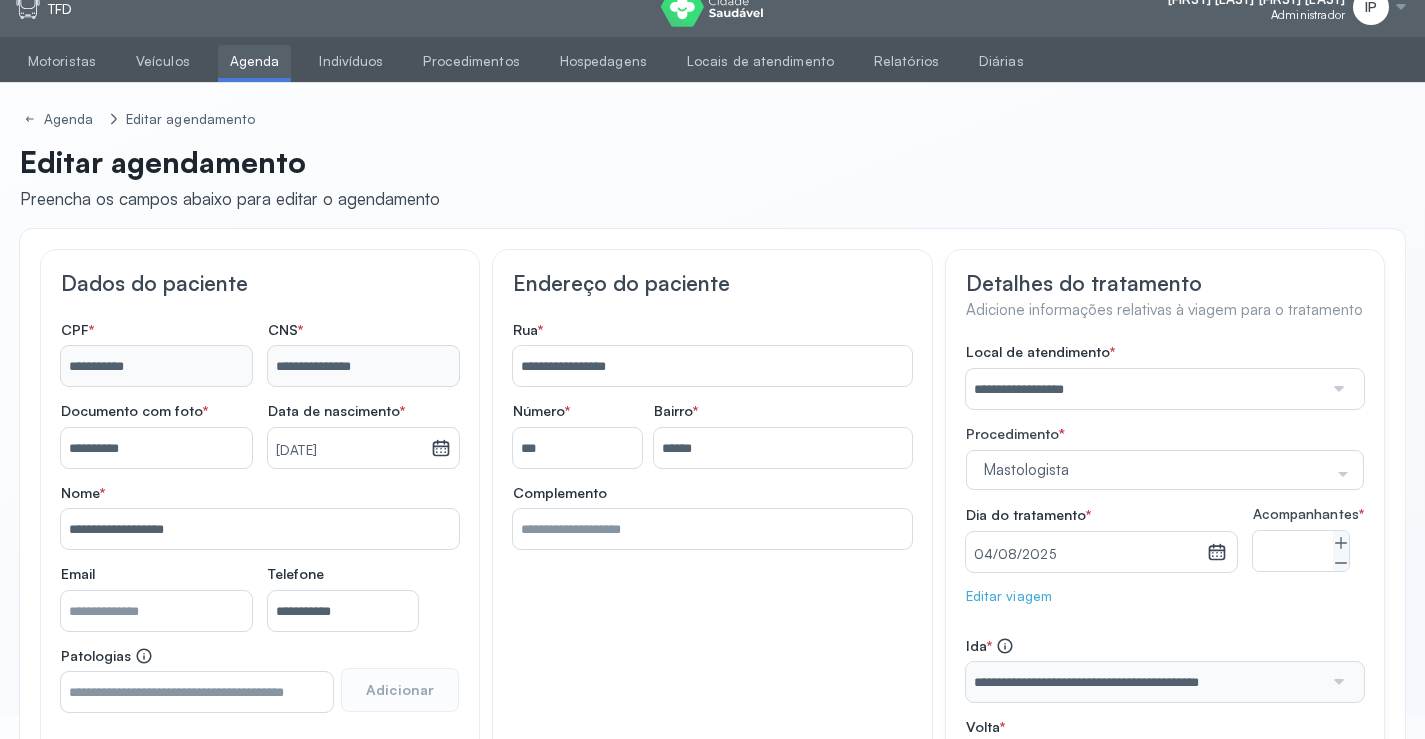 scroll, scrollTop: 0, scrollLeft: 0, axis: both 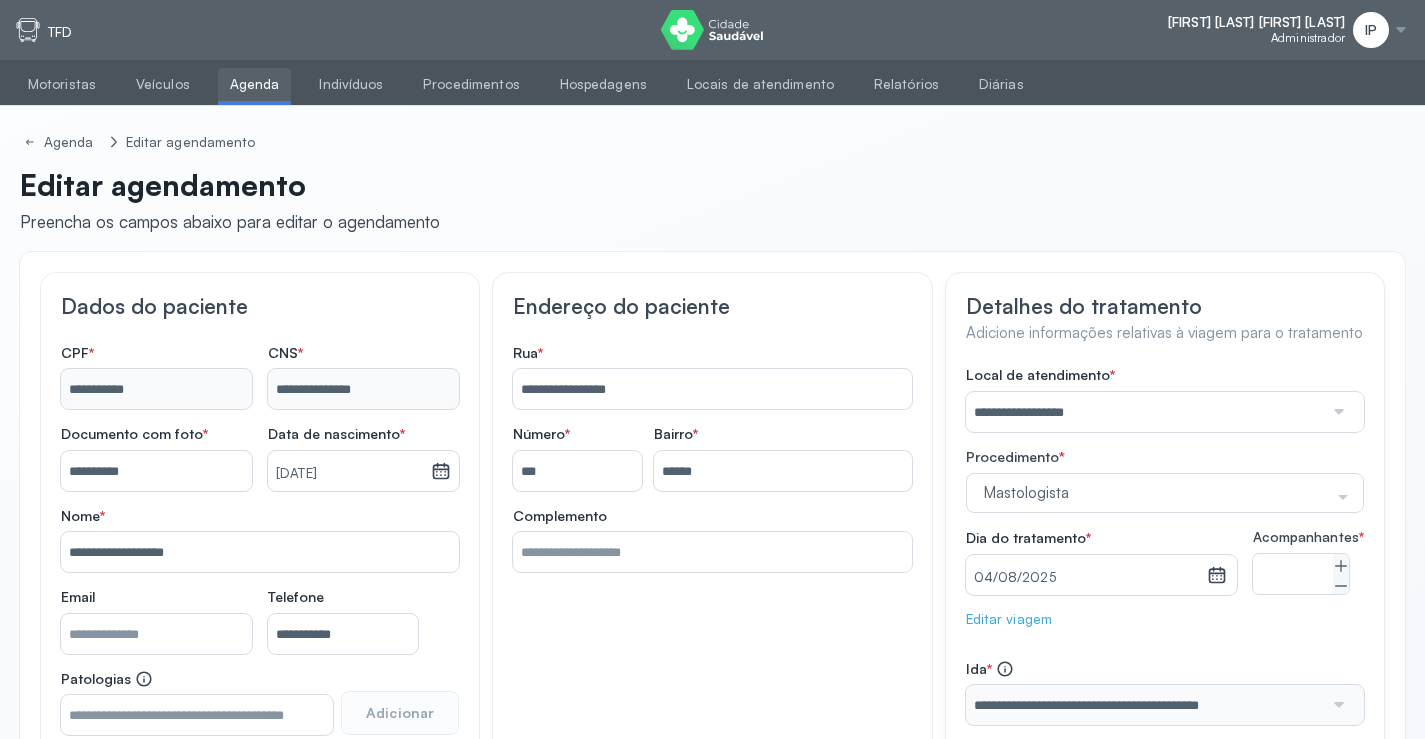 click on "Agenda" at bounding box center (255, 84) 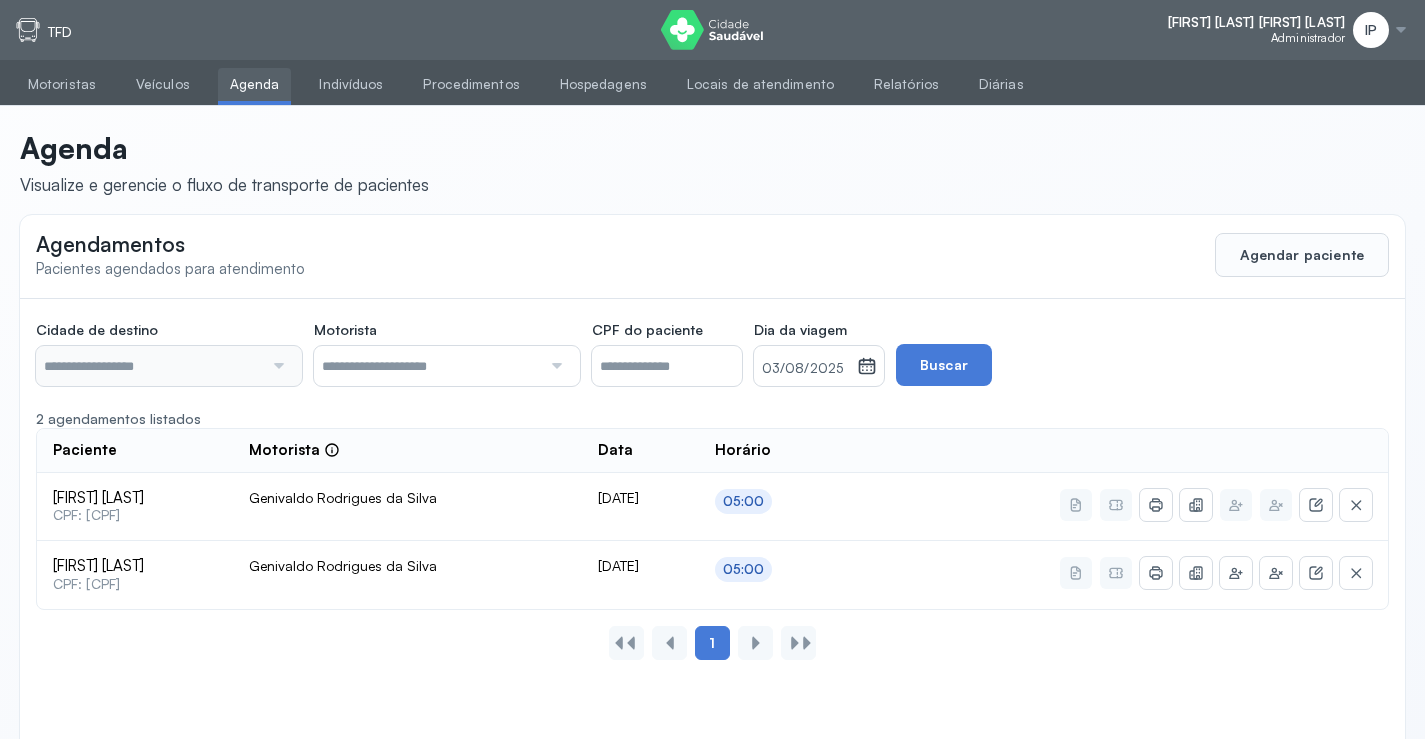 type on "********" 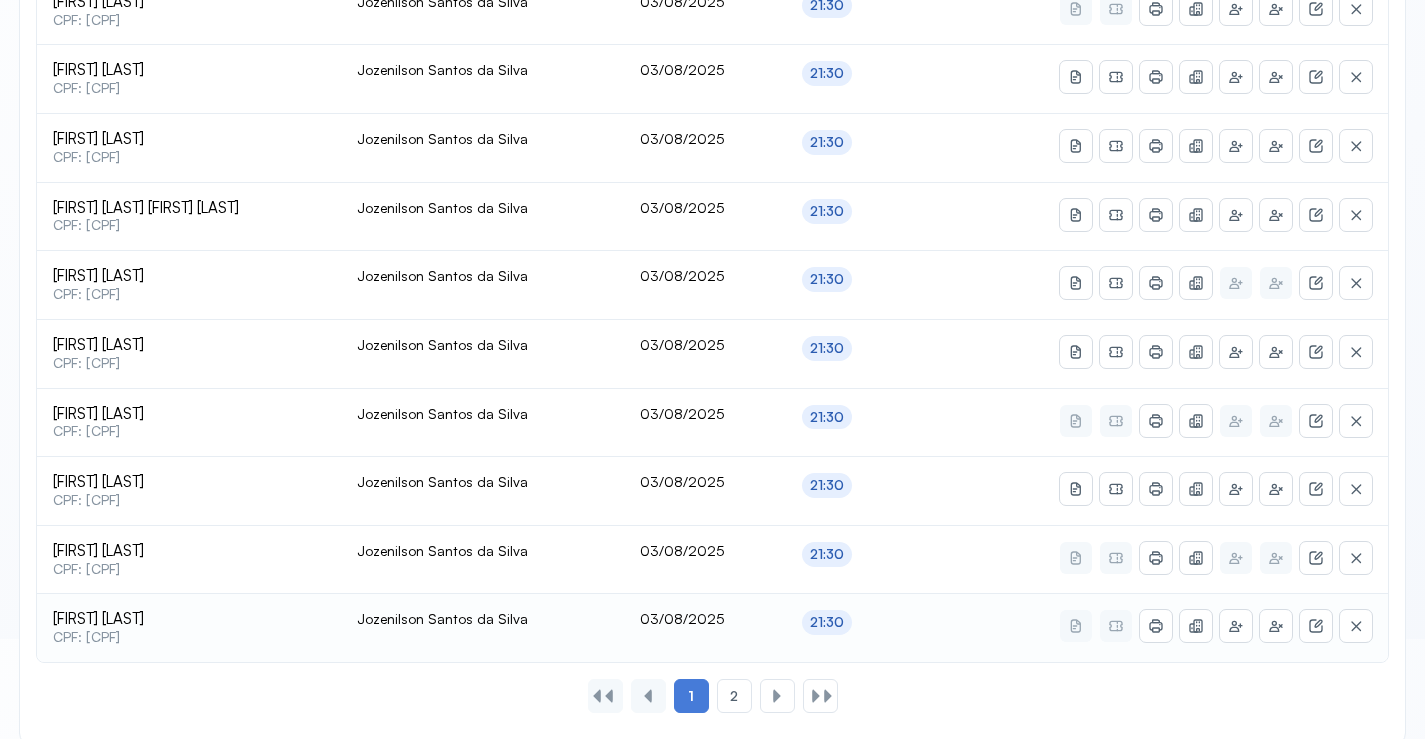 scroll, scrollTop: 865, scrollLeft: 0, axis: vertical 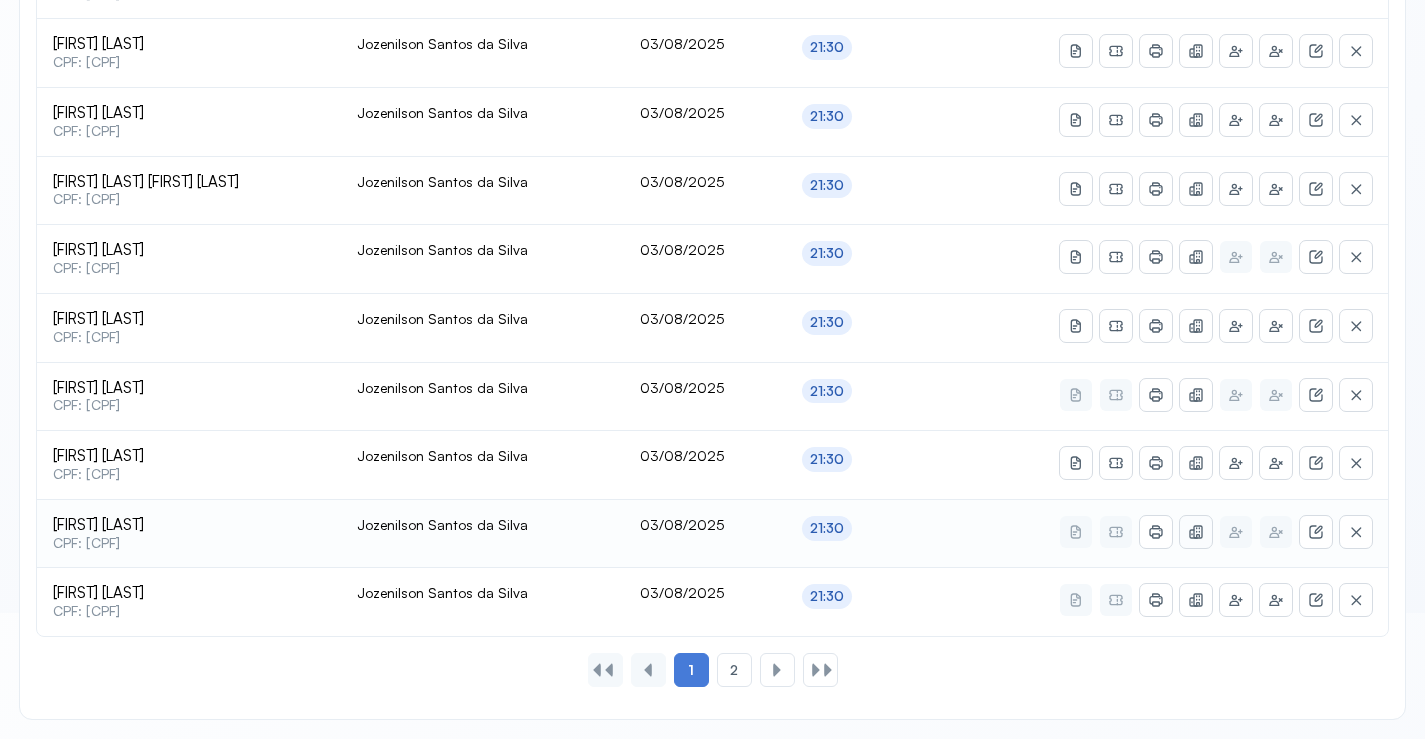 click 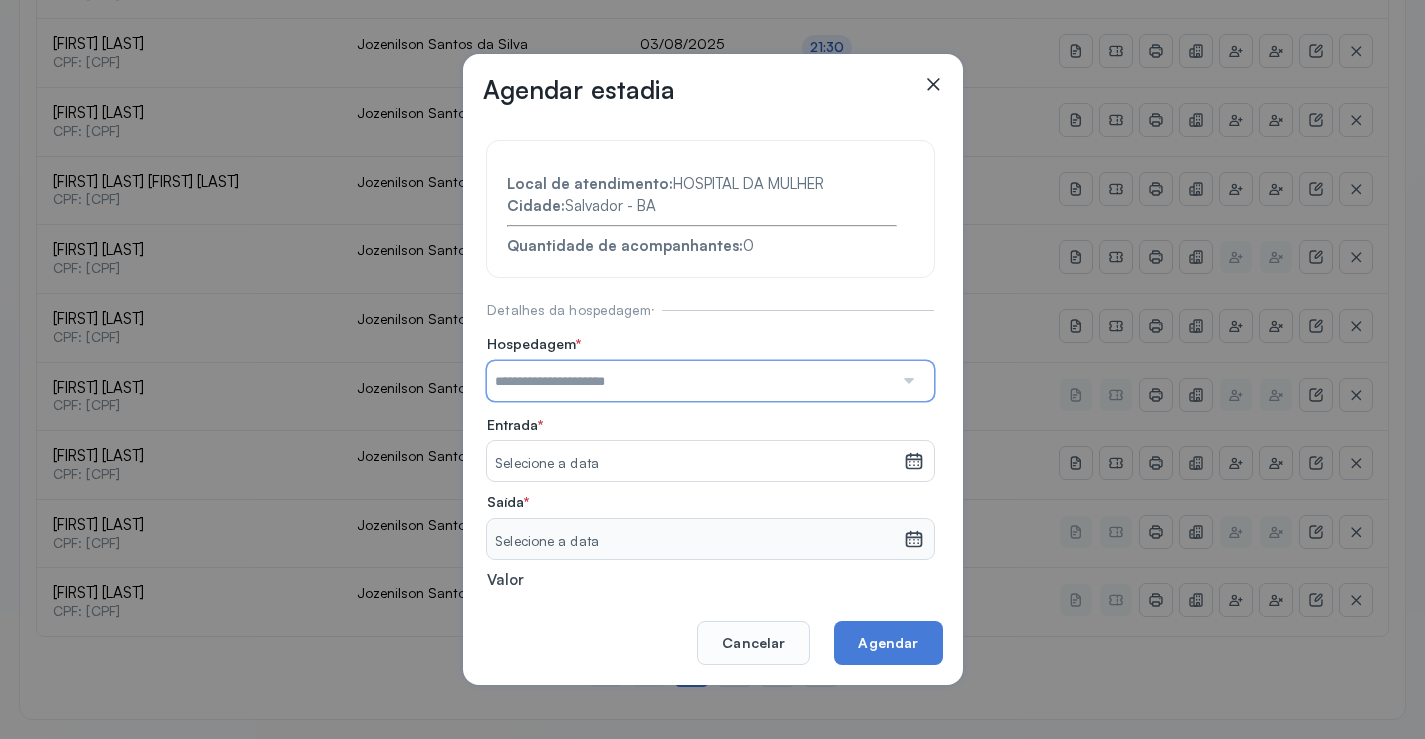 click at bounding box center (690, 381) 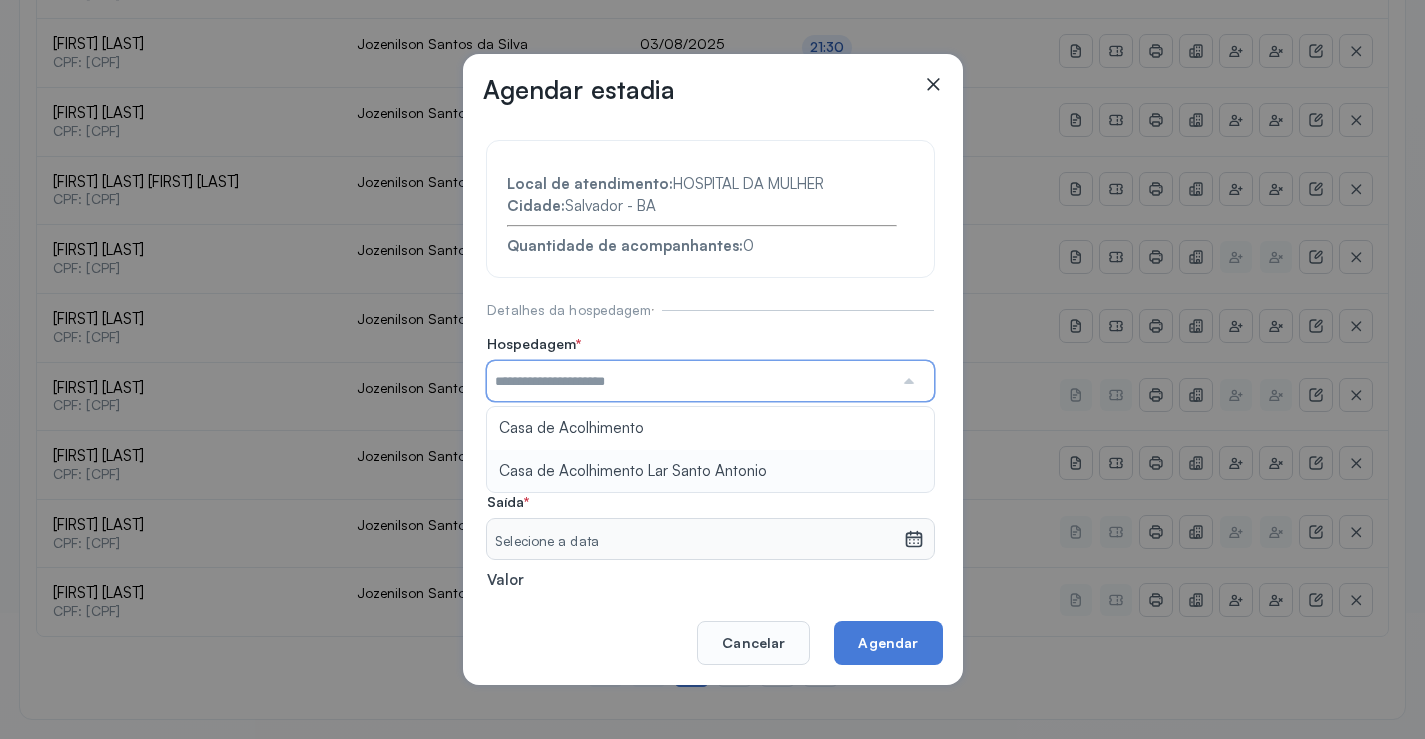type on "**********" 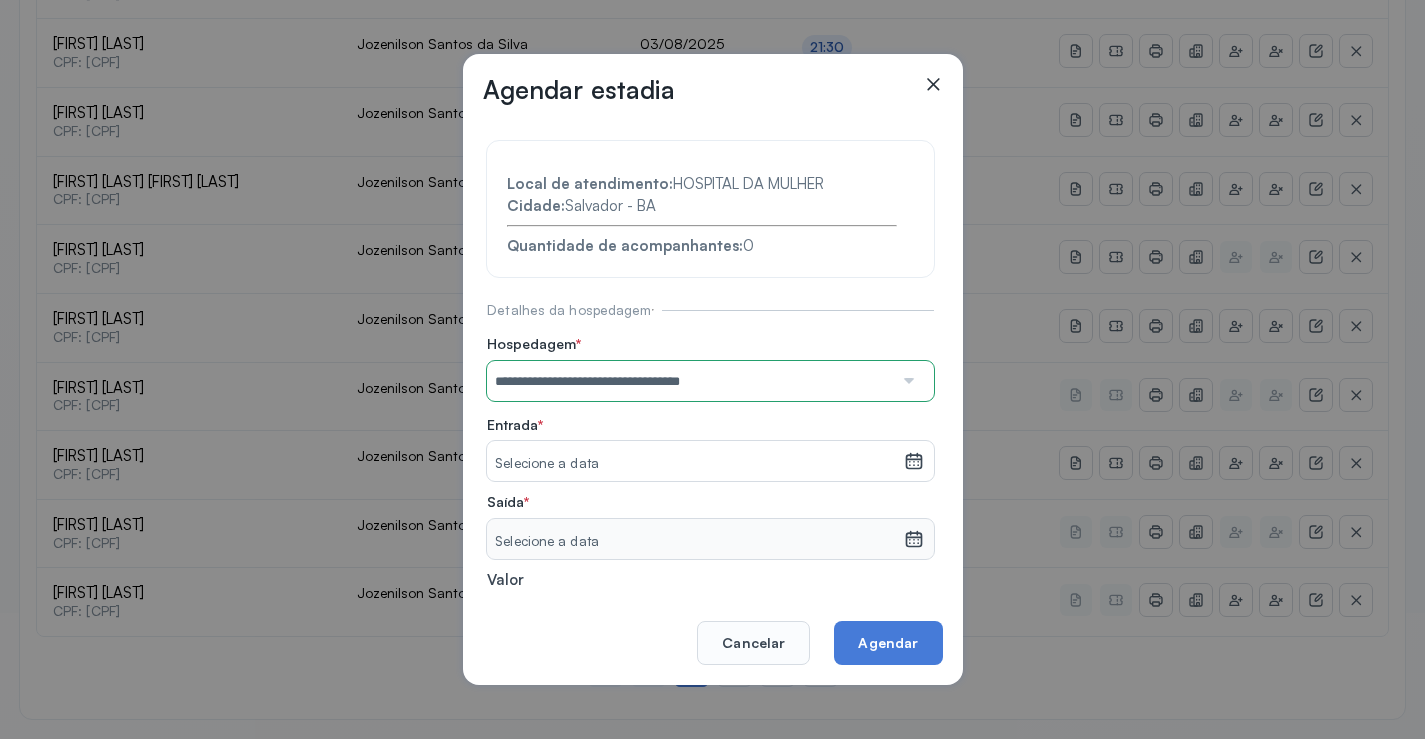 click on "**********" at bounding box center (710, 436) 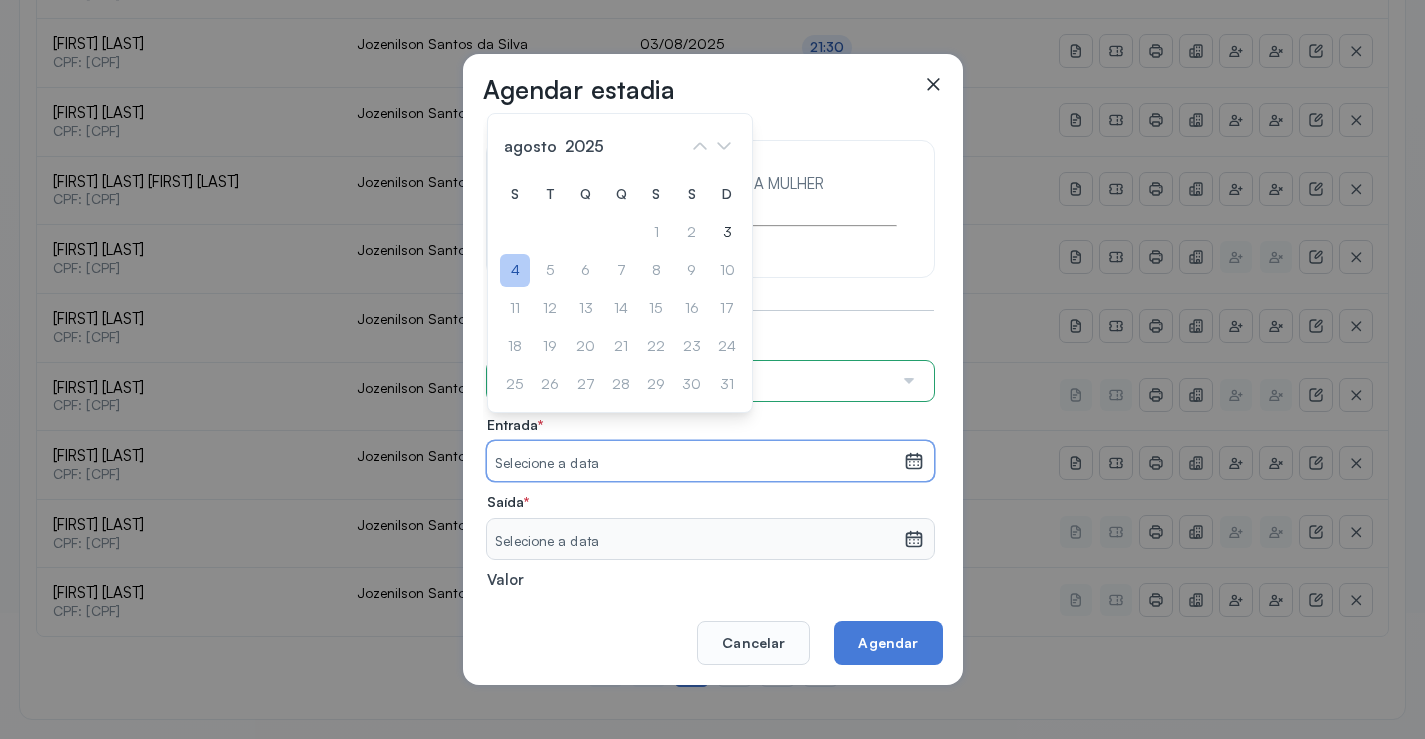 click on "4" 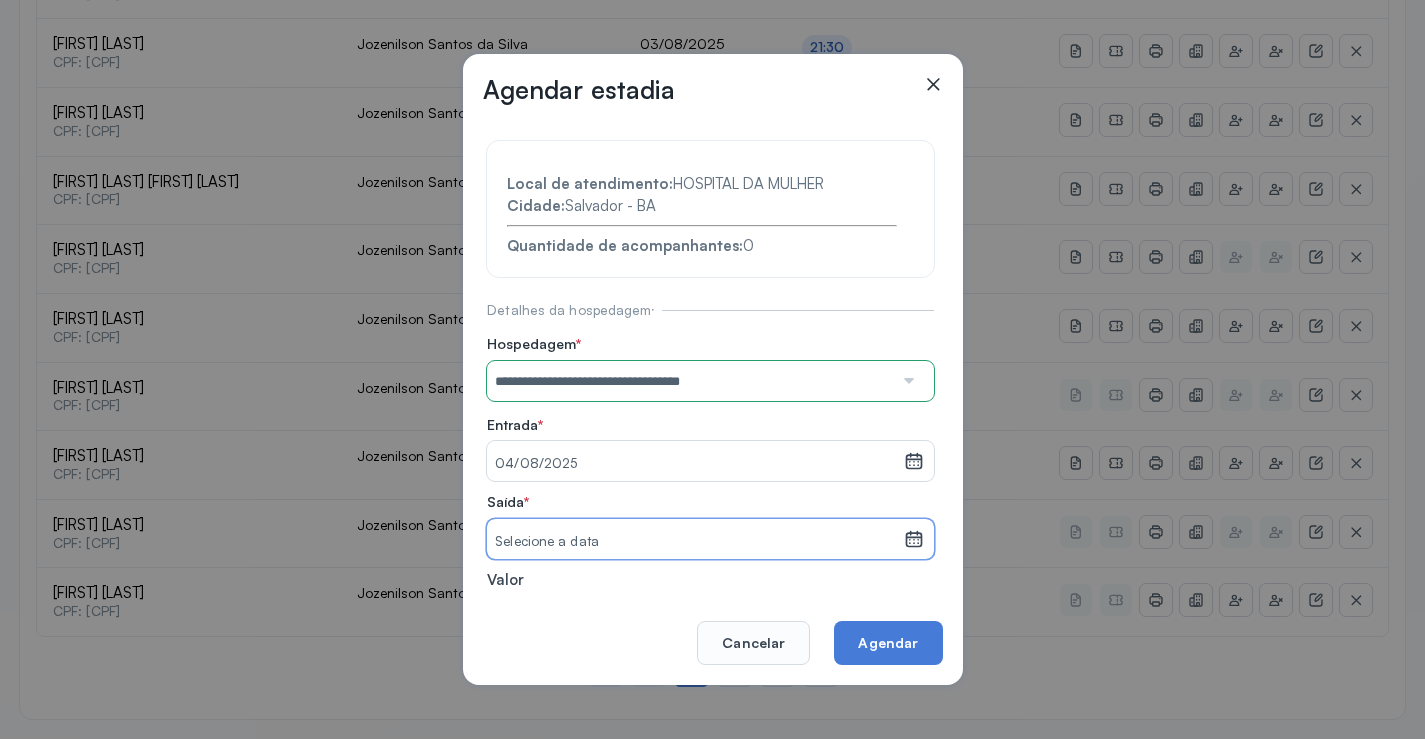 click on "Selecione a data" at bounding box center (695, 542) 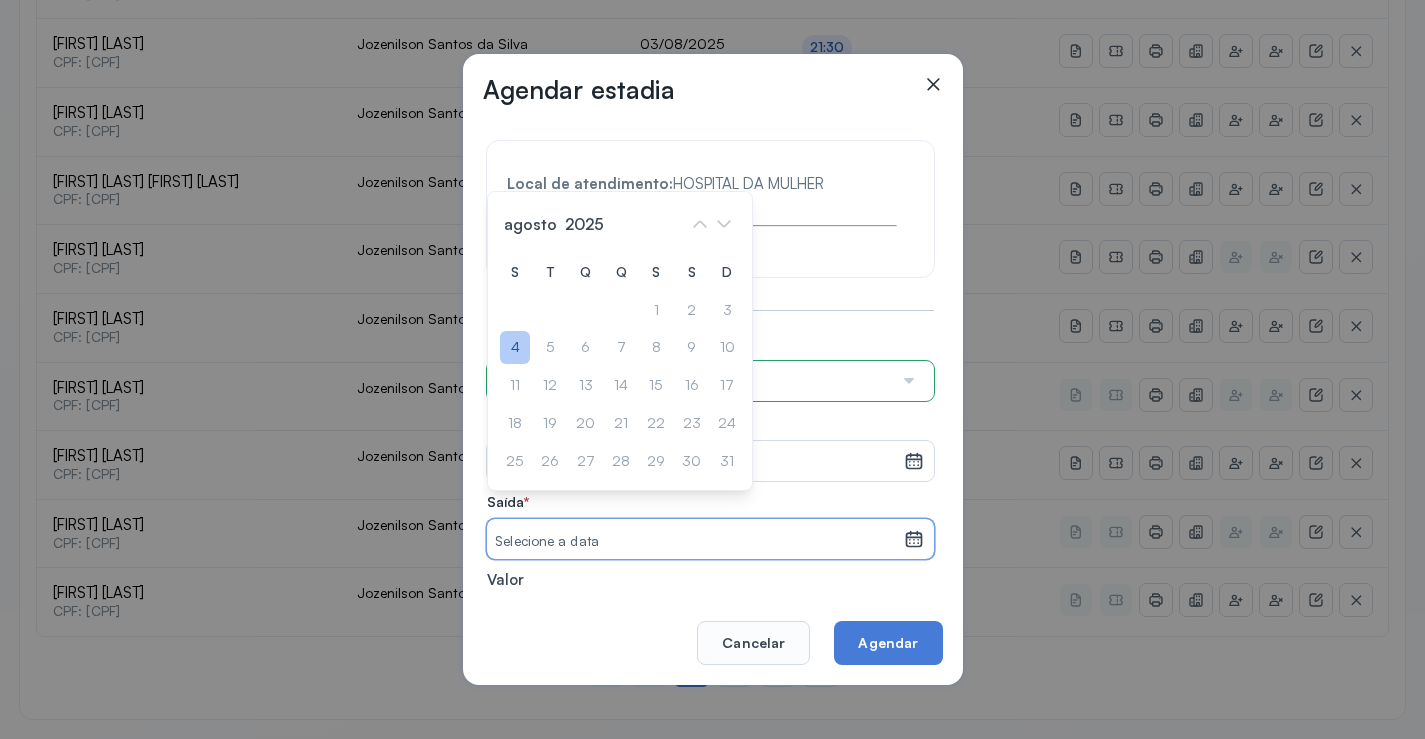click on "4" 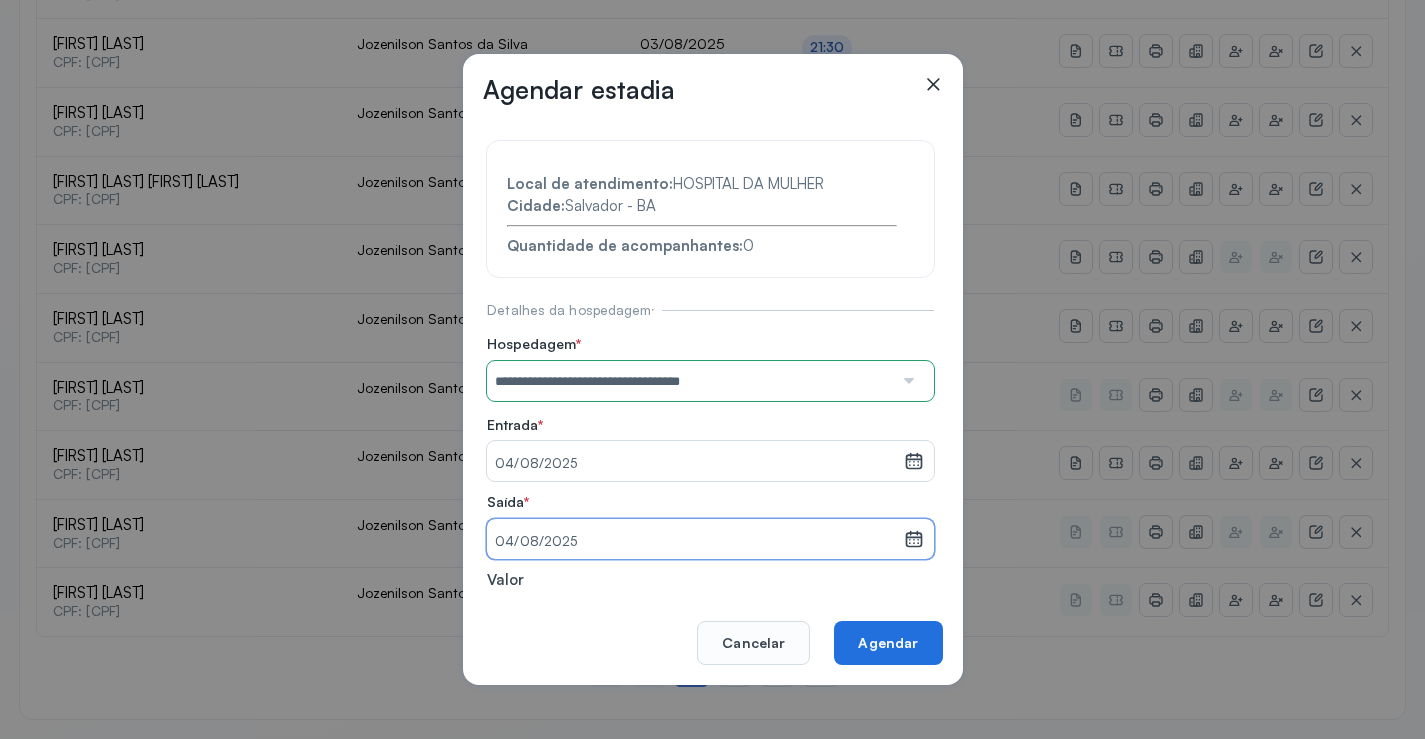 click on "Agendar" 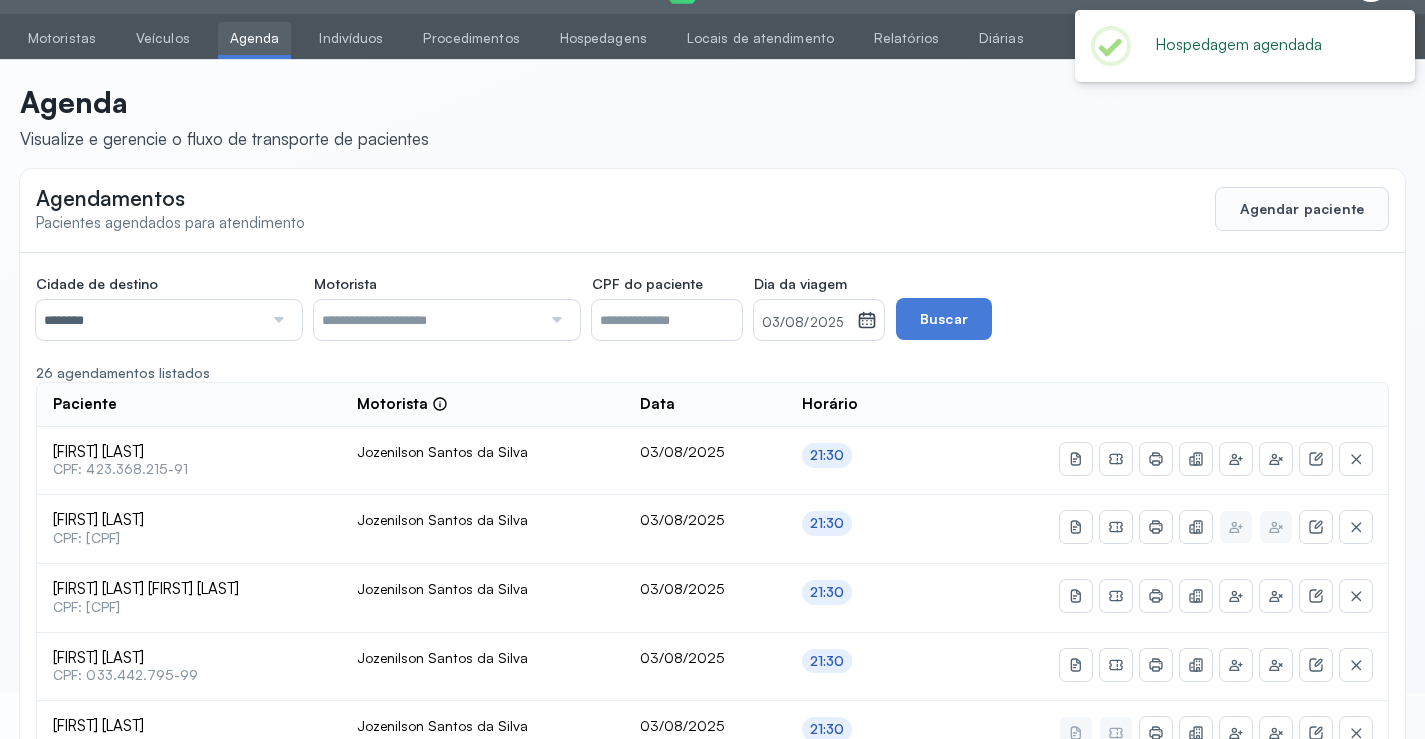 scroll, scrollTop: 865, scrollLeft: 0, axis: vertical 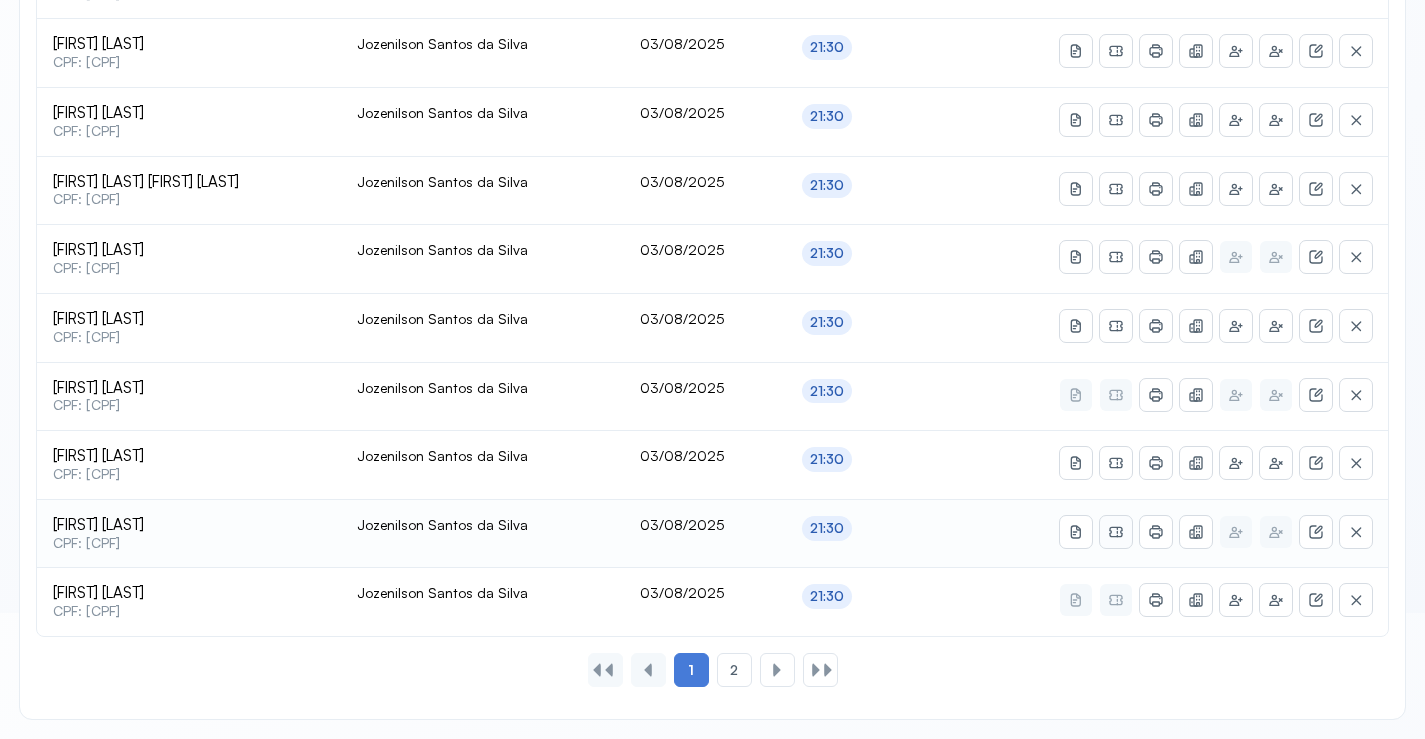 click 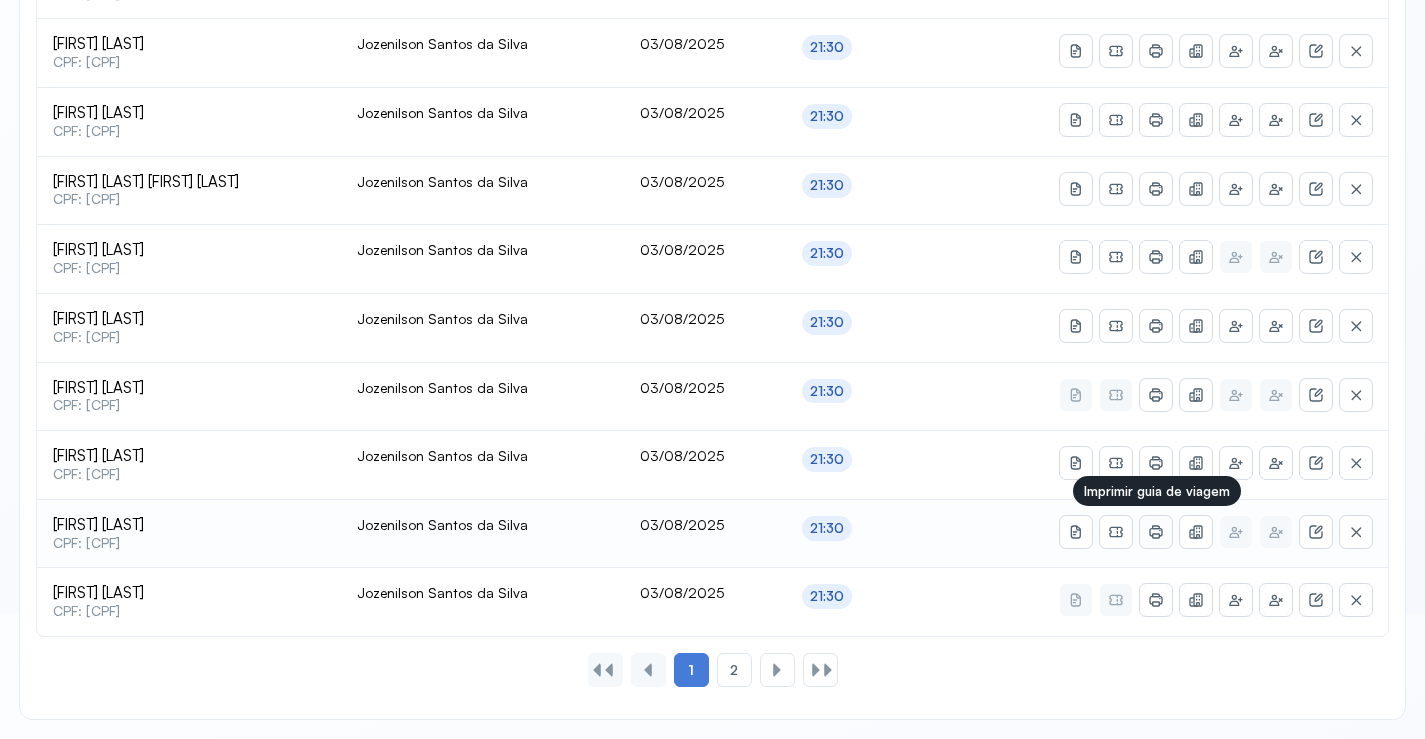 click 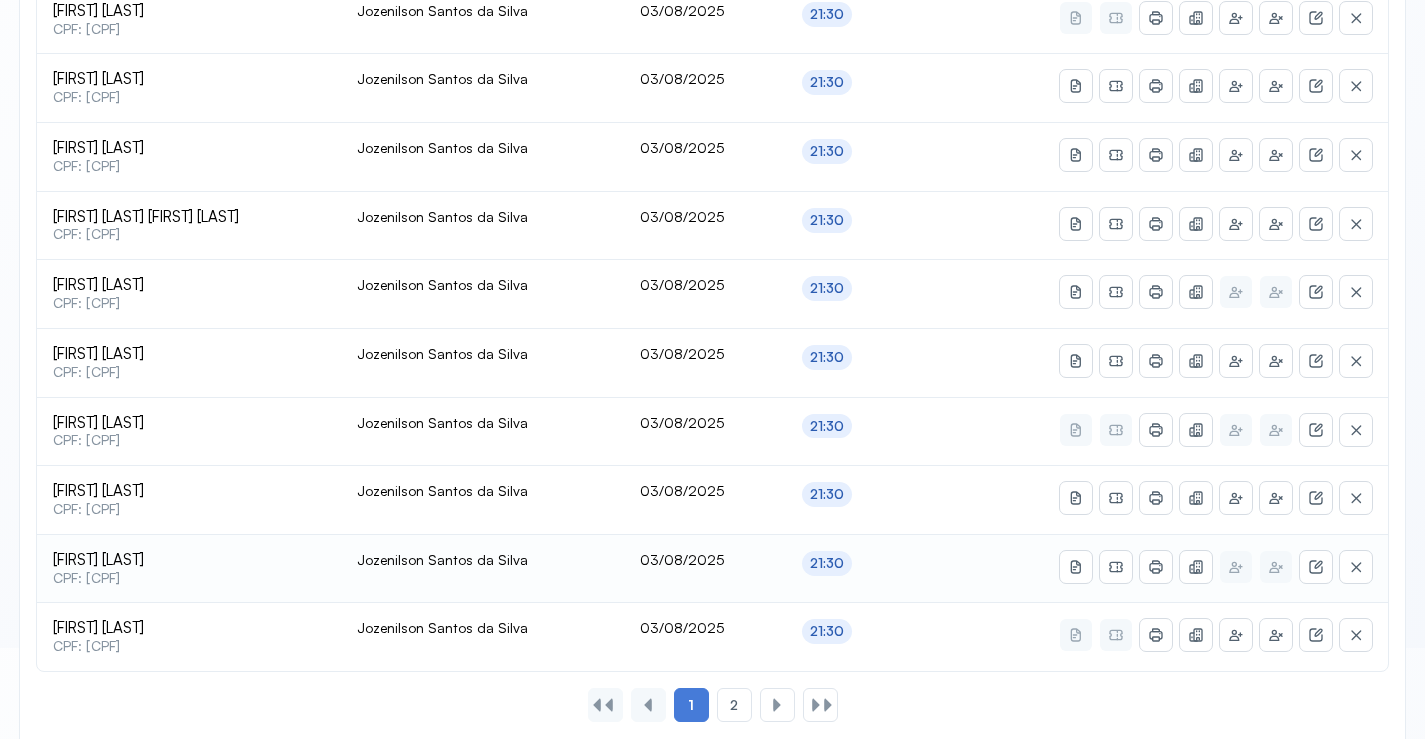 scroll, scrollTop: 865, scrollLeft: 0, axis: vertical 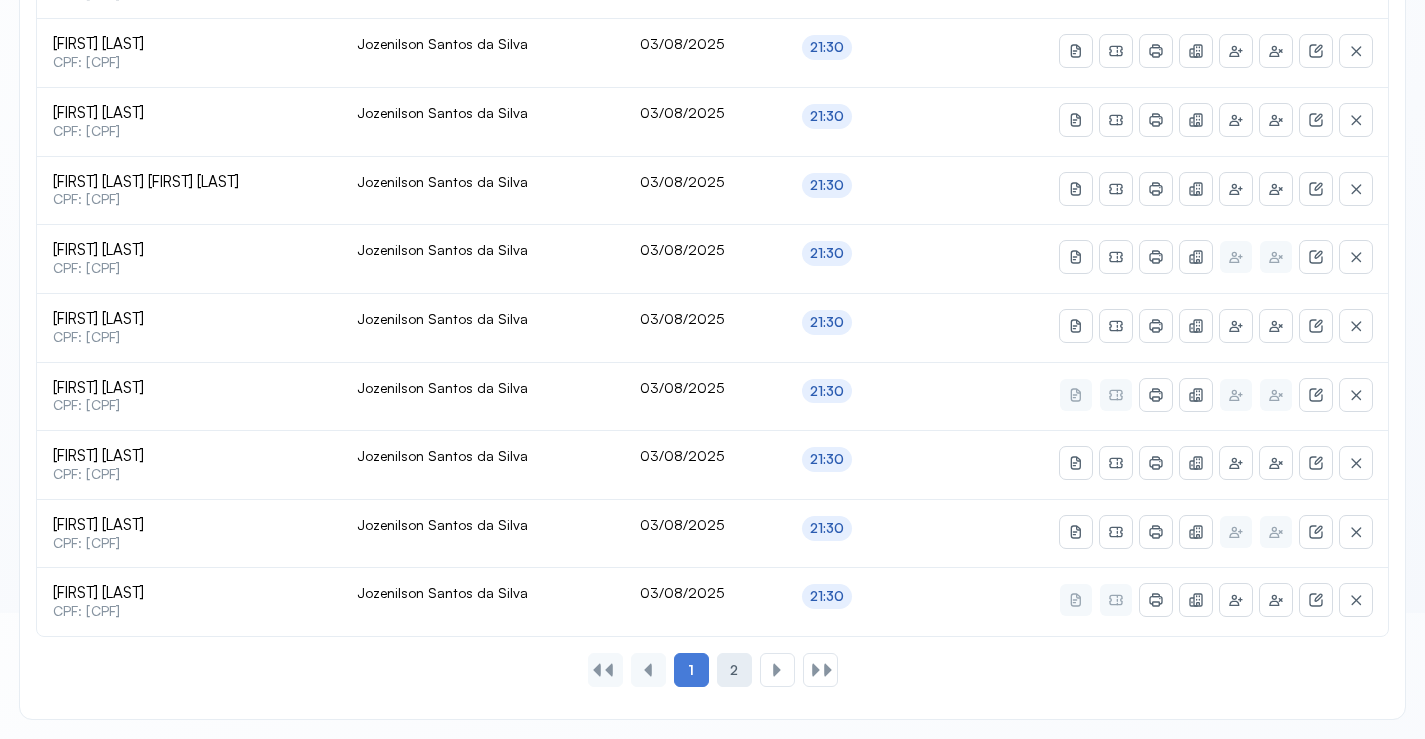 click on "2" 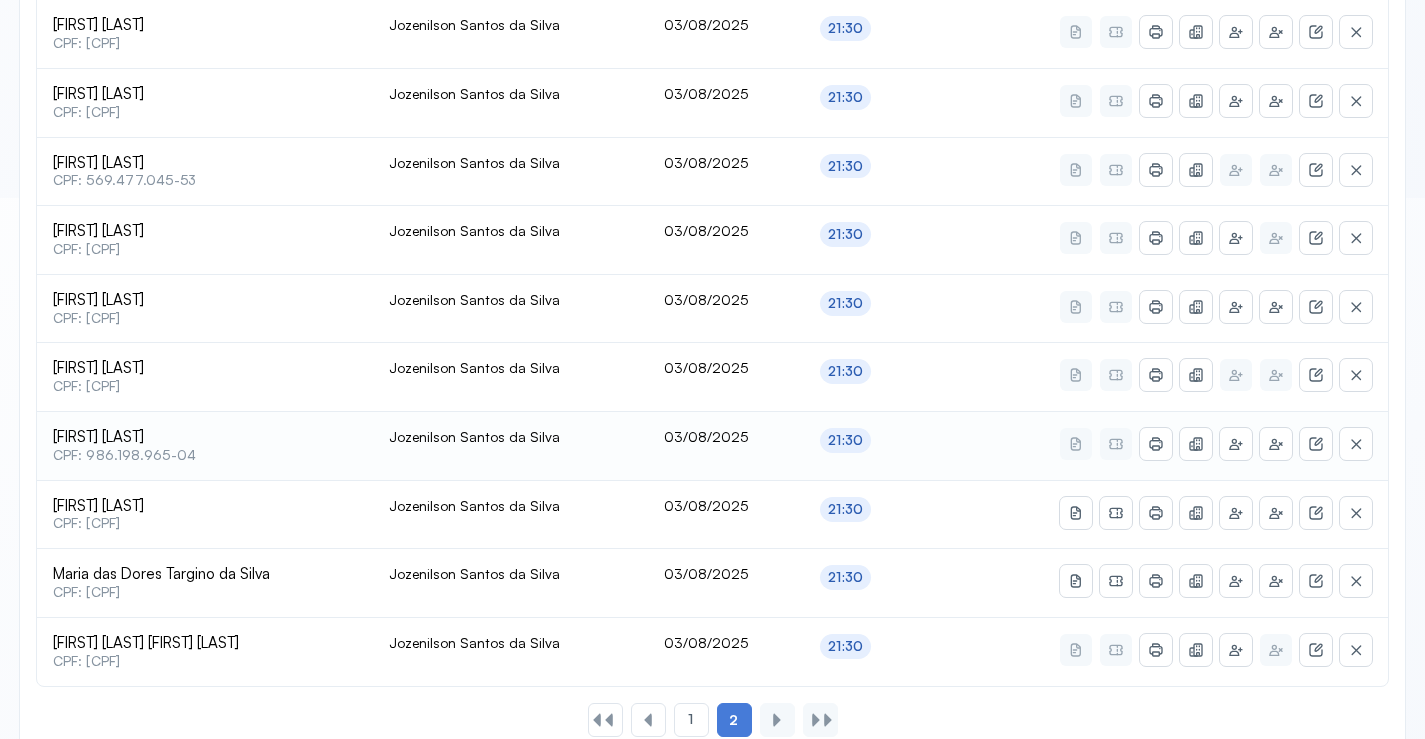 scroll, scrollTop: 591, scrollLeft: 0, axis: vertical 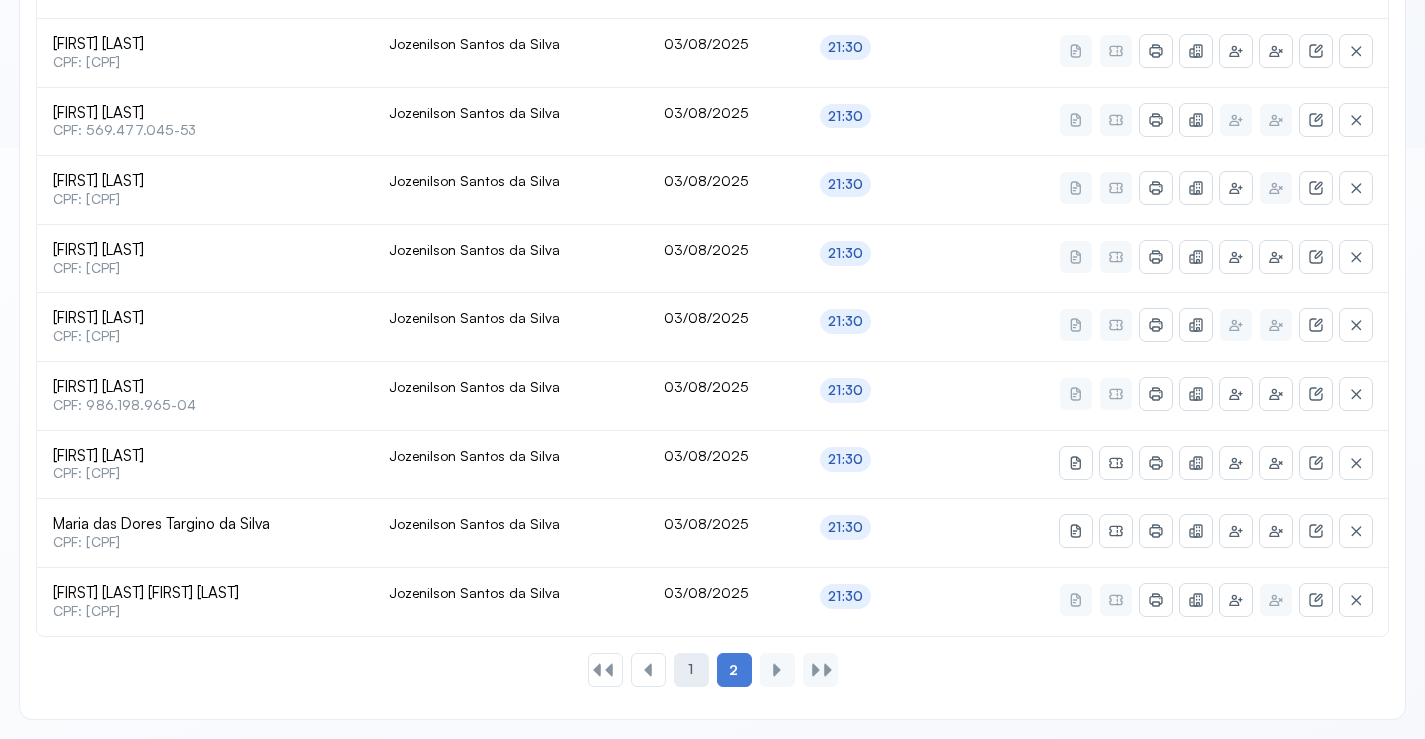 click on "1" at bounding box center (690, 669) 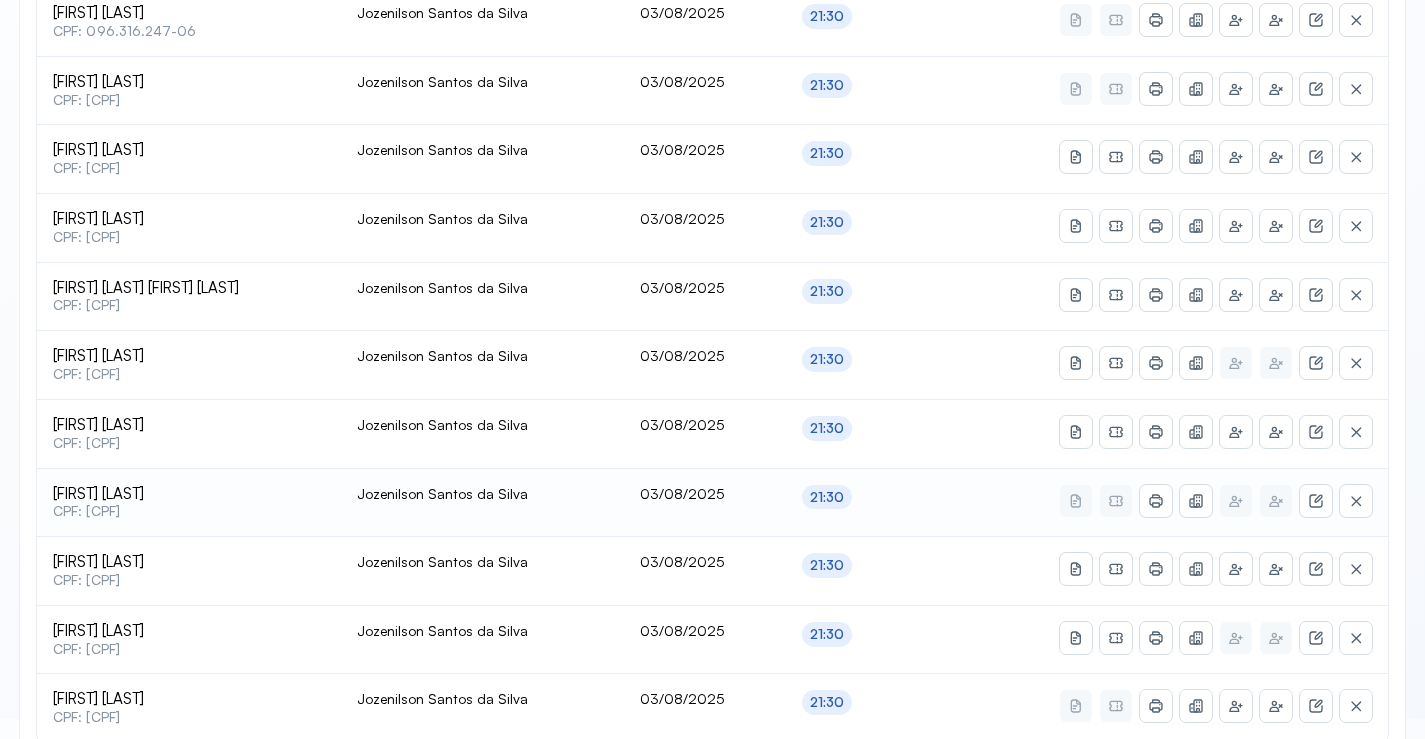 scroll, scrollTop: 791, scrollLeft: 0, axis: vertical 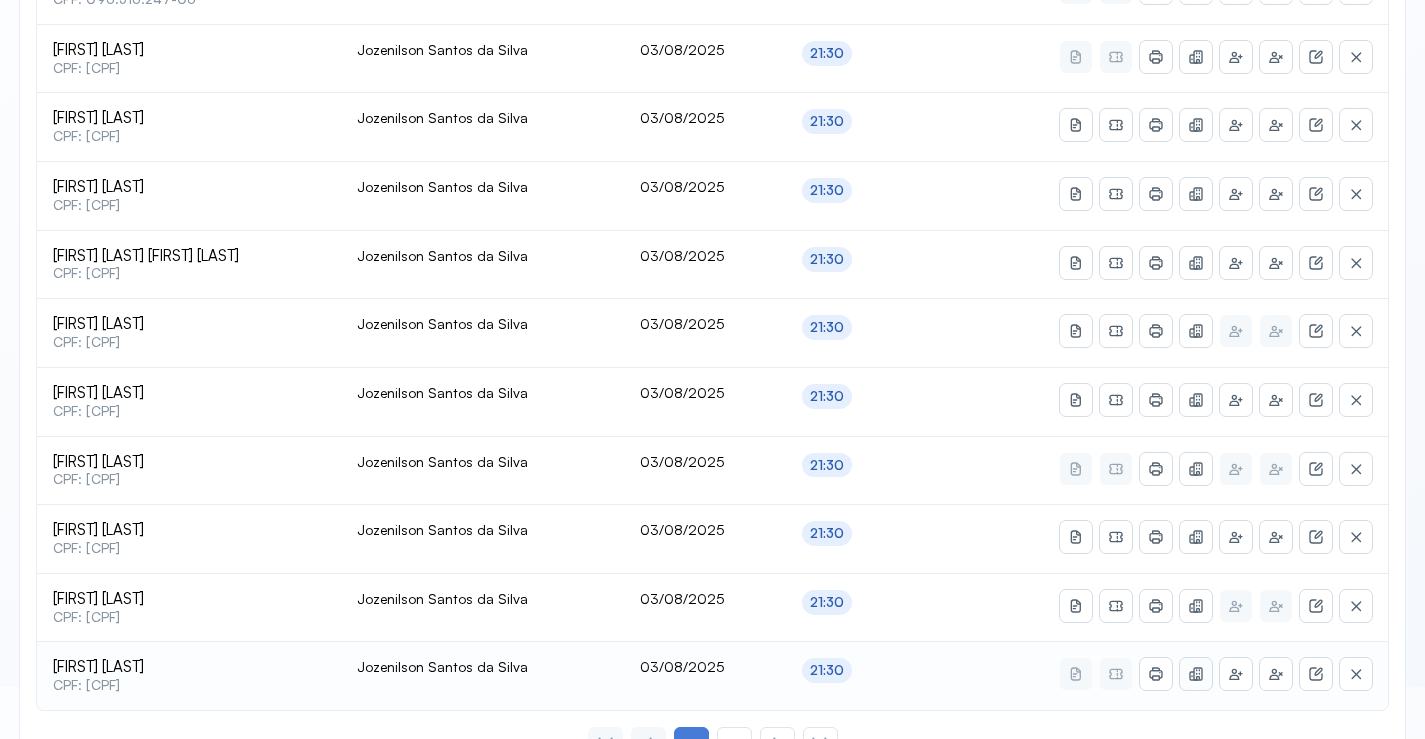 click 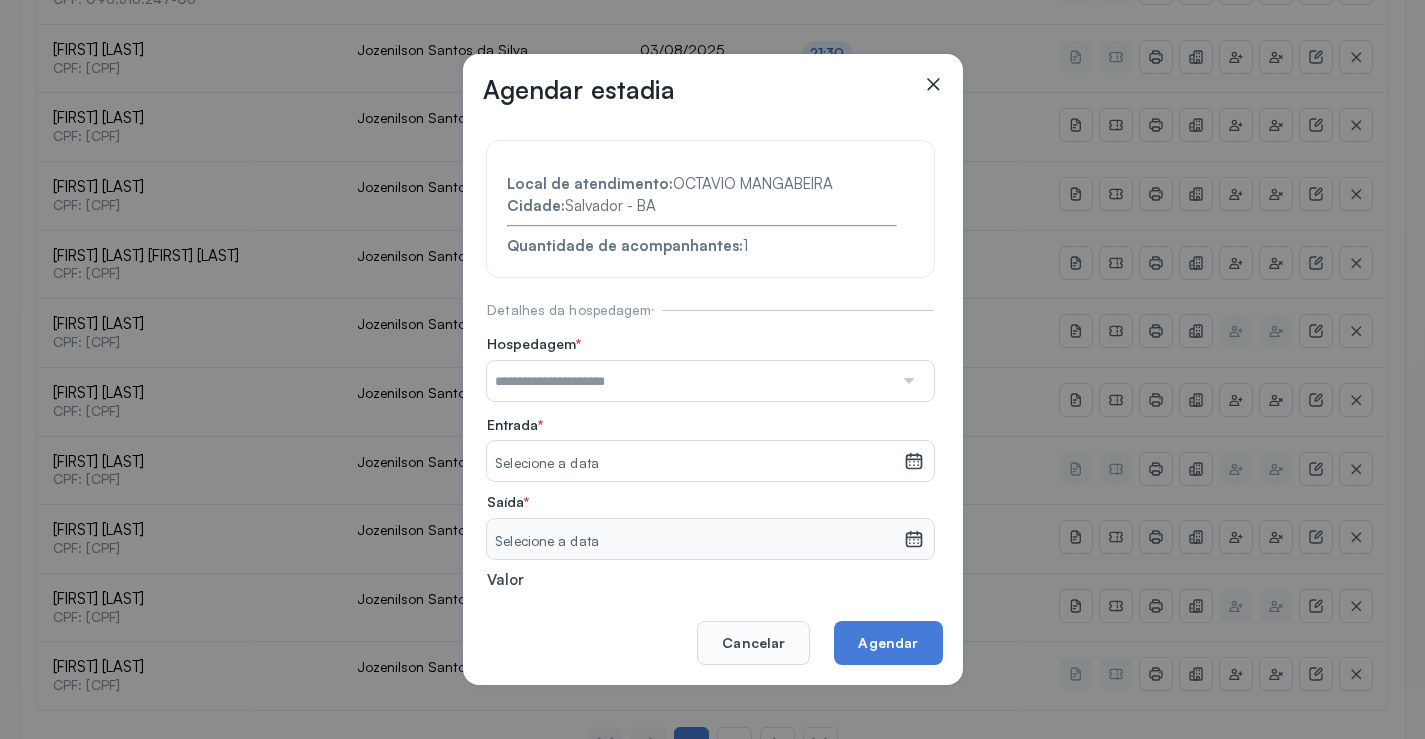 click at bounding box center (690, 381) 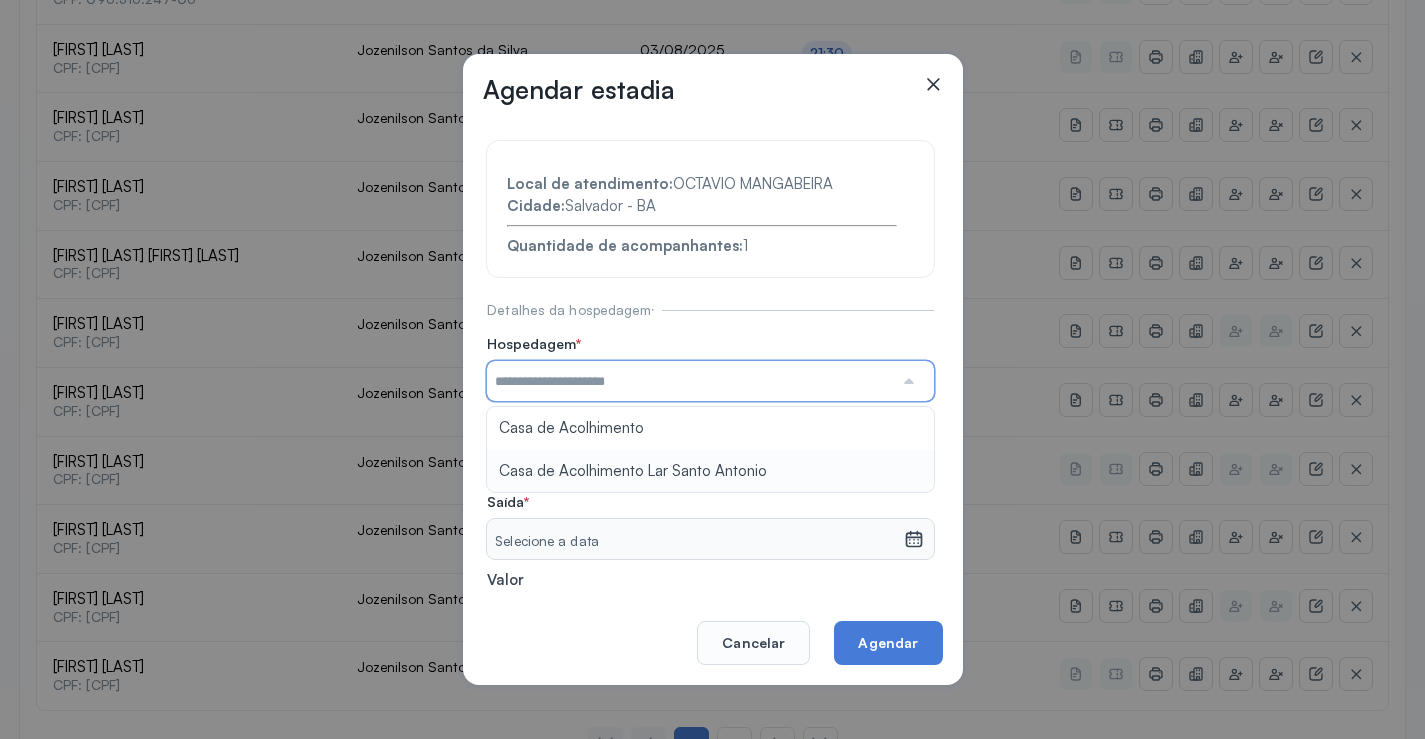 type on "**********" 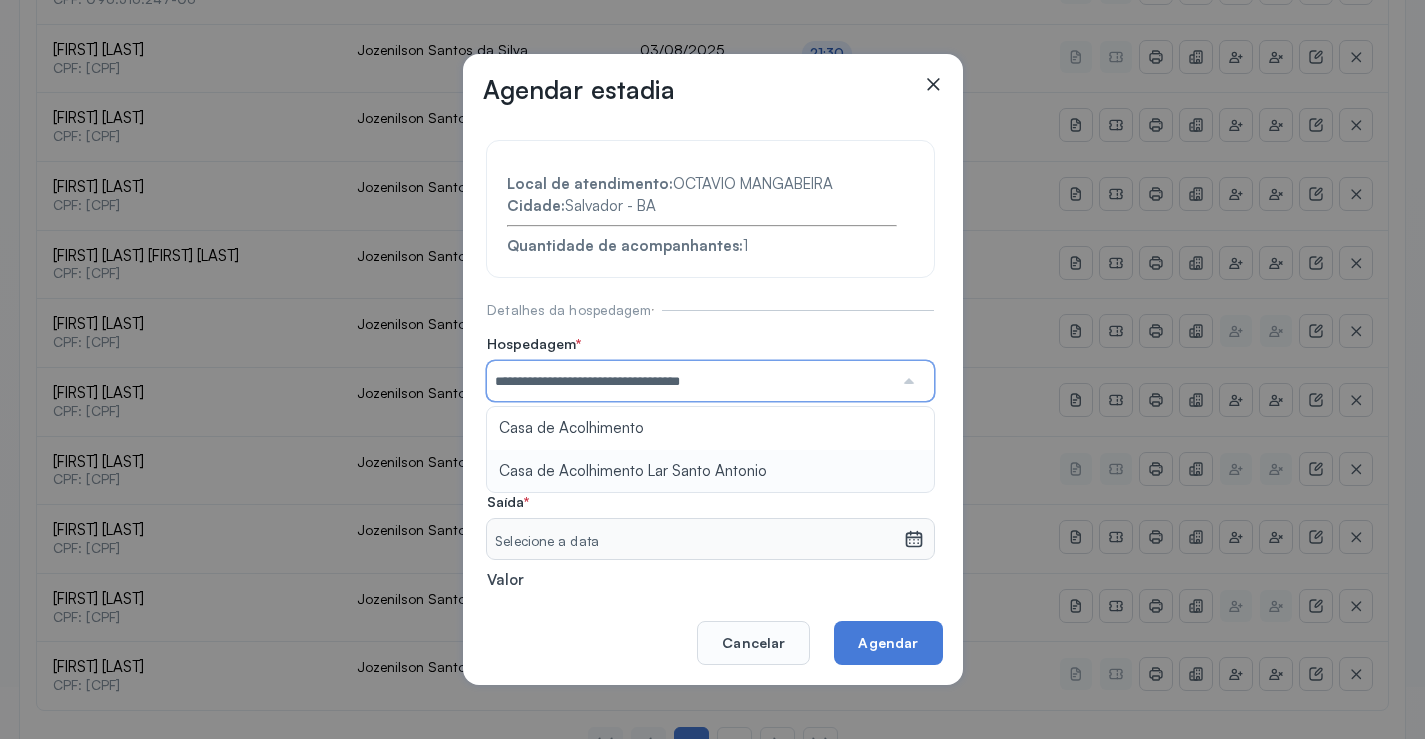click on "**********" at bounding box center (710, 436) 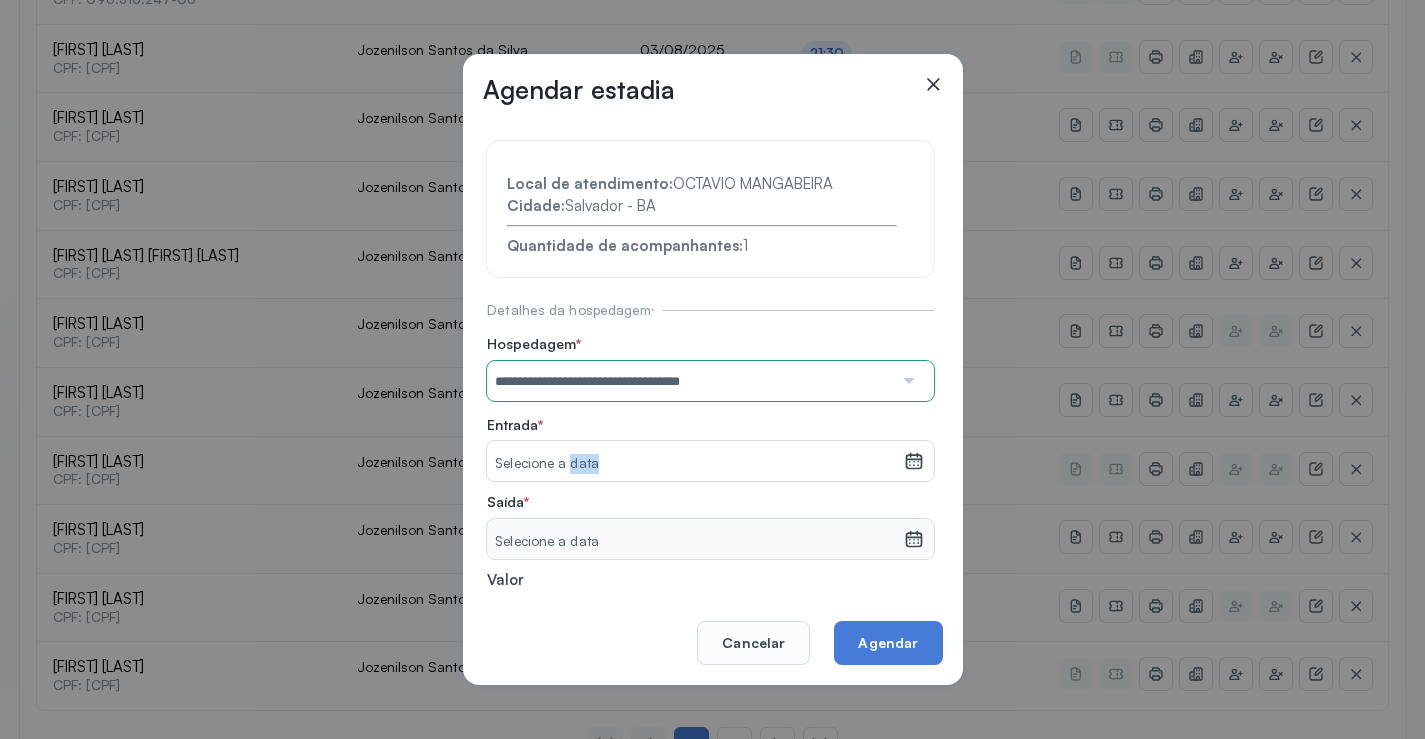 click on "Selecione a data" at bounding box center (695, 464) 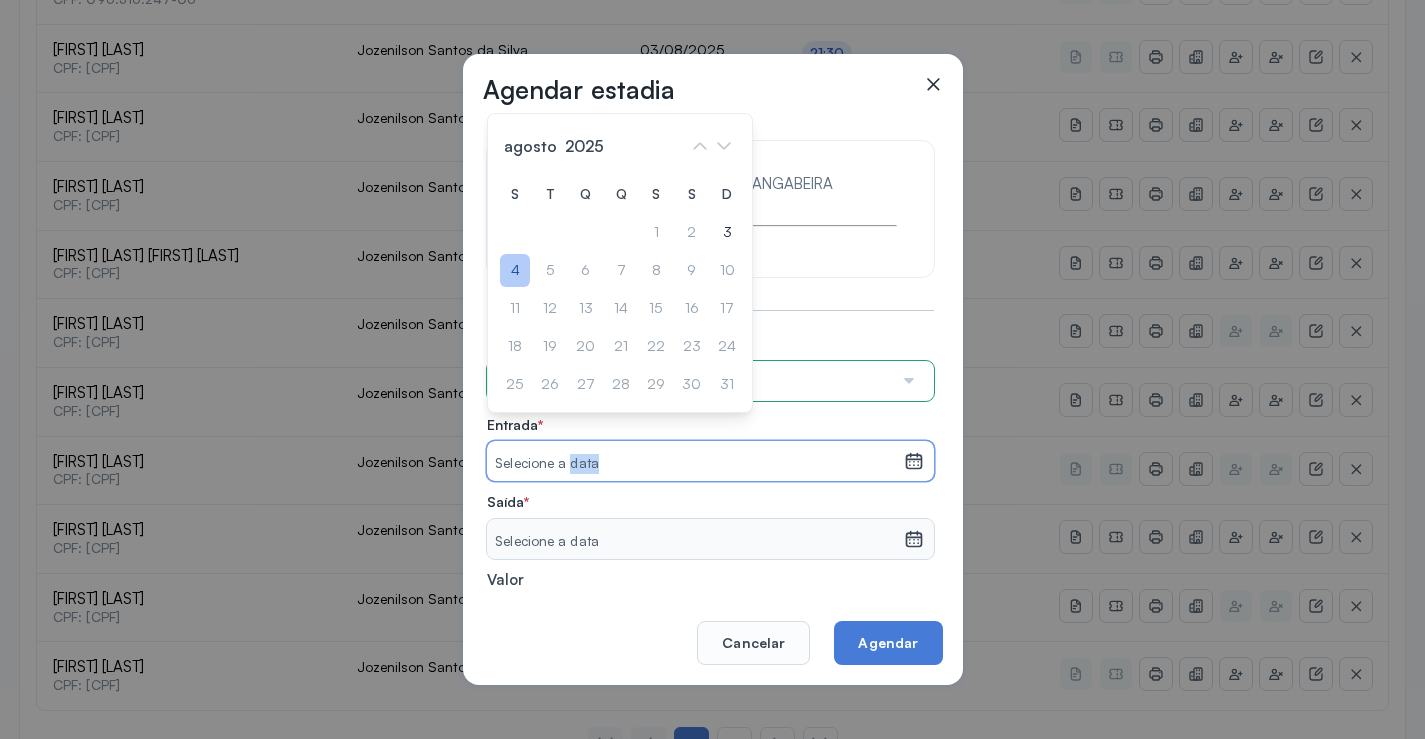 click on "4" 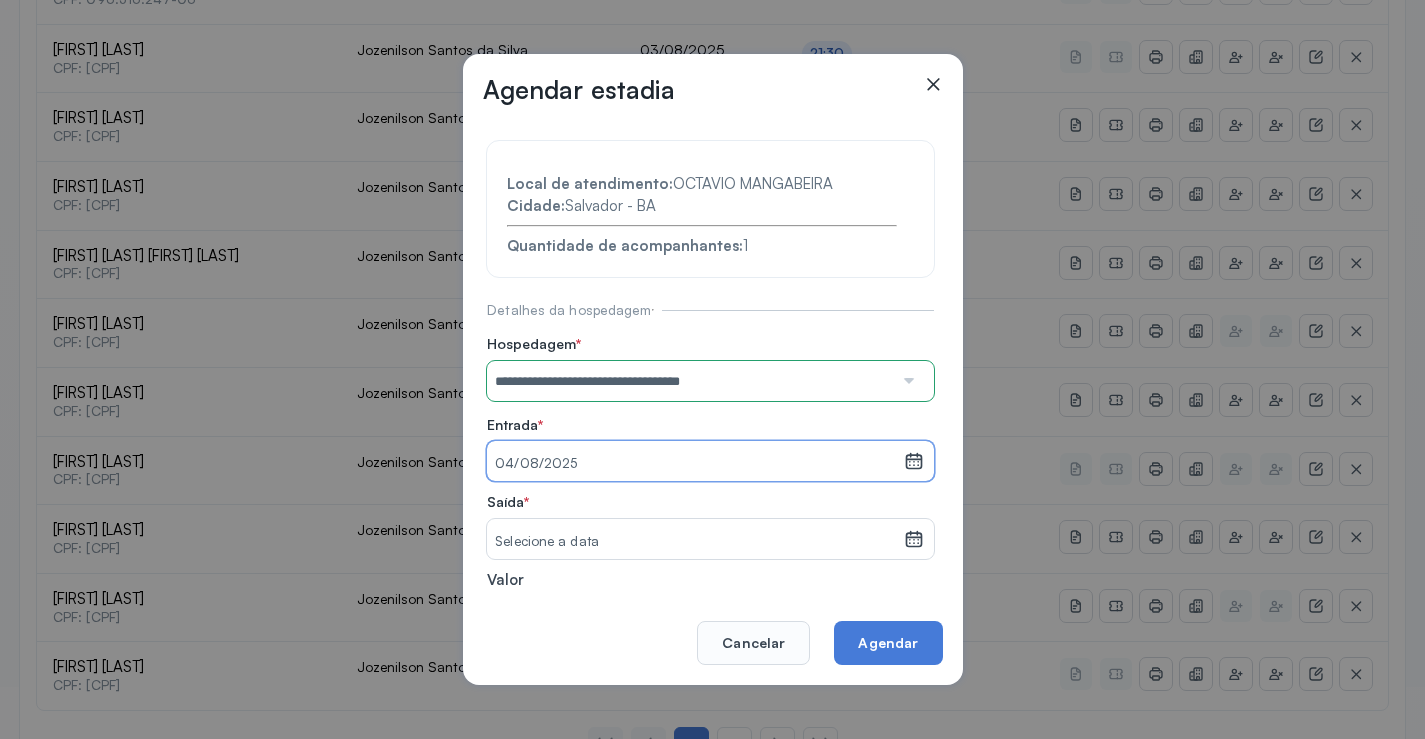 click on "Selecione a data" at bounding box center (695, 542) 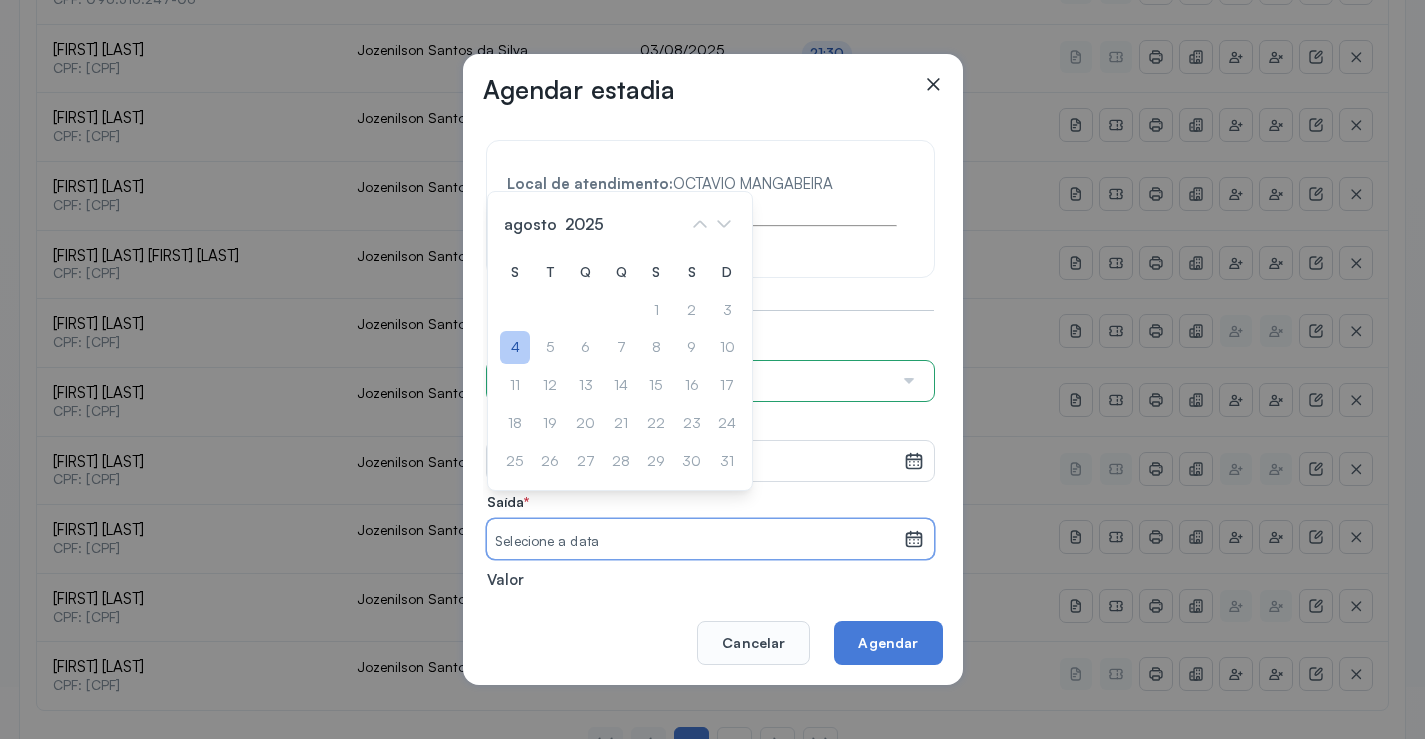 click on "4" 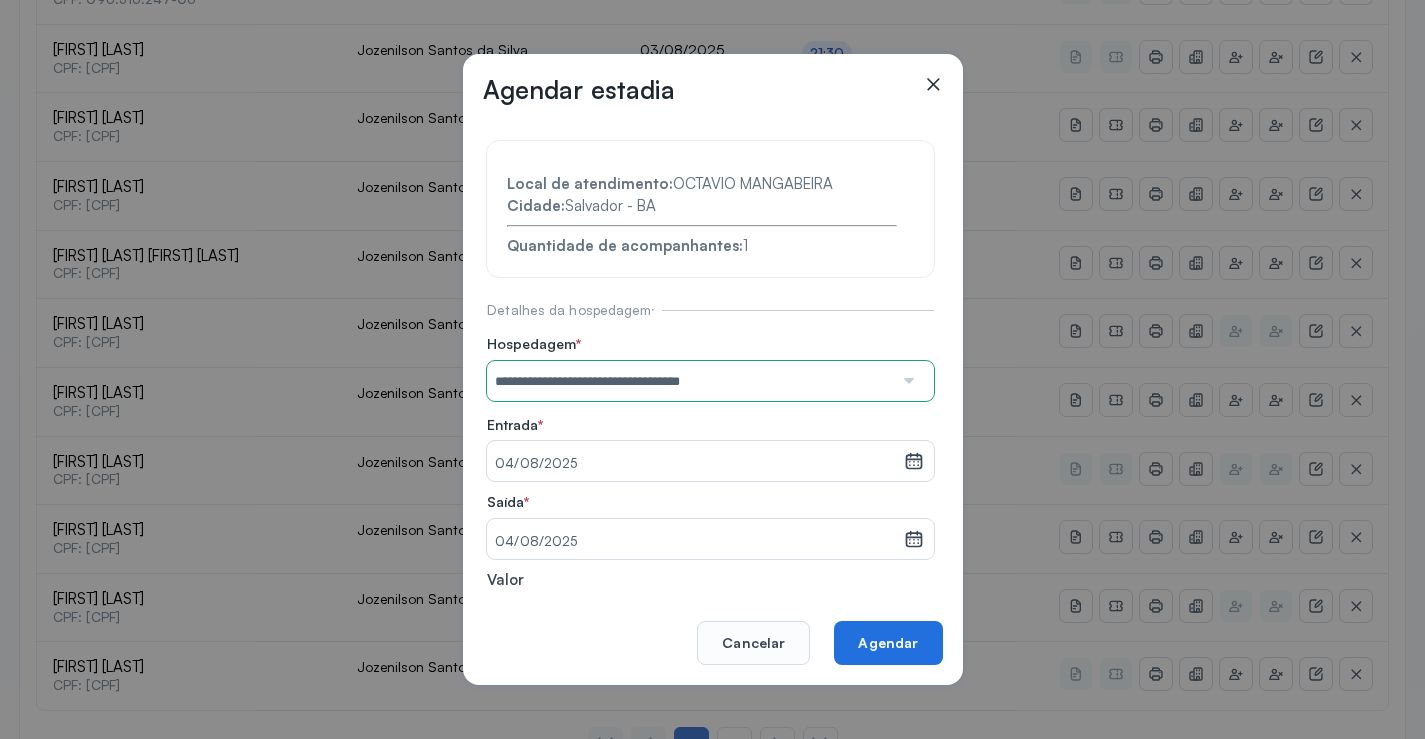 click on "Agendar" 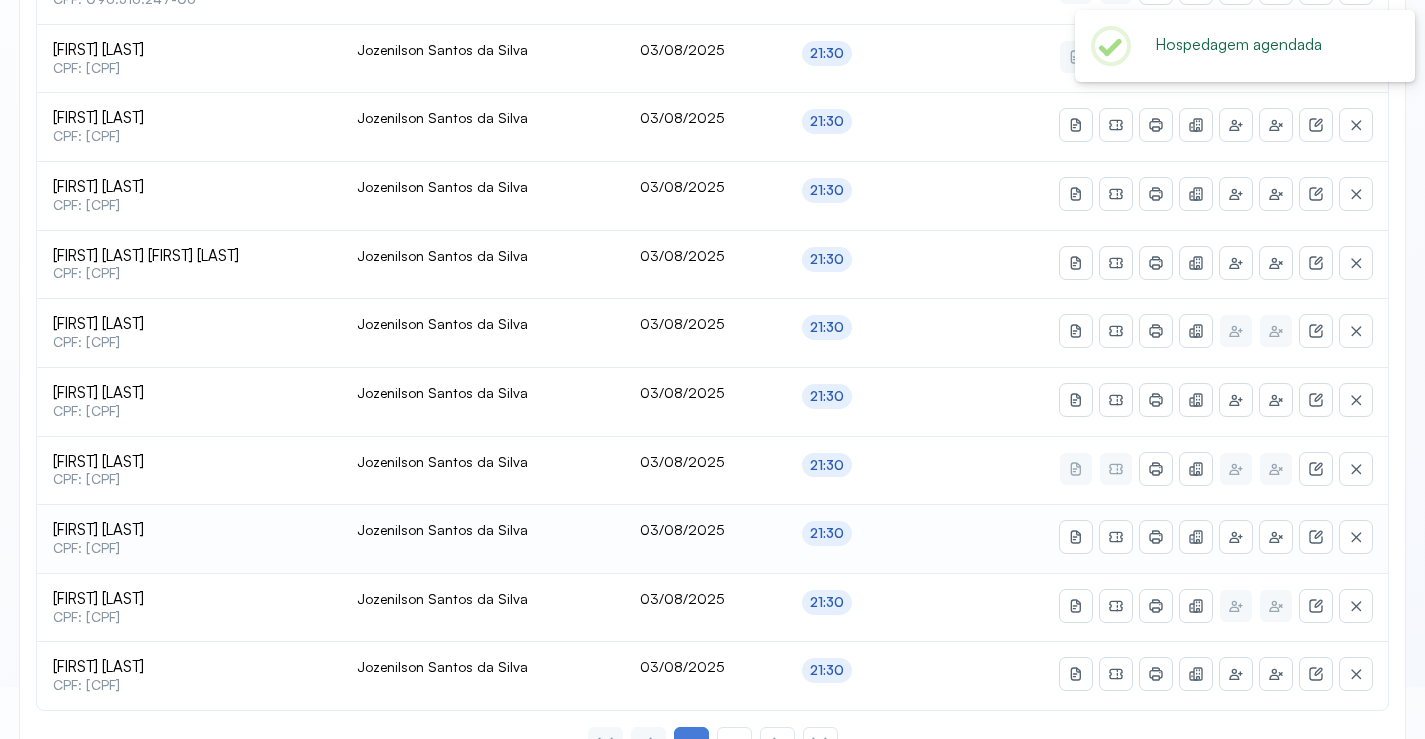 scroll, scrollTop: 865, scrollLeft: 0, axis: vertical 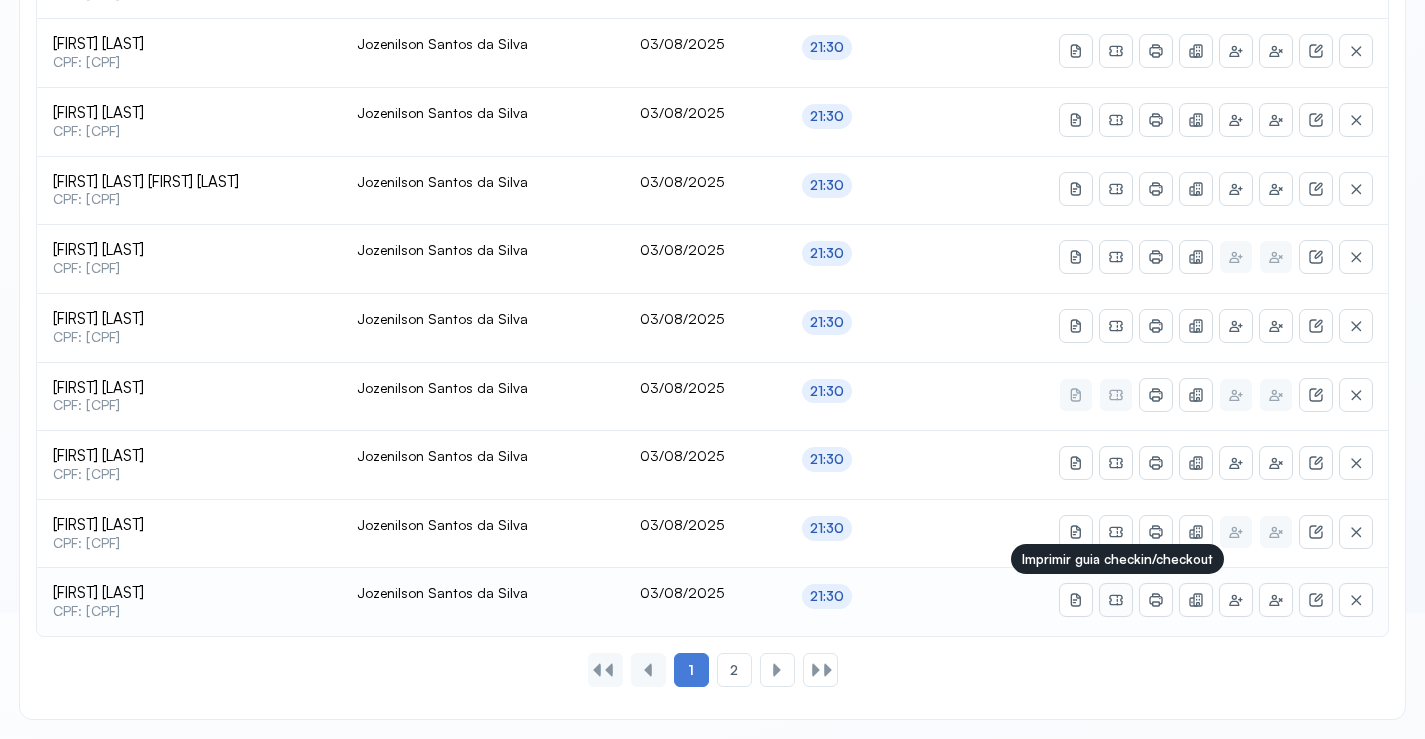 click 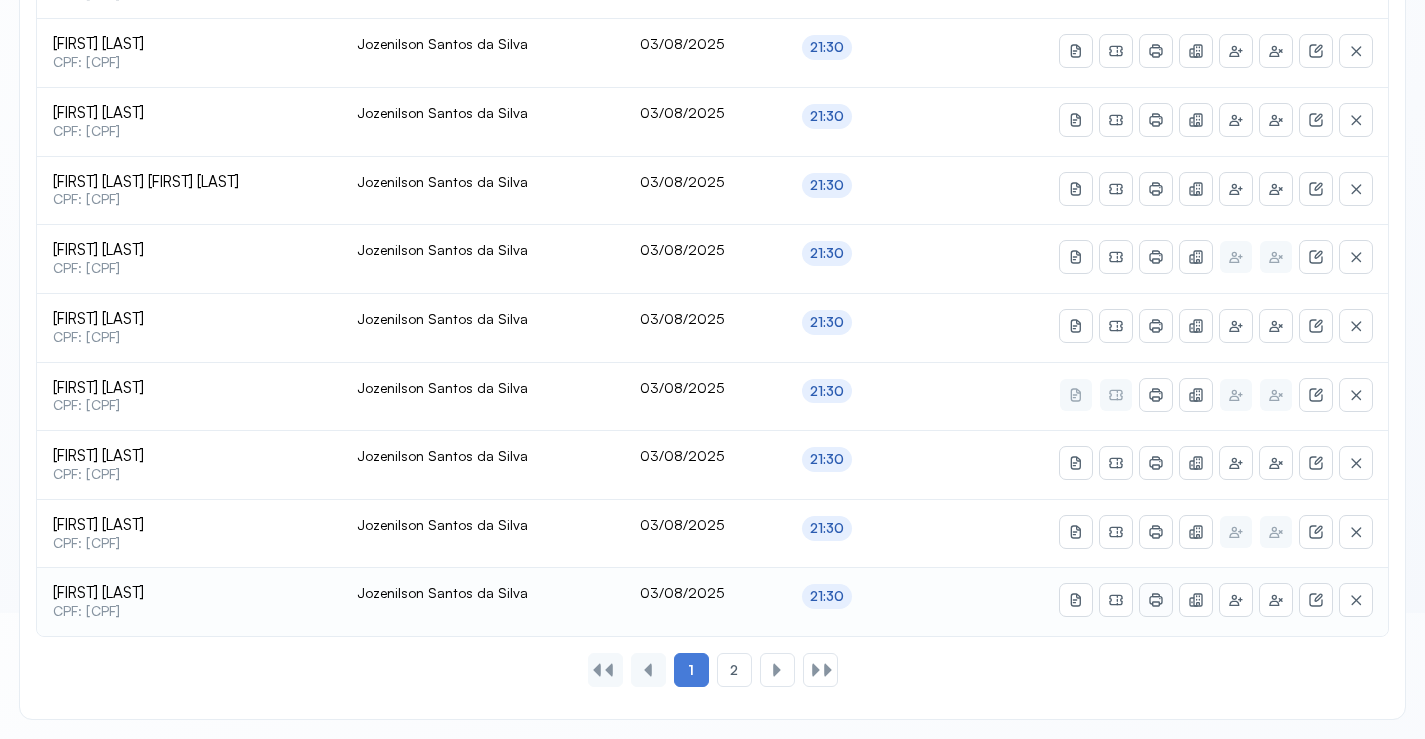 click 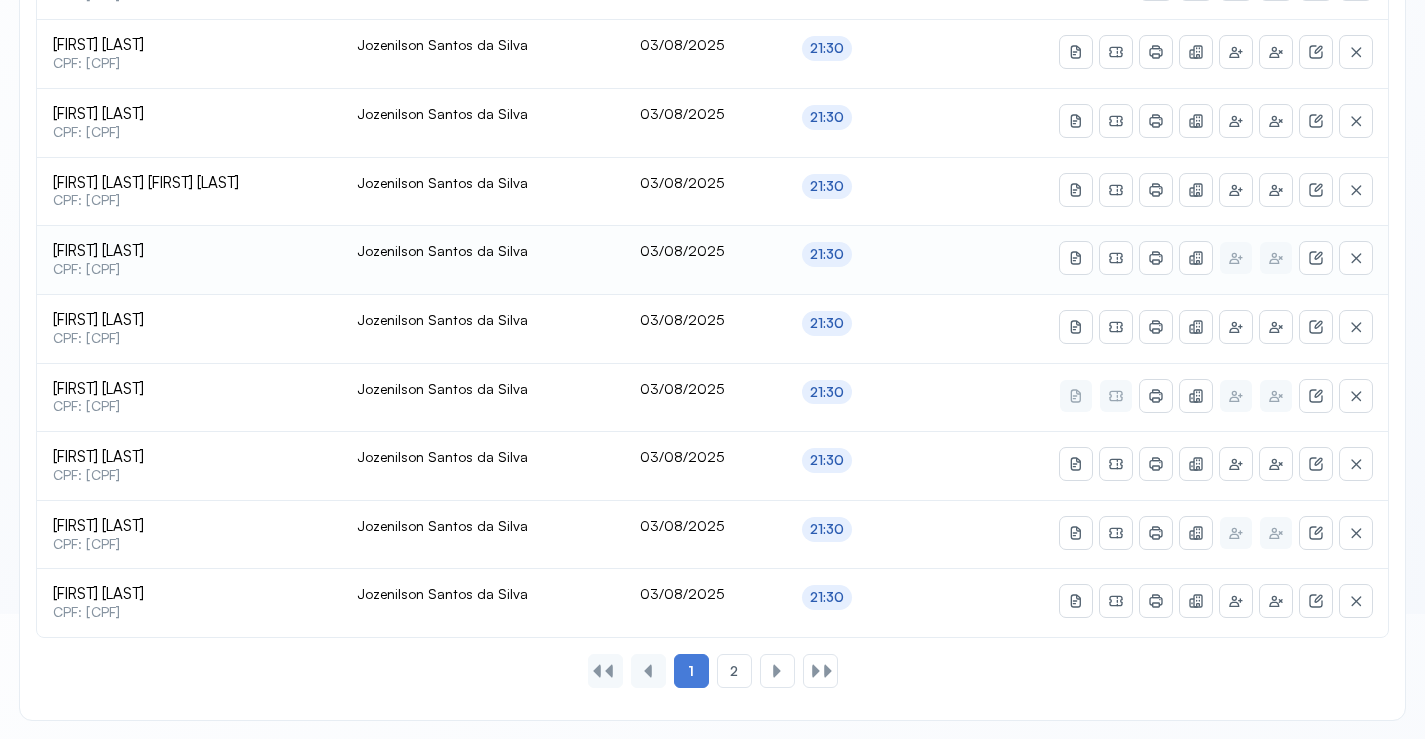 scroll, scrollTop: 865, scrollLeft: 0, axis: vertical 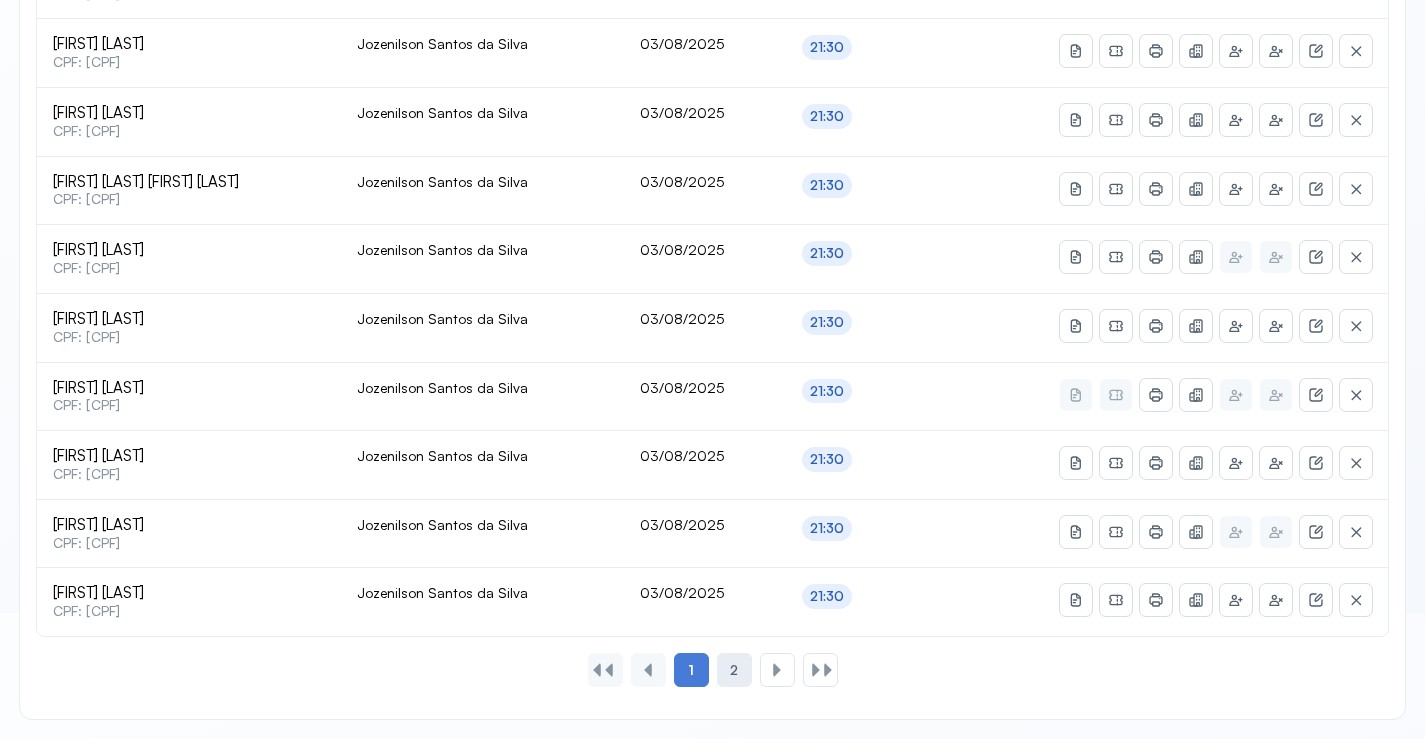 click on "2" at bounding box center (734, 670) 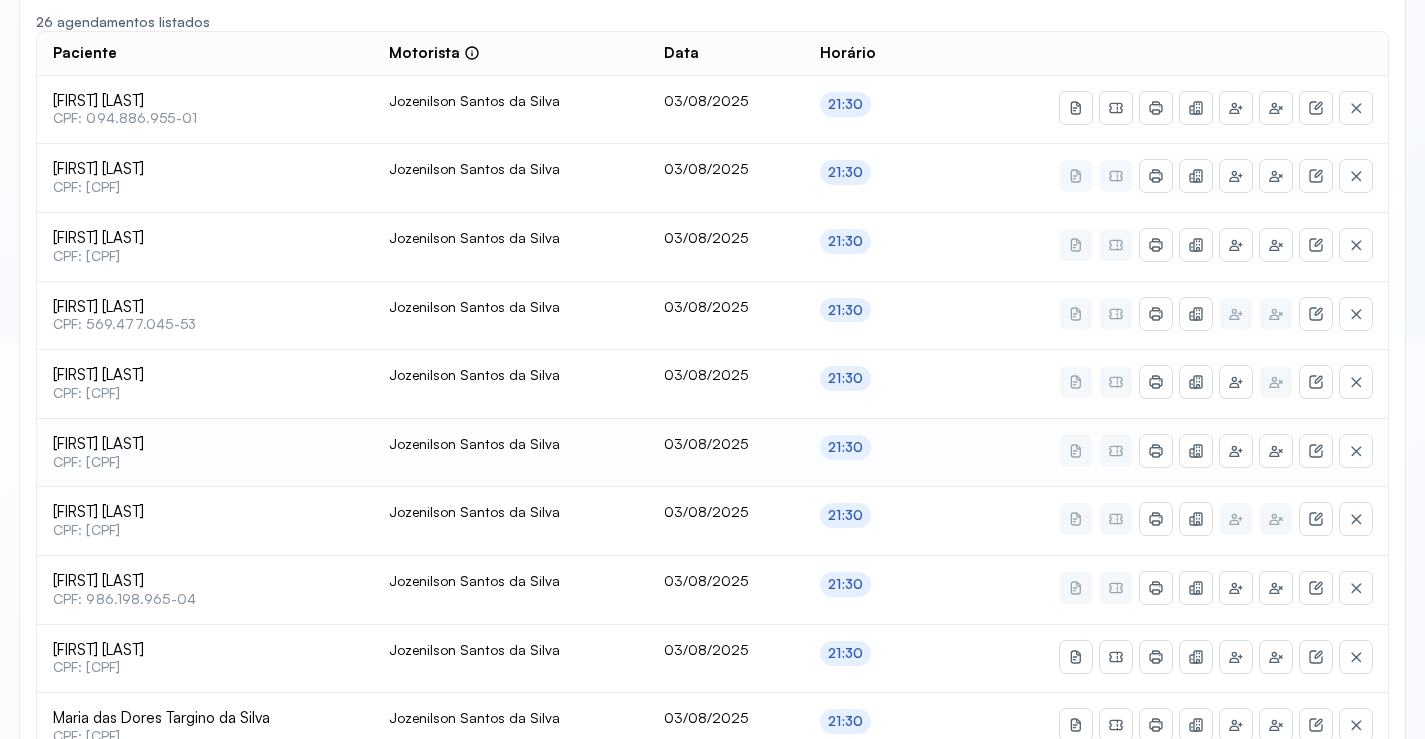 scroll, scrollTop: 591, scrollLeft: 0, axis: vertical 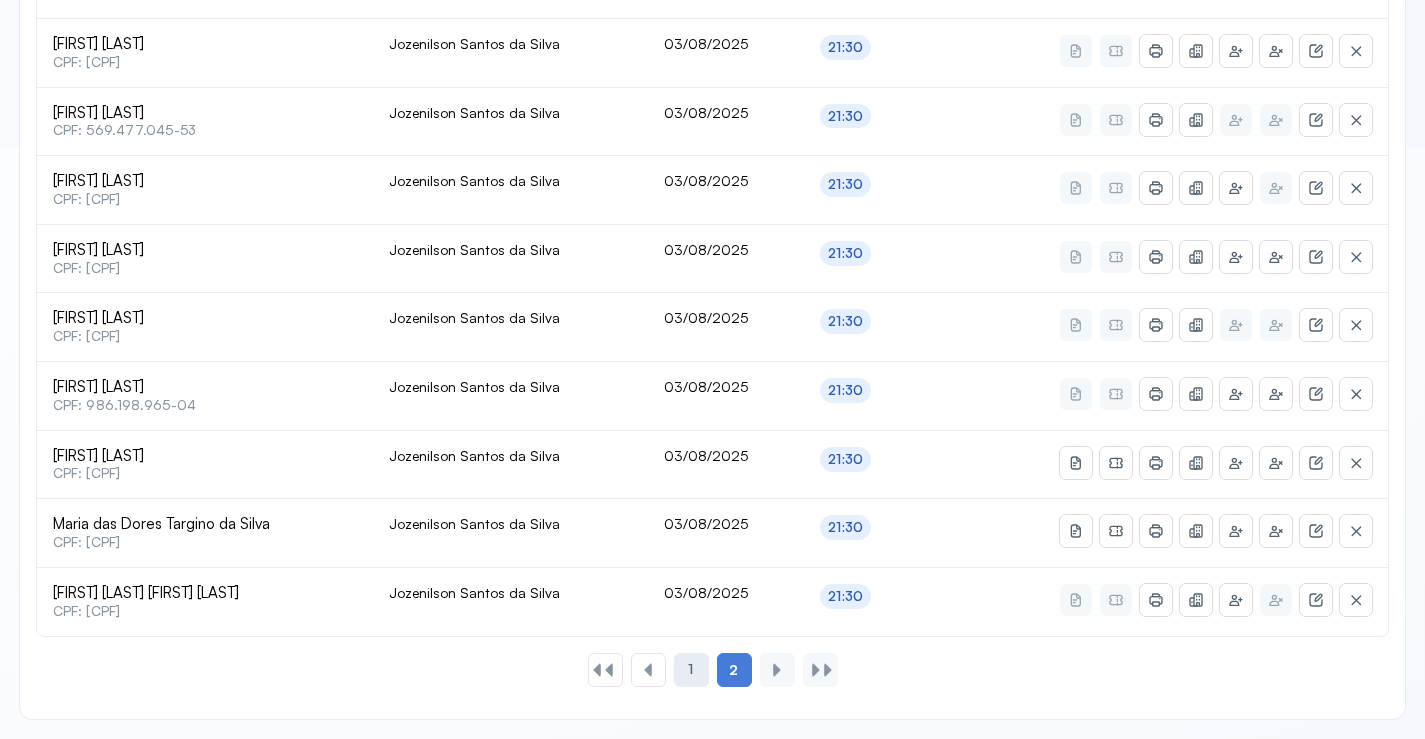 click on "1" 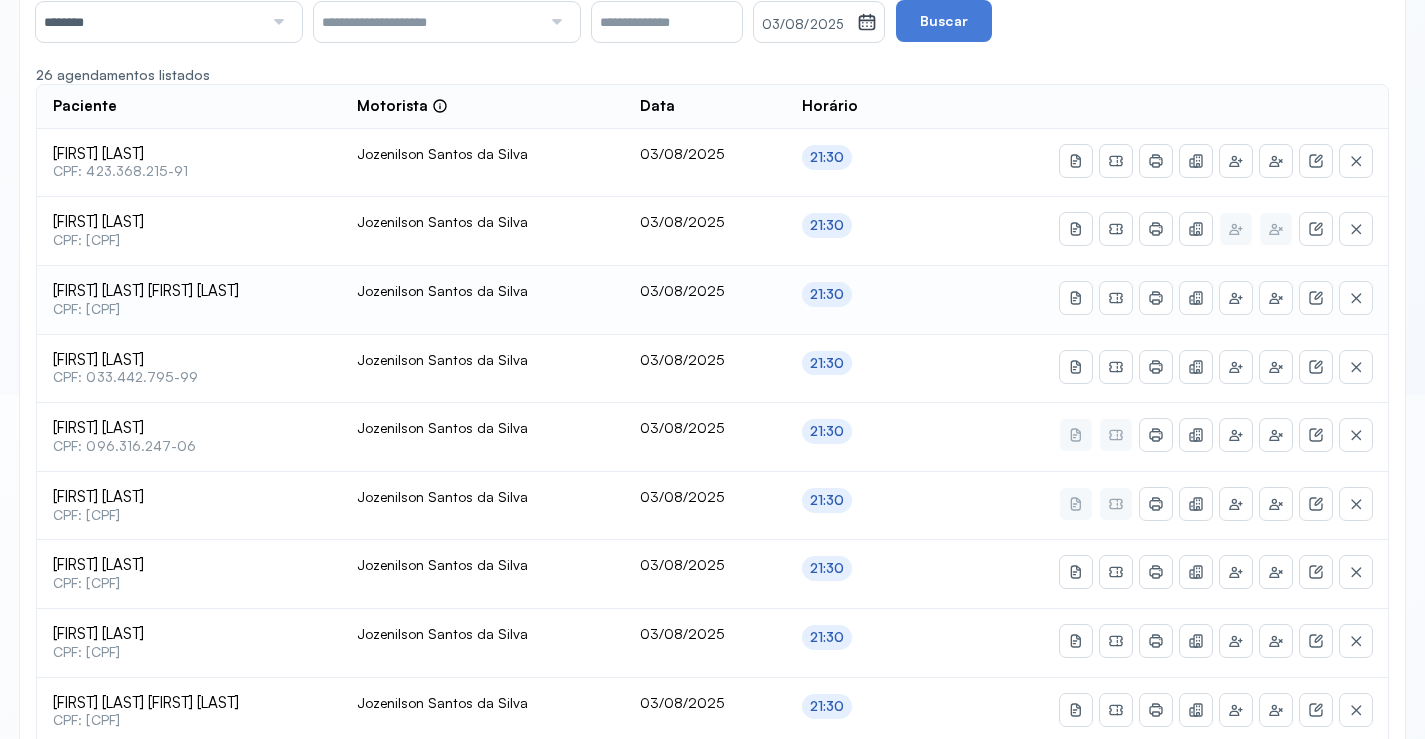 scroll, scrollTop: 391, scrollLeft: 0, axis: vertical 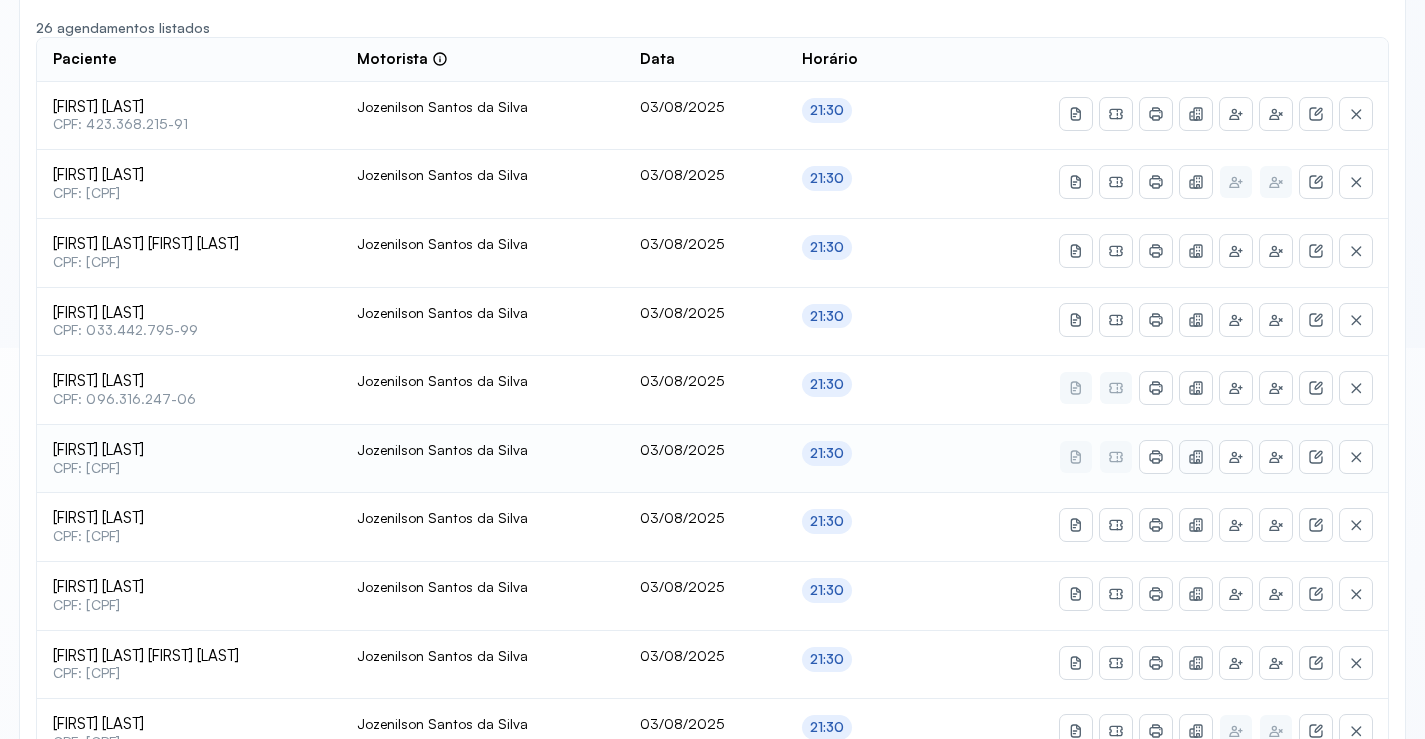 click 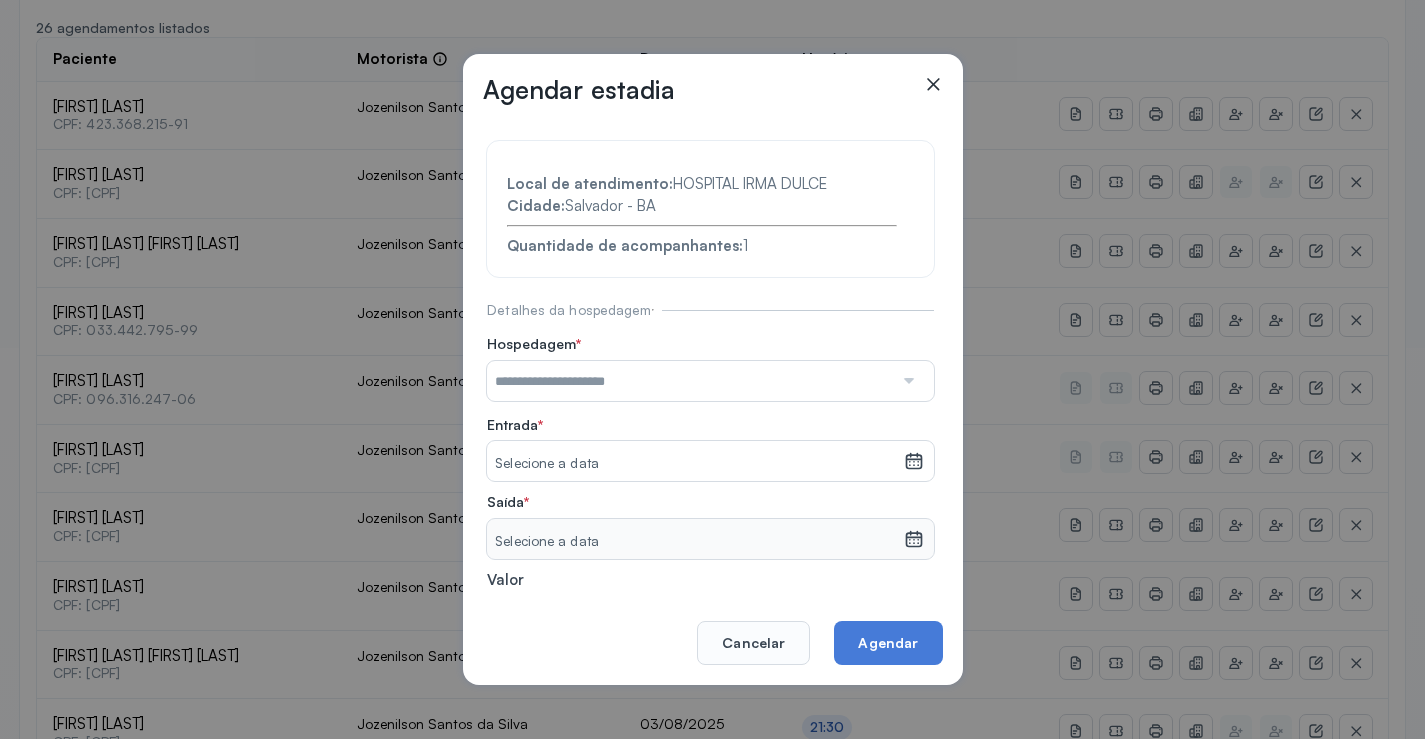 click at bounding box center (690, 381) 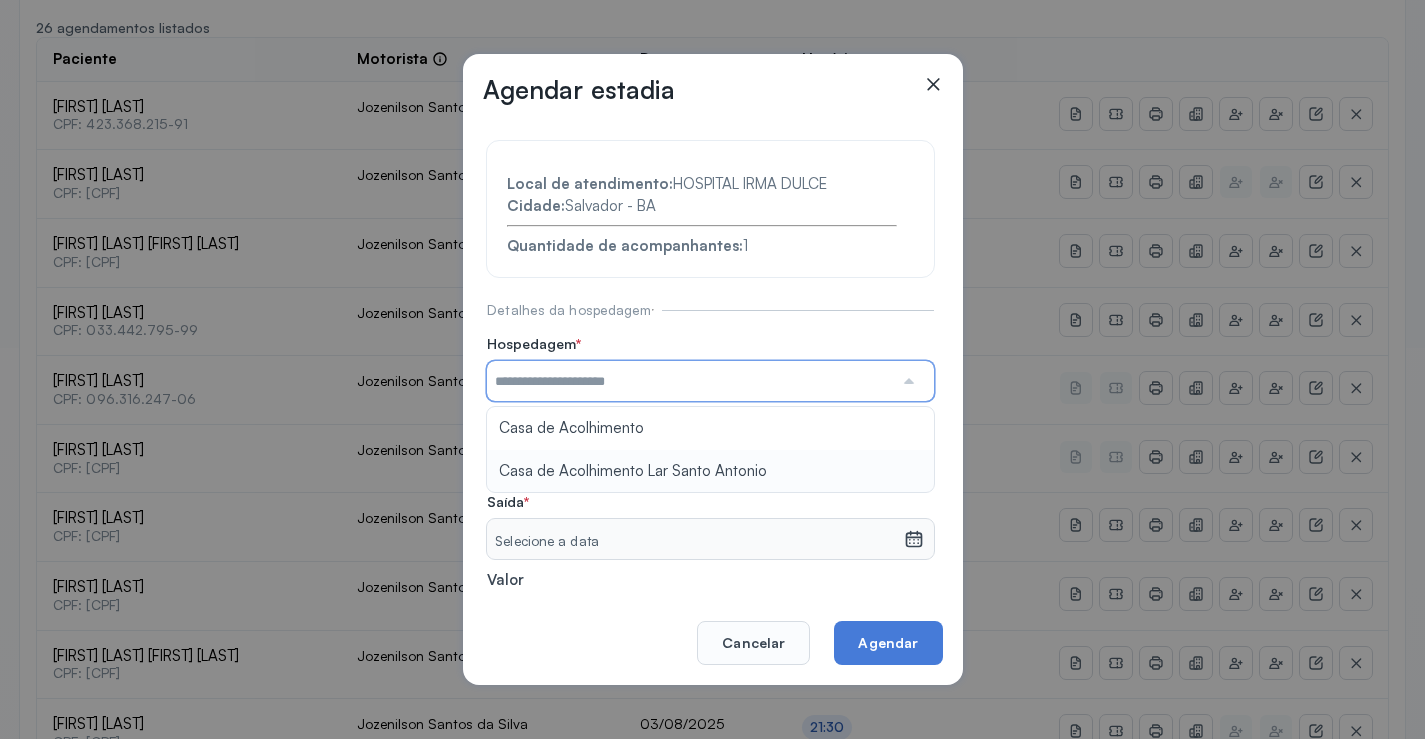 type on "**********" 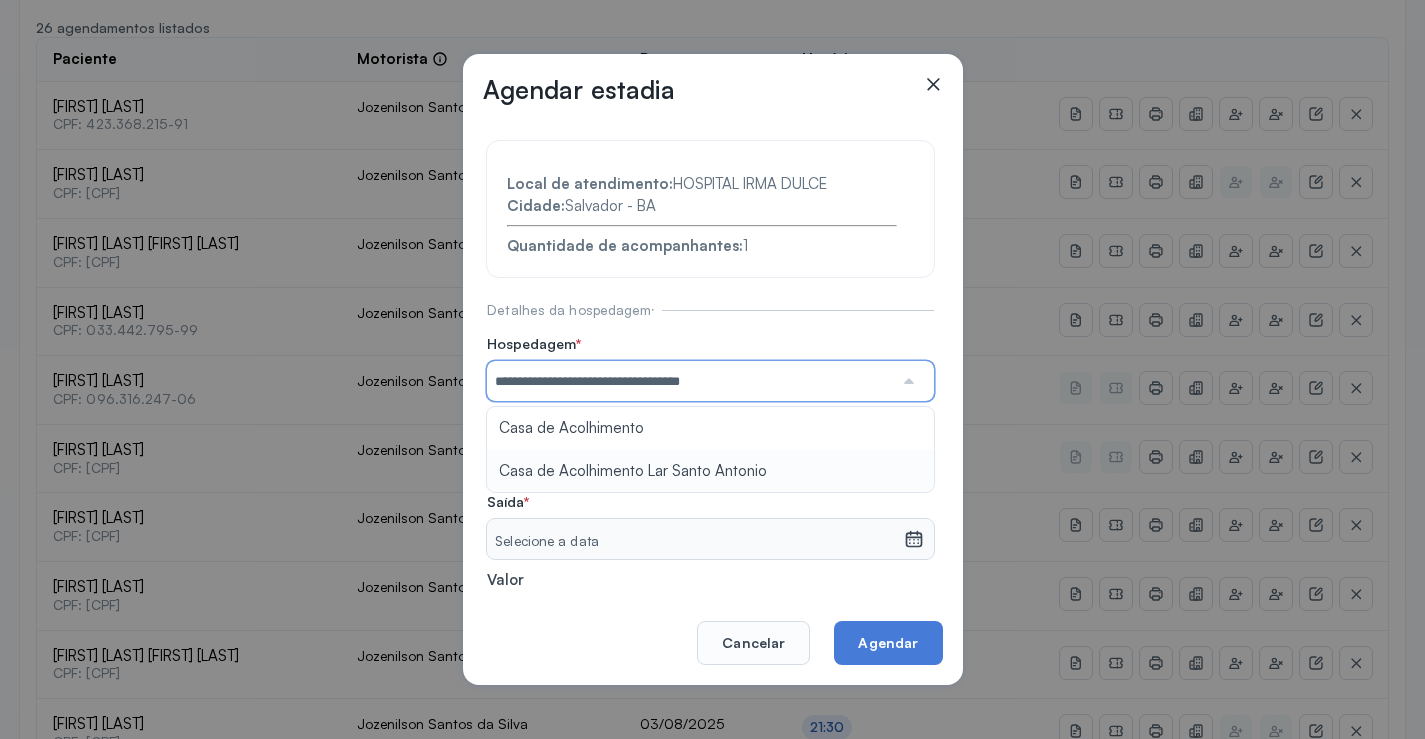 click on "**********" at bounding box center [710, 436] 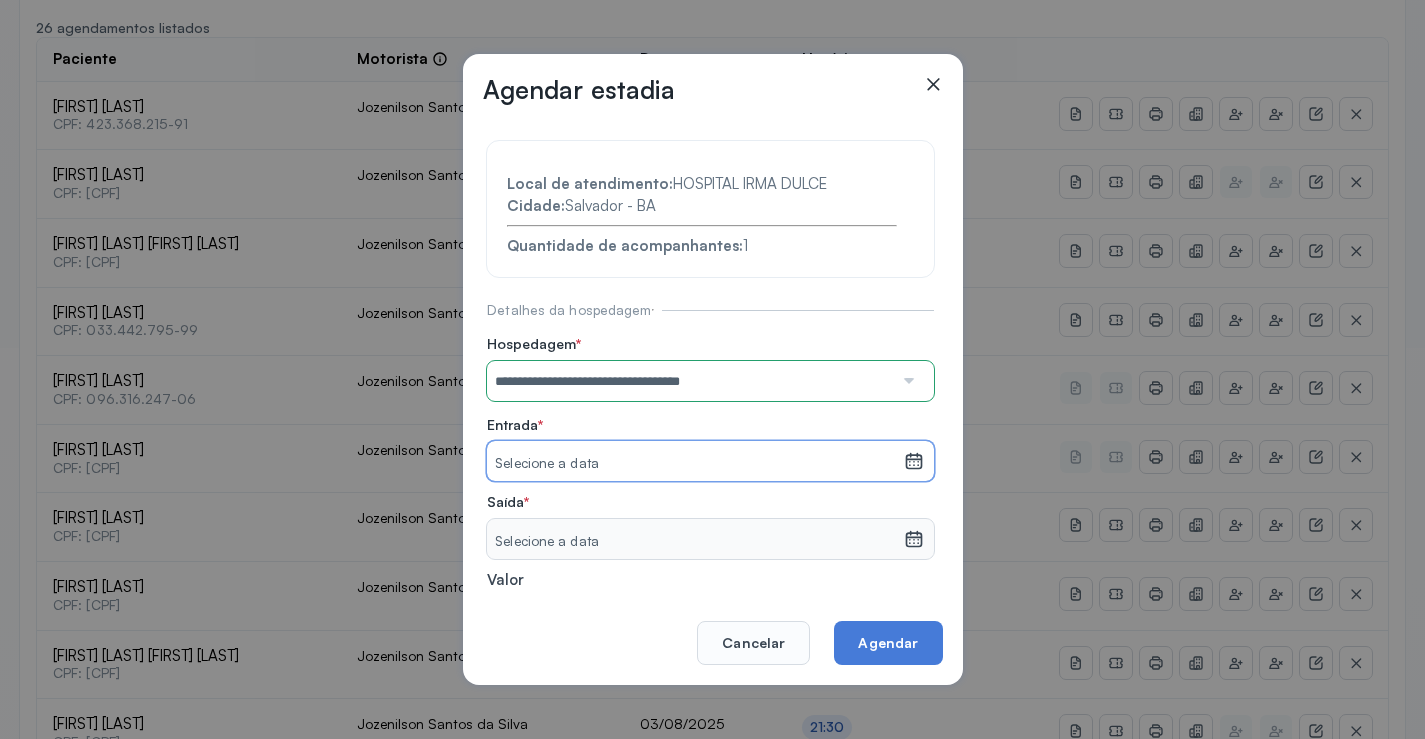 click on "Selecione a data" at bounding box center [695, 461] 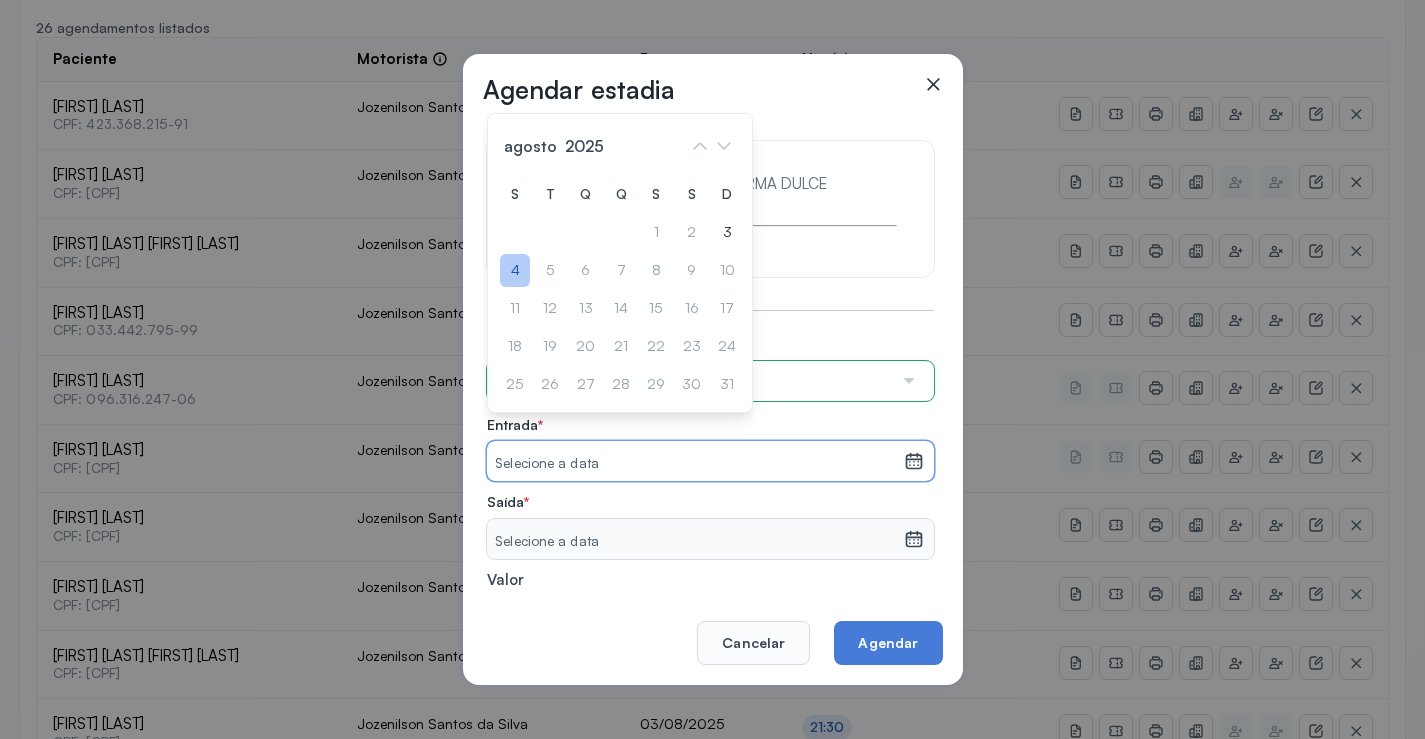 click on "4" 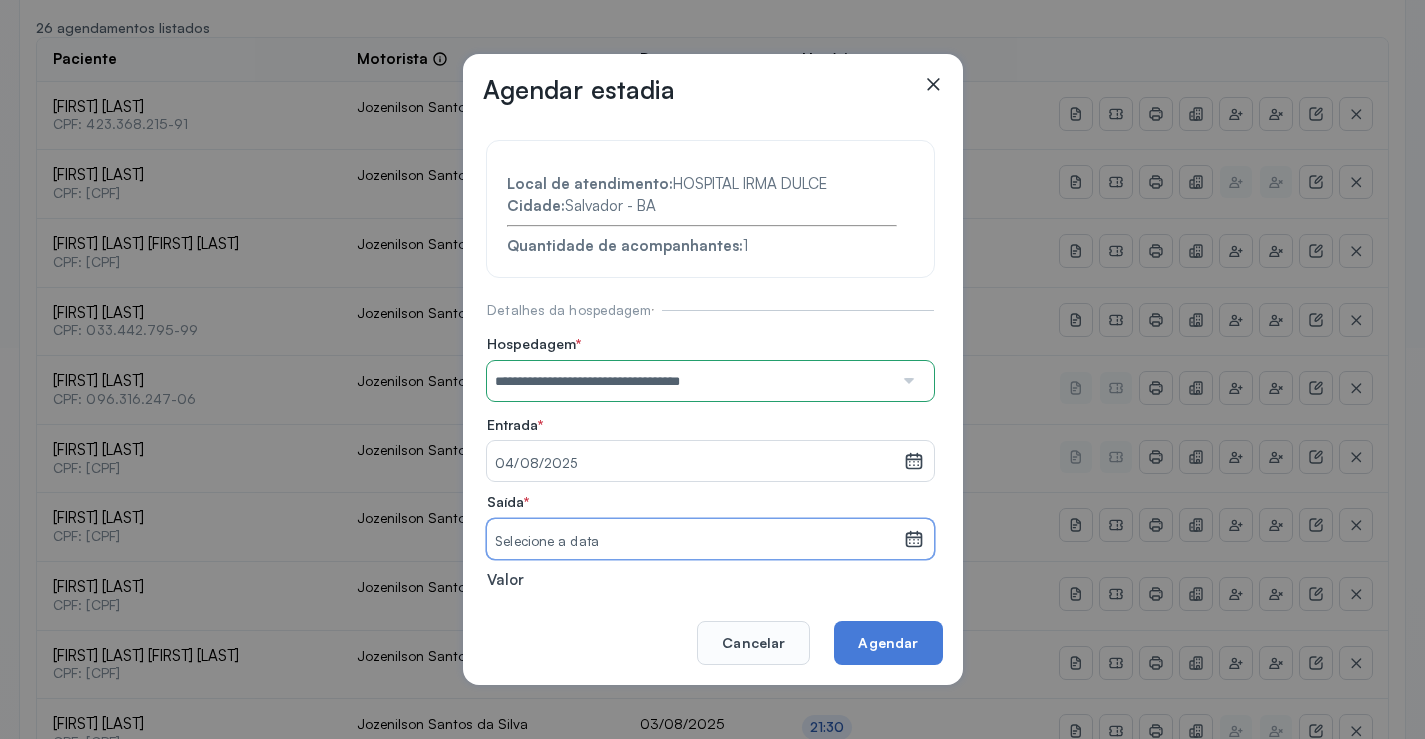 click on "Selecione a data" at bounding box center [695, 542] 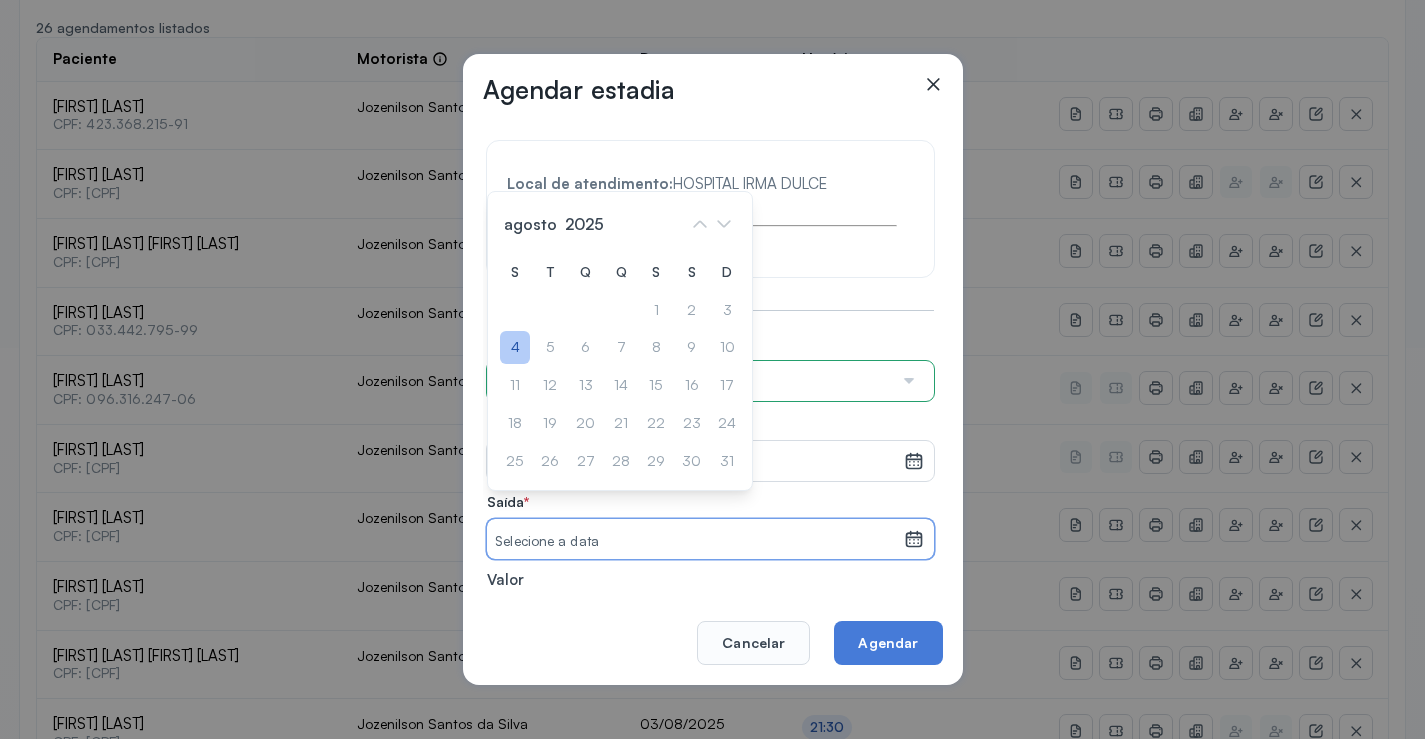 click on "4" 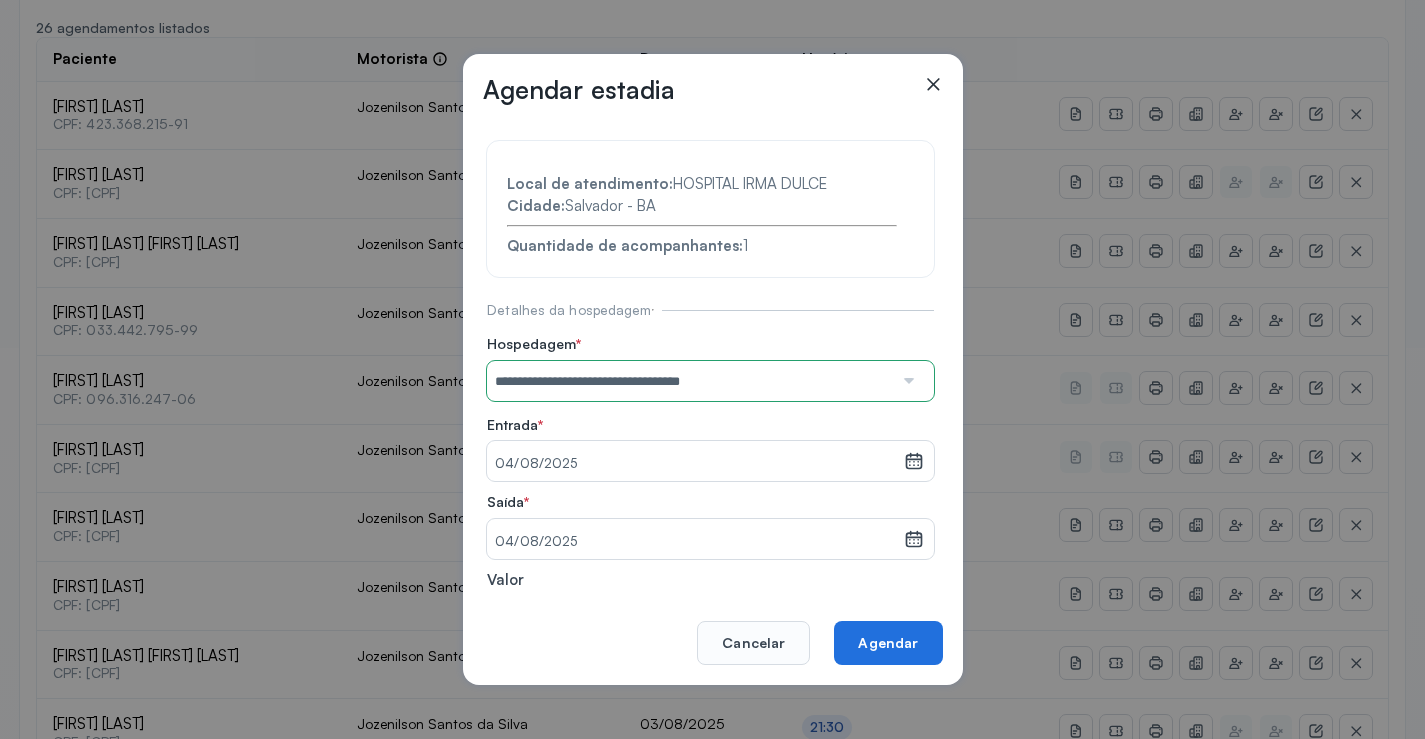 click on "Agendar" 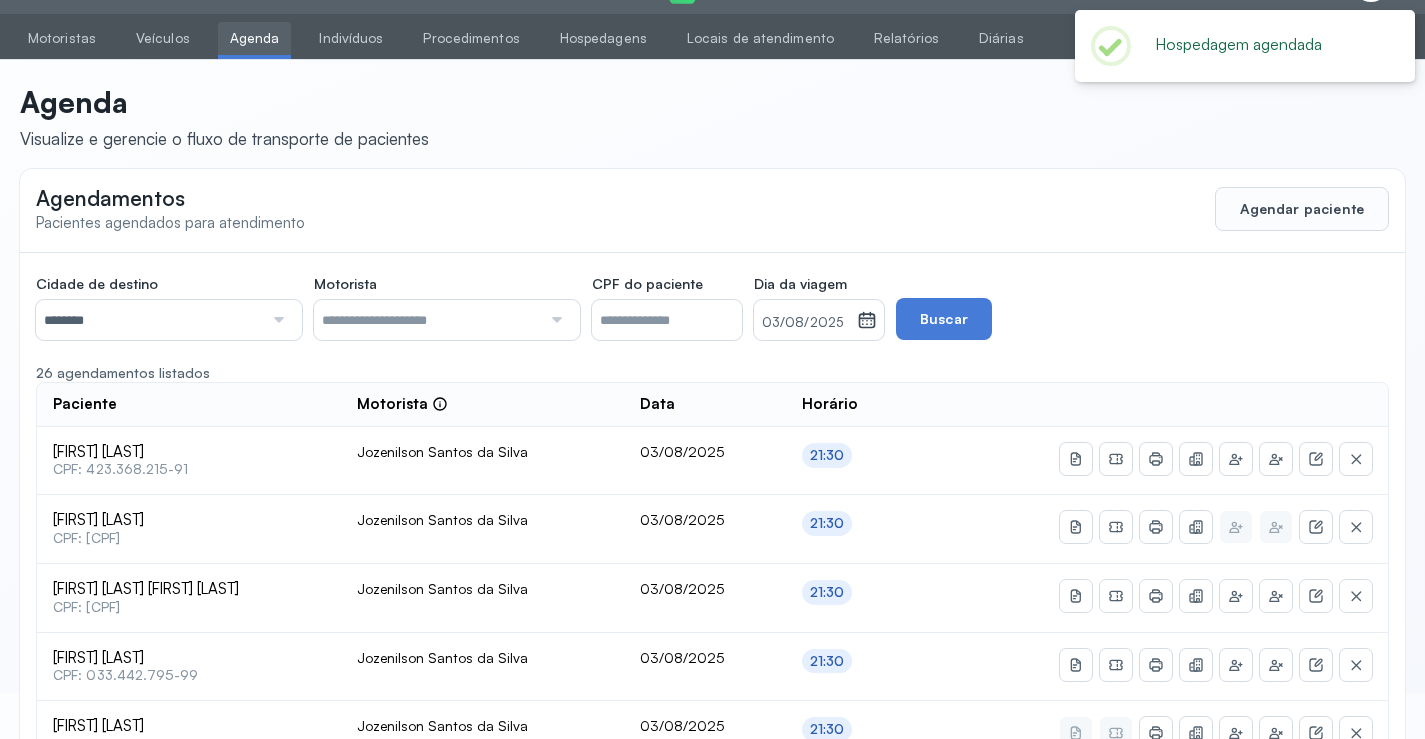scroll, scrollTop: 391, scrollLeft: 0, axis: vertical 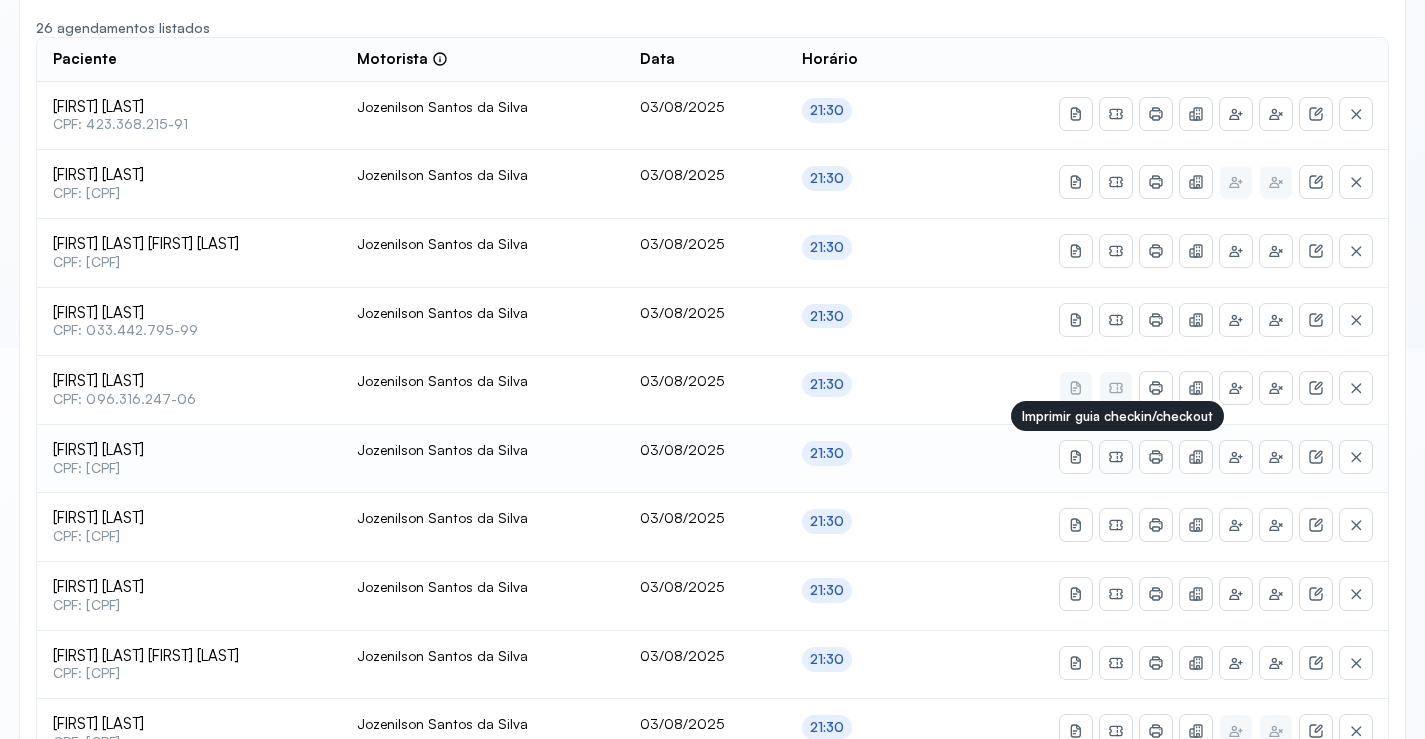click 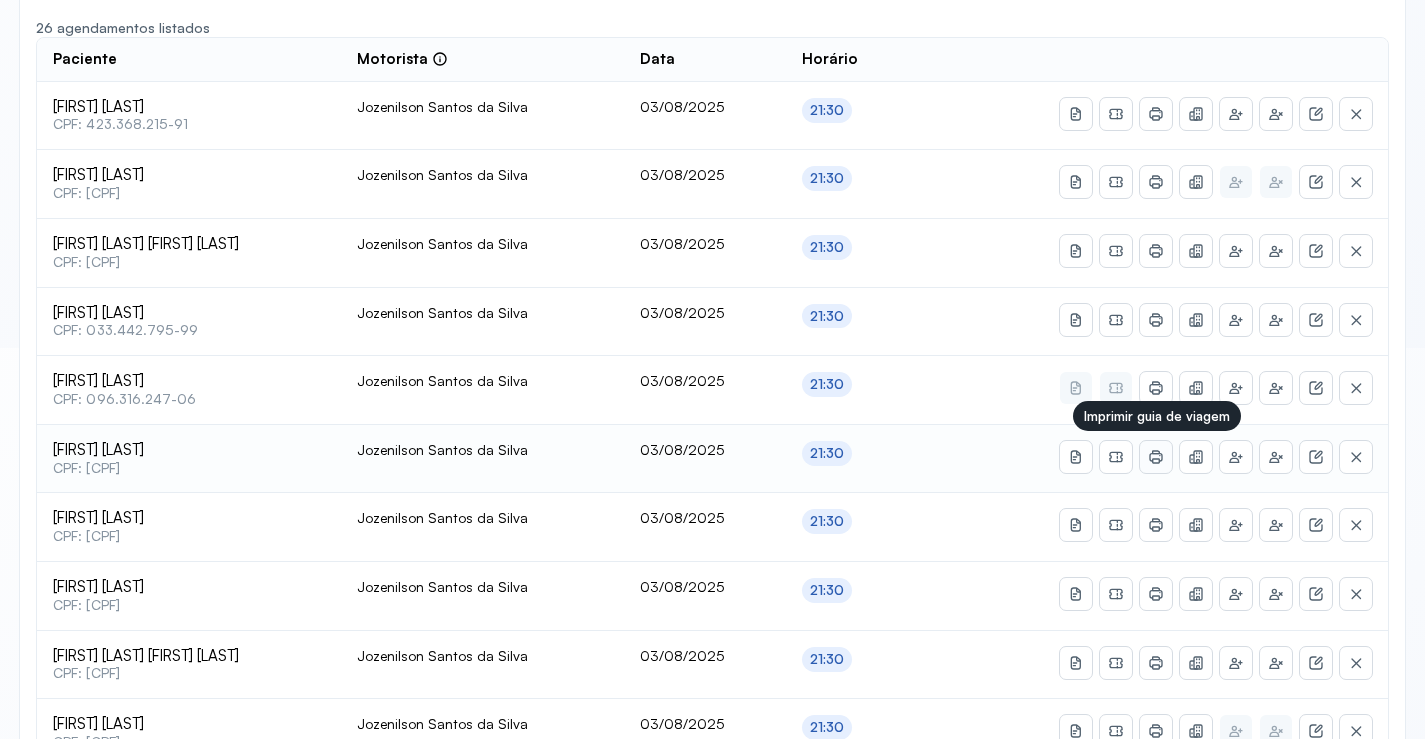 click 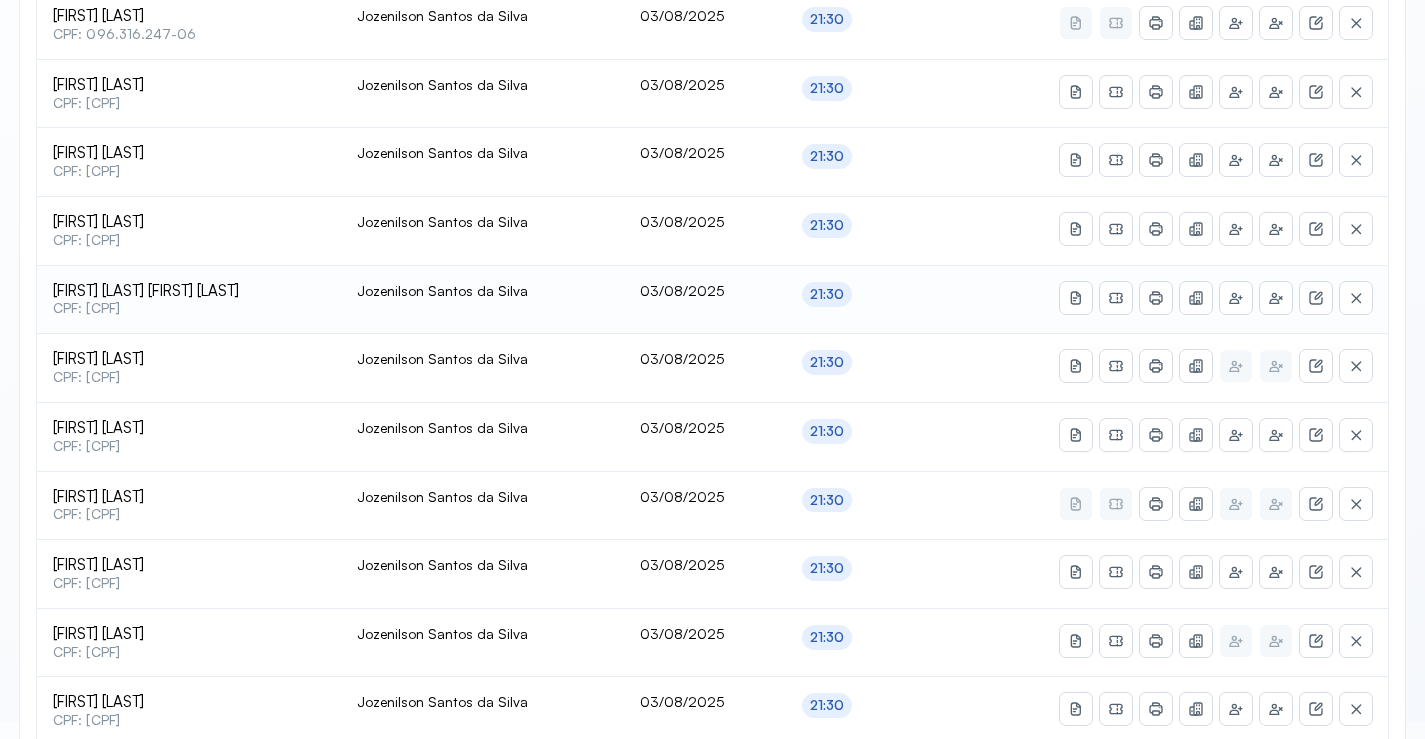 scroll, scrollTop: 791, scrollLeft: 0, axis: vertical 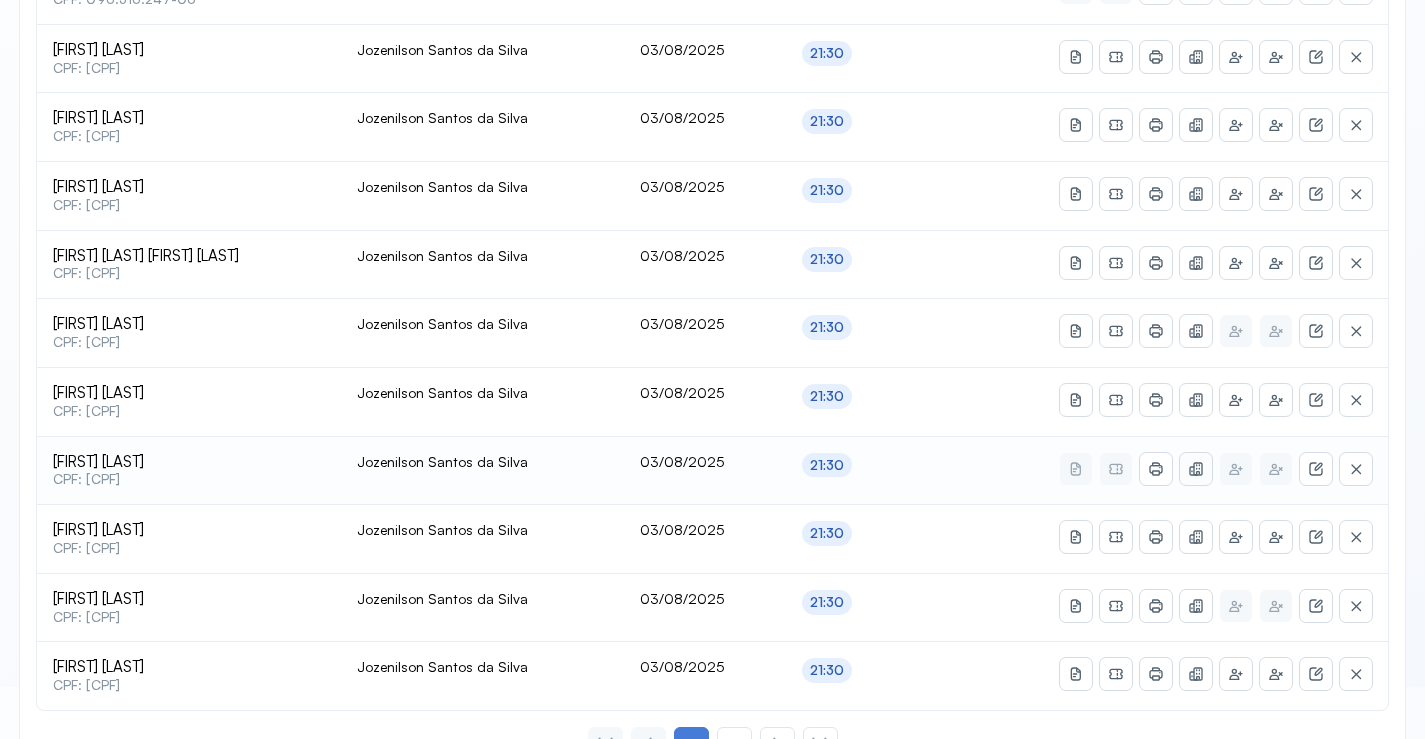 click 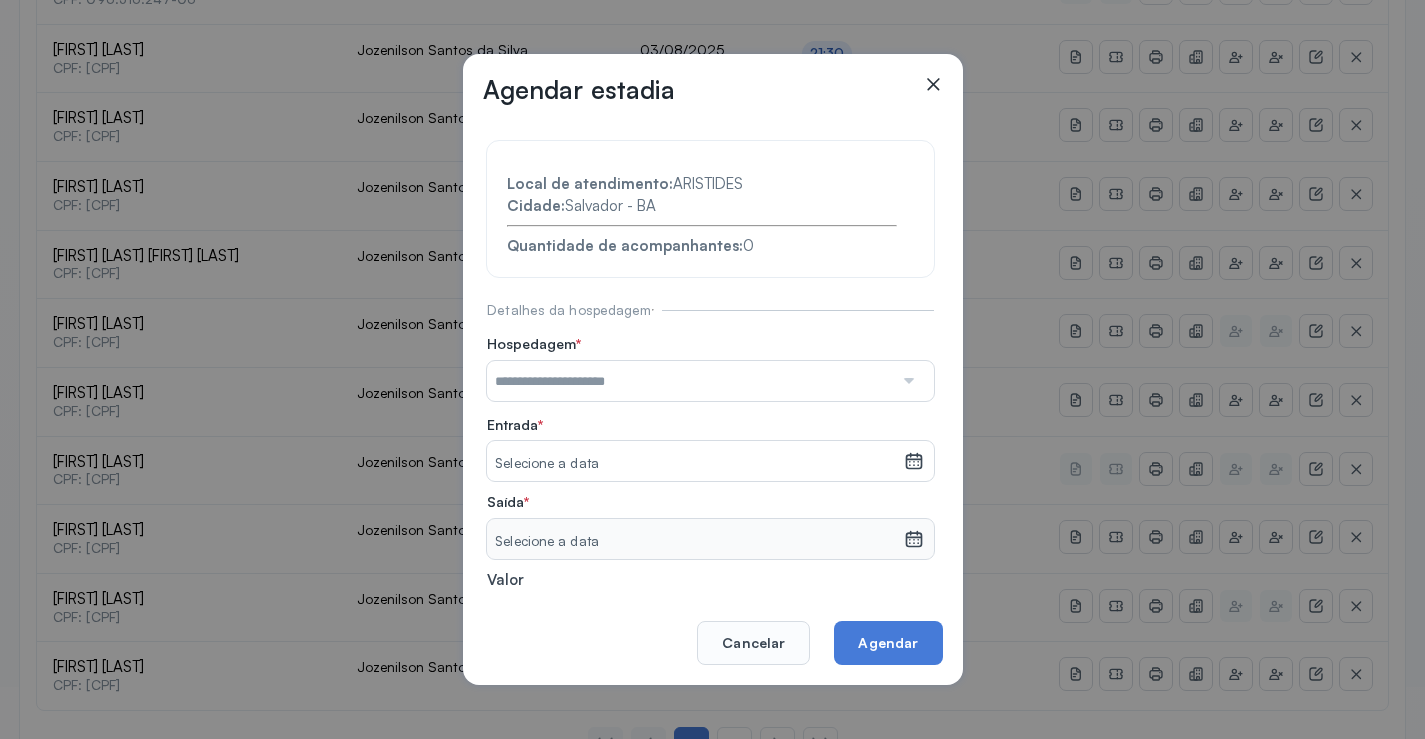 click at bounding box center [690, 381] 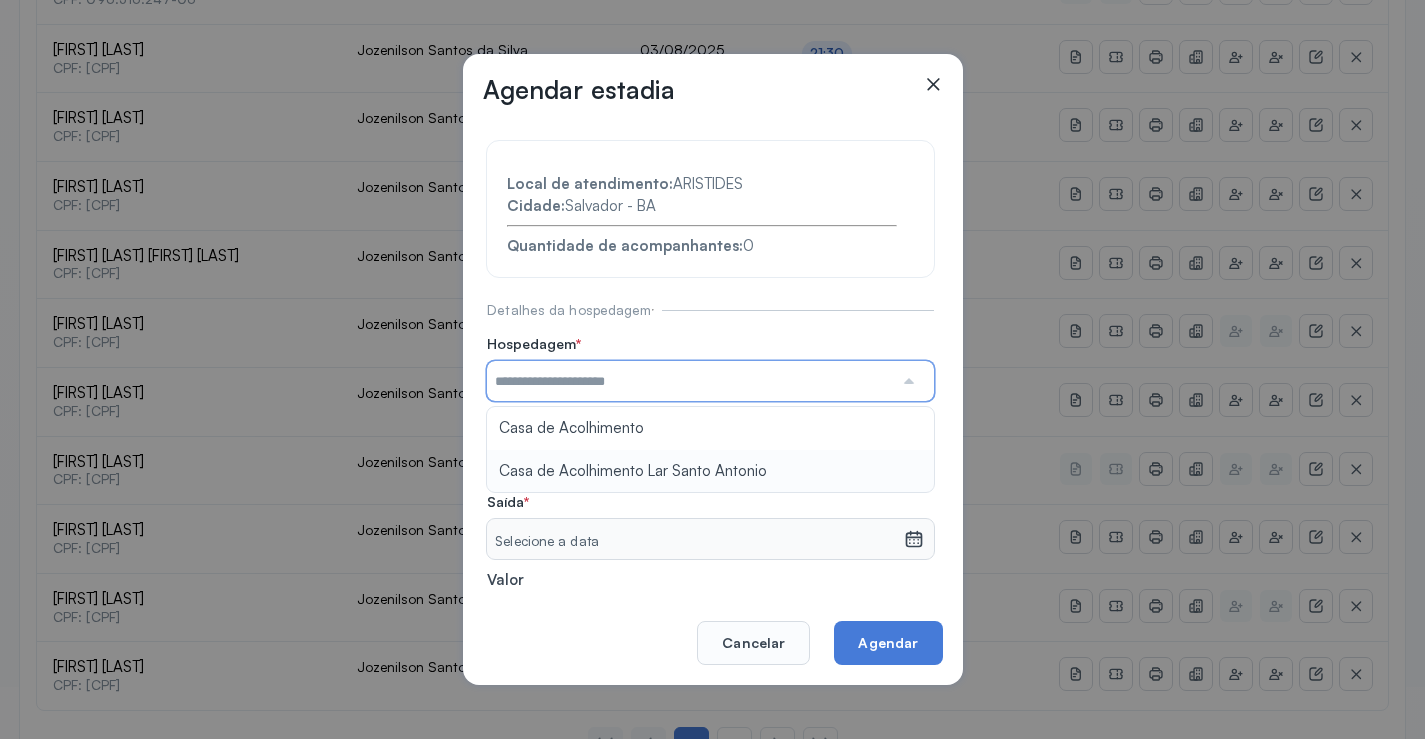 type on "**********" 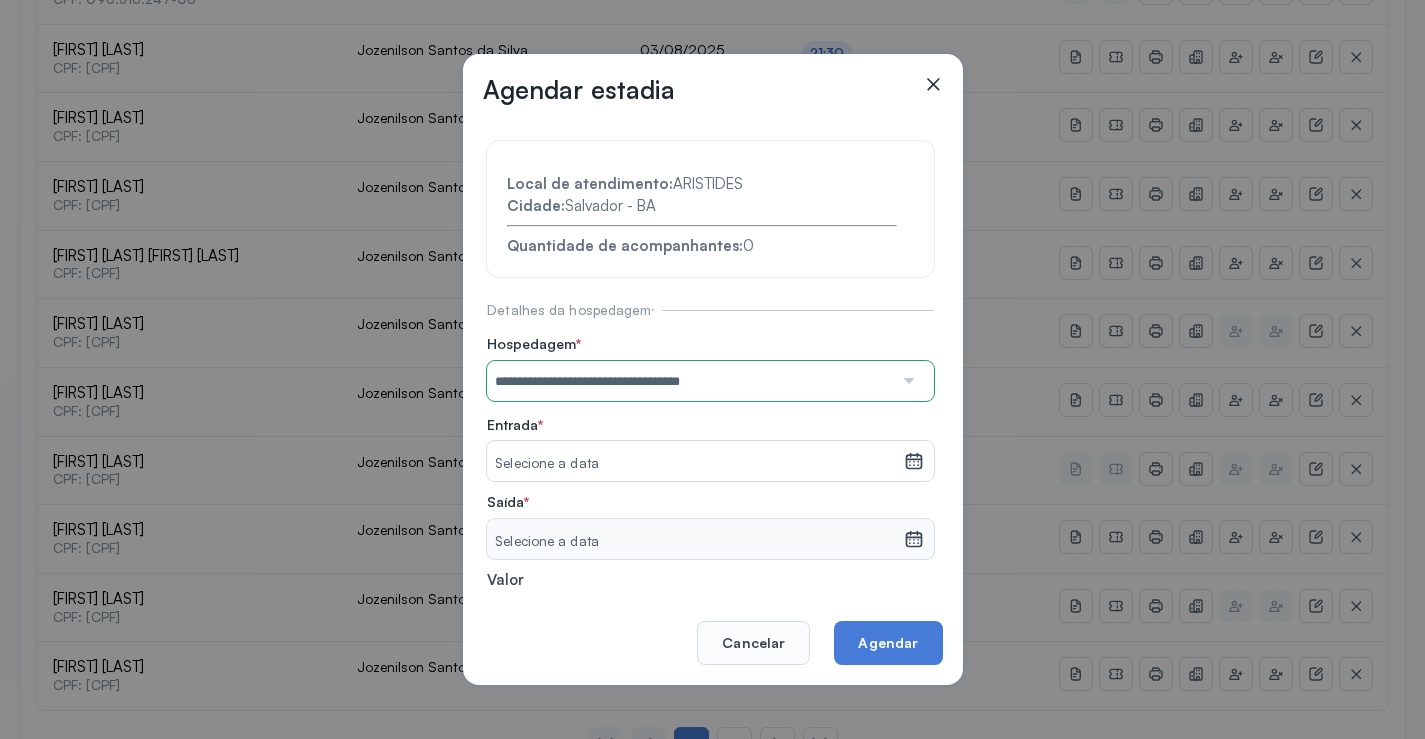 click on "**********" at bounding box center (710, 436) 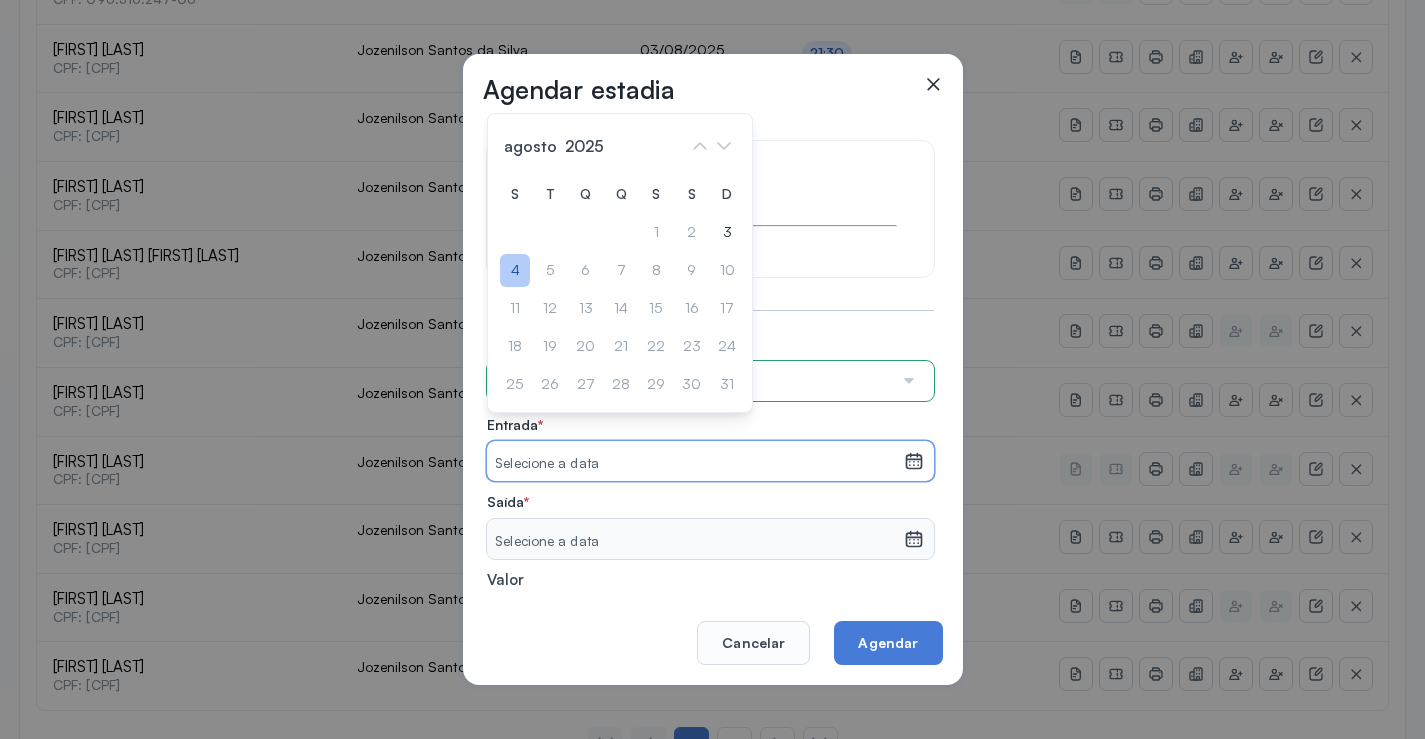 click on "4" 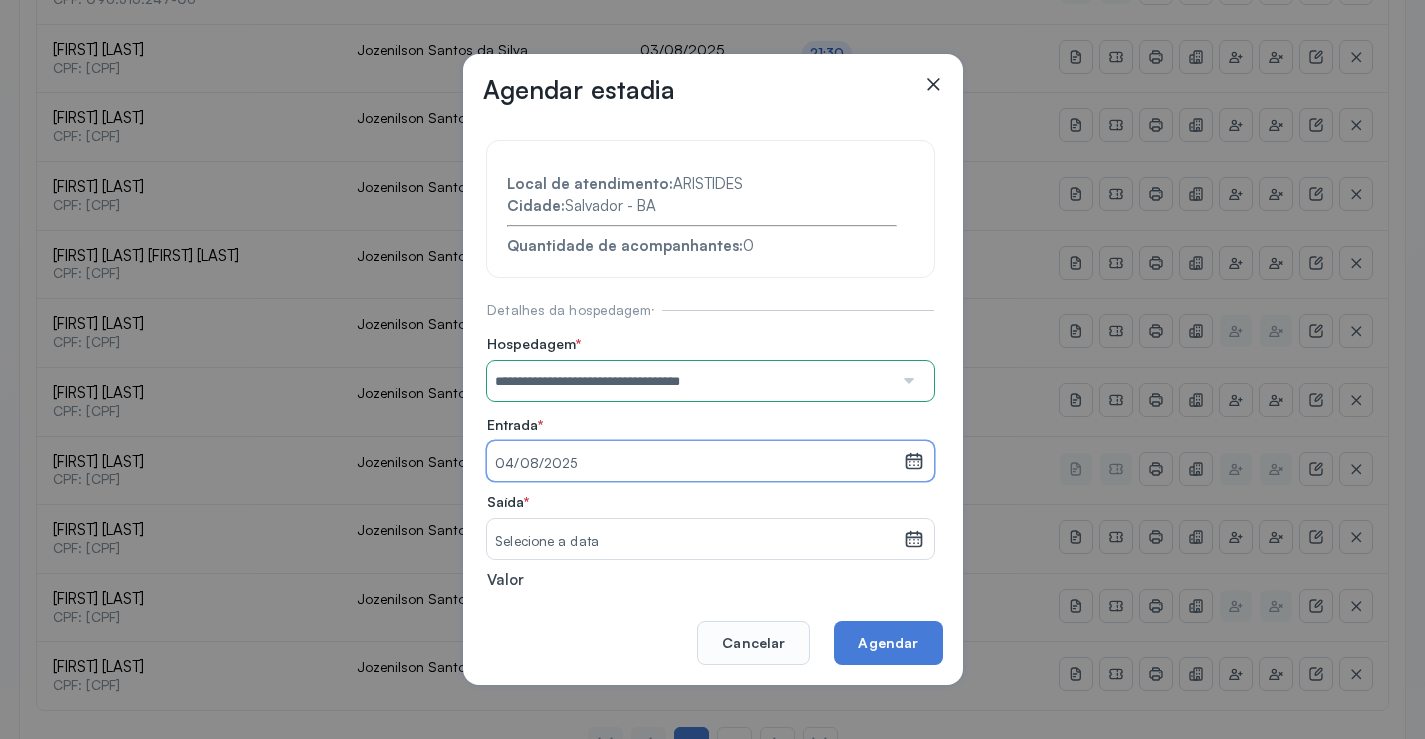 click on "Selecione a data" at bounding box center (695, 542) 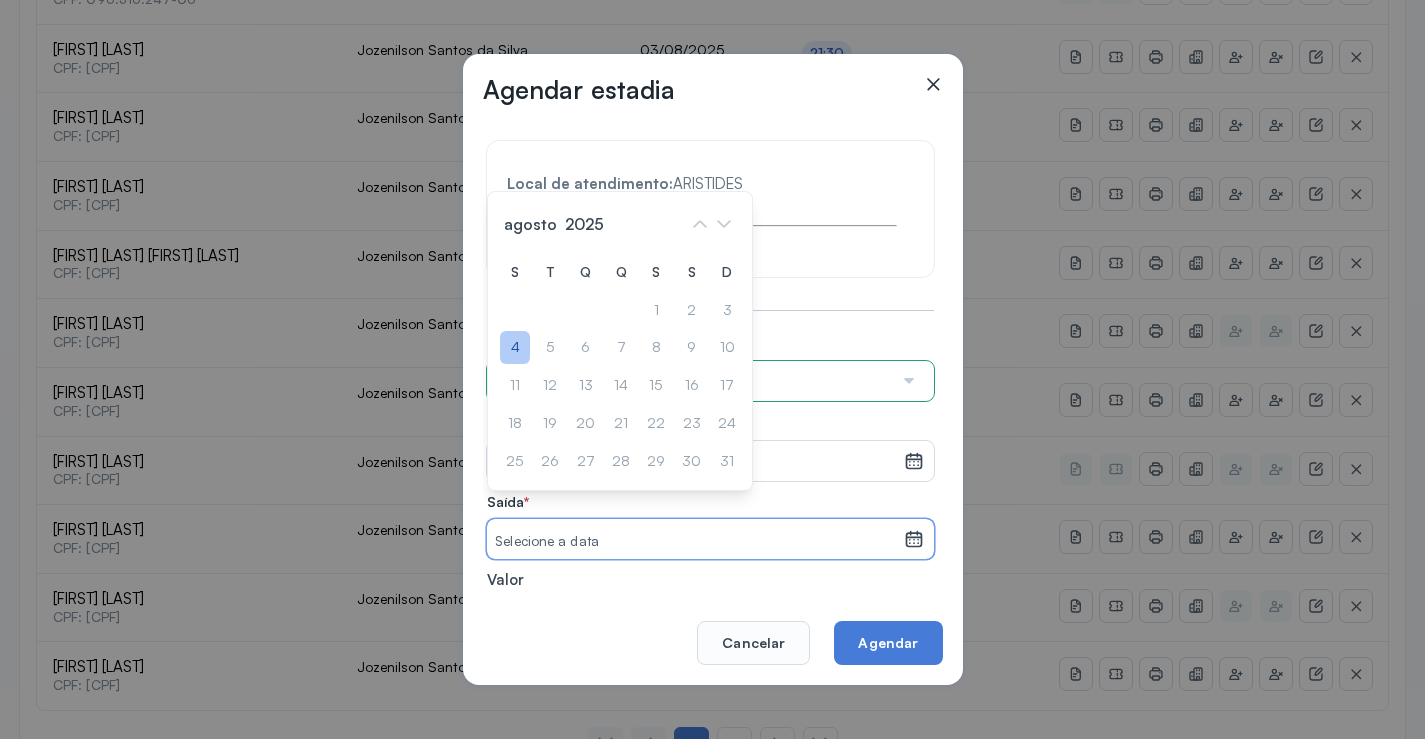 click on "4" 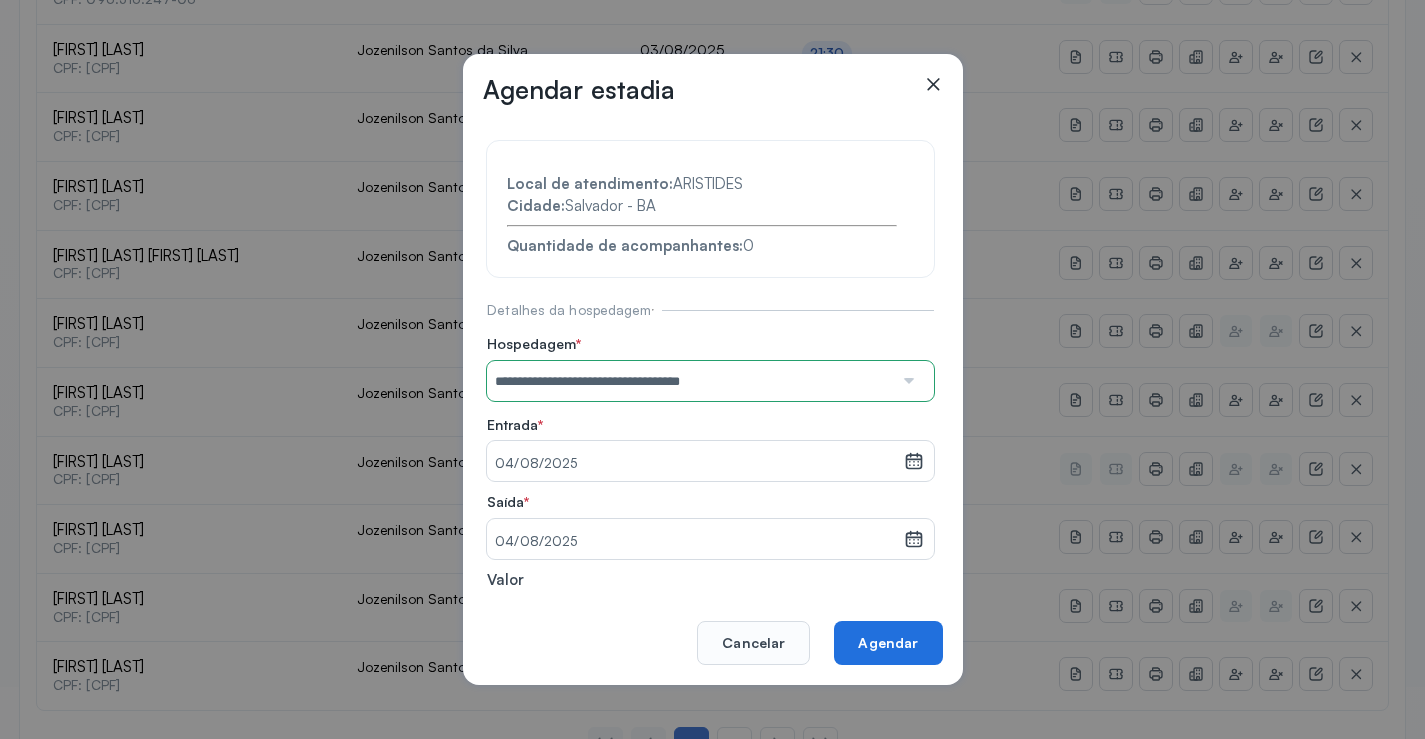click on "Agendar" 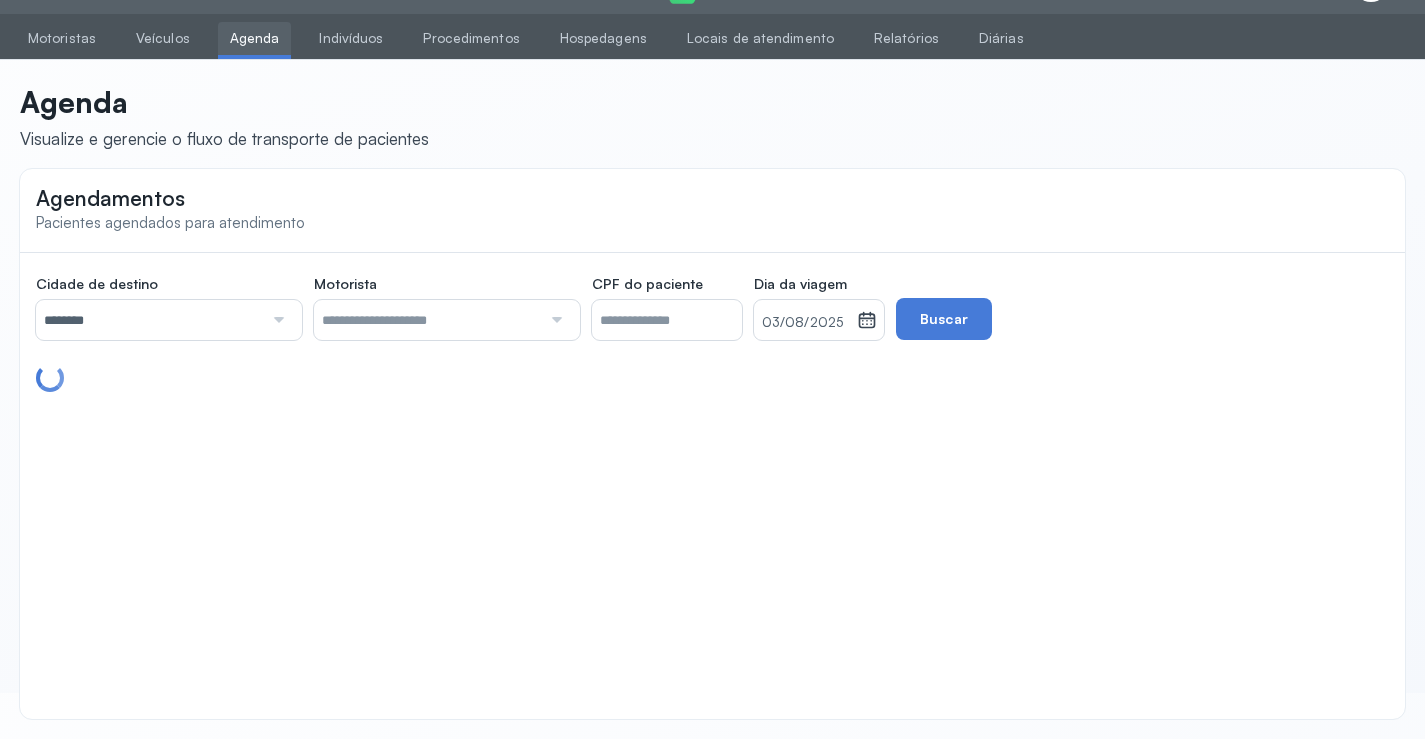 scroll, scrollTop: 791, scrollLeft: 0, axis: vertical 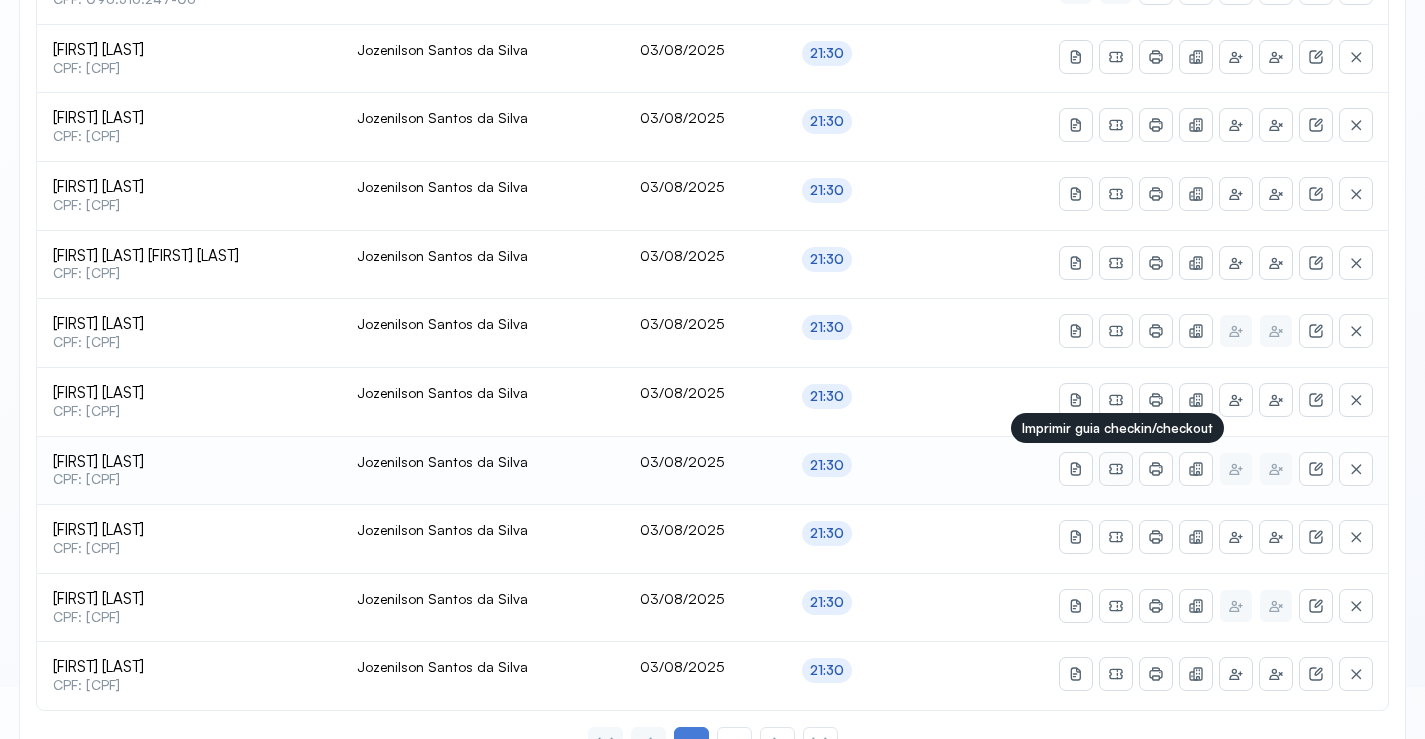 click 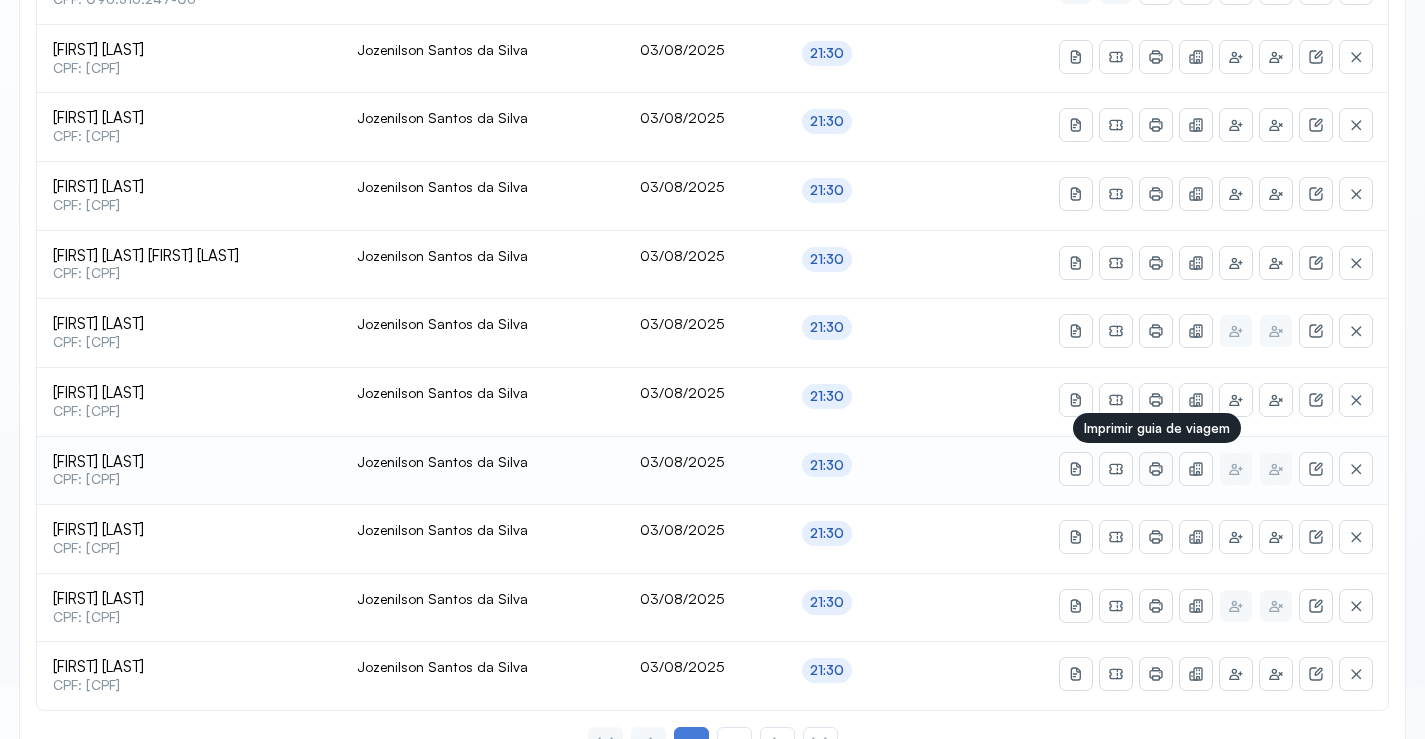 click 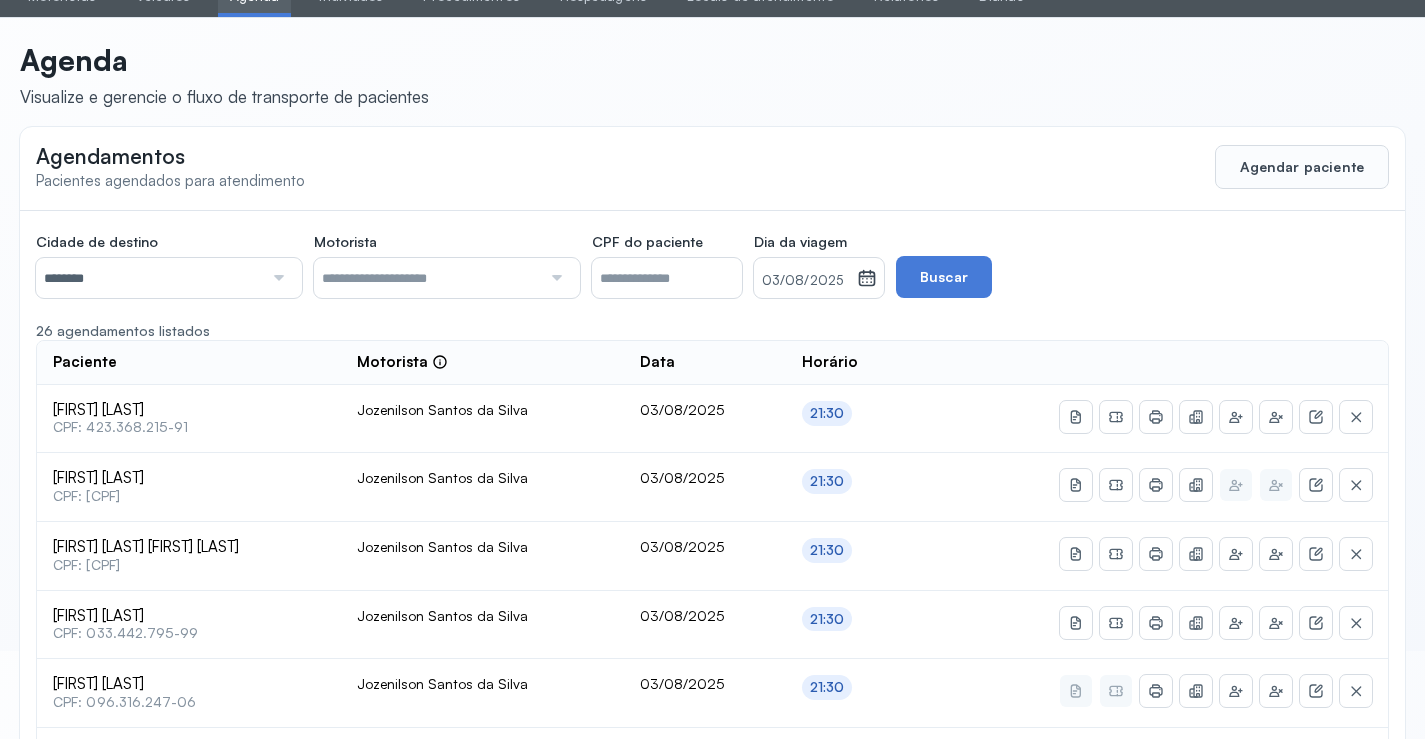scroll, scrollTop: 65, scrollLeft: 0, axis: vertical 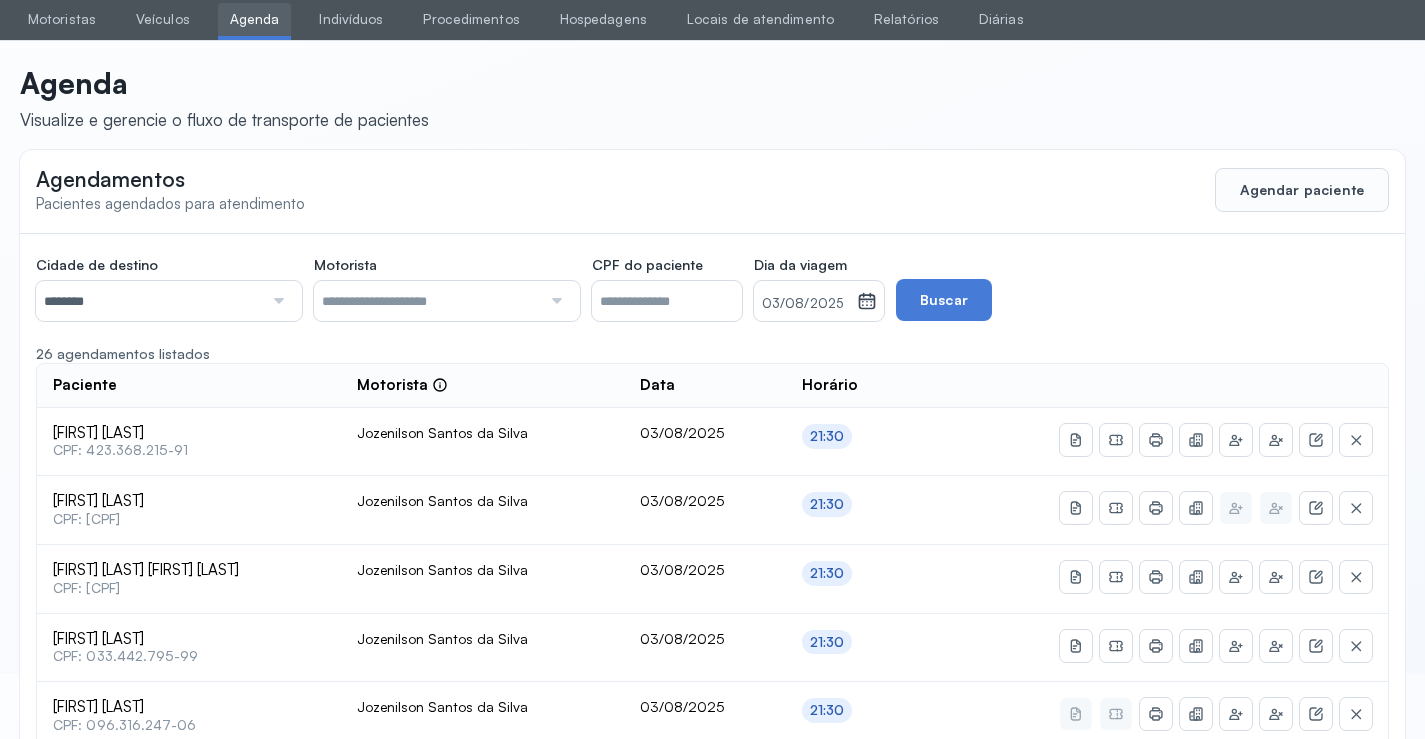 click on "[DATE]" at bounding box center (805, 304) 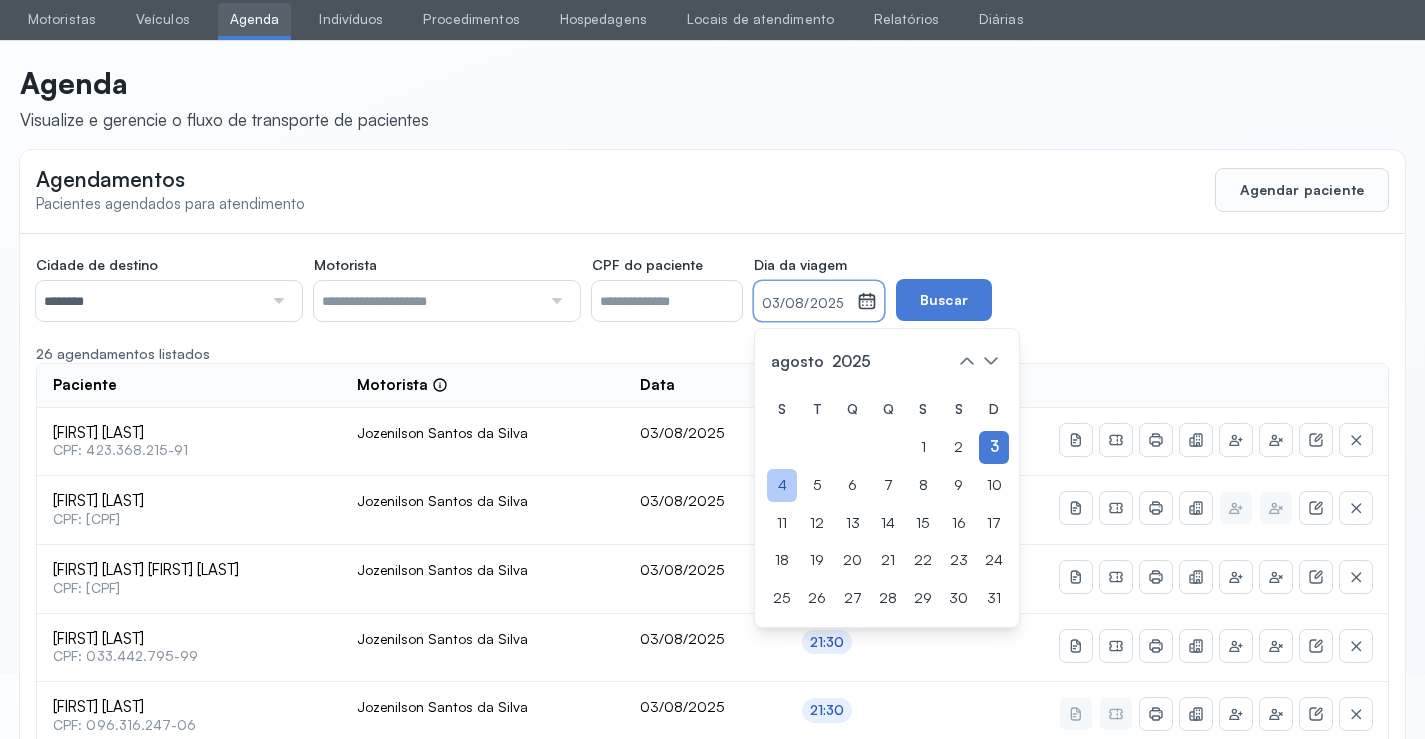 click on "4" 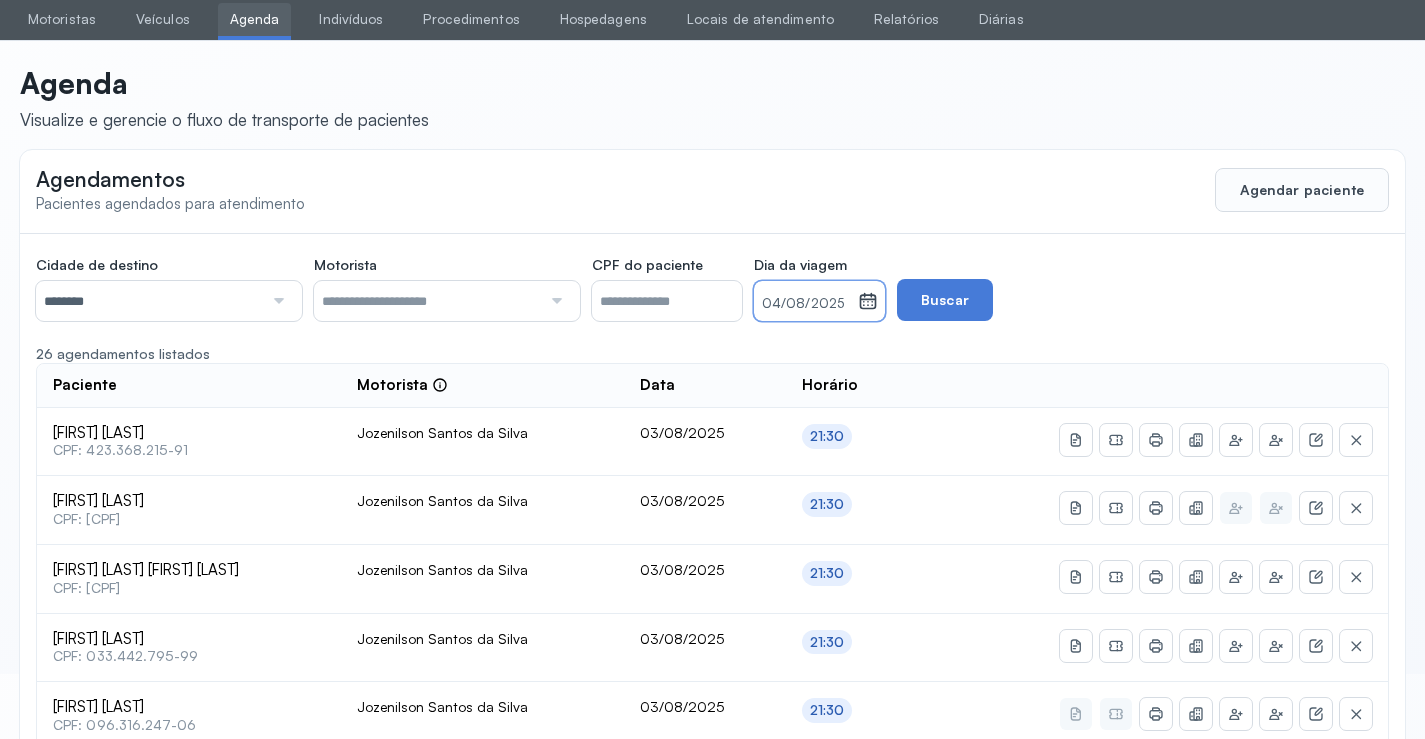 click on "4" 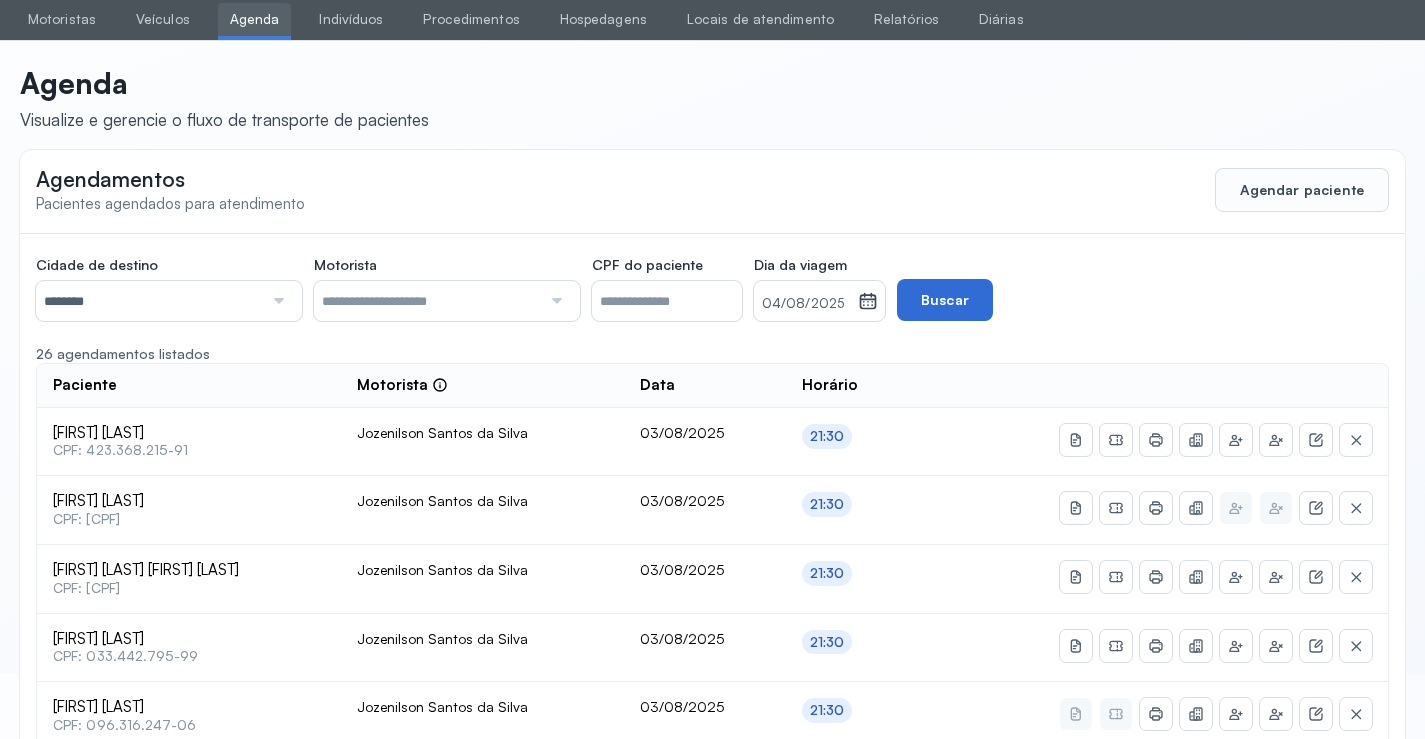 click on "Buscar" at bounding box center (945, 300) 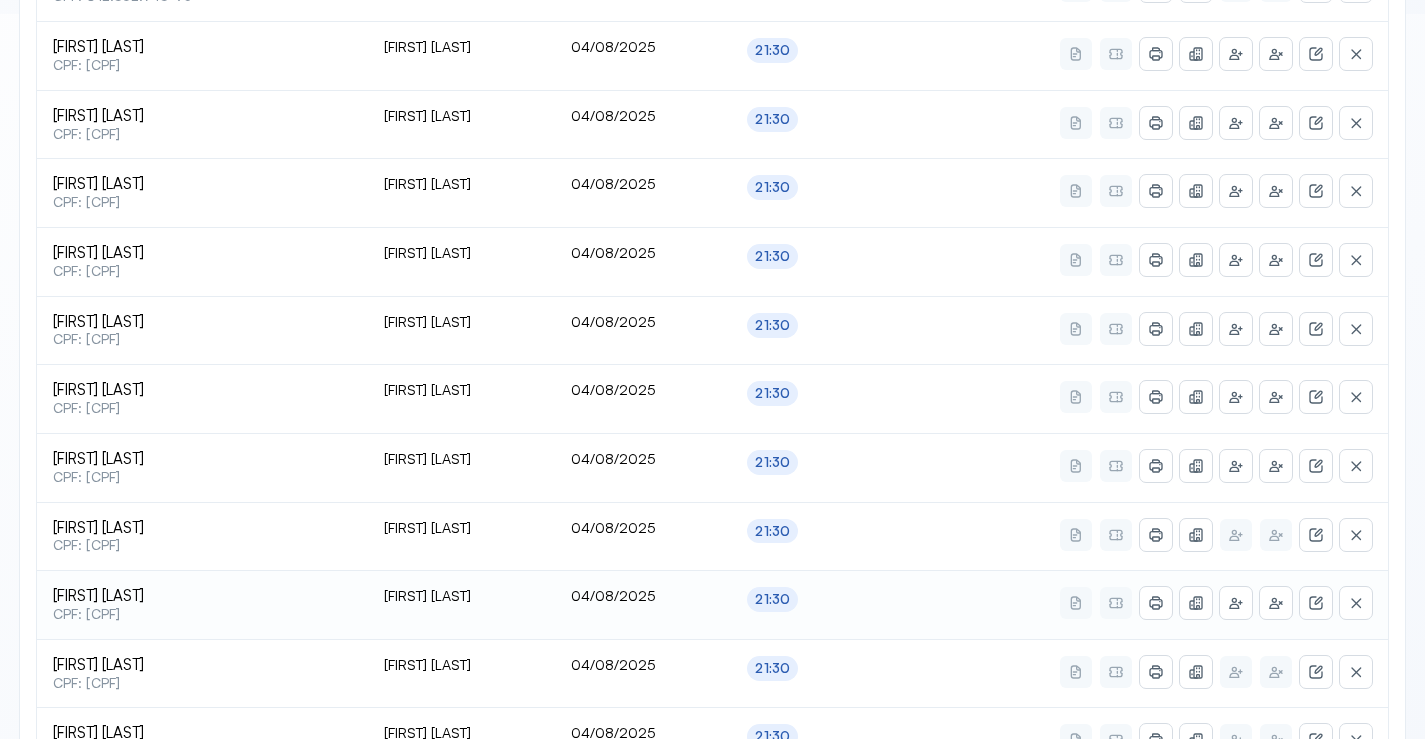 scroll, scrollTop: 865, scrollLeft: 0, axis: vertical 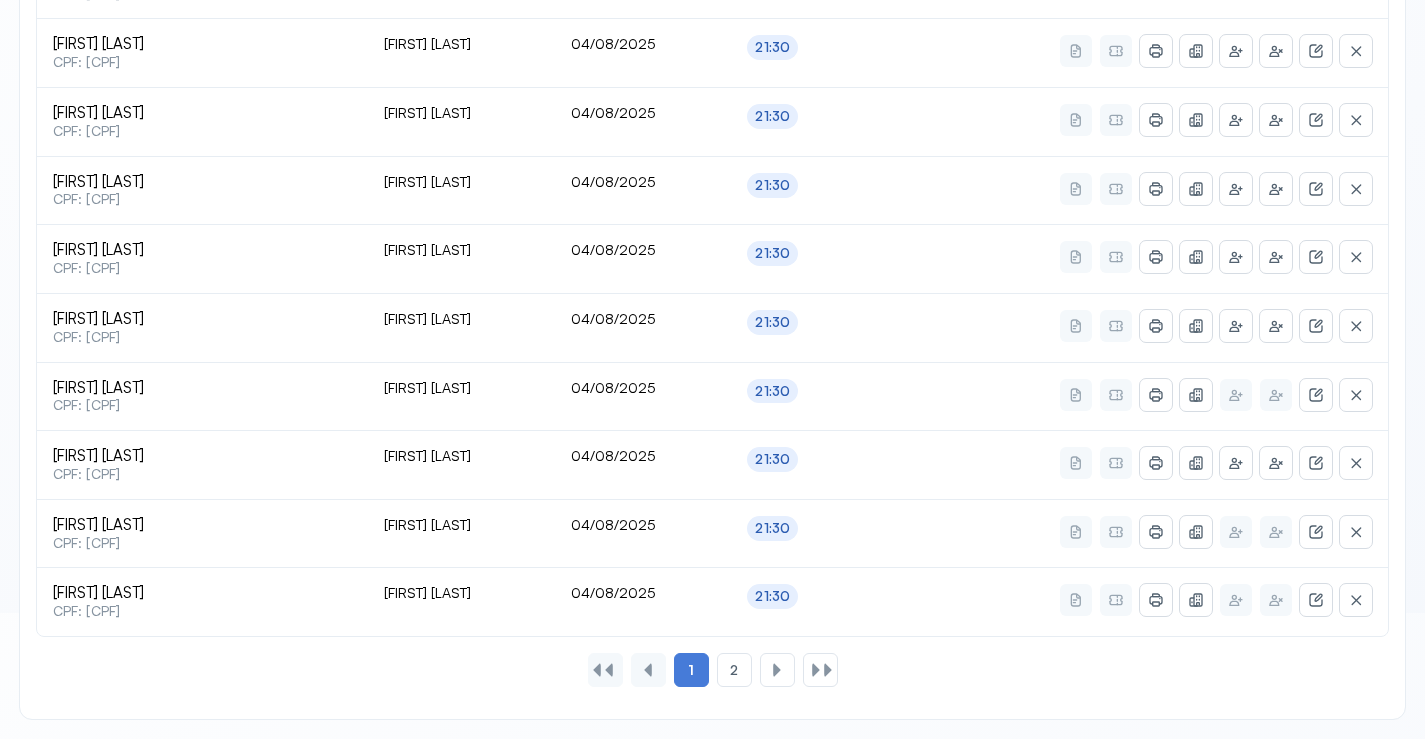 click on "Cidade de destino  ******** Todas as cidades Juazeiro Salvador Motorista  Todos os motoristas Diego dos Santos Edevon dos Santos Souza Edevon dos Santos Souza Elto Lima de Almeida Genivaldo Rodrigues da Silva Jozenilson Santos da Silva CPF do paciente  Dia da viagem  04/08/2025 agosto 2025 S T Q Q S S D 1 2 3 4 5 6 7 8 9 10 11 12 13 14 15 16 17 18 19 20 21 22 23 24 25 26 27 28 29 30 31 jan fev mar abr maio jun jul ago set out nov dez 2018 2019 2020 2021 2022 2023 2024 2025 2026 2027 2028 2029  Buscar  17 agendamentos listados Paciente  Motorista  Data Horário Quelli Cristina Barros Damaceno  CPF: 019.015.715-13 Edevon dos Santos Souza 04/08/2025 21:30 Marcos Luiz Ferreira e Silva  CPF: 285.874.485-87 Edevon dos Santos Souza 04/08/2025 21:30 Anselma Barros Jatoba  CPF: 016.499.725-39 Edevon dos Santos Souza 04/08/2025 21:30 Jociana Felix Oliveira Santos  CPF: 012.562.745-93 Edevon dos Santos Souza 04/08/2025 21:30 Jose Maria Pereira  CPF: 288.884.565-20 Edevon dos Santos Souza 04/08/2025 21:30 04/08/2025 1 2" 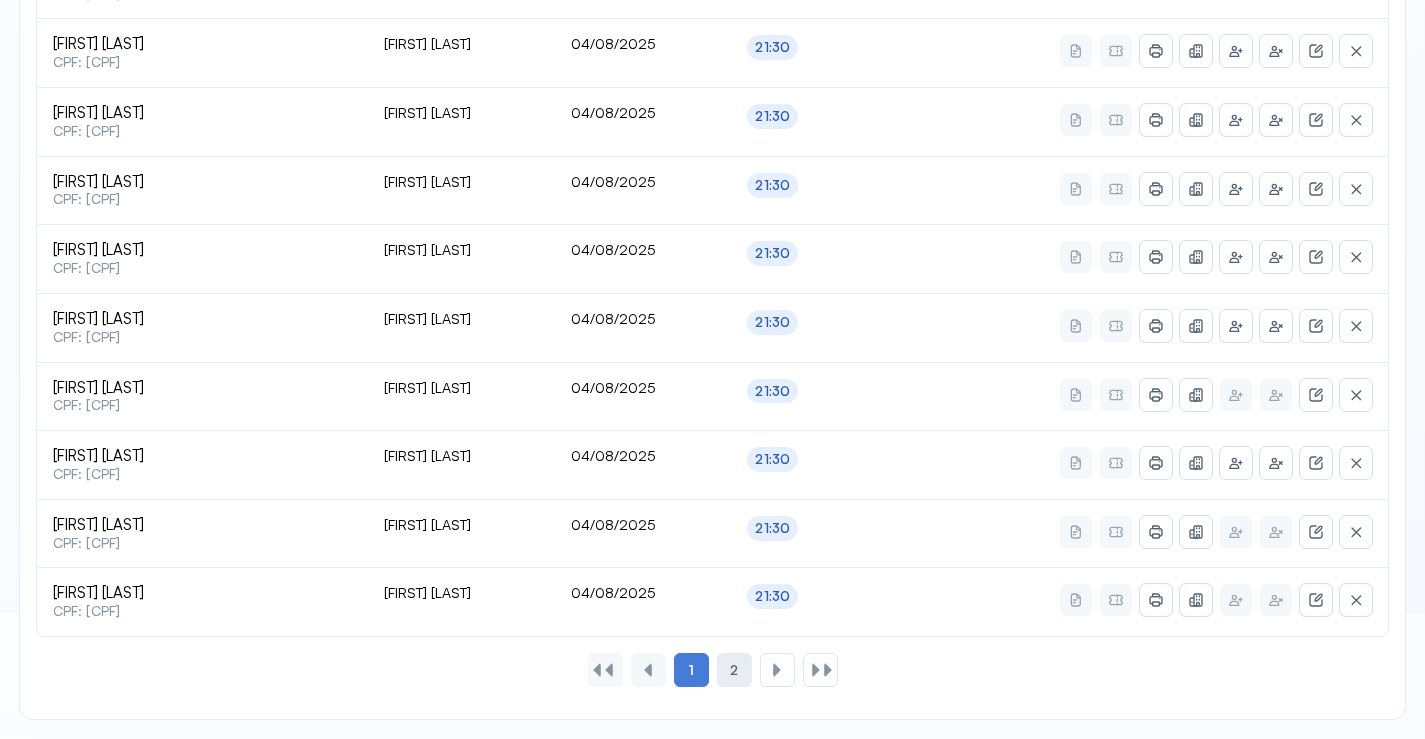 click on "2" at bounding box center (734, 670) 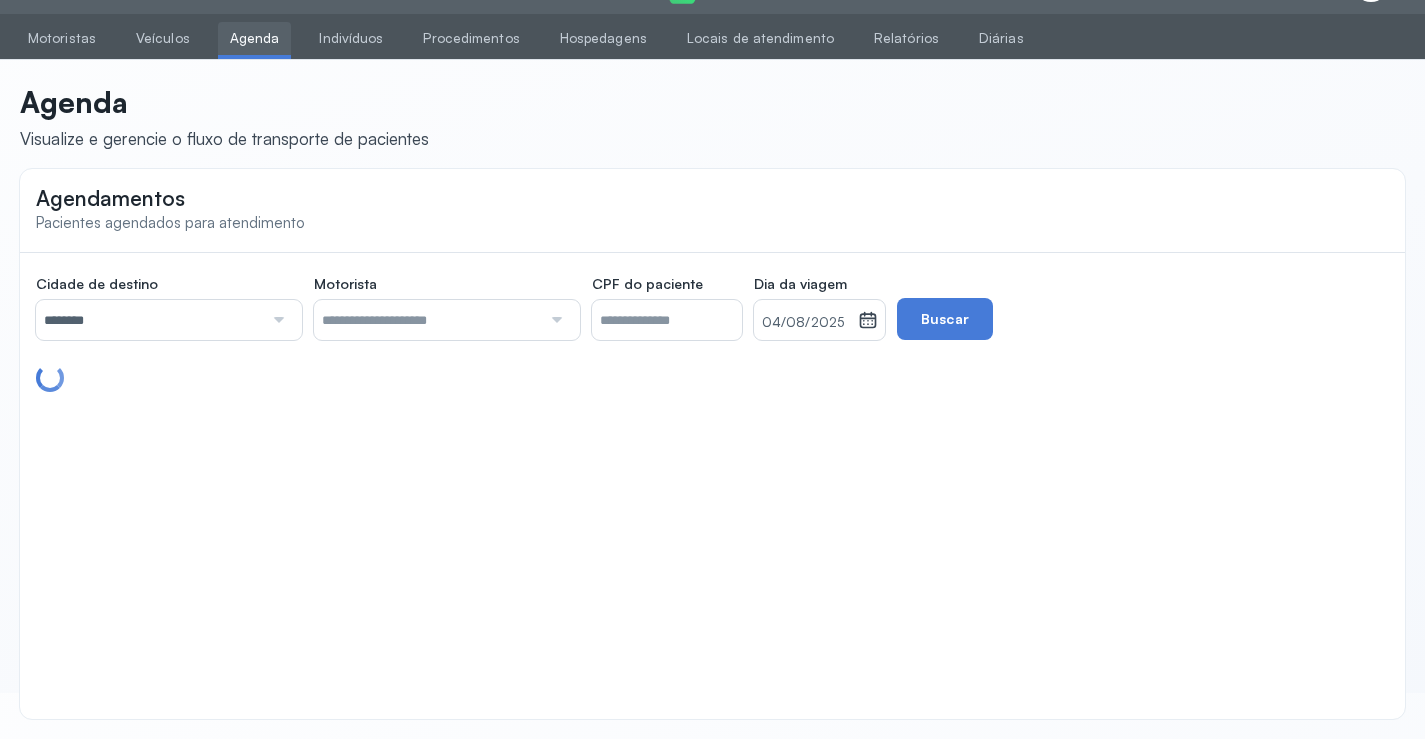 scroll, scrollTop: 46, scrollLeft: 0, axis: vertical 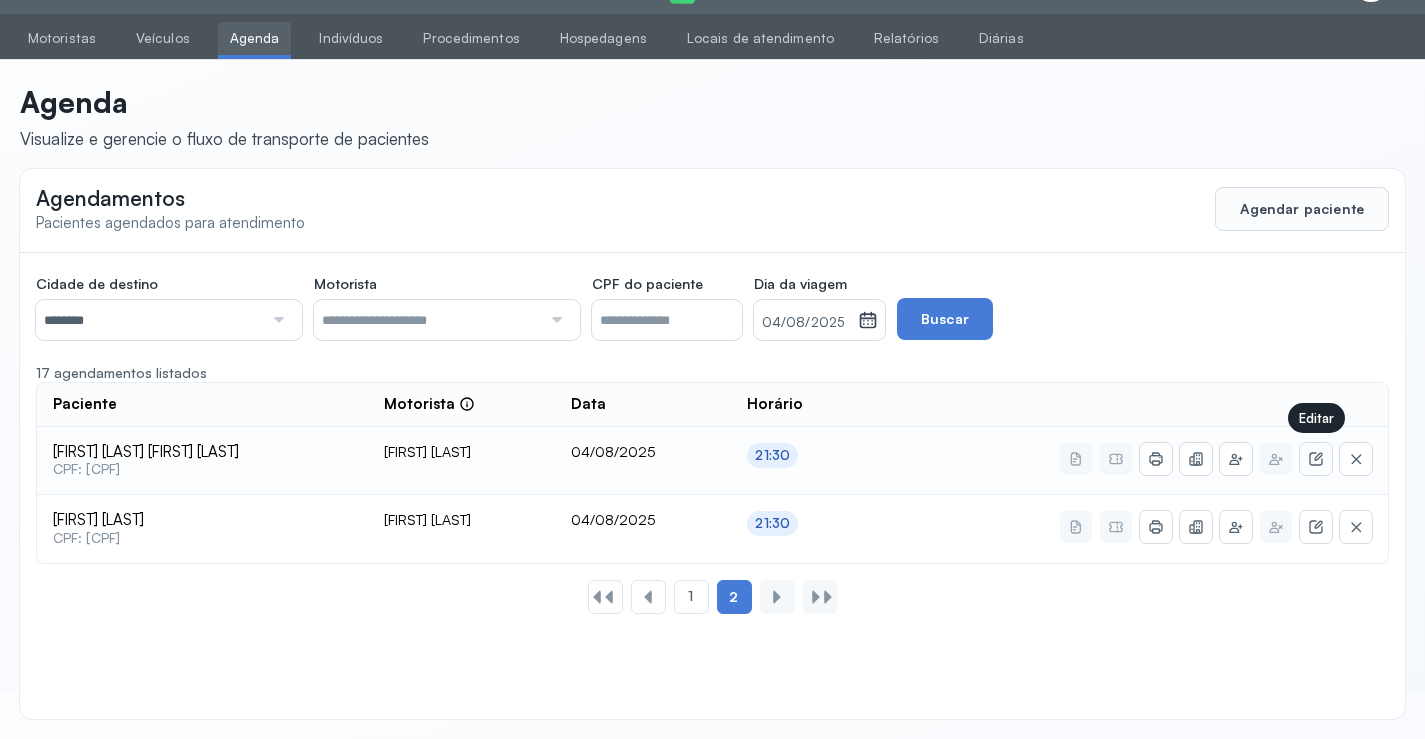 click 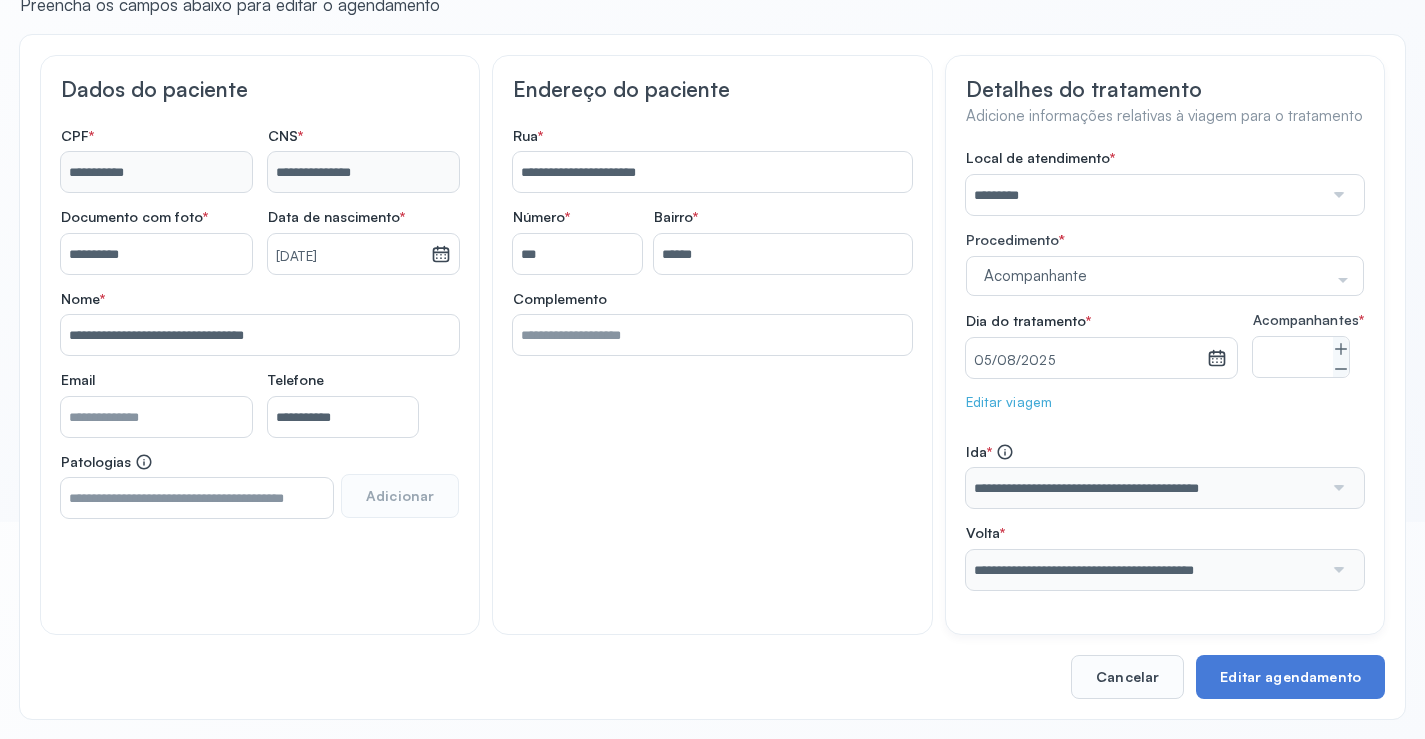 scroll, scrollTop: 233, scrollLeft: 0, axis: vertical 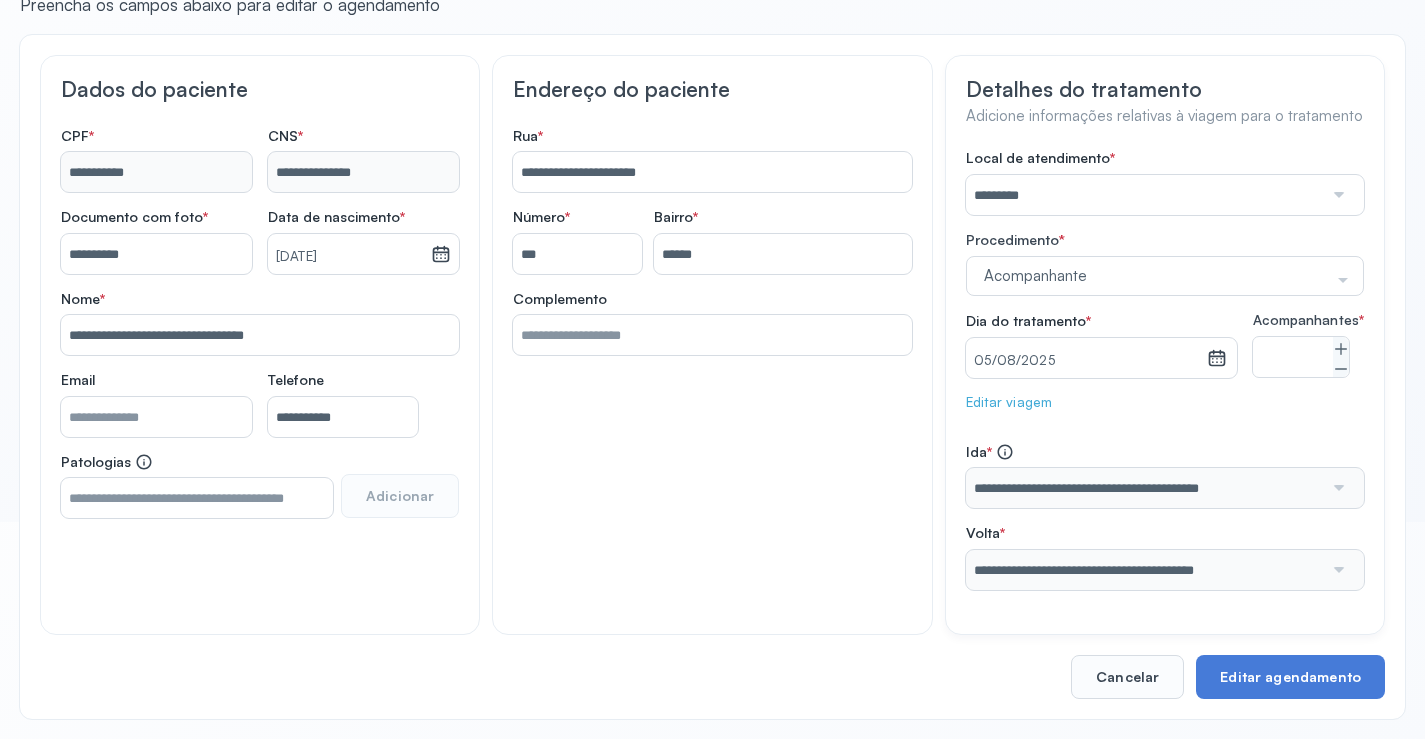 click on "Editar viagem" 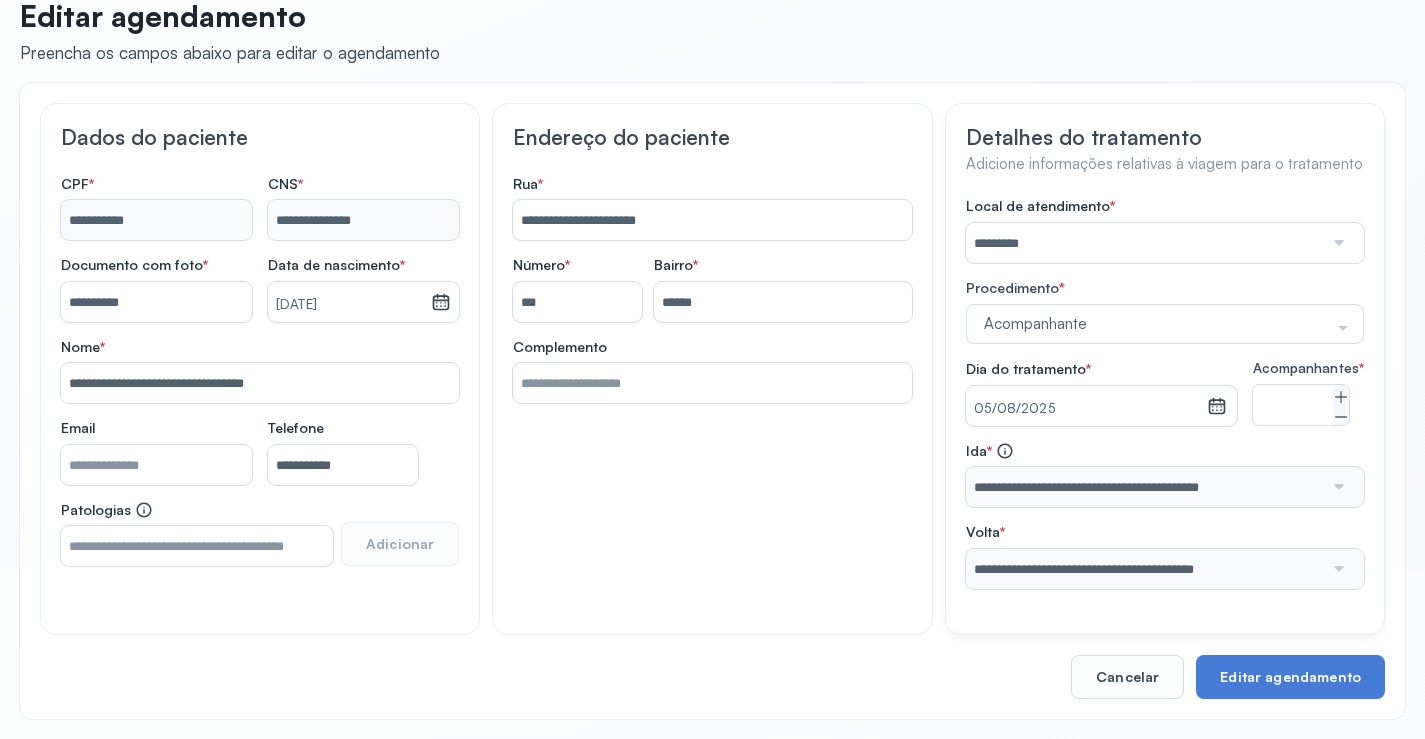 scroll, scrollTop: 184, scrollLeft: 0, axis: vertical 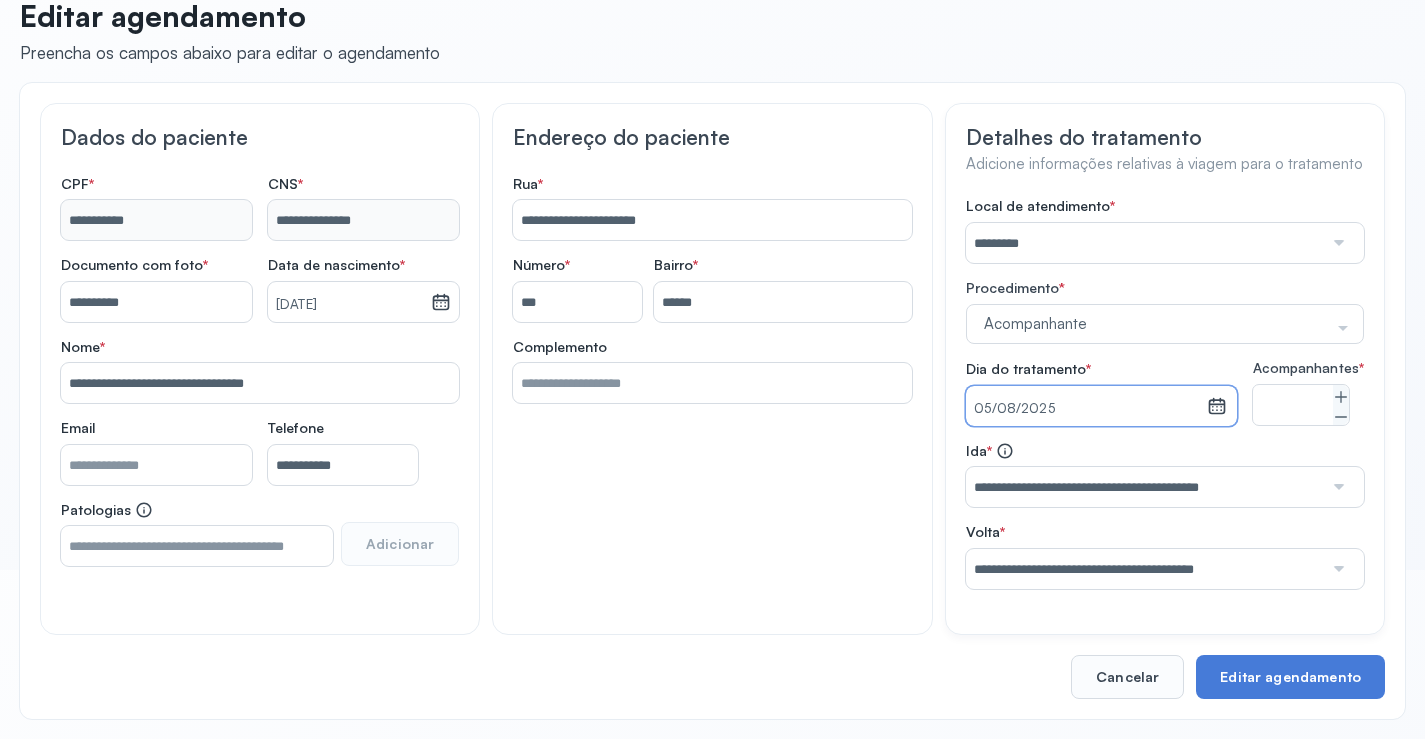 click on "[DATE]" at bounding box center [1086, 409] 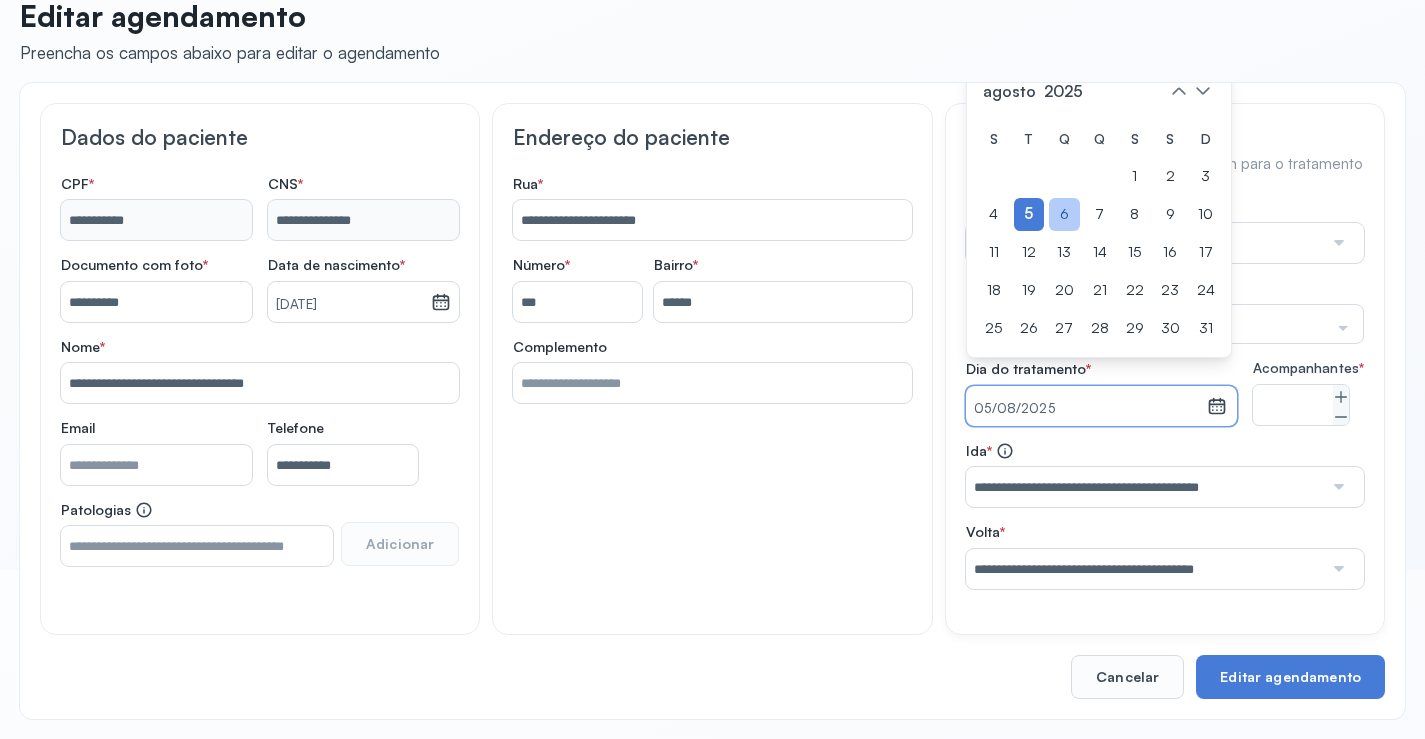 click on "6" 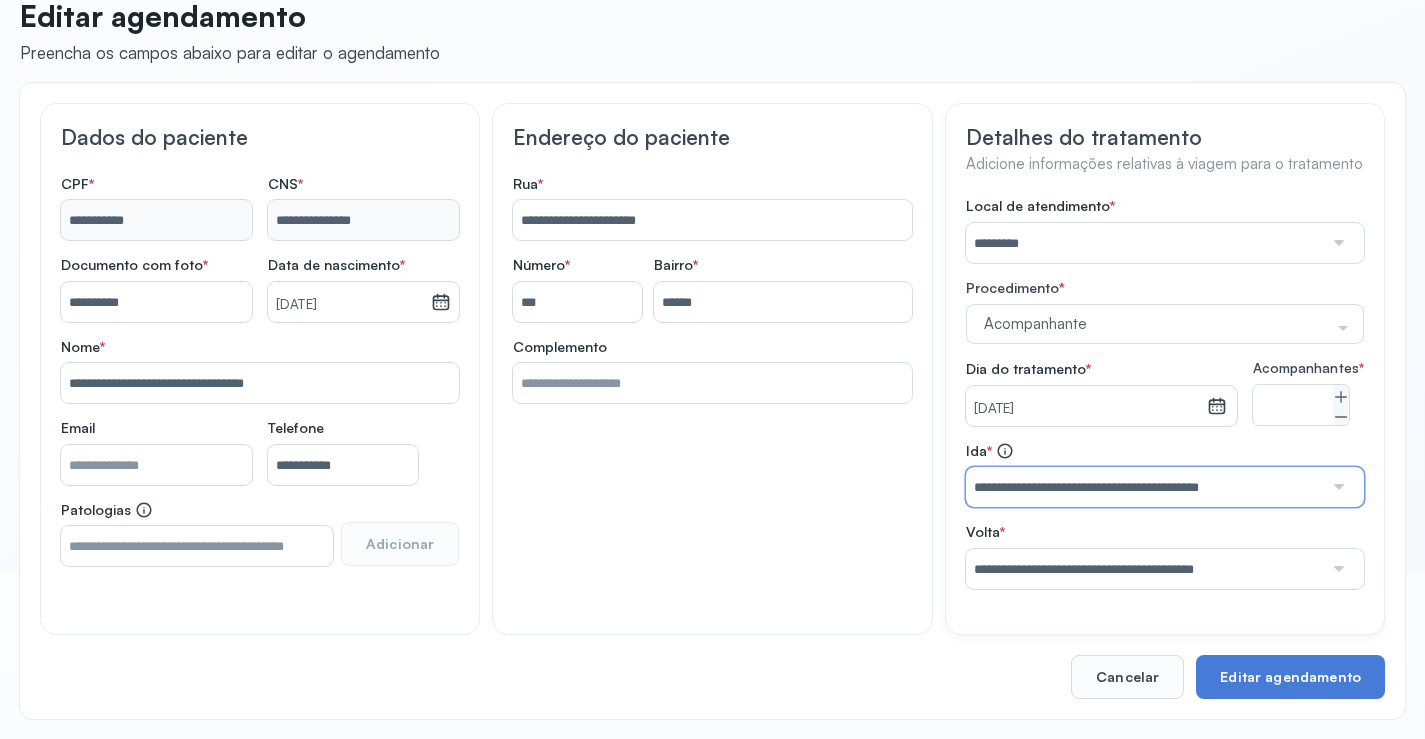 click on "**********" at bounding box center [1145, 487] 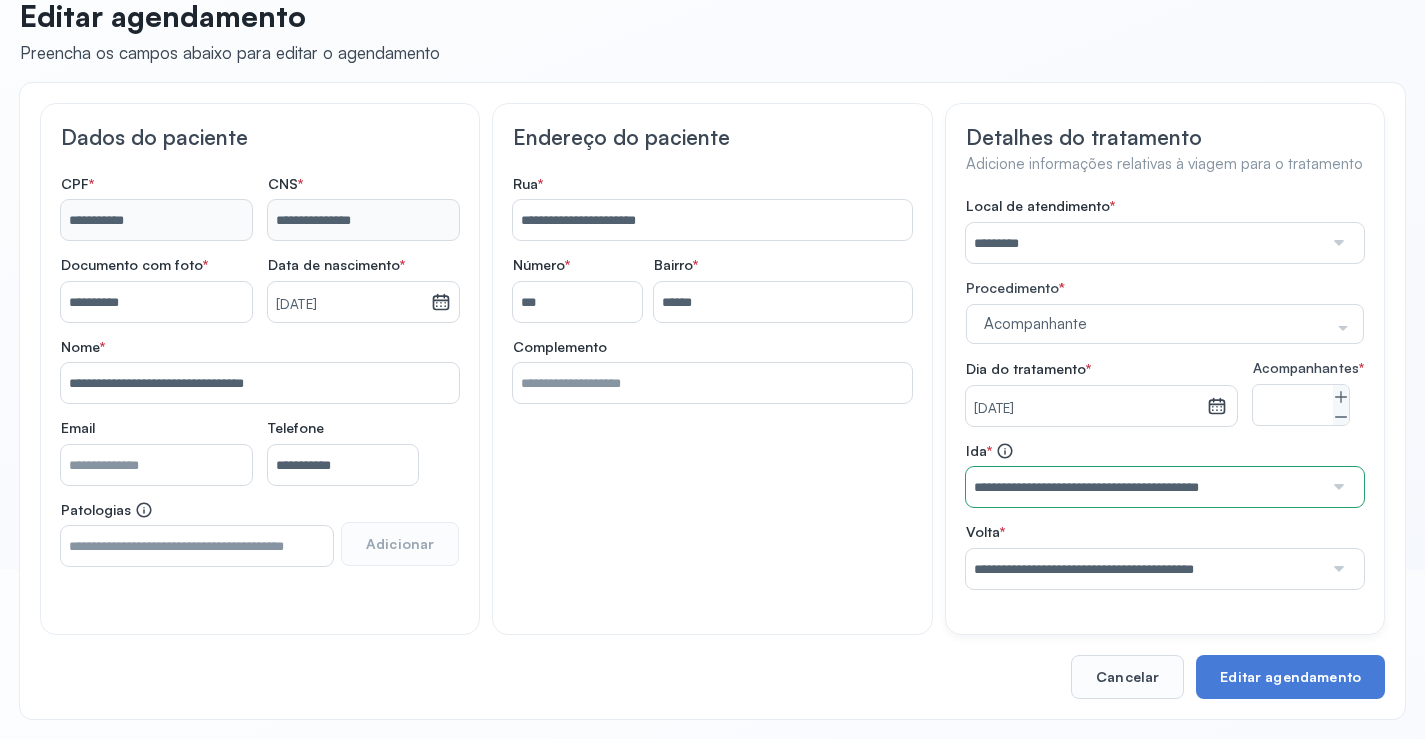 type on "**********" 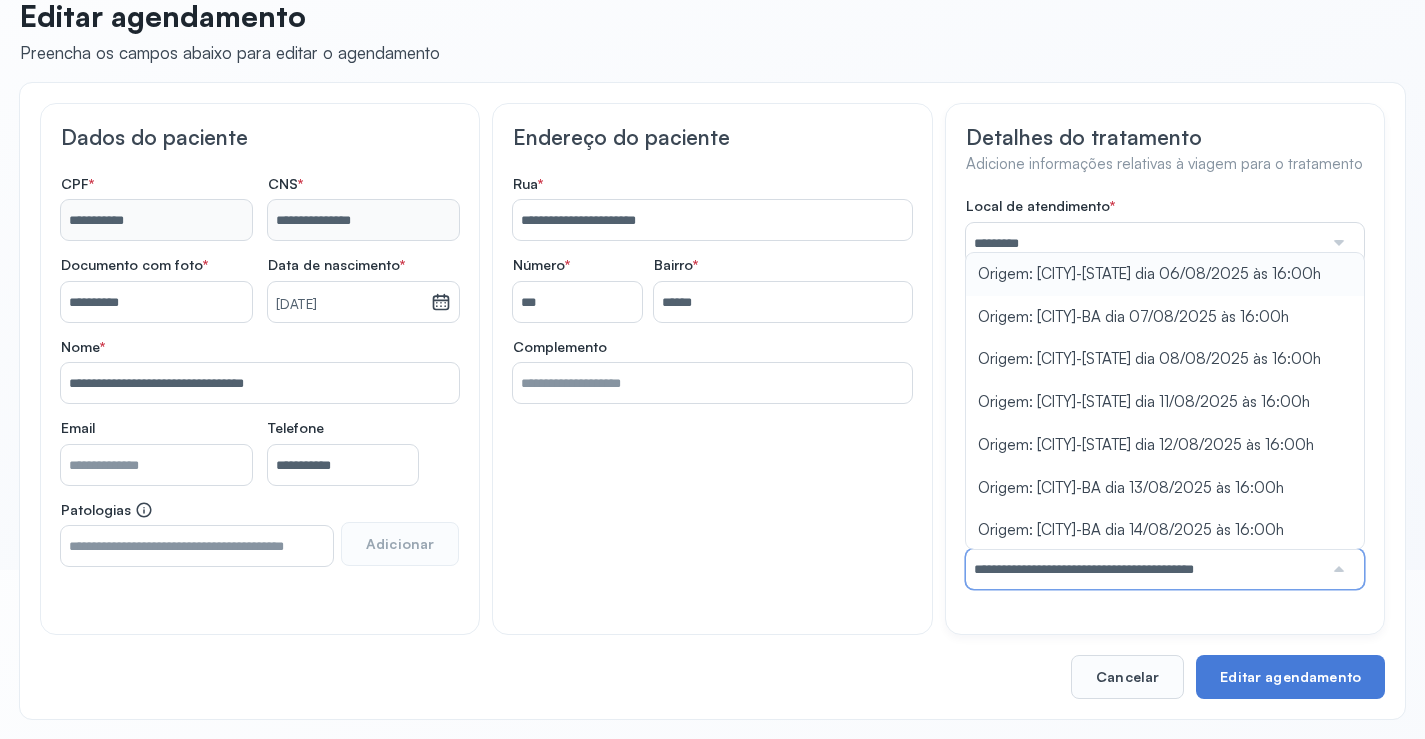 type on "**********" 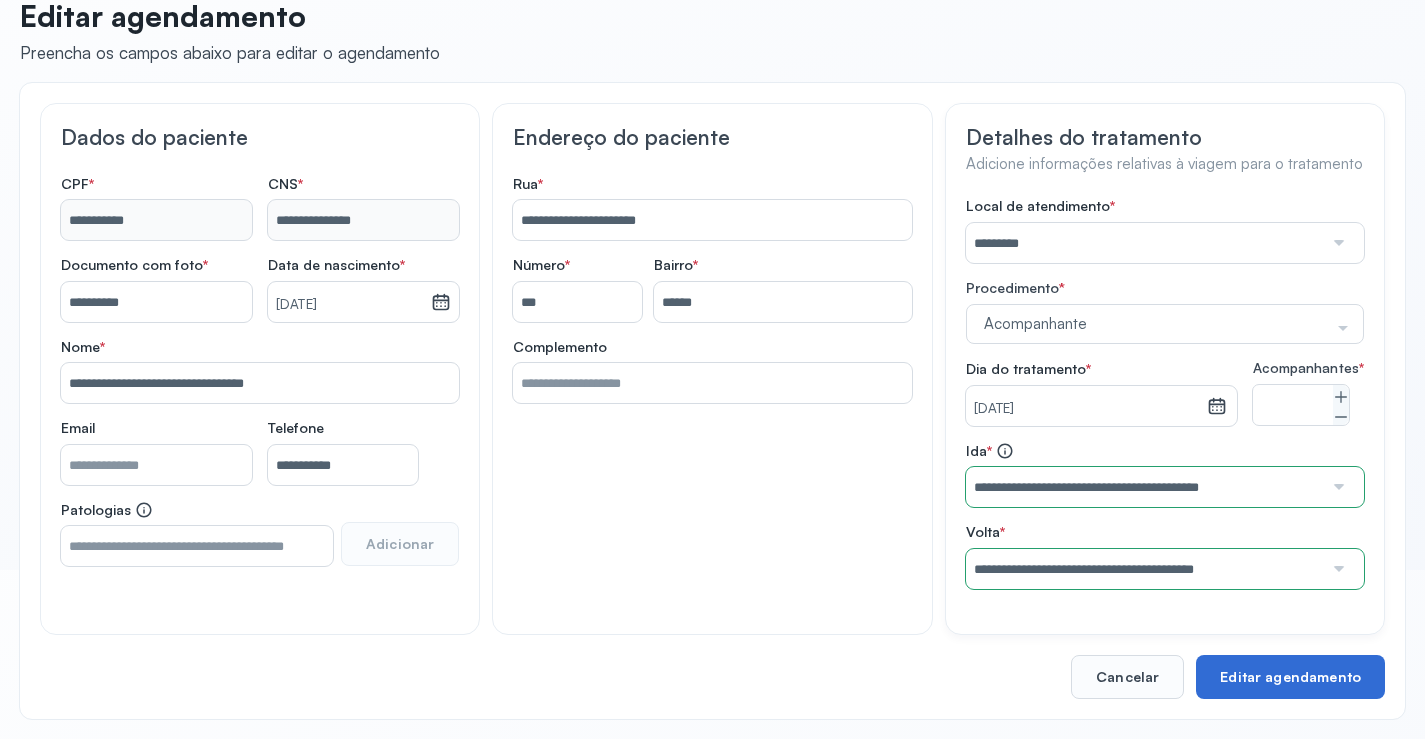 click on "Editar agendamento" at bounding box center [1290, 677] 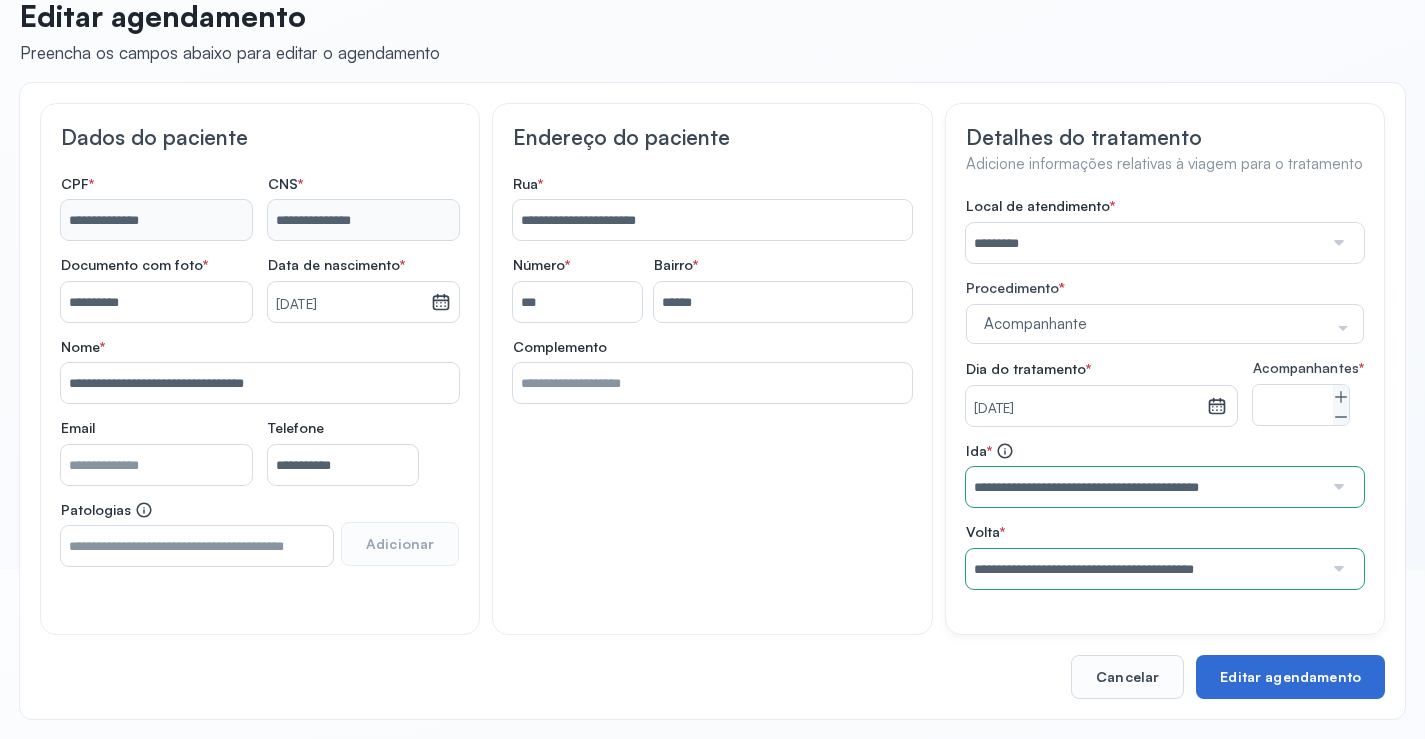 type on "**********" 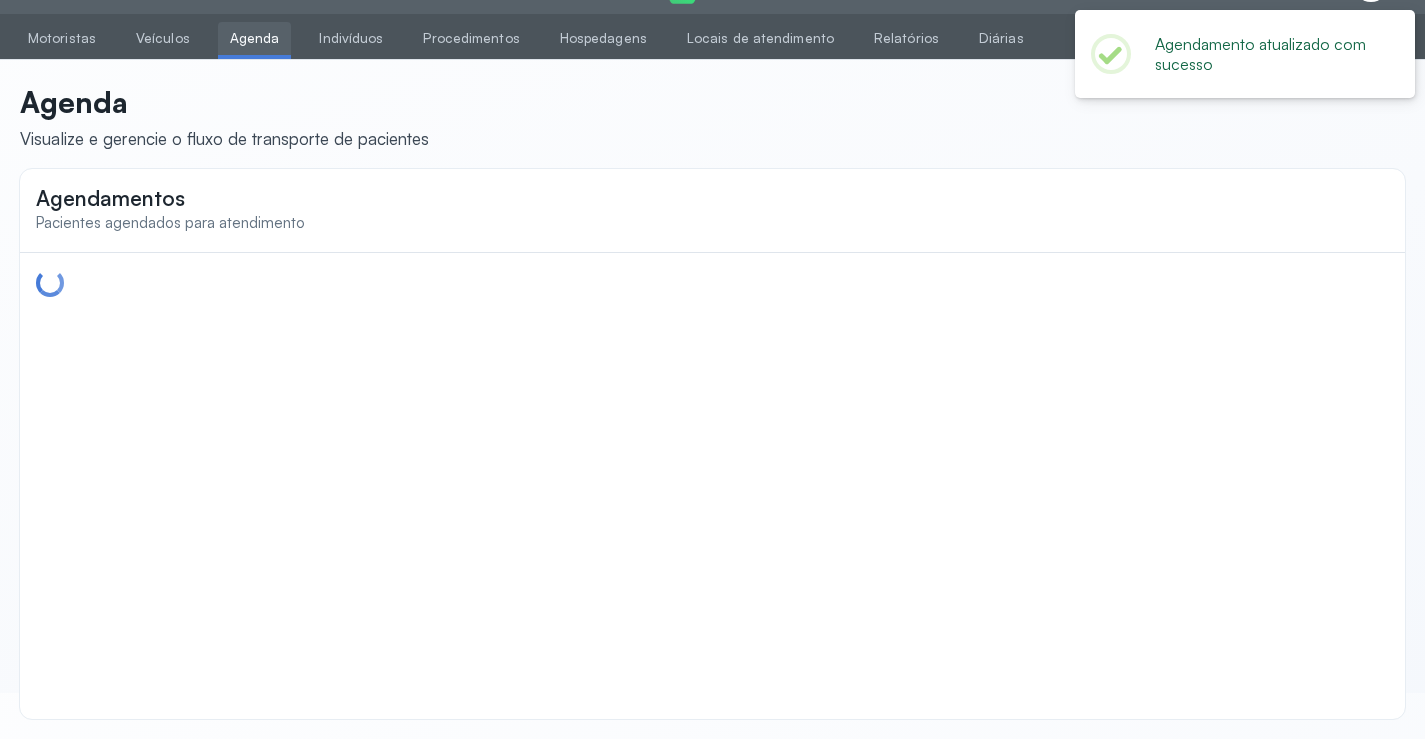 scroll, scrollTop: 46, scrollLeft: 0, axis: vertical 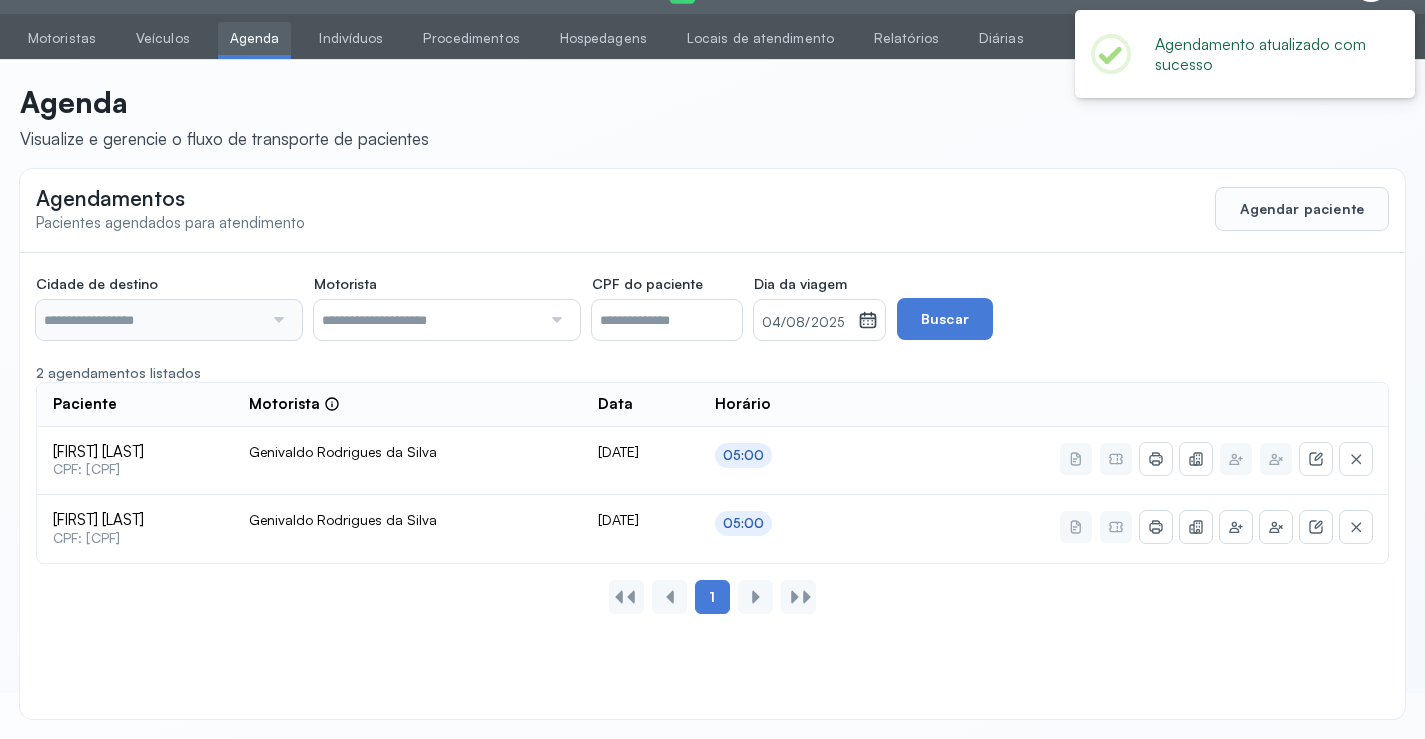 type on "********" 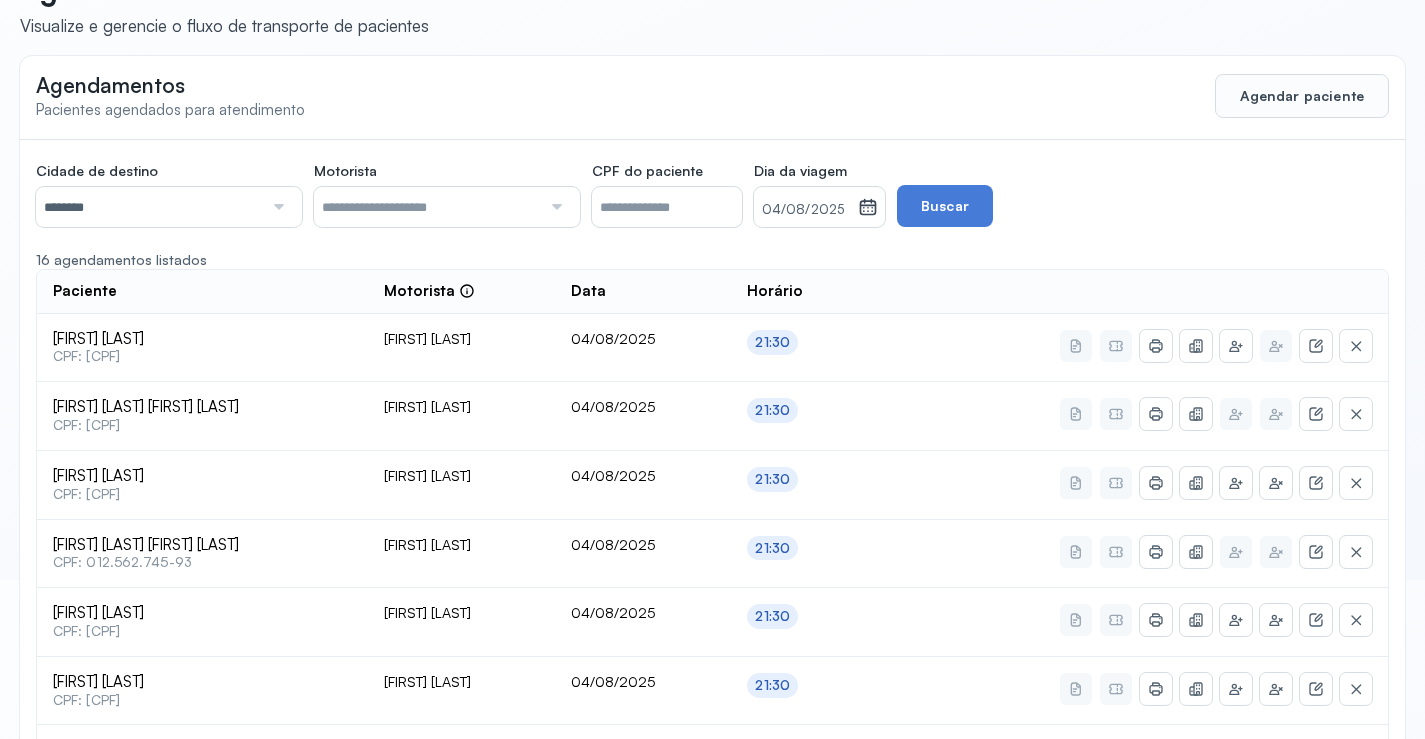 scroll, scrollTop: 84, scrollLeft: 0, axis: vertical 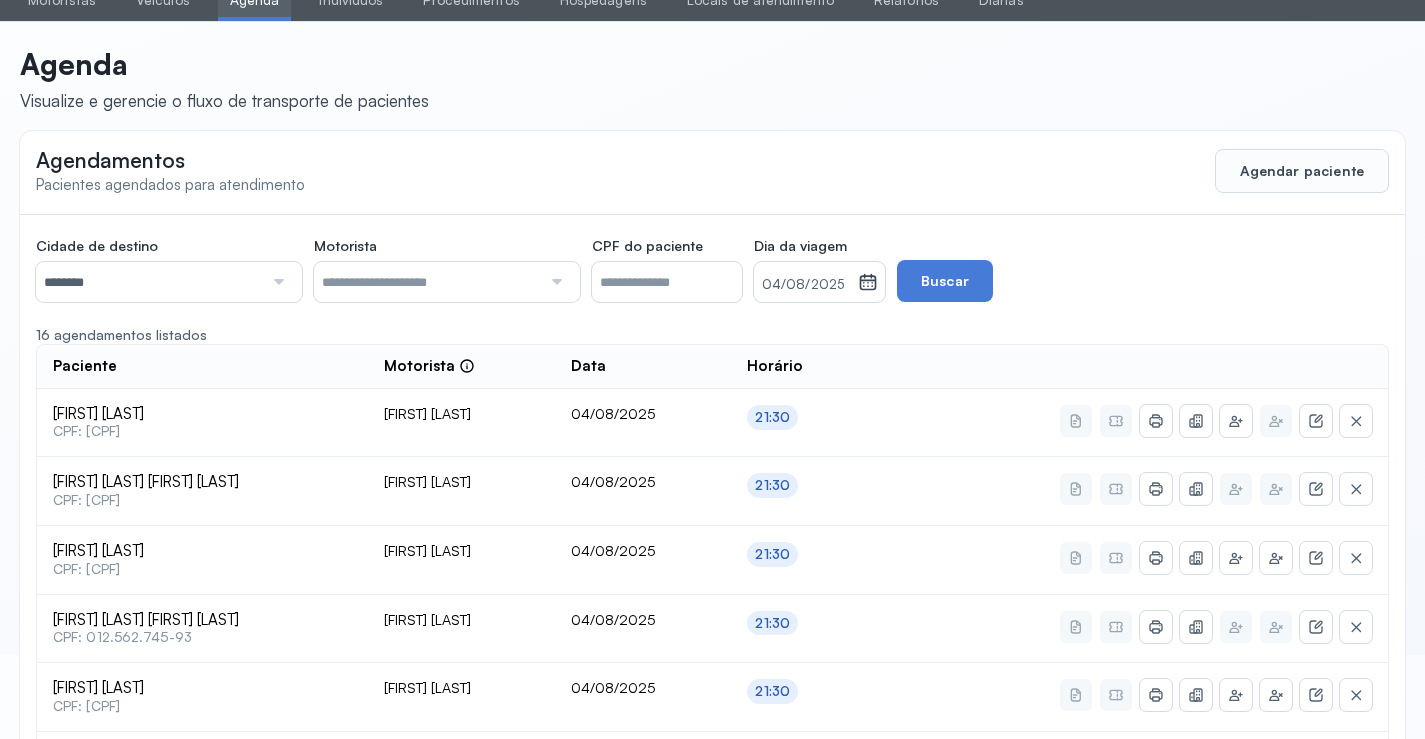 click on "********" at bounding box center (149, 282) 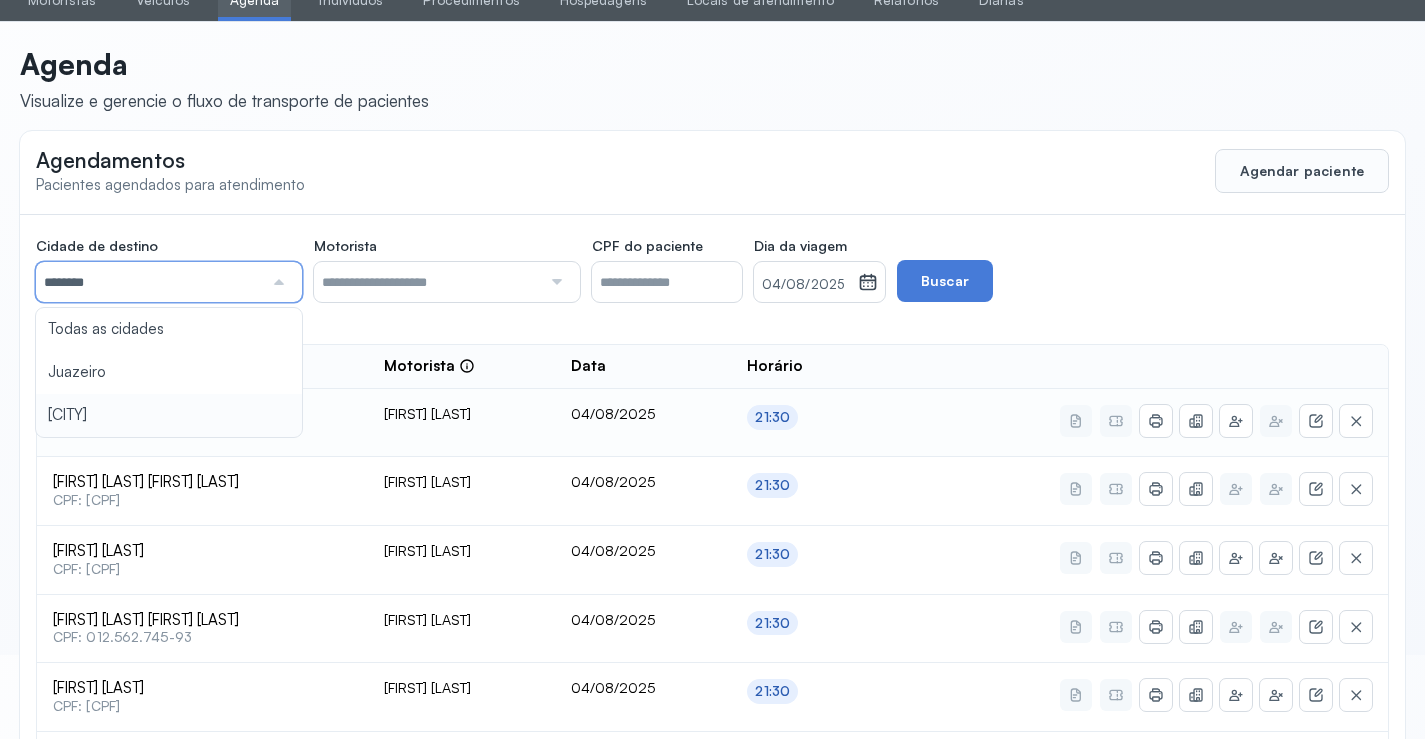 click on "Cidade de destino  ******** Todas as cidades Juazeiro Salvador Motorista  Todos os motoristas Diego dos Santos Edevon dos Santos Souza Edevon dos Santos Souza Elto Lima de Almeida Genivaldo Rodrigues da Silva Jozenilson Santos da Silva CPF do paciente  Dia da viagem  04/08/2025 agosto 2025 S T Q Q S S D 1 2 3 4 5 6 7 8 9 10 11 12 13 14 15 16 17 18 19 20 21 22 23 24 25 26 27 28 29 30 31 jan fev mar abr maio jun jul ago set out nov dez 2018 2019 2020 2021 2022 2023 2024 2025 2026 2027 2028 2029  Buscar  16 agendamentos listados Paciente  Motorista  Data Horário Quelli Cristina Barros Damaceno  CPF: 019.015.715-13 Edevon dos Santos Souza 04/08/2025 21:30 Marcos Luiz Ferreira e Silva  CPF: 285.874.485-87 Edevon dos Santos Souza 04/08/2025 21:30 Anselma Barros Jatoba  CPF: 016.499.725-39 Edevon dos Santos Souza 04/08/2025 21:30 Jociana Felix Oliveira Santos  CPF: 012.562.745-93 Edevon dos Santos Souza 04/08/2025 21:30 Jose Maria Pereira  CPF: 288.884.565-20 Edevon dos Santos Souza 04/08/2025 21:30 04/08/2025 1 2" 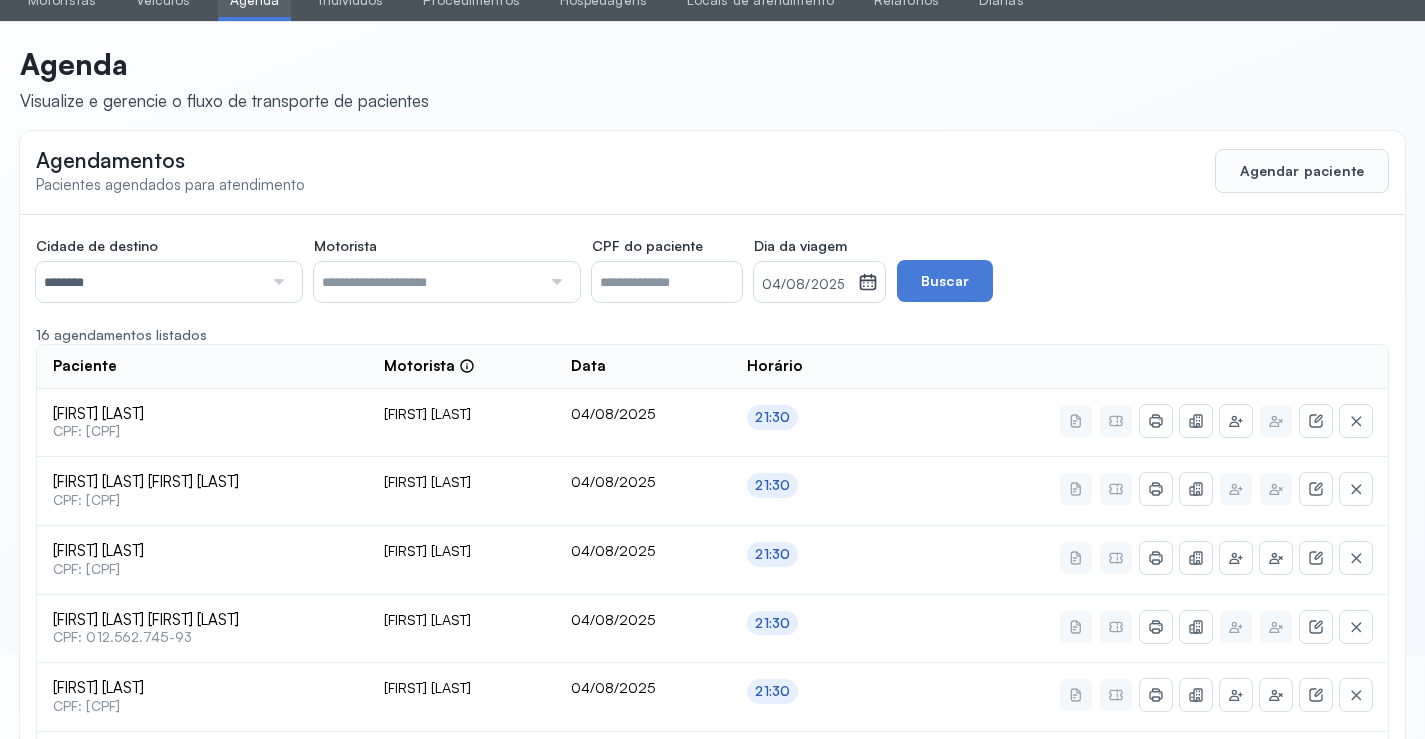 click on "04/08/2025" at bounding box center [806, 285] 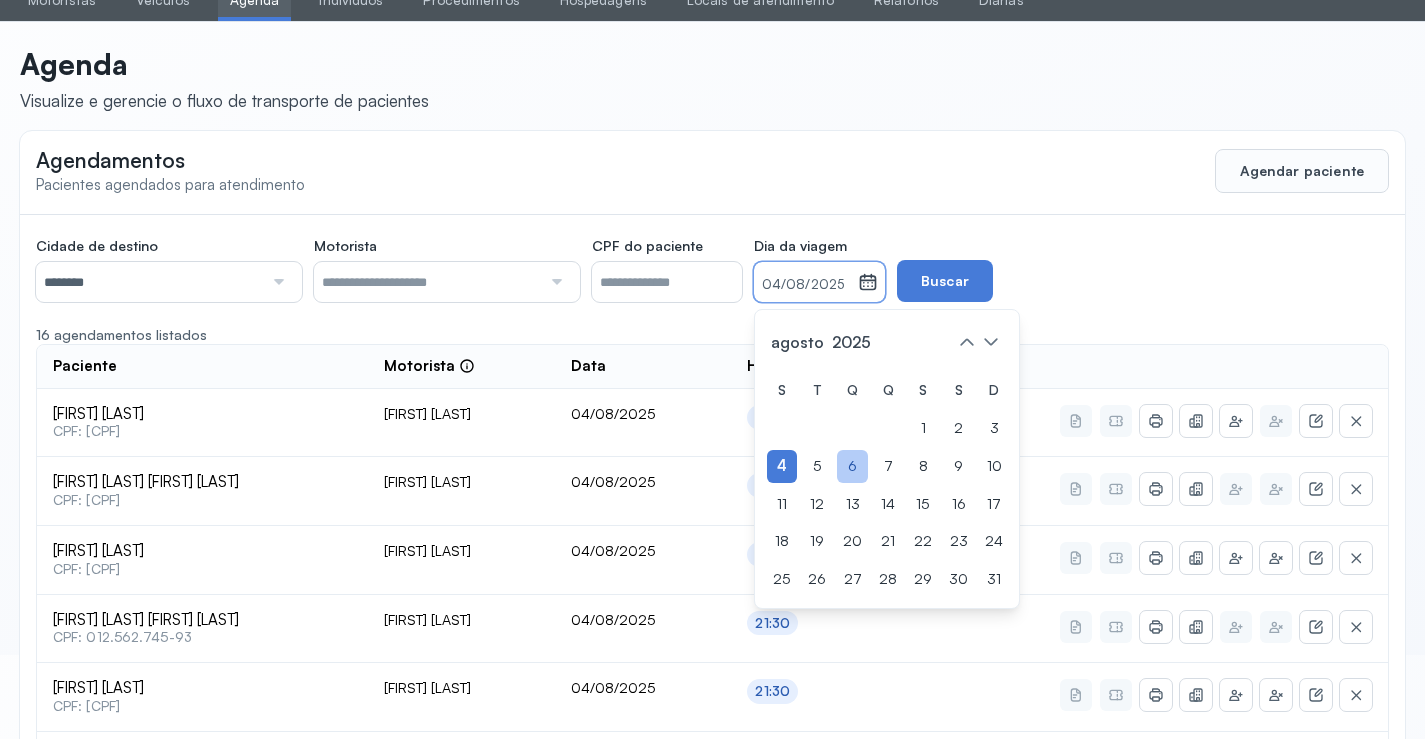 click on "6" 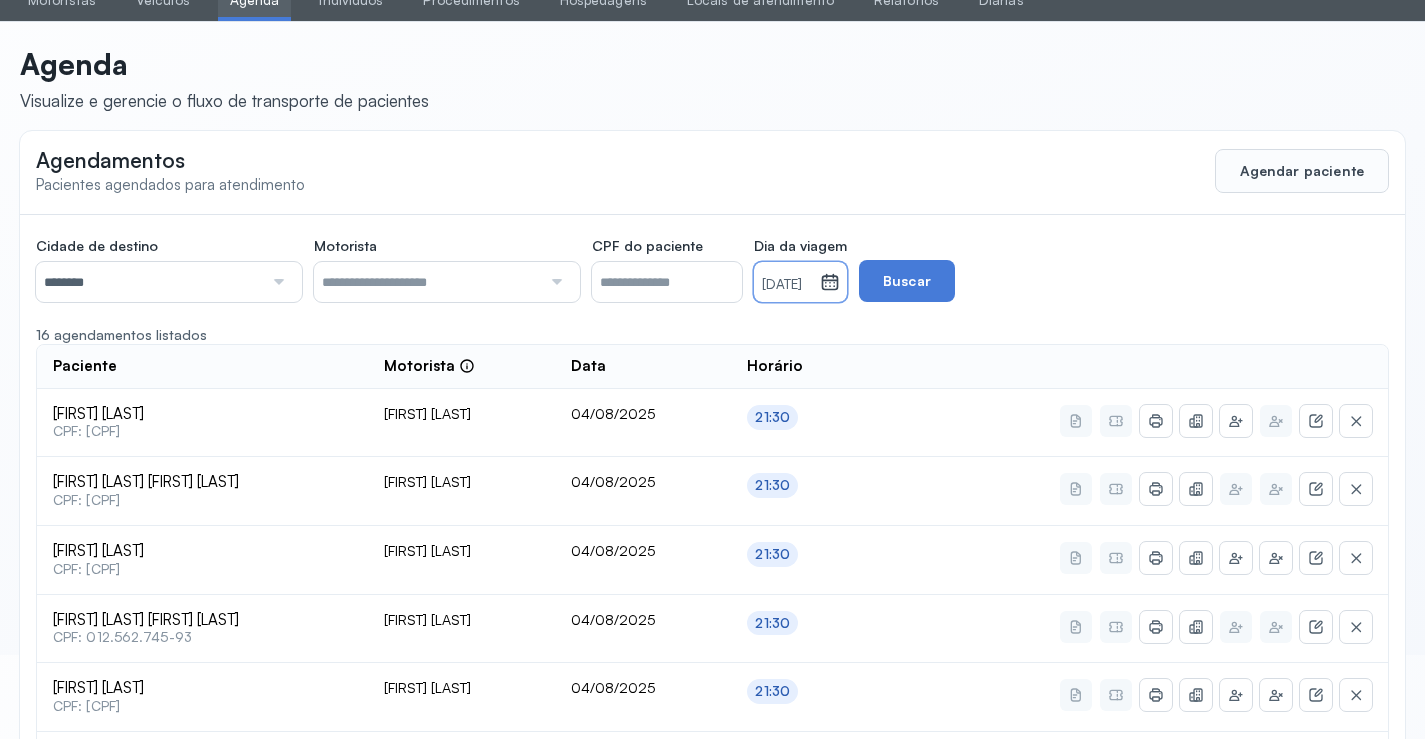 click on "06/08/2025" at bounding box center [787, 285] 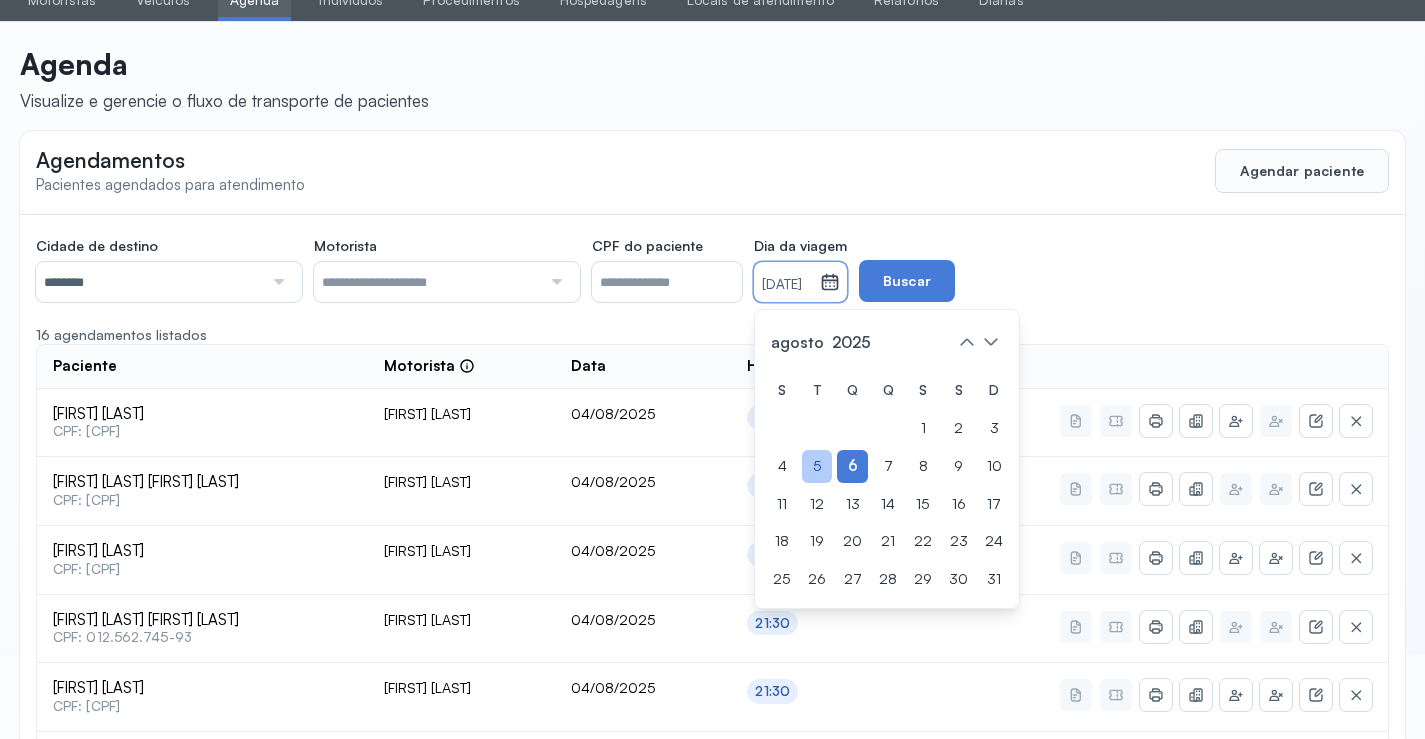 click on "5" 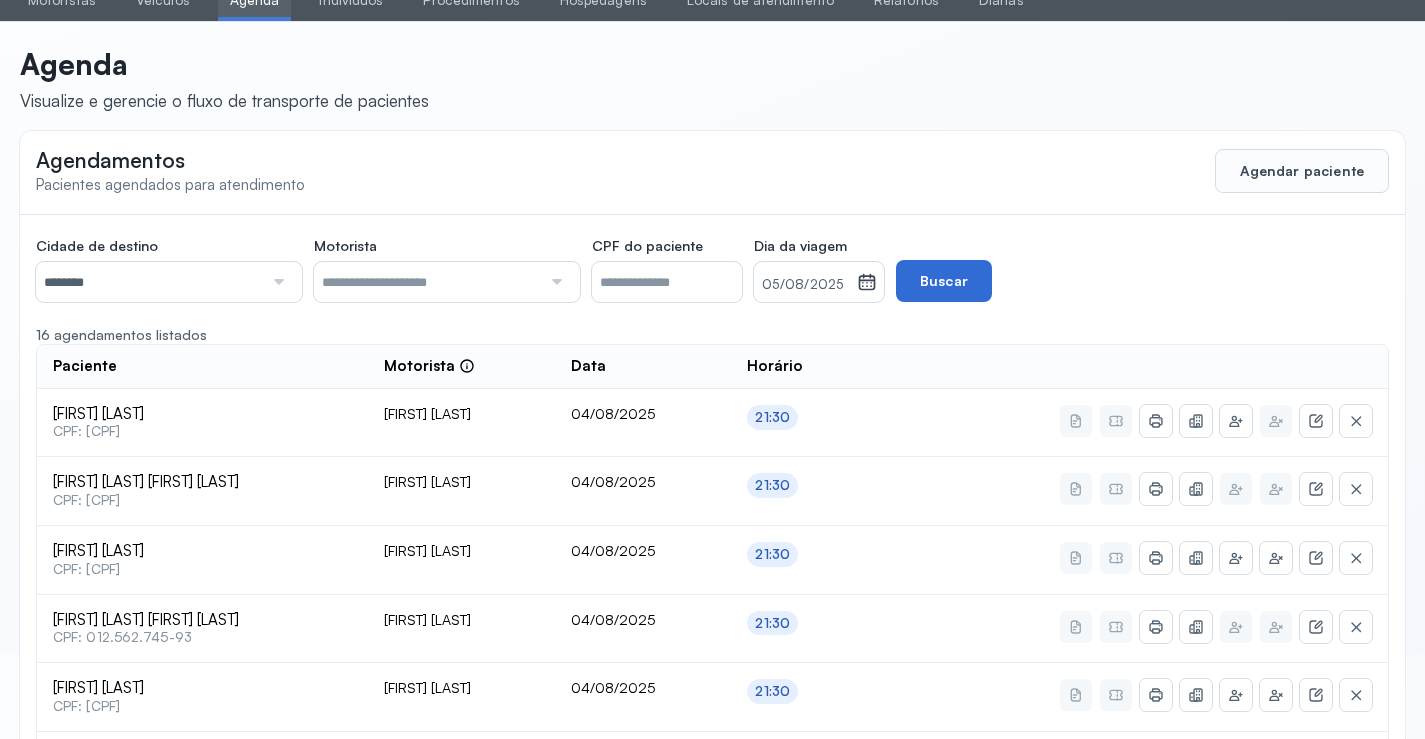 click on "Buscar" at bounding box center [944, 281] 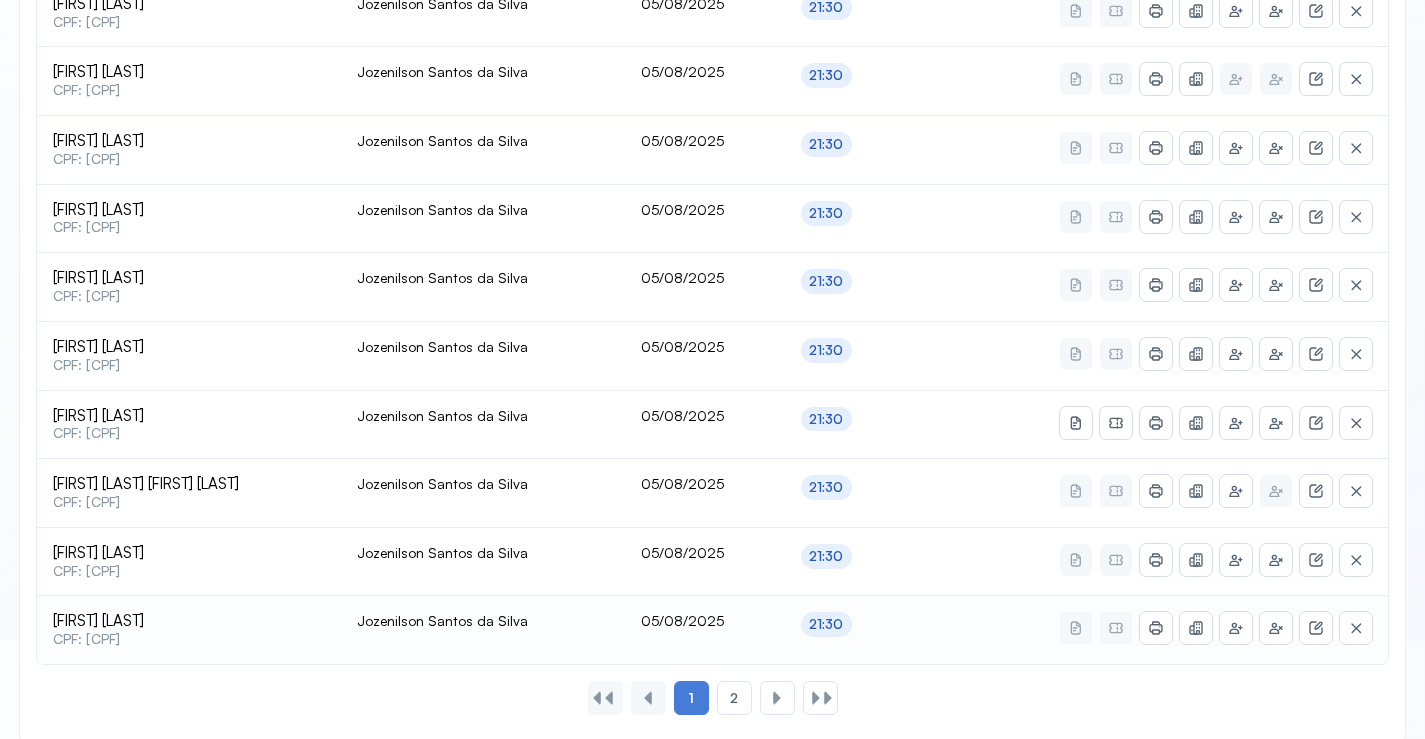 scroll, scrollTop: 865, scrollLeft: 0, axis: vertical 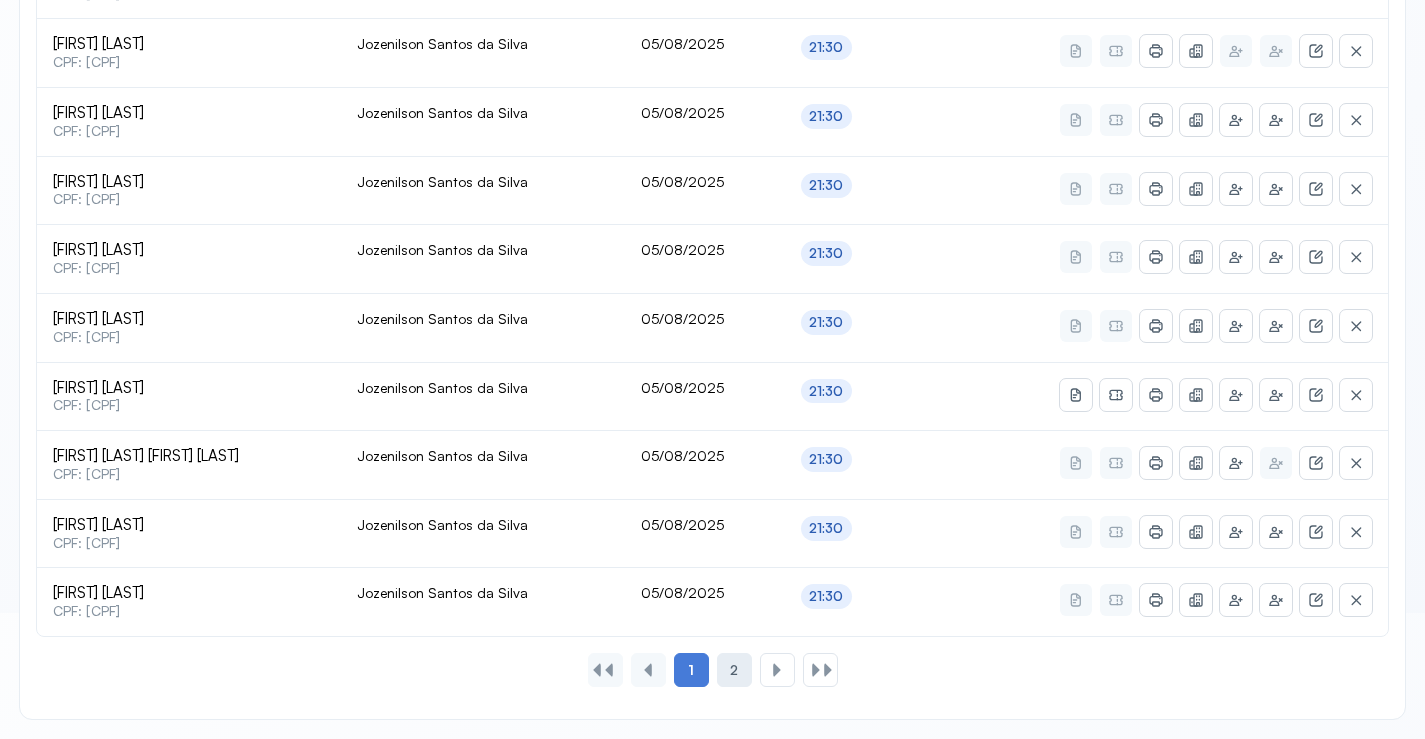 click on "2" 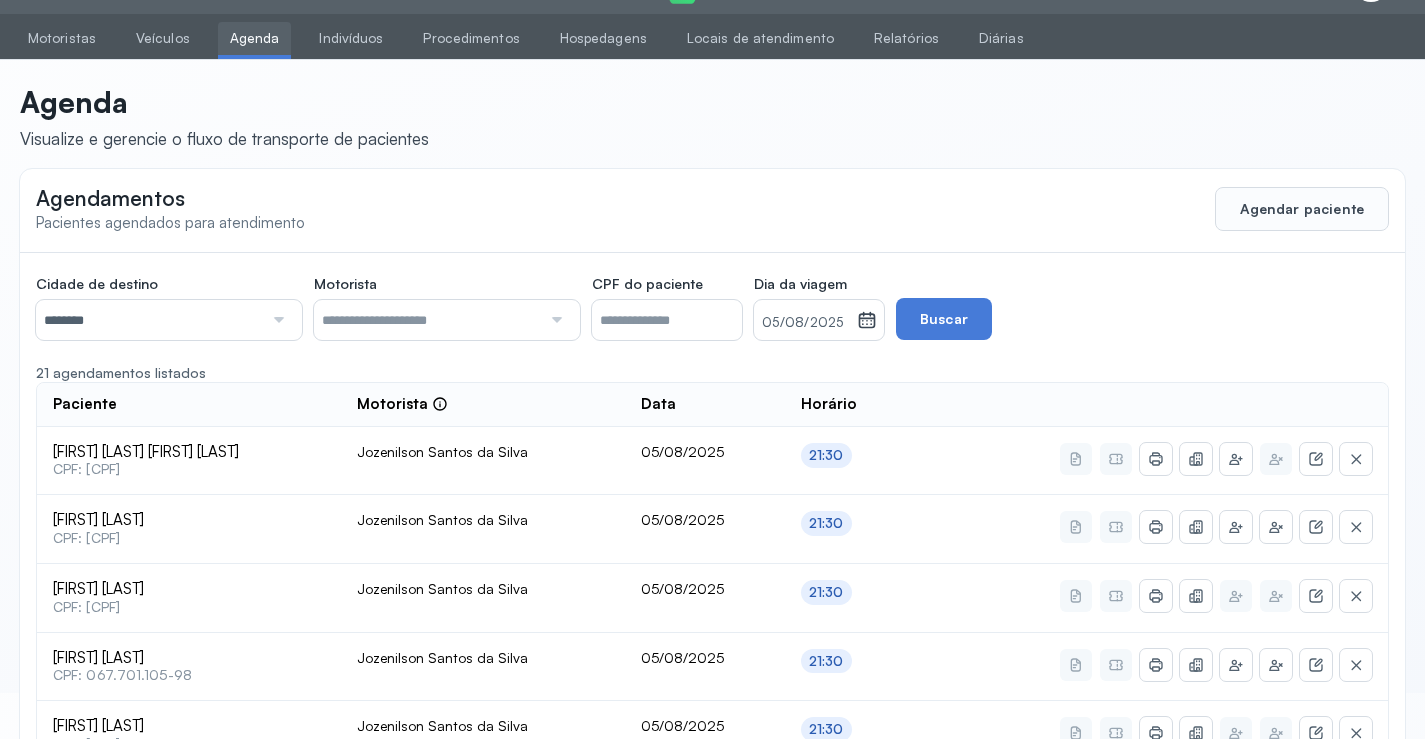 scroll, scrollTop: 247, scrollLeft: 0, axis: vertical 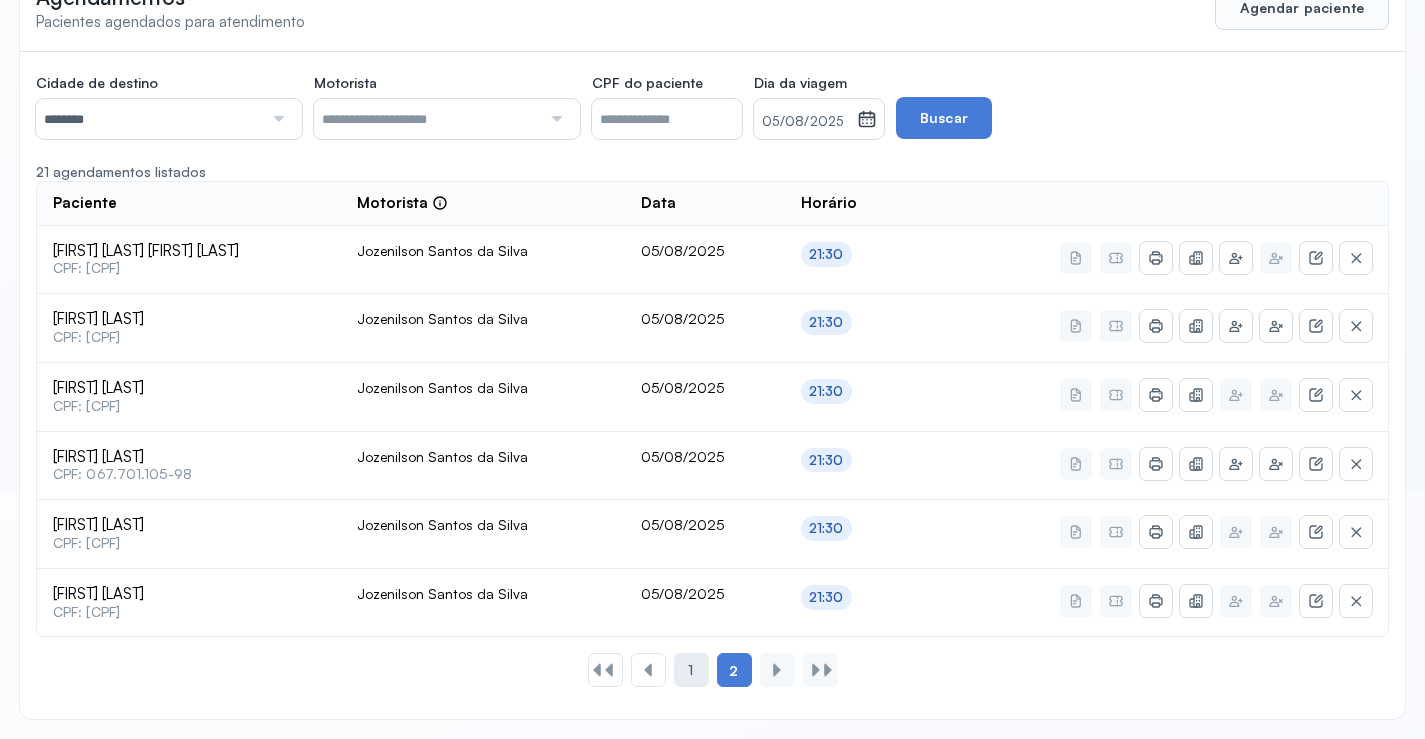 click on "1" 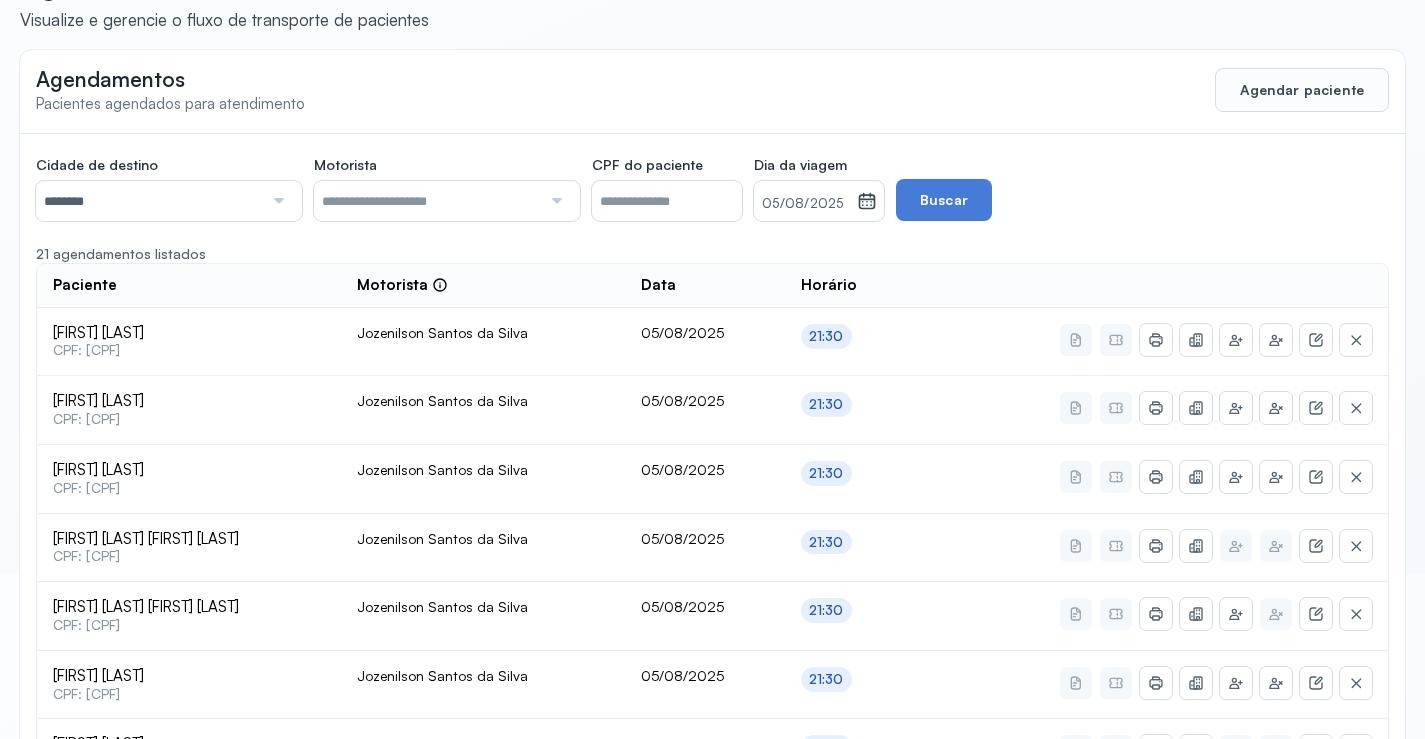 scroll, scrollTop: 65, scrollLeft: 0, axis: vertical 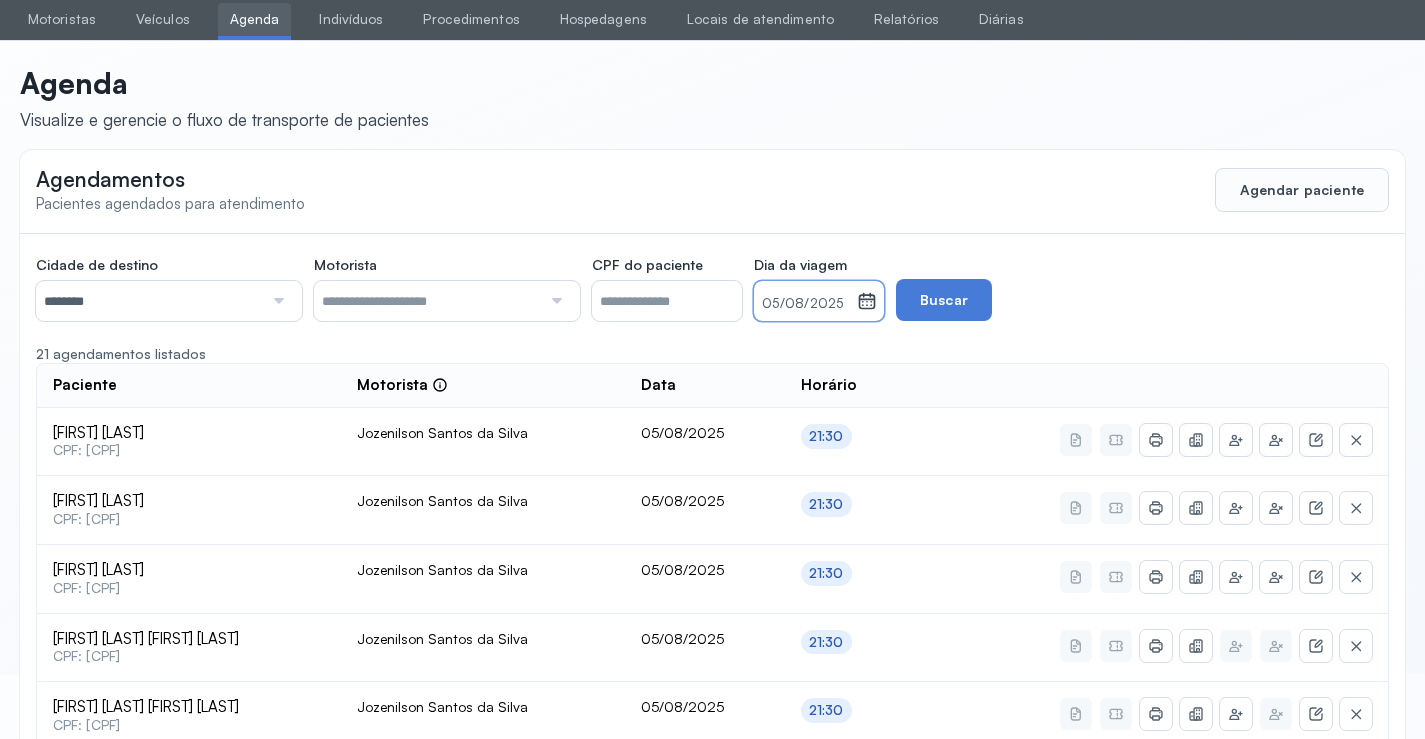 click on "[DATE]" at bounding box center [805, 304] 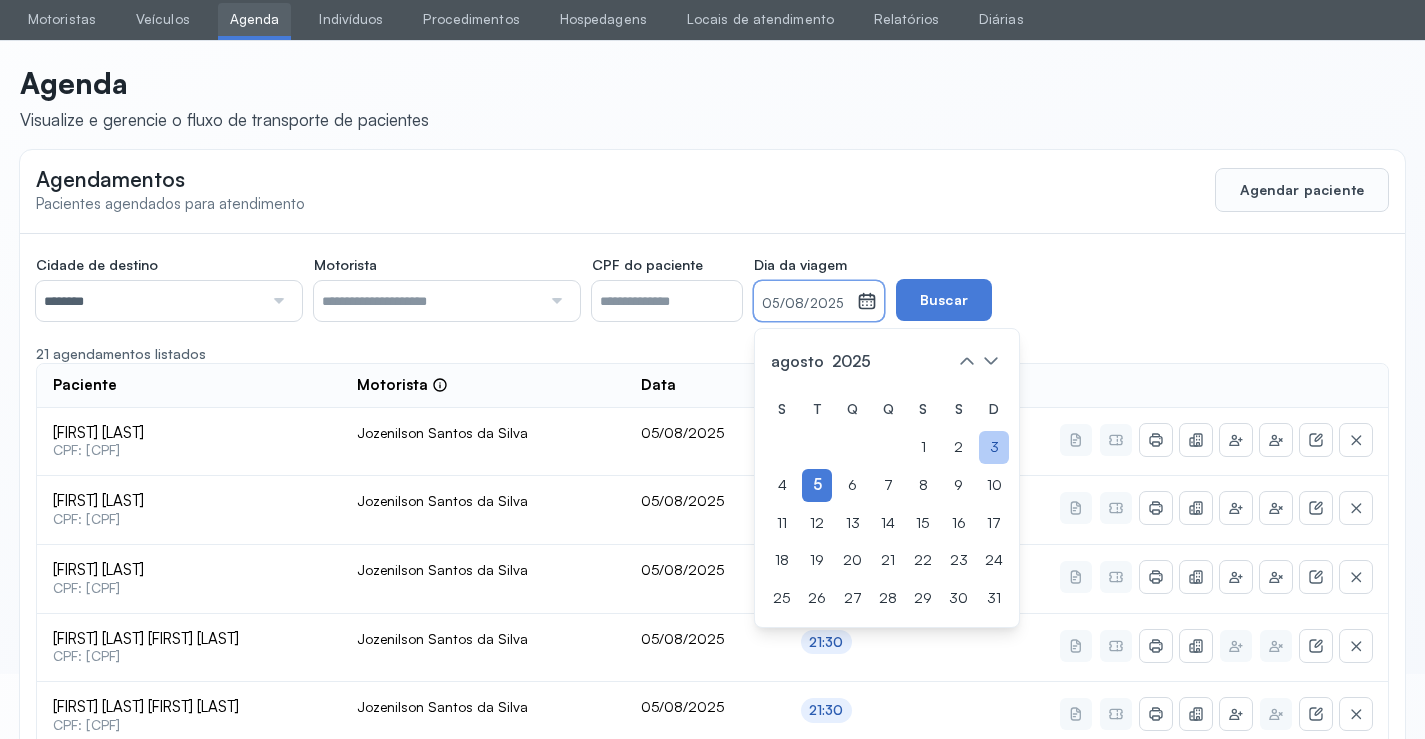 click on "3" 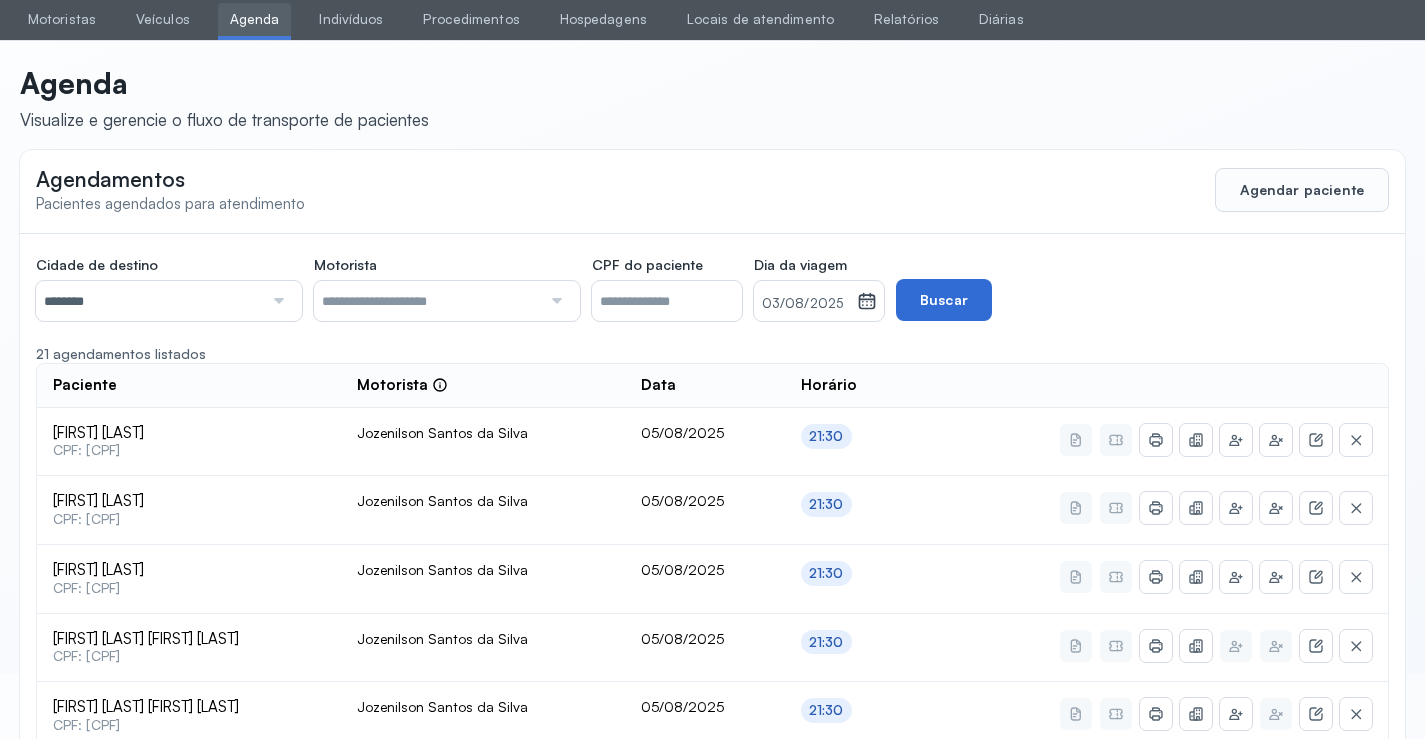 click on "Buscar" at bounding box center [944, 300] 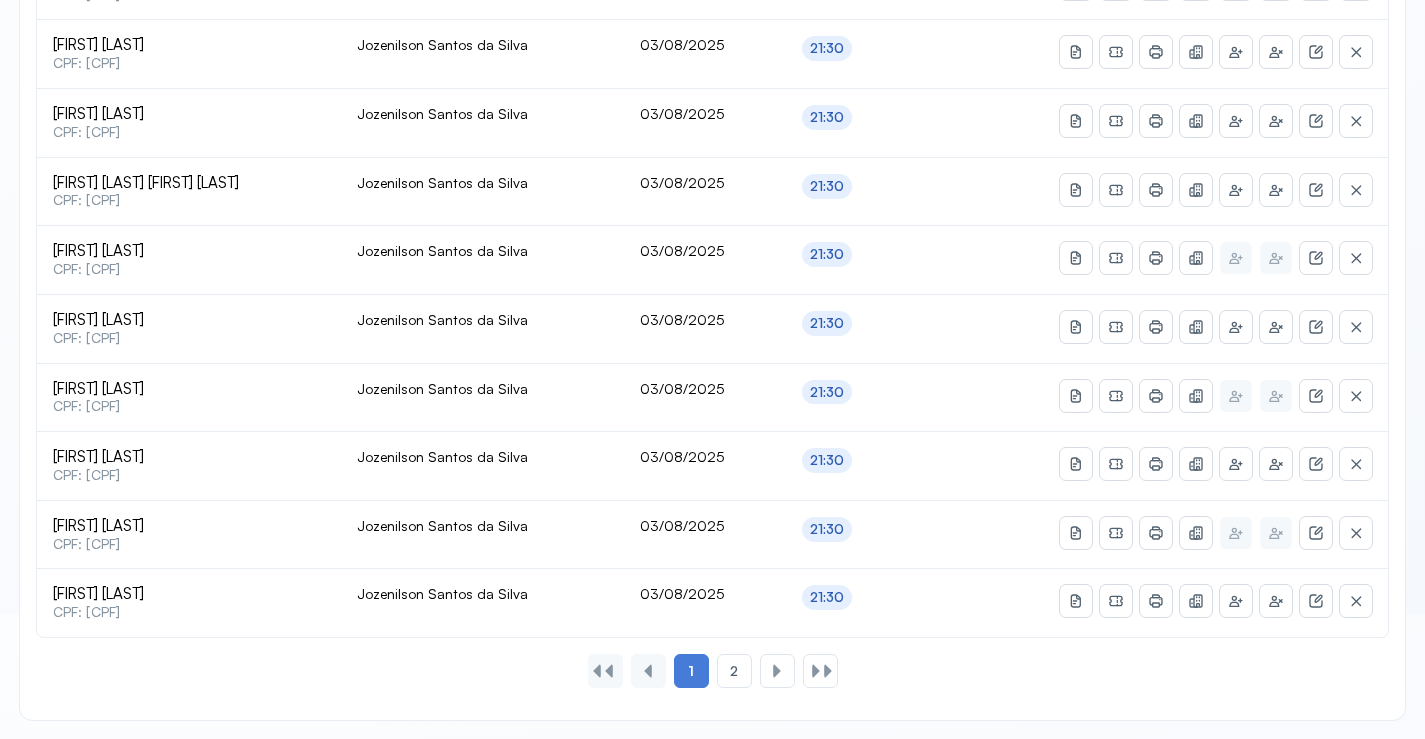scroll, scrollTop: 865, scrollLeft: 0, axis: vertical 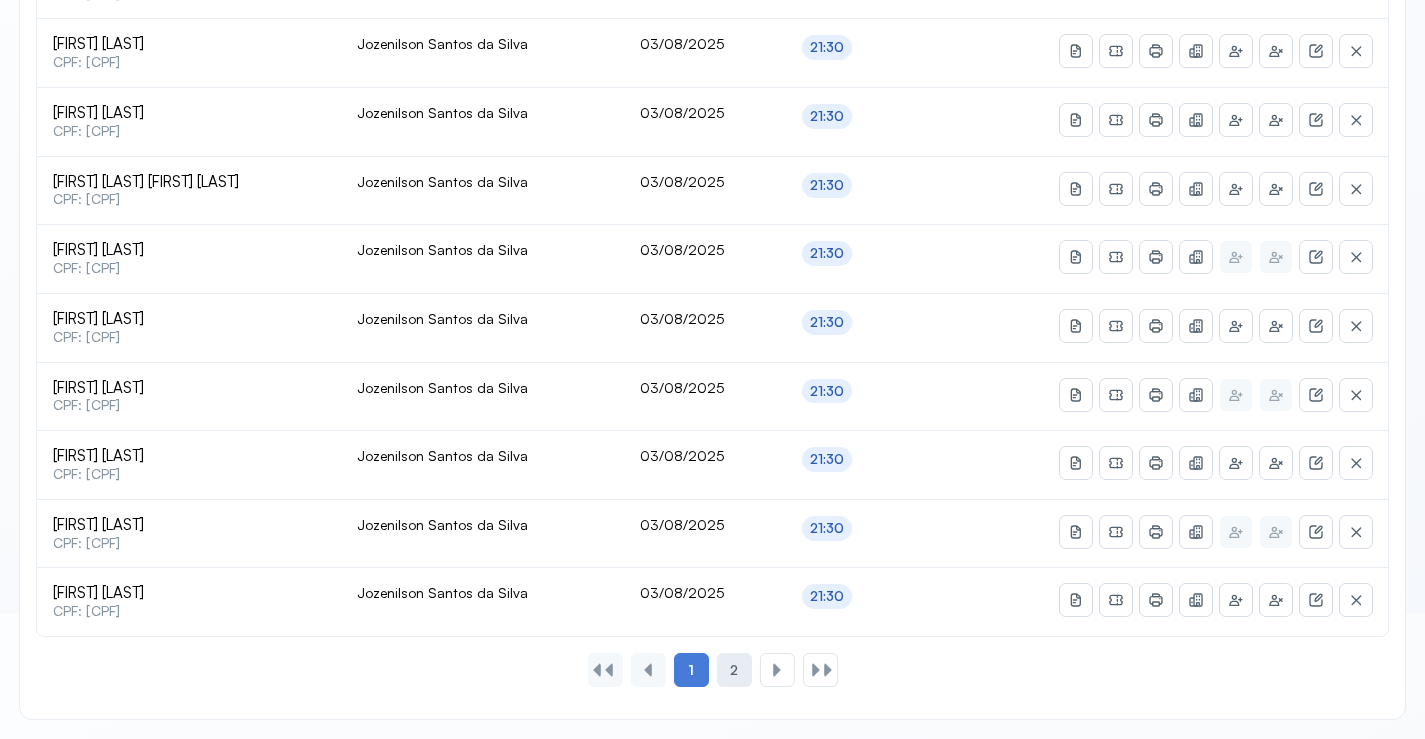 click on "2" 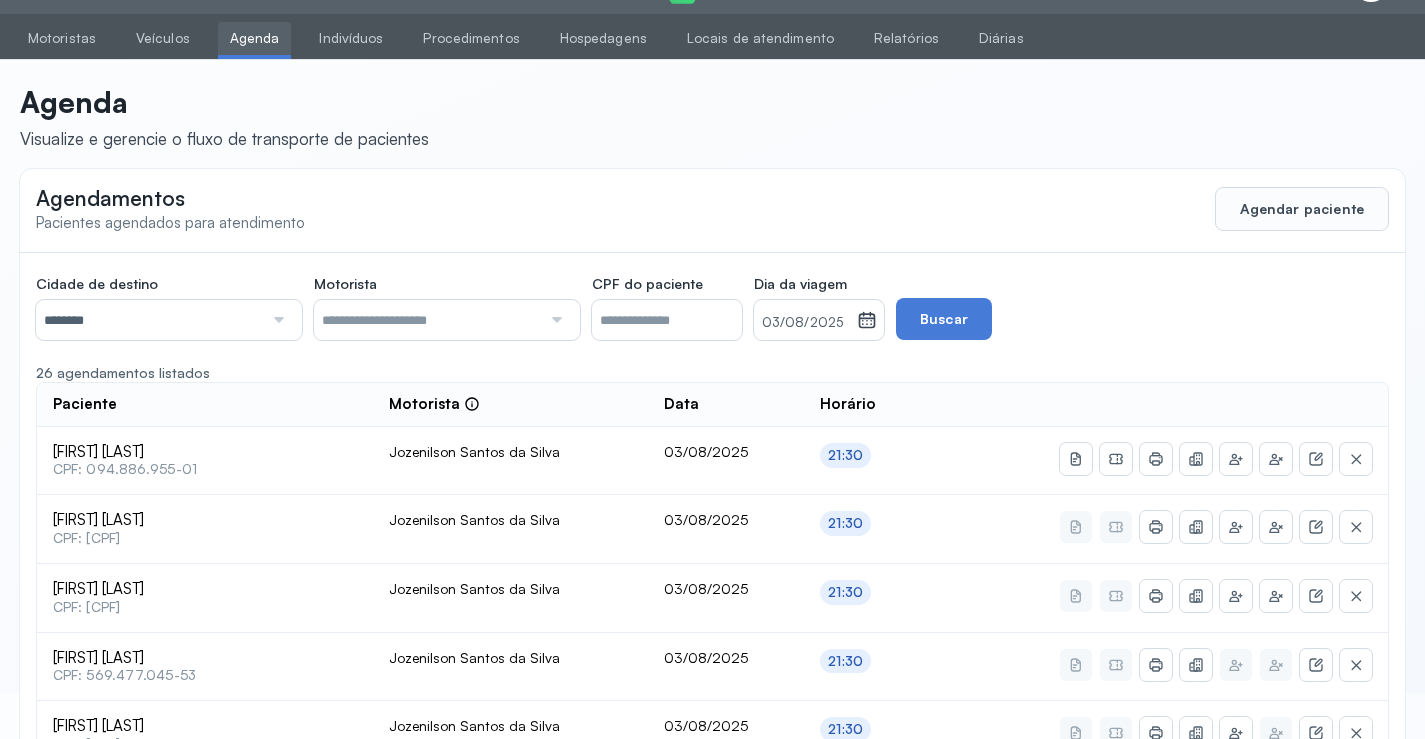 scroll, scrollTop: 591, scrollLeft: 0, axis: vertical 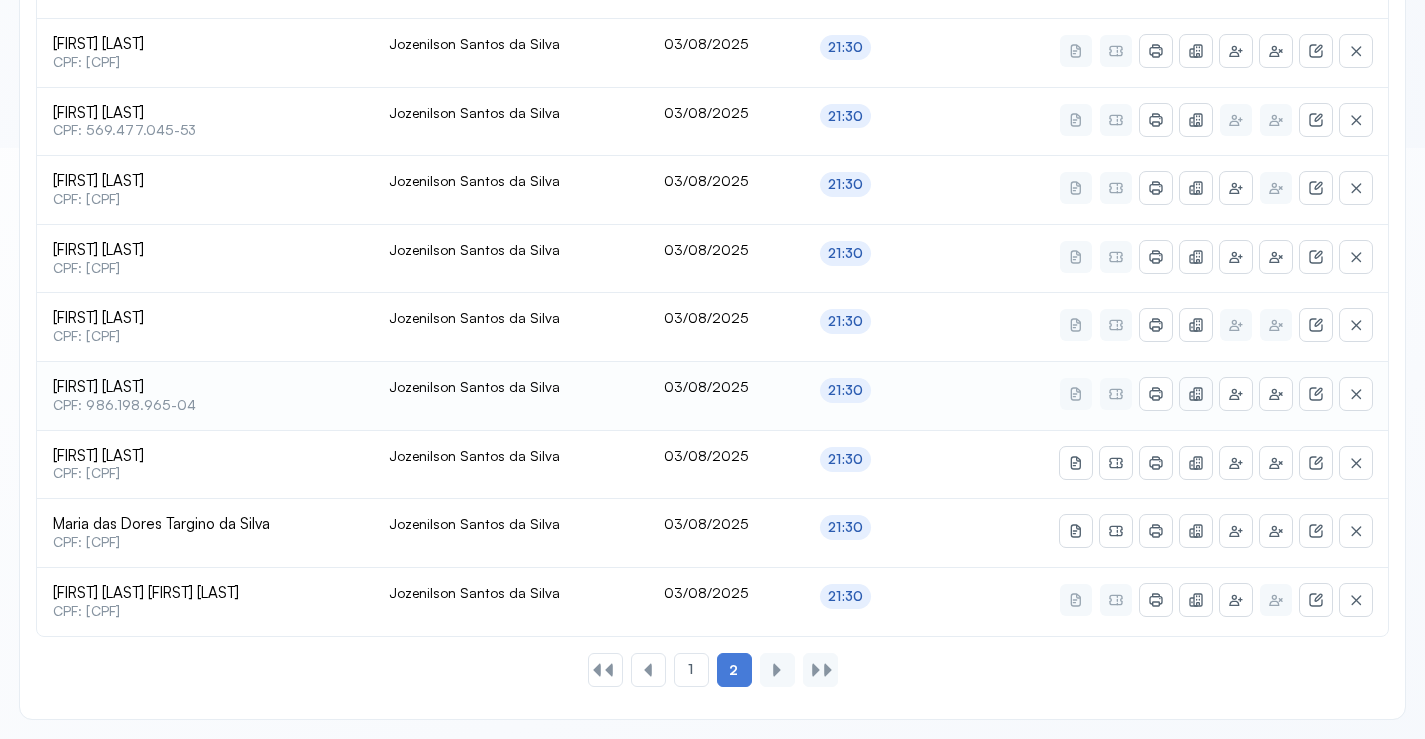 click 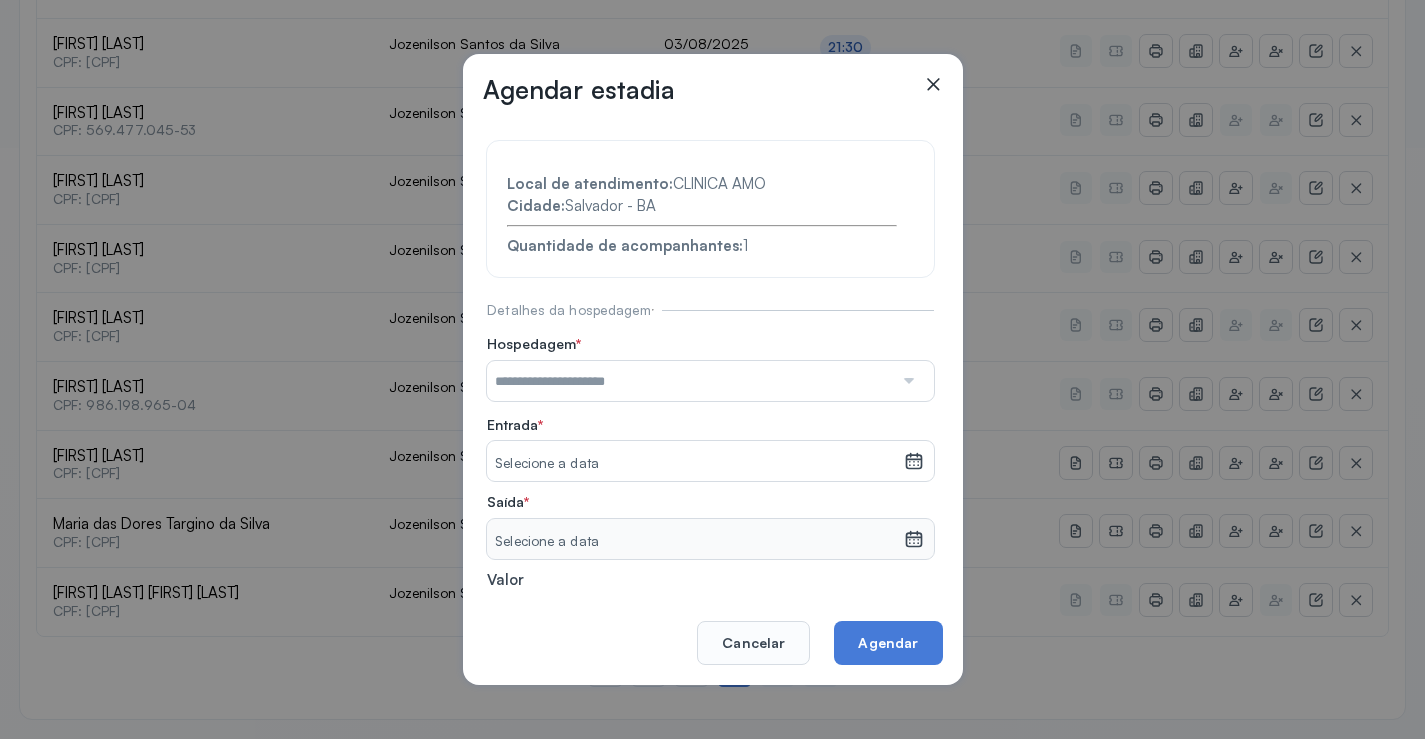 click at bounding box center (690, 381) 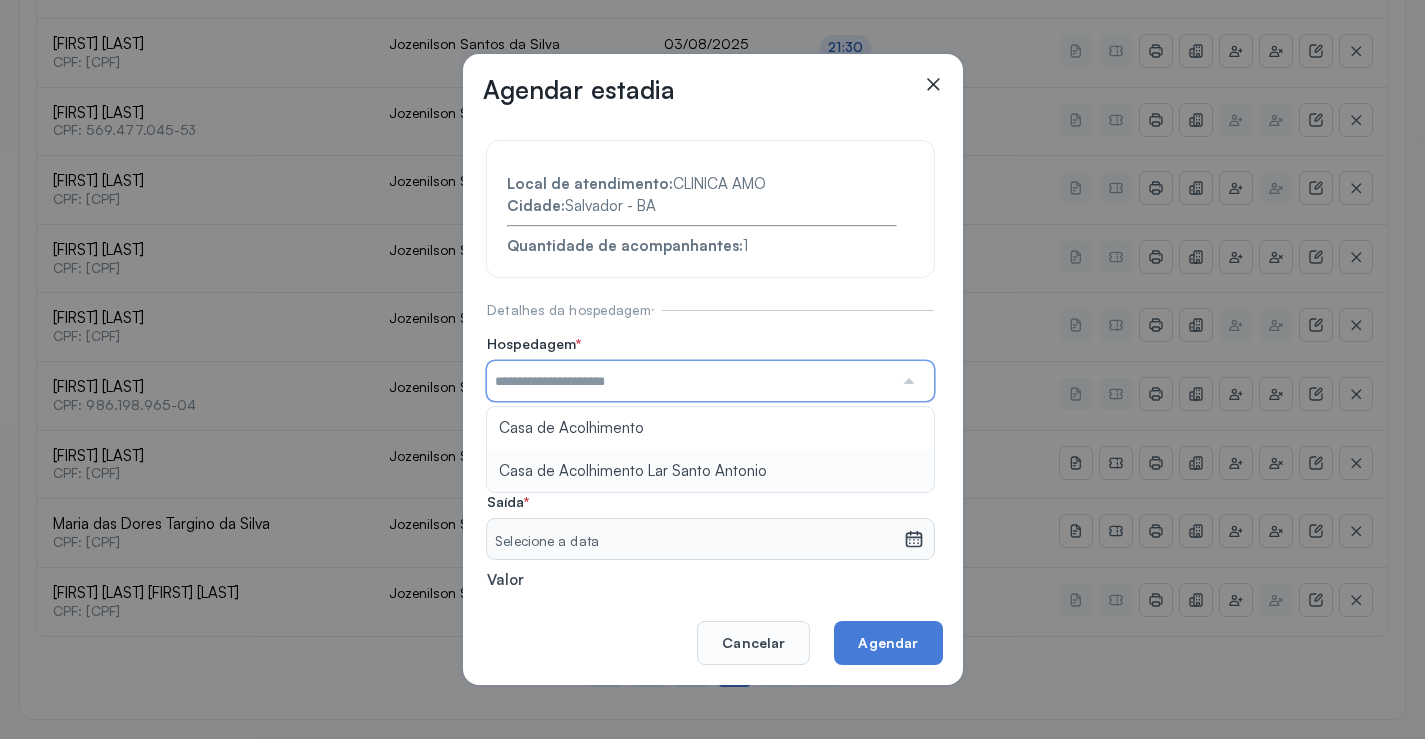 type on "**********" 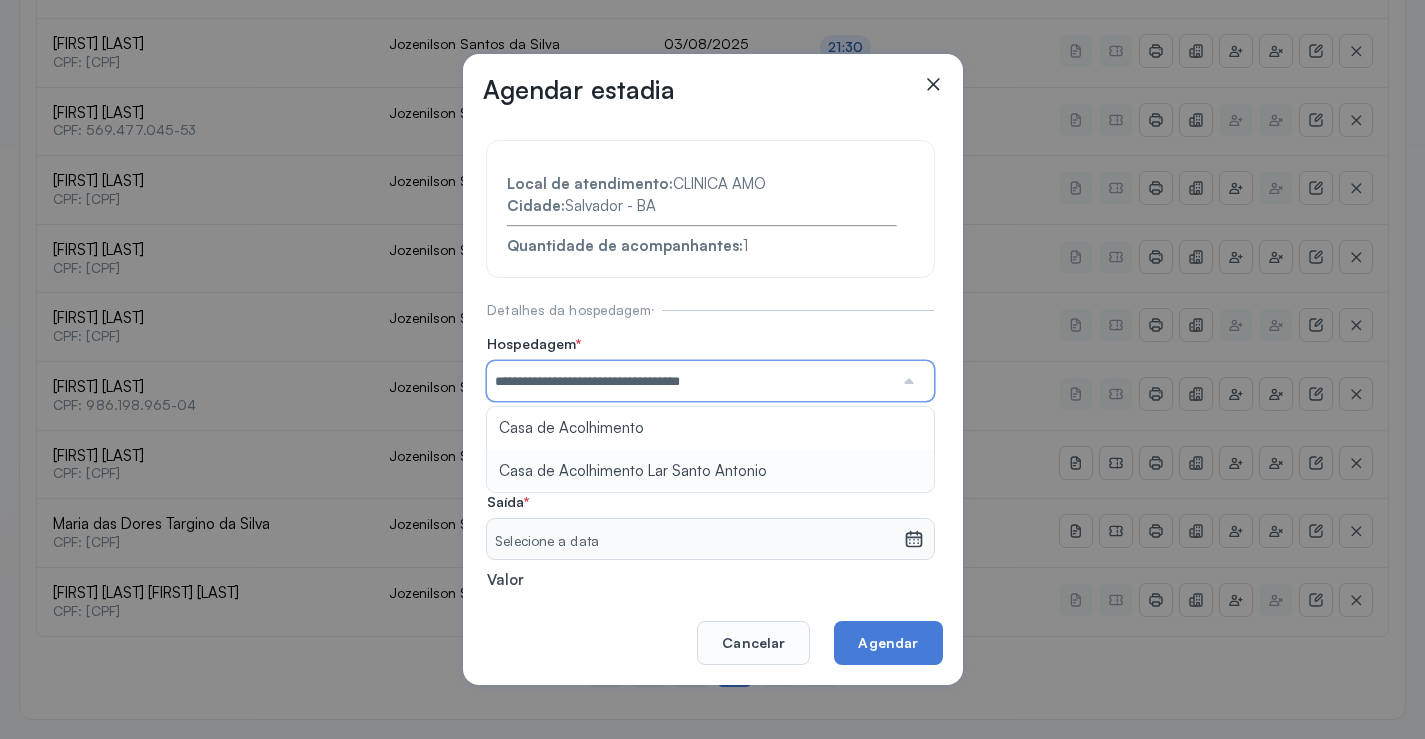 click on "**********" at bounding box center (710, 436) 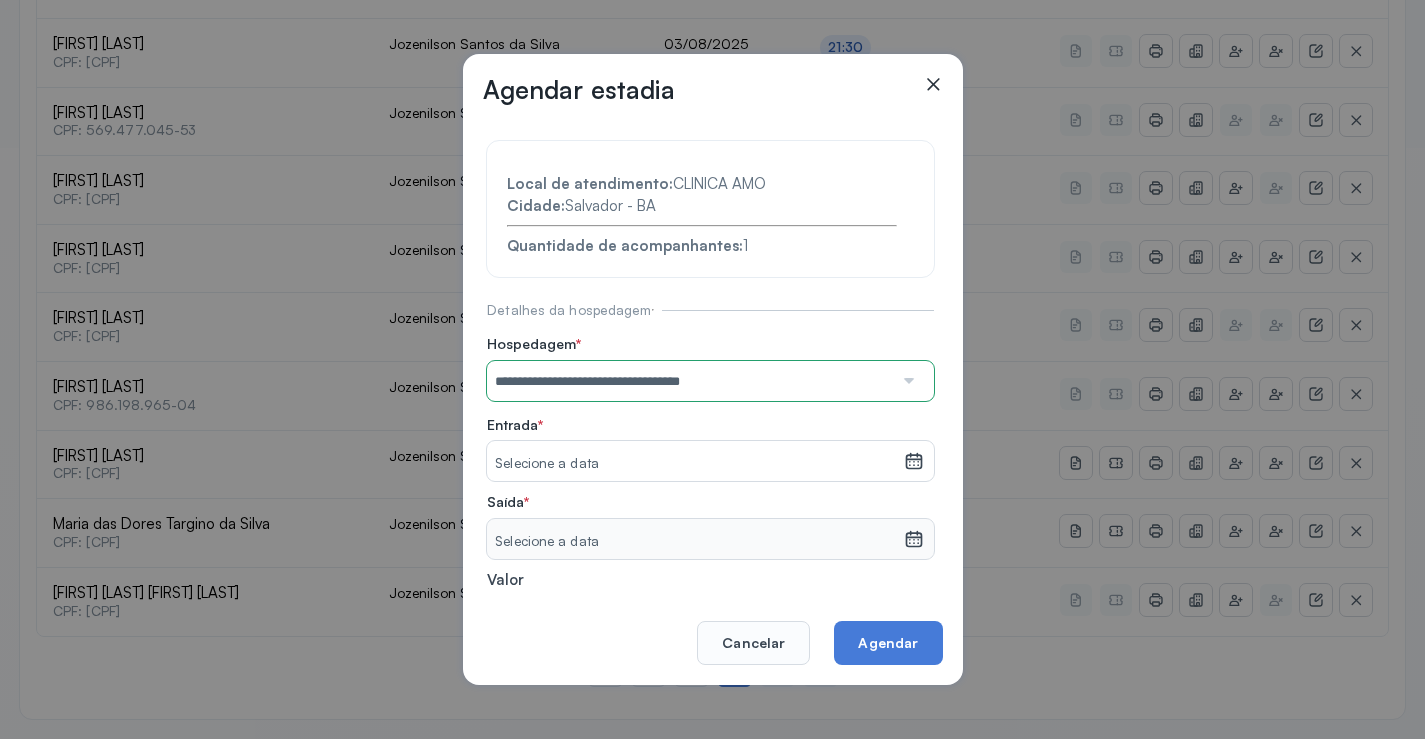 click on "Selecione a data" at bounding box center [695, 464] 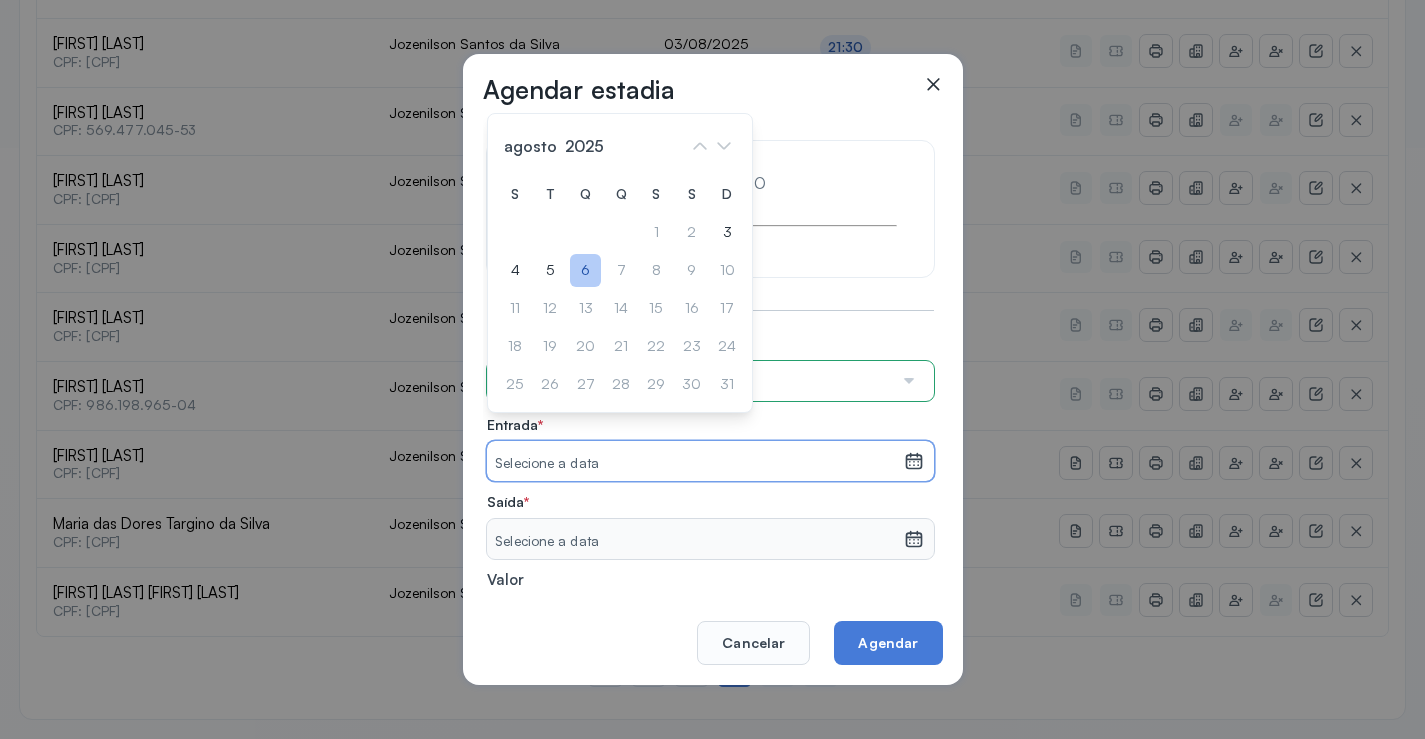 click on "6" 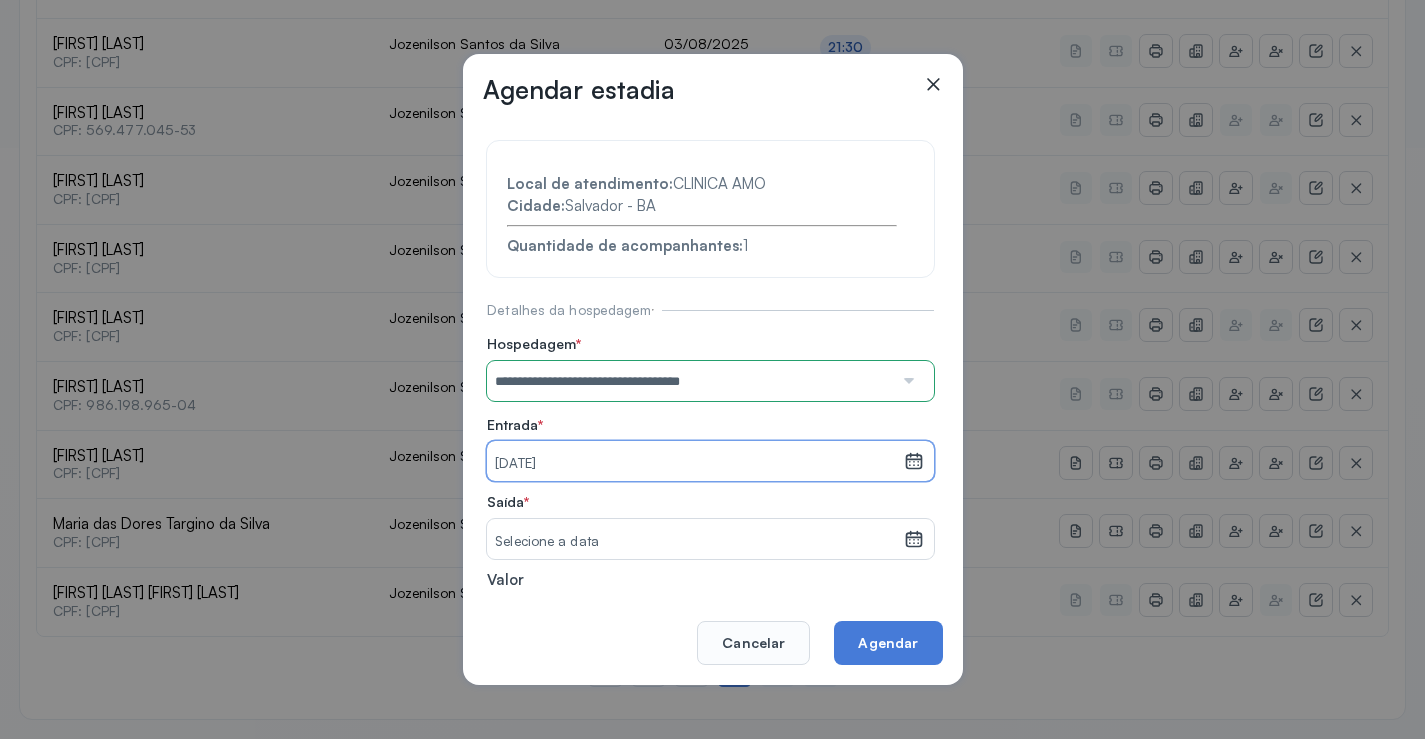 click on "06/08/2025" at bounding box center (695, 461) 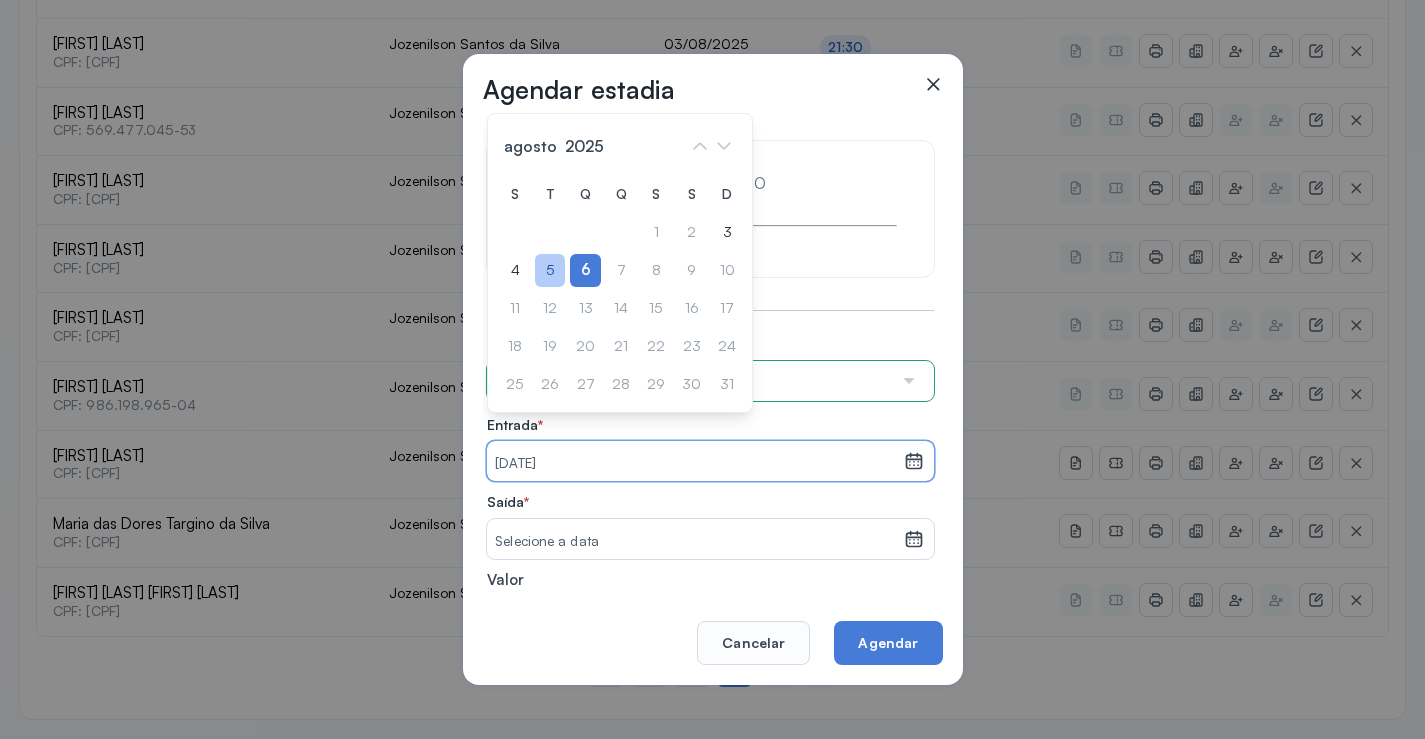drag, startPoint x: 544, startPoint y: 257, endPoint x: 553, endPoint y: 290, distance: 34.20526 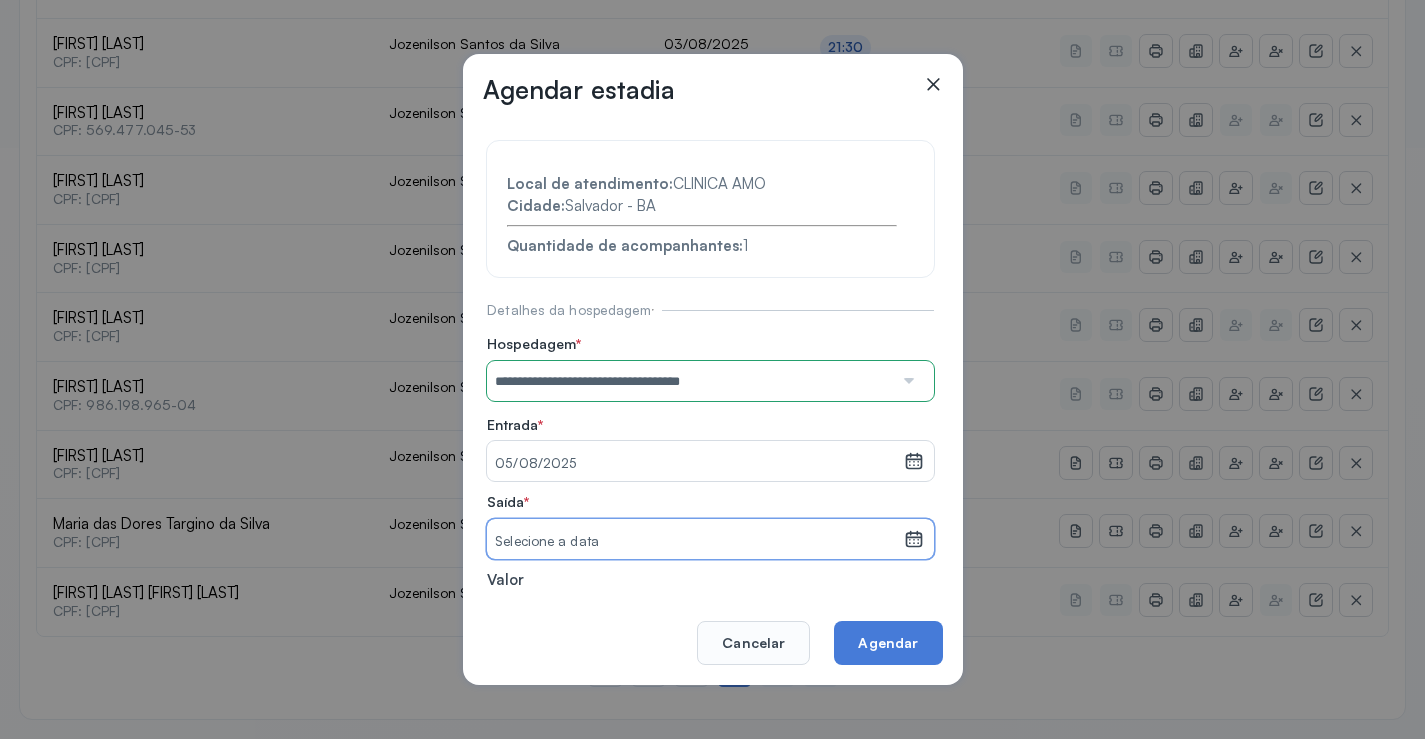 drag, startPoint x: 597, startPoint y: 555, endPoint x: 604, endPoint y: 521, distance: 34.713108 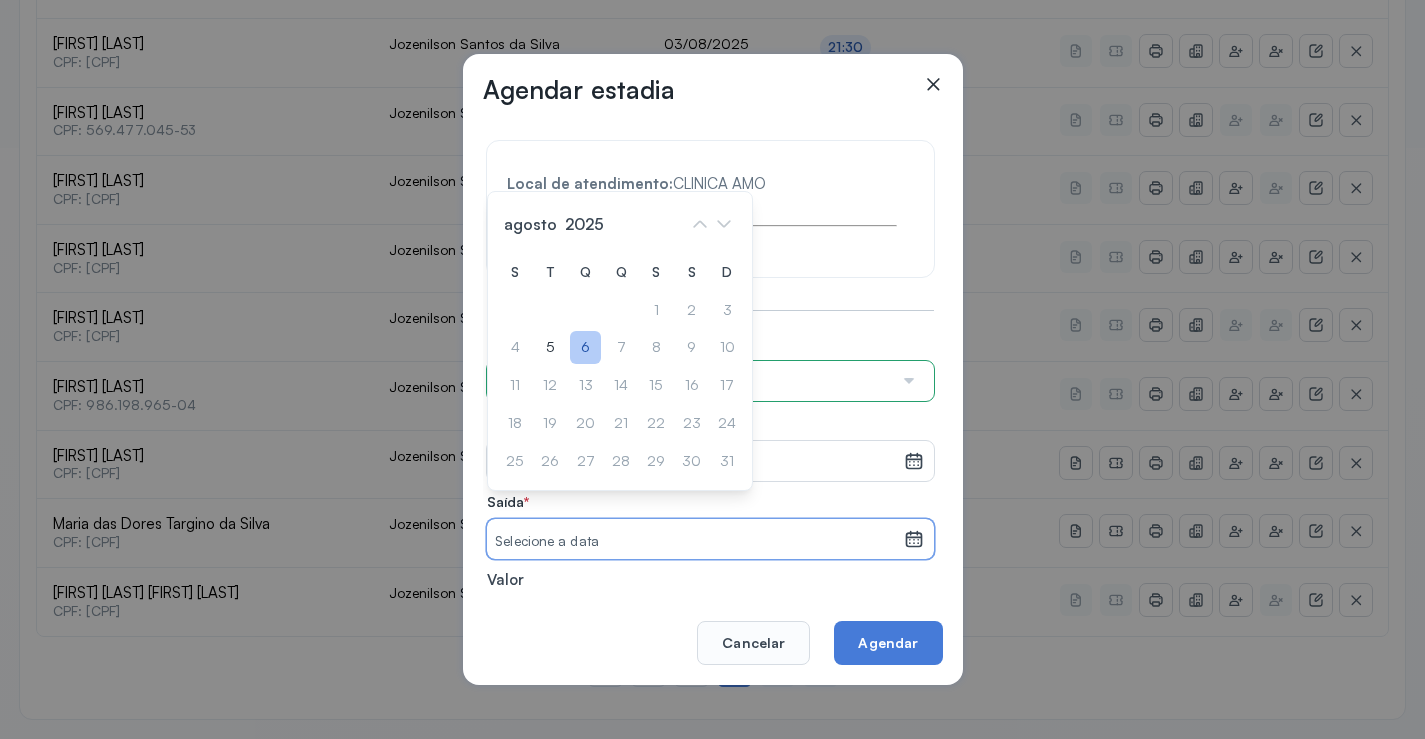 click on "6" 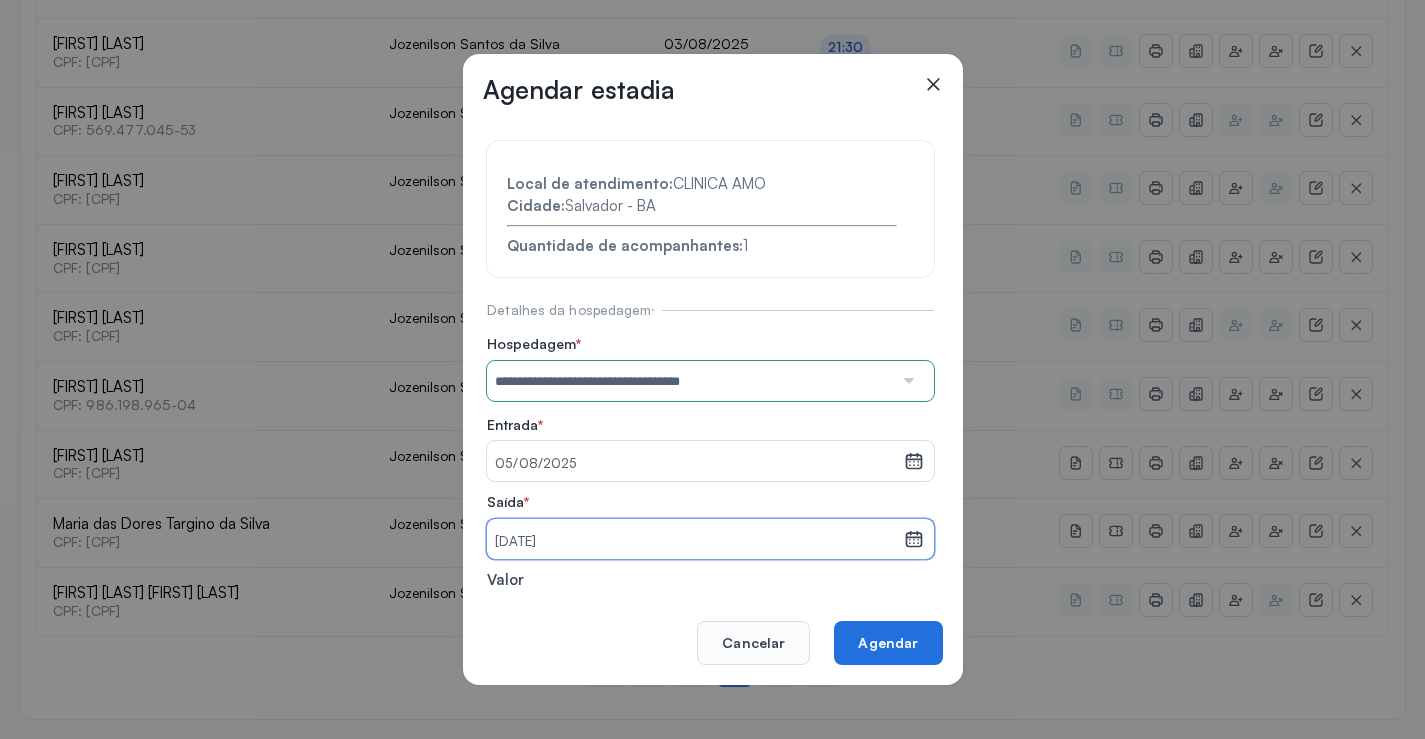 click on "Agendar" 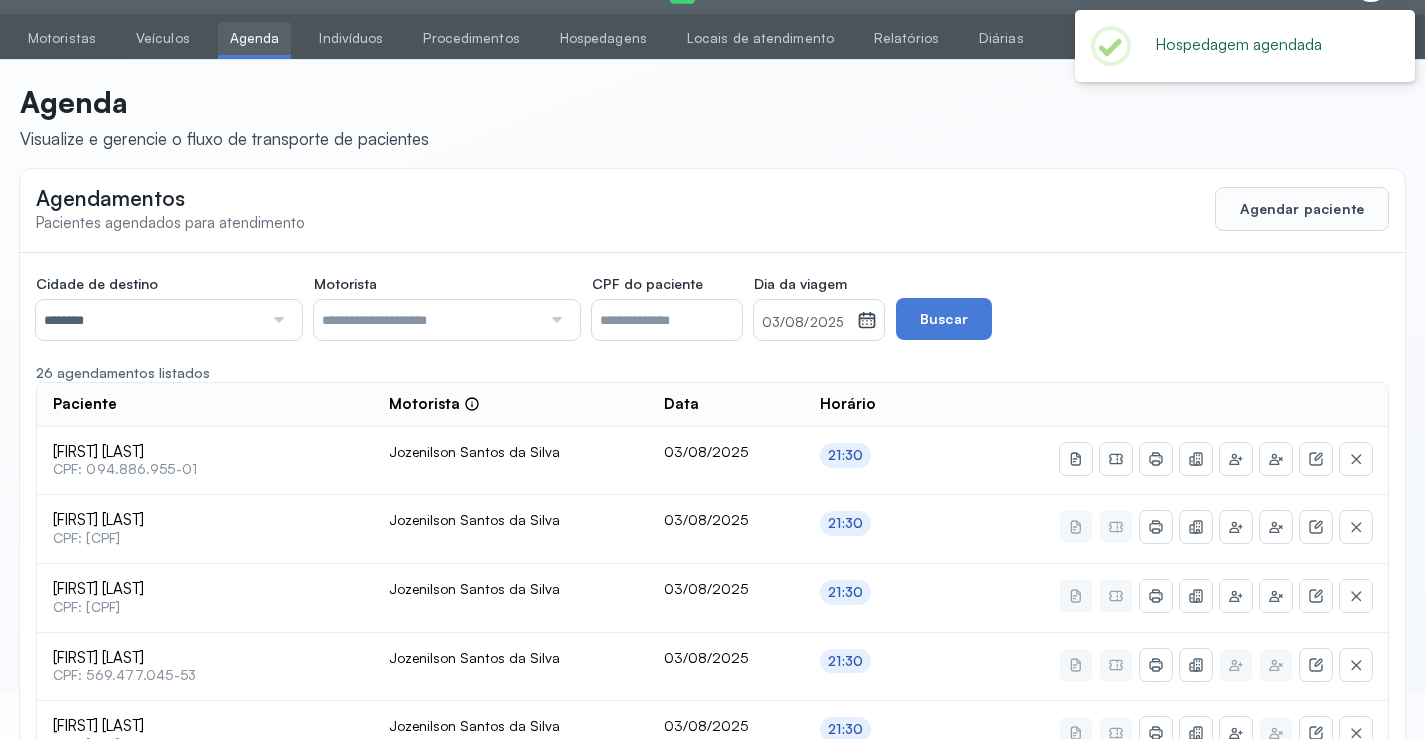 scroll, scrollTop: 591, scrollLeft: 0, axis: vertical 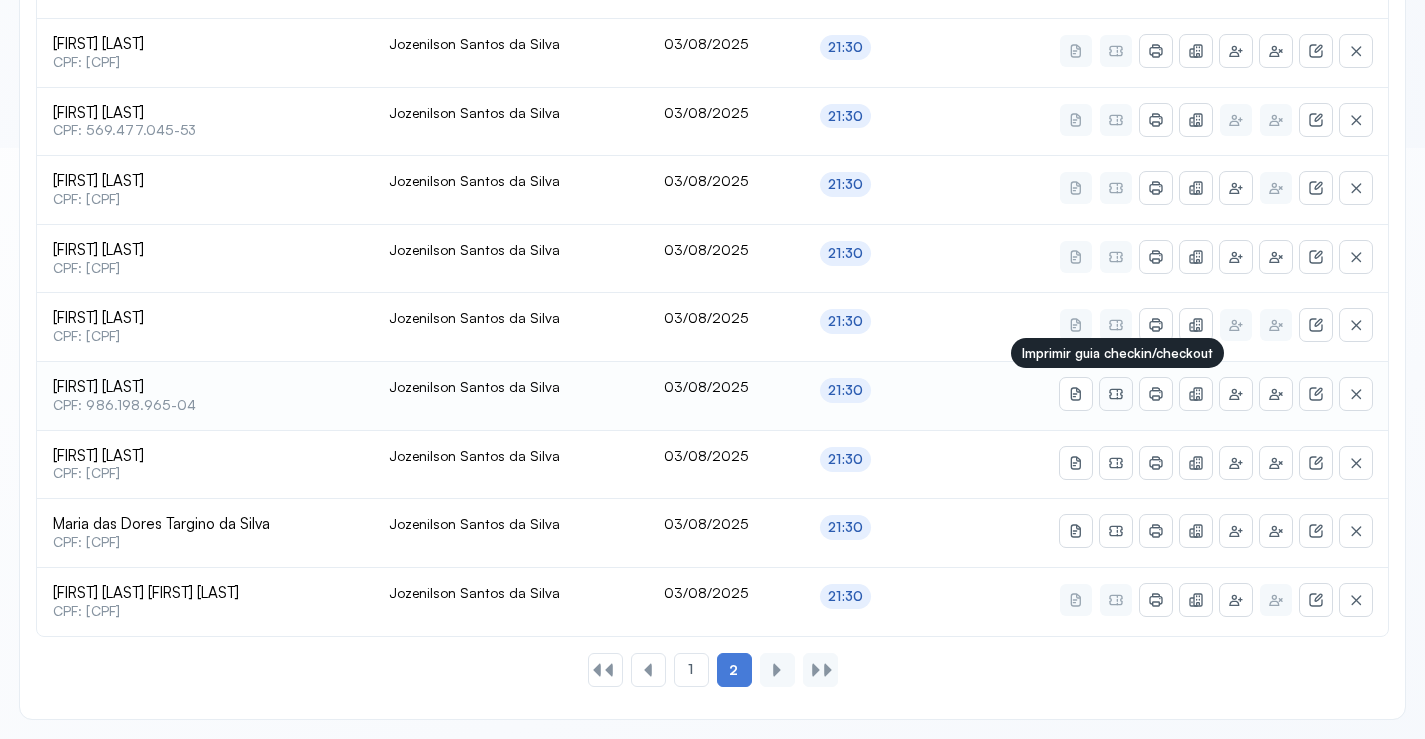 click 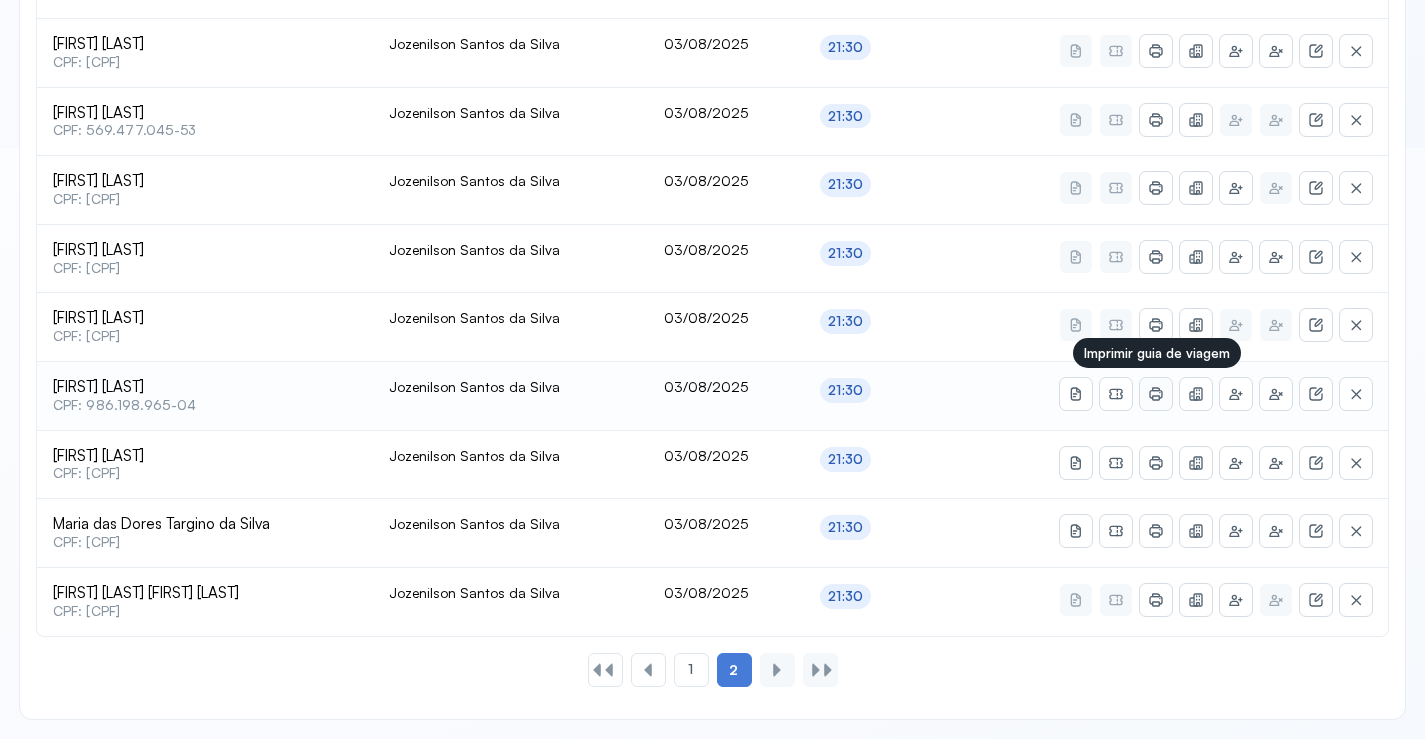 click 